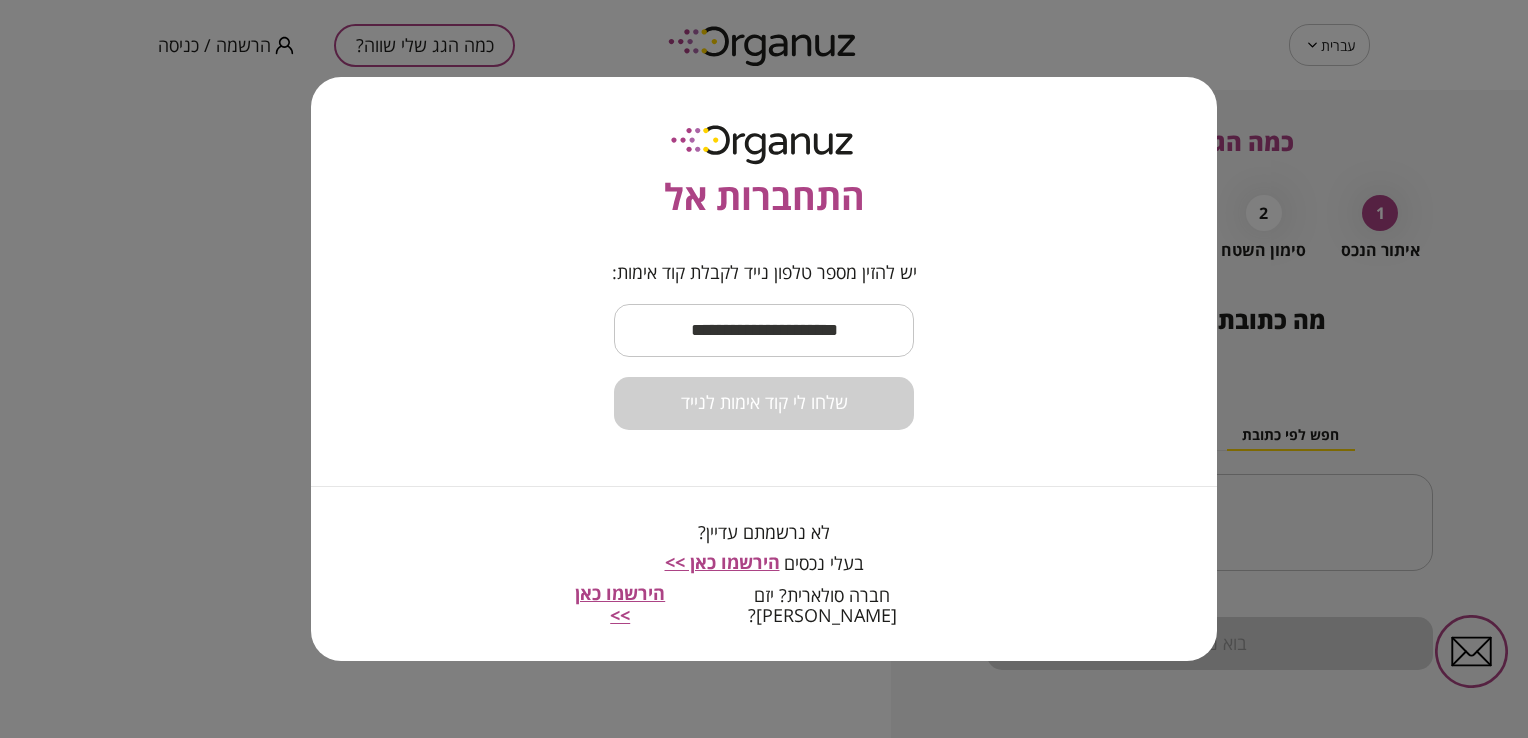 scroll, scrollTop: 0, scrollLeft: 0, axis: both 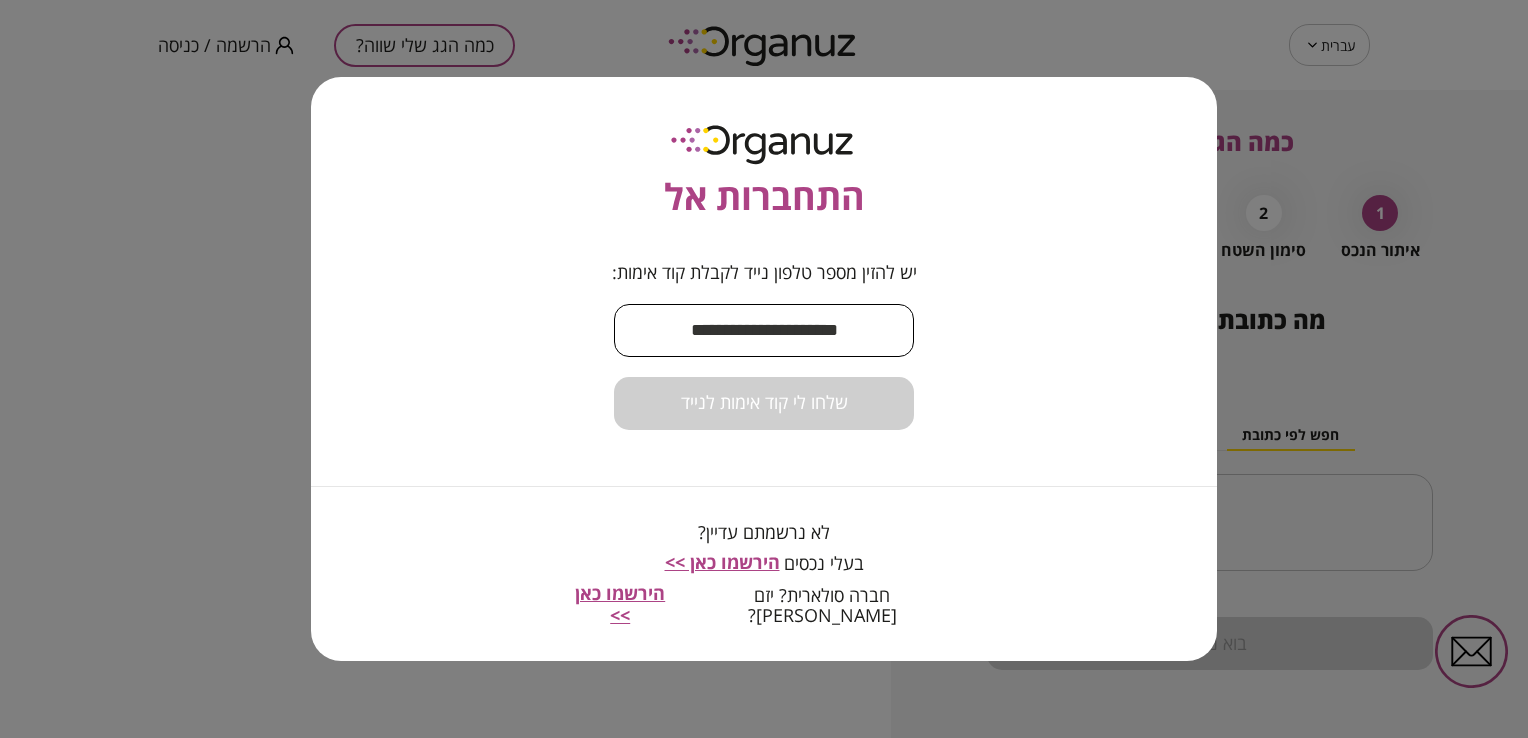 click at bounding box center [764, 330] 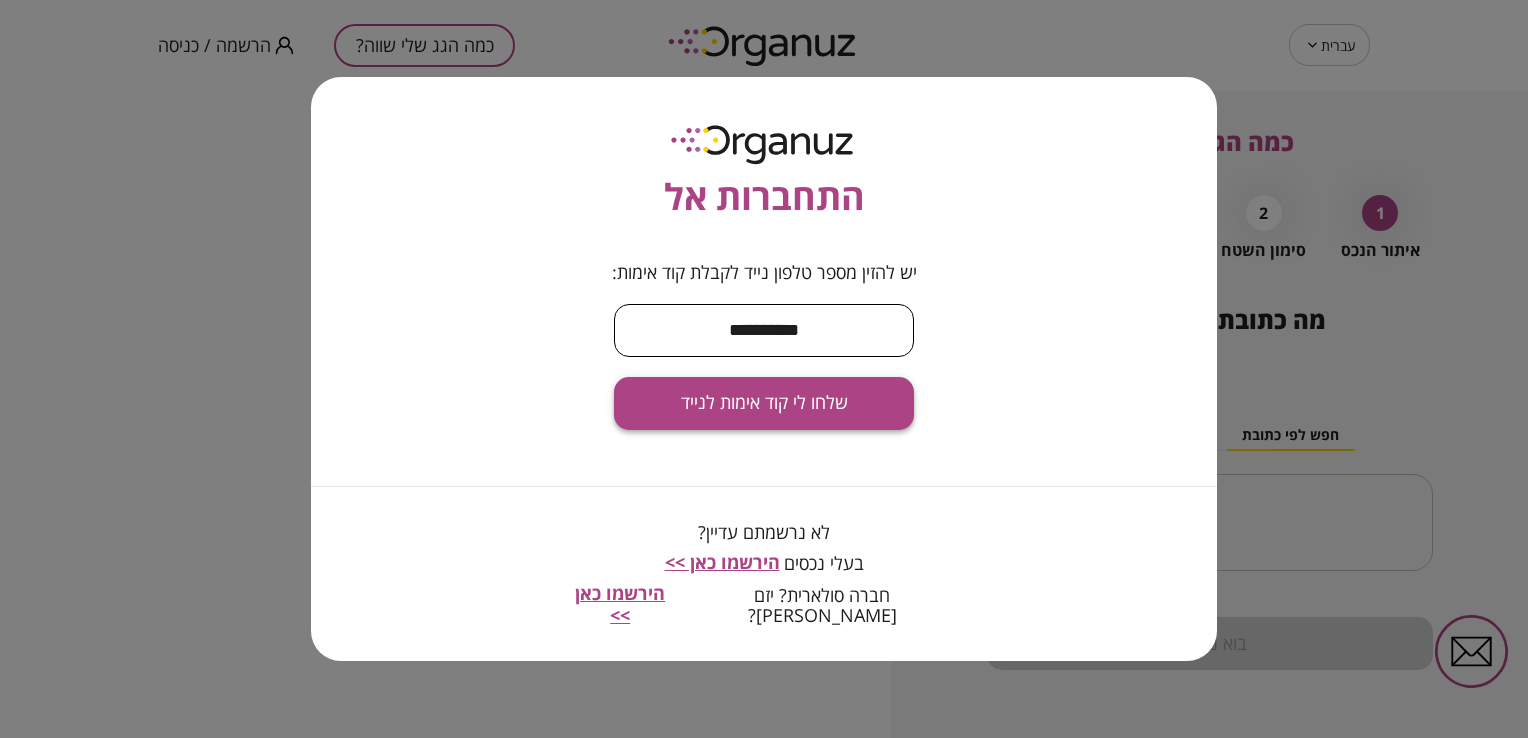 type on "**********" 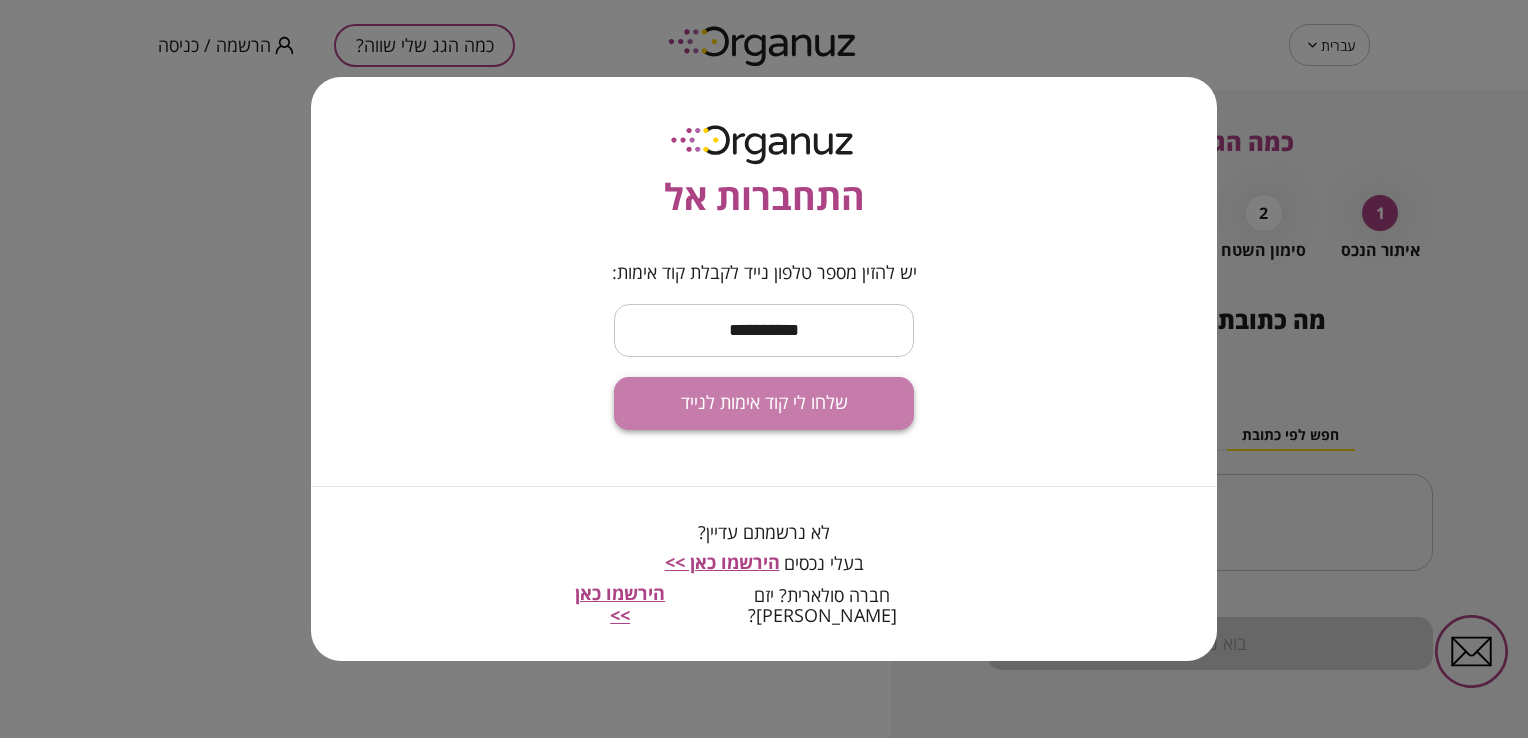 click on "שלחו לי קוד אימות לנייד" at bounding box center [764, 403] 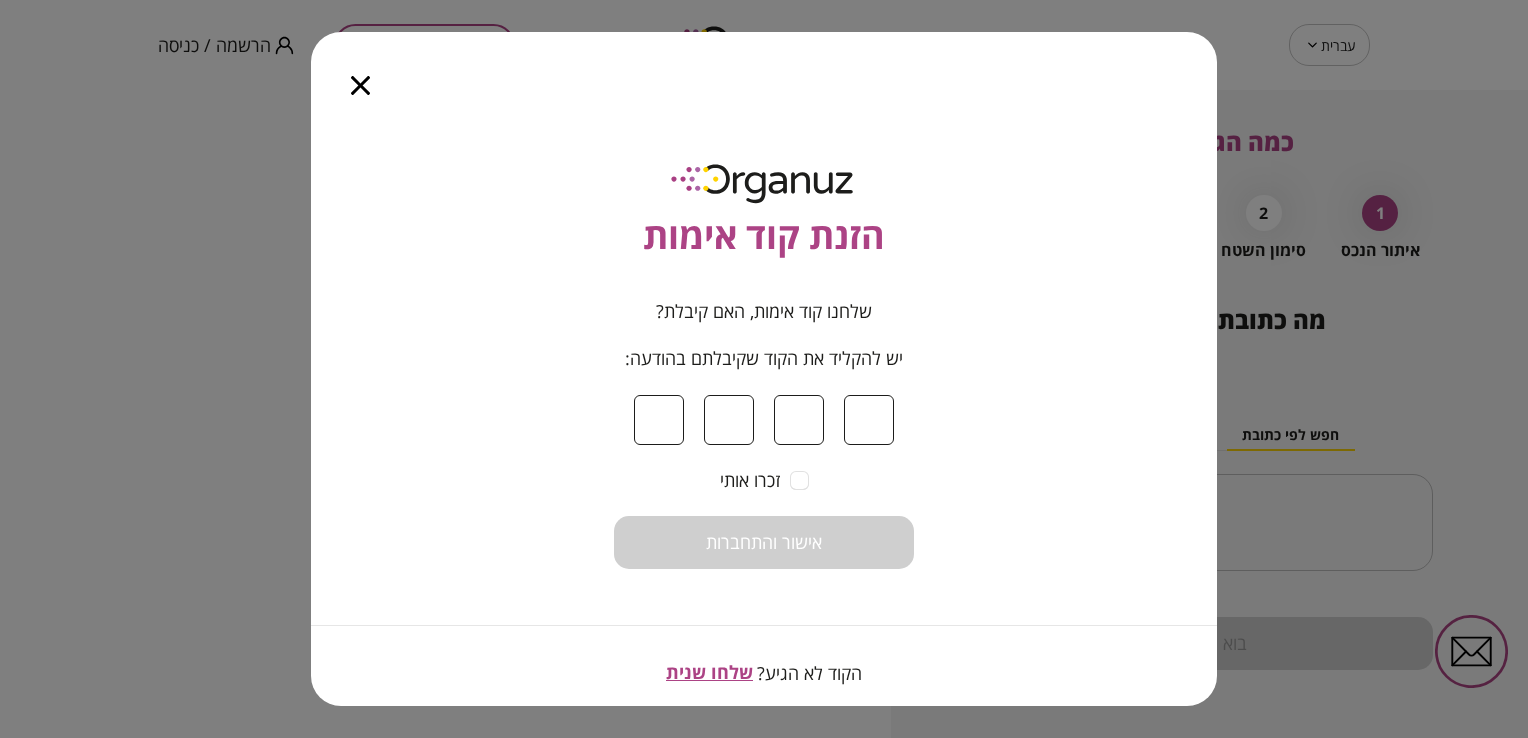 click at bounding box center [799, 420] 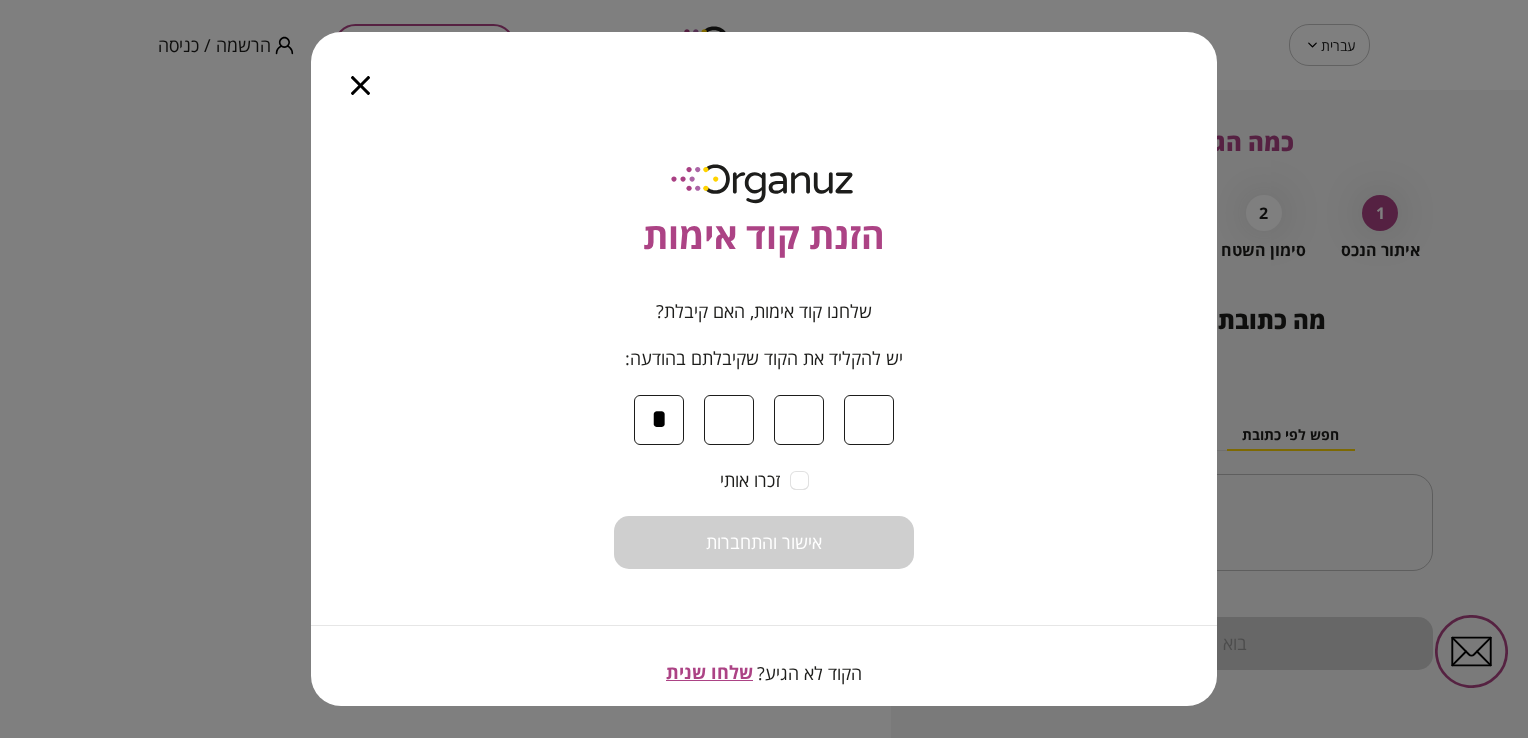 type on "*" 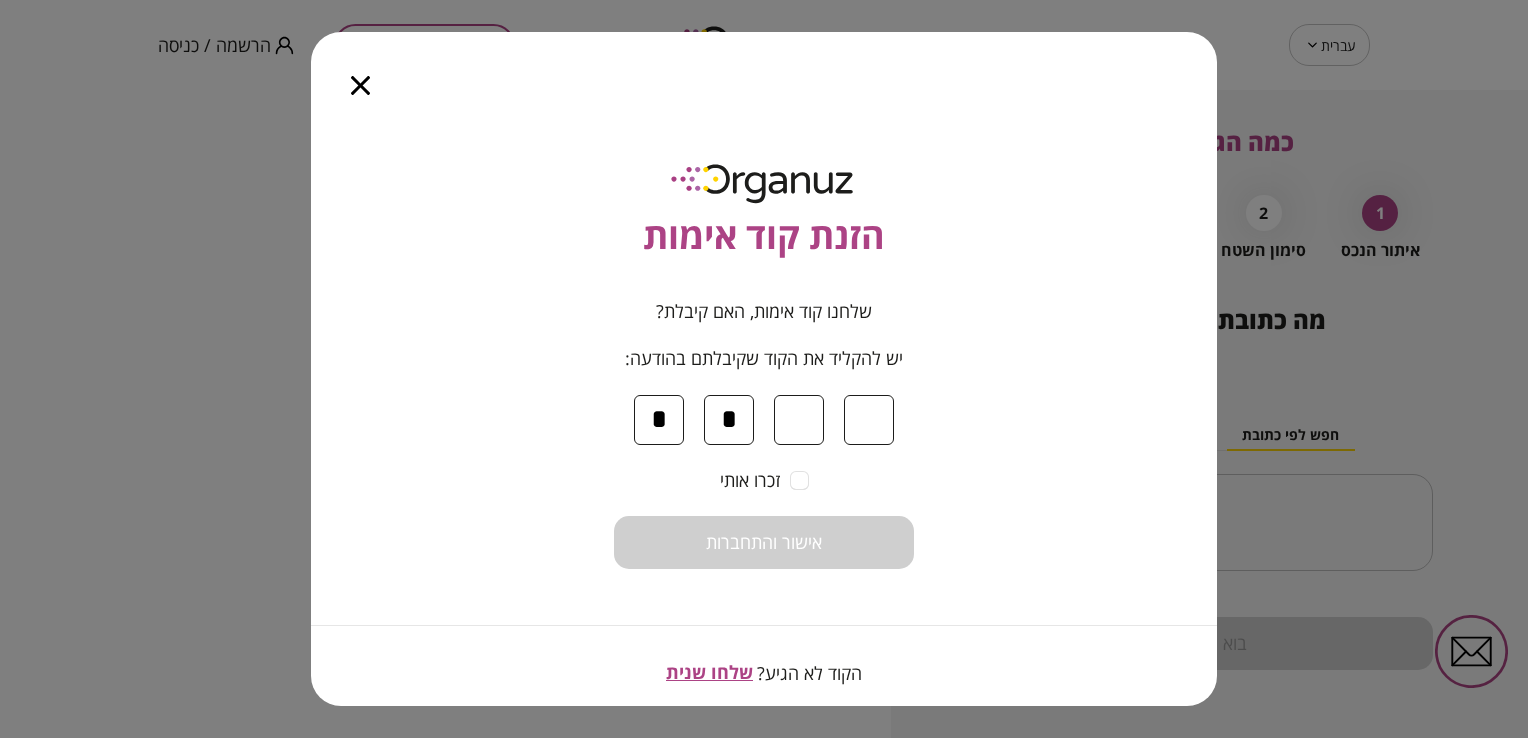 type on "*" 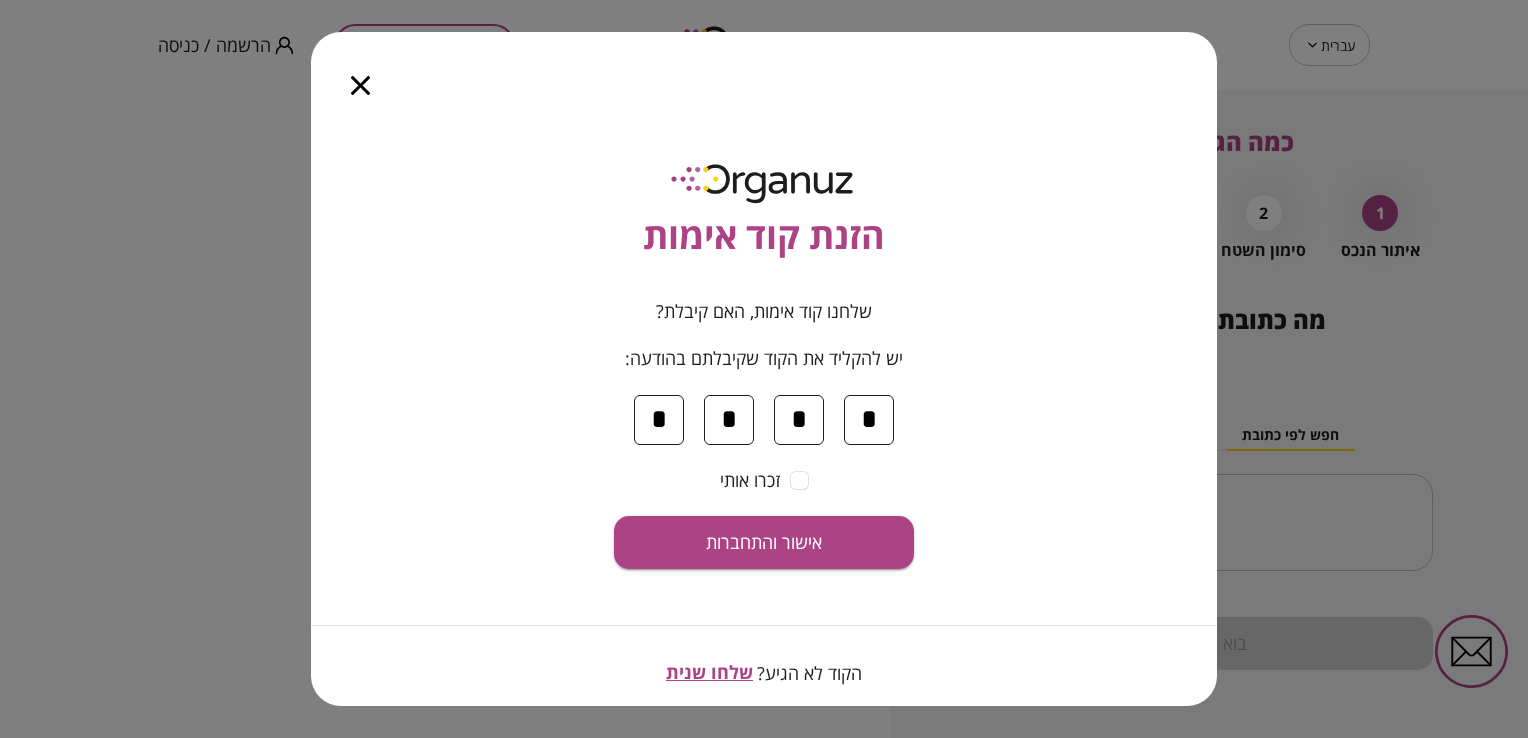 type on "*" 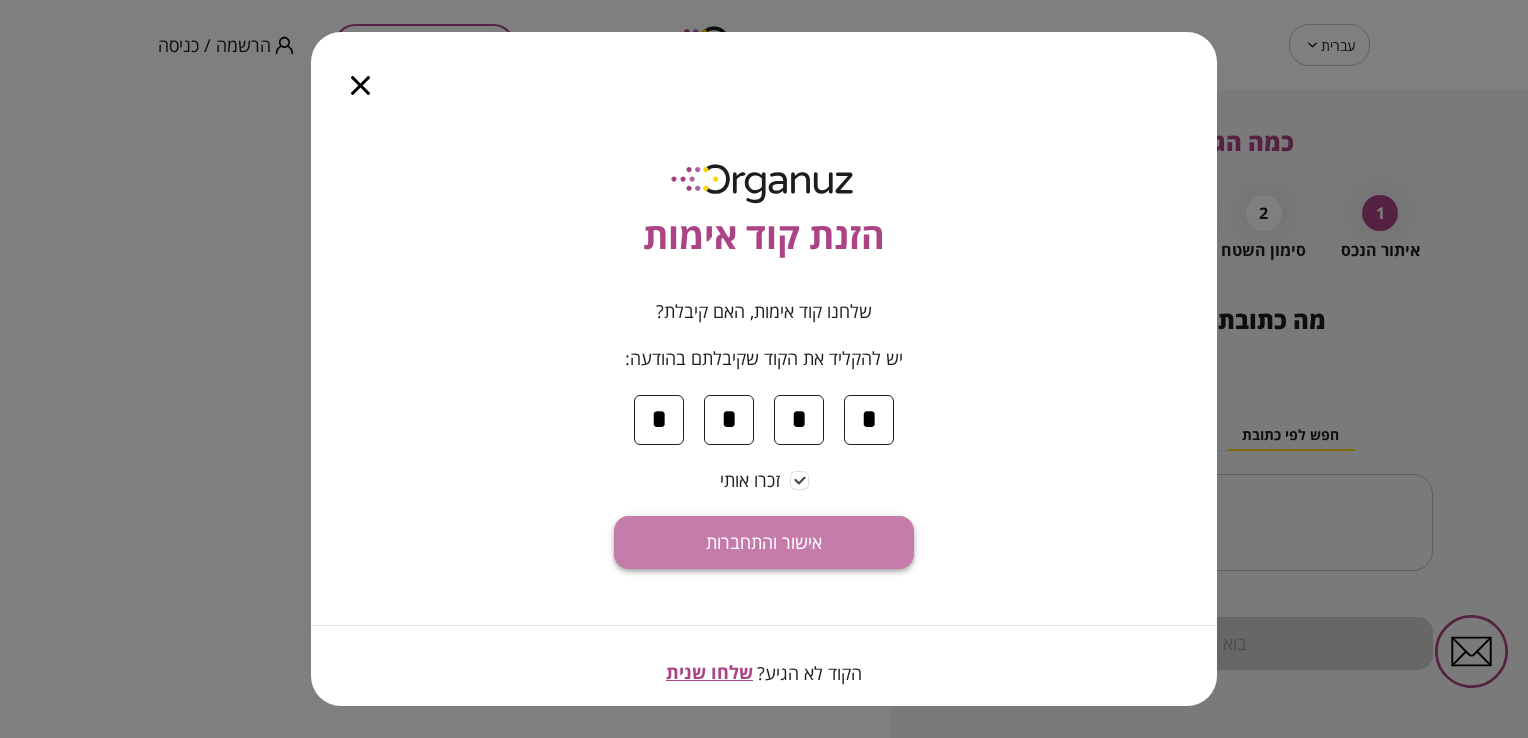 click on "אישור והתחברות" at bounding box center (764, 542) 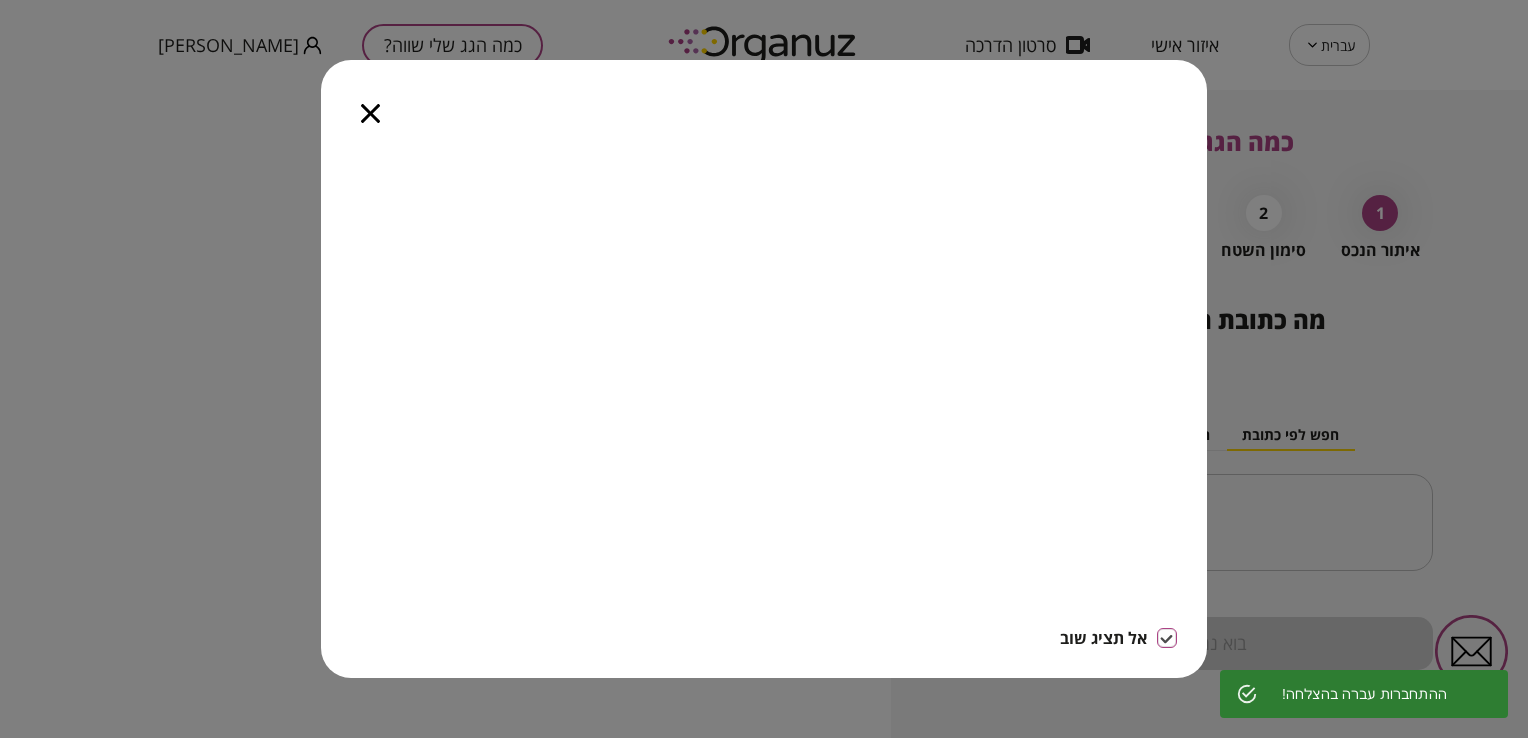 click 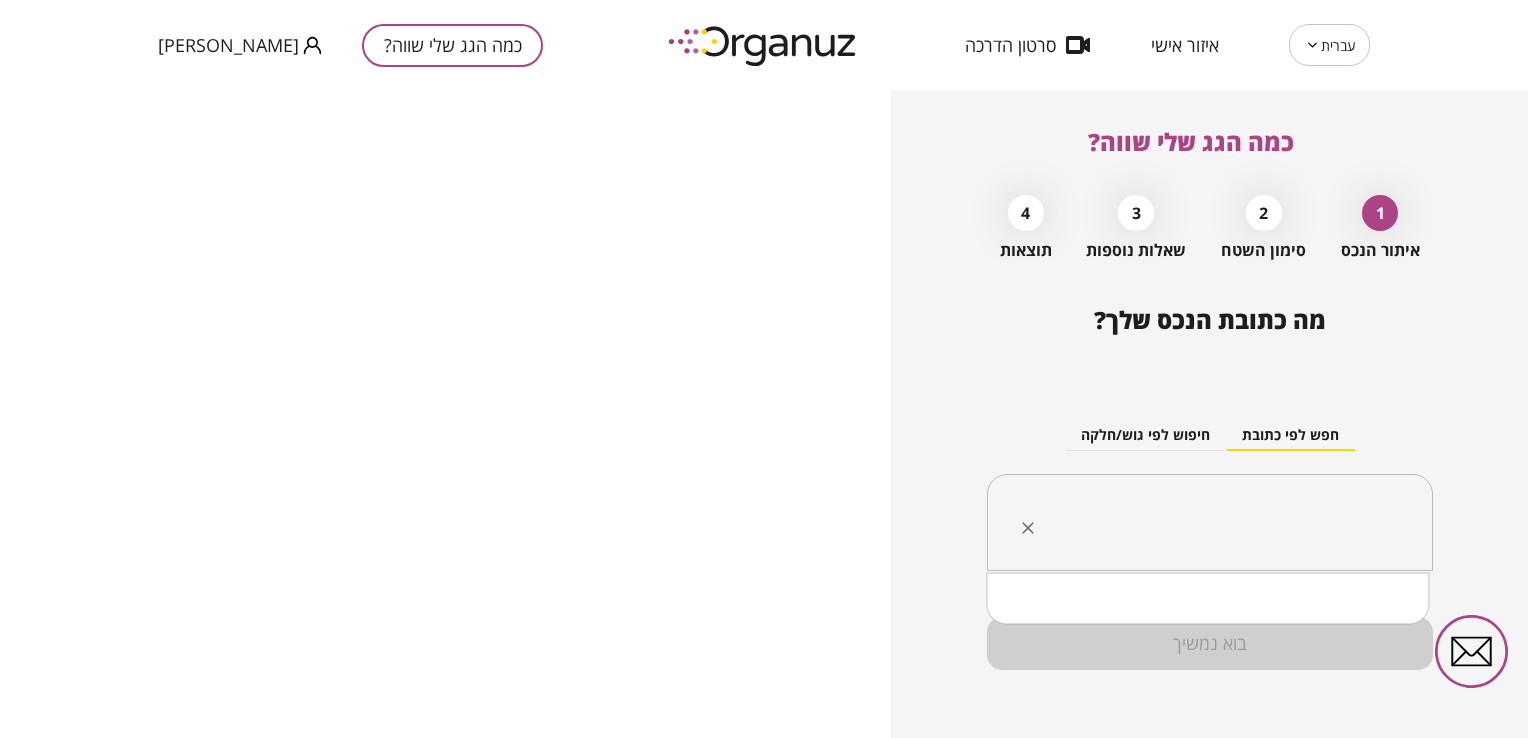 click at bounding box center [1217, 523] 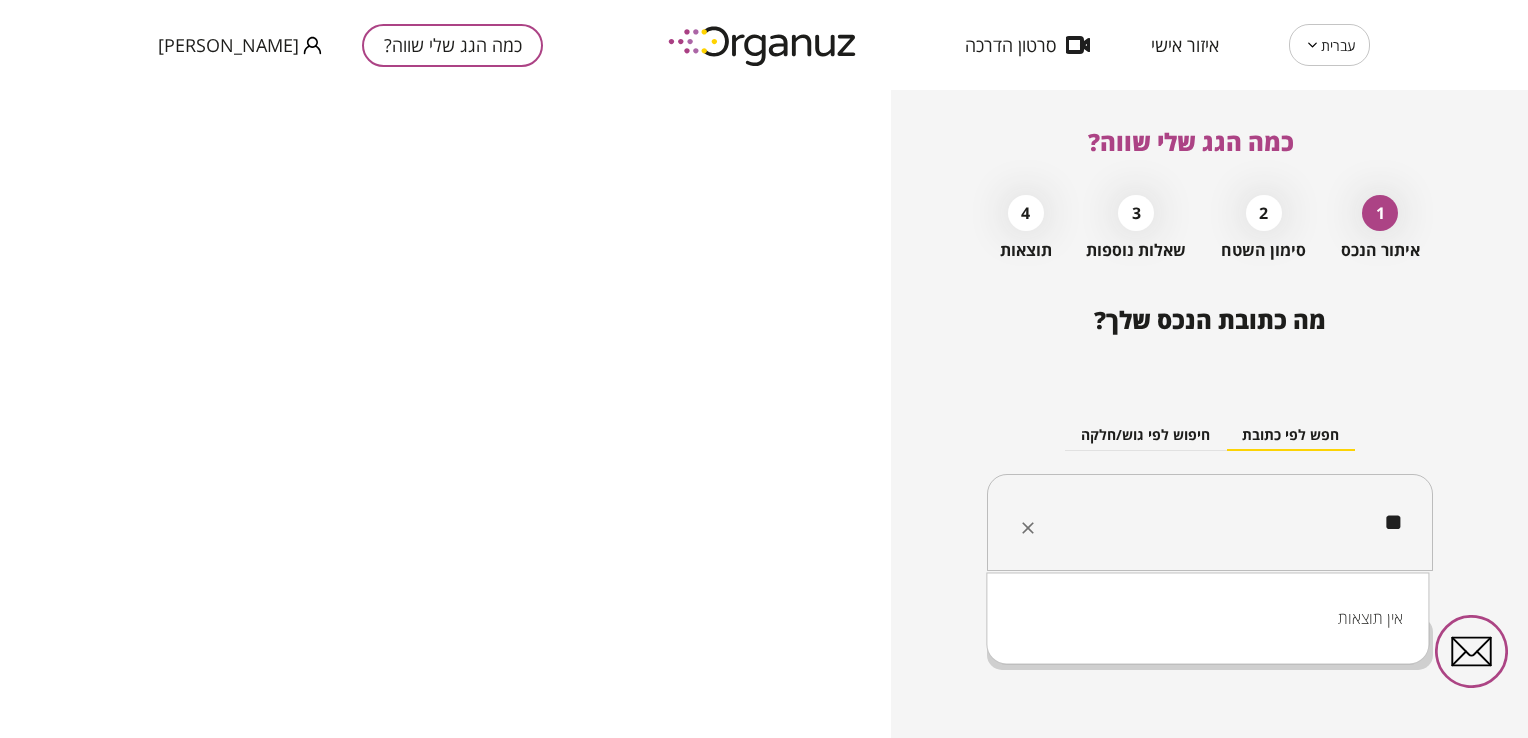 type on "*" 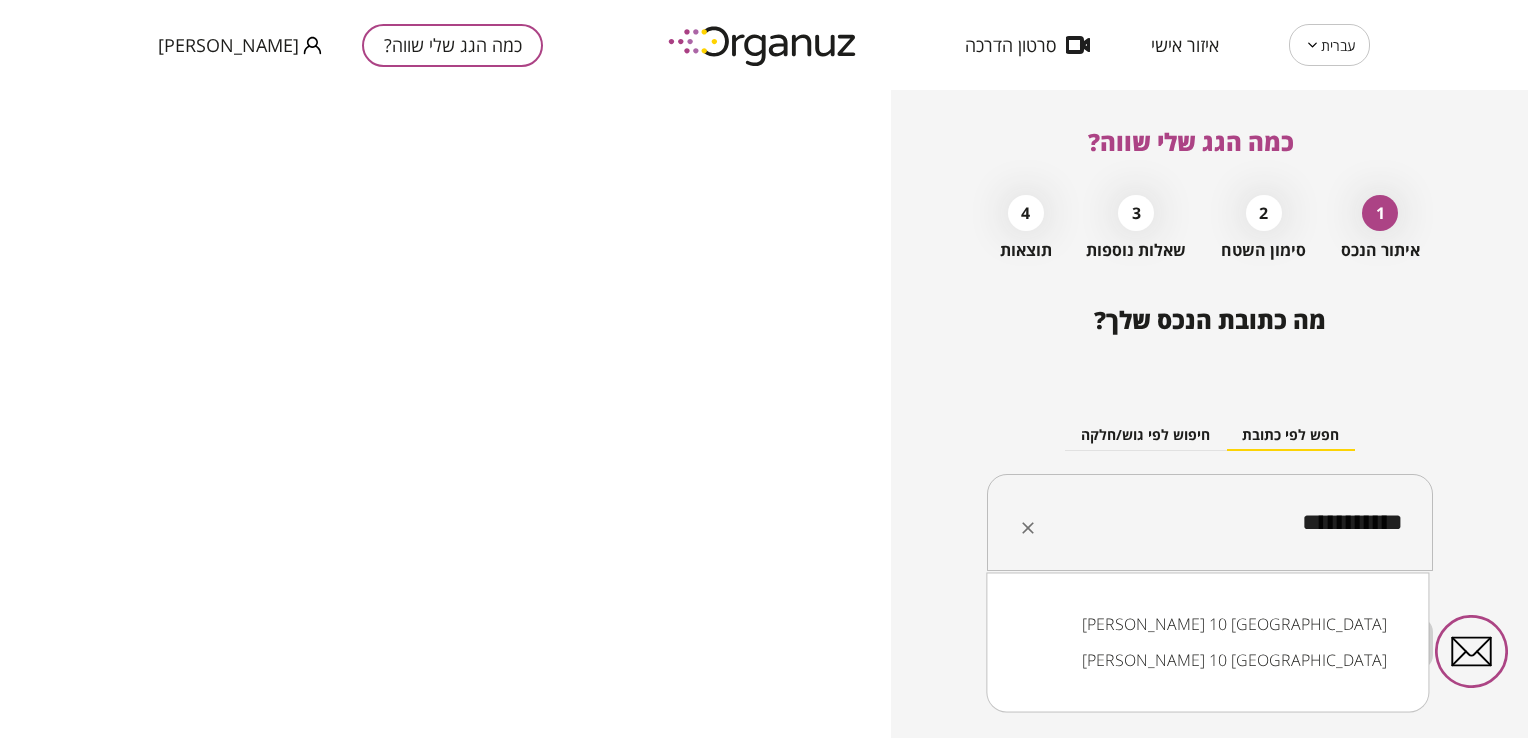 click on "[PERSON_NAME] 10 [GEOGRAPHIC_DATA]" at bounding box center (1207, 624) 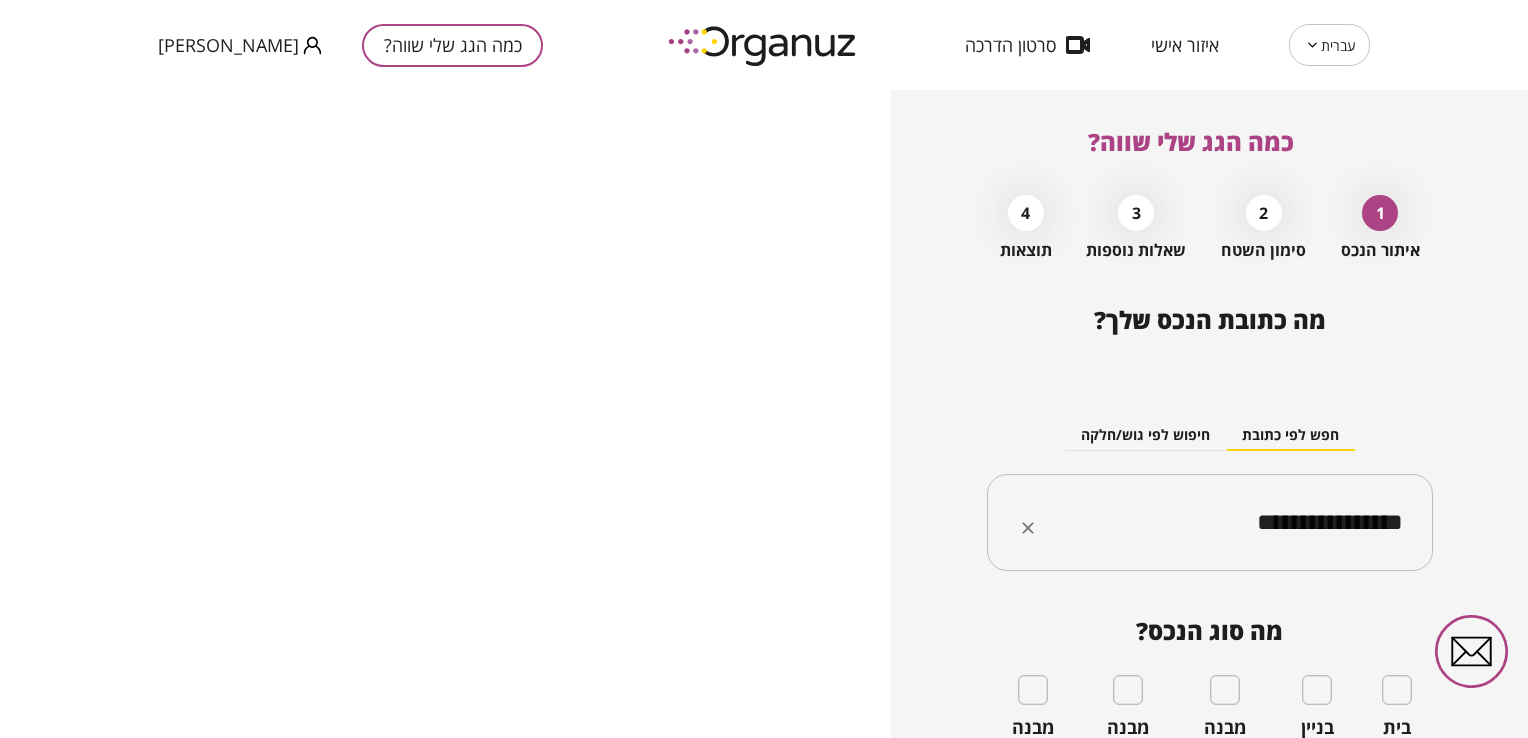 type on "**********" 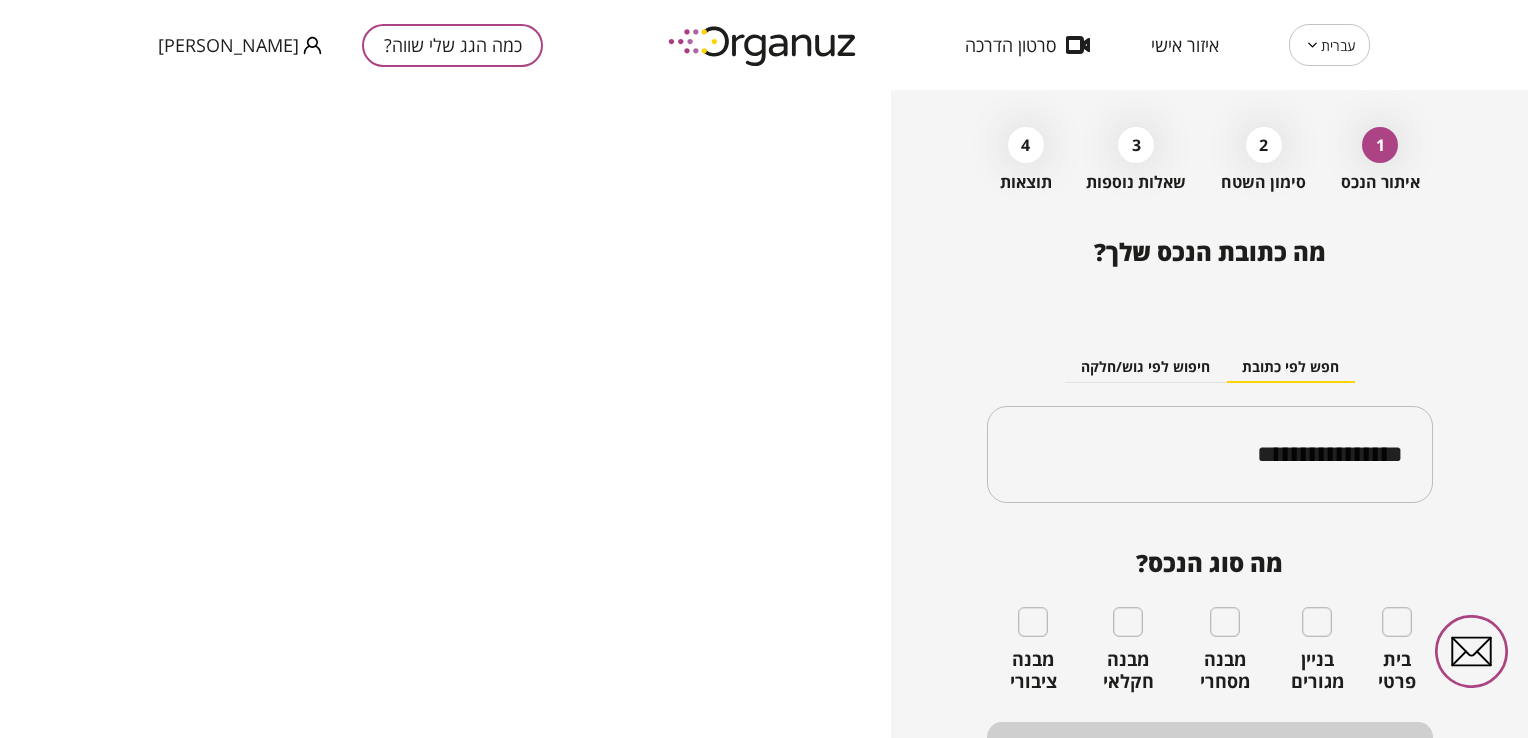 scroll, scrollTop: 75, scrollLeft: 0, axis: vertical 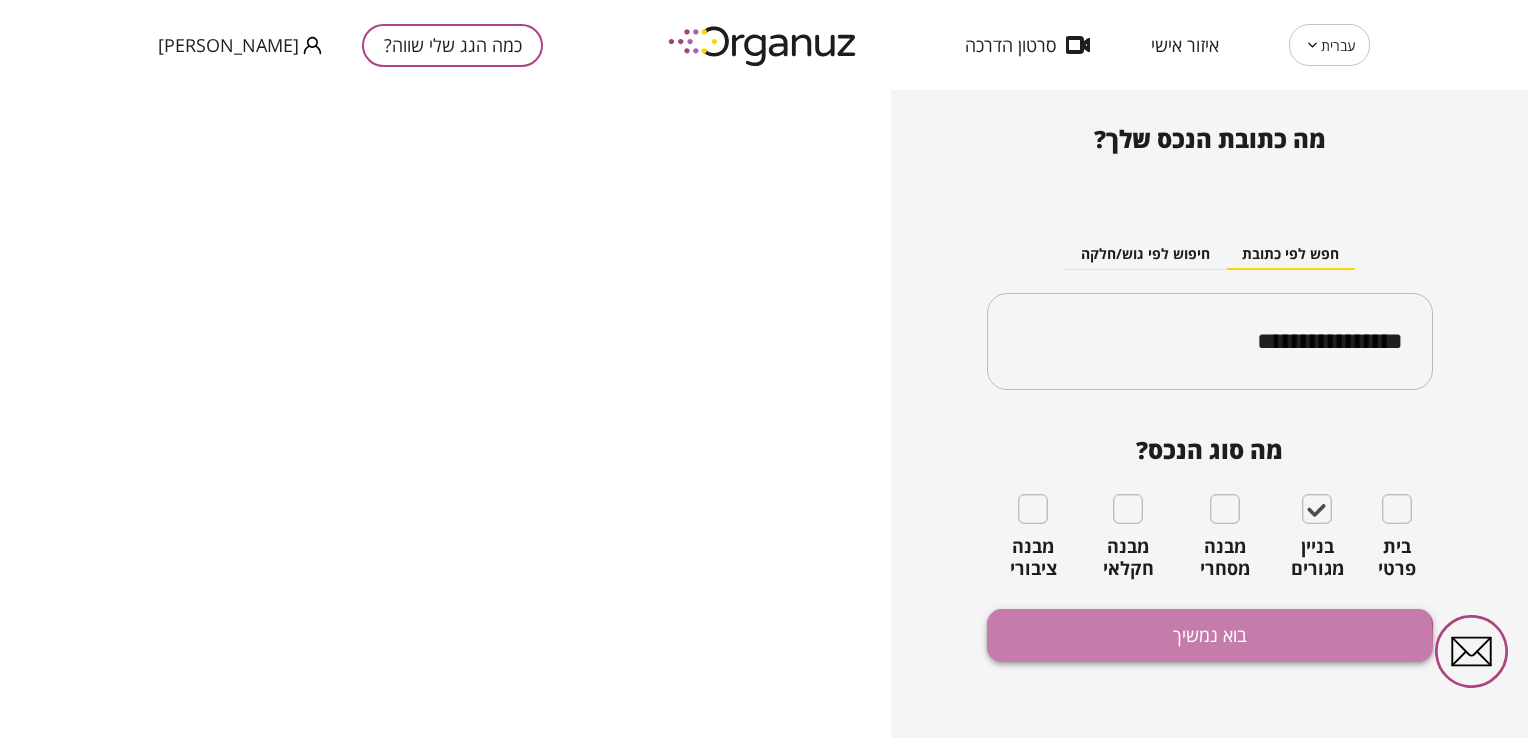 click on "בוא נמשיך" at bounding box center (1210, 635) 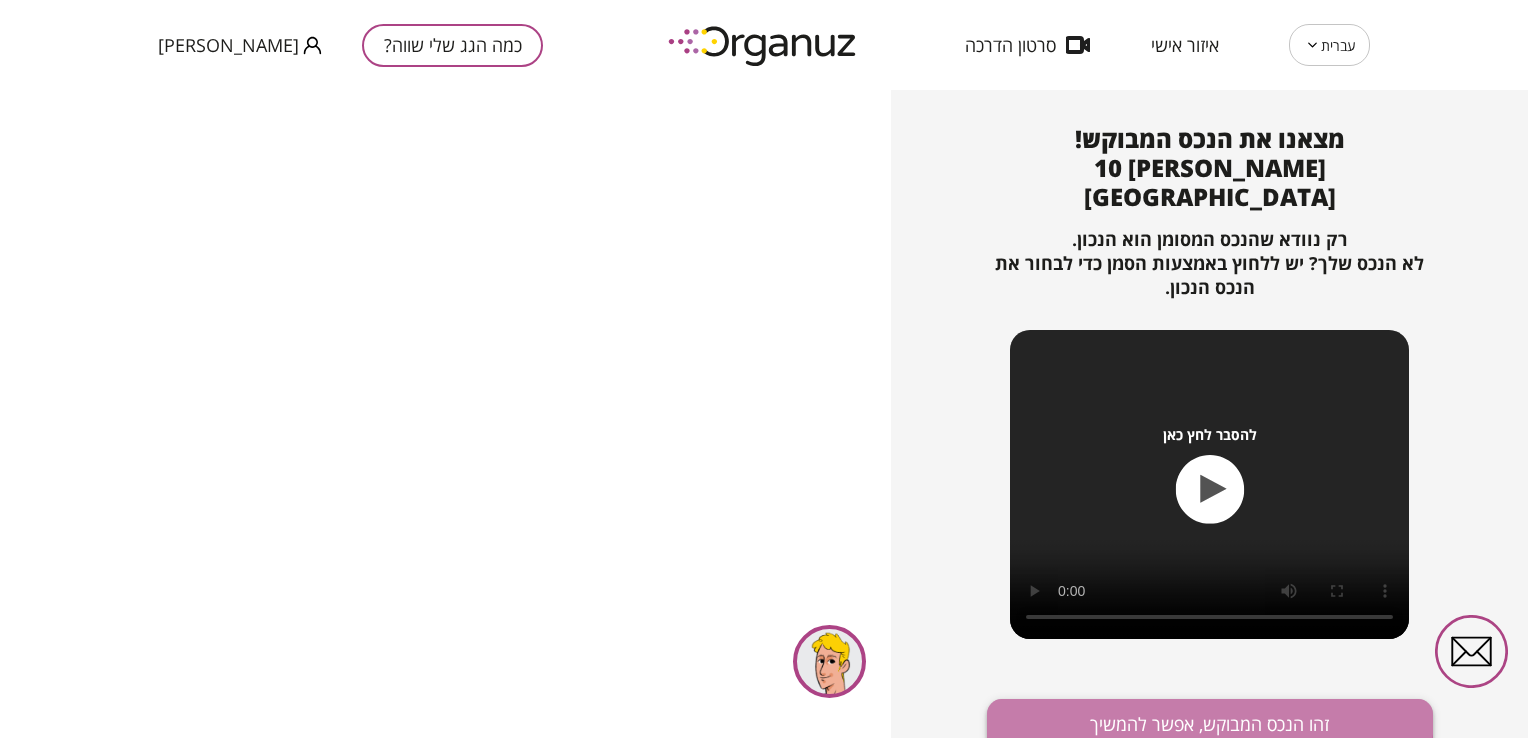 click on "זהו הנכס המבוקש, אפשר להמשיך" at bounding box center (1210, 725) 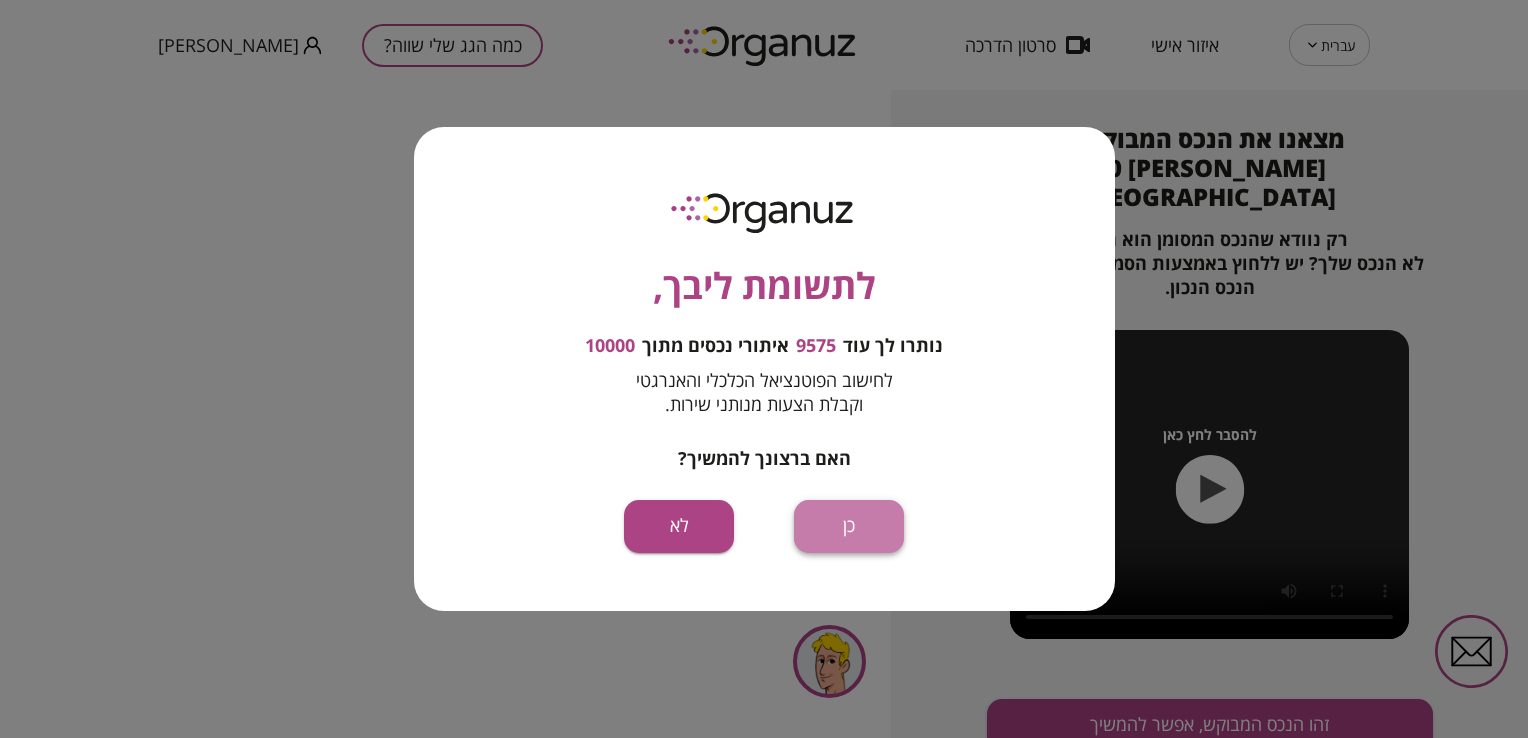 click on "כן" at bounding box center (849, 526) 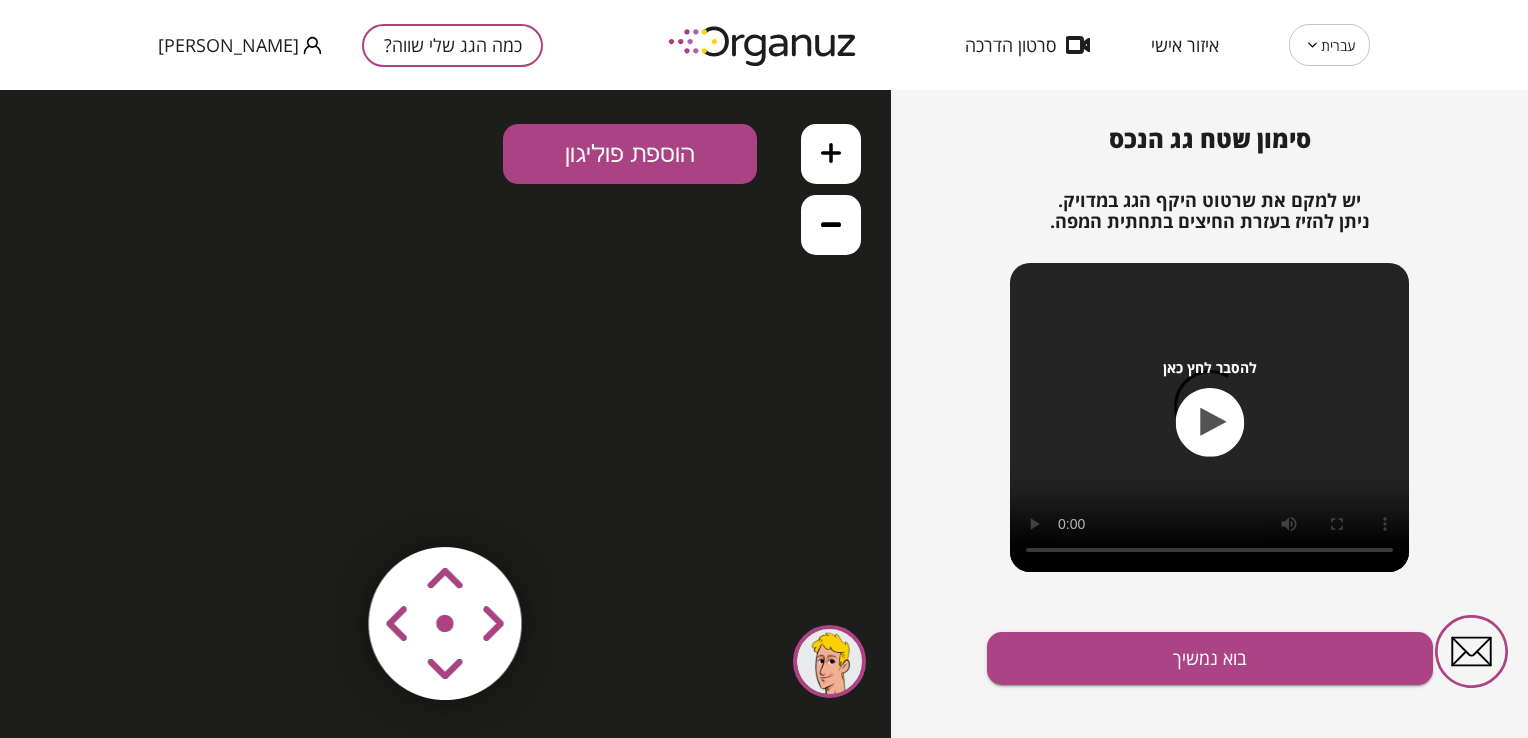 scroll, scrollTop: 0, scrollLeft: 0, axis: both 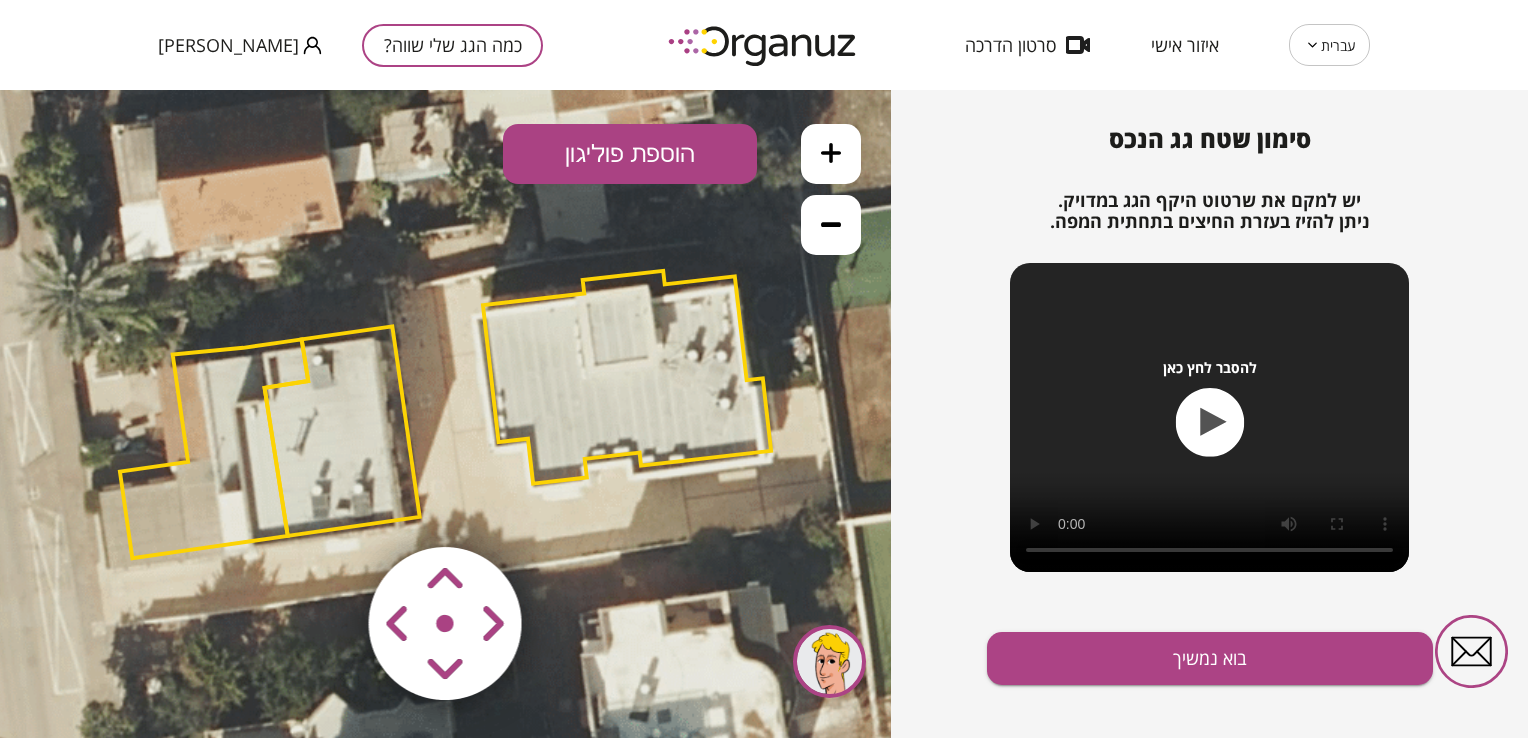 click 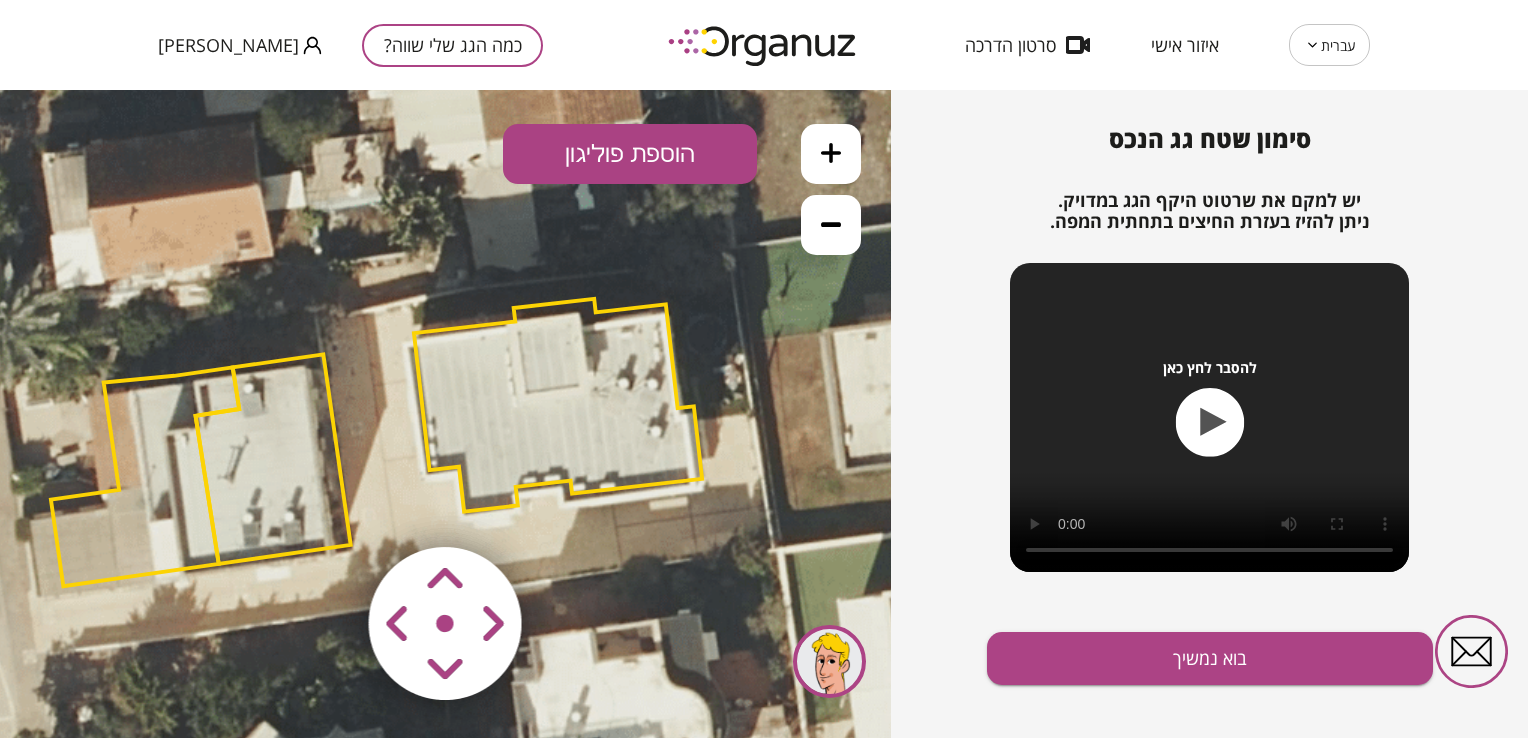 drag, startPoint x: 307, startPoint y: 463, endPoint x: 219, endPoint y: 529, distance: 110 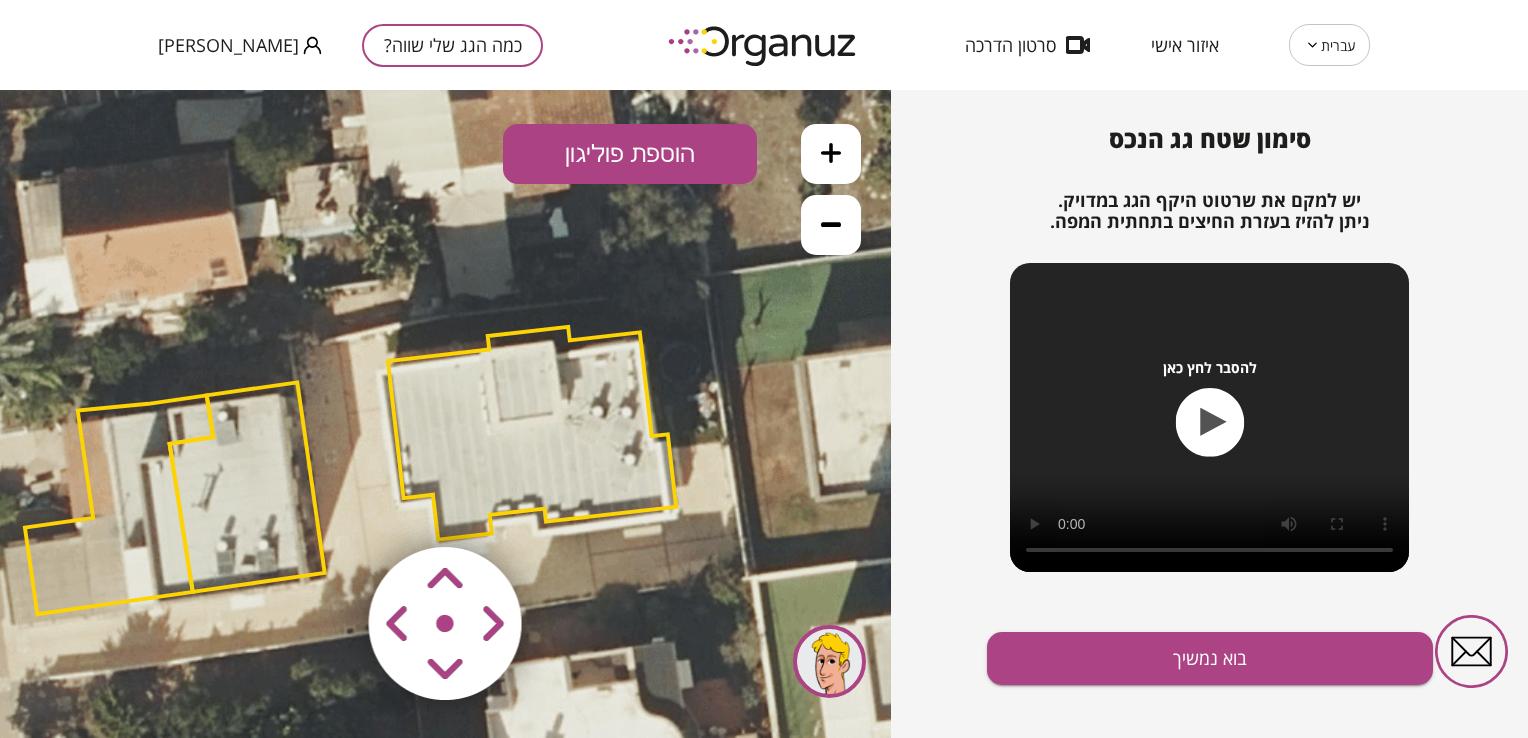 click 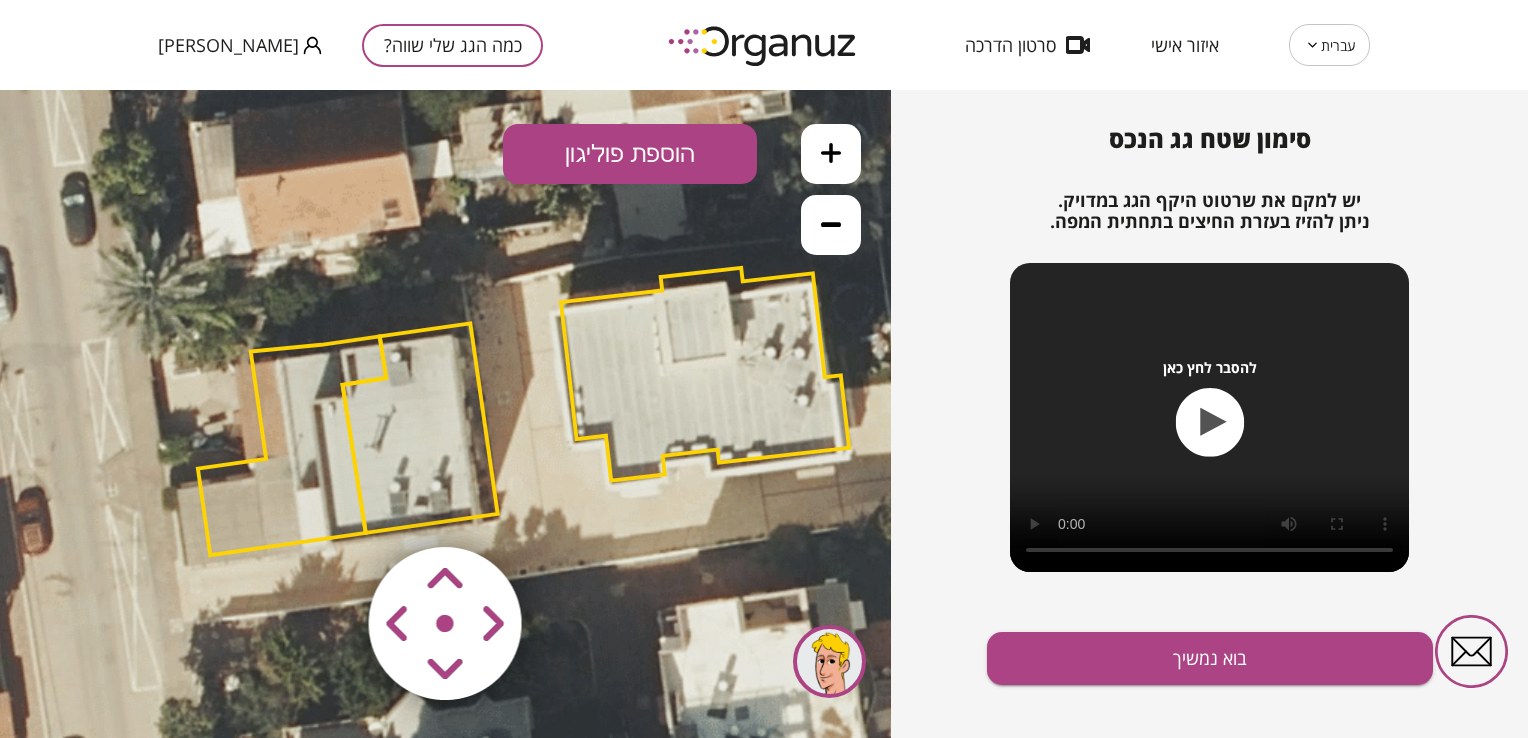 drag, startPoint x: 263, startPoint y: 256, endPoint x: 507, endPoint y: 203, distance: 249.6898 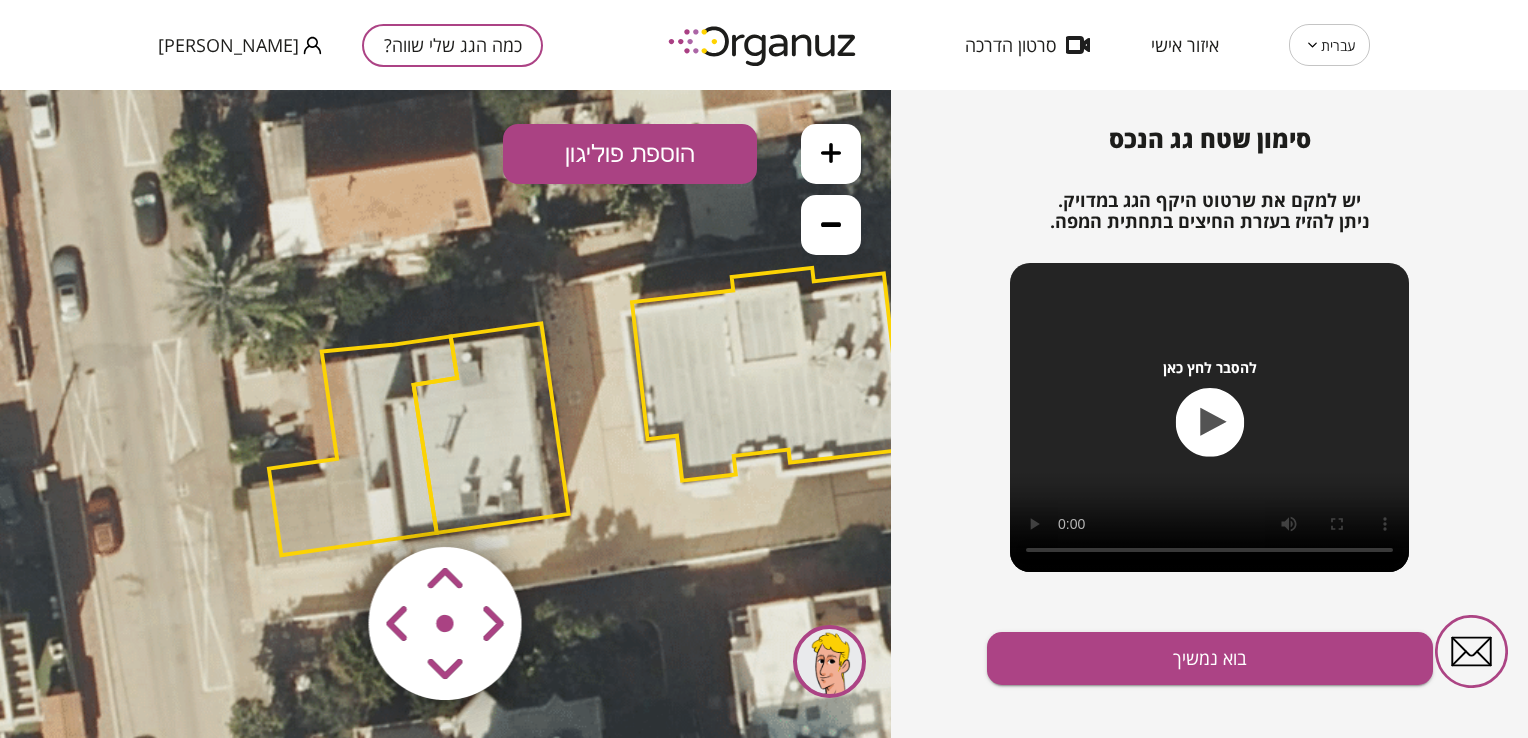 click 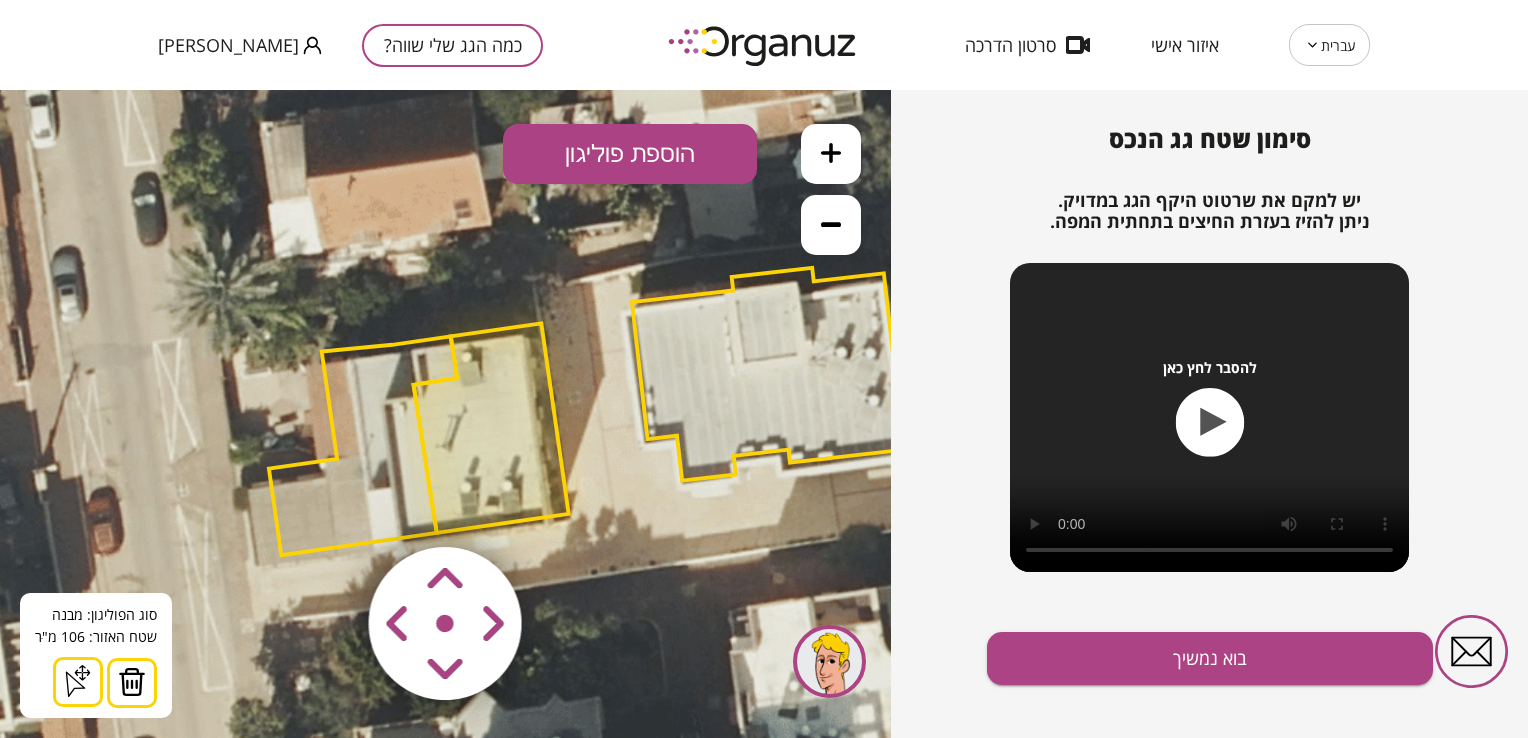 click at bounding box center (132, 682) 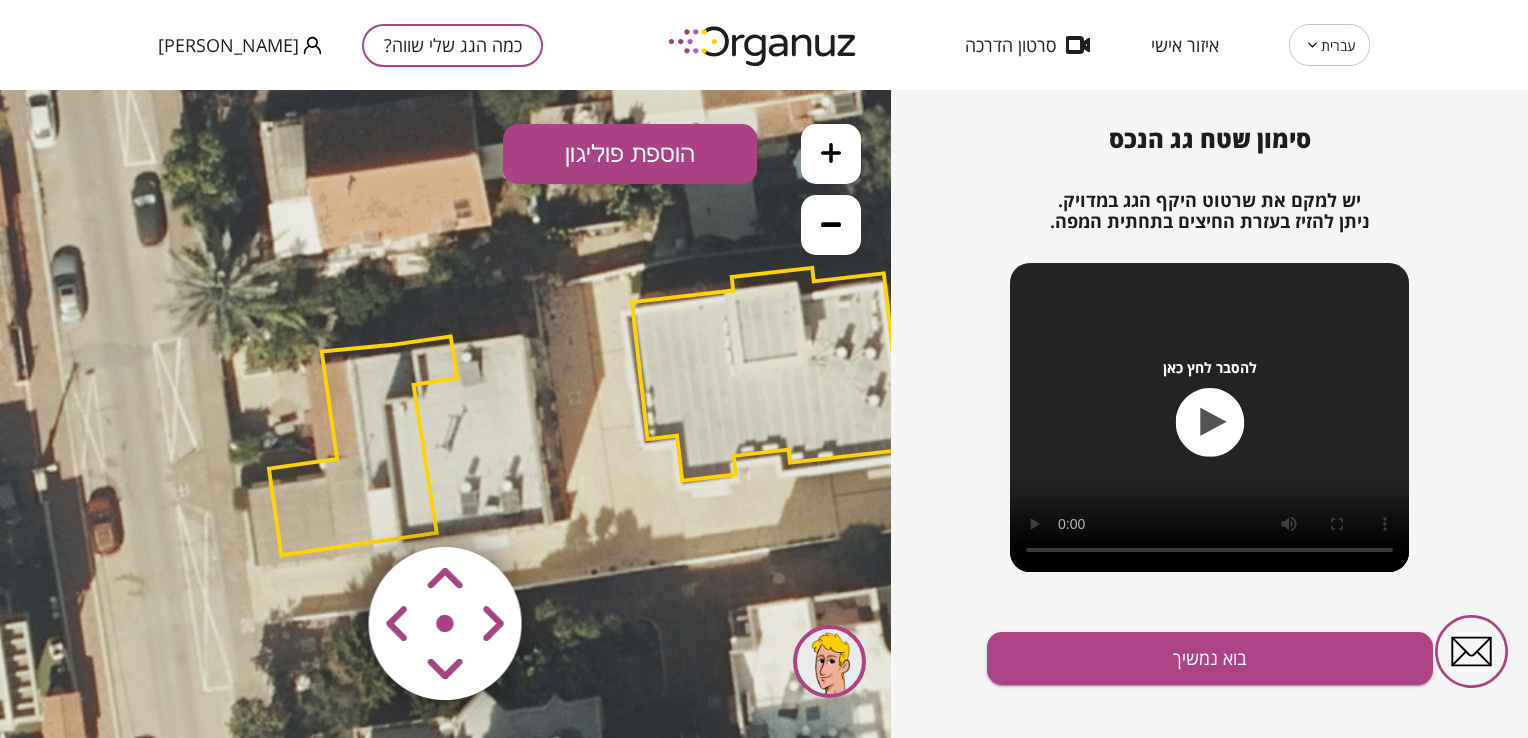 click 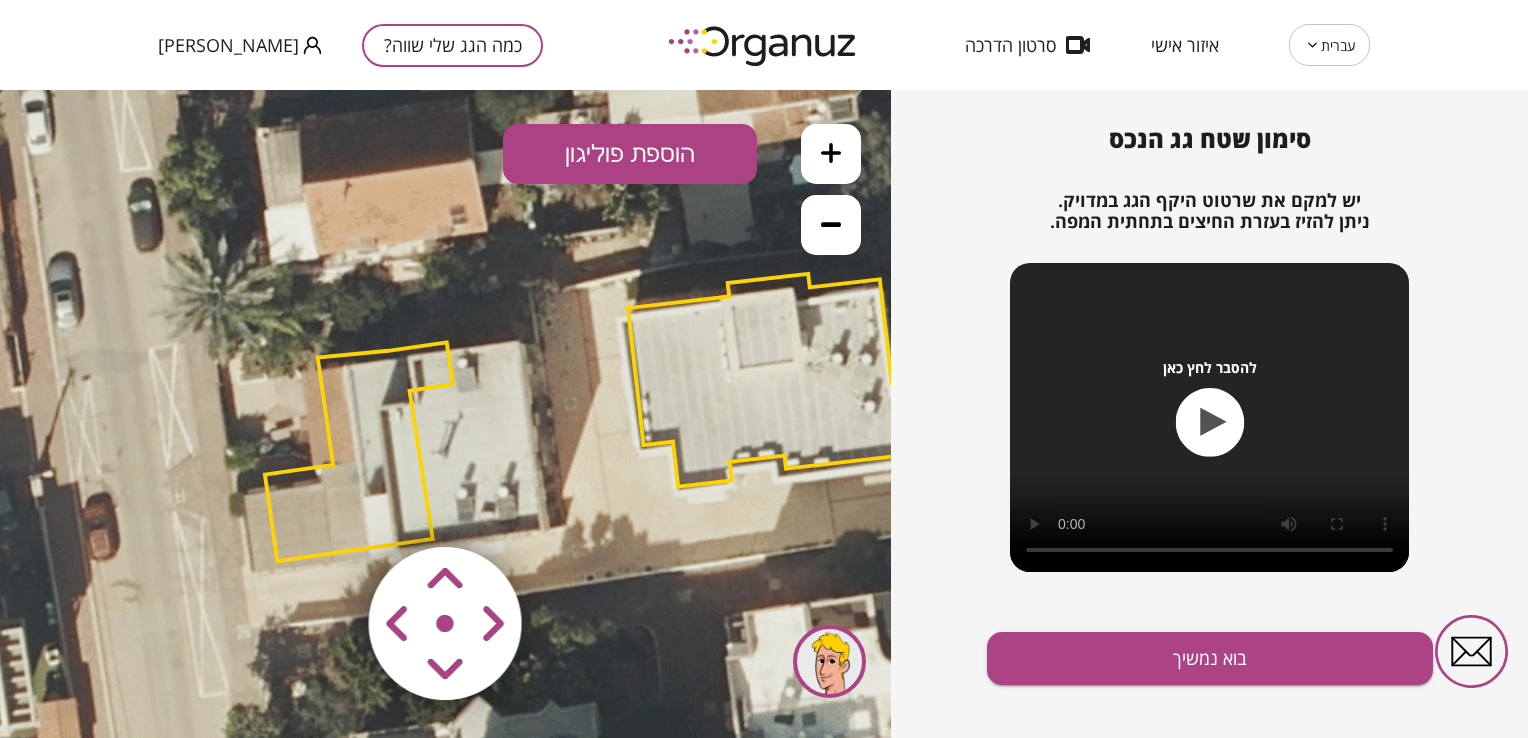 click 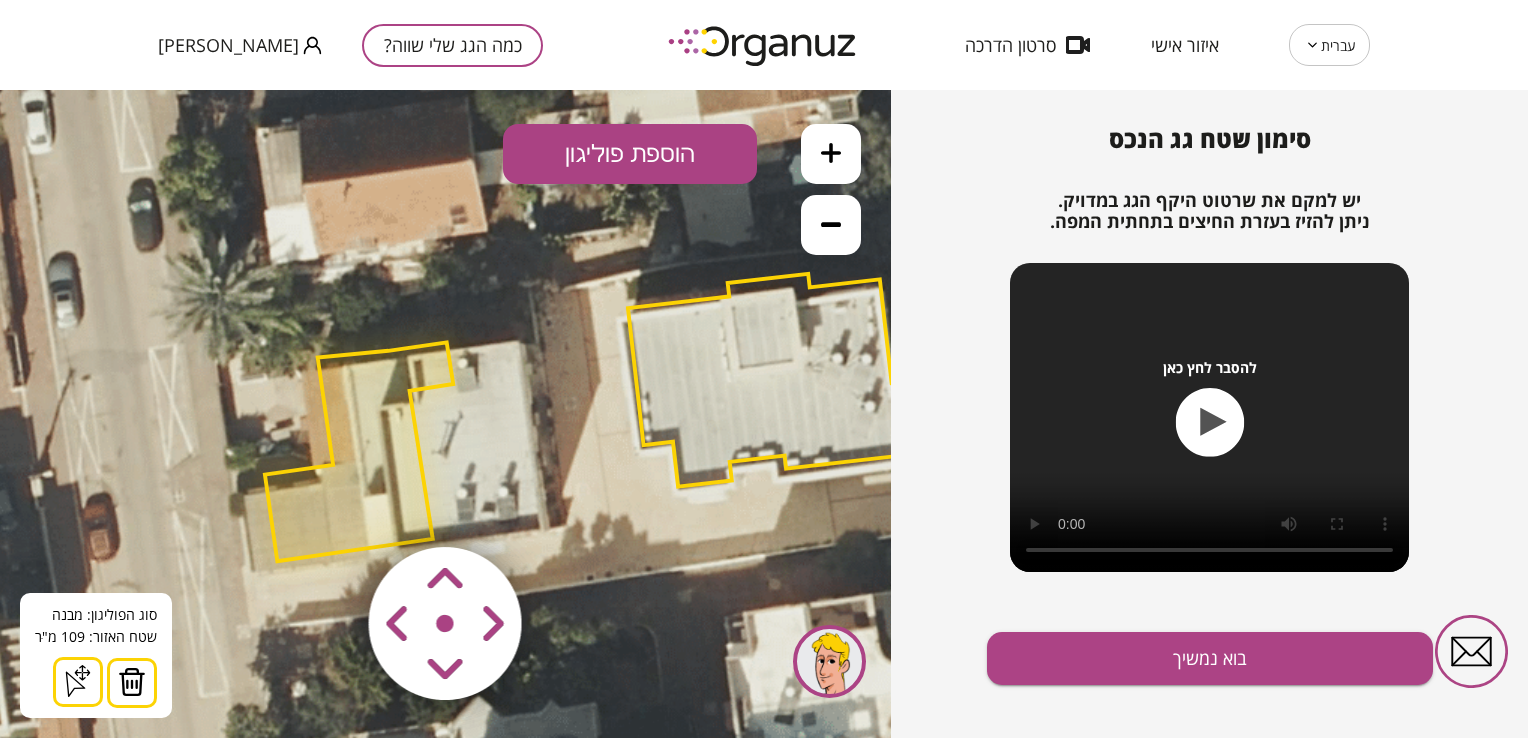 click at bounding box center (132, 682) 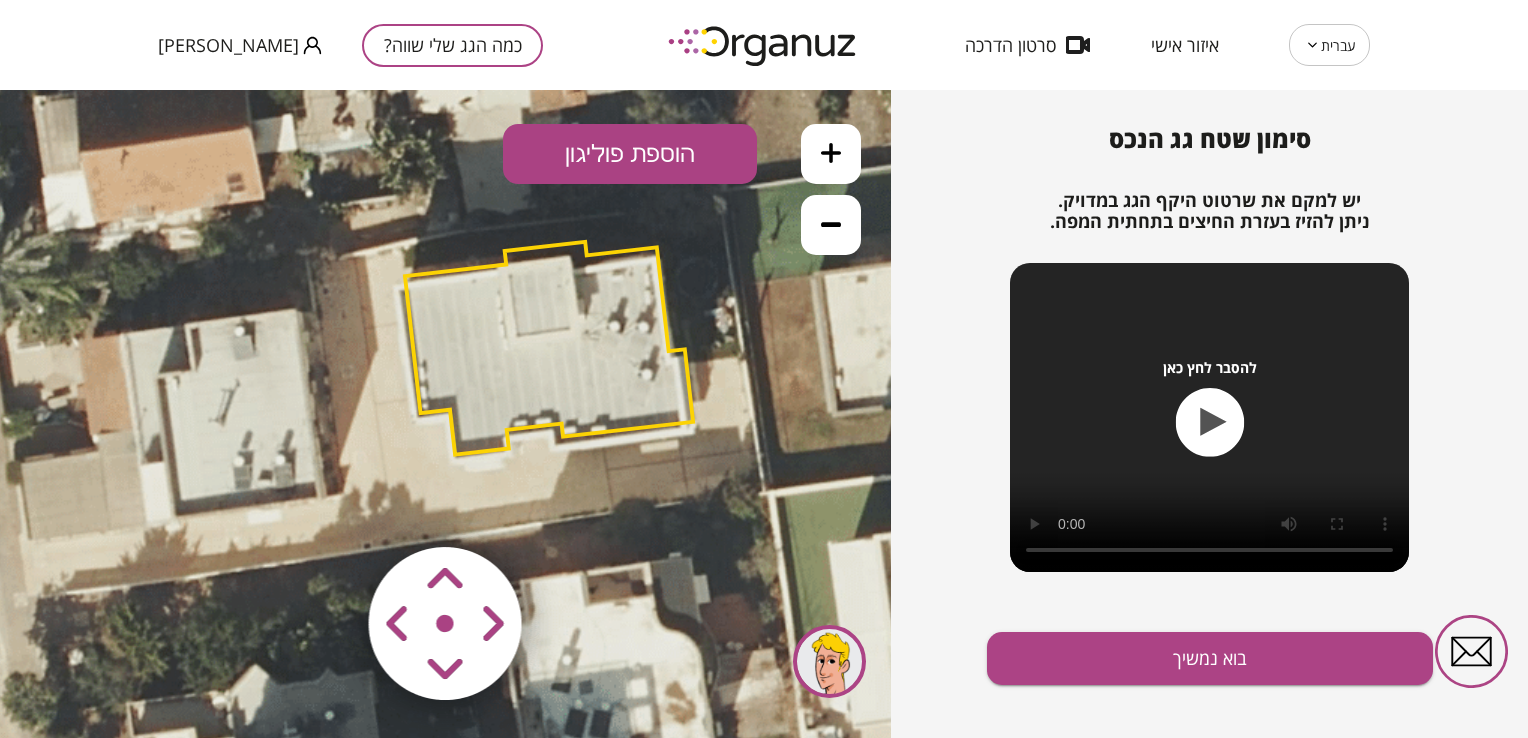 drag, startPoint x: 695, startPoint y: 640, endPoint x: 503, endPoint y: 598, distance: 196.54007 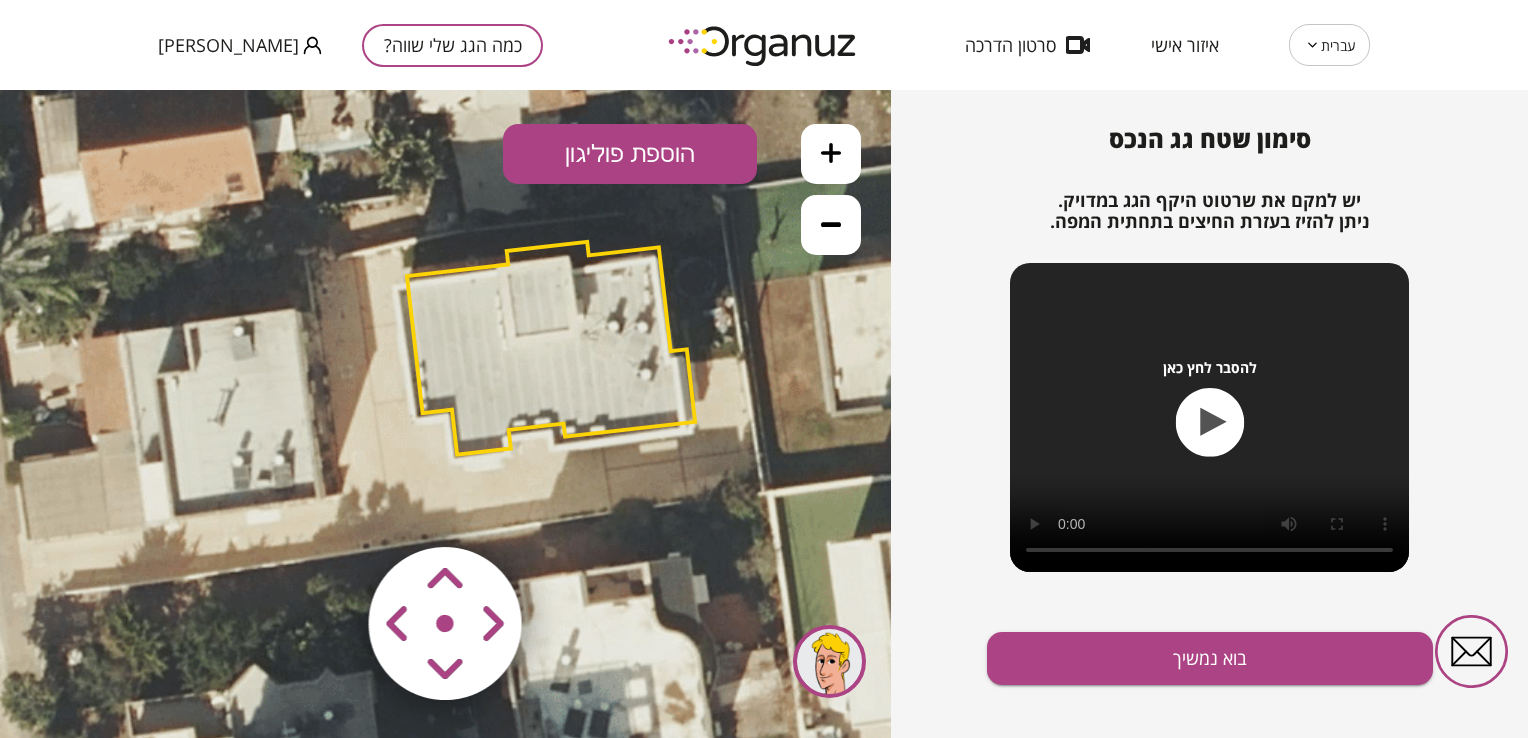 click at bounding box center (326, 505) 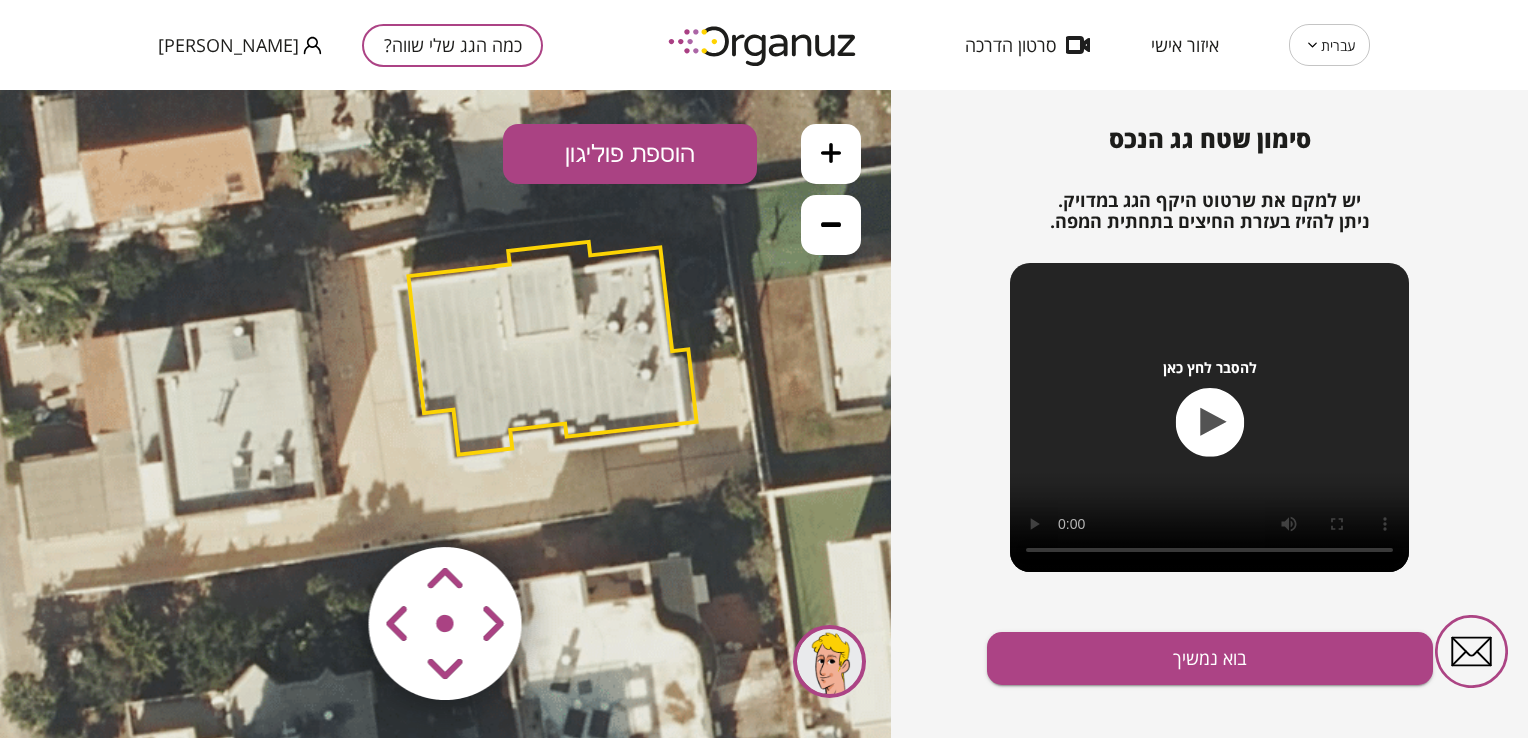 click at bounding box center [326, 505] 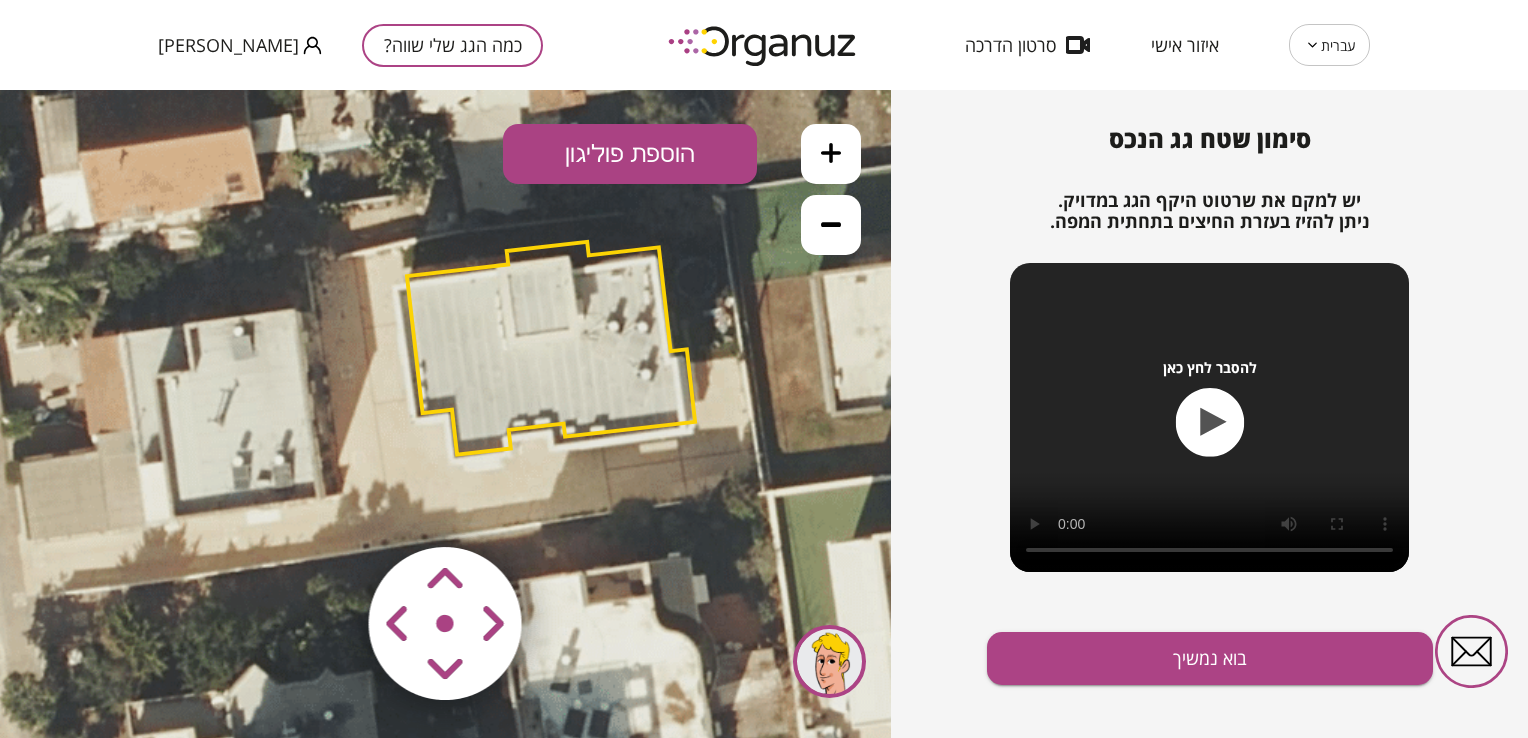 drag, startPoint x: 477, startPoint y: 631, endPoint x: 372, endPoint y: 633, distance: 105.01904 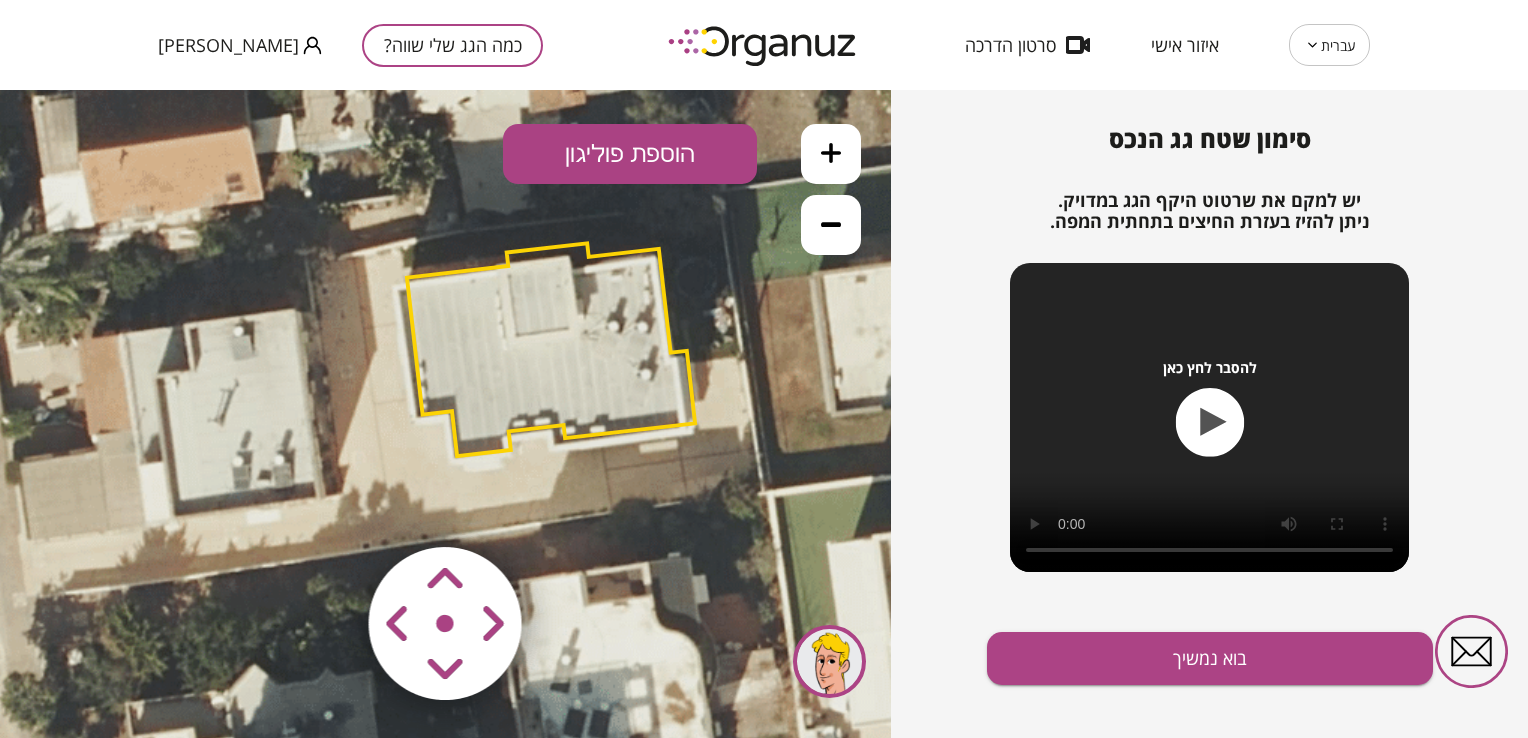 click at bounding box center [326, 505] 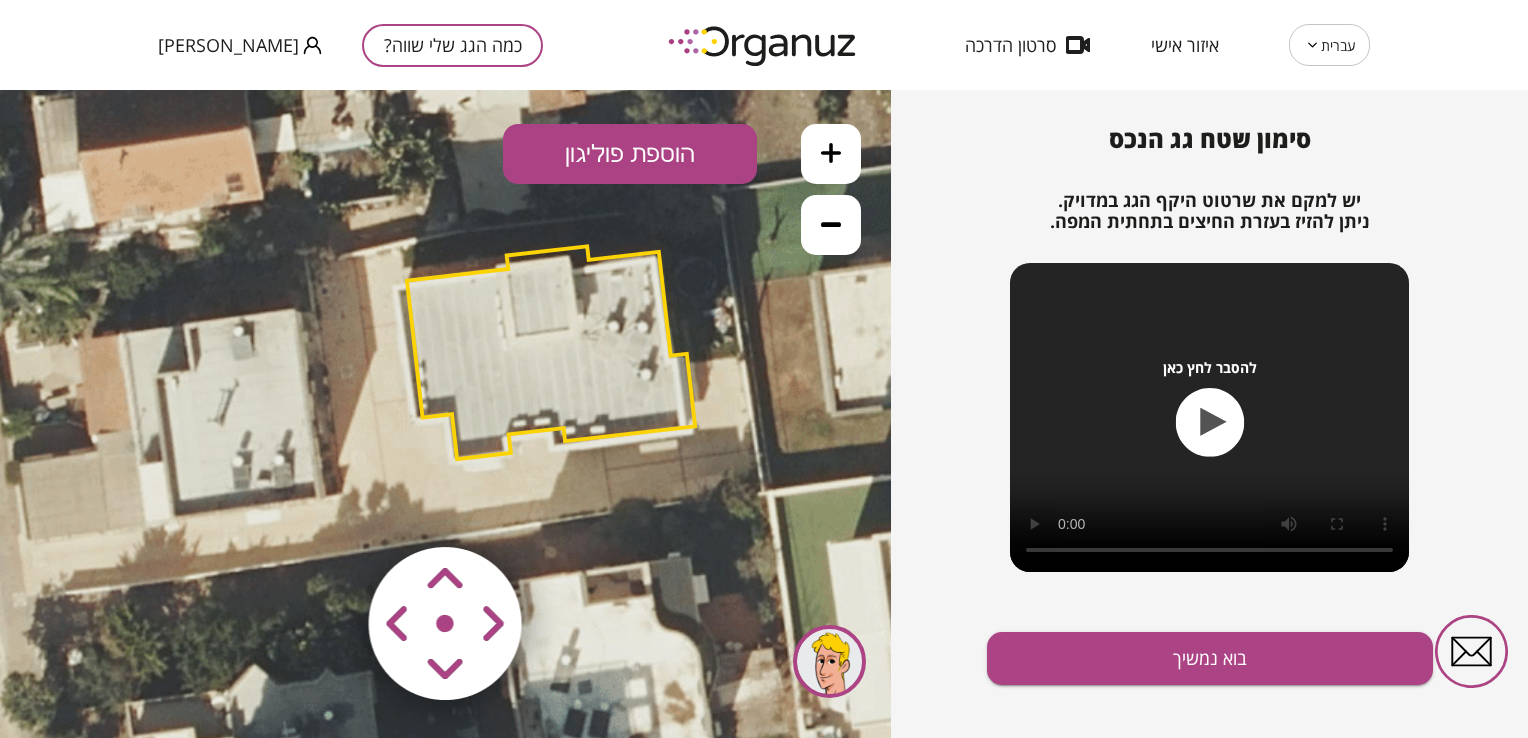click at bounding box center [326, 505] 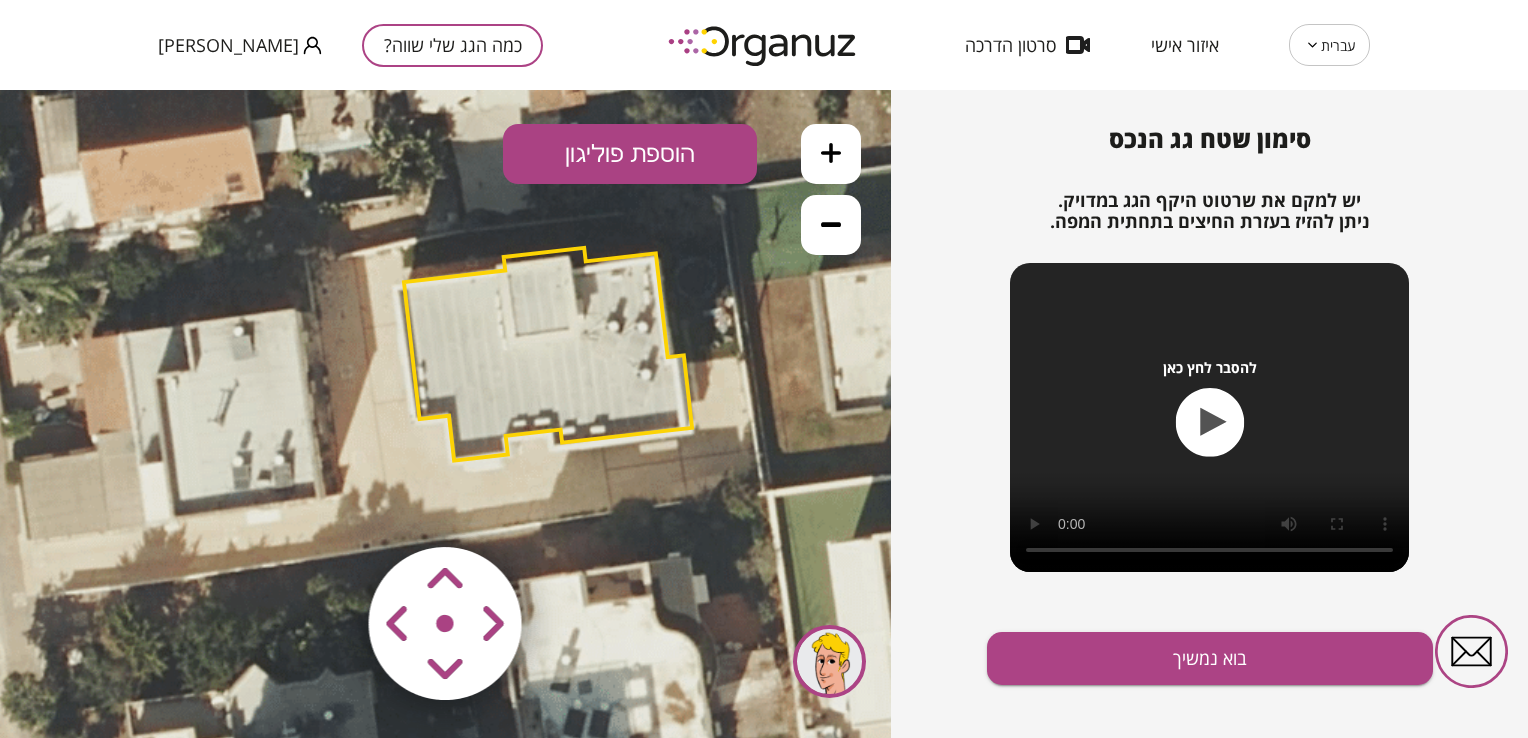 click at bounding box center [326, 505] 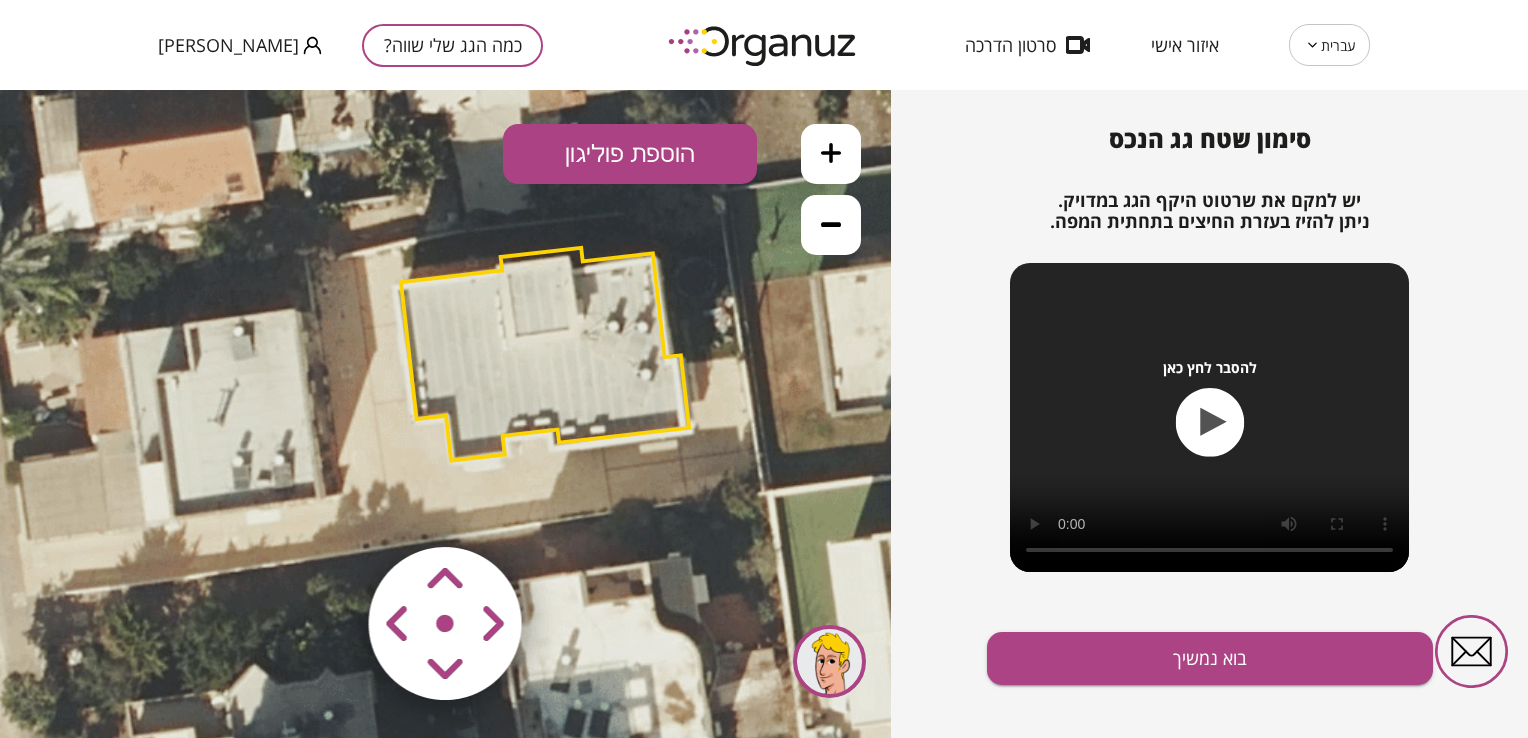 click at bounding box center [326, 505] 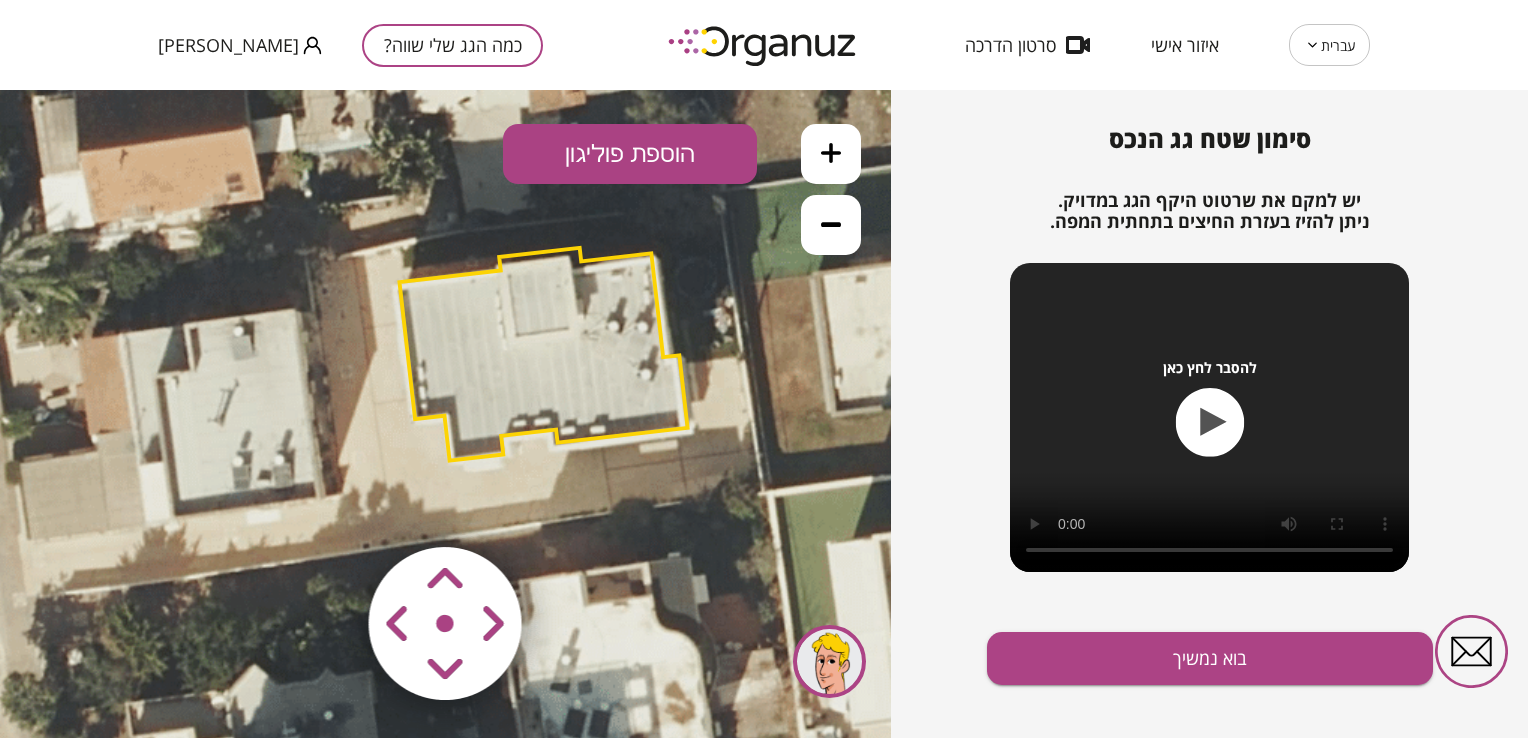 click at bounding box center (326, 505) 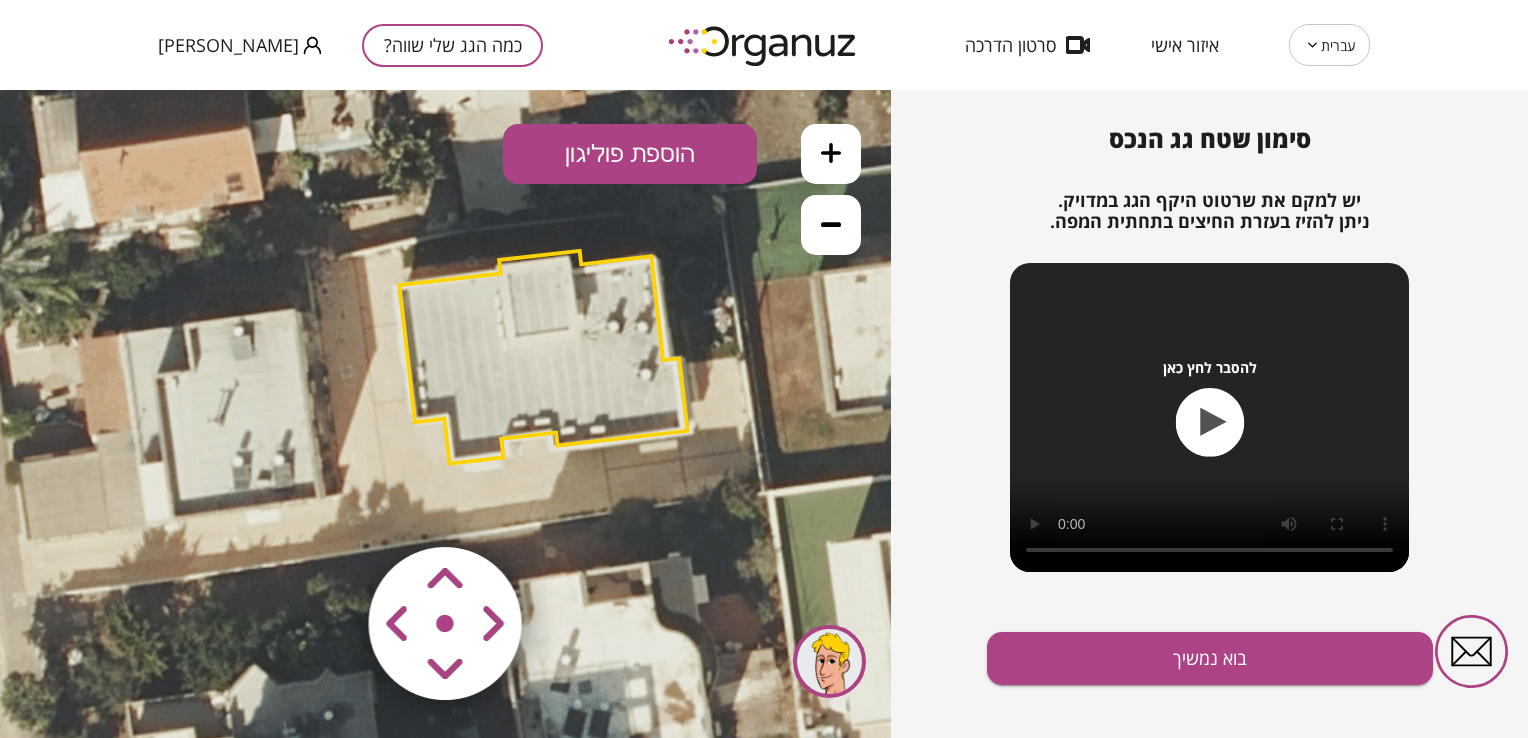 click at bounding box center (326, 505) 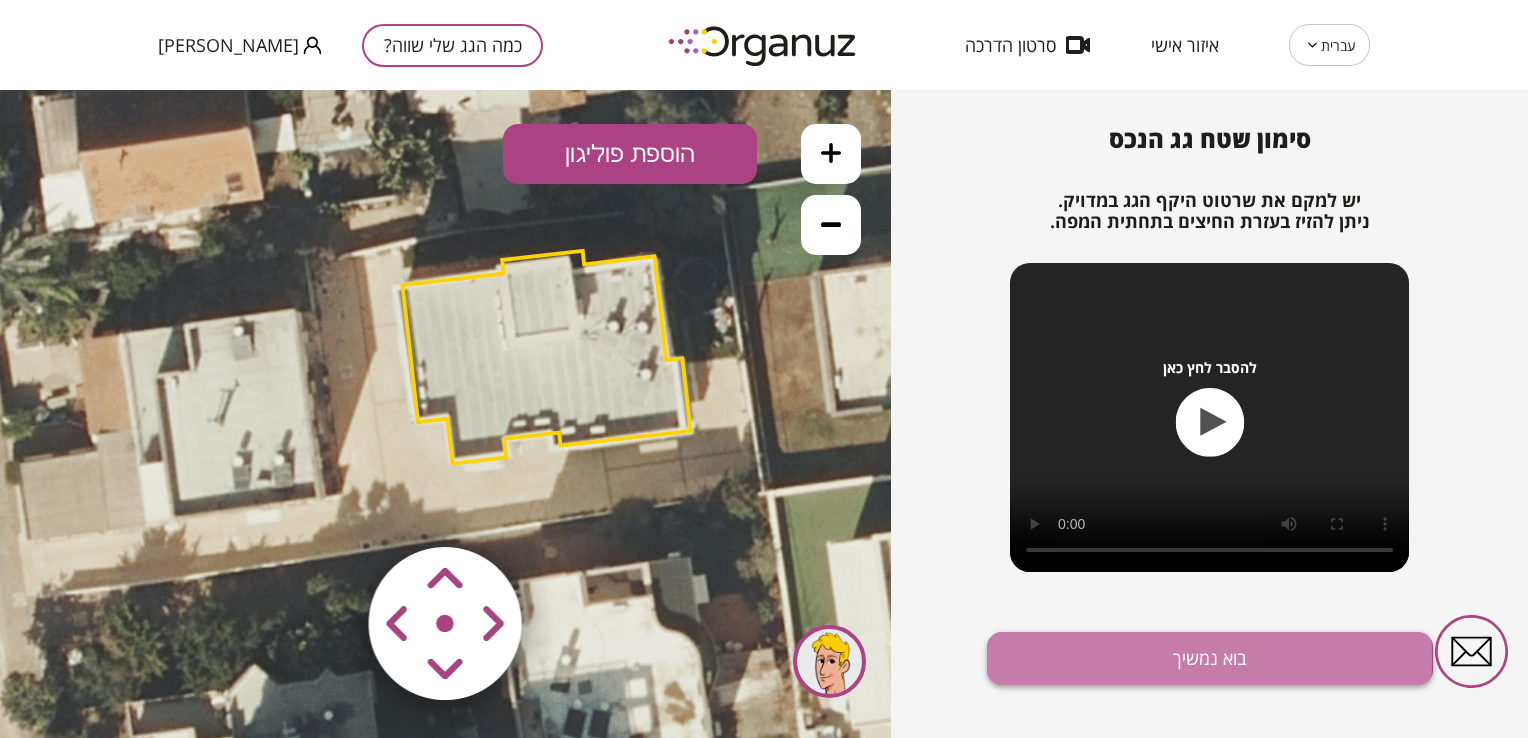 click on "בוא נמשיך" at bounding box center [1210, 658] 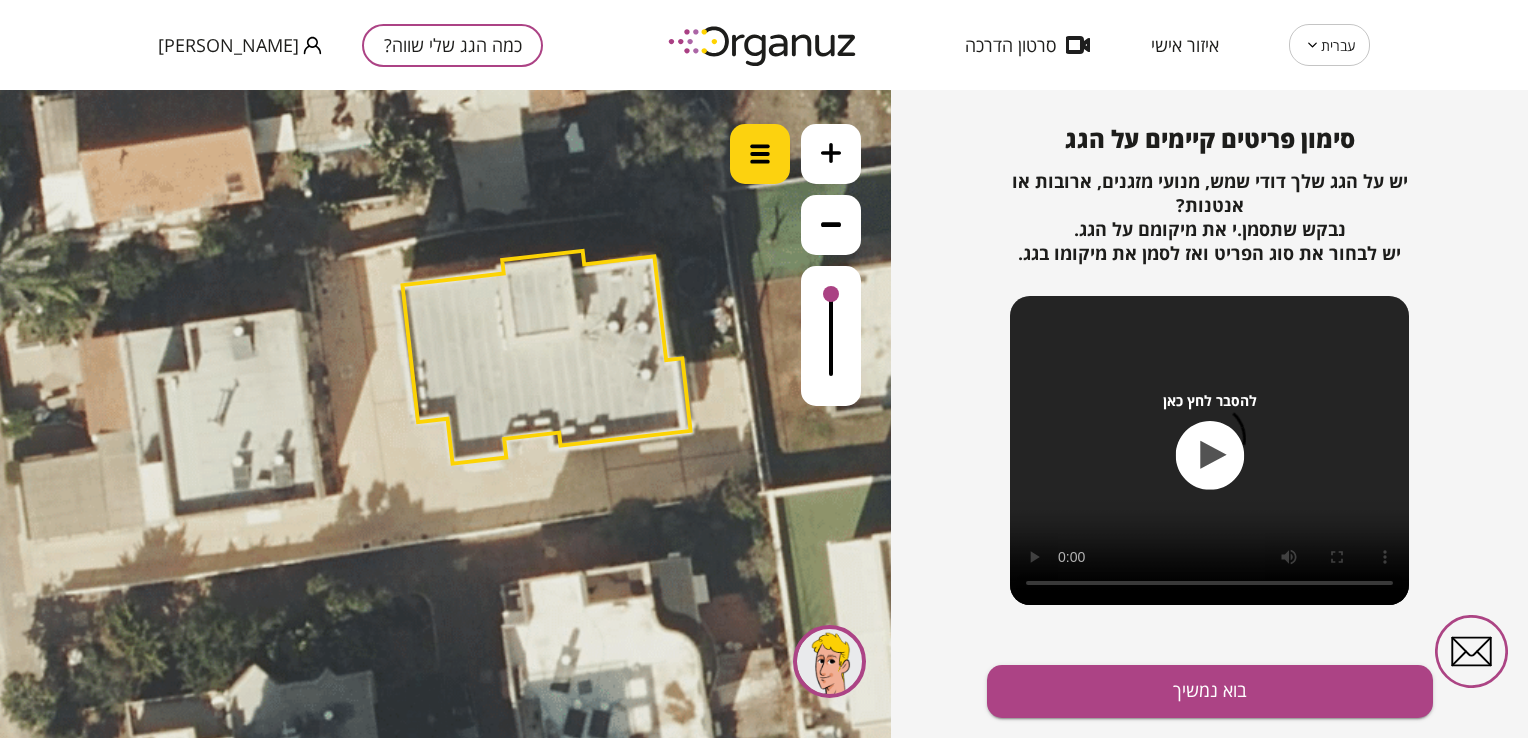 click at bounding box center [760, 154] 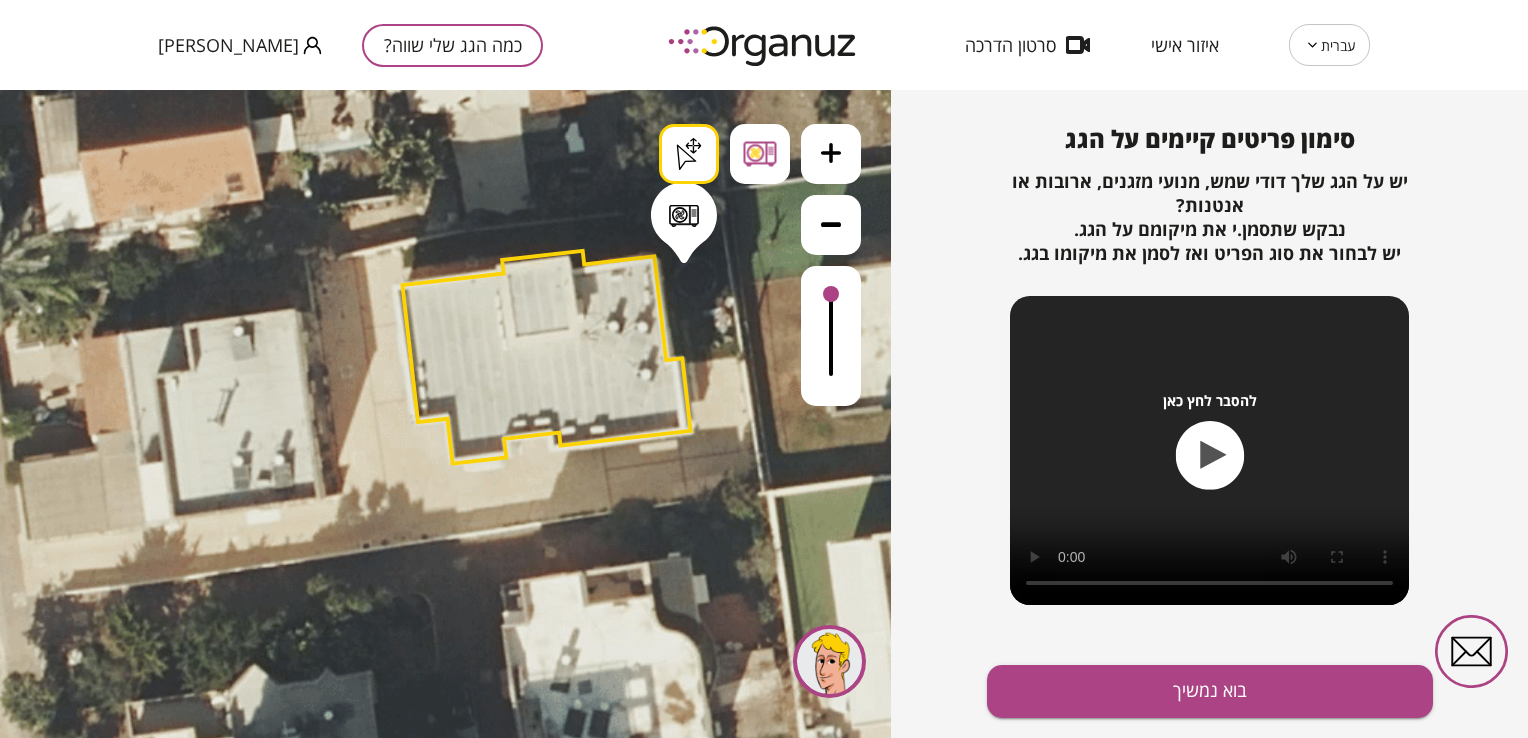 click on ".st0 {
fill: #FFFFFF;
}
.st0 {
fill: #FFFFFF;
}" at bounding box center [445, 414] 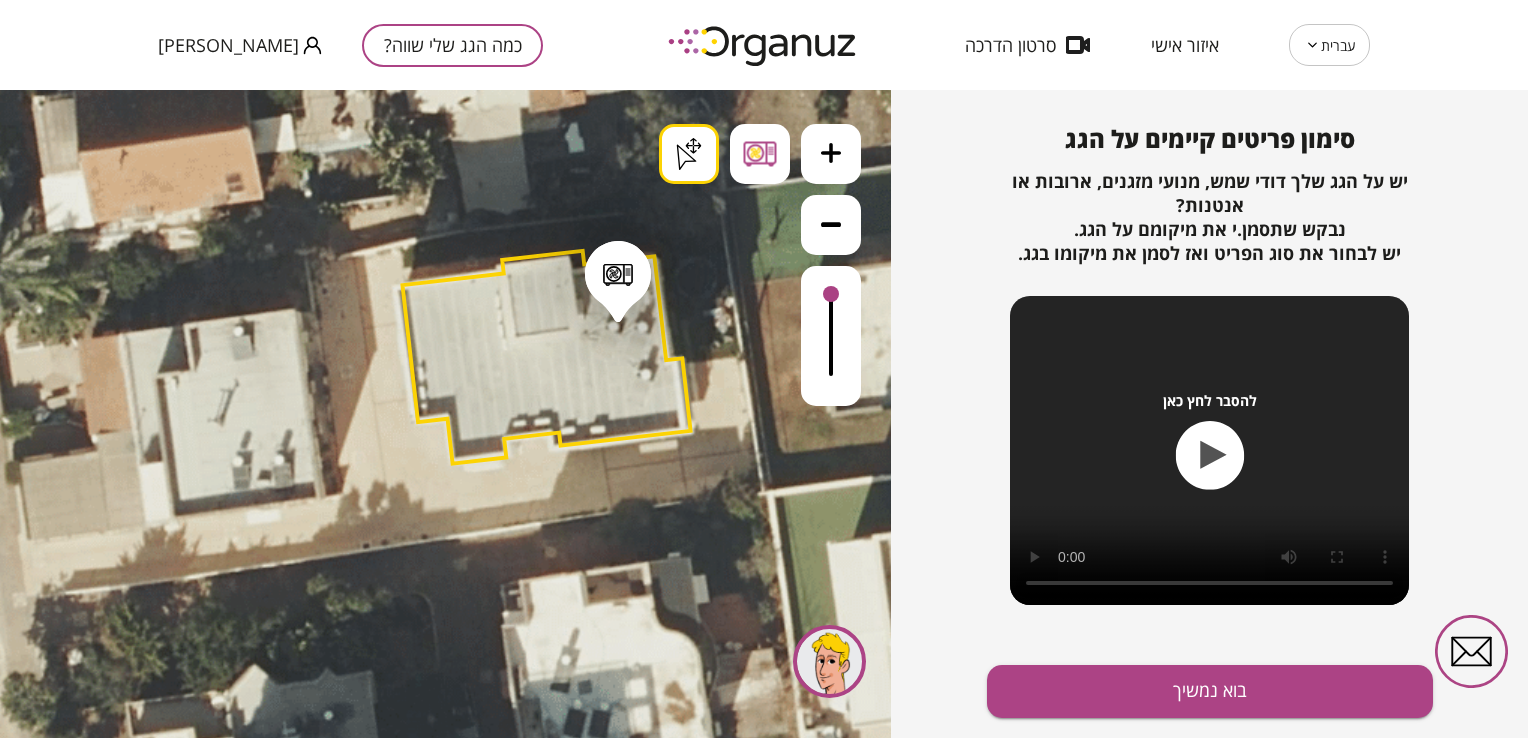 click on ".st0 {
fill: #FFFFFF;
}
.st0 {
fill: #FFFFFF;
}
.st0 {
fill: #FFFFFF;
}" at bounding box center [366, 1381] 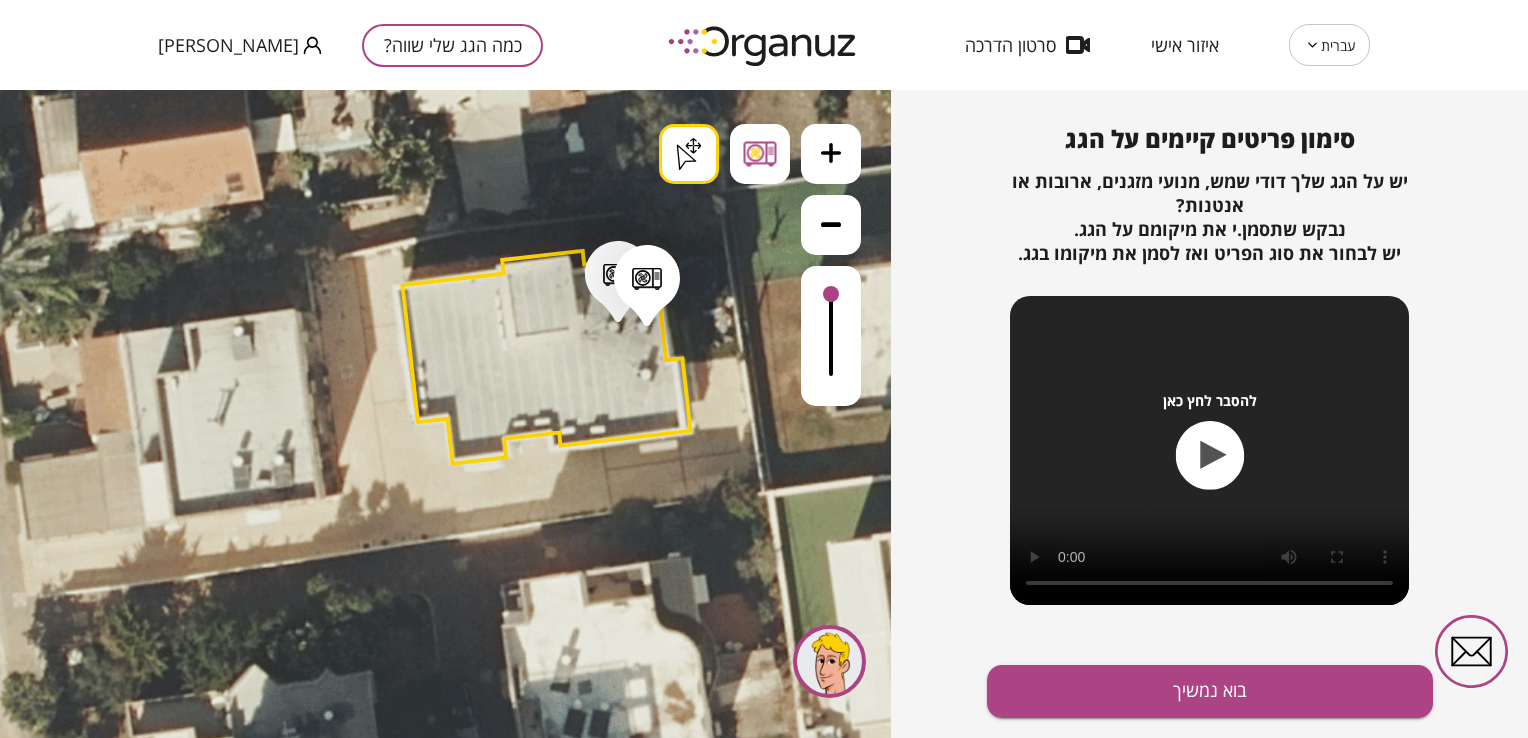 click on ".st0 {
fill: #FFFFFF;
}
.st0 {
fill: #FFFFFF;
}
.st0 {
fill: #FFFFFF;
}" at bounding box center [366, 1381] 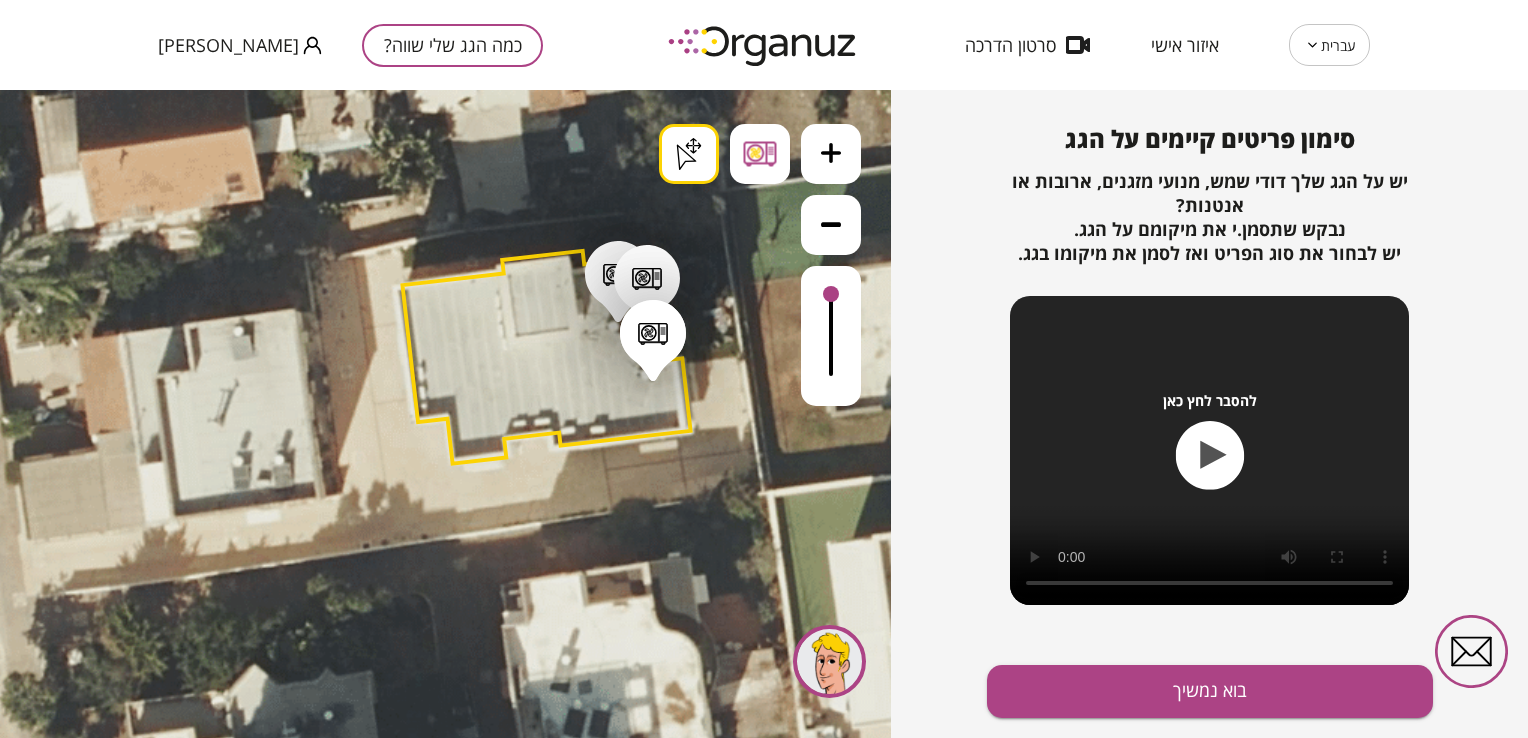 click on ".st0 {
fill: #FFFFFF;
}
.st0 {
fill: #FFFFFF;
}
.st0 {
fill: #FFFFFF;
}" at bounding box center [366, 1381] 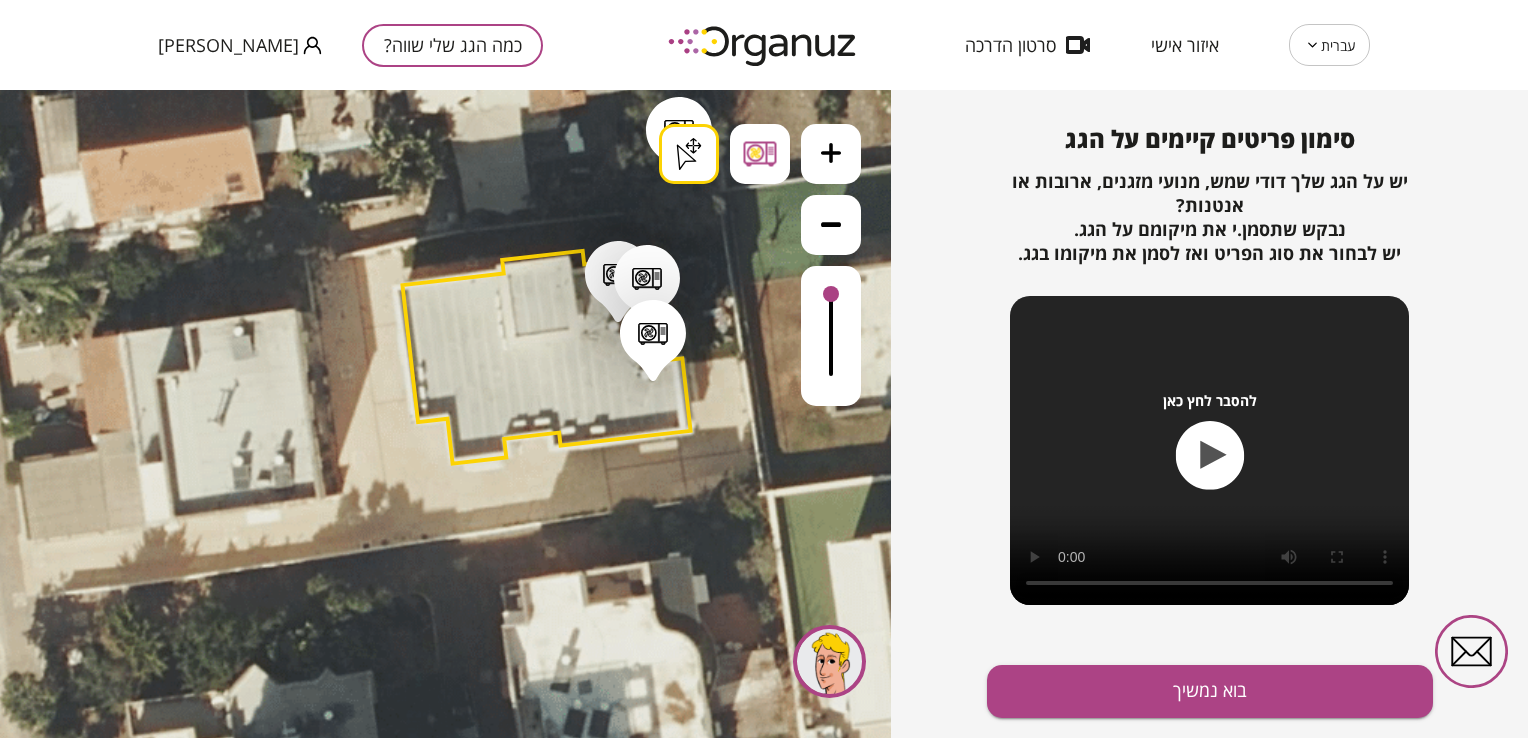click on ".st0 {
fill: #FFFFFF;
}
.st0 {
fill: #FFFFFF;
}" at bounding box center [445, 414] 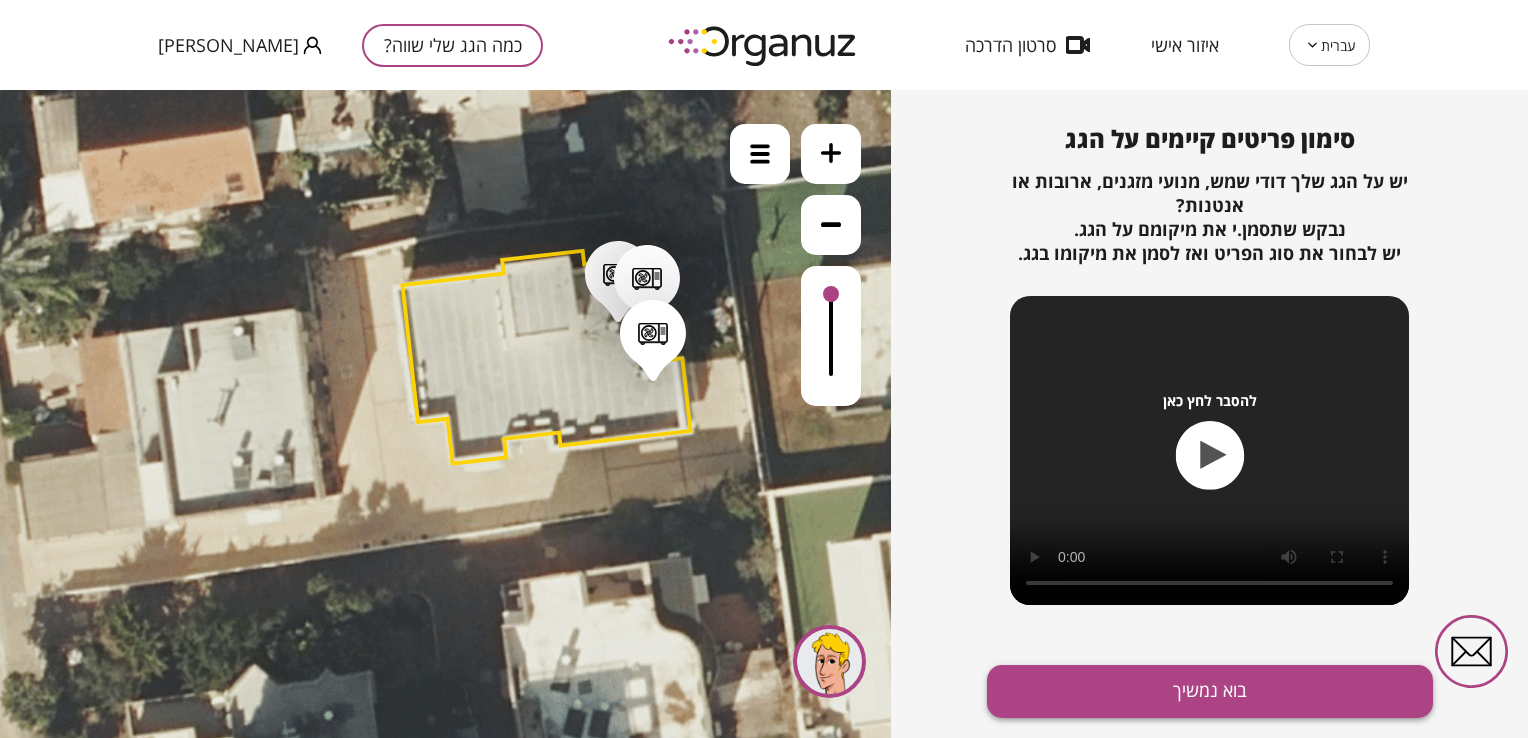click on "בוא נמשיך" at bounding box center (1210, 691) 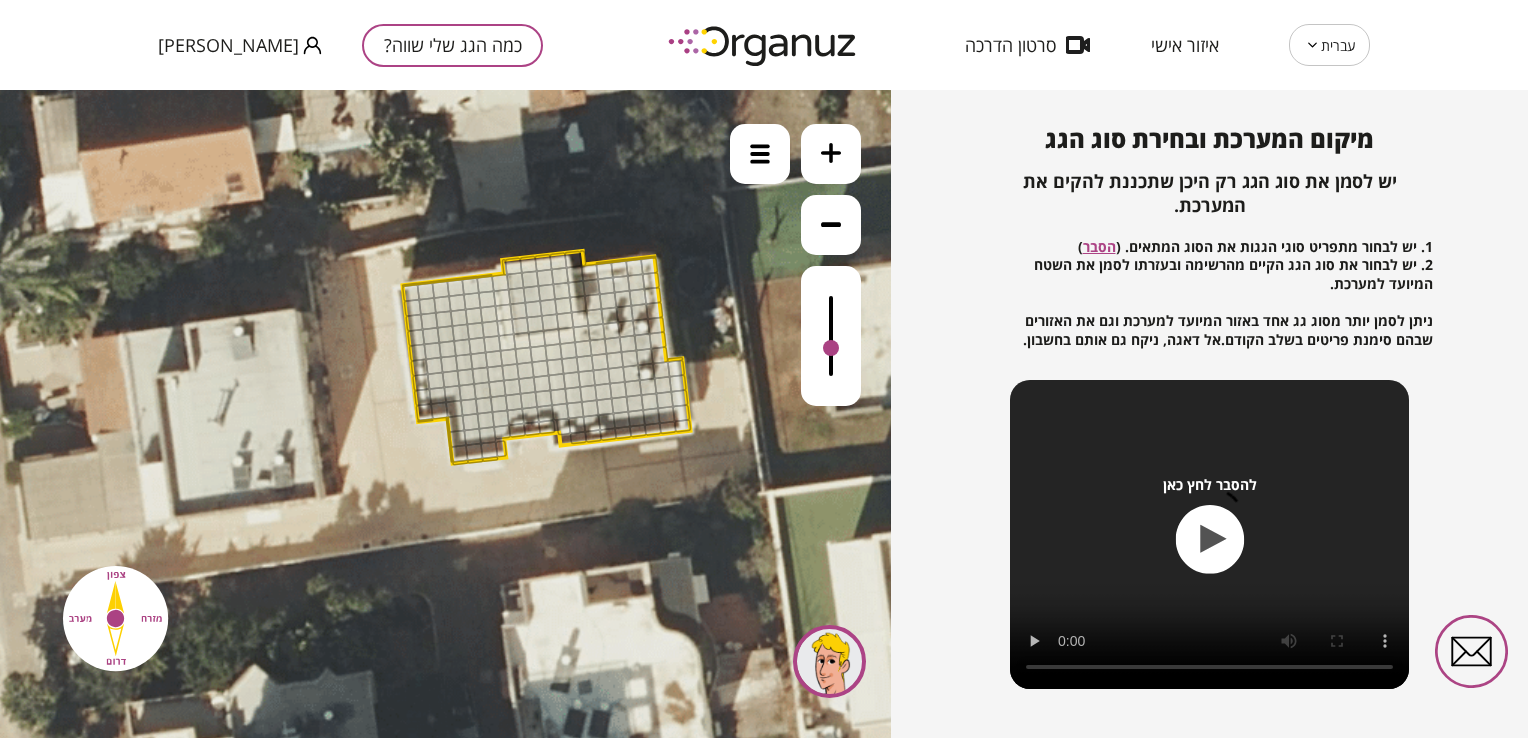 click at bounding box center [831, 336] 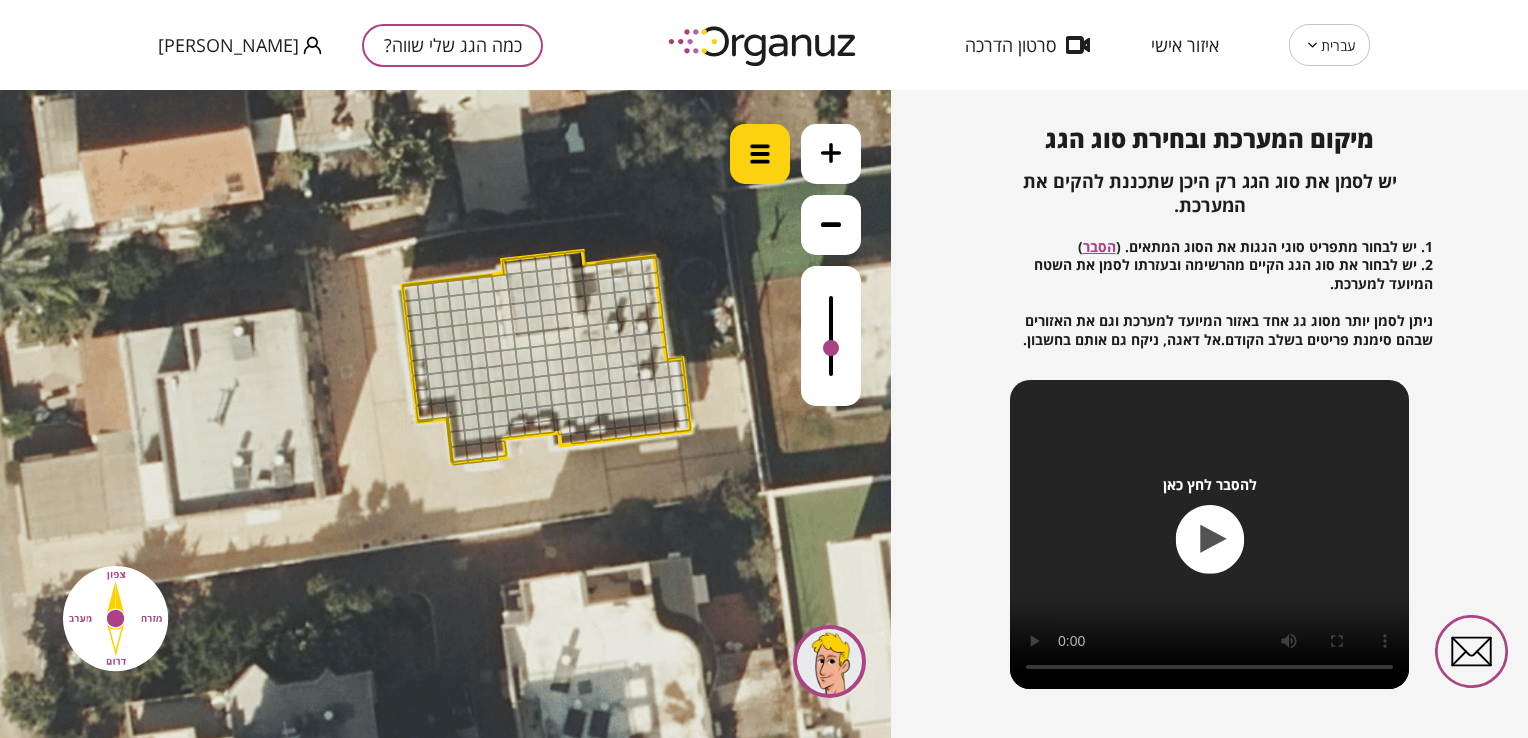 click at bounding box center [760, 154] 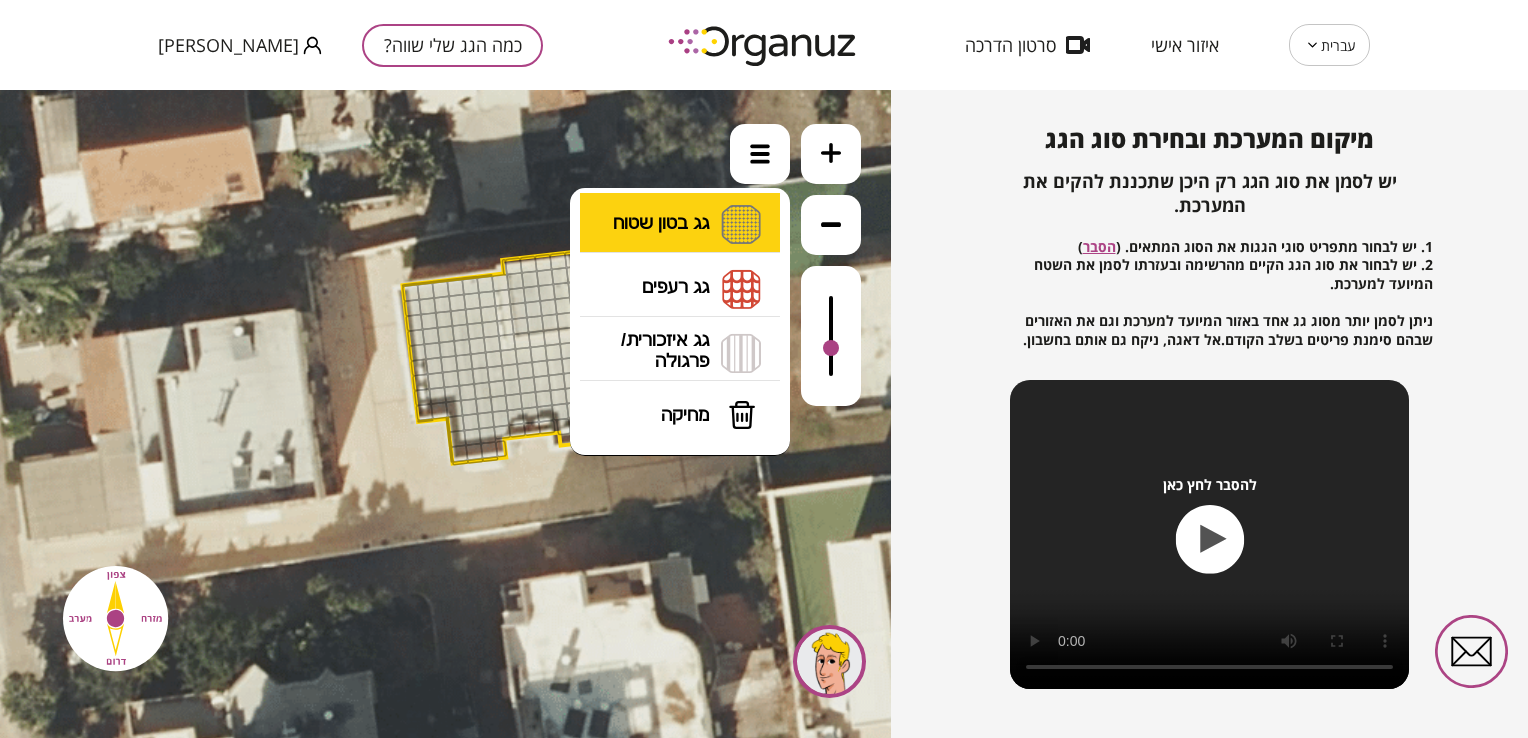 click on "גג בטון שטוח
מפלס א
א
מפלס ב
ב
מפלס ג
ג" at bounding box center (680, 225) 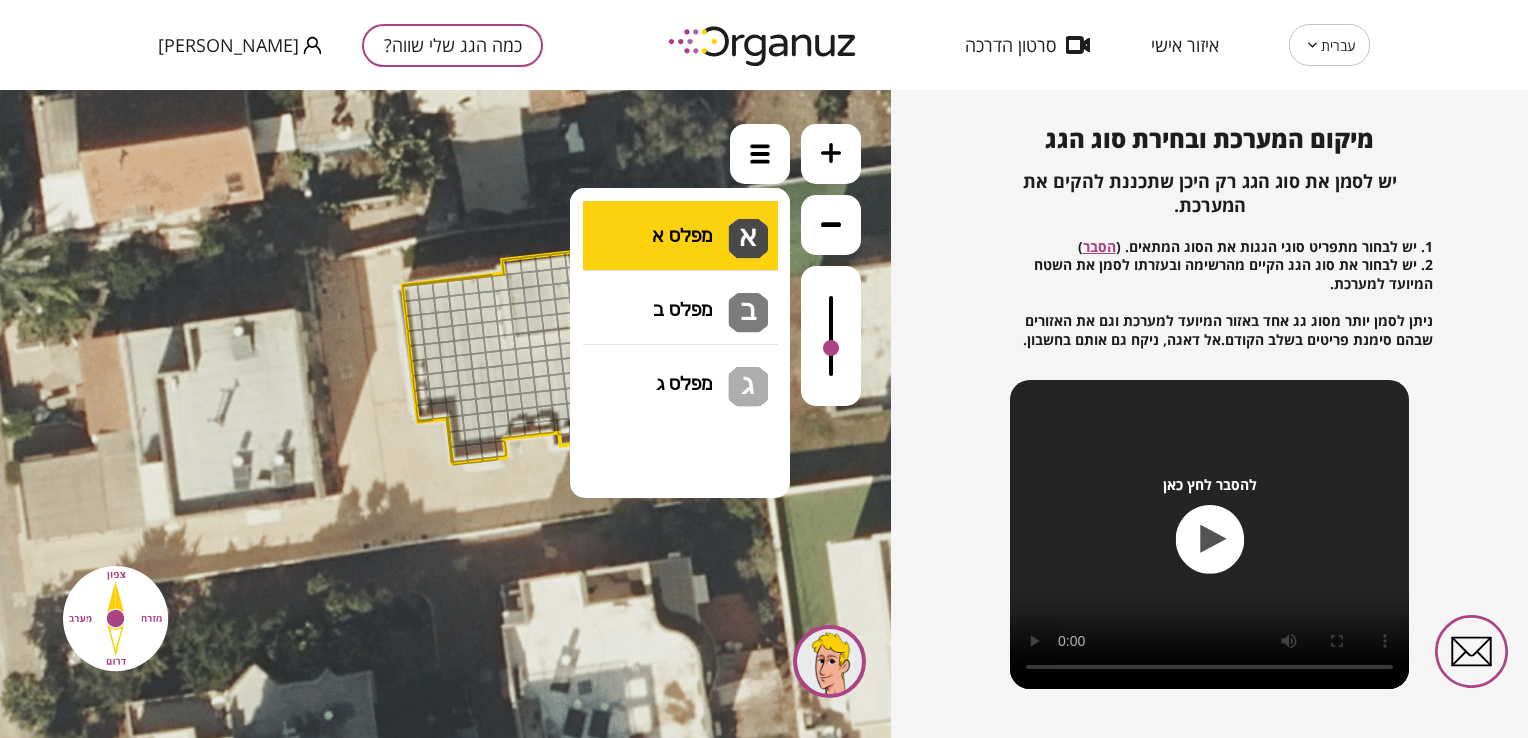 click on ".st0 {
fill: #FFFFFF;
}
.st0 {
fill: #FFFFFF;
}" at bounding box center (445, 414) 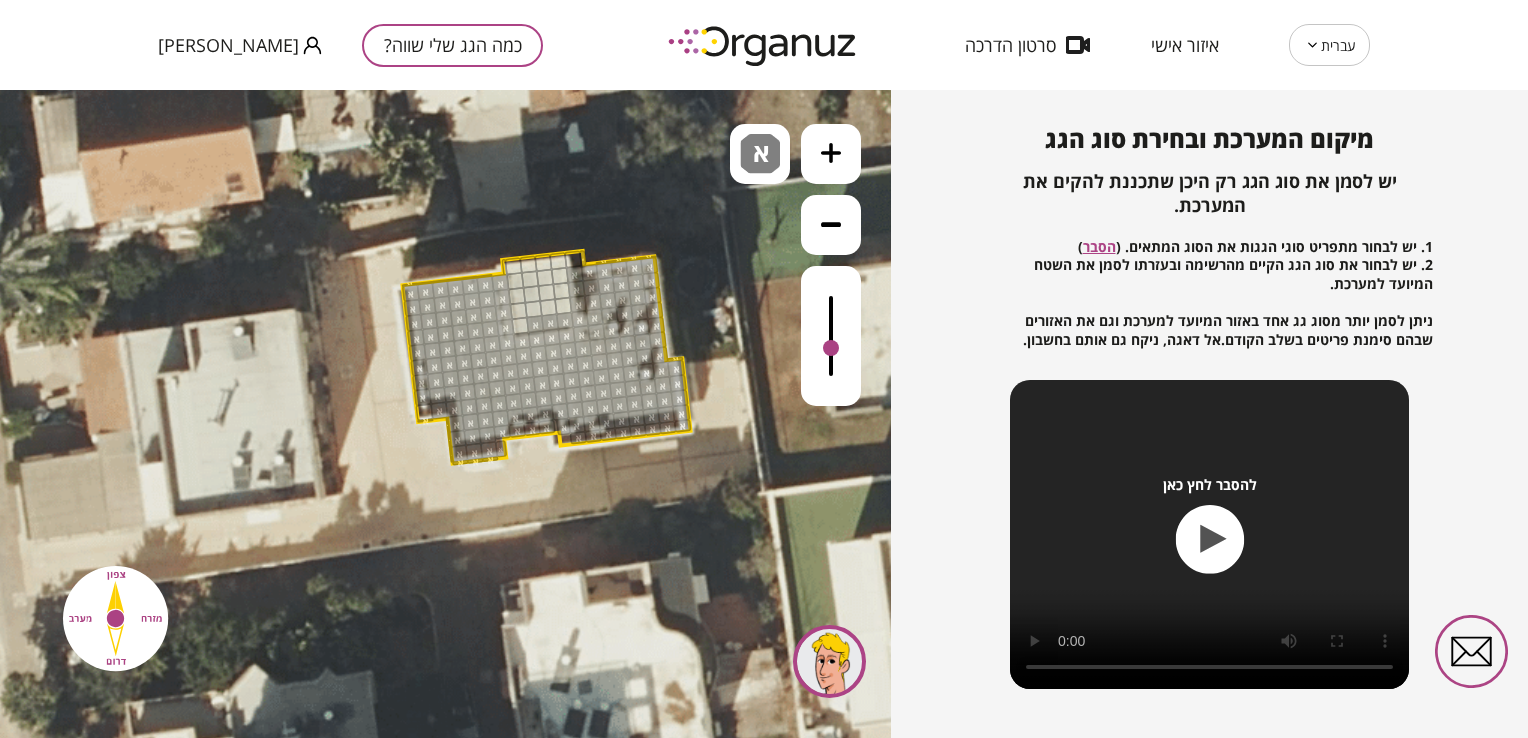 drag, startPoint x: 582, startPoint y: 264, endPoint x: 687, endPoint y: 402, distance: 173.40416 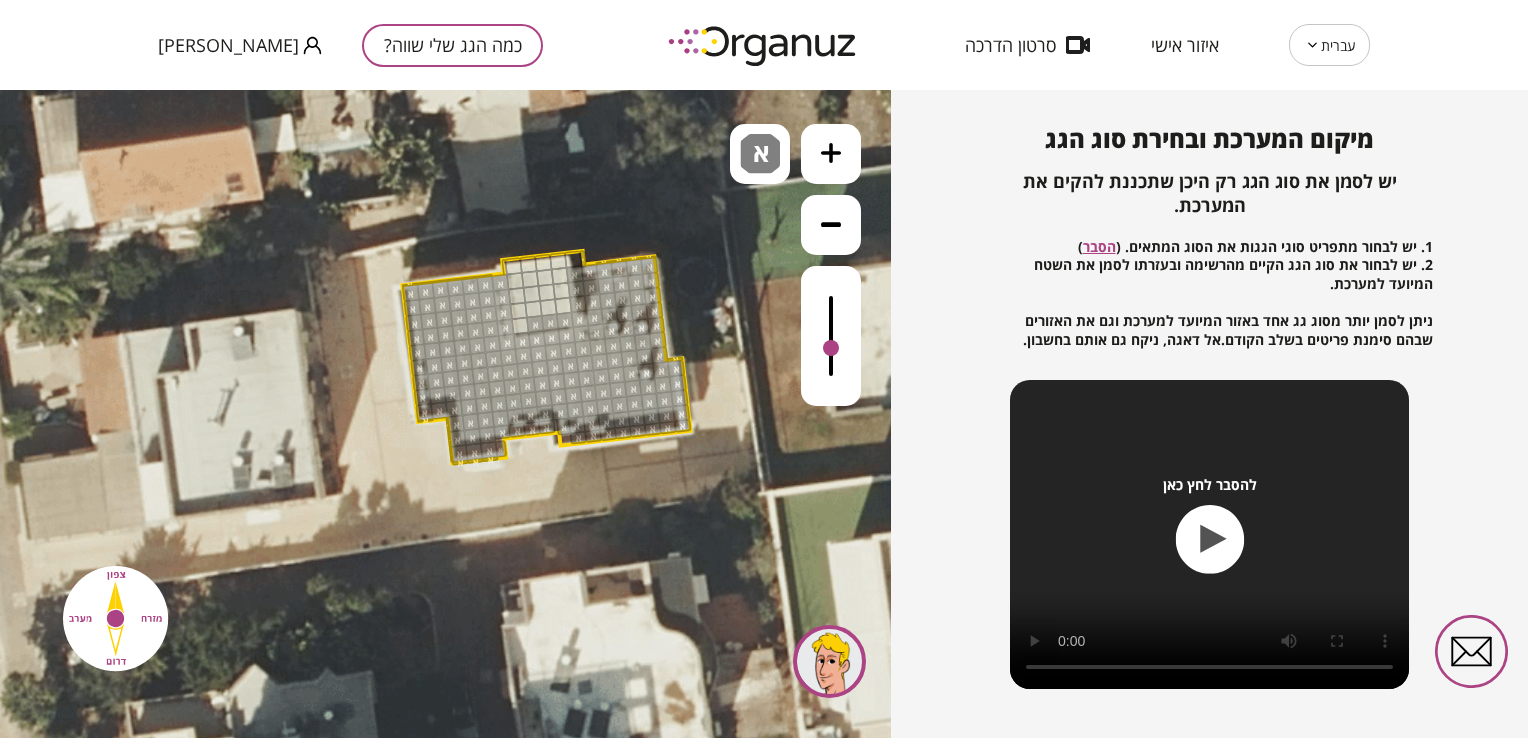 click at bounding box center [424, 412] 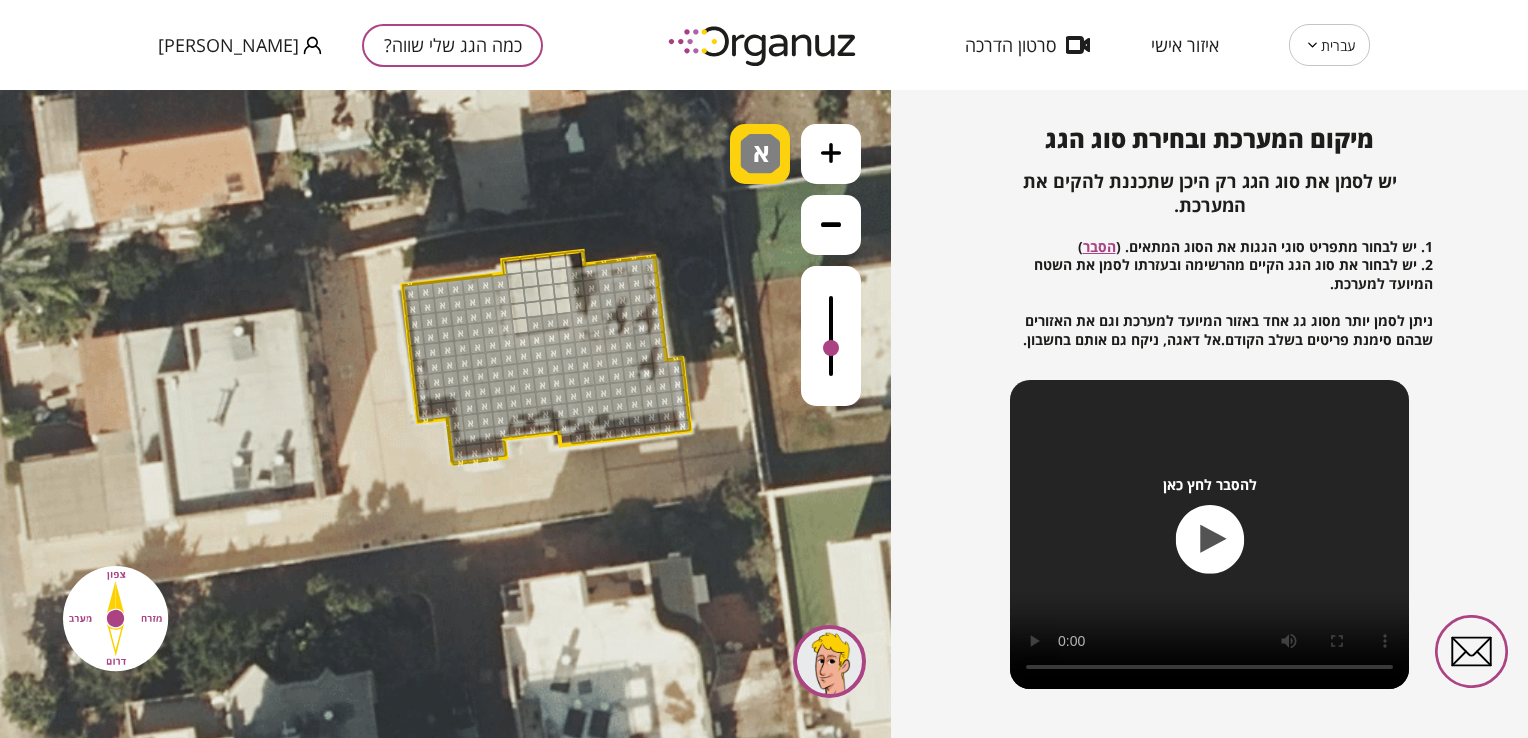 click on "א" at bounding box center (760, 154) 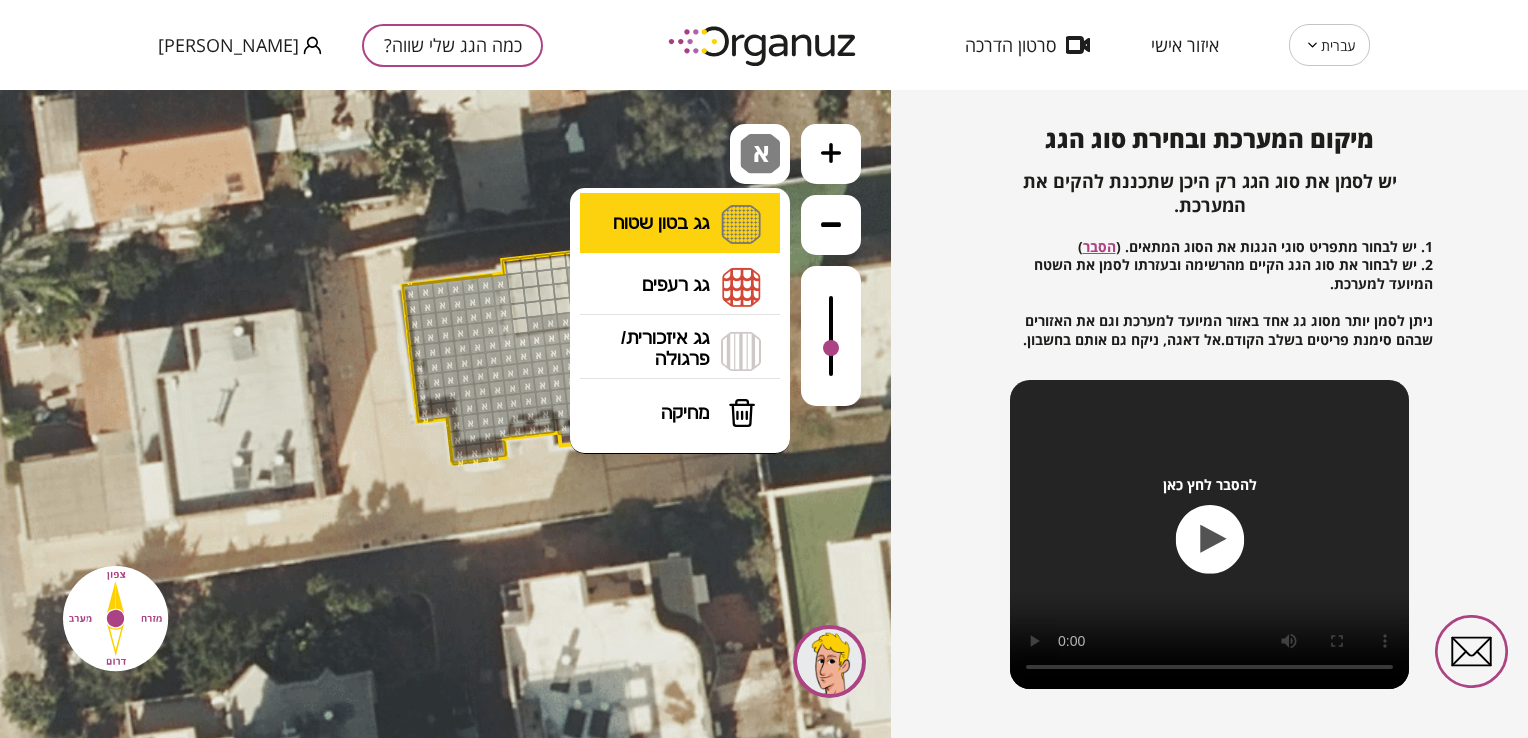 click on "גג בטון שטוח
מפלס א
א
מפלס ב
ב
מפלס ג
ג" at bounding box center [680, 224] 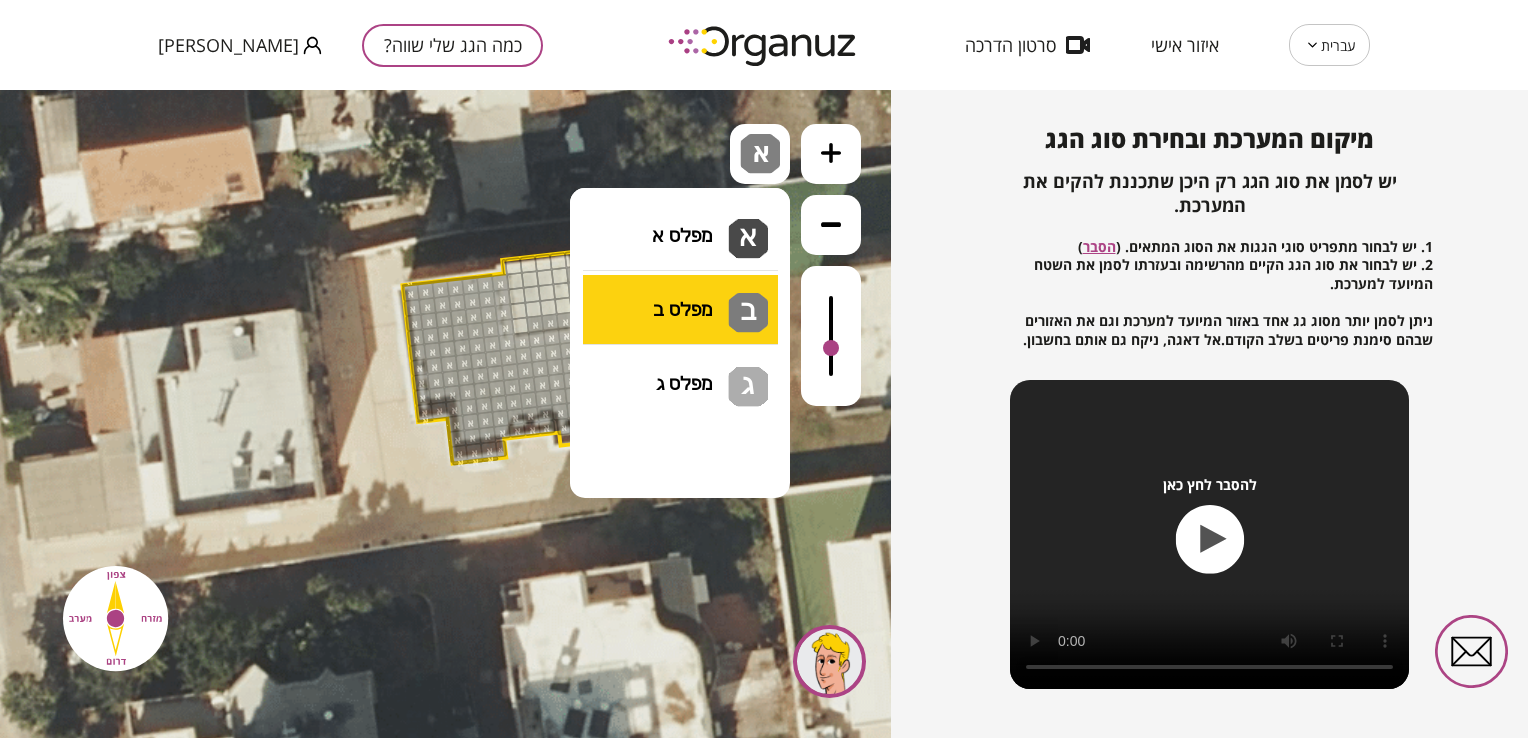 click on ".st0 {
fill: #FFFFFF;
}
.st0 {
fill: #FFFFFF;
}" at bounding box center [445, 414] 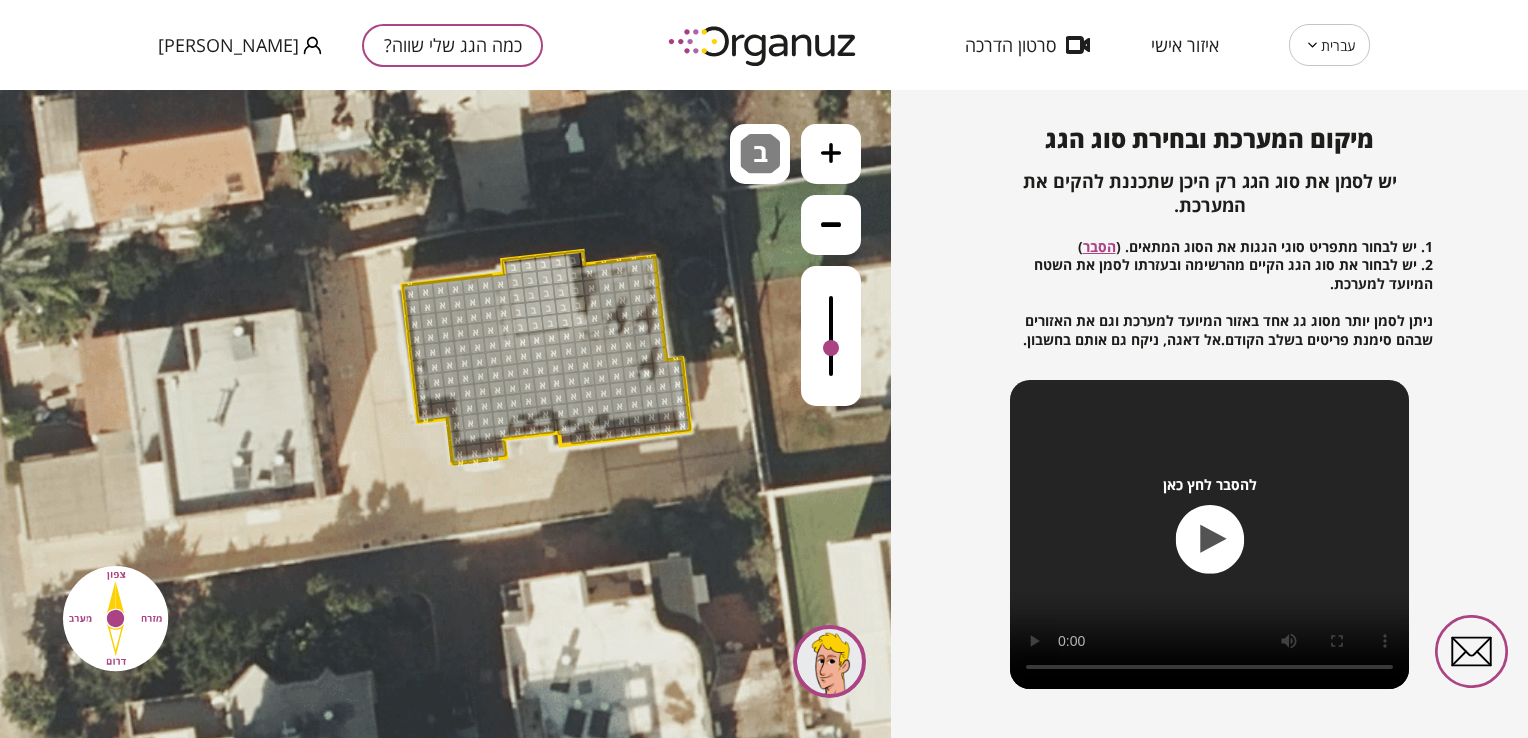 drag, startPoint x: 572, startPoint y: 254, endPoint x: 565, endPoint y: 314, distance: 60.40695 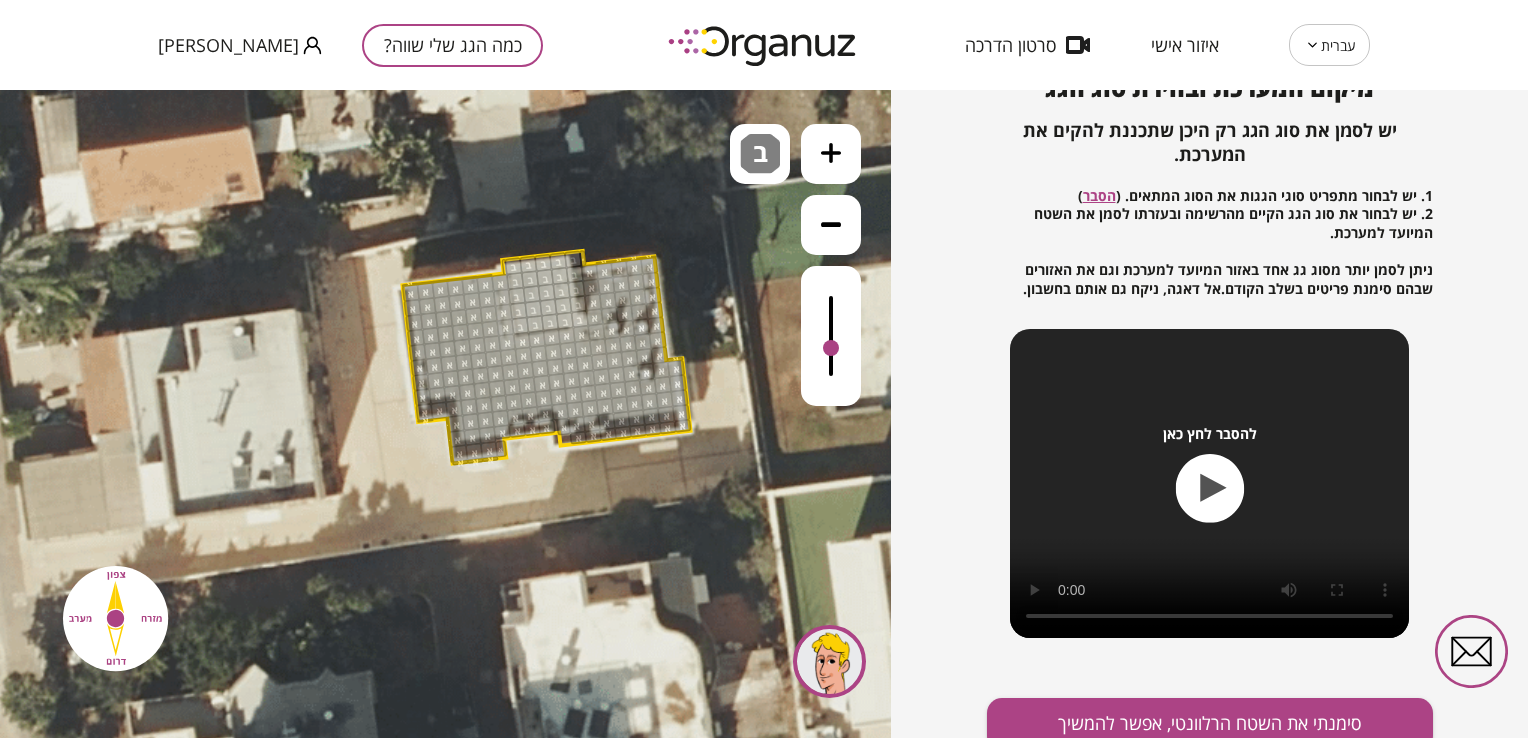 scroll, scrollTop: 244, scrollLeft: 0, axis: vertical 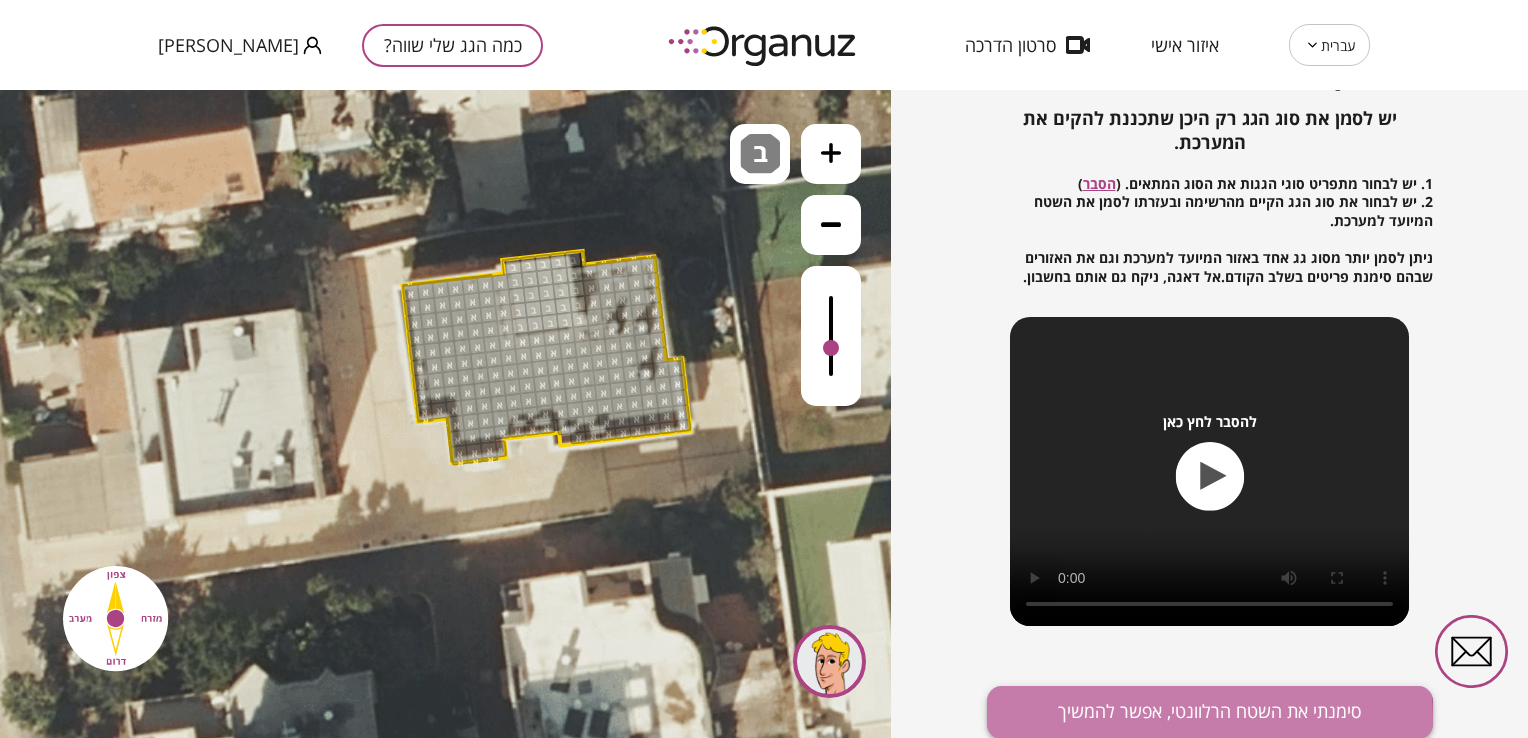 click on "סימנתי את השטח הרלוונטי, אפשר להמשיך" at bounding box center (1210, 712) 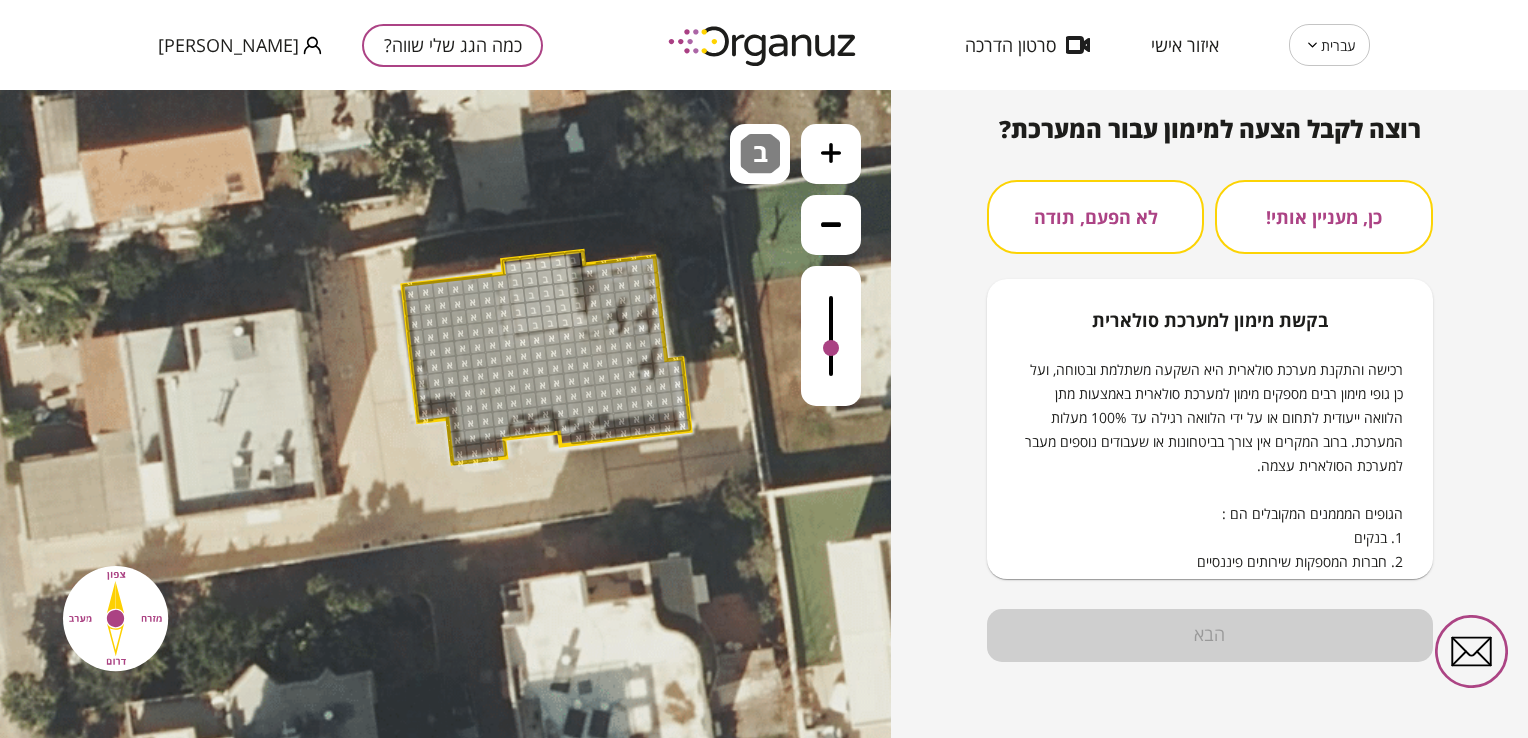 drag, startPoint x: 1049, startPoint y: 231, endPoint x: 1046, endPoint y: 244, distance: 13.341664 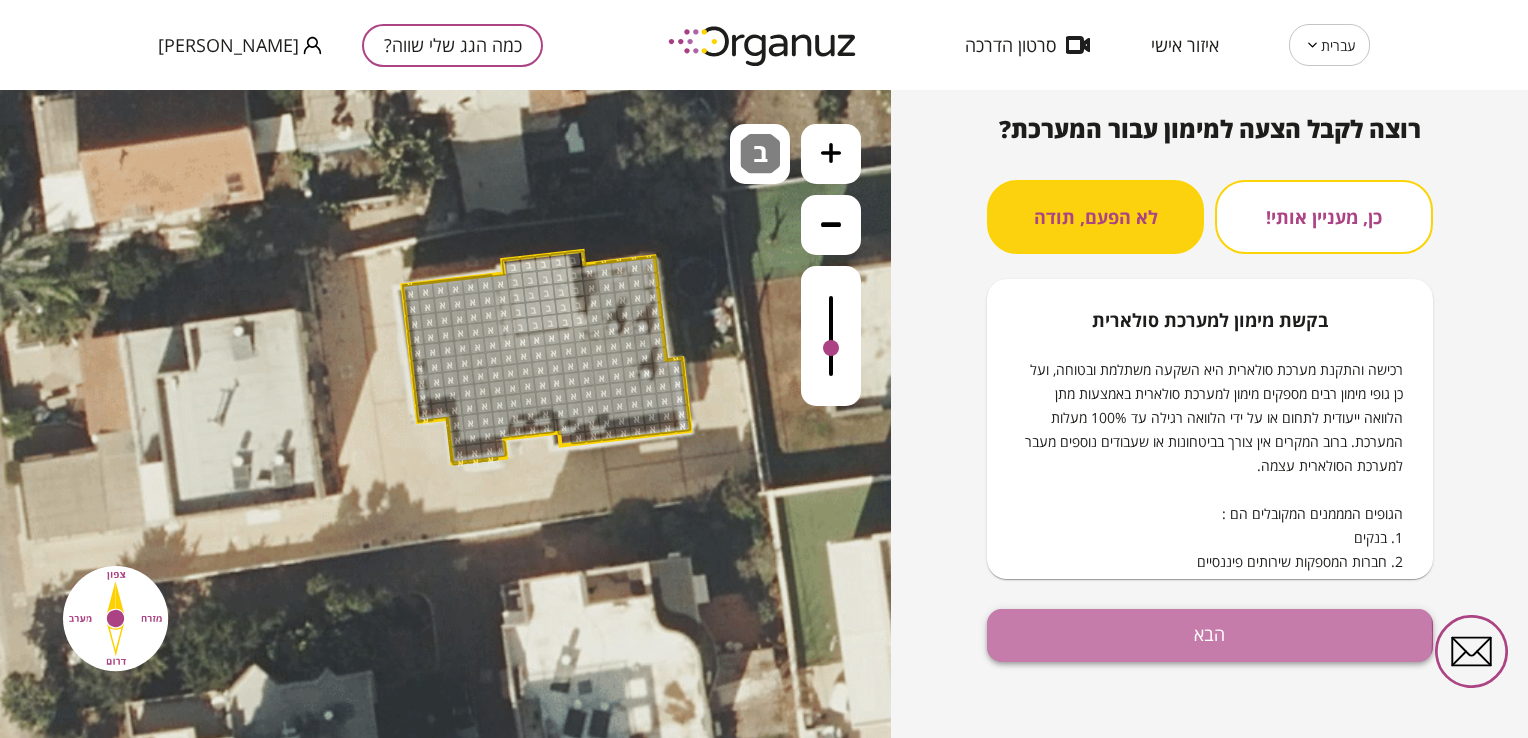 click on "הבא" at bounding box center [1210, 635] 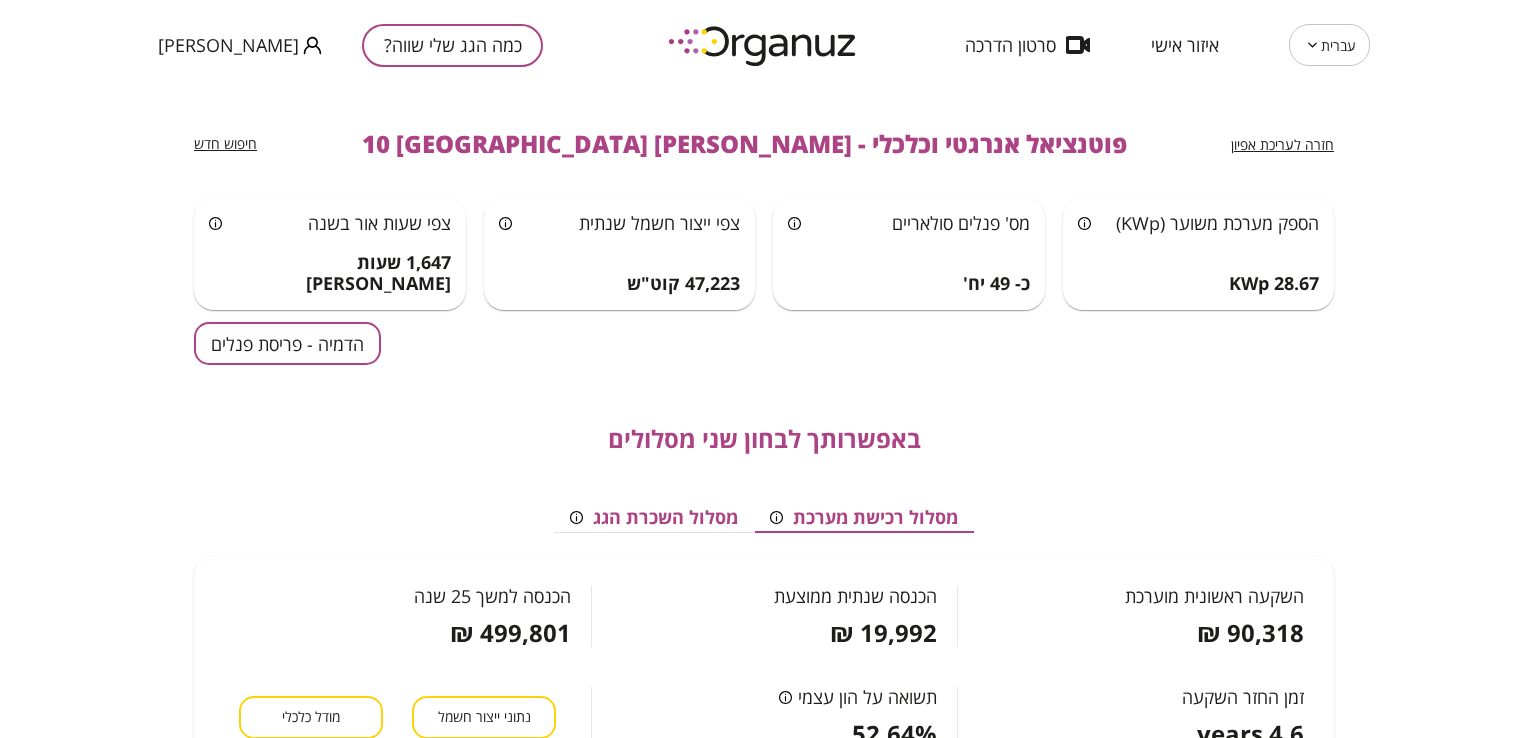 scroll, scrollTop: 0, scrollLeft: 0, axis: both 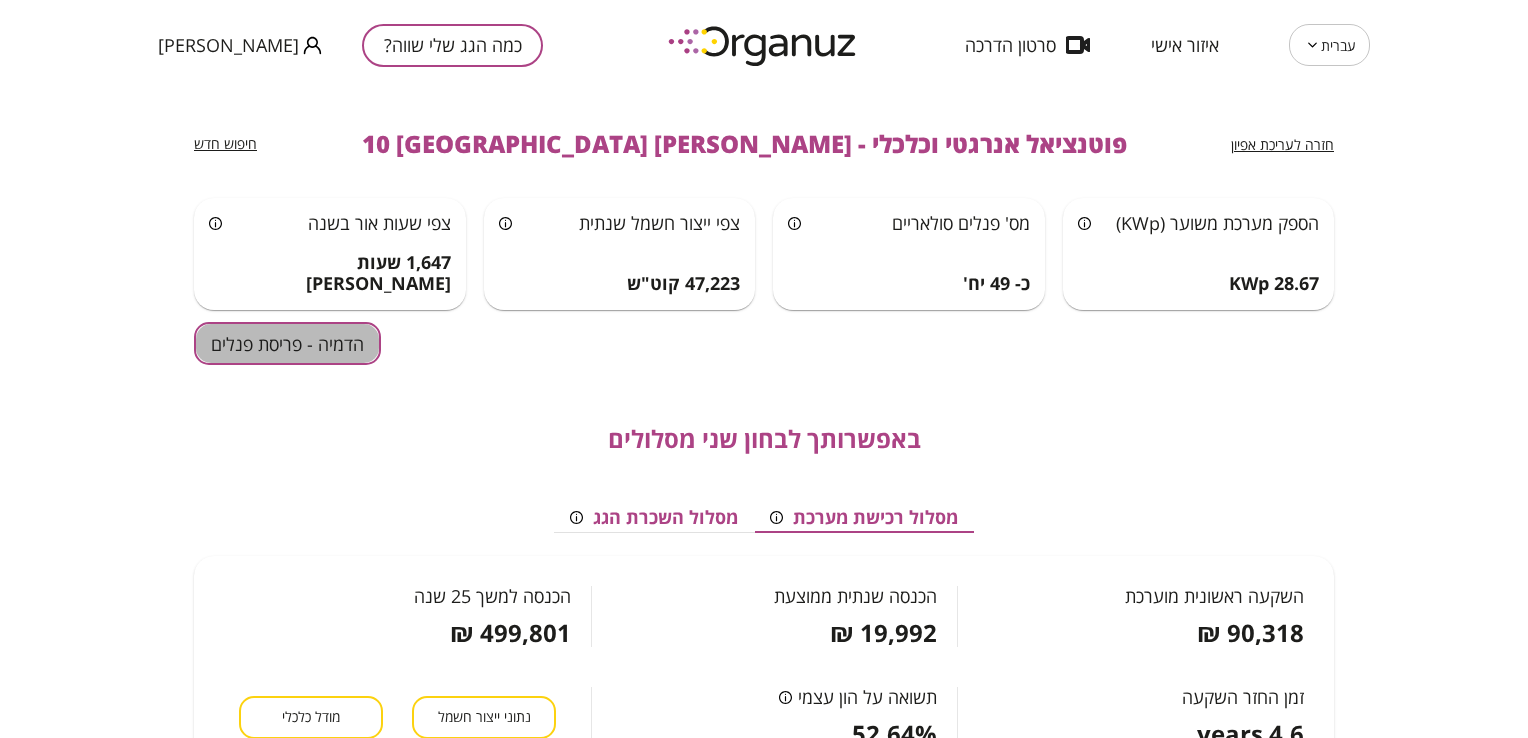 click on "הדמיה - פריסת פנלים" at bounding box center (287, 343) 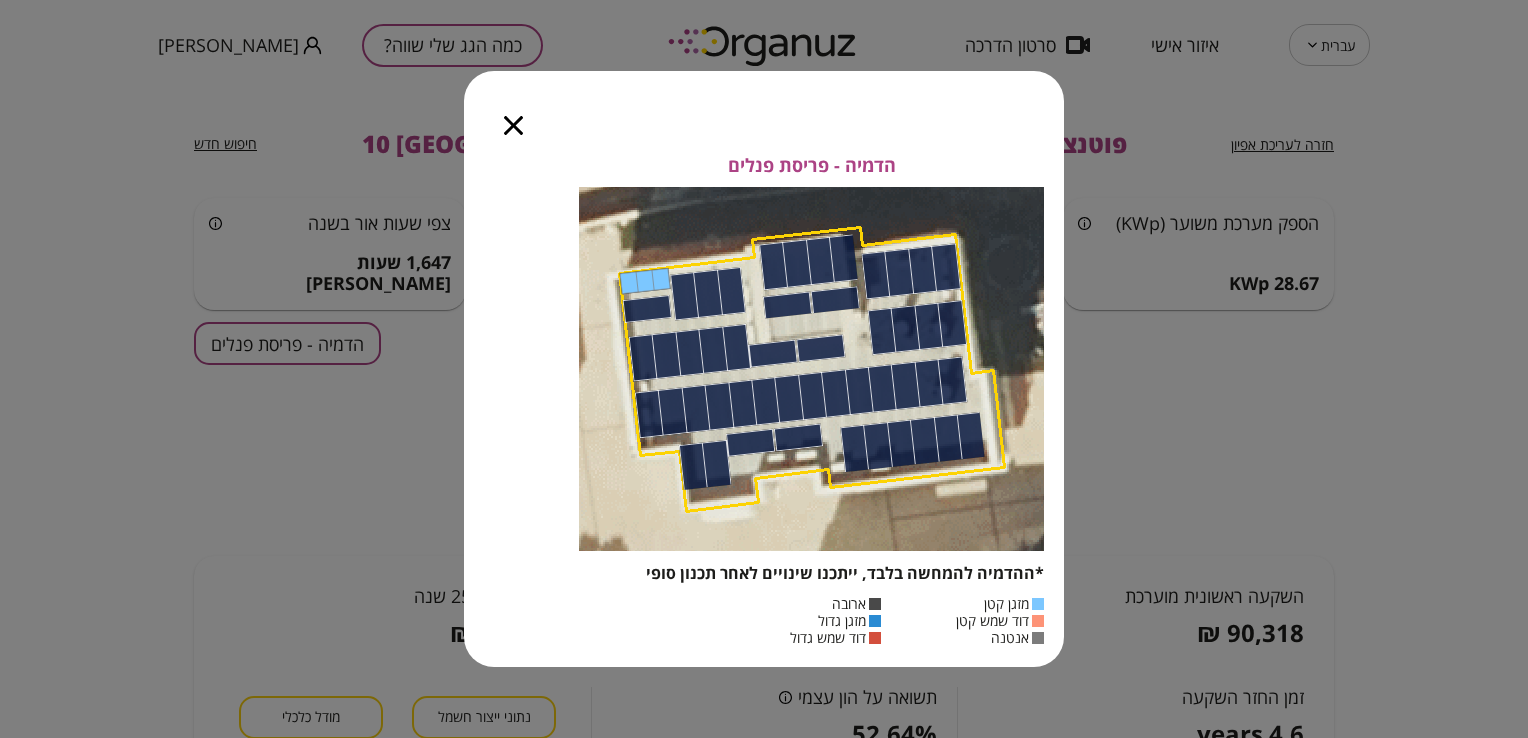 click at bounding box center [513, 113] 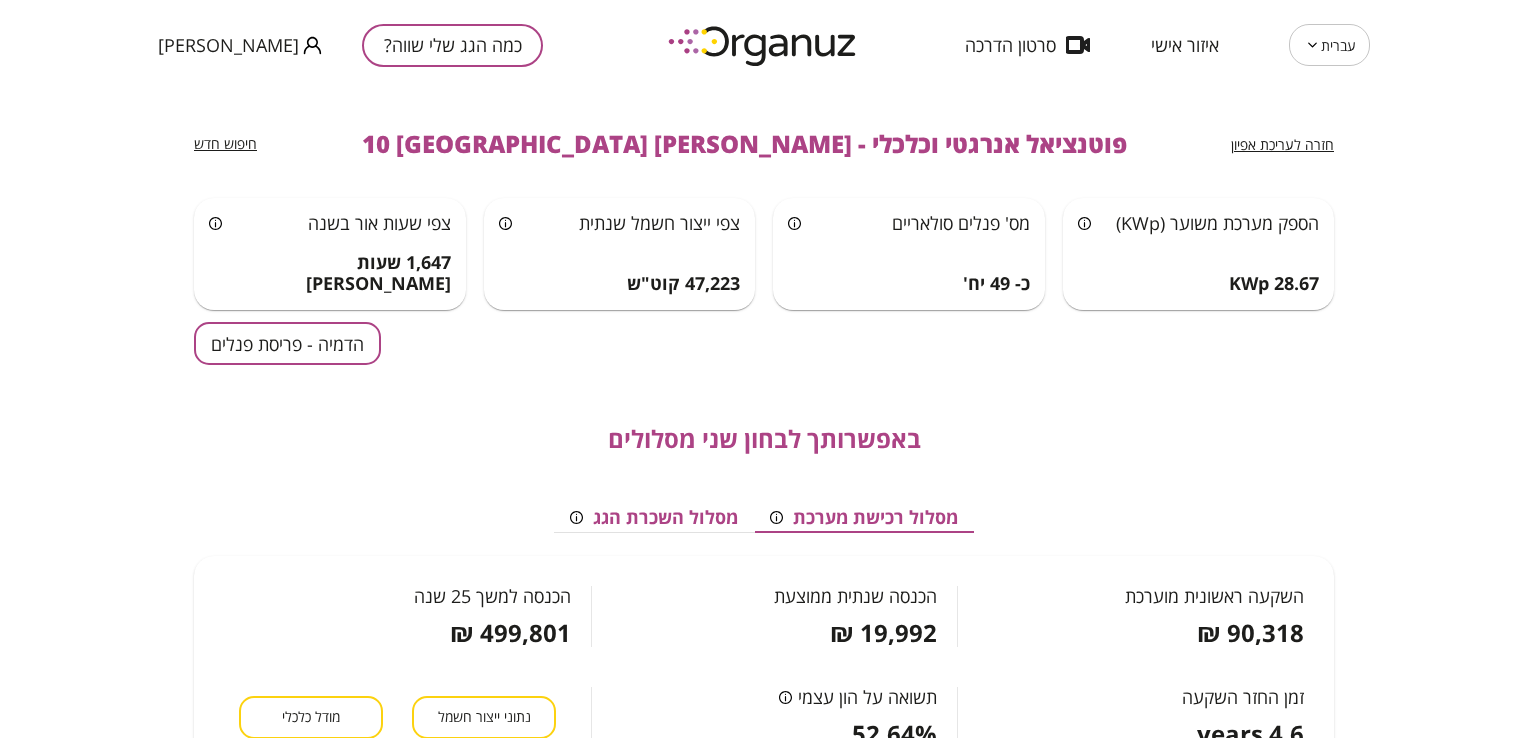 click on "כמה הגג שלי שווה?" at bounding box center (452, 45) 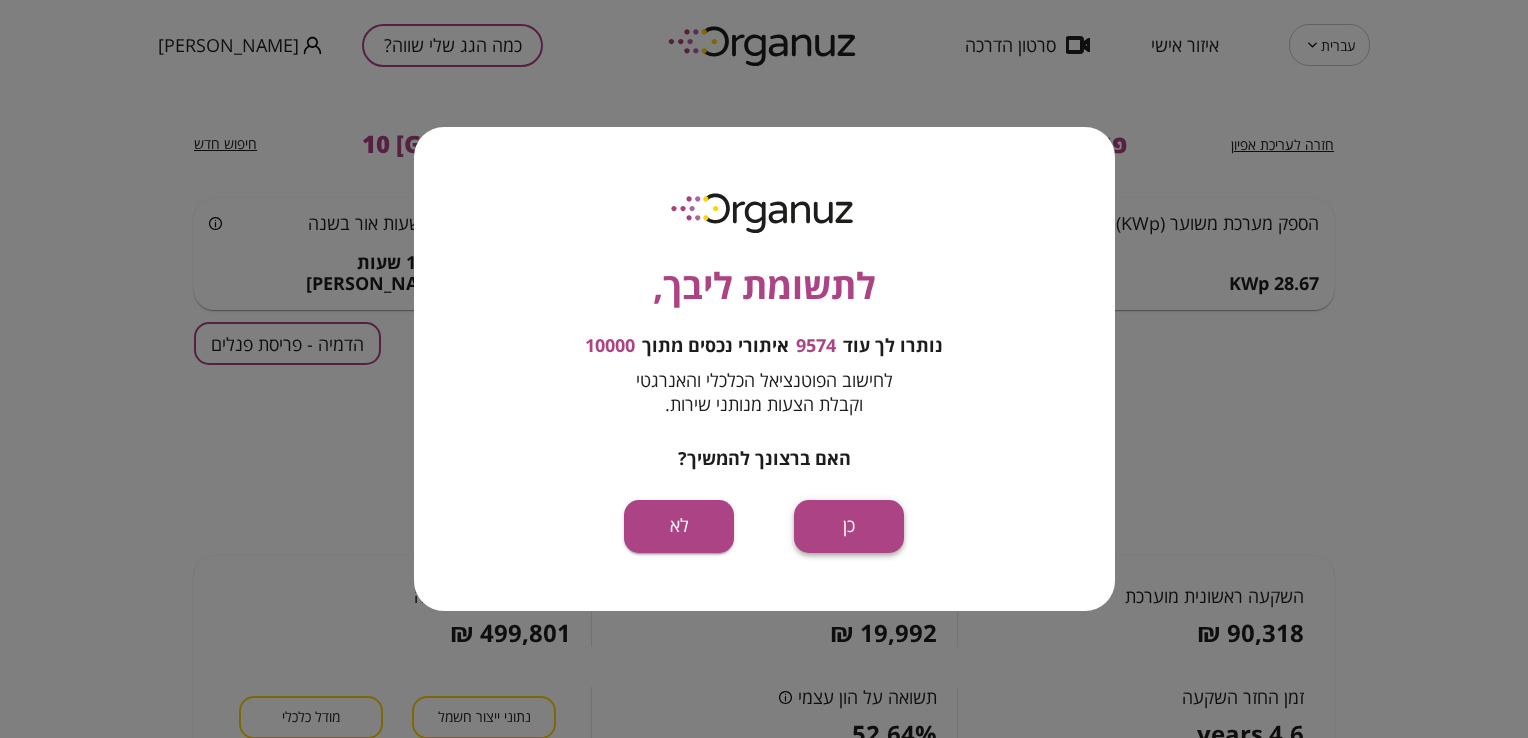 click on "כן" at bounding box center (849, 526) 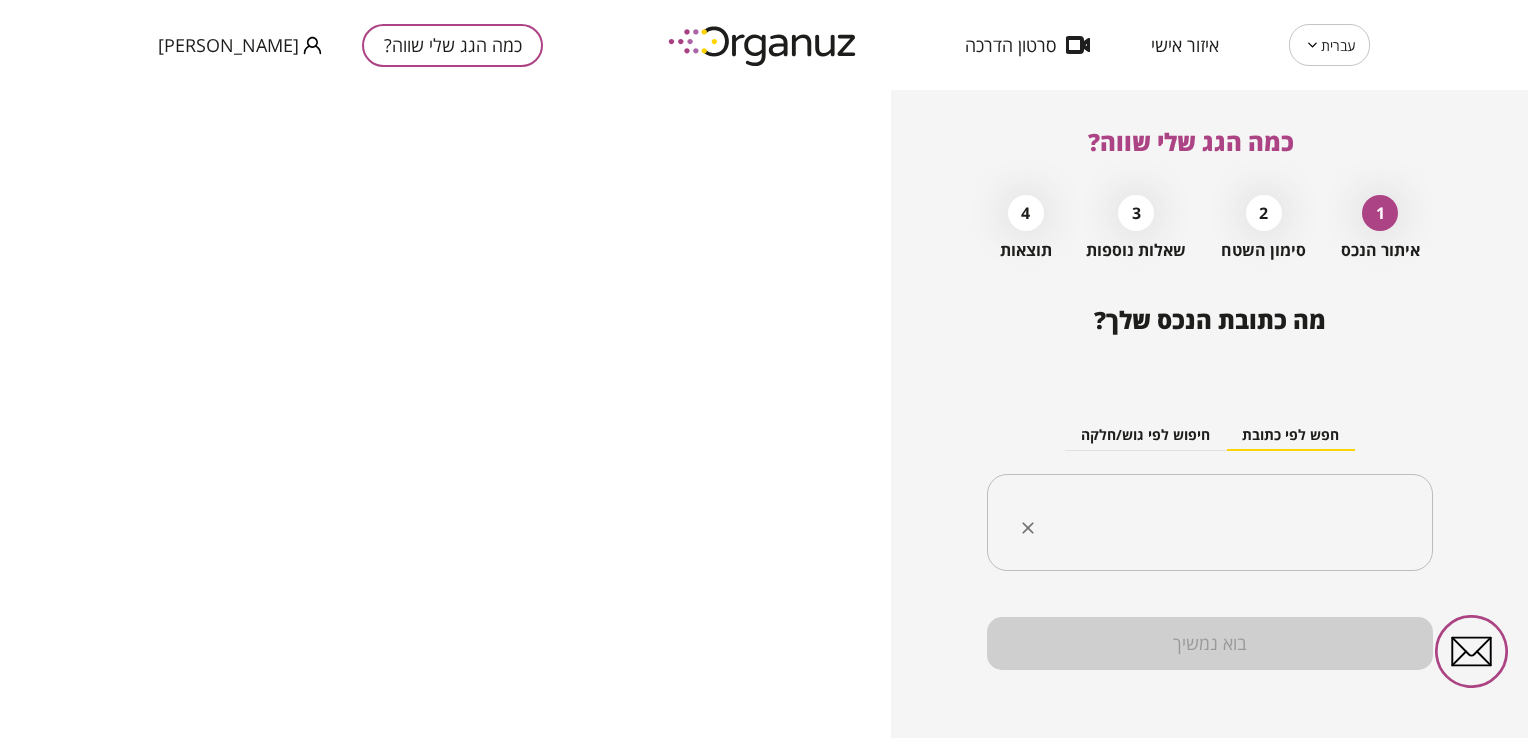 click on "​" at bounding box center [1210, 523] 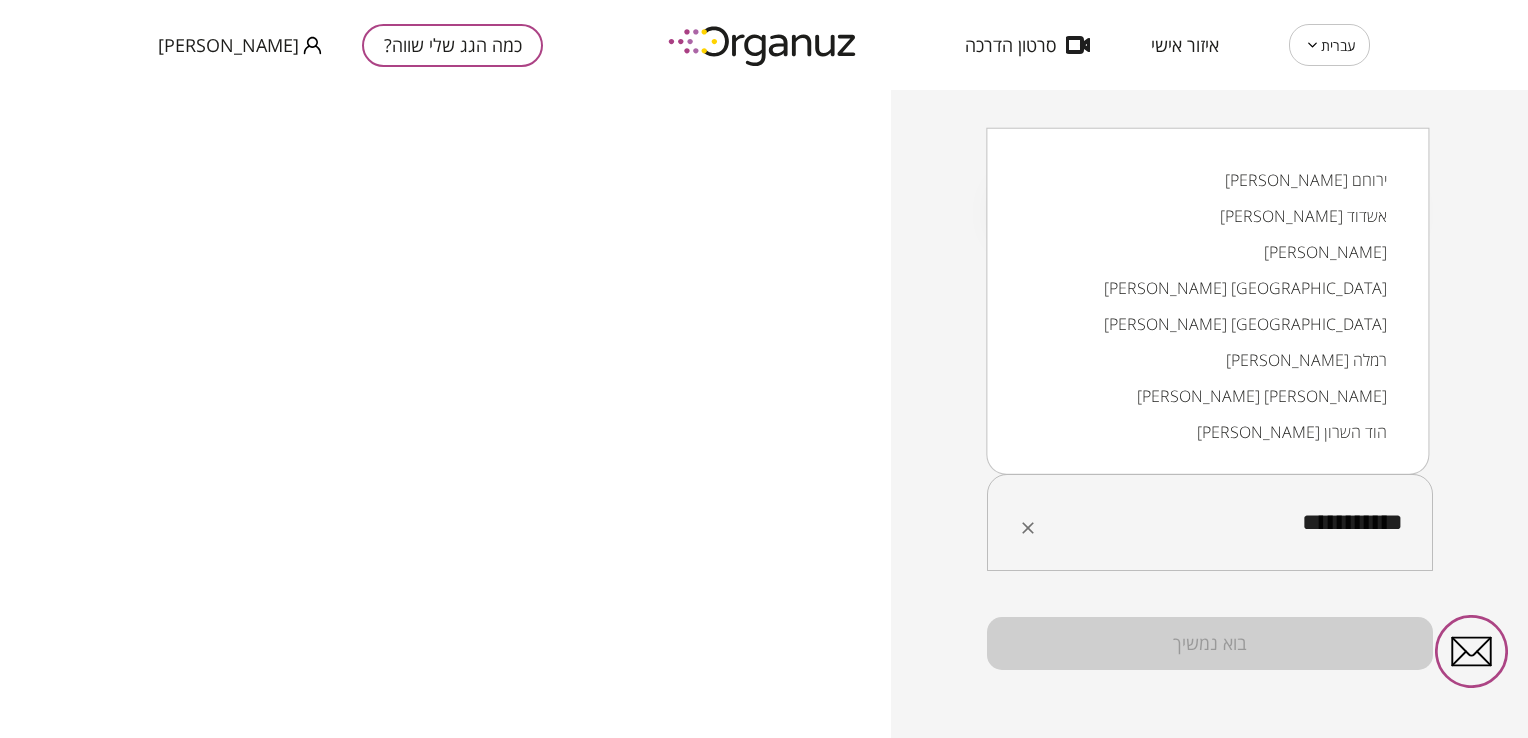 click on "[PERSON_NAME] [PERSON_NAME]" at bounding box center (1207, 396) 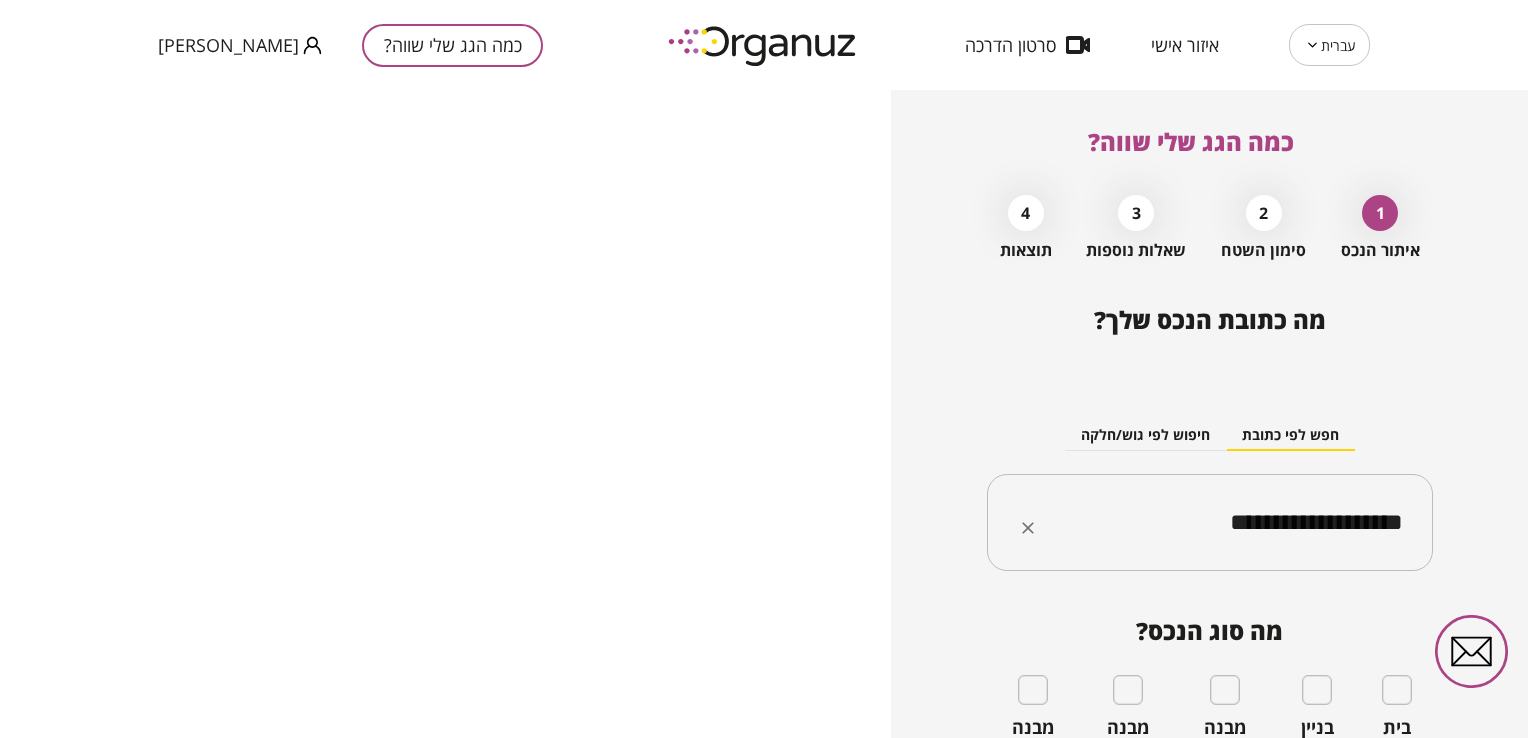 type on "**********" 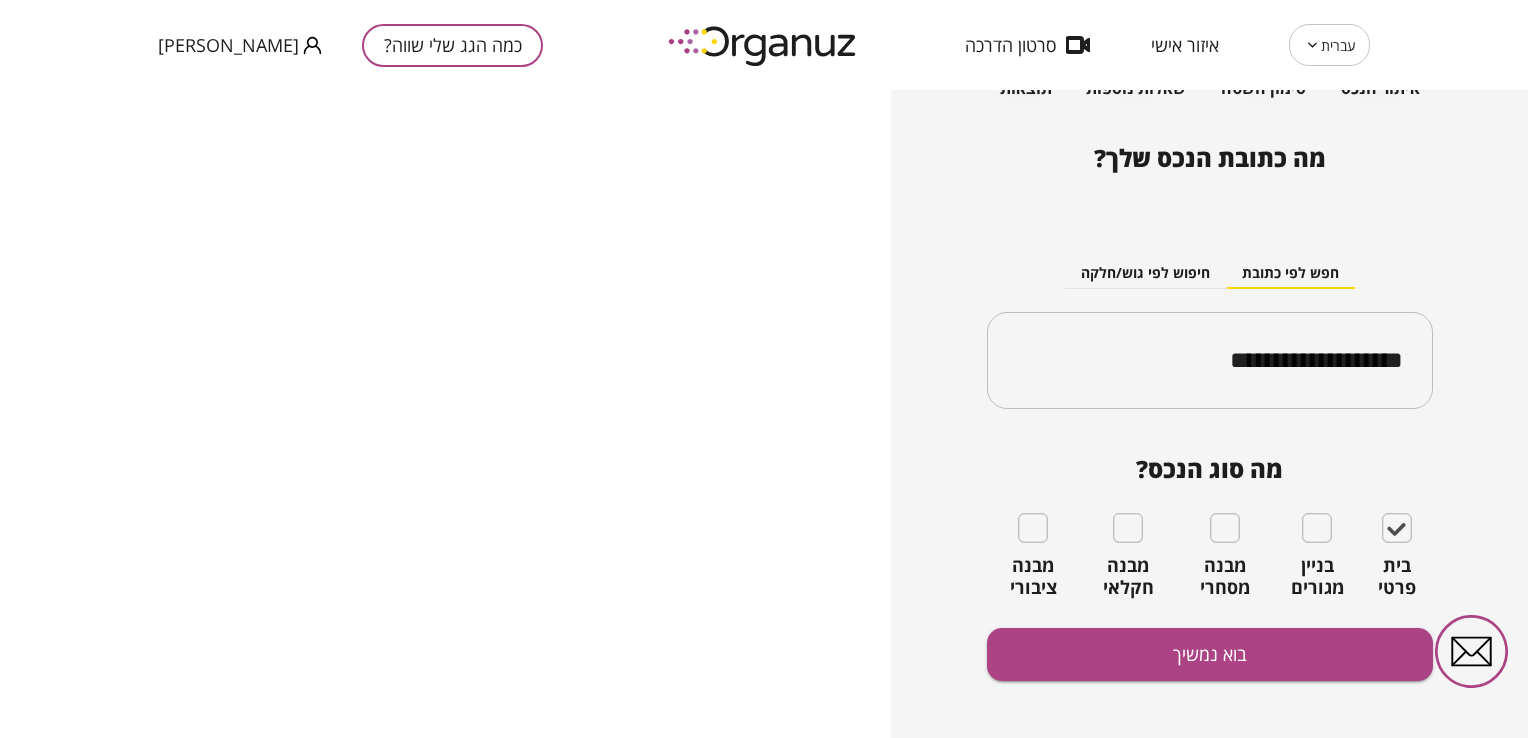 scroll, scrollTop: 181, scrollLeft: 0, axis: vertical 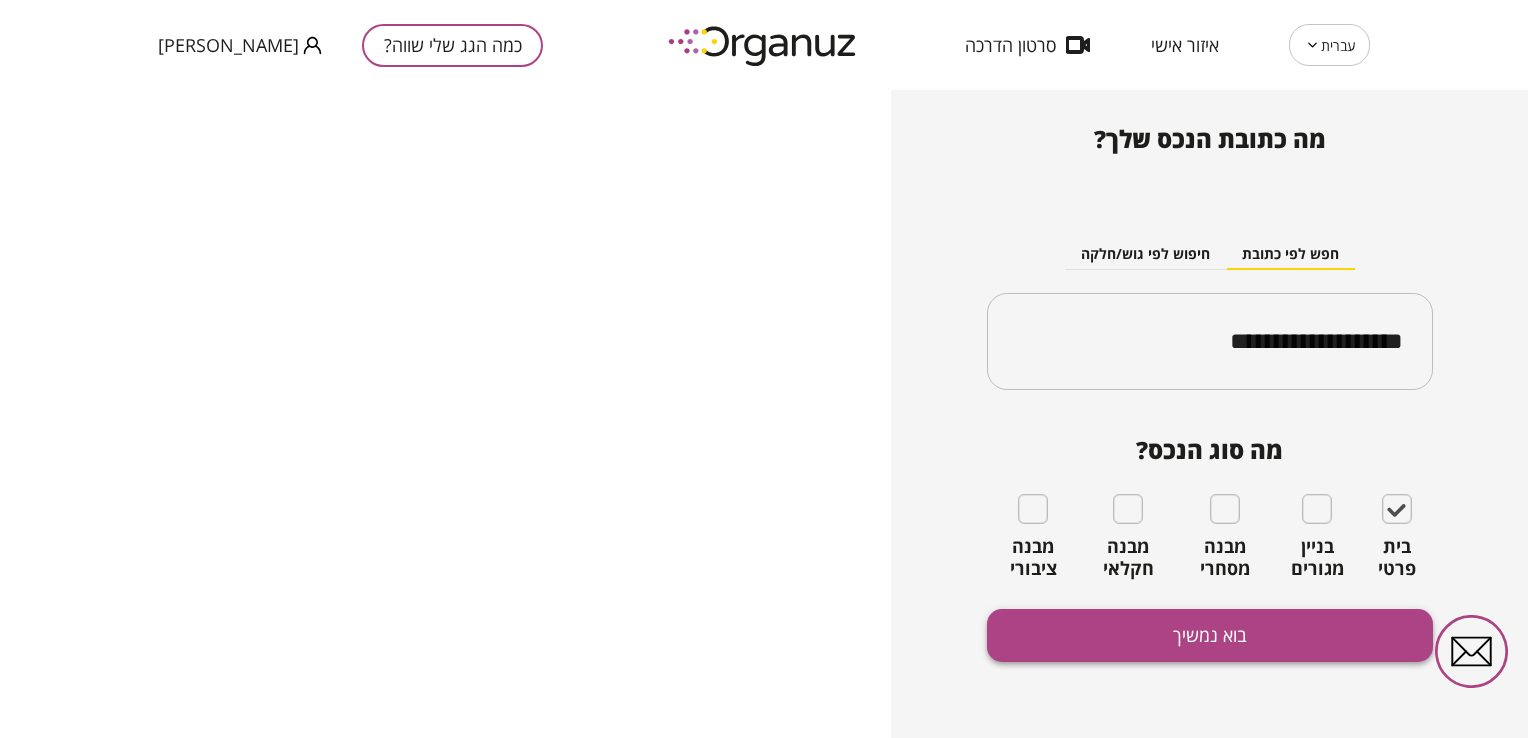 click on "בוא נמשיך" at bounding box center [1210, 635] 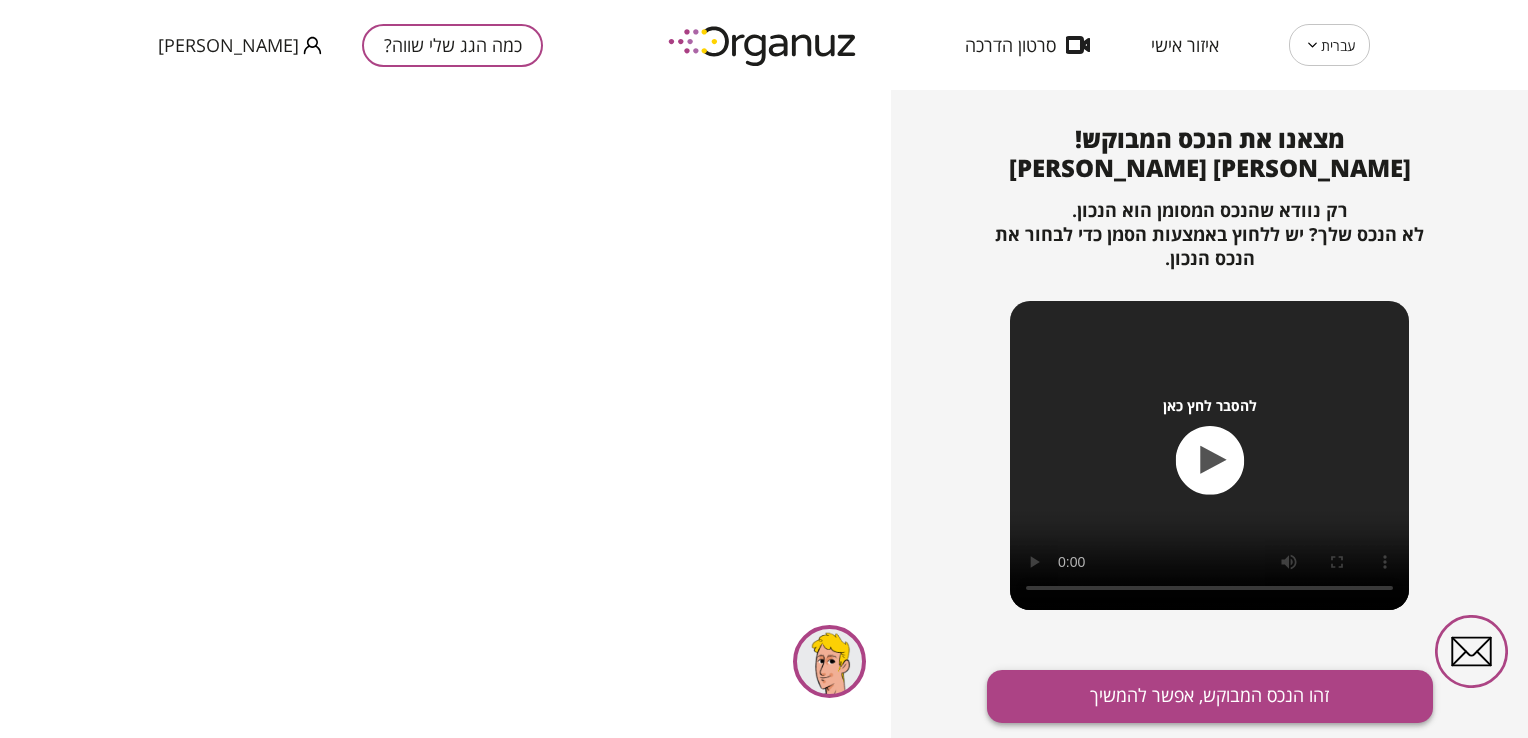 click on "זהו הנכס המבוקש, אפשר להמשיך" at bounding box center [1210, 696] 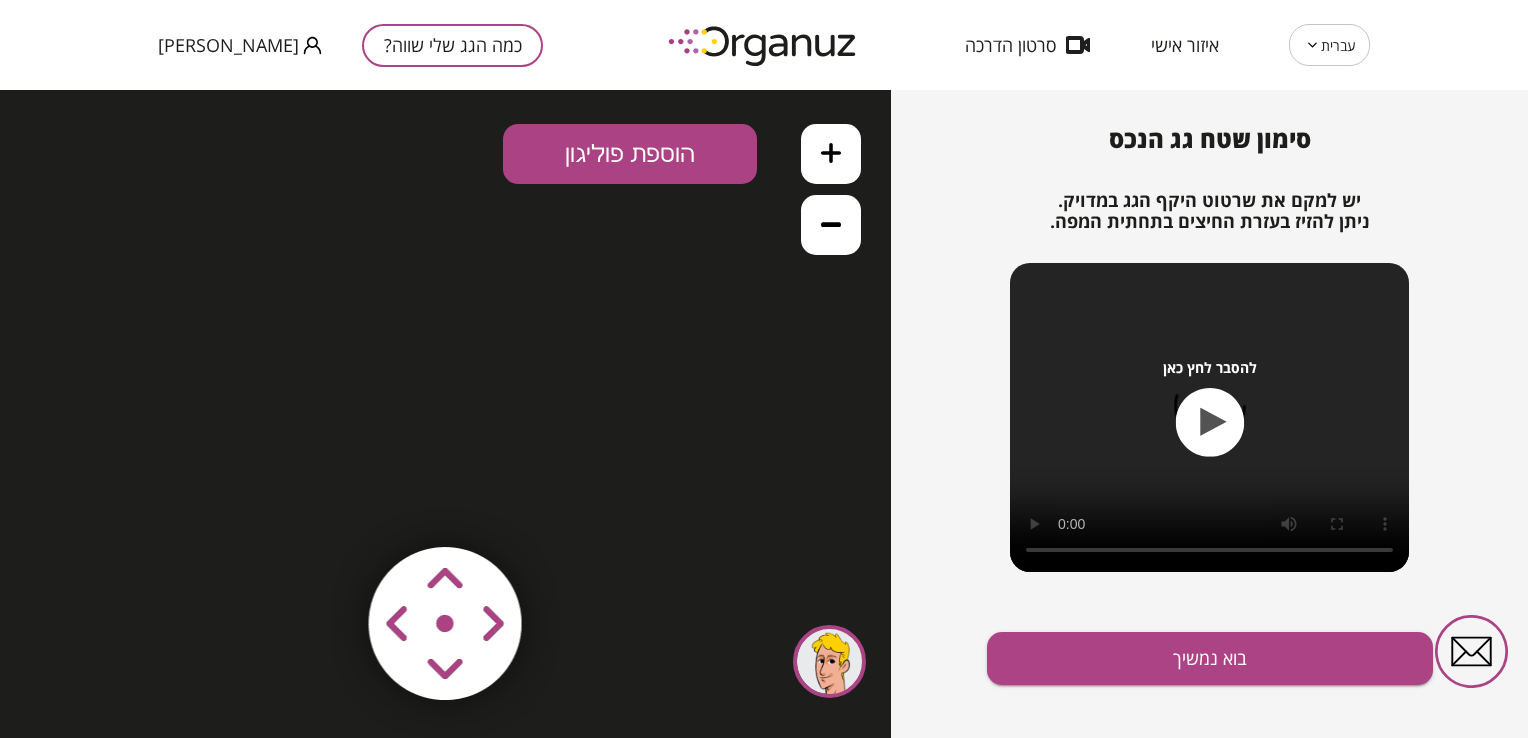 scroll, scrollTop: 0, scrollLeft: 0, axis: both 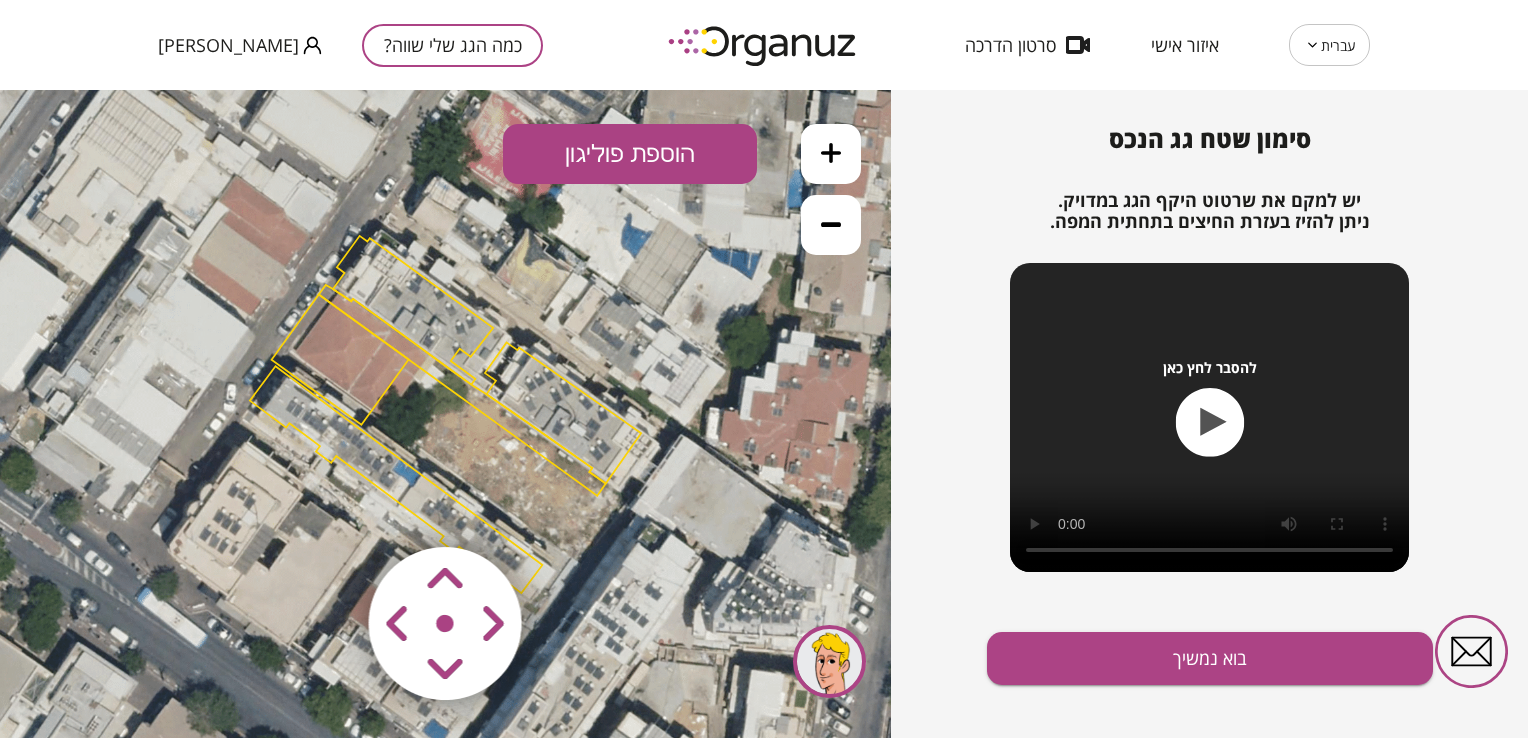 click on "כמה הגג שלי שווה? איתור הנכס 2 סימון השטח 3 שאלות נוספות 4 תוצאות סימון שטח גג הנכס יש למקם את שרטוט היקף הגג במדויק.
ניתן  להזיז בעזרת החיצים בתחתית המפה. להסבר לחץ כאן בוא נמשיך" at bounding box center [1209, 414] 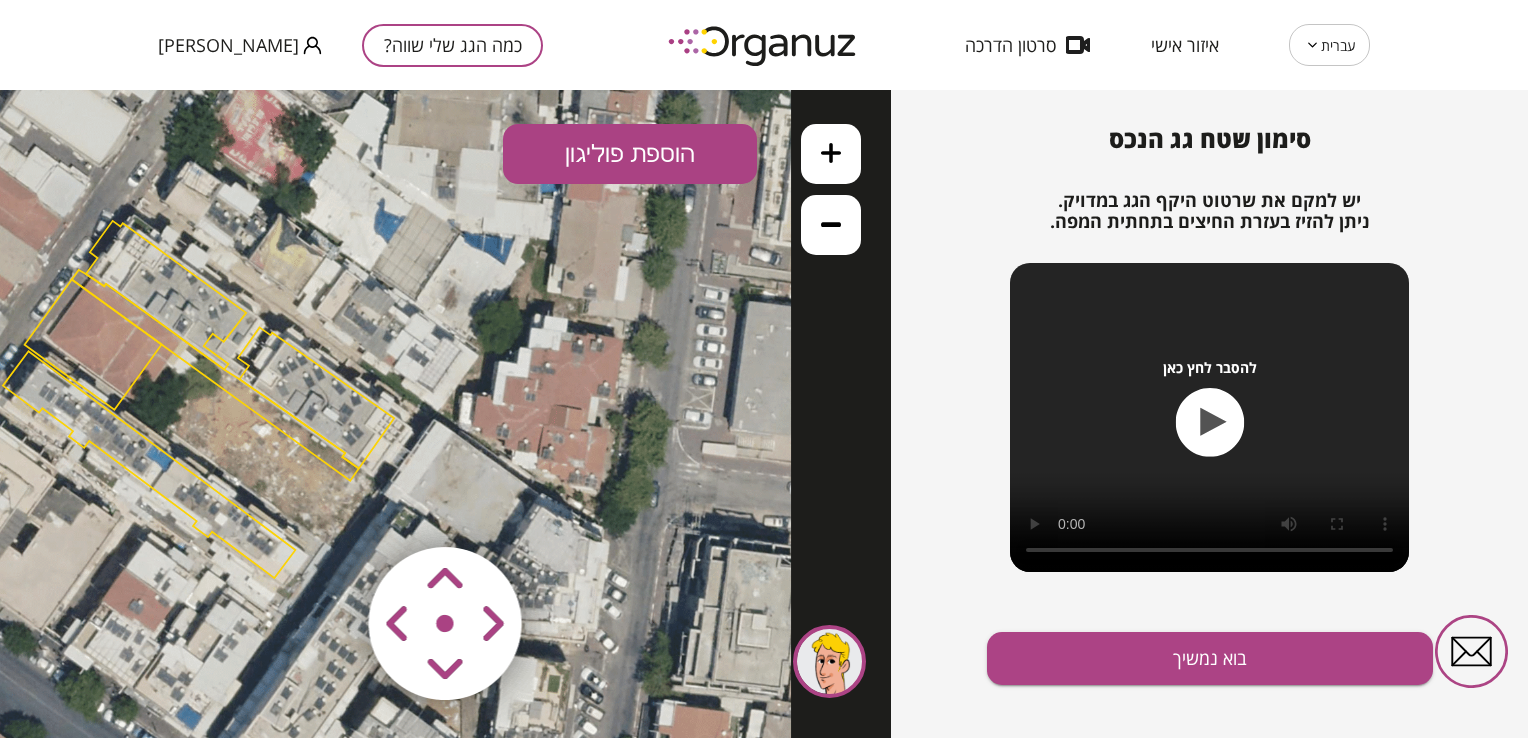 drag, startPoint x: 821, startPoint y: 461, endPoint x: 574, endPoint y: 446, distance: 247.45505 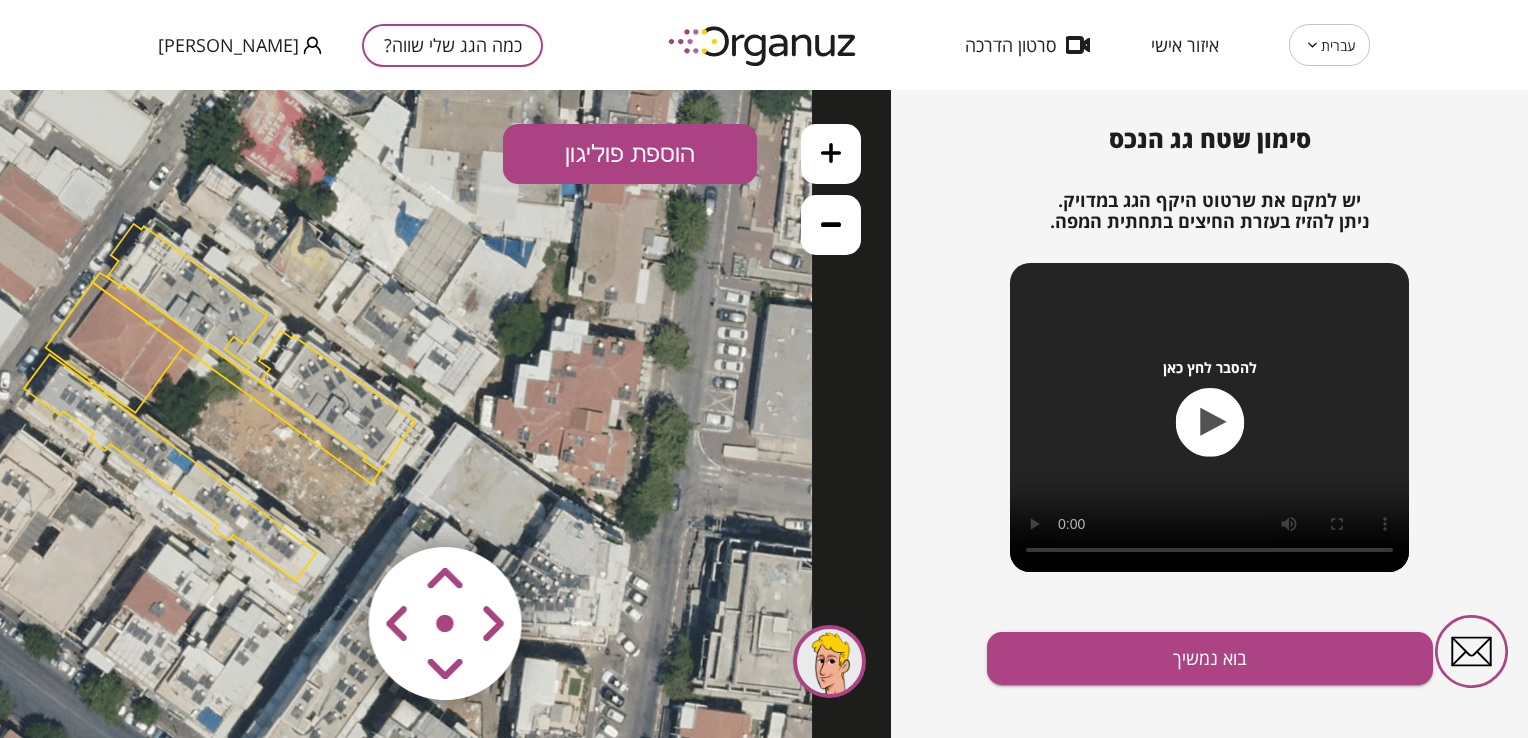 drag, startPoint x: 543, startPoint y: 422, endPoint x: 567, endPoint y: 421, distance: 24.020824 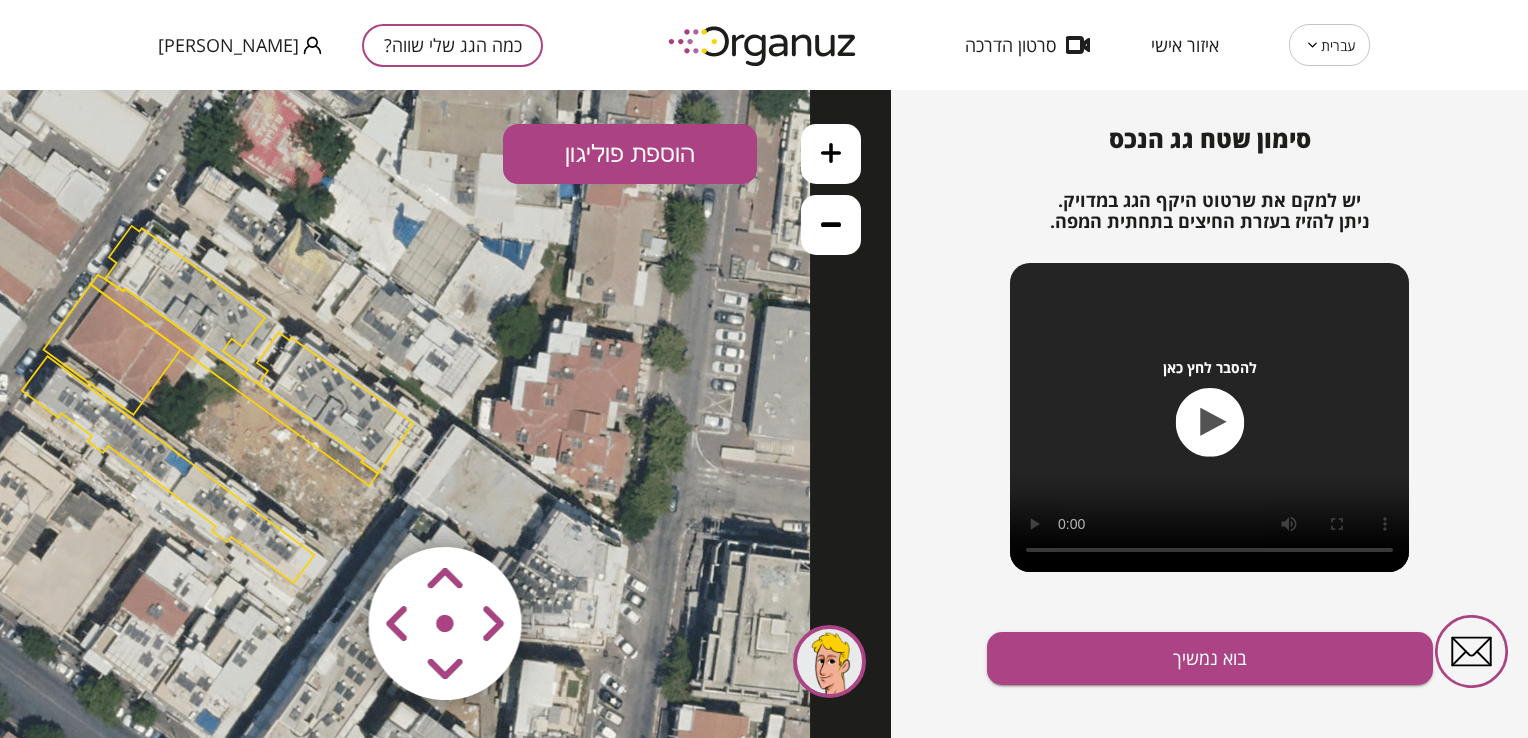 click at bounding box center (831, 225) 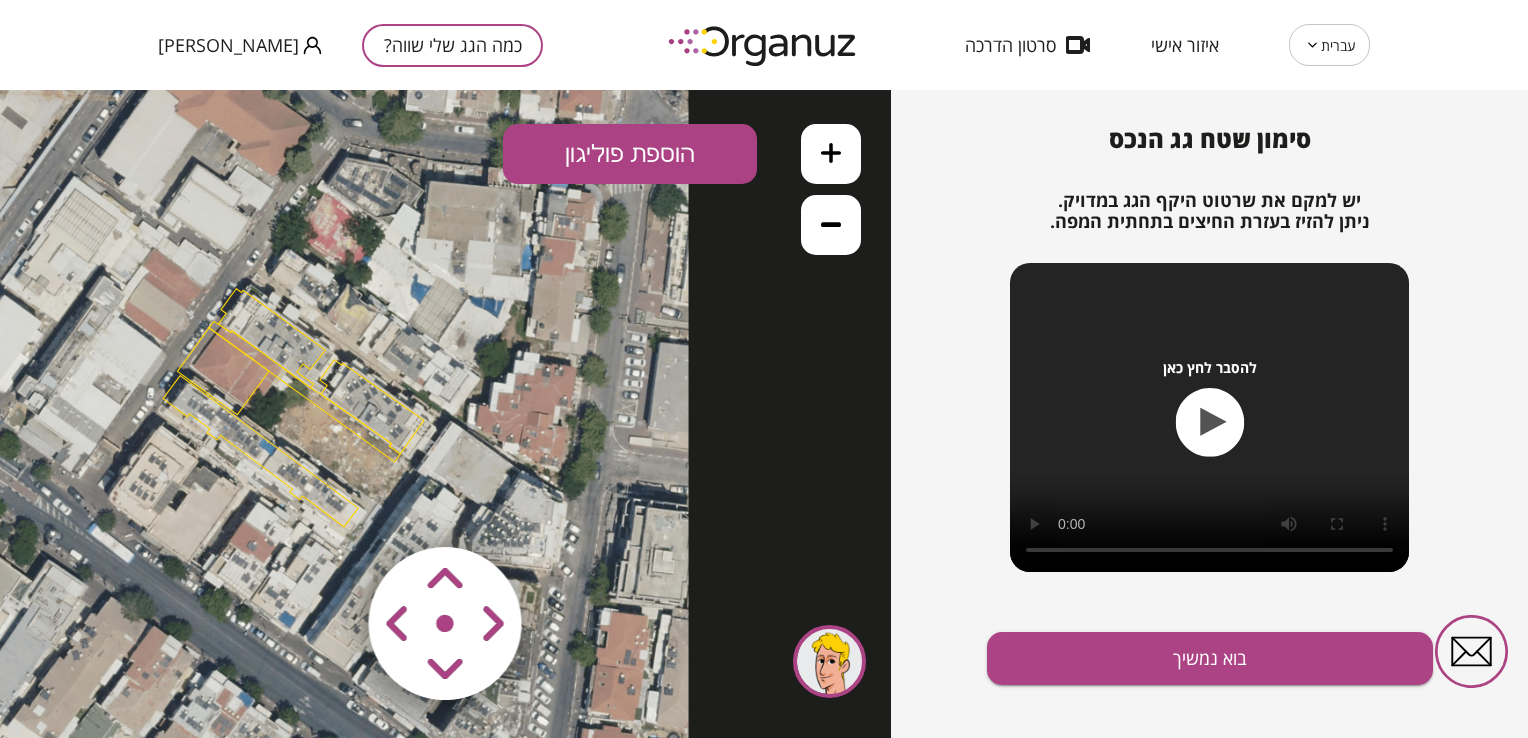 click at bounding box center [831, 225] 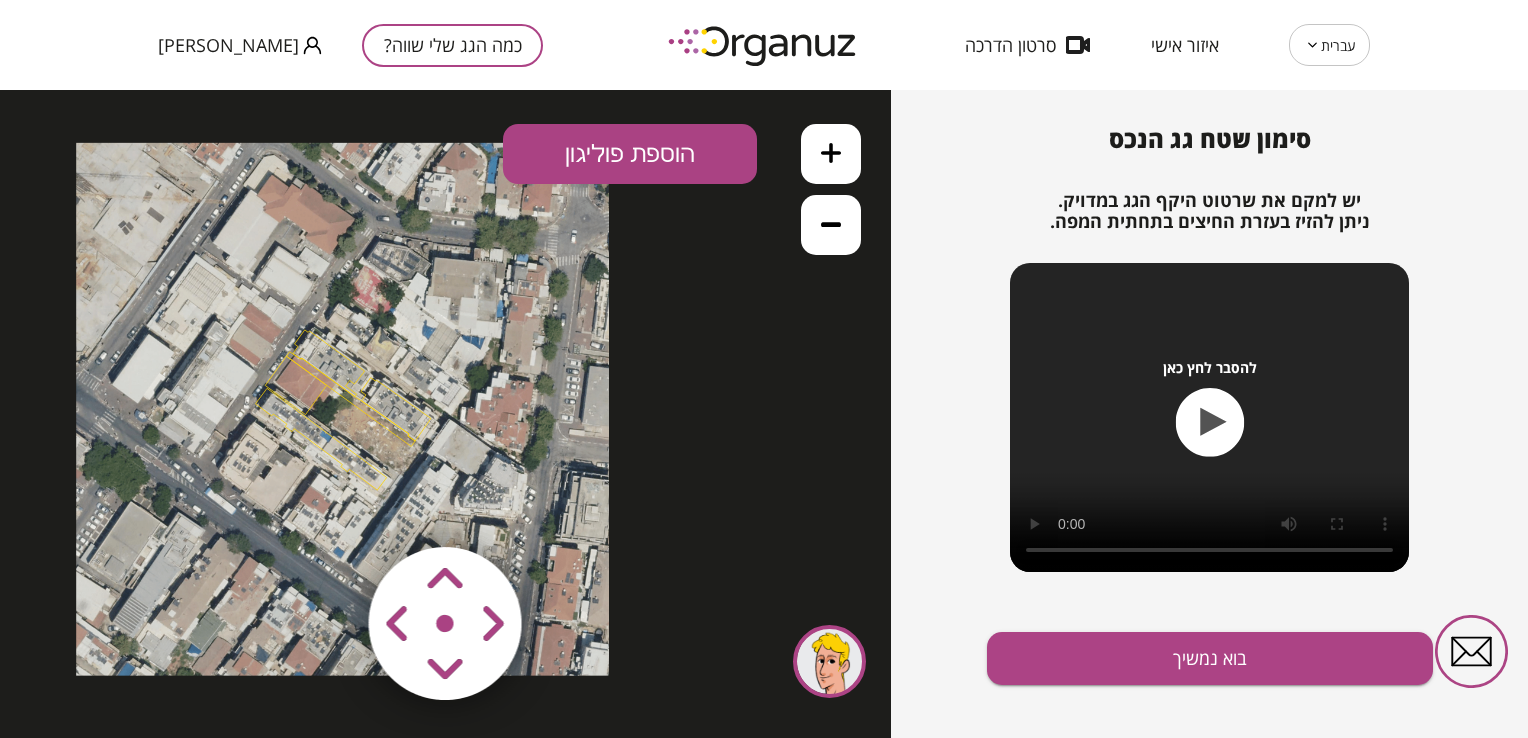 click at bounding box center [831, 154] 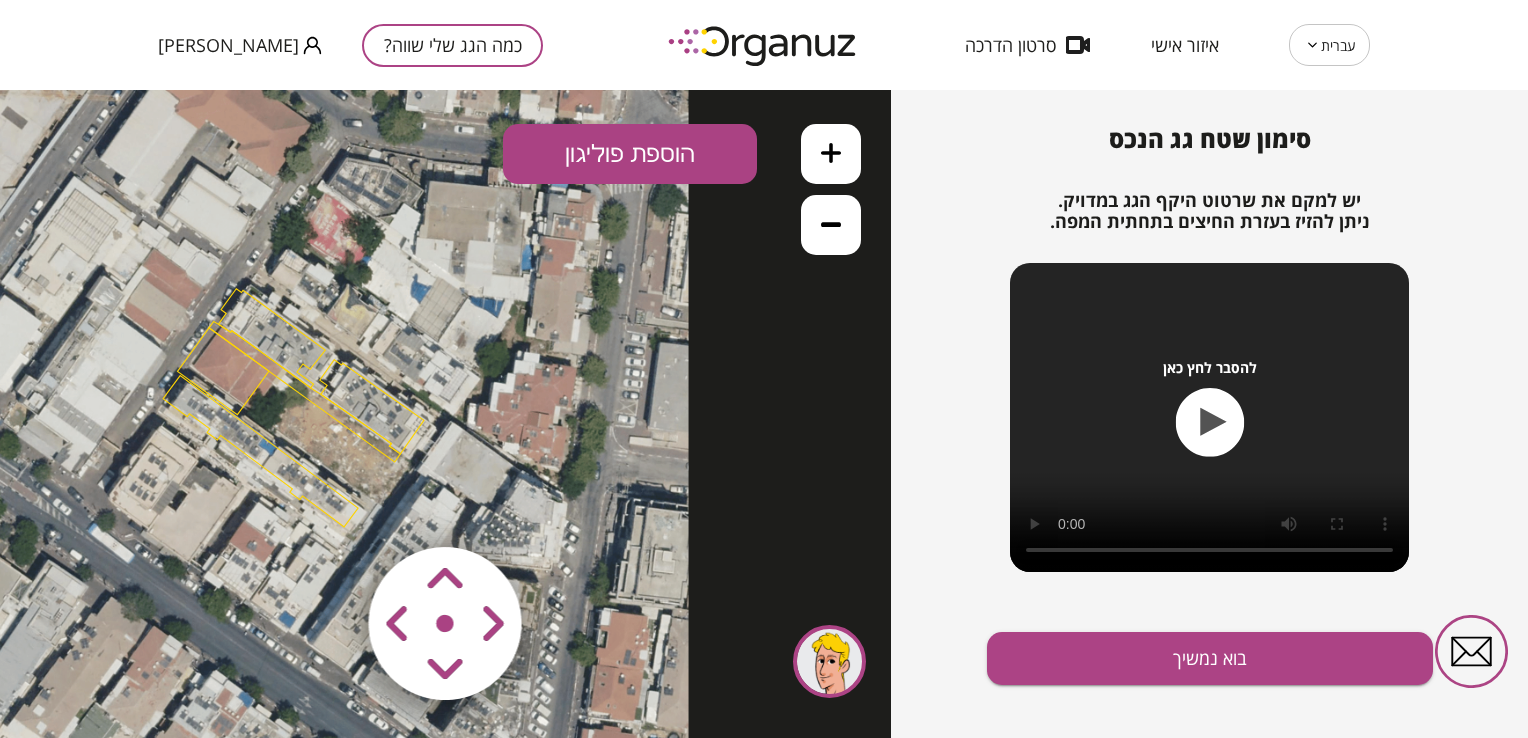 click 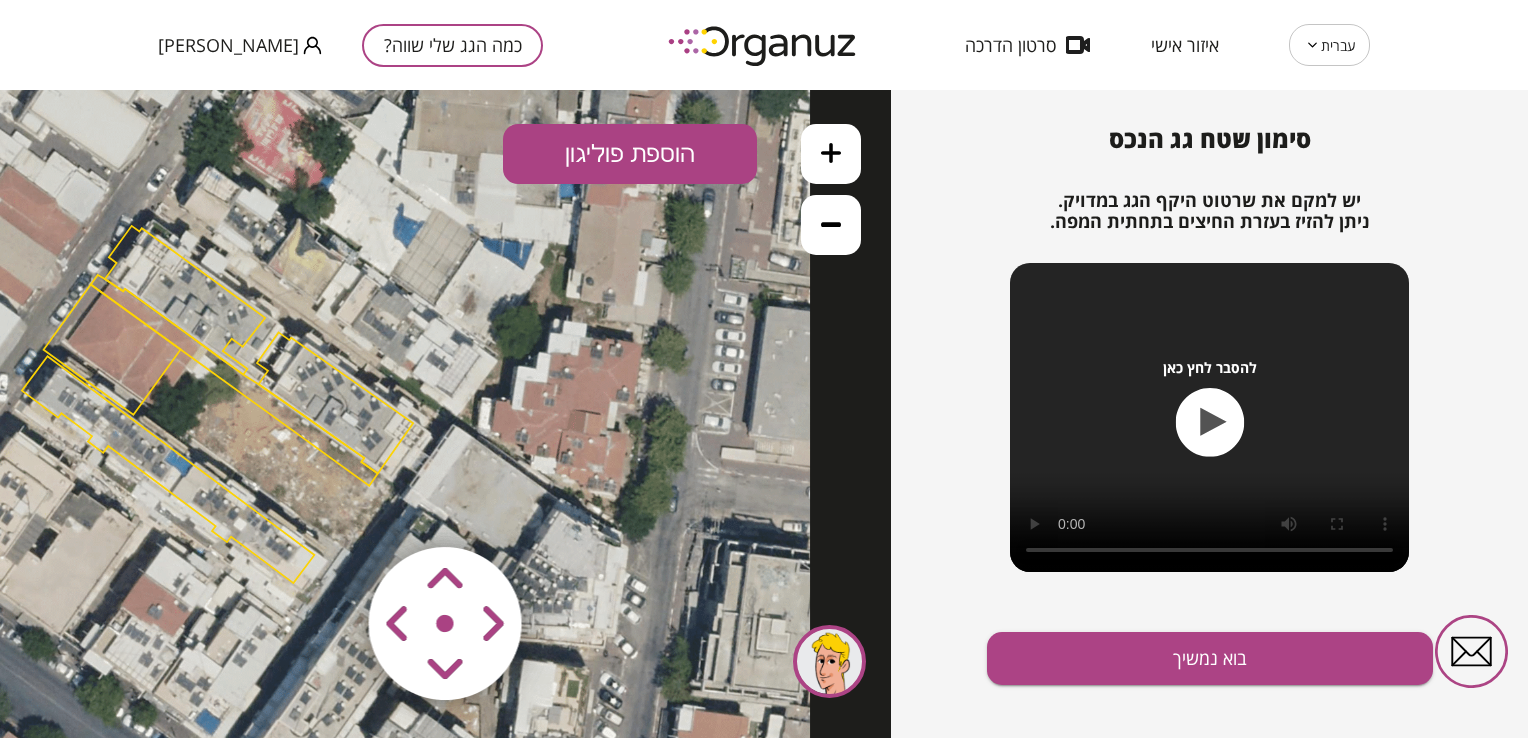 click 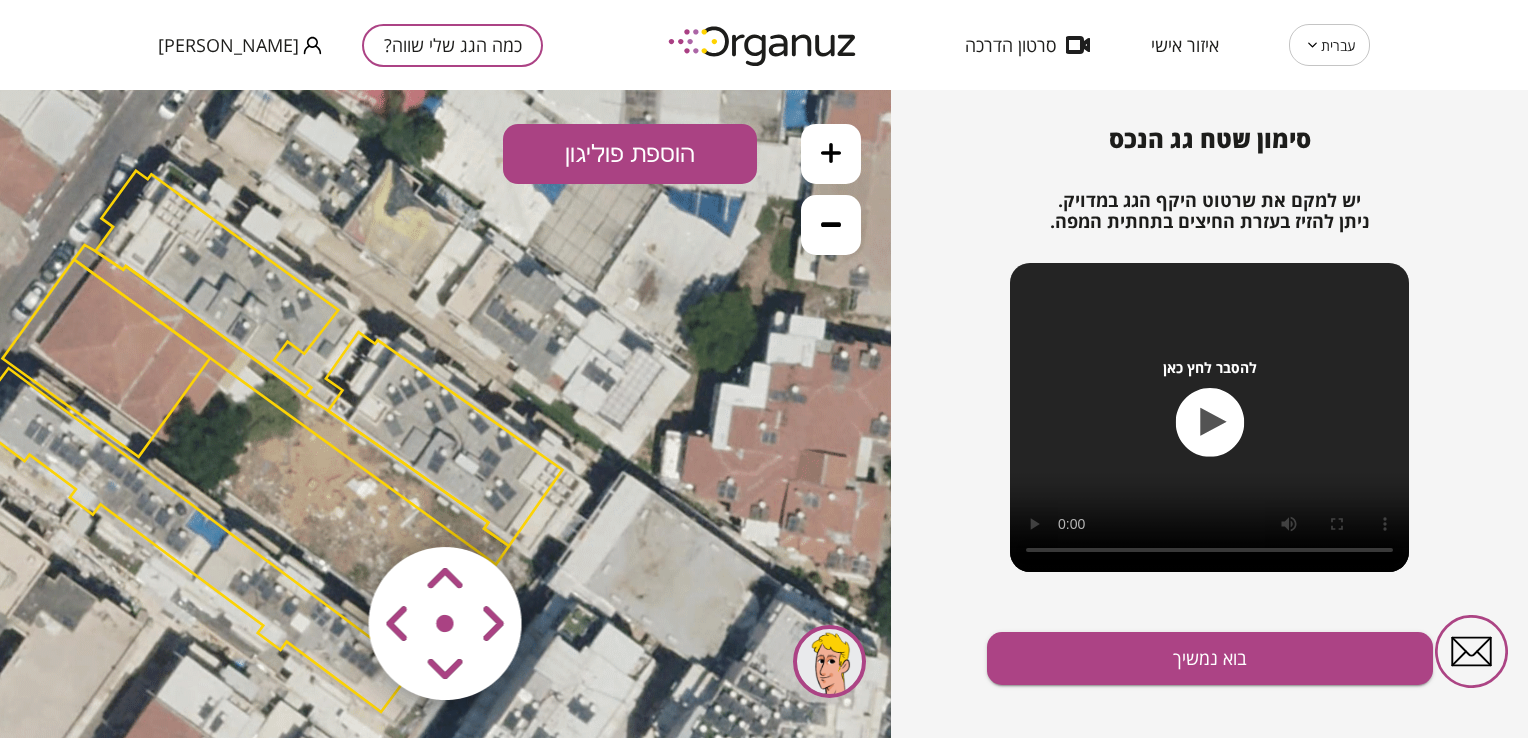 drag, startPoint x: 548, startPoint y: 351, endPoint x: 448, endPoint y: 347, distance: 100.07997 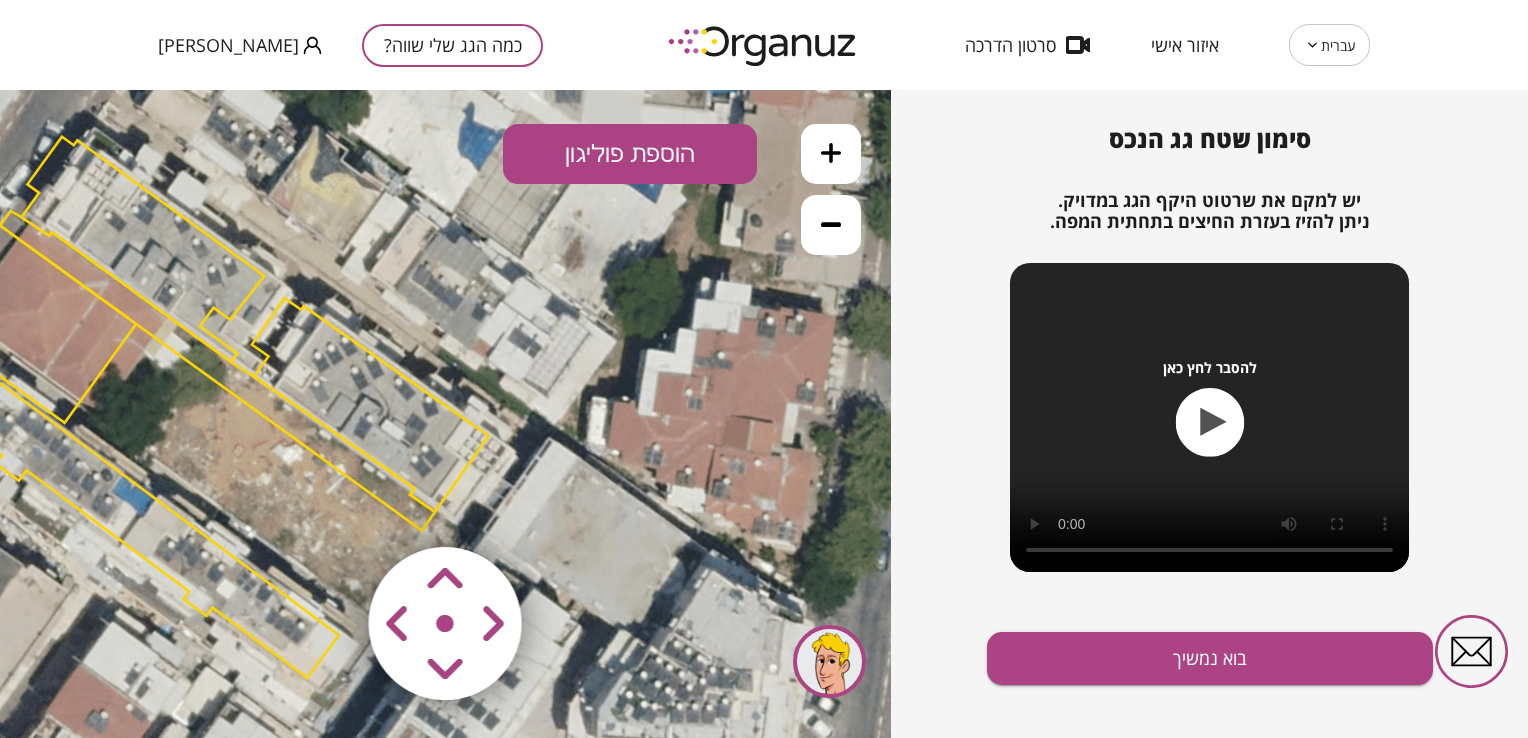 drag, startPoint x: 523, startPoint y: 468, endPoint x: 426, endPoint y: 434, distance: 102.78619 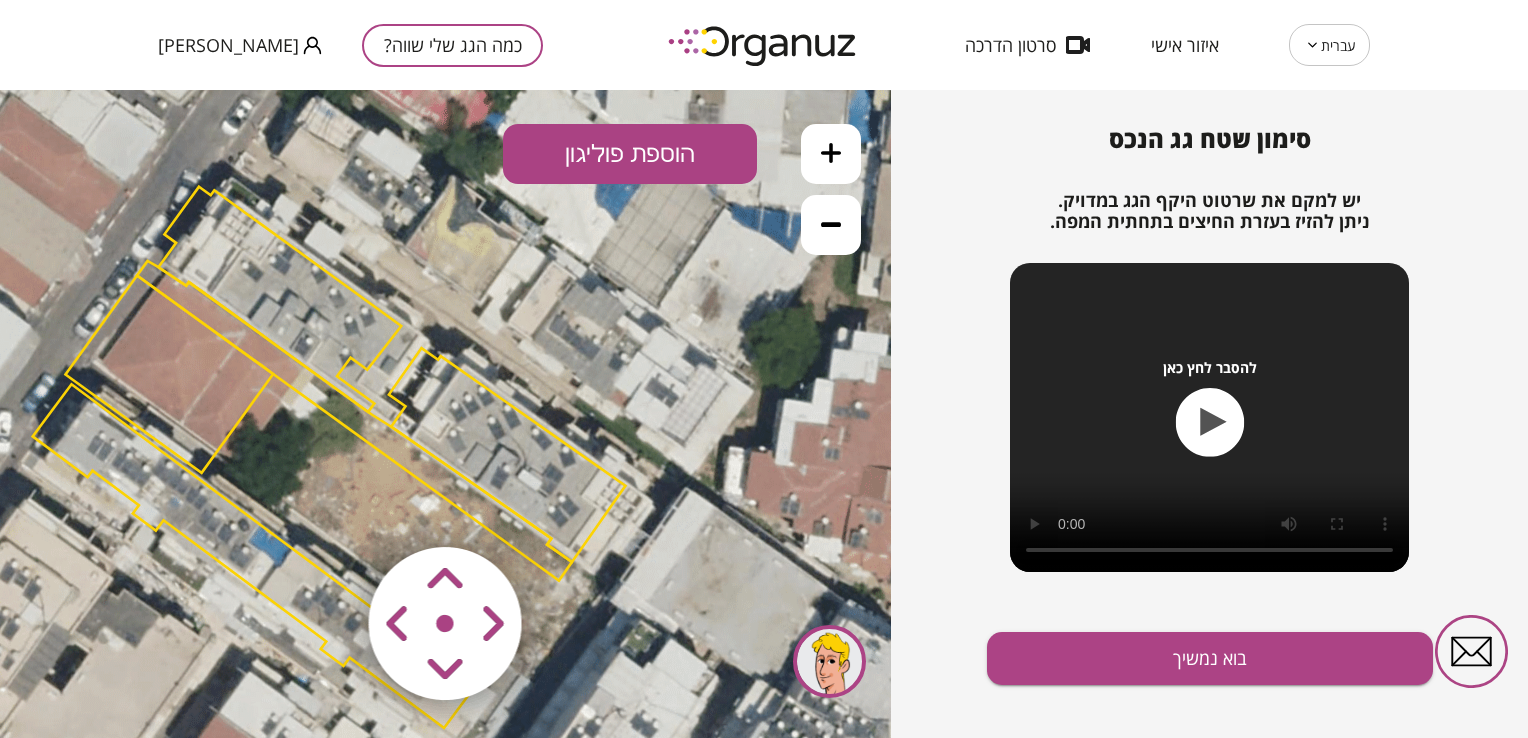 drag, startPoint x: 353, startPoint y: 382, endPoint x: 447, endPoint y: 392, distance: 94.53042 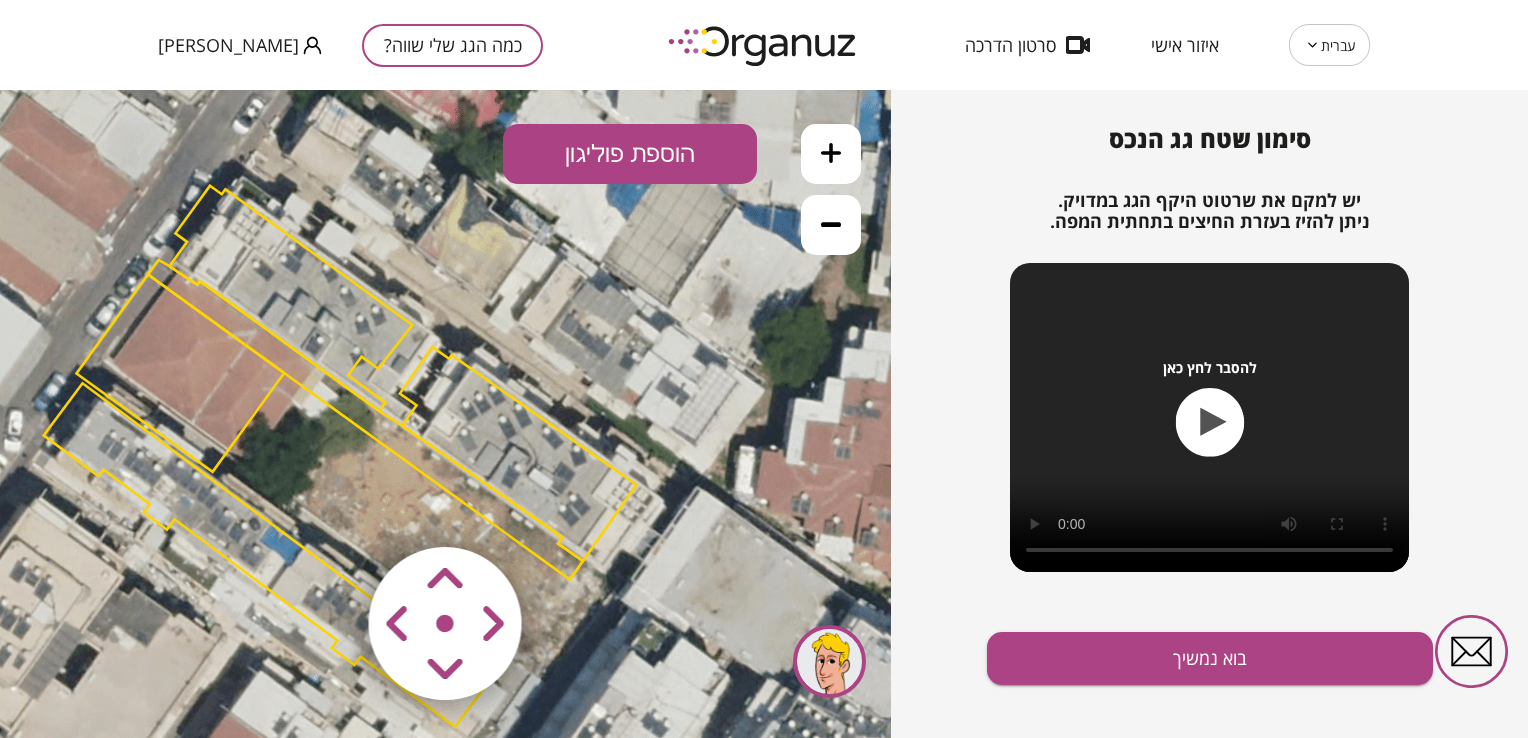 click 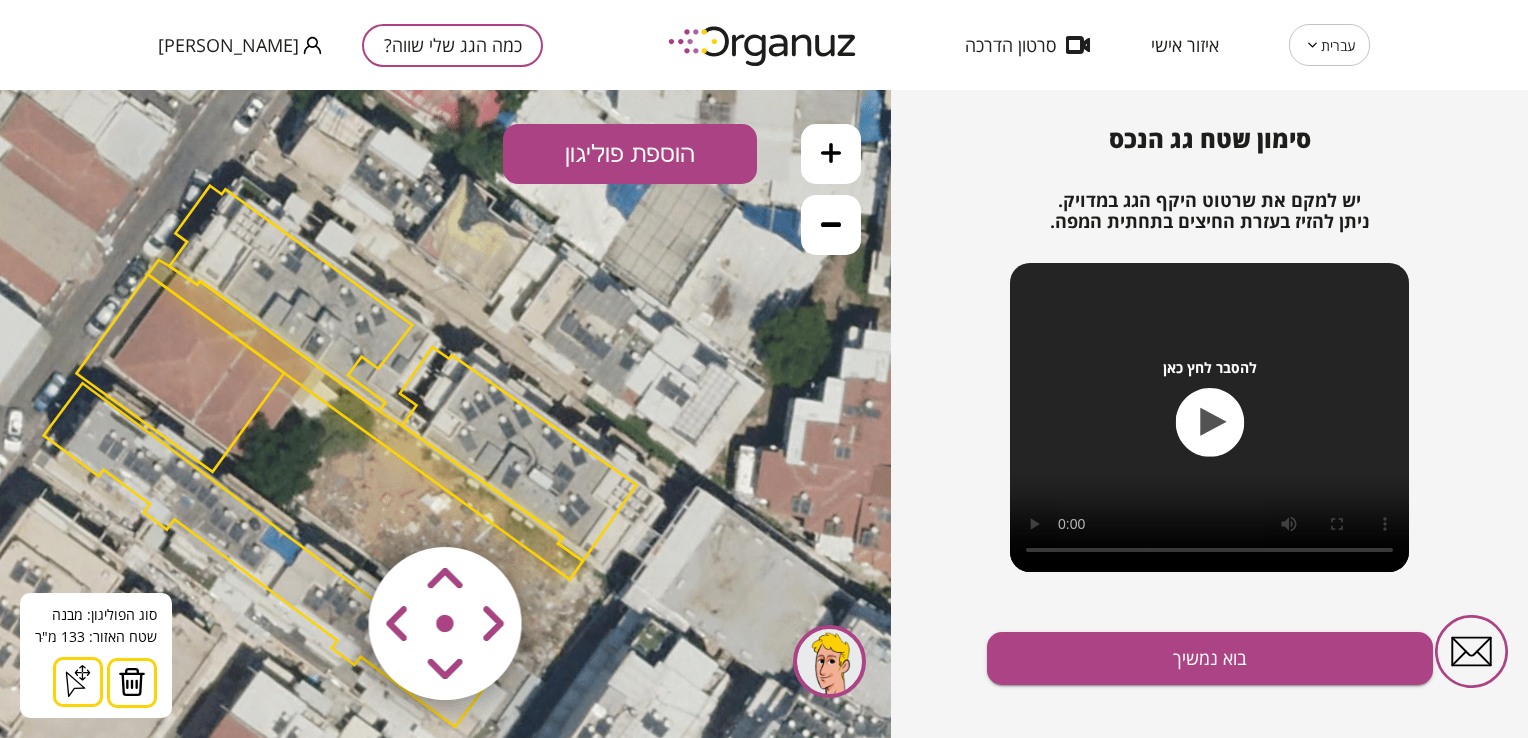 click at bounding box center [132, 682] 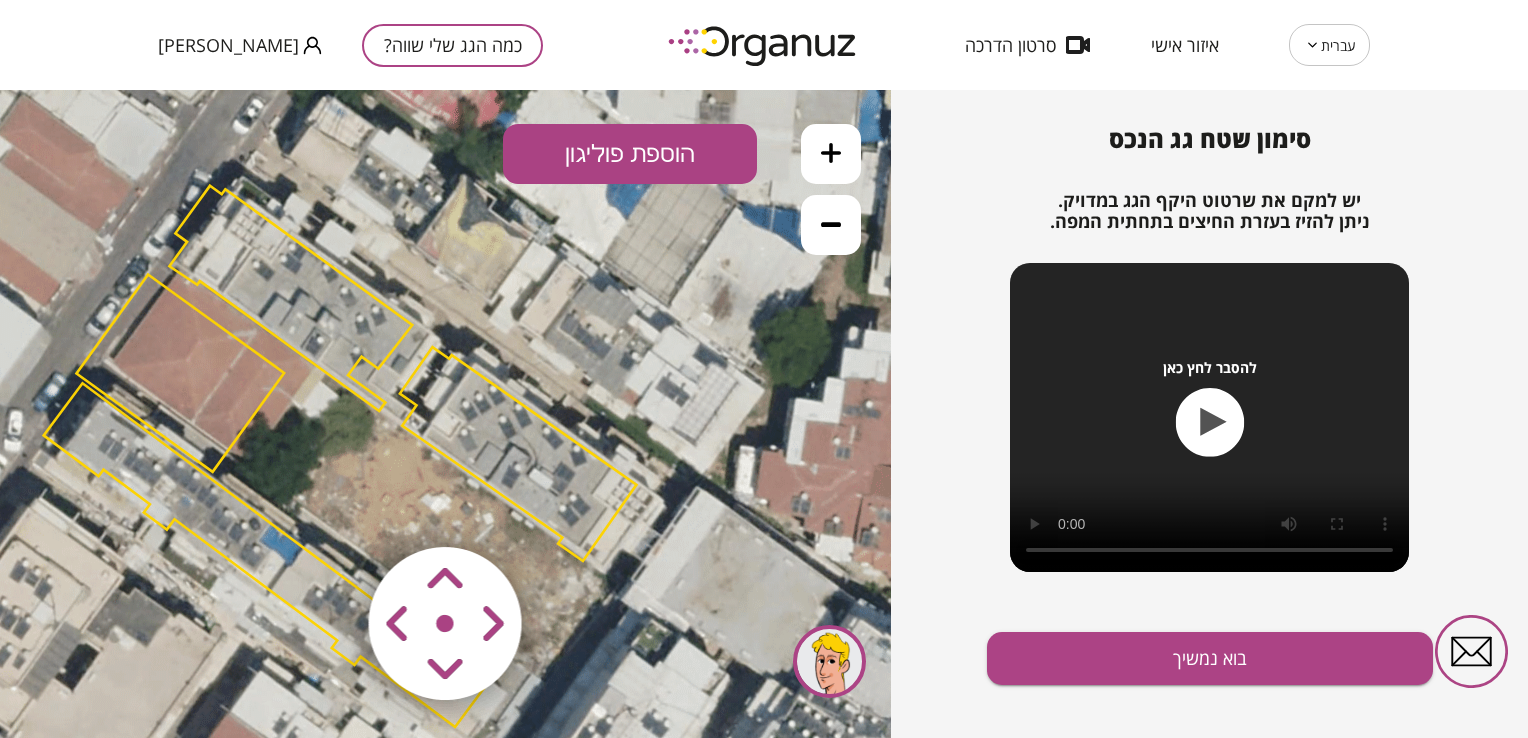 click 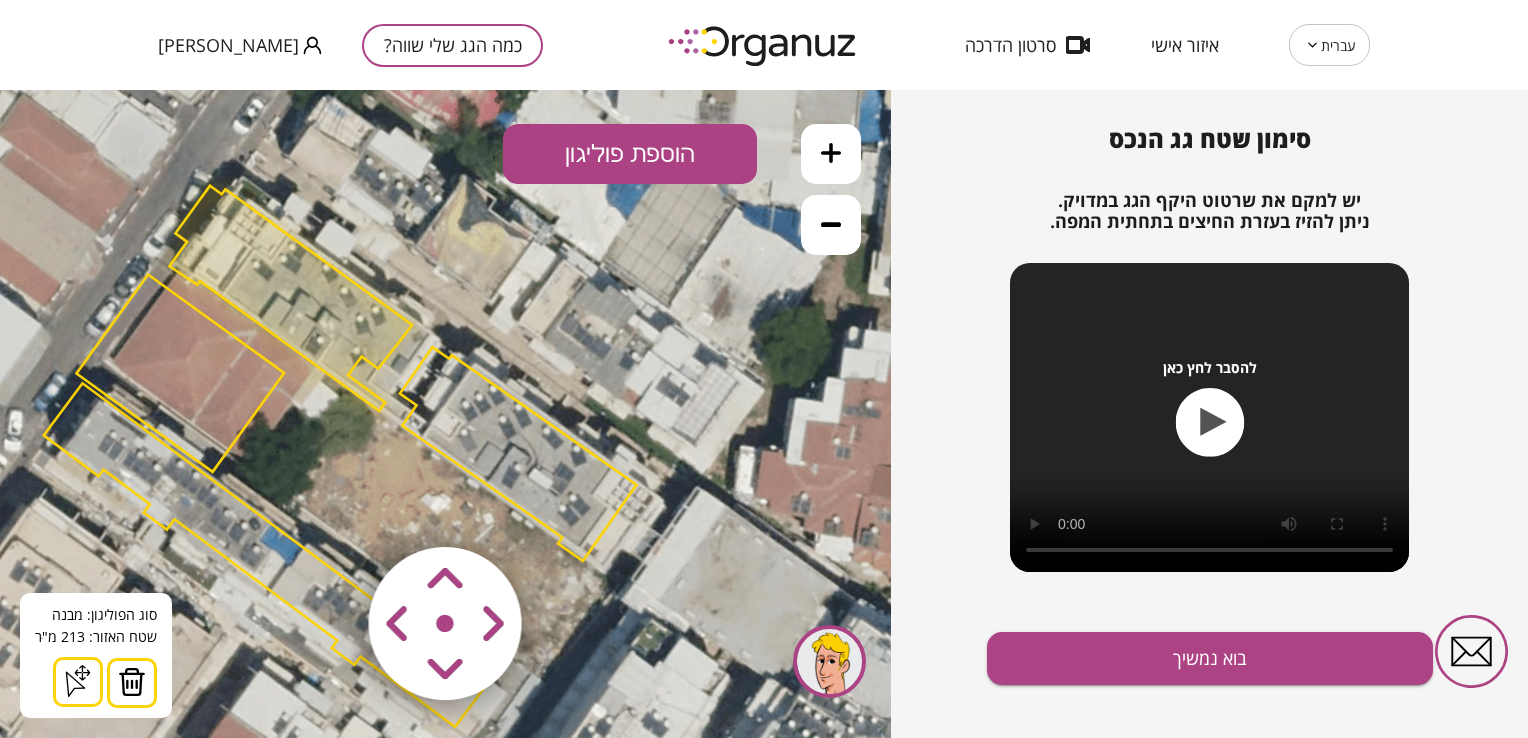 click at bounding box center (132, 682) 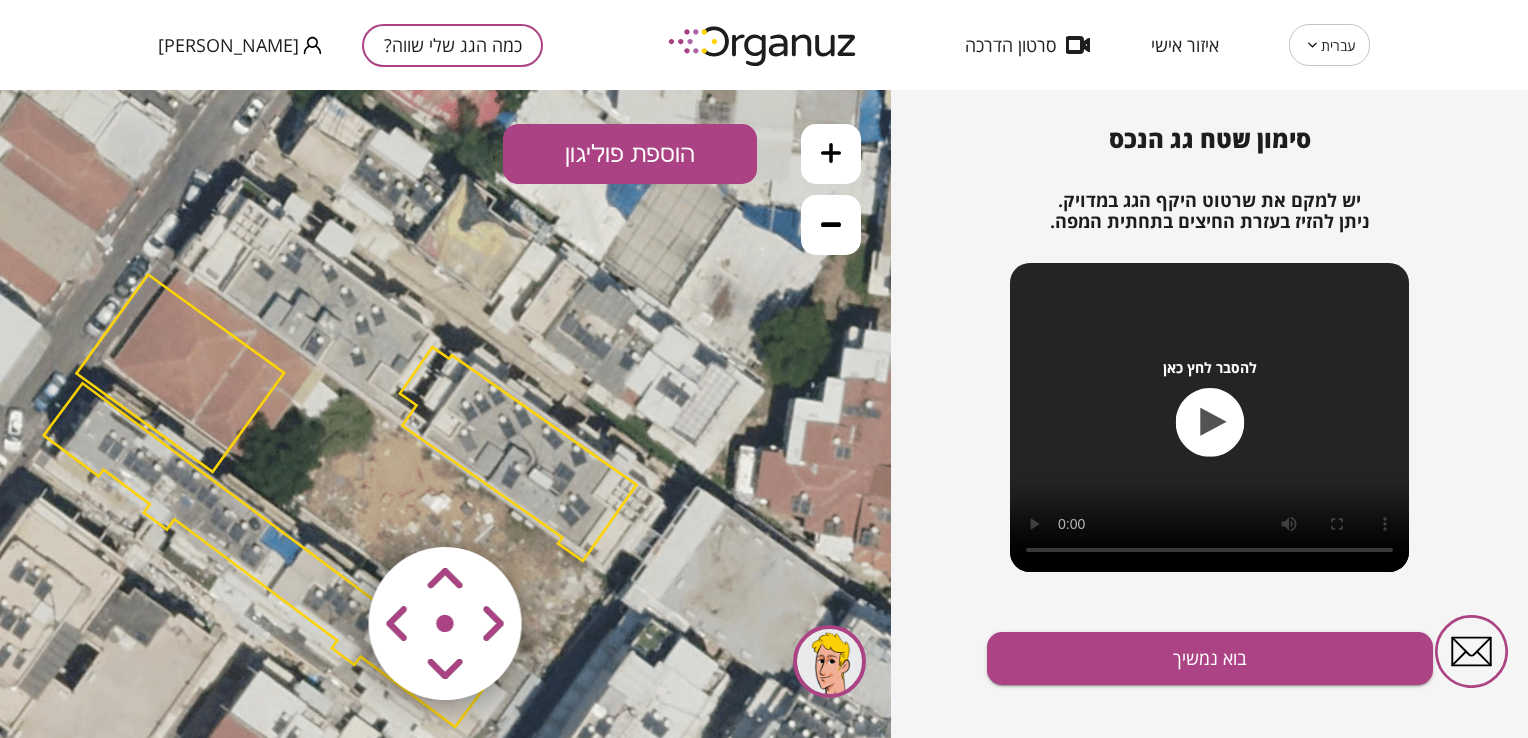 click 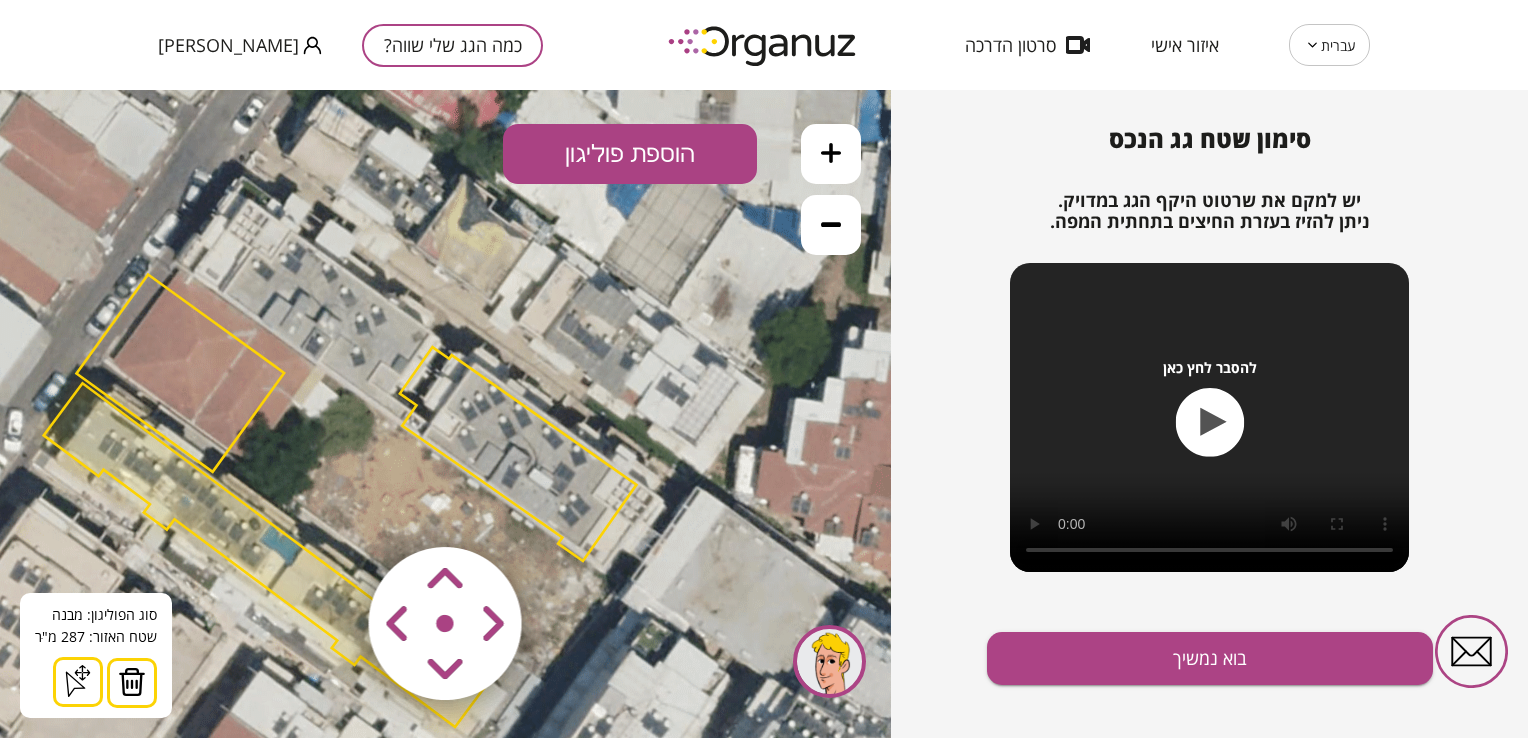 click at bounding box center (132, 682) 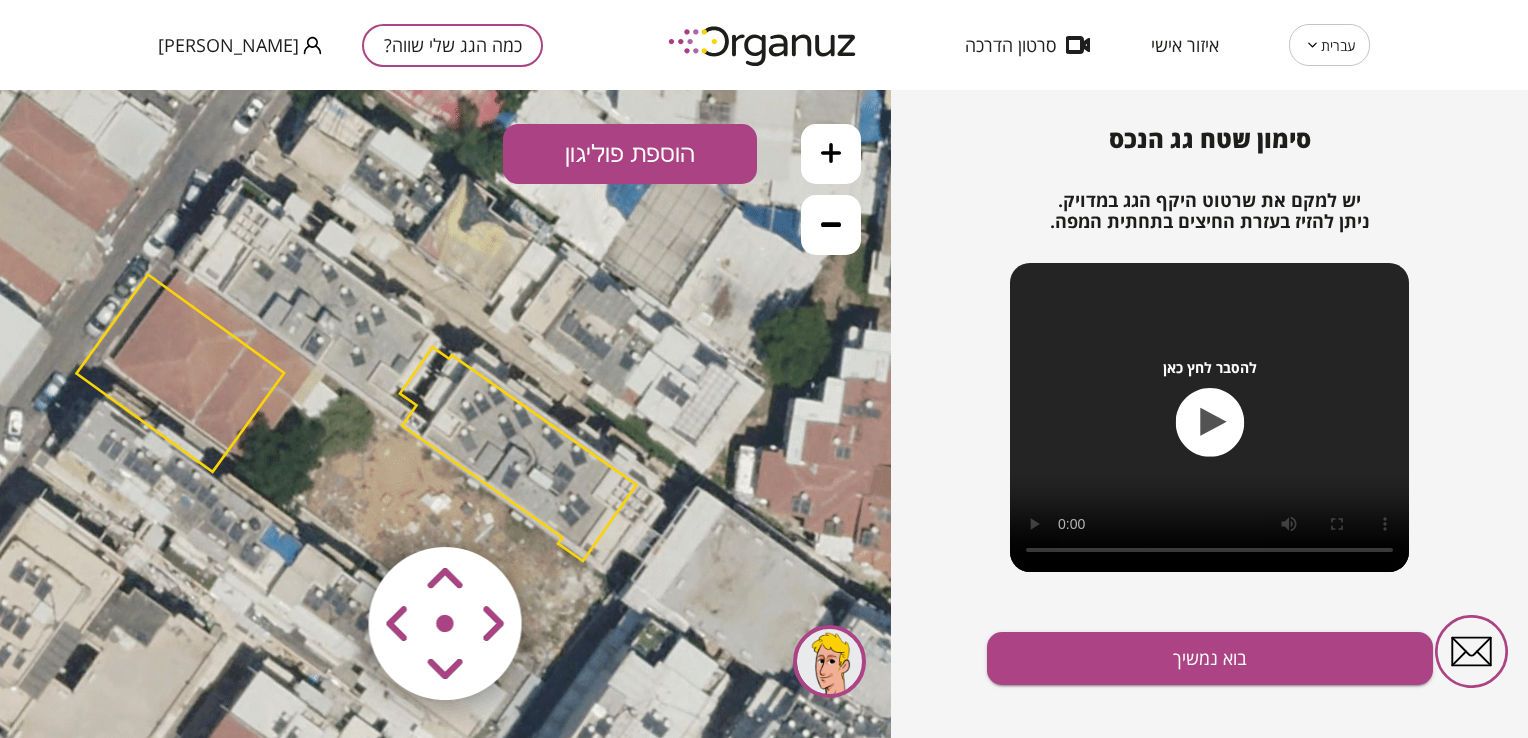 click 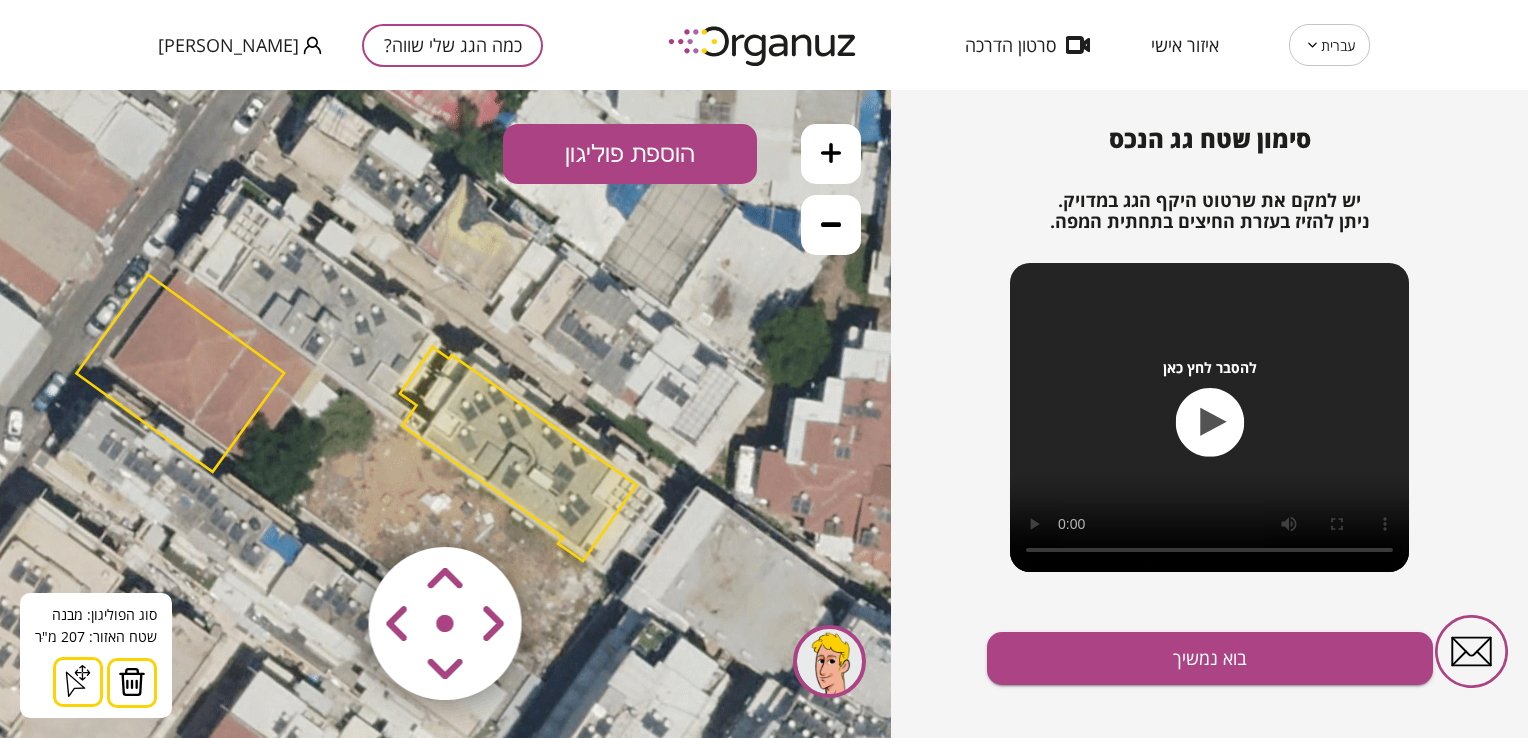 click at bounding box center [132, 682] 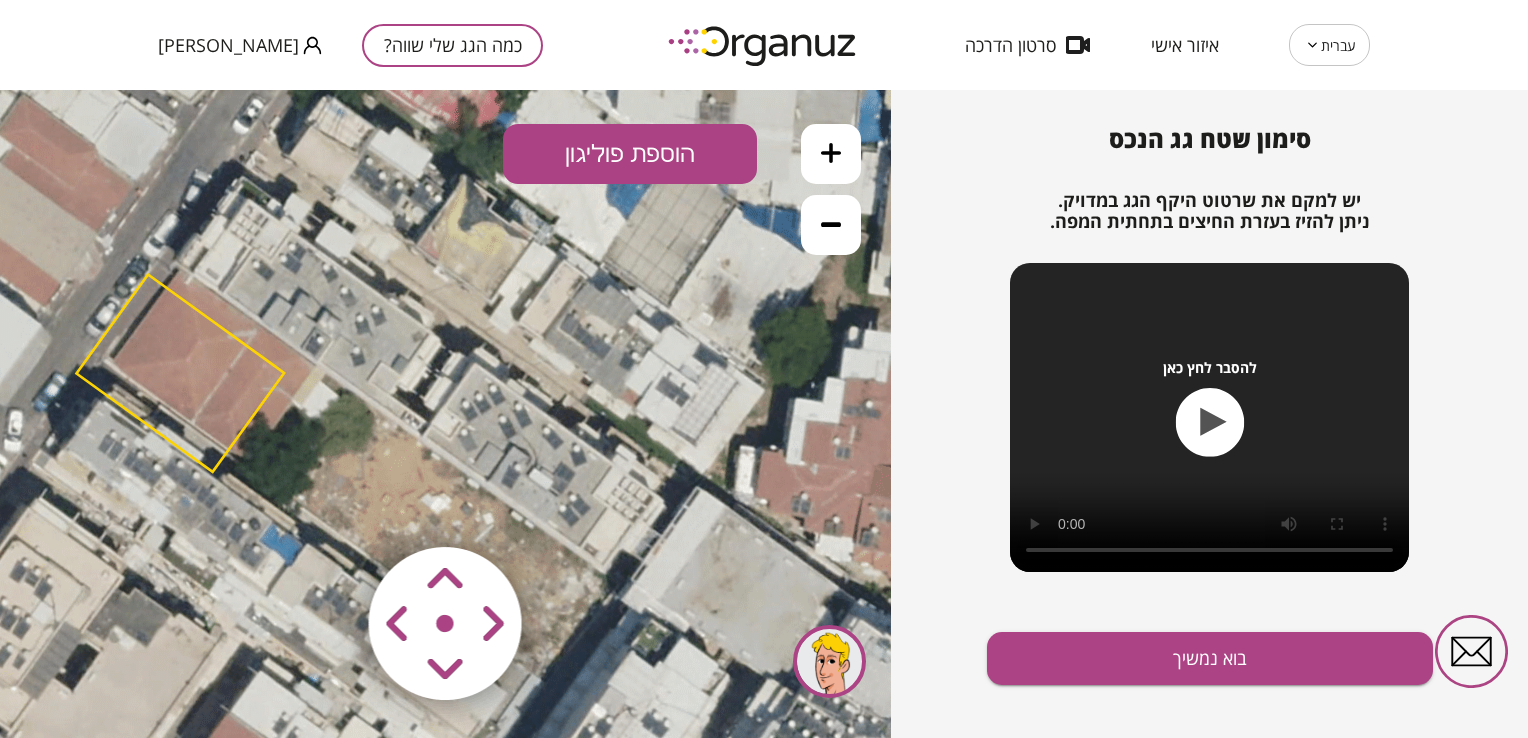 click at bounding box center (326, 505) 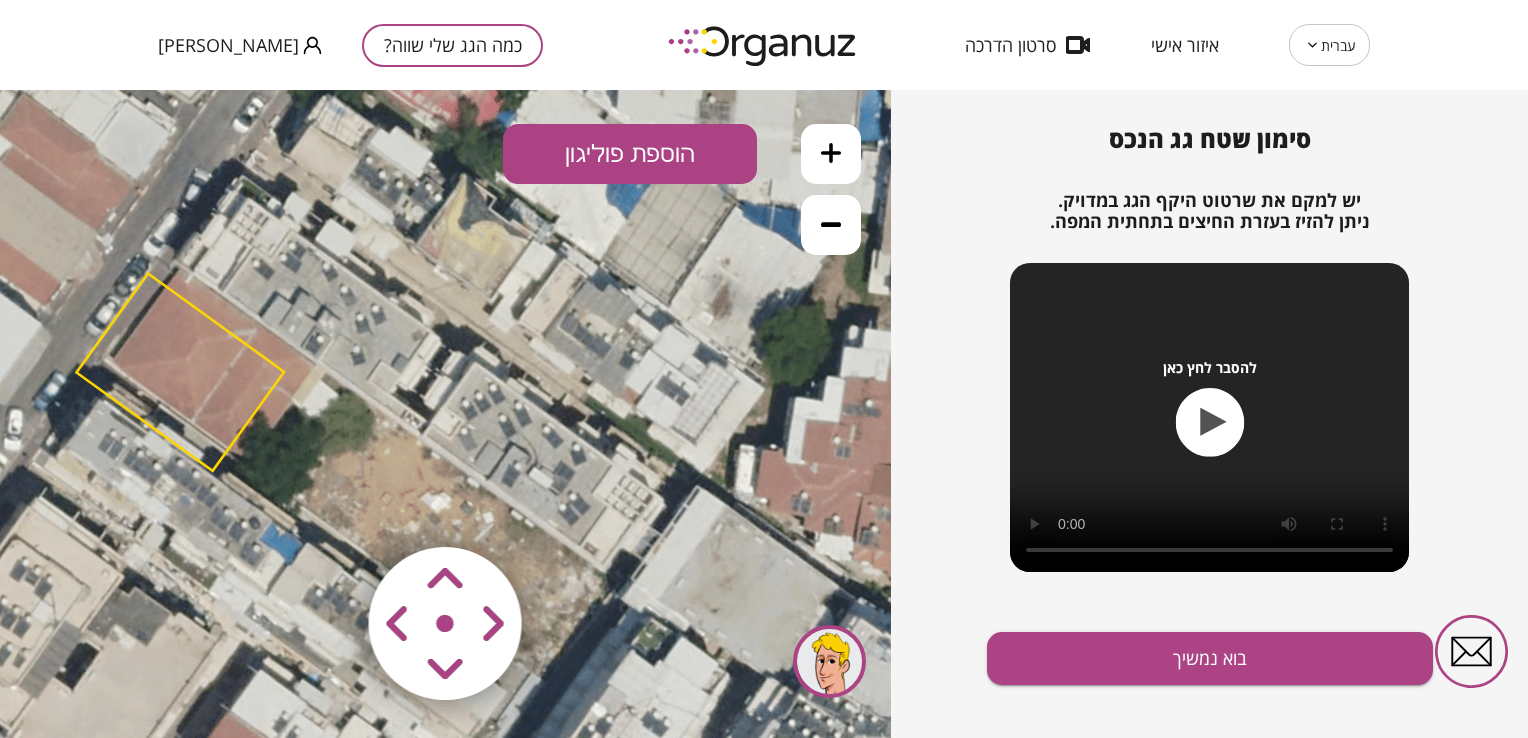click 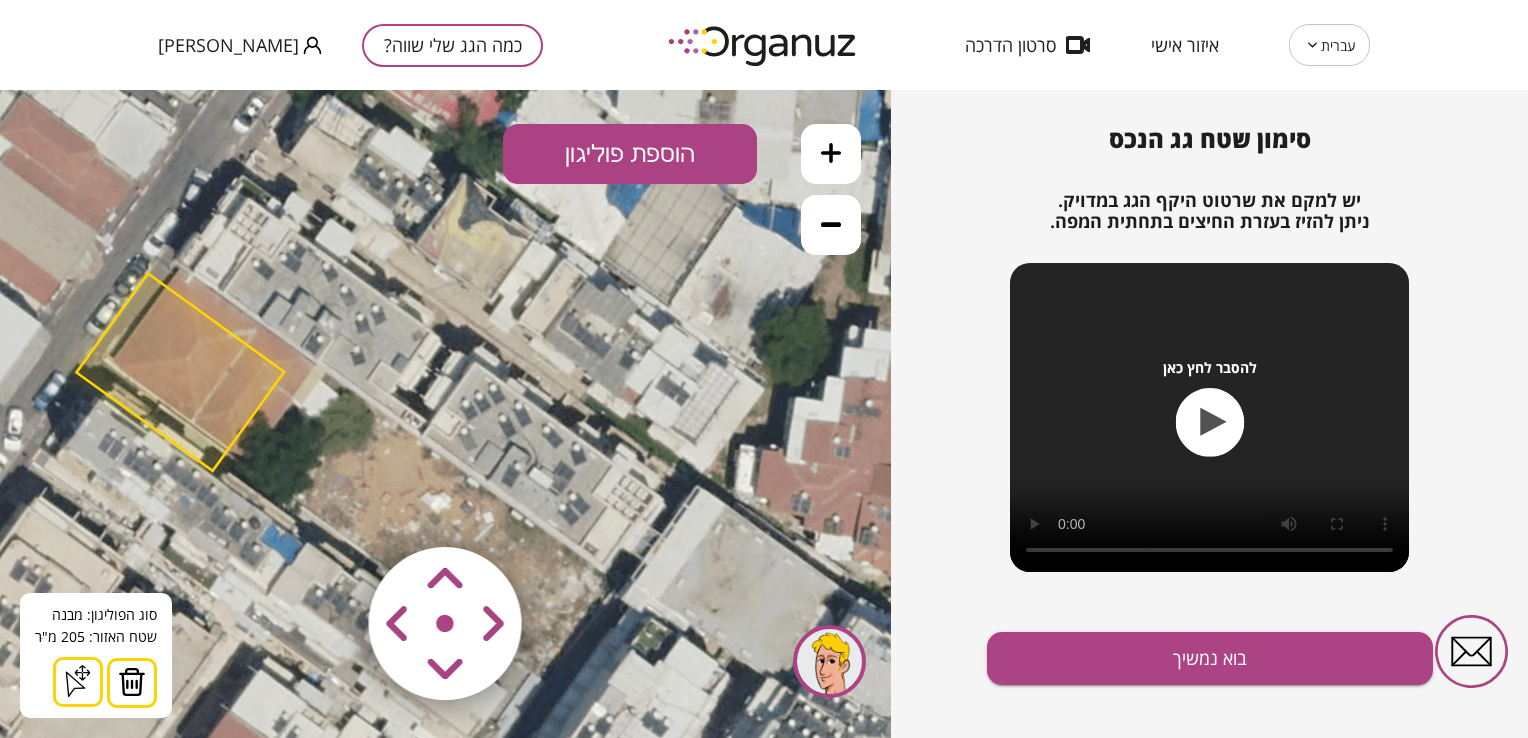 click at bounding box center [326, 505] 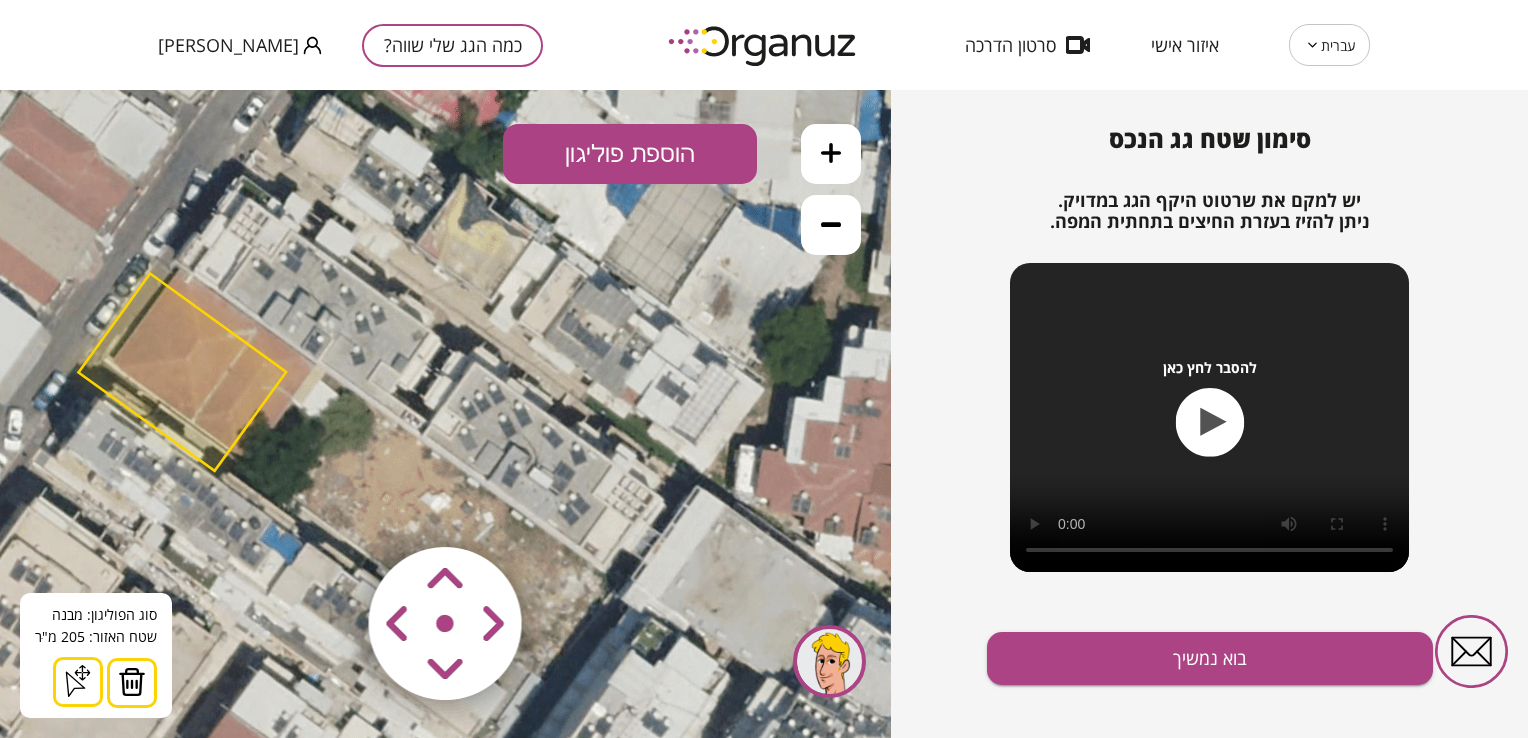 click at bounding box center (326, 505) 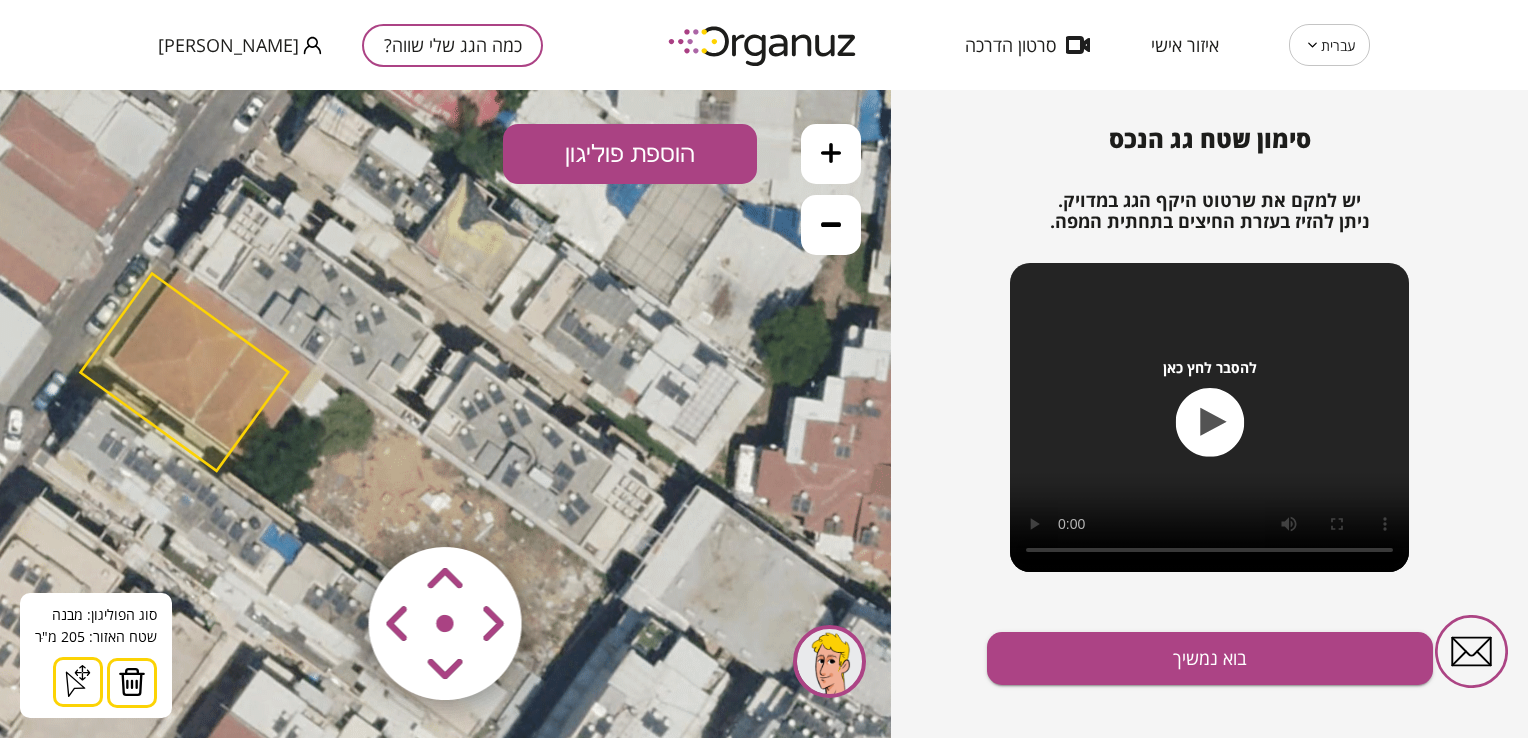 drag, startPoint x: 488, startPoint y: 629, endPoint x: 510, endPoint y: 628, distance: 22.022715 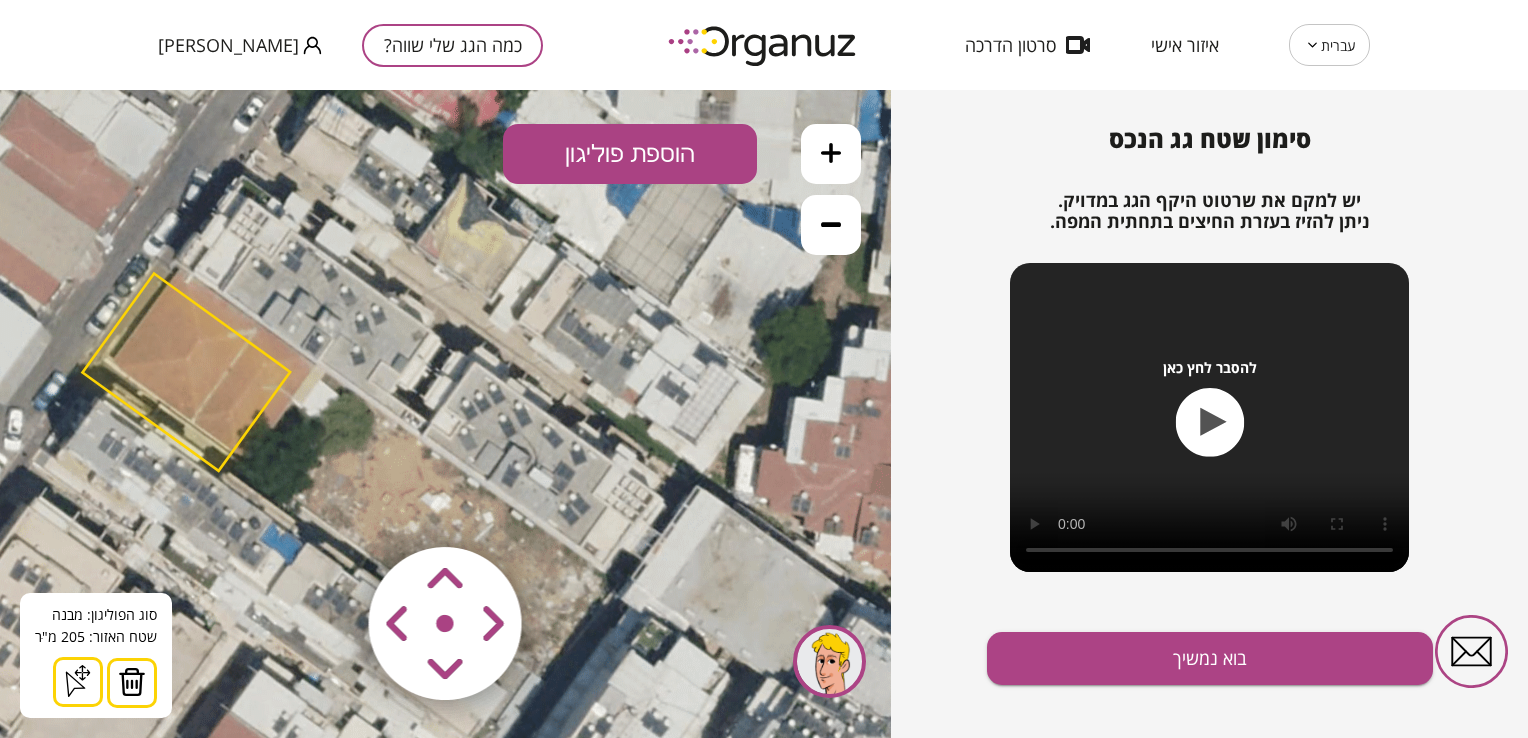 click at bounding box center [326, 505] 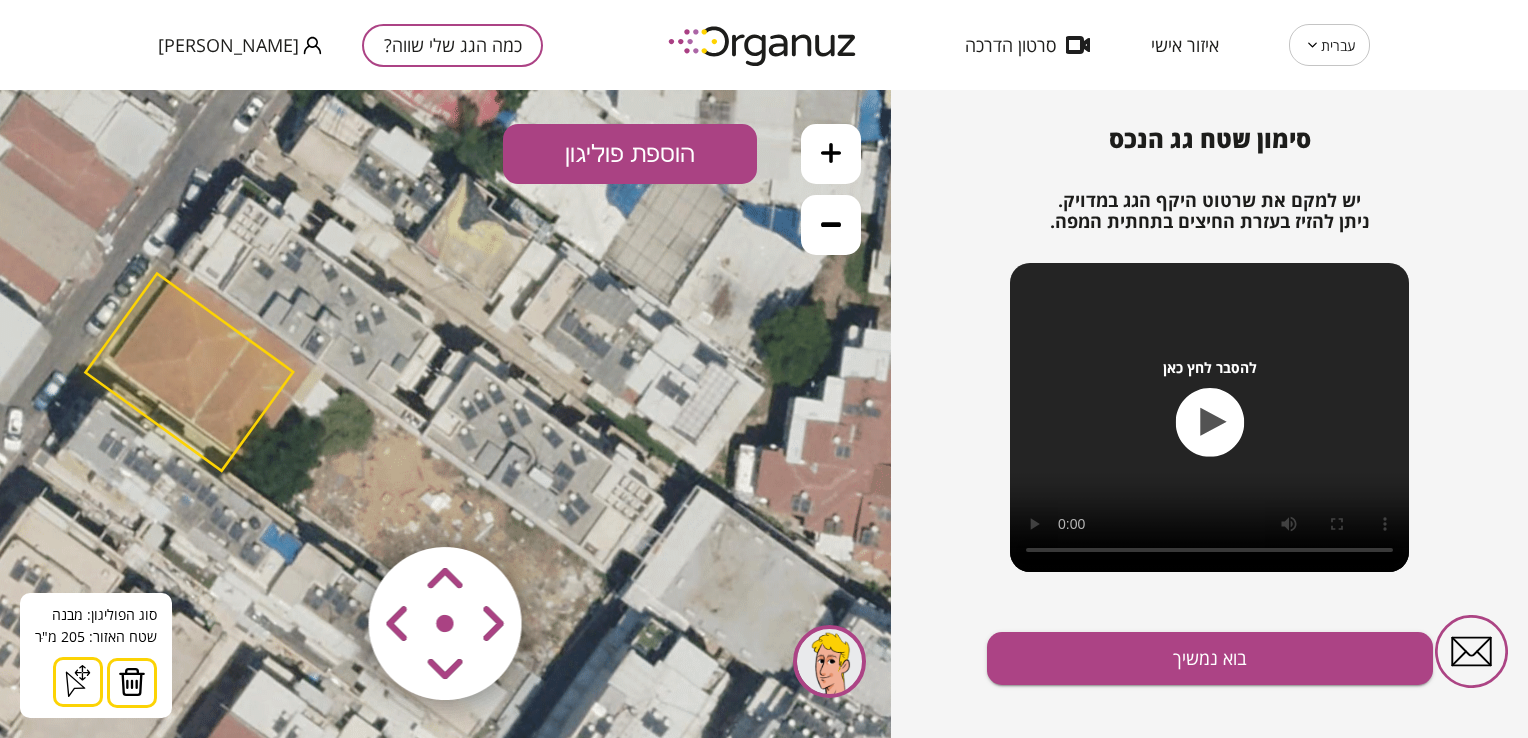click at bounding box center (326, 505) 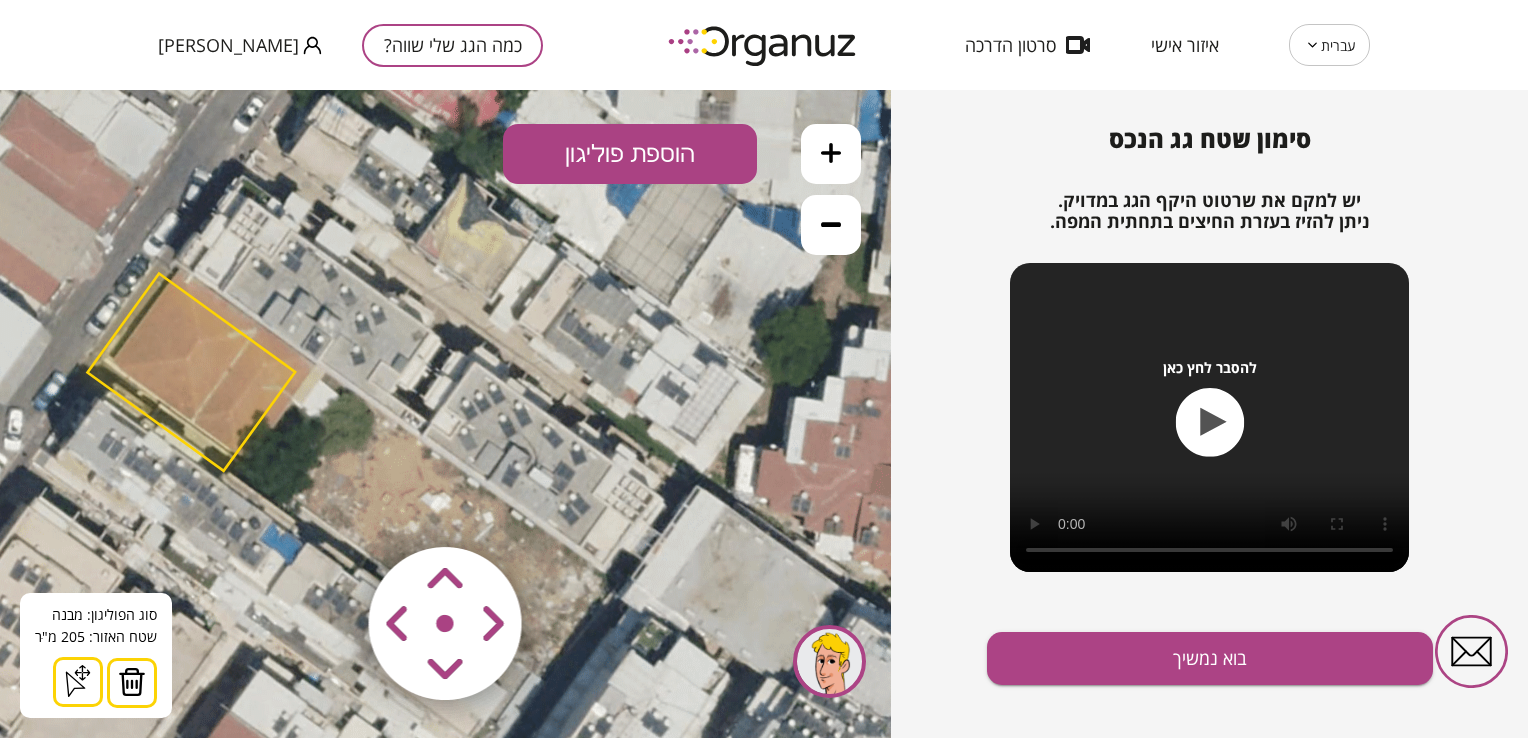 click at bounding box center [326, 505] 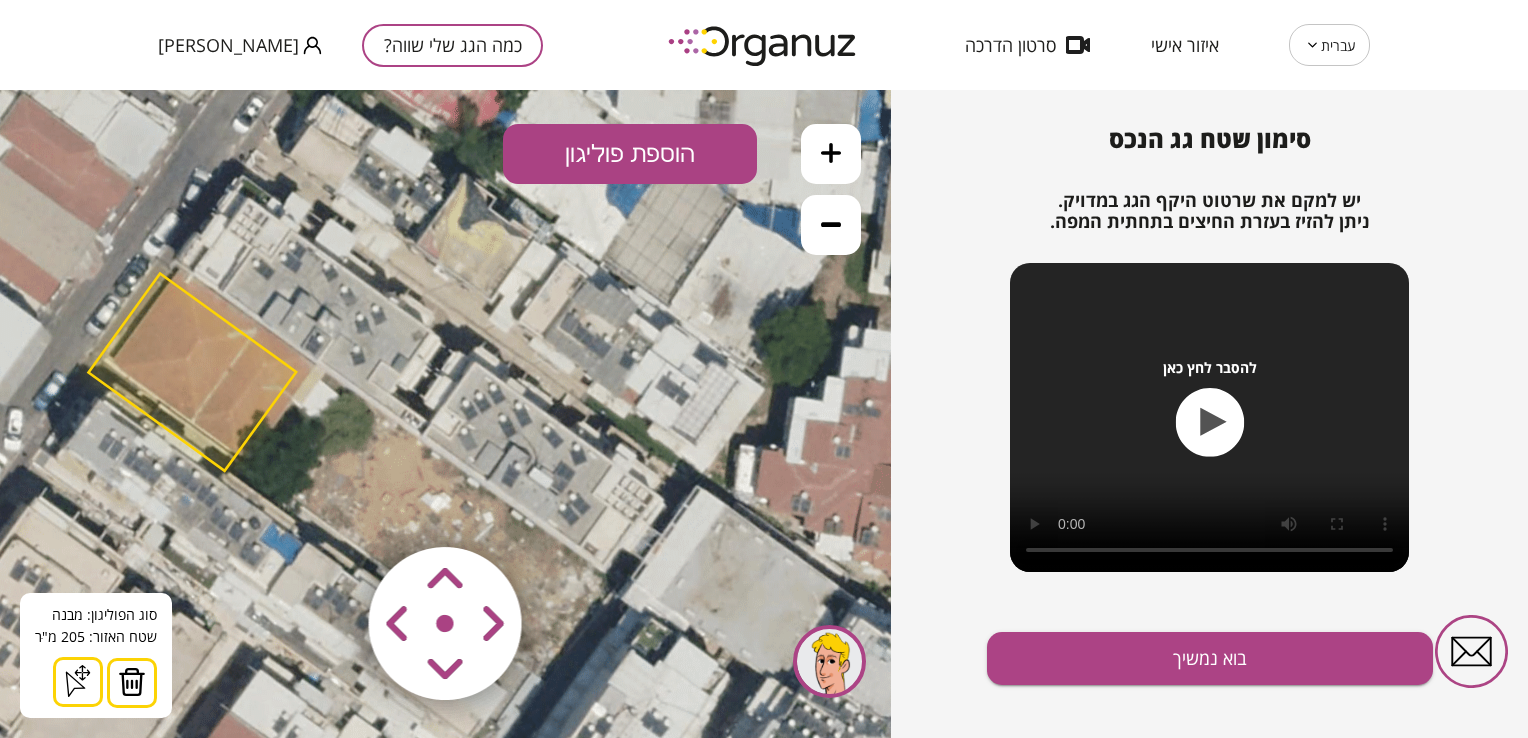 click at bounding box center (326, 505) 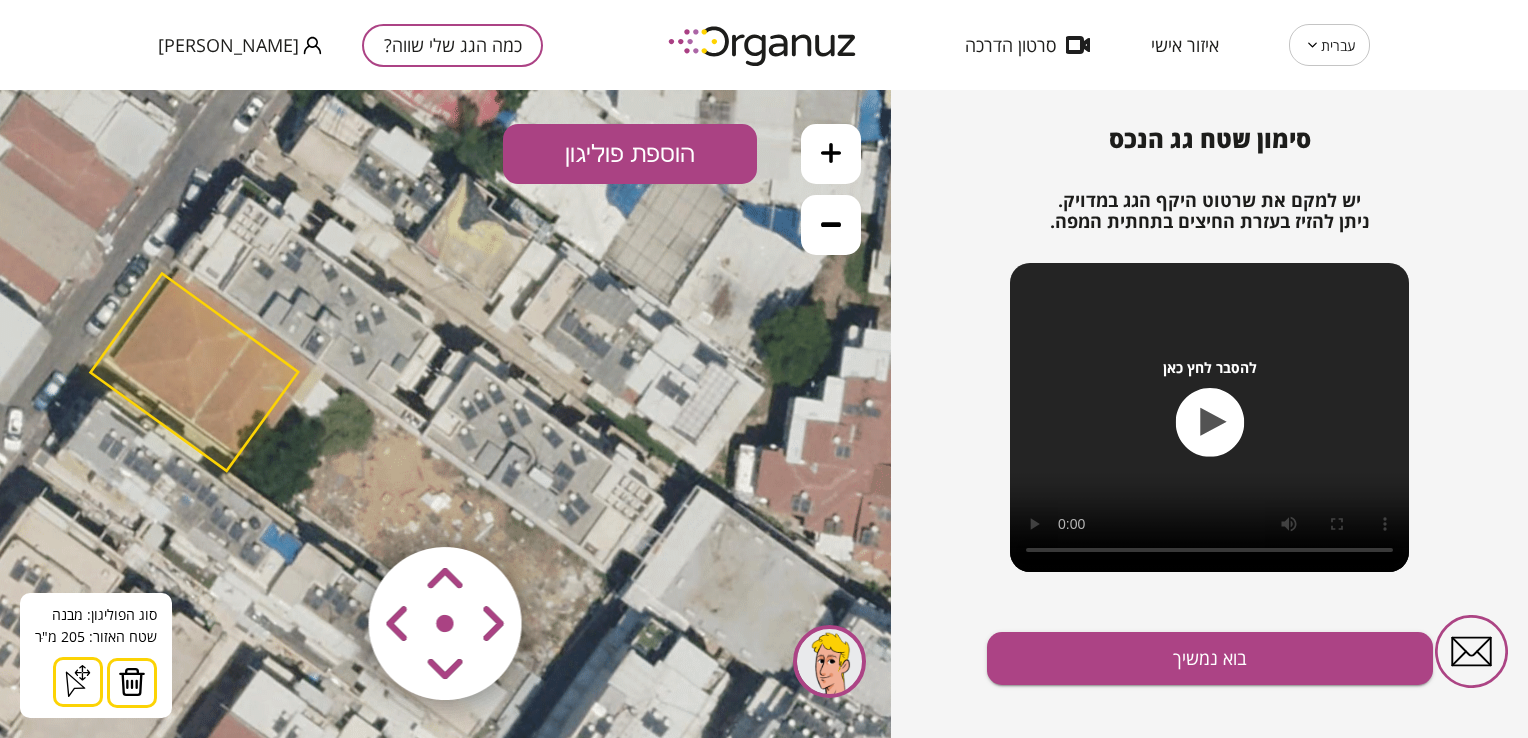 click at bounding box center [326, 505] 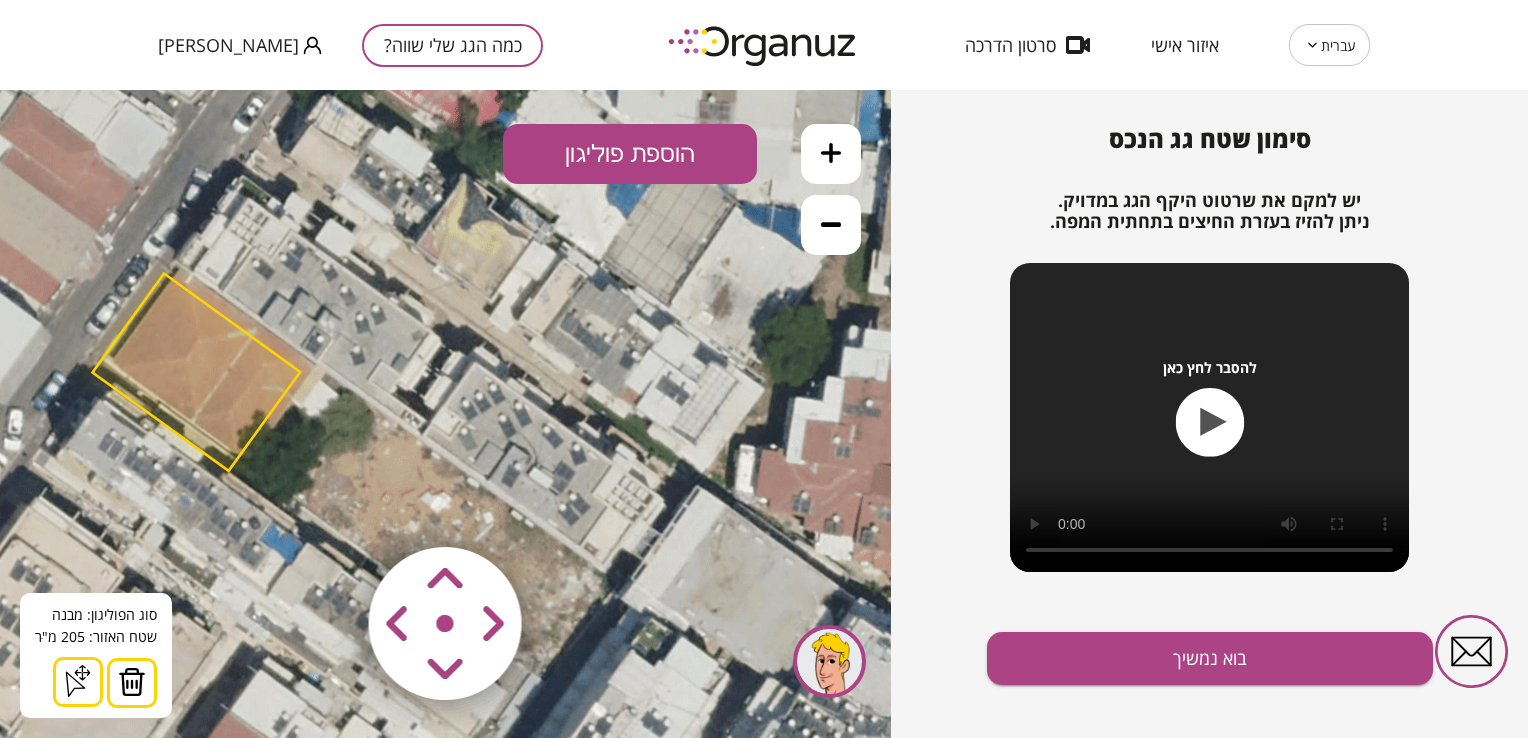 click at bounding box center [326, 505] 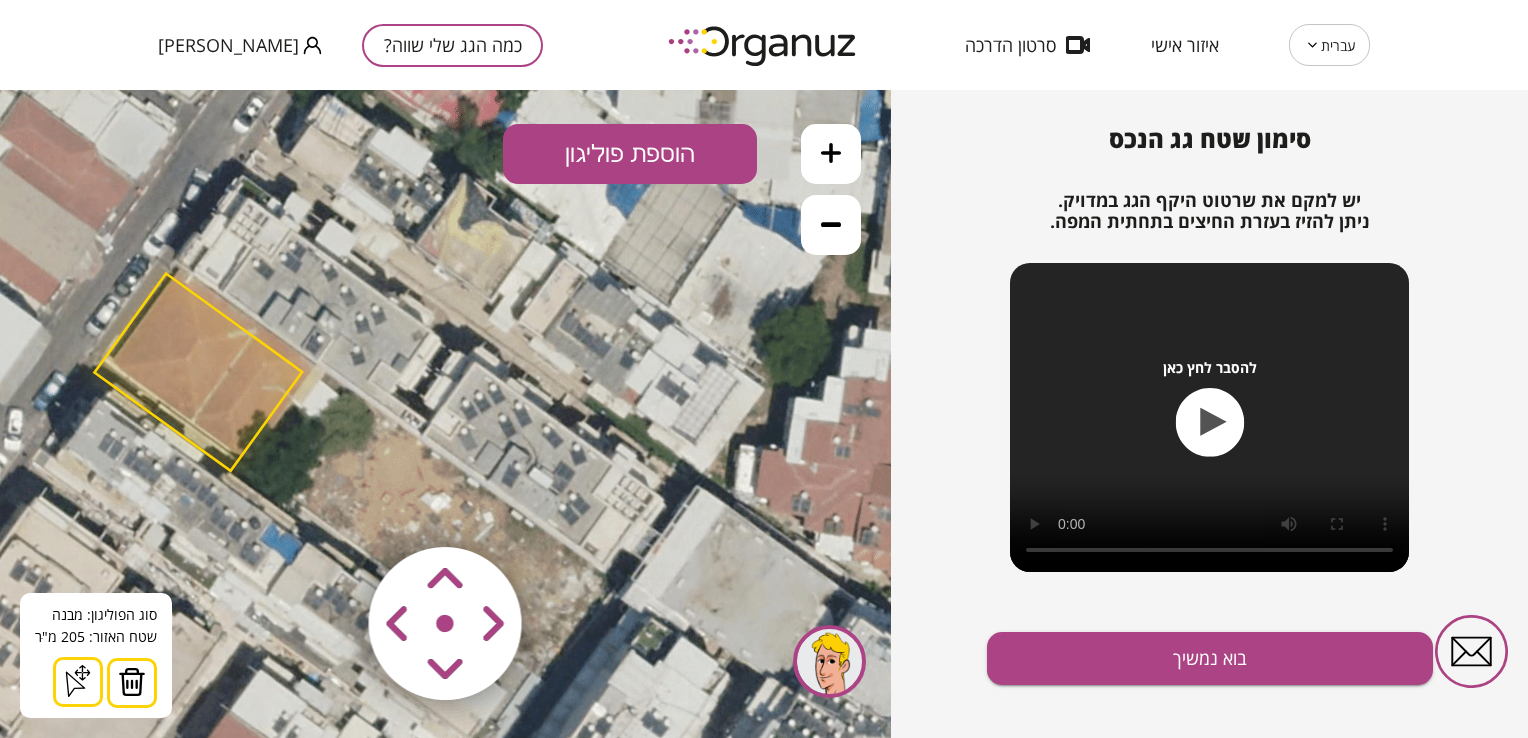 click at bounding box center (326, 505) 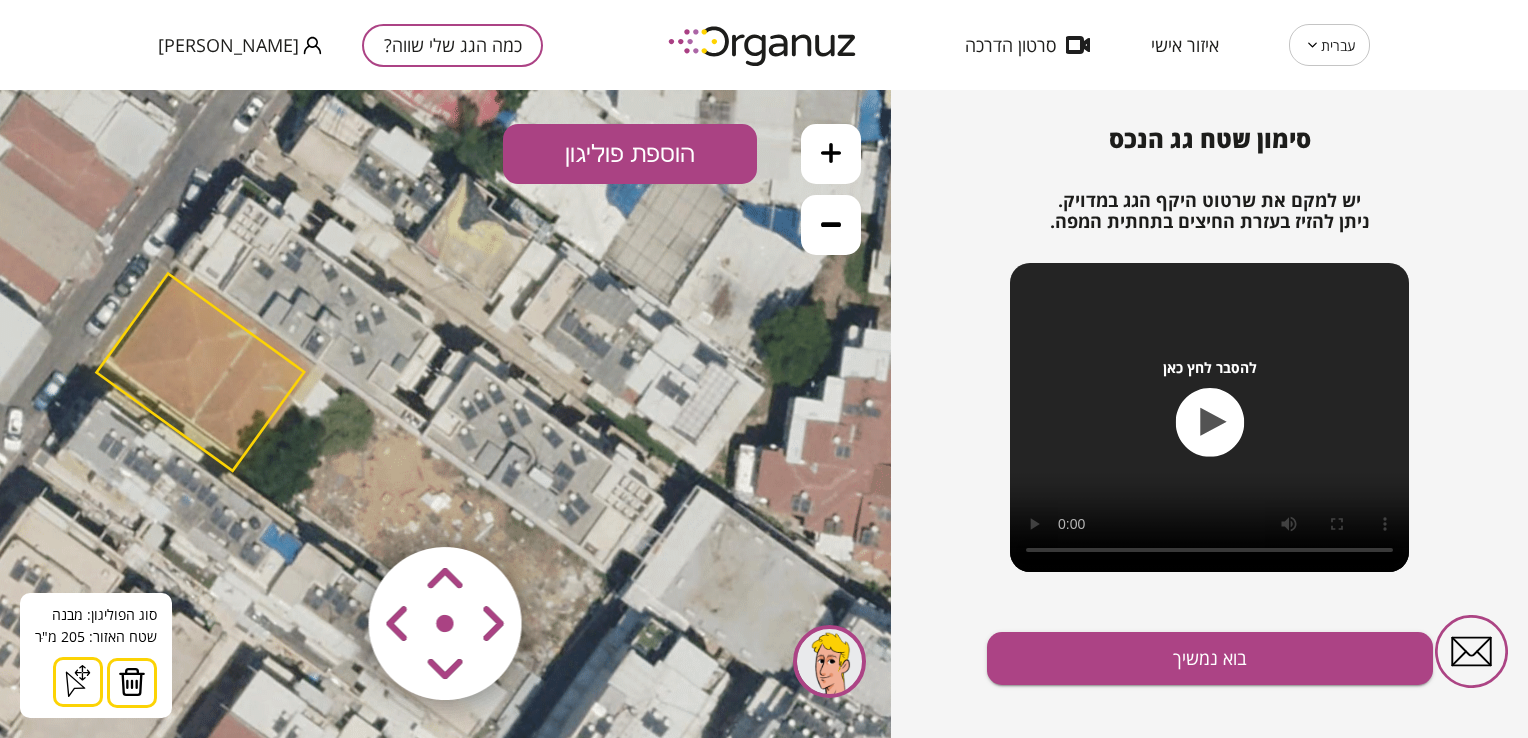 click at bounding box center [326, 505] 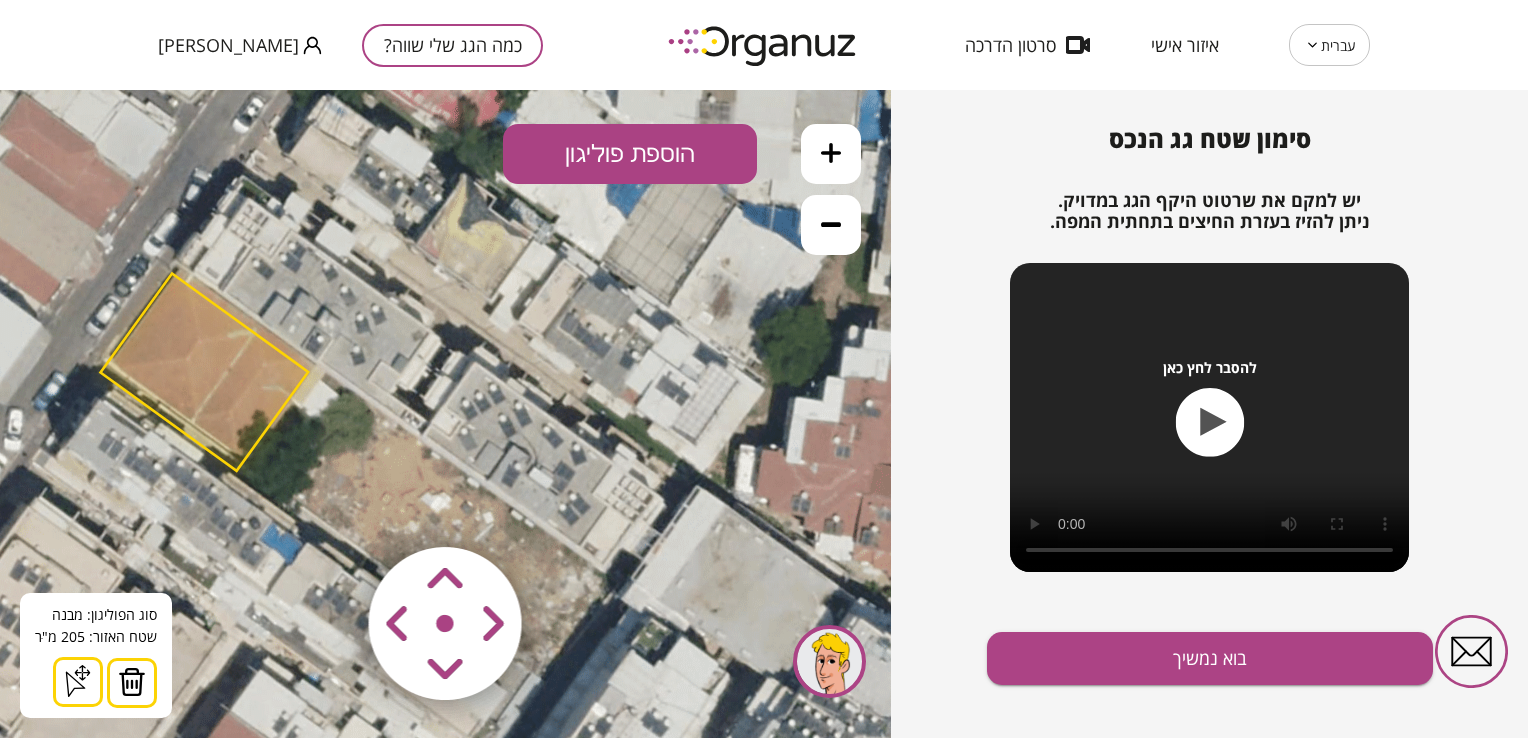 click at bounding box center (326, 505) 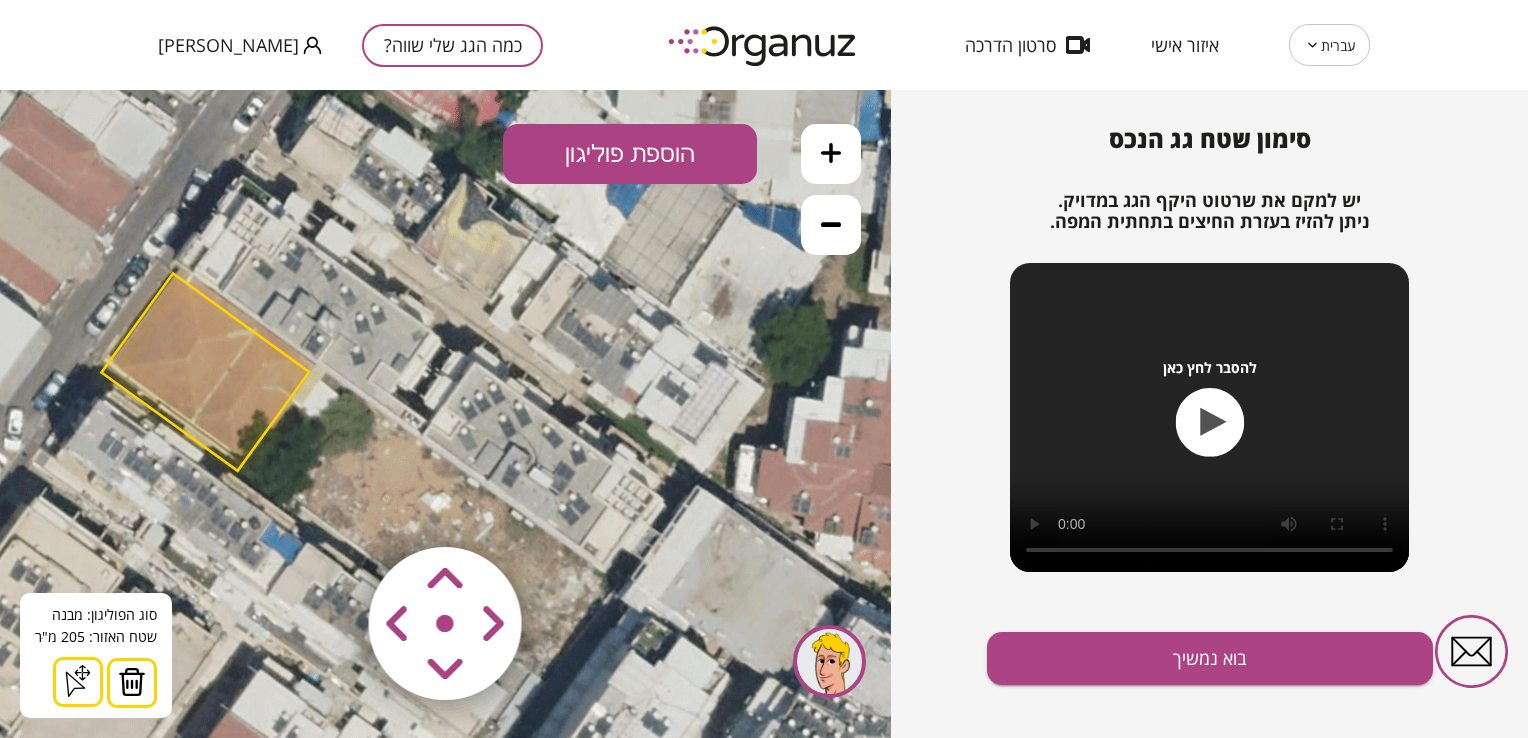 click at bounding box center (326, 505) 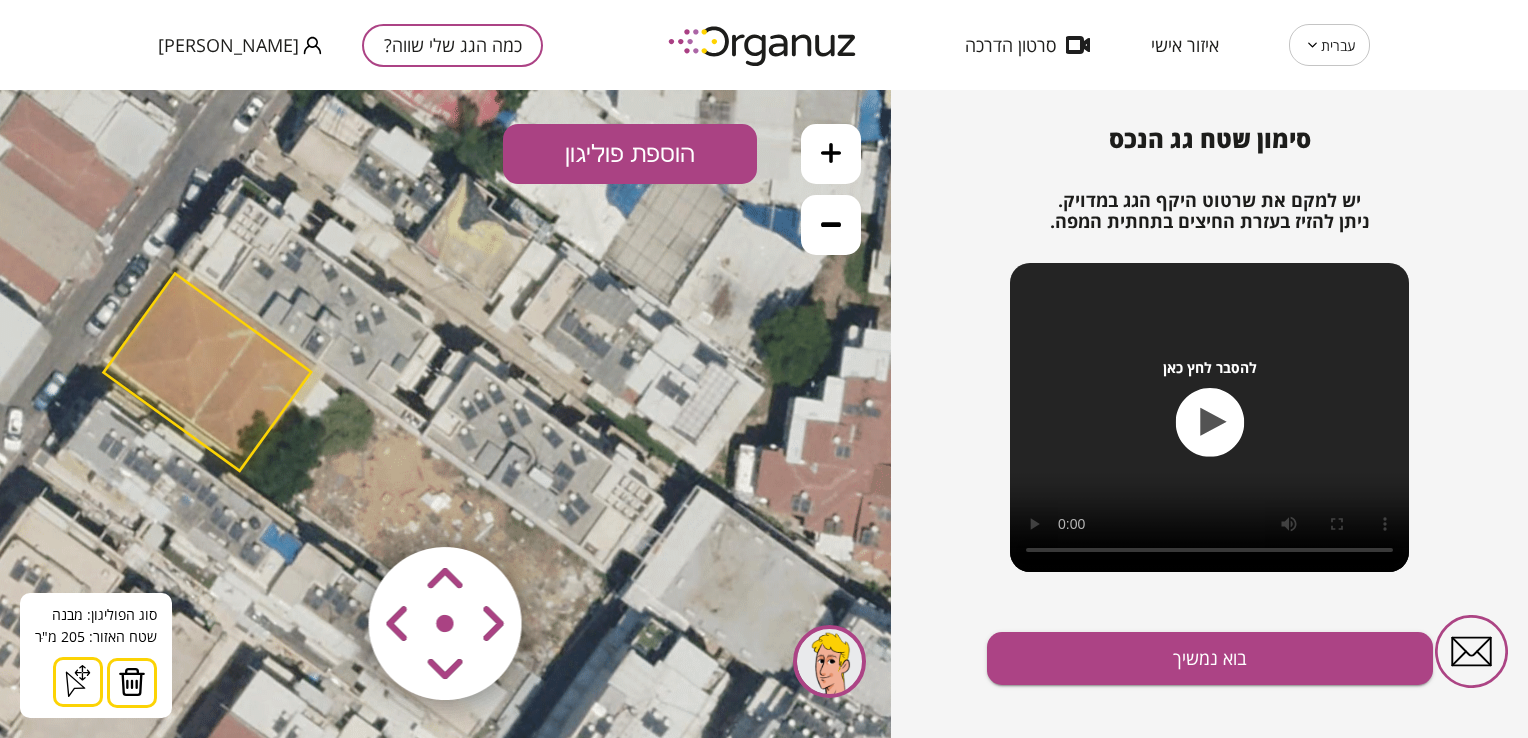 click at bounding box center (326, 505) 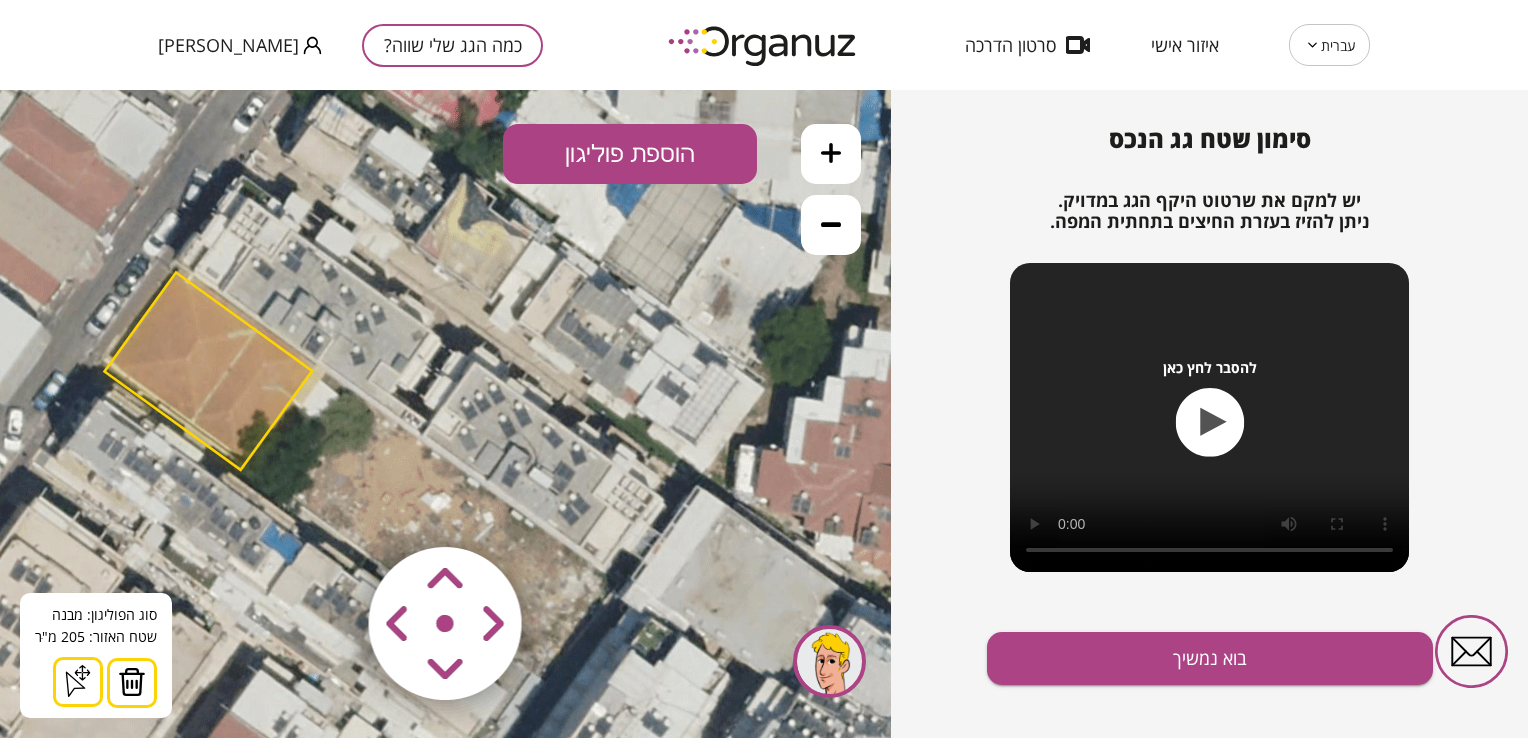 click at bounding box center (326, 505) 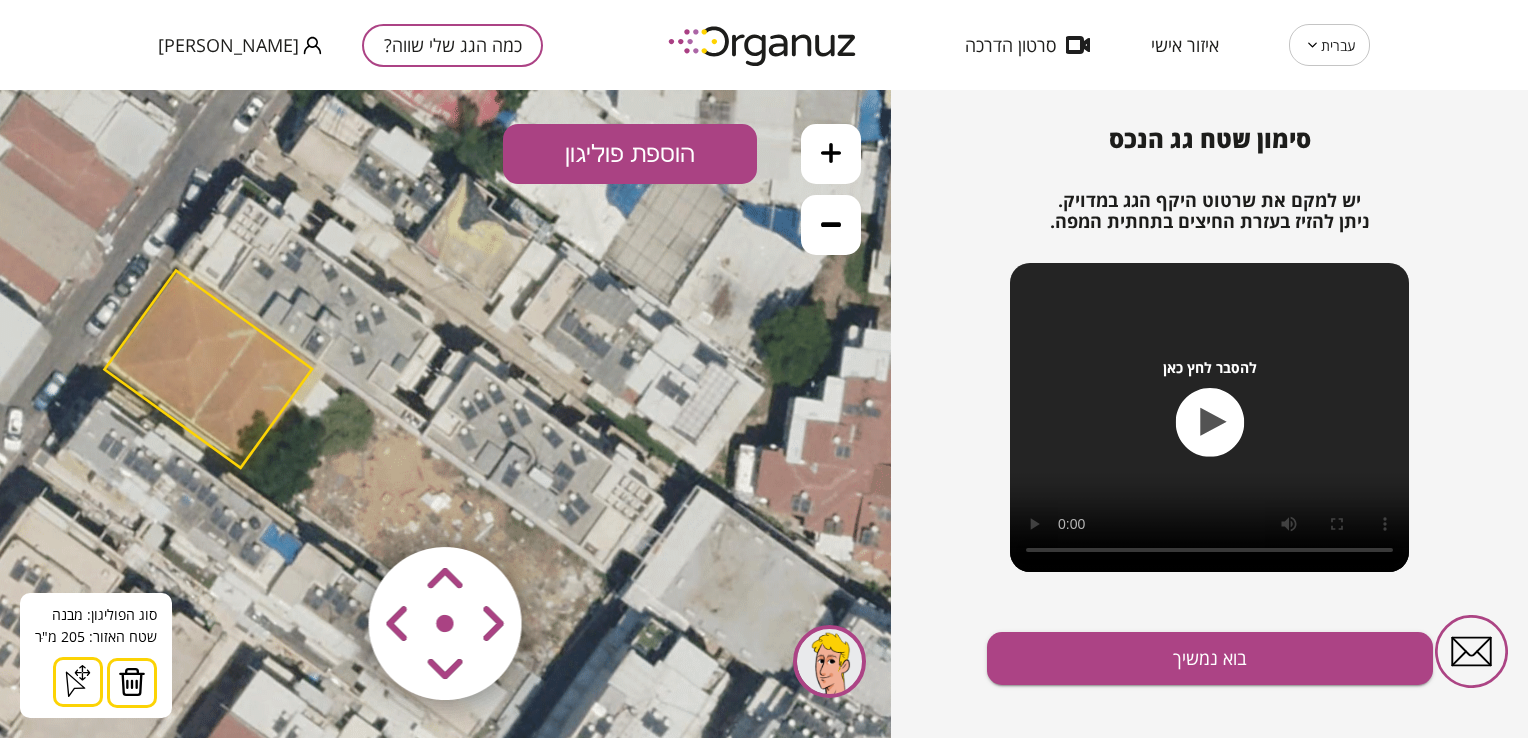 click at bounding box center (326, 505) 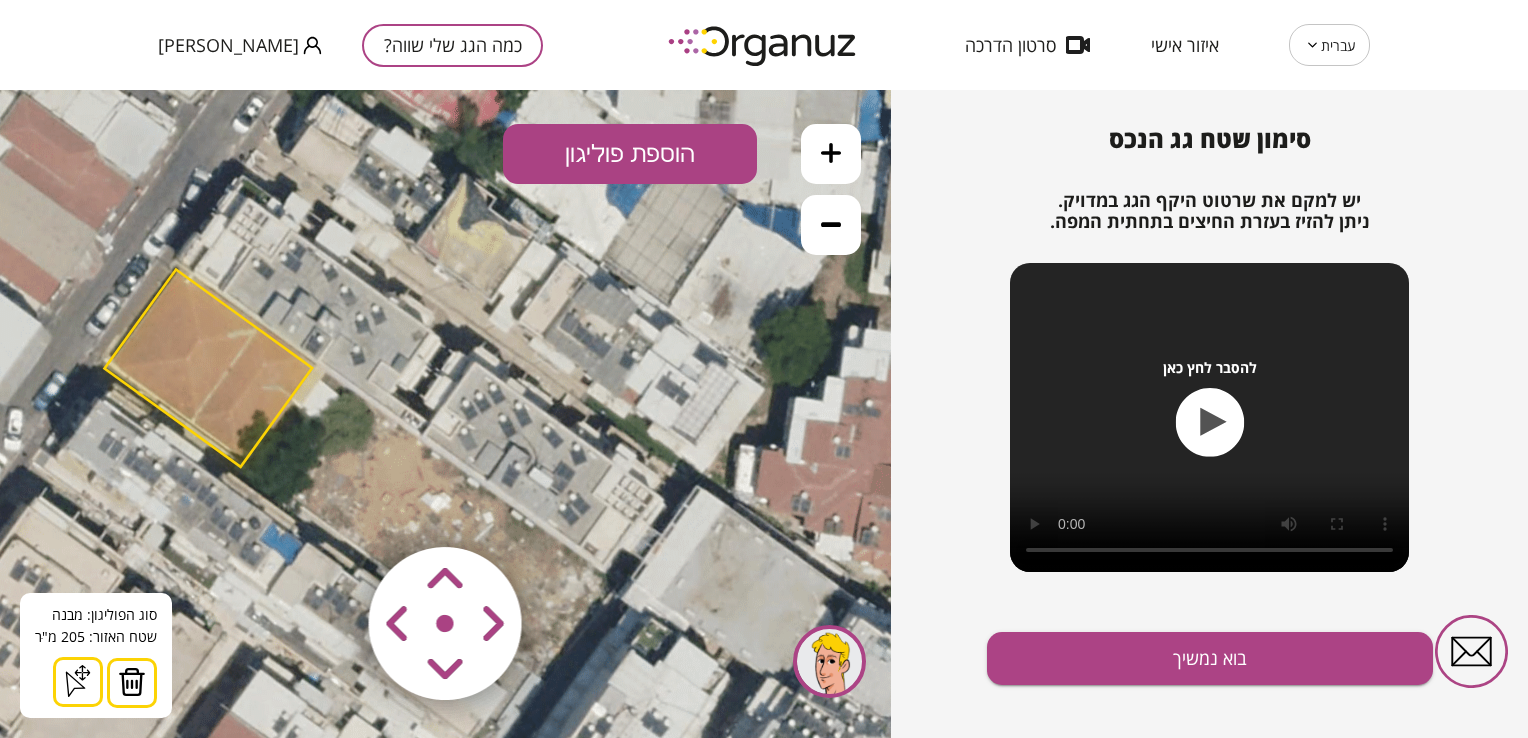 click at bounding box center [326, 505] 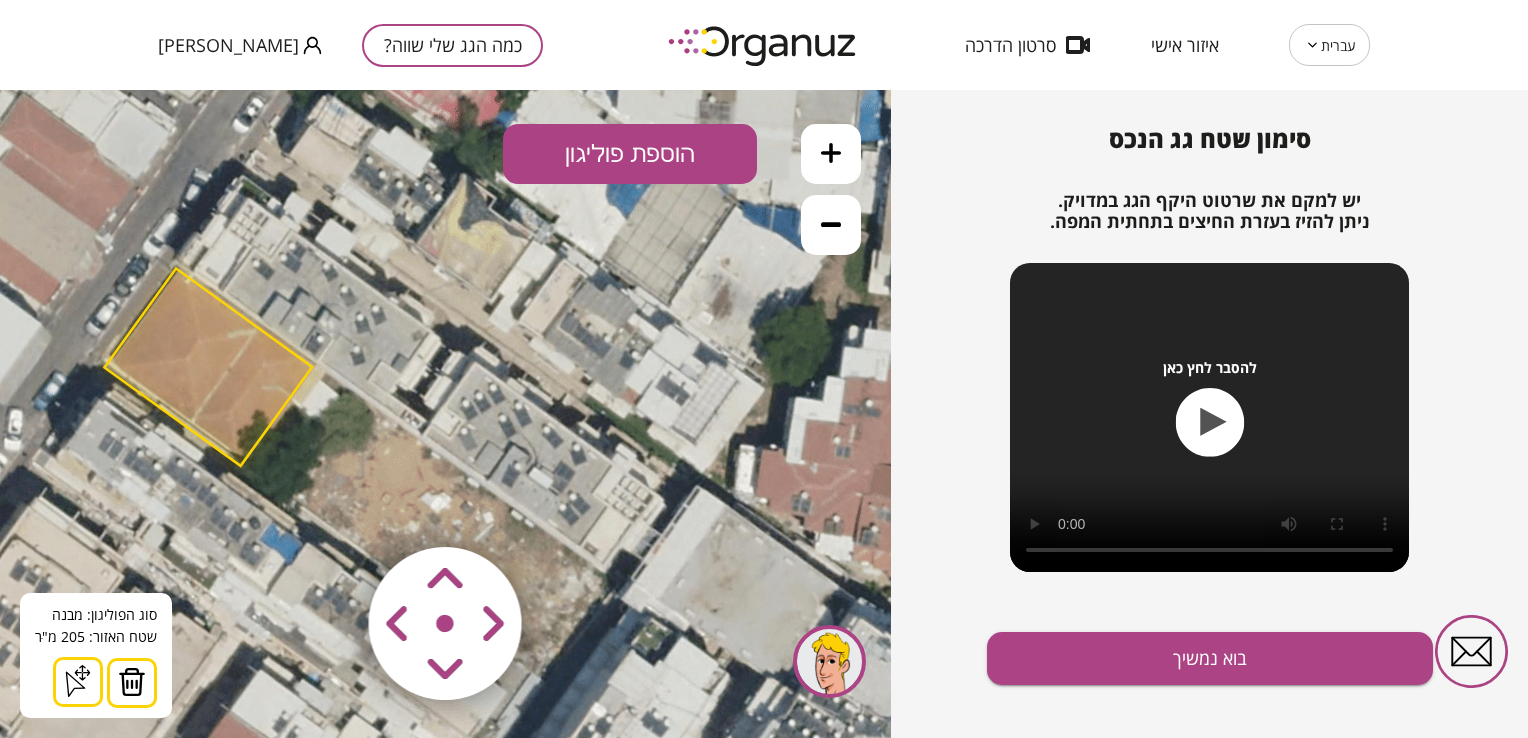click at bounding box center (326, 505) 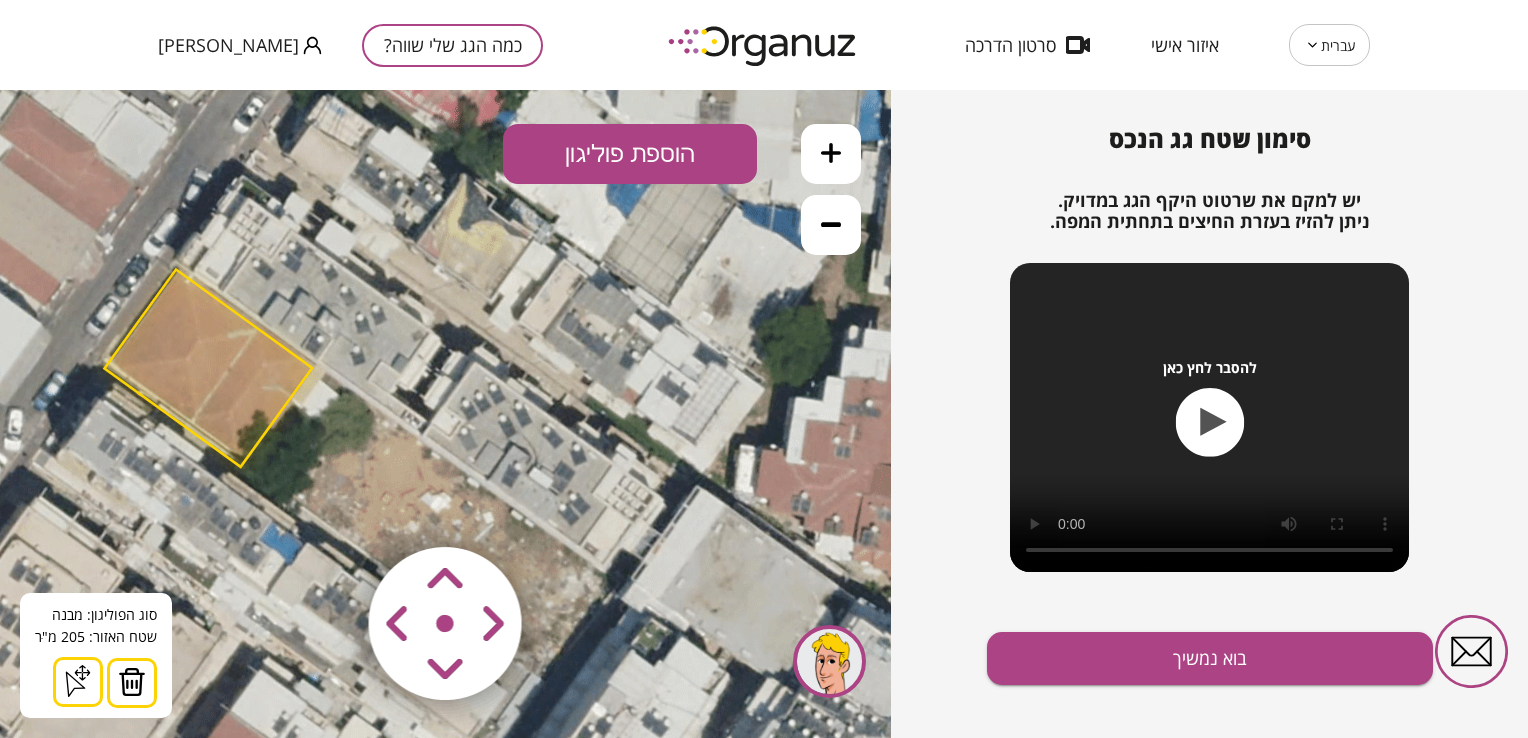 click at bounding box center [326, 505] 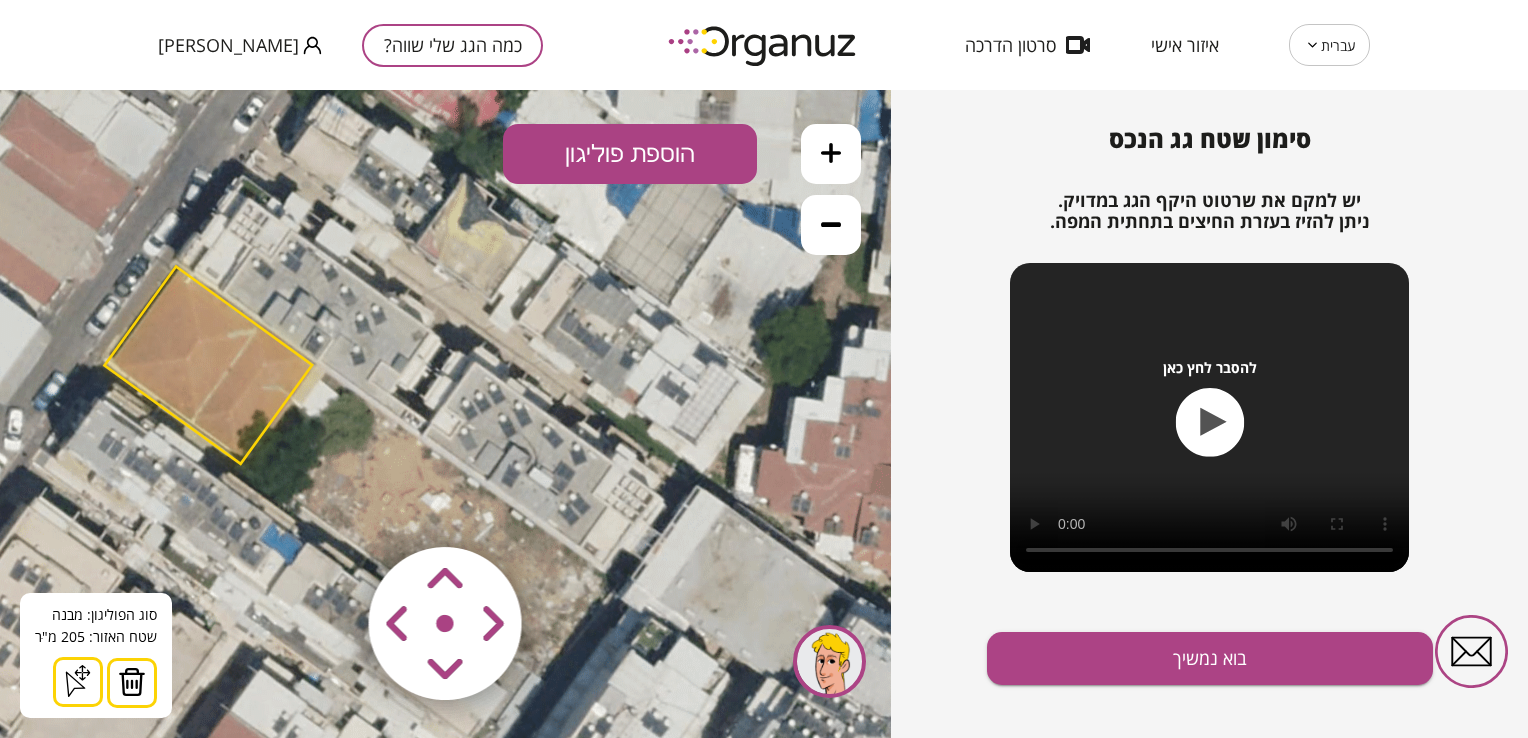 click at bounding box center (326, 505) 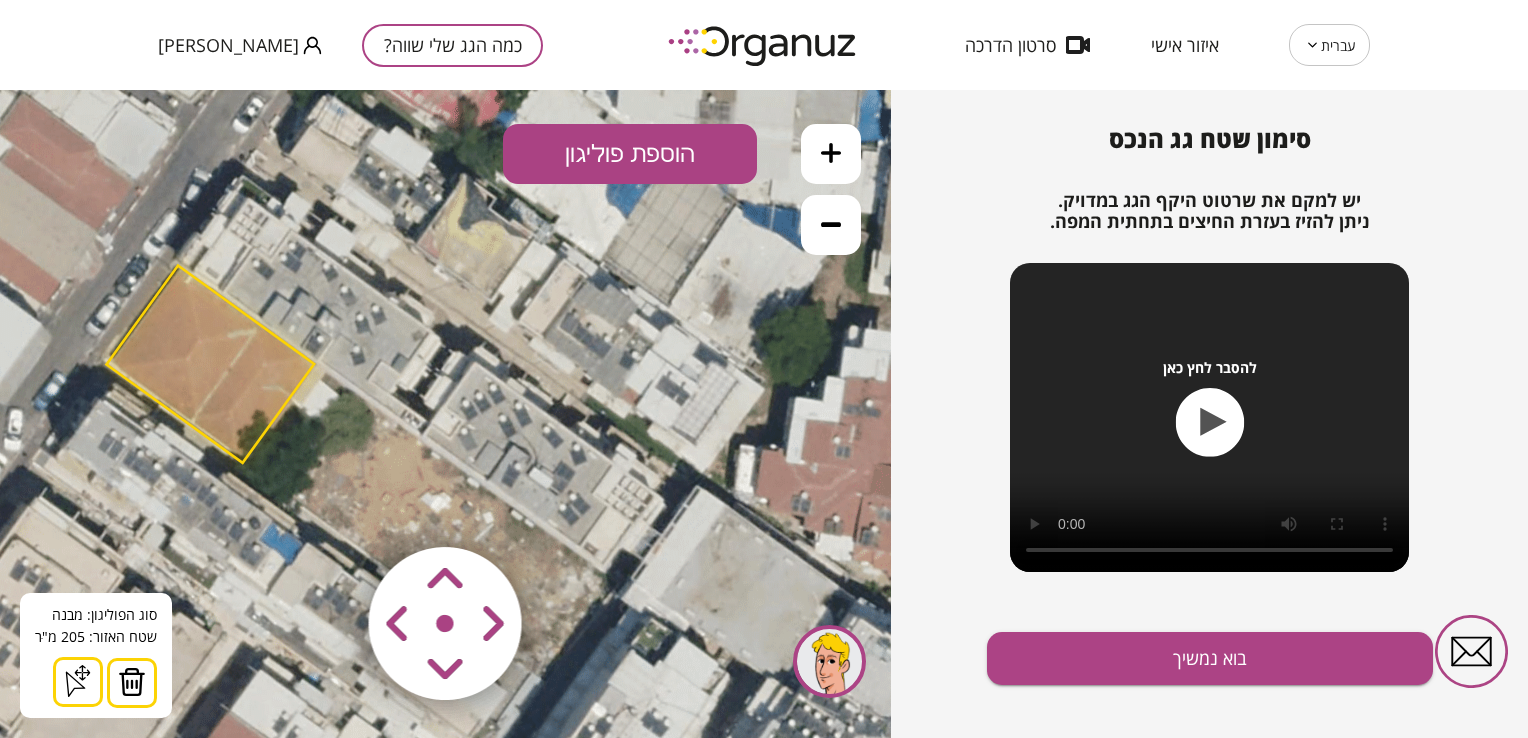 drag, startPoint x: 441, startPoint y: 578, endPoint x: 494, endPoint y: 623, distance: 69.52697 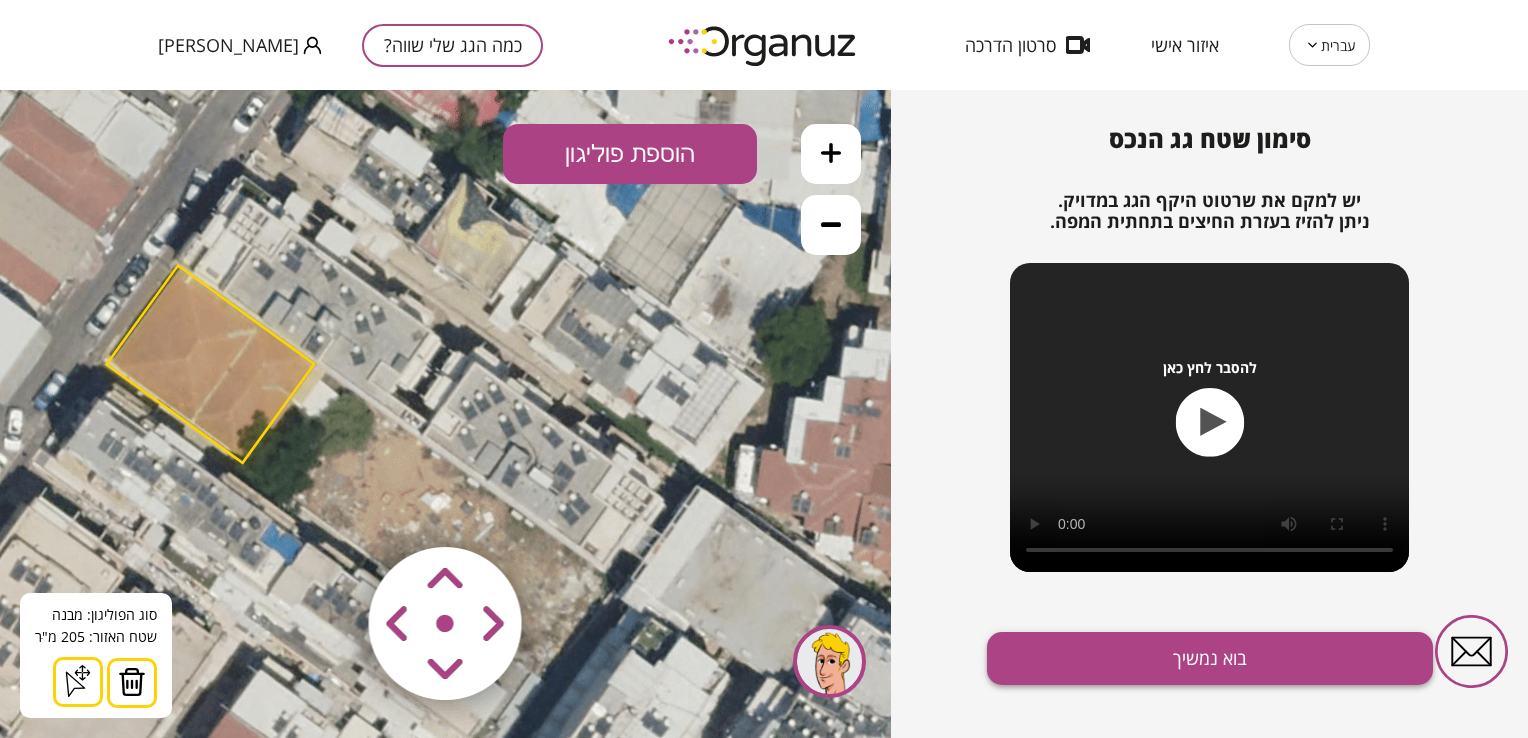 click on "בוא נמשיך" at bounding box center [1210, 658] 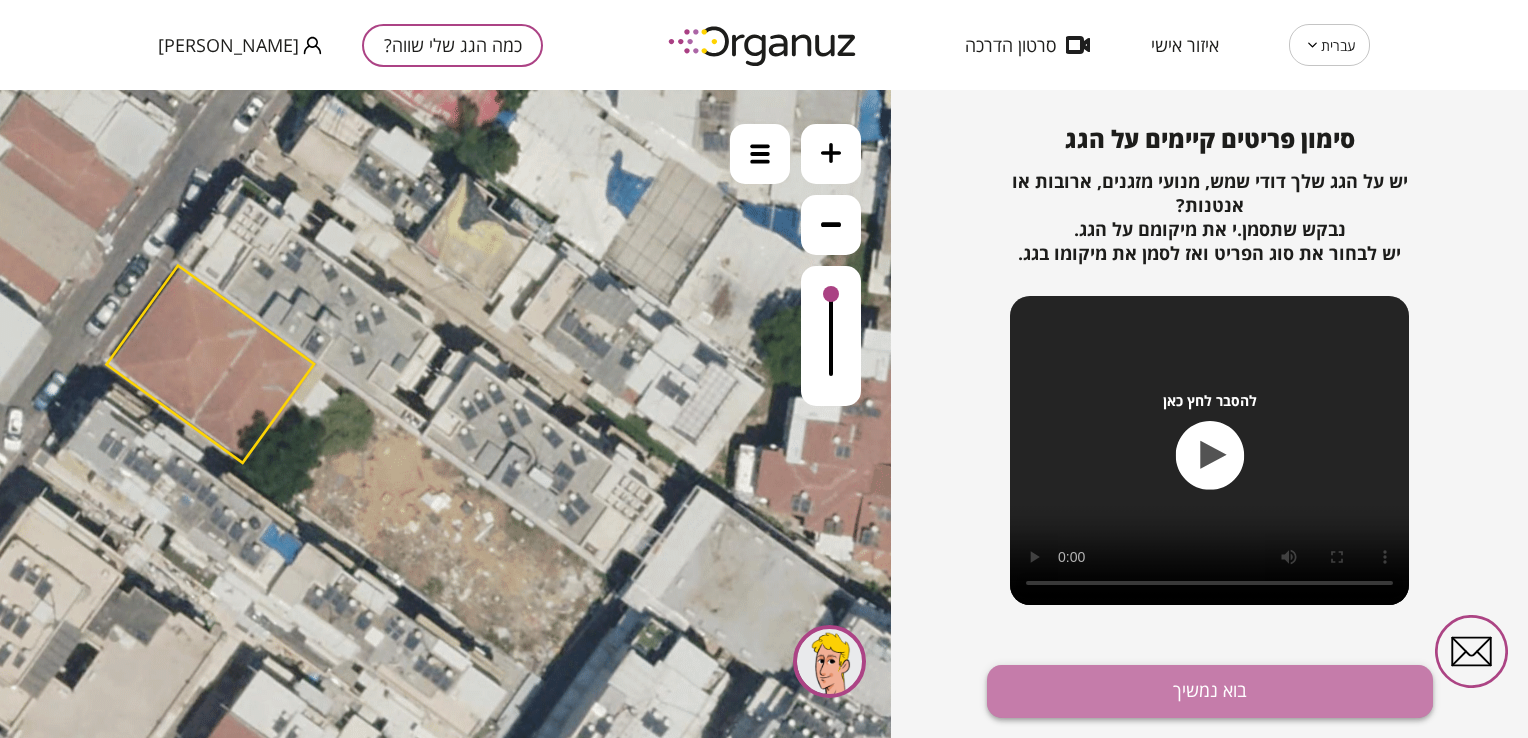 click on "בוא נמשיך" at bounding box center [1210, 691] 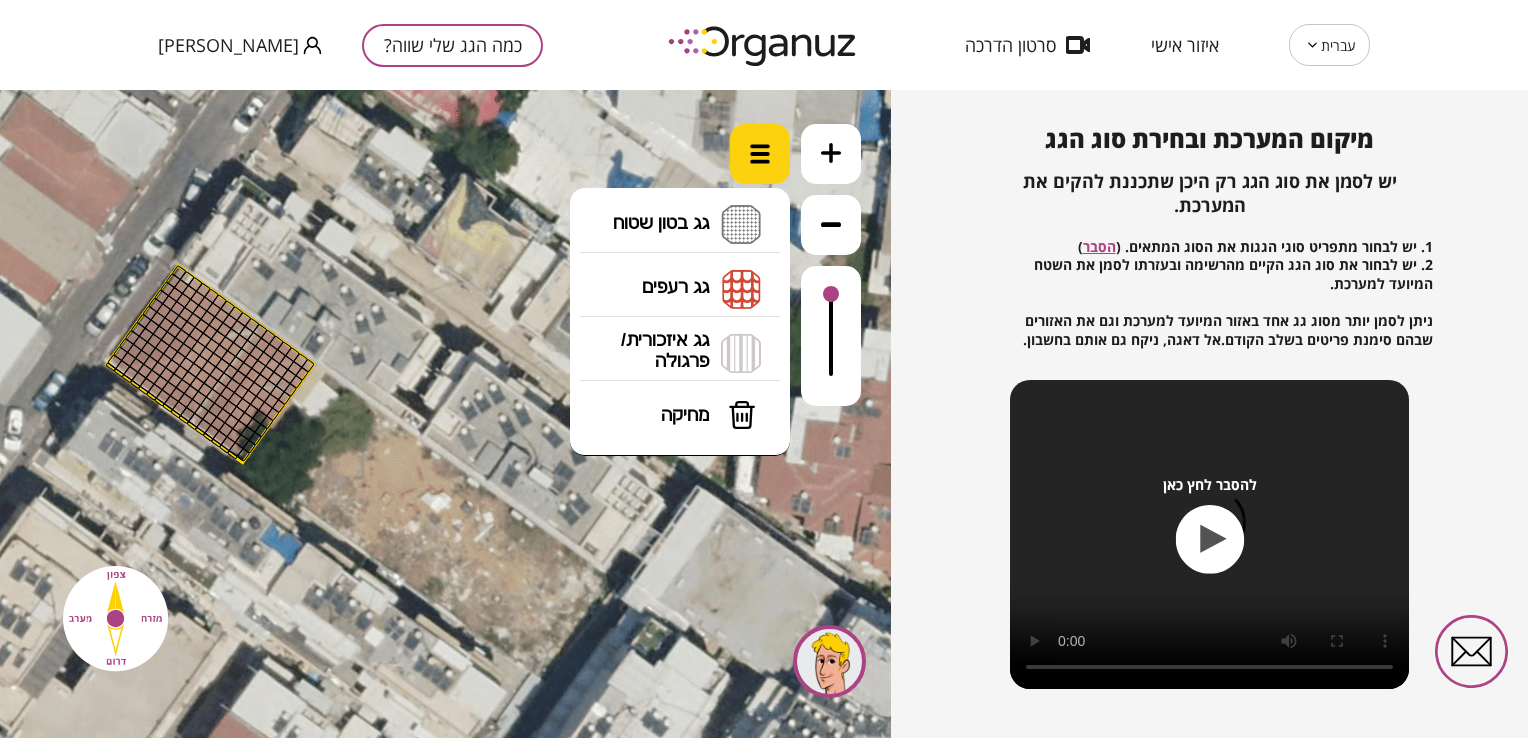 click at bounding box center (760, 154) 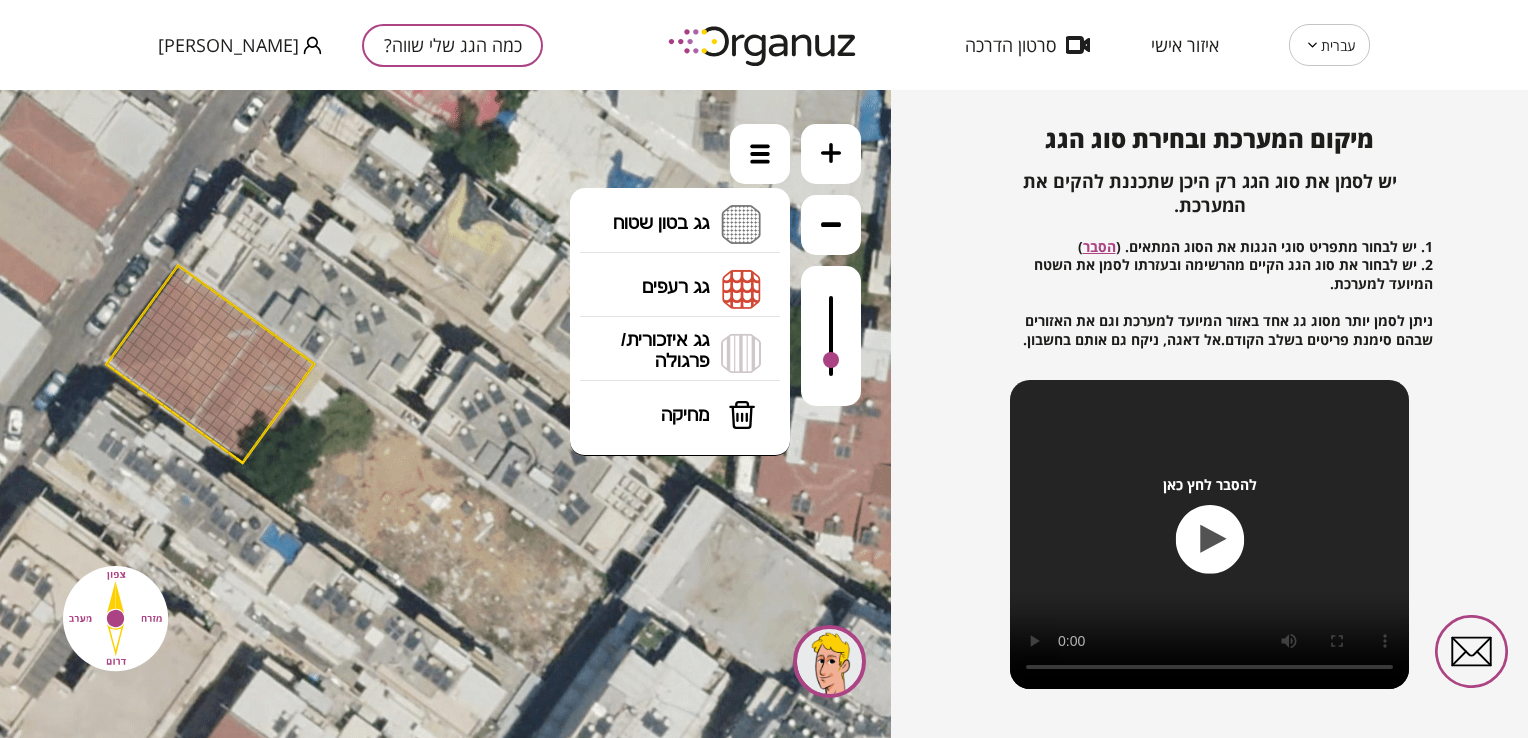 click at bounding box center [831, 336] 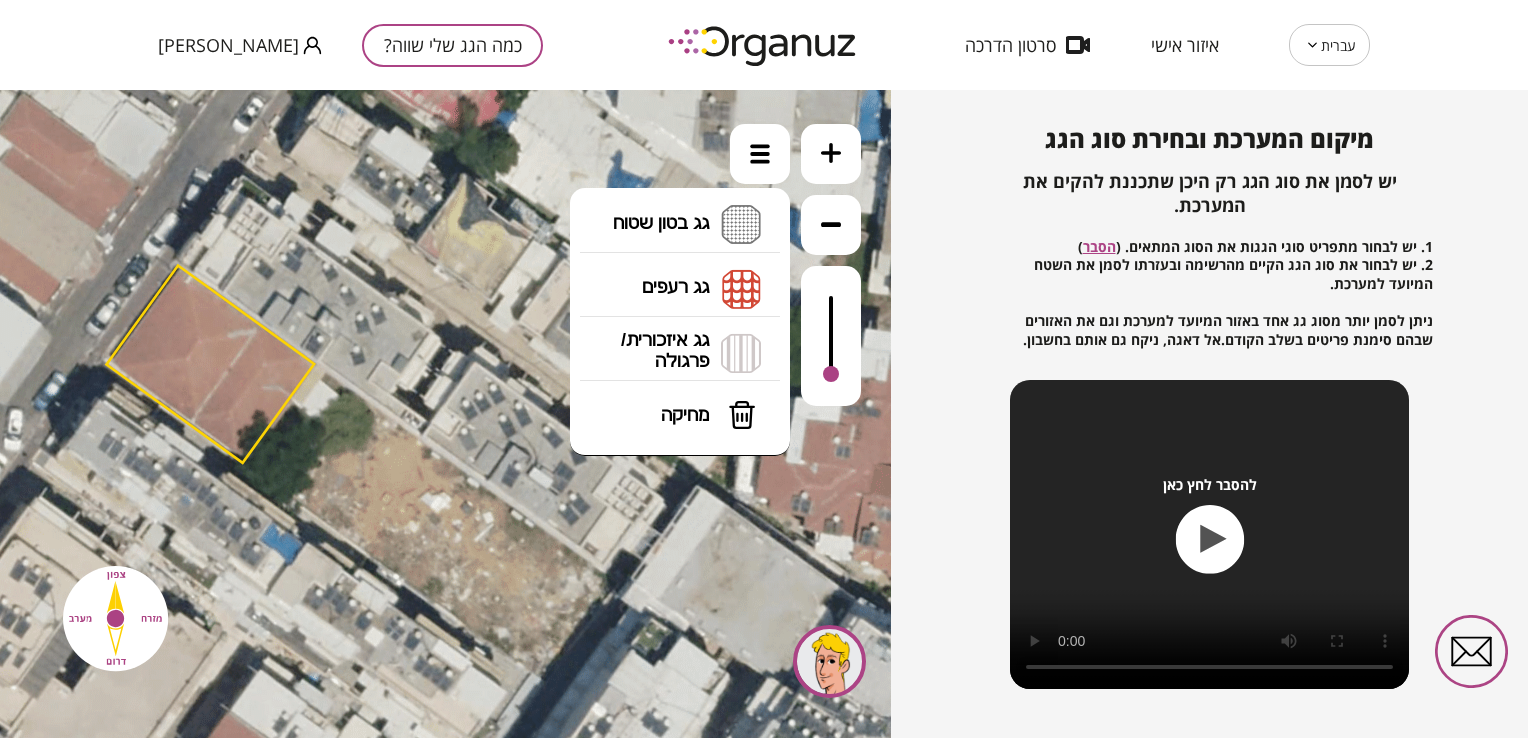 drag, startPoint x: 831, startPoint y: 362, endPoint x: 833, endPoint y: 383, distance: 21.095022 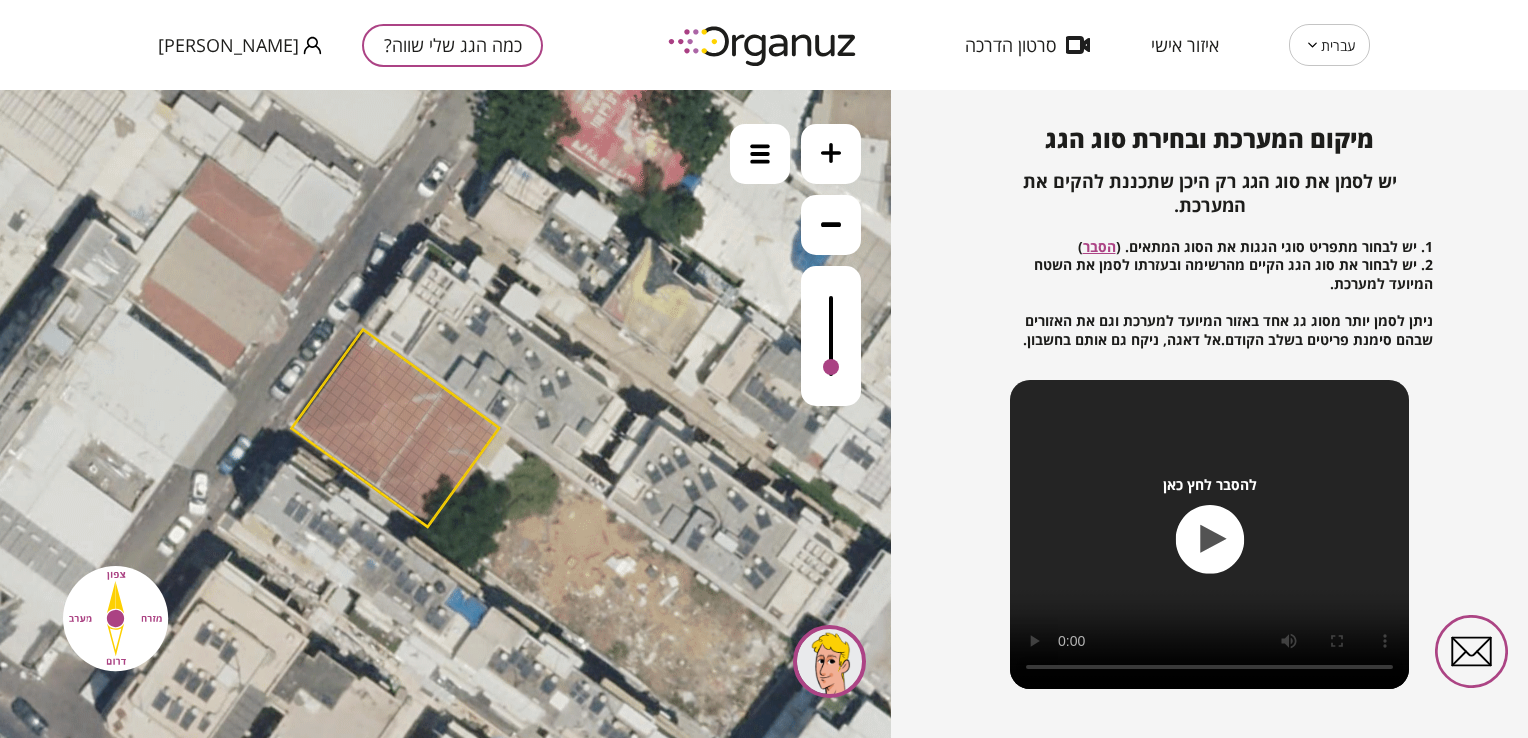 drag, startPoint x: 382, startPoint y: 470, endPoint x: 567, endPoint y: 534, distance: 195.7575 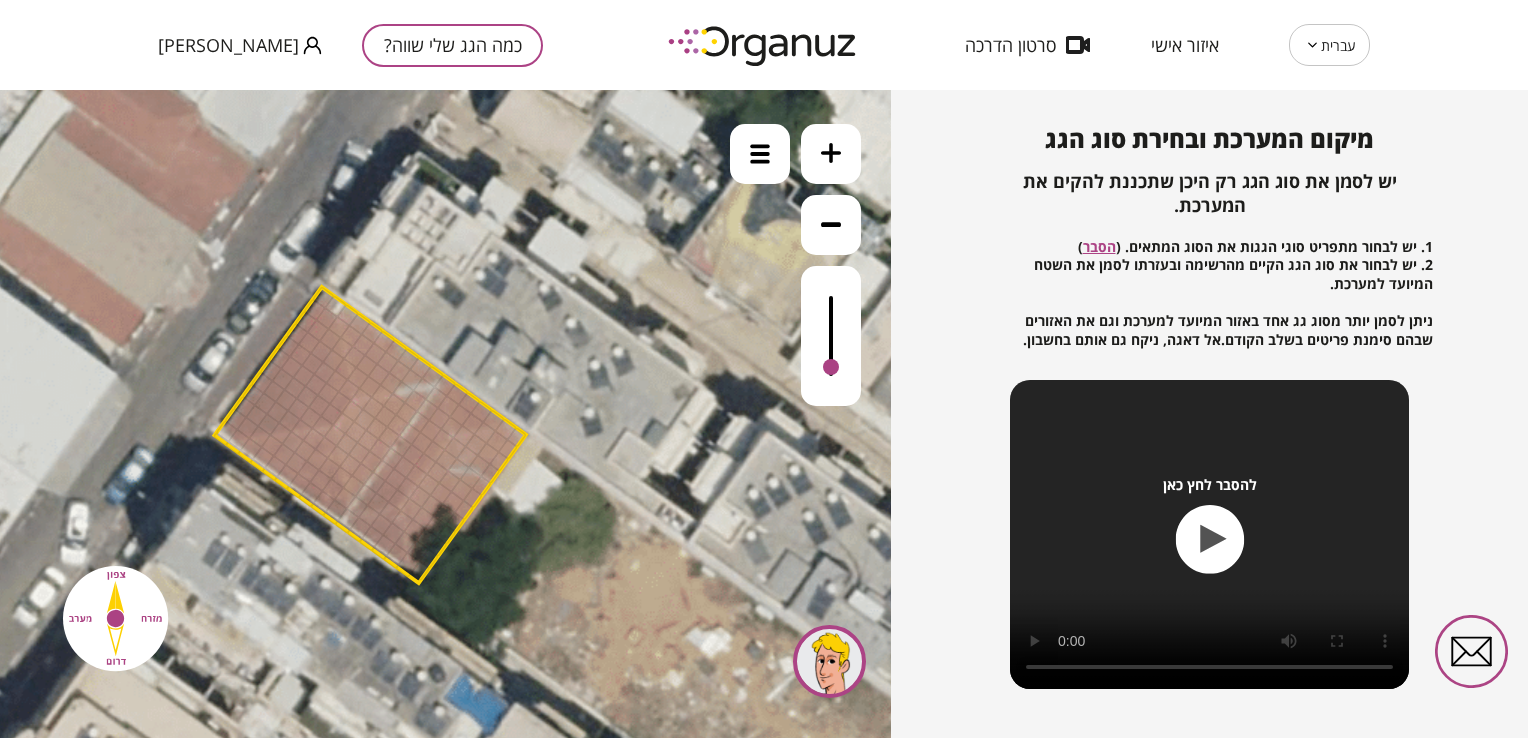 click at bounding box center (831, 154) 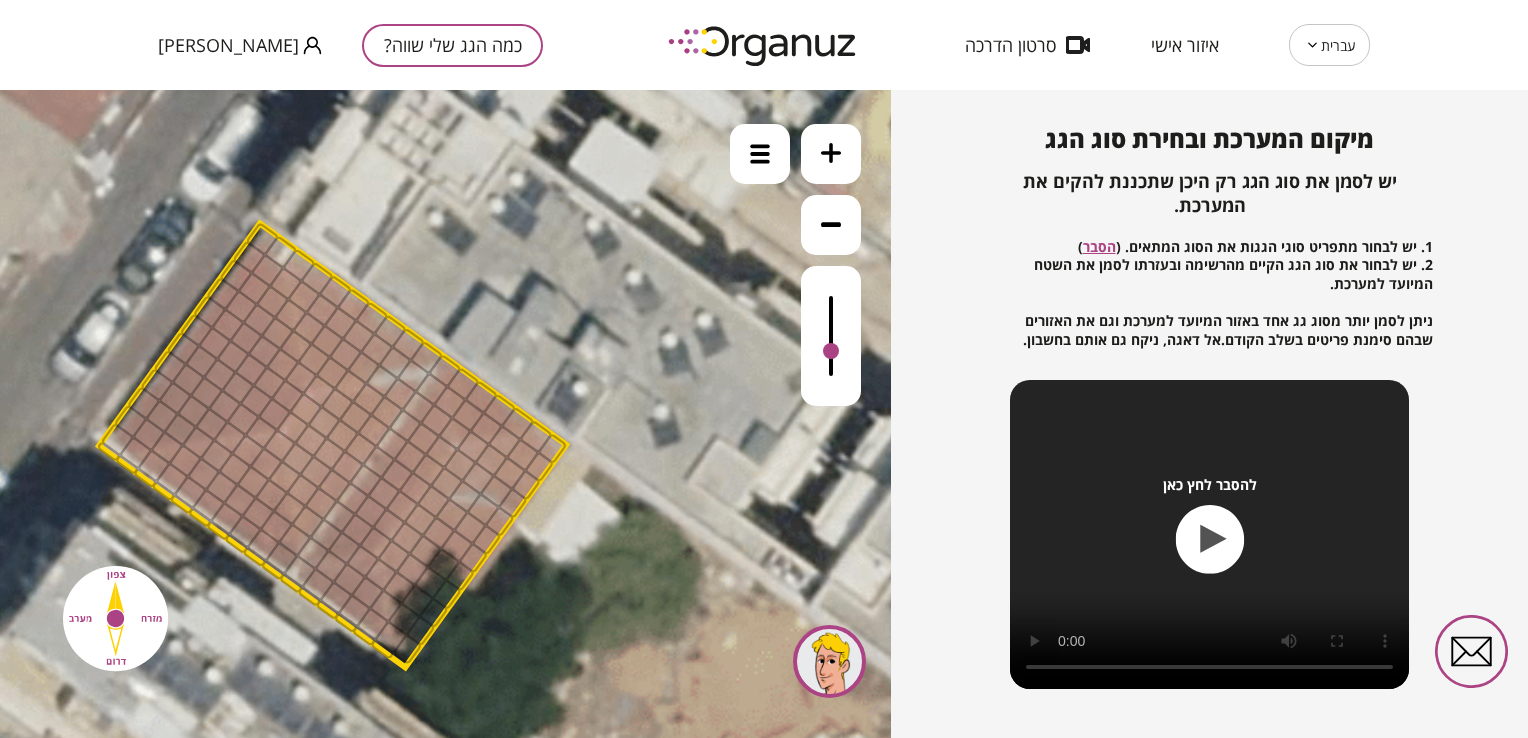 drag, startPoint x: 825, startPoint y: 368, endPoint x: 844, endPoint y: 353, distance: 24.207438 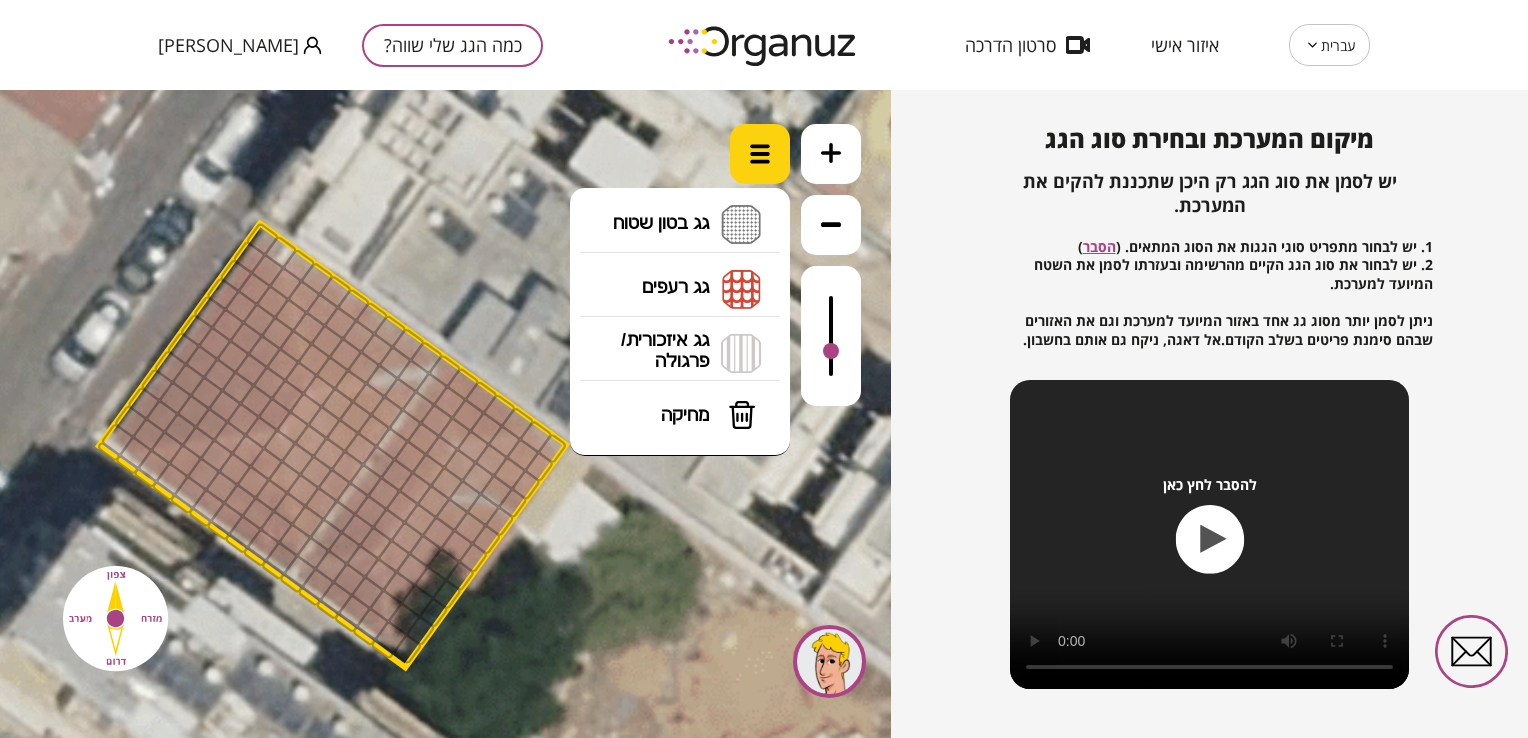 click at bounding box center [760, 154] 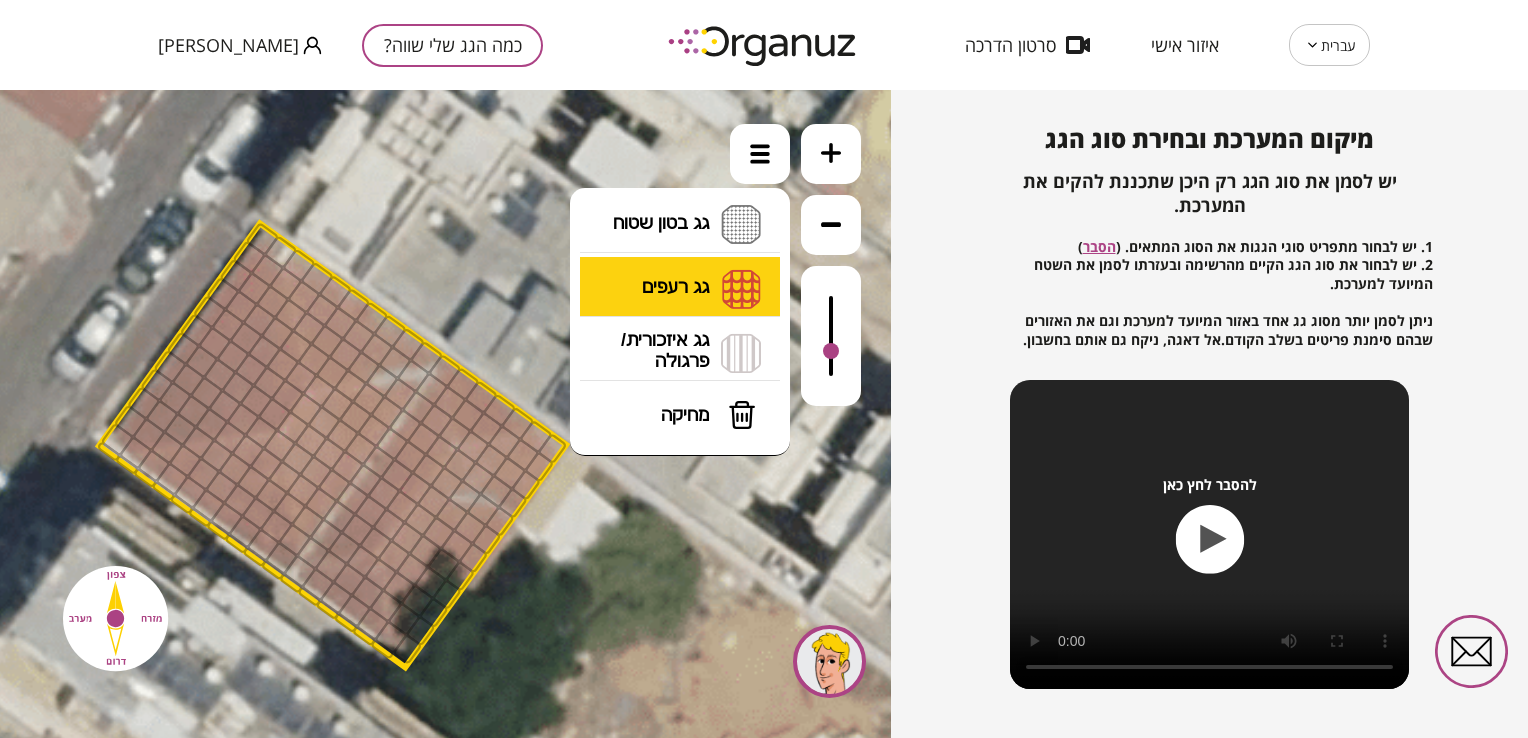 click on "גג רעפים
רעפים צפון
רעפים דרום
רעפים מערב
רעפים מזרח" at bounding box center [680, 289] 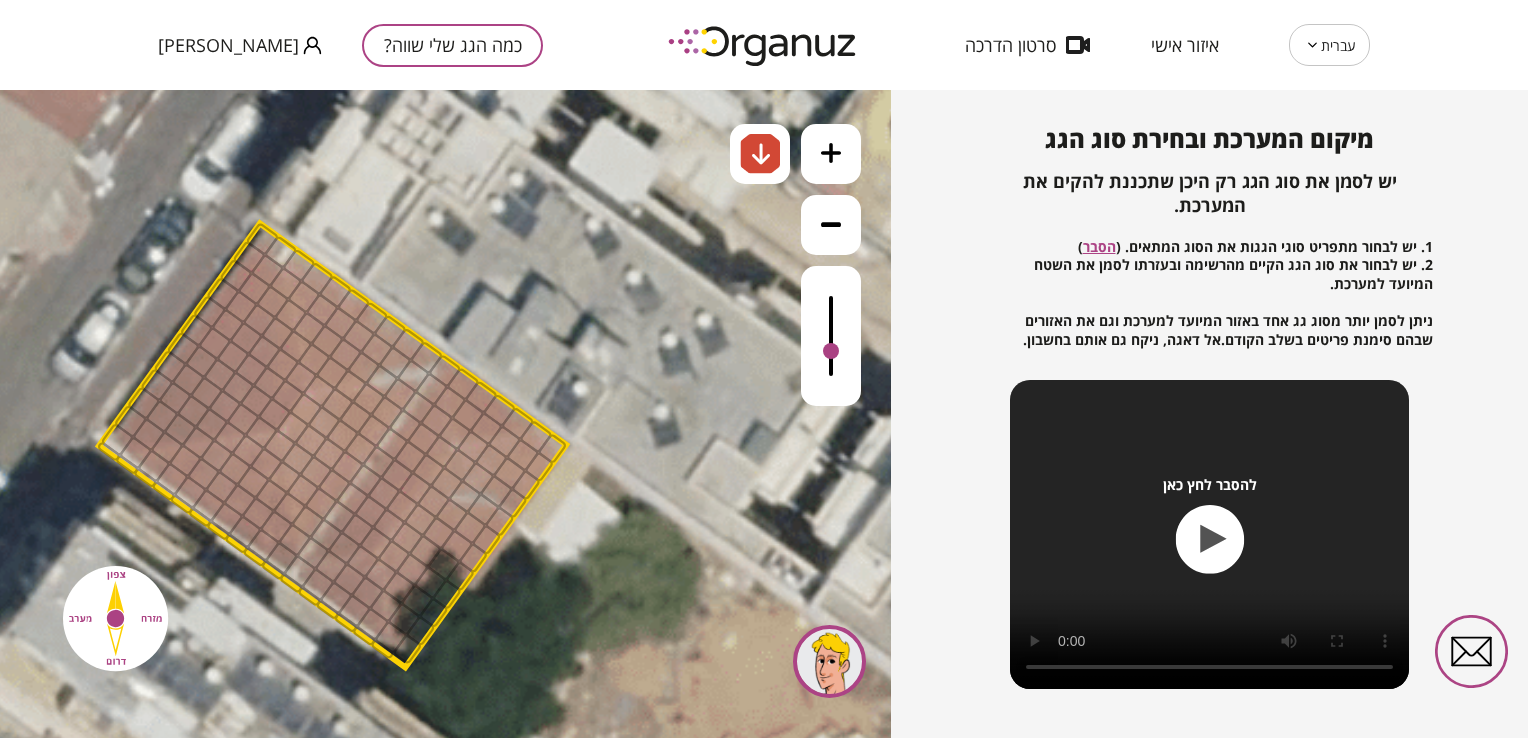click on ".st0 {
fill: #FFFFFF;
}
0" at bounding box center (445, 414) 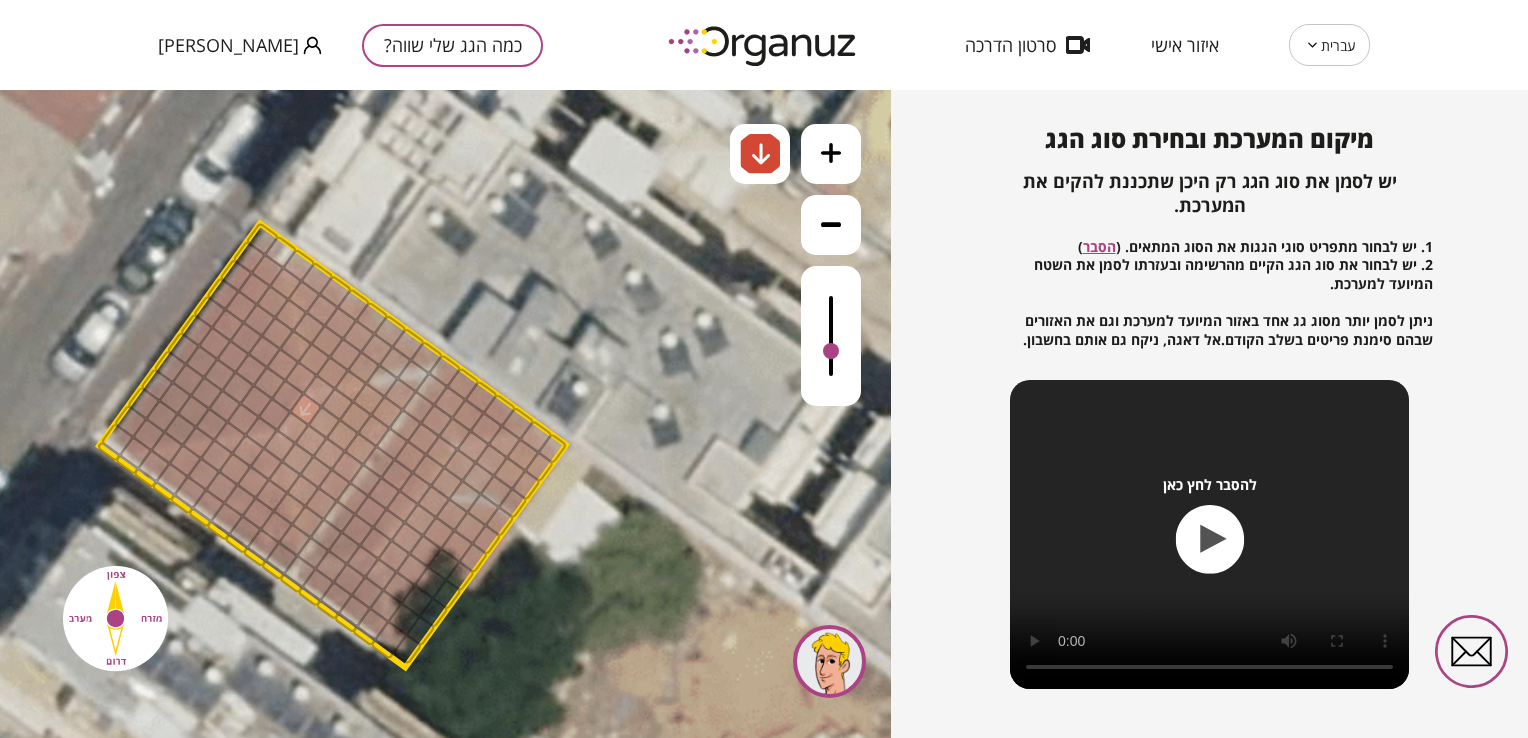 click at bounding box center [306, 409] 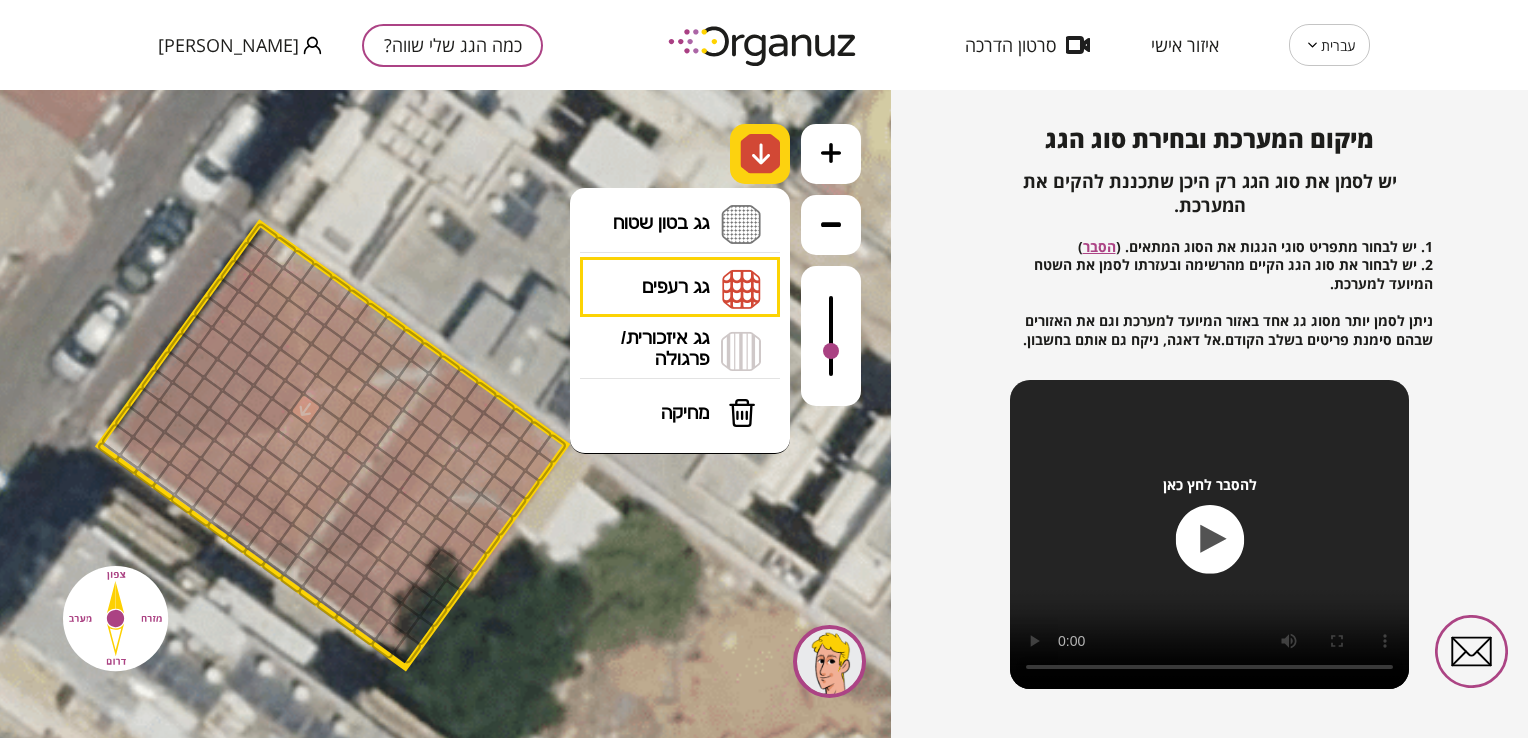 click at bounding box center [760, 154] 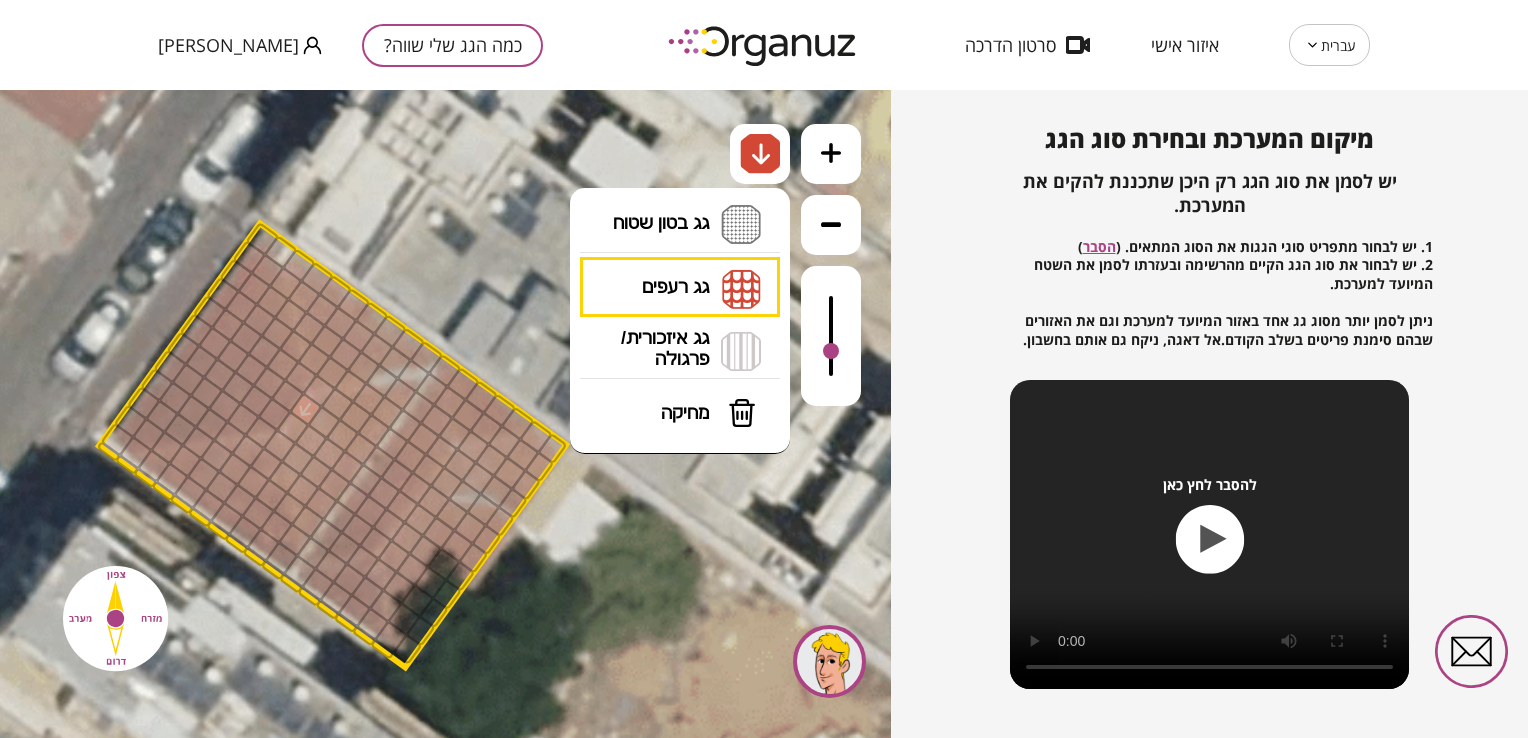 click at bounding box center [292, 427] 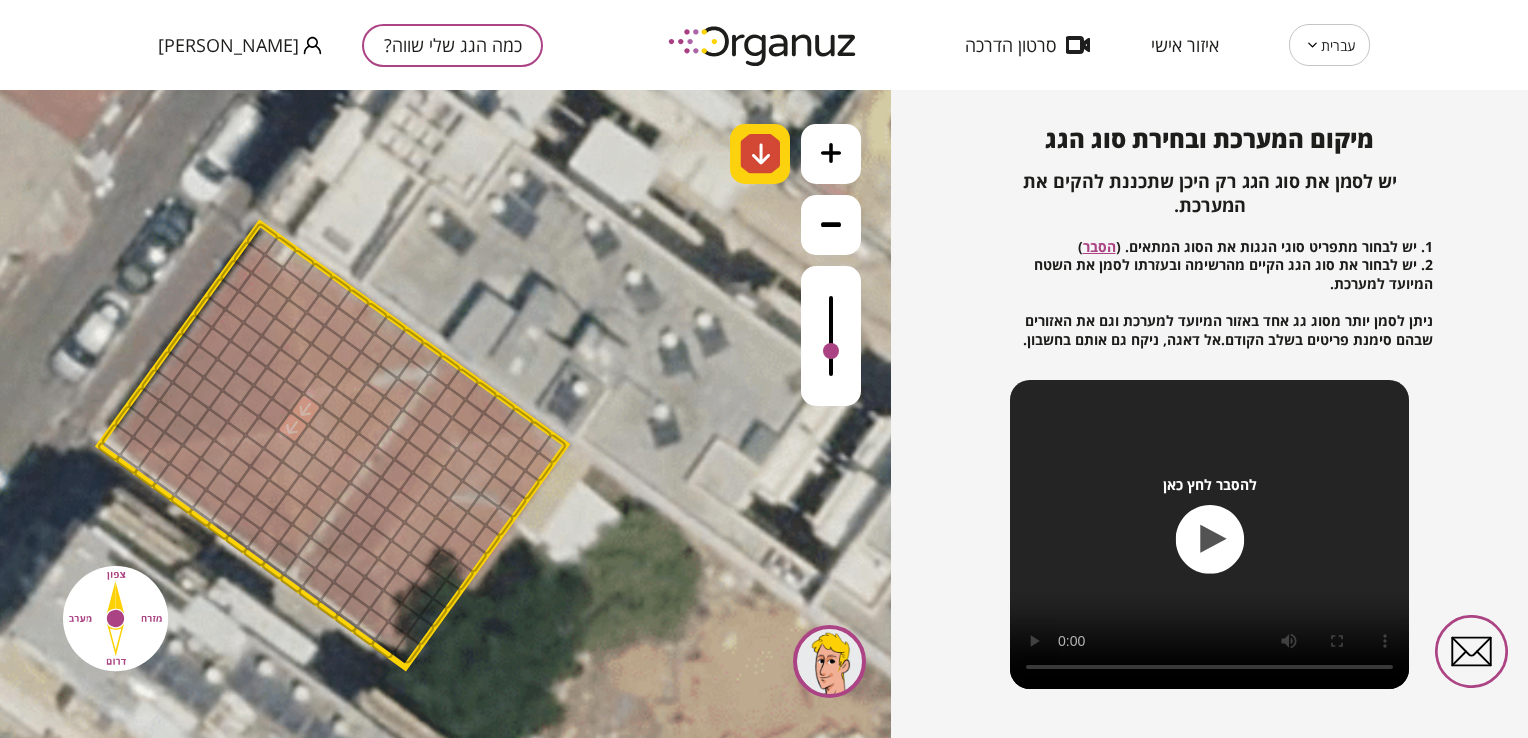click at bounding box center [760, 154] 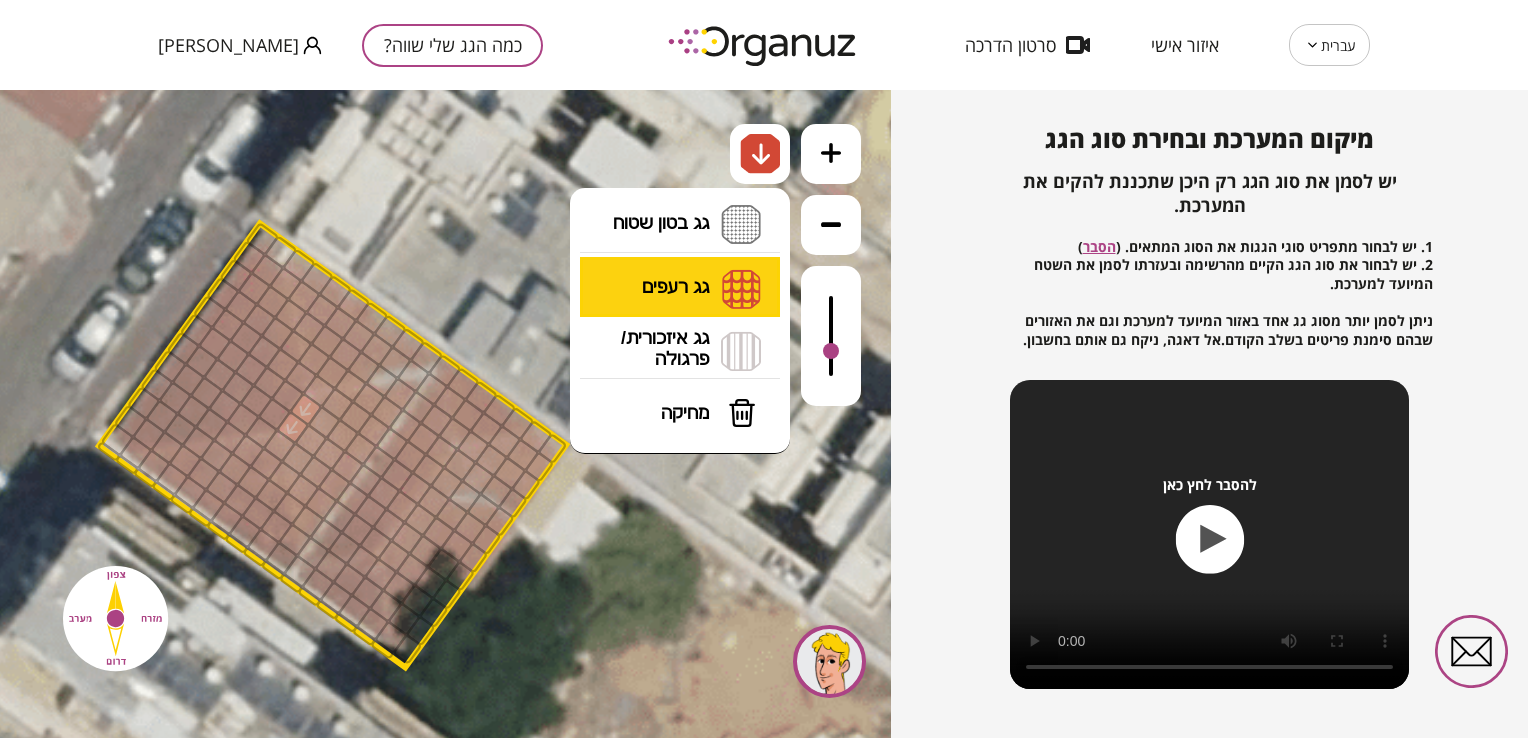click on "גג רעפים
רעפים צפון
רעפים דרום
רעפים מערב
רעפים מזרח" at bounding box center (680, 288) 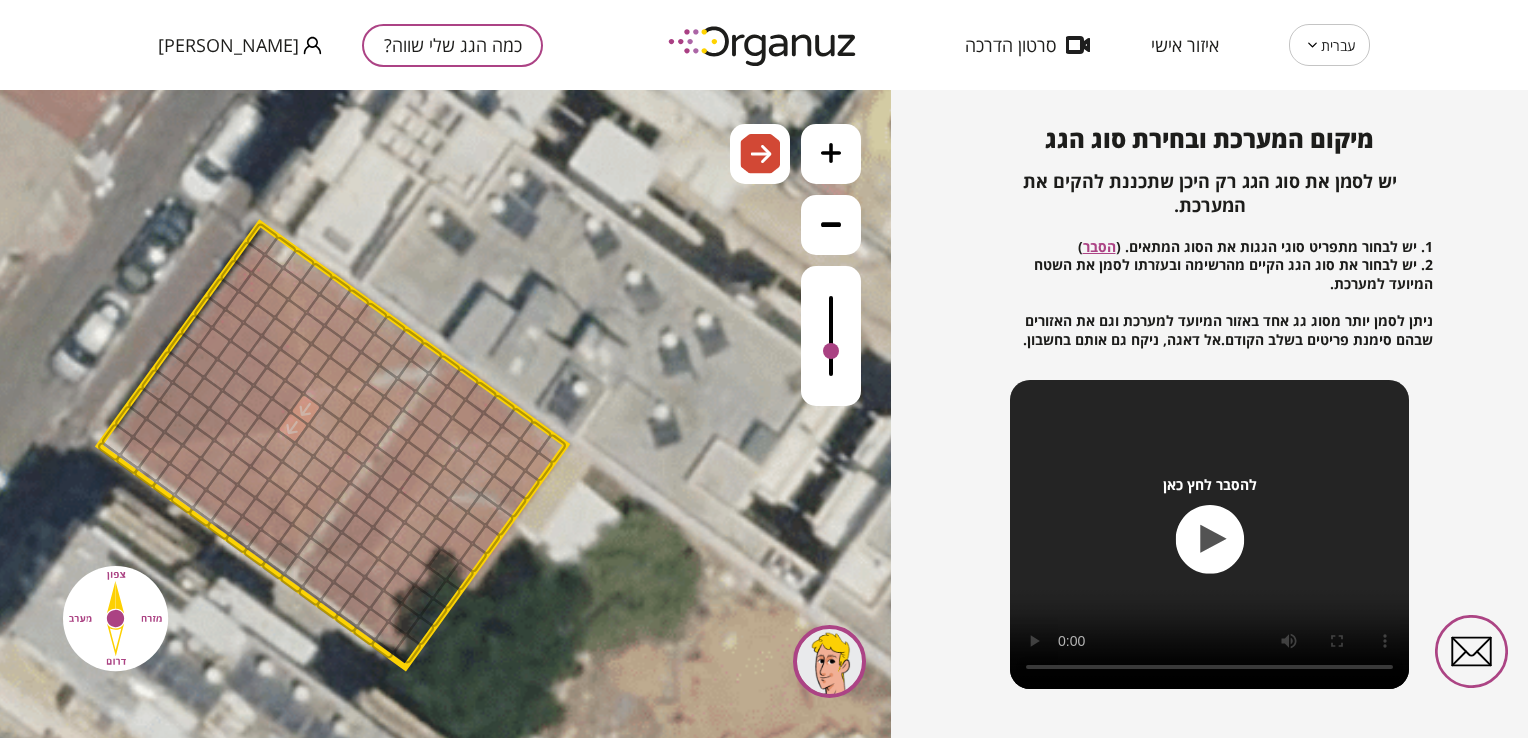 click on ".st0 {
fill: #FFFFFF;
}
0" at bounding box center (445, 414) 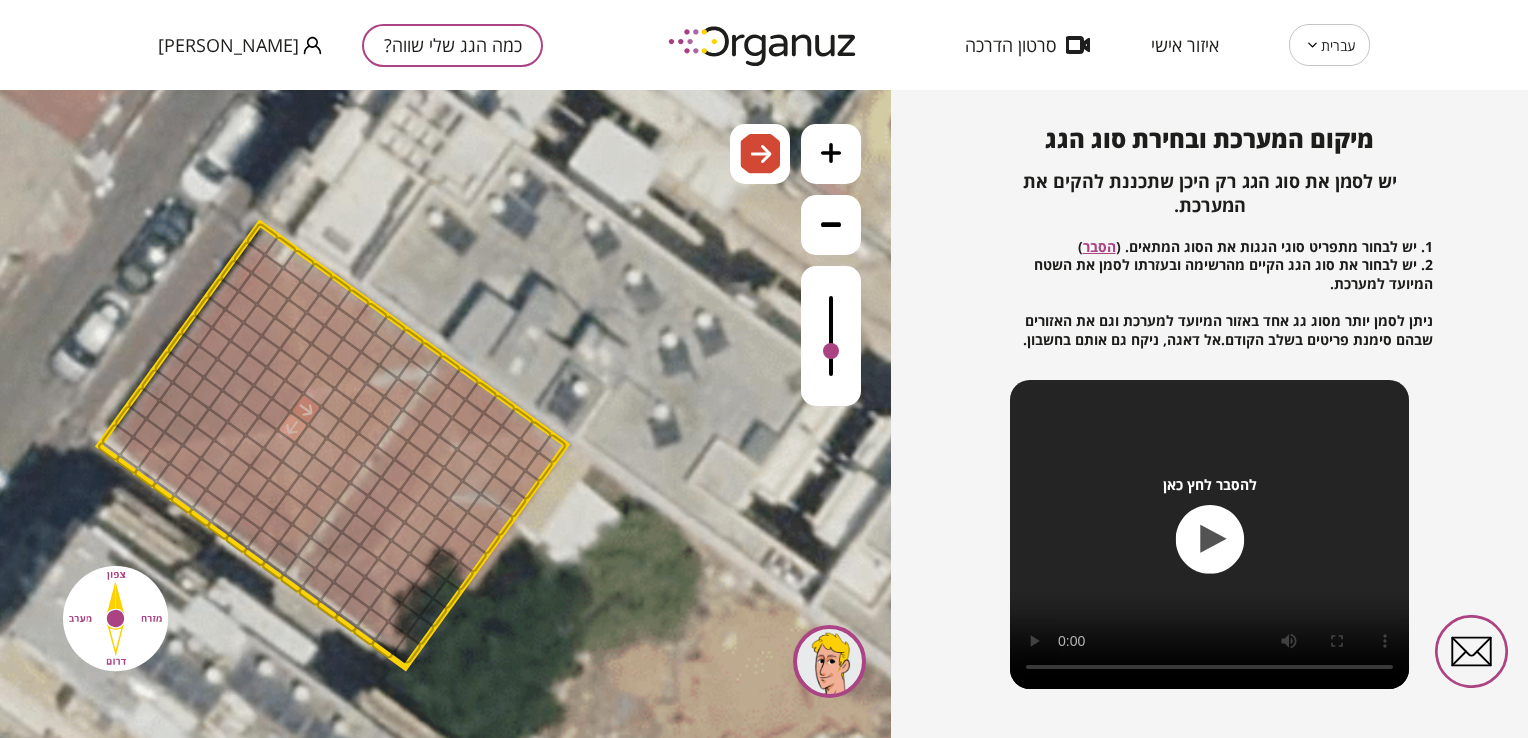 click at bounding box center (306, 409) 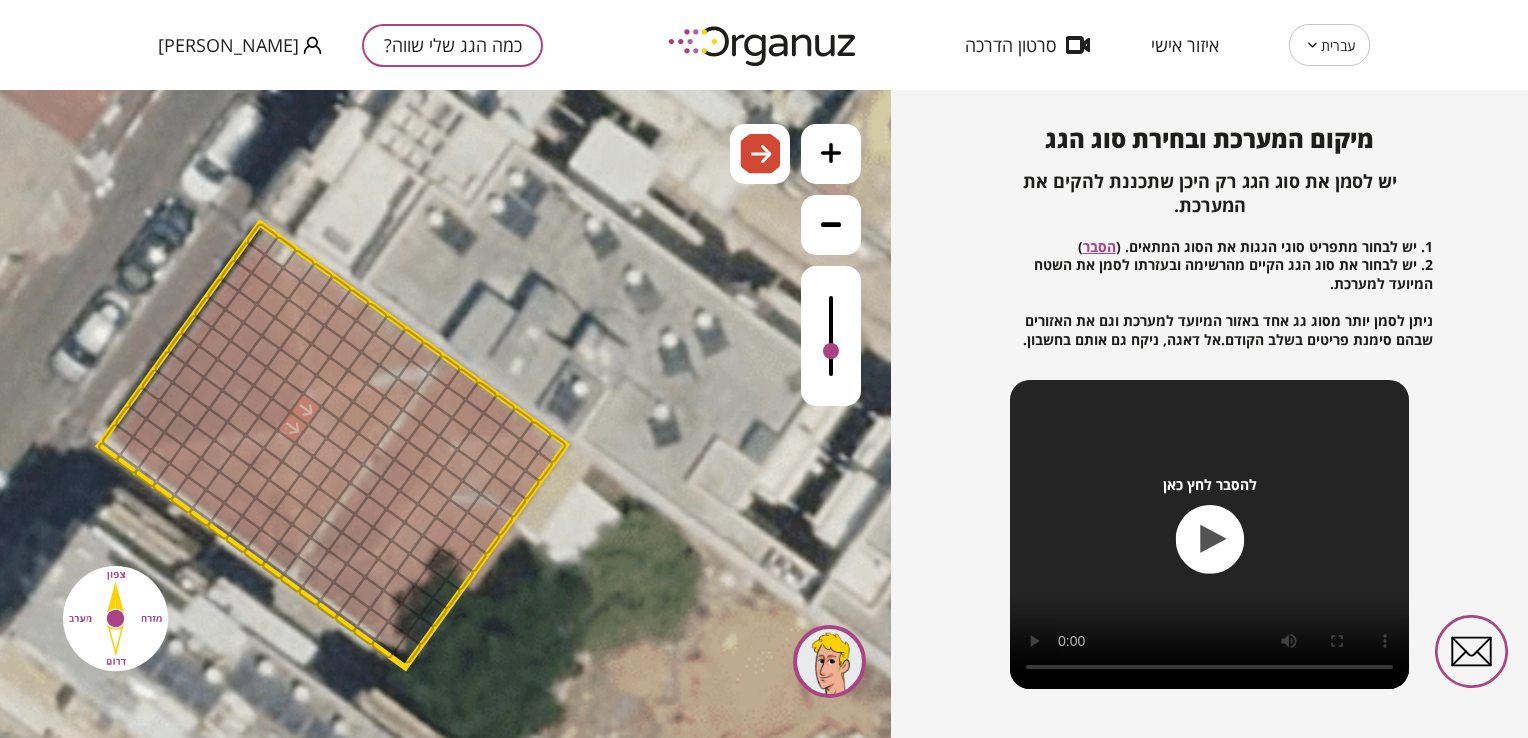 click at bounding box center [292, 427] 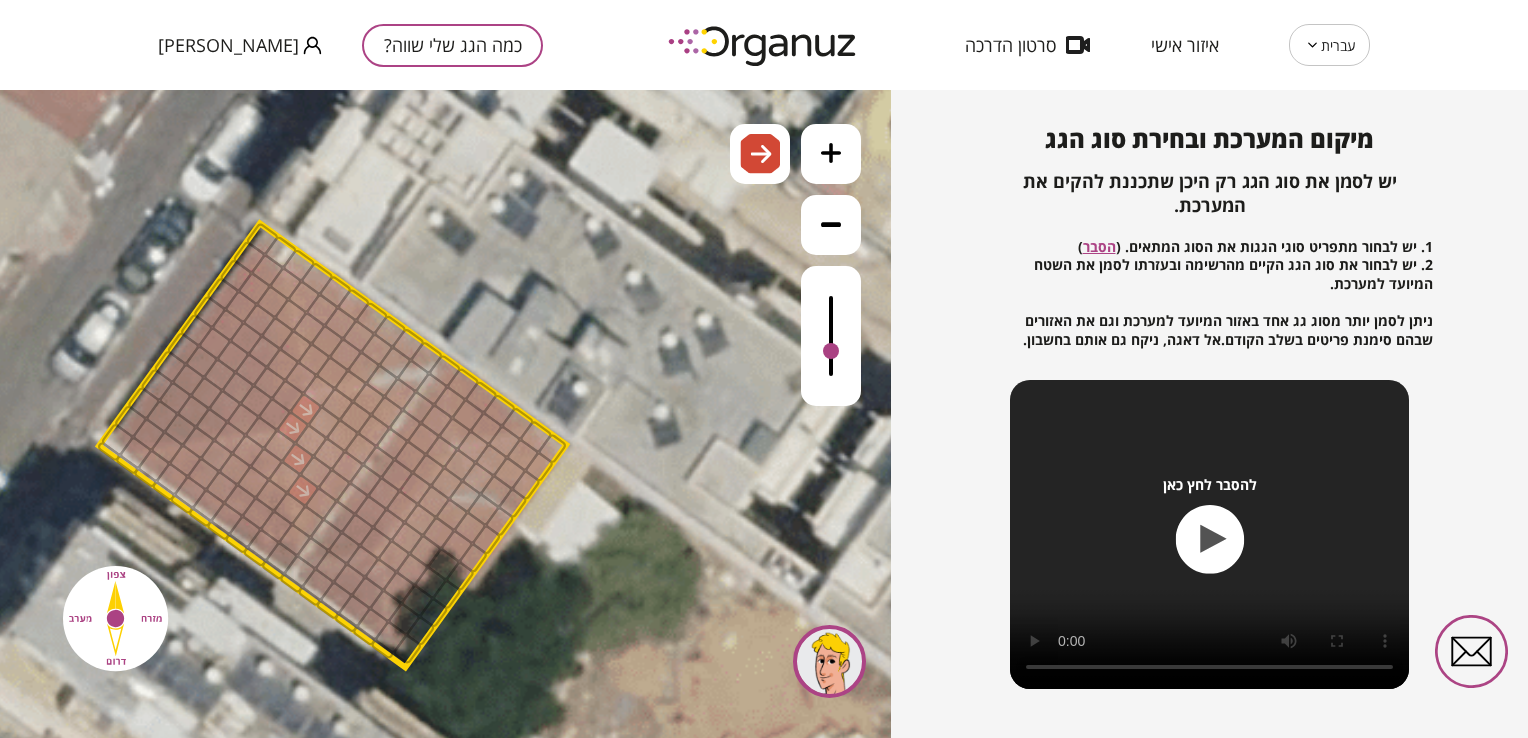 click at bounding box center (303, 490) 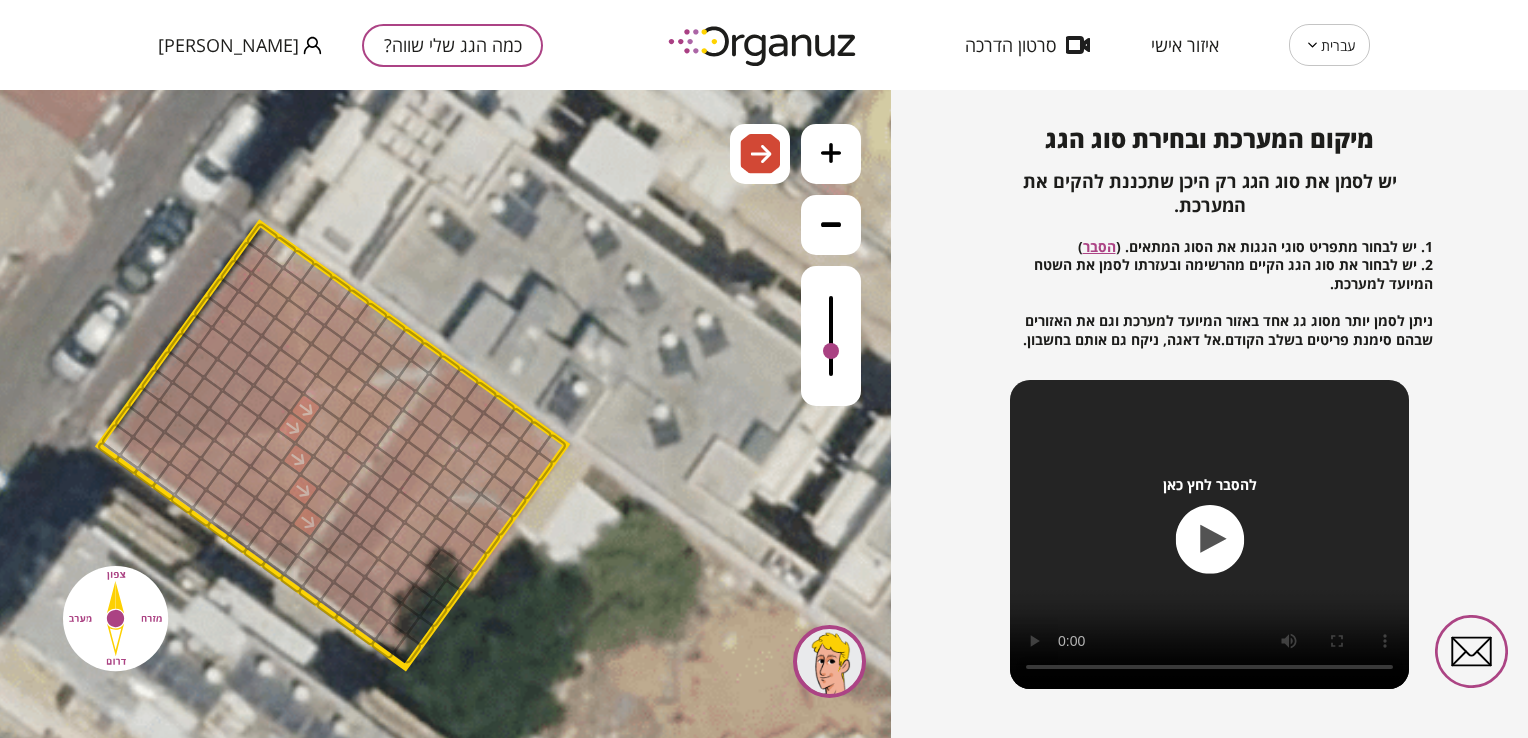 click at bounding box center [308, 522] 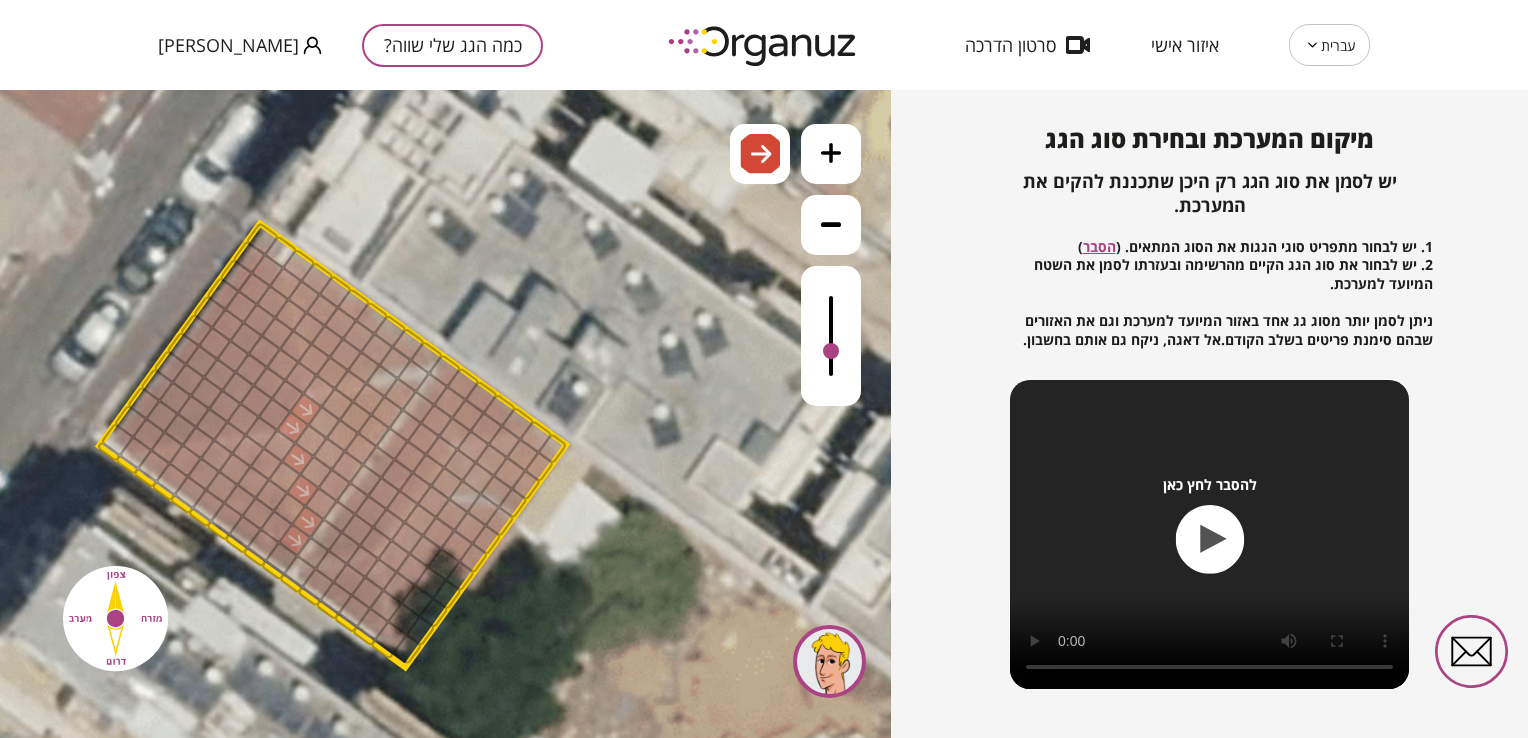 click at bounding box center (294, 540) 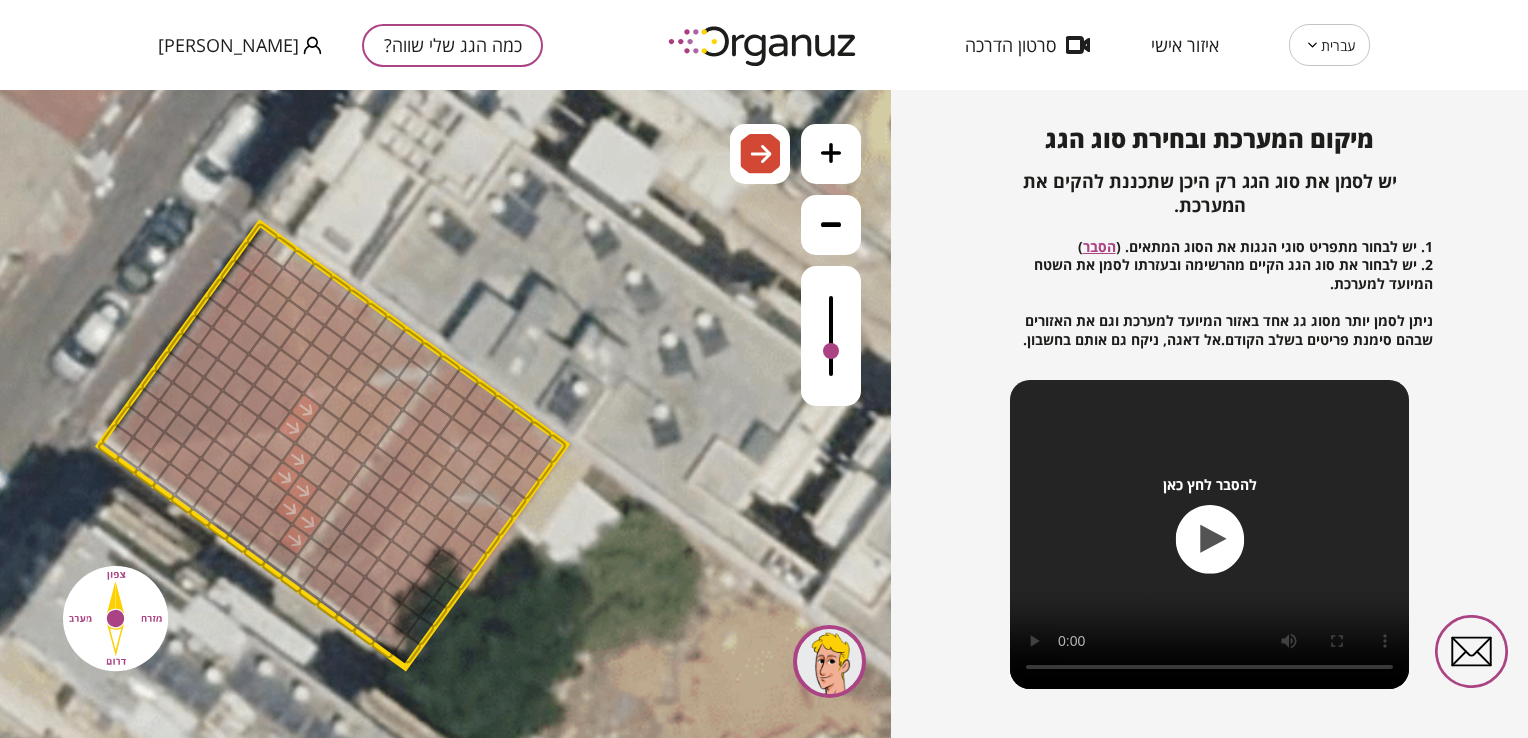 click at bounding box center (284, 477) 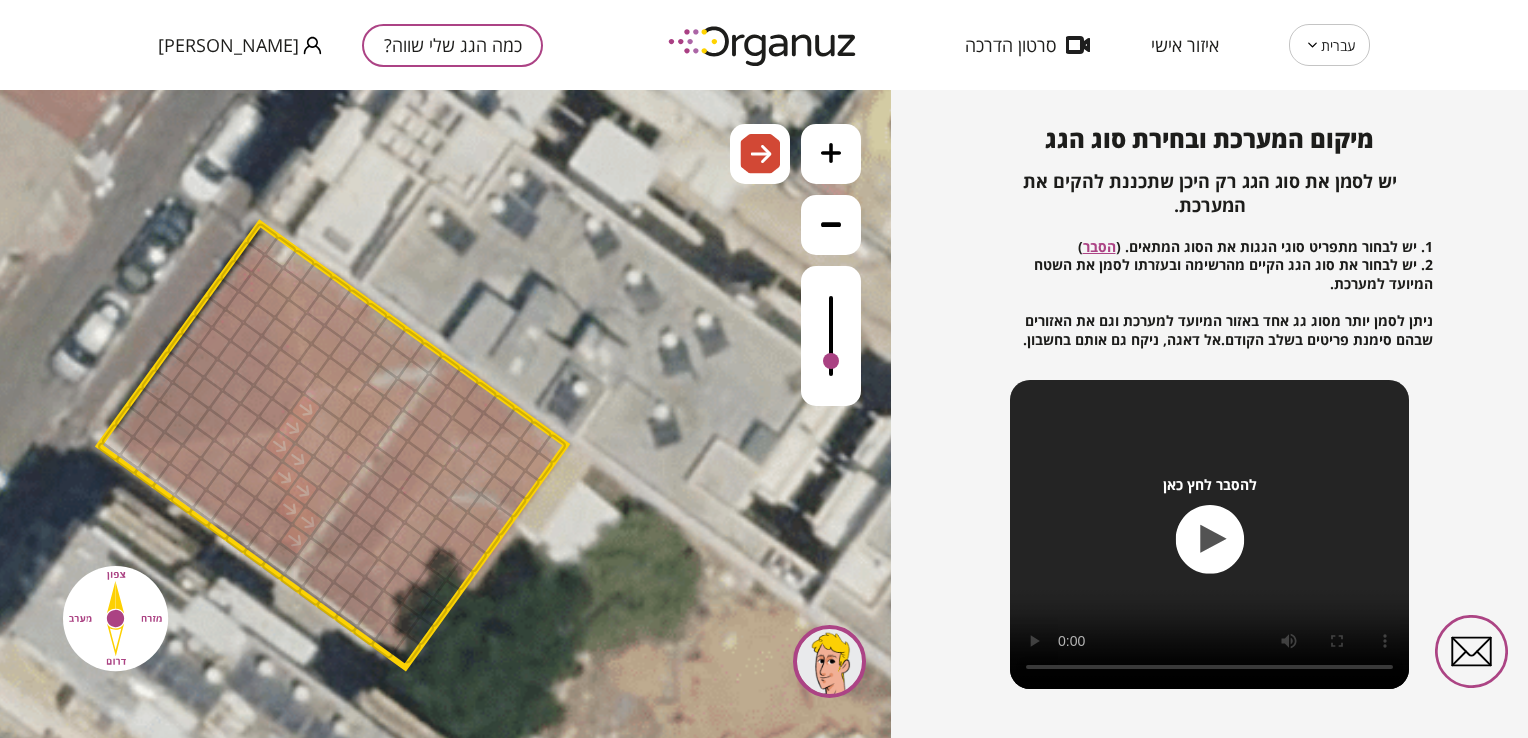 click at bounding box center (831, 361) 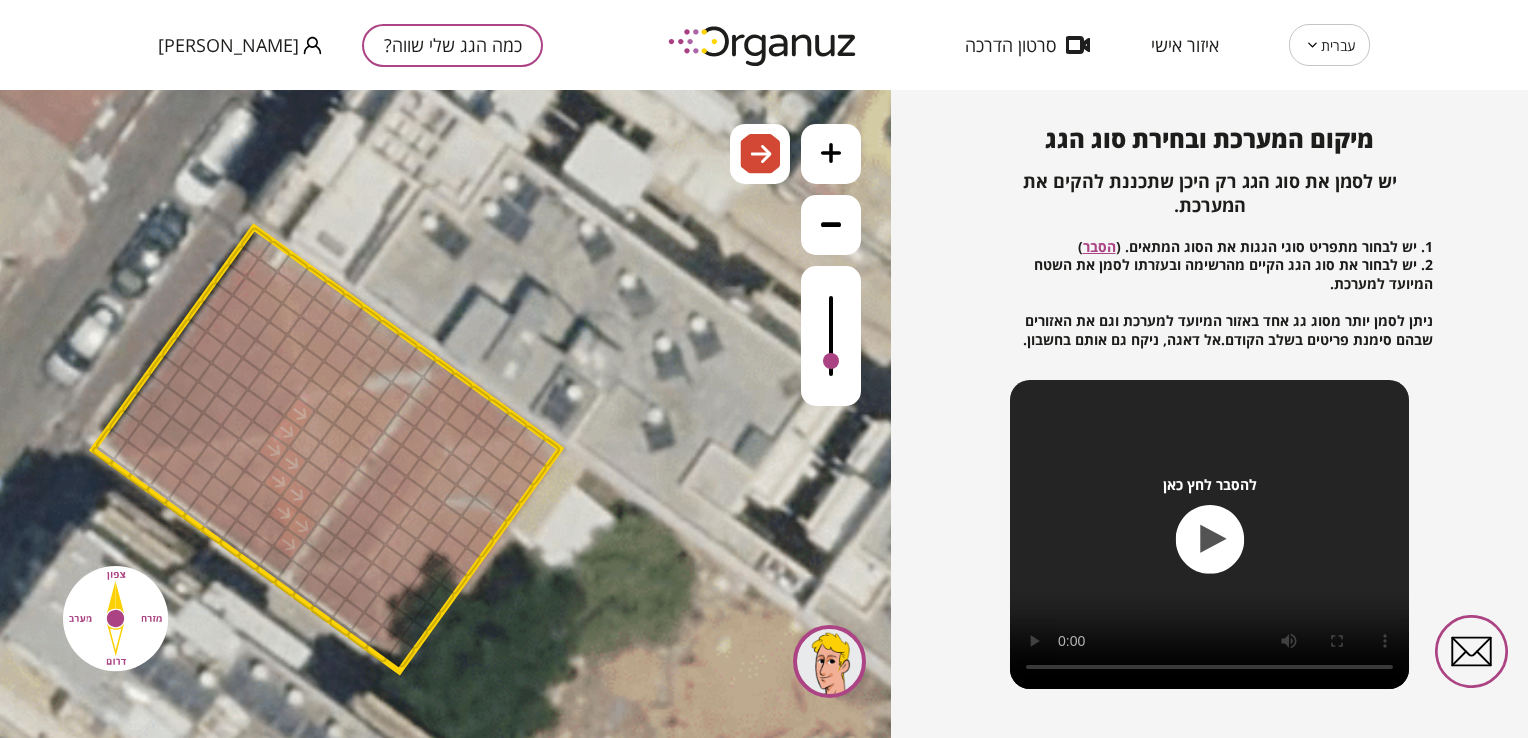 drag, startPoint x: 213, startPoint y: 658, endPoint x: 172, endPoint y: 656, distance: 41.04875 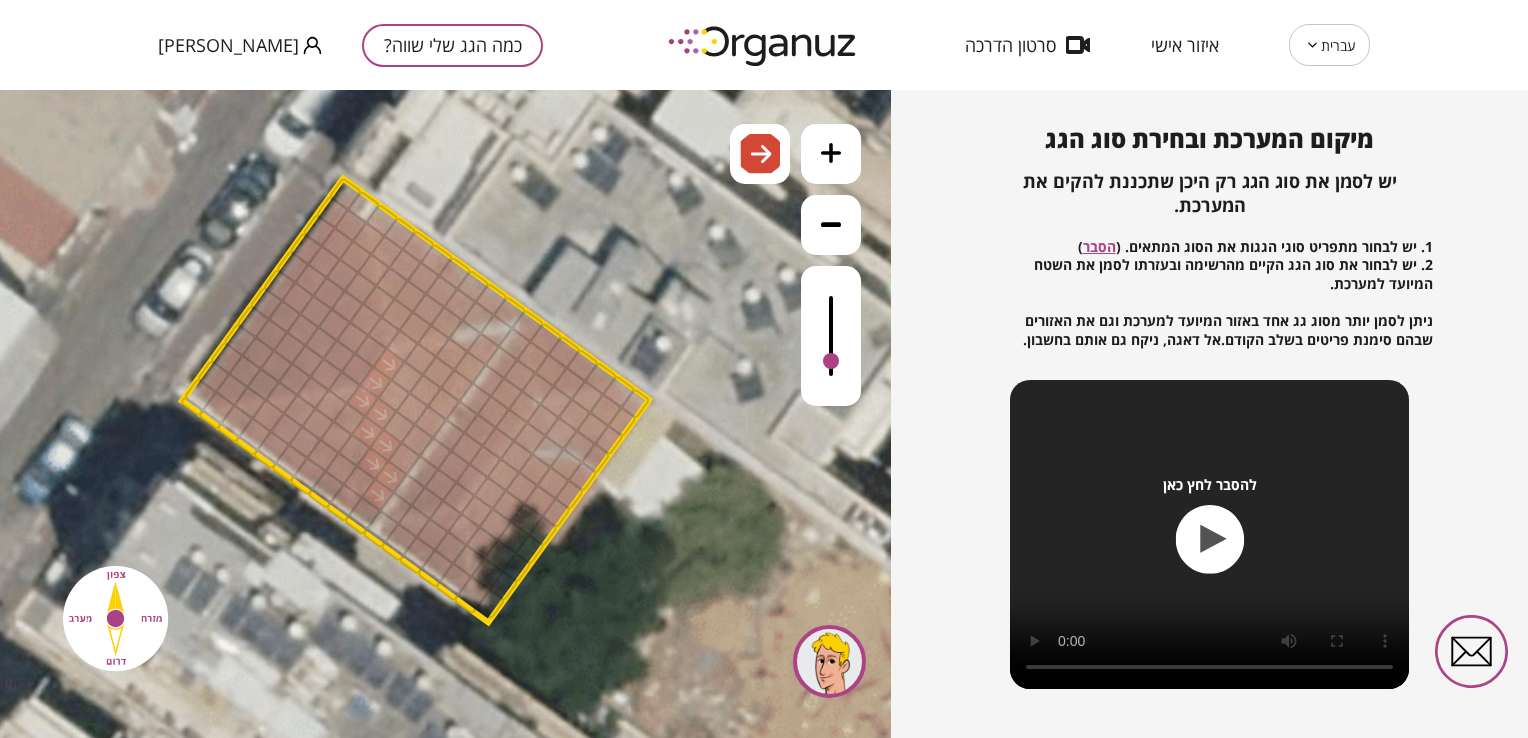 drag, startPoint x: 174, startPoint y: 656, endPoint x: 269, endPoint y: 602, distance: 109.27488 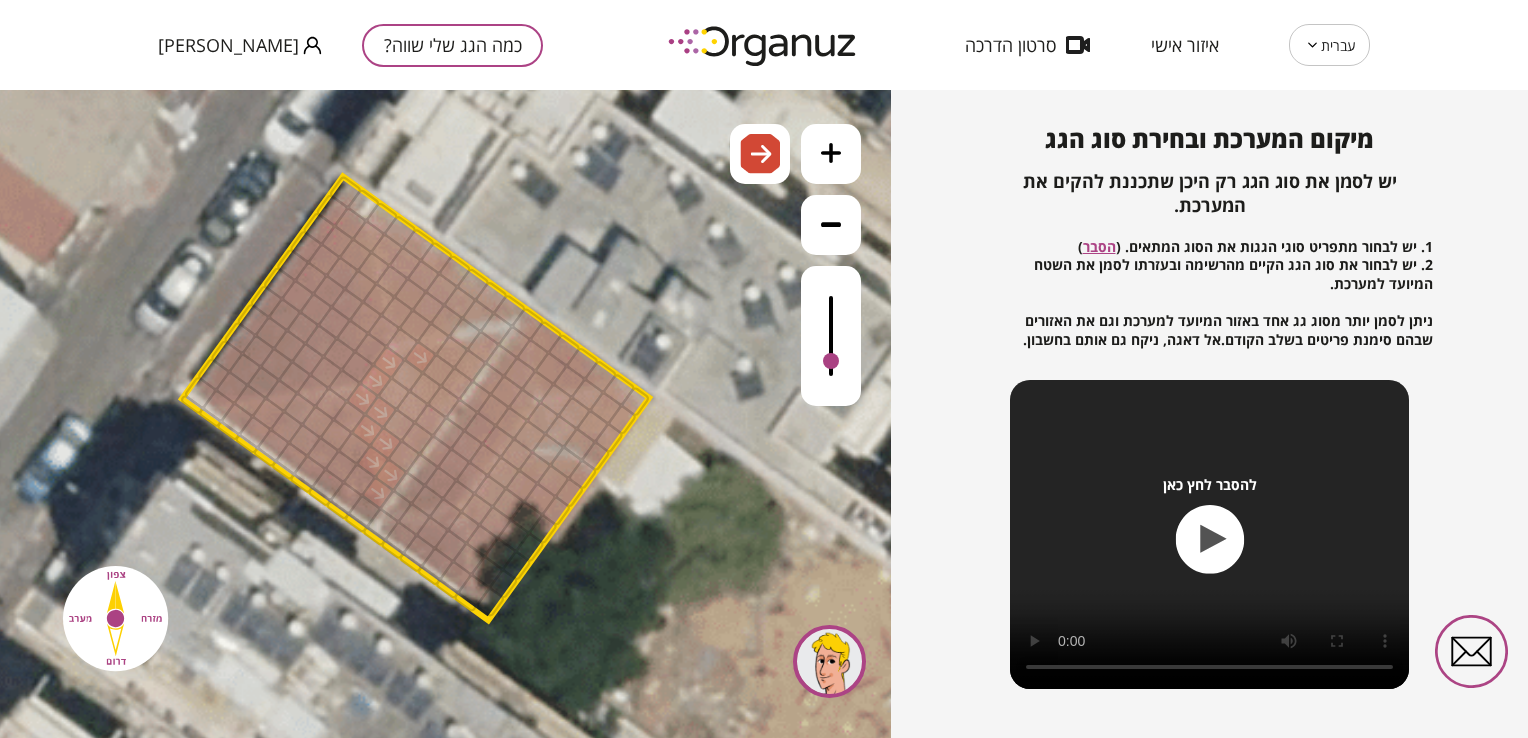 click at bounding box center (420, 357) 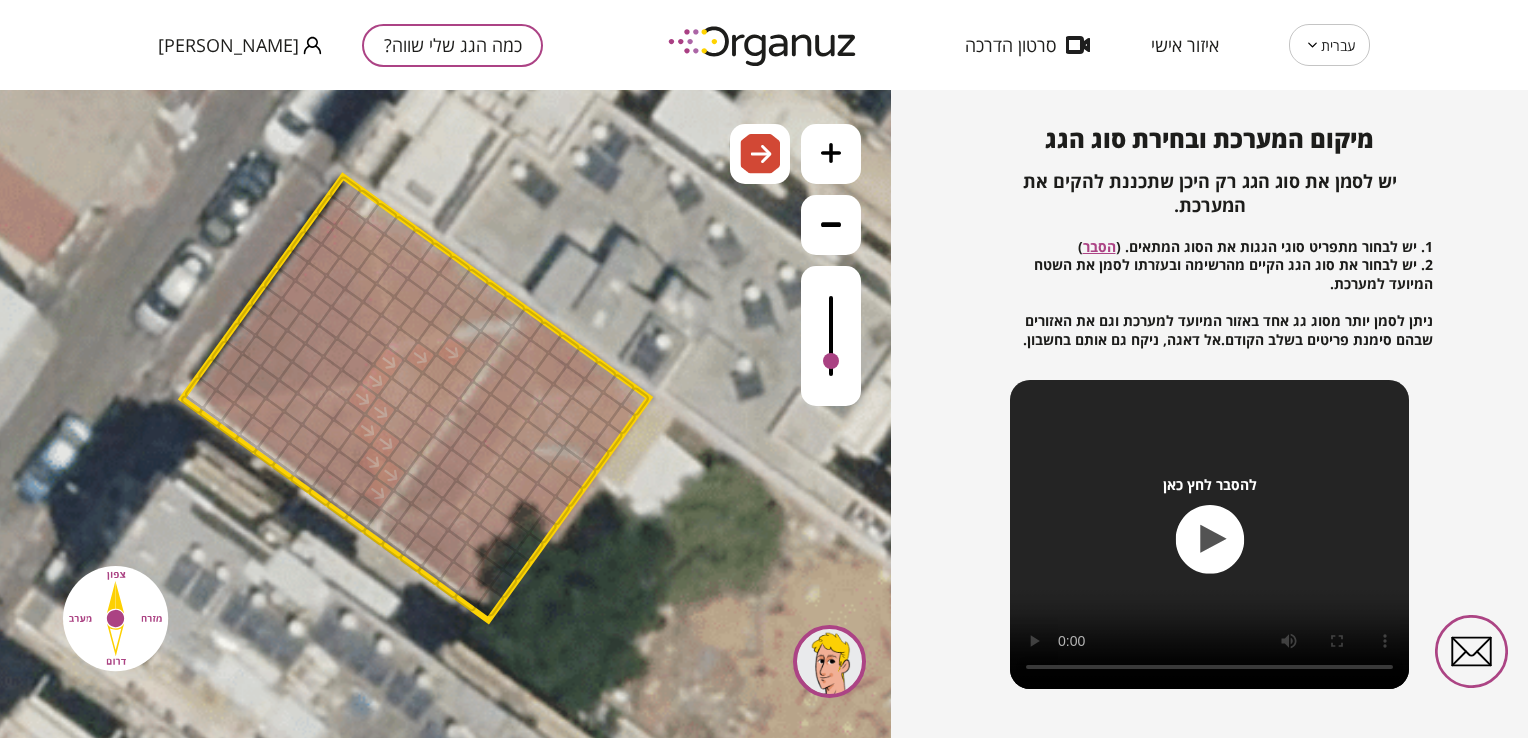 click at bounding box center [451, 352] 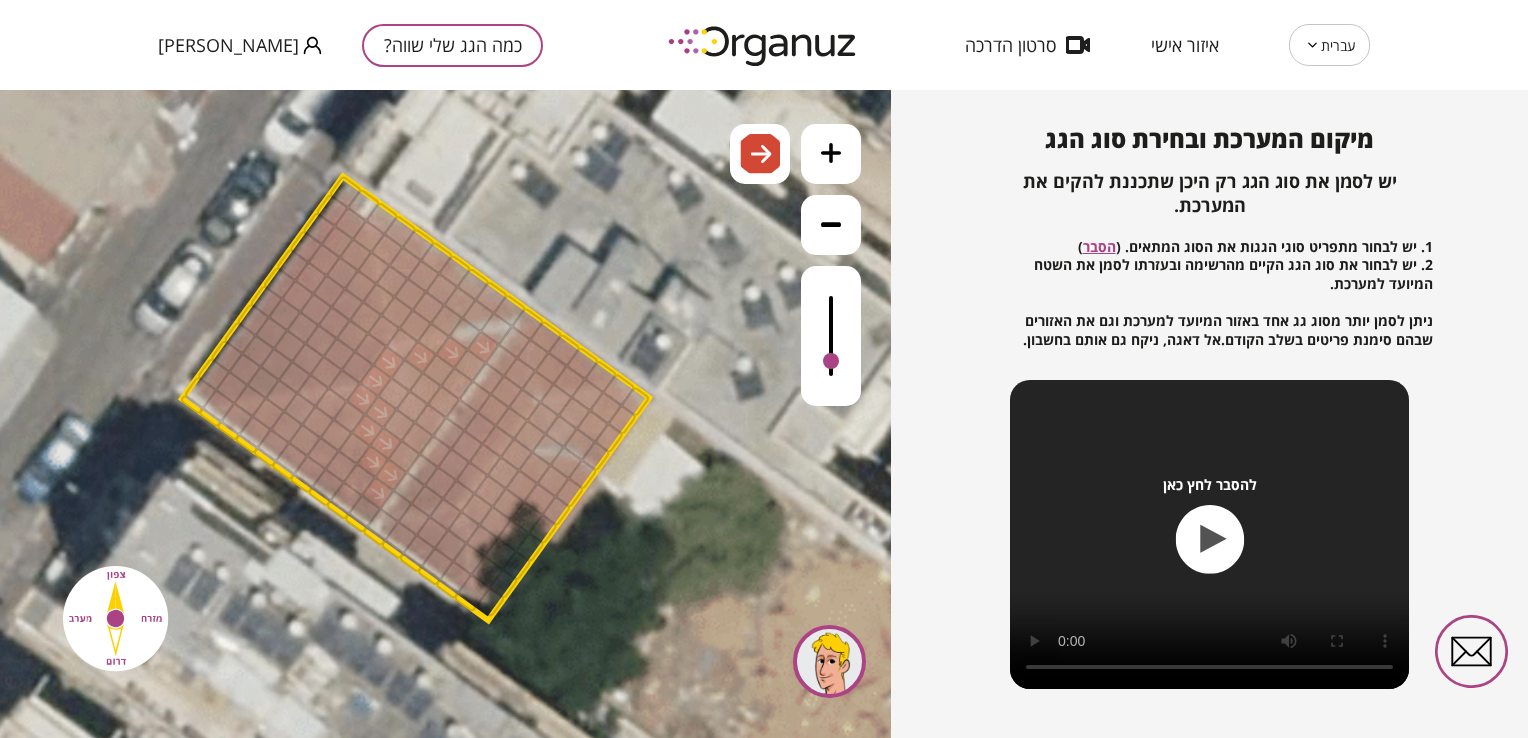 click at bounding box center [483, 347] 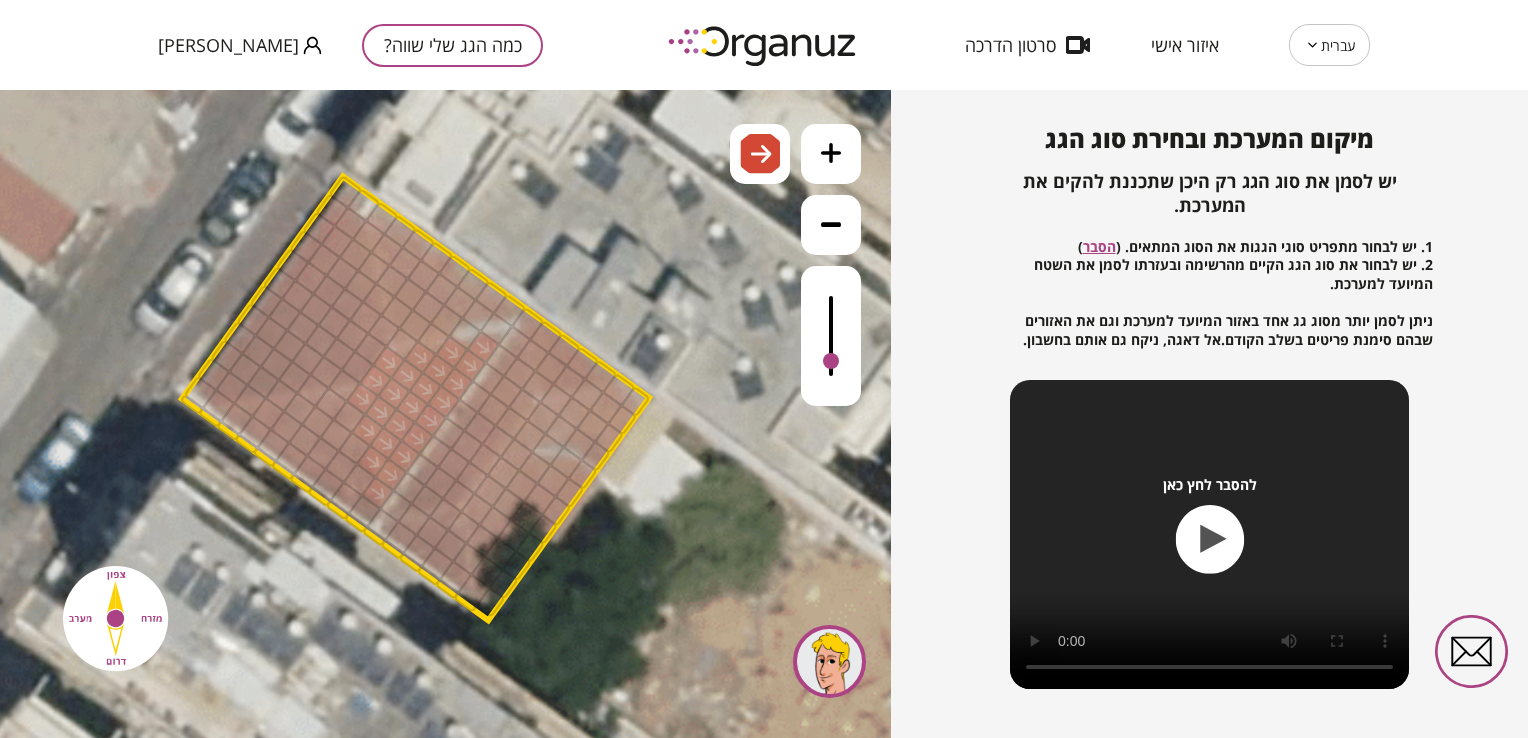 drag, startPoint x: 471, startPoint y: 364, endPoint x: 387, endPoint y: 399, distance: 91 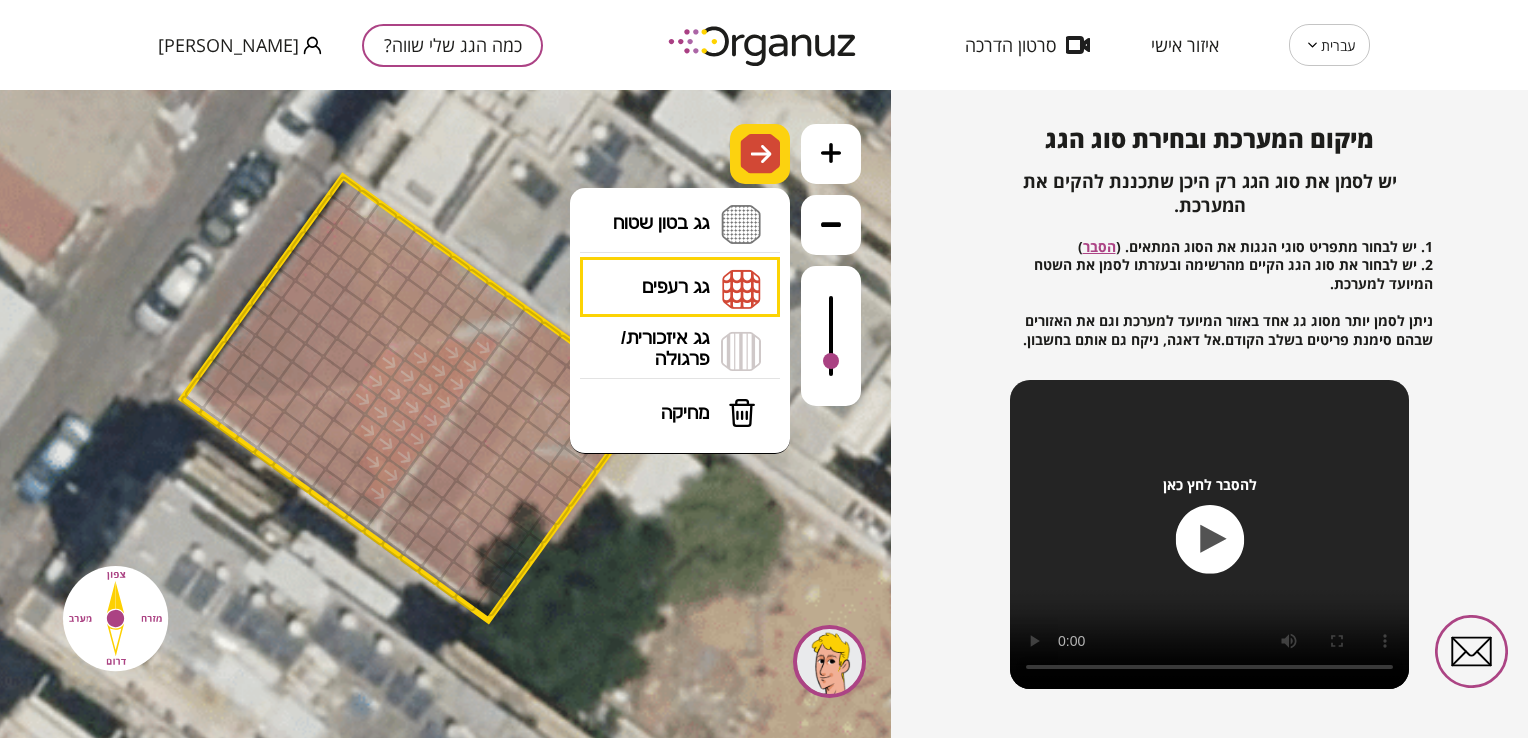 click at bounding box center (760, 154) 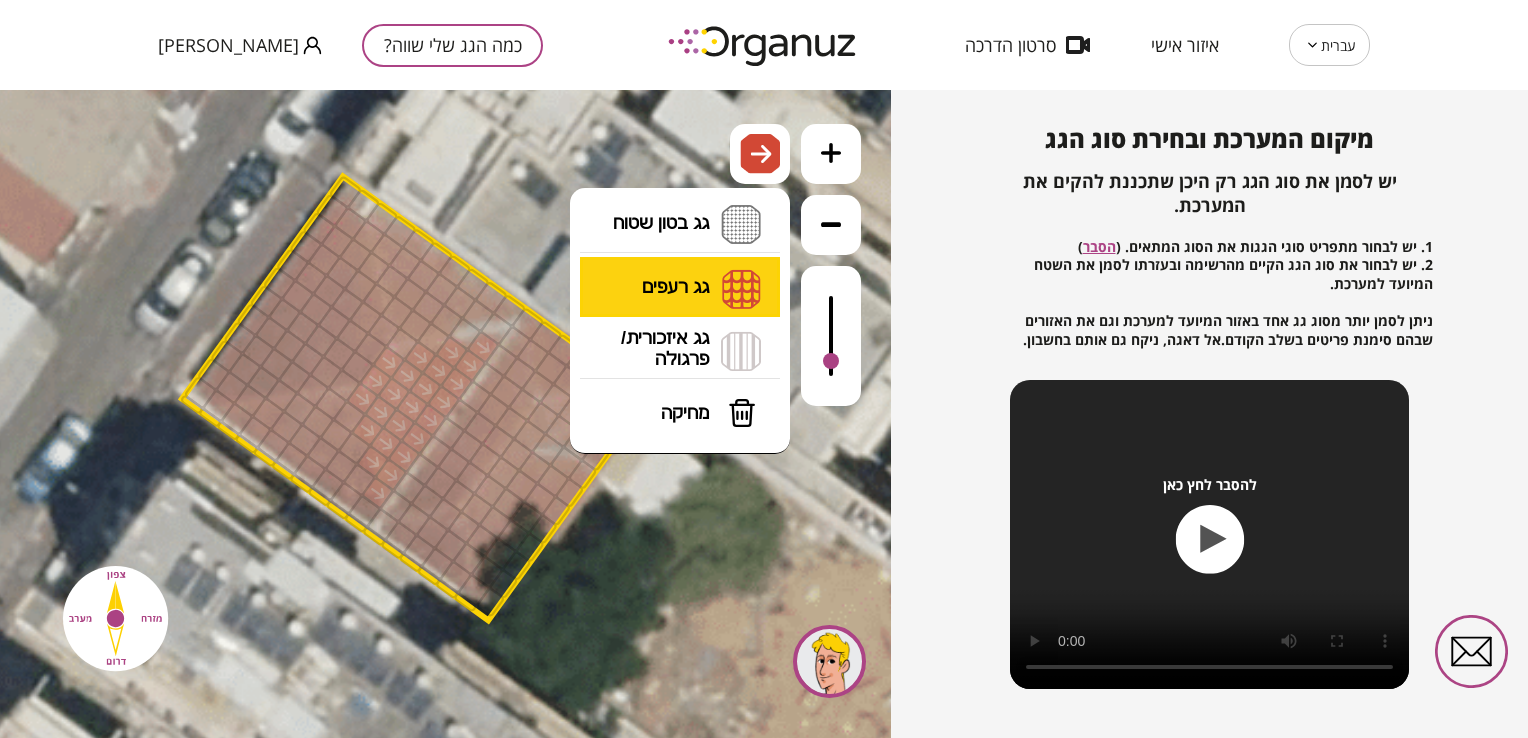 click on "גג רעפים
רעפים צפון
רעפים דרום
רעפים מערב
רעפים מזרח" at bounding box center (680, 288) 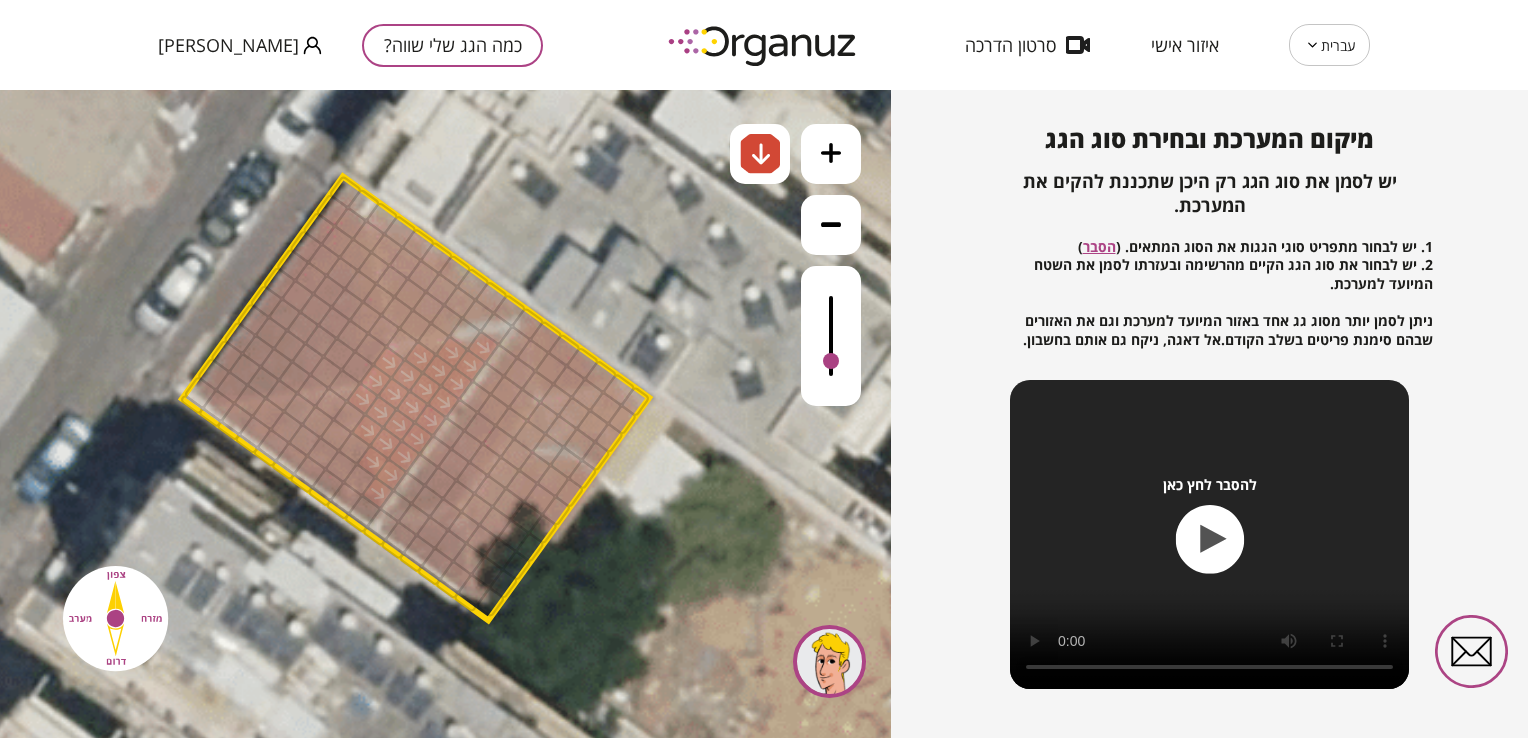 click on ".st0 {
fill: #FFFFFF;
}
0" at bounding box center [445, 414] 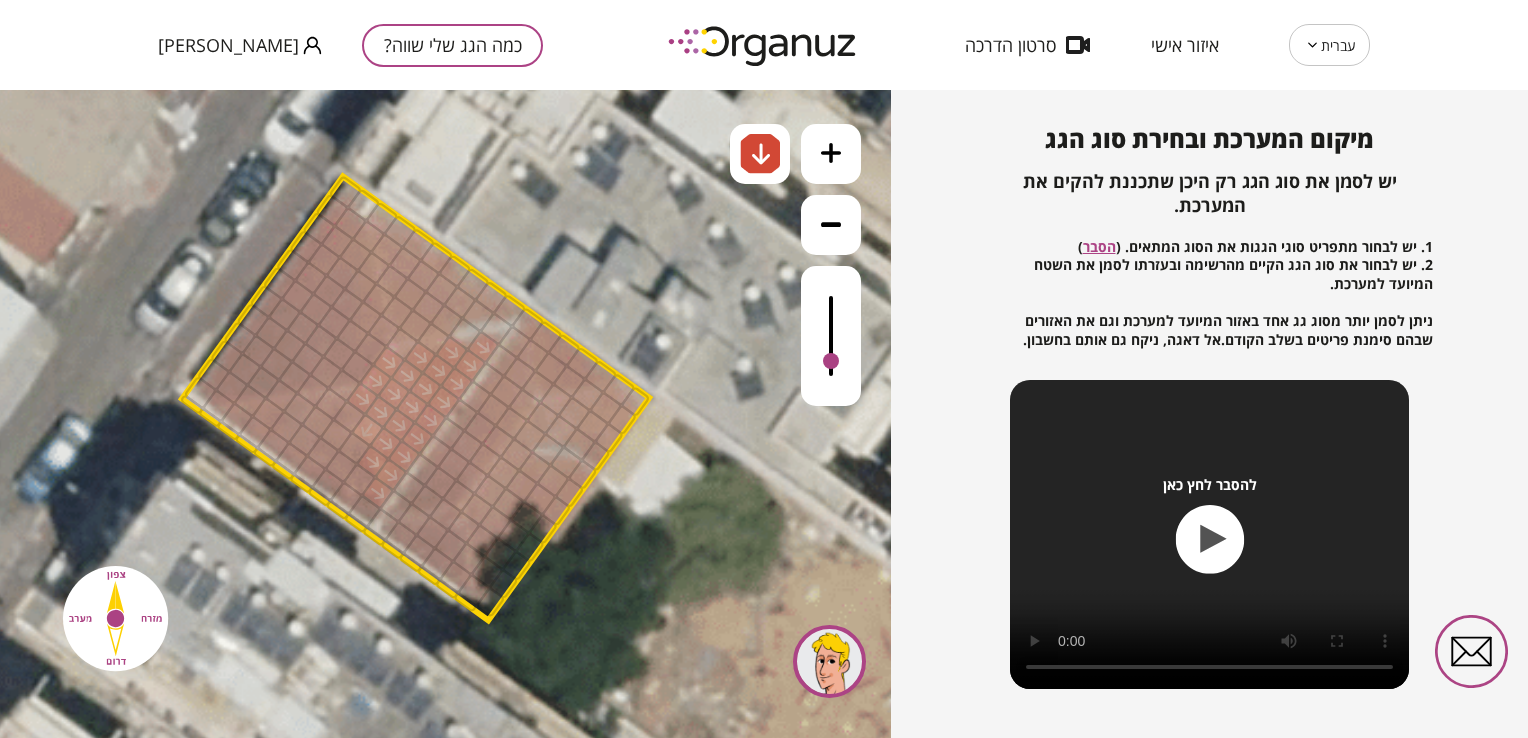 click at bounding box center [367, 430] 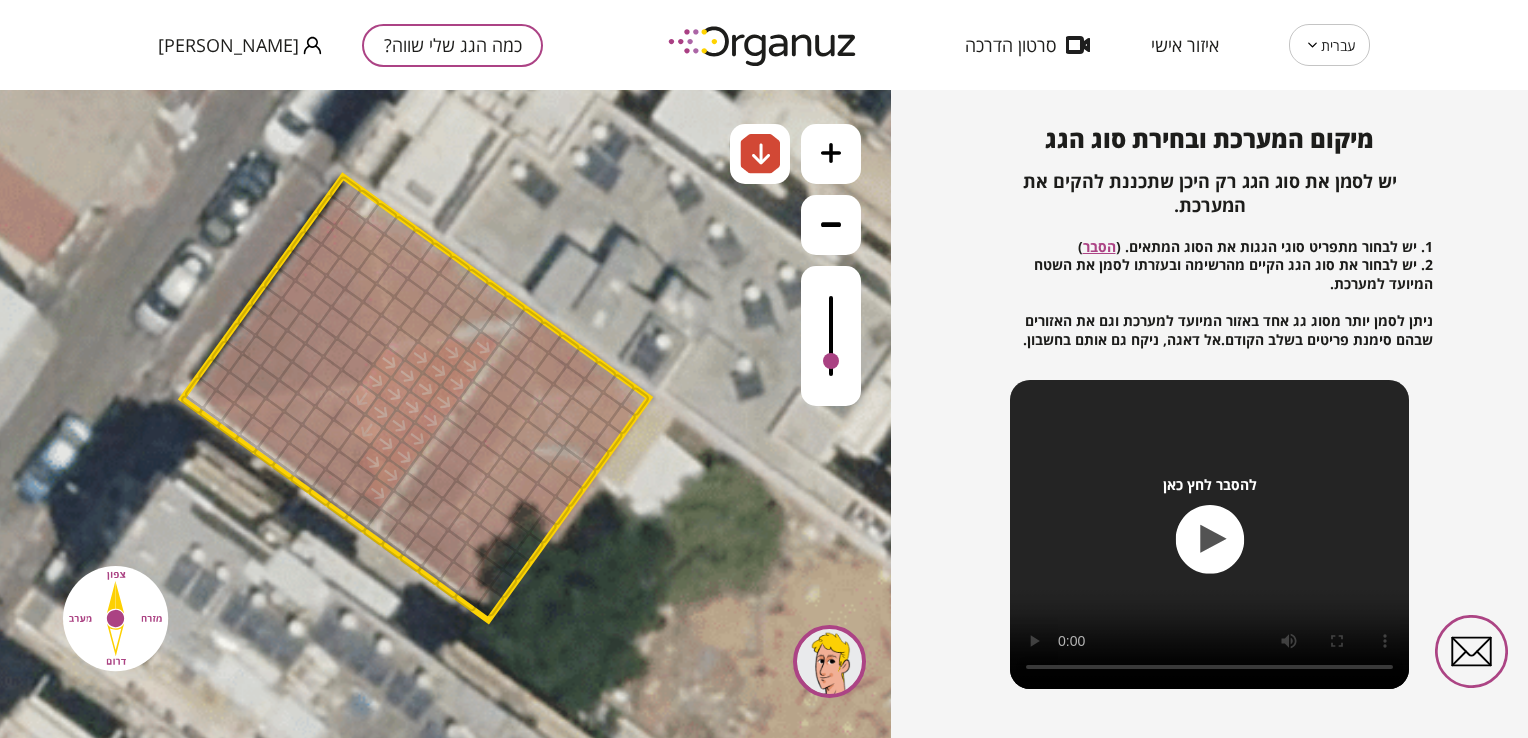 click at bounding box center [349, 417] 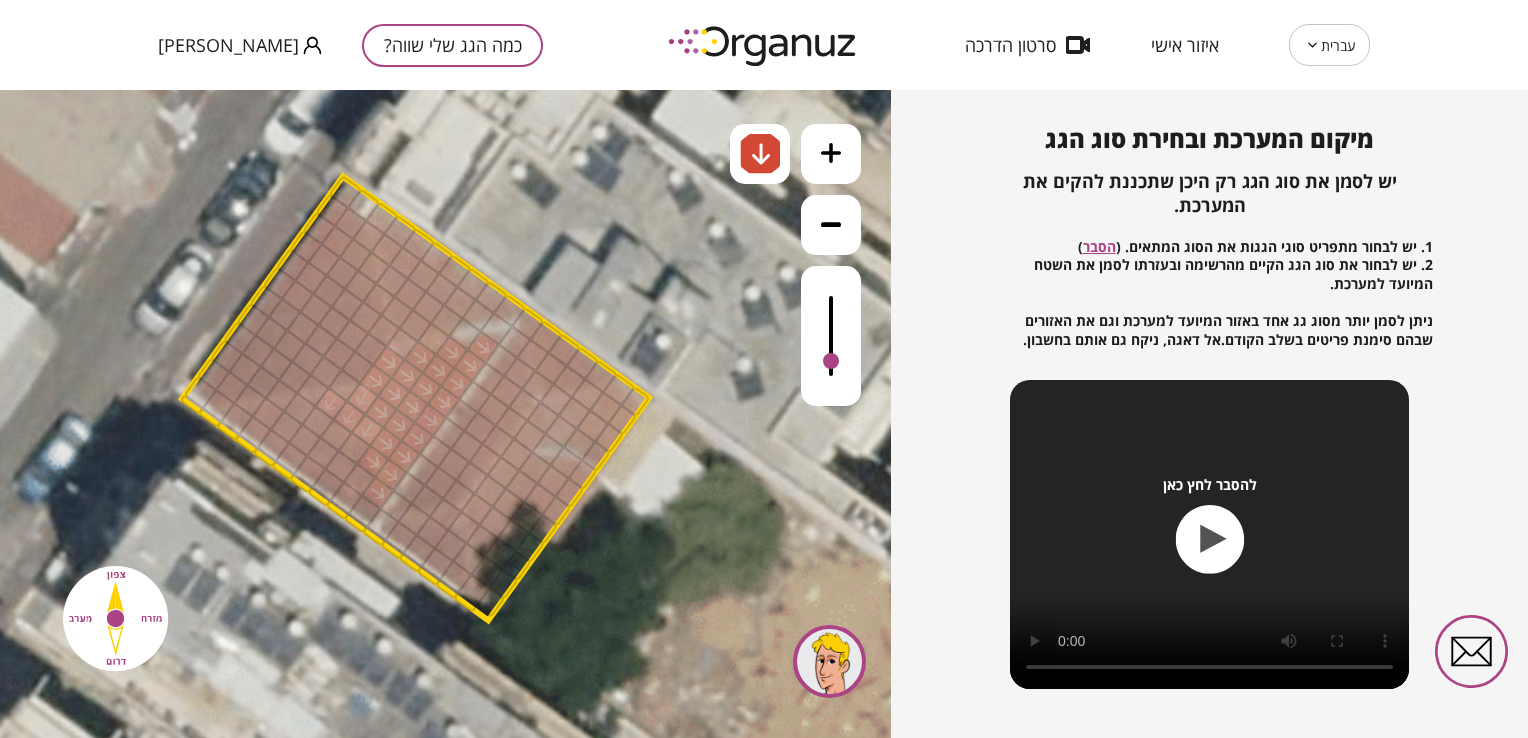 click at bounding box center [331, 404] 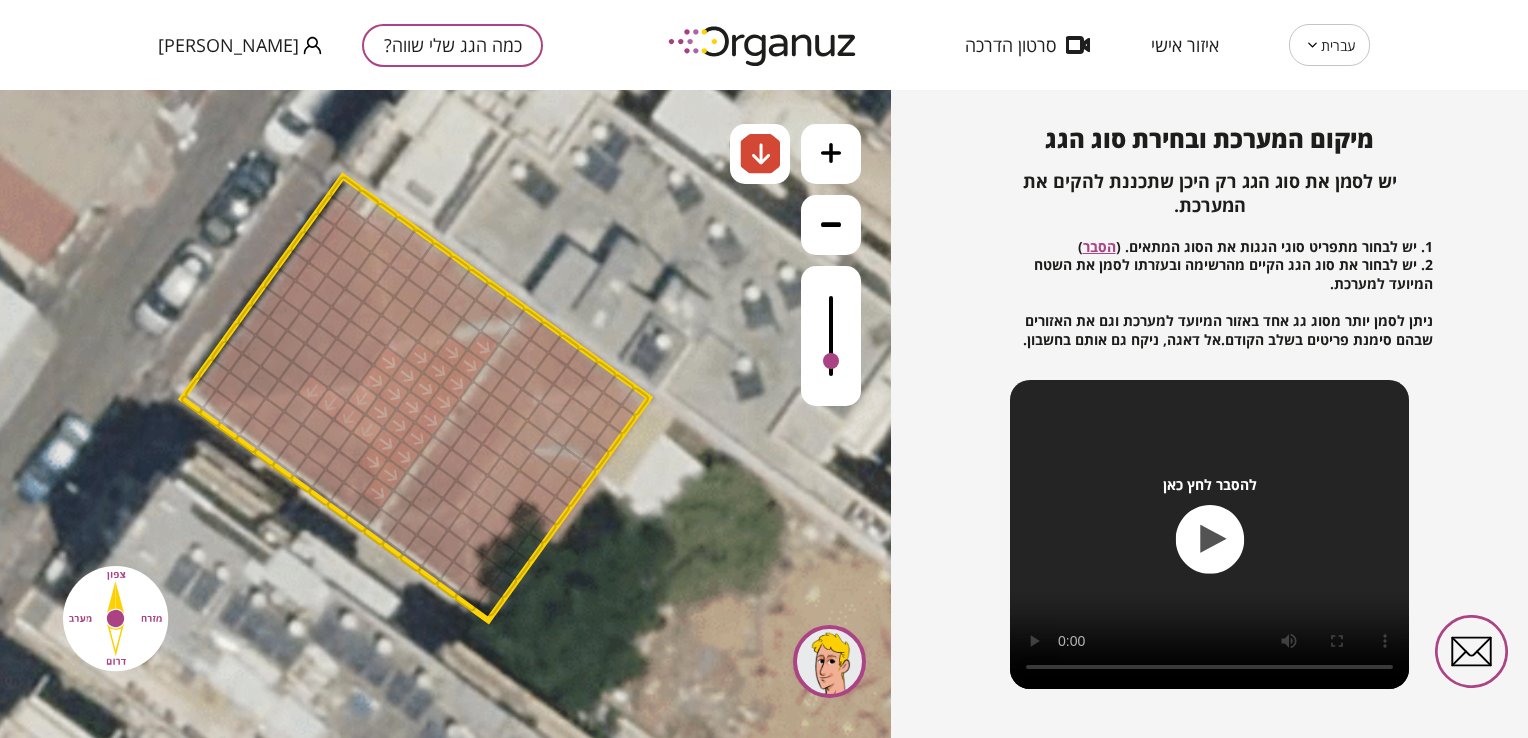 click at bounding box center [313, 390] 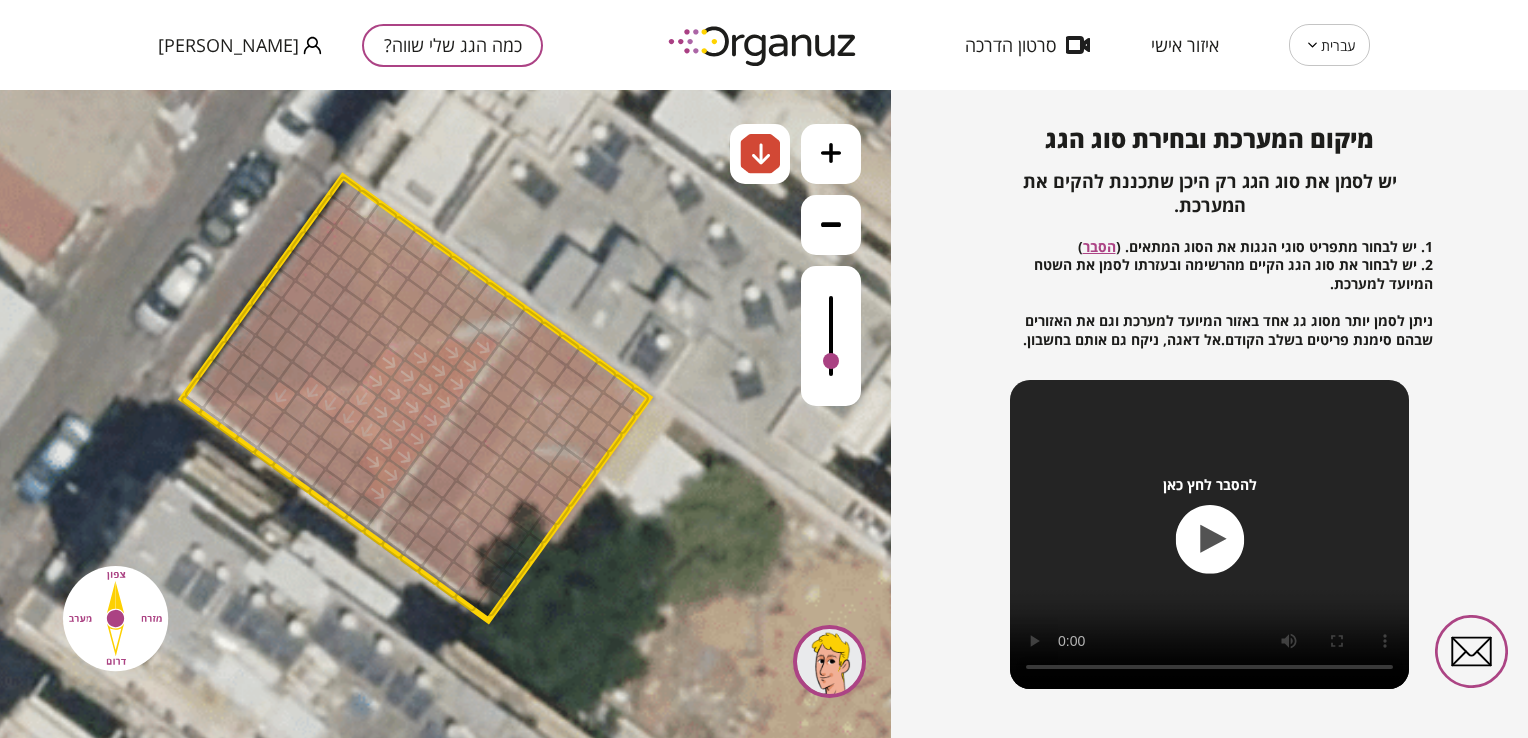 click at bounding box center (281, 395) 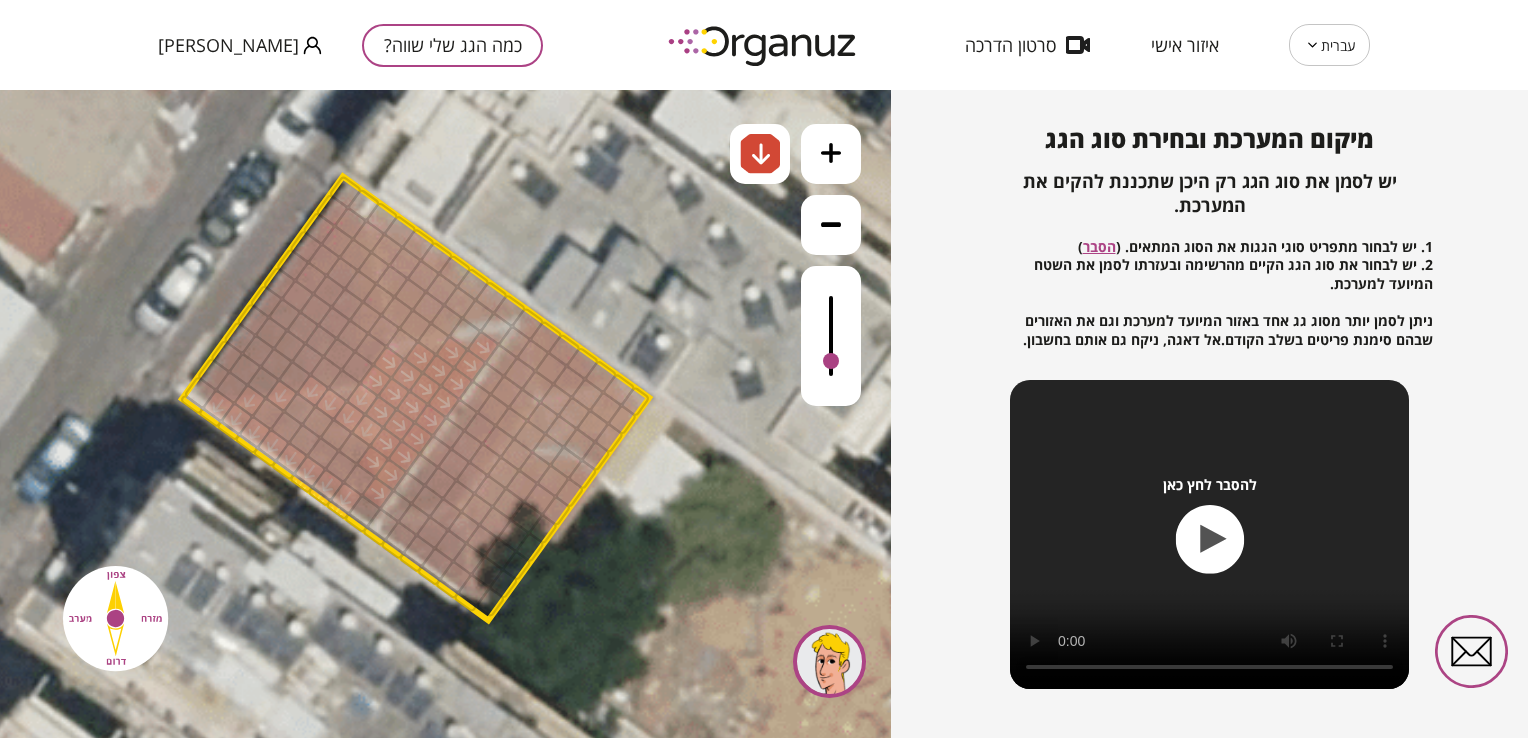 drag, startPoint x: 222, startPoint y: 410, endPoint x: 329, endPoint y: 492, distance: 134.80727 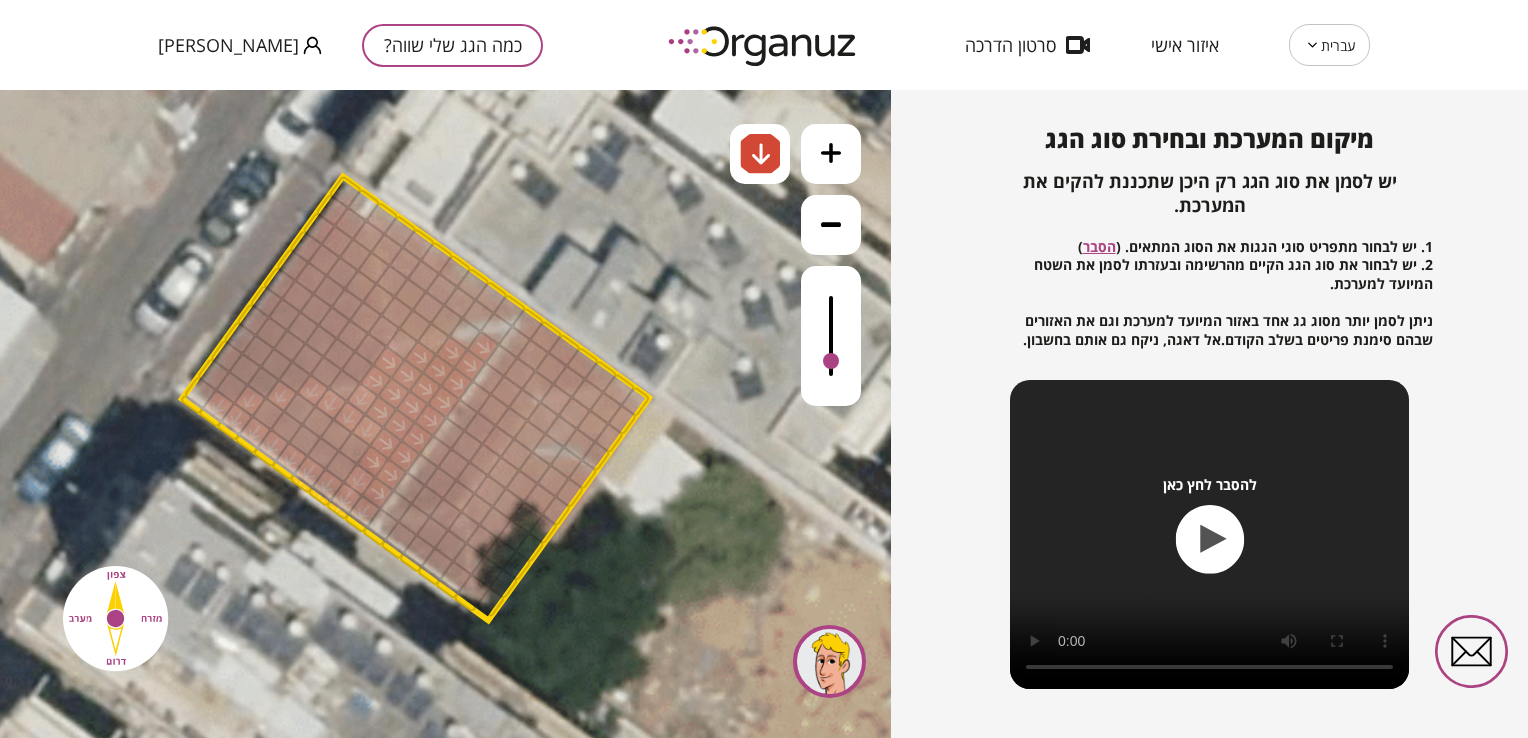 drag, startPoint x: 350, startPoint y: 482, endPoint x: 341, endPoint y: 442, distance: 41 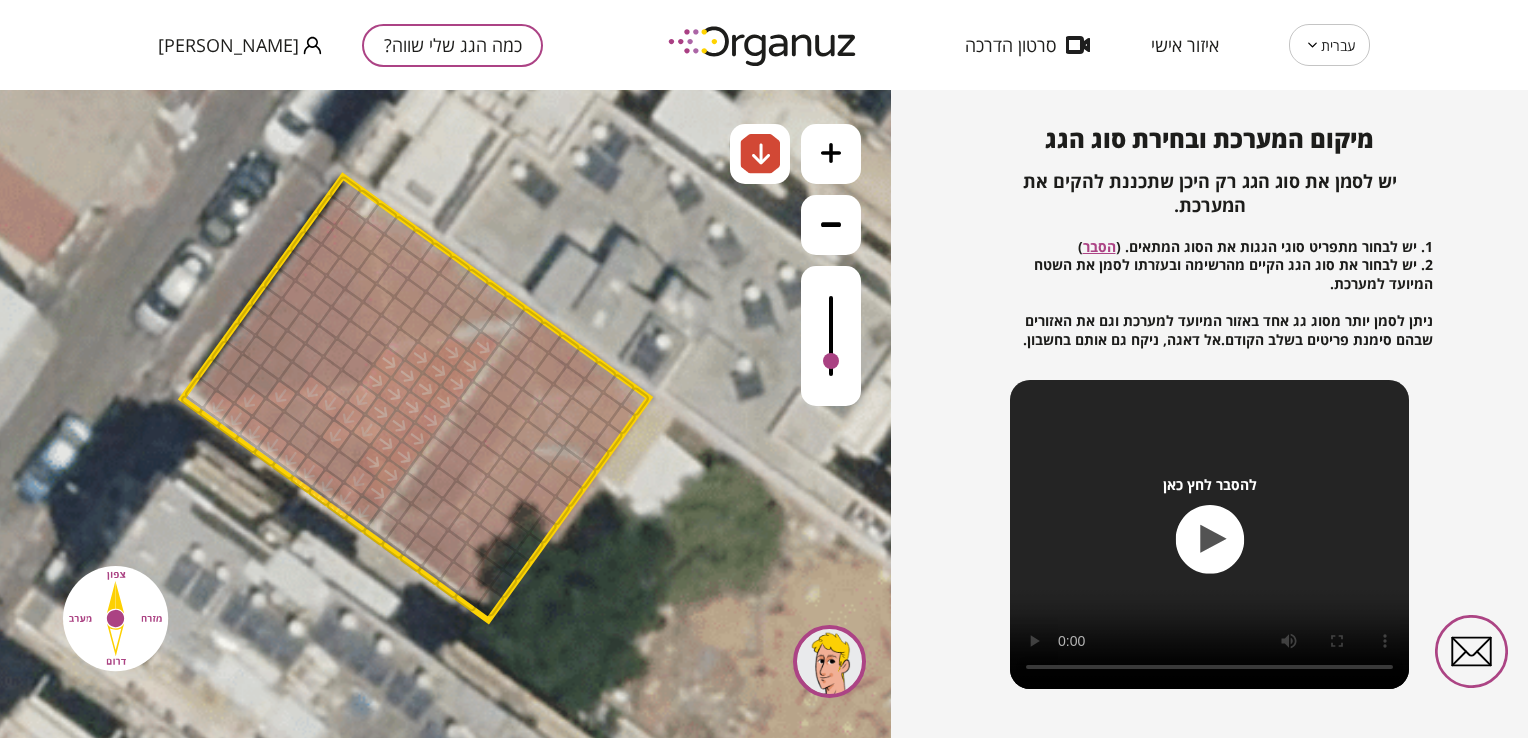 click at bounding box center (354, 448) 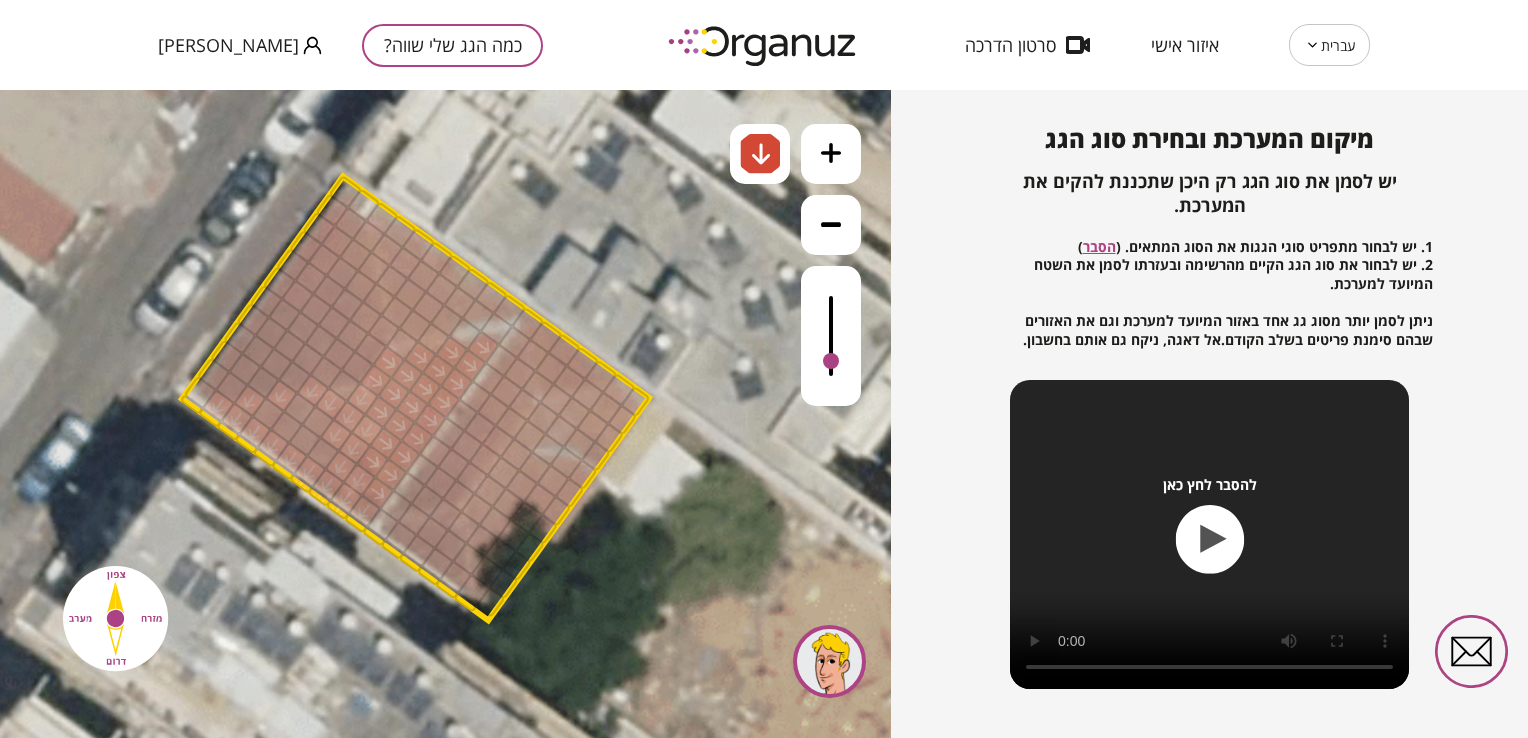 drag, startPoint x: 330, startPoint y: 464, endPoint x: 315, endPoint y: 448, distance: 21.931713 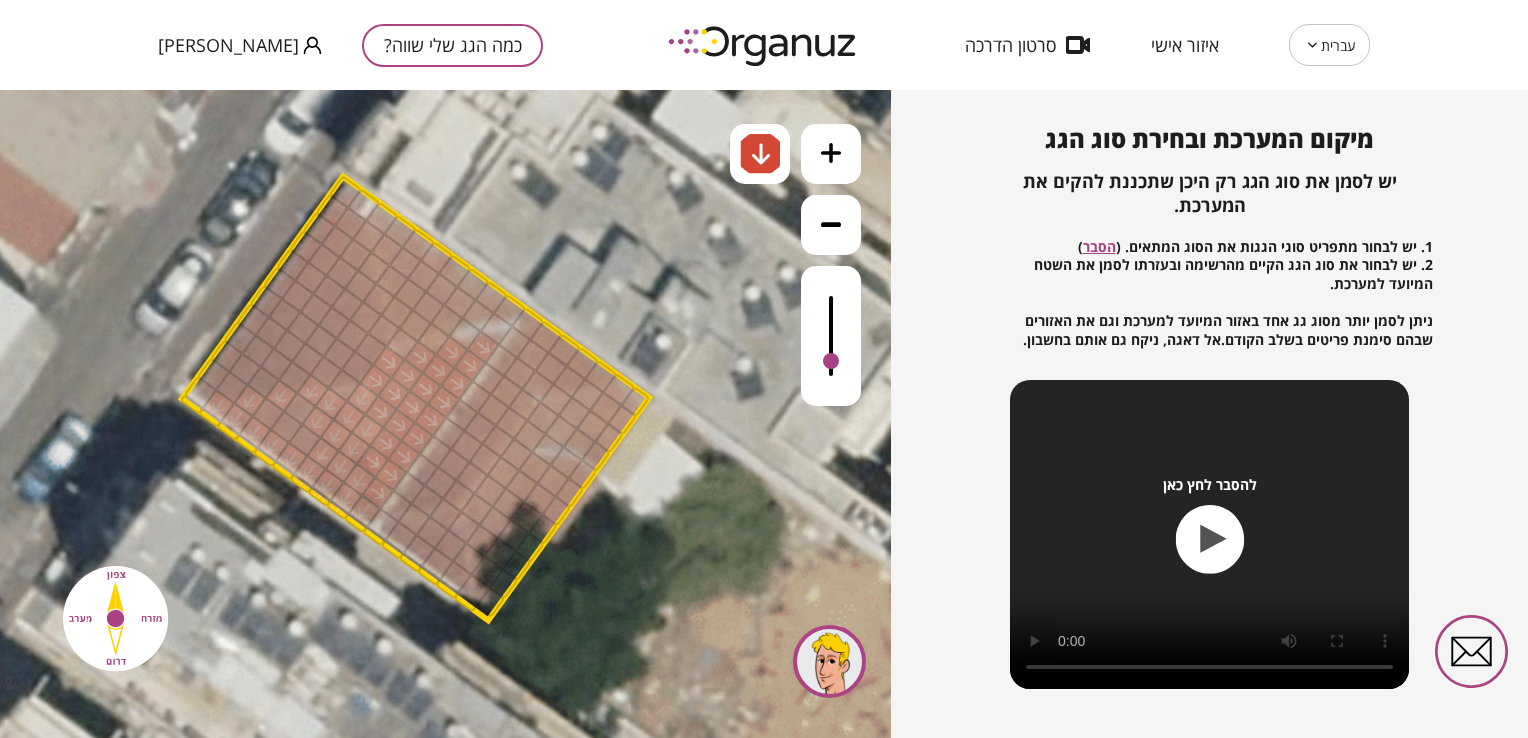drag, startPoint x: 313, startPoint y: 407, endPoint x: 299, endPoint y: 426, distance: 23.600847 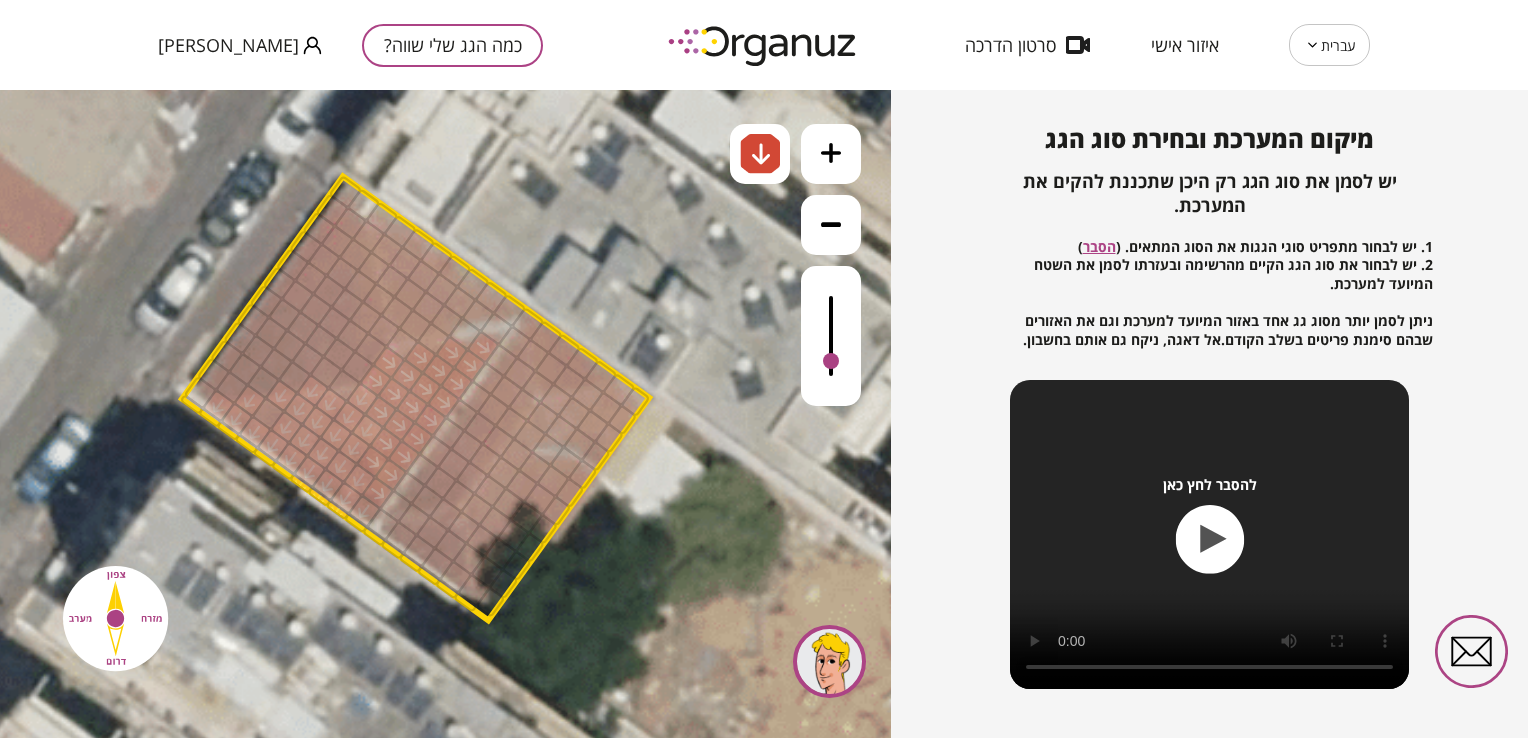 drag, startPoint x: 295, startPoint y: 428, endPoint x: 271, endPoint y: 410, distance: 30 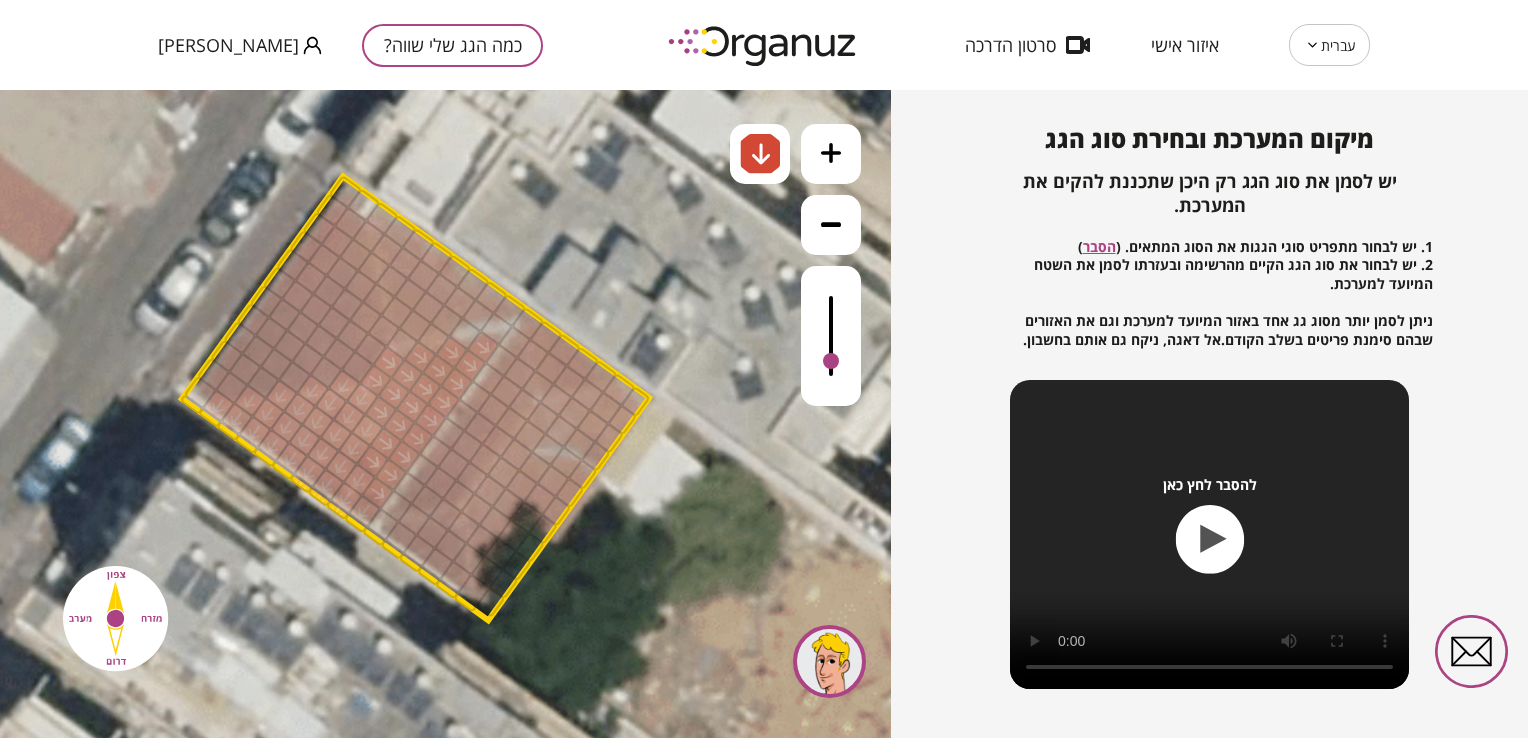 click at bounding box center [344, 385] 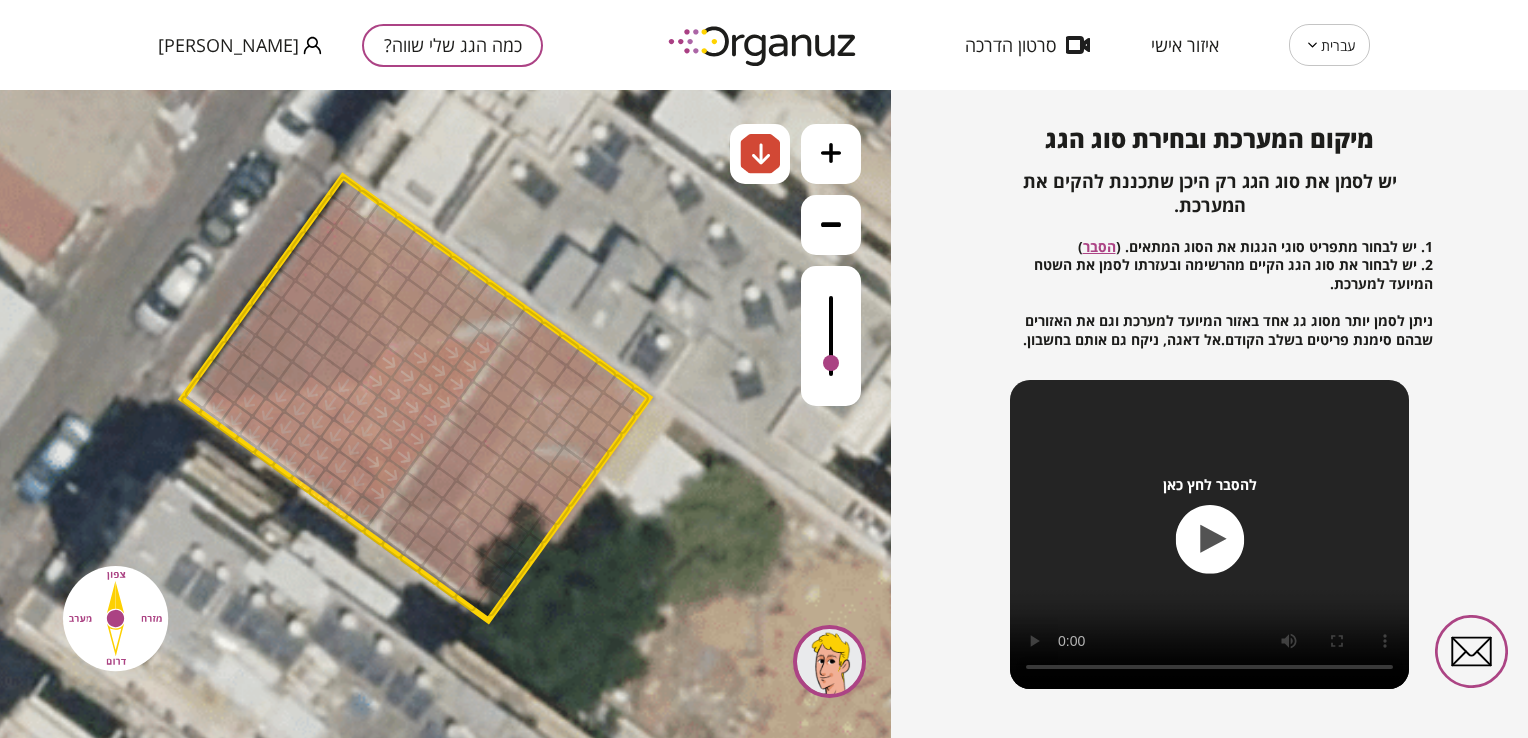 drag, startPoint x: 827, startPoint y: 369, endPoint x: 817, endPoint y: 365, distance: 10.770329 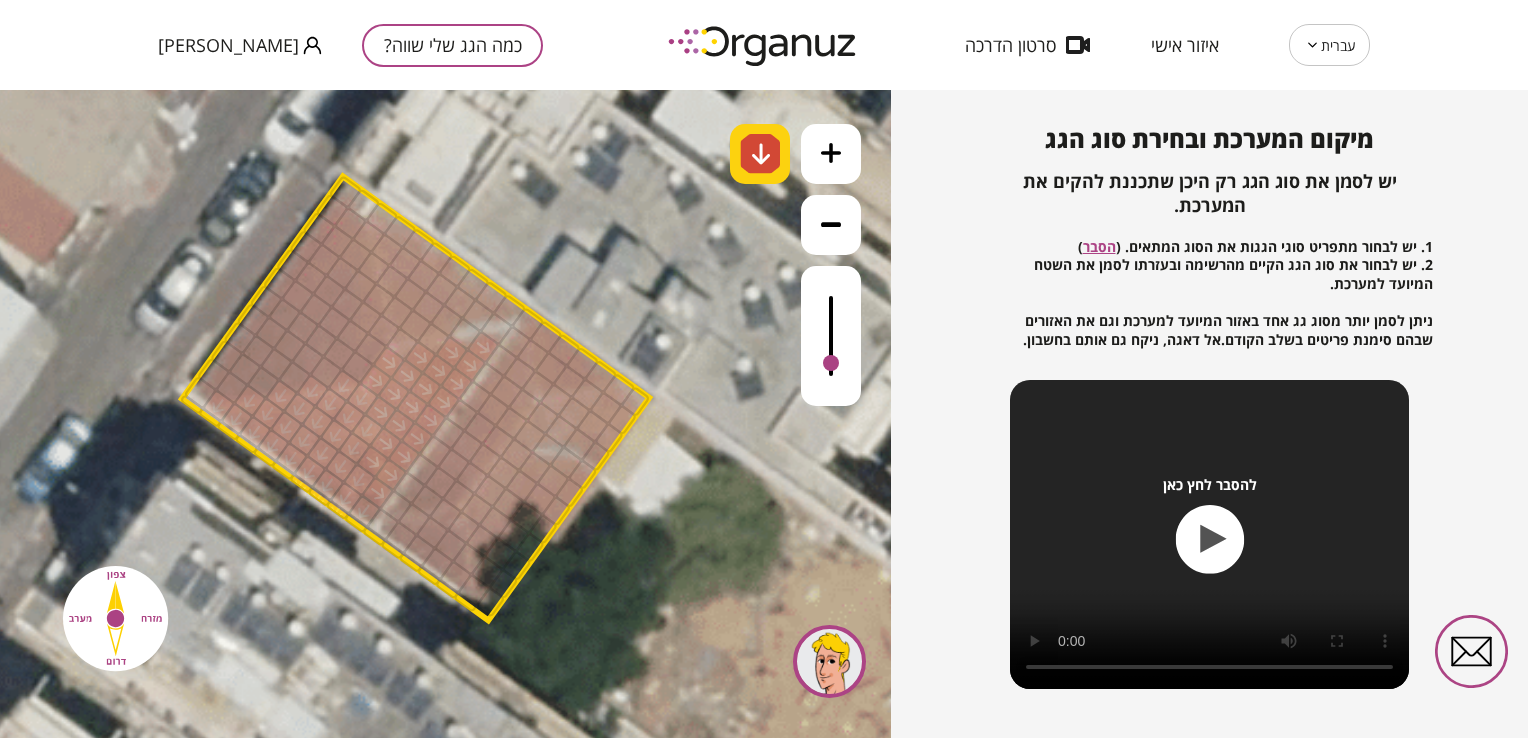 click at bounding box center (760, 154) 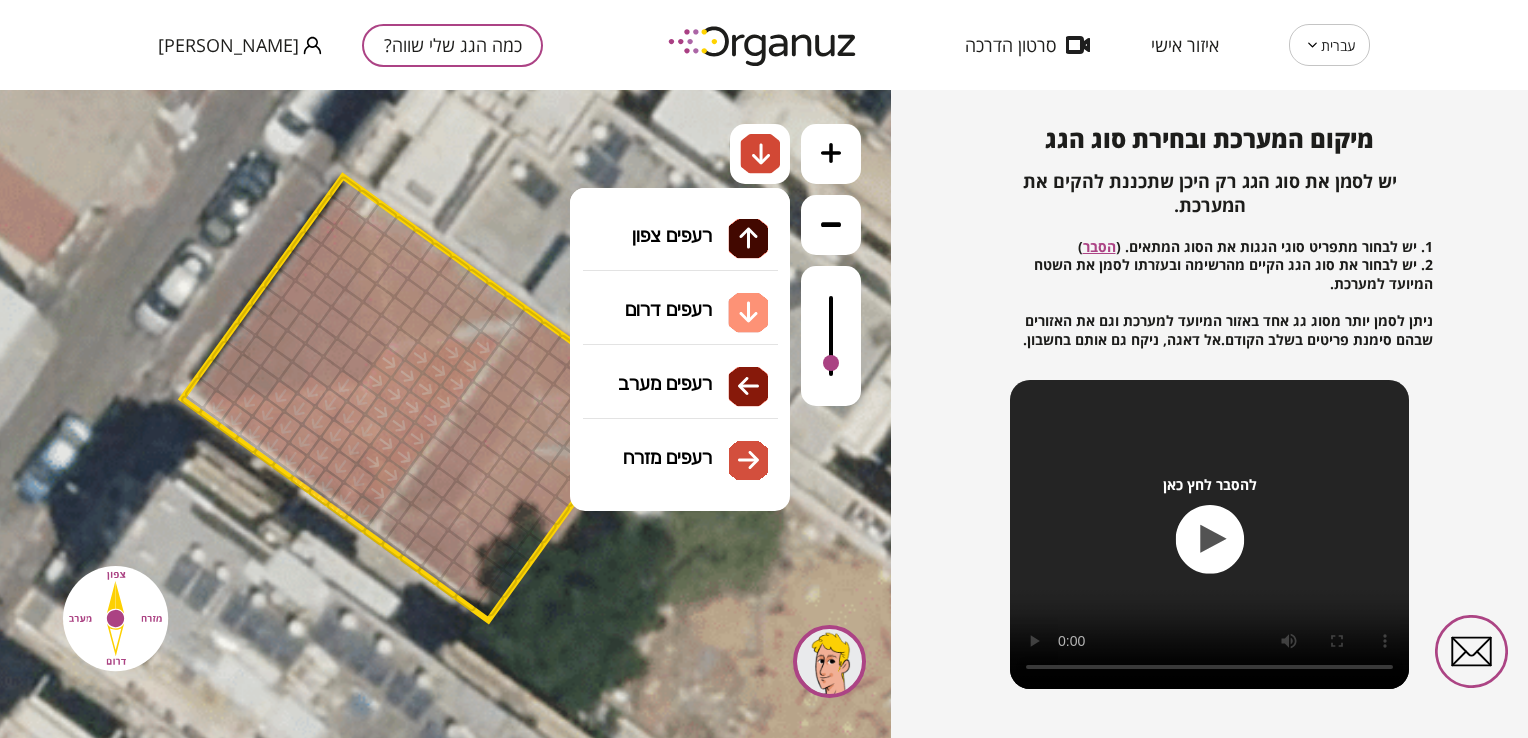 click on "גג רעפים
רעפים צפון
רעפים דרום
רעפים מערב
רעפים מזרח" at bounding box center (680, 288) 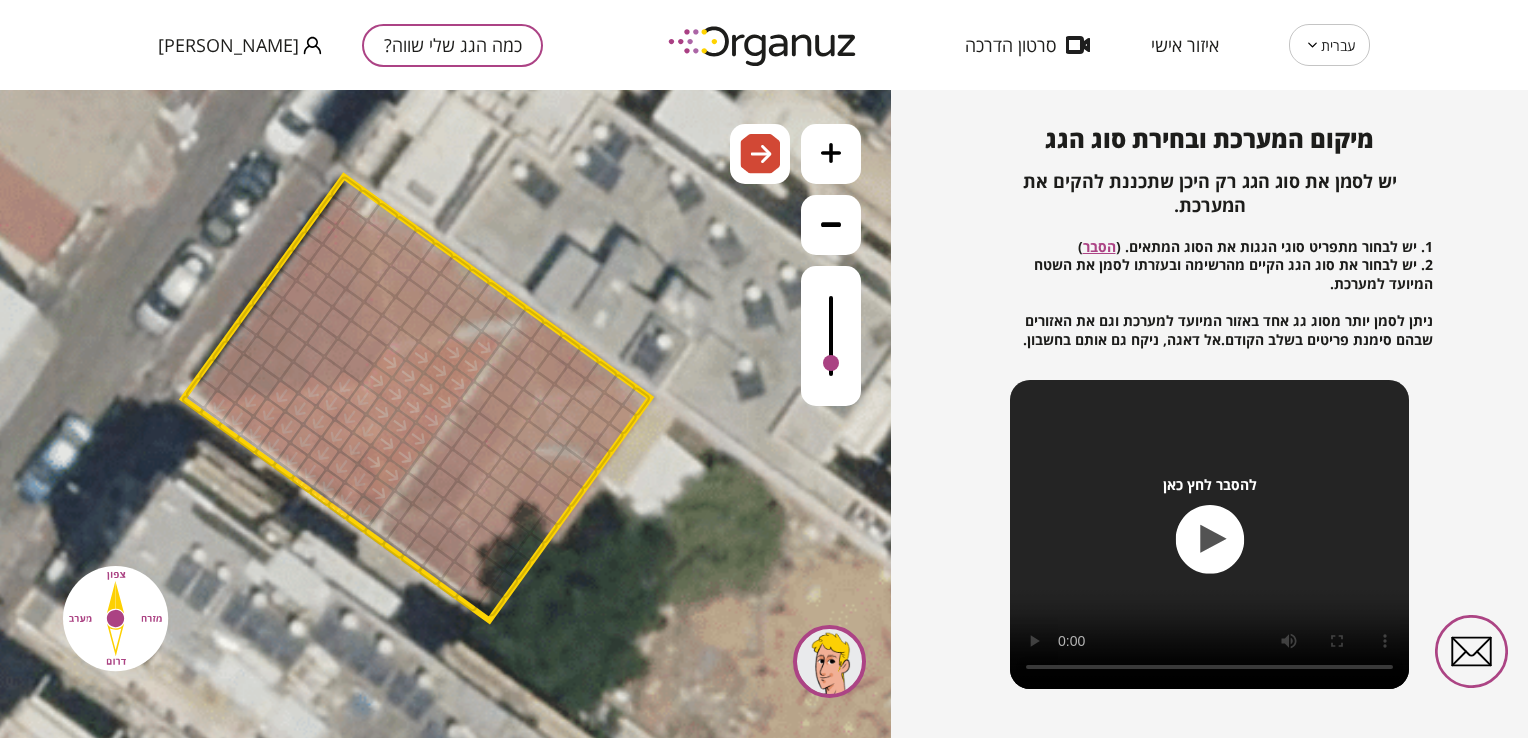 click on ".st0 {
fill: #FFFFFF;
}
0" at bounding box center (445, 414) 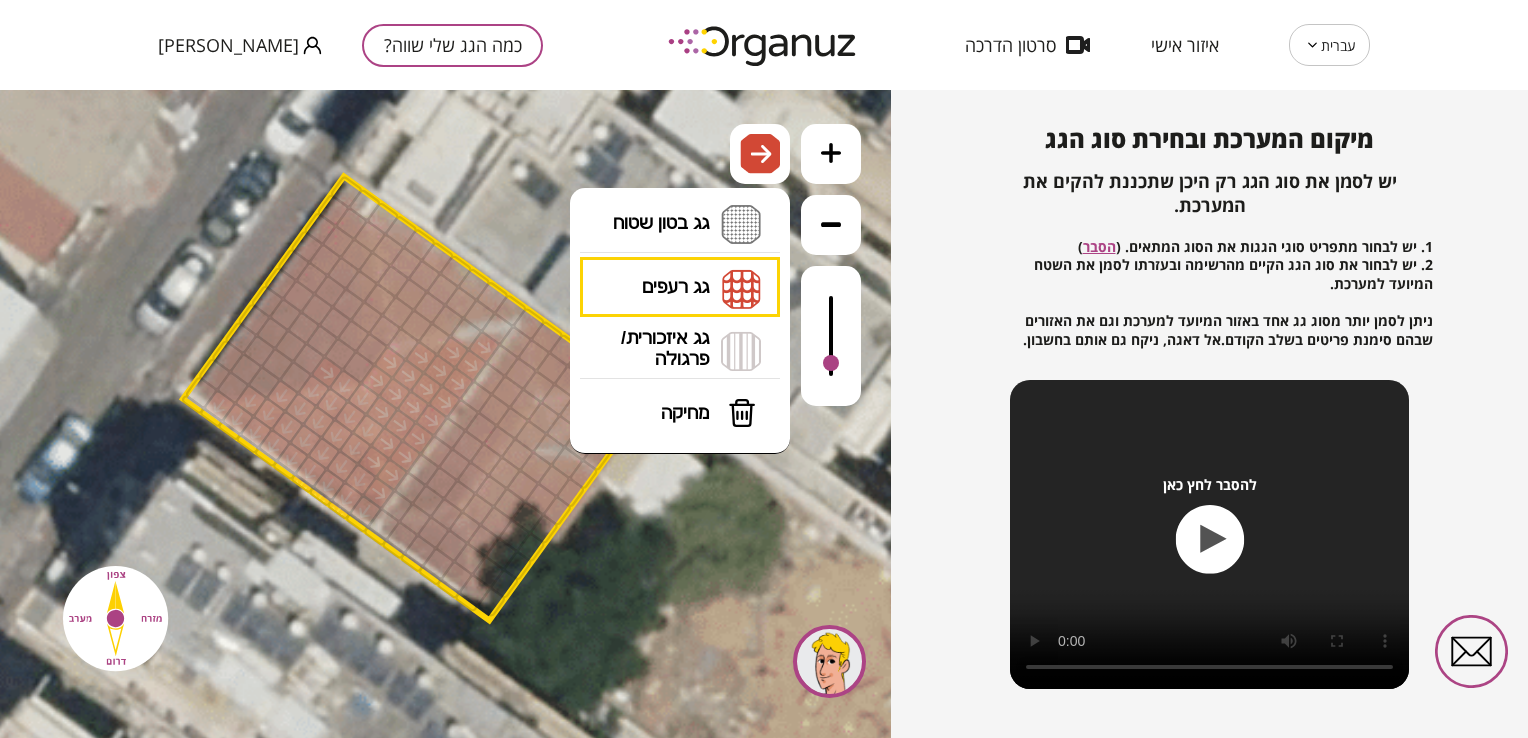 drag, startPoint x: 757, startPoint y: 151, endPoint x: 734, endPoint y: 184, distance: 40.22437 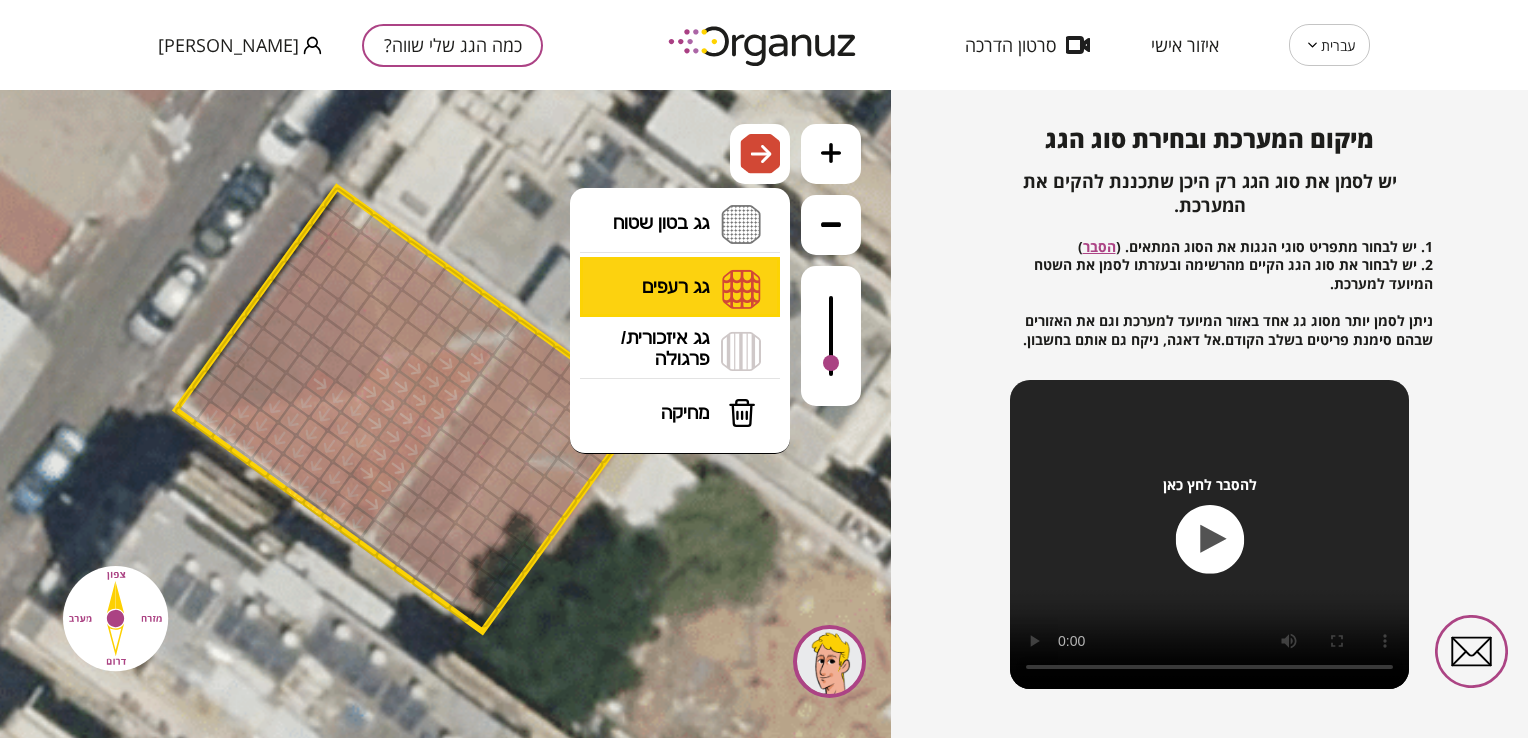 click on "גג רעפים
רעפים צפון
רעפים דרום
רעפים מערב
רעפים מזרח" at bounding box center (680, 288) 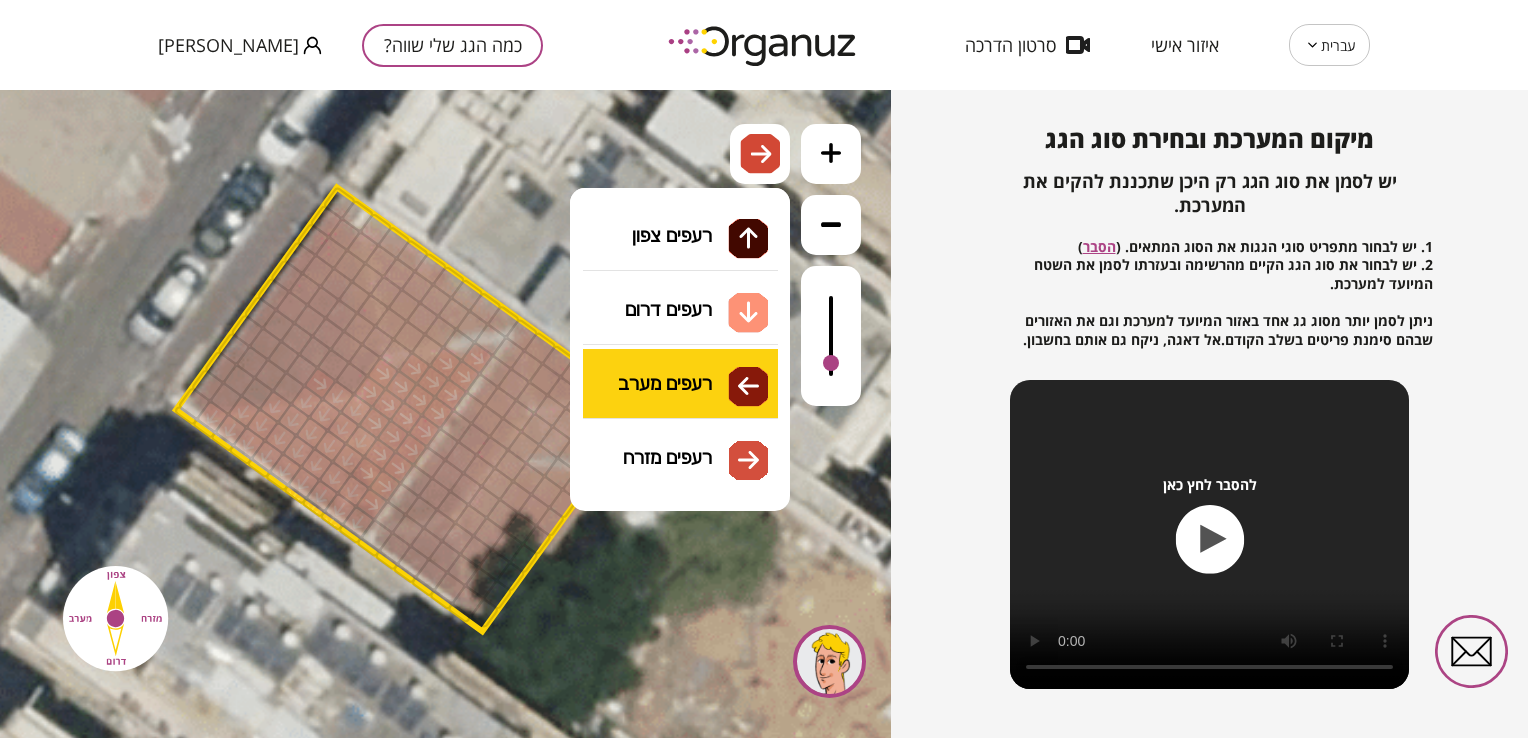 click on ".st0 {
fill: #FFFFFF;
}
0" at bounding box center (445, 414) 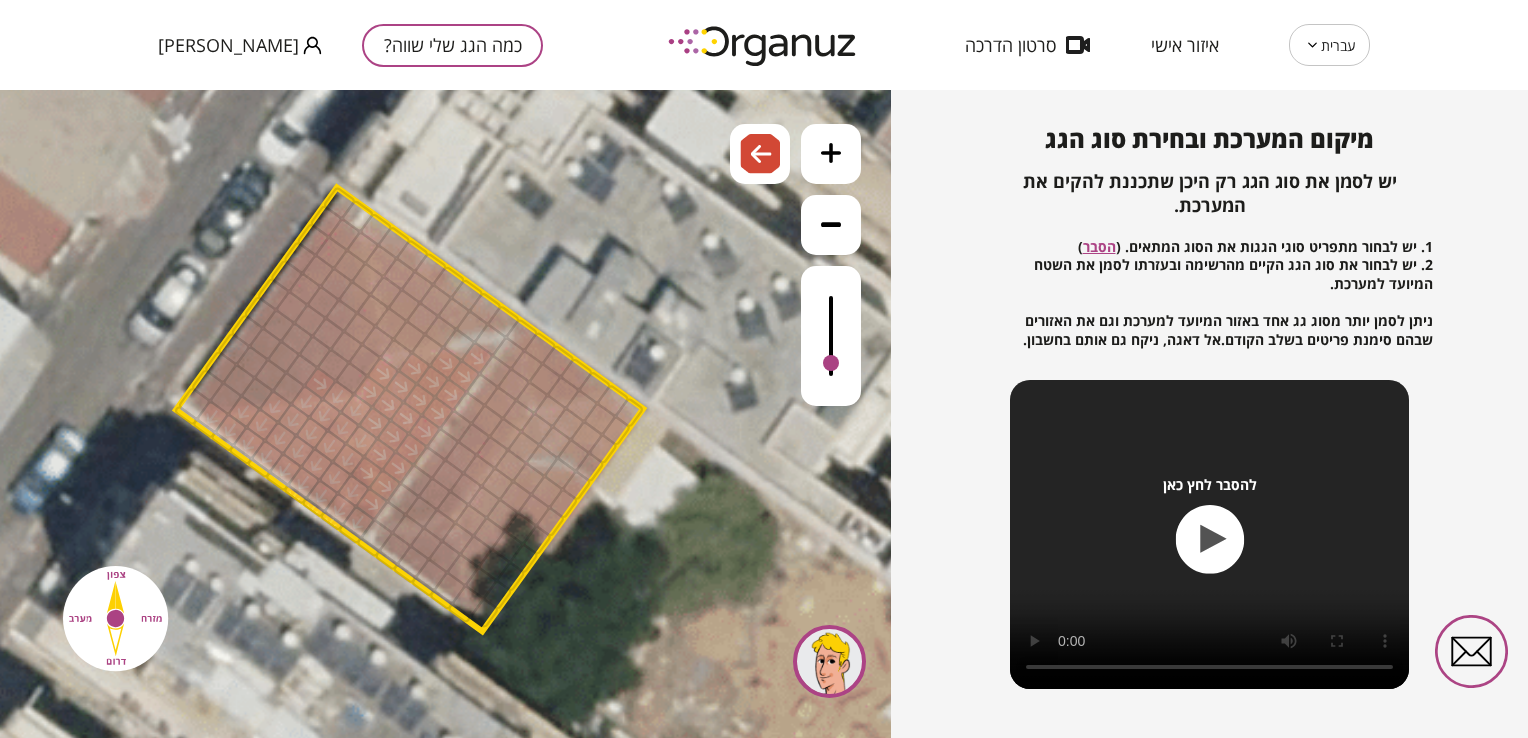 click at bounding box center [320, 383] 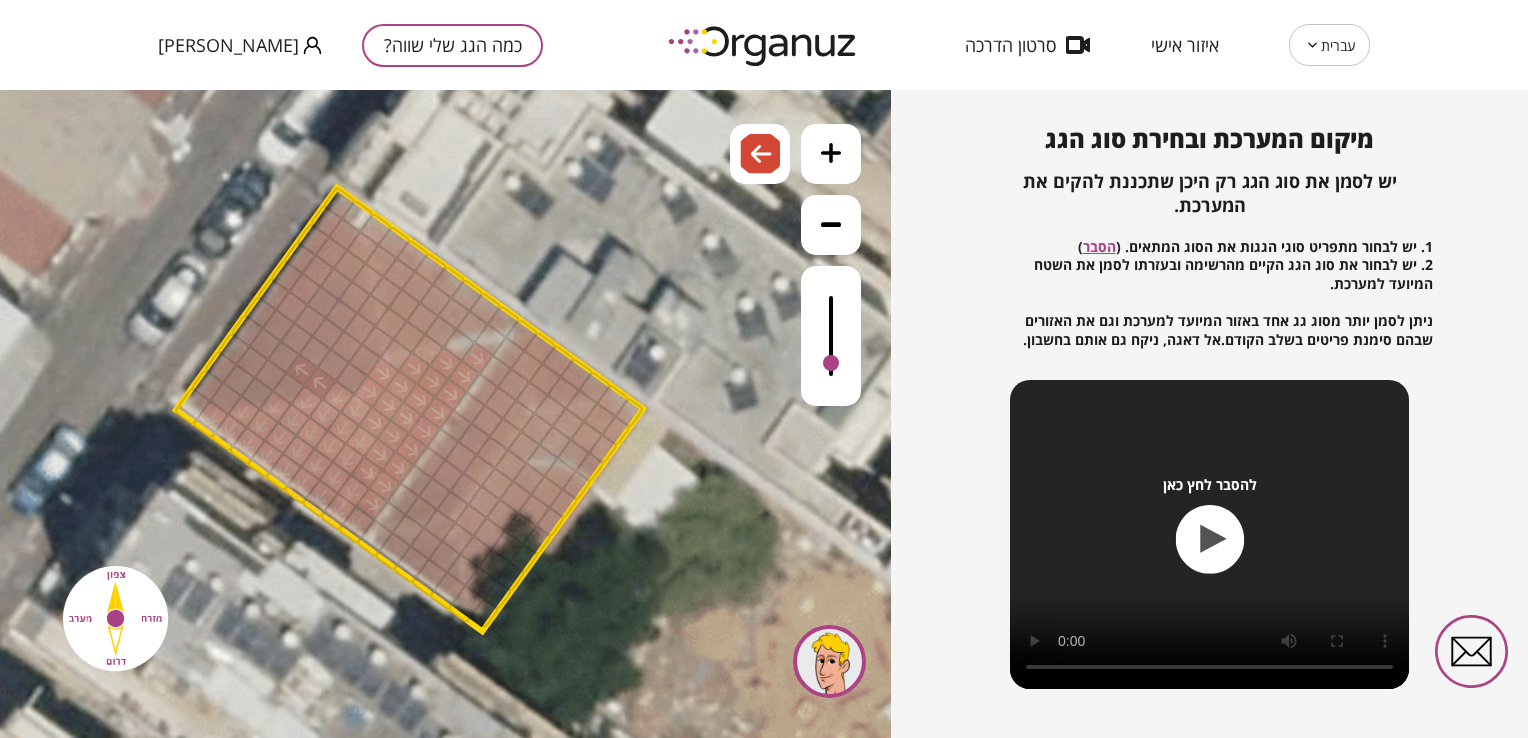 drag, startPoint x: 304, startPoint y: 366, endPoint x: 285, endPoint y: 378, distance: 22.472204 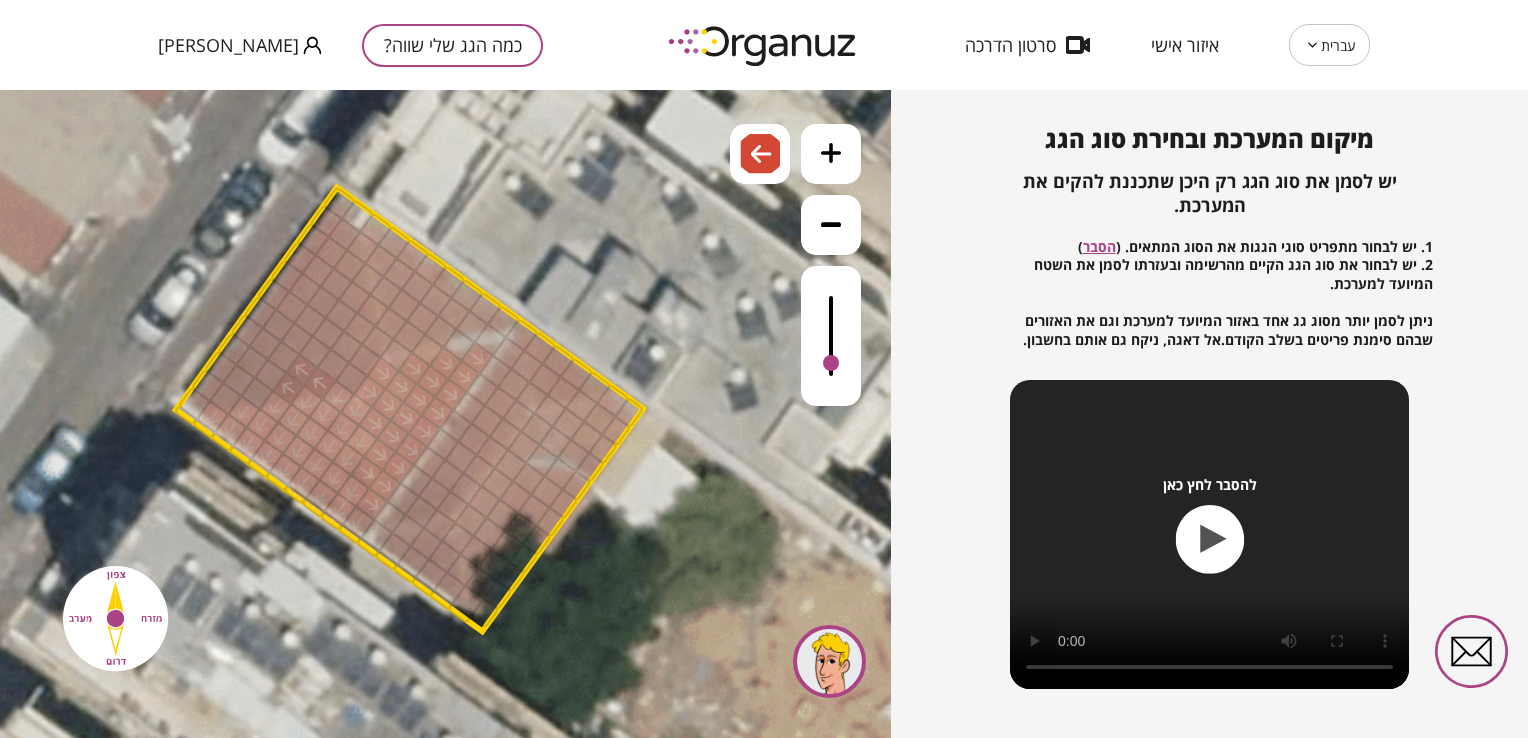 click at bounding box center [288, 388] 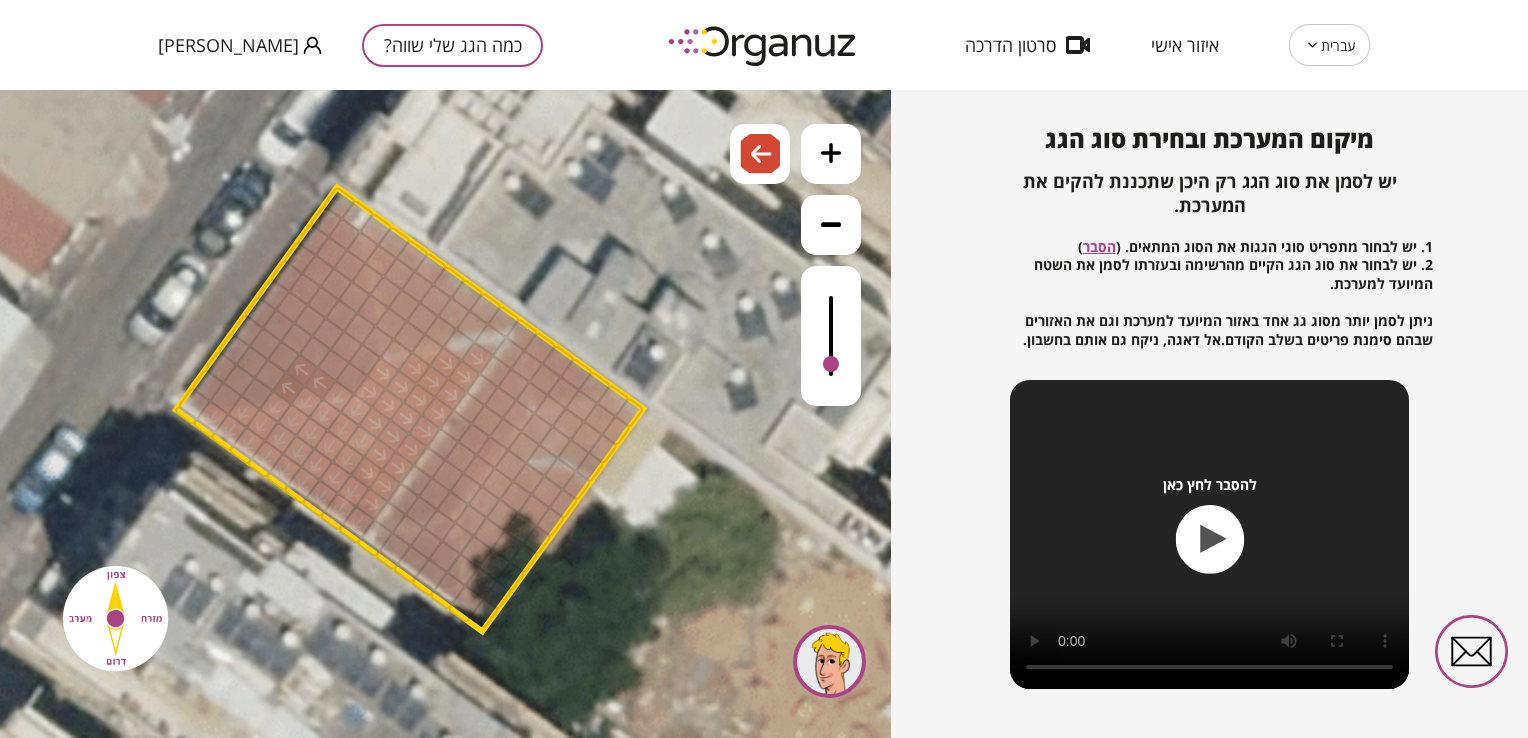 drag, startPoint x: 838, startPoint y: 367, endPoint x: 807, endPoint y: 366, distance: 31.016125 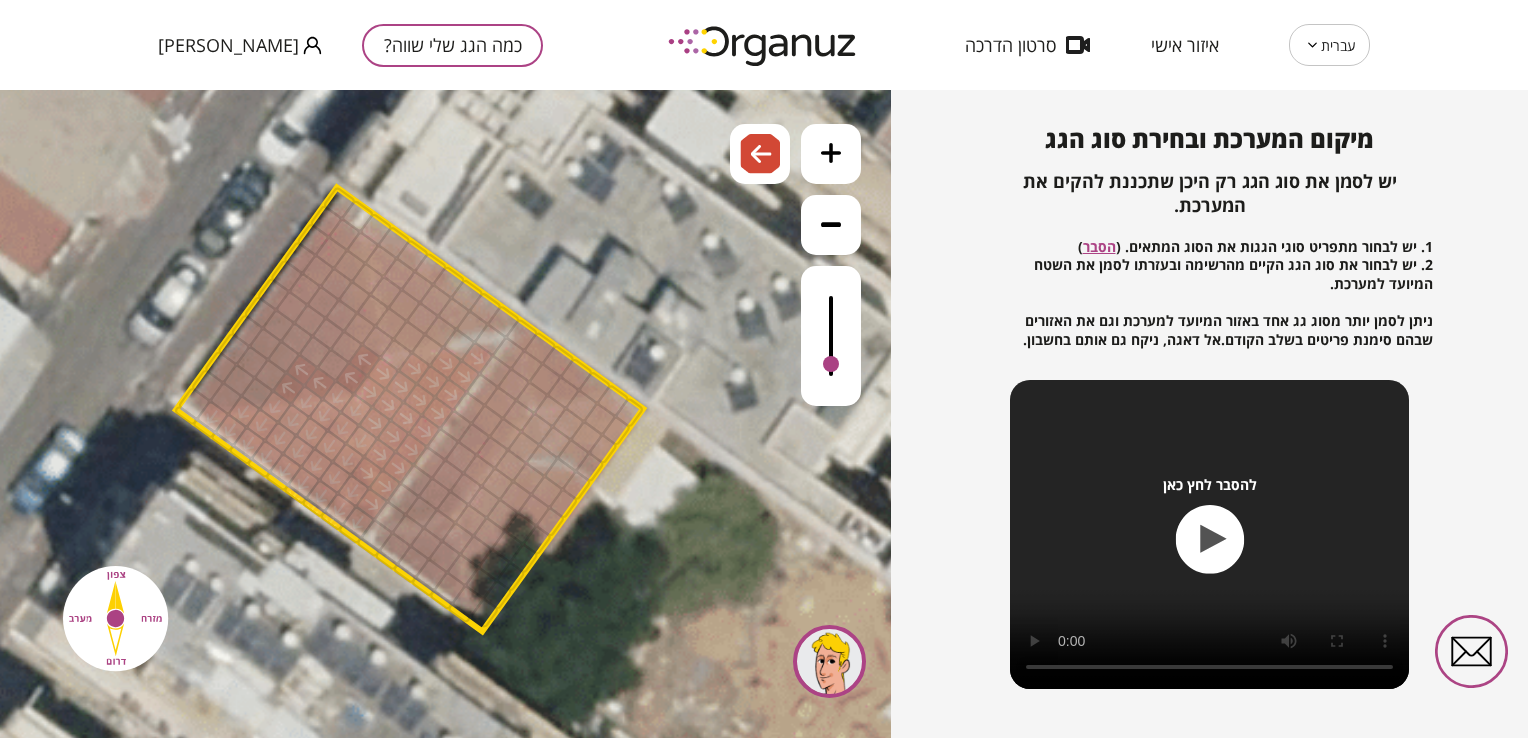 click at bounding box center (364, 360) 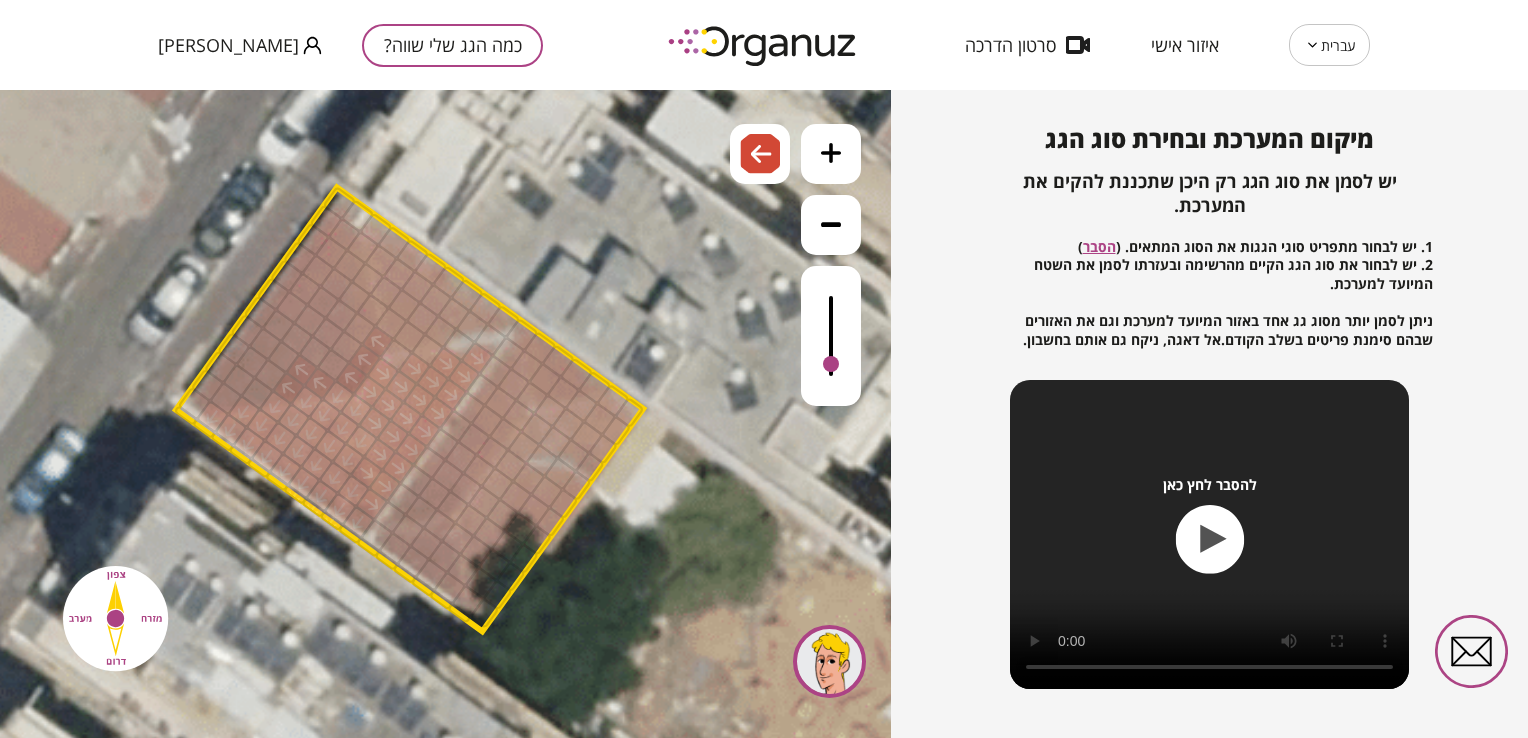 click at bounding box center (378, 342) 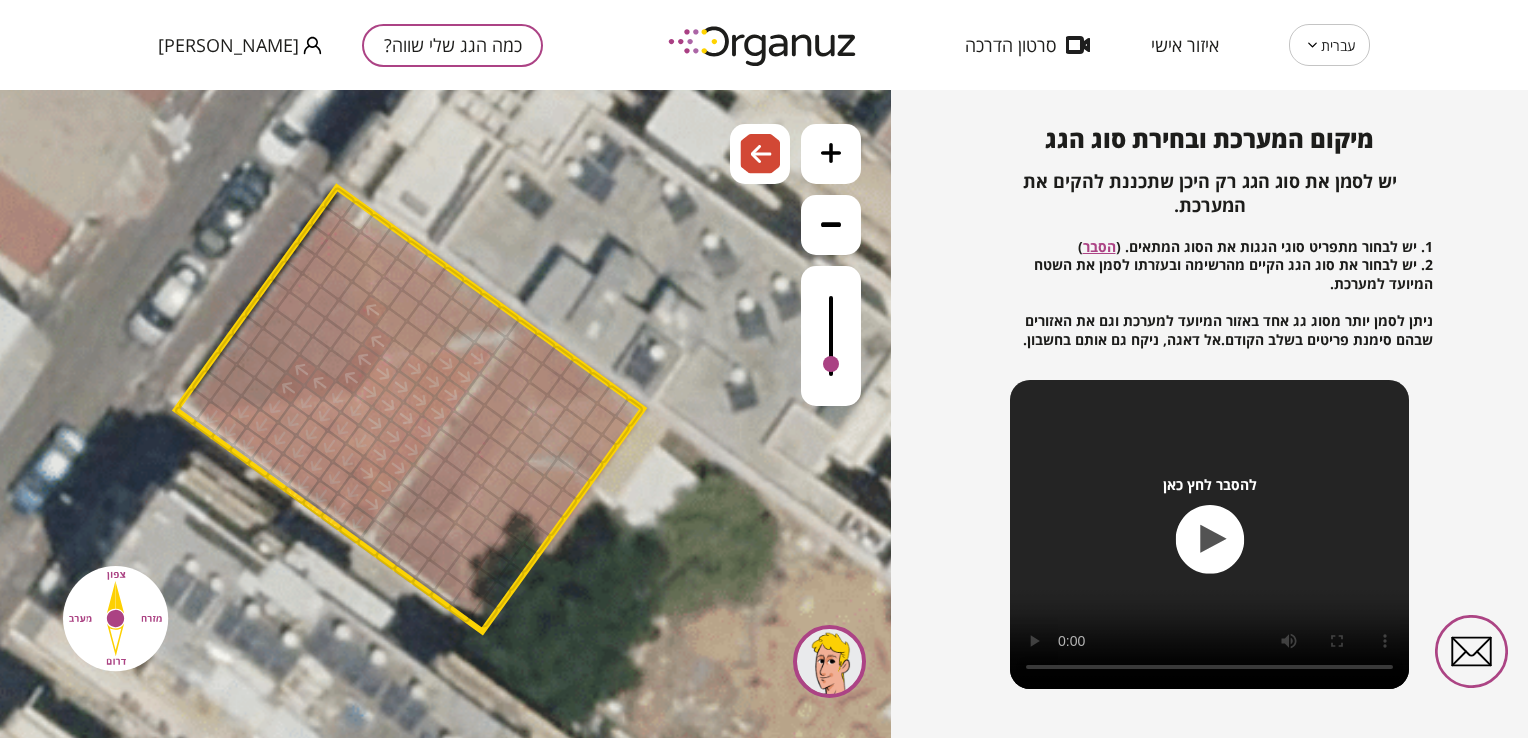 click at bounding box center (373, 310) 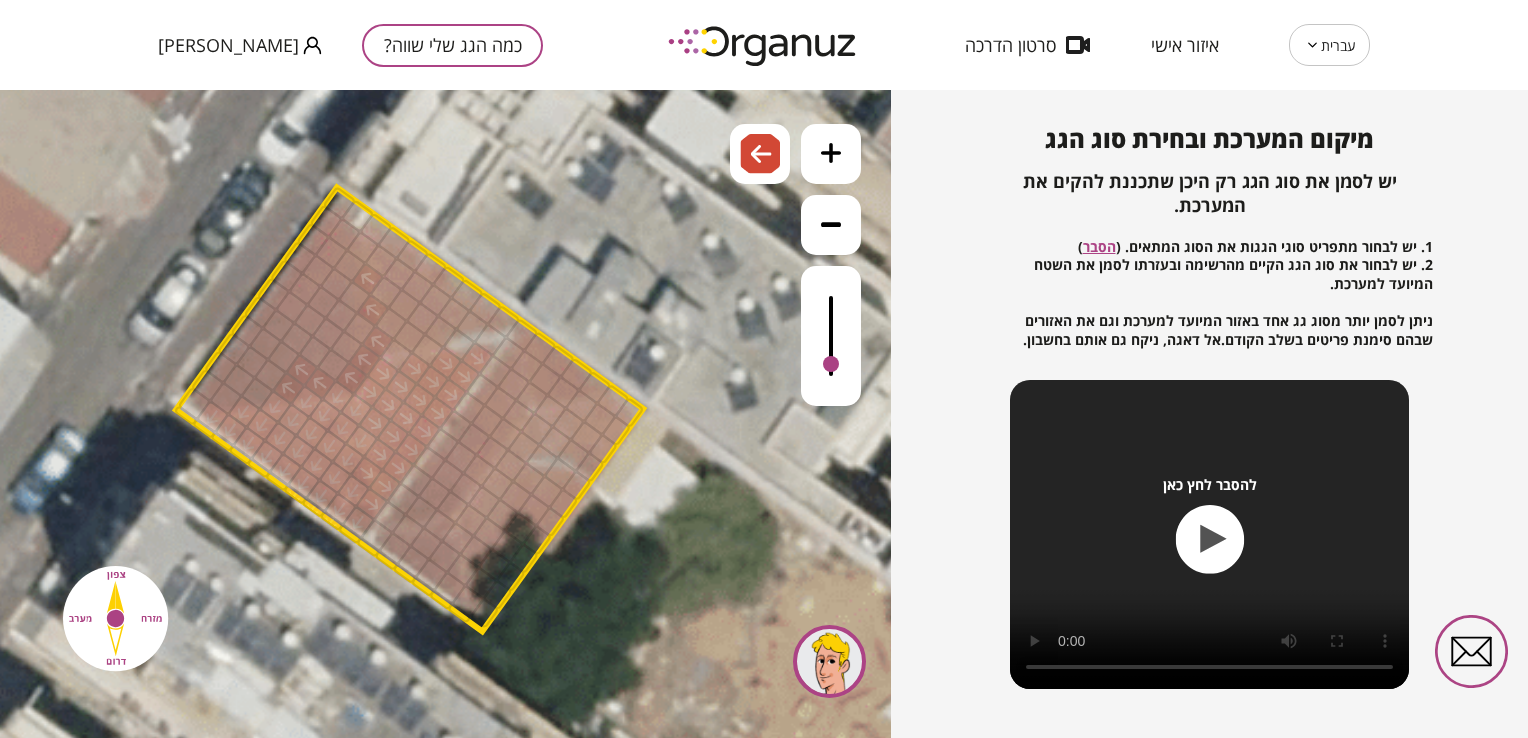click at bounding box center (349, 266) 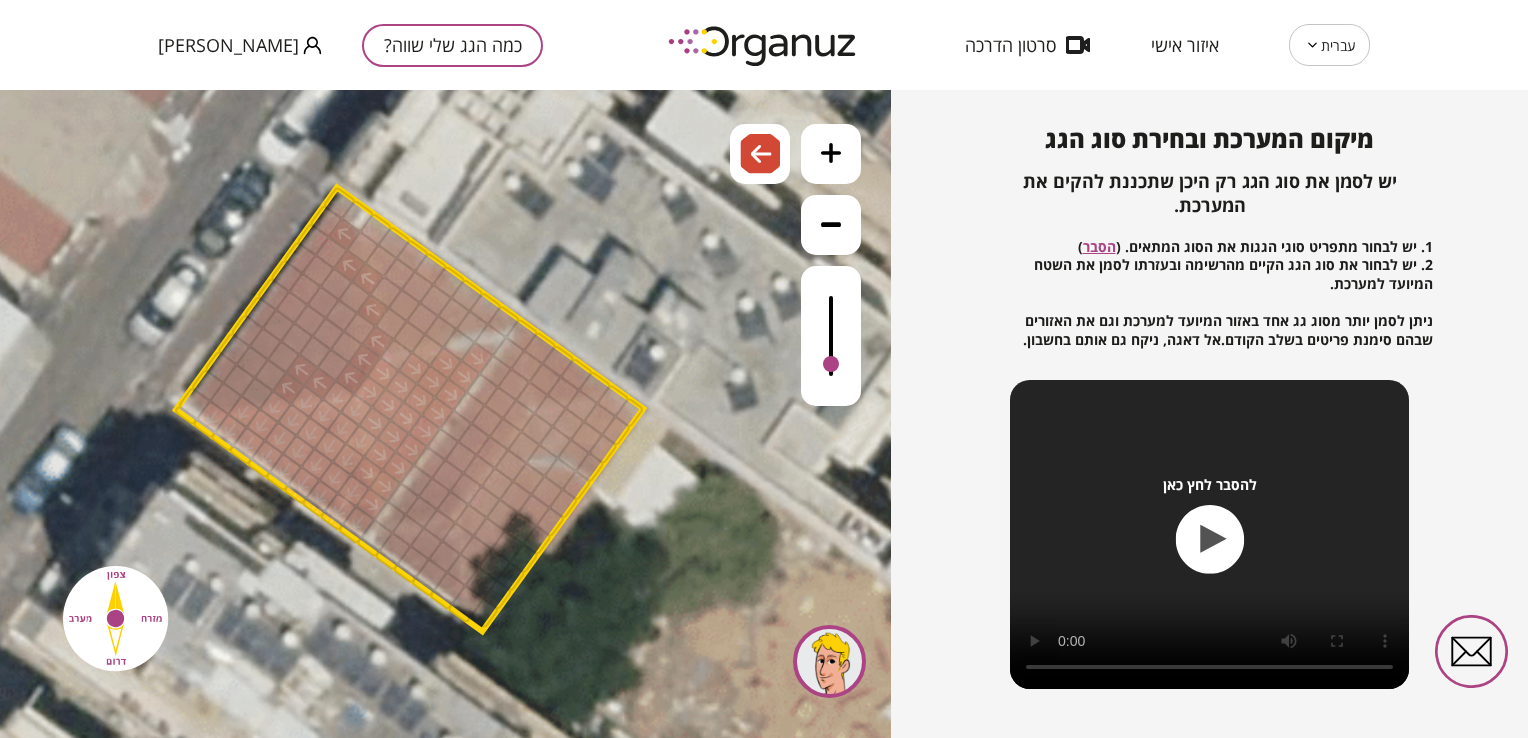click at bounding box center (344, 234) 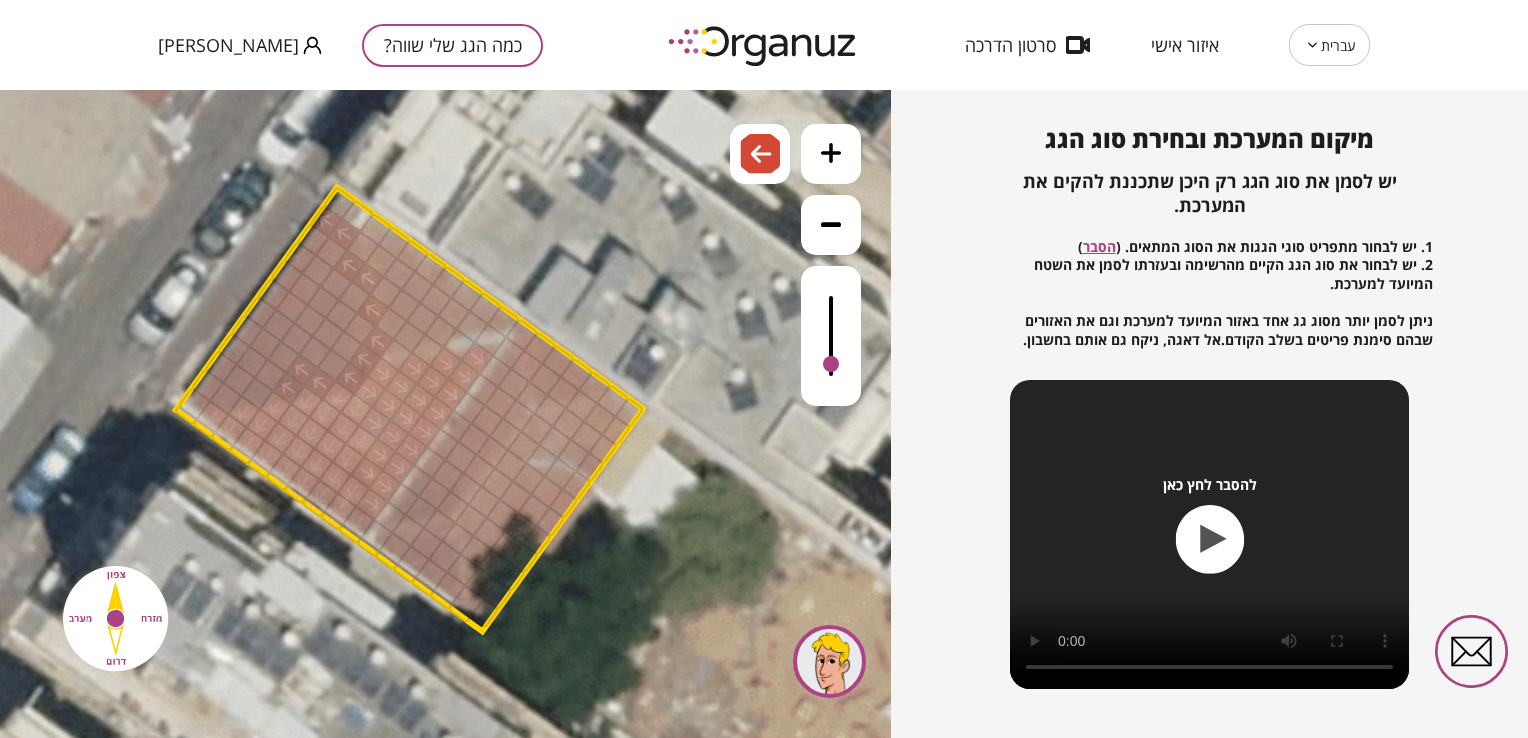 click at bounding box center [326, 221] 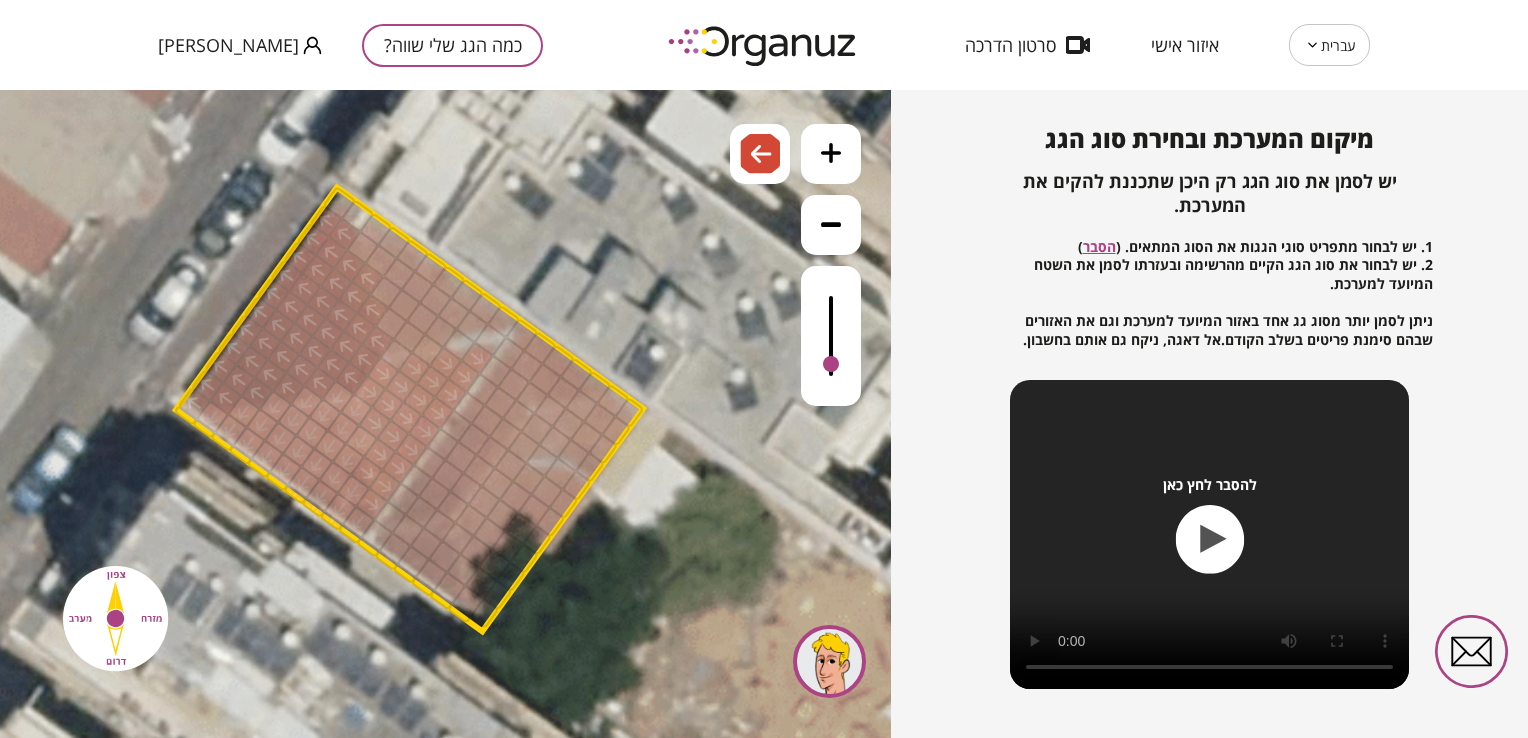 drag, startPoint x: 319, startPoint y: 234, endPoint x: 357, endPoint y: 323, distance: 96.77293 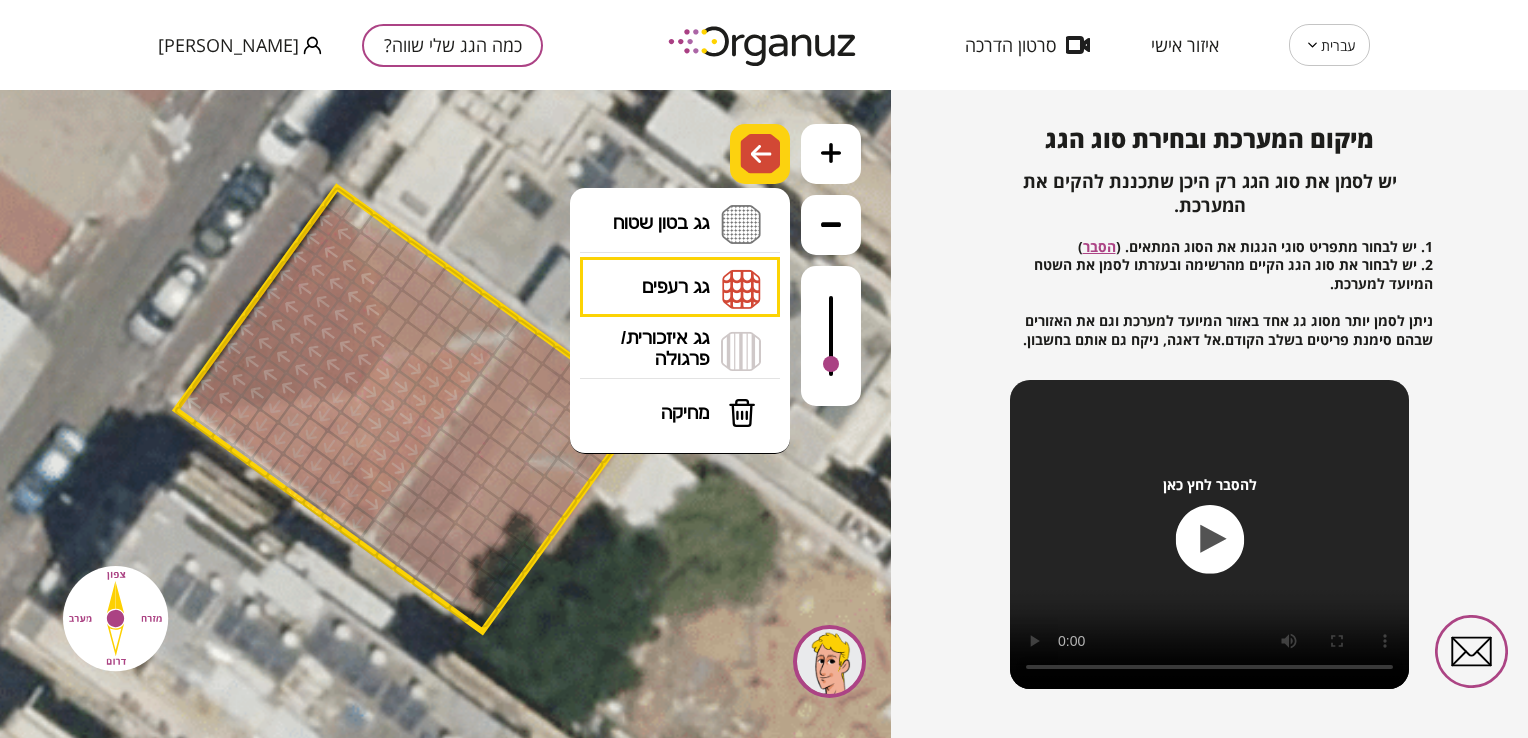 click at bounding box center (760, 154) 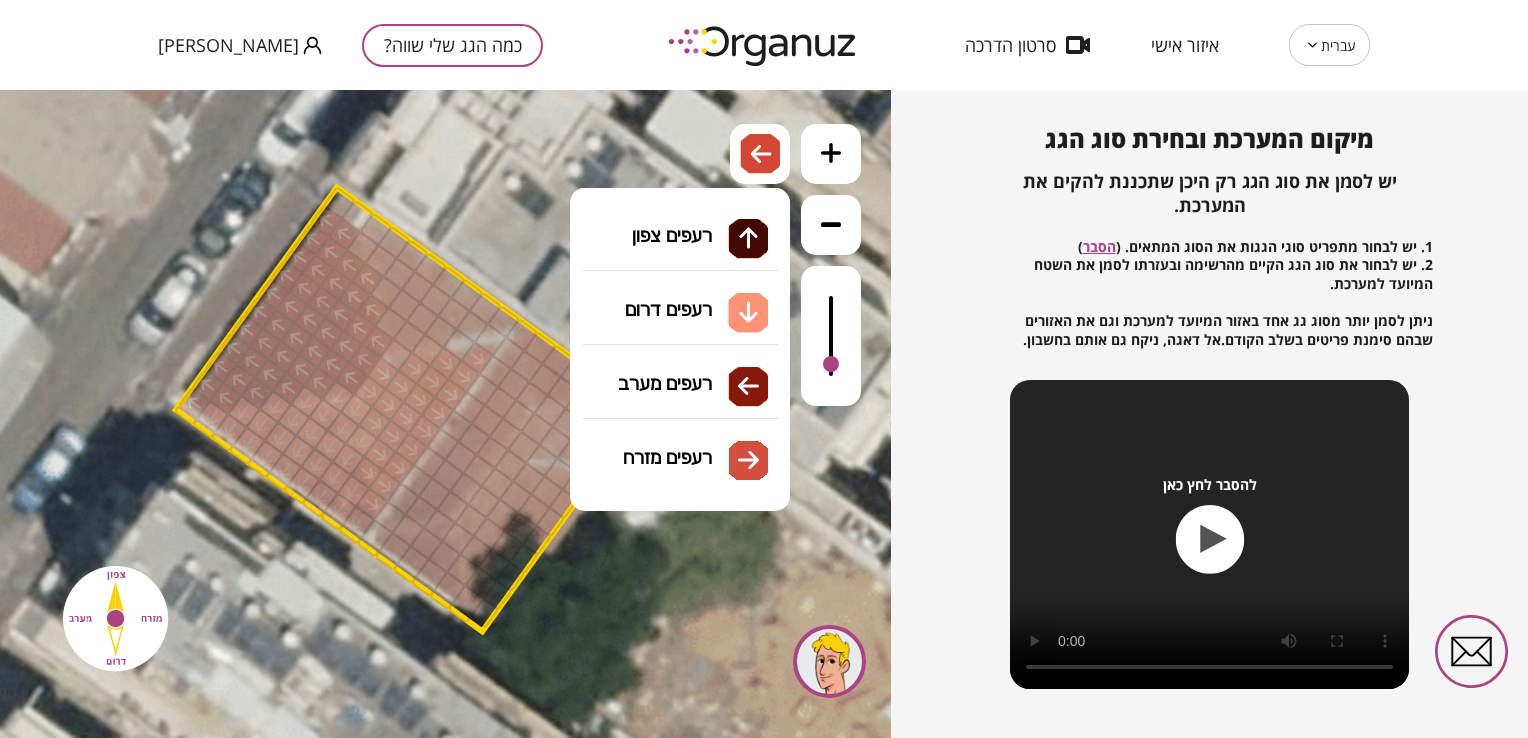 click on "גג רעפים
רעפים צפון
רעפים דרום
רעפים מערב
רעפים מזרח" at bounding box center [680, 288] 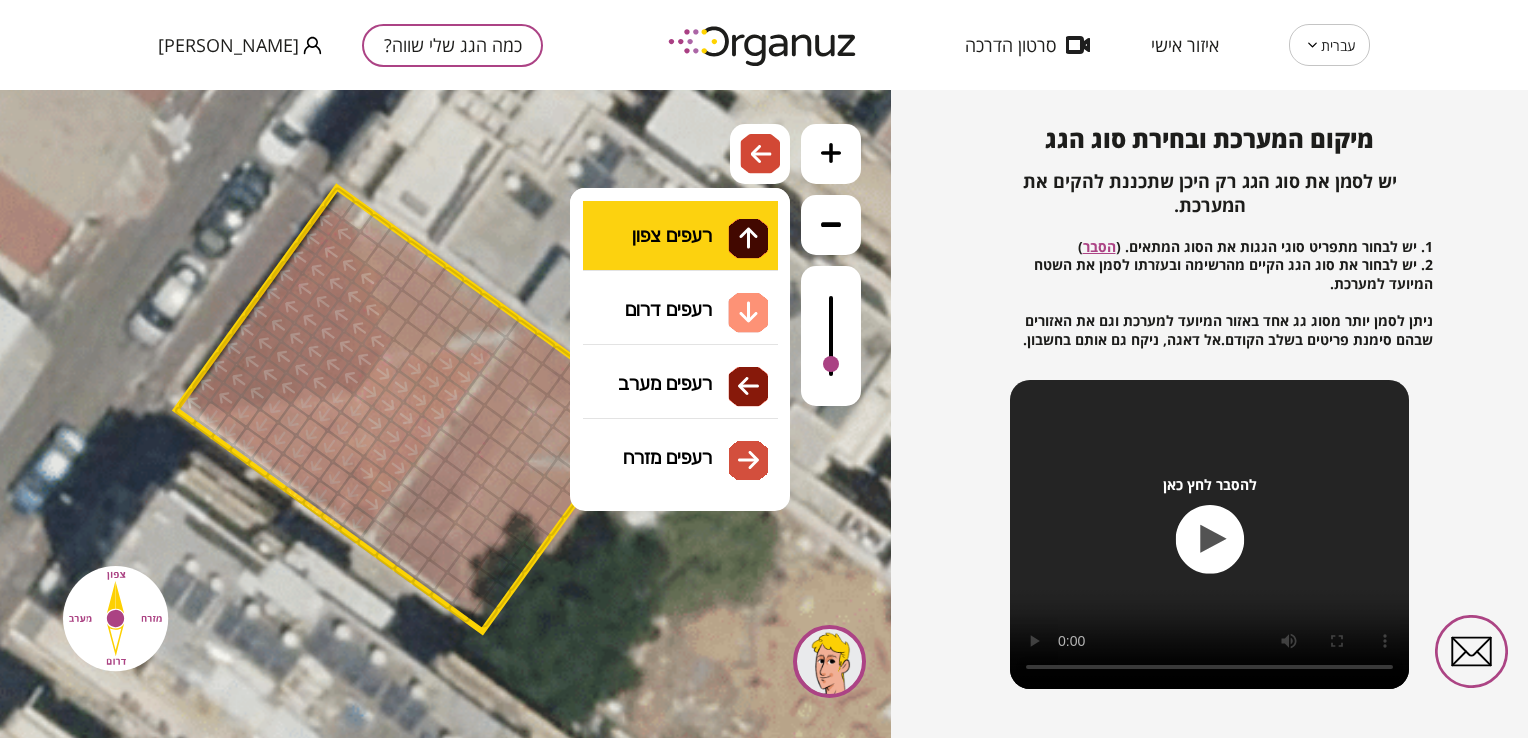 click on ".st0 {
fill: #FFFFFF;
}
0" at bounding box center [445, 414] 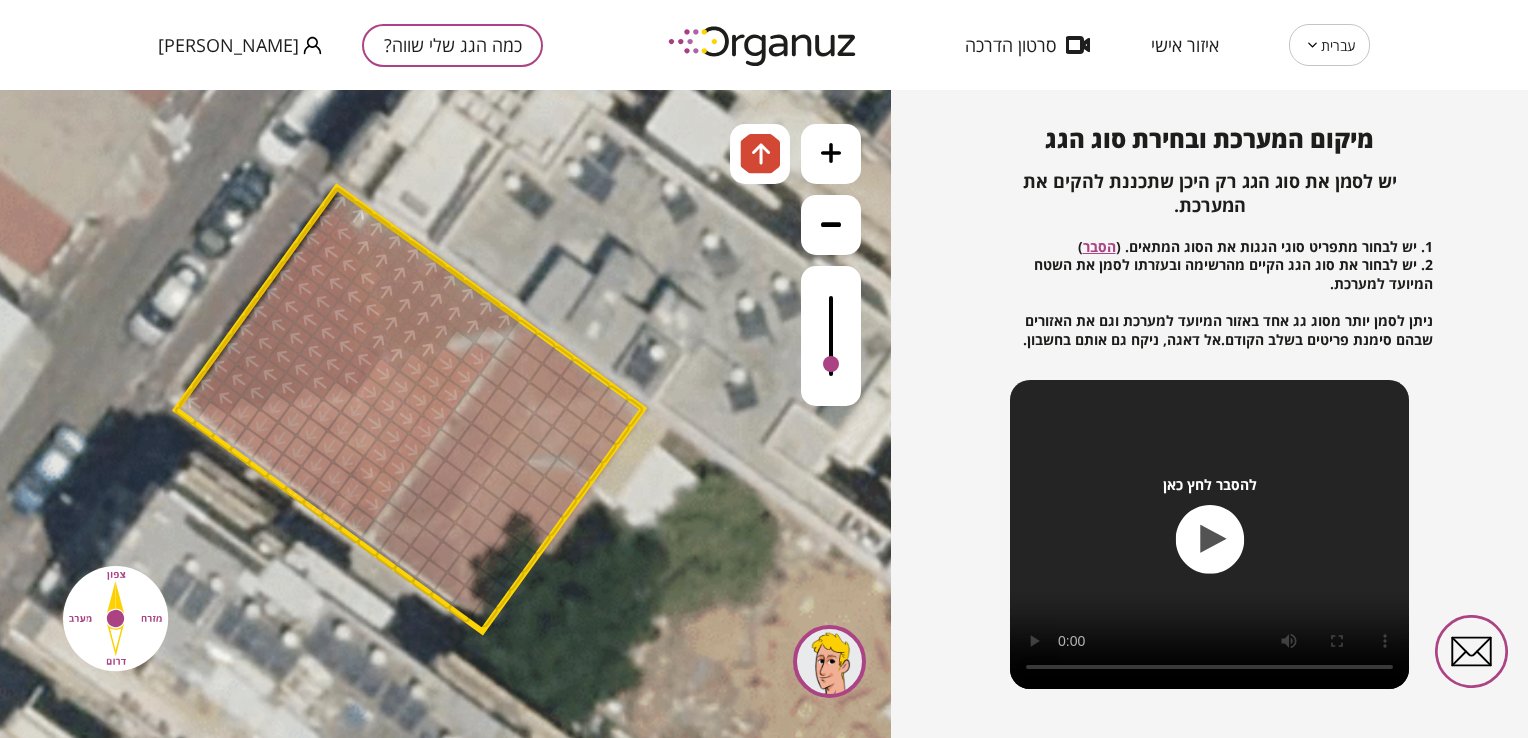 drag, startPoint x: 385, startPoint y: 350, endPoint x: 419, endPoint y: 288, distance: 70.71068 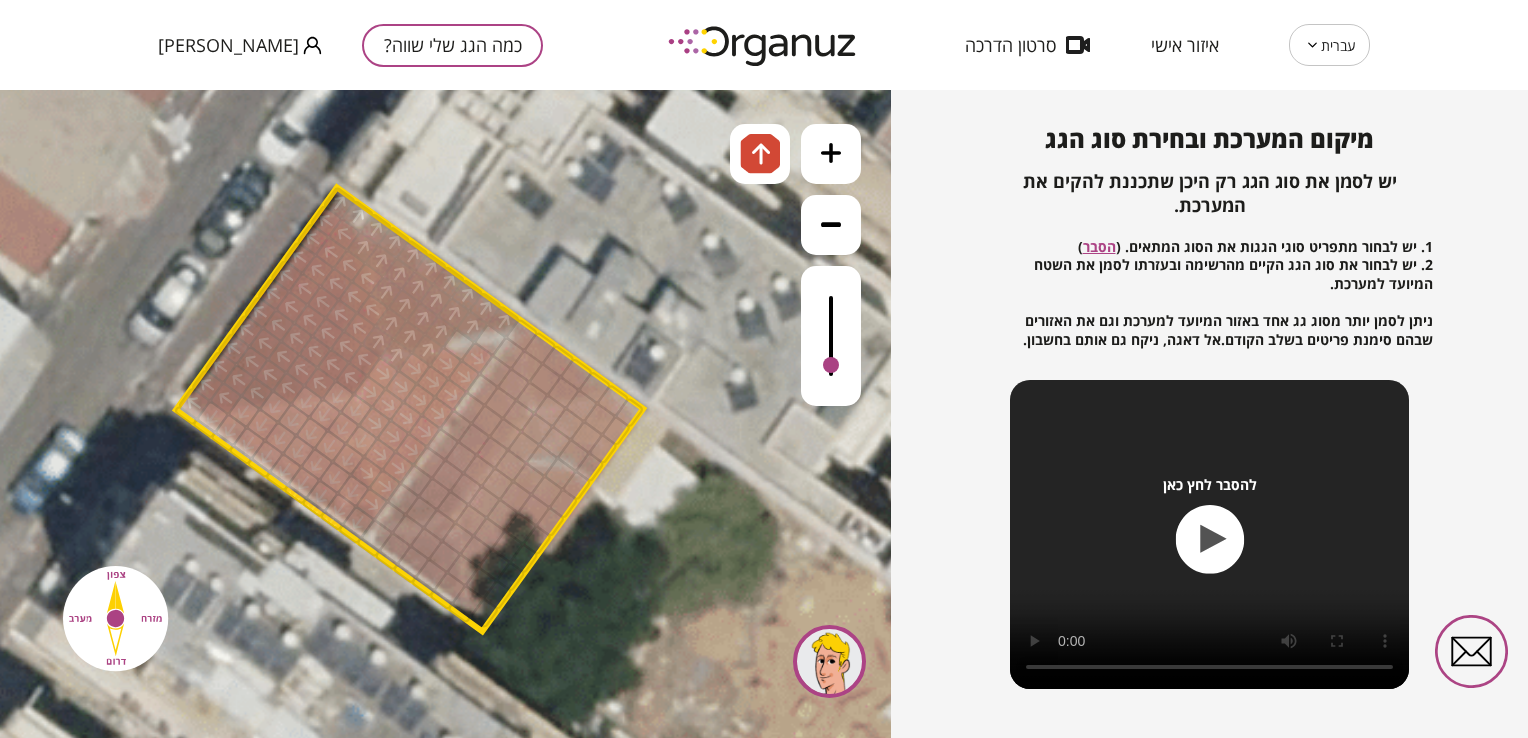click at bounding box center (831, 336) 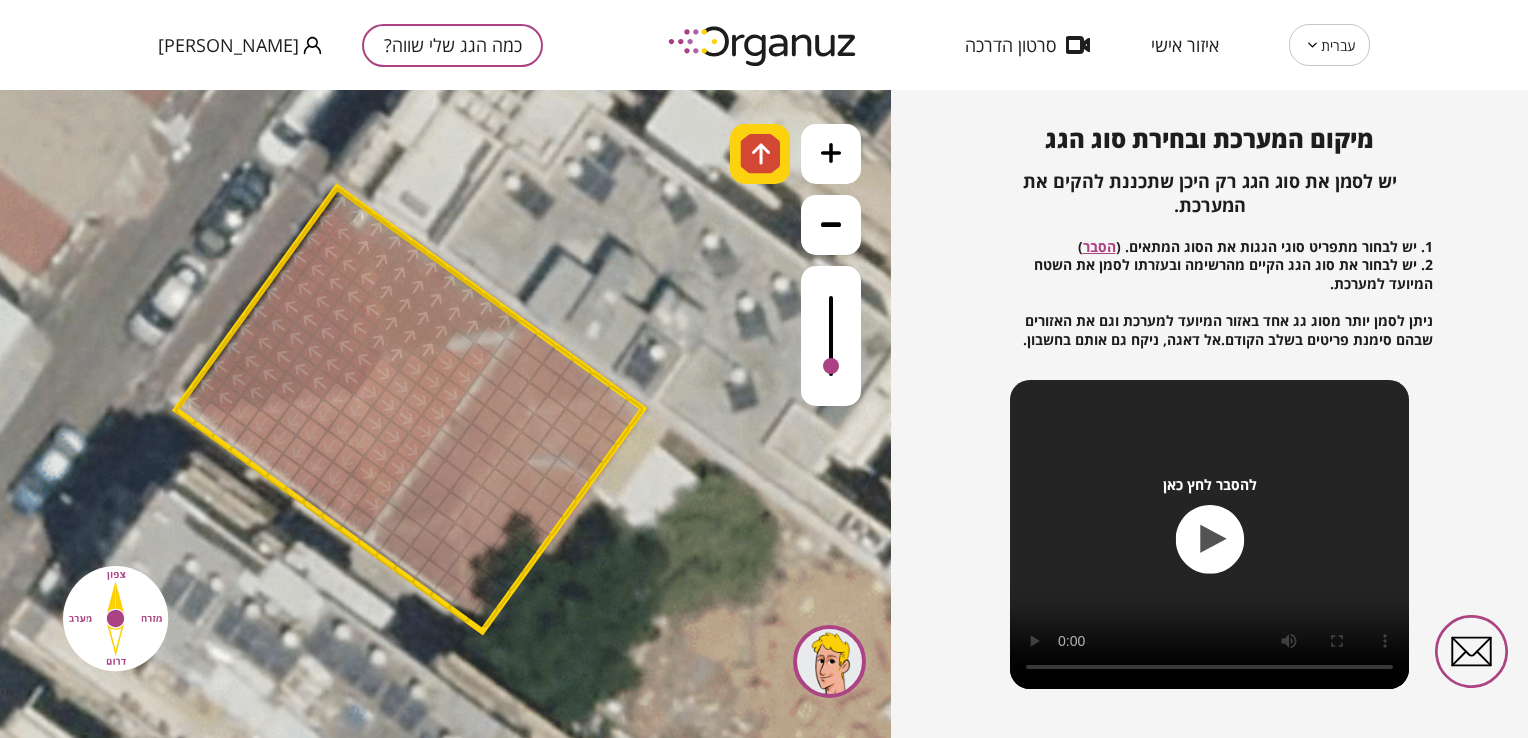 click at bounding box center [760, 154] 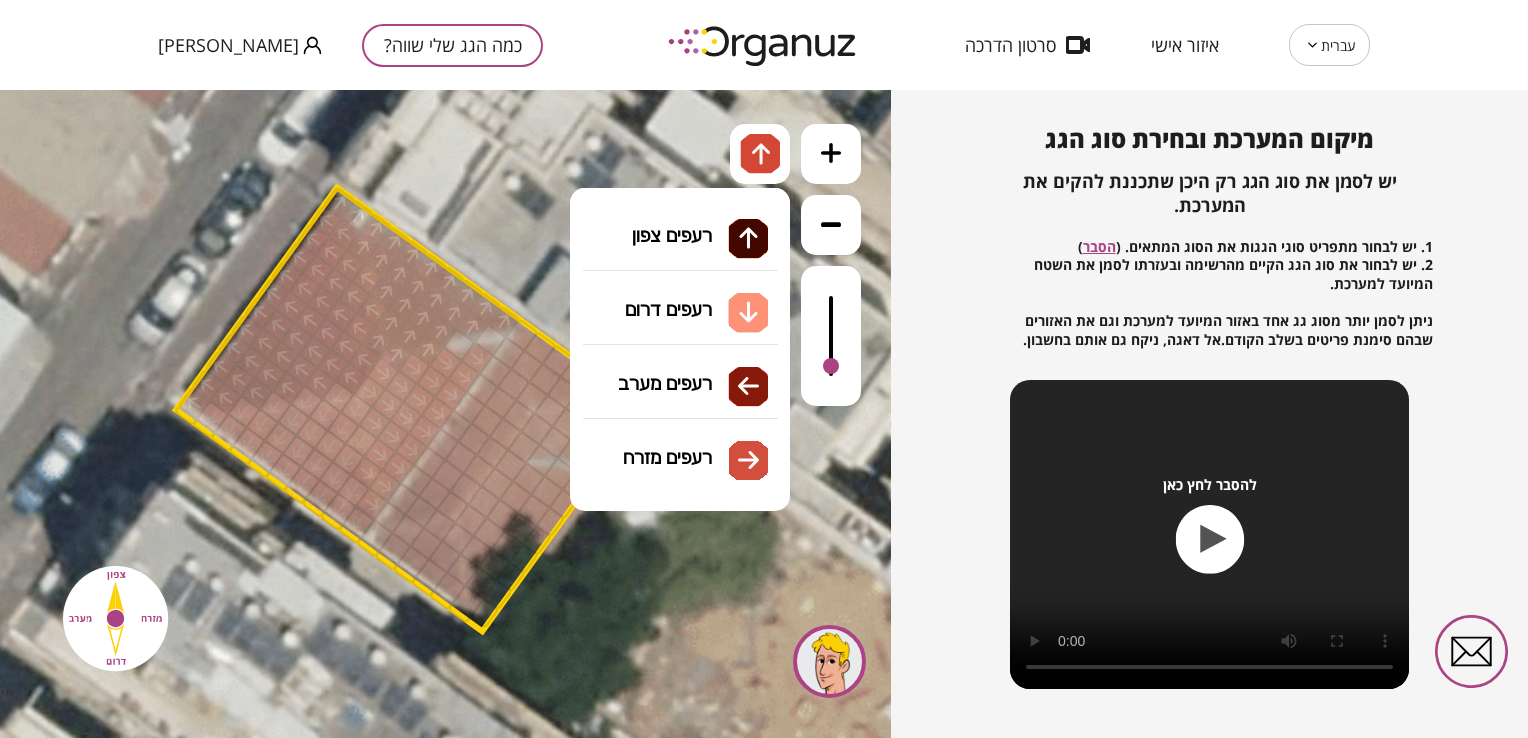 click on "גג רעפים
רעפים צפון
רעפים דרום
רעפים מערב
רעפים מזרח" at bounding box center [680, 288] 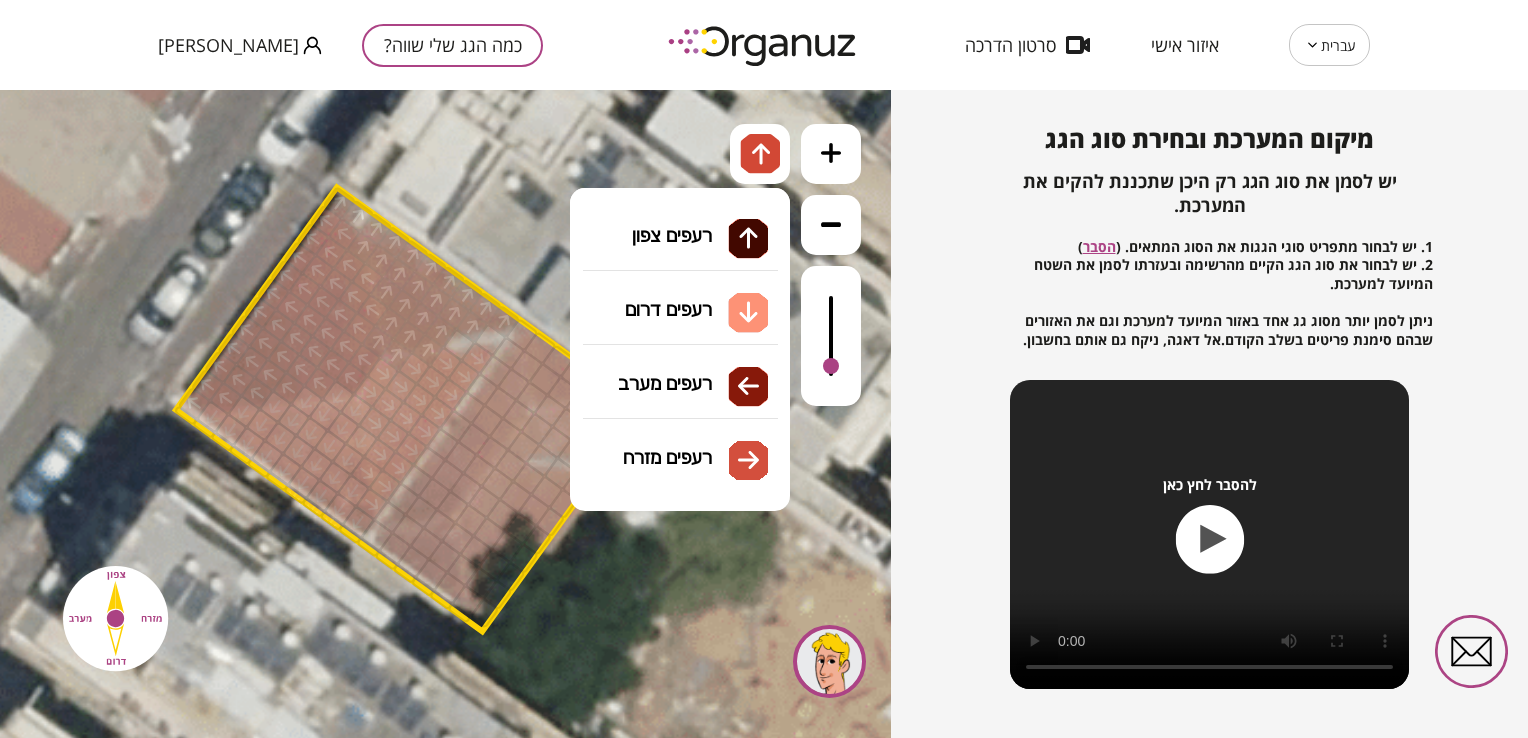 drag, startPoint x: 696, startPoint y: 377, endPoint x: 608, endPoint y: 389, distance: 88.814415 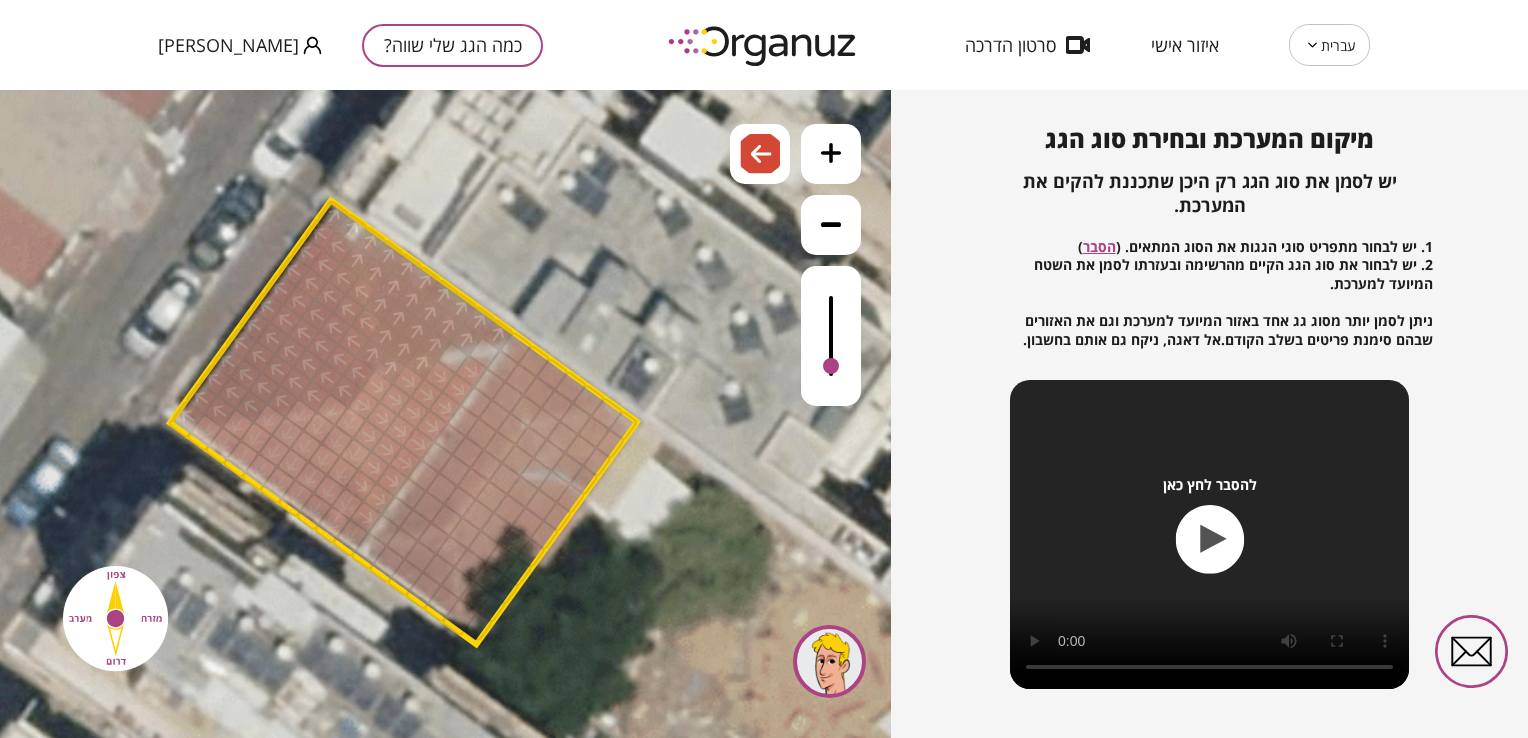click at bounding box center (372, 355) 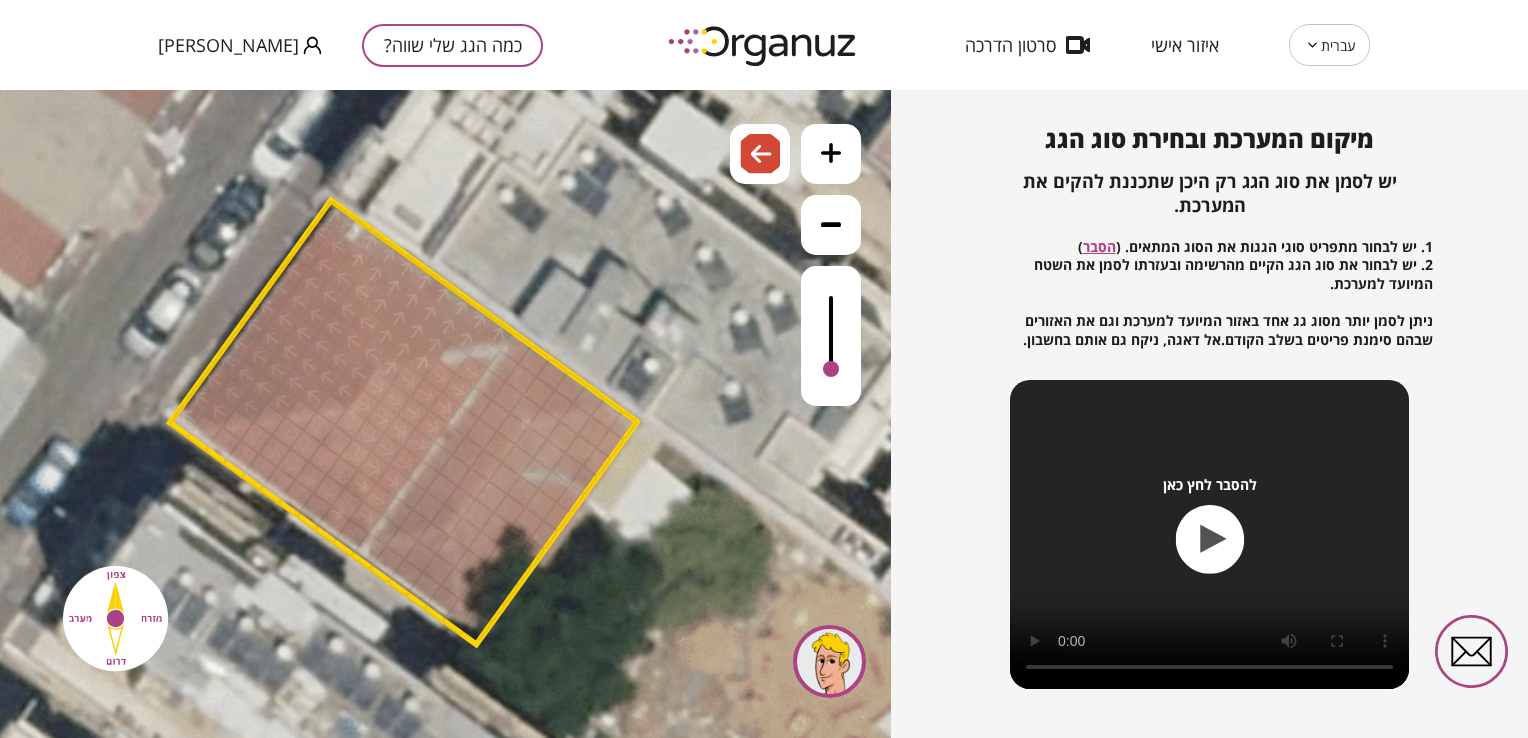 click at bounding box center [831, 336] 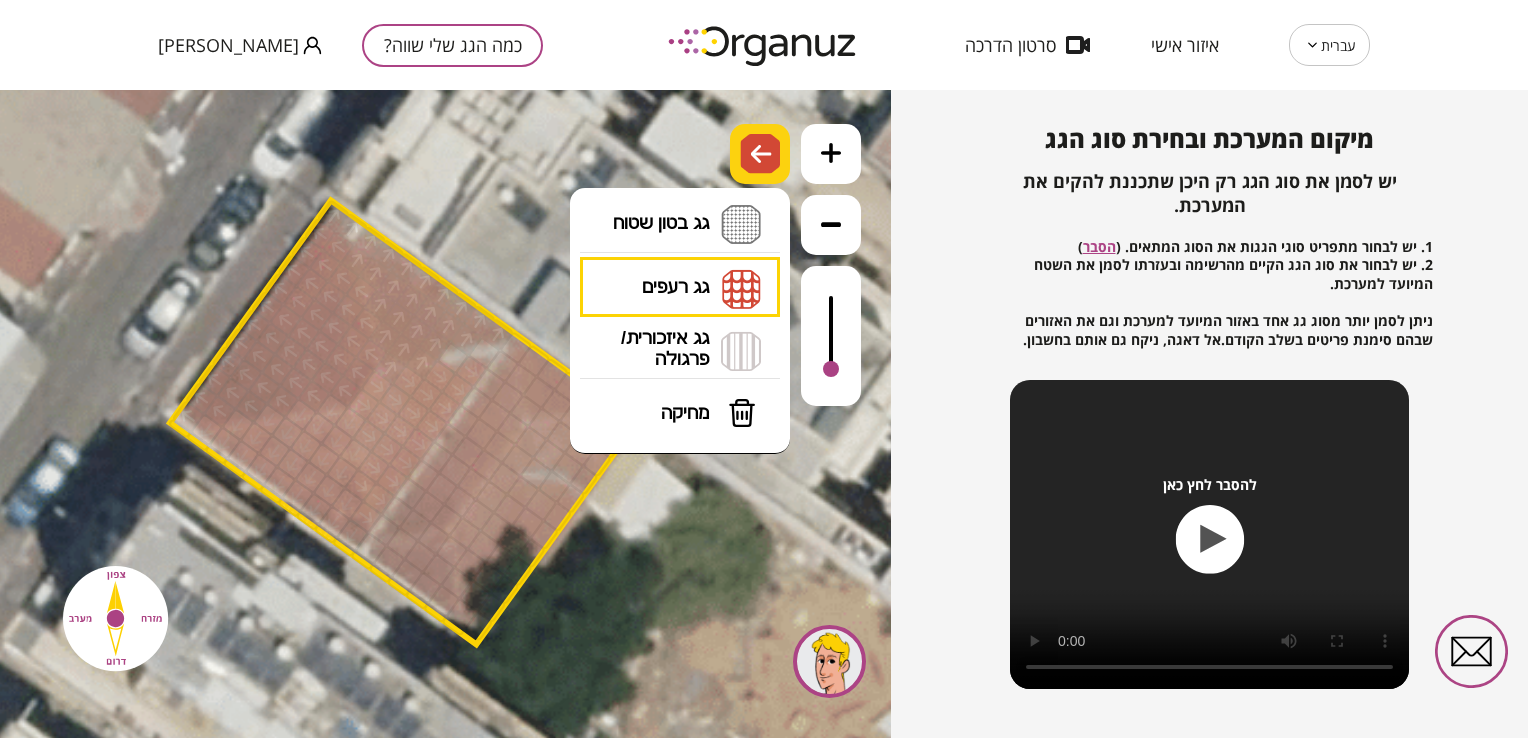 click at bounding box center (760, 154) 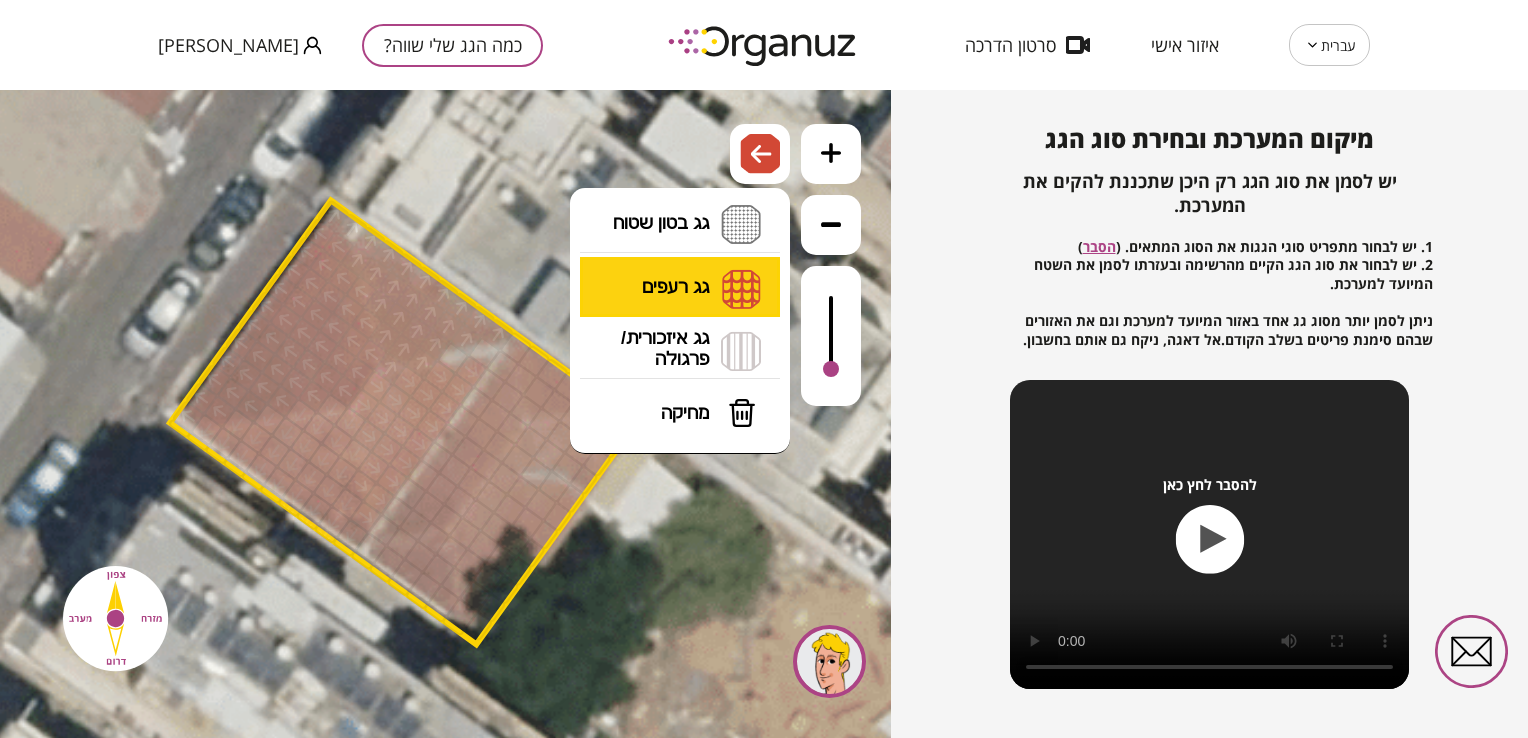 click on "גג רעפים
רעפים צפון
רעפים דרום
רעפים מערב
רעפים מזרח" at bounding box center [680, 288] 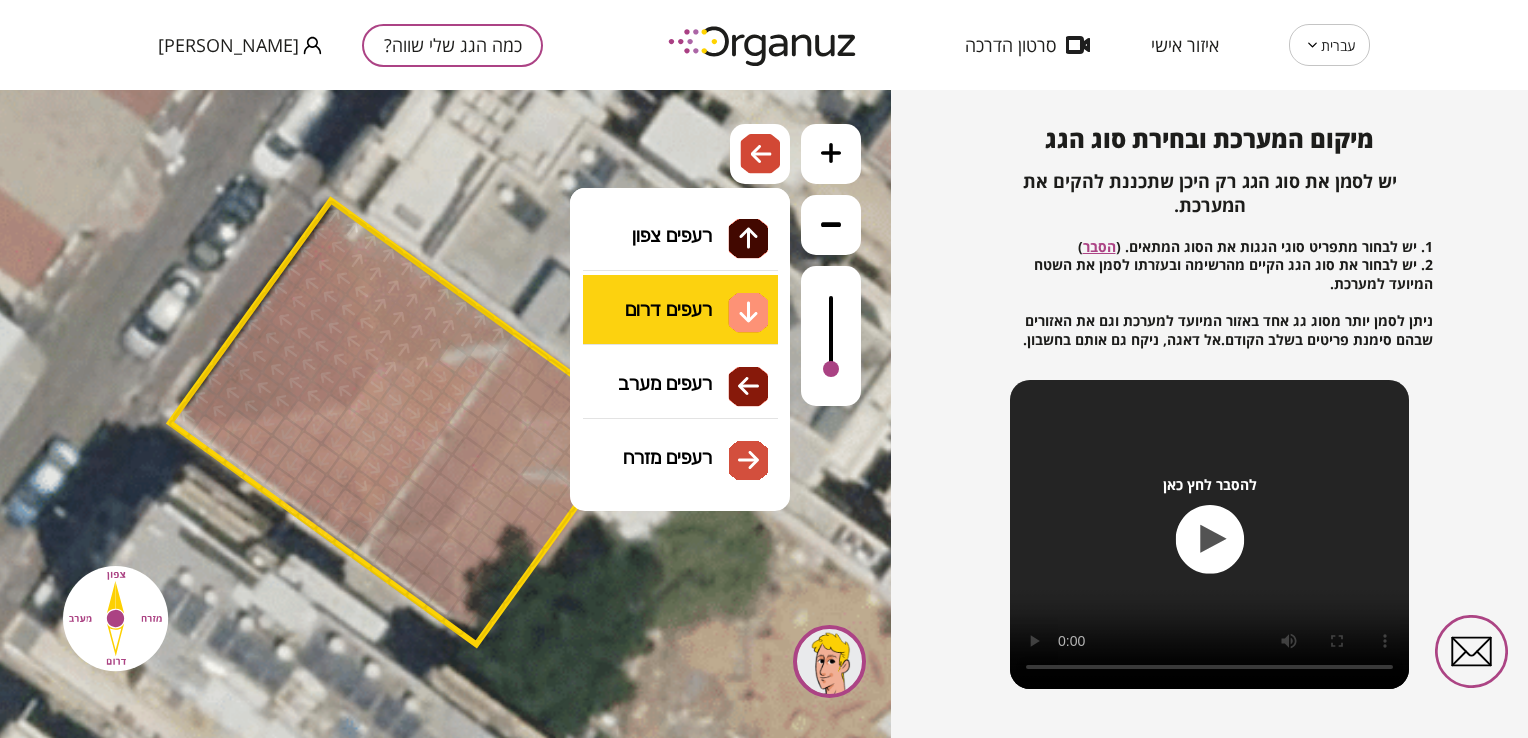 click on ".st0 {
fill: #FFFFFF;
}
0" at bounding box center (445, 414) 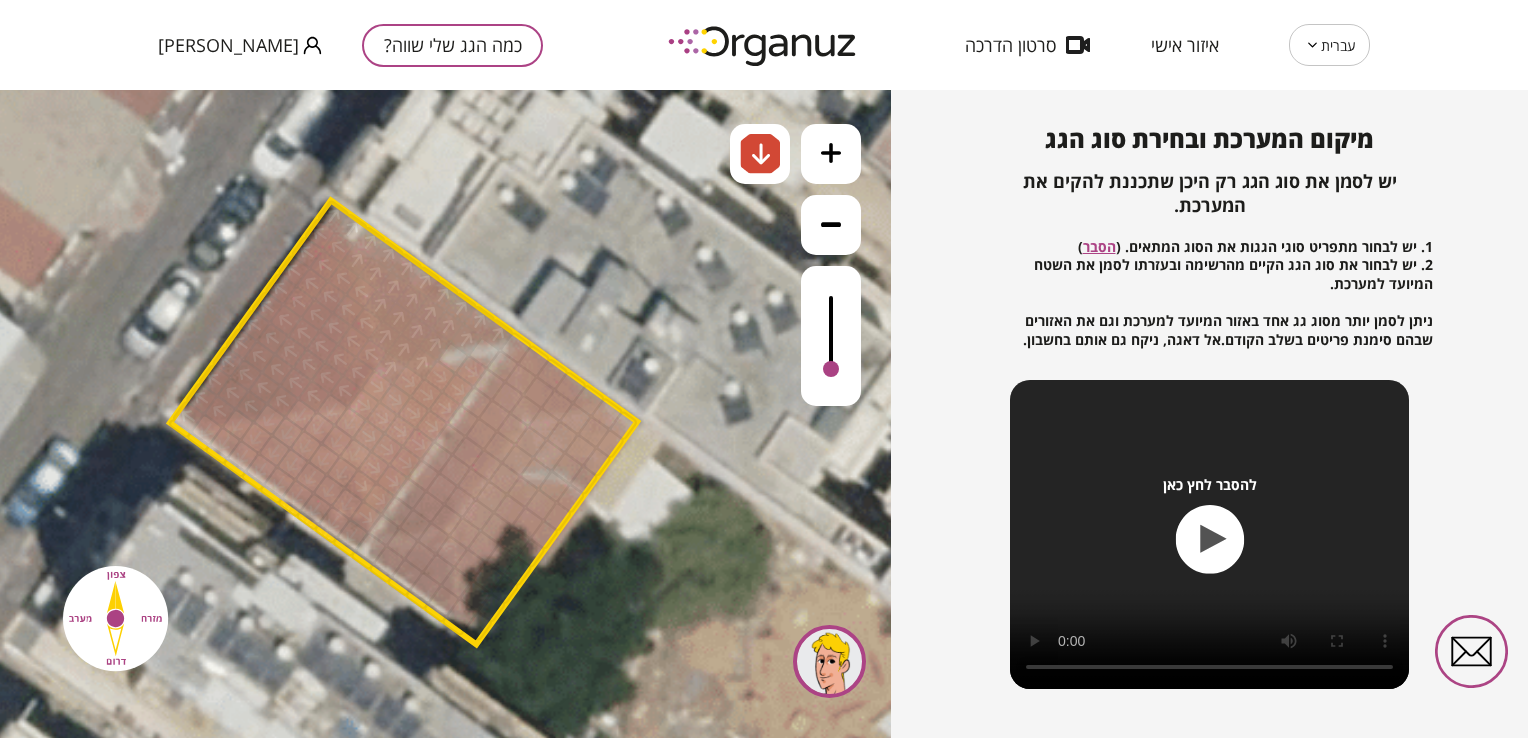 click at bounding box center (421, 363) 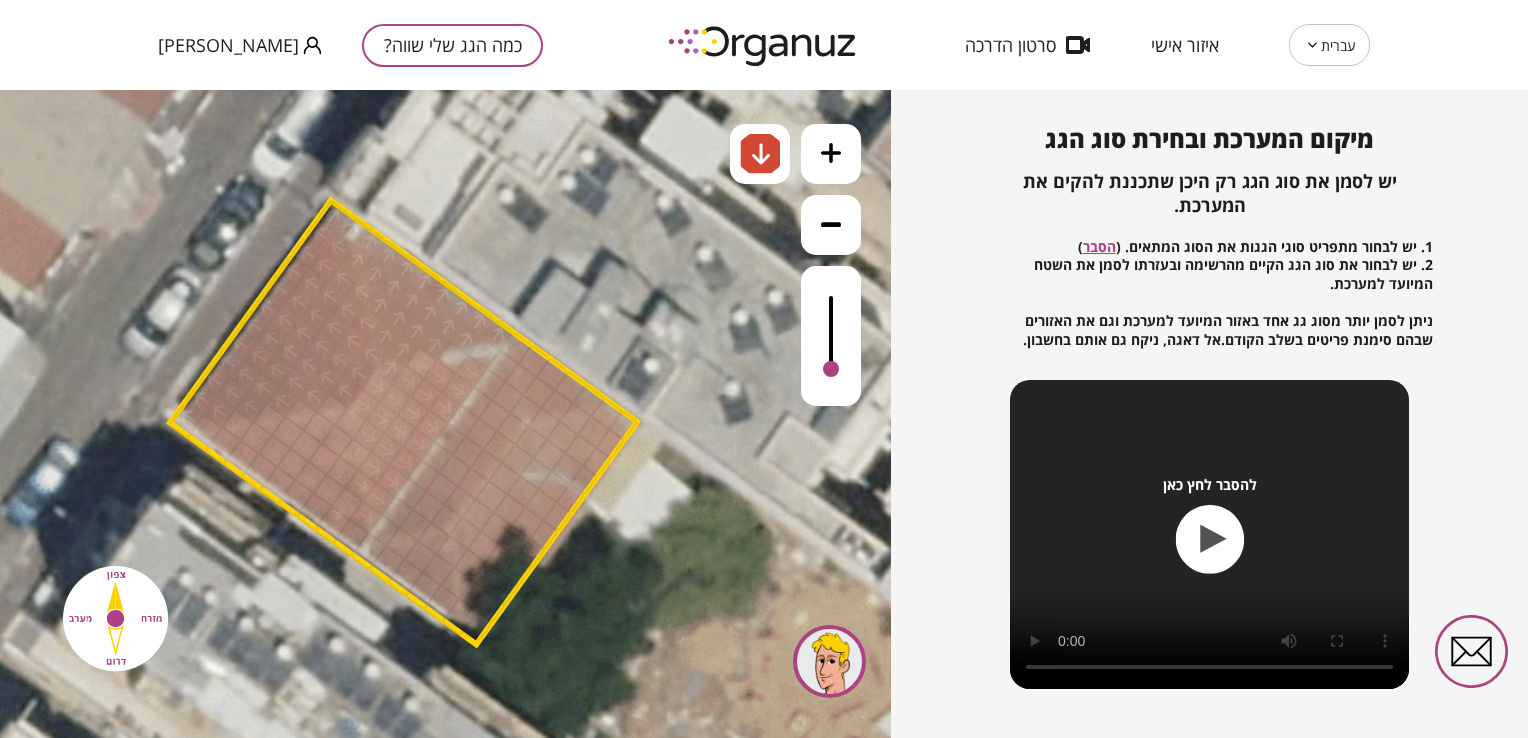 drag, startPoint x: 443, startPoint y: 362, endPoint x: 455, endPoint y: 359, distance: 12.369317 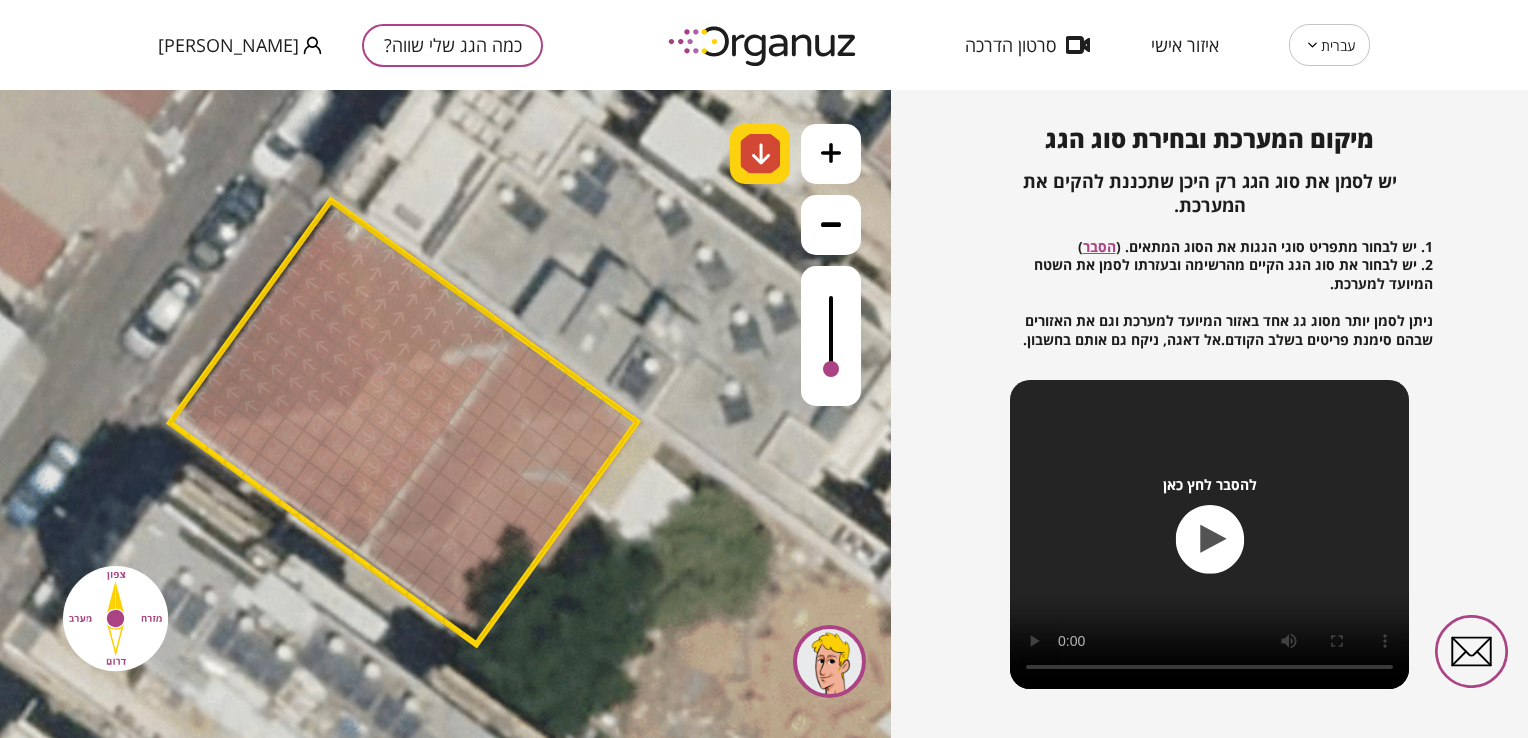 click at bounding box center [761, 154] 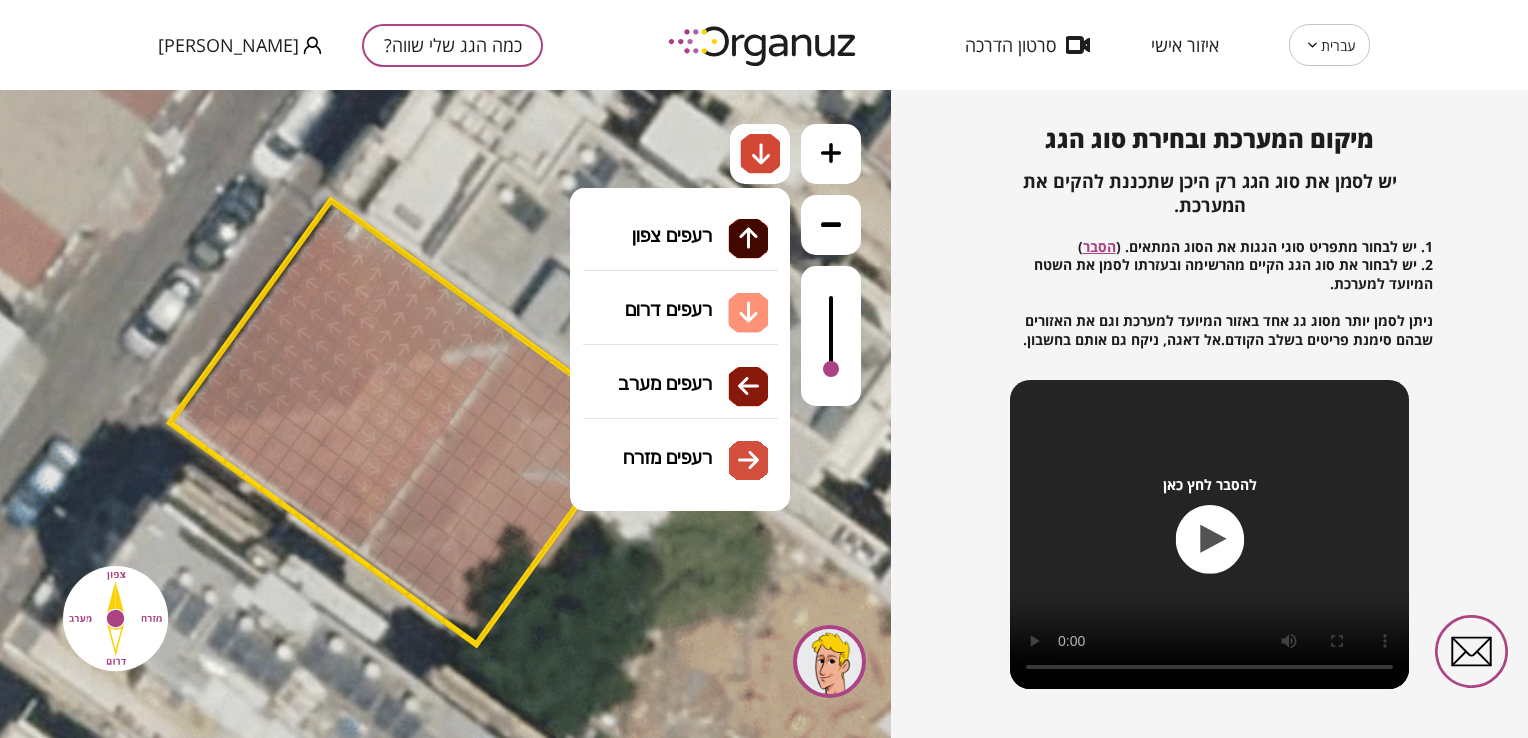 click on "גג רעפים
רעפים צפון
רעפים דרום
רעפים מערב
רעפים מזרח" at bounding box center (680, 288) 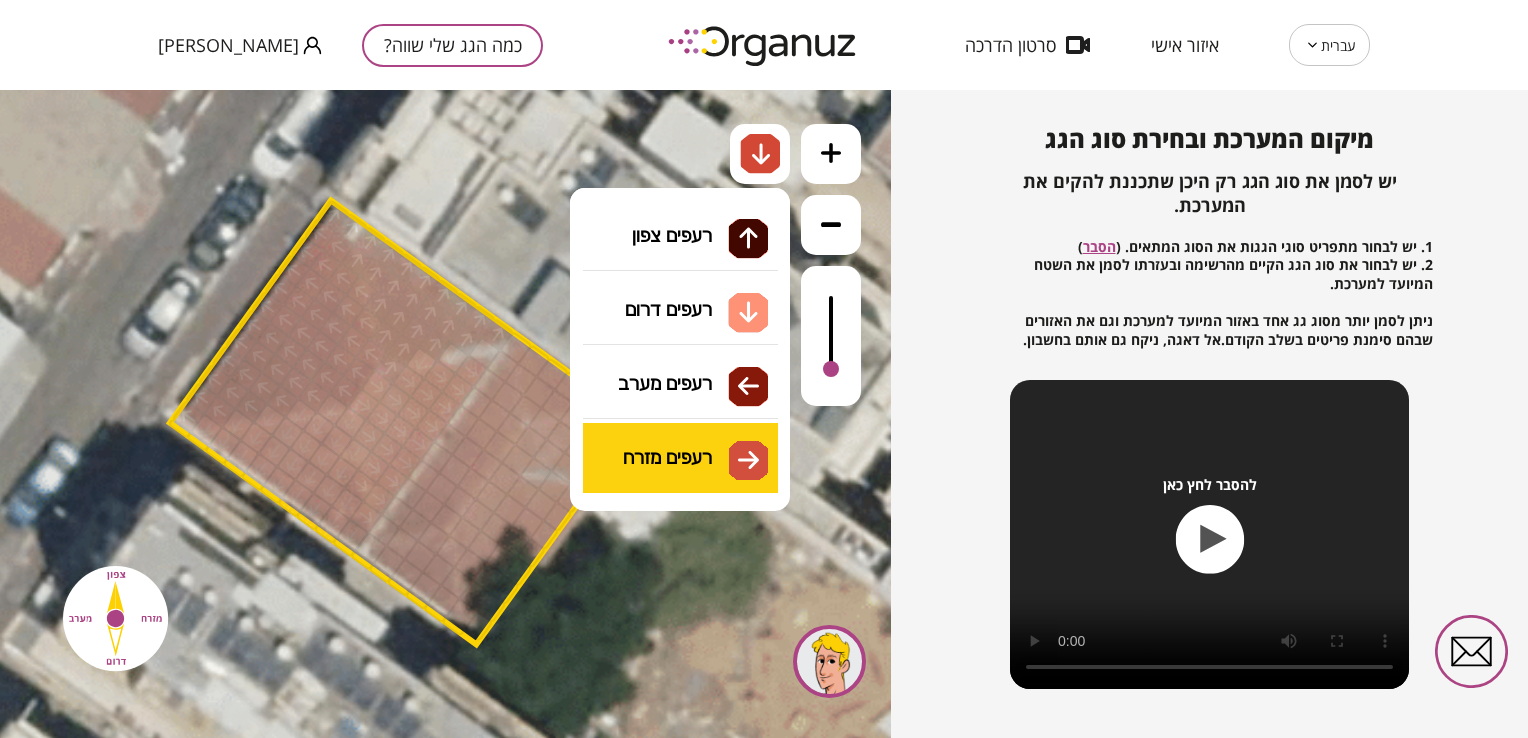 click on ".st0 {
fill: #FFFFFF;
}
0" at bounding box center [445, 414] 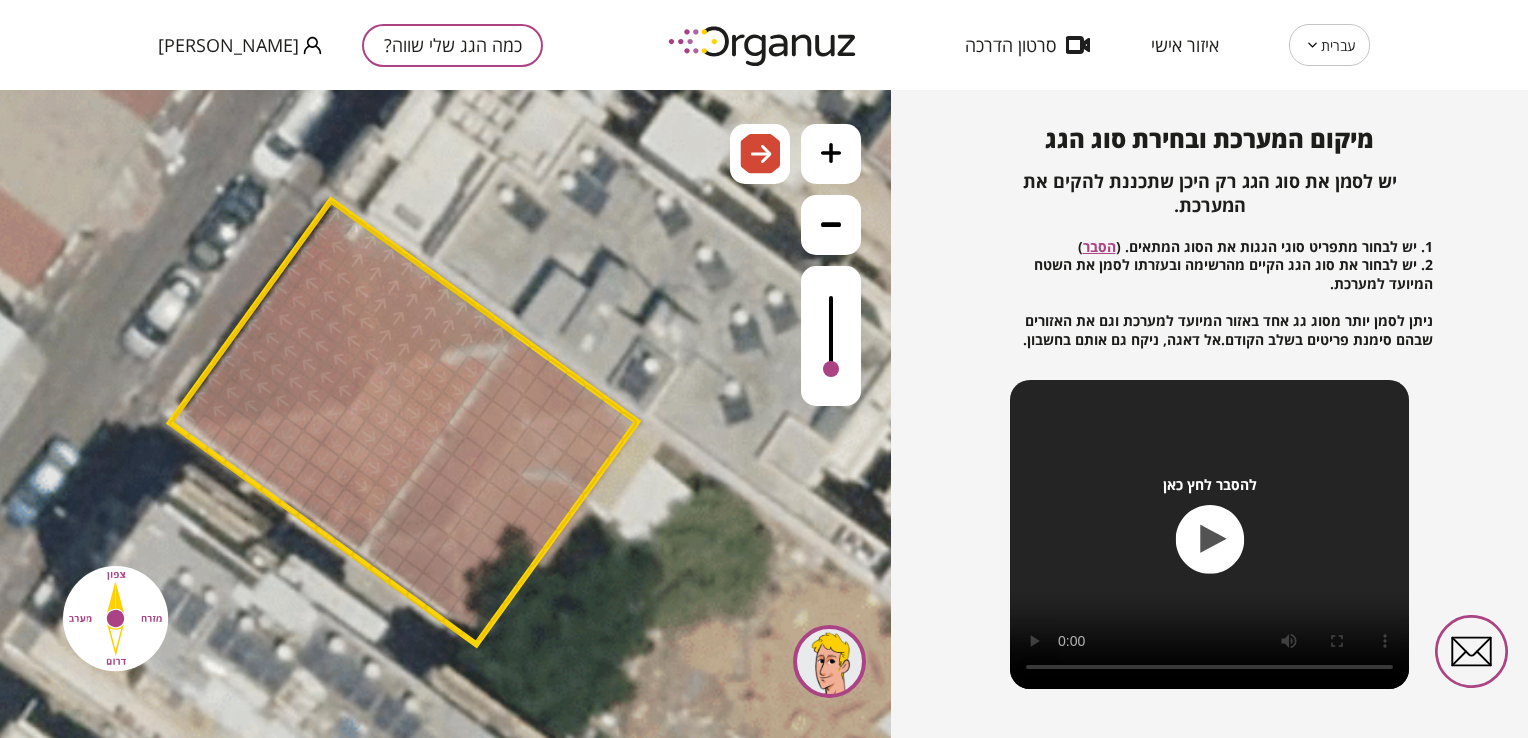 click at bounding box center [421, 363] 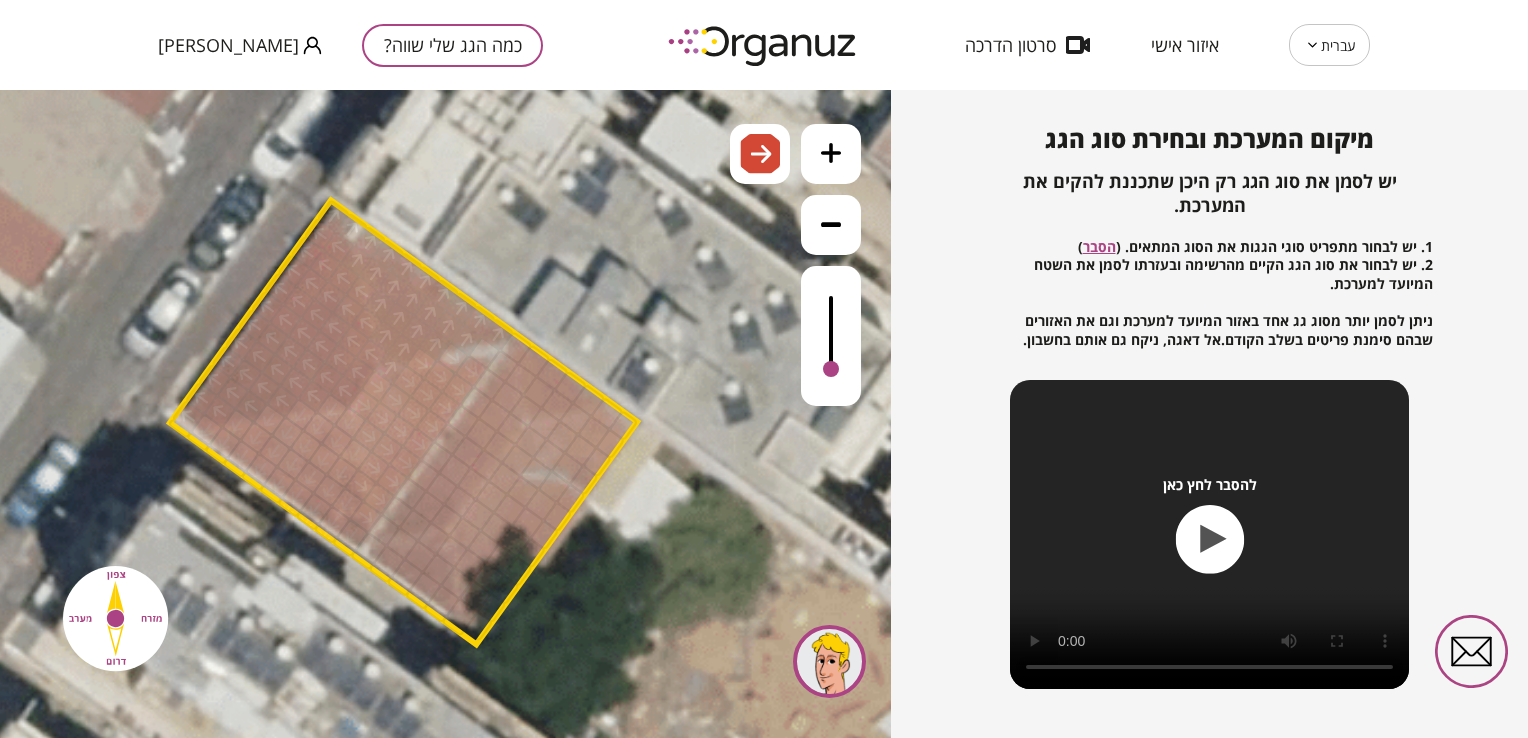 click at bounding box center [484, 353] 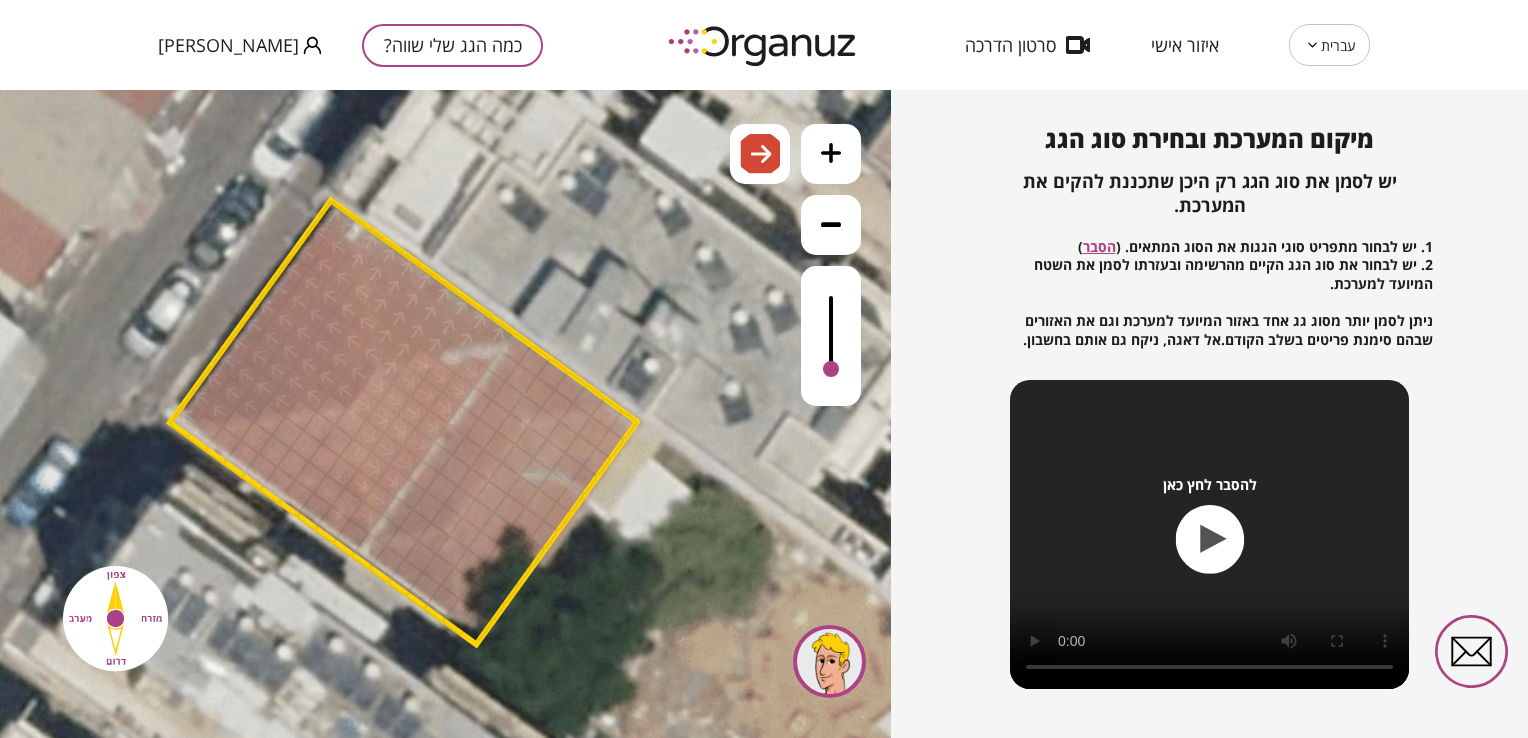 click at bounding box center (831, 336) 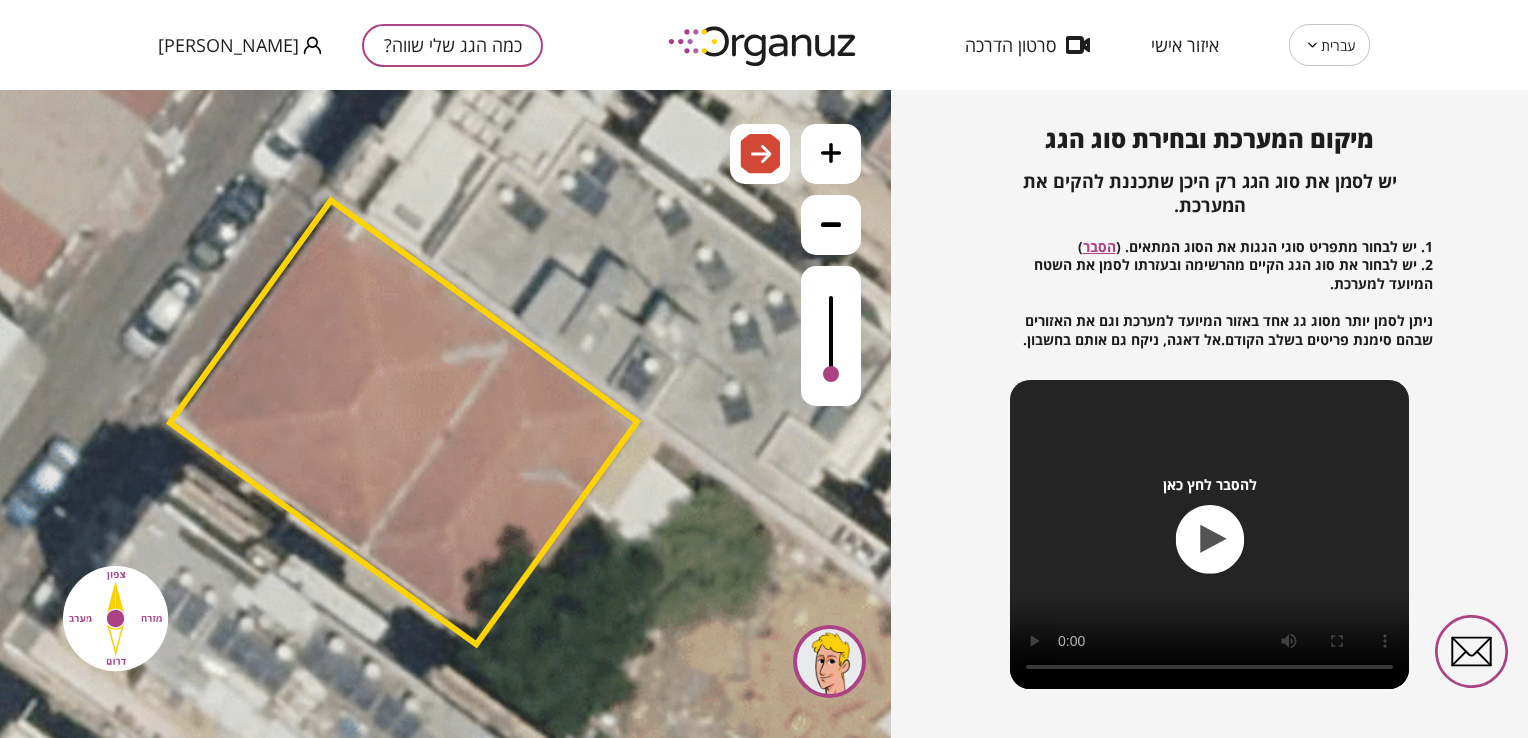 click at bounding box center (831, 336) 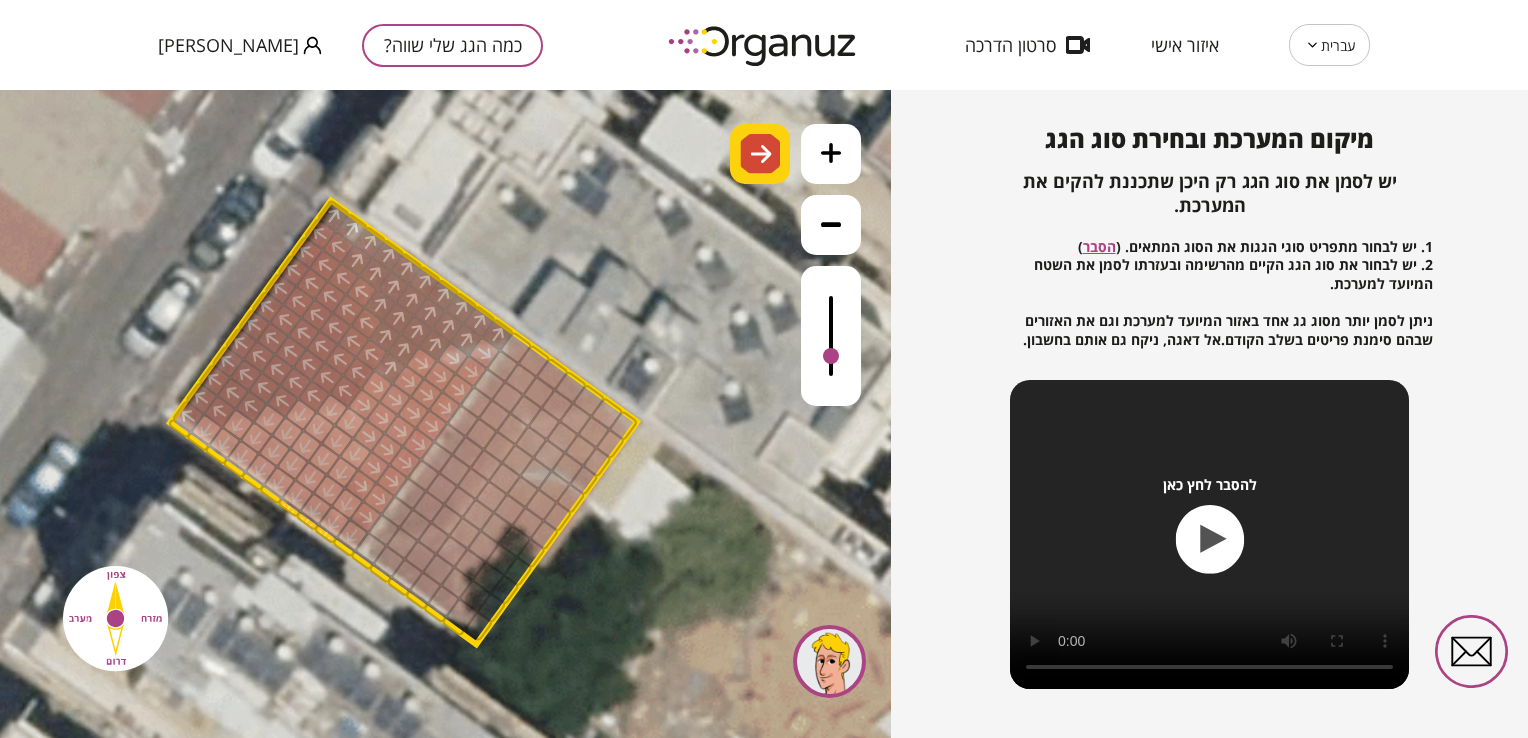 click at bounding box center [760, 154] 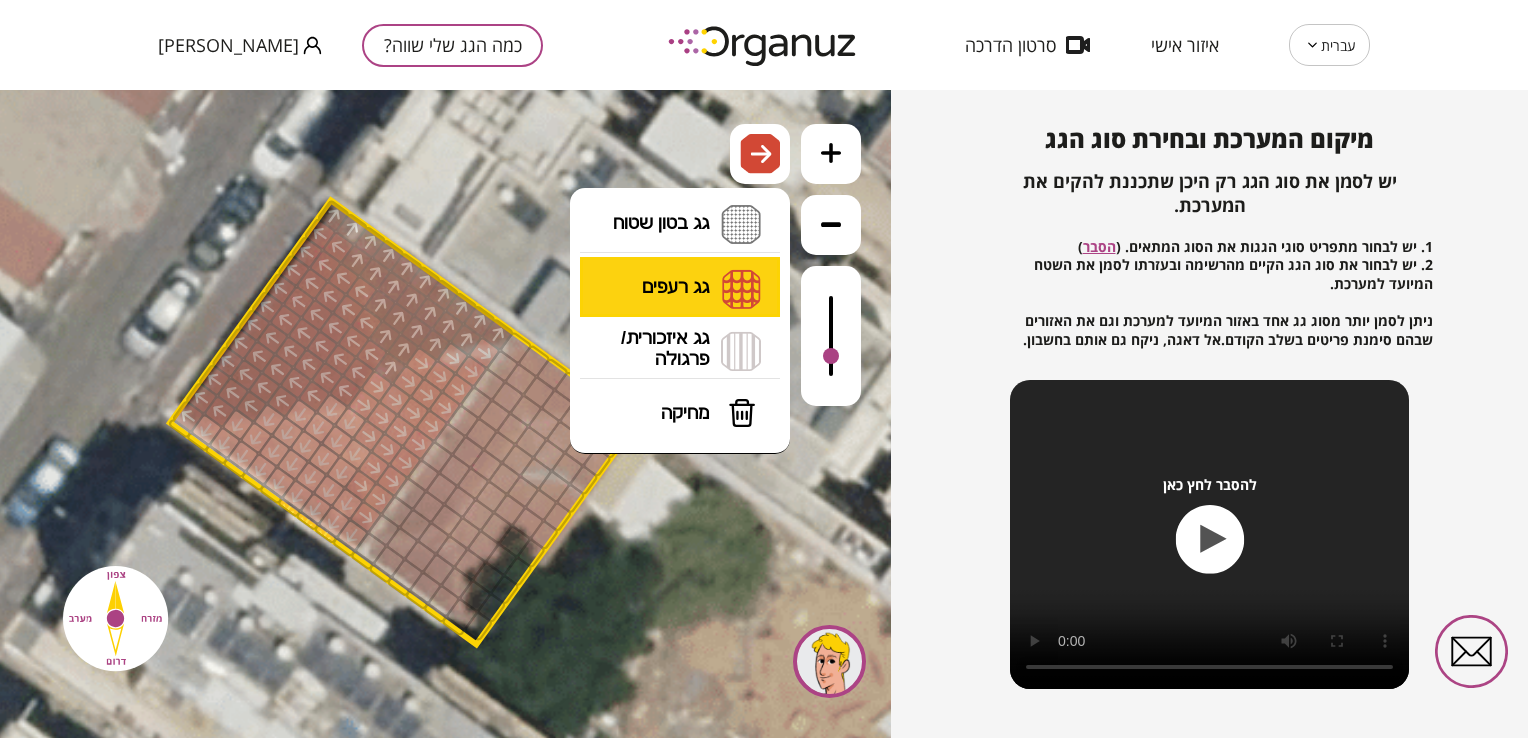 click on "גג רעפים
רעפים צפון
רעפים דרום
רעפים מערב
רעפים מזרח" at bounding box center (680, 288) 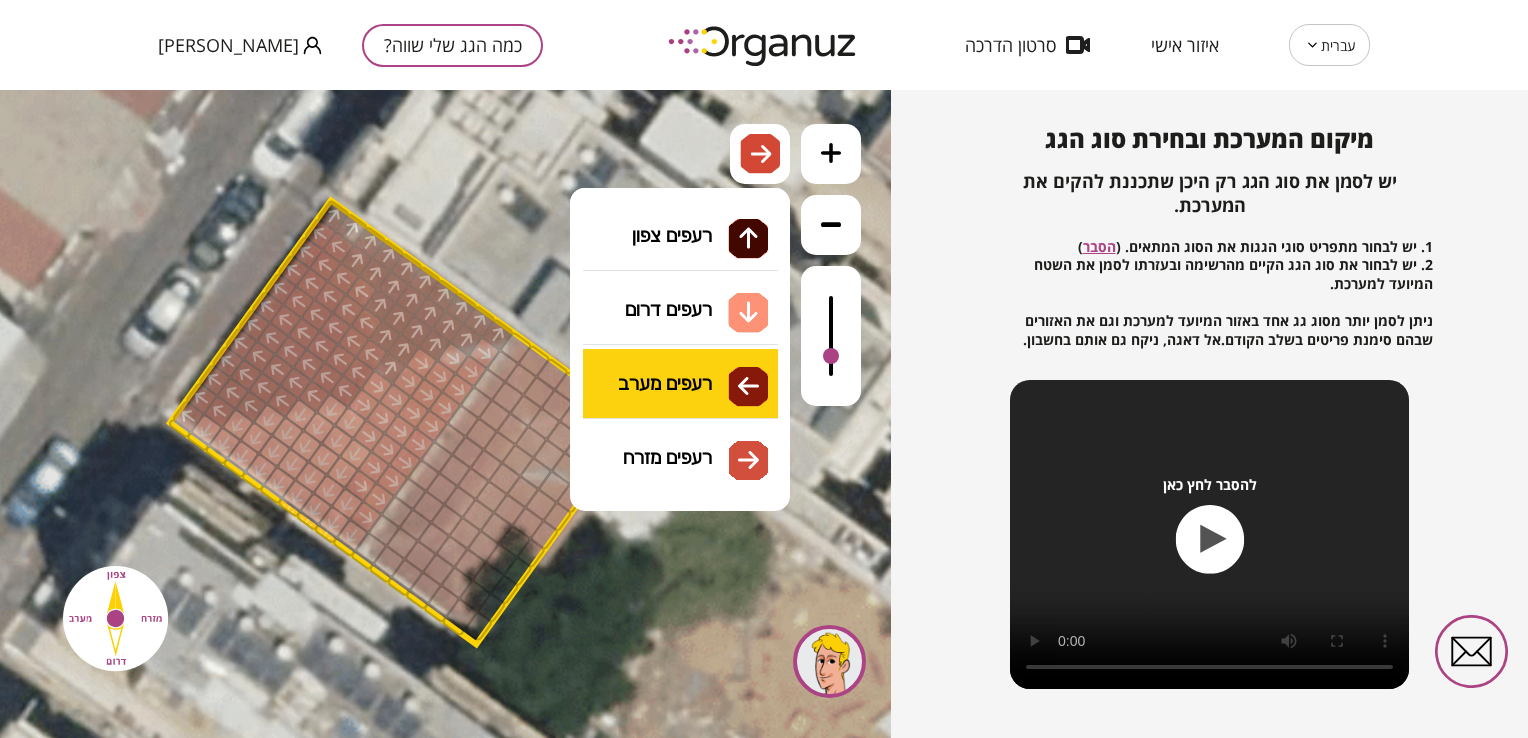 click on ".st0 {
fill: #FFFFFF;
}
0" at bounding box center (445, 414) 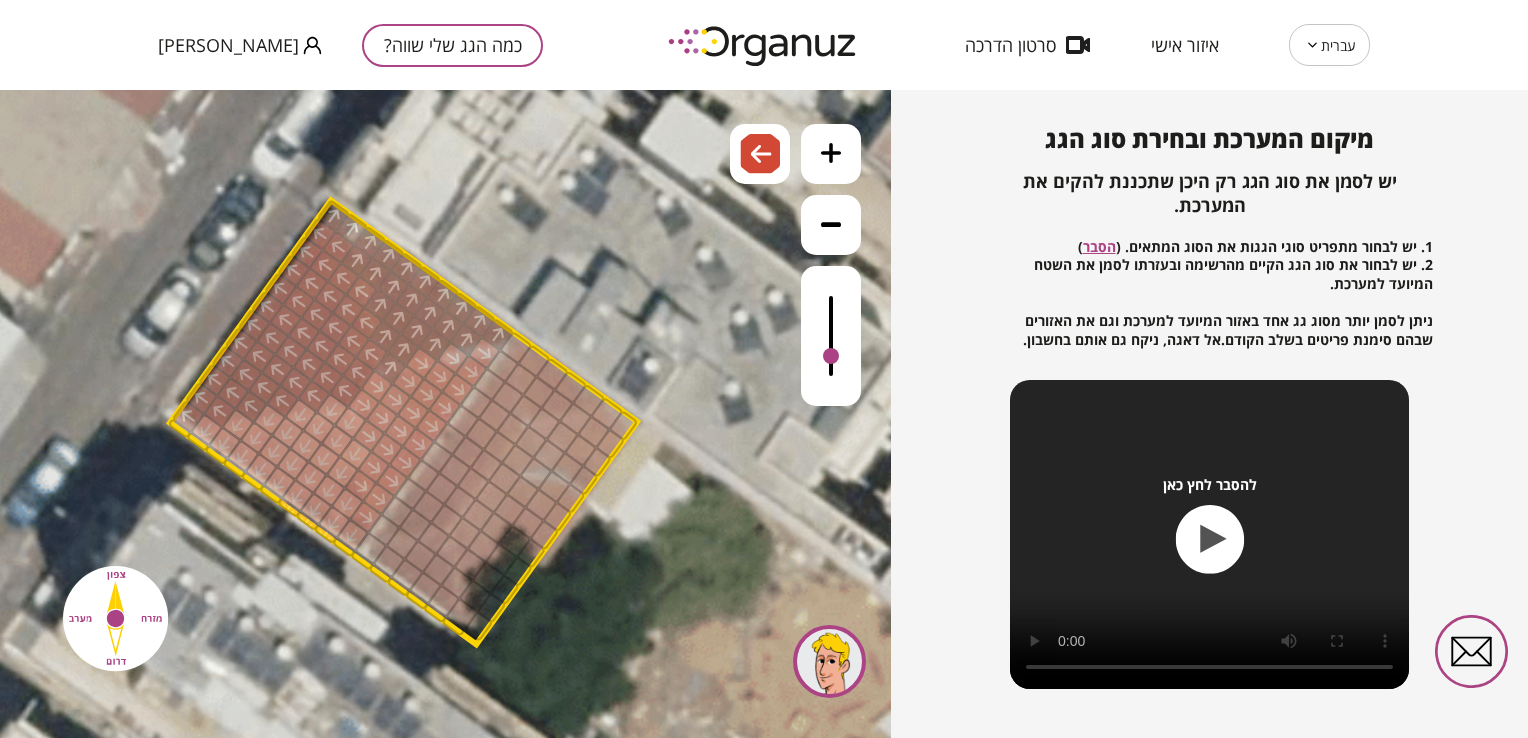 click at bounding box center (455, 470) 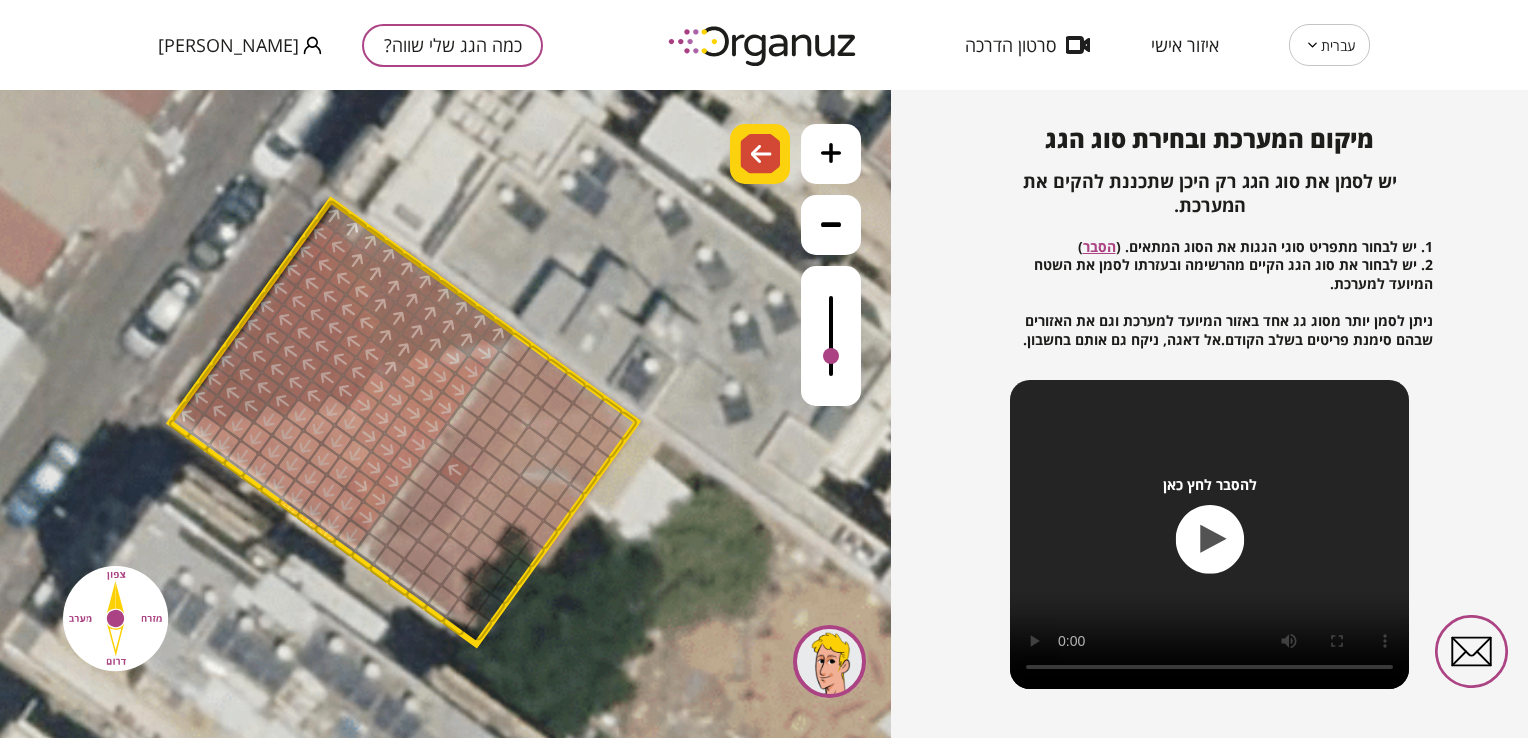 click at bounding box center [760, 154] 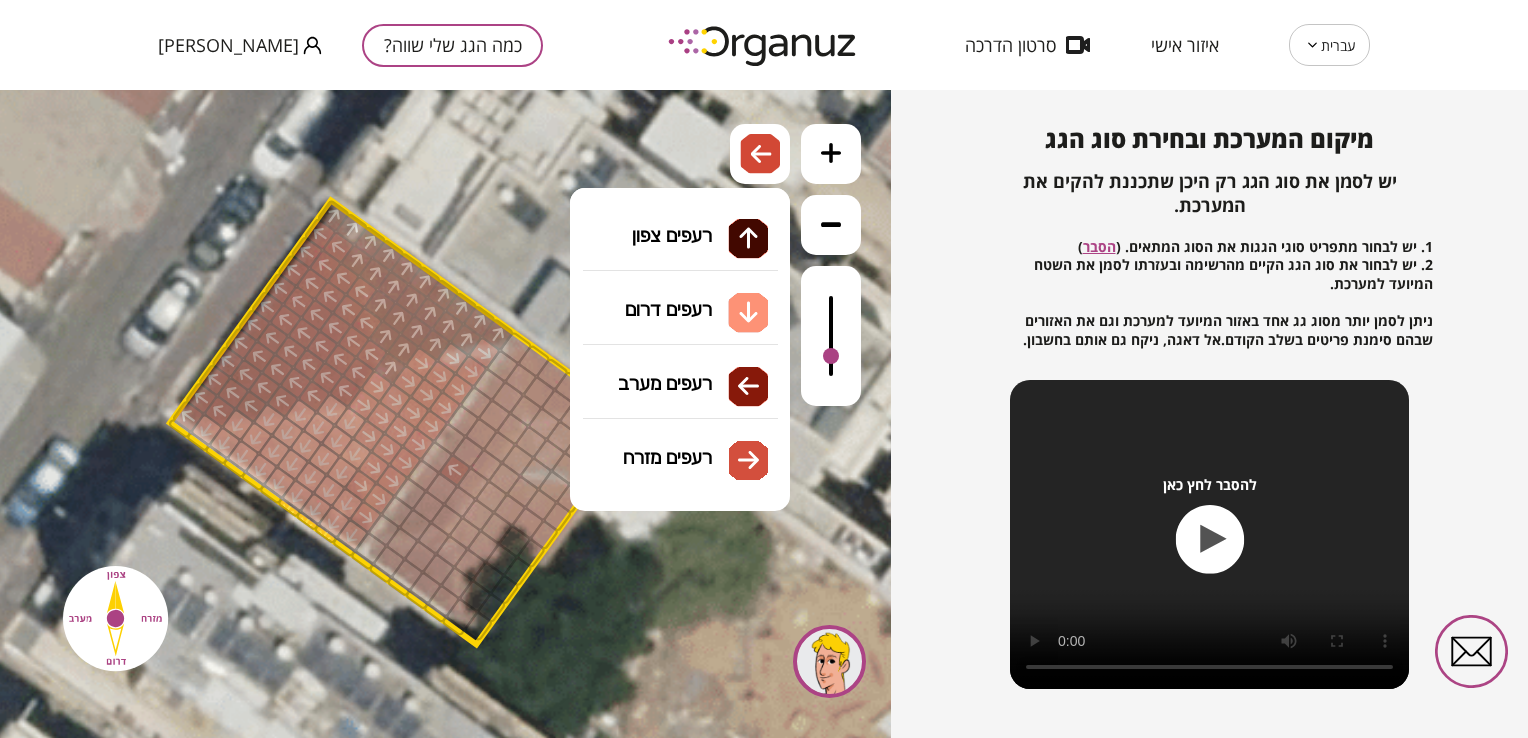 click on "גג רעפים
רעפים צפון
רעפים דרום
רעפים מערב
רעפים מזרח" at bounding box center [680, 288] 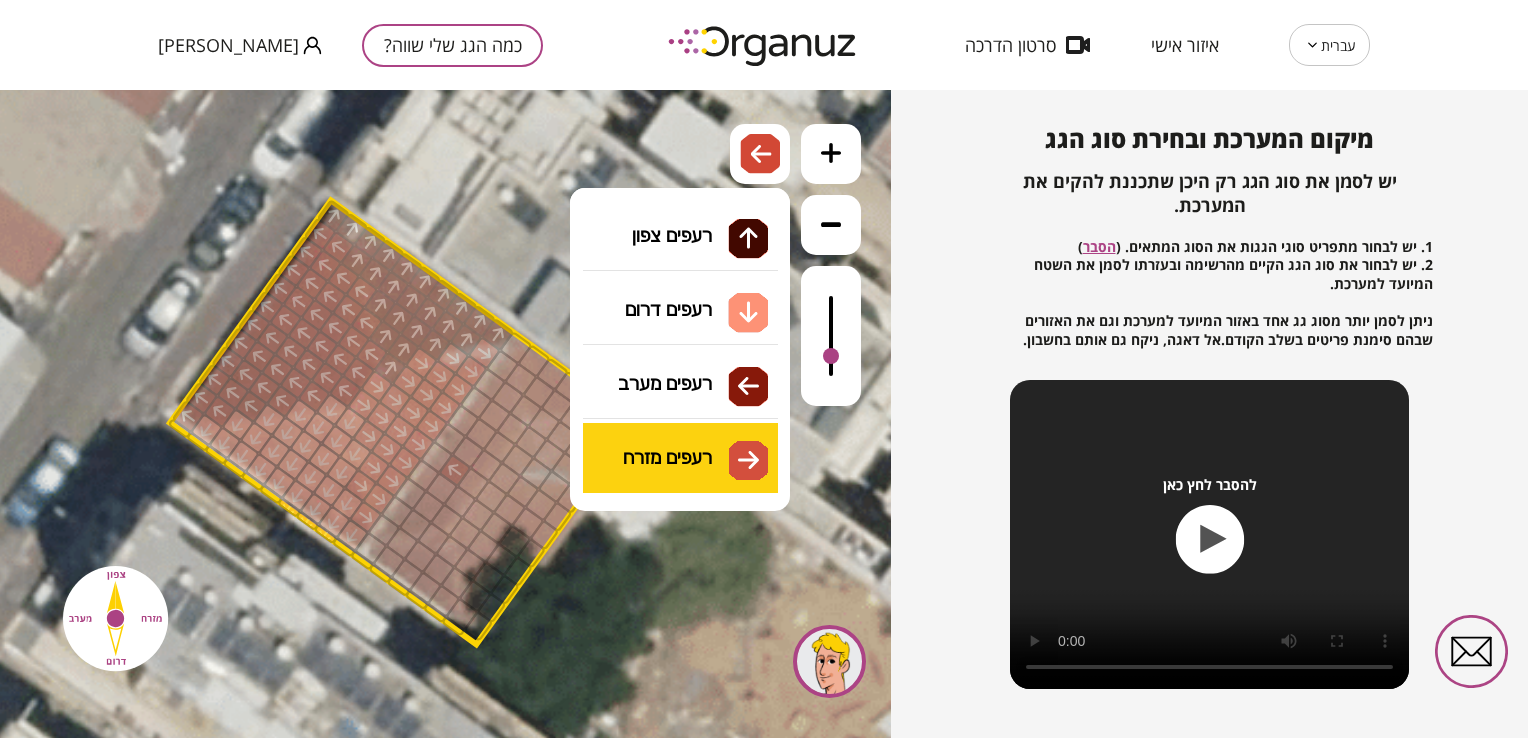 click on ".st0 {
fill: #FFFFFF;
}
0" at bounding box center [445, 414] 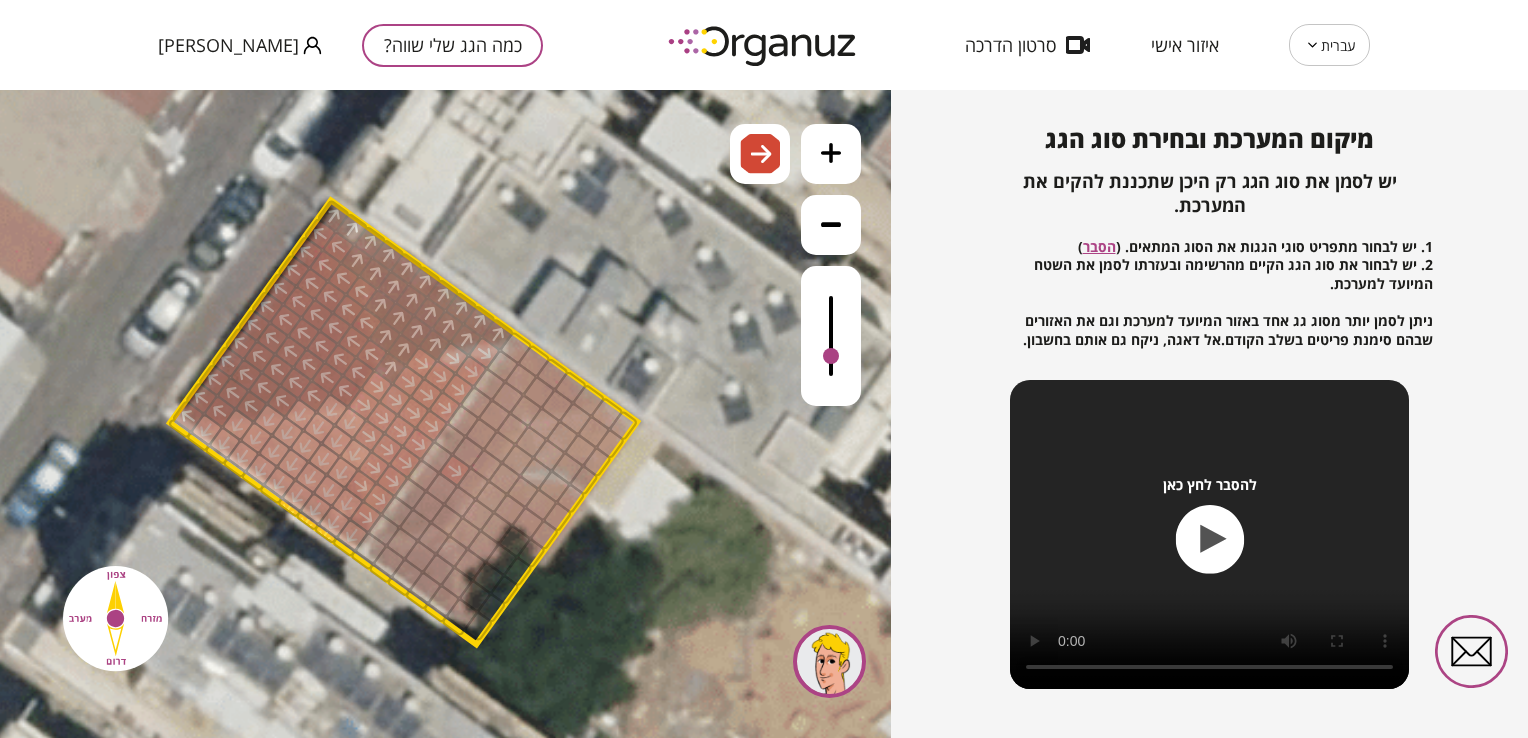 click at bounding box center [455, 470] 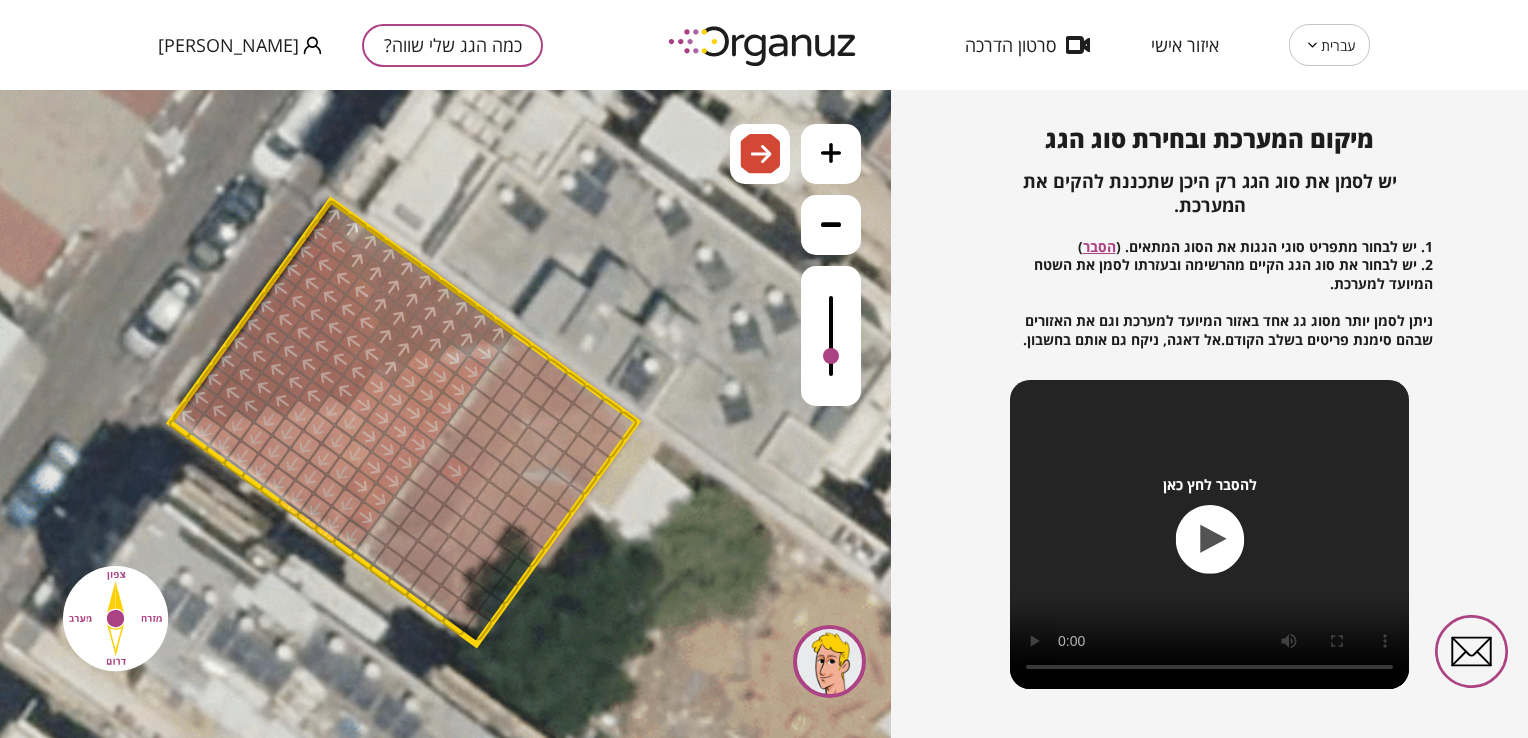 click at bounding box center (831, 336) 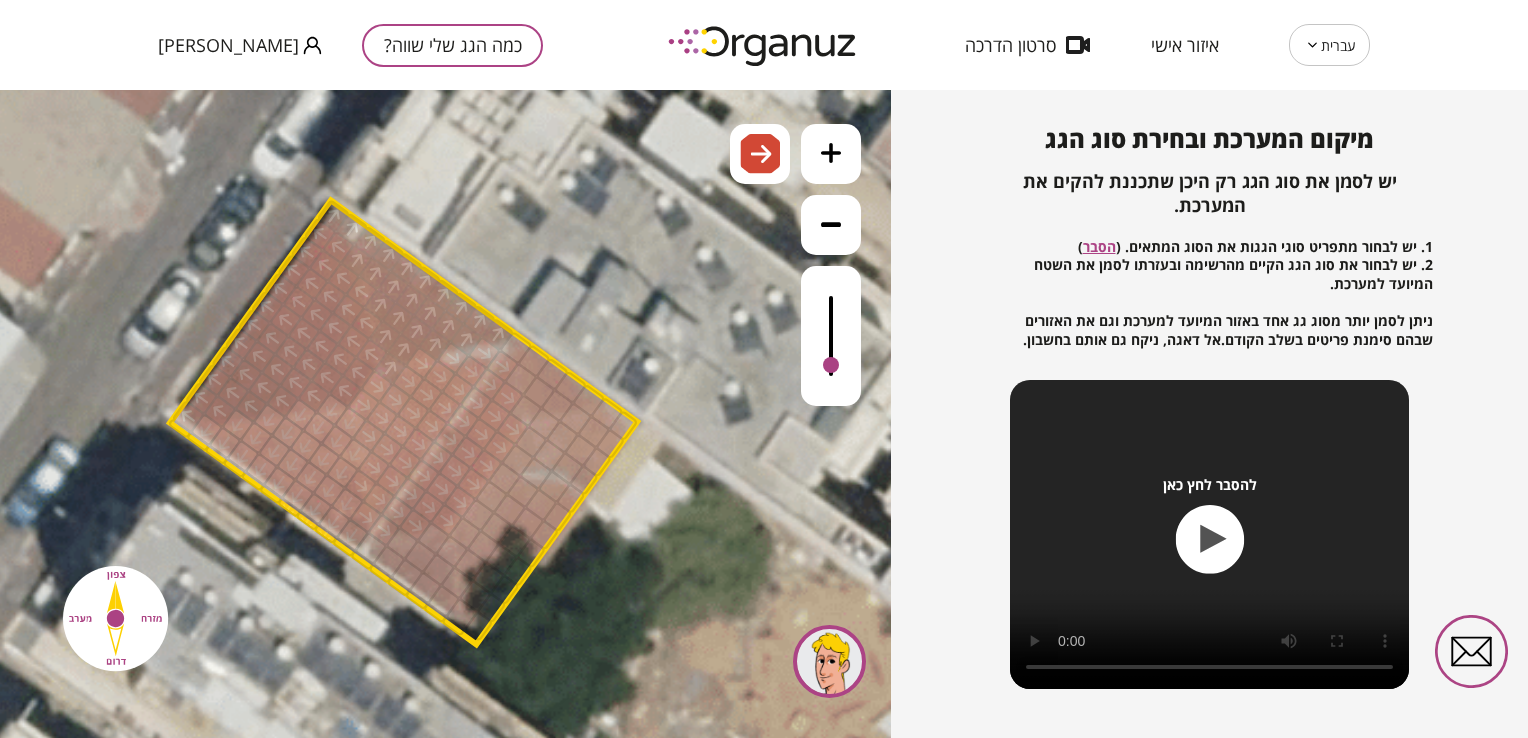 drag, startPoint x: 456, startPoint y: 508, endPoint x: 437, endPoint y: 489, distance: 26.870058 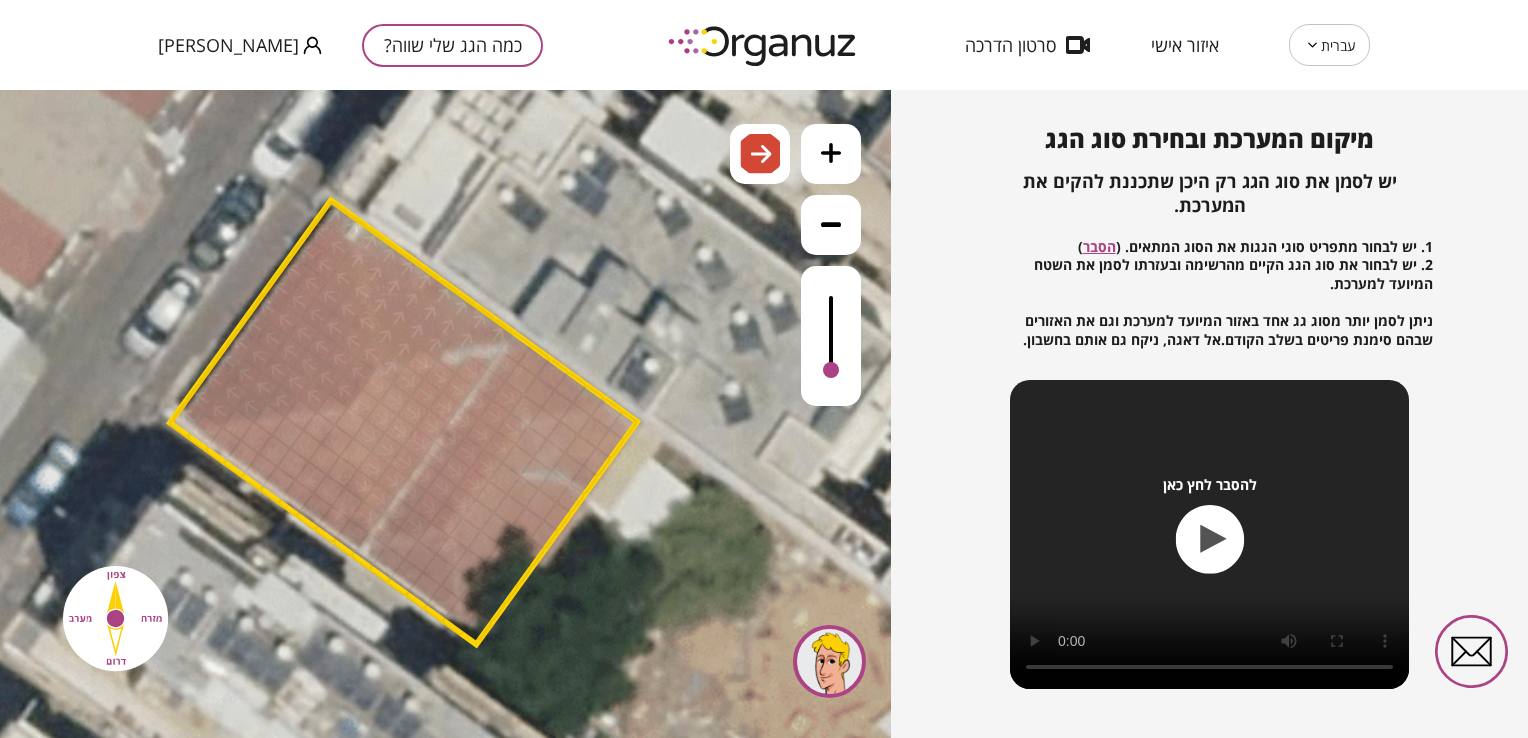 drag, startPoint x: 828, startPoint y: 368, endPoint x: 816, endPoint y: 372, distance: 12.649111 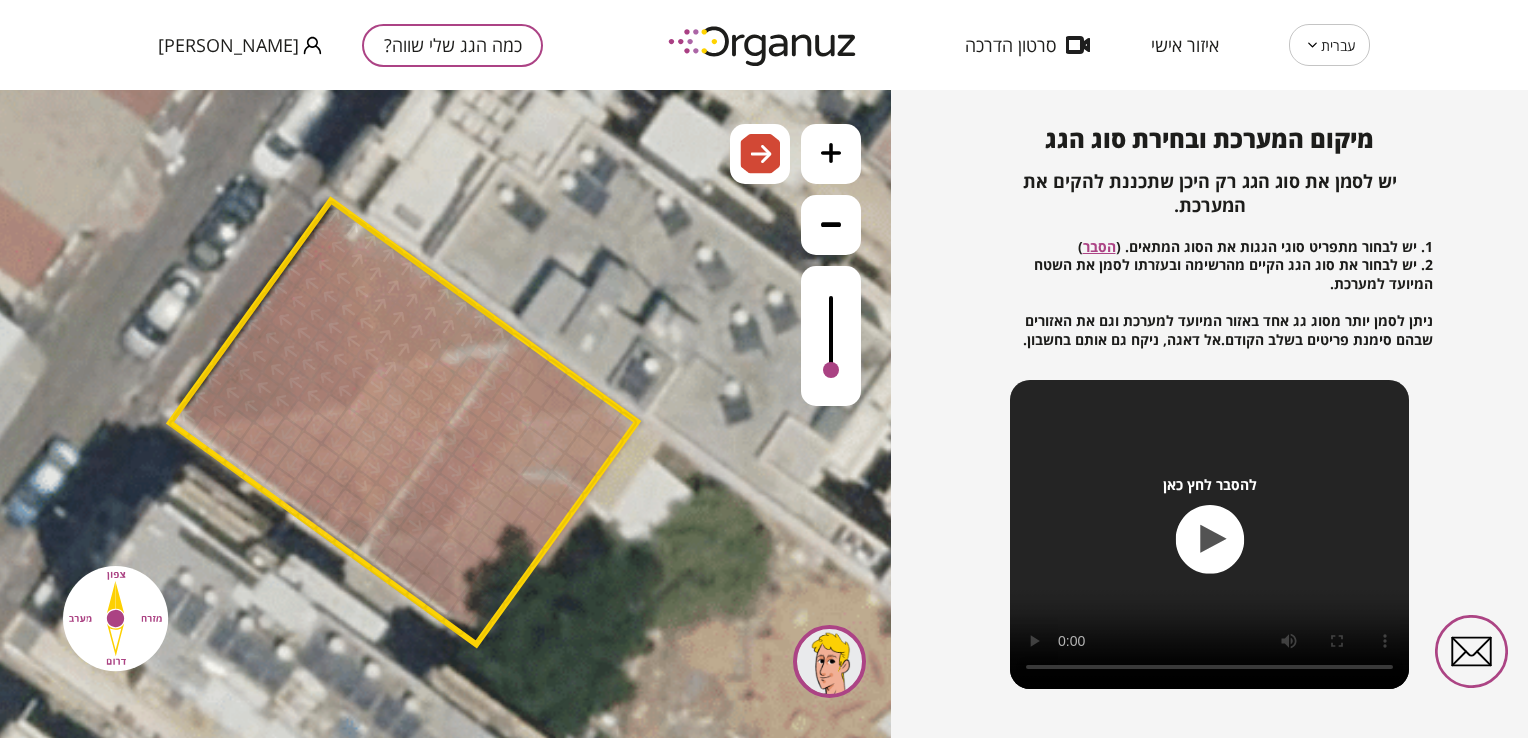click at bounding box center [526, 410] 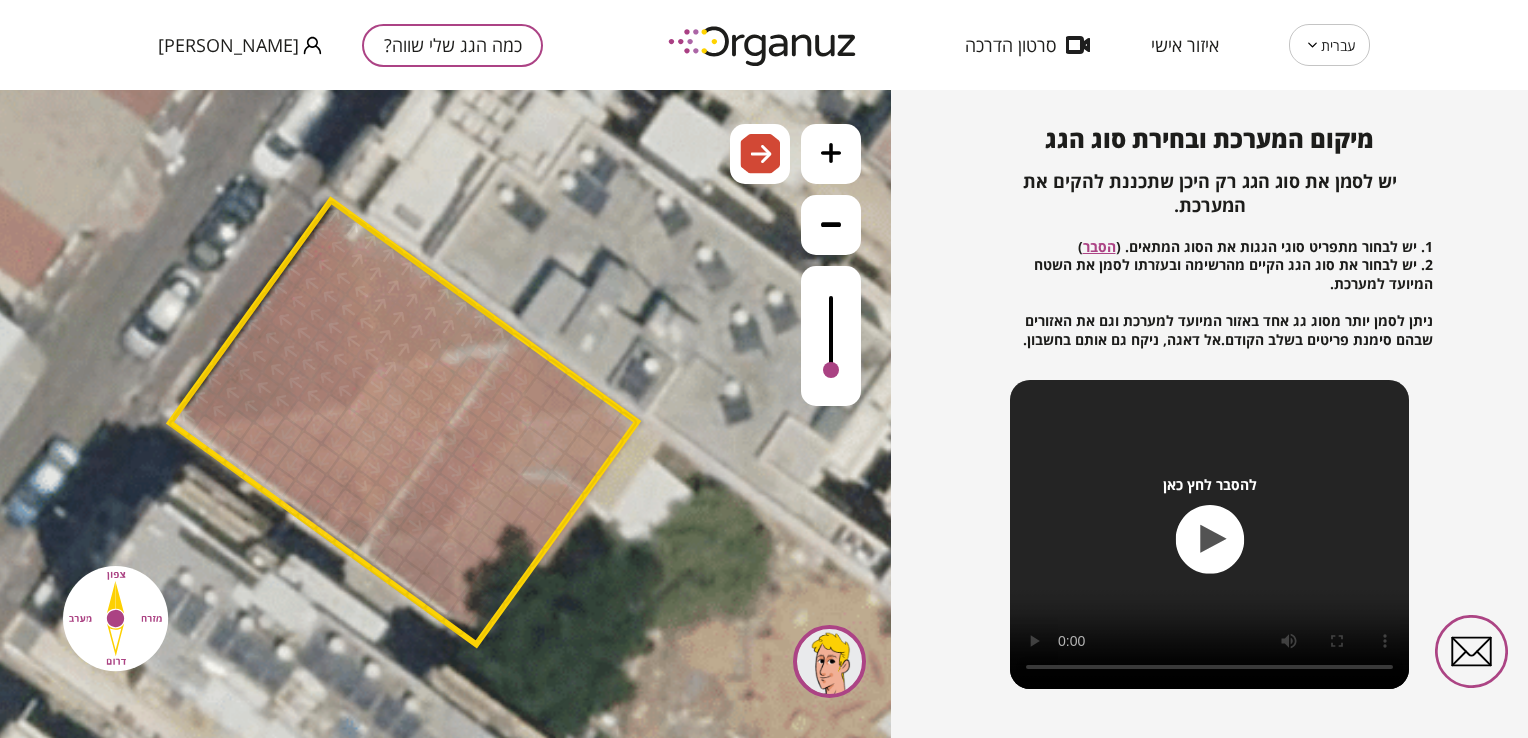 click at bounding box center (521, 379) 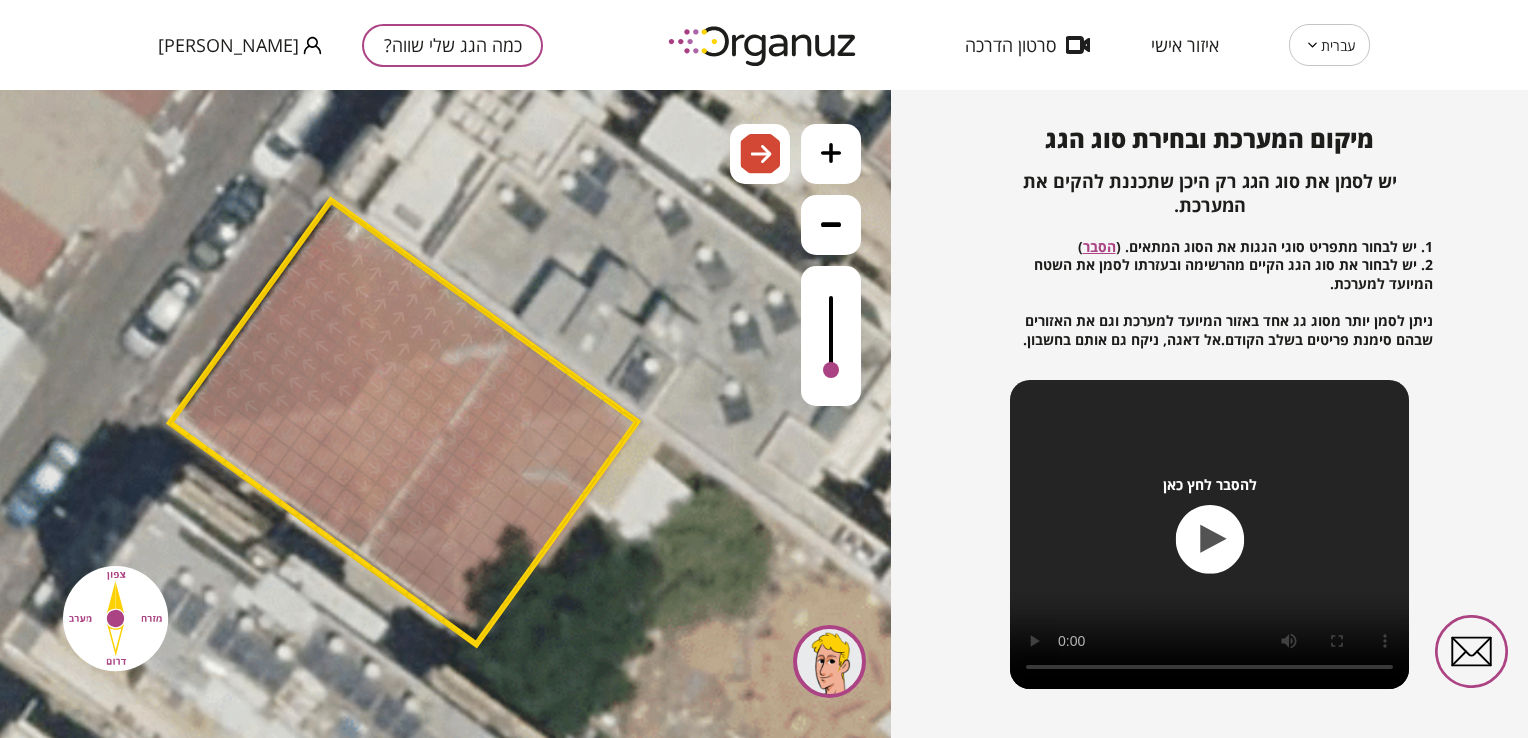 click at bounding box center (515, 348) 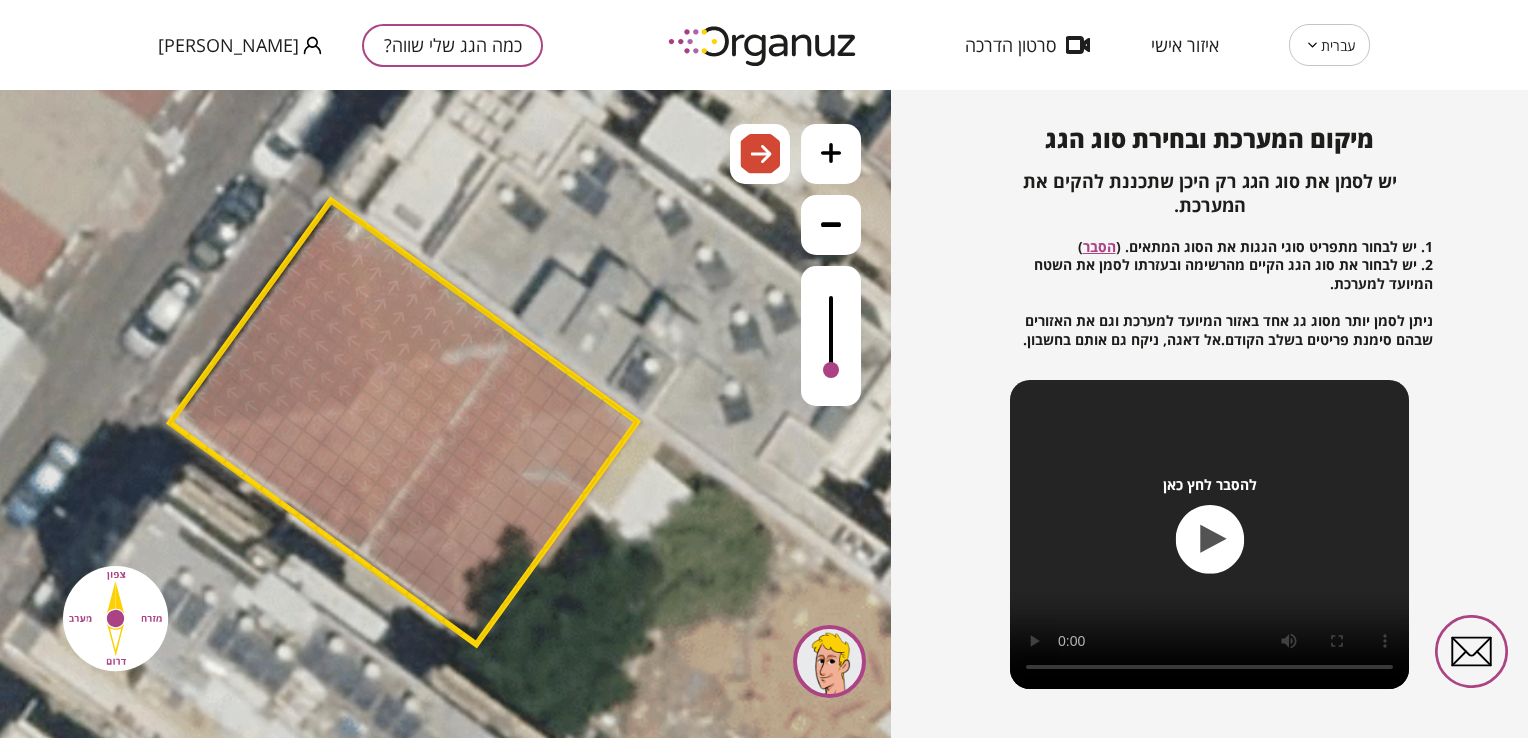 click at bounding box center [370, 548] 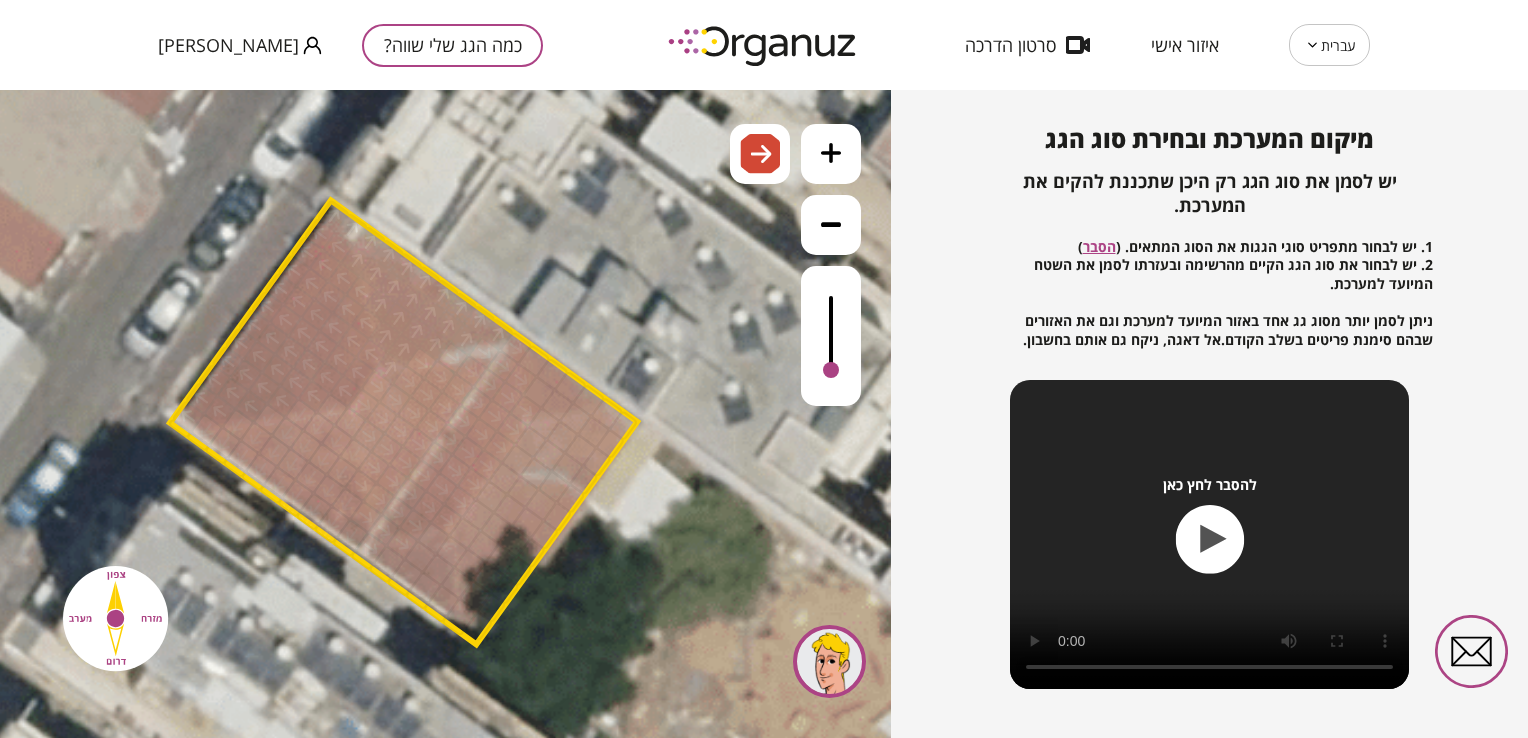 click at bounding box center (402, 543) 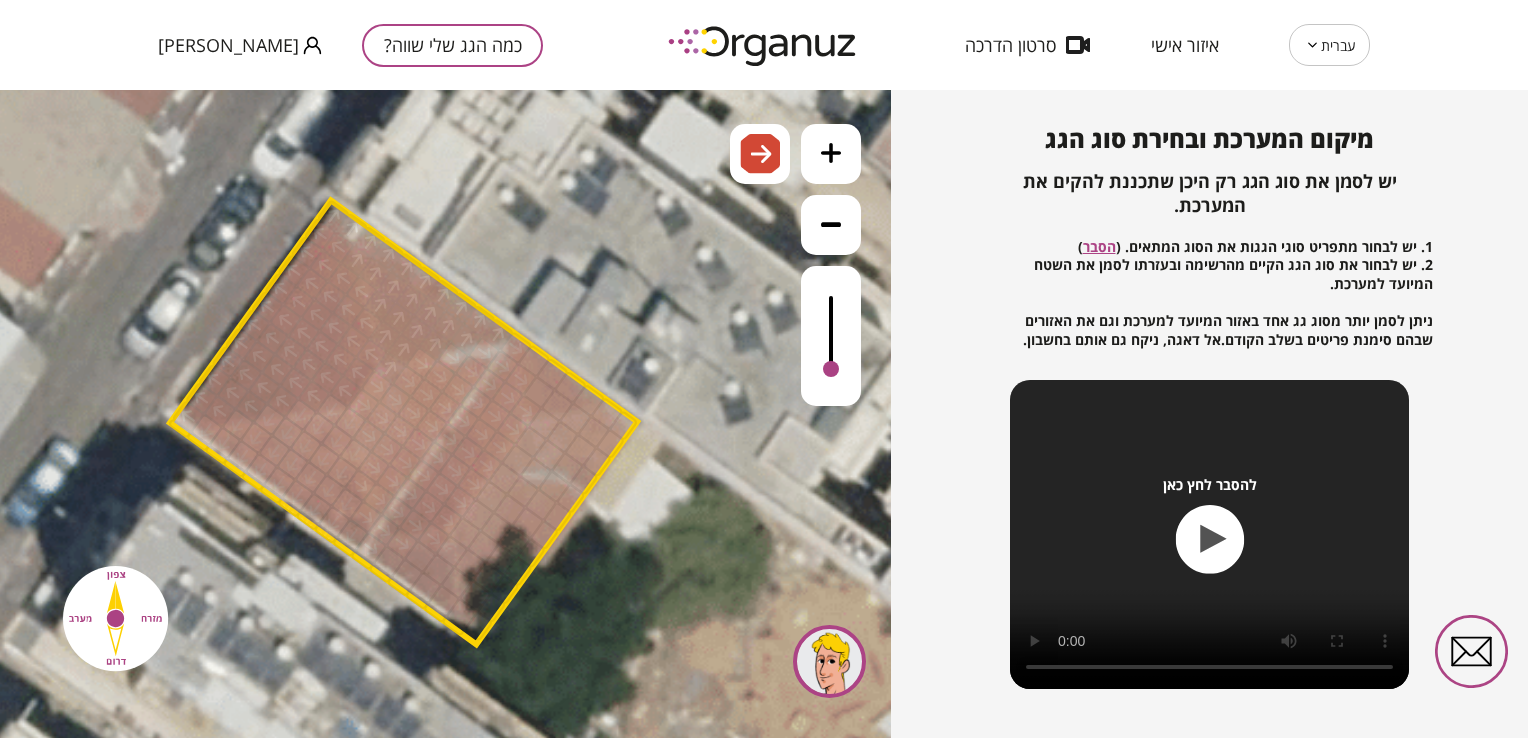 click at bounding box center (831, 369) 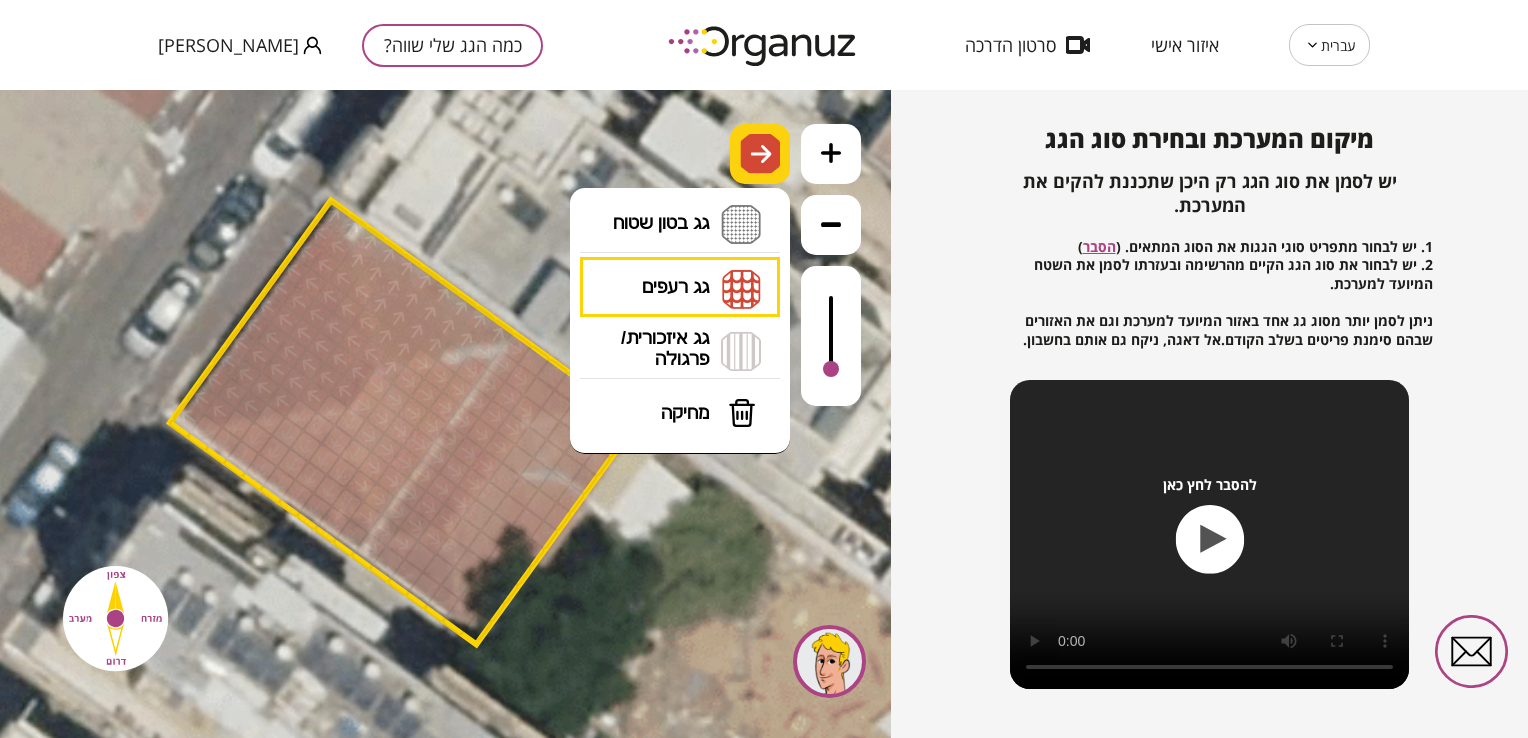click at bounding box center (760, 154) 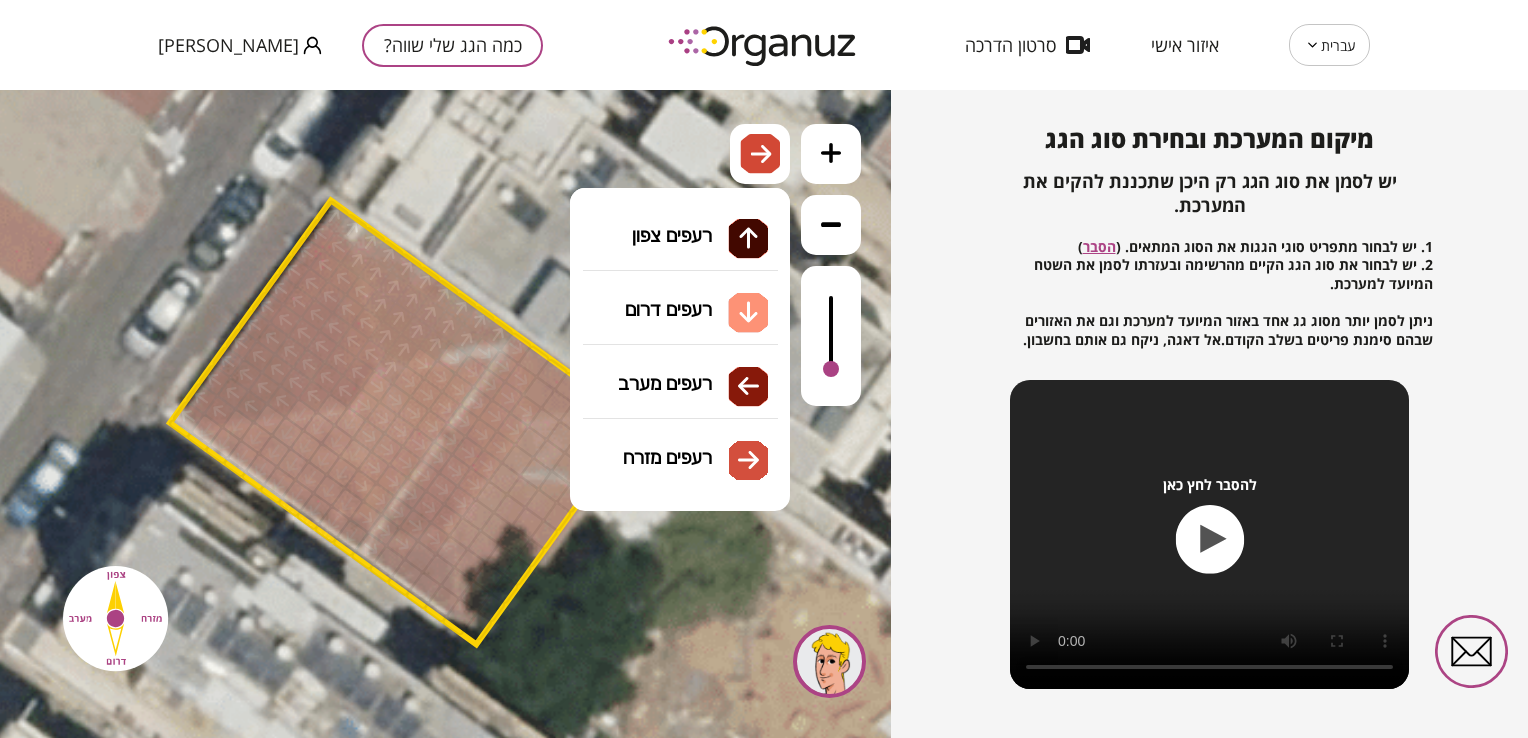 click on "גג רעפים
רעפים צפון
רעפים דרום
רעפים מערב
רעפים מזרח" at bounding box center (680, 288) 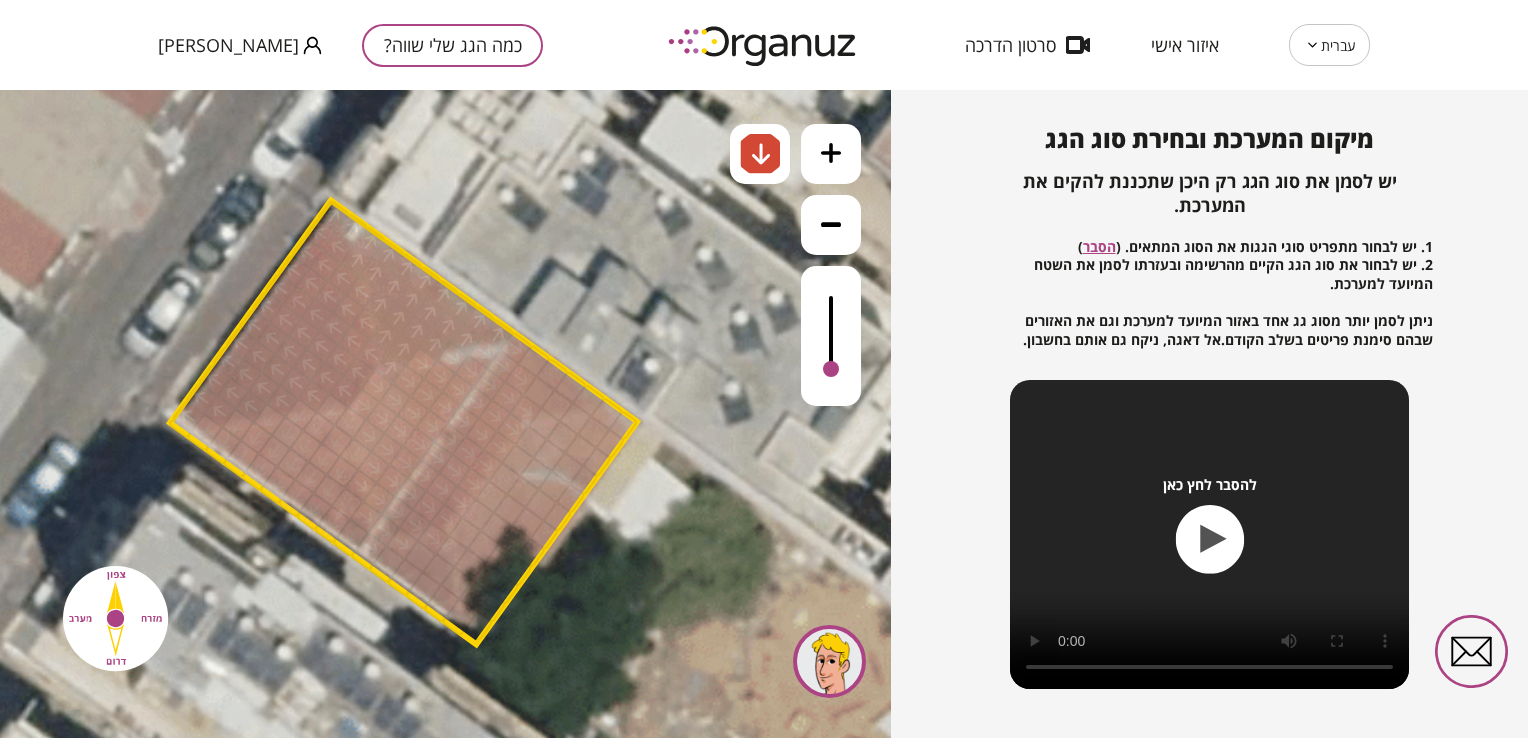 click on ".st0 {
fill: #FFFFFF;
}
0" at bounding box center (445, 414) 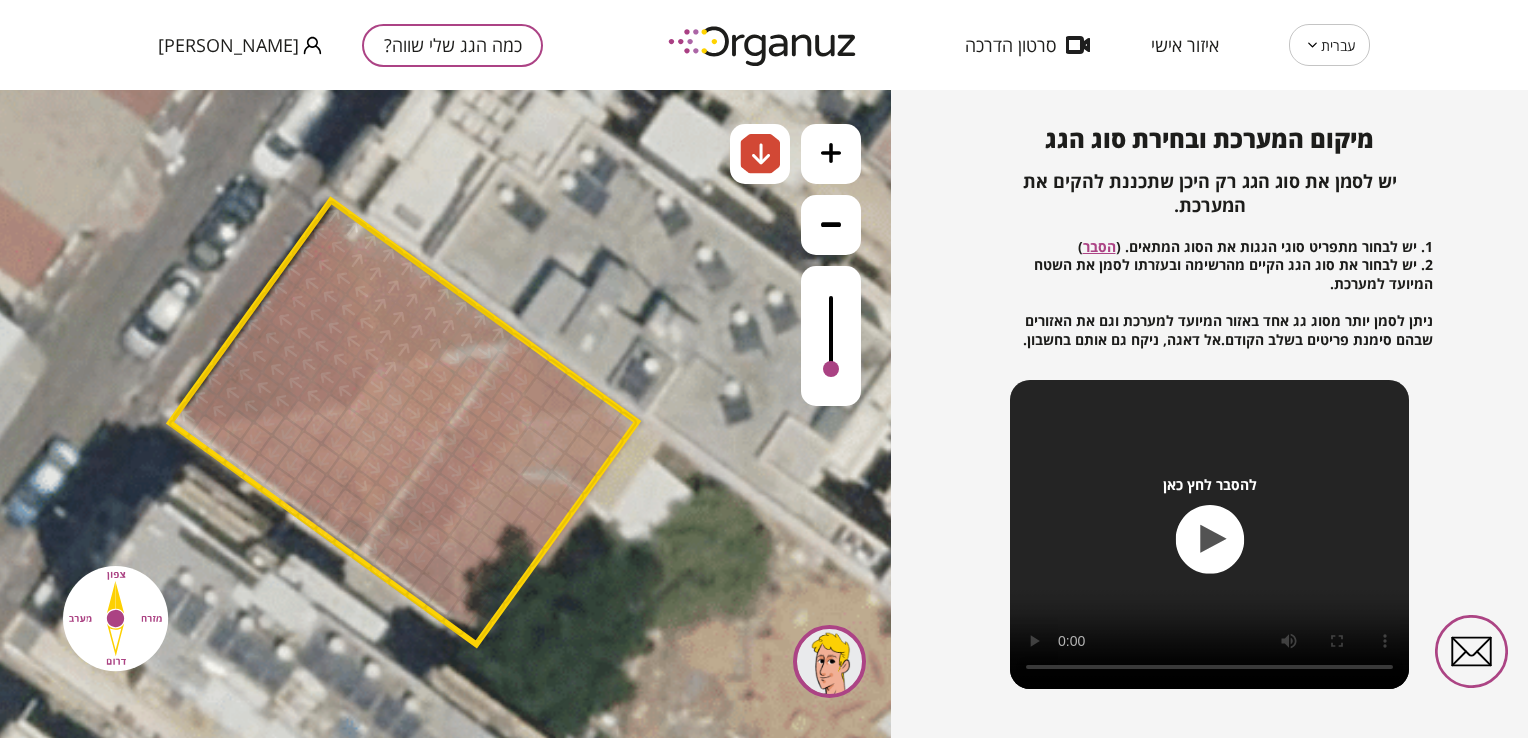 drag, startPoint x: 407, startPoint y: 555, endPoint x: 417, endPoint y: 554, distance: 10.049875 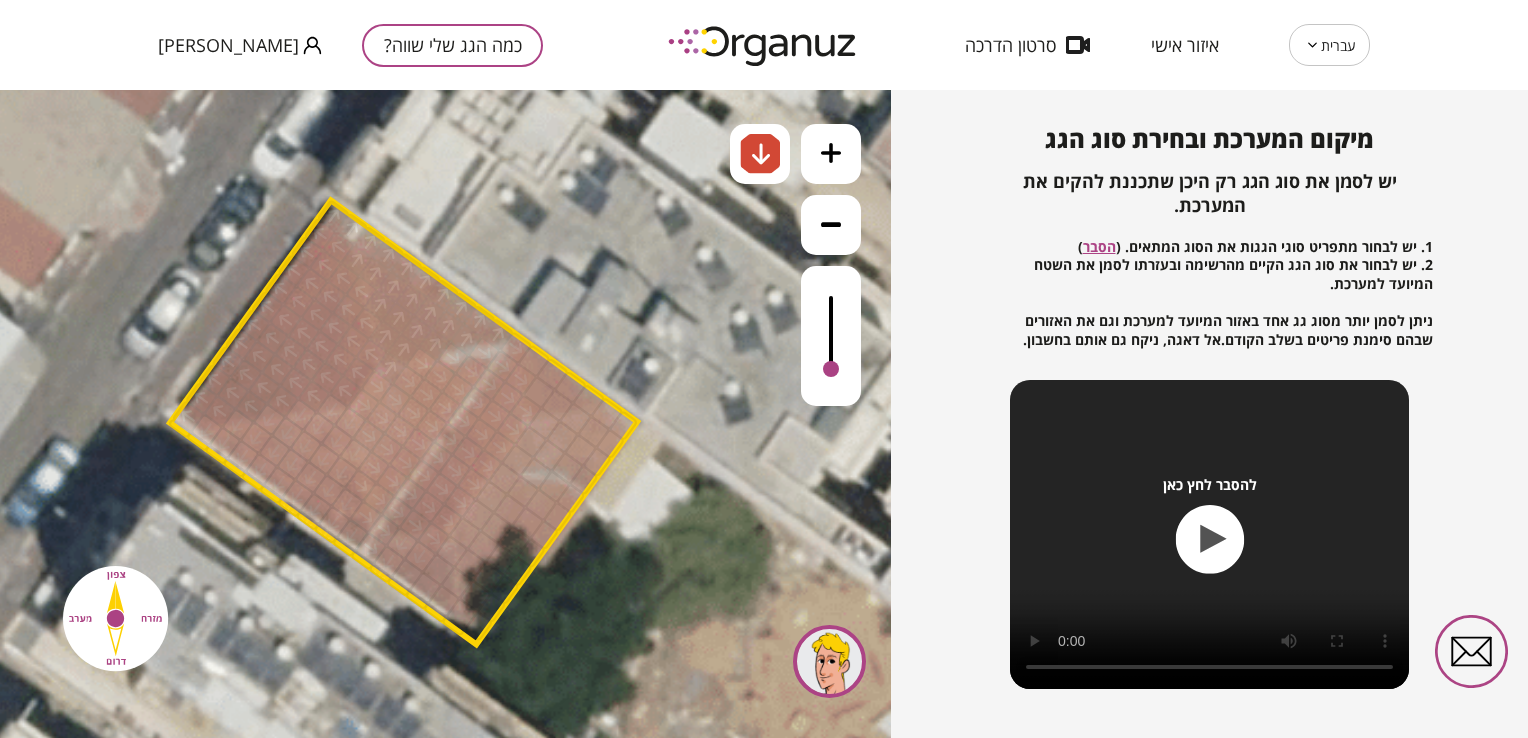 click at bounding box center [402, 543] 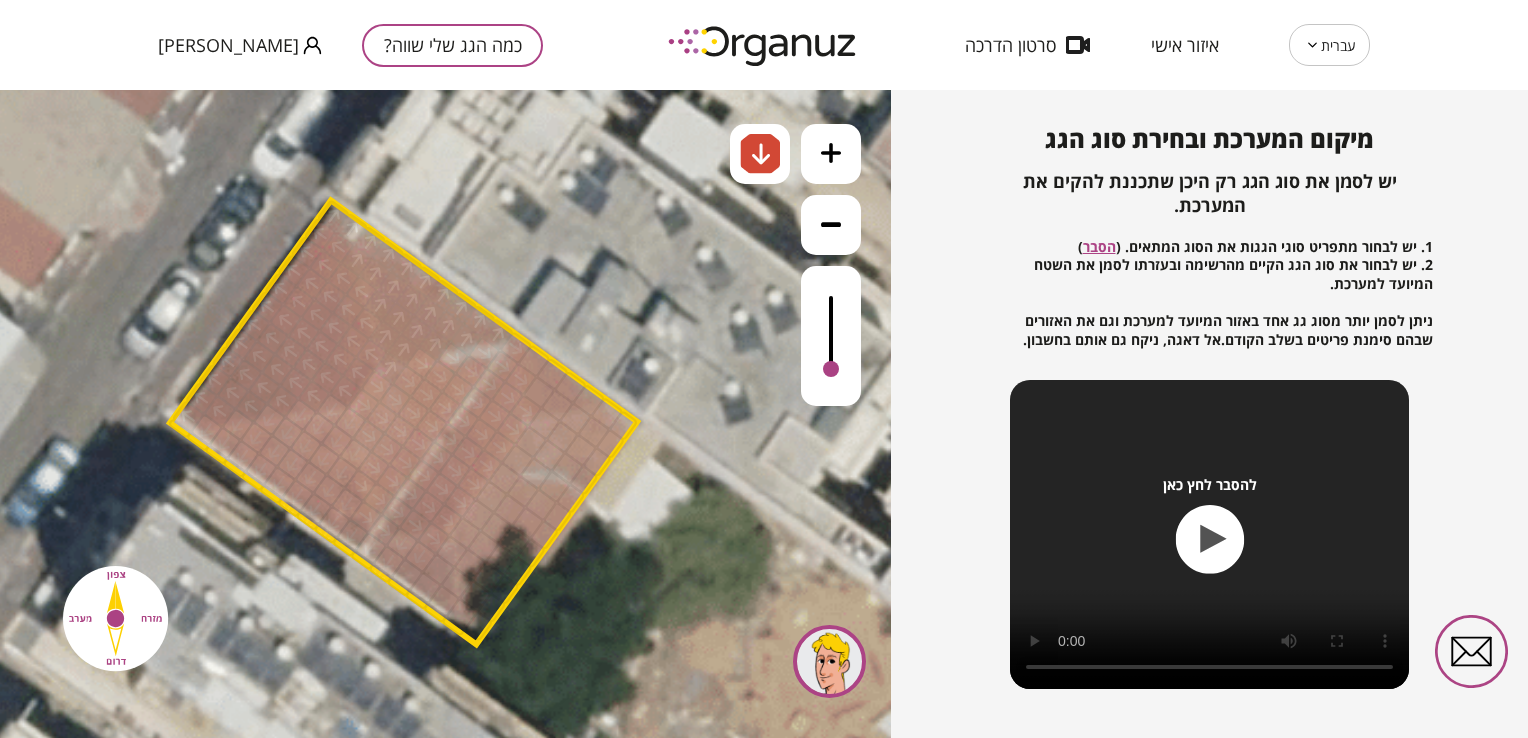 click at bounding box center [433, 538] 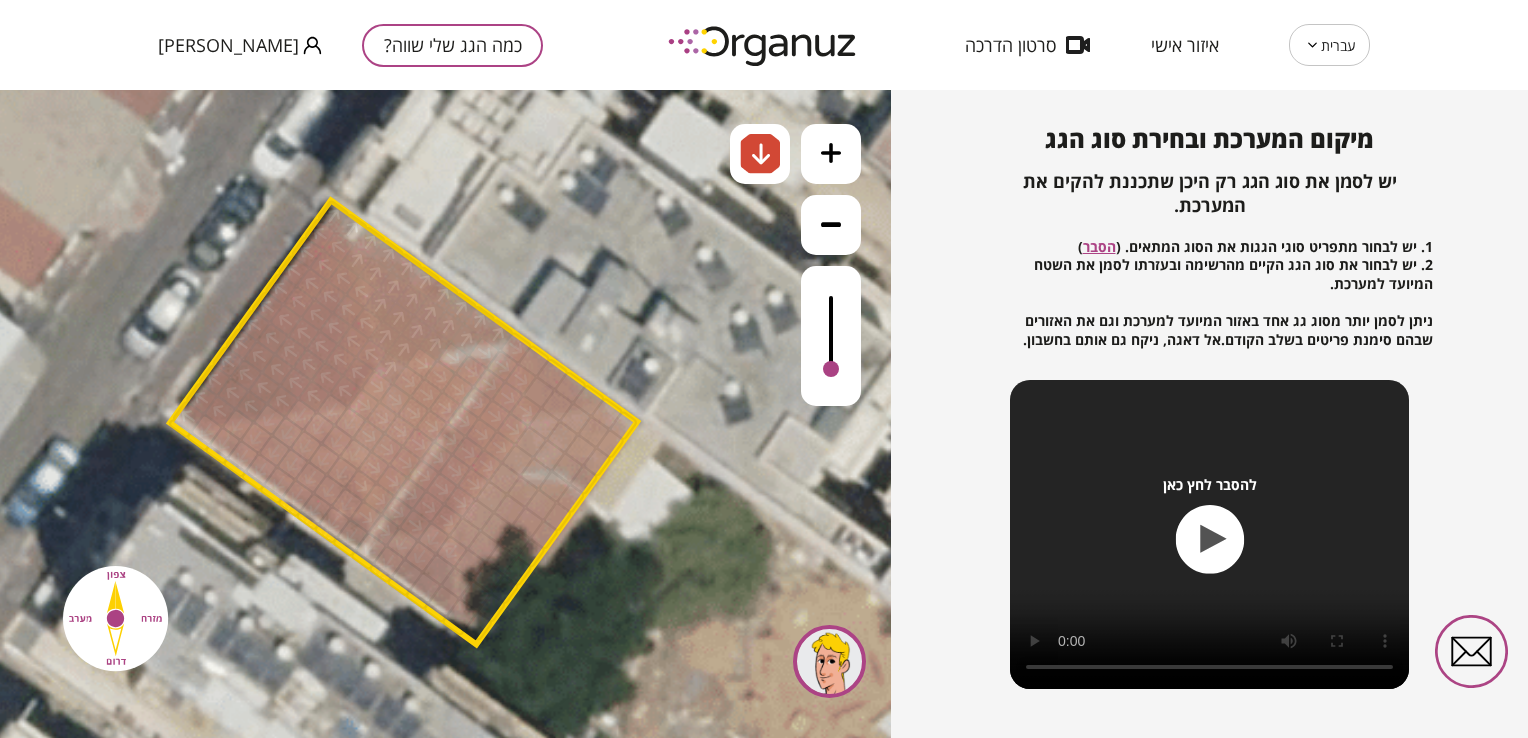 drag, startPoint x: 443, startPoint y: 552, endPoint x: 447, endPoint y: 568, distance: 16.492422 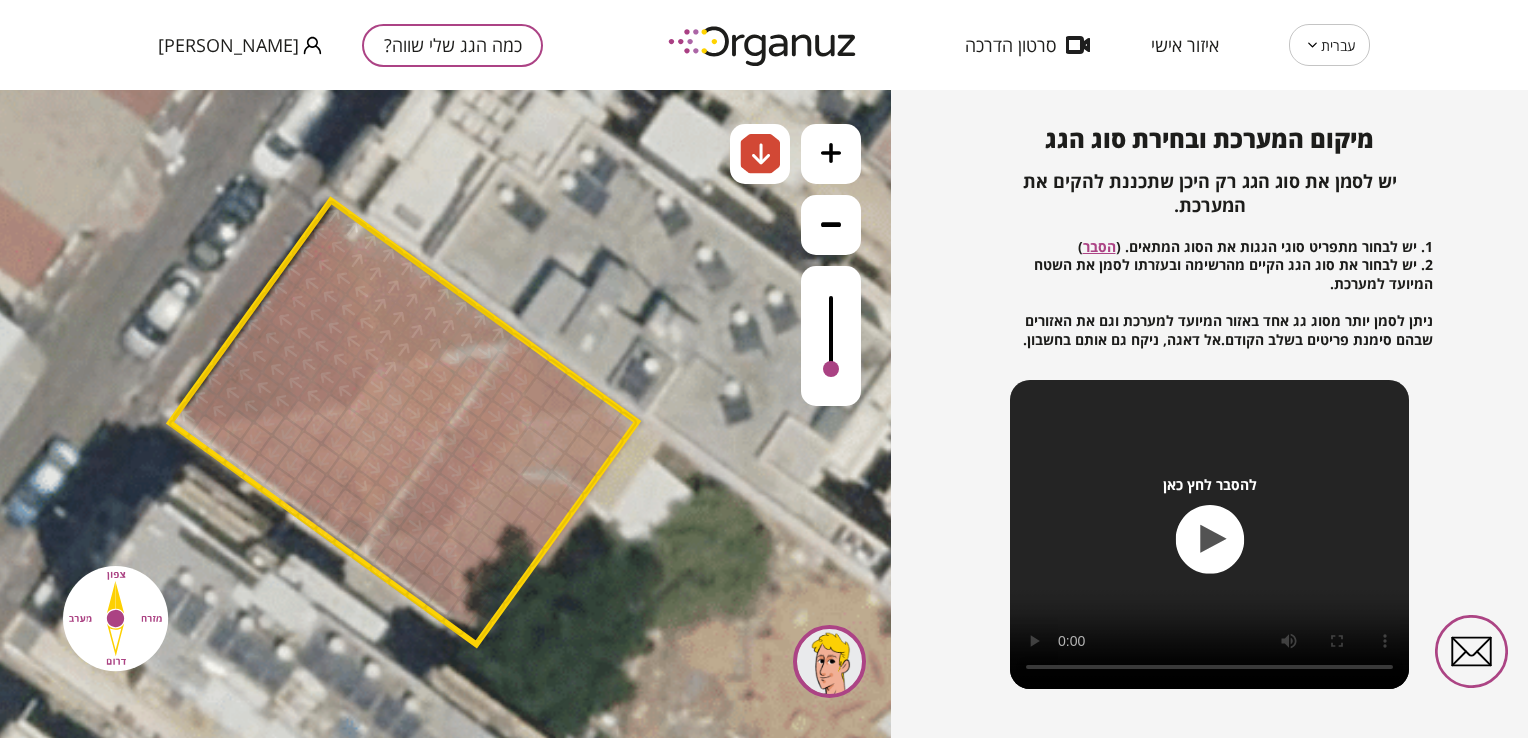 drag, startPoint x: 451, startPoint y: 581, endPoint x: 459, endPoint y: 604, distance: 24.351591 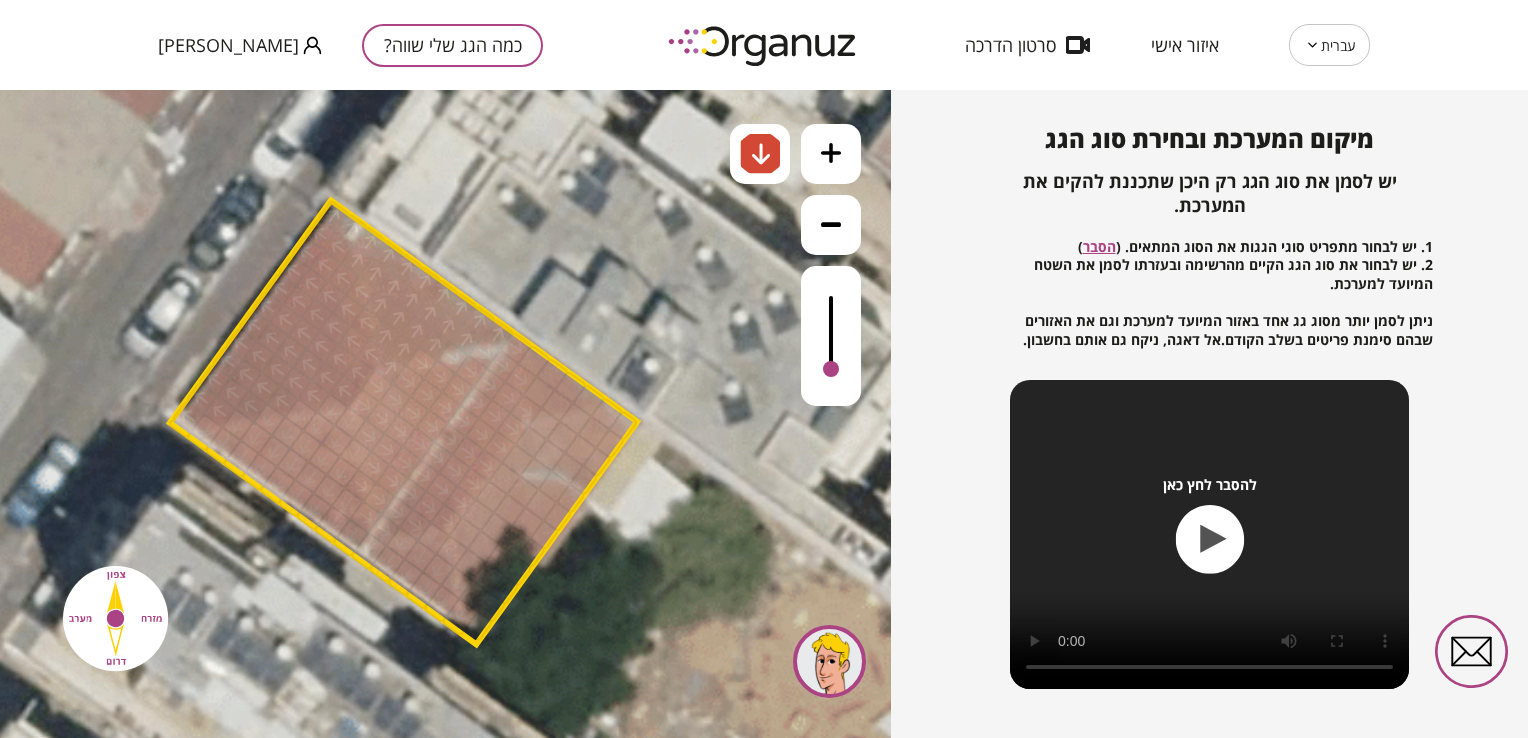 drag, startPoint x: 432, startPoint y: 599, endPoint x: 466, endPoint y: 615, distance: 37.576588 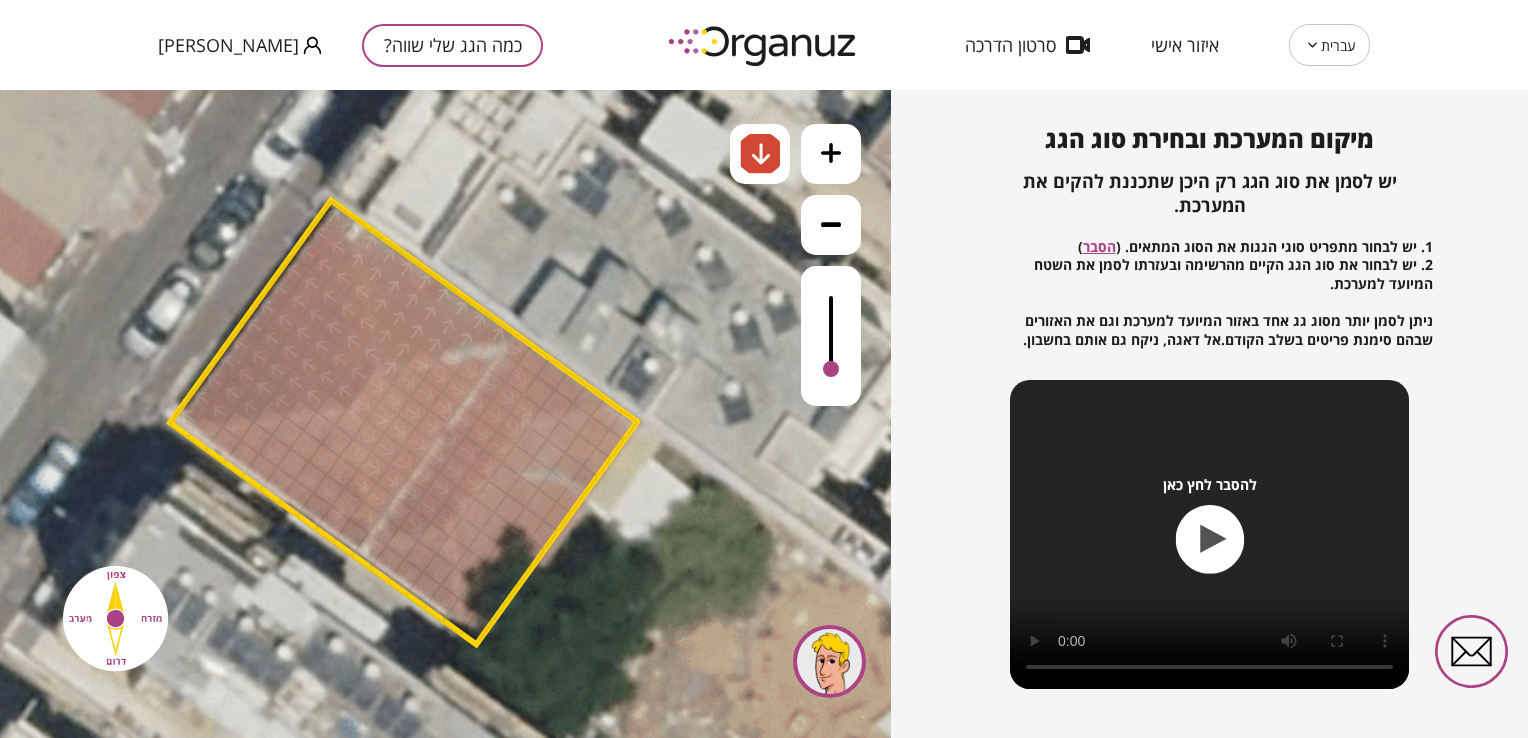 drag, startPoint x: 467, startPoint y: 615, endPoint x: 483, endPoint y: 634, distance: 24.839485 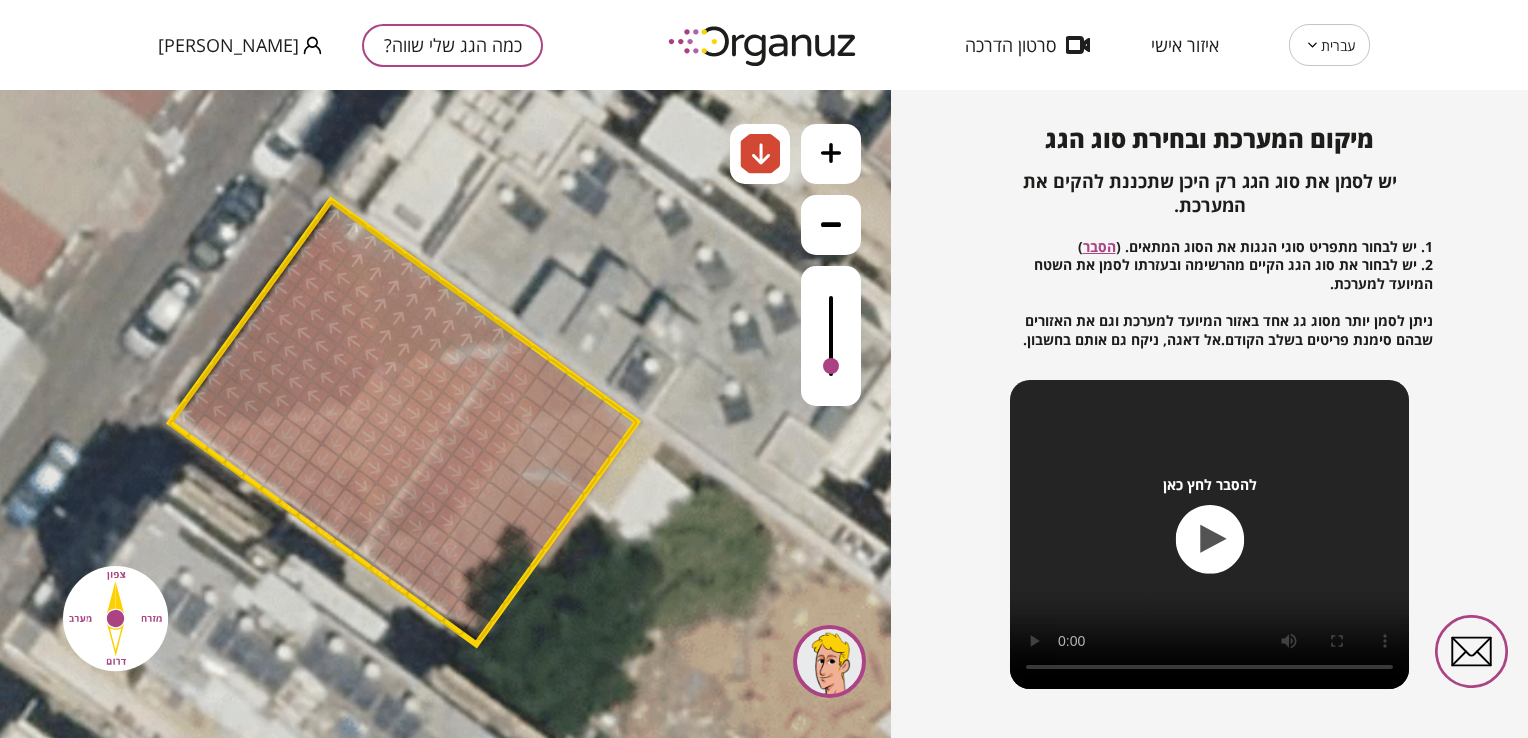click at bounding box center [831, 336] 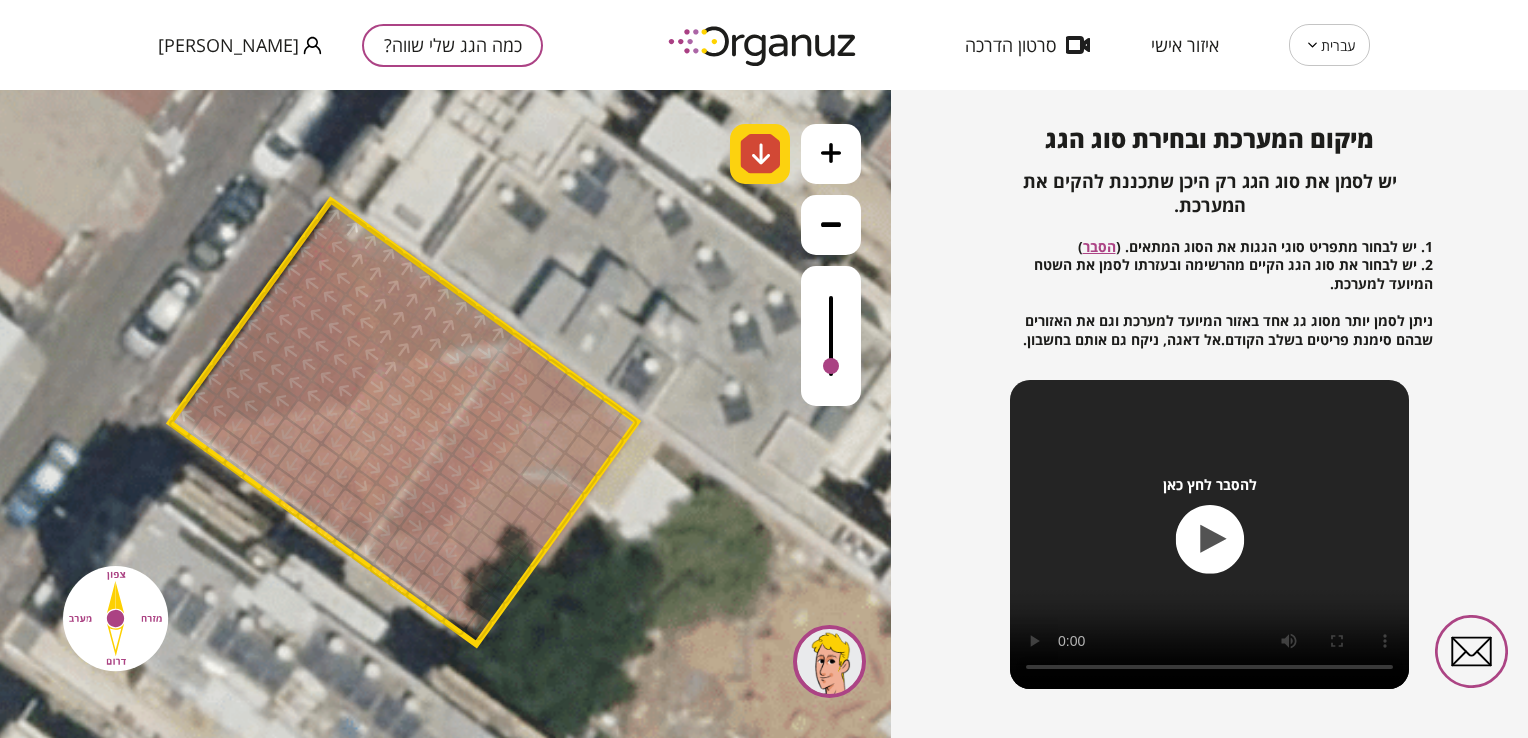 click at bounding box center [760, 154] 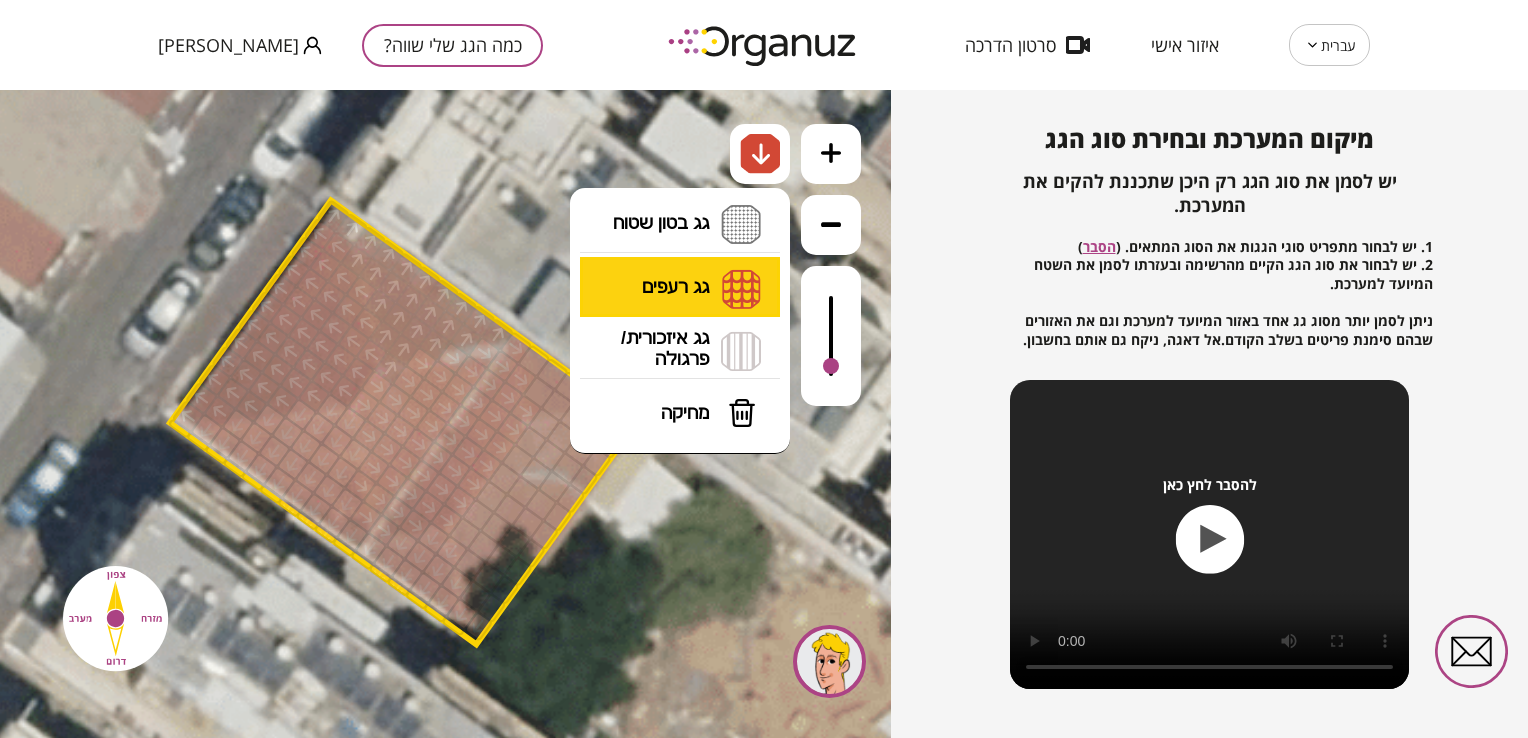click on "גג רעפים
רעפים צפון
רעפים דרום
רעפים מערב
רעפים מזרח" at bounding box center [680, 288] 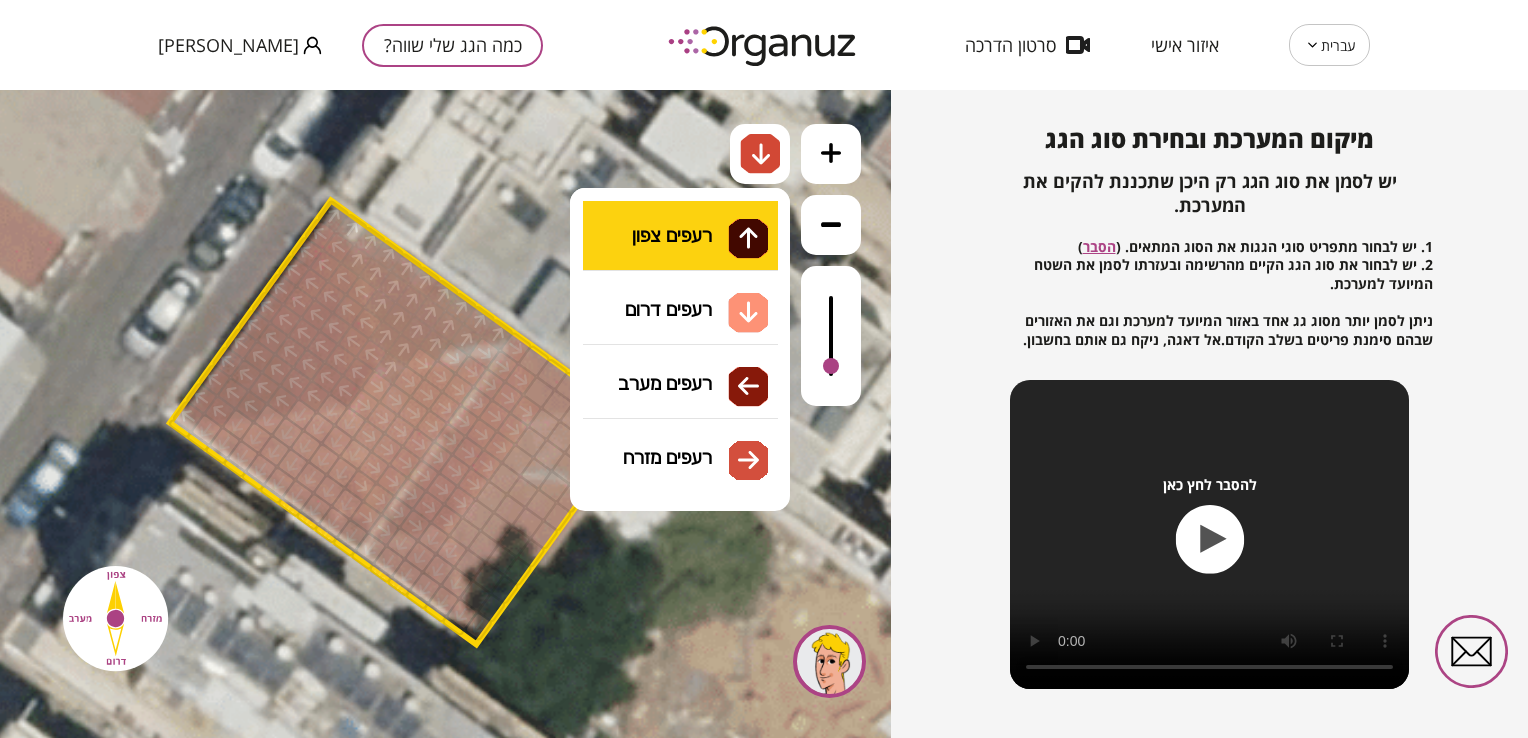 click on ".st0 {
fill: #FFFFFF;
}
0" at bounding box center [445, 414] 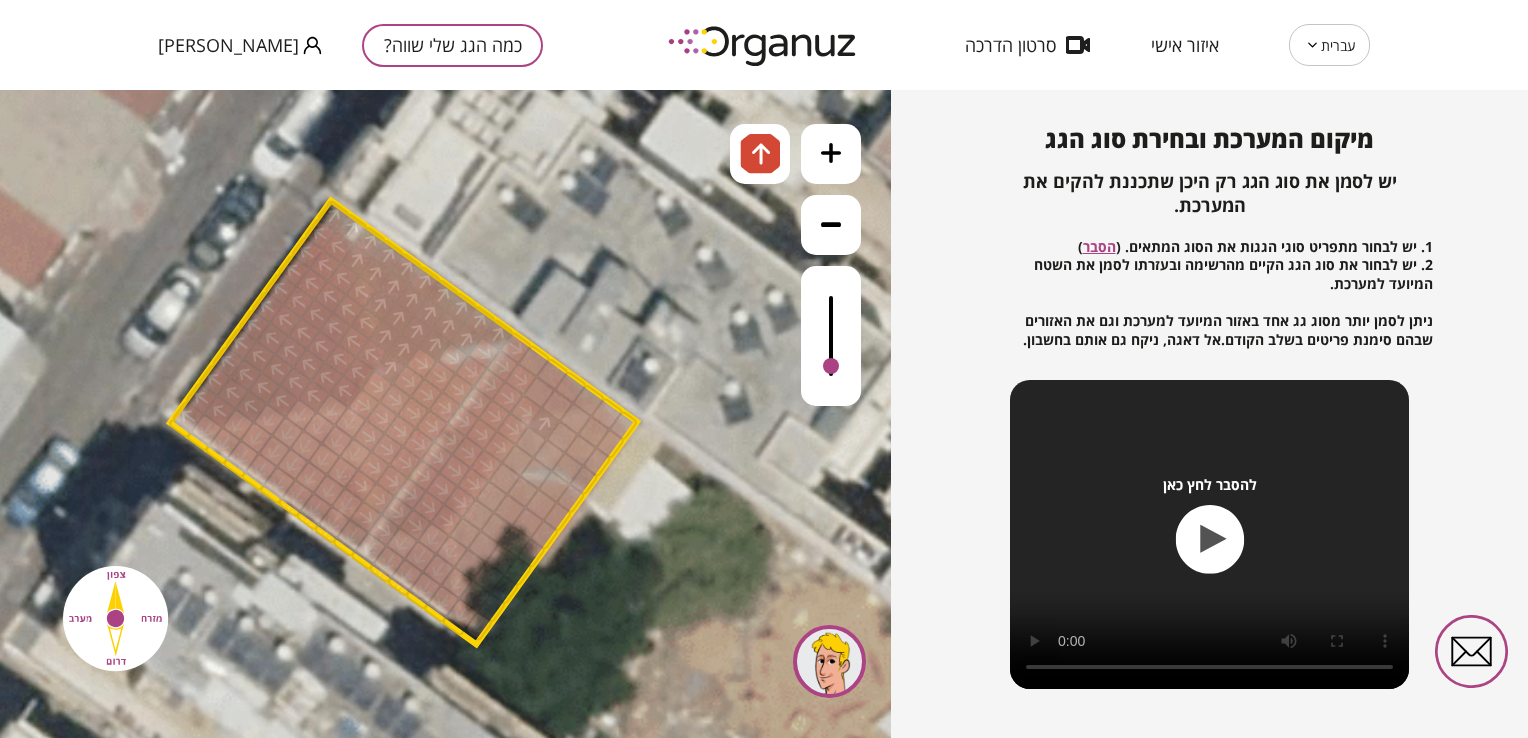 click at bounding box center [544, 424] 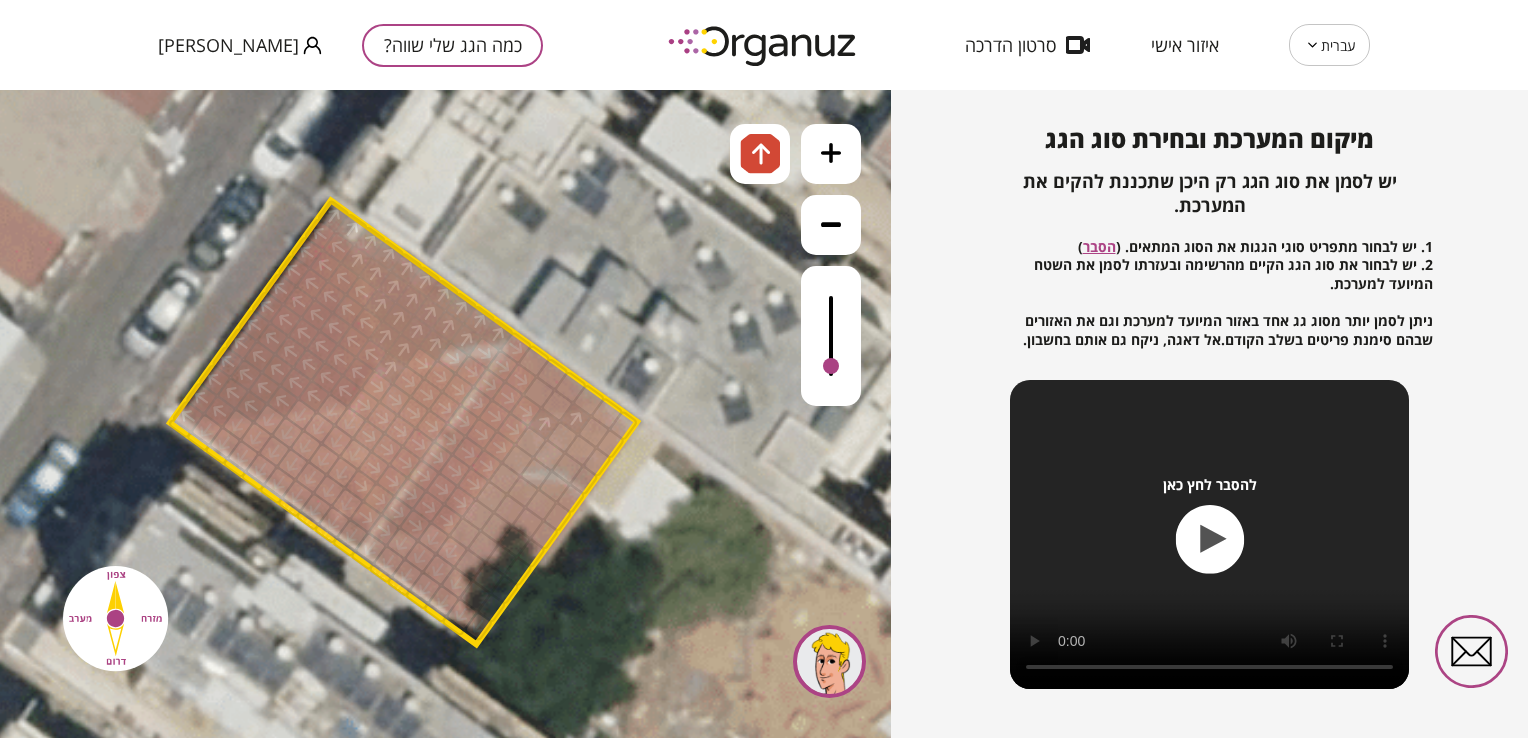 click at bounding box center (575, 419) 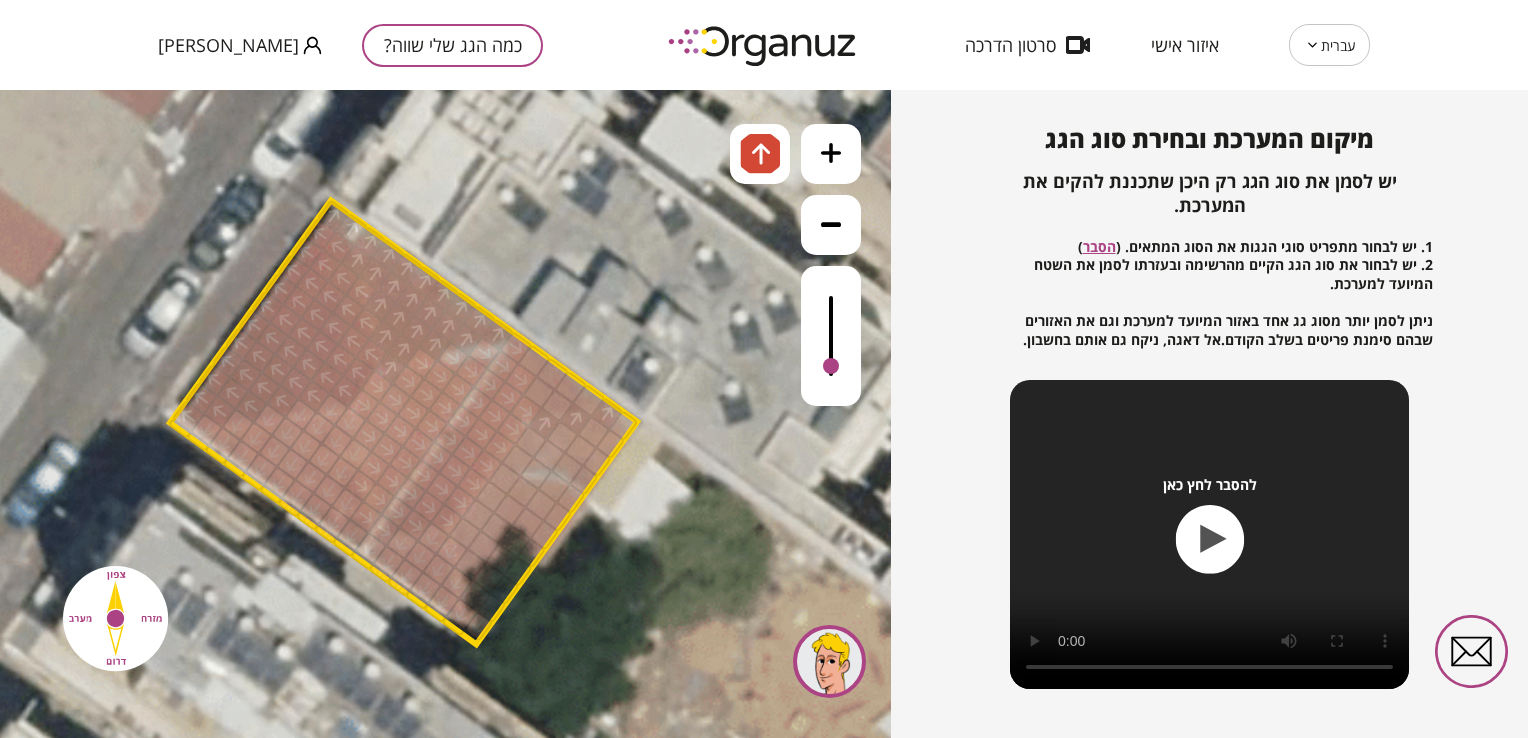 click at bounding box center [607, 414] 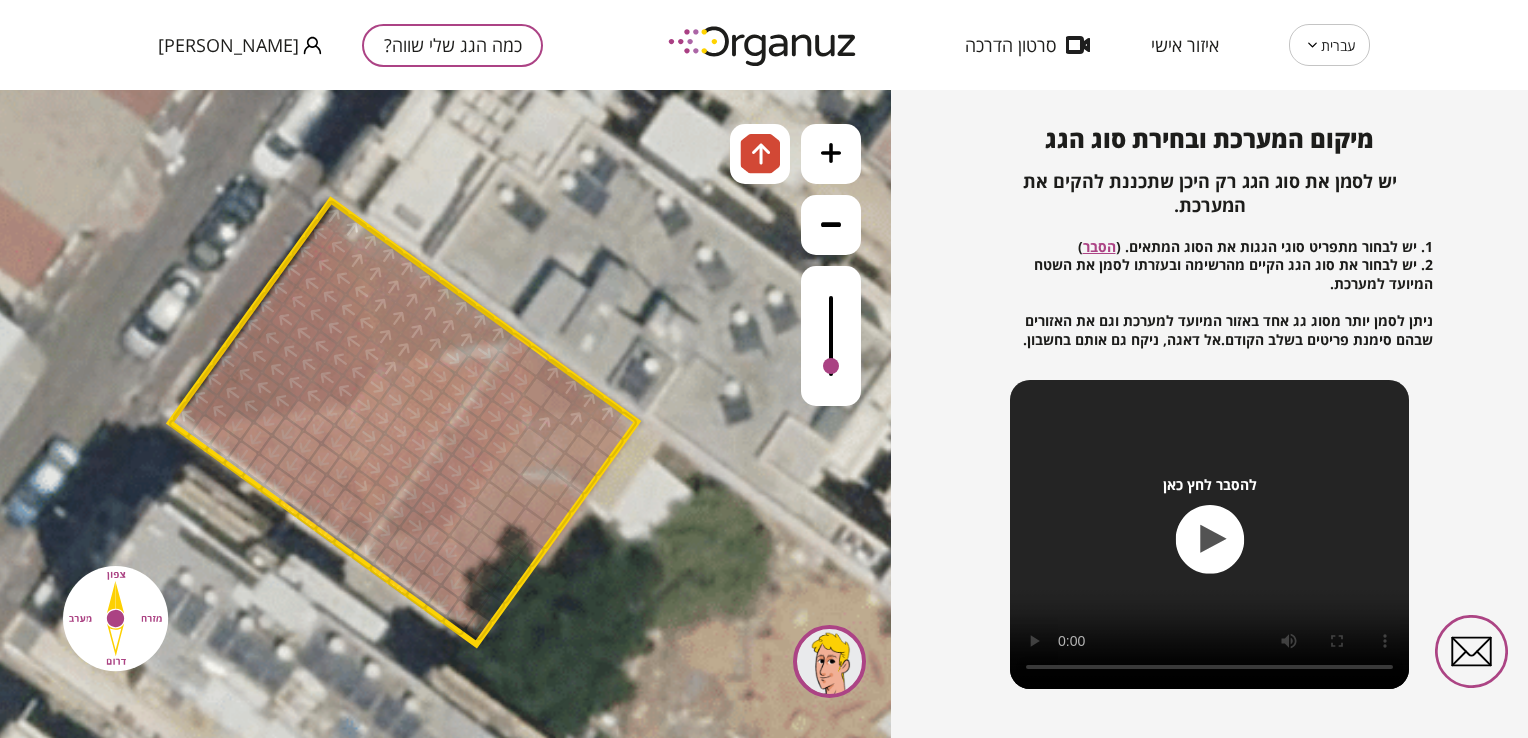 drag, startPoint x: 588, startPoint y: 400, endPoint x: 544, endPoint y: 370, distance: 53.25411 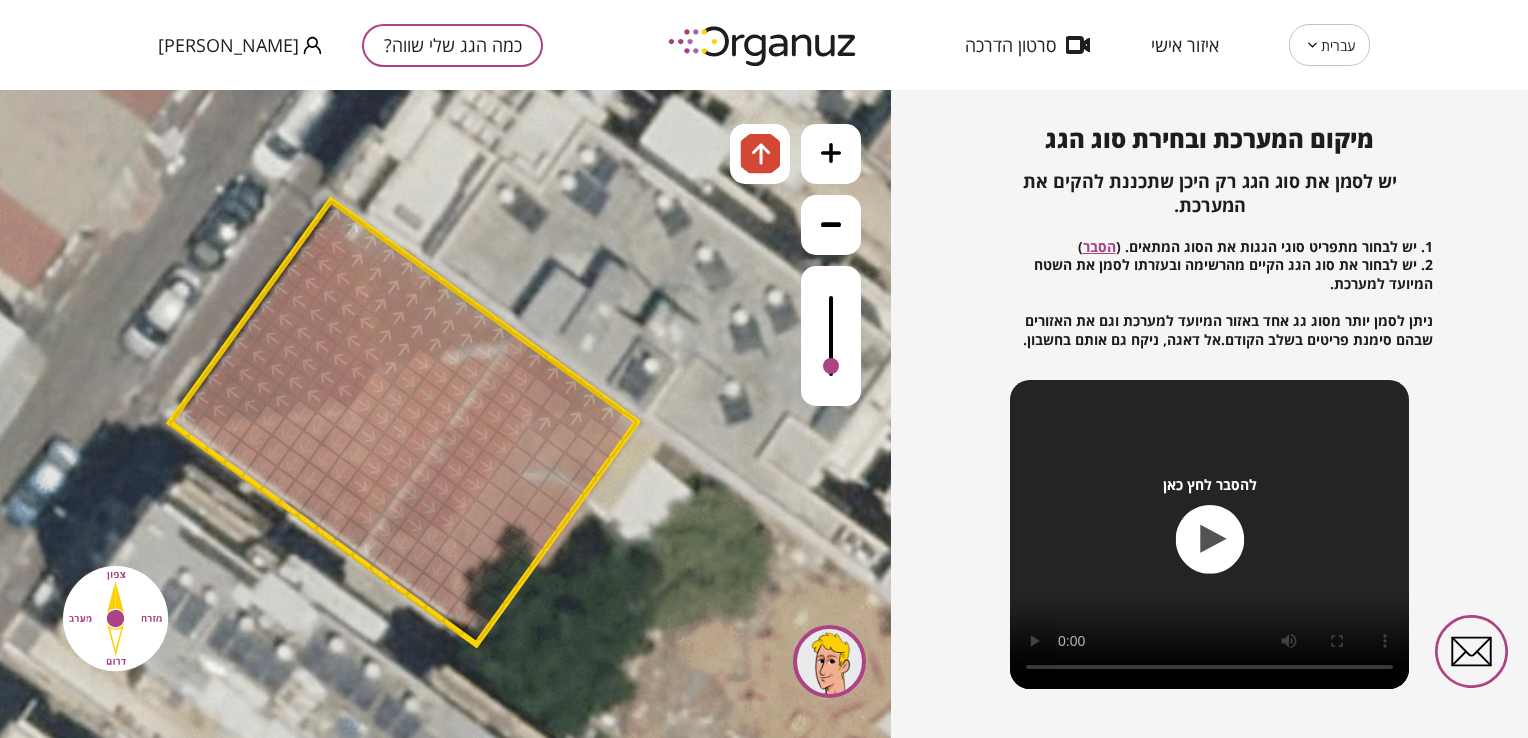 click at bounding box center [534, 361] 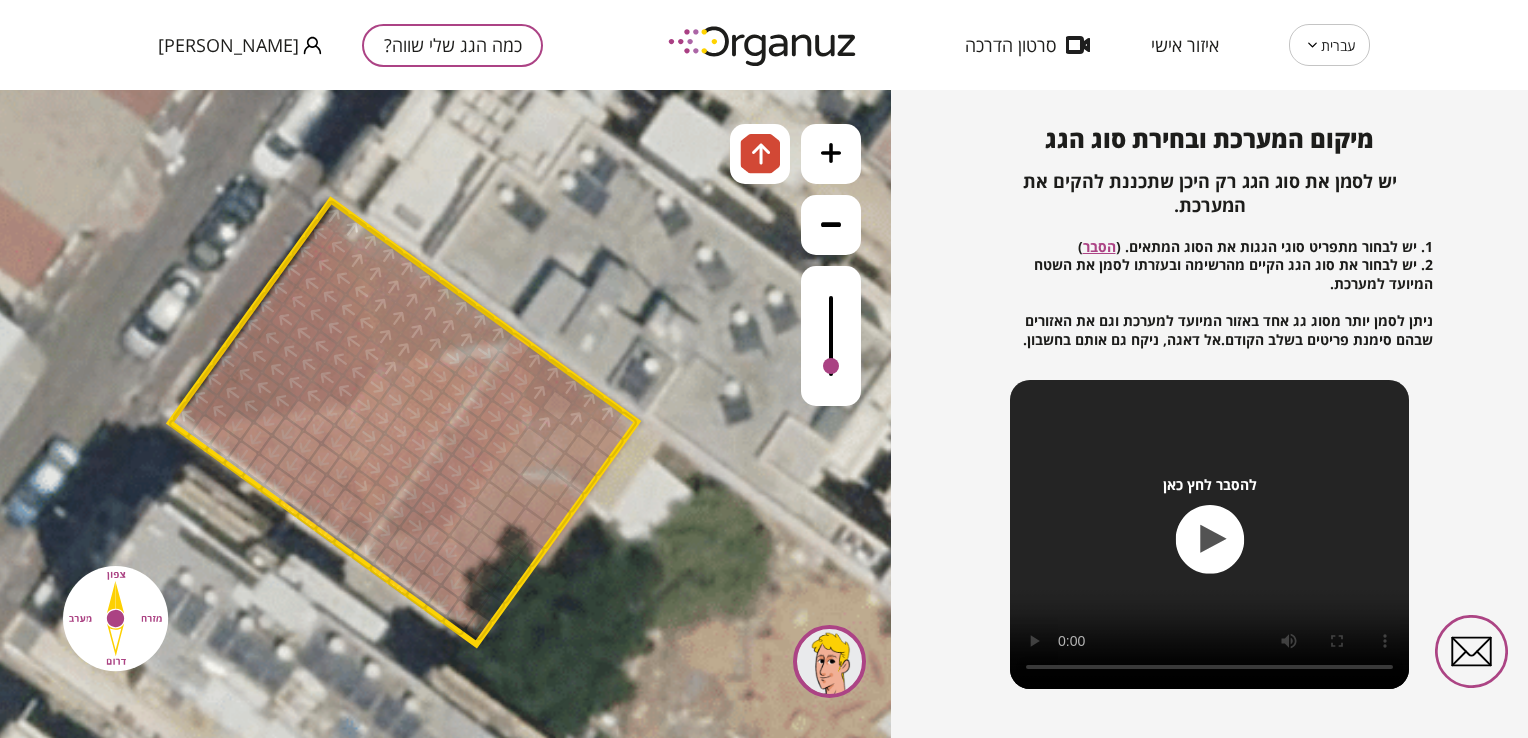drag, startPoint x: 537, startPoint y: 396, endPoint x: 555, endPoint y: 406, distance: 20.59126 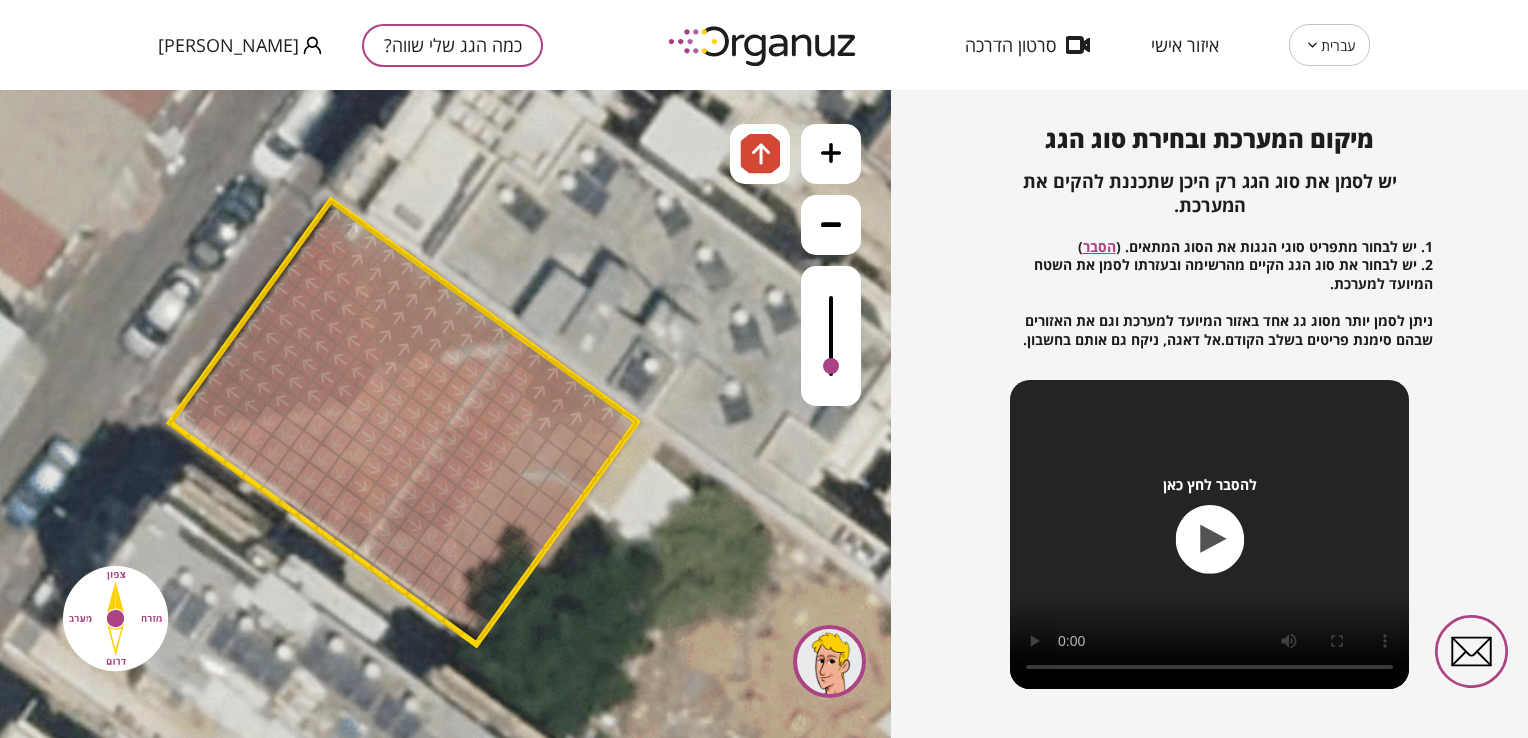 click at bounding box center (557, 405) 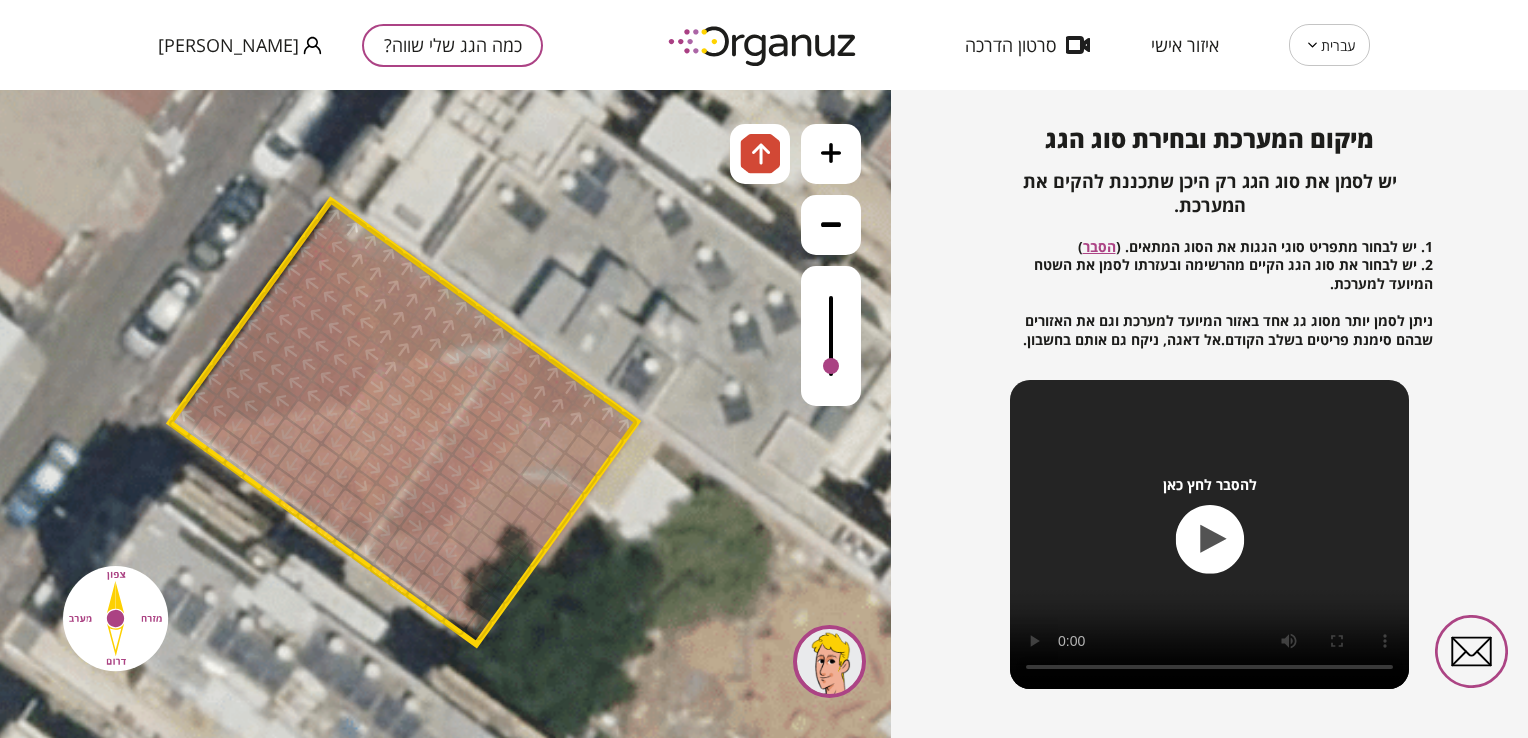 click at bounding box center [623, 426] 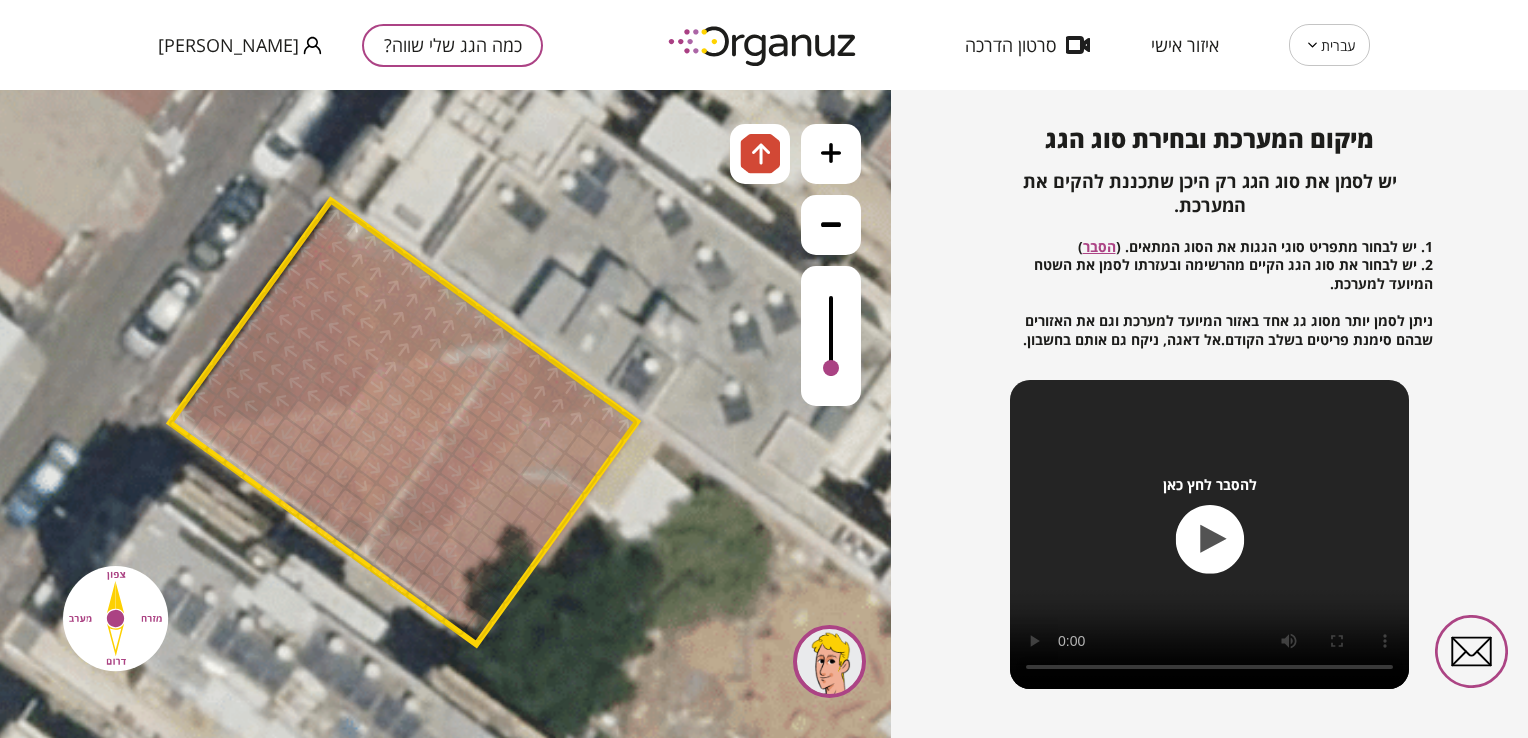 drag, startPoint x: 826, startPoint y: 365, endPoint x: 835, endPoint y: 370, distance: 10.29563 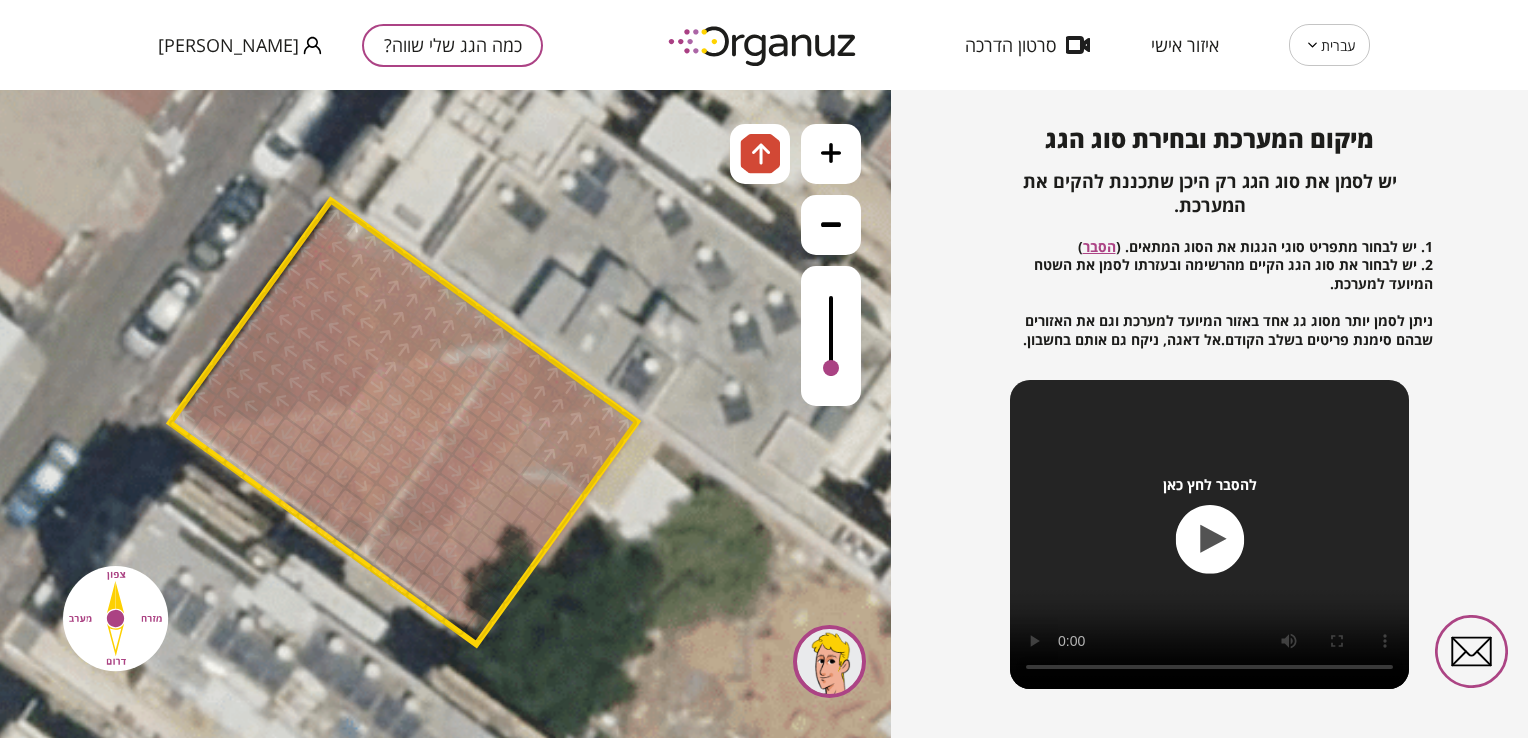 drag, startPoint x: 580, startPoint y: 474, endPoint x: 547, endPoint y: 446, distance: 43.27817 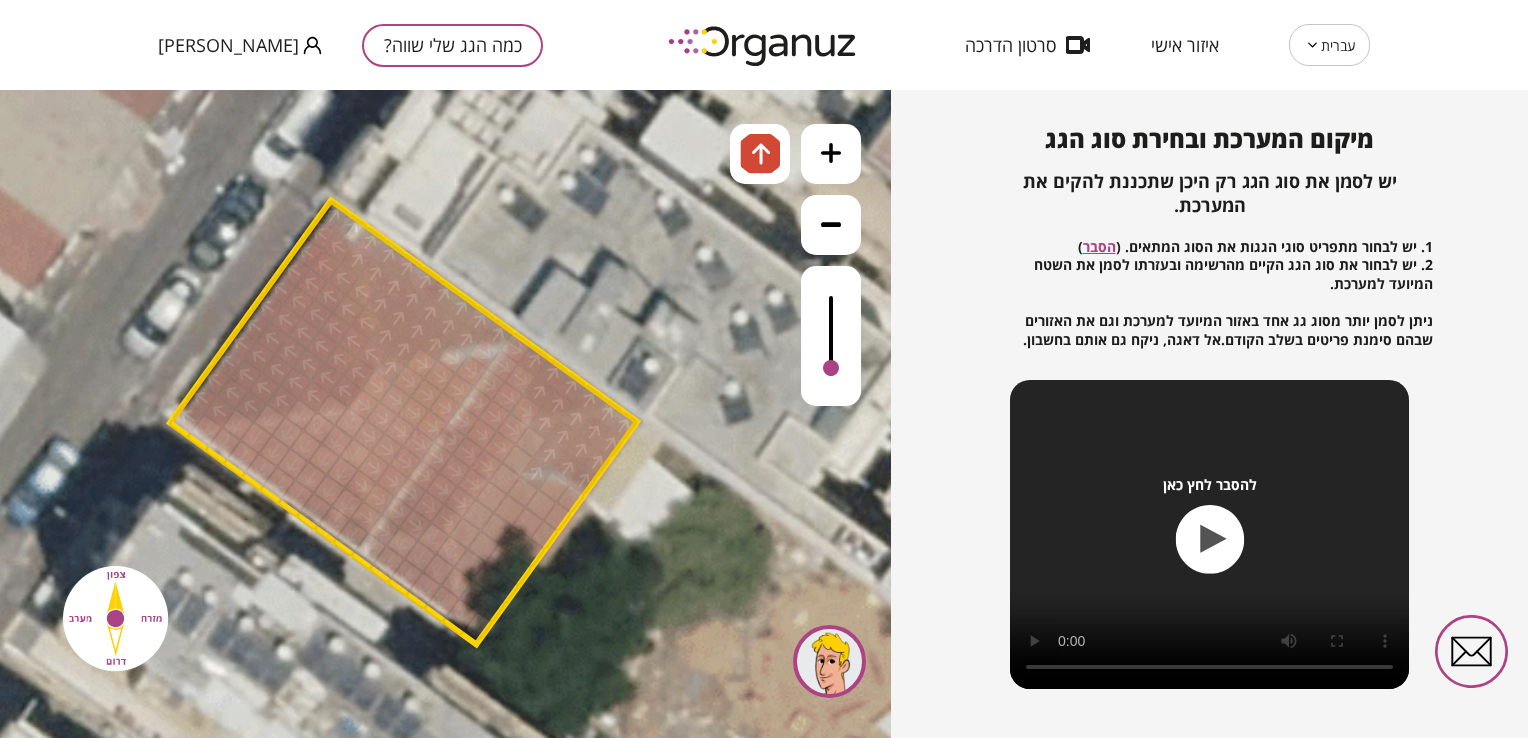 click at bounding box center [536, 473] 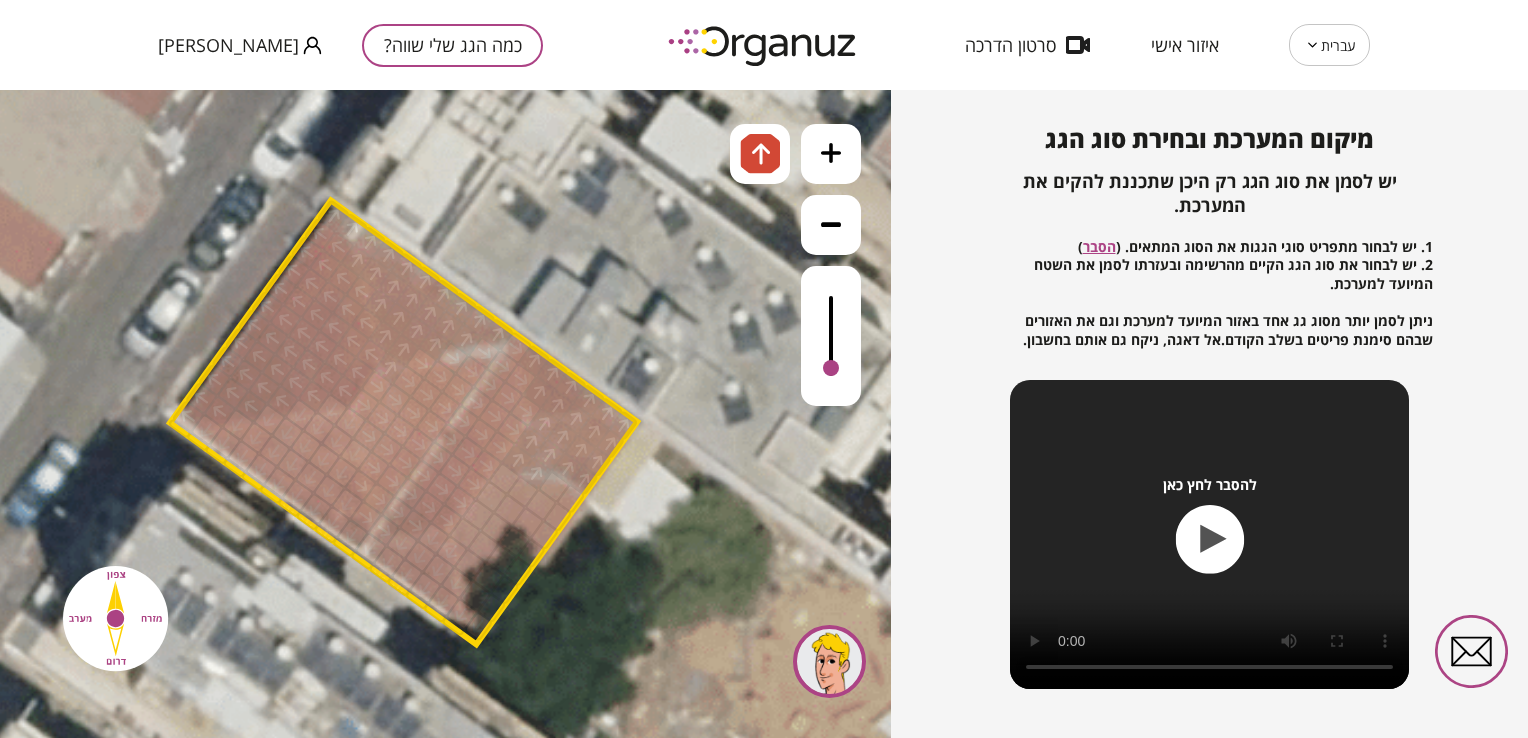 drag, startPoint x: 523, startPoint y: 438, endPoint x: 538, endPoint y: 430, distance: 17 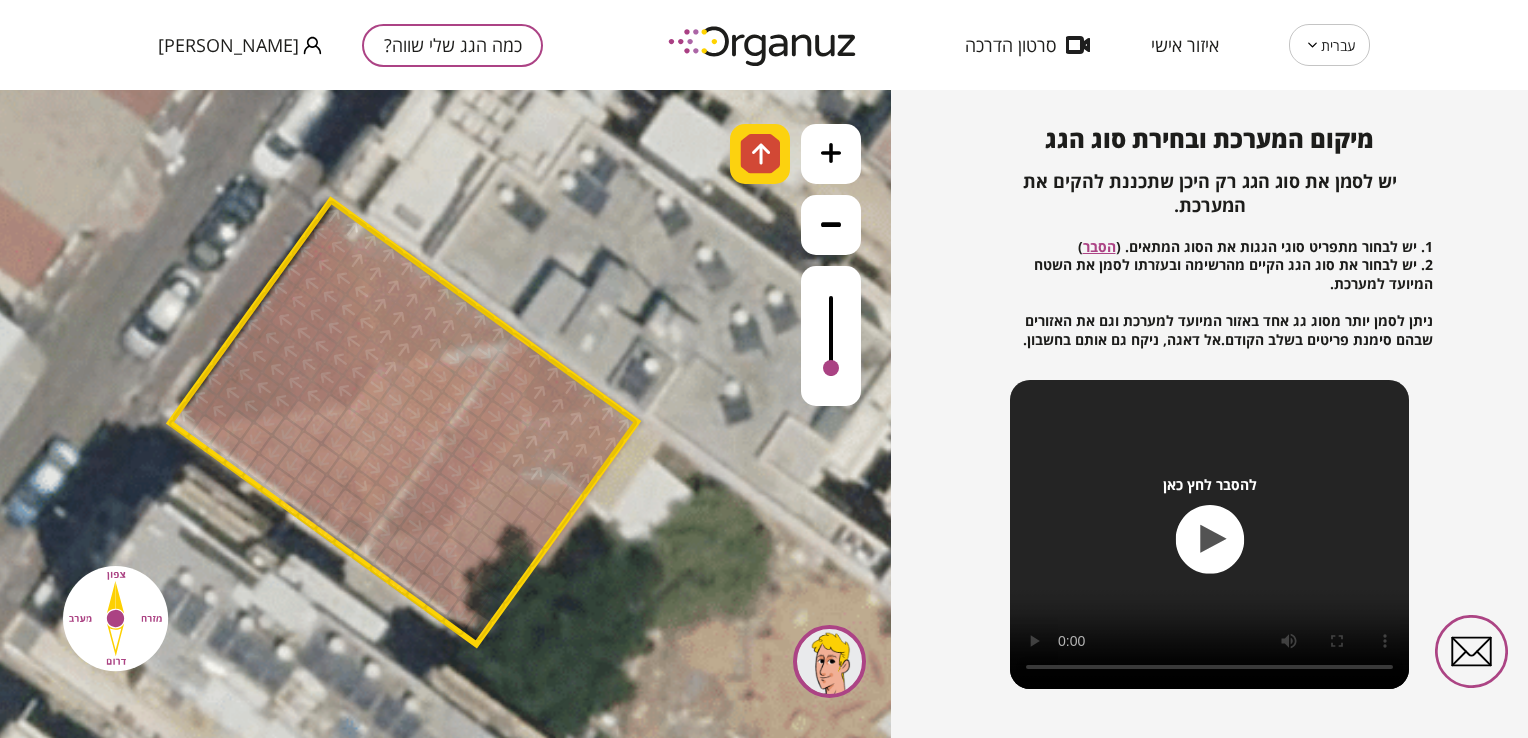 click at bounding box center (761, 154) 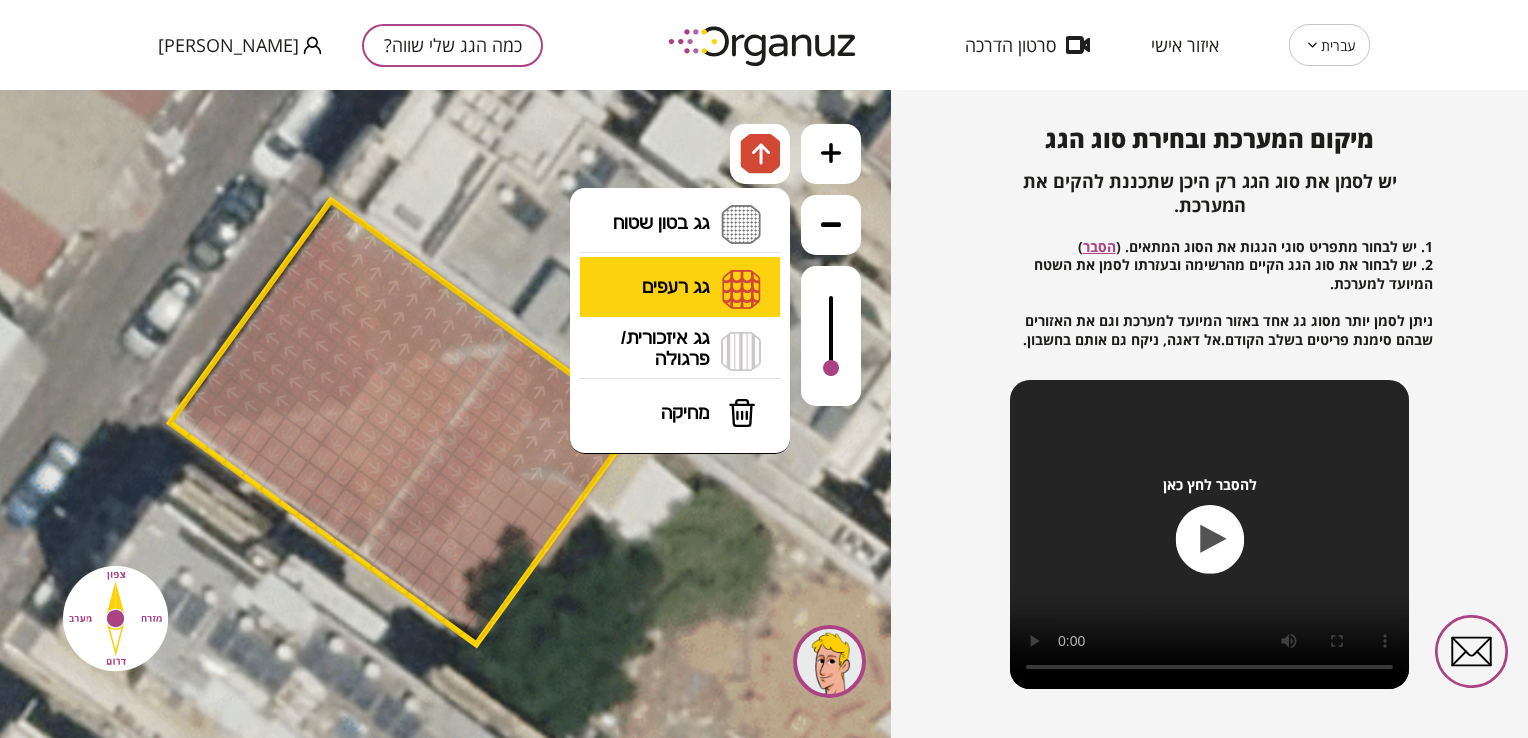 click on "גג רעפים
רעפים צפון
רעפים דרום
רעפים מערב
רעפים מזרח" at bounding box center (680, 288) 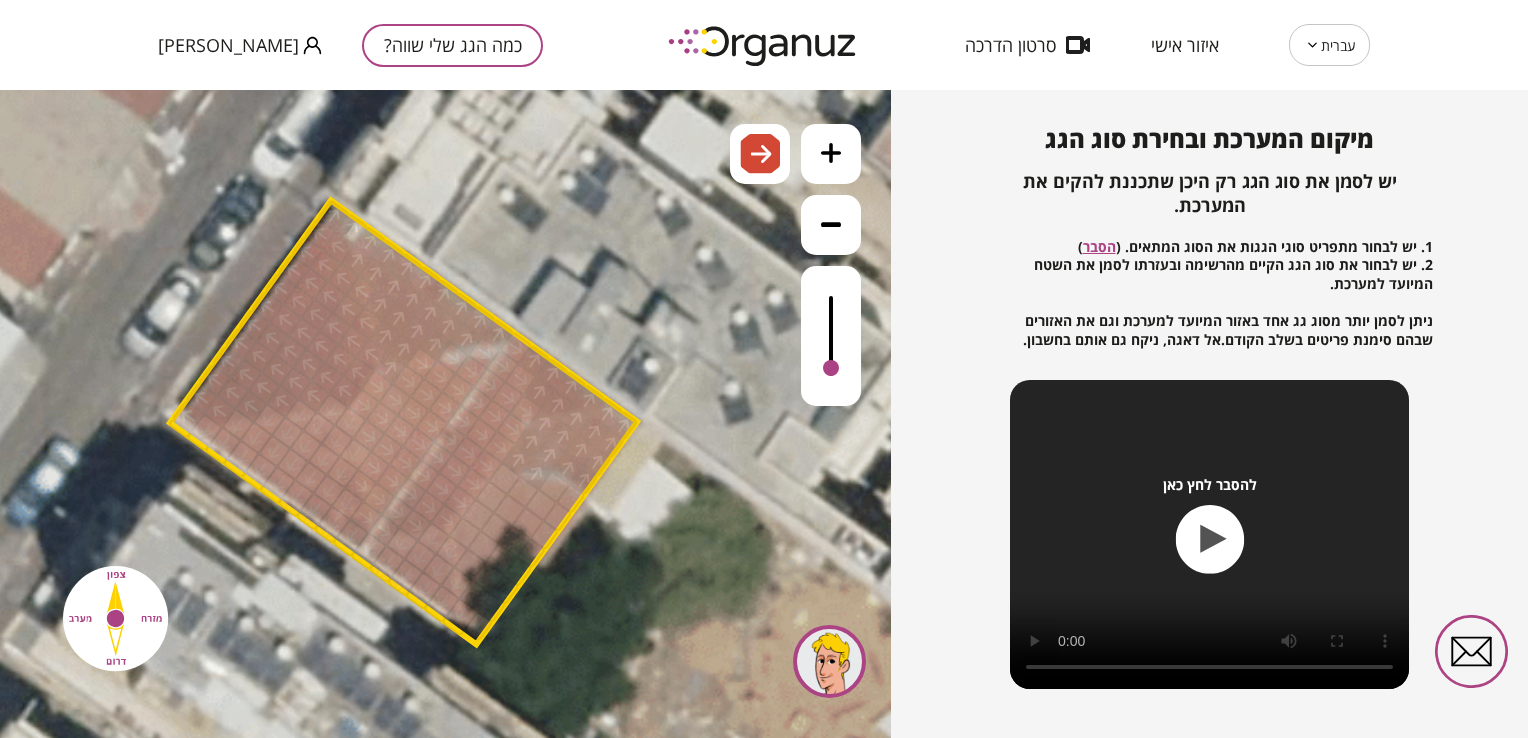 click on ".st0 {
fill: #FFFFFF;
}
0" at bounding box center [445, 414] 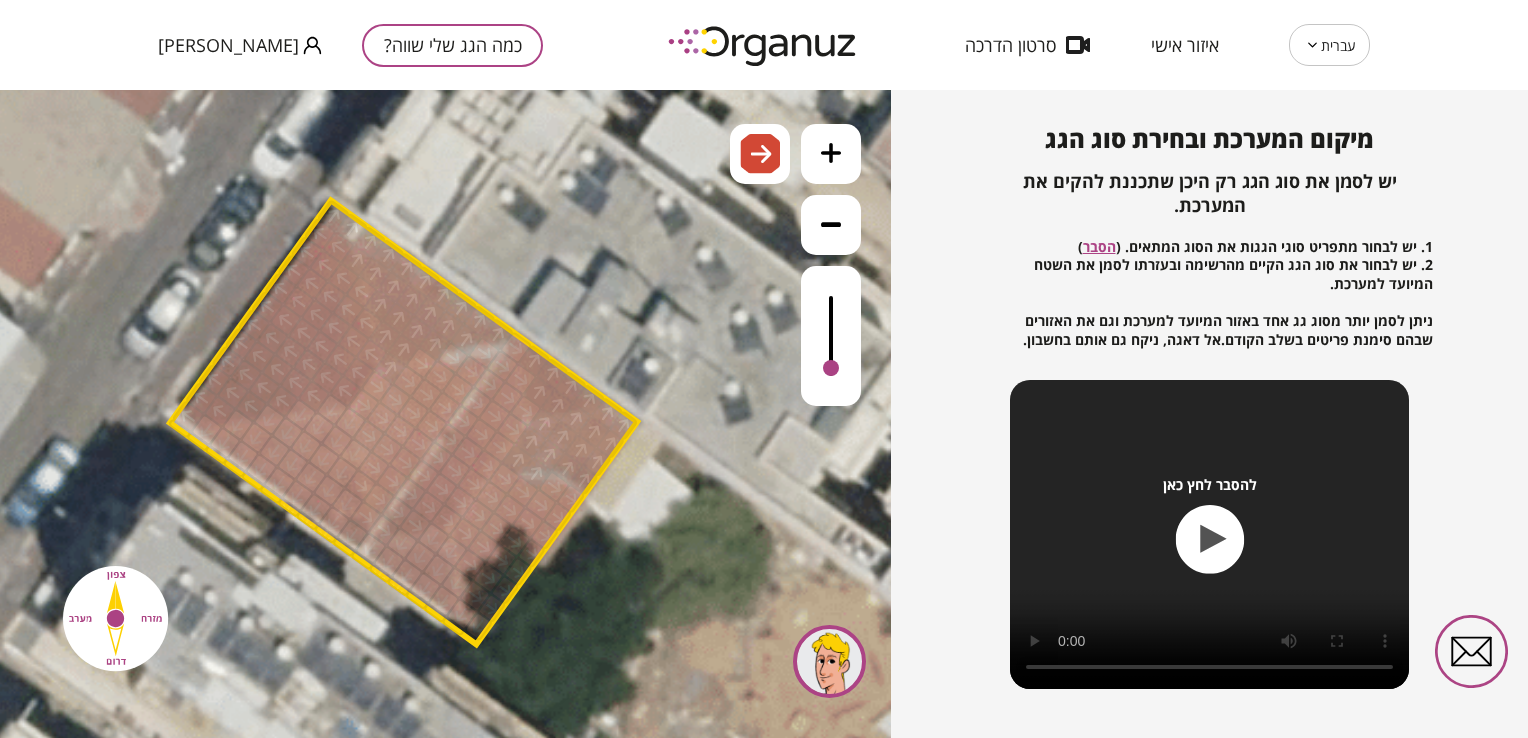 drag, startPoint x: 503, startPoint y: 477, endPoint x: 469, endPoint y: 559, distance: 88.76936 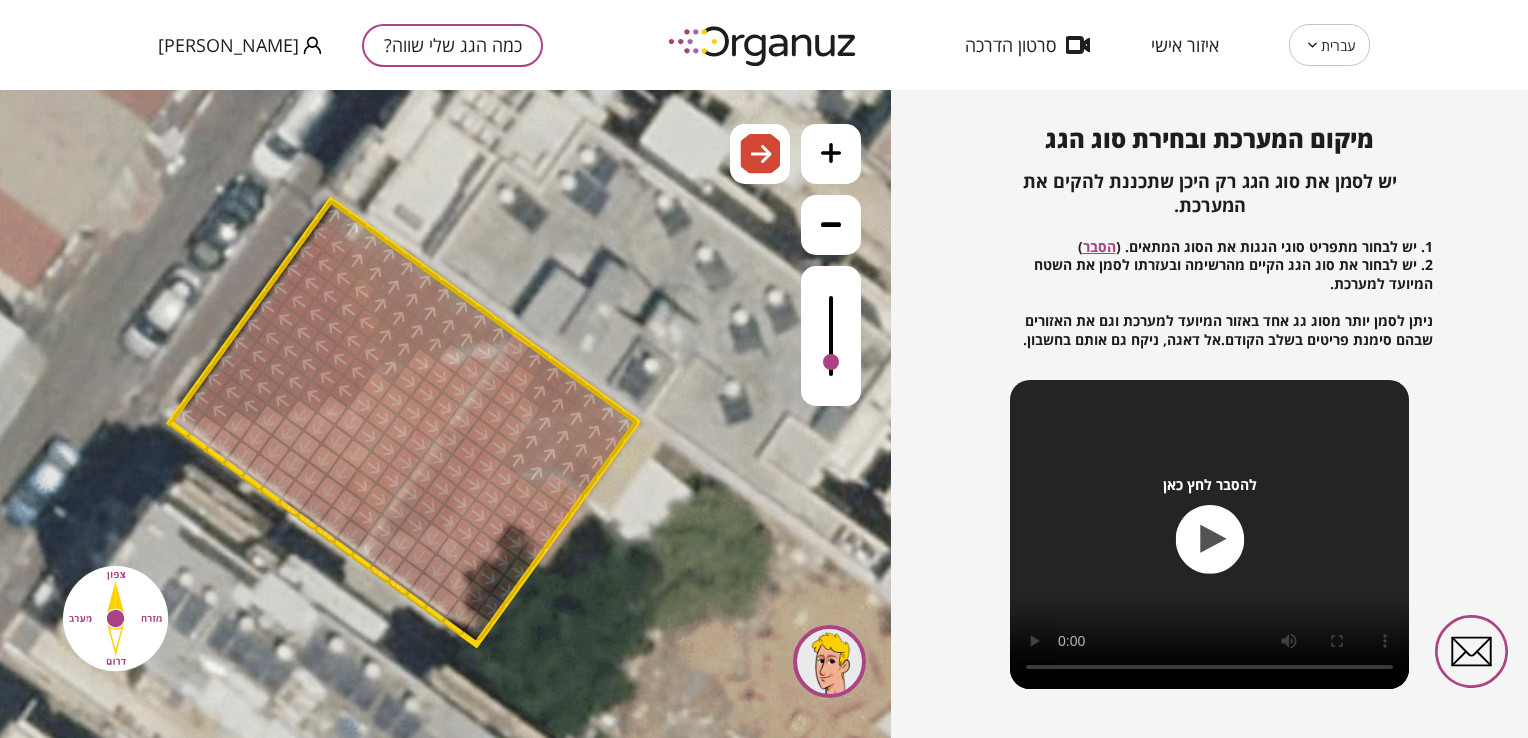 click at bounding box center (831, 336) 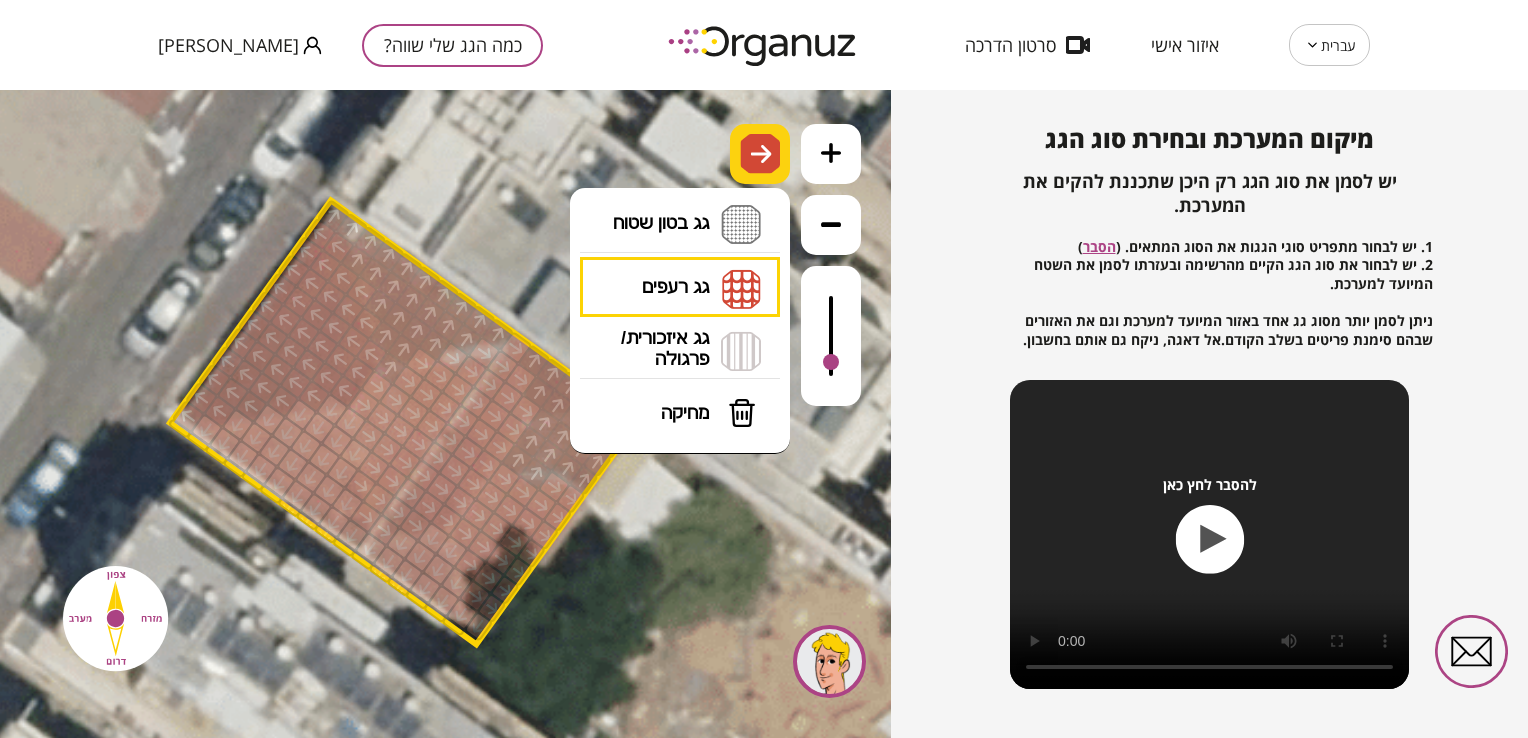 click at bounding box center [760, 154] 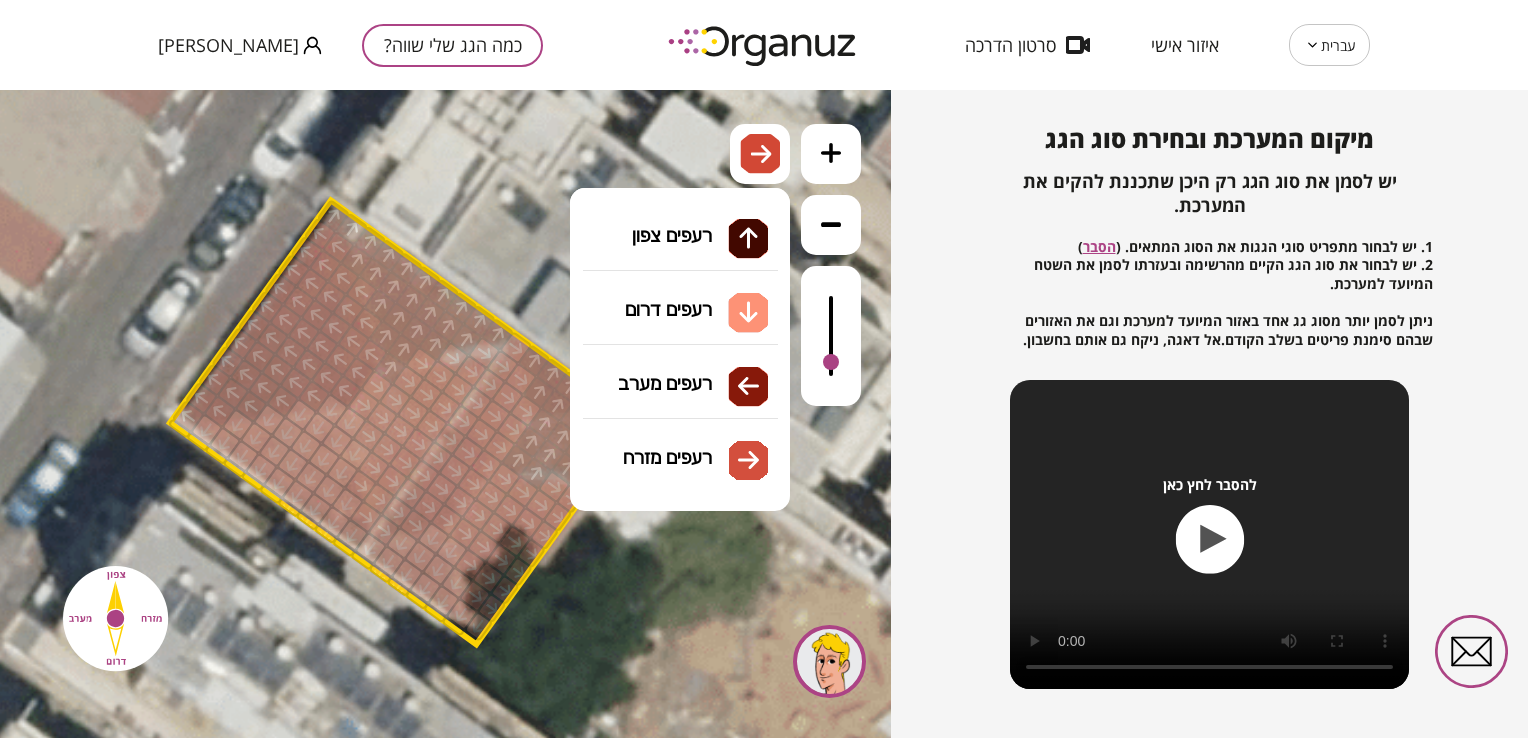 click on "גג רעפים
רעפים צפון
רעפים דרום
רעפים מערב
רעפים מזרח" at bounding box center [680, 288] 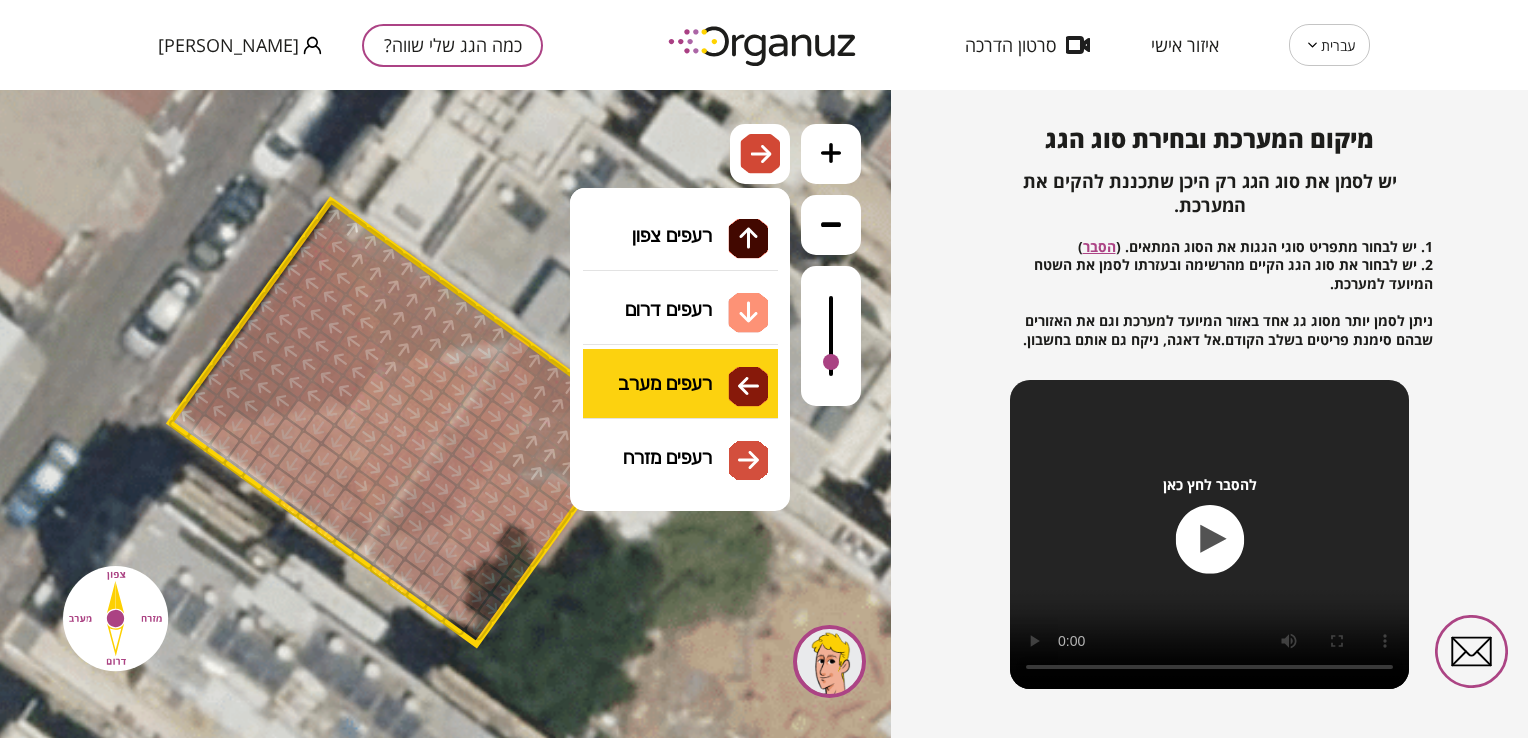 click on ".st0 {
fill: #FFFFFF;
}
0" at bounding box center [445, 414] 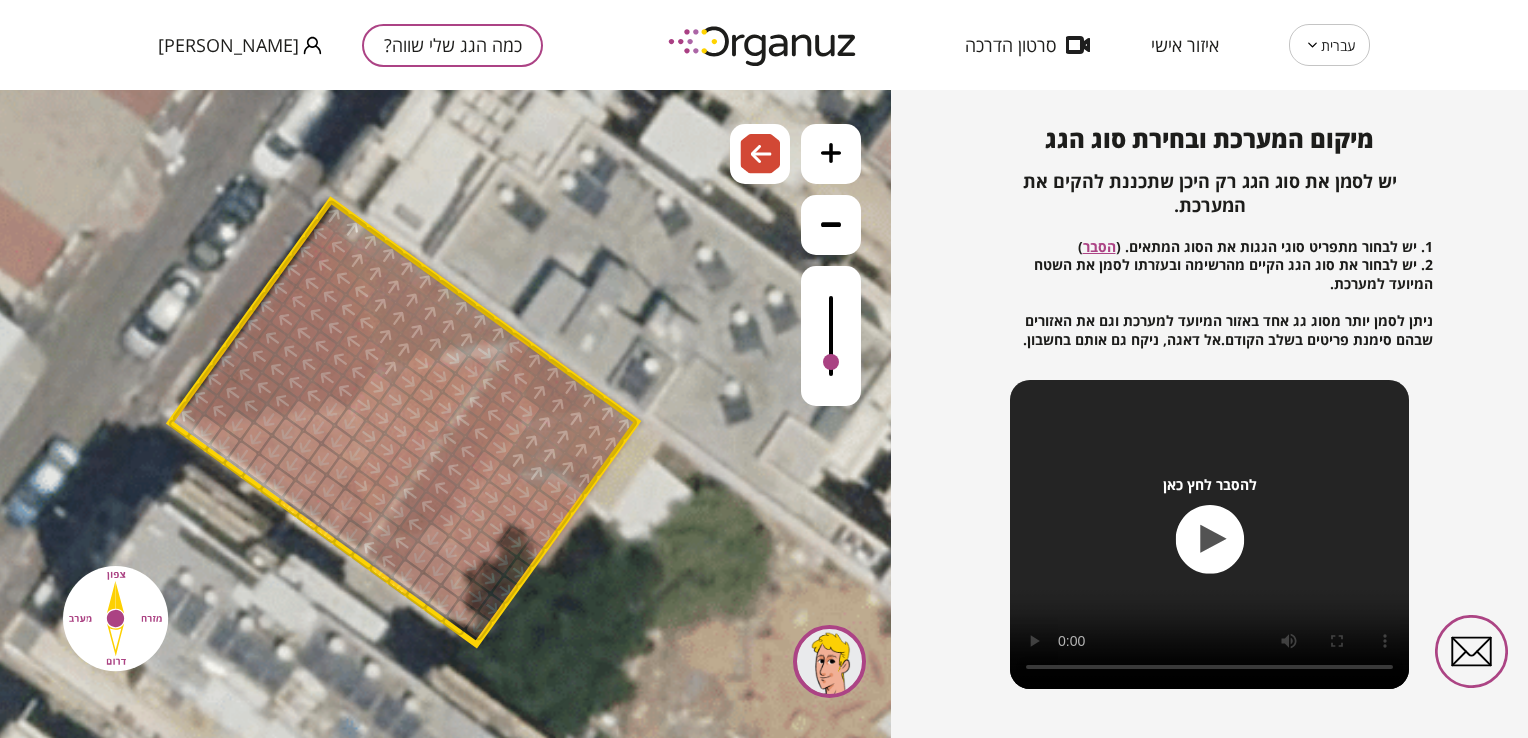 drag, startPoint x: 504, startPoint y: 380, endPoint x: 399, endPoint y: 530, distance: 183.09833 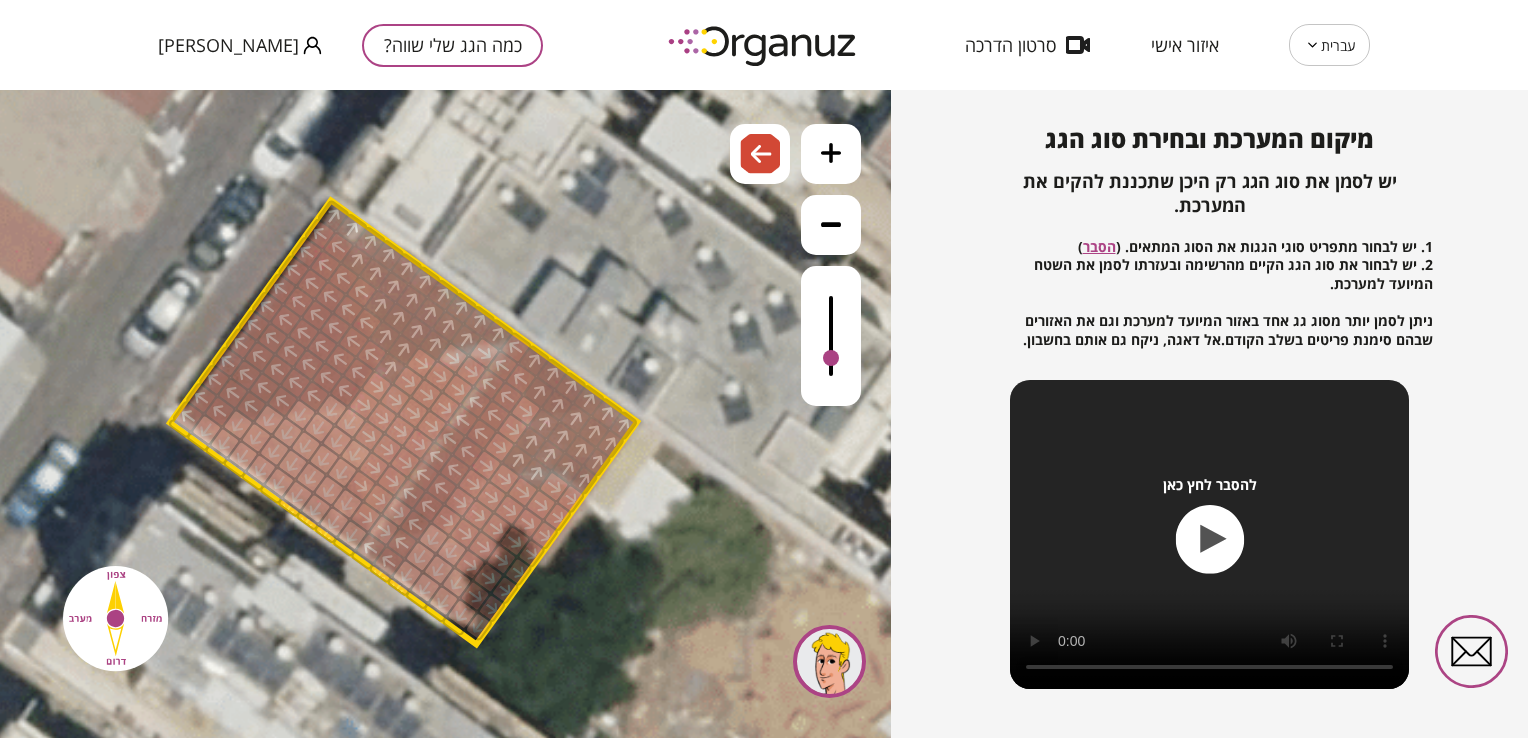 drag, startPoint x: 835, startPoint y: 370, endPoint x: 839, endPoint y: 360, distance: 10.770329 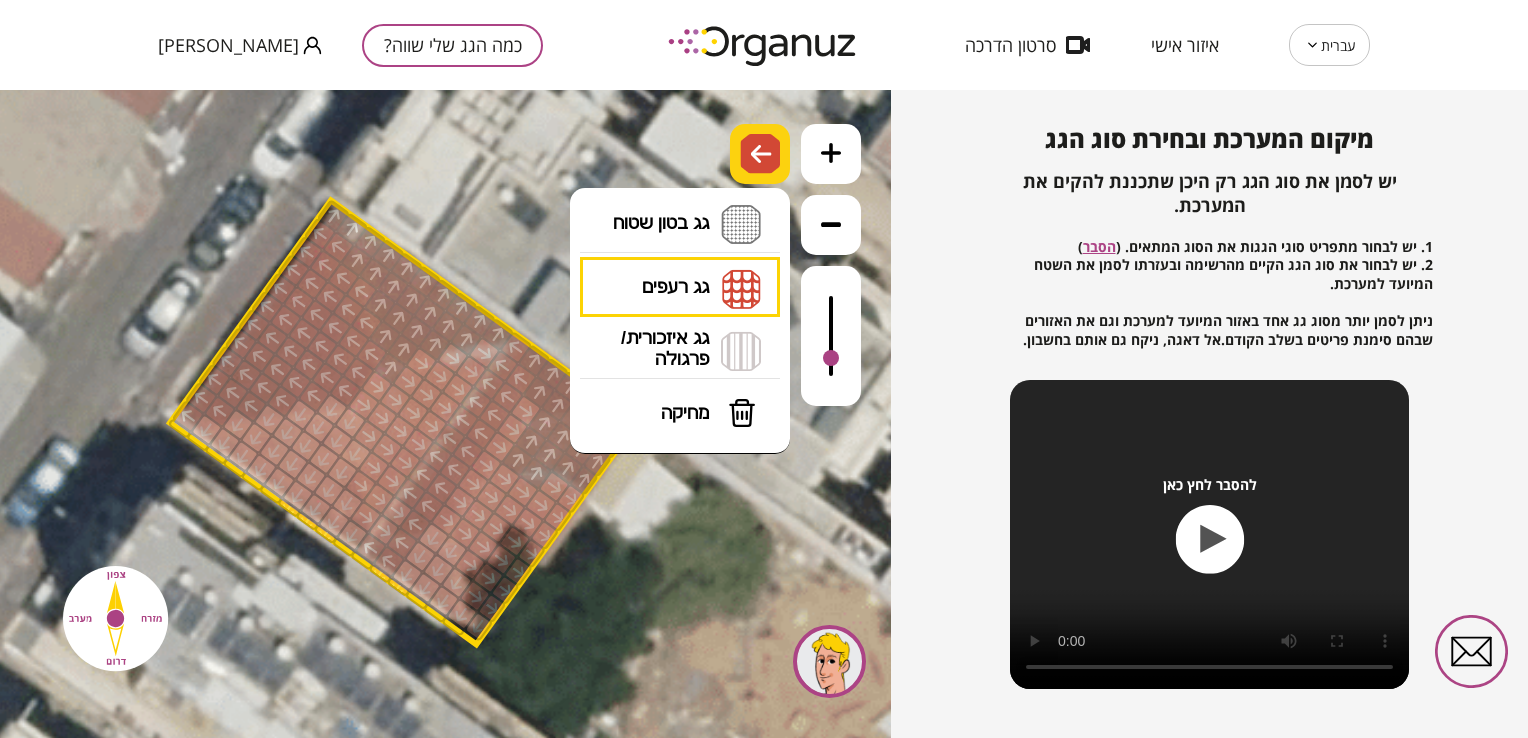 click at bounding box center [760, 154] 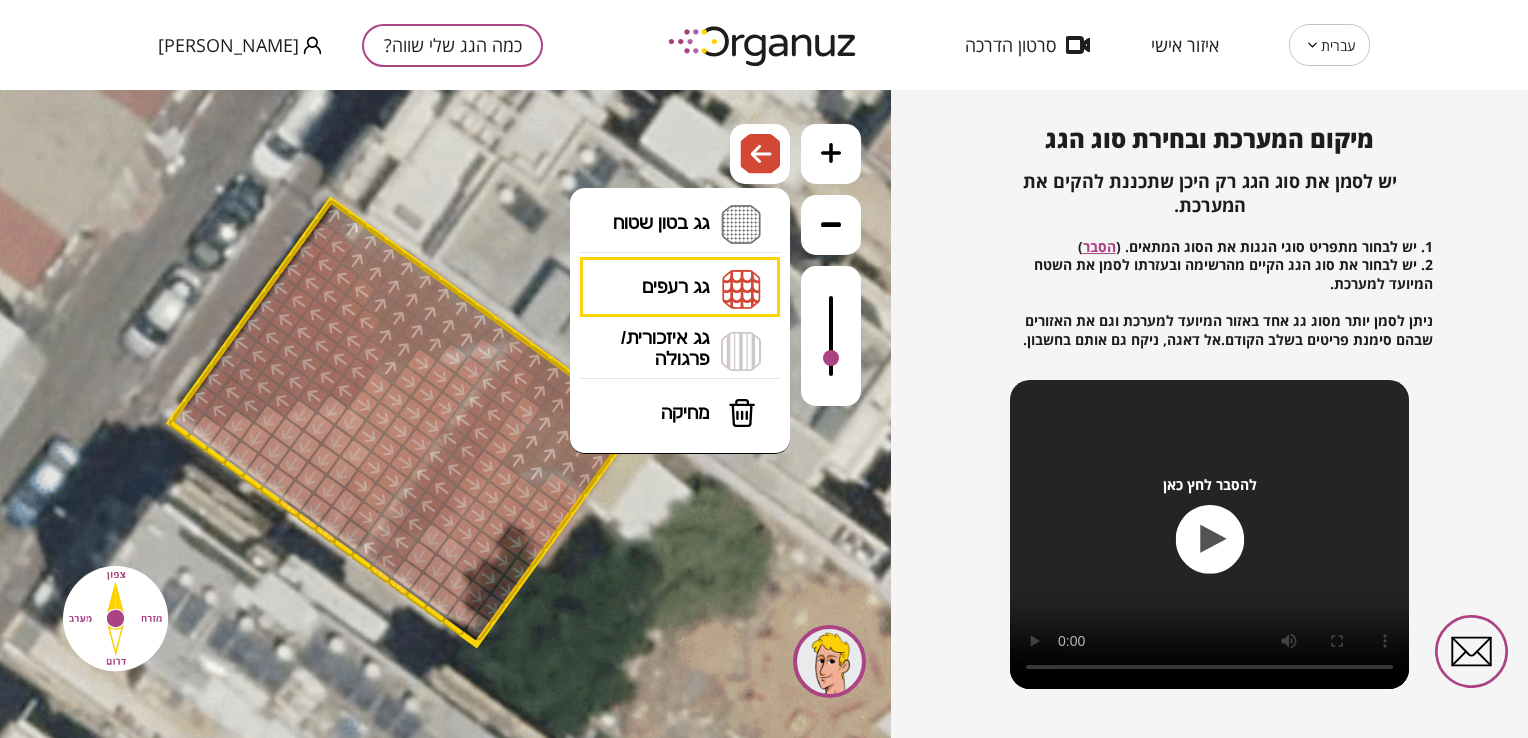 click on "גג רעפים
רעפים צפון
רעפים דרום
רעפים מערב
רעפים מזרח" at bounding box center [680, 288] 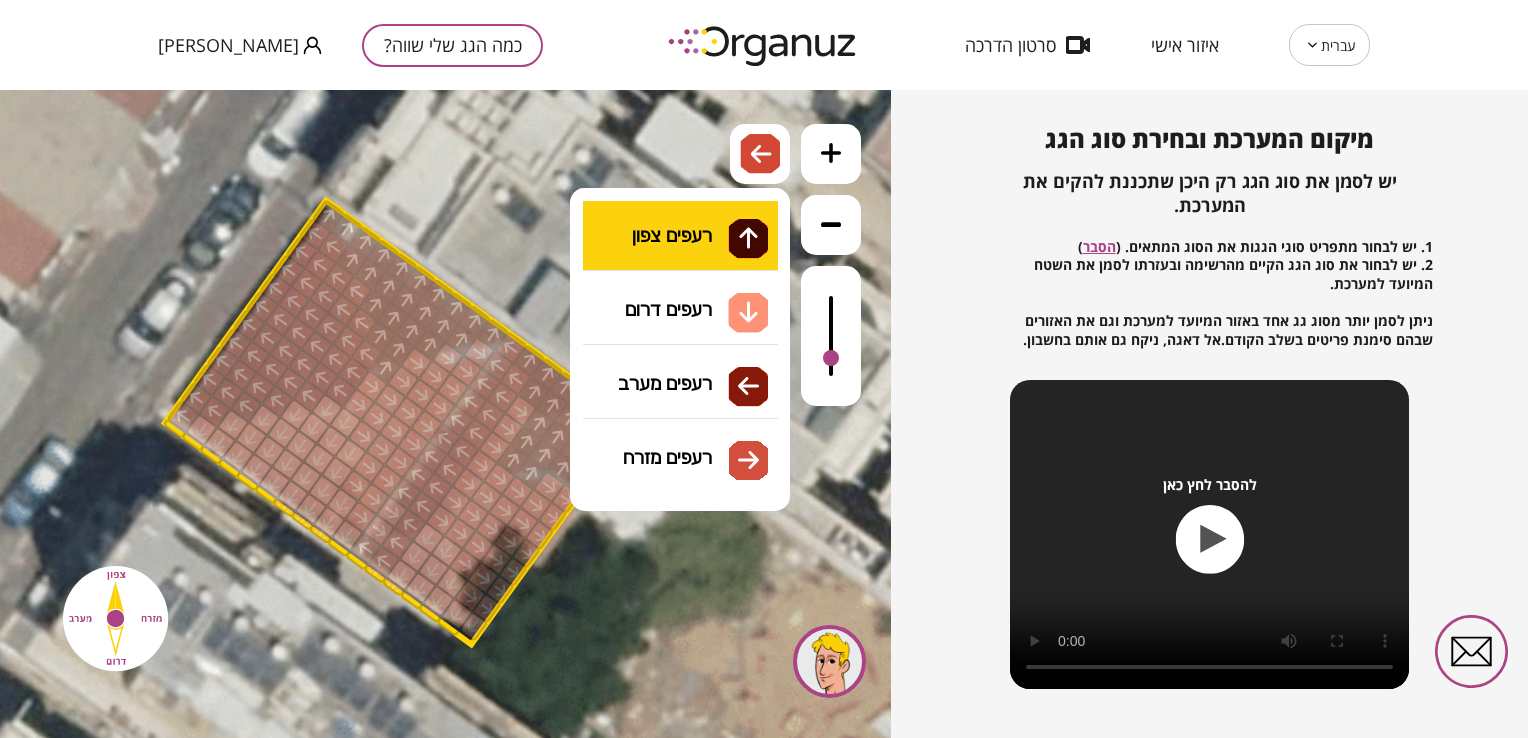 click on ".st0 {
fill: #FFFFFF;
}
0" at bounding box center [445, 414] 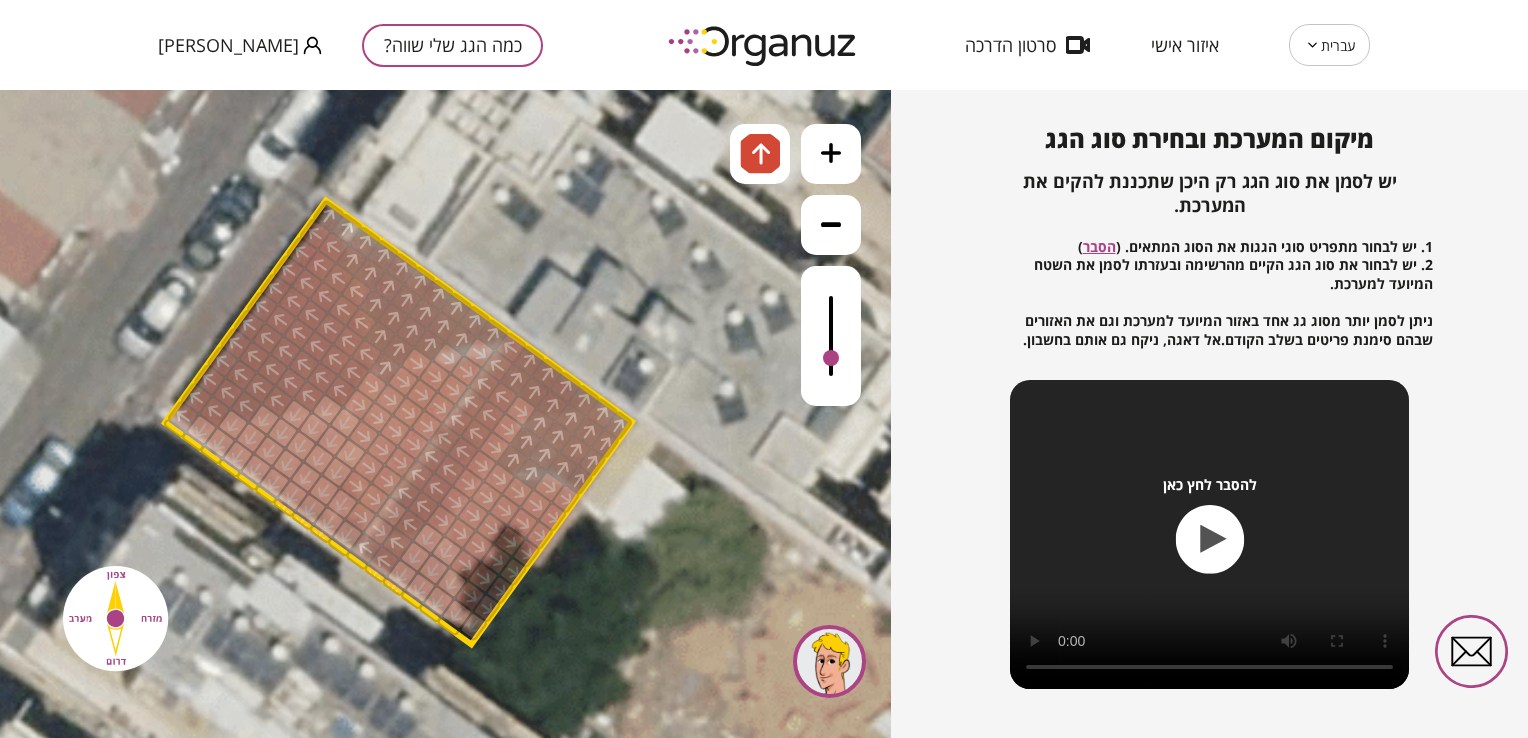 drag, startPoint x: 519, startPoint y: 382, endPoint x: 495, endPoint y: 346, distance: 43.266617 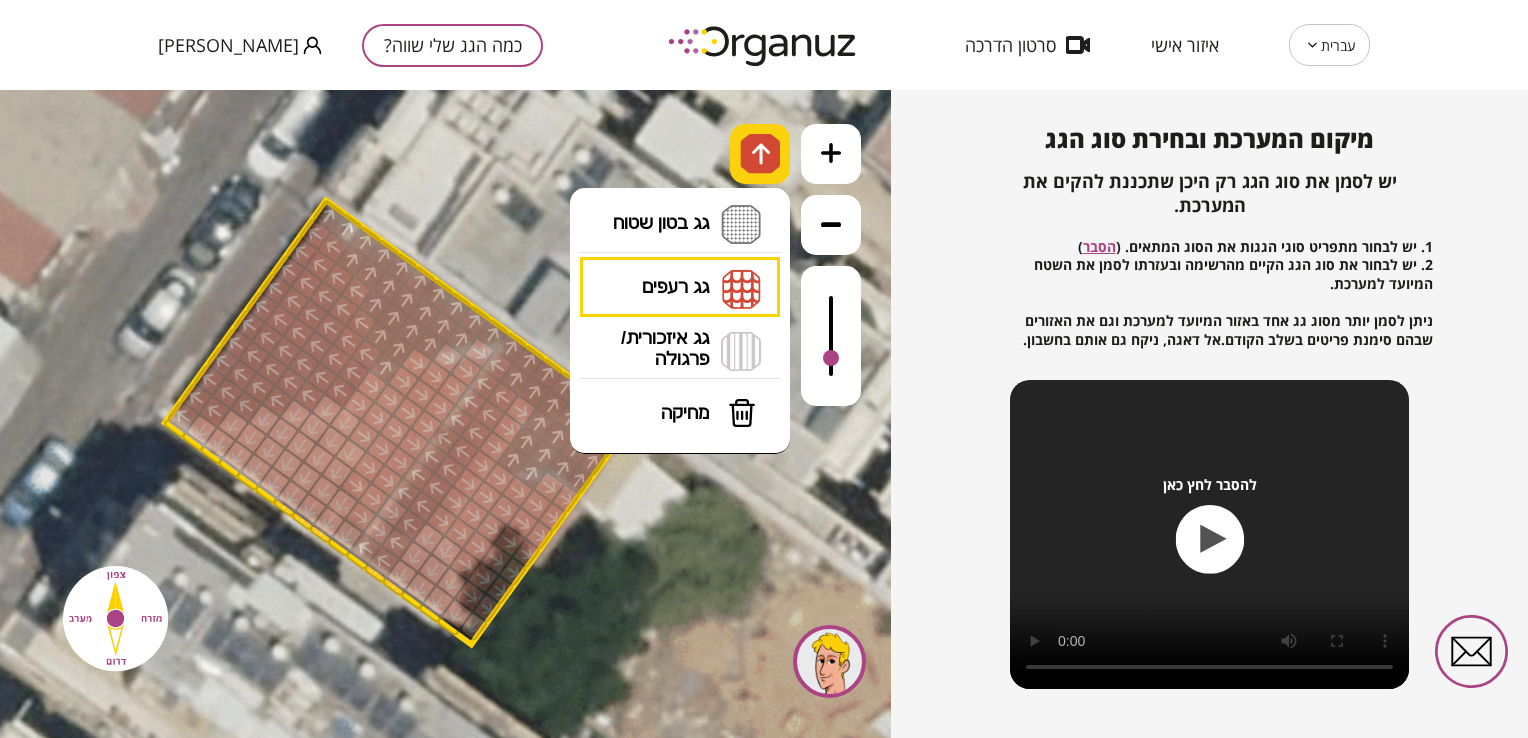 click at bounding box center [761, 154] 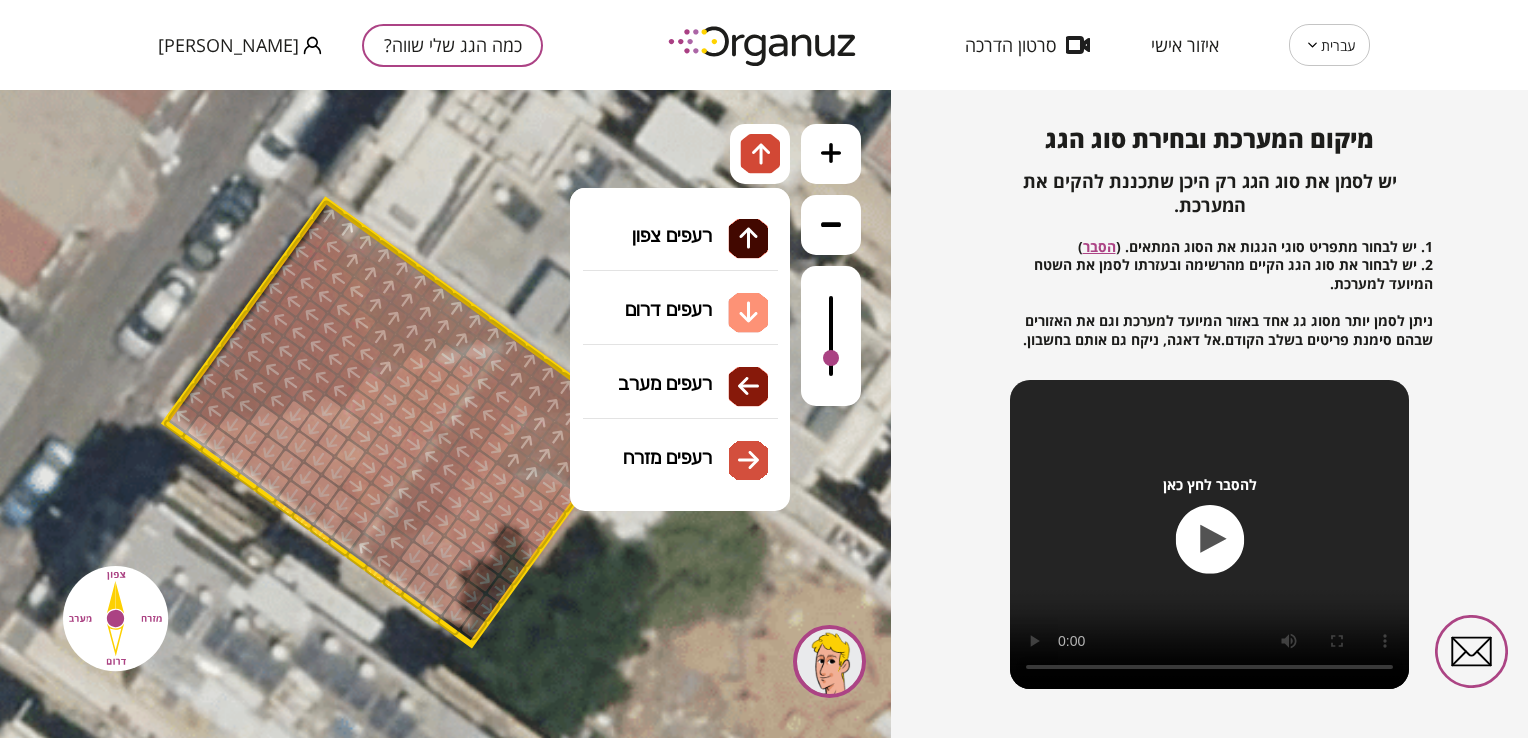 click on "גג רעפים
רעפים צפון
רעפים דרום
רעפים מערב
רעפים מזרח" at bounding box center [680, 288] 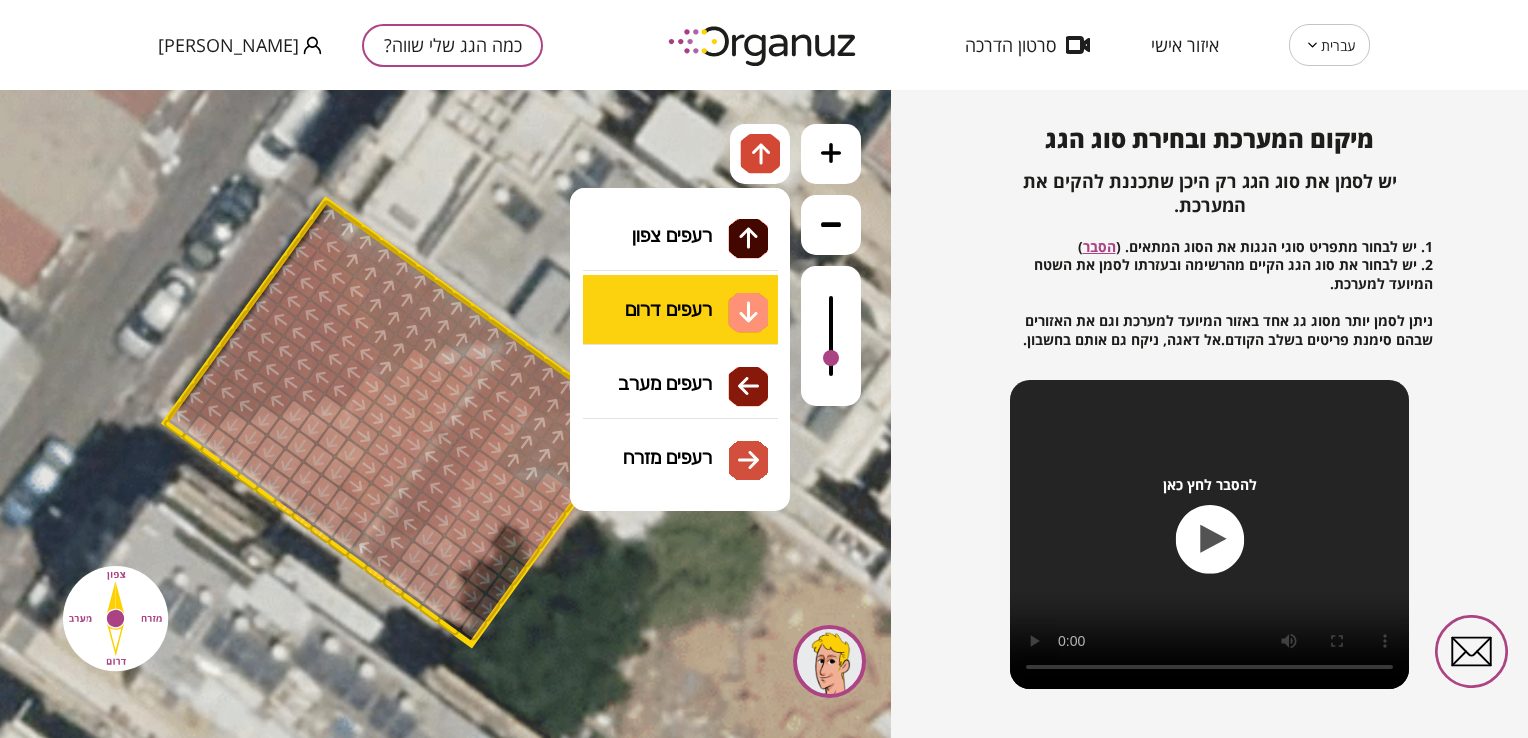 click on ".st0 {
fill: #FFFFFF;
}
0" at bounding box center [445, 414] 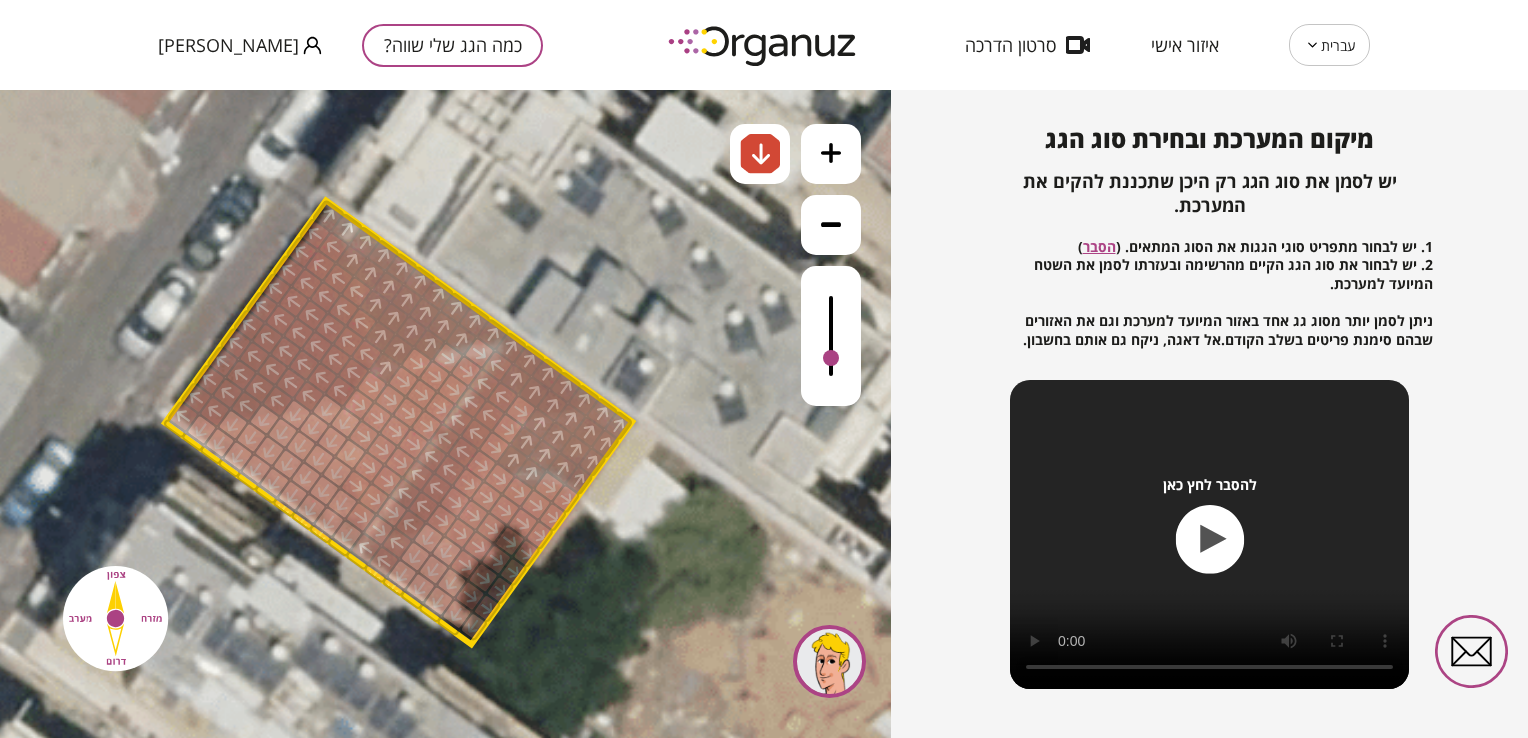 click at bounding box center (-1272, -1421) 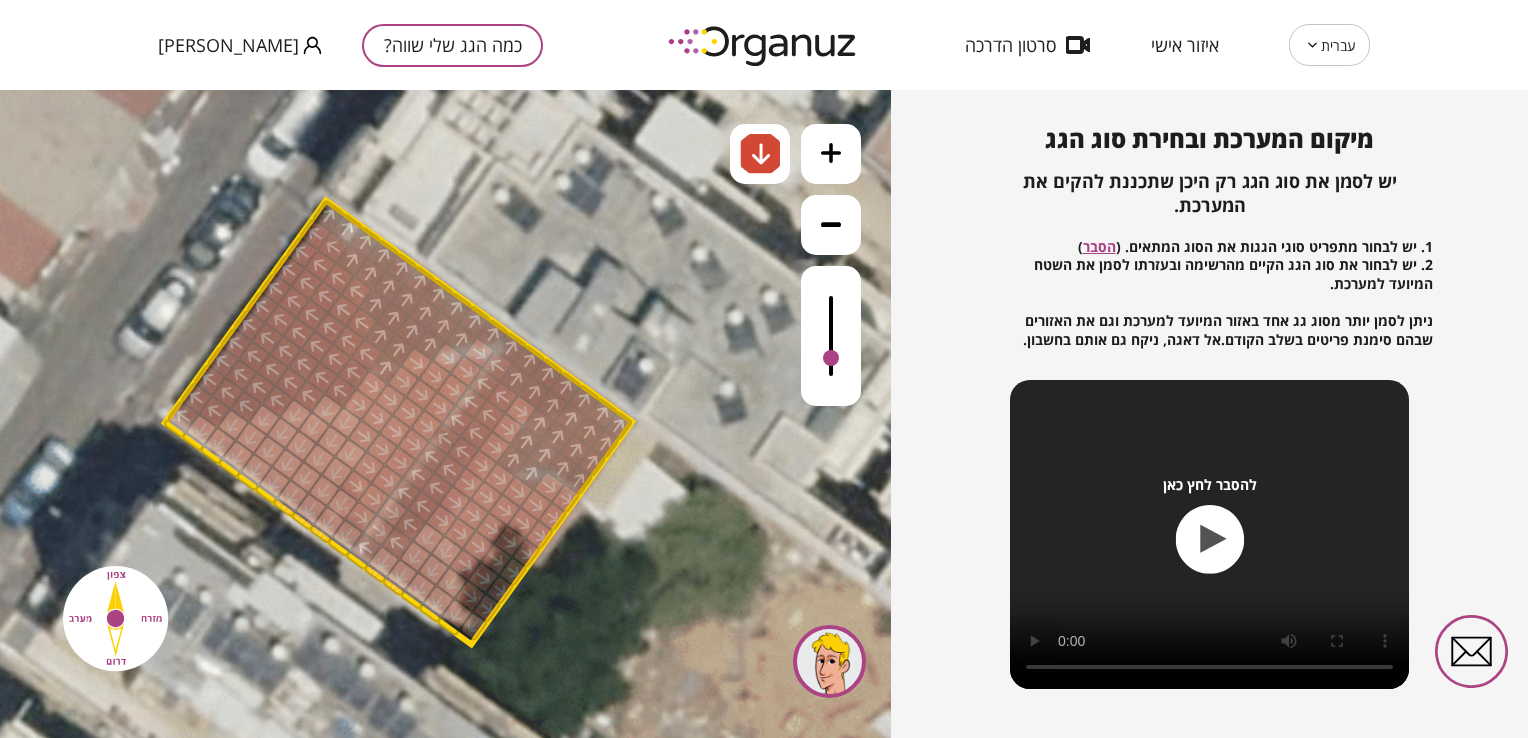 click at bounding box center (365, 548) 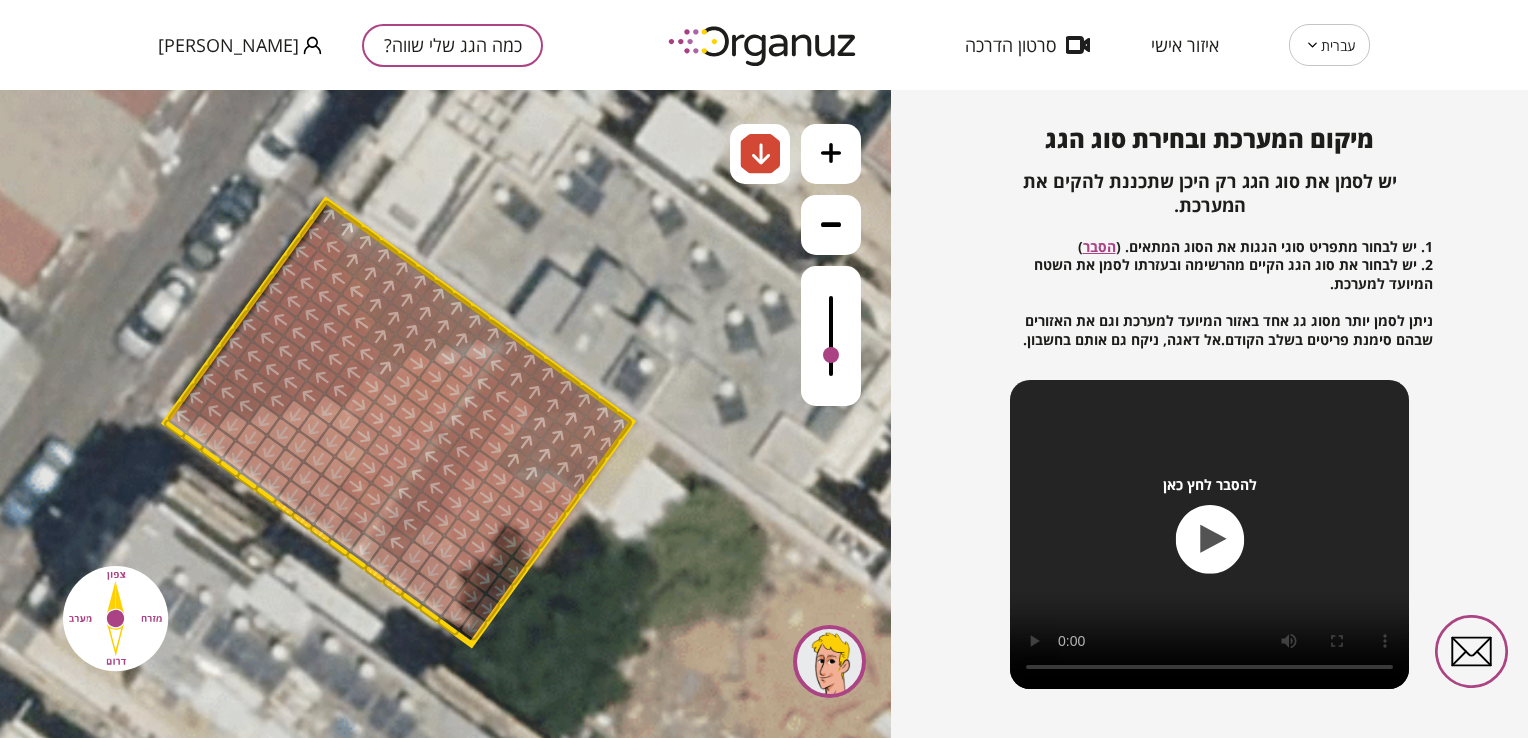 drag, startPoint x: 822, startPoint y: 322, endPoint x: 817, endPoint y: 357, distance: 35.35534 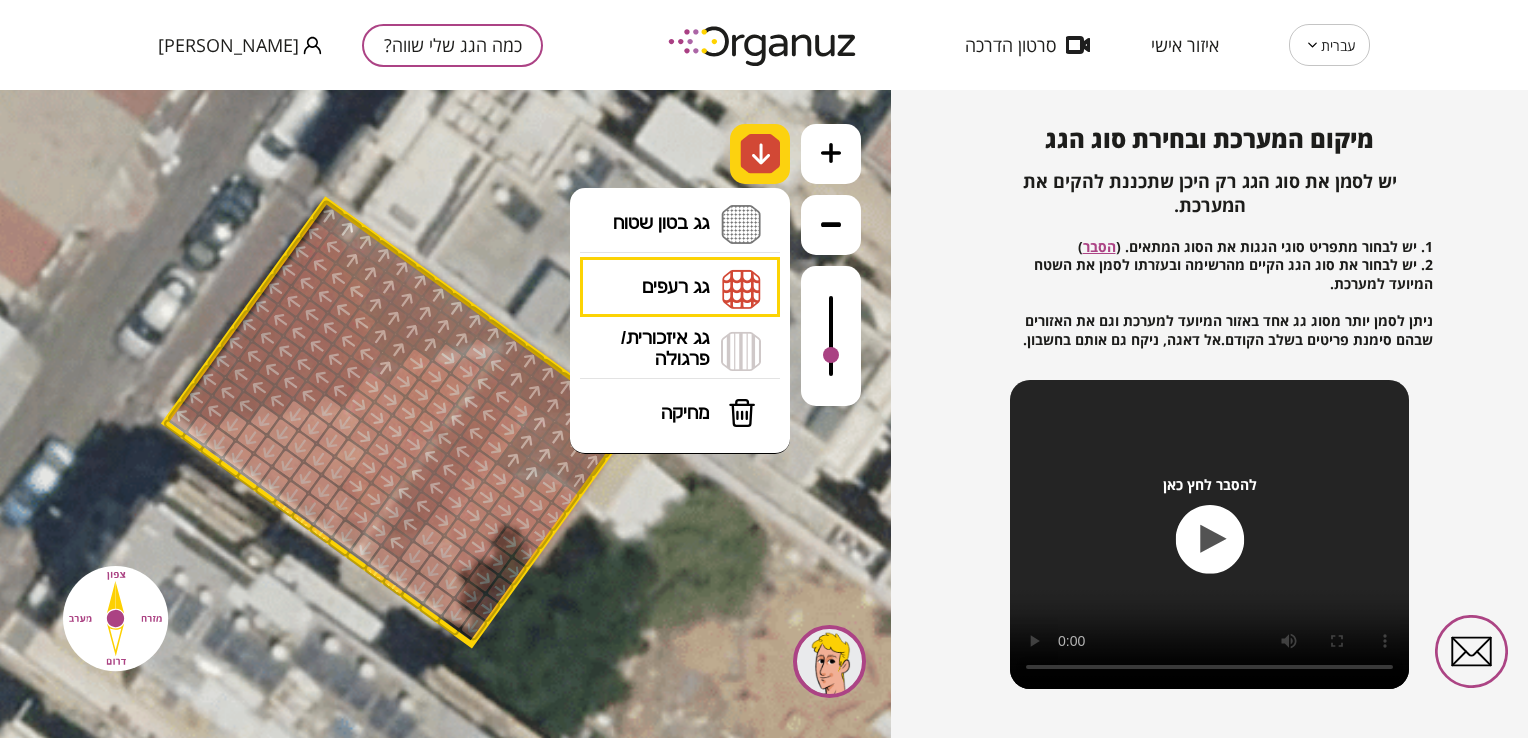 click at bounding box center [761, 154] 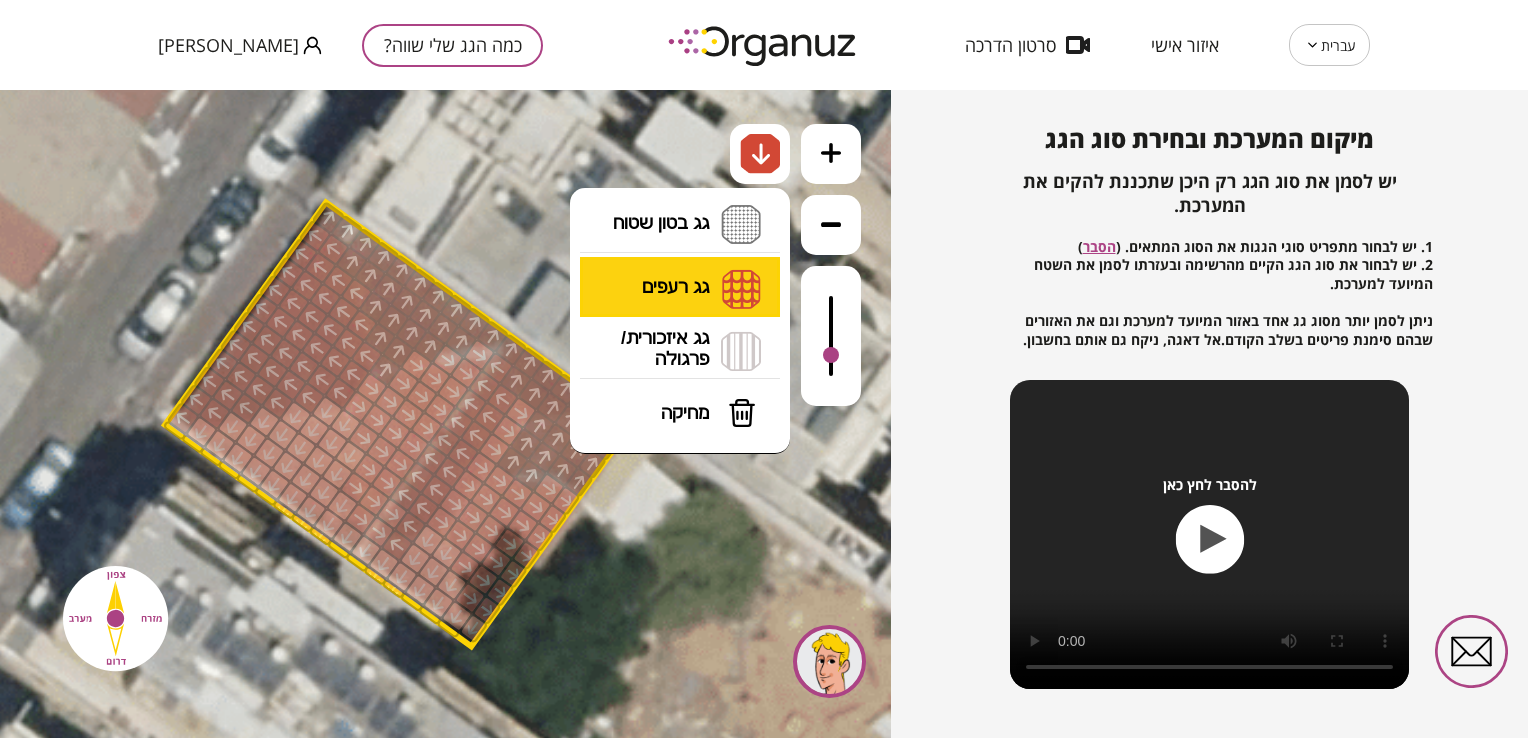click on "גג רעפים
רעפים צפון
רעפים דרום
רעפים מערב
רעפים מזרח" at bounding box center [680, 288] 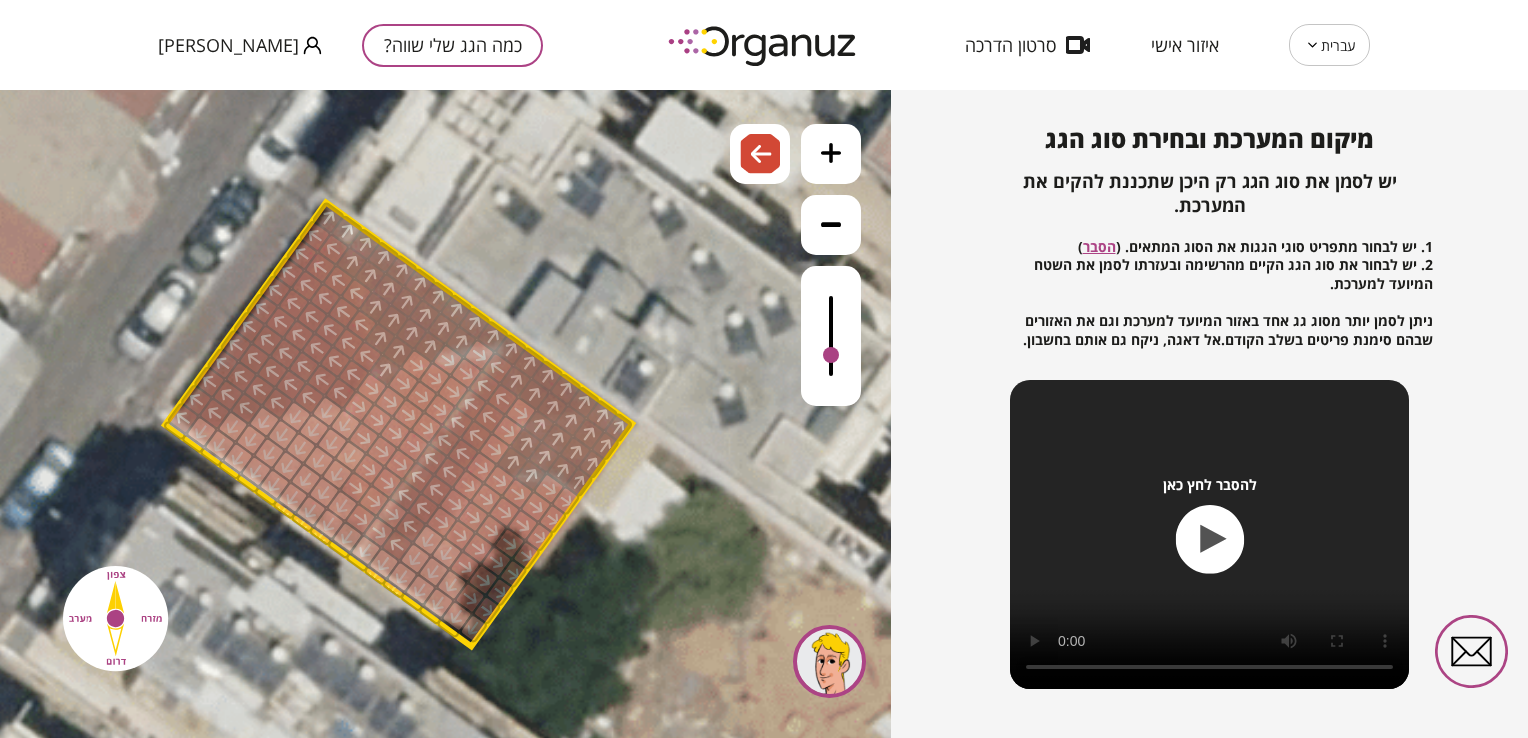 drag, startPoint x: 687, startPoint y: 386, endPoint x: 591, endPoint y: 439, distance: 109.65856 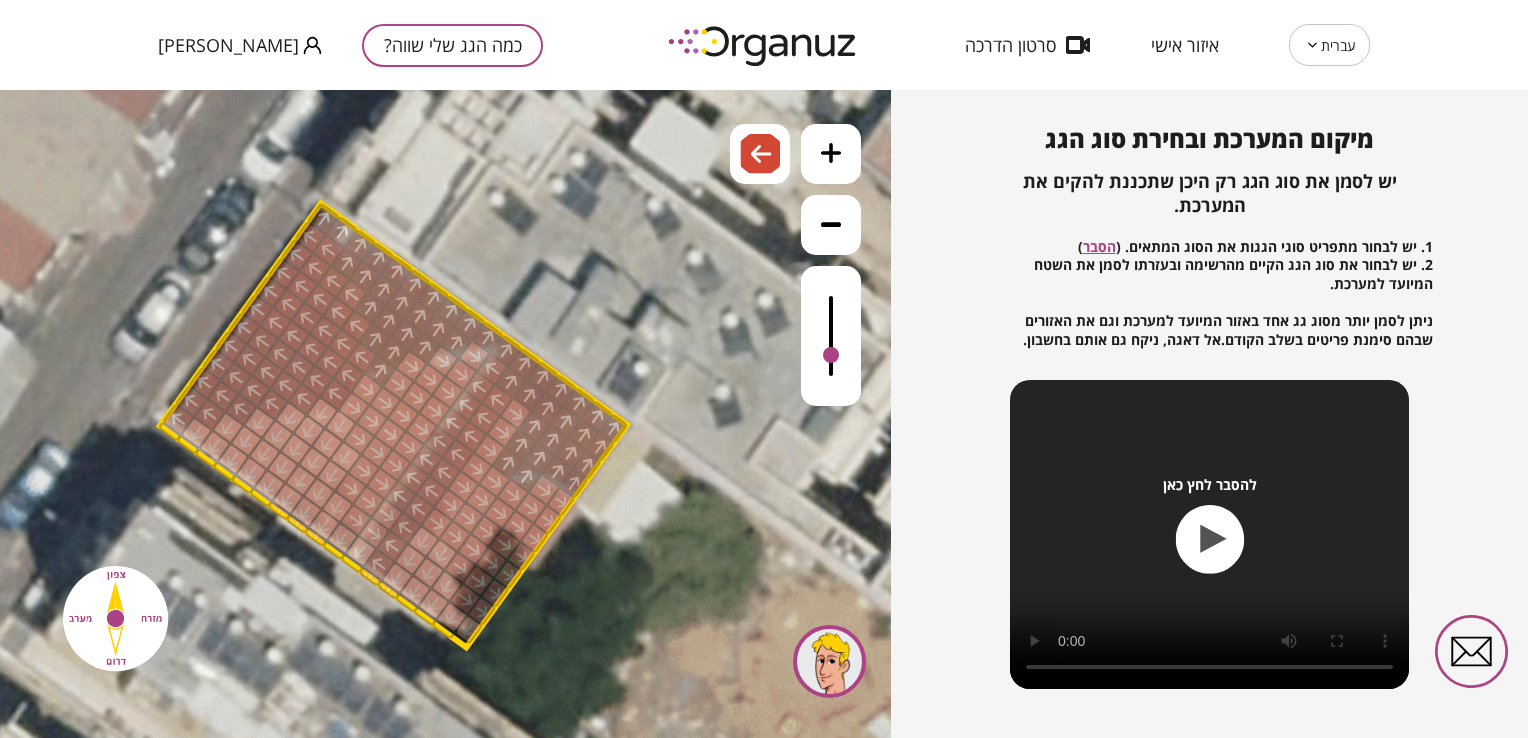 click at bounding box center [379, 564] 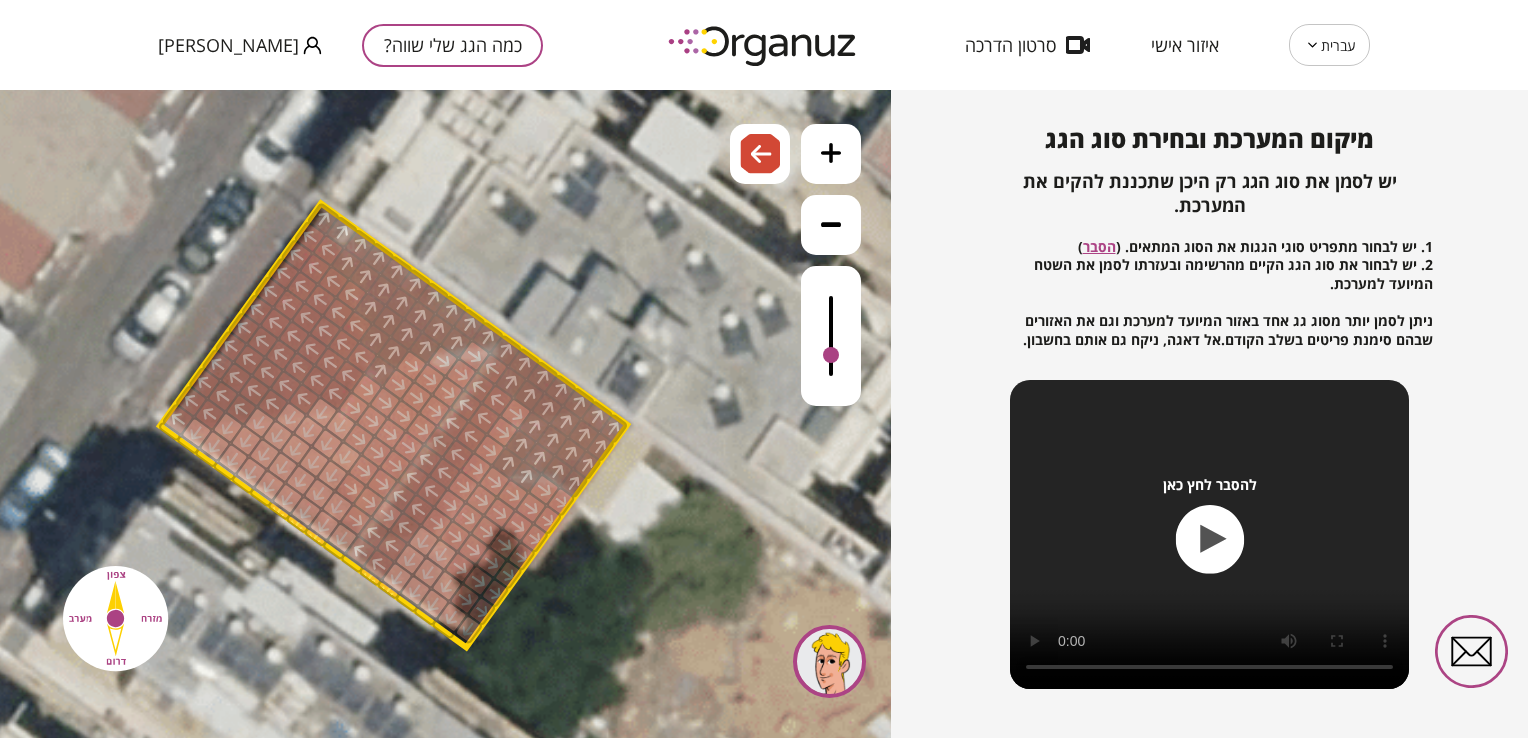 click at bounding box center (374, 533) 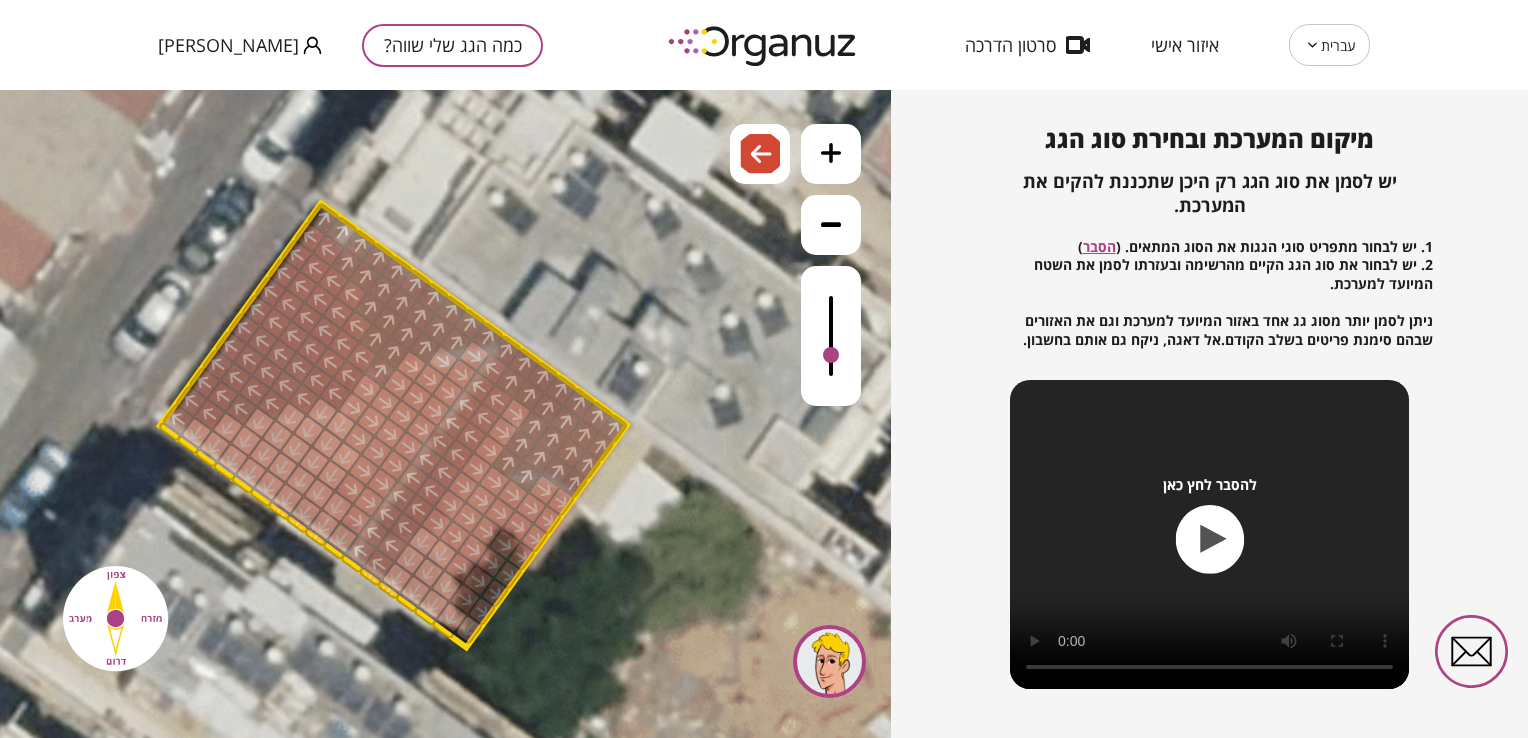drag, startPoint x: 388, startPoint y: 514, endPoint x: 399, endPoint y: 506, distance: 13.601471 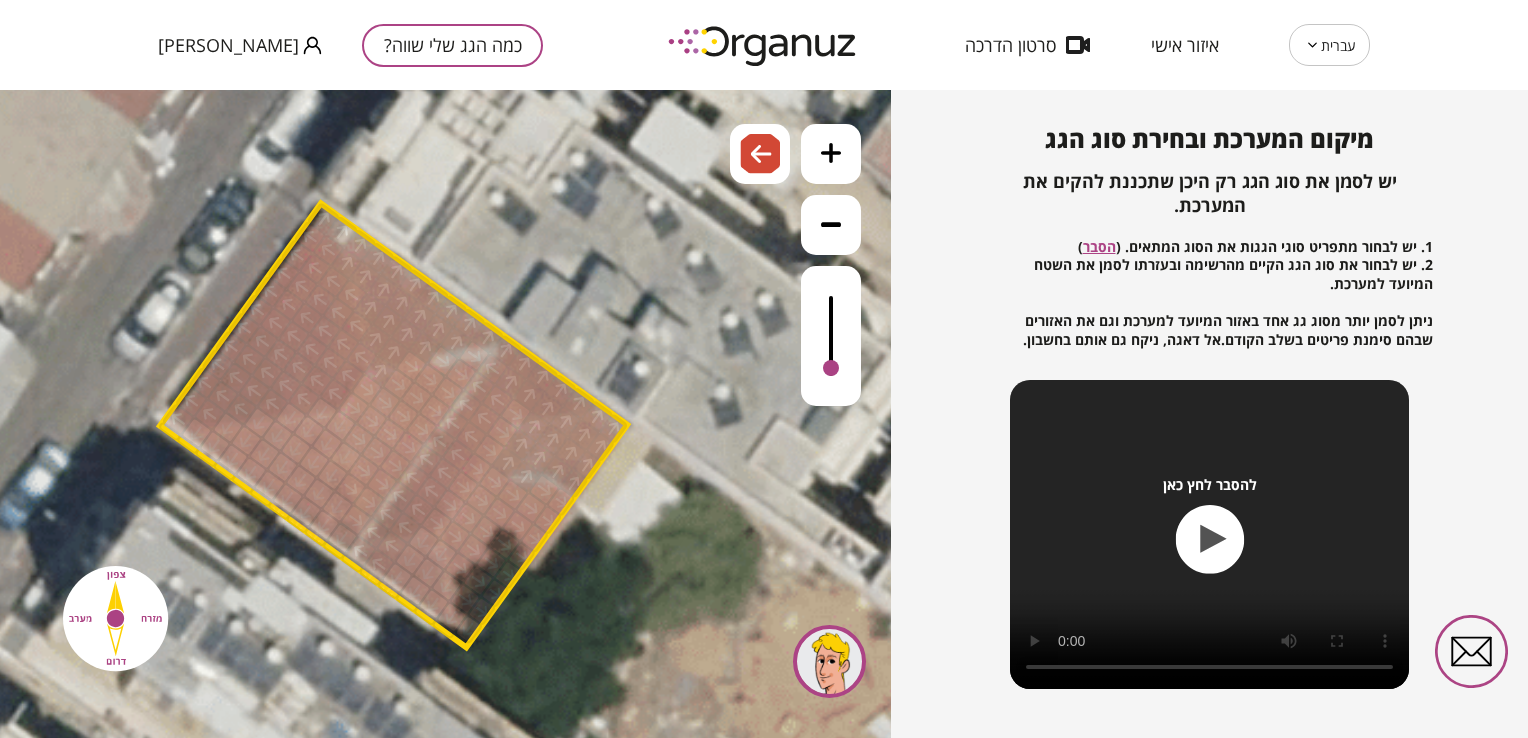 drag, startPoint x: 818, startPoint y: 352, endPoint x: 835, endPoint y: 370, distance: 24.758837 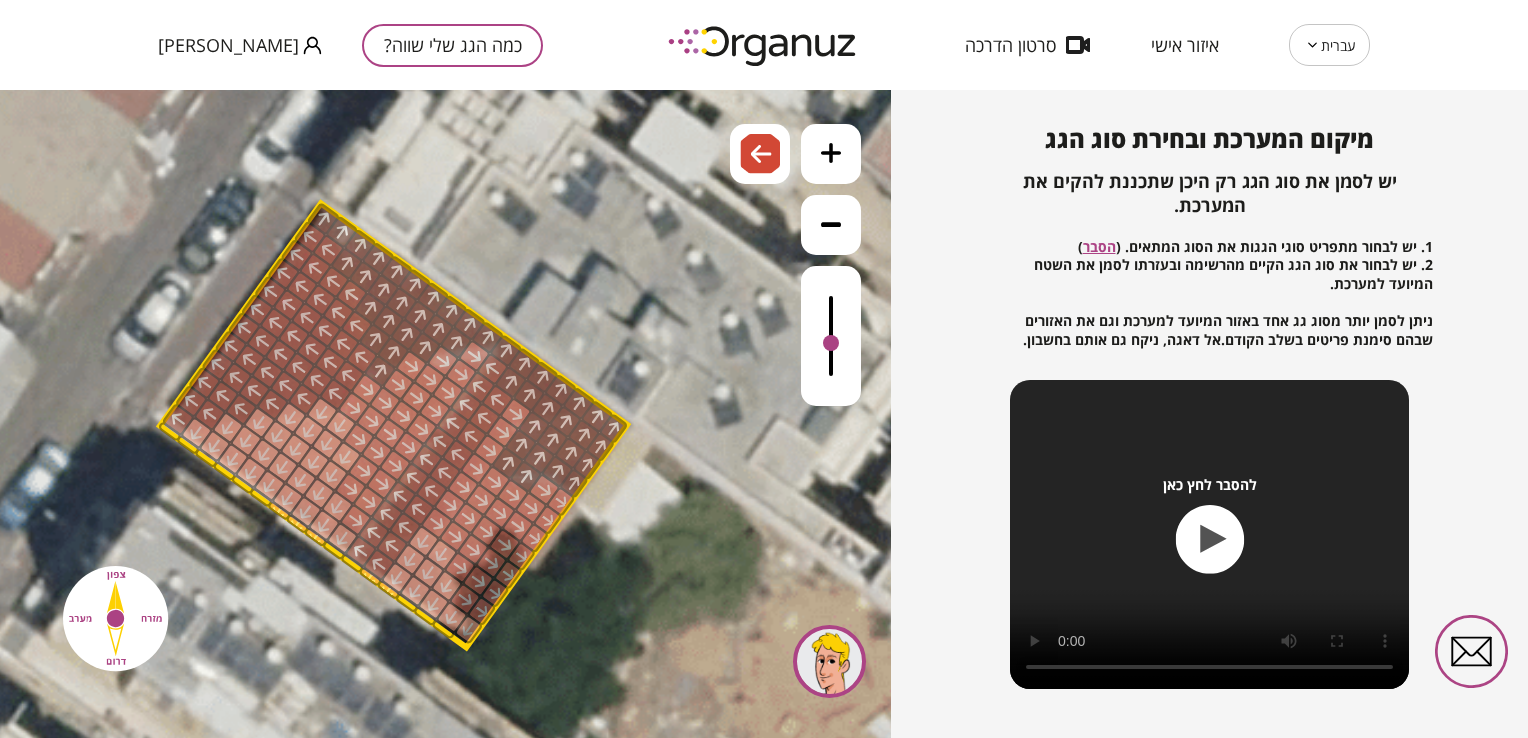 click at bounding box center [831, 336] 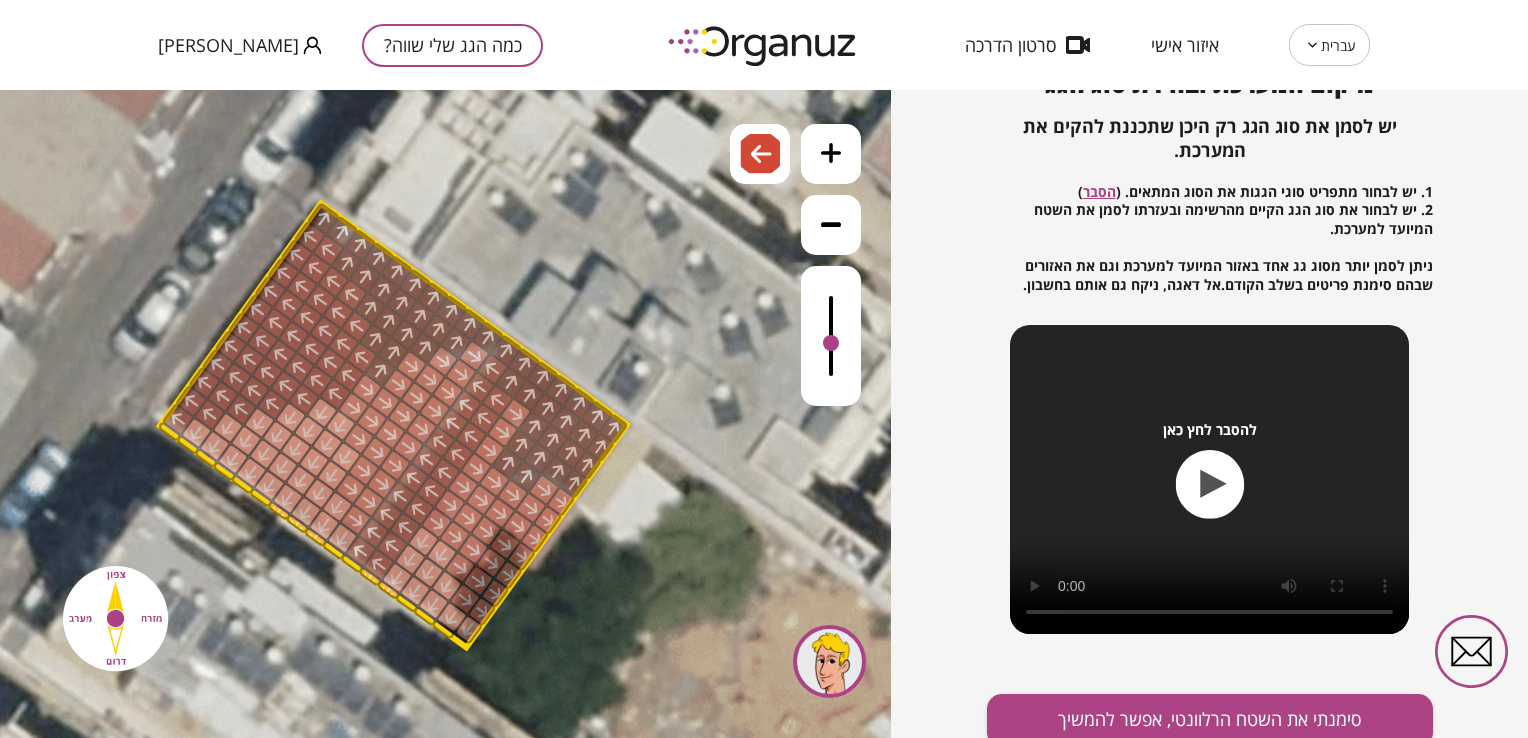 scroll, scrollTop: 244, scrollLeft: 0, axis: vertical 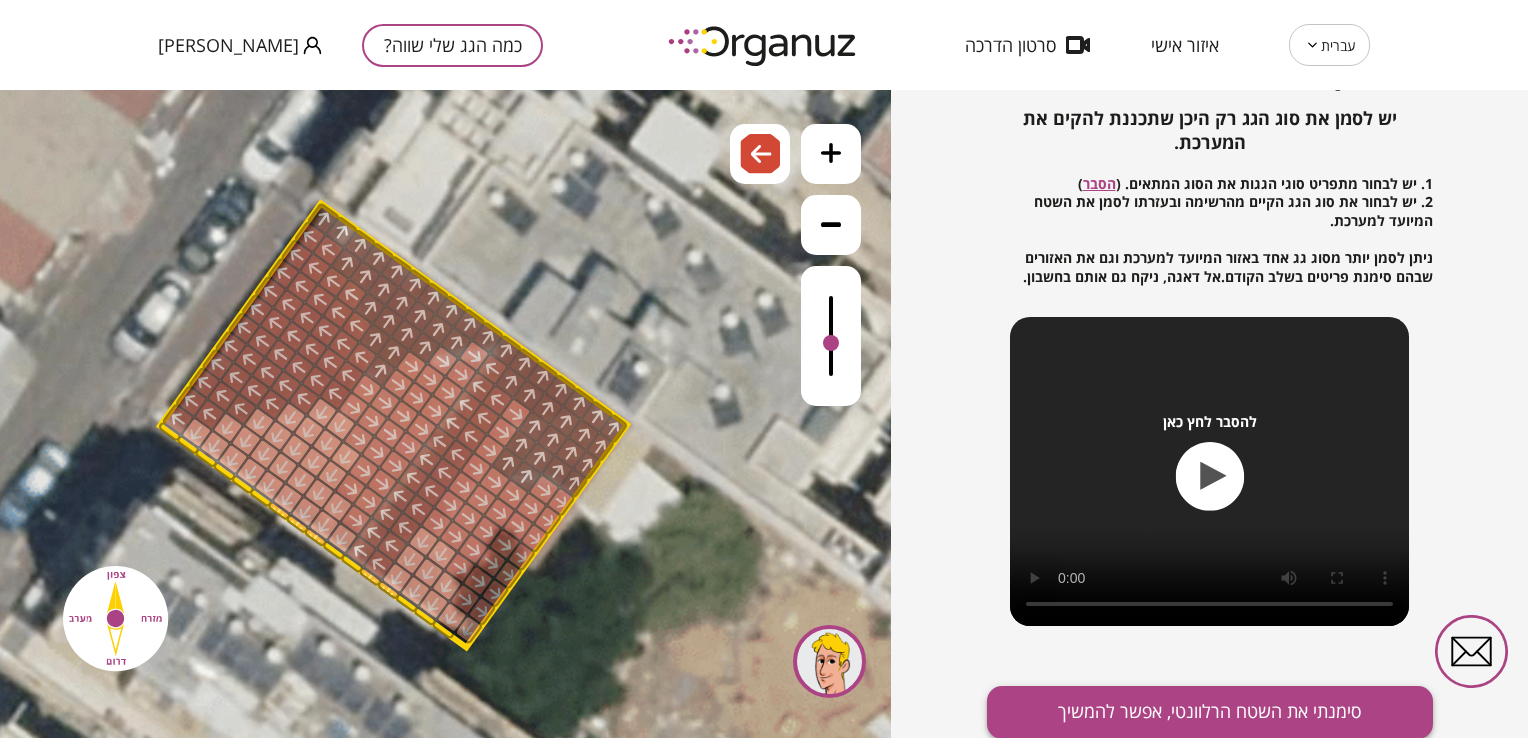 click on "סימנתי את השטח הרלוונטי, אפשר להמשיך" at bounding box center [1210, 712] 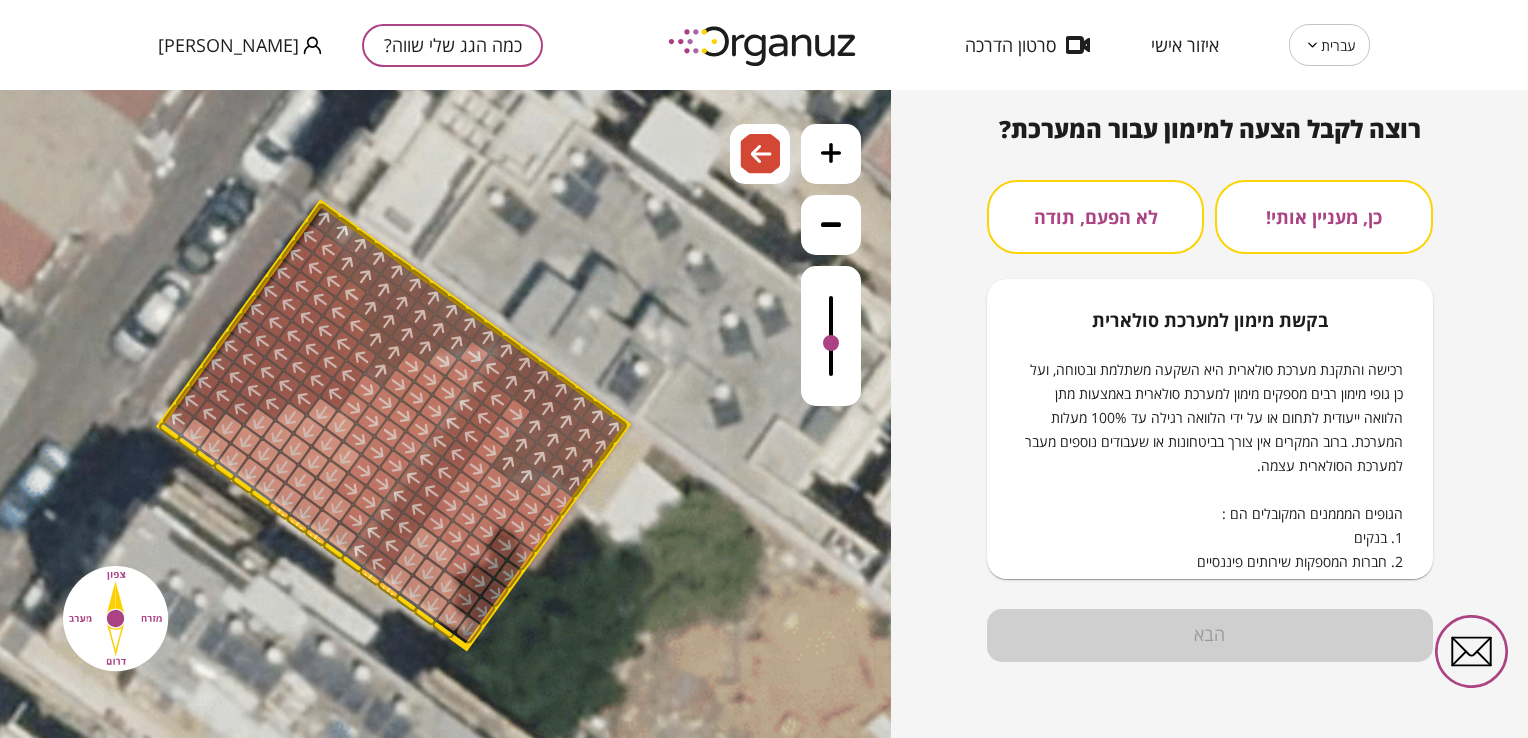 scroll, scrollTop: 191, scrollLeft: 0, axis: vertical 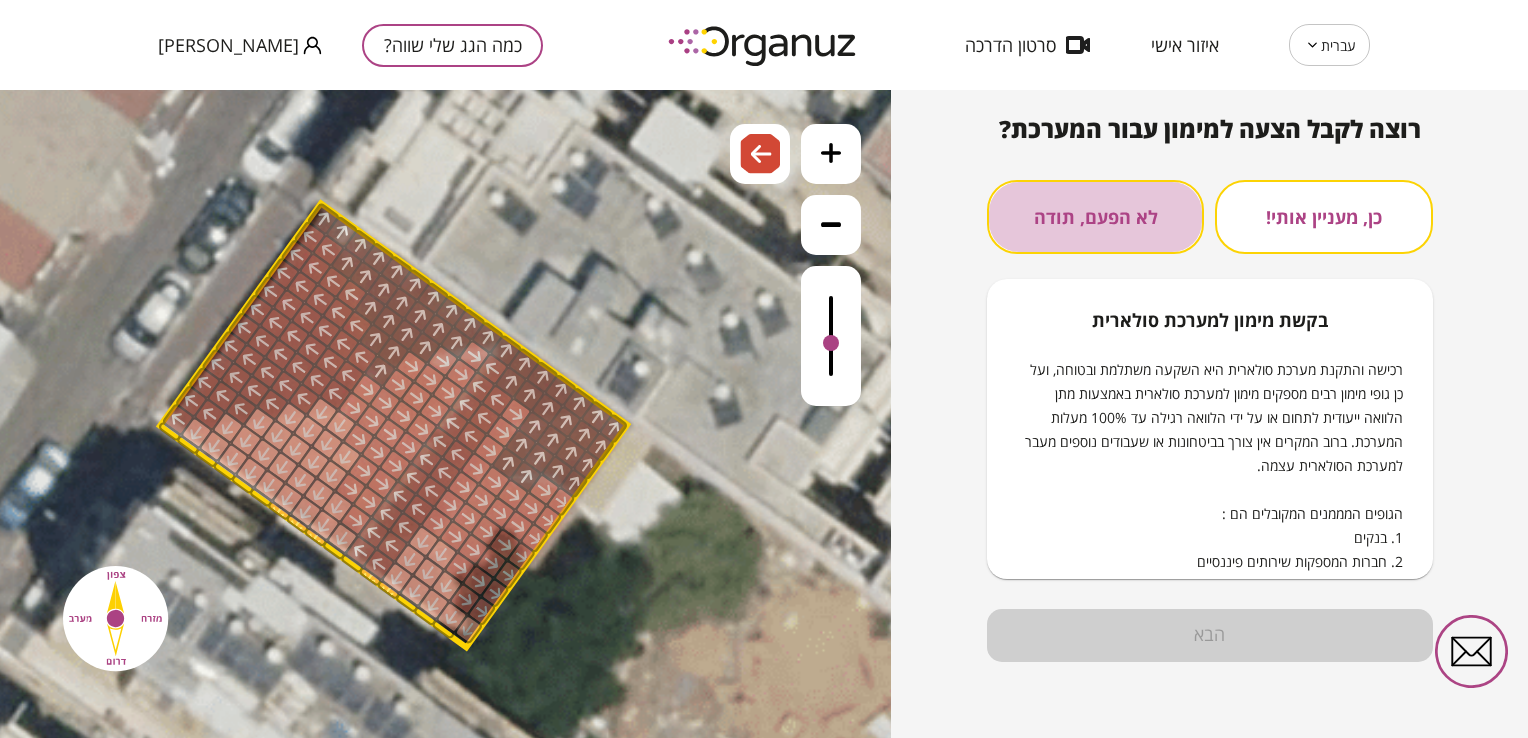 drag, startPoint x: 1090, startPoint y: 210, endPoint x: 1116, endPoint y: 222, distance: 28.635643 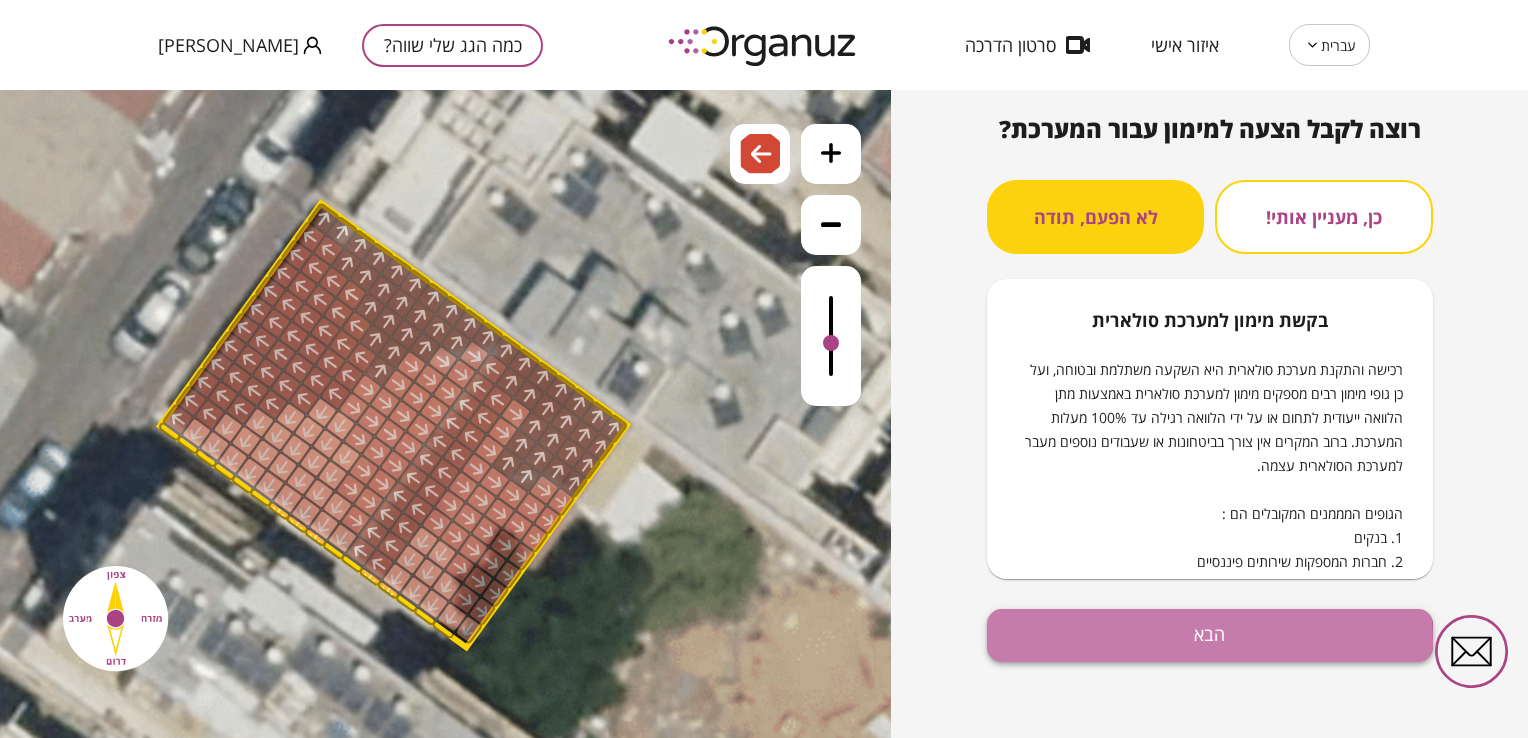 click on "הבא" at bounding box center (1210, 635) 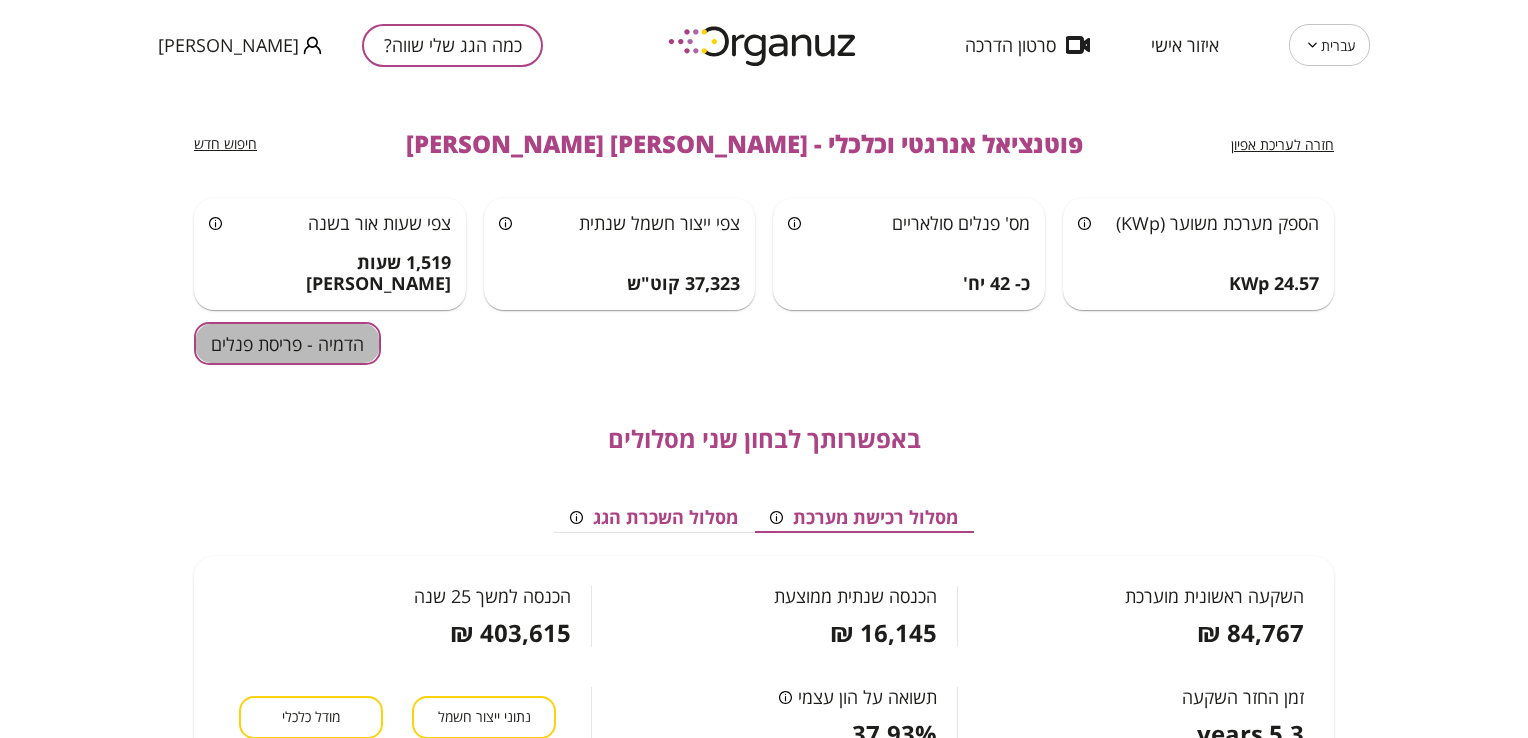 click on "הדמיה - פריסת פנלים" at bounding box center [287, 343] 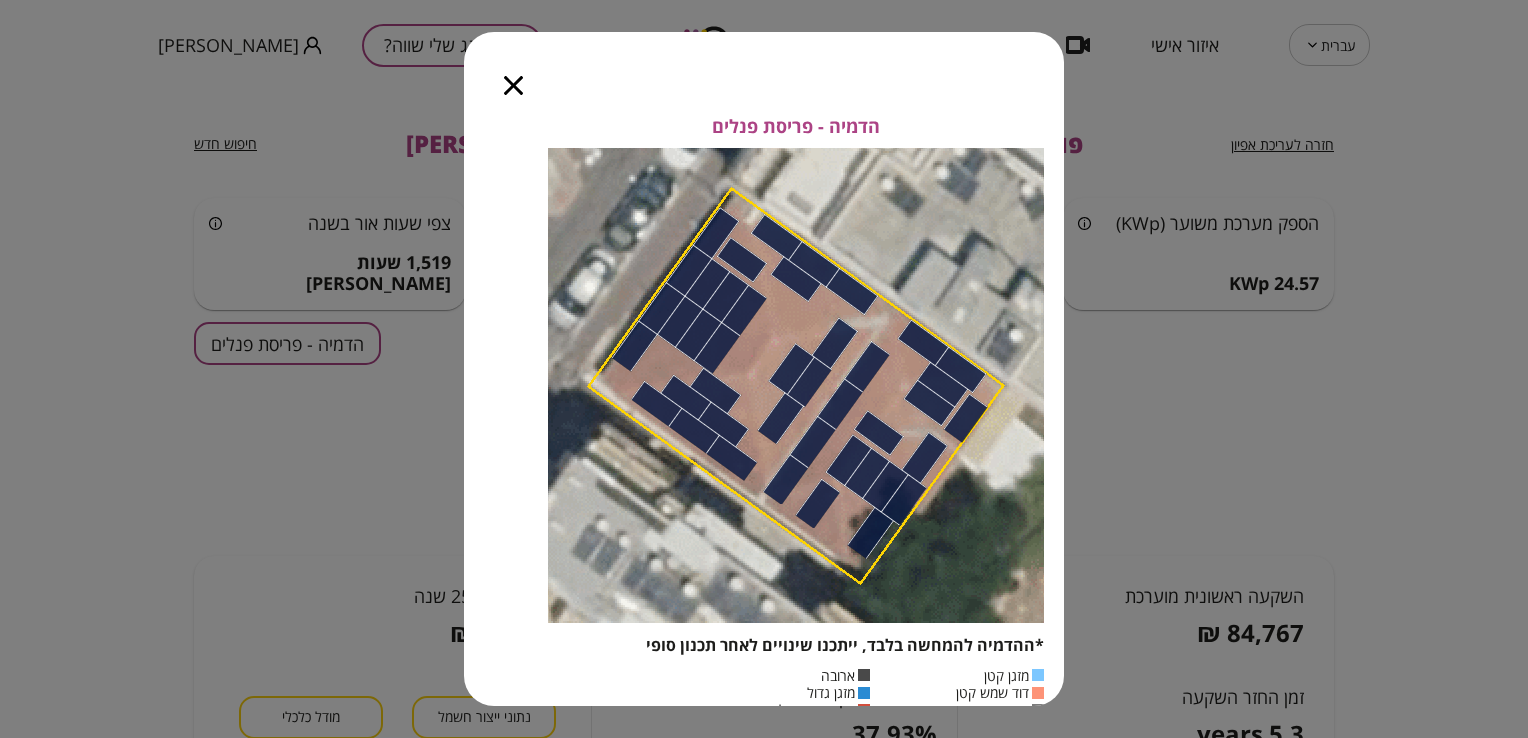 click at bounding box center [513, 74] 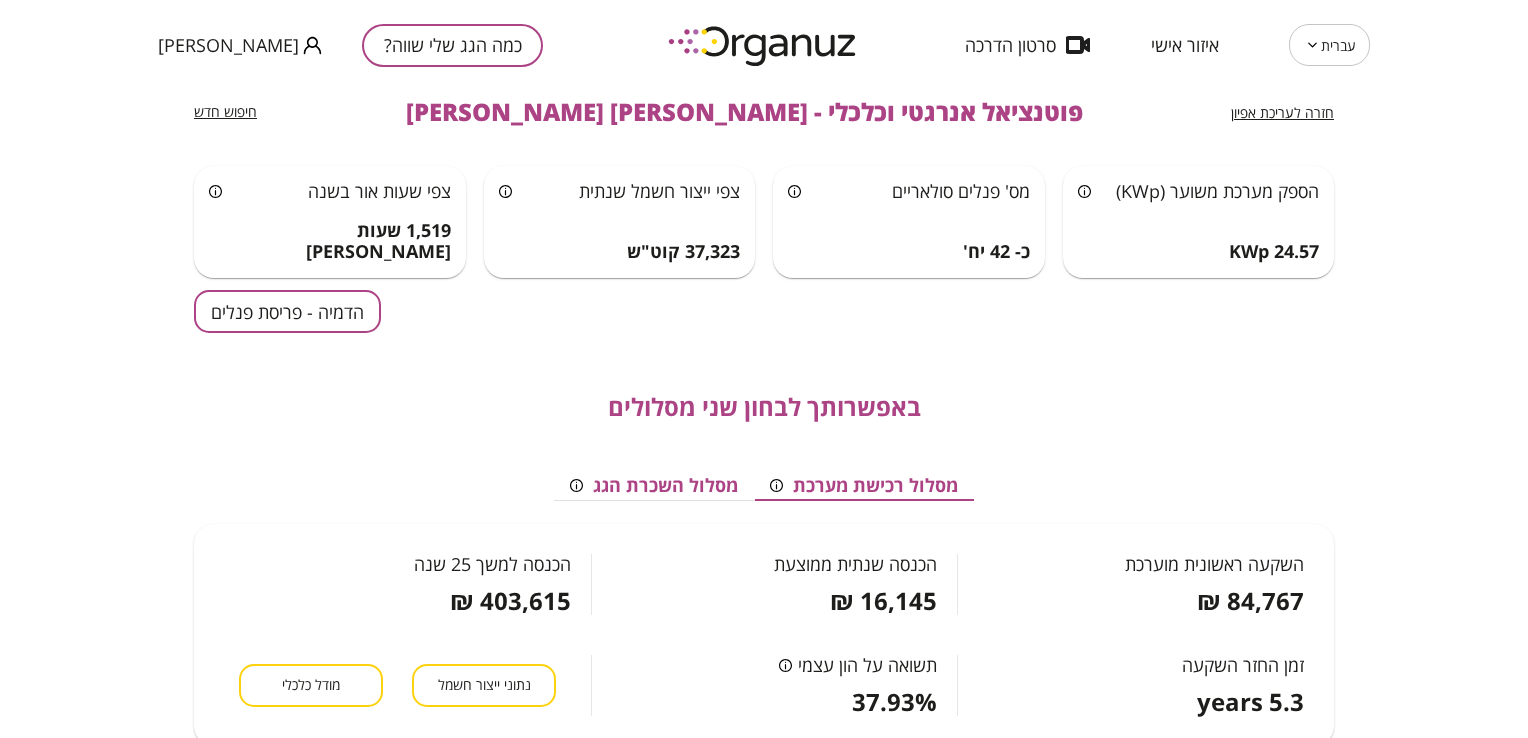 scroll, scrollTop: 175, scrollLeft: 0, axis: vertical 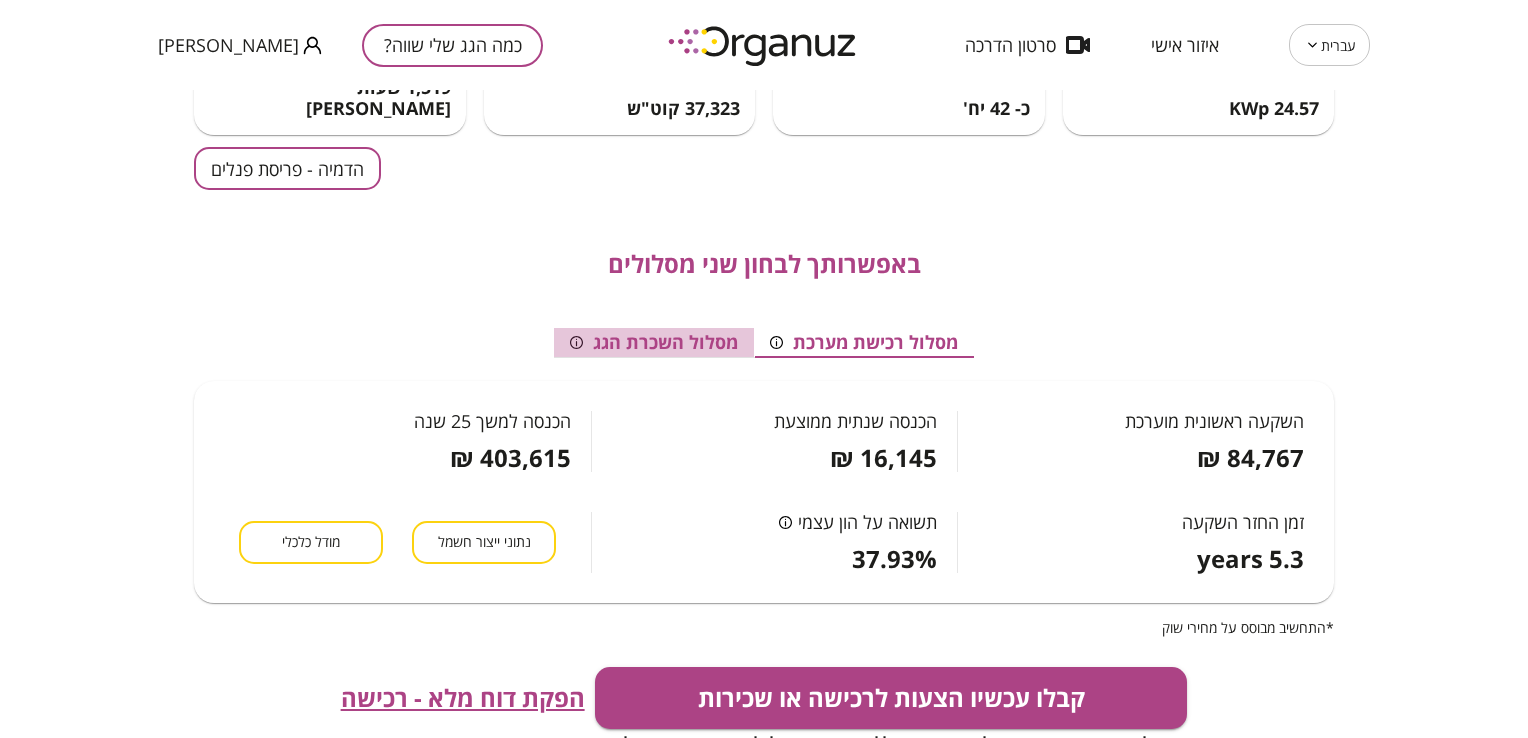 click on "מסלול השכרת הגג" at bounding box center [654, 343] 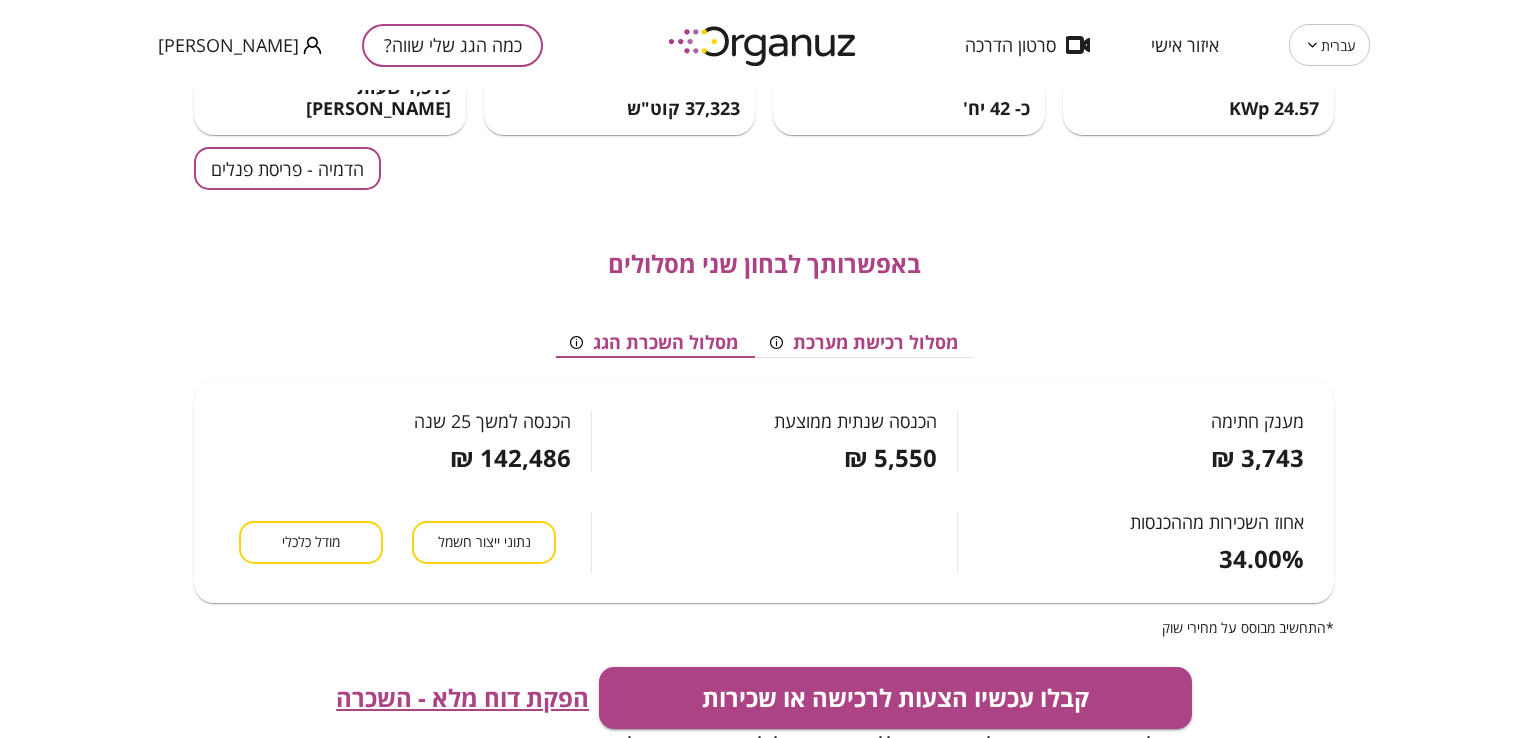 click on "מסלול רכישת מערכת" at bounding box center [864, 343] 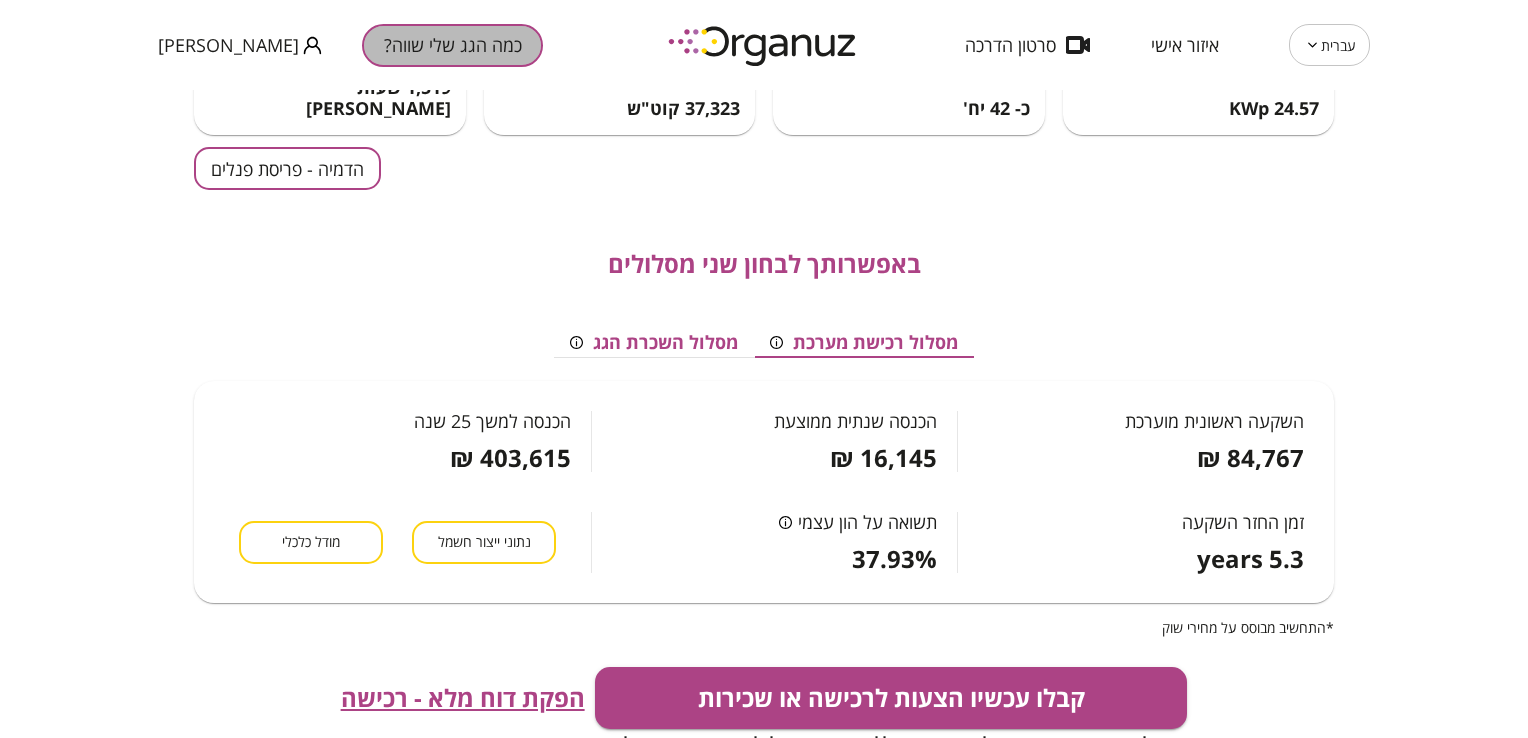 click on "כמה הגג שלי שווה?" at bounding box center [452, 45] 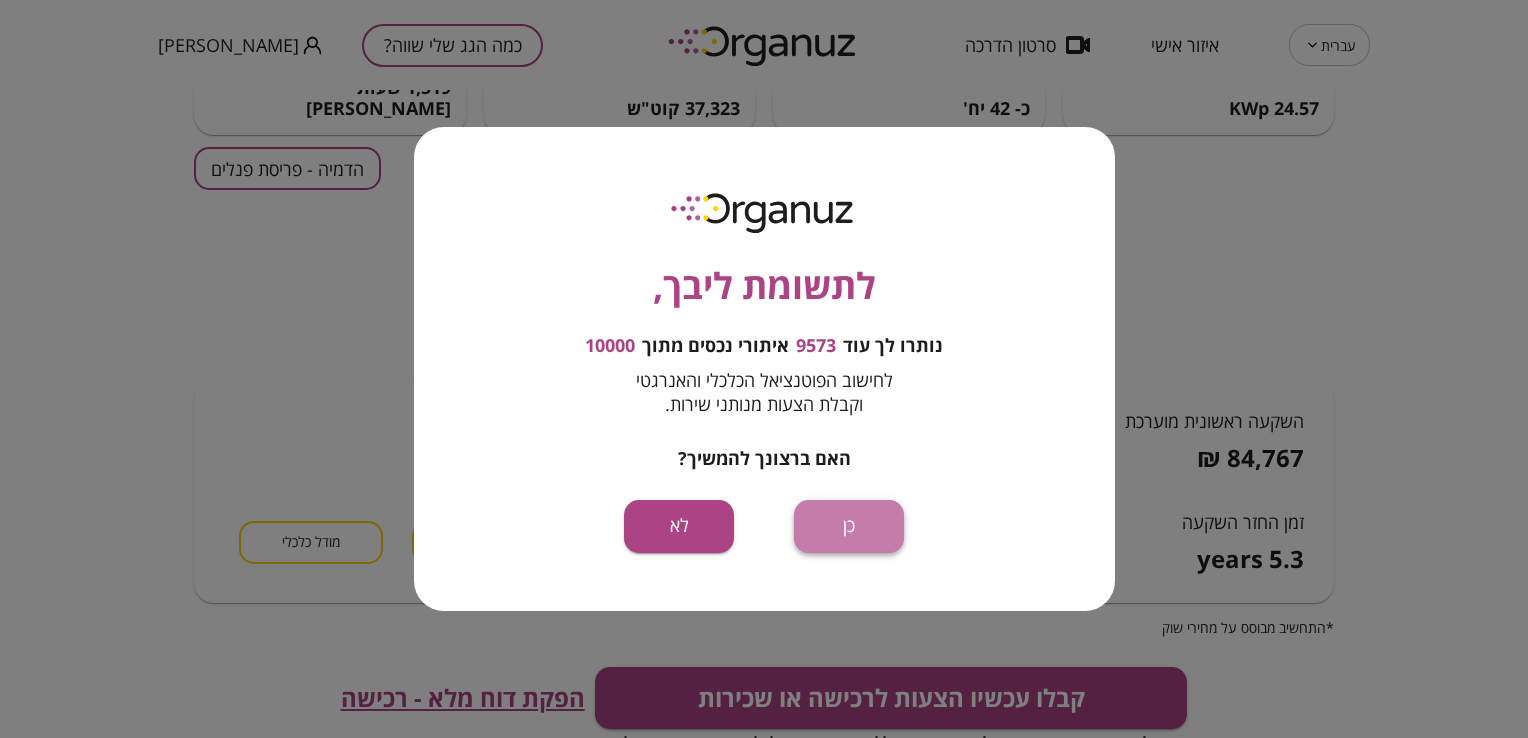 click on "כן" at bounding box center [849, 526] 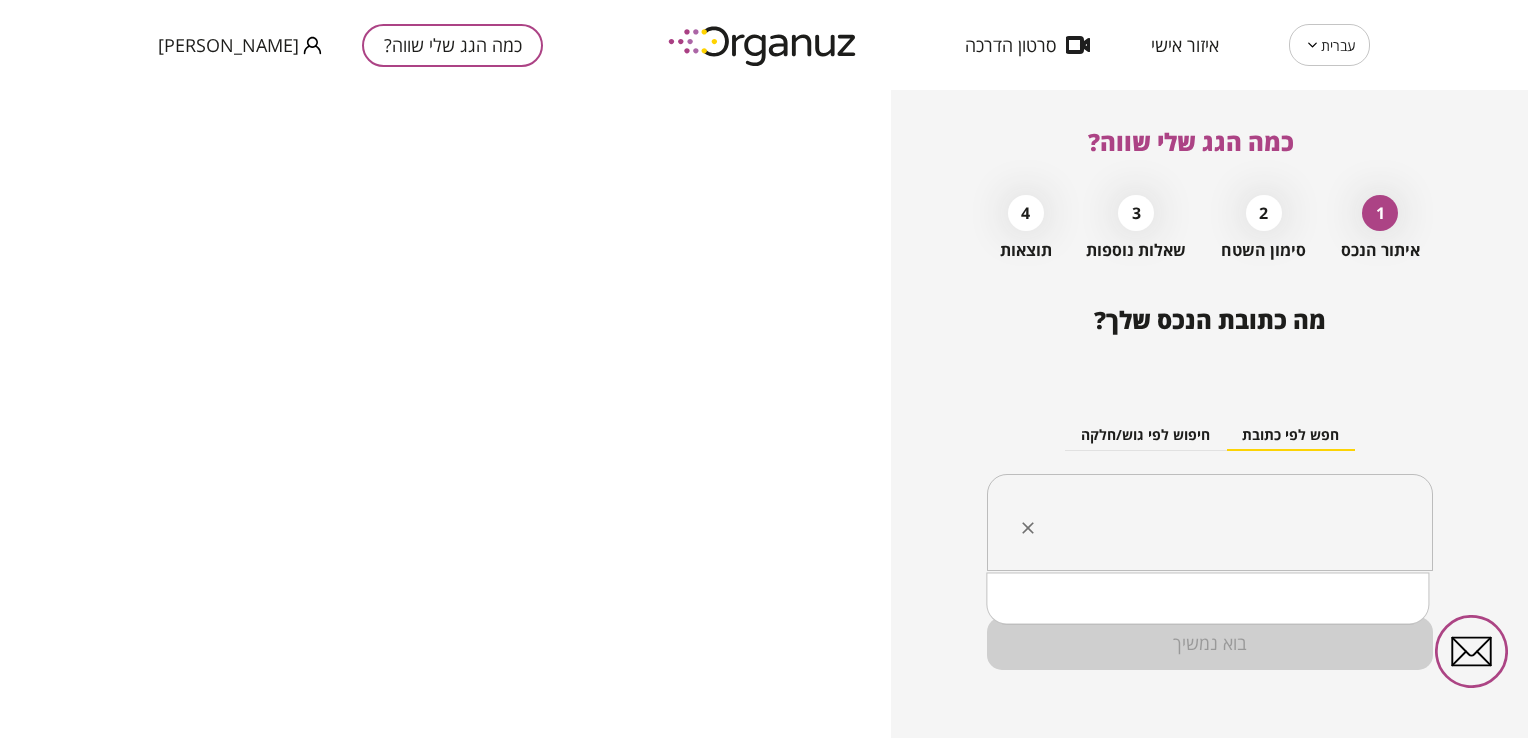 click at bounding box center (1217, 523) 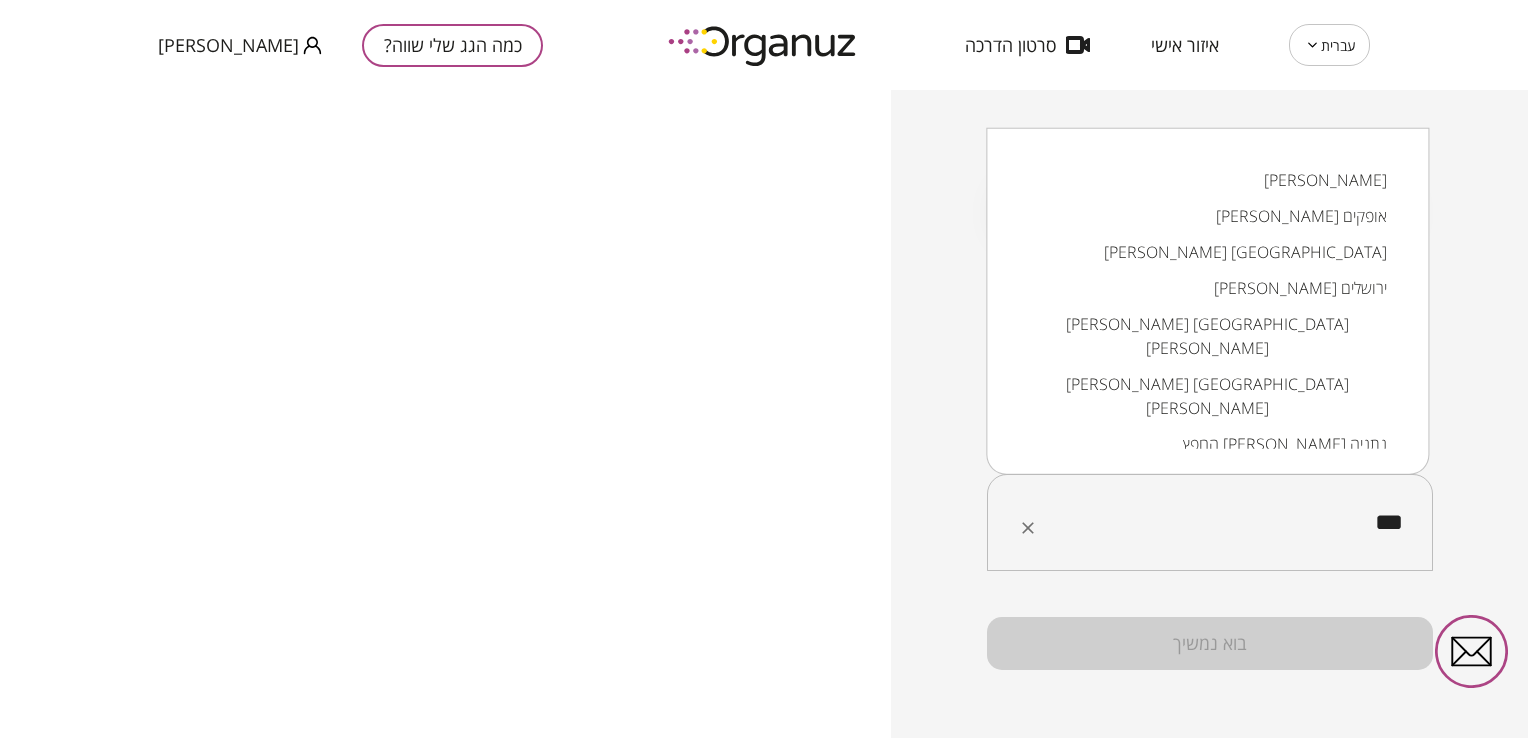 click on "[PERSON_NAME] אופקים" at bounding box center [1207, 216] 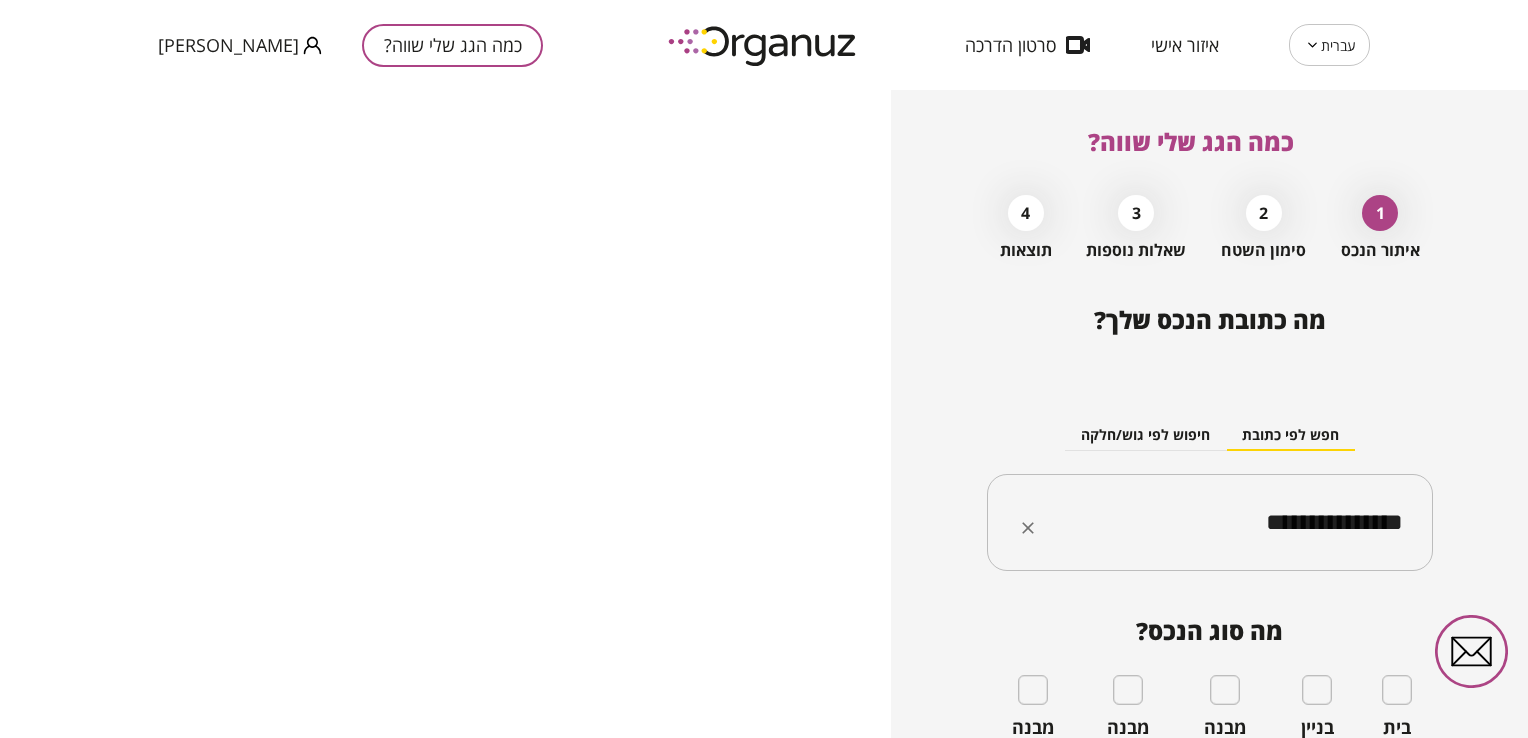 type on "**********" 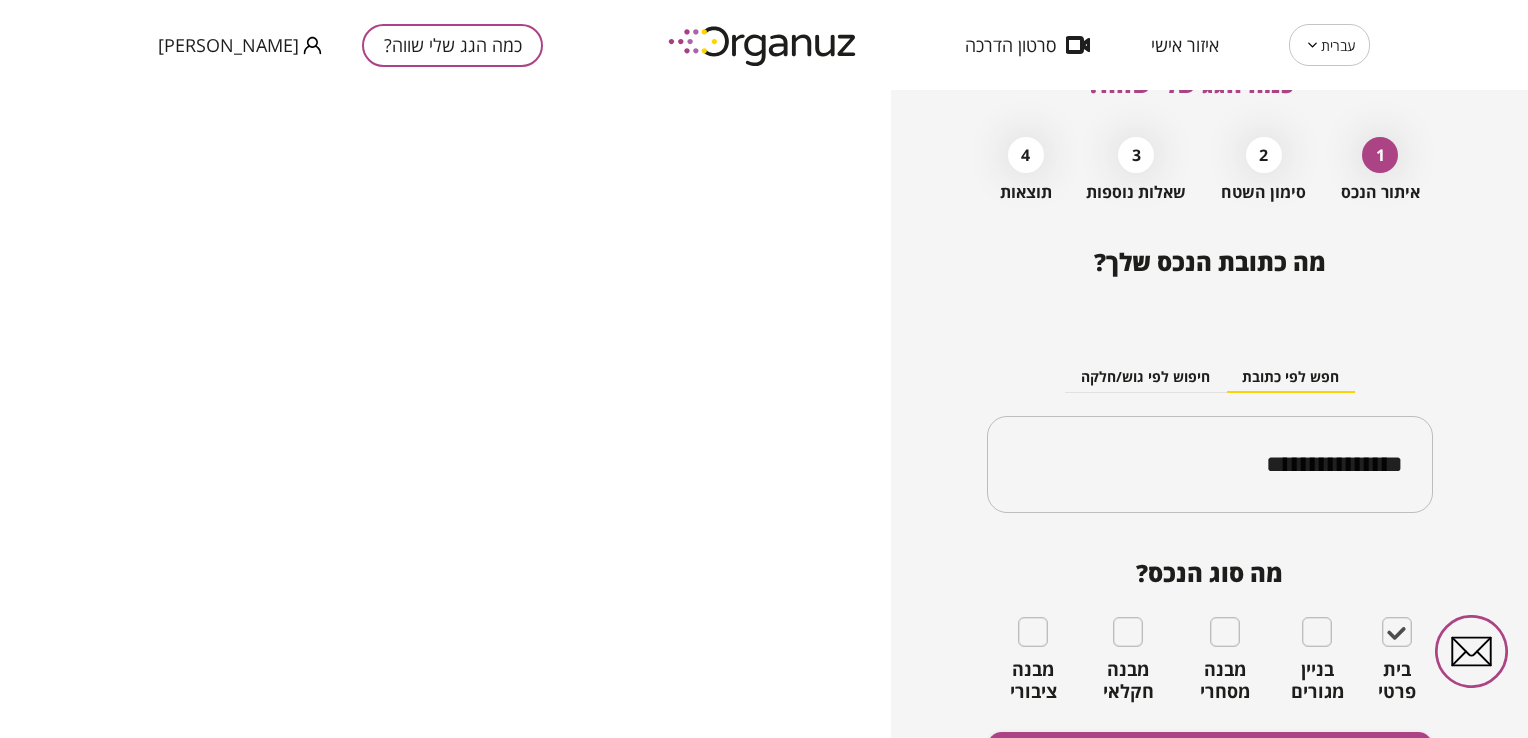 scroll, scrollTop: 181, scrollLeft: 0, axis: vertical 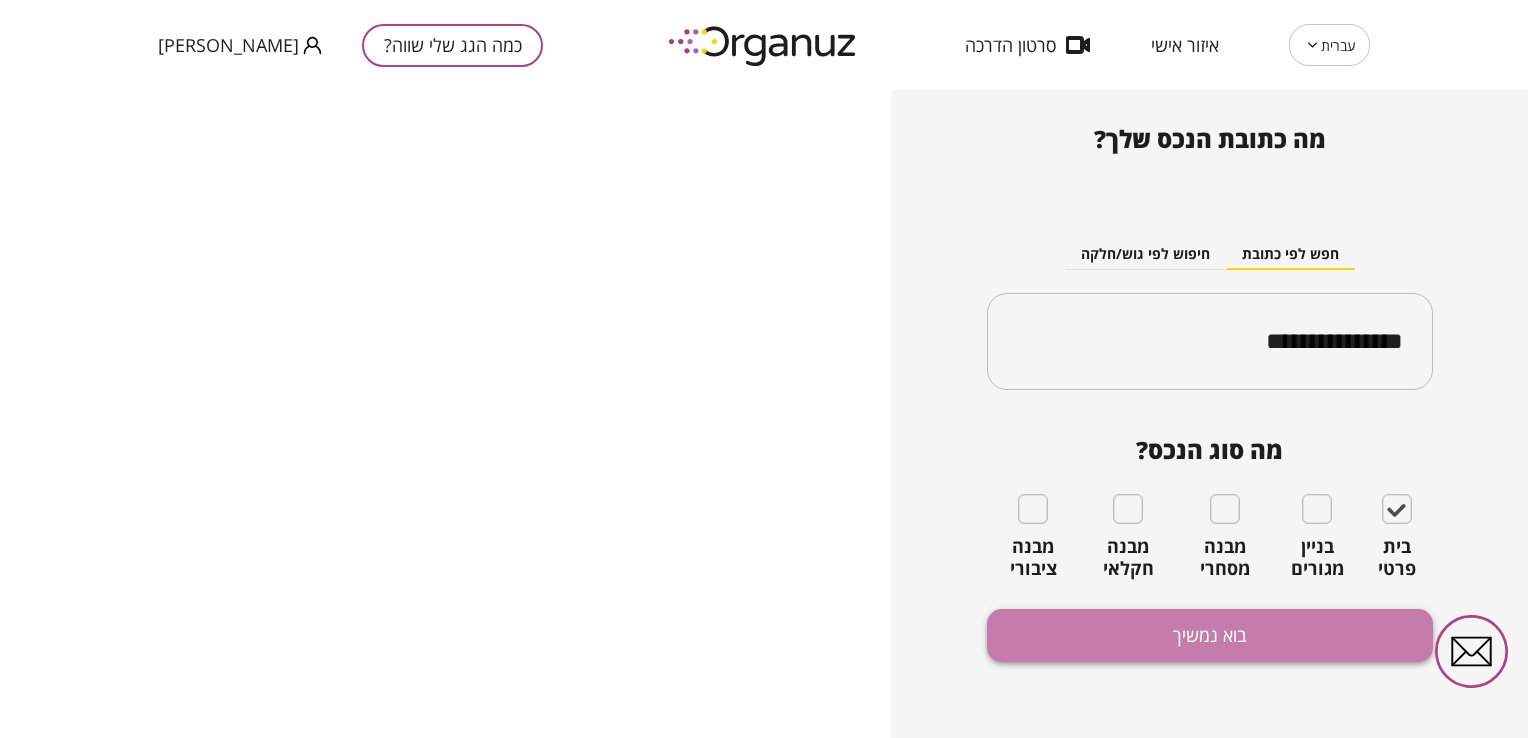 click on "בוא נמשיך" at bounding box center [1210, 635] 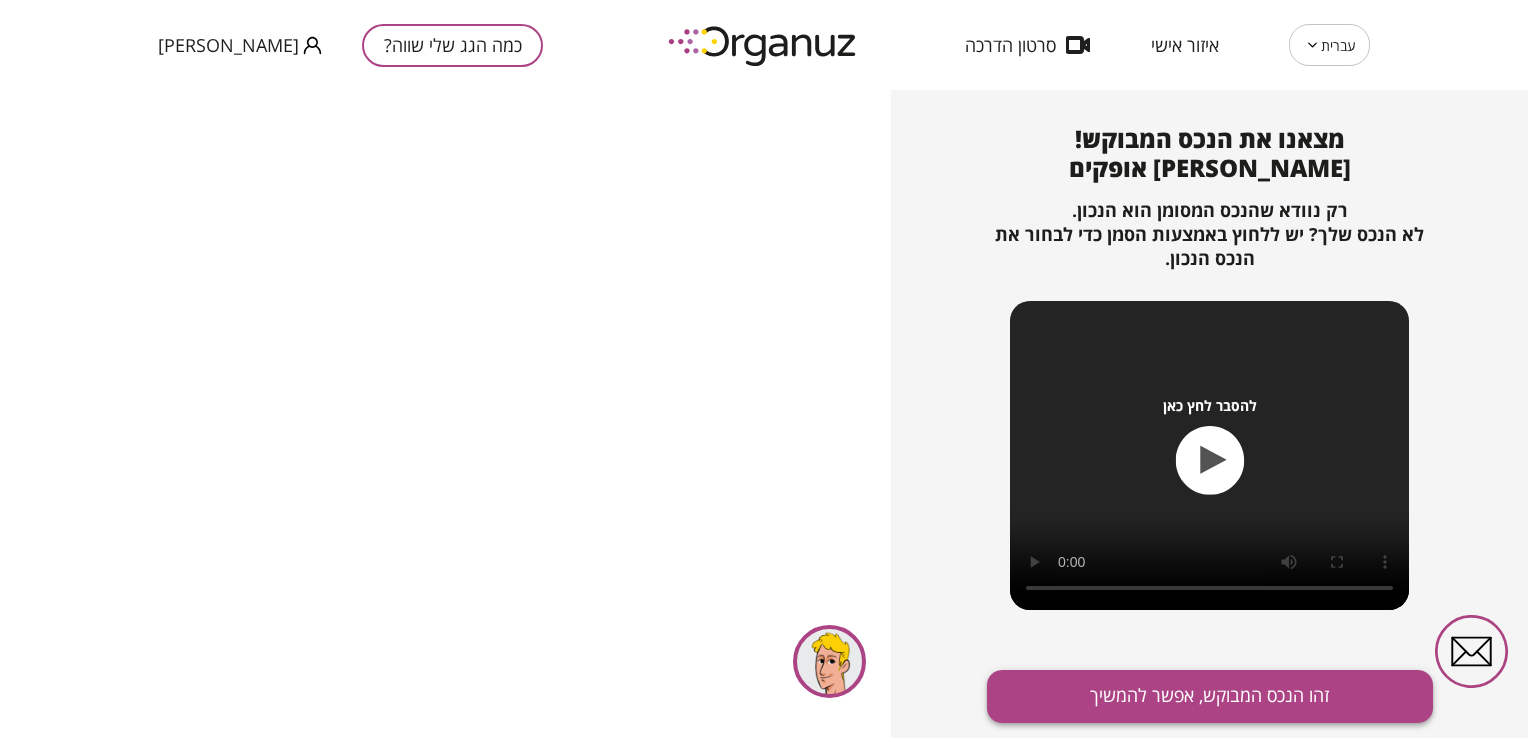 click on "זהו הנכס המבוקש, אפשר להמשיך" at bounding box center [1210, 696] 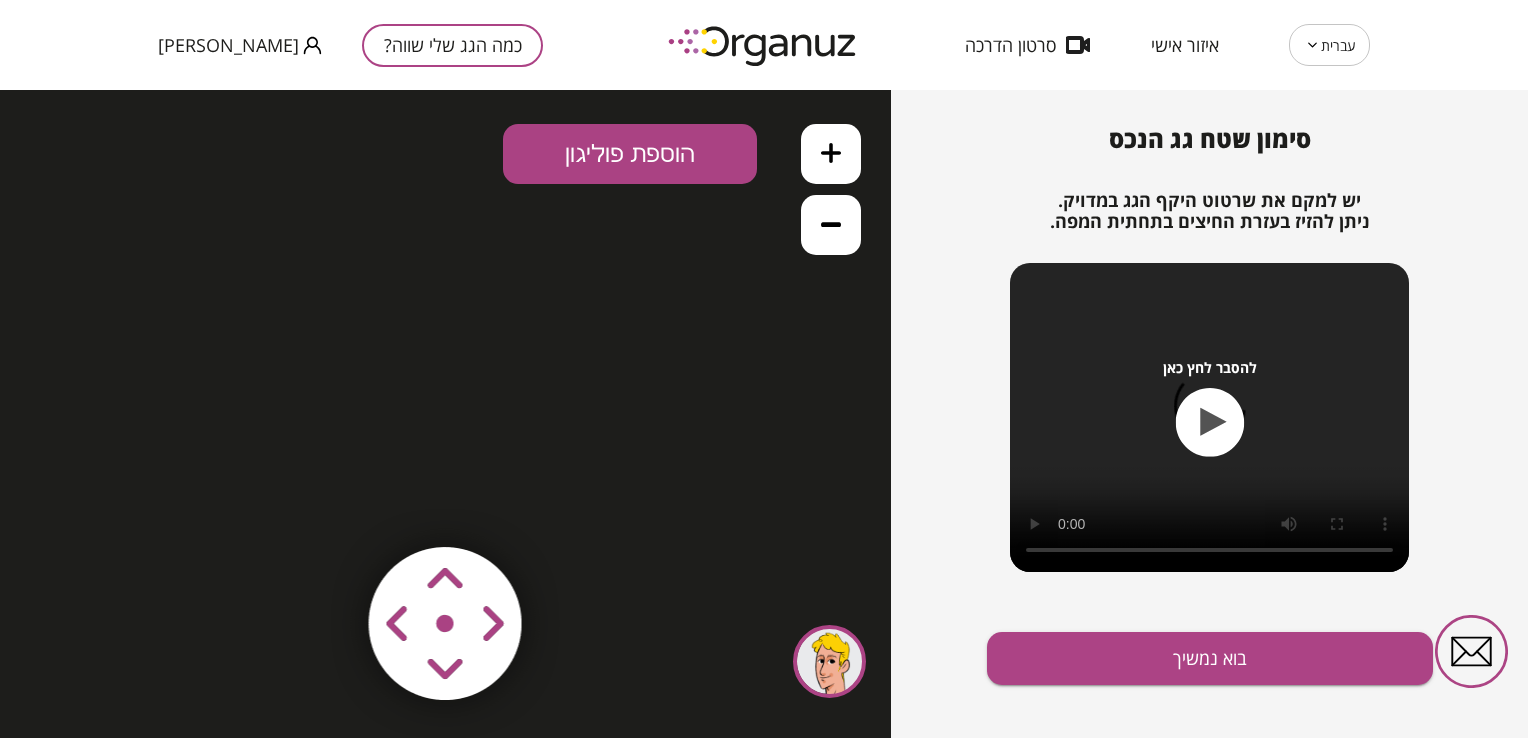scroll, scrollTop: 0, scrollLeft: 0, axis: both 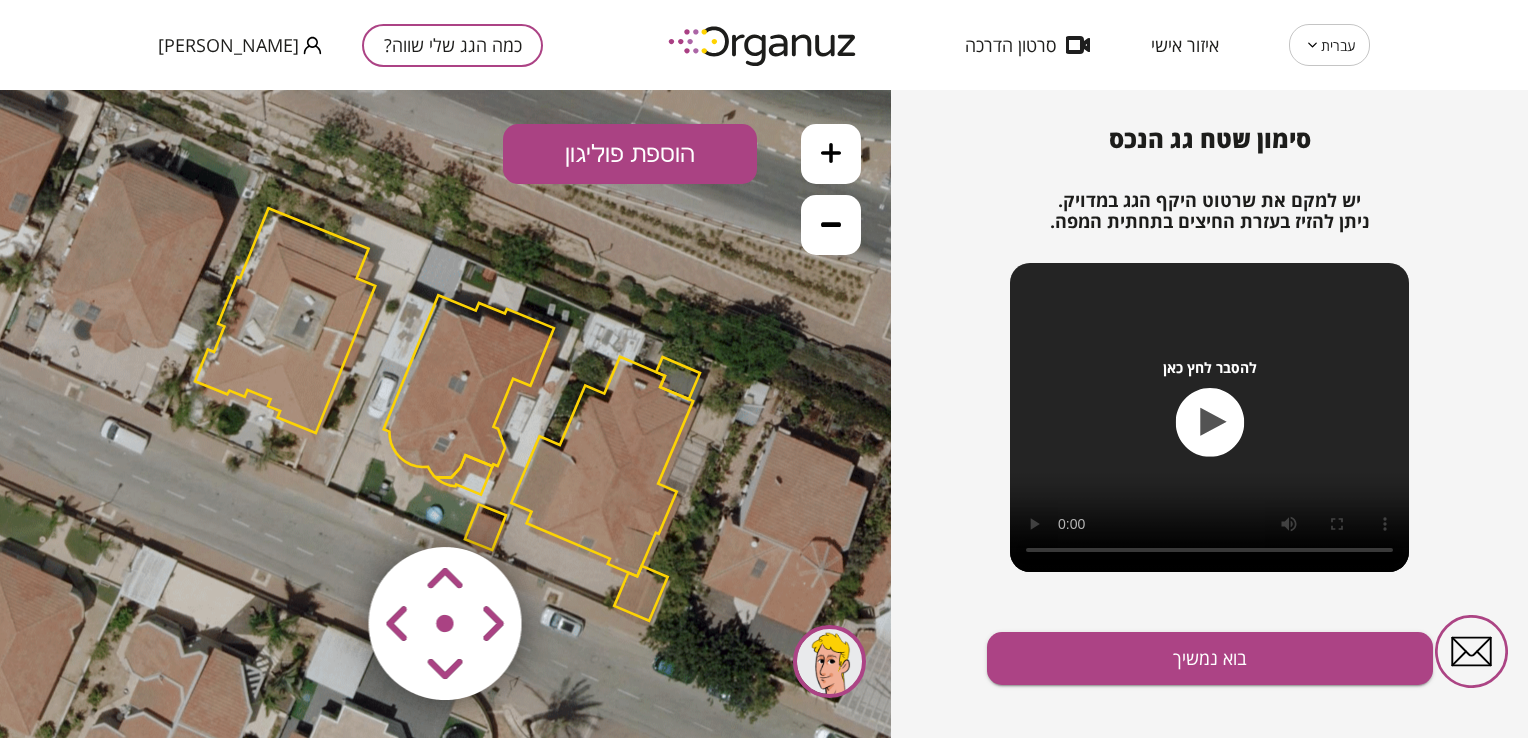 click at bounding box center (326, 505) 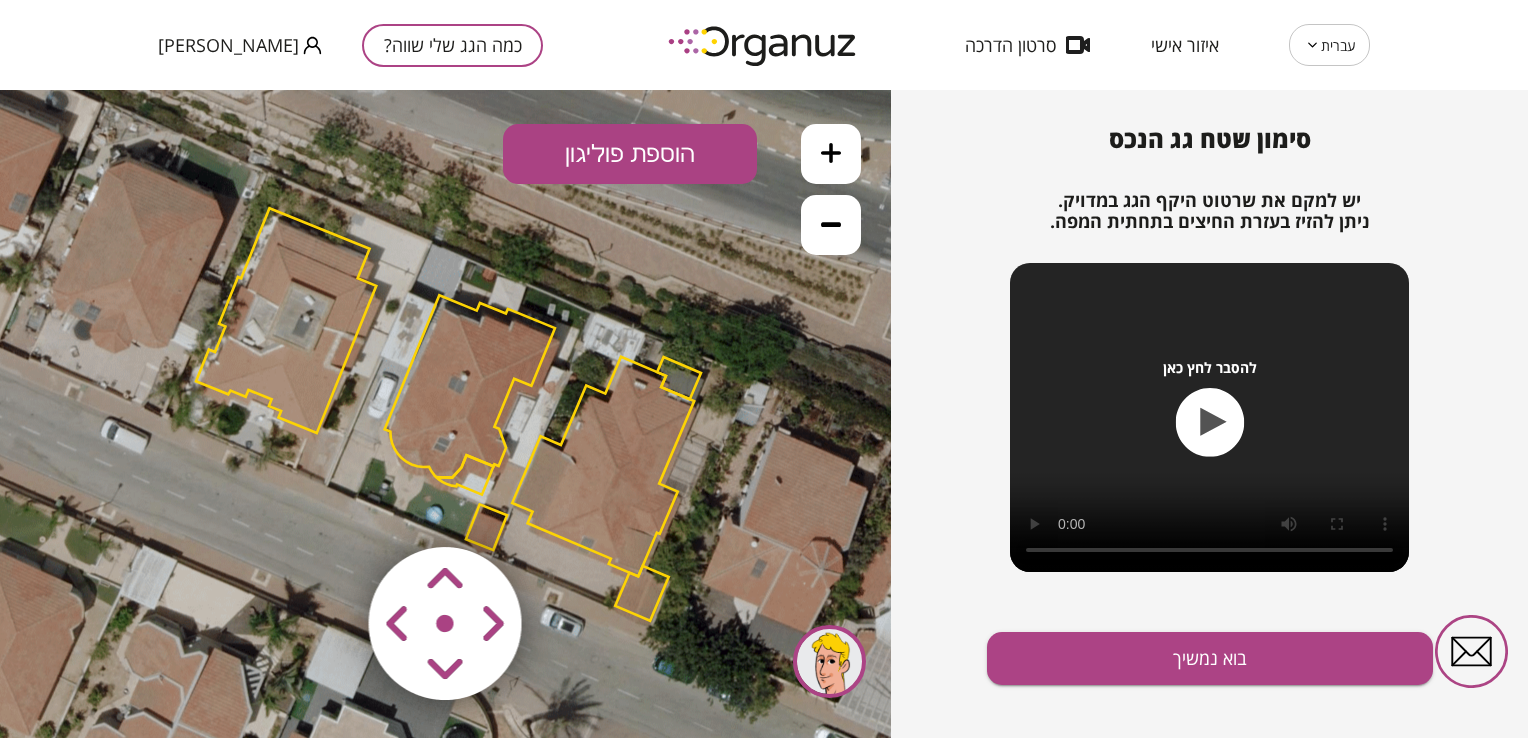 click at bounding box center [326, 505] 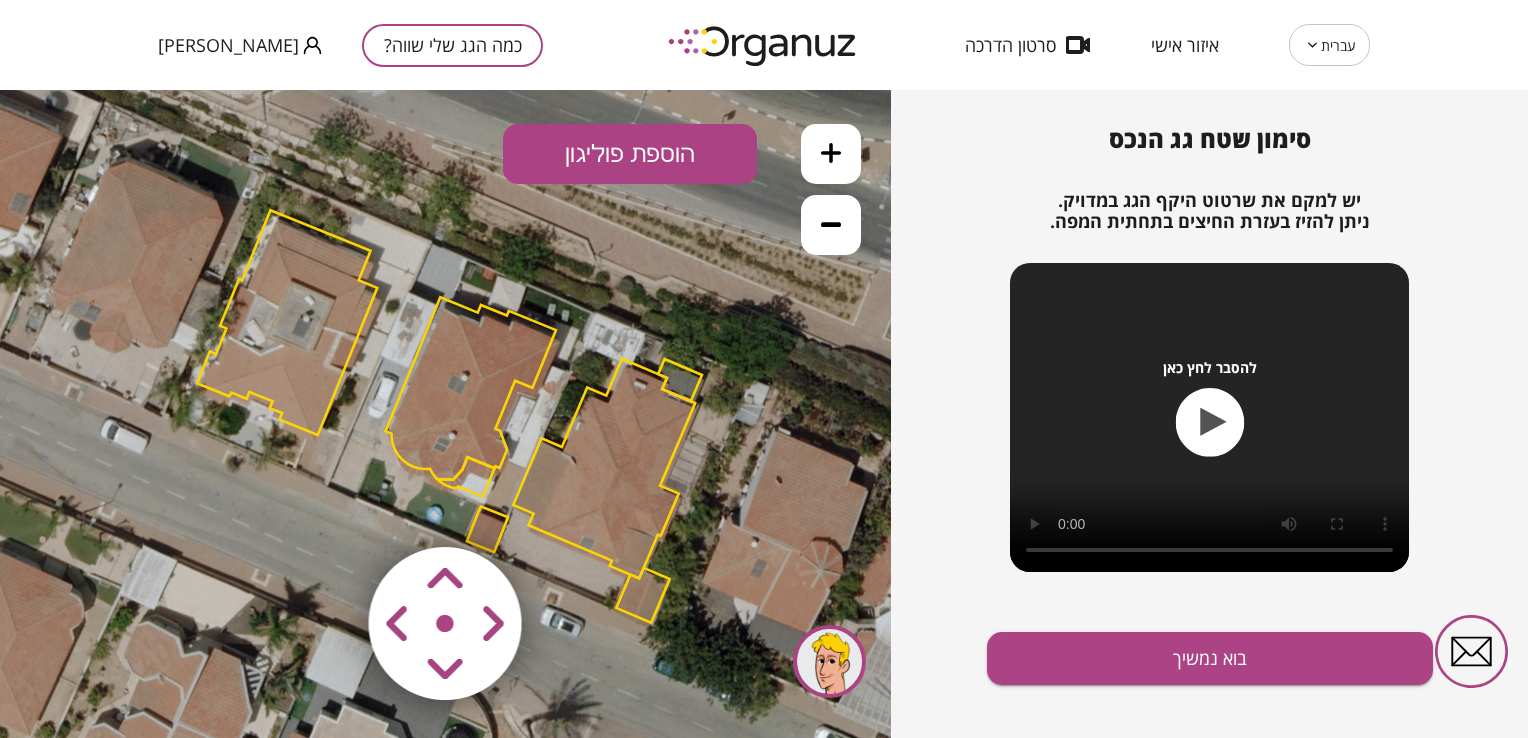 drag, startPoint x: 501, startPoint y: 626, endPoint x: 441, endPoint y: 685, distance: 84.14868 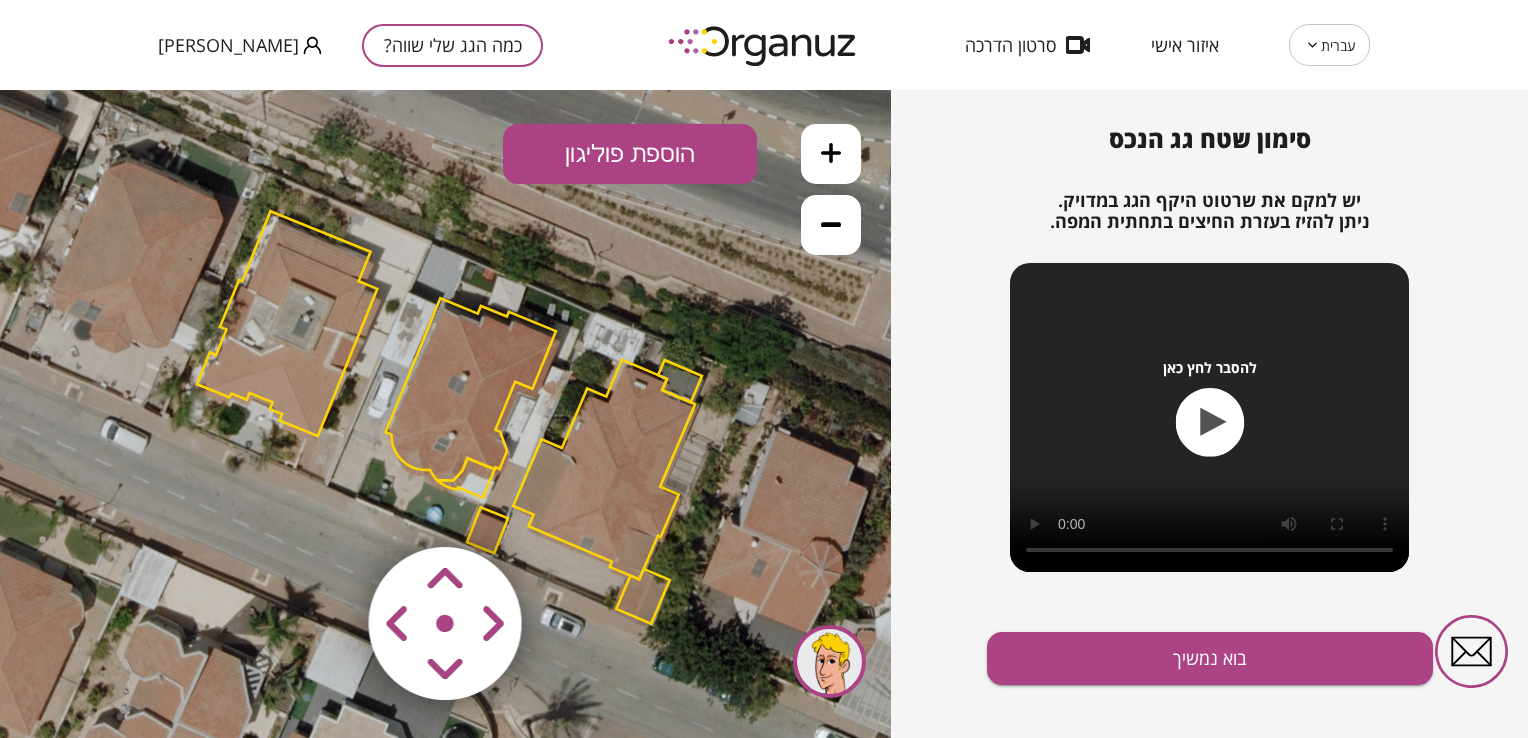 click at bounding box center (326, 505) 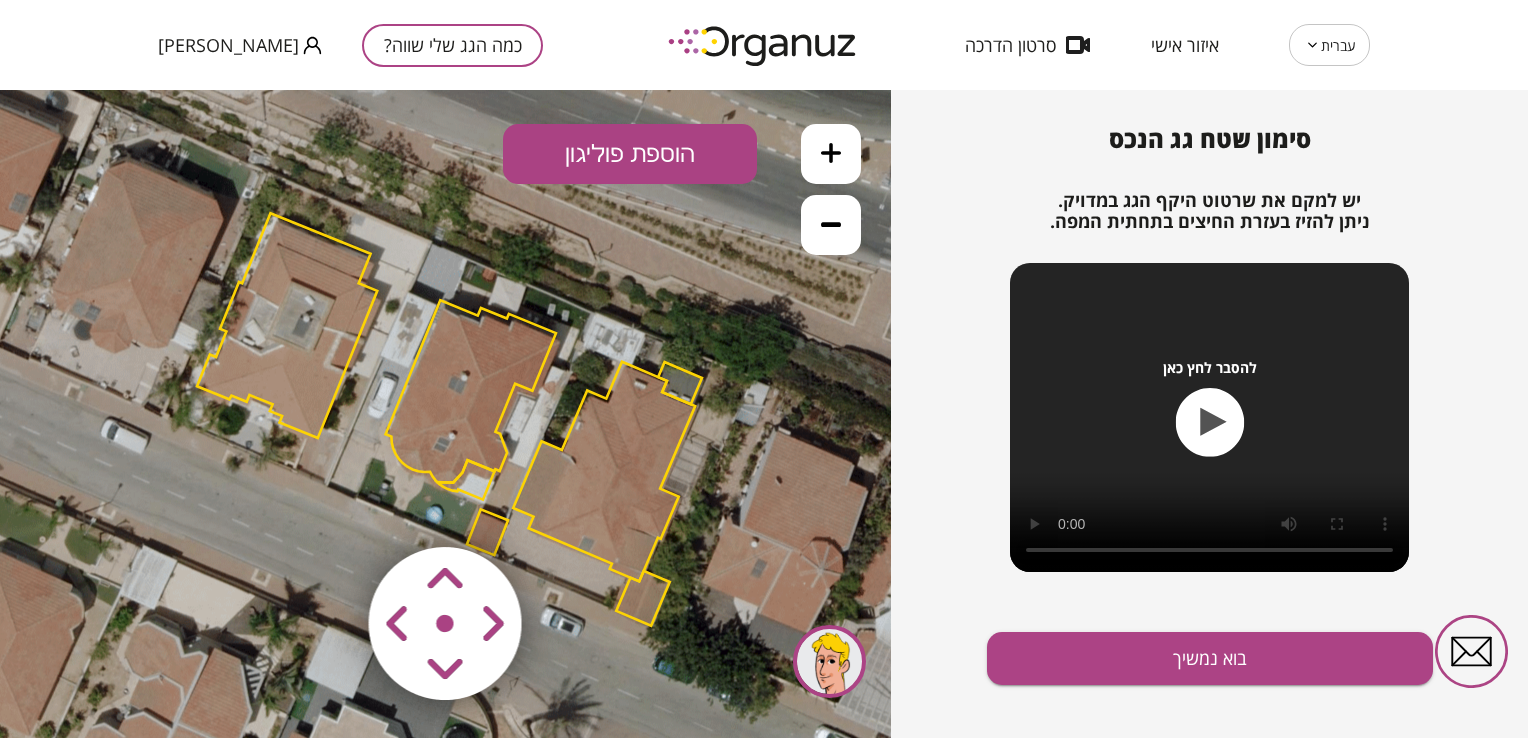 click at bounding box center (326, 505) 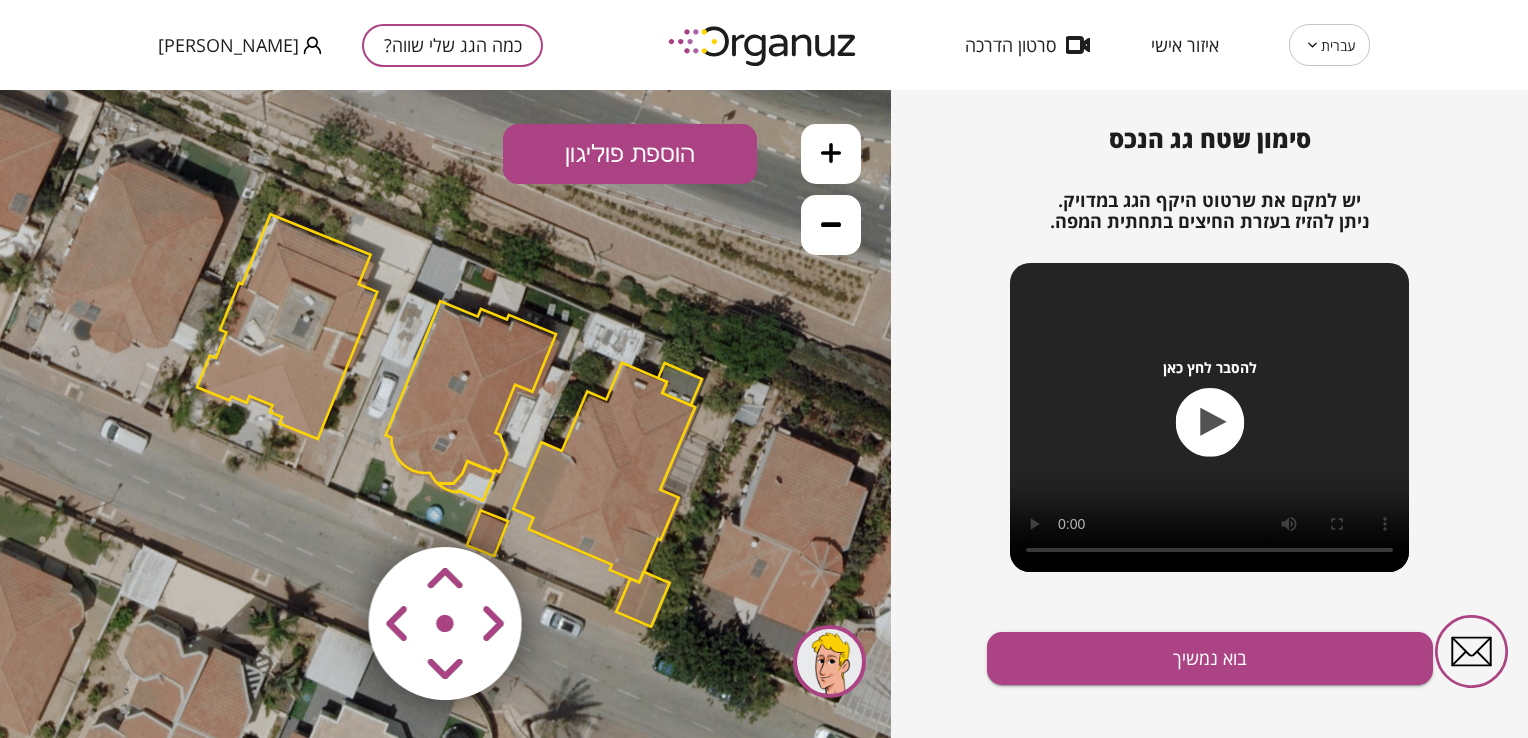 click at bounding box center [326, 505] 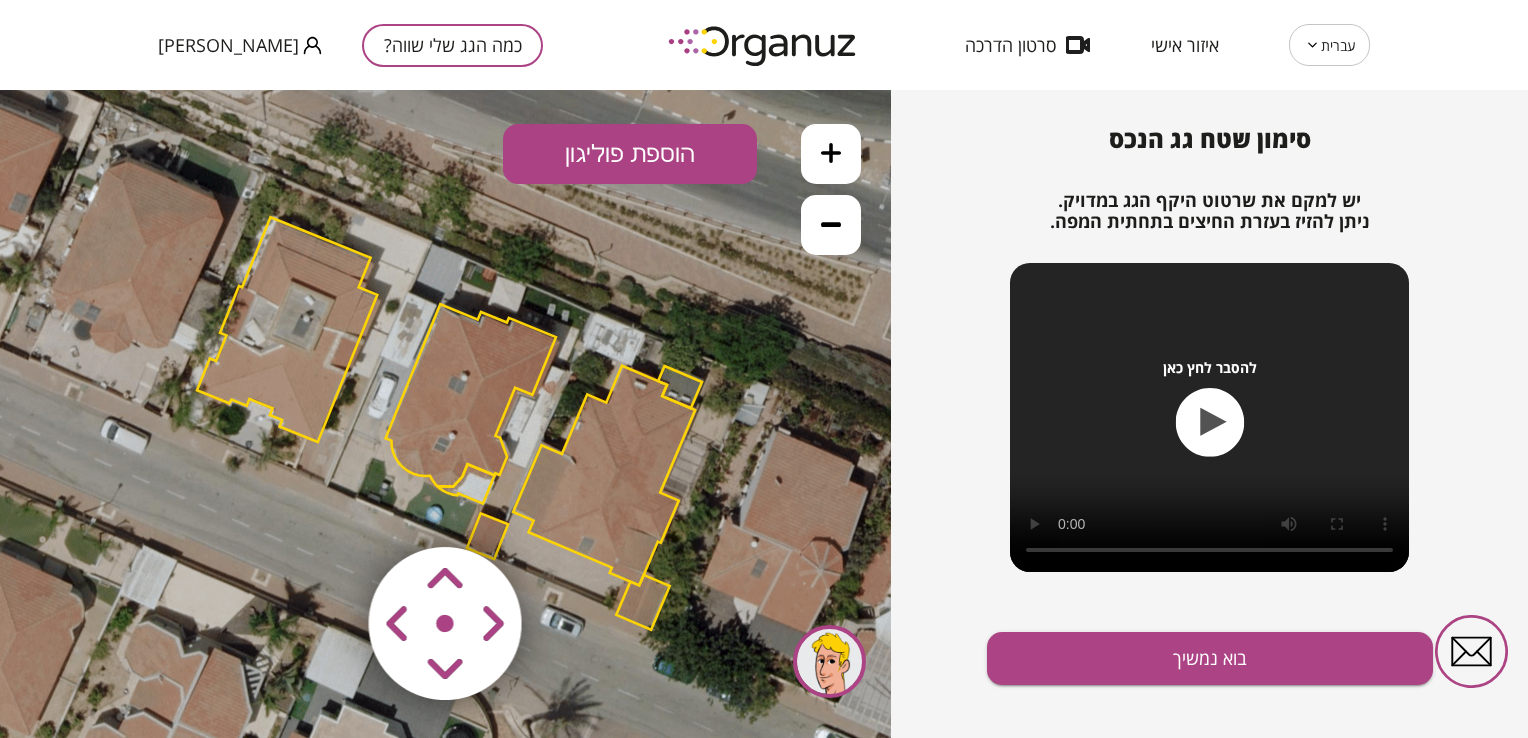 click at bounding box center (326, 505) 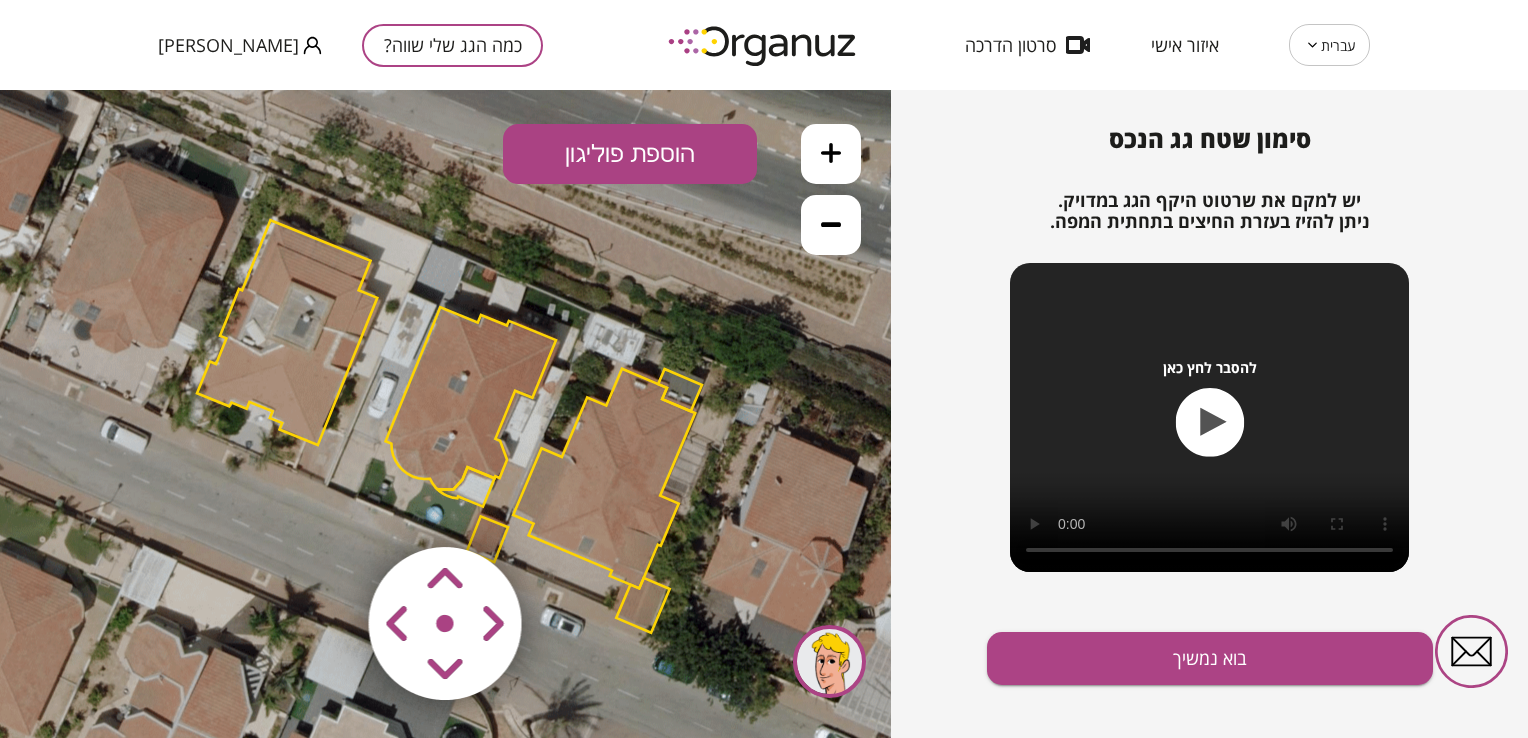 click at bounding box center (326, 505) 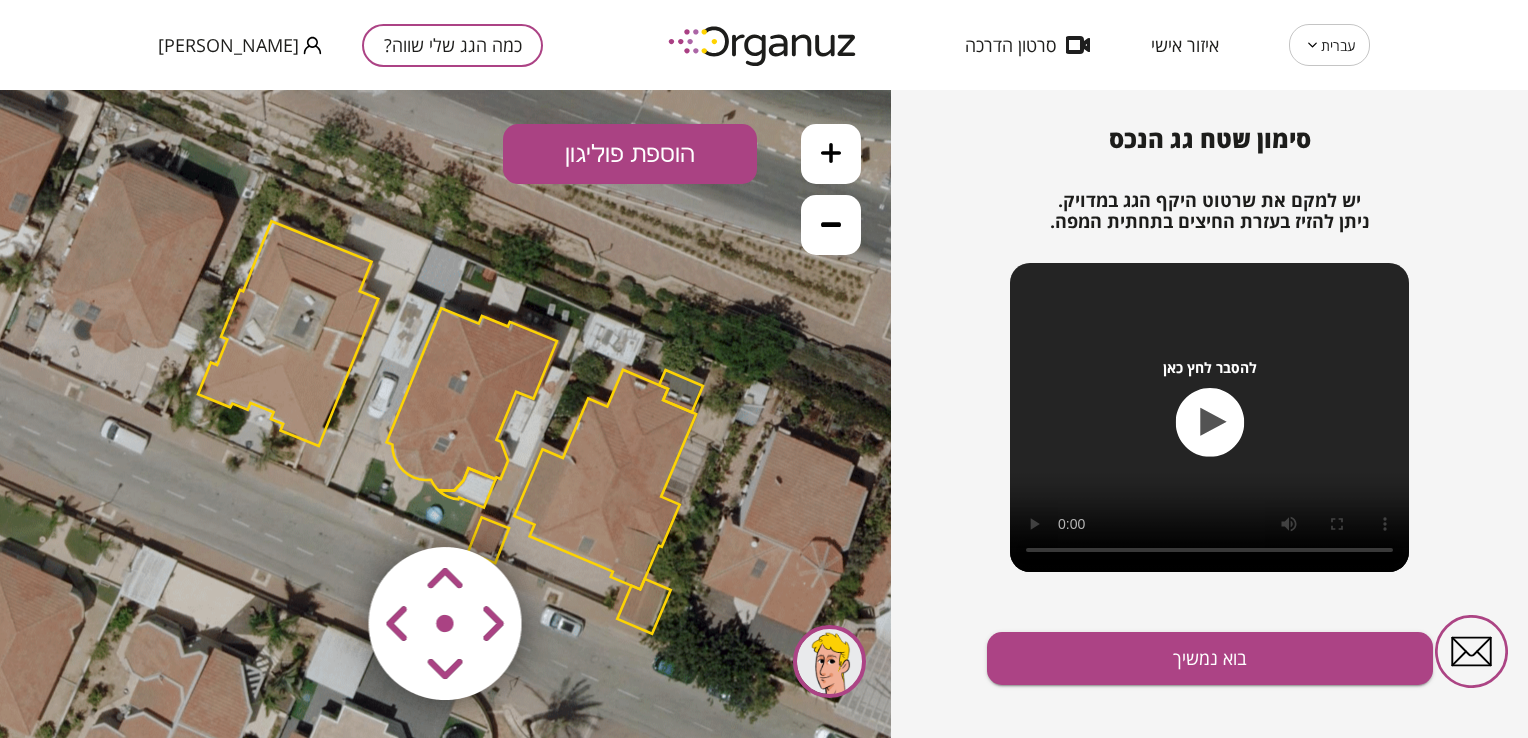 click at bounding box center (326, 505) 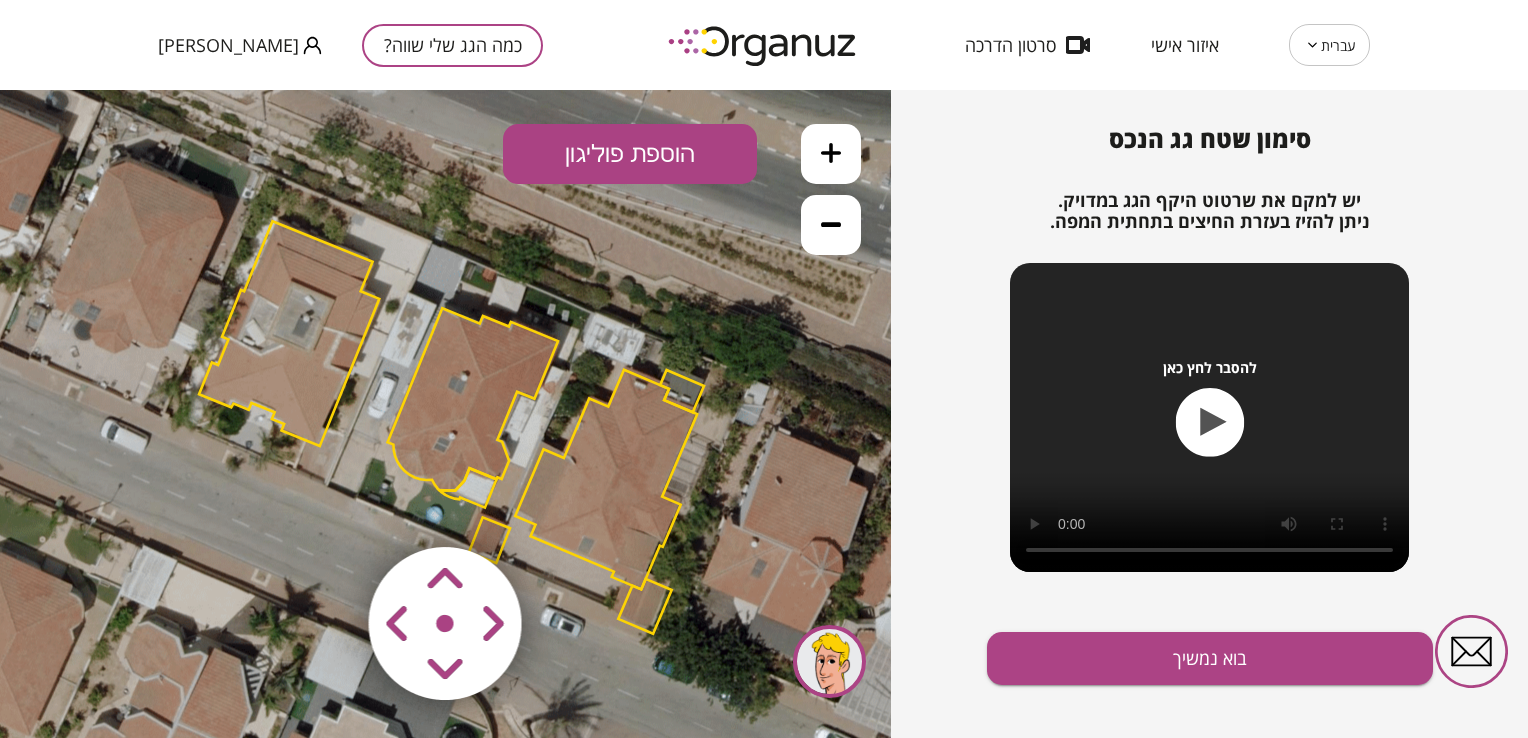 click 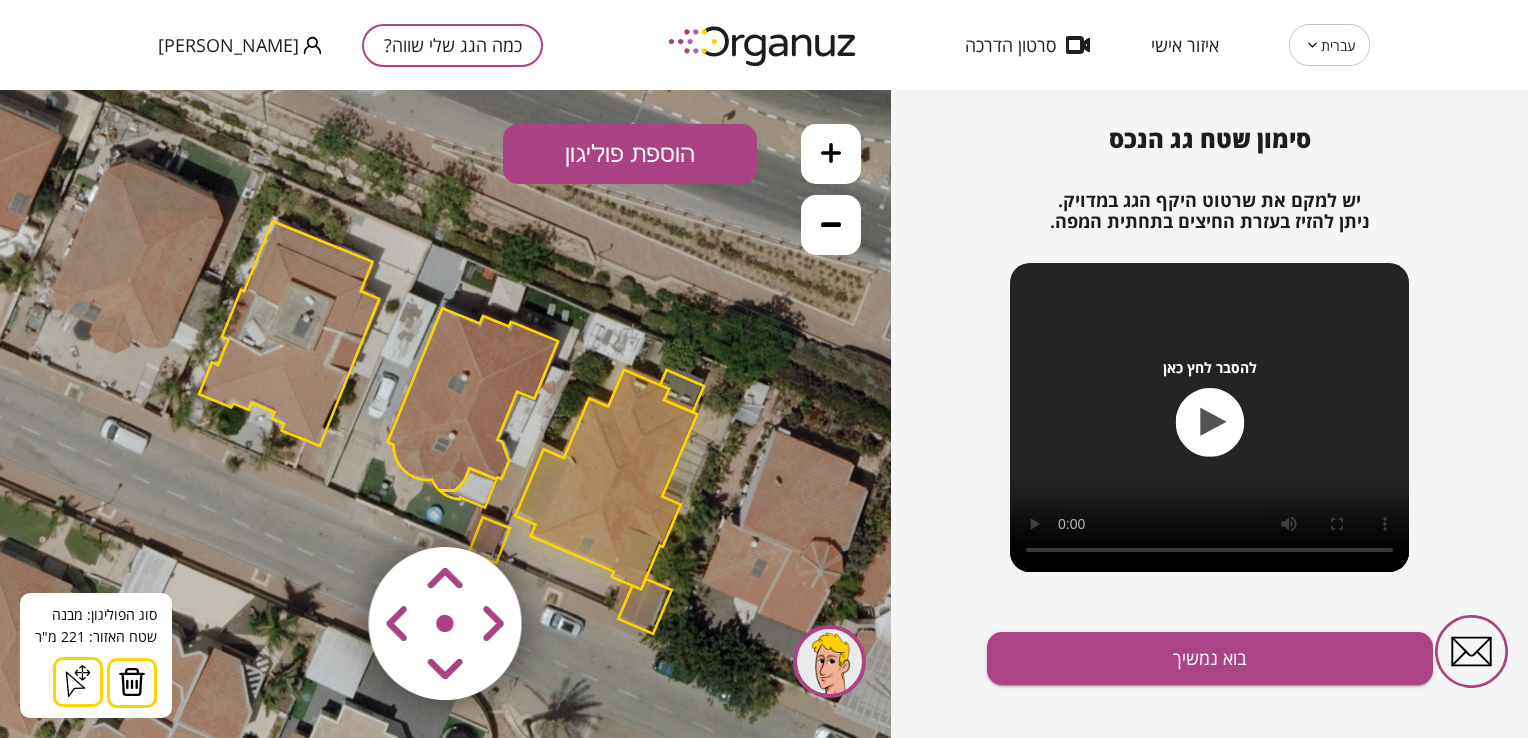 click at bounding box center (132, 682) 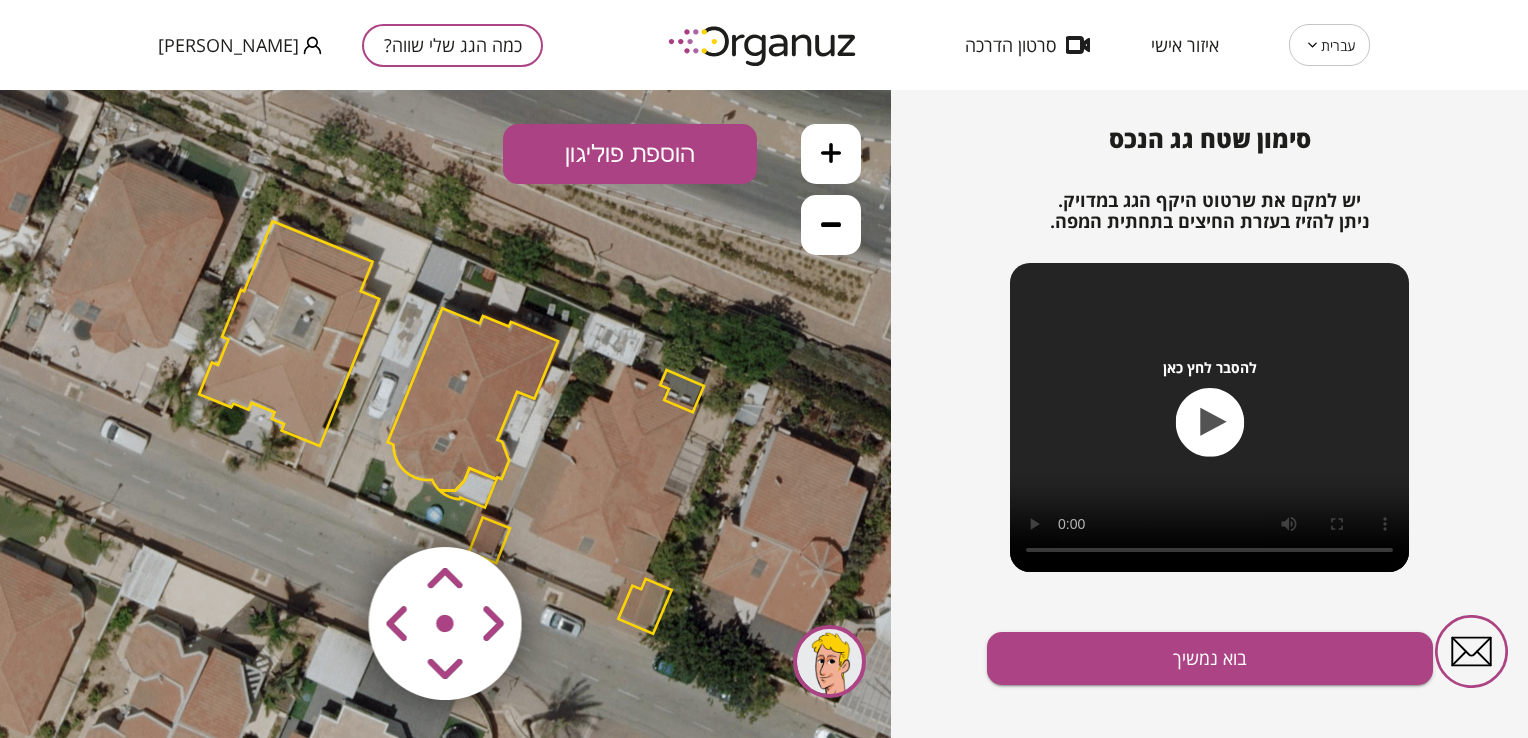 click at bounding box center (326, 505) 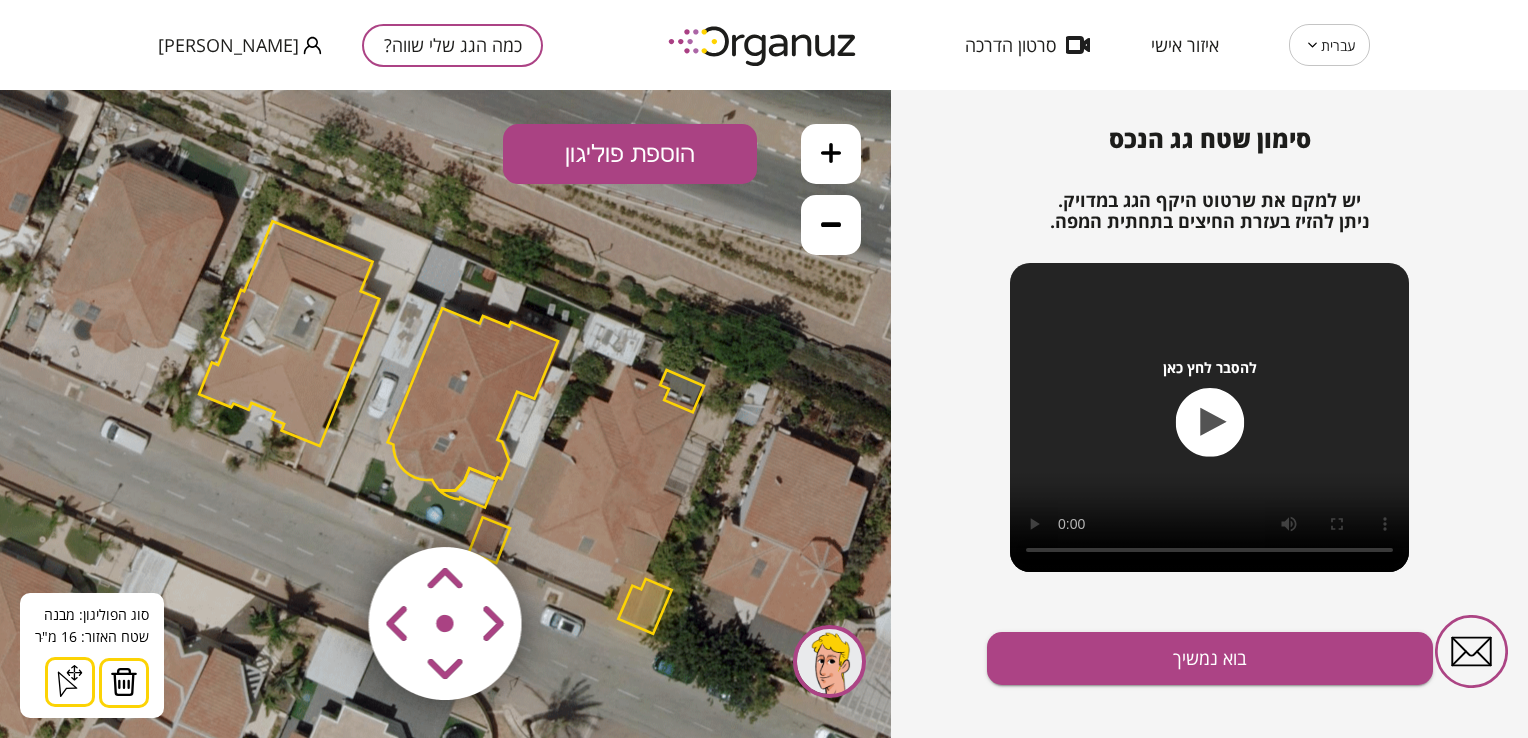 click at bounding box center [124, 682] 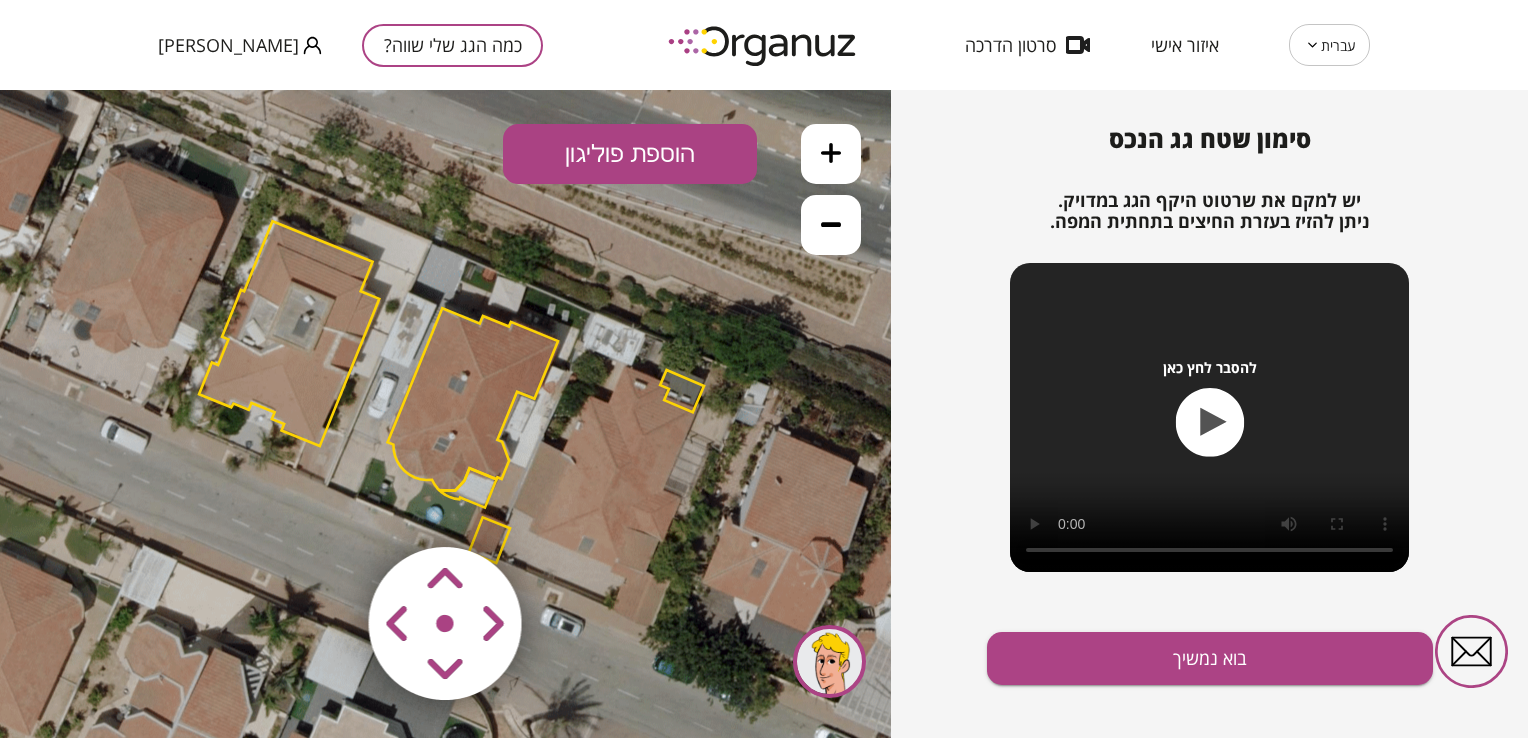 drag, startPoint x: 494, startPoint y: 538, endPoint x: 531, endPoint y: 546, distance: 37.85499 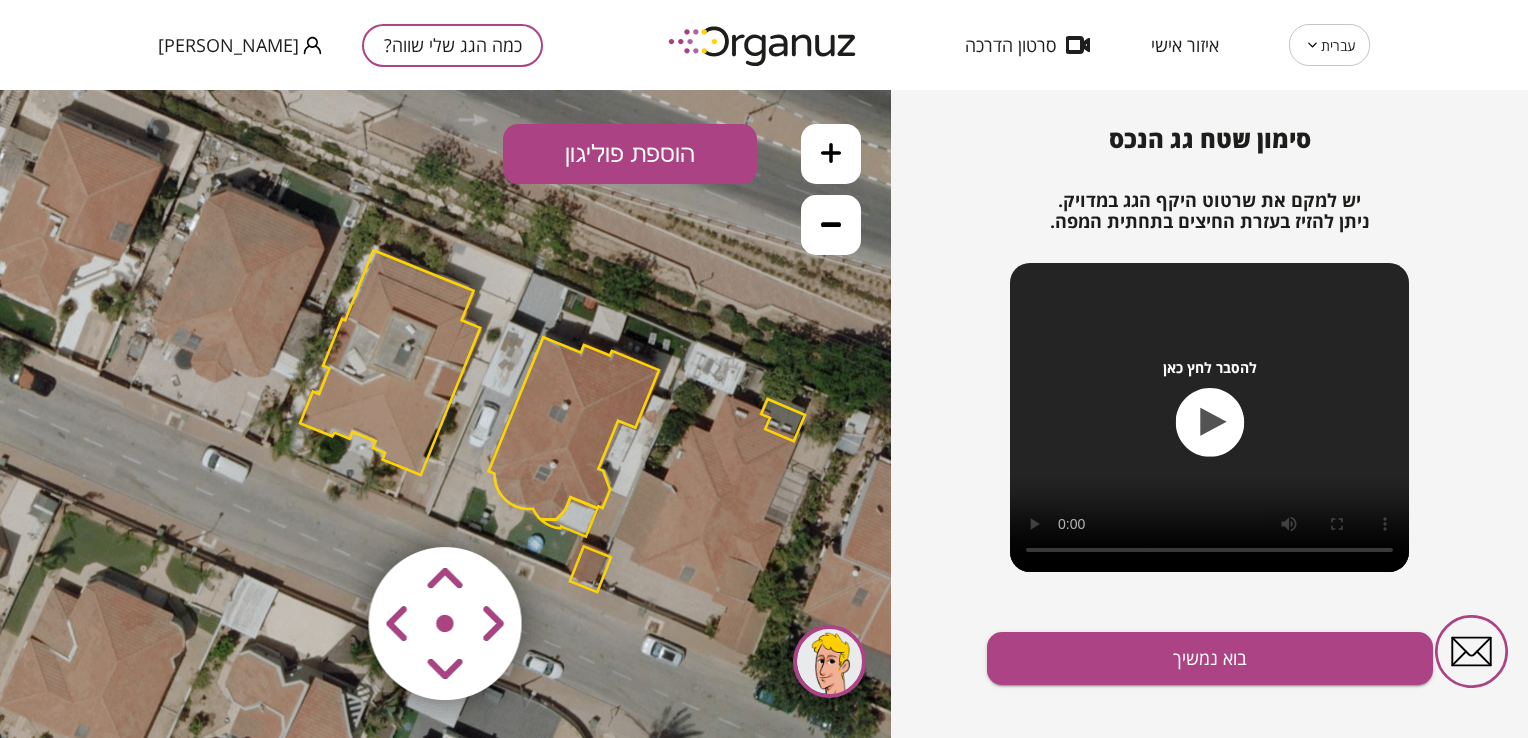 drag, startPoint x: 607, startPoint y: 564, endPoint x: 703, endPoint y: 589, distance: 99.20181 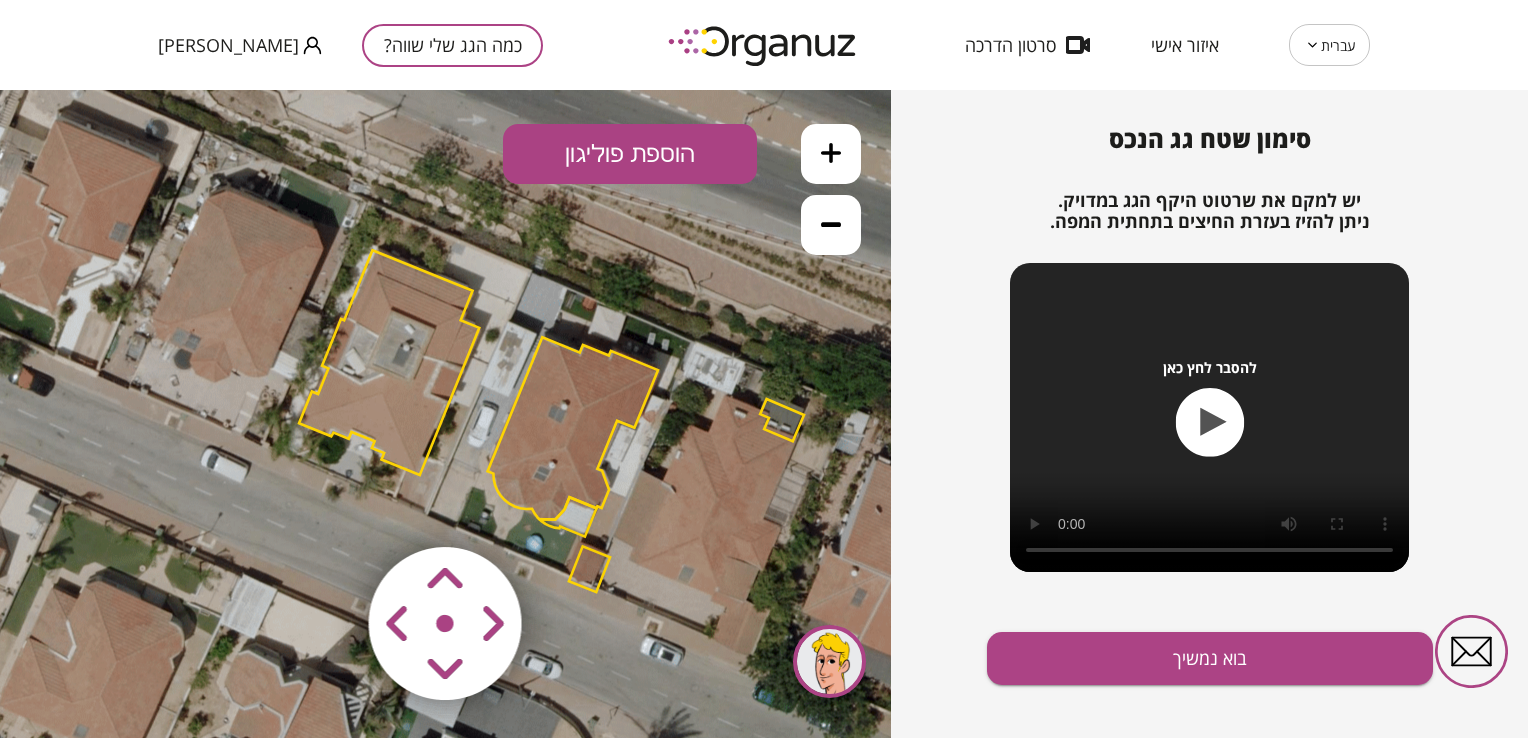 click 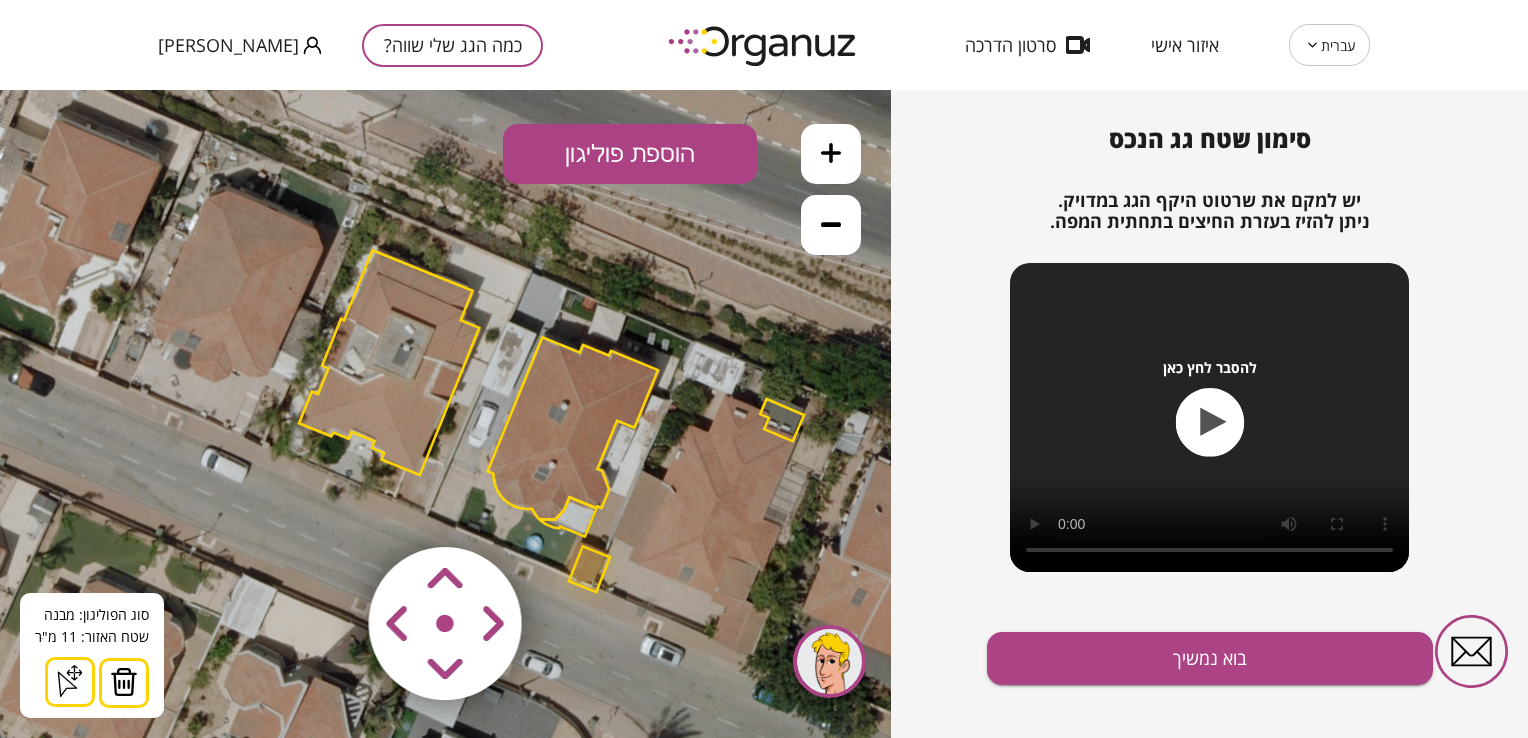 click at bounding box center [124, 682] 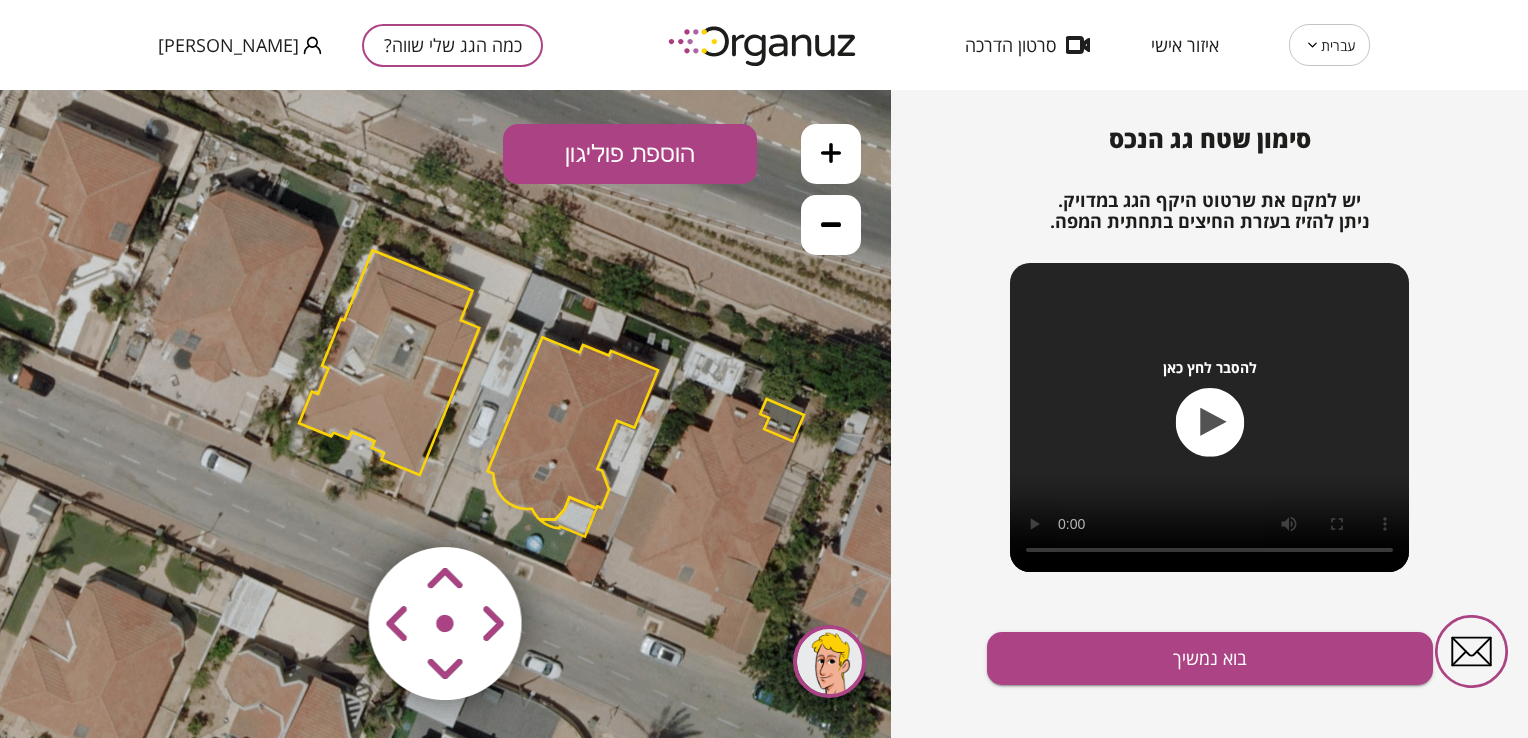 drag, startPoint x: 519, startPoint y: 655, endPoint x: 793, endPoint y: 711, distance: 279.6641 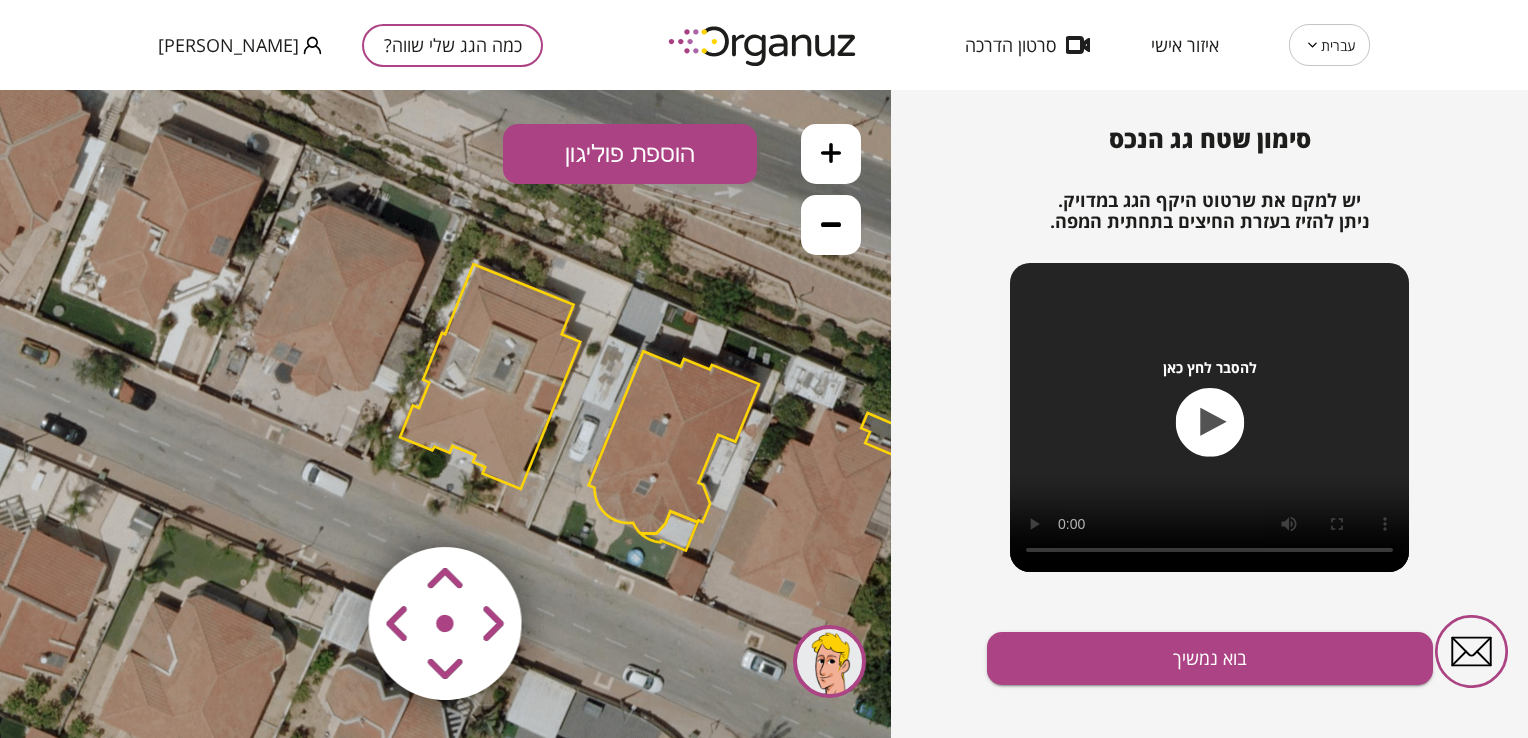 drag, startPoint x: 684, startPoint y: 680, endPoint x: 802, endPoint y: 686, distance: 118.15244 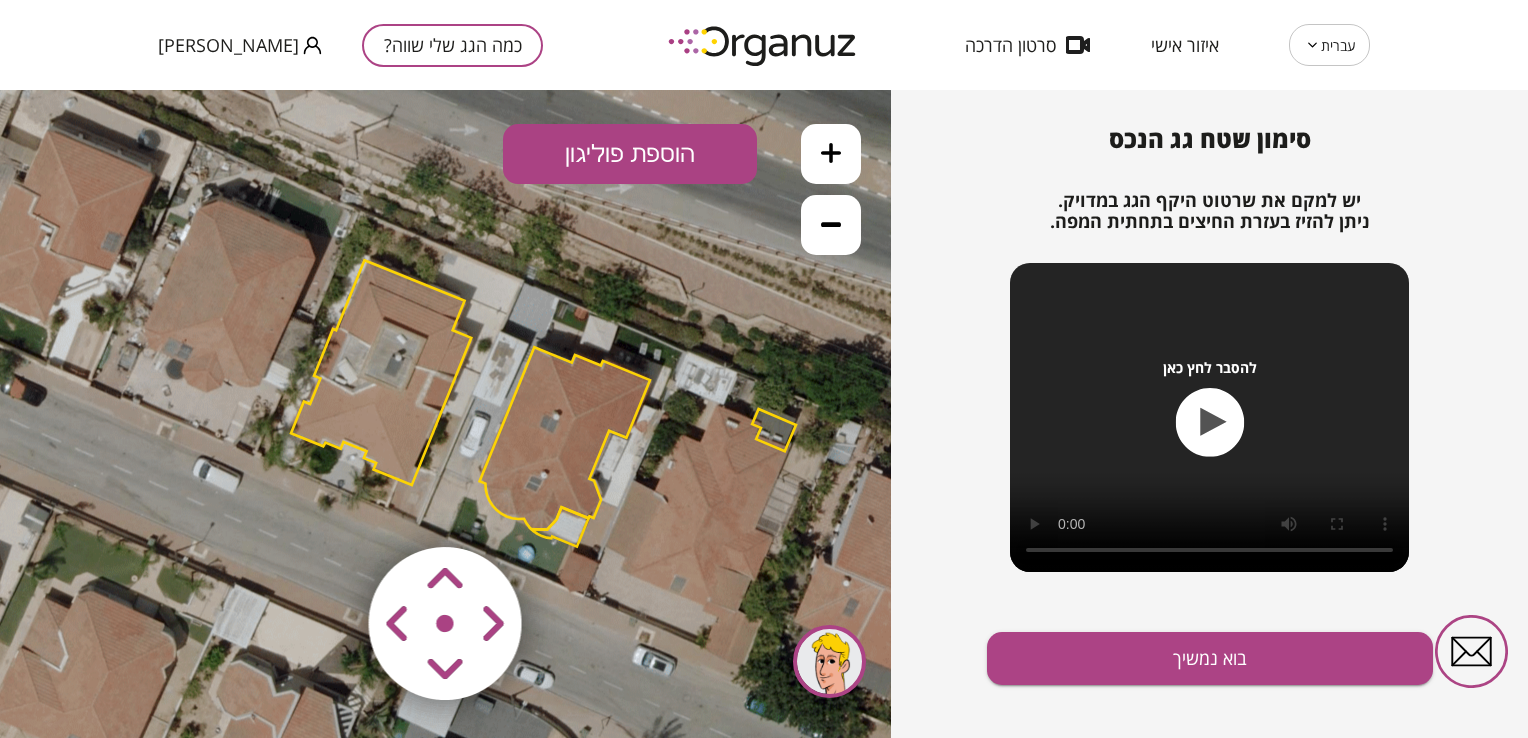 drag, startPoint x: 719, startPoint y: 662, endPoint x: 670, endPoint y: 598, distance: 80.60397 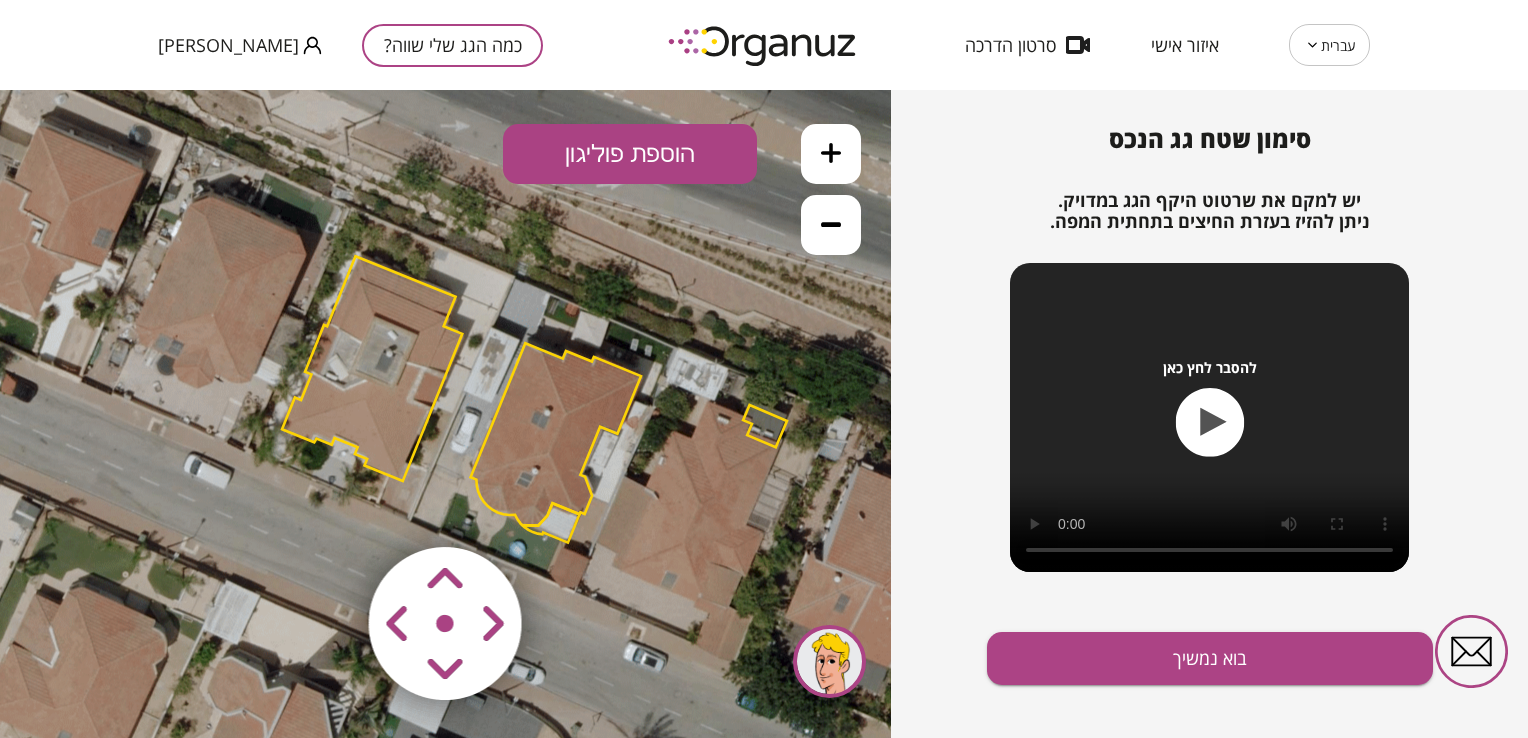 click 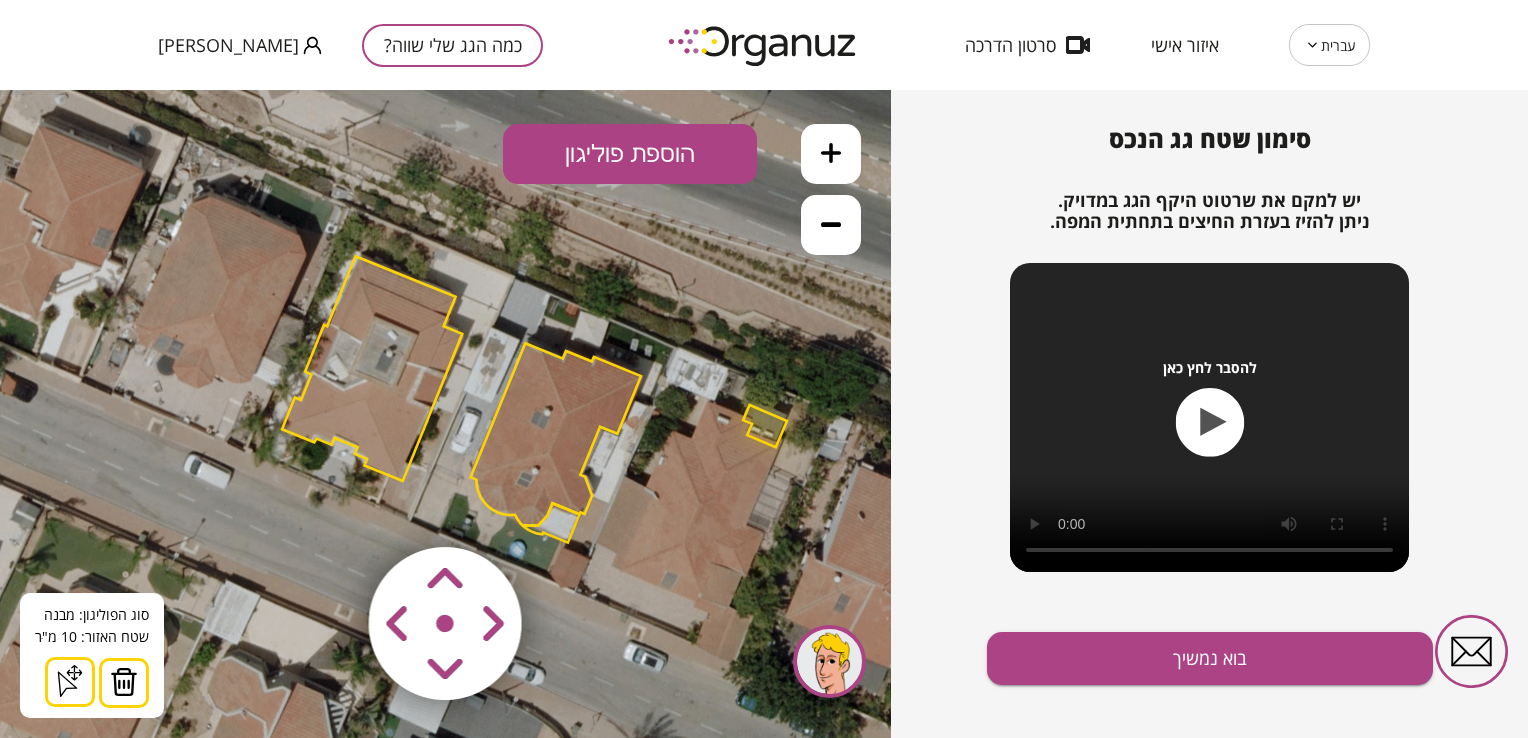 click at bounding box center (124, 682) 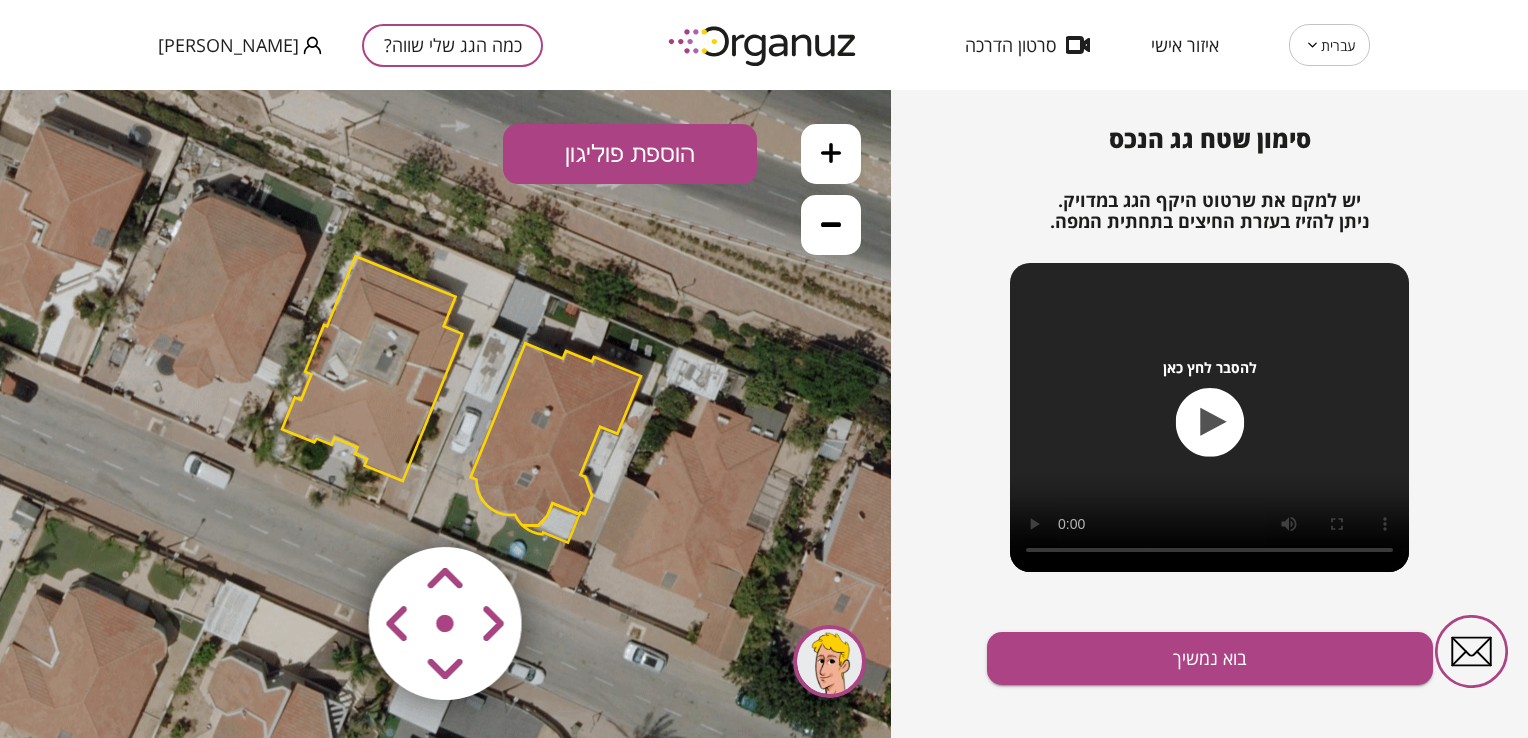 click 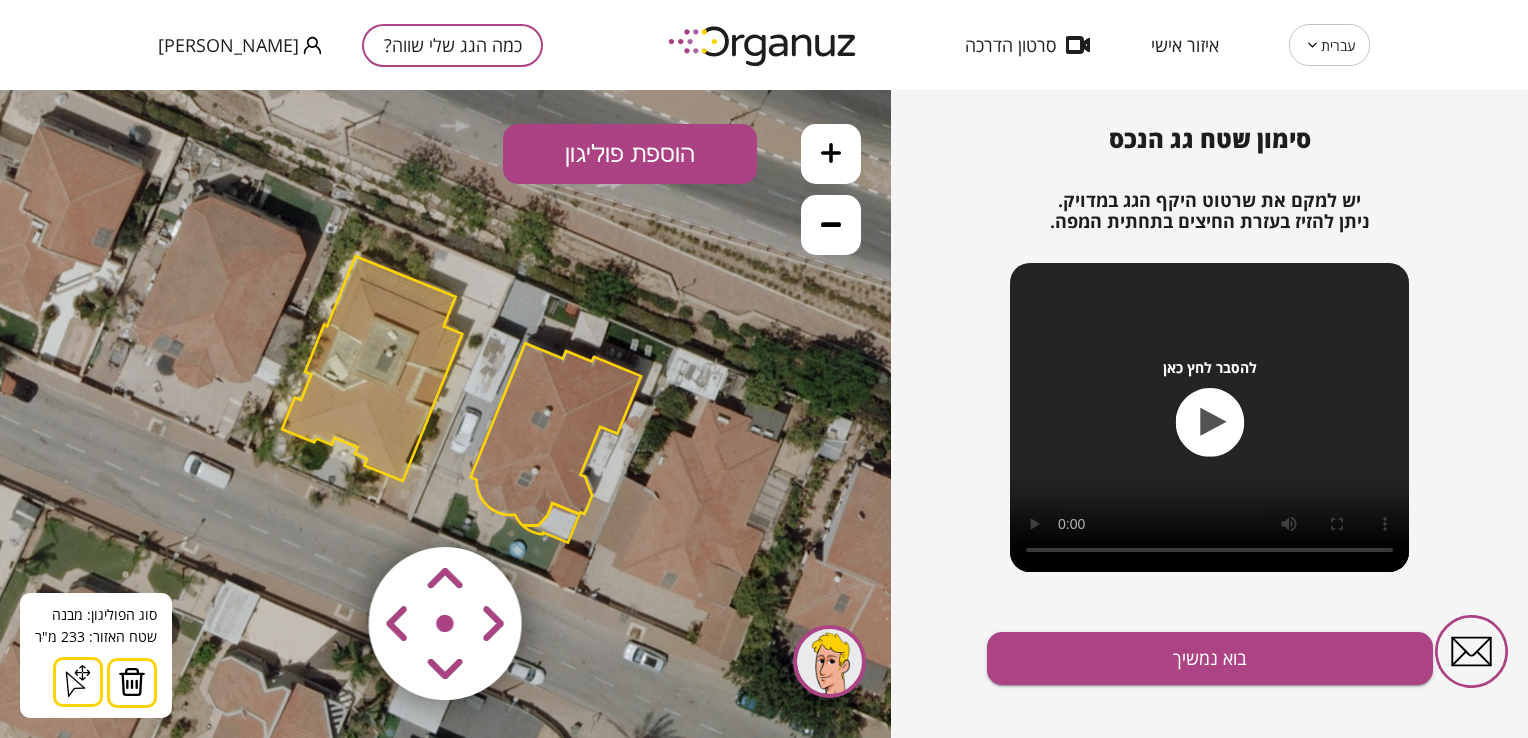 click at bounding box center [132, 682] 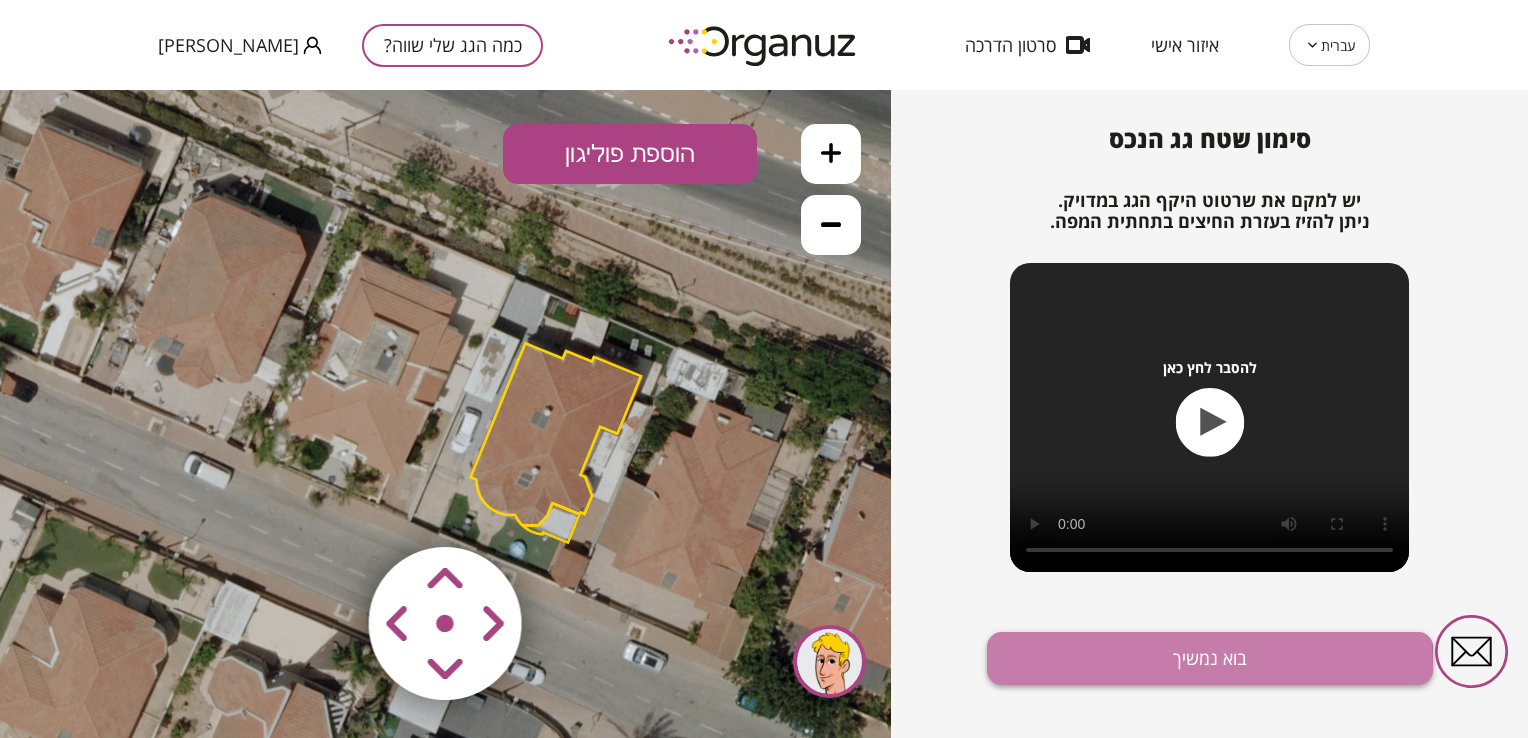 click on "בוא נמשיך" at bounding box center [1210, 658] 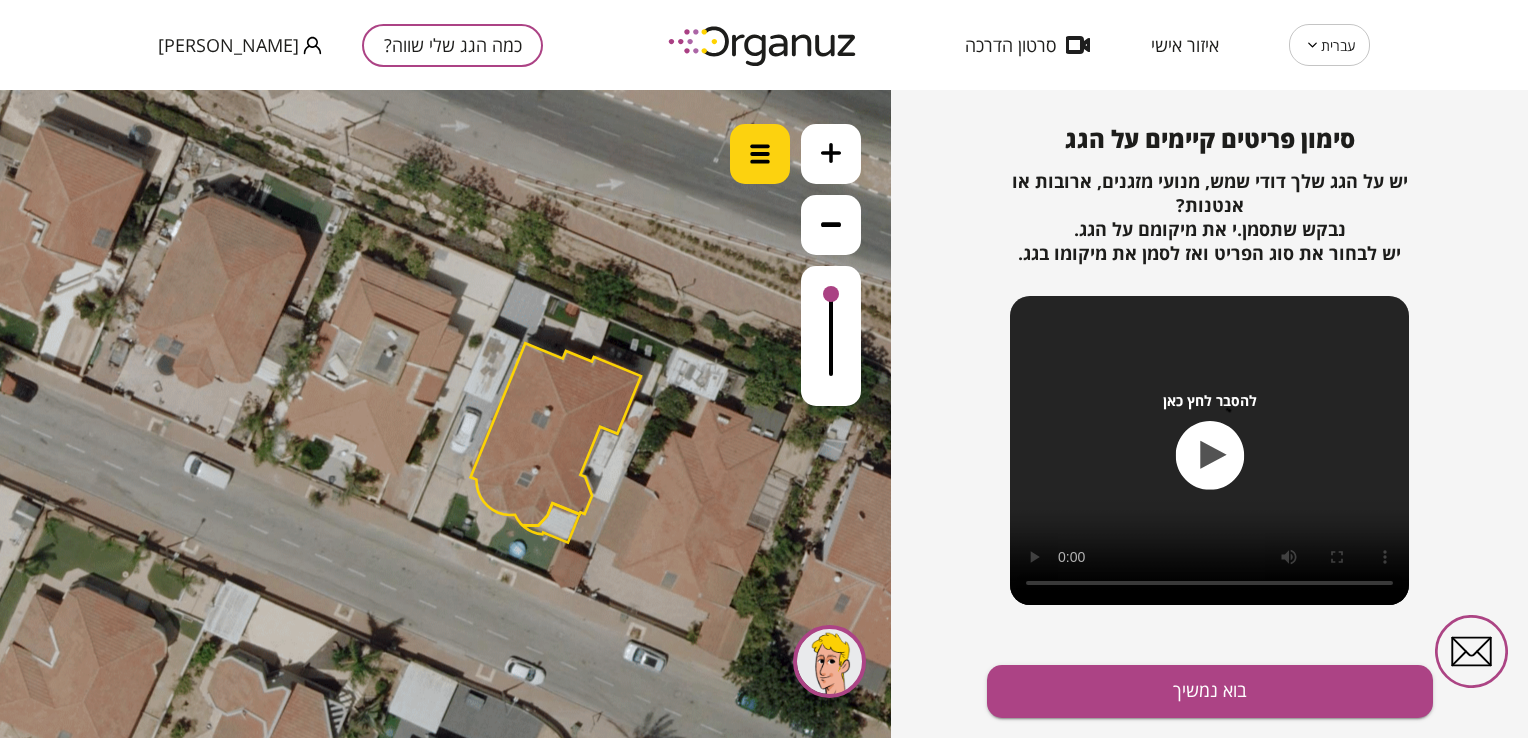 click at bounding box center [760, 154] 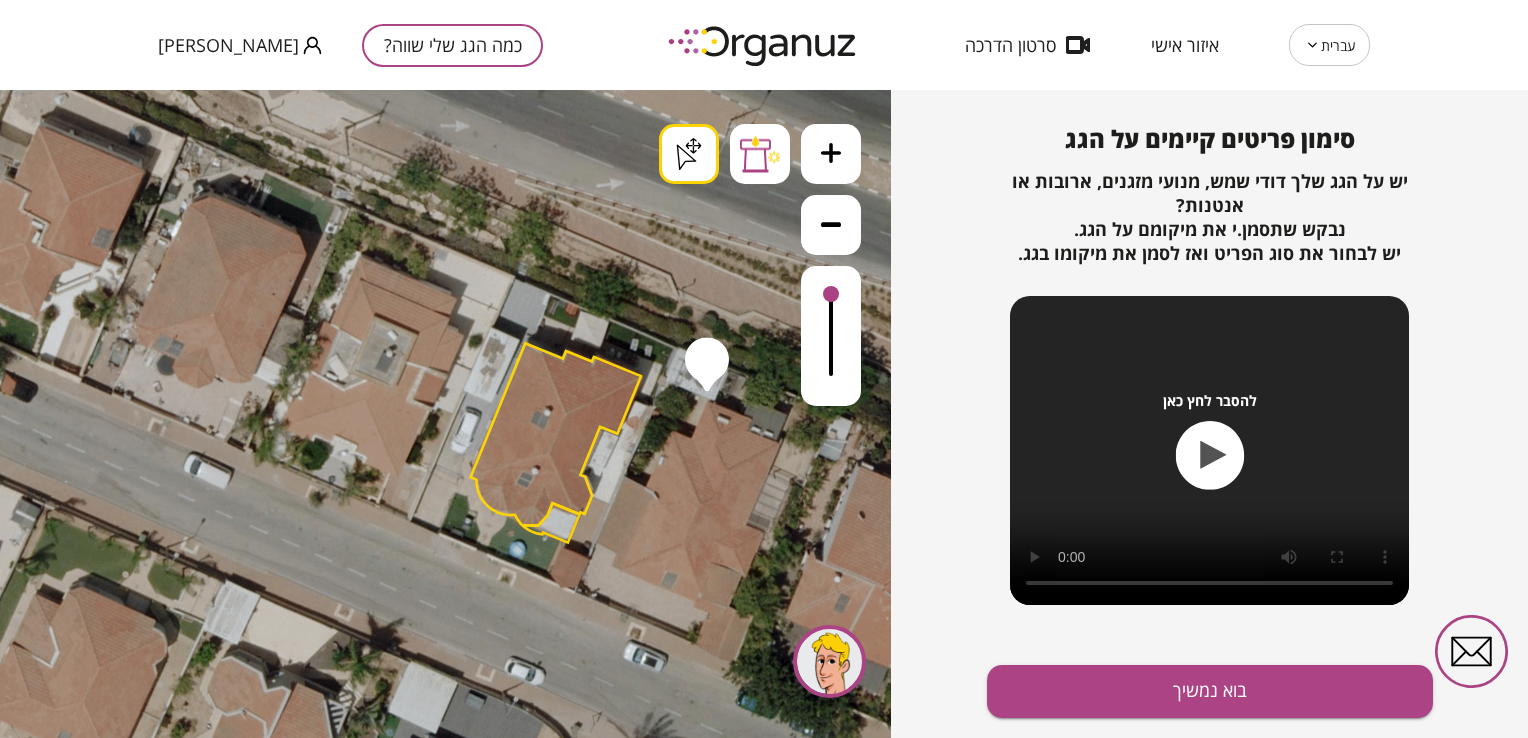 click on ".st0 {
fill: #FFFFFF;
}
.st0 {
fill: #FFFFFF;
}" at bounding box center (445, 414) 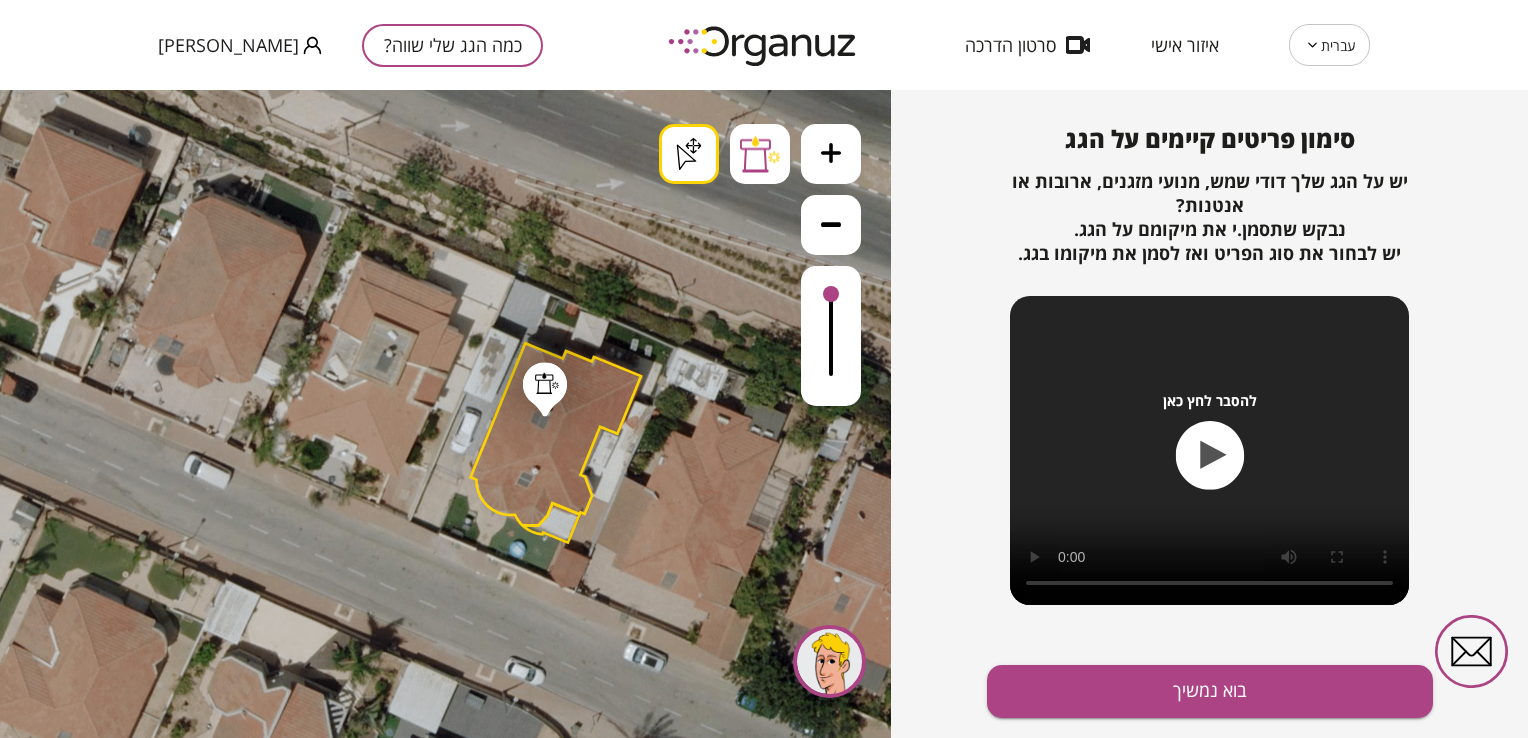 click on ".st0 {
fill: #FFFFFF;
}
.st0 {
fill: #FFFFFF;
}
.st0 {
fill: #FFFFFF;
}" at bounding box center (527, 1237) 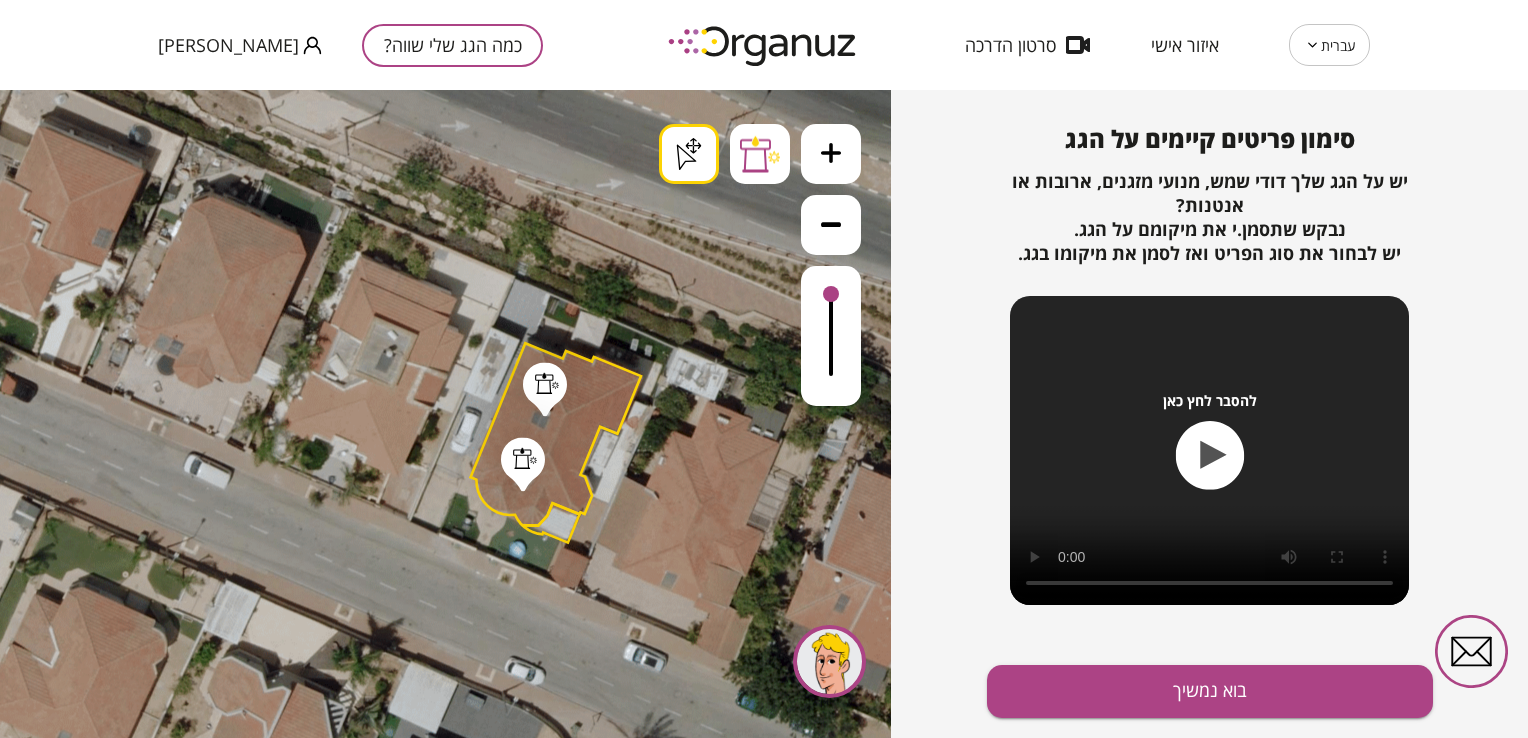 click on ".st0 {
fill: #FFFFFF;
}
.st0 {
fill: #FFFFFF;
}
.st0 {
fill: #FFFFFF;
}" at bounding box center (527, 1237) 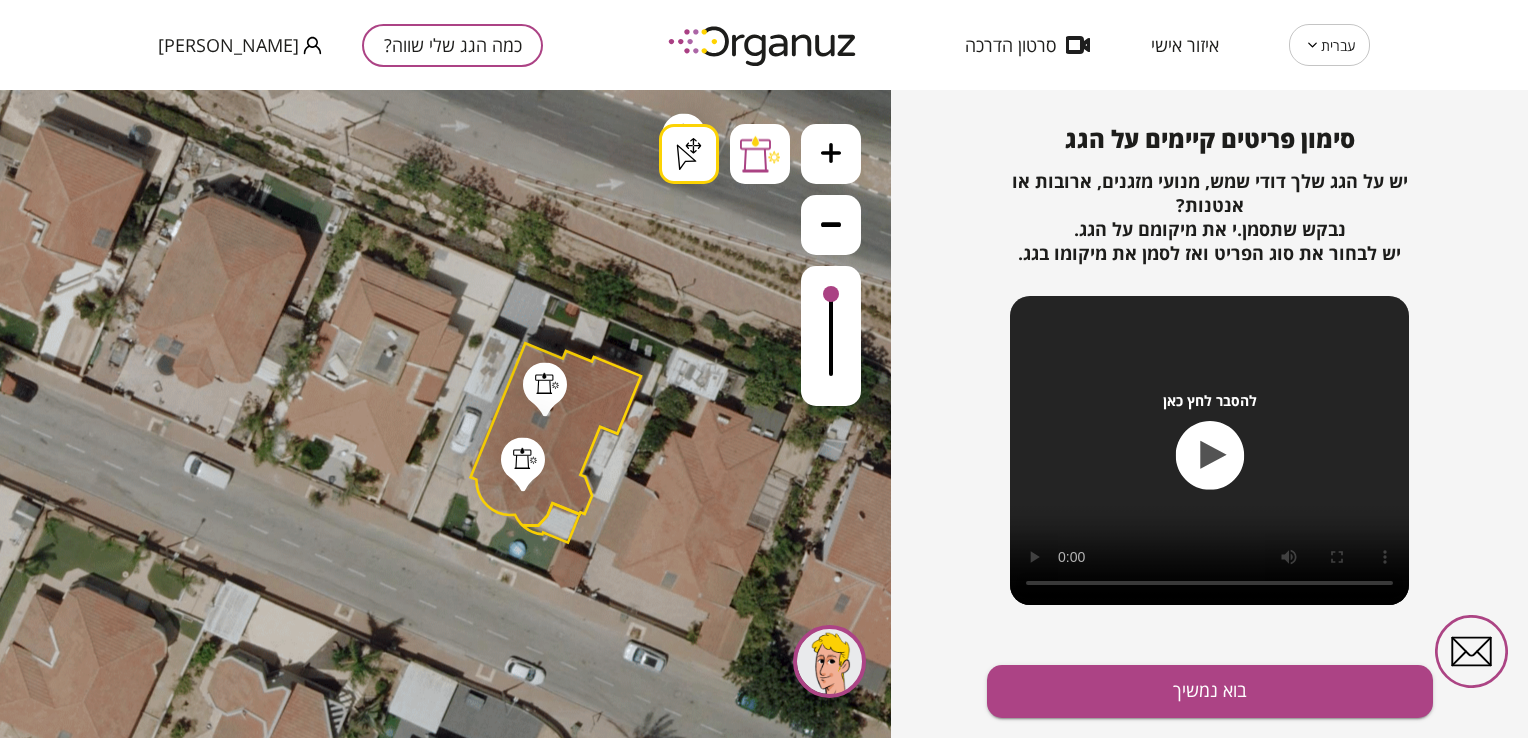 click on ".st0 {
fill: #FFFFFF;
}
.st0 {
fill: #FFFFFF;
}" at bounding box center (445, 414) 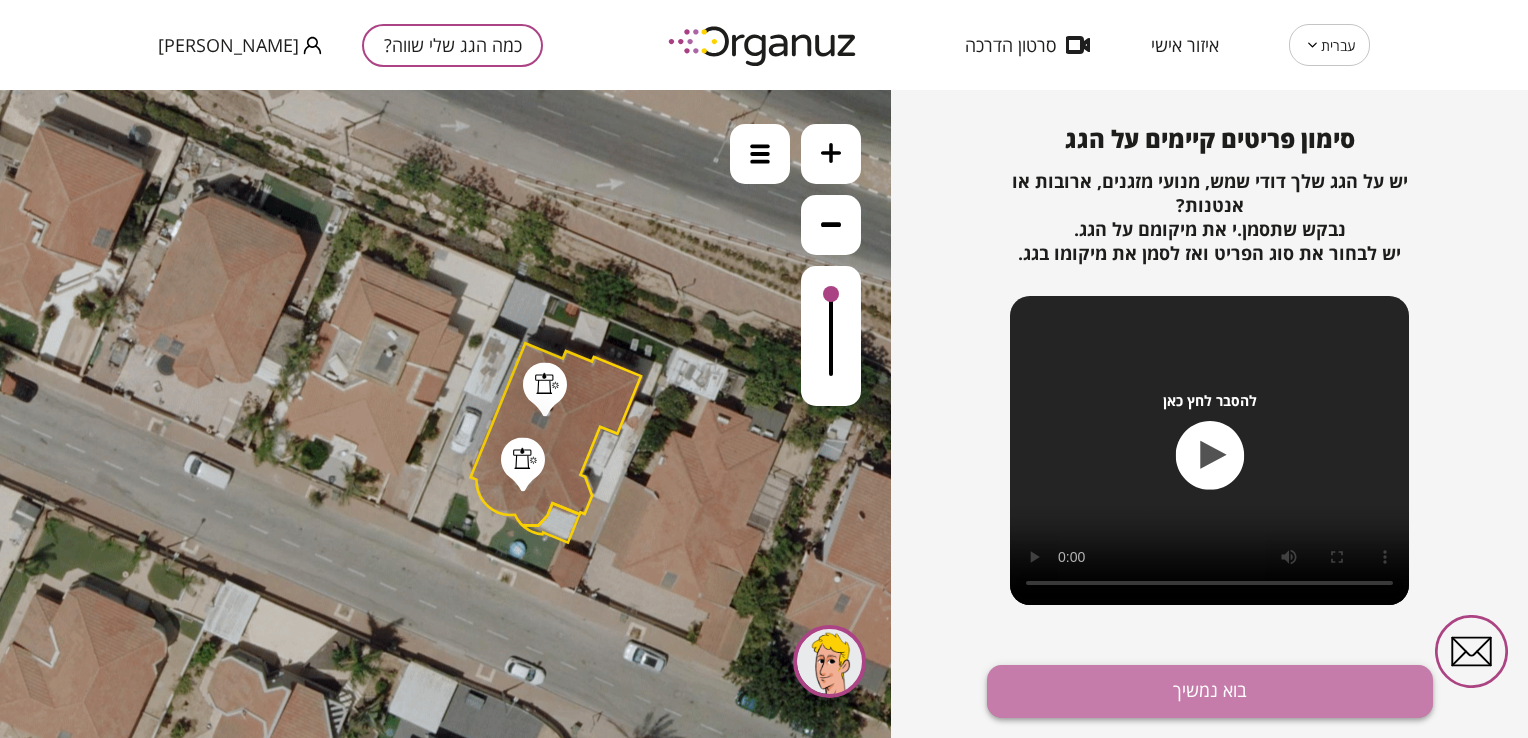 click on "בוא נמשיך" at bounding box center (1210, 691) 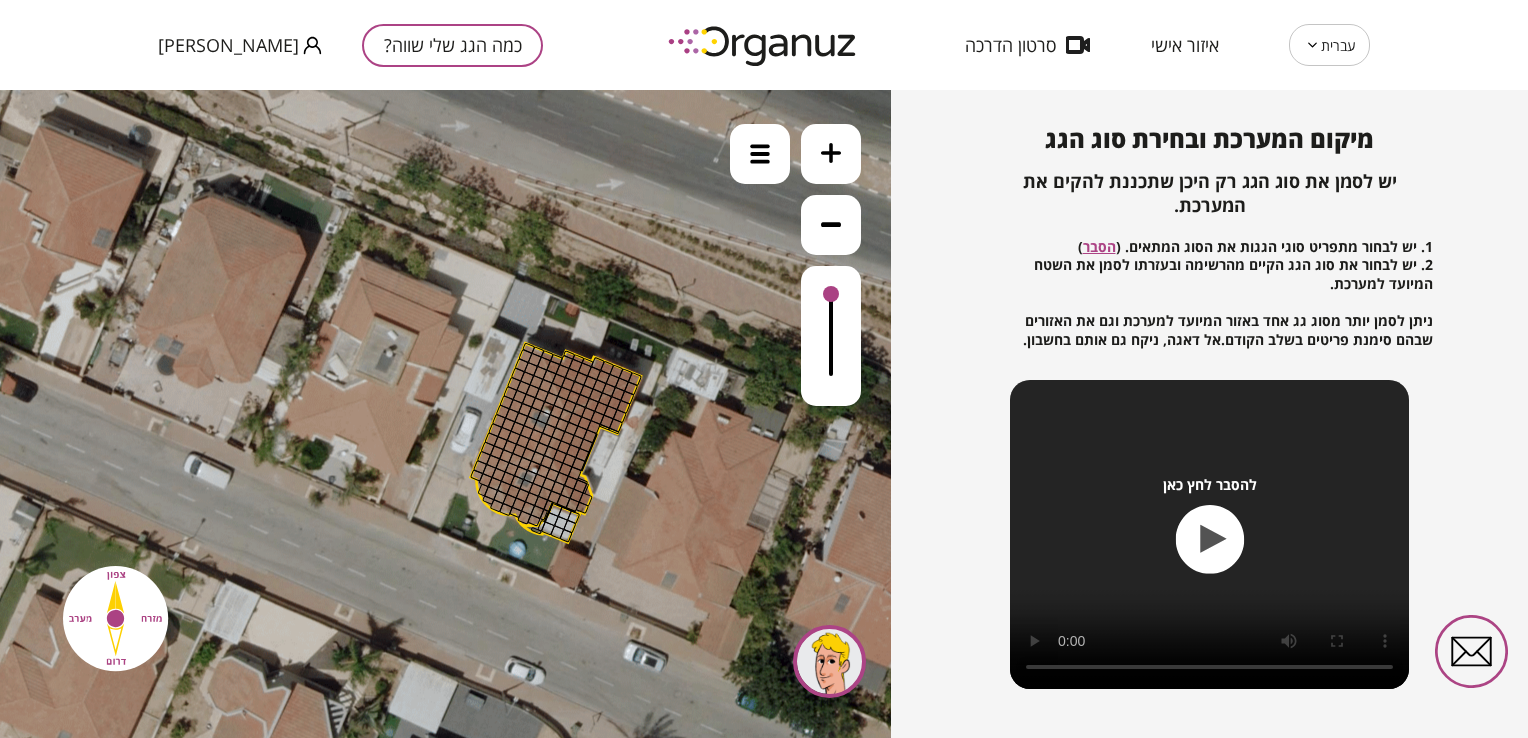 click 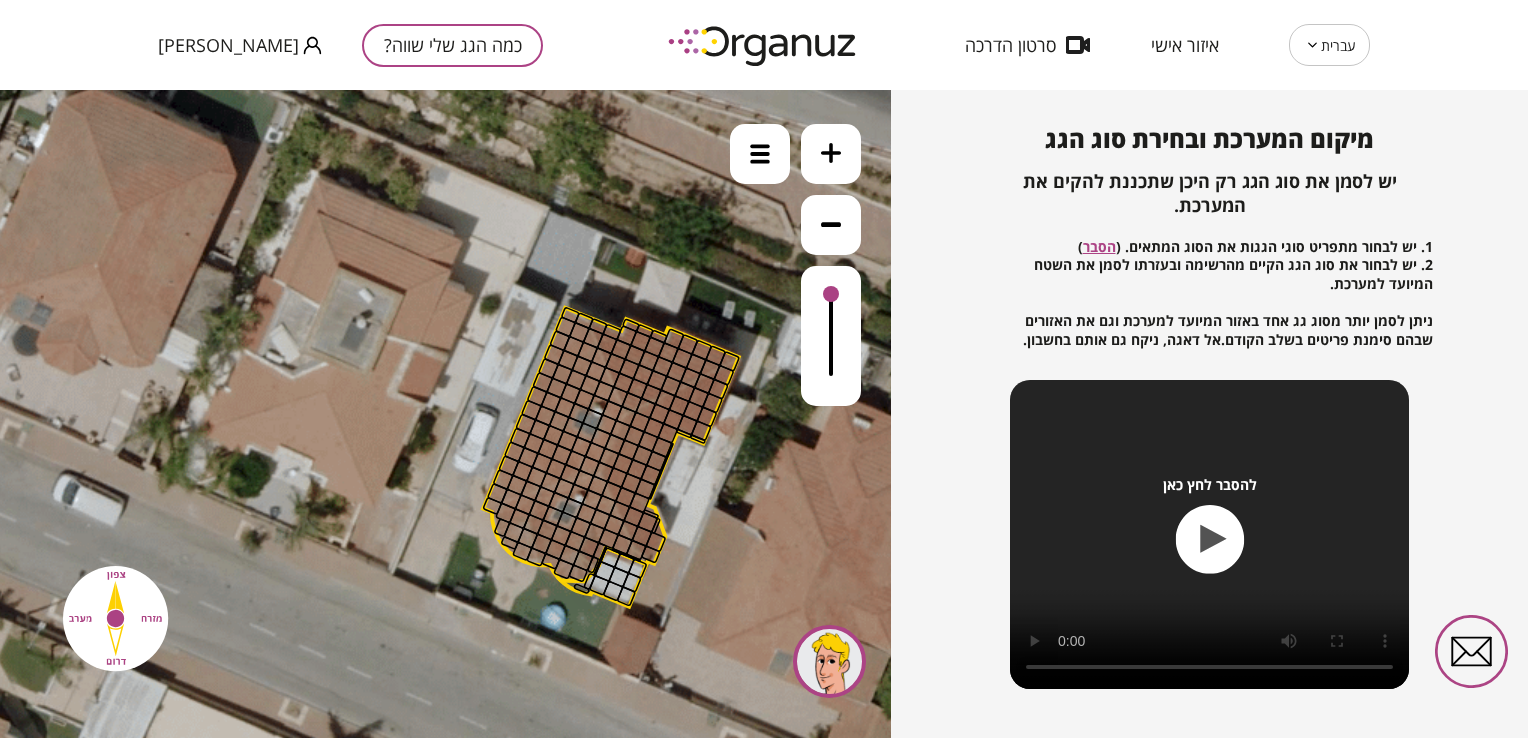 click 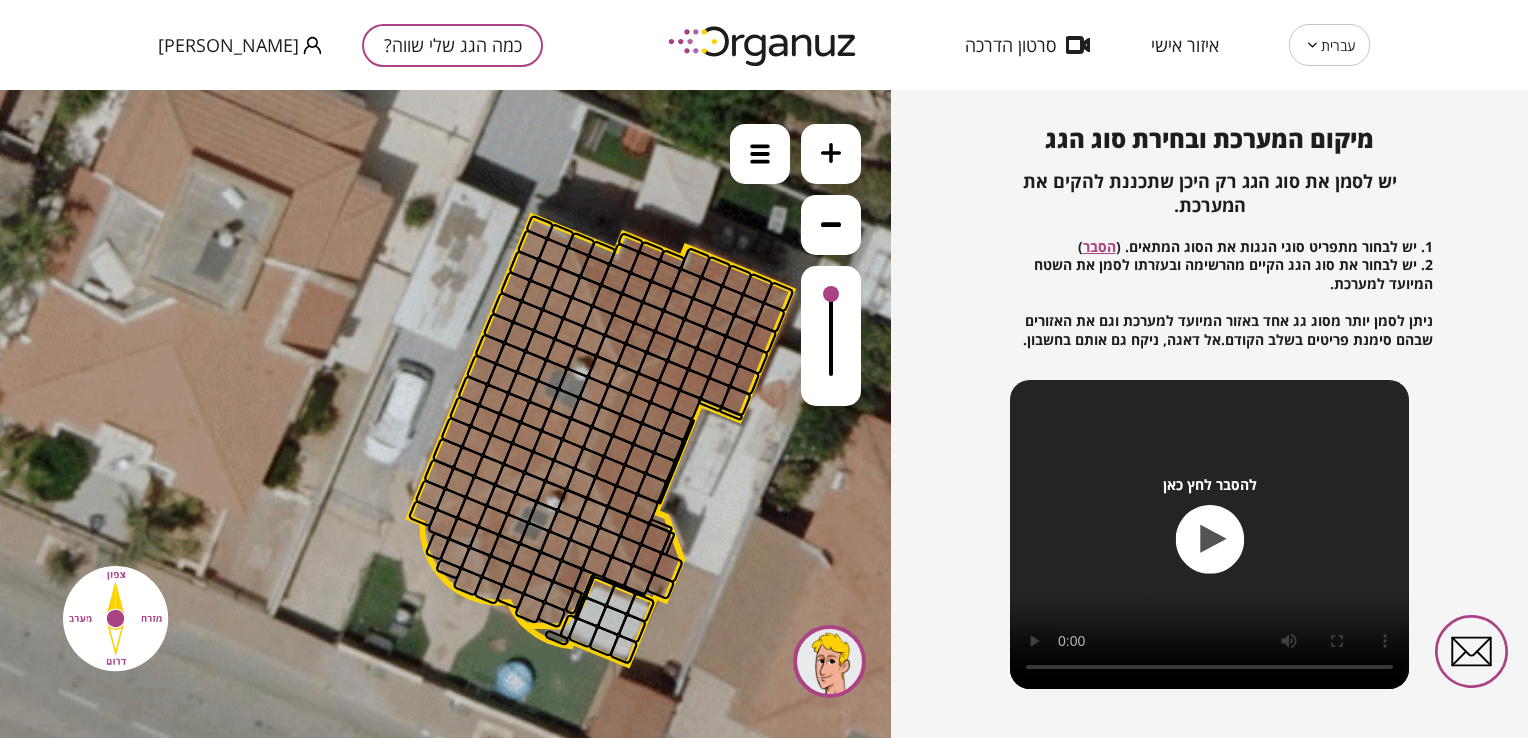 drag, startPoint x: 392, startPoint y: 439, endPoint x: 285, endPoint y: 394, distance: 116.07756 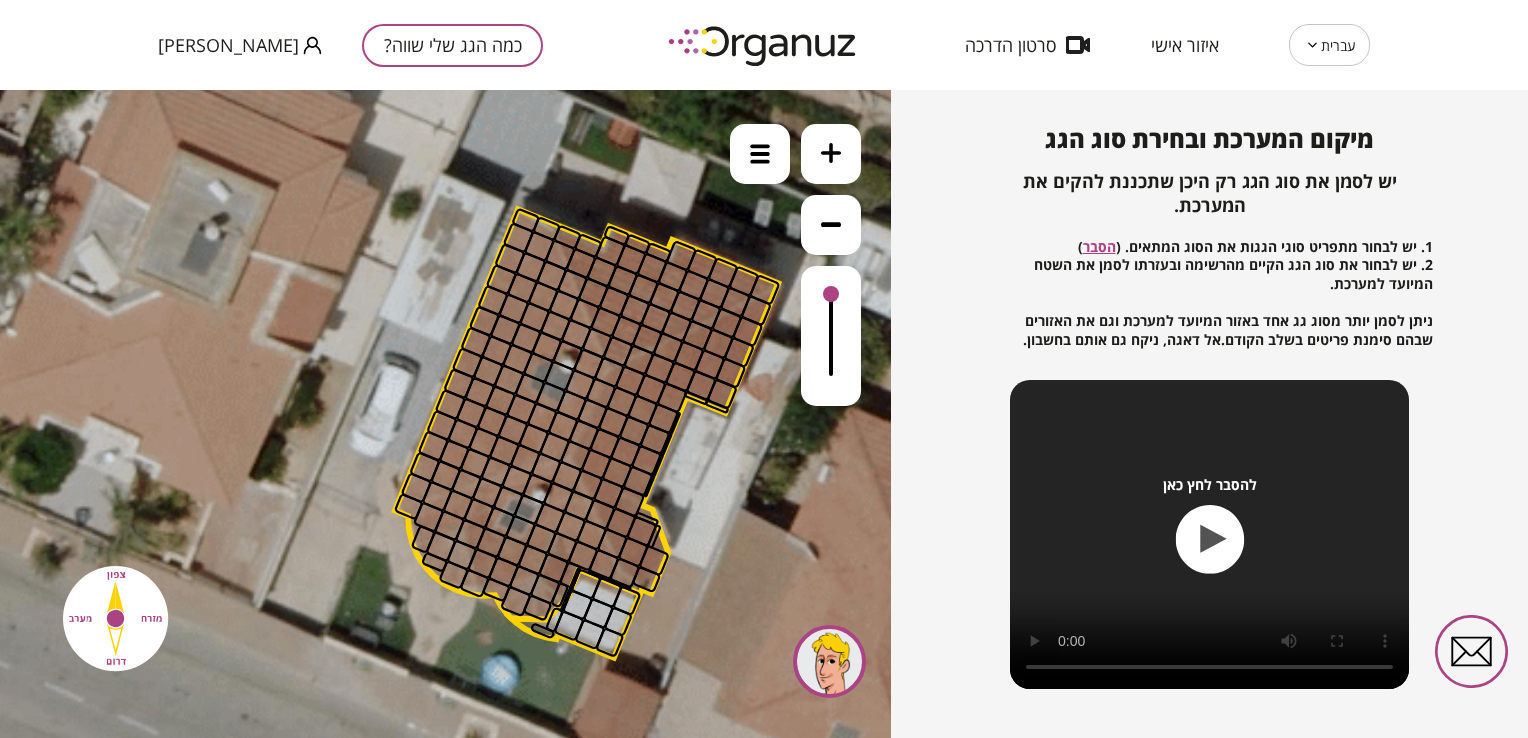 click at bounding box center [831, 336] 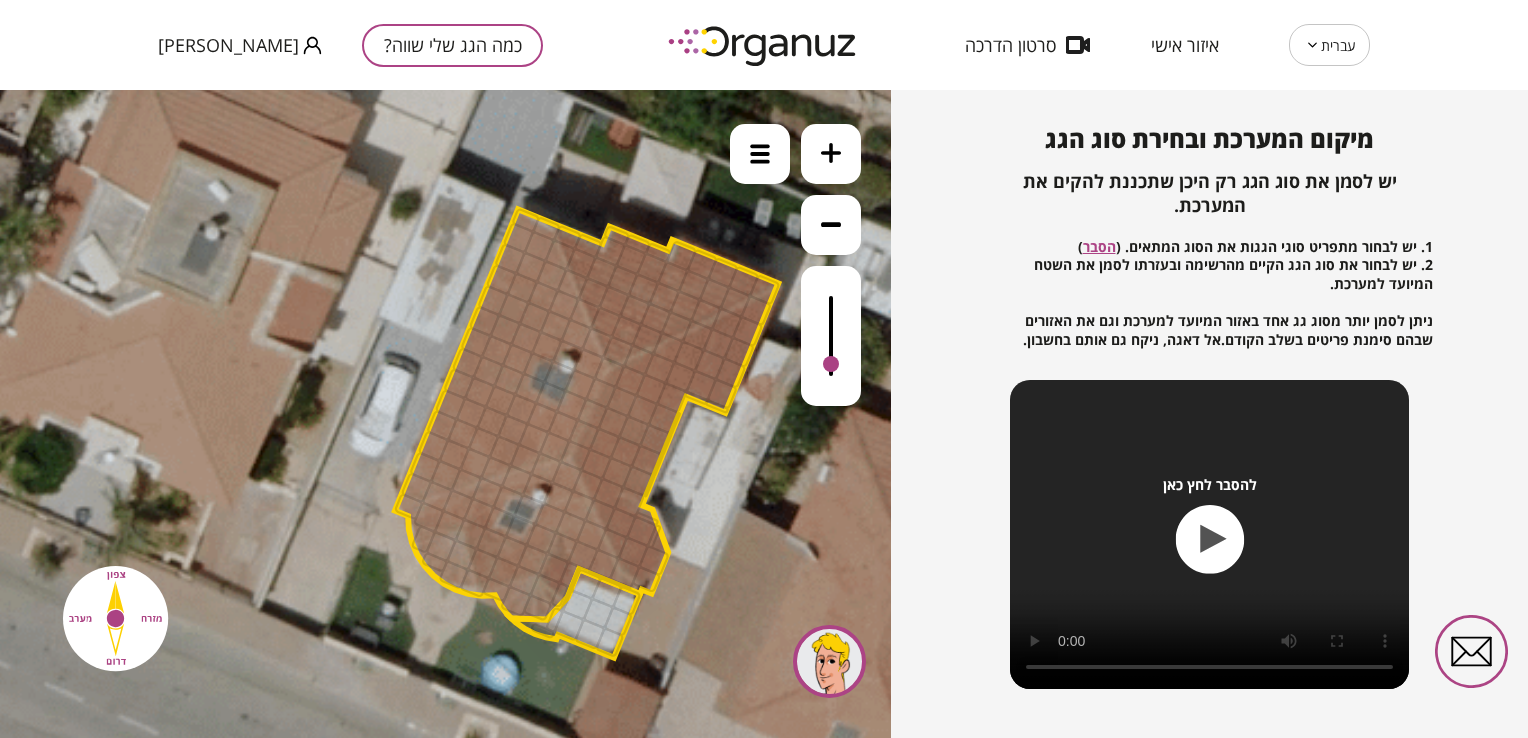 drag, startPoint x: 831, startPoint y: 358, endPoint x: 823, endPoint y: 366, distance: 11.313708 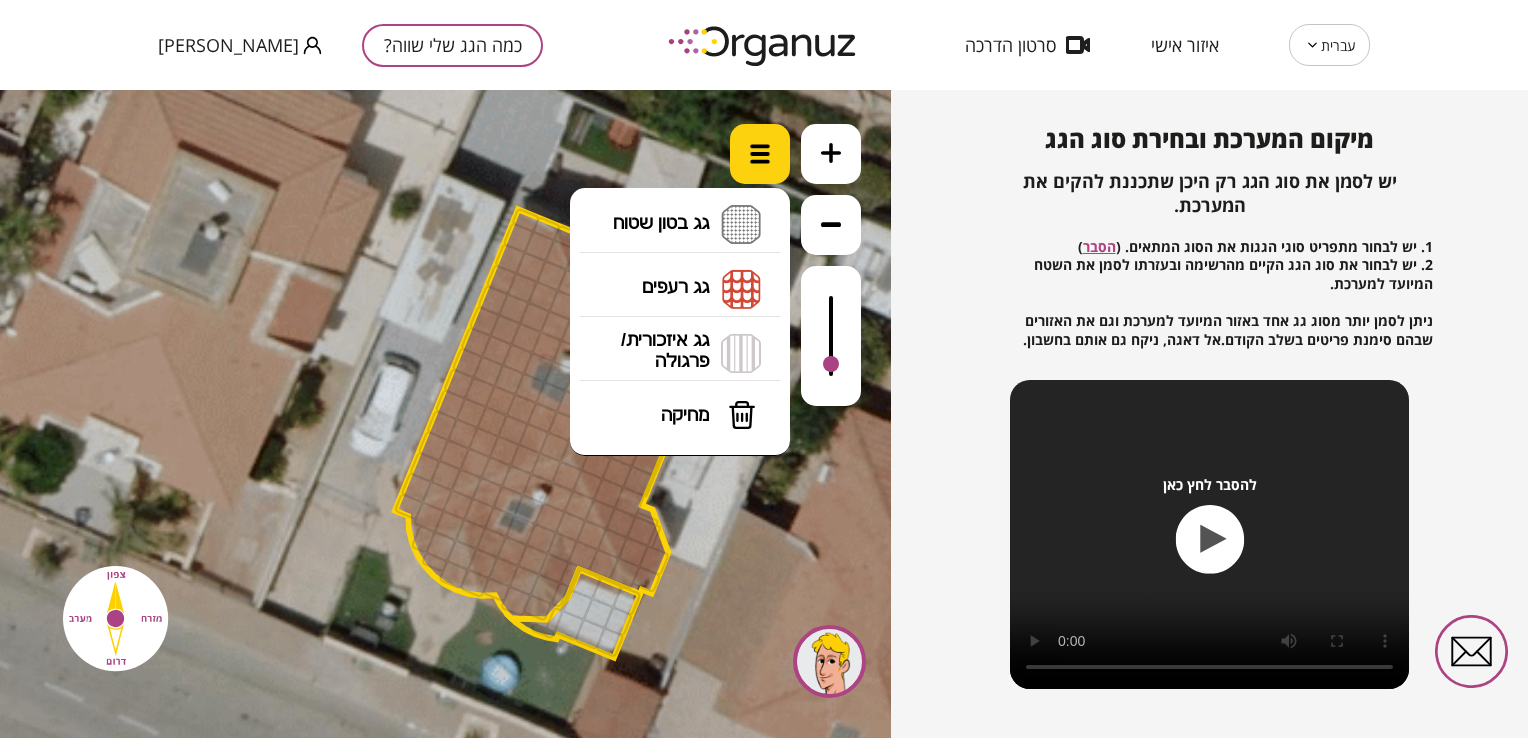 click at bounding box center [760, 154] 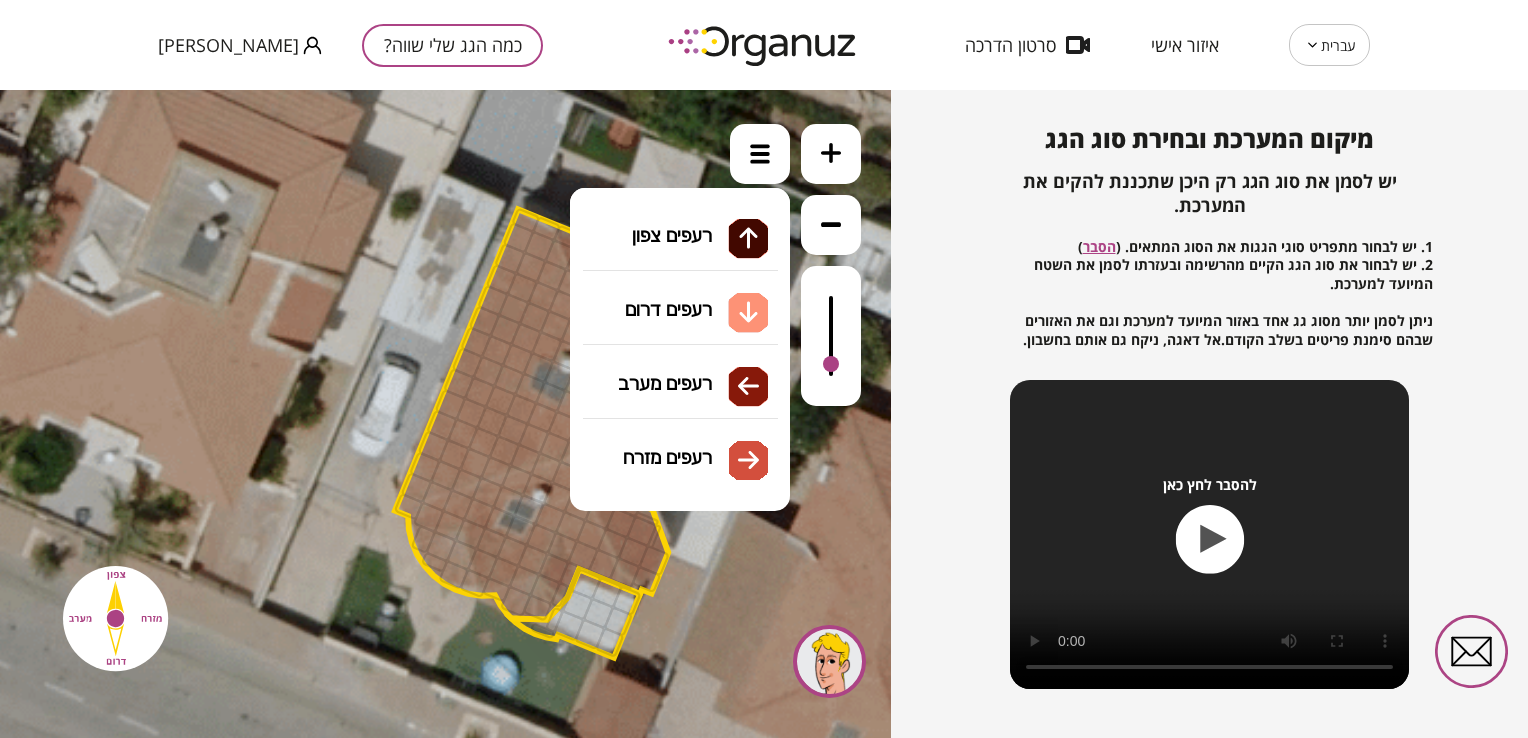 click on "גג רעפים
רעפים צפון
רעפים דרום
רעפים מערב
רעפים מזרח" at bounding box center (680, 289) 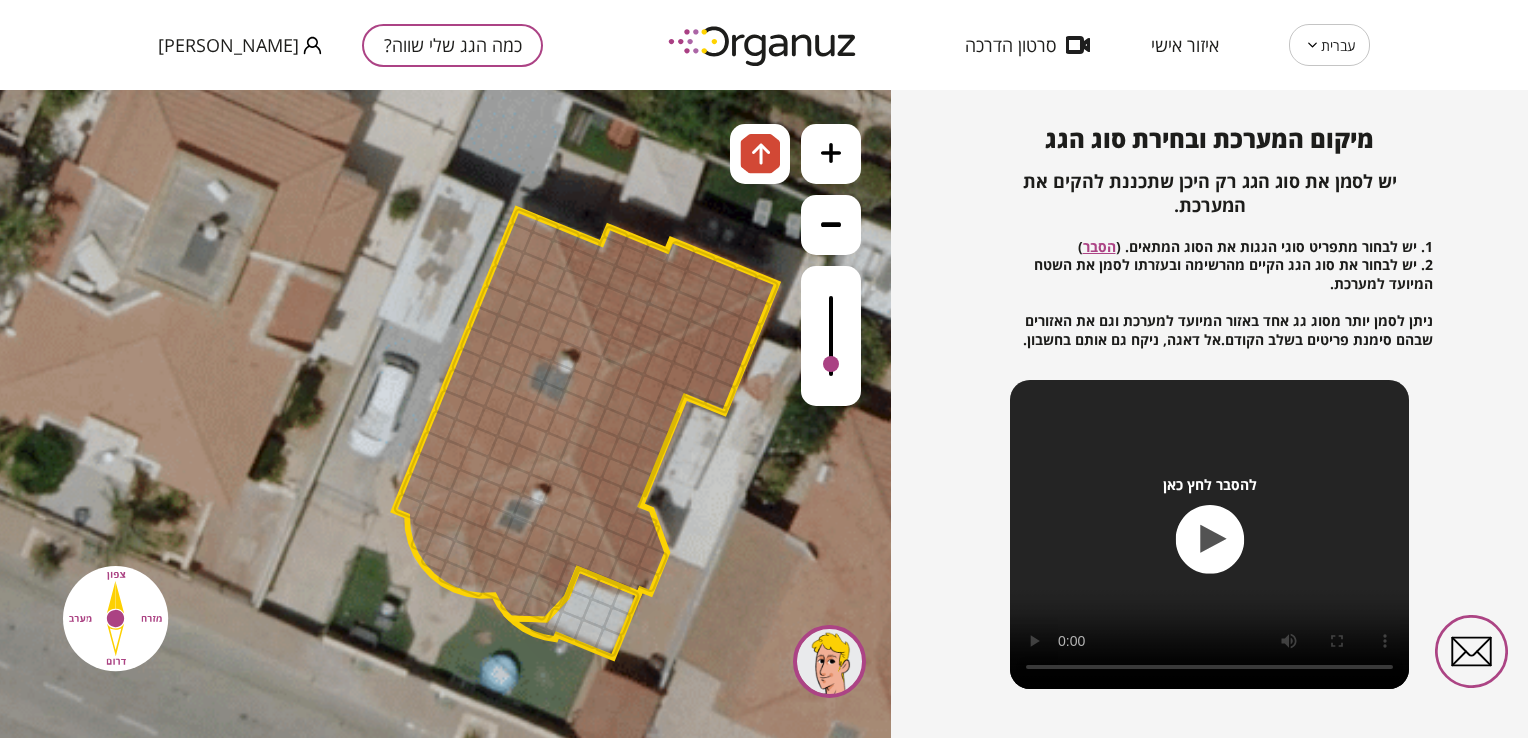 drag, startPoint x: 718, startPoint y: 243, endPoint x: 709, endPoint y: 232, distance: 14.21267 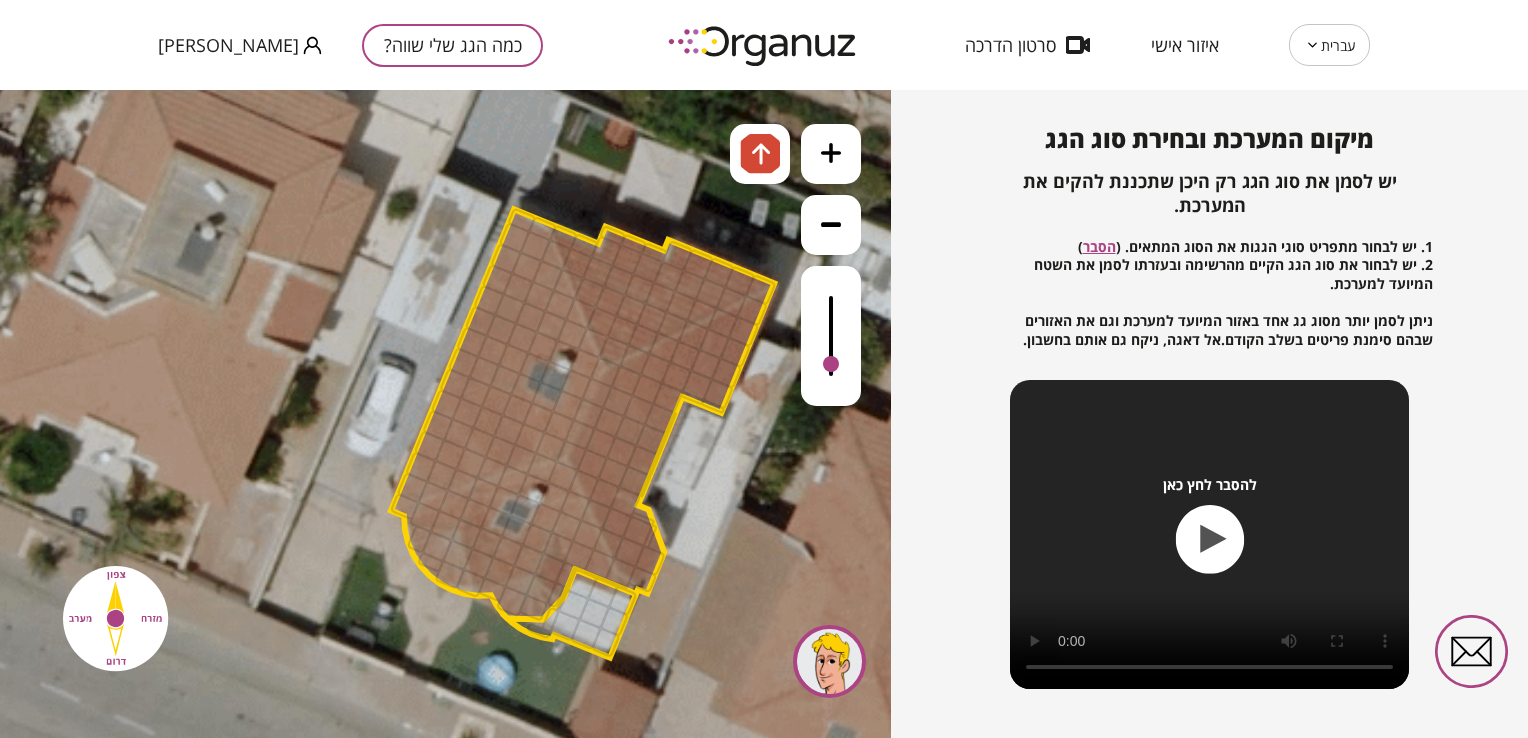 drag, startPoint x: 607, startPoint y: 342, endPoint x: 619, endPoint y: 331, distance: 16.27882 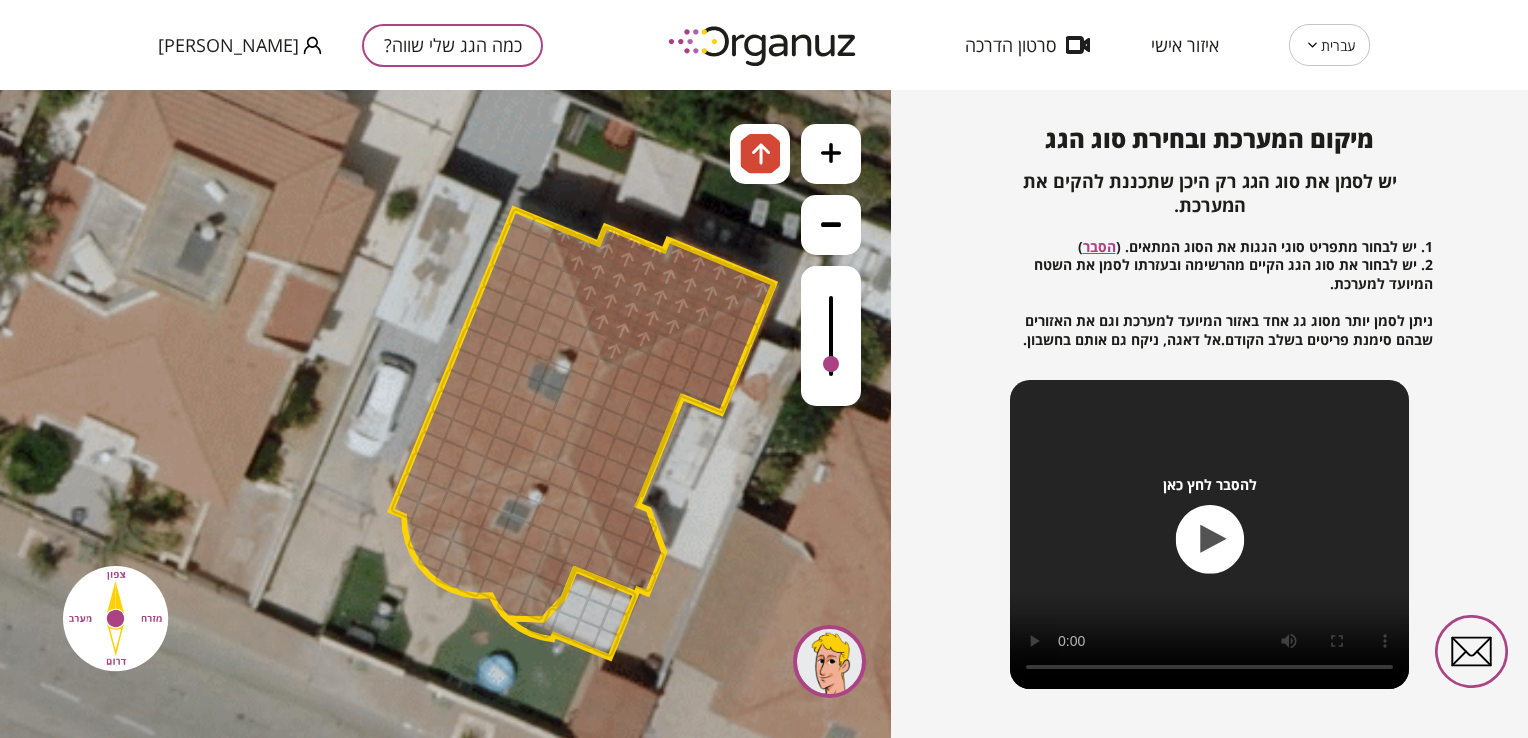 drag, startPoint x: 646, startPoint y: 330, endPoint x: 691, endPoint y: 252, distance: 90.04999 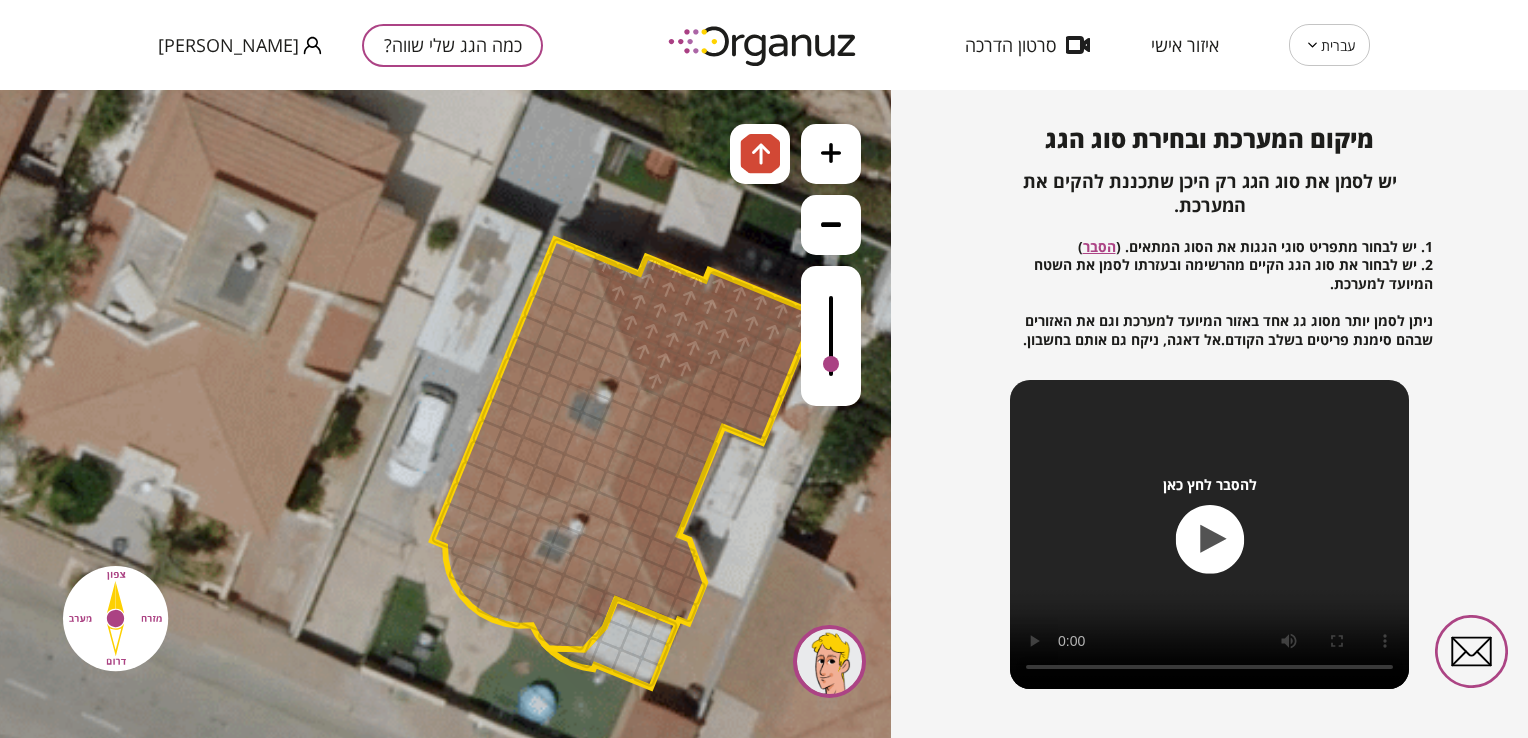 drag, startPoint x: 664, startPoint y: 236, endPoint x: 721, endPoint y: 277, distance: 70.21396 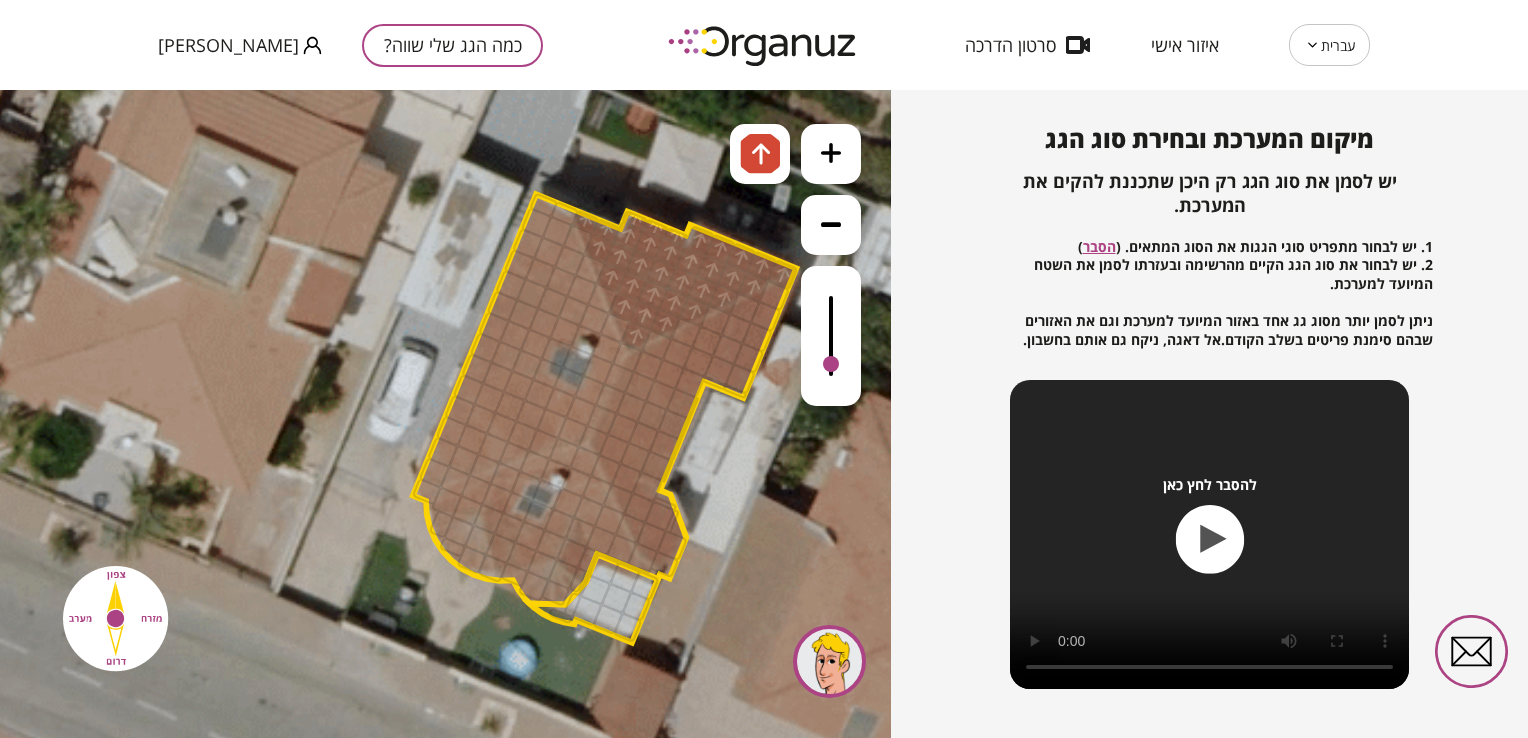 drag, startPoint x: 696, startPoint y: 253, endPoint x: 621, endPoint y: 166, distance: 114.865135 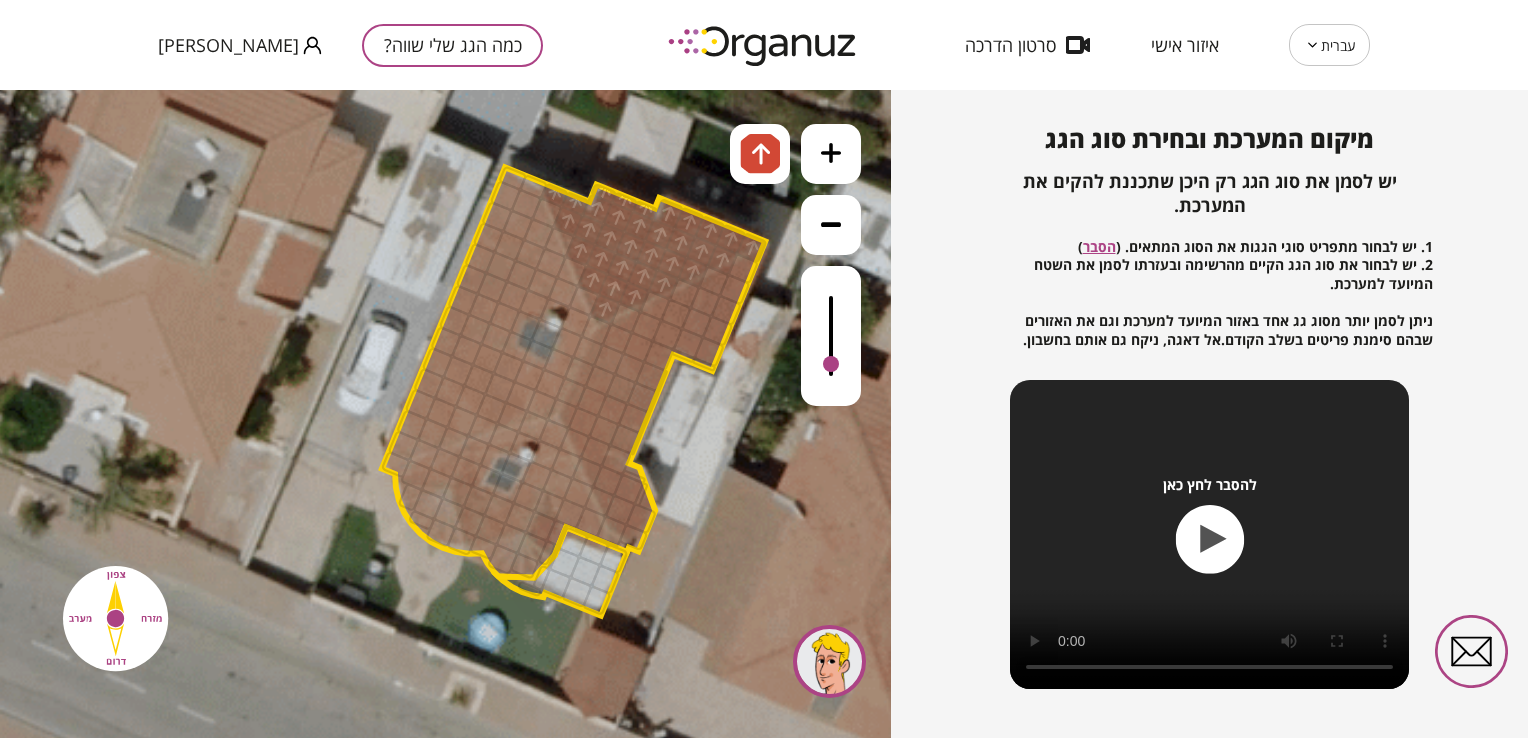 drag, startPoint x: 663, startPoint y: 198, endPoint x: 680, endPoint y: 203, distance: 17.720045 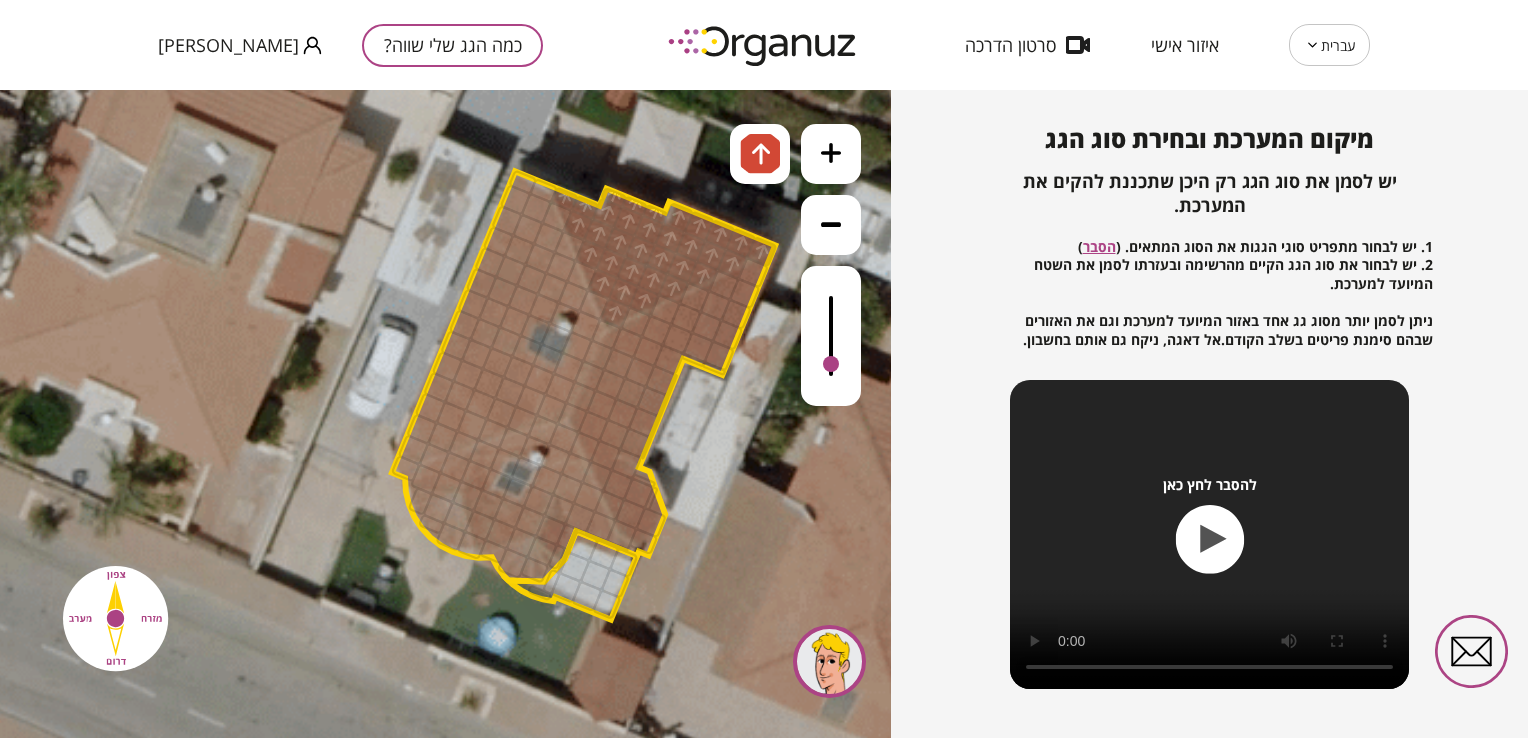 click on ".st0 {
fill: #FFFFFF;
}
.st0 {
fill: #FFFFFF;
}" at bounding box center (518, 417) 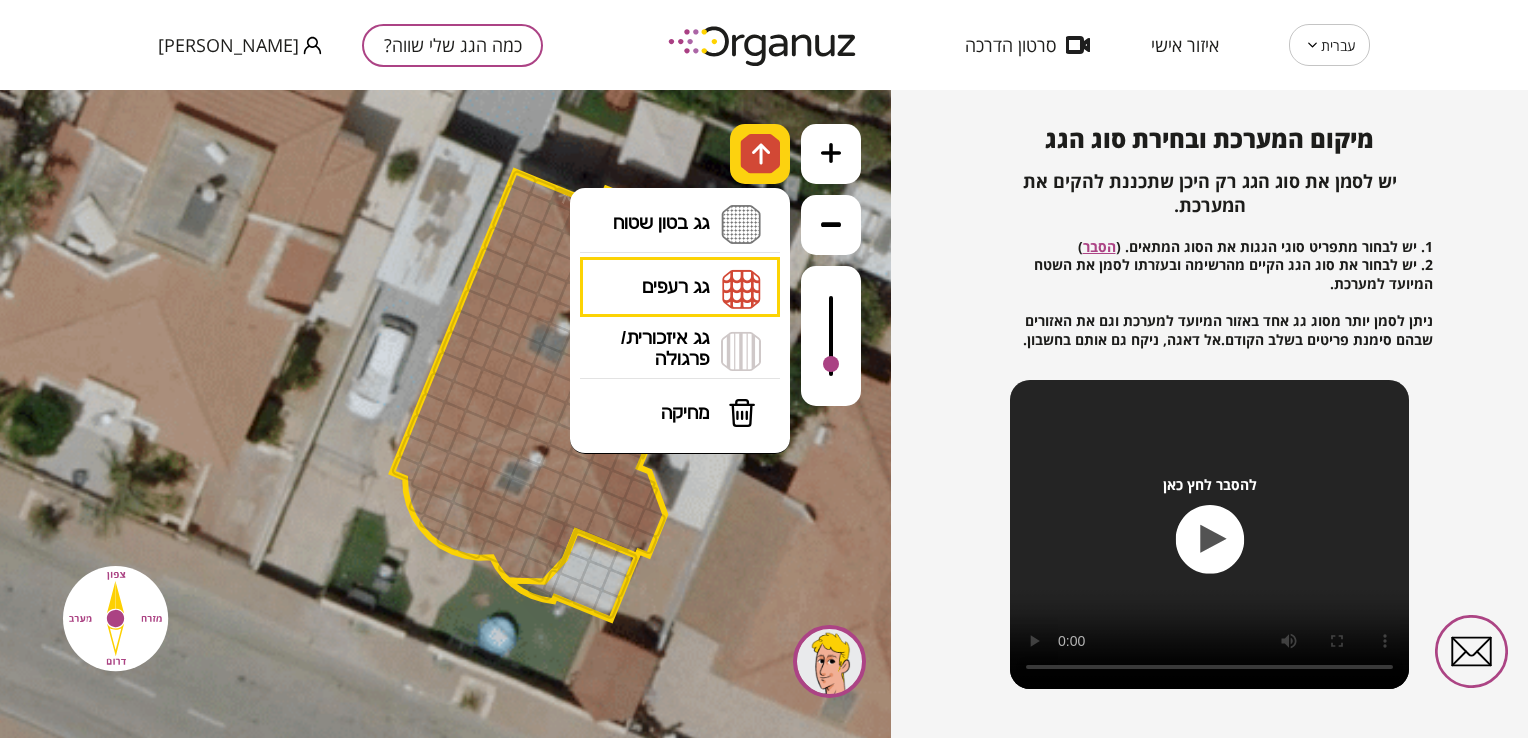 click at bounding box center (760, 154) 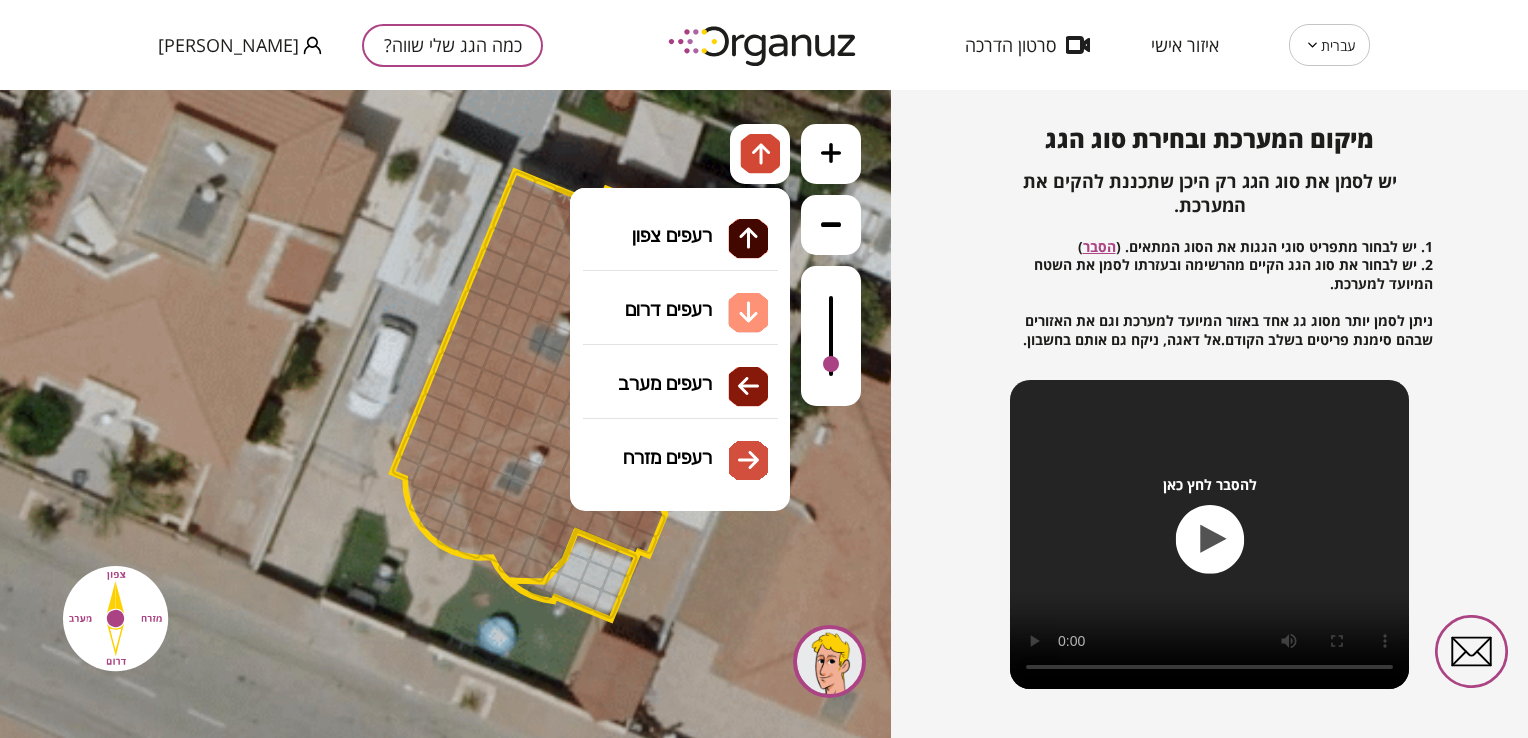 click on "גג רעפים
רעפים צפון
רעפים דרום
רעפים מערב
רעפים מזרח" at bounding box center [680, 288] 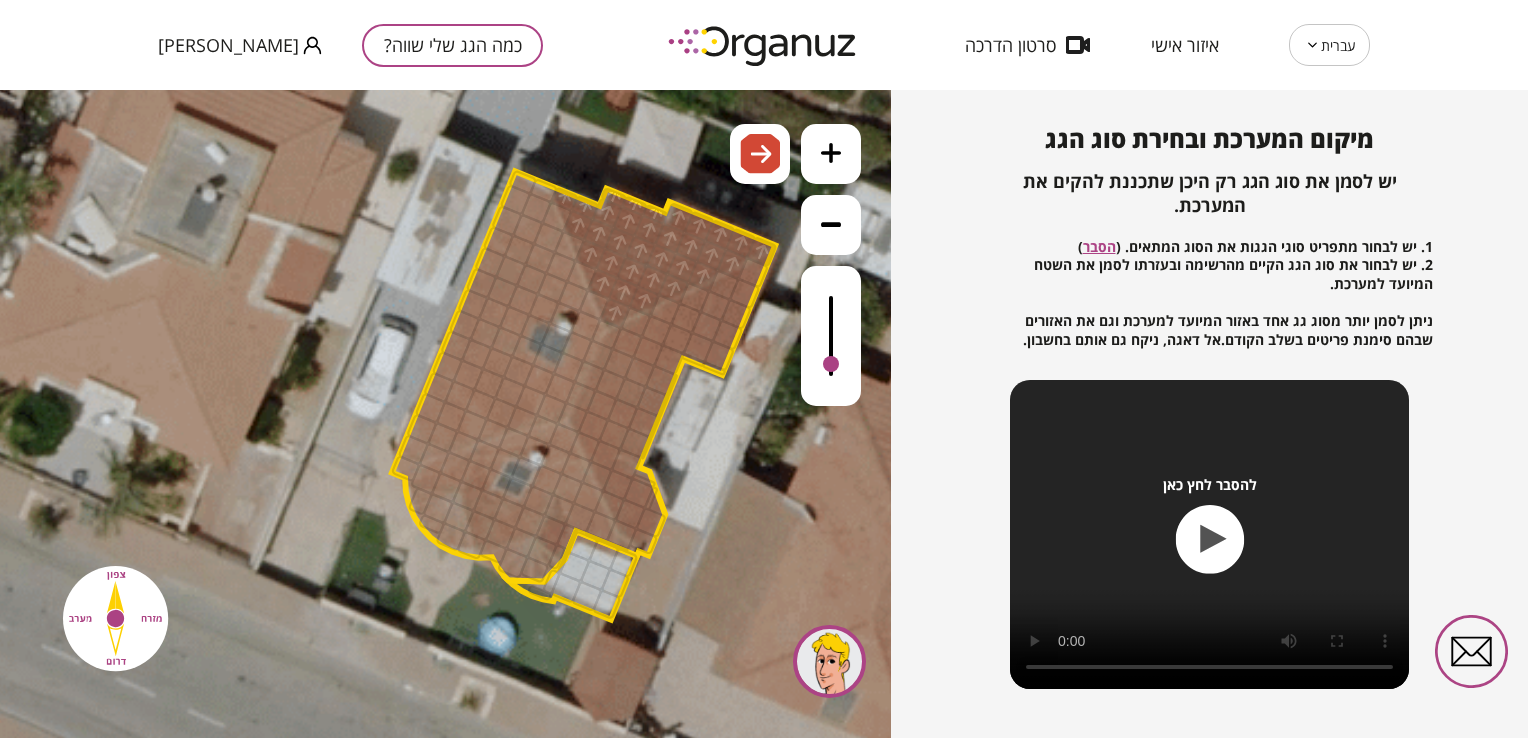 click on ".st0 {
fill: #FFFFFF;
}
.st0 {
fill: #FFFFFF;
}" at bounding box center [445, 414] 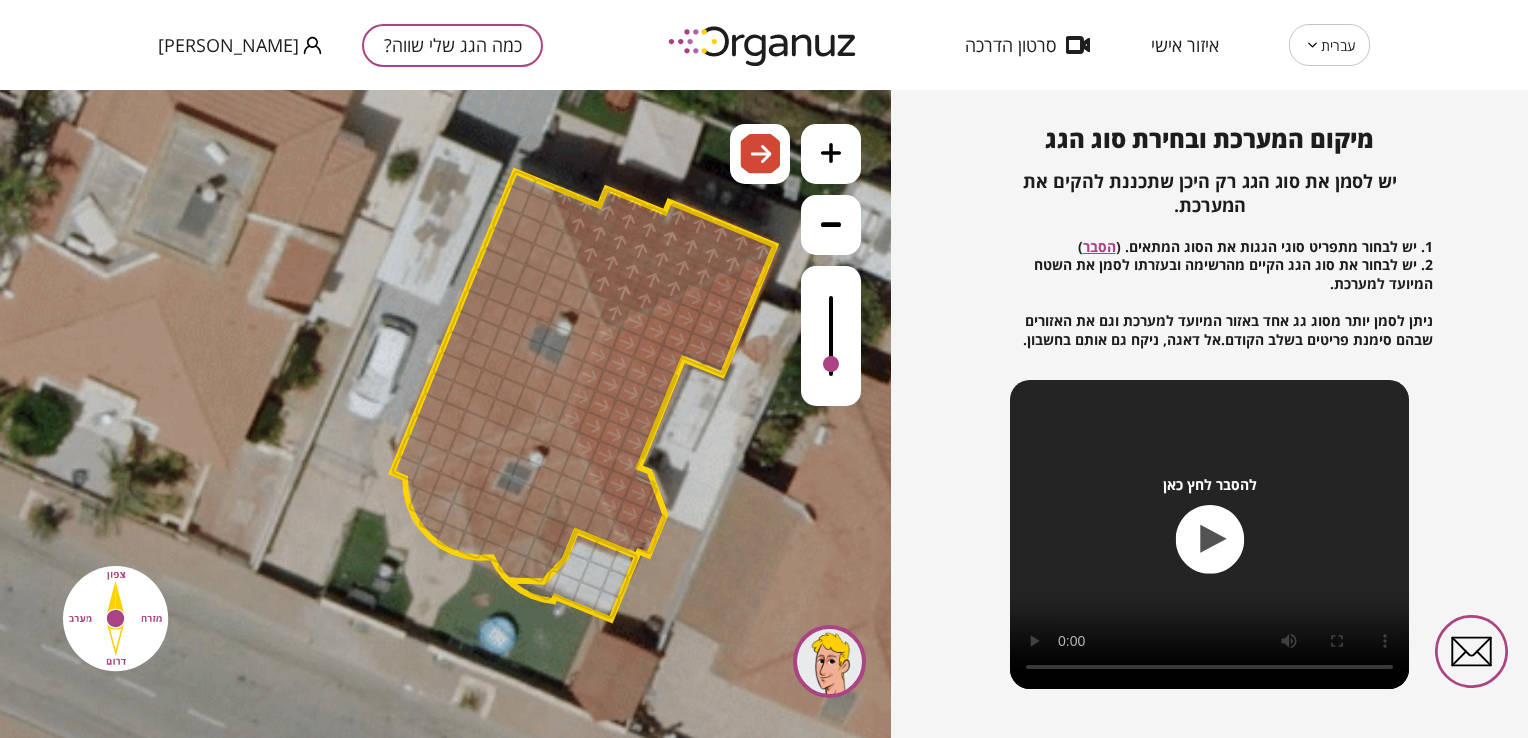 drag, startPoint x: 607, startPoint y: 345, endPoint x: 652, endPoint y: 526, distance: 186.51006 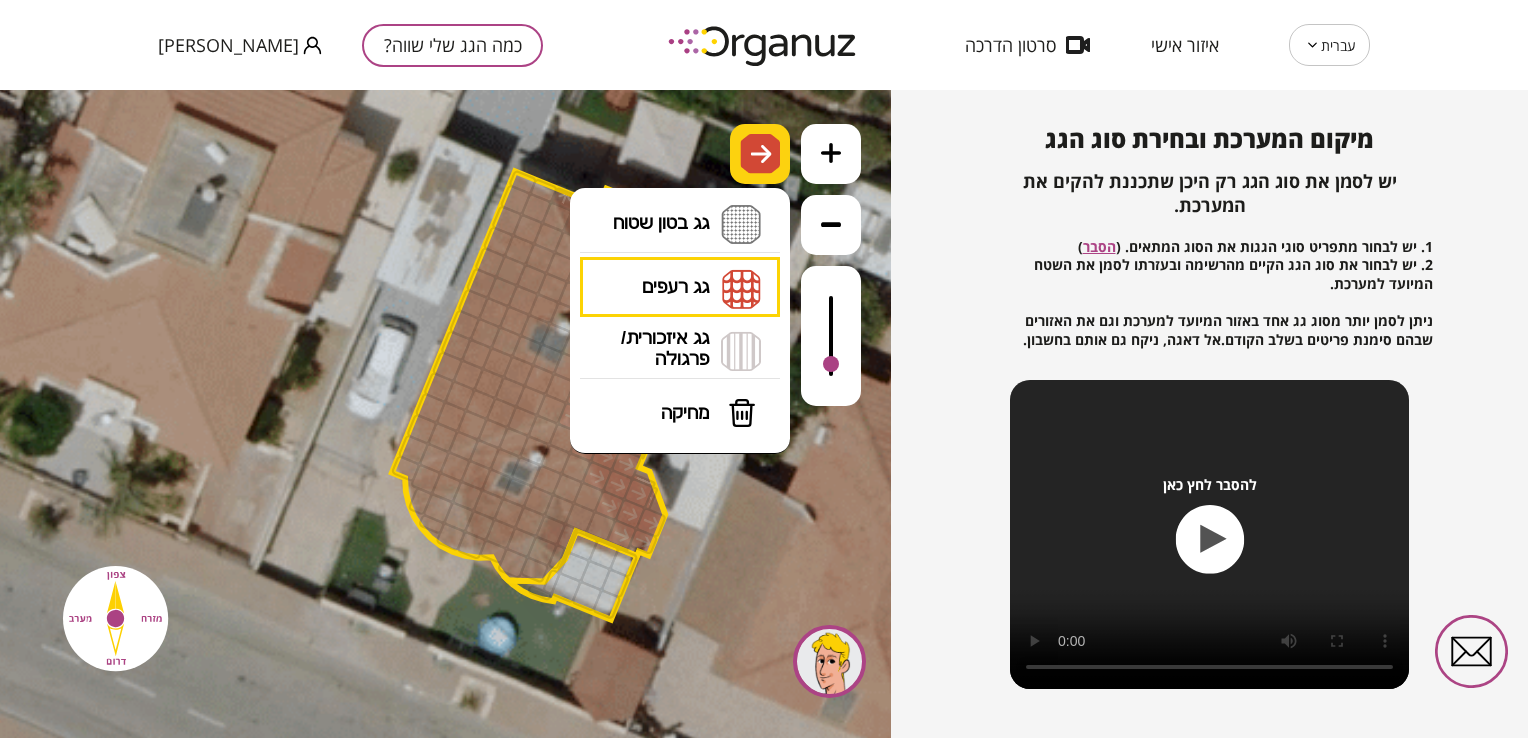 click at bounding box center (761, 154) 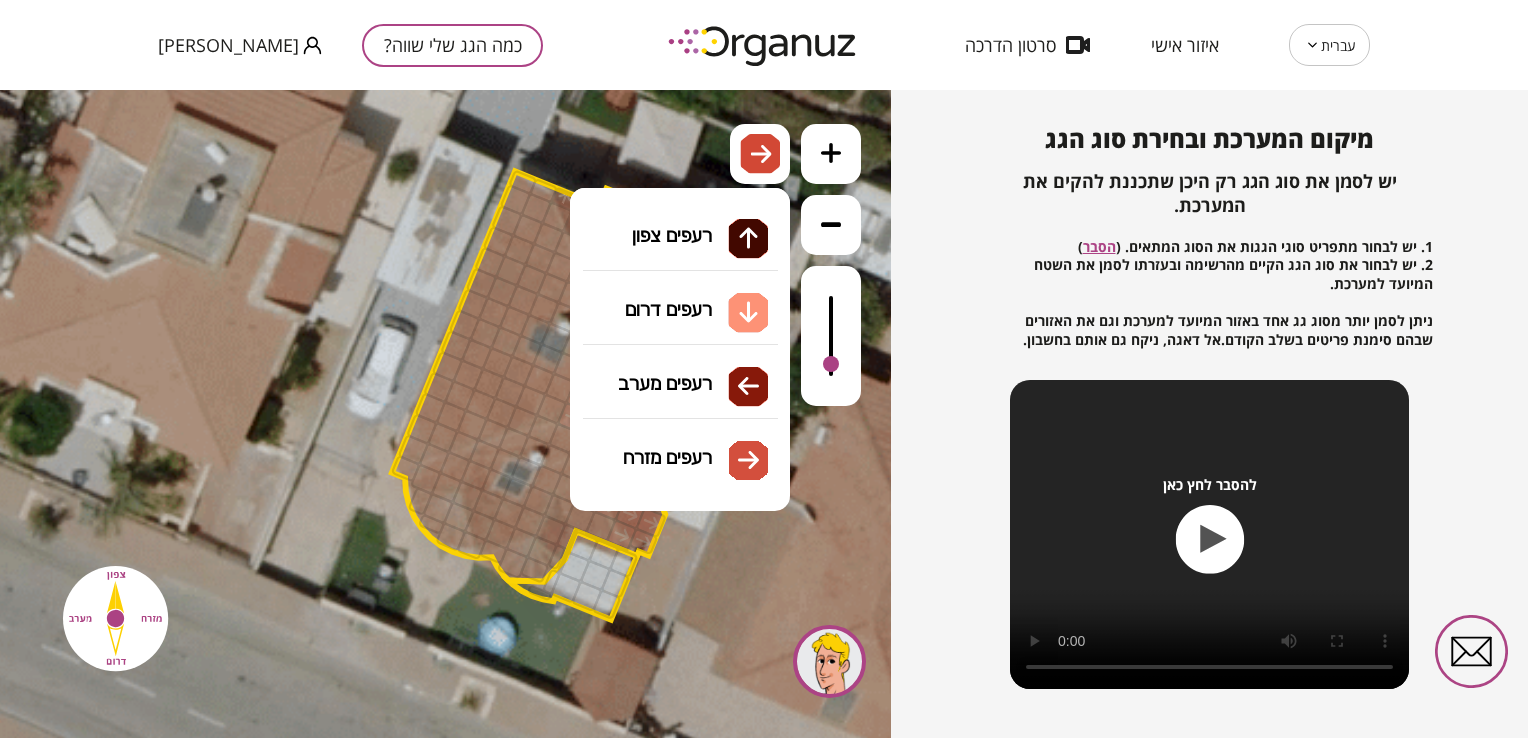 click on "גג רעפים
רעפים צפון
רעפים דרום
רעפים מערב
רעפים מזרח" at bounding box center [680, 288] 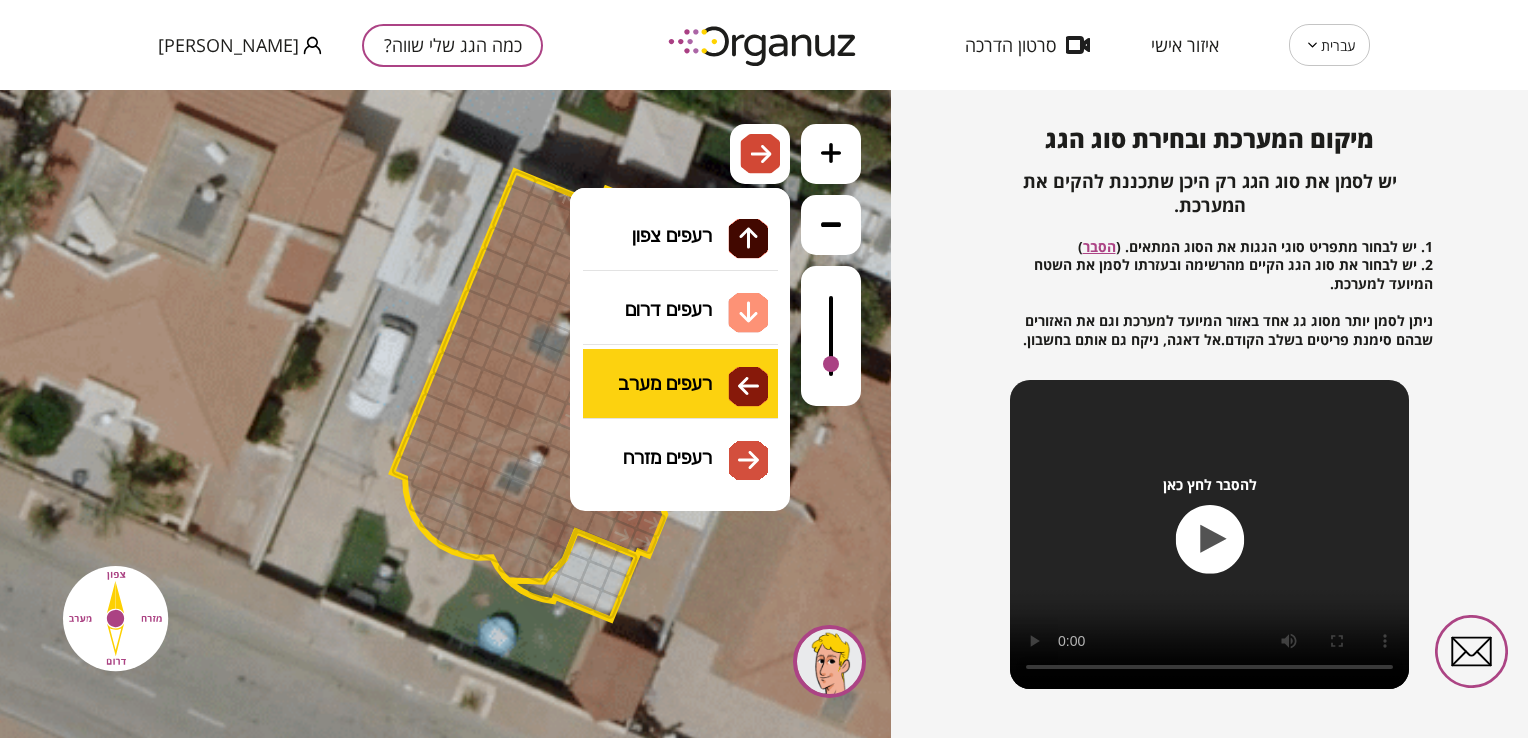 click on ".st0 {
fill: #FFFFFF;
}
.st0 {
fill: #FFFFFF;
}" at bounding box center [445, 414] 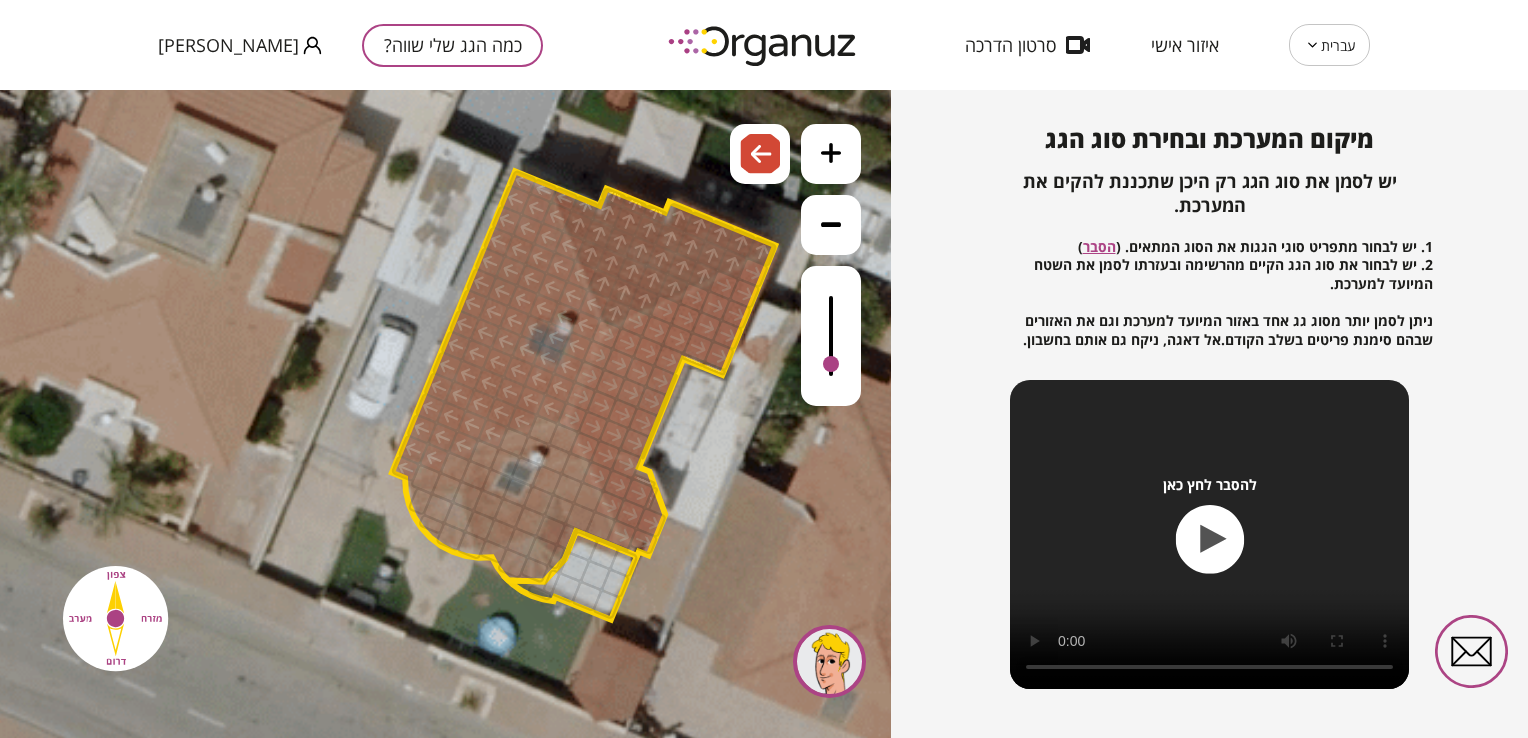 drag, startPoint x: 527, startPoint y: 182, endPoint x: 451, endPoint y: 368, distance: 200.92784 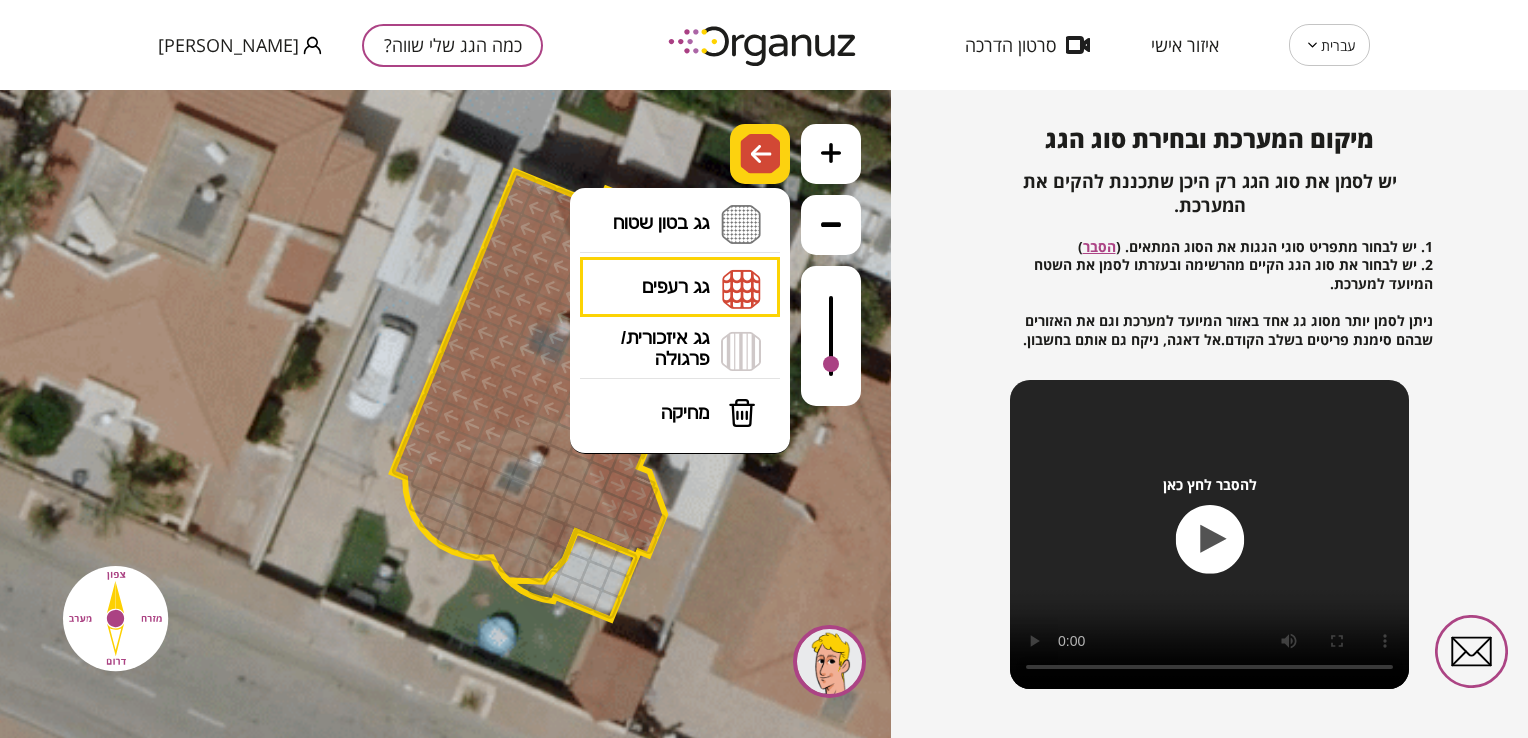 click at bounding box center [760, 154] 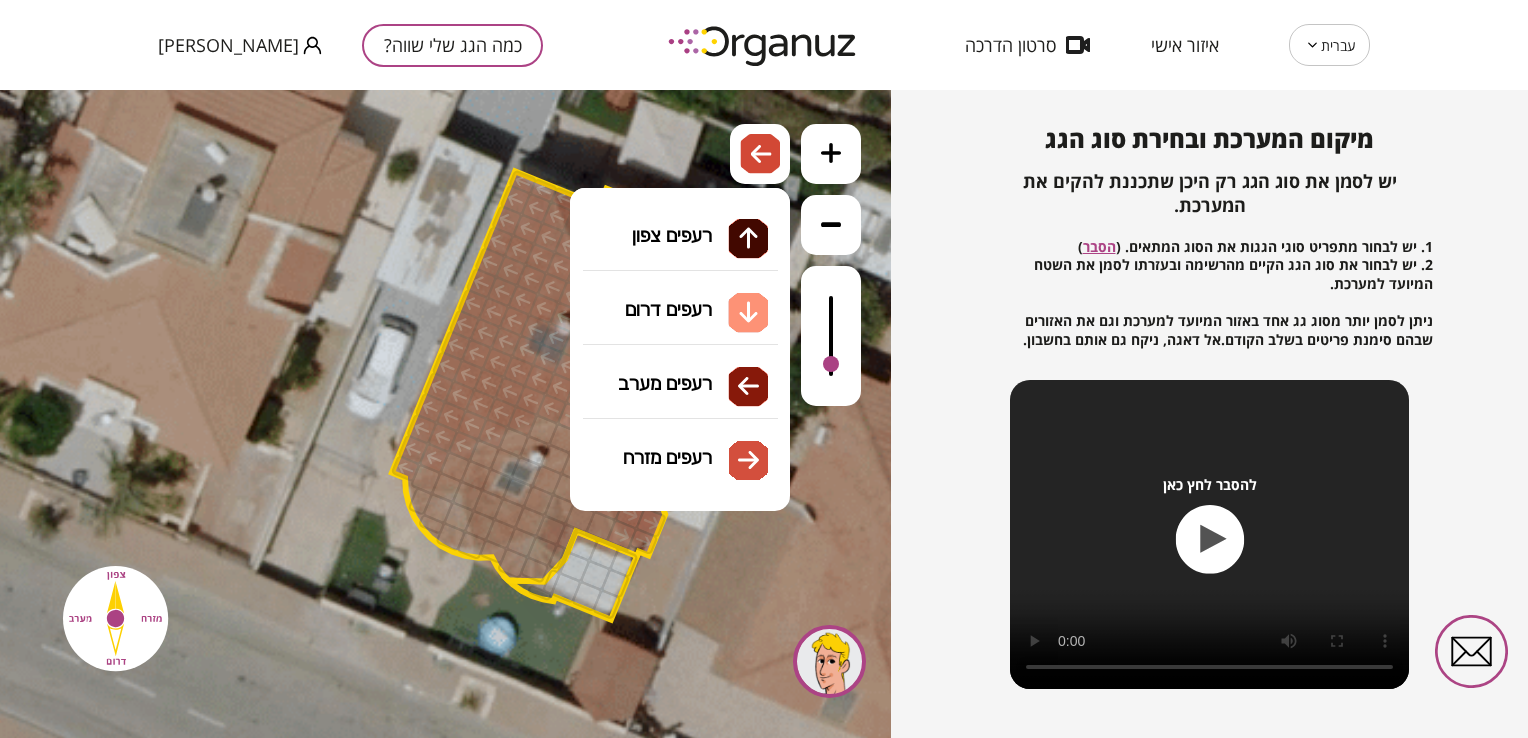 click on "גג רעפים
רעפים צפון
רעפים דרום
רעפים מערב
רעפים מזרח" at bounding box center (680, 288) 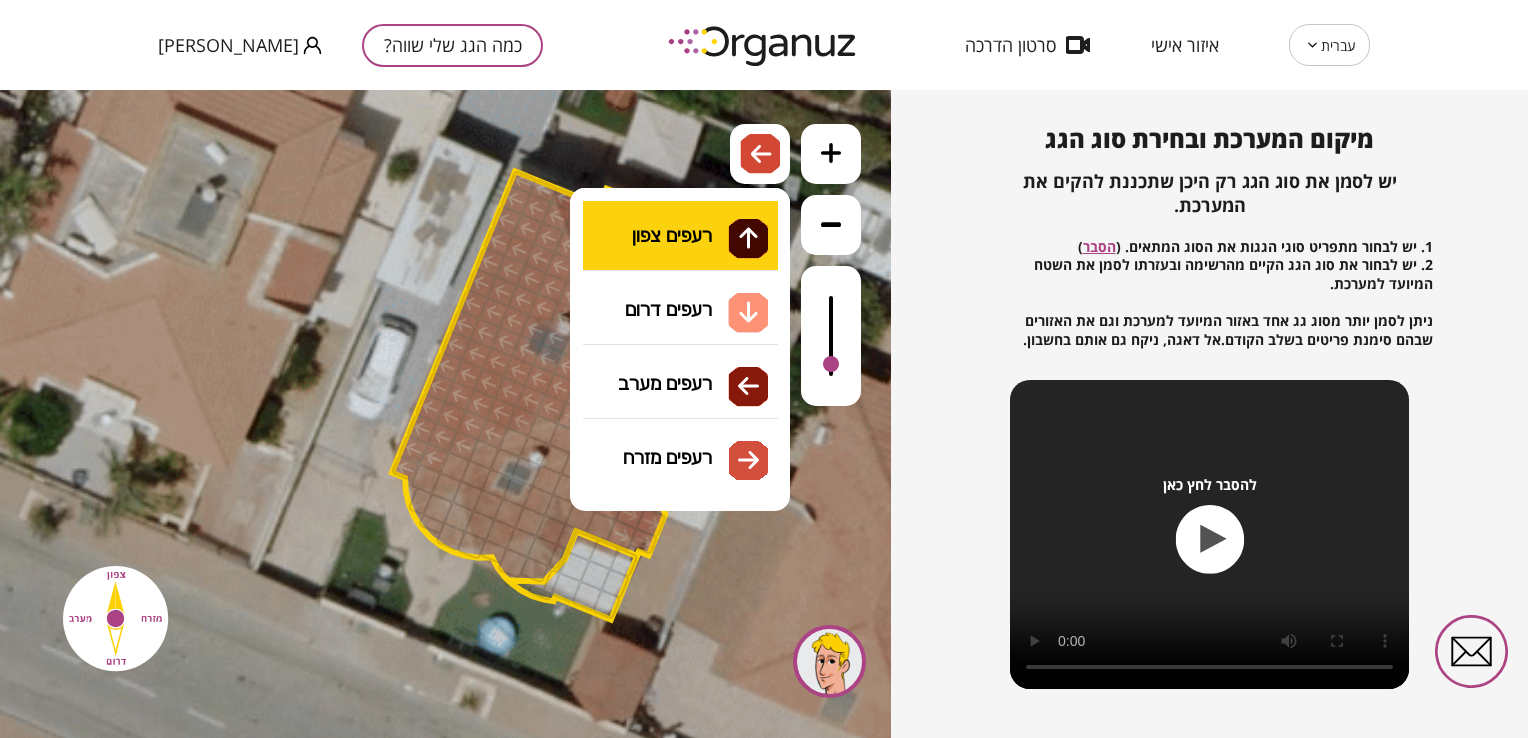click on ".st0 {
fill: #FFFFFF;
}
.st0 {
fill: #FFFFFF;
}" at bounding box center (445, 414) 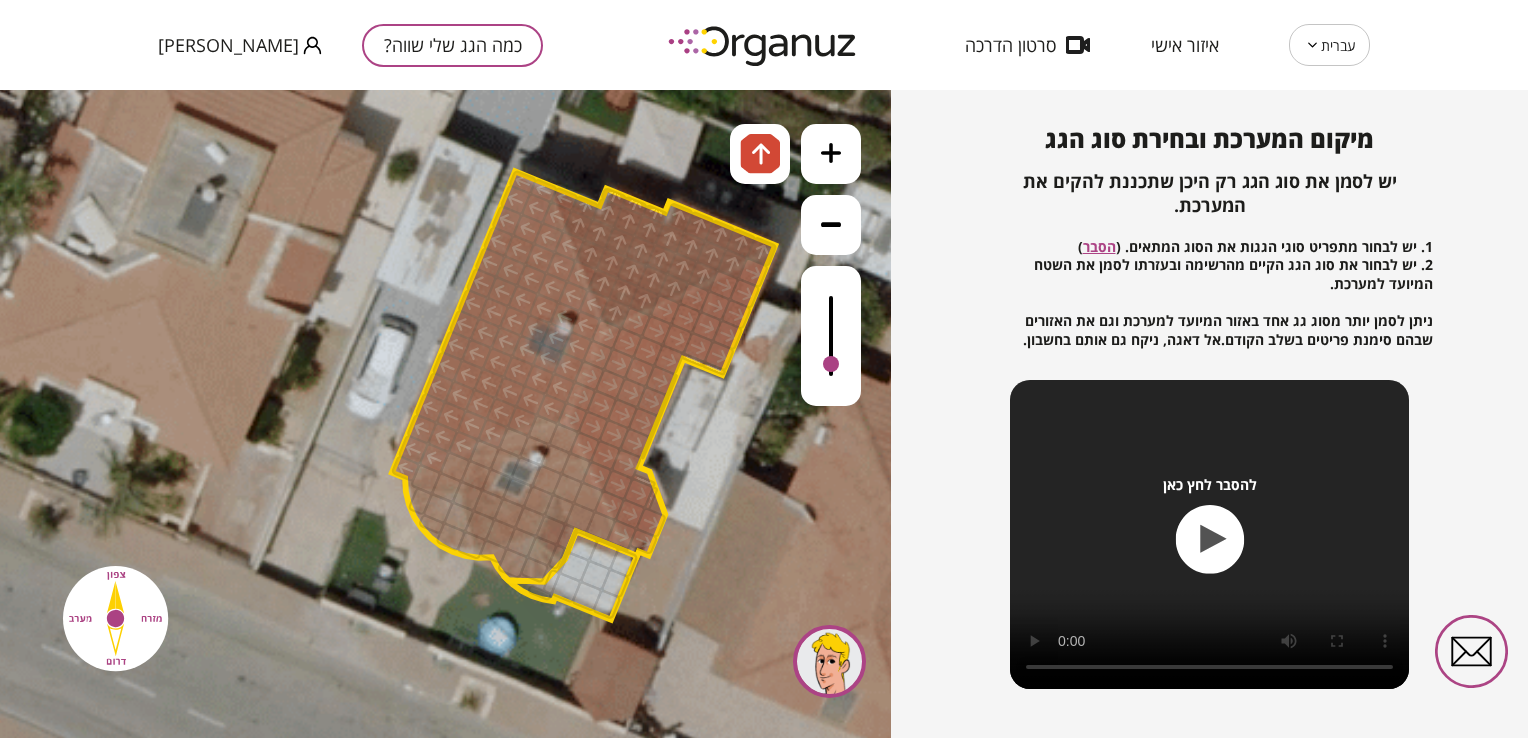 click at bounding box center (565, 199) 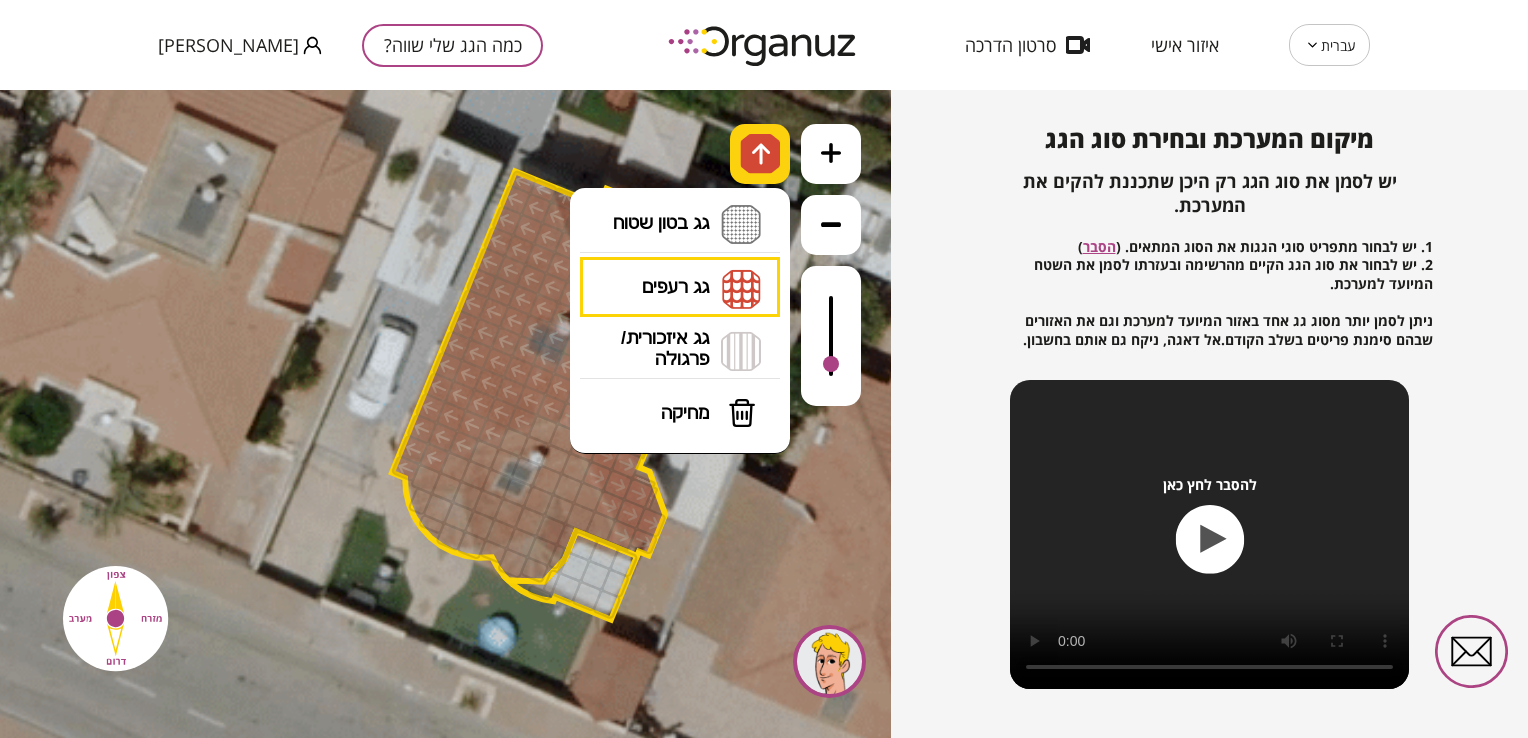 click at bounding box center (761, 154) 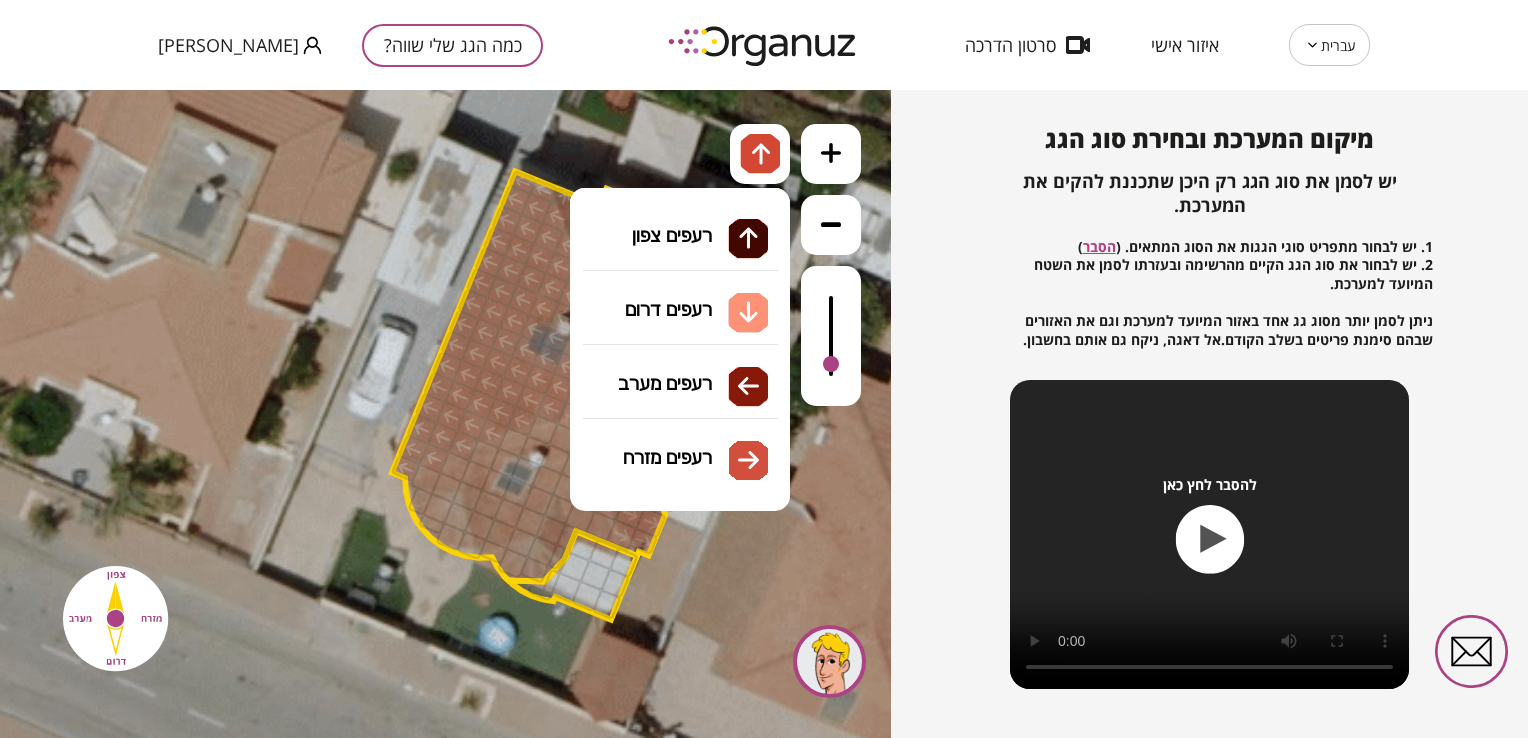 click on "גג רעפים
רעפים צפון
רעפים דרום
רעפים מערב
רעפים מזרח" at bounding box center [680, 288] 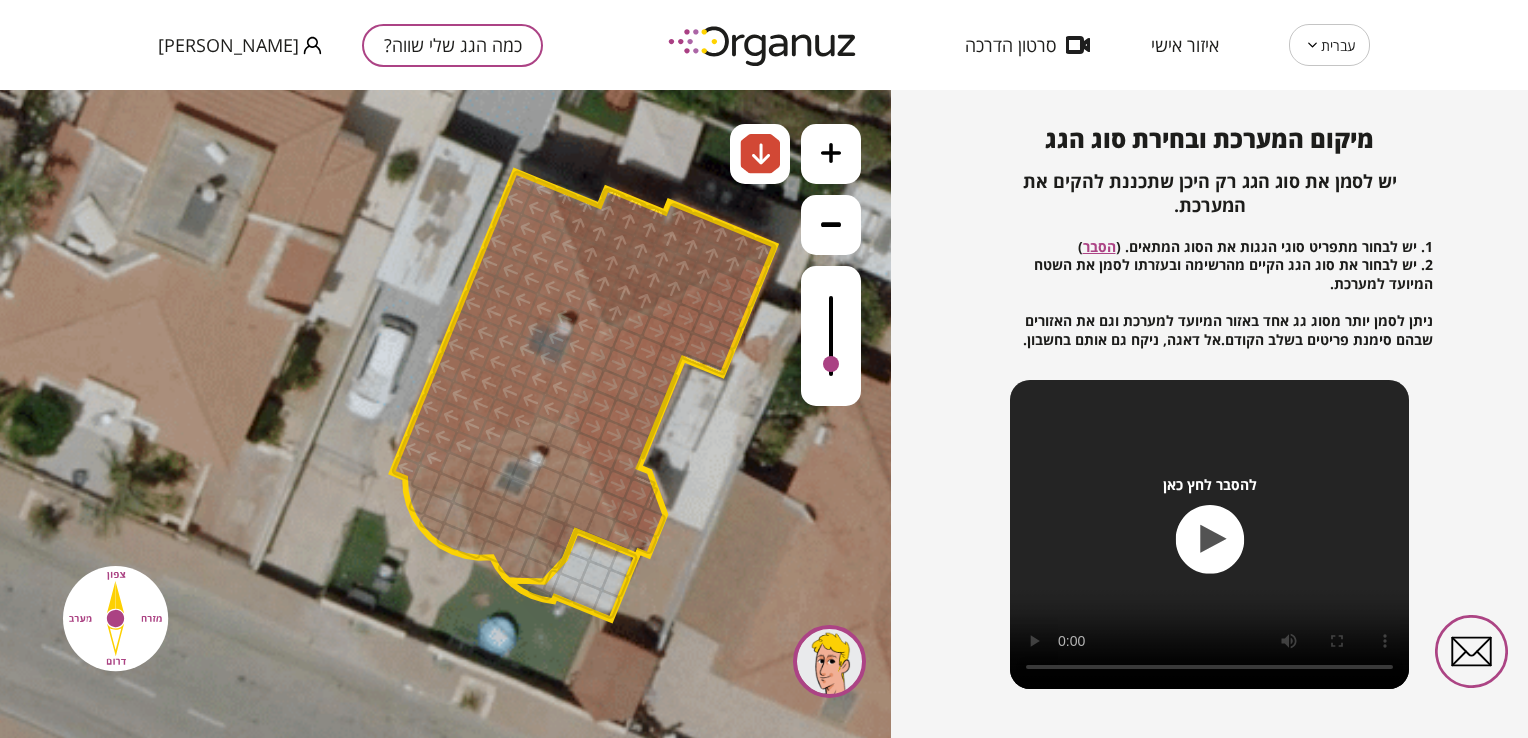 click on ".st0 {
fill: #FFFFFF;
}
.st0 {
fill: #FFFFFF;
}" at bounding box center (445, 414) 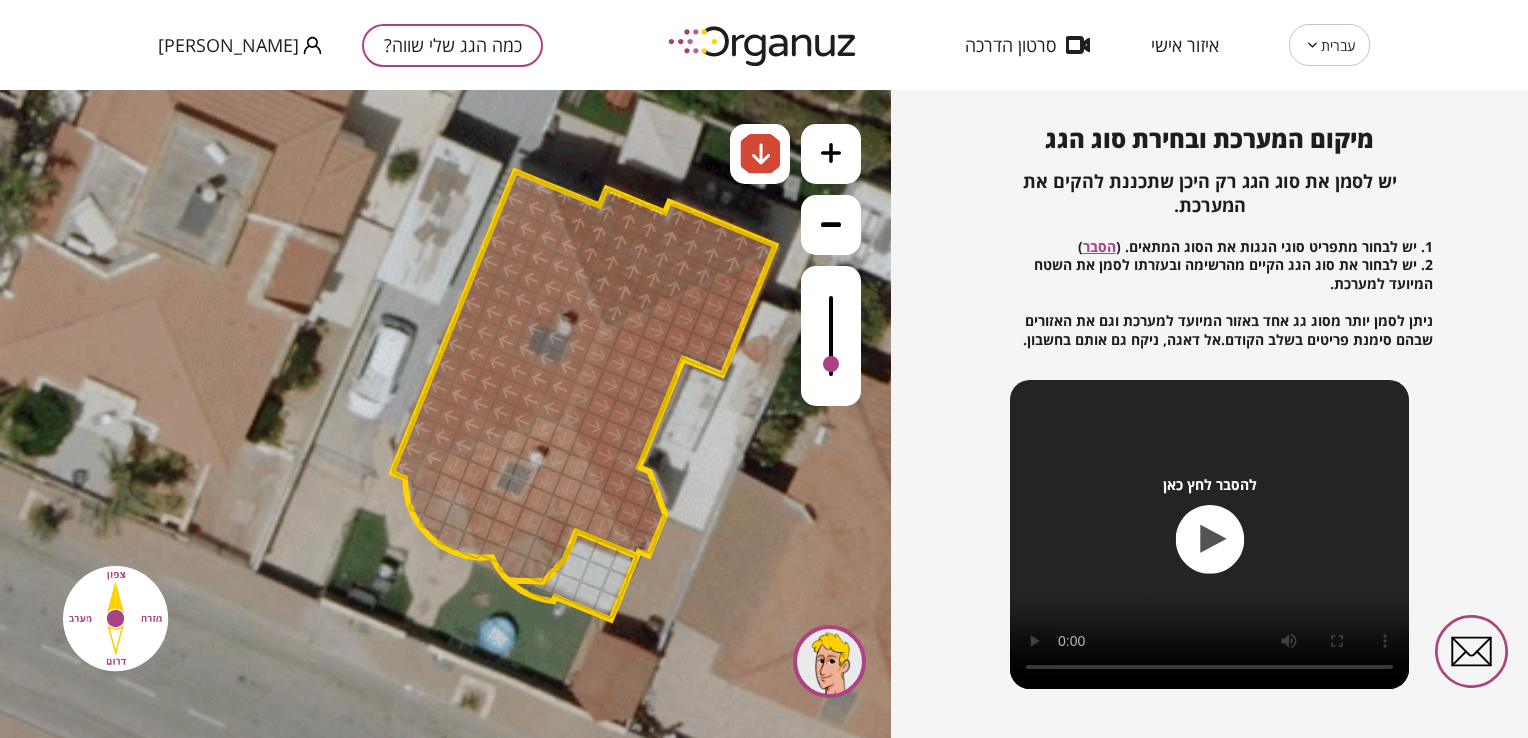 drag, startPoint x: 483, startPoint y: 503, endPoint x: 462, endPoint y: 470, distance: 39.115215 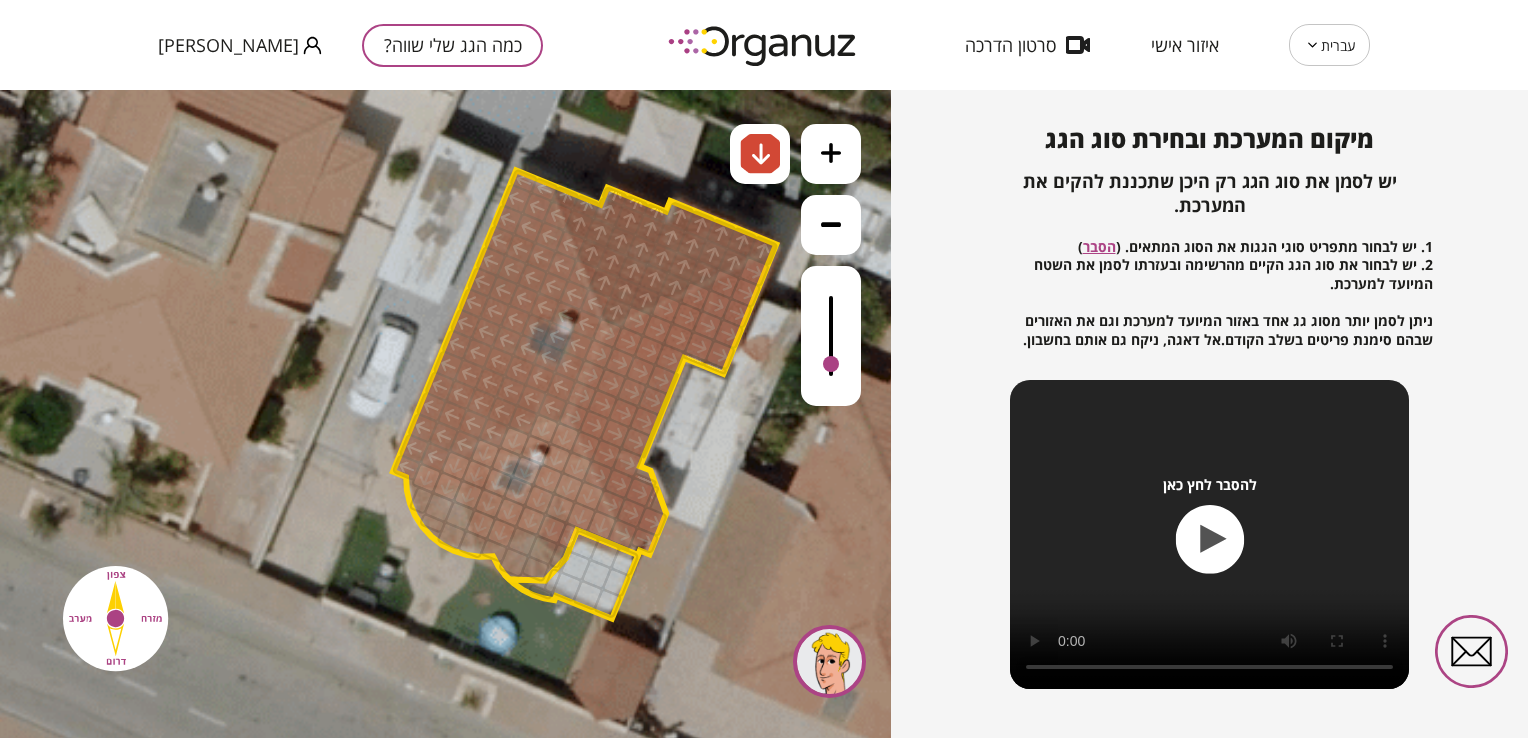 click 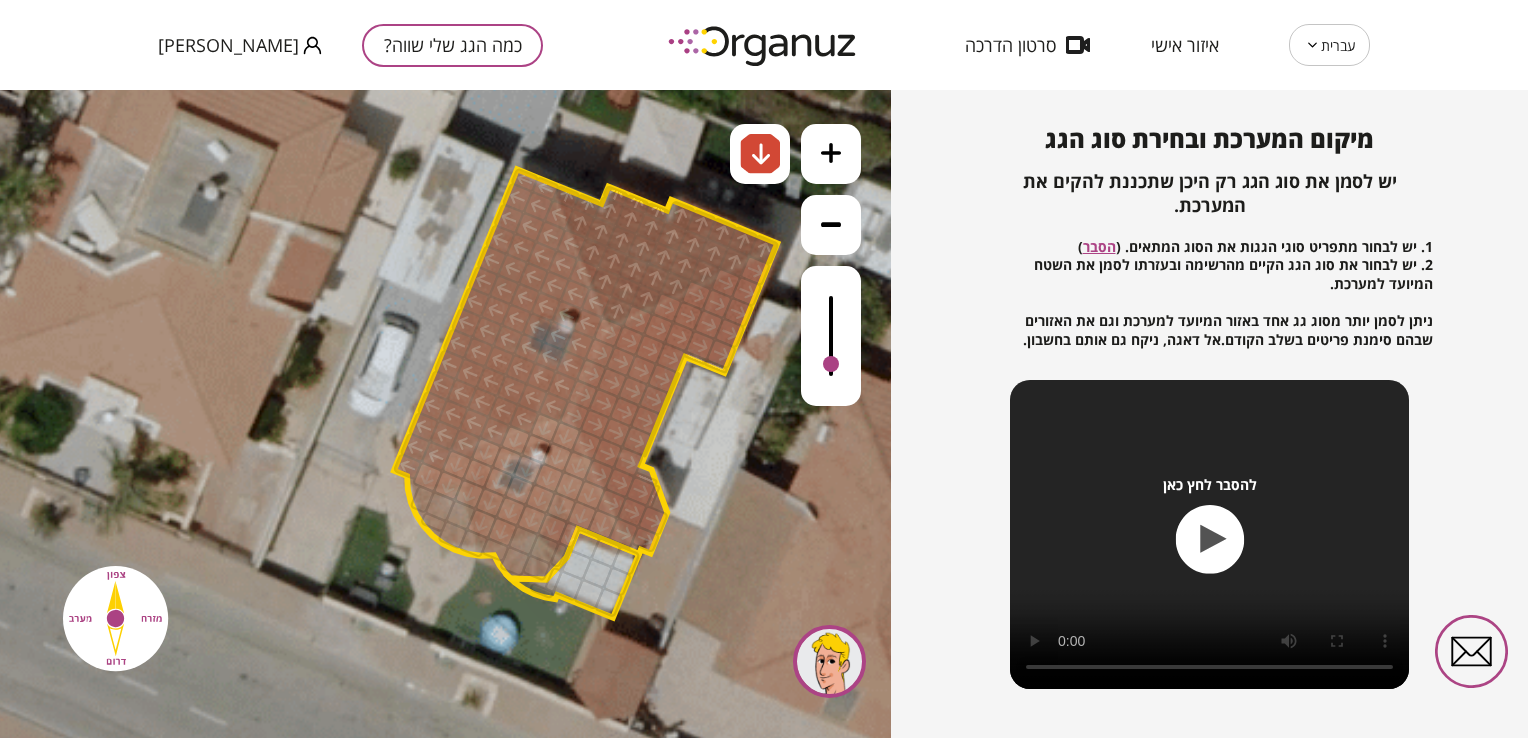 click at bounding box center (428, 477) 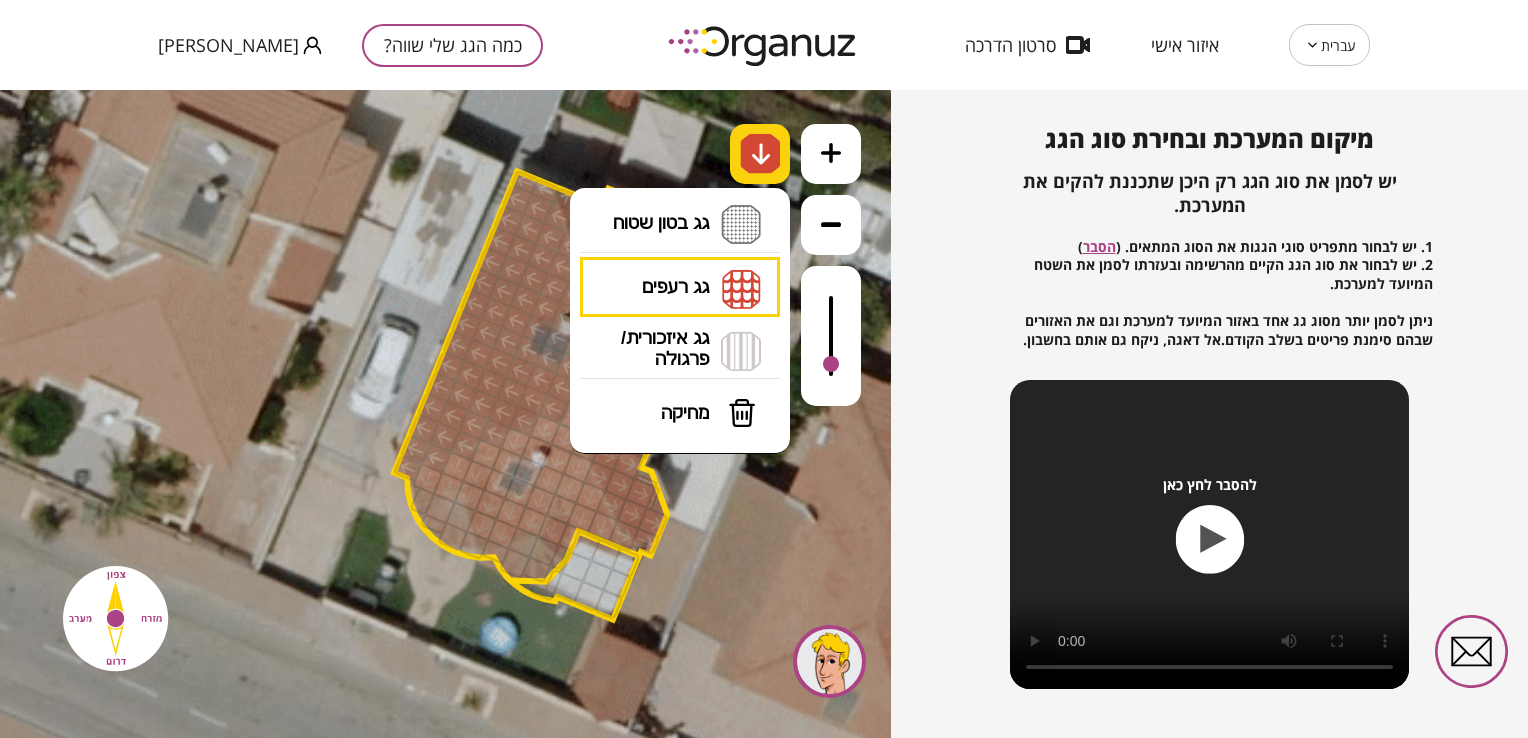 click at bounding box center [761, 154] 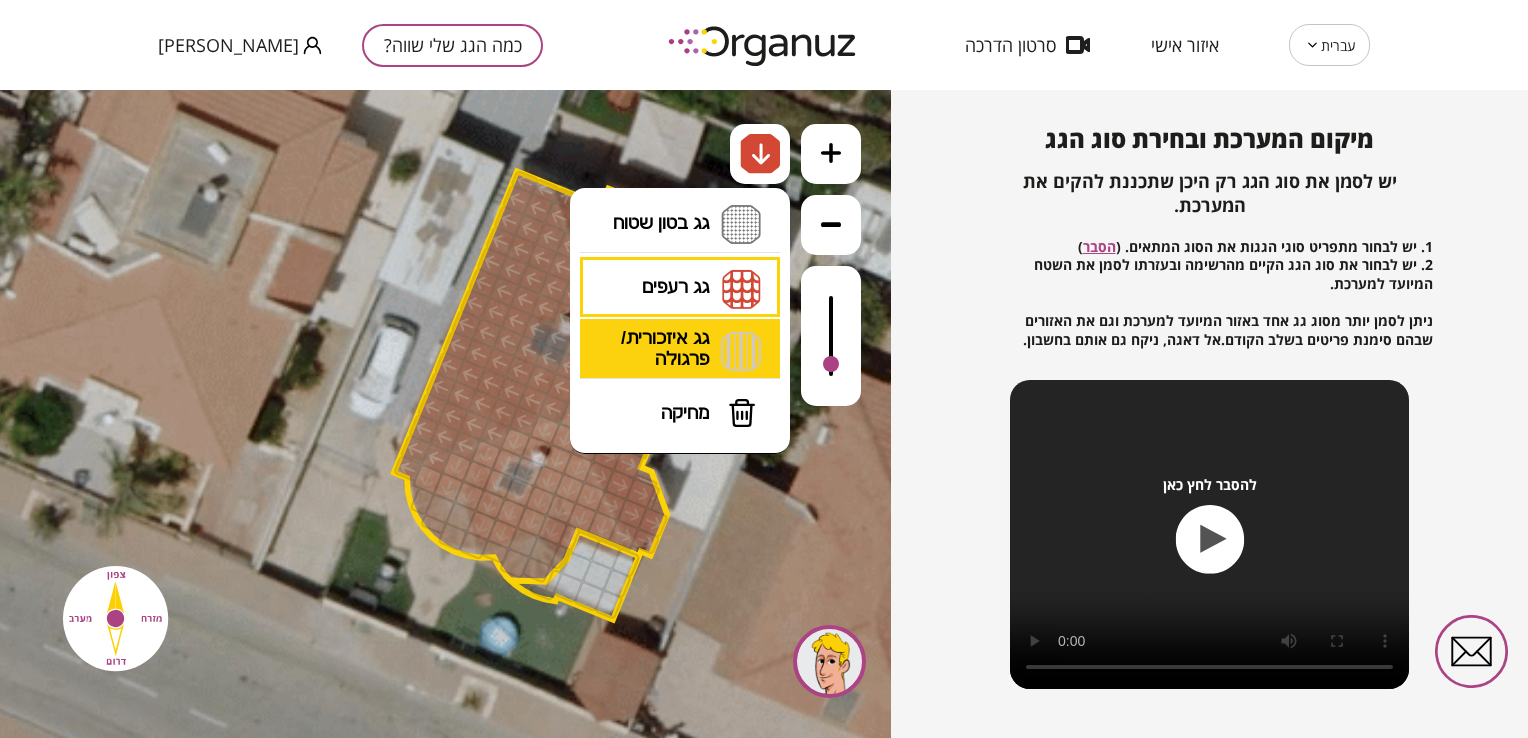 click on "גג איזכורית/ פרגולה
איזכורית צפון
איזכורית דרום
איזכורית מערב
איזכורית מזרח" at bounding box center (680, 351) 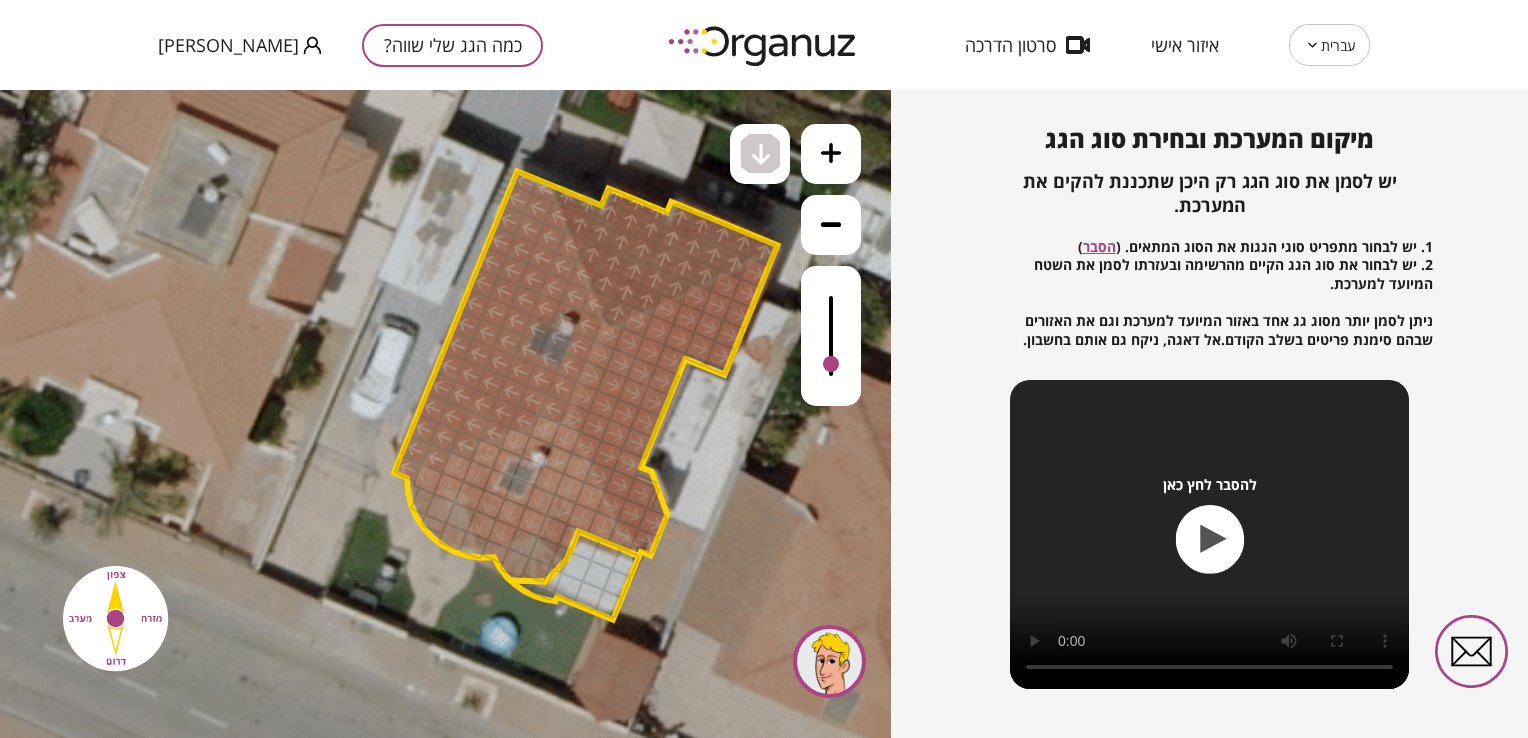 click on ".st0 {
fill: #FFFFFF;
}
.st0 {
fill: #FFFFFF;
}" at bounding box center [445, 414] 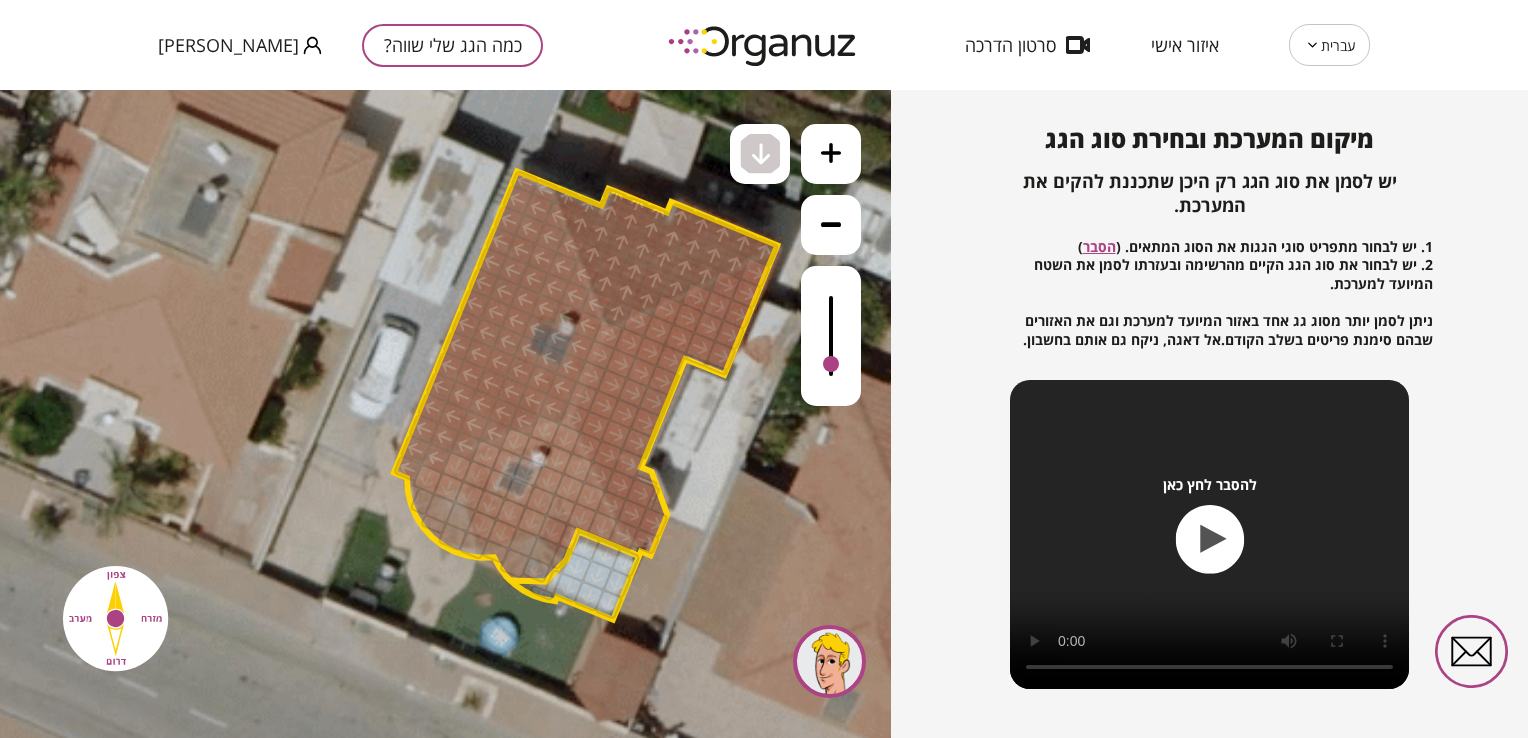 drag, startPoint x: 582, startPoint y: 558, endPoint x: 624, endPoint y: 563, distance: 42.296574 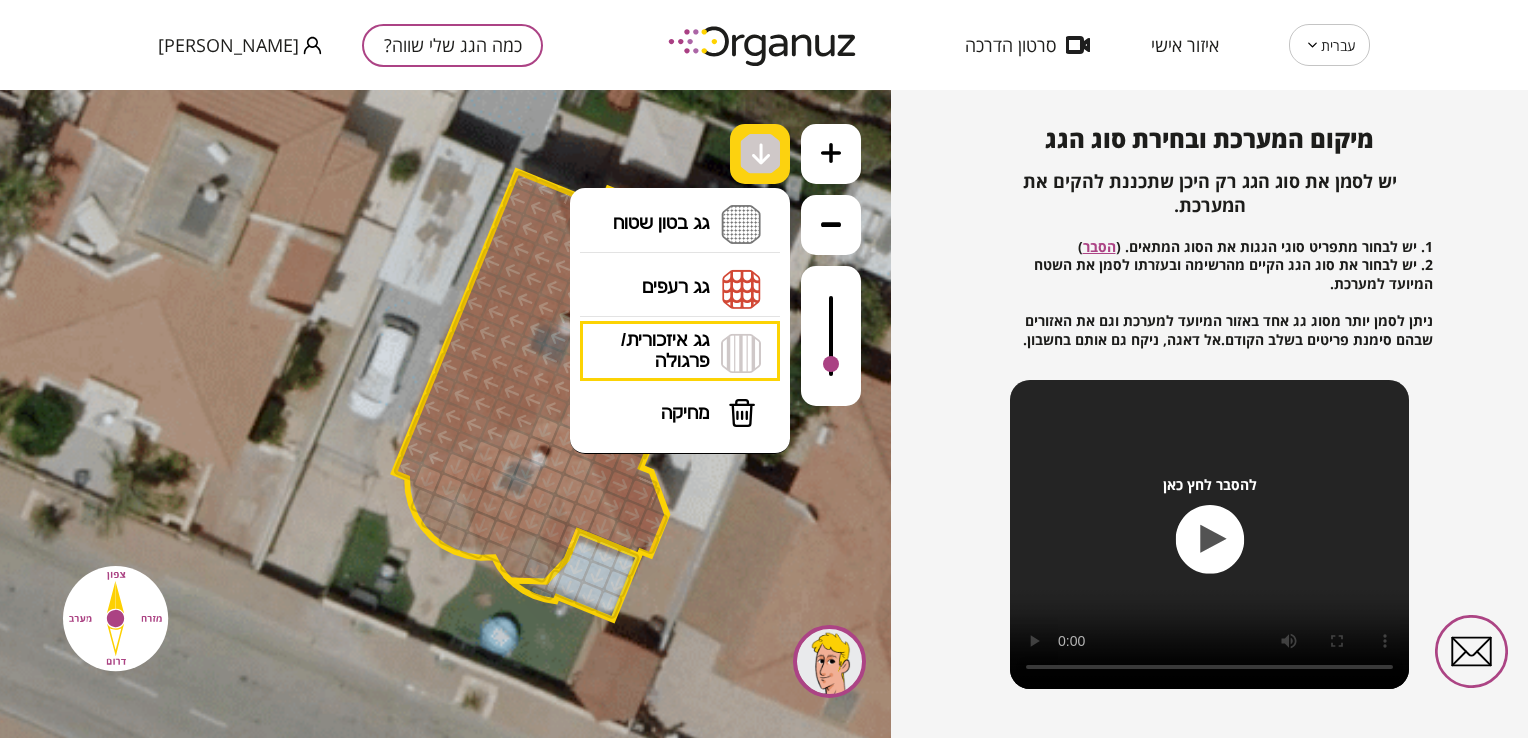 click at bounding box center (760, 154) 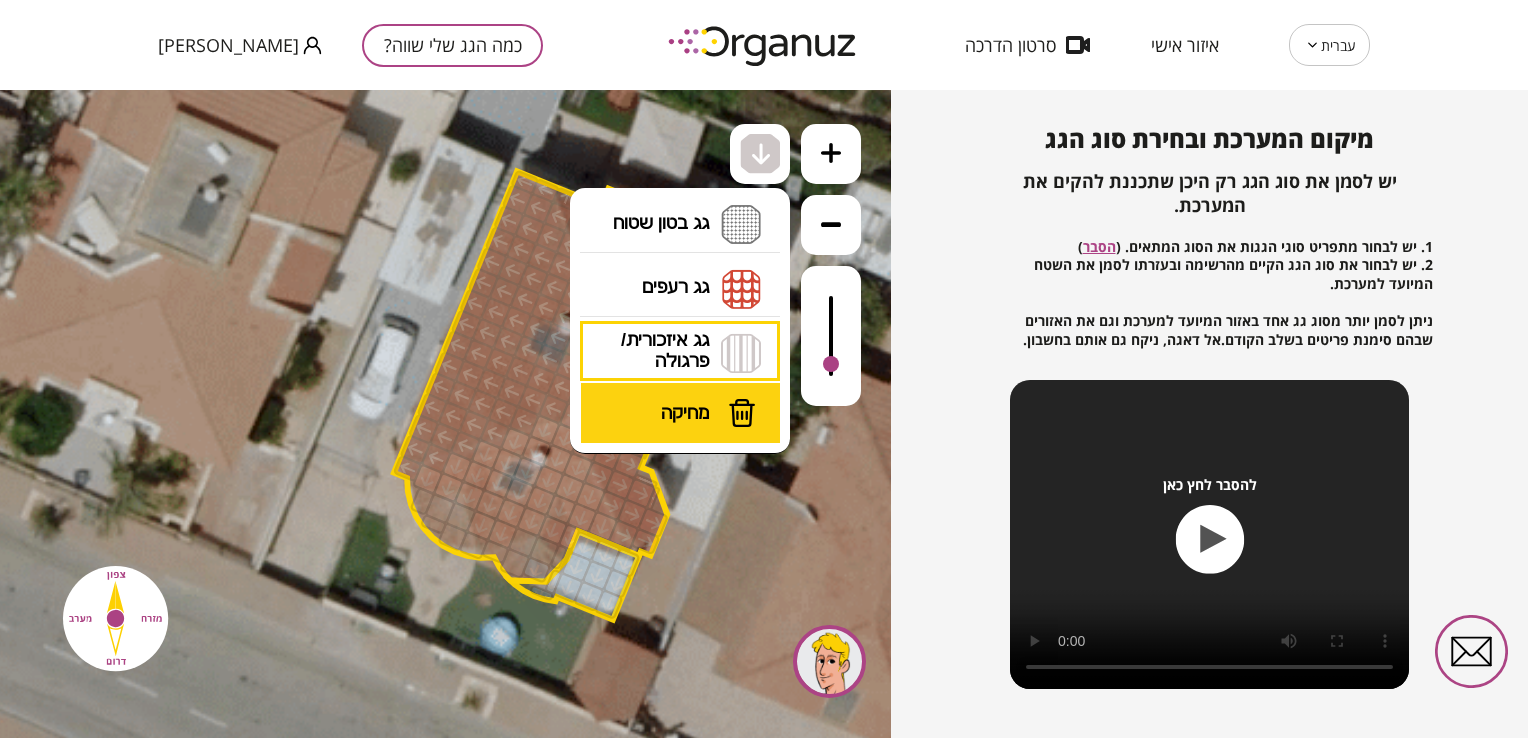 click on "מחיקה" at bounding box center [681, 413] 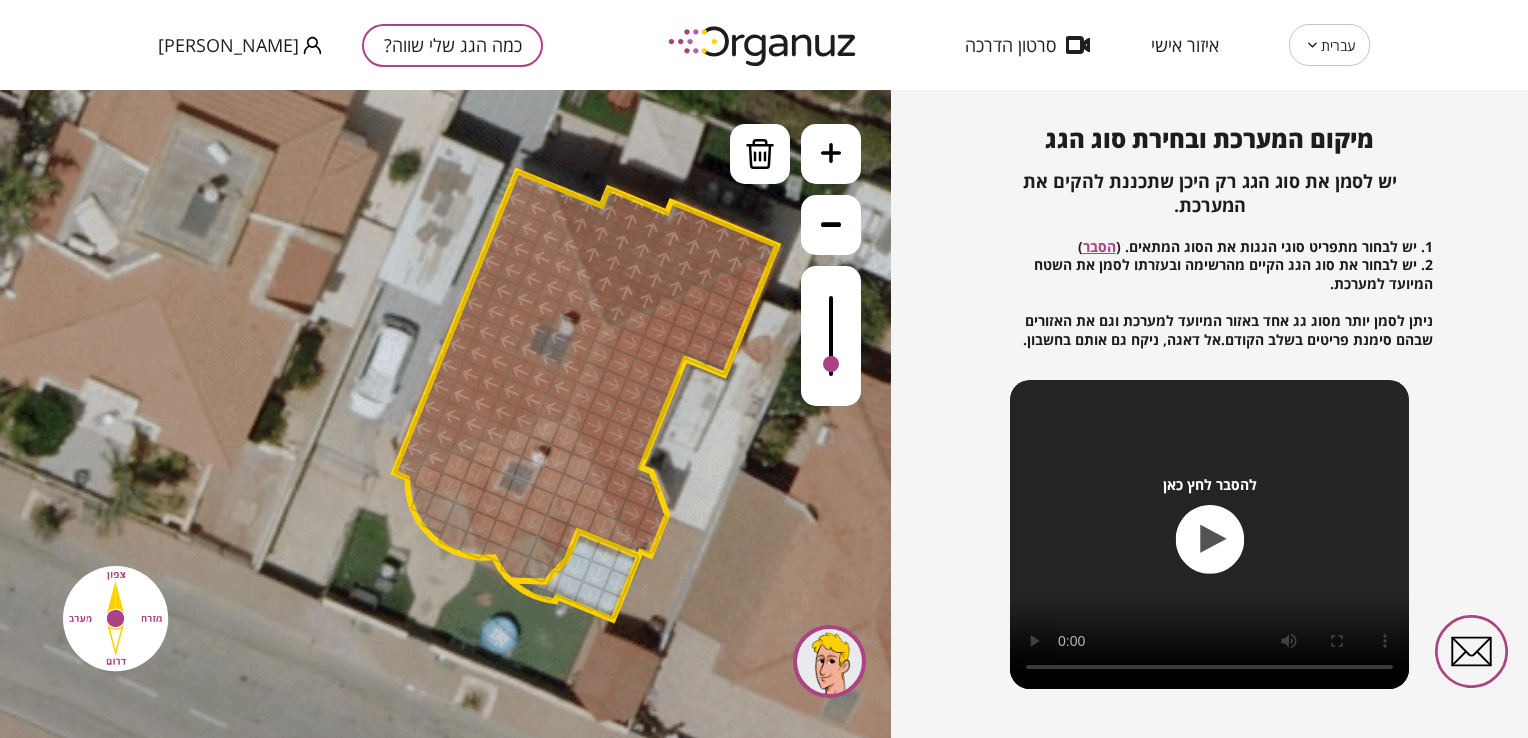 click at bounding box center [536, 570] 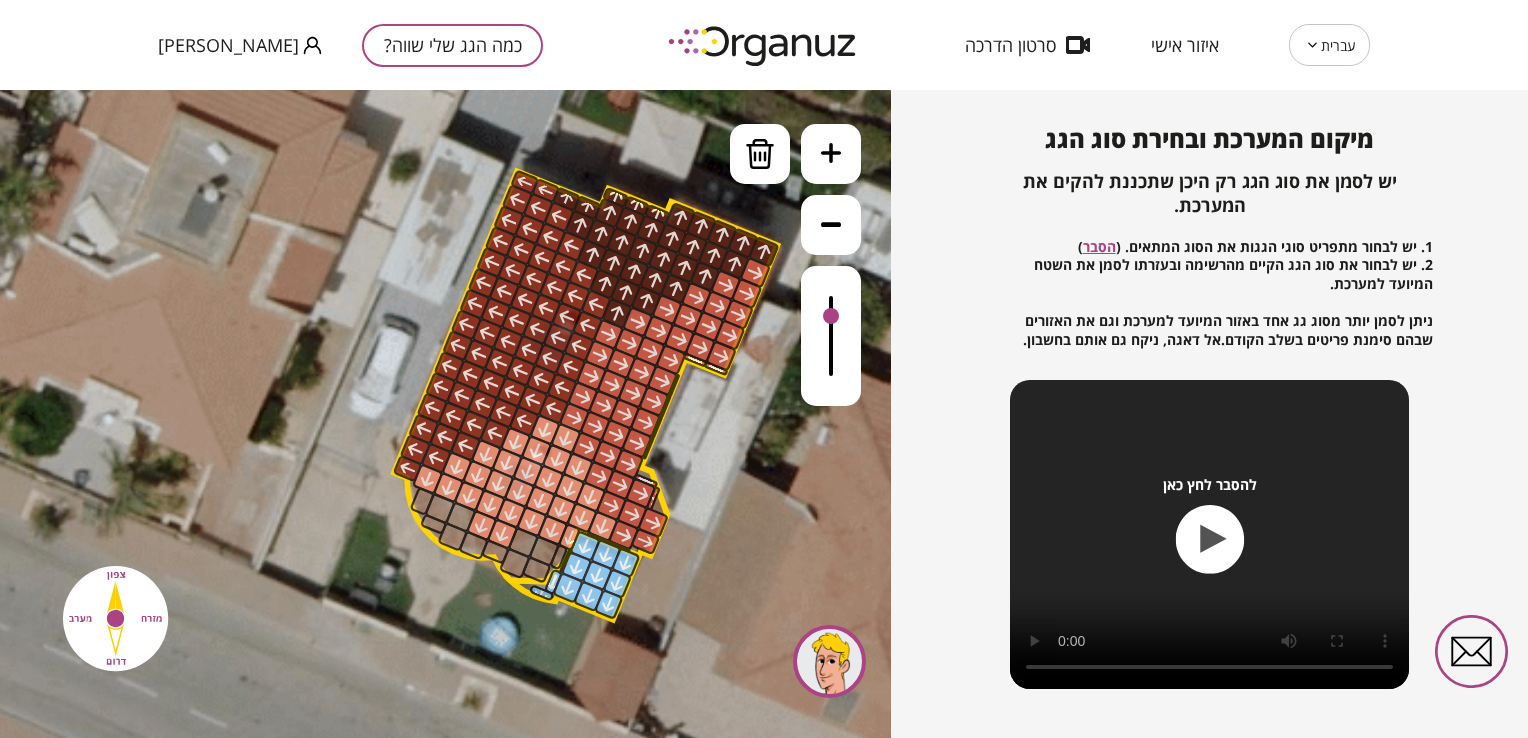 drag, startPoint x: 840, startPoint y: 366, endPoint x: 802, endPoint y: 343, distance: 44.418465 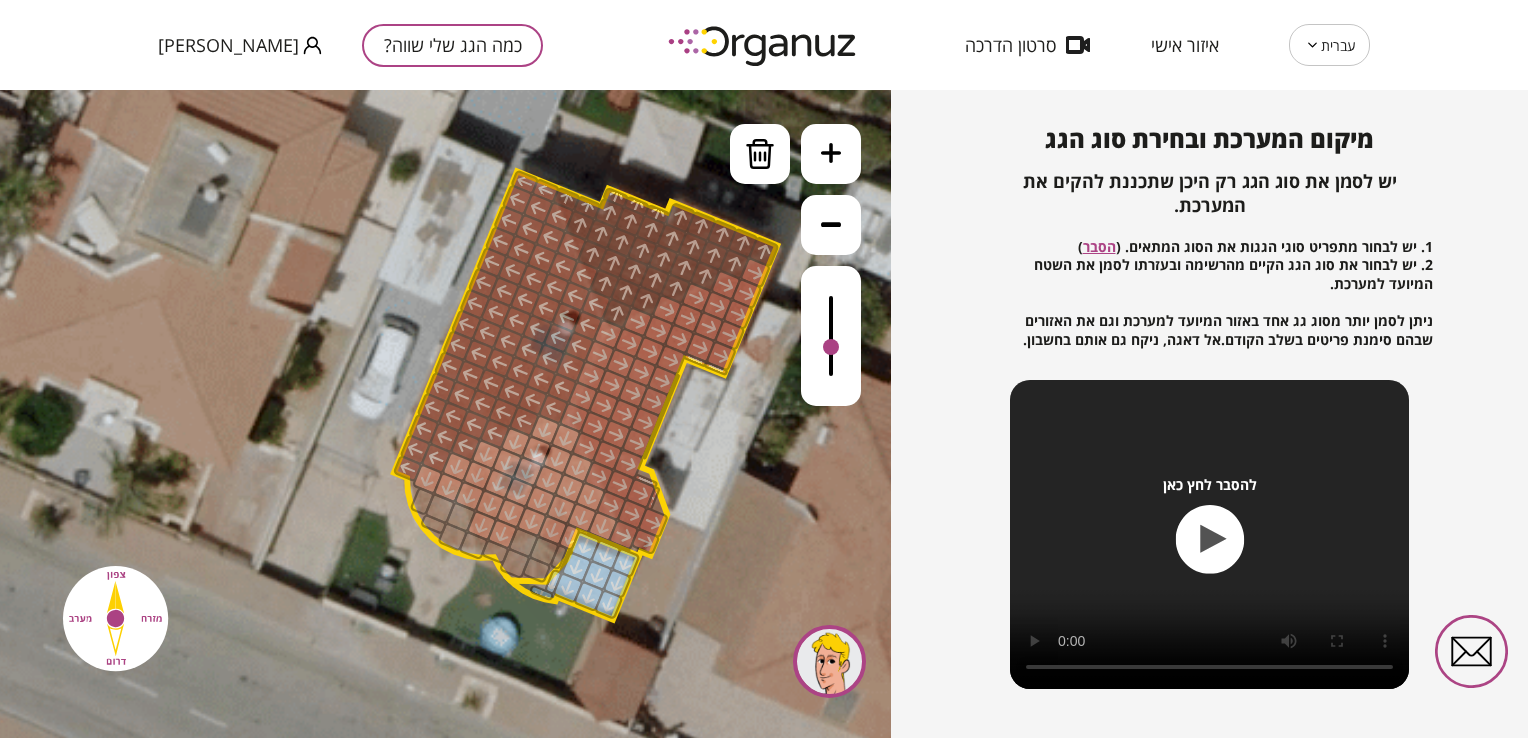 drag, startPoint x: 838, startPoint y: 332, endPoint x: 832, endPoint y: 349, distance: 18.027756 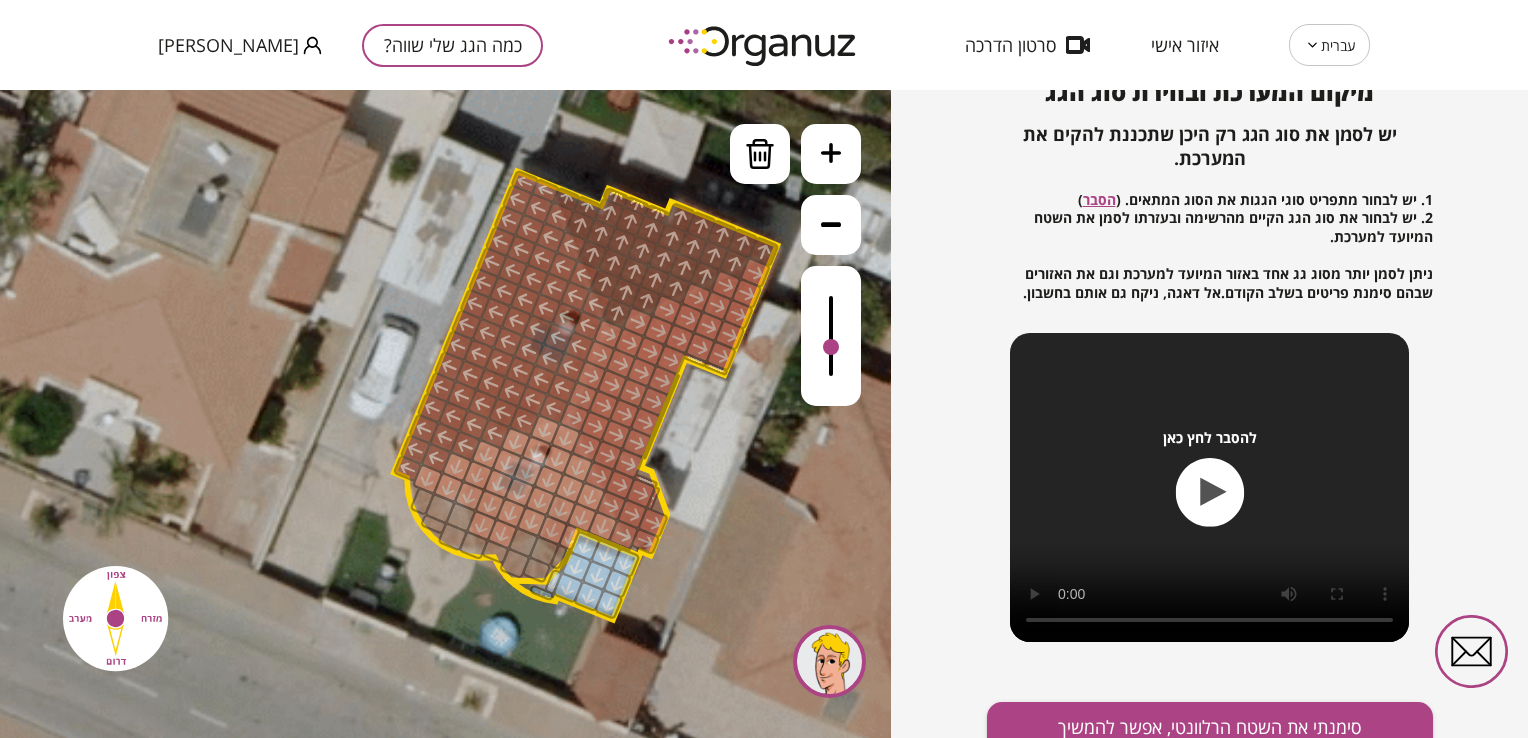 scroll, scrollTop: 244, scrollLeft: 0, axis: vertical 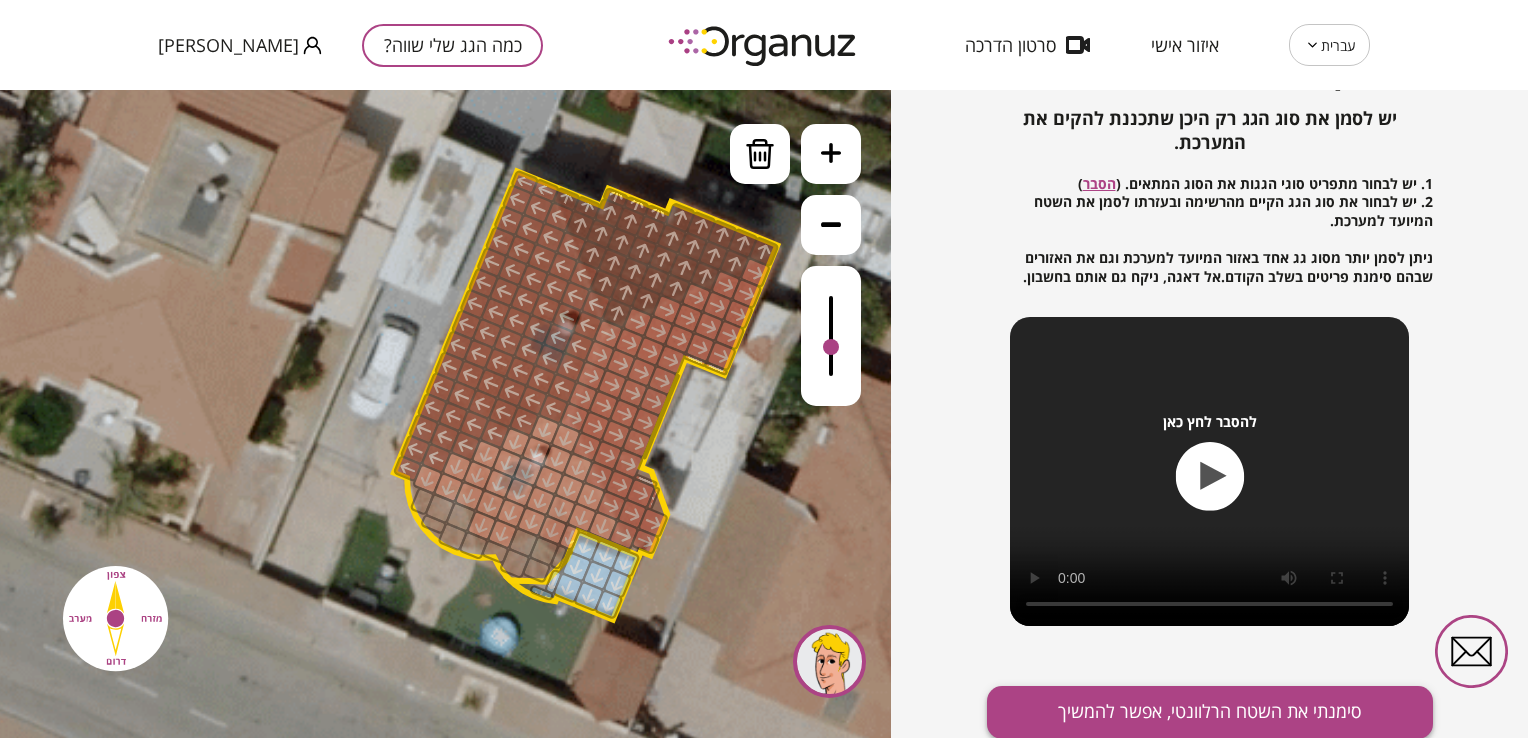 click on "סימנתי את השטח הרלוונטי, אפשר להמשיך" at bounding box center (1210, 712) 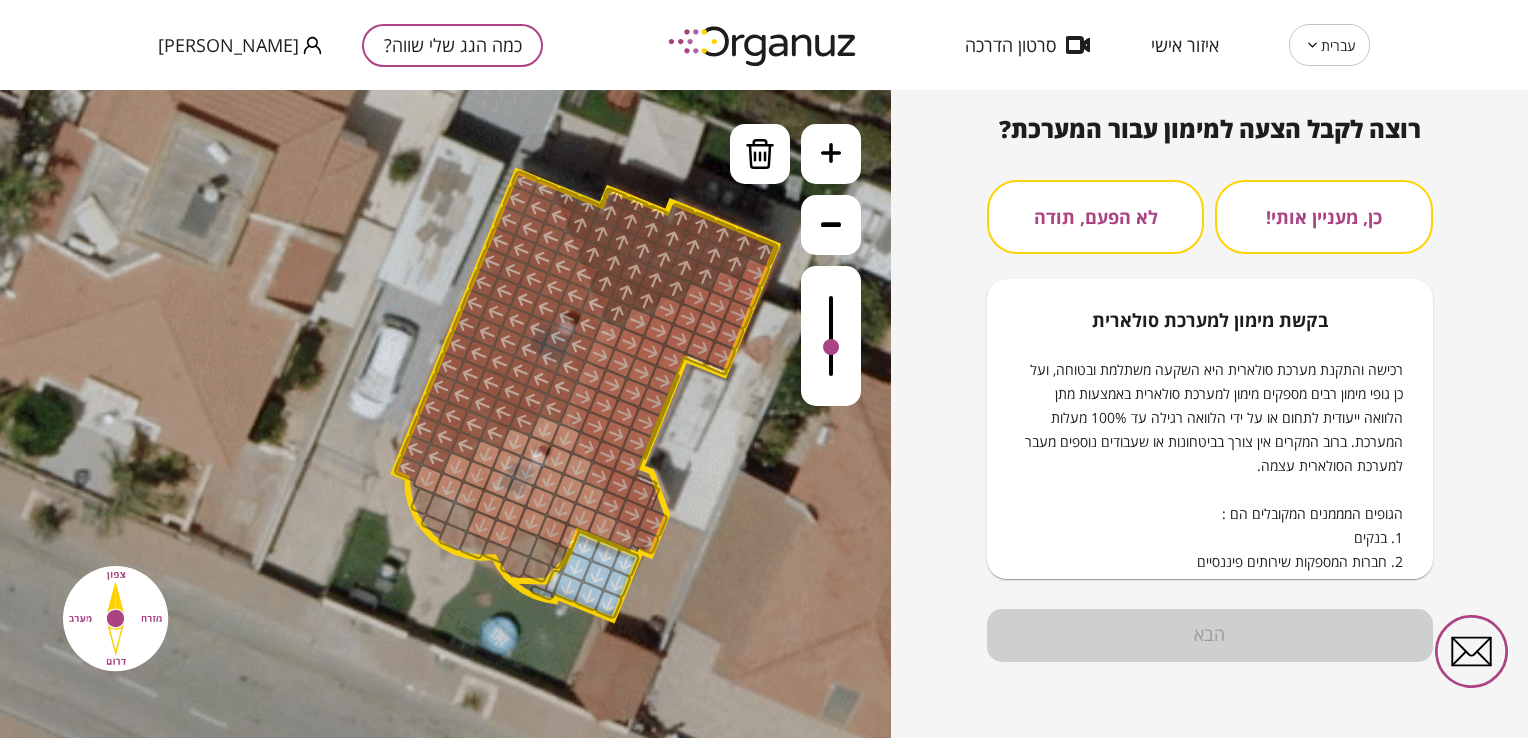 scroll, scrollTop: 191, scrollLeft: 0, axis: vertical 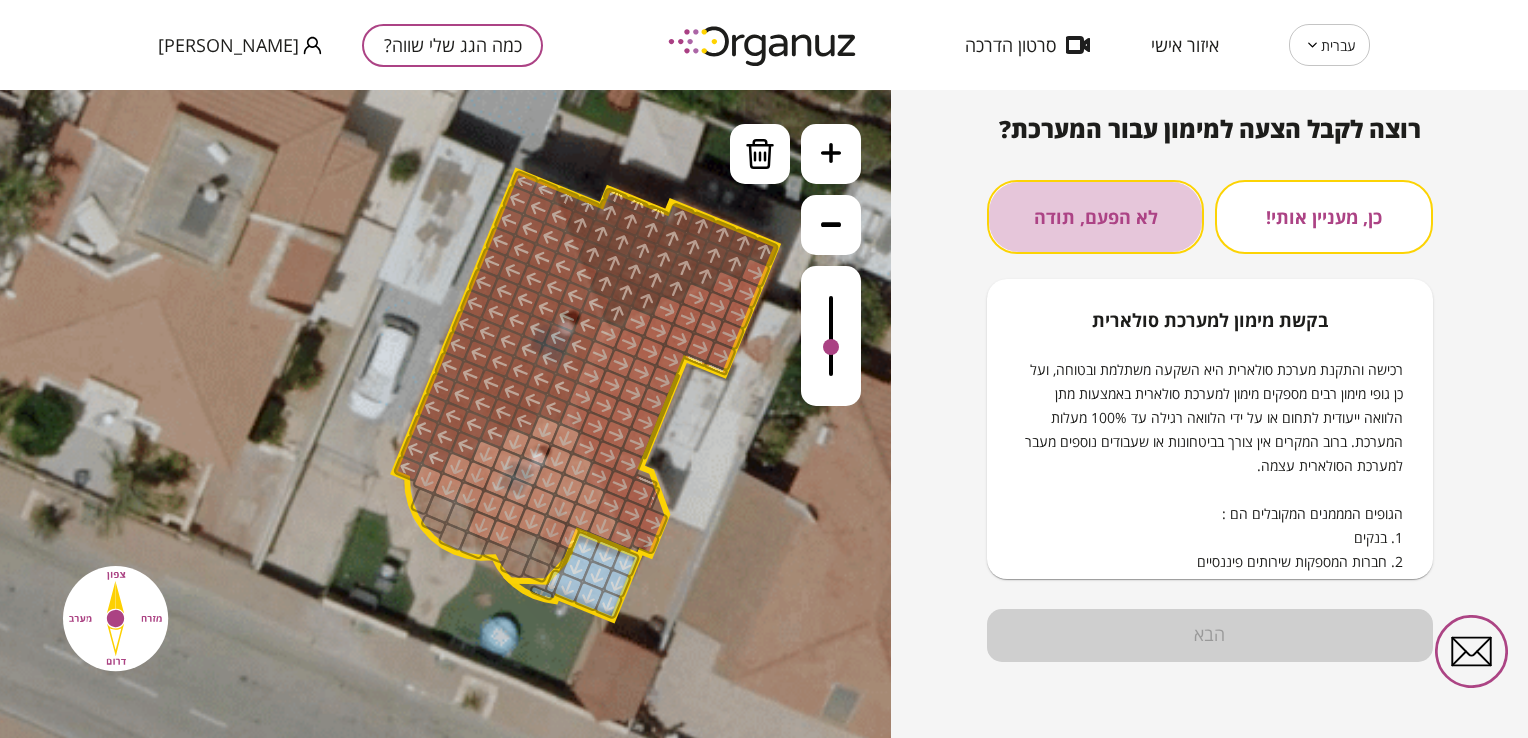 drag, startPoint x: 1025, startPoint y: 219, endPoint x: 1031, endPoint y: 389, distance: 170.10585 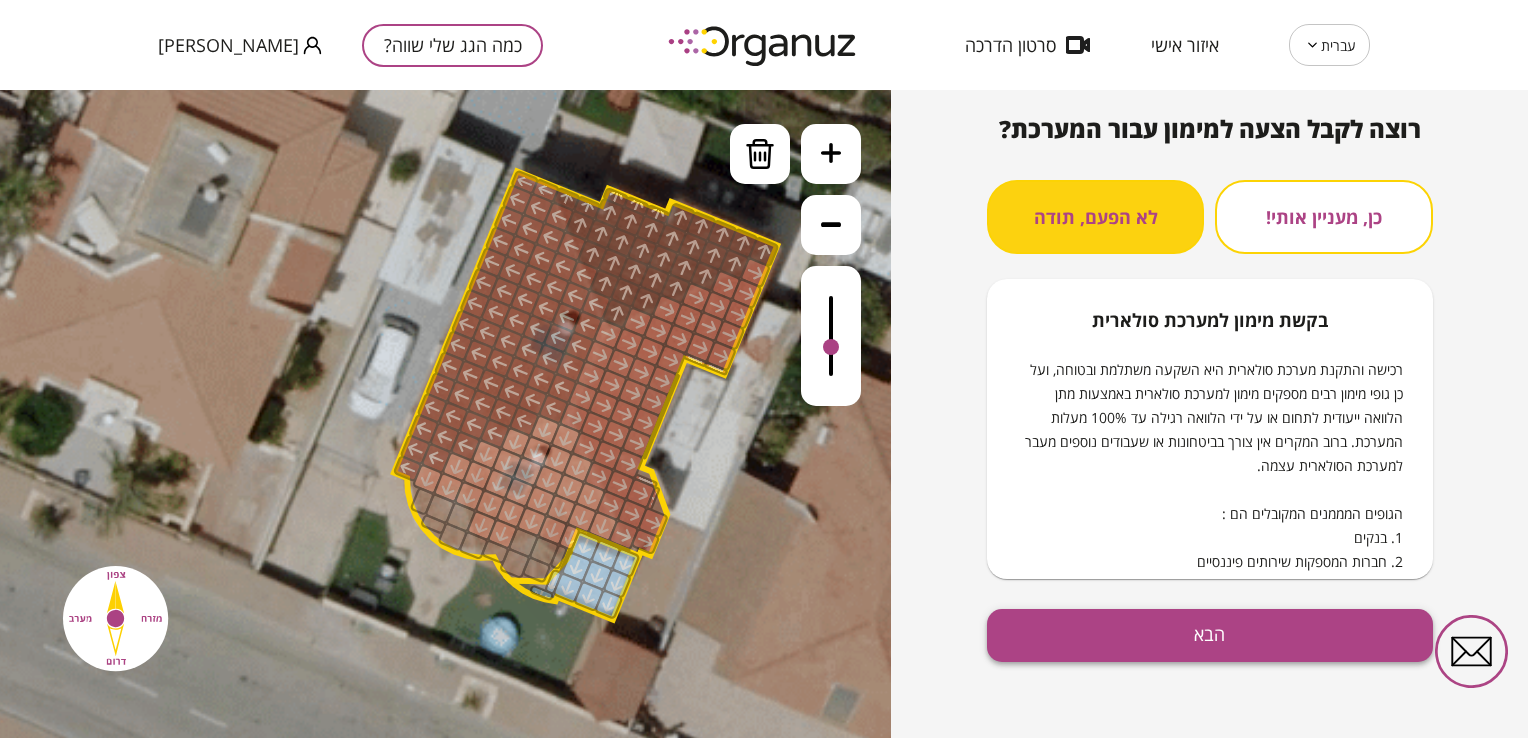 click on "הבא" at bounding box center [1210, 635] 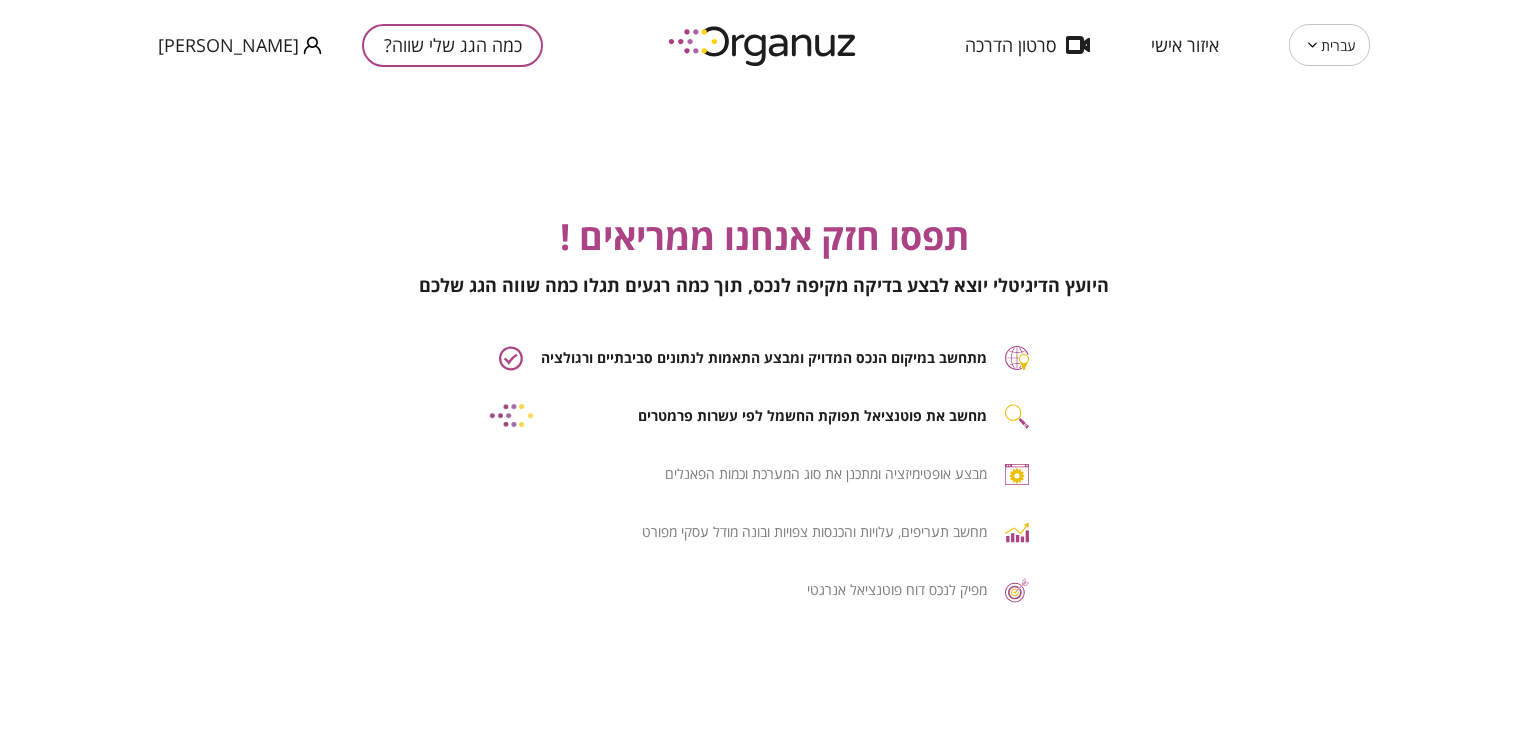 type 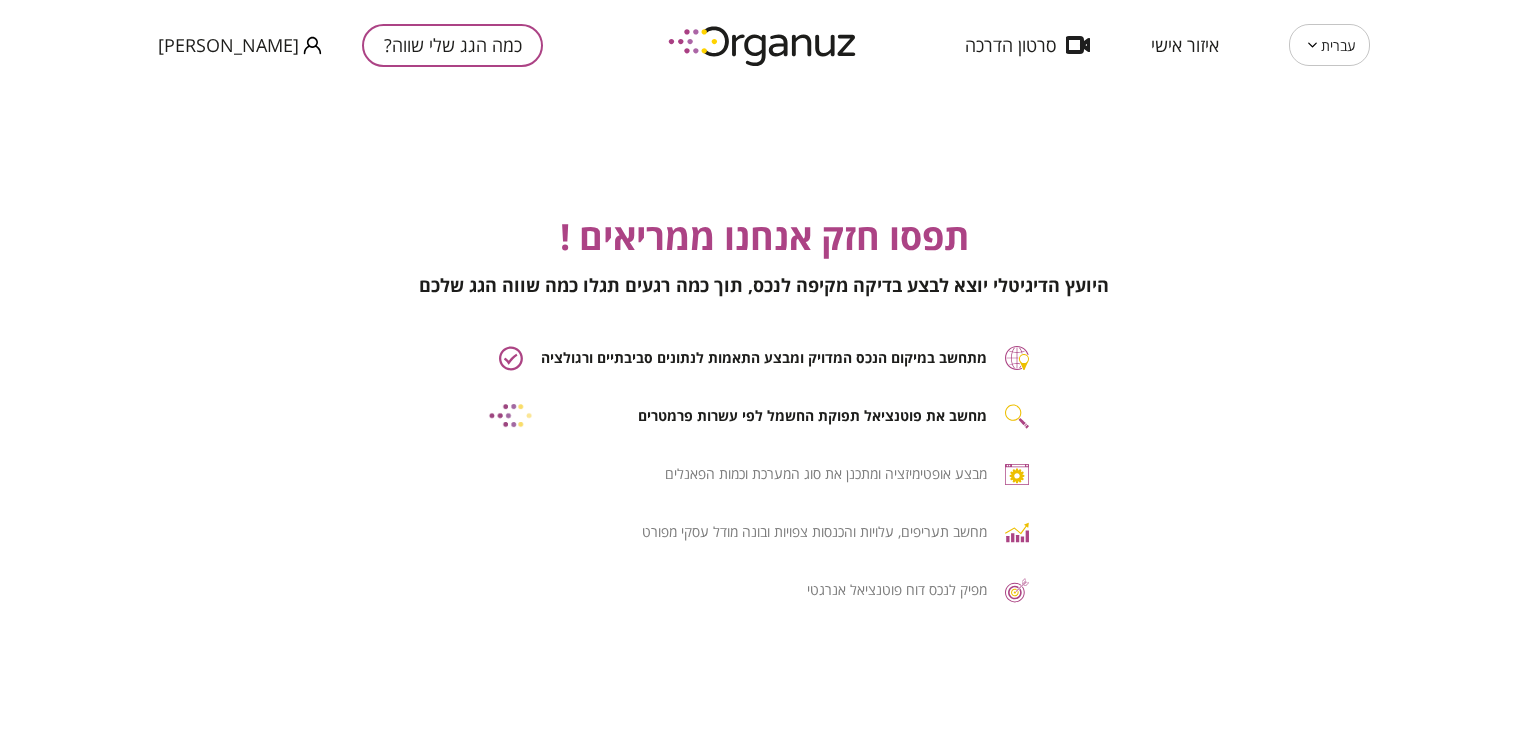 type 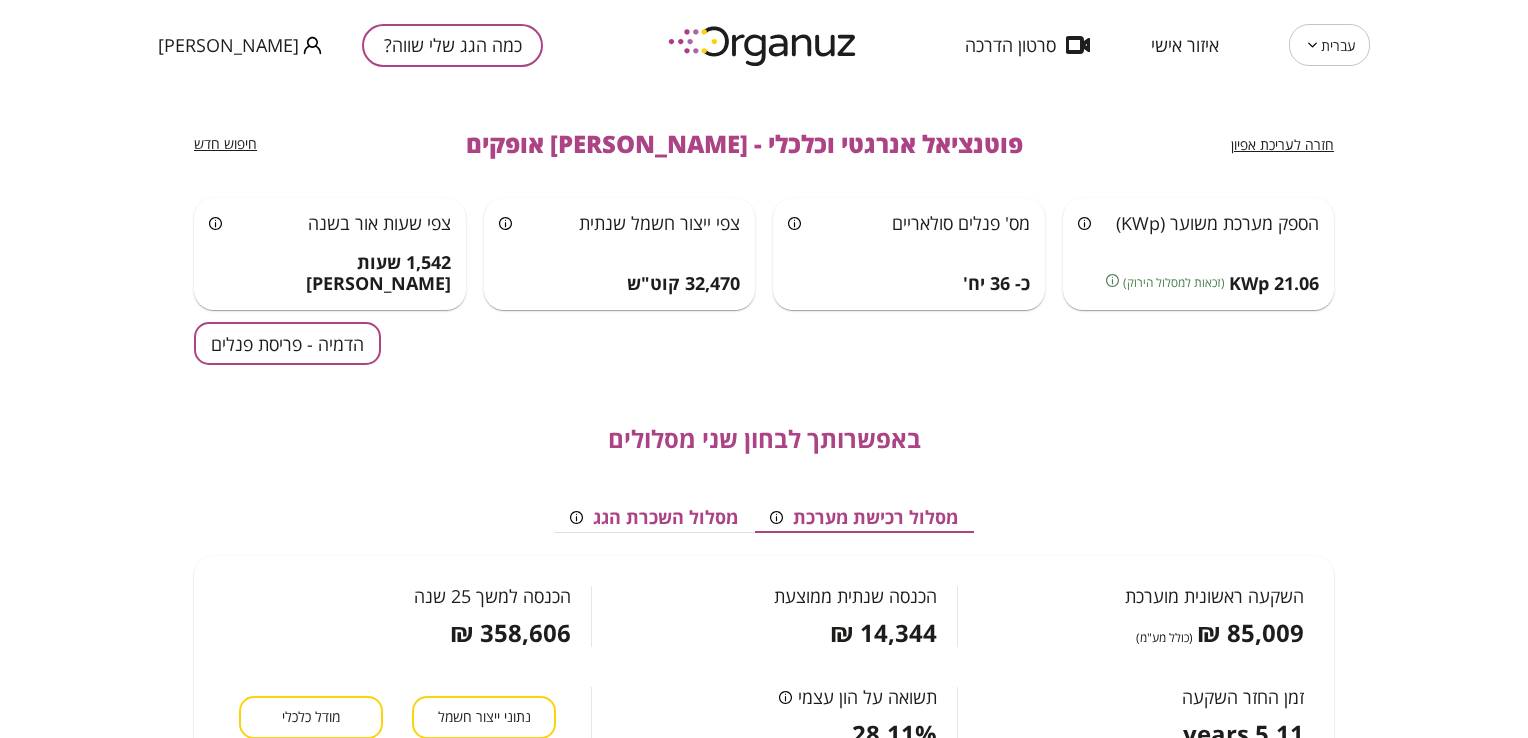 click on "חזרה לעריכת אפיון פוטנציאל אנרגטי וכלכלי - [PERSON_NAME] אופקים חיפוש חדש הספק מערכת משוער (KWp) 21.06 KWp (זכאות למסלול הירוק) [PERSON_NAME]' פנלים סולאריים כ- 36 יח' צפי ייצור חשמל שנתית 32,470 קוט"ש צפי שעות [PERSON_NAME] בשנה 1,542 שעות [PERSON_NAME] הדמיה - פריסת פנלים באפשרותך לבחון שני מסלולים מסלול רכישת מערכת מסלול השכרת הגג השקעה ראשונית מוערכת 85,009 ₪ (כולל מע"מ) הכנסה שנתית ממוצעת 14,344 ₪ הכנסה למשך 25 שנה 358,606 ₪ זמן החזר השקעה 5.11 years תשואה על הון עצמי 28.11% נתוני ייצור חשמל מודל כלכלי *התחשיב מבוסס על מחירי שוק קבלו עכשיו הצעות לרכישה או שכירות הפקת דוח מלא - רכישה נתונים סביבתיים שווה ערך ל - 789 חודשים" at bounding box center (764, 414) 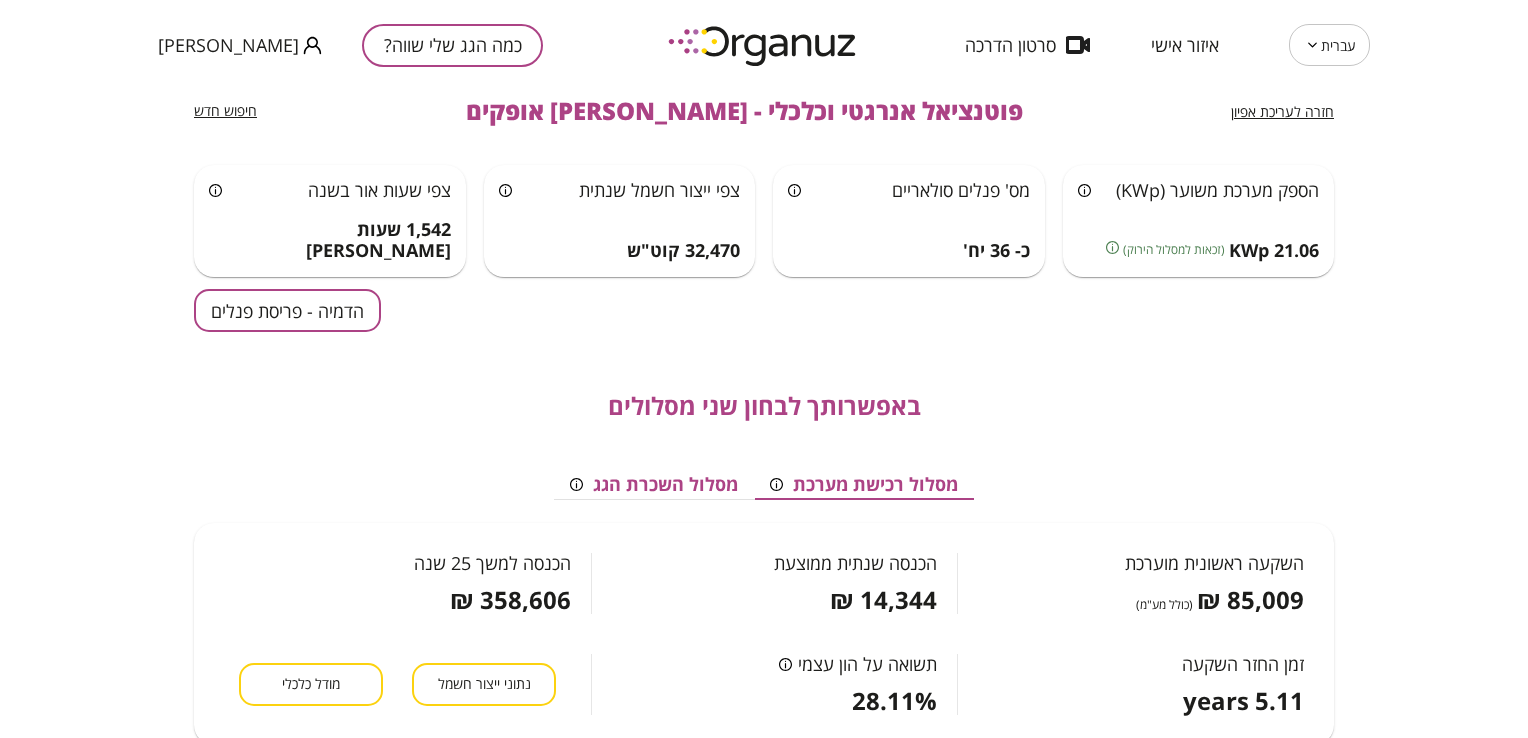 scroll, scrollTop: 24, scrollLeft: 0, axis: vertical 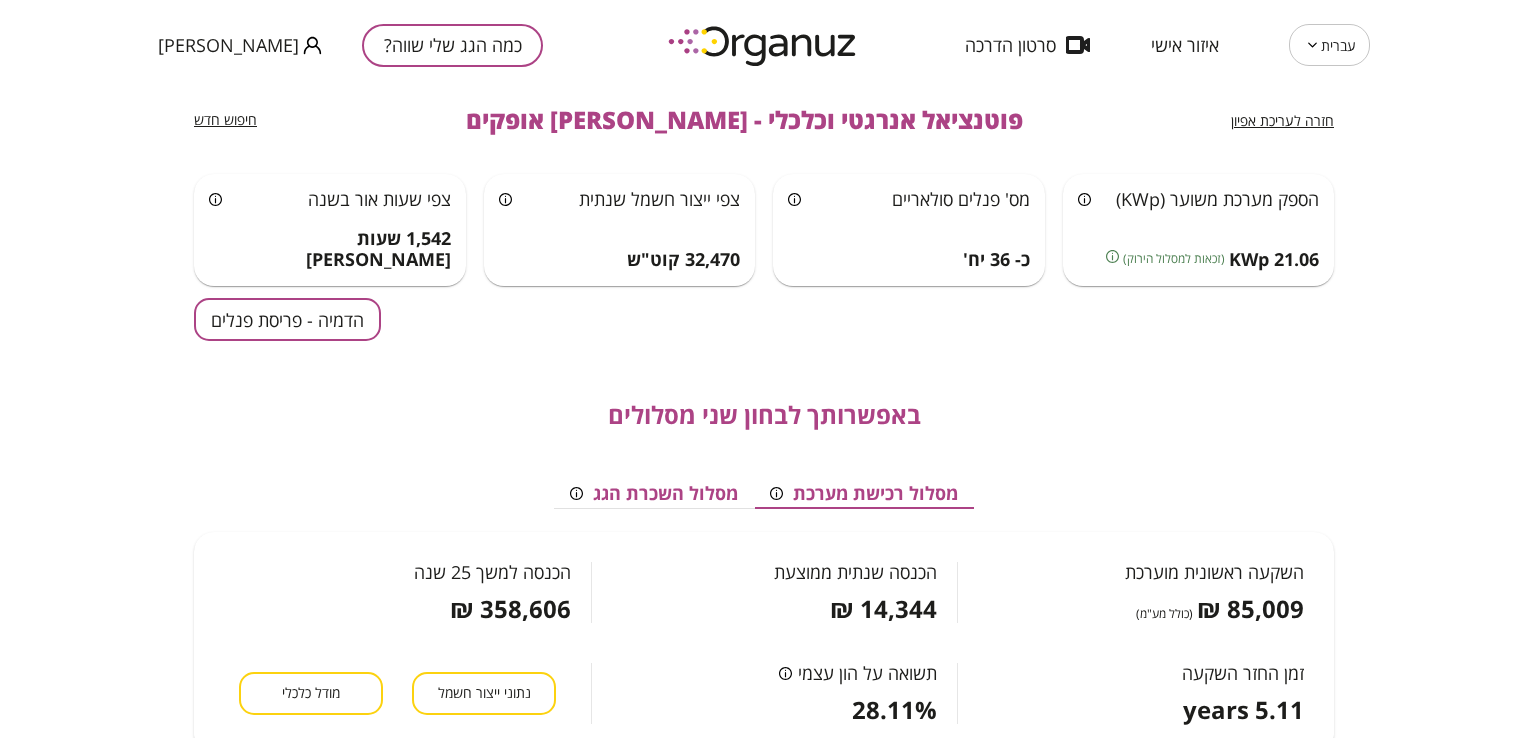 click on "הדמיה - פריסת פנלים" at bounding box center [287, 319] 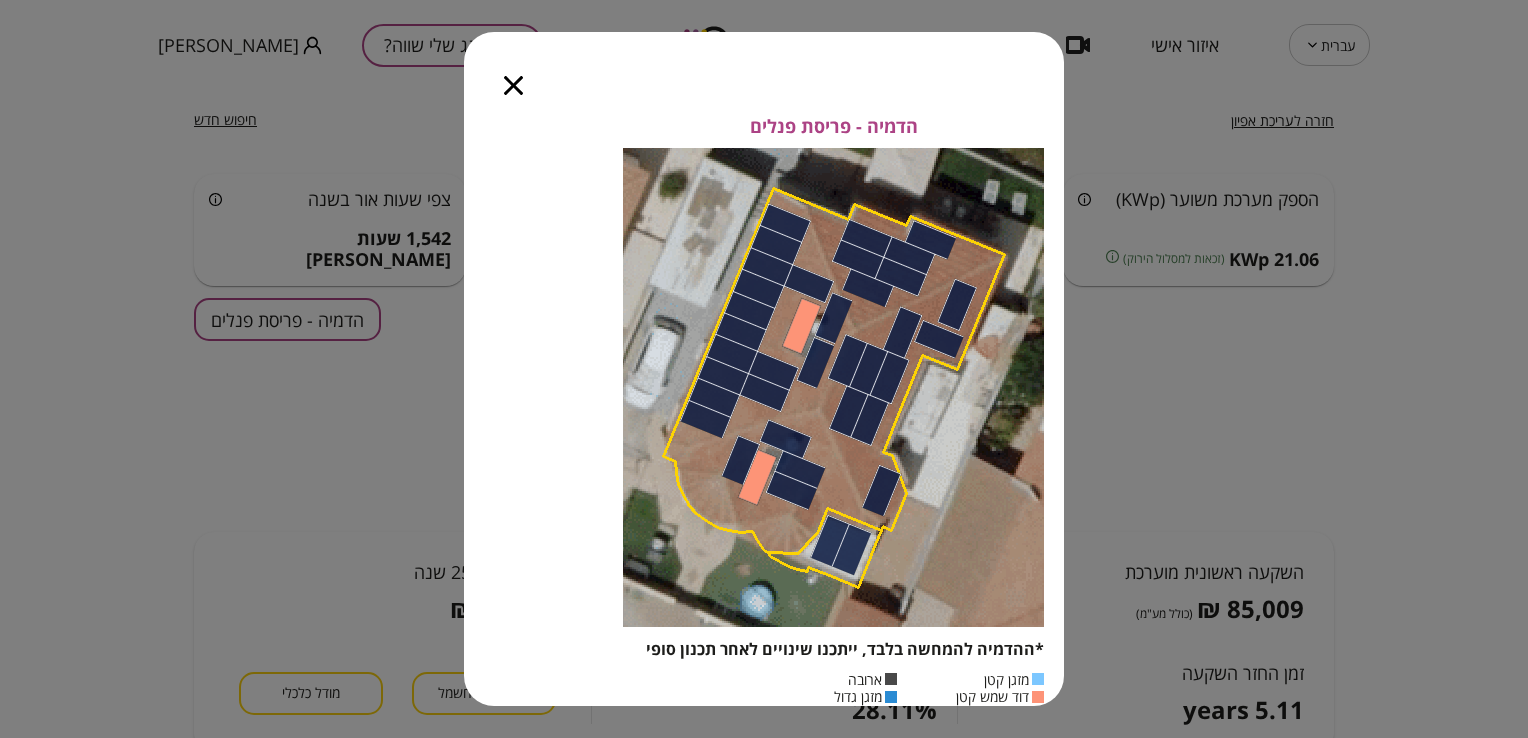 click 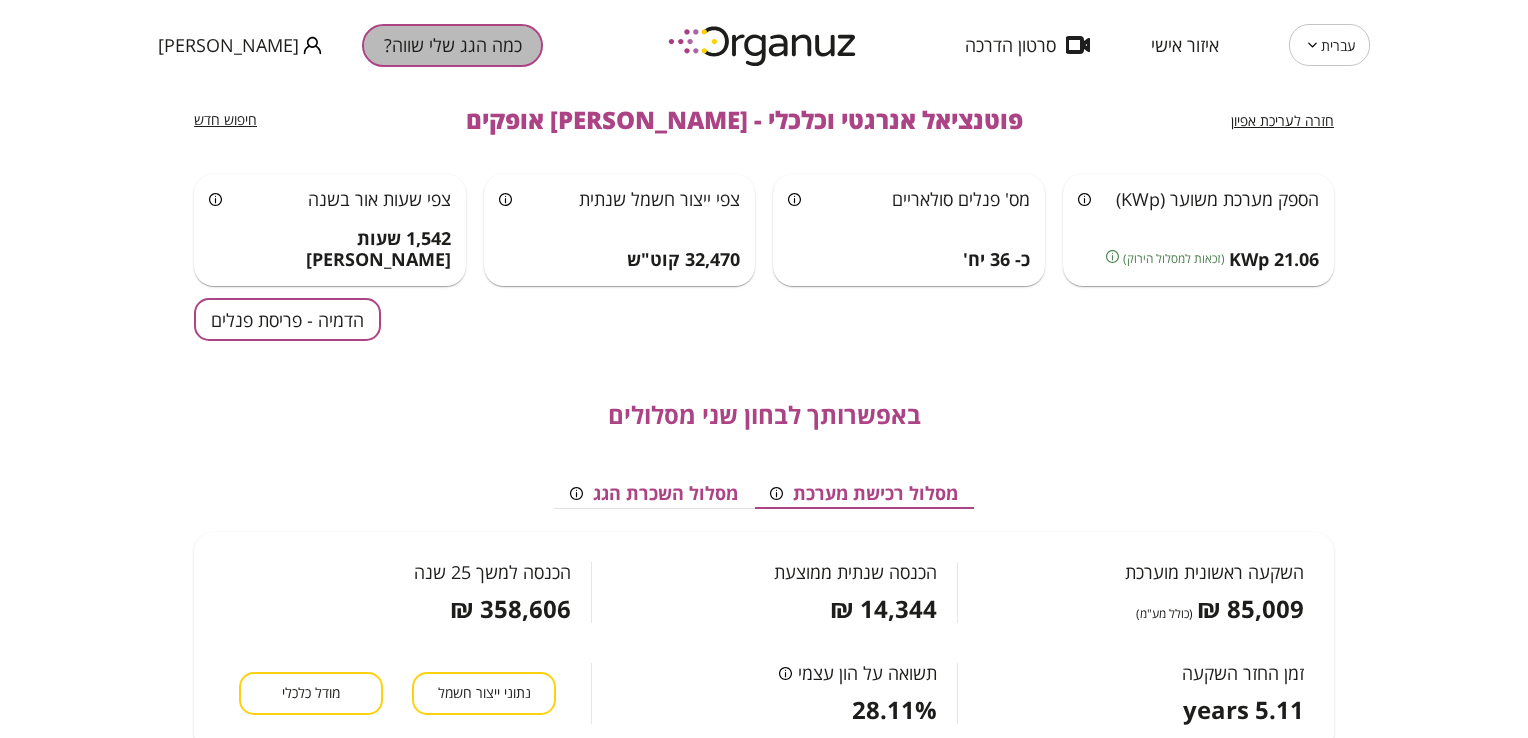 click on "כמה הגג שלי שווה?" at bounding box center [452, 45] 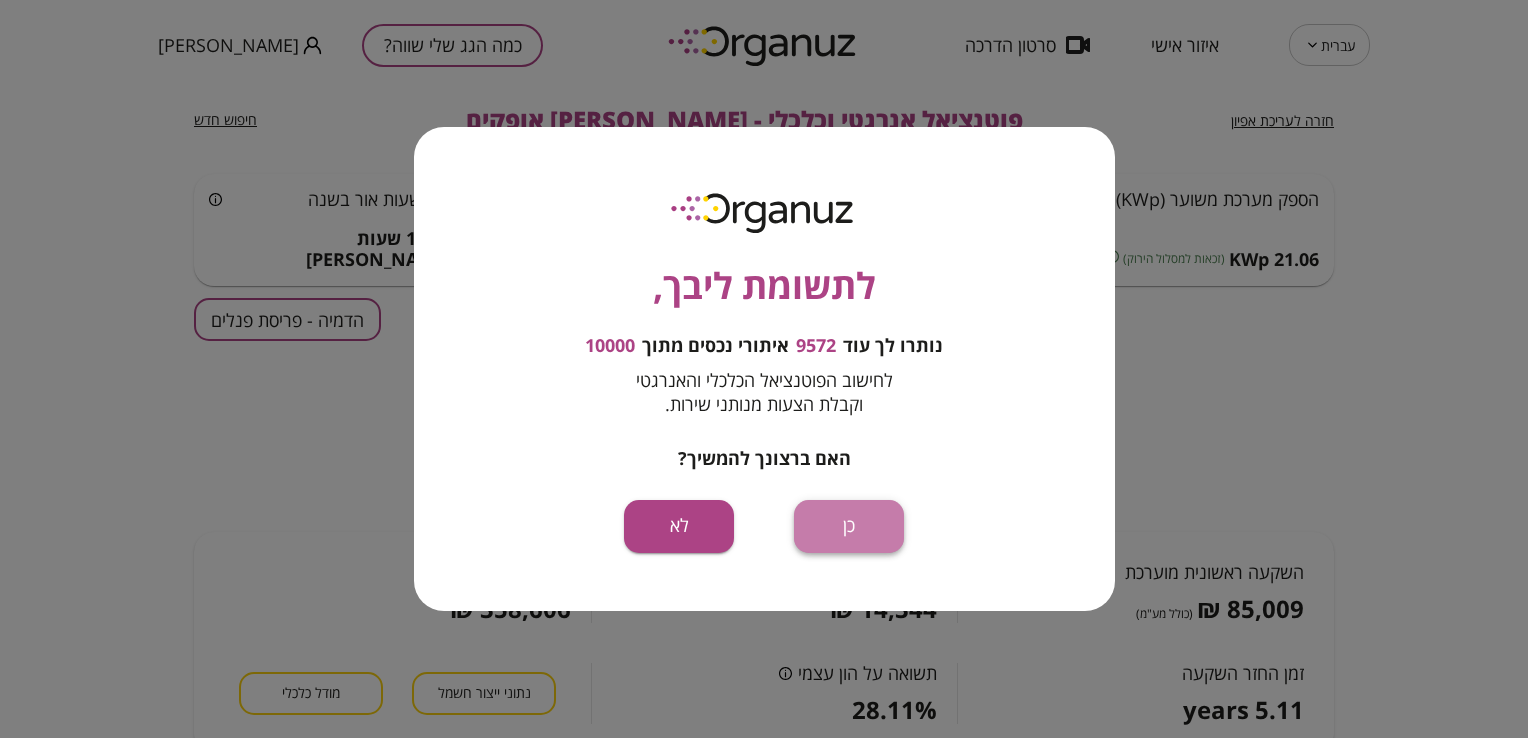 click on "כן" at bounding box center [849, 526] 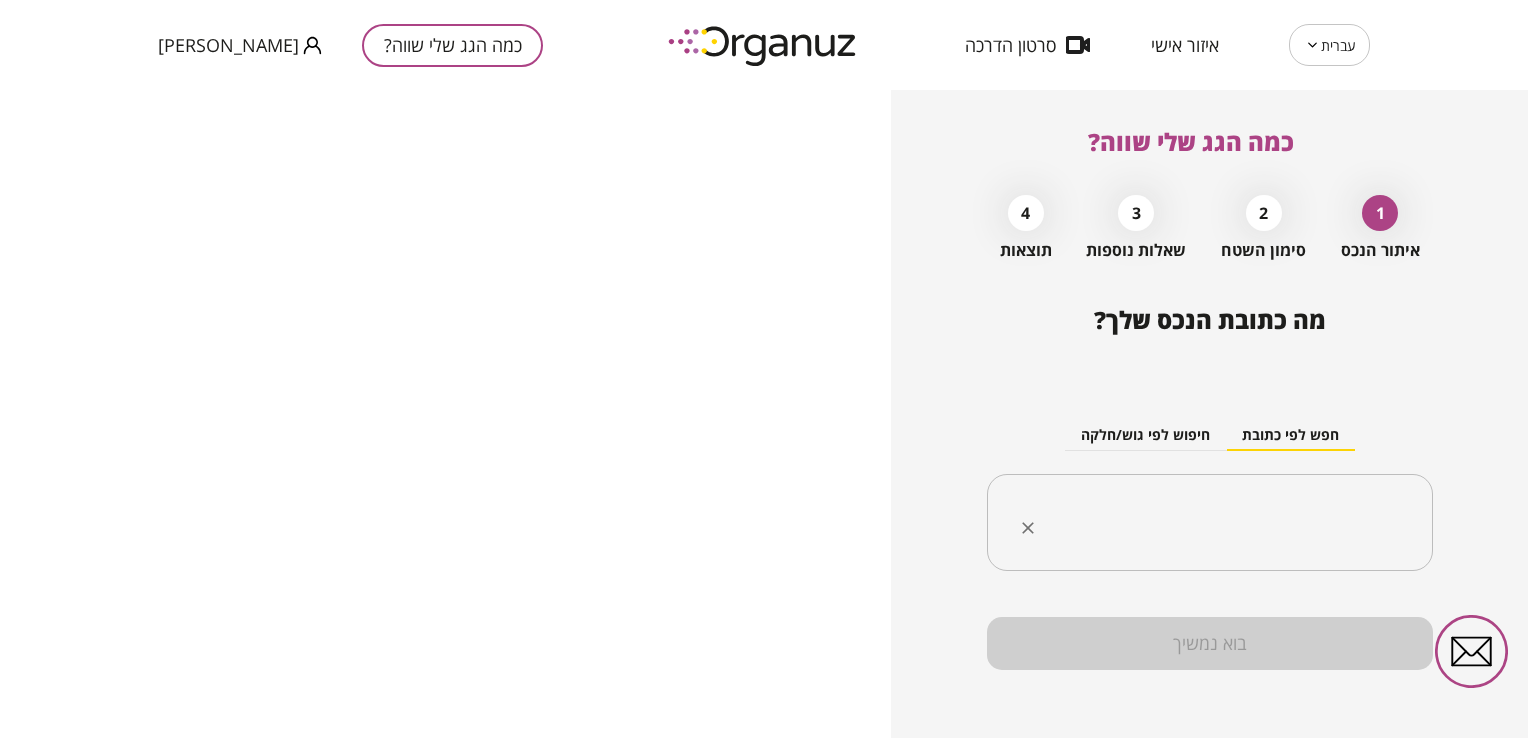 click at bounding box center (1217, 523) 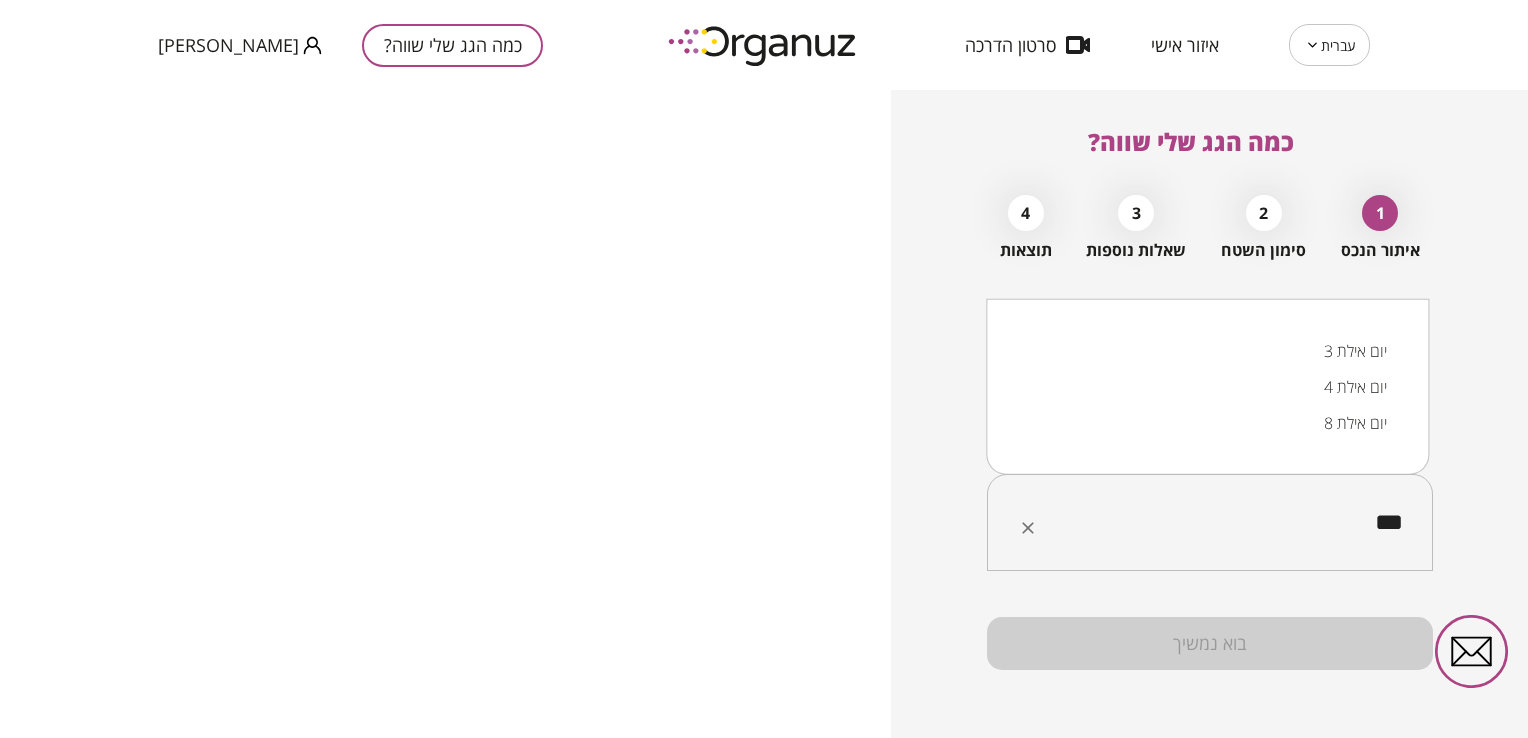click on "יום אילת 8" at bounding box center [1207, 423] 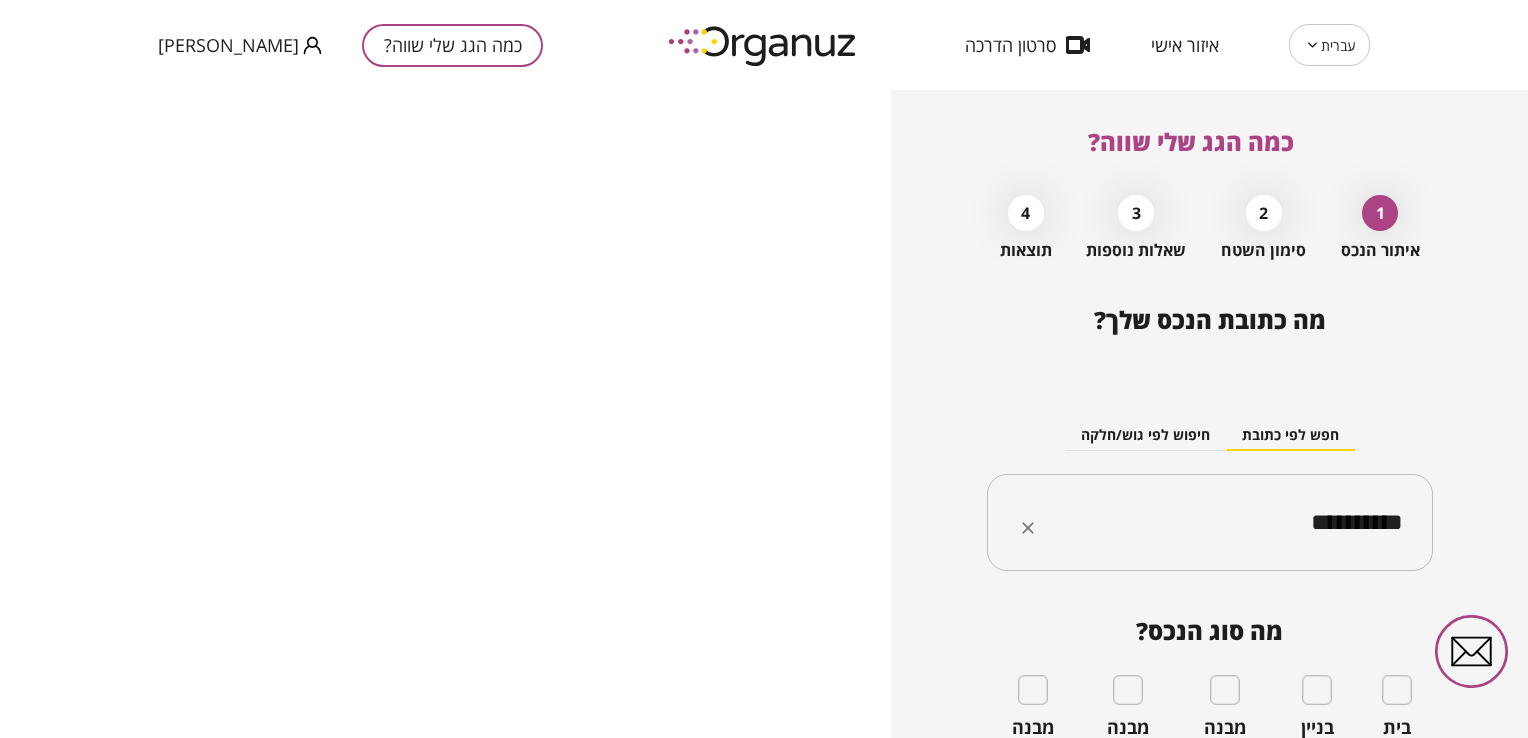 type on "**********" 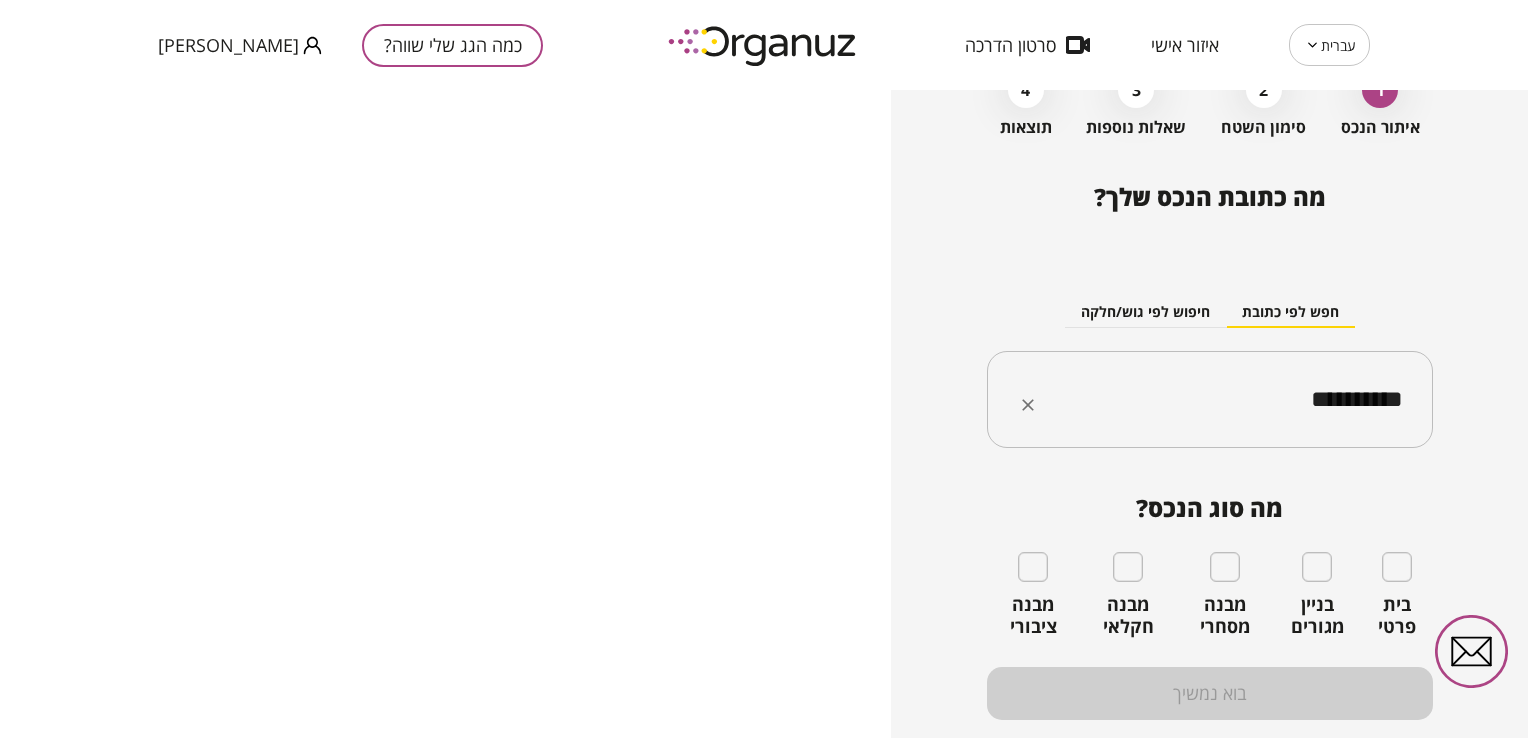 scroll, scrollTop: 181, scrollLeft: 0, axis: vertical 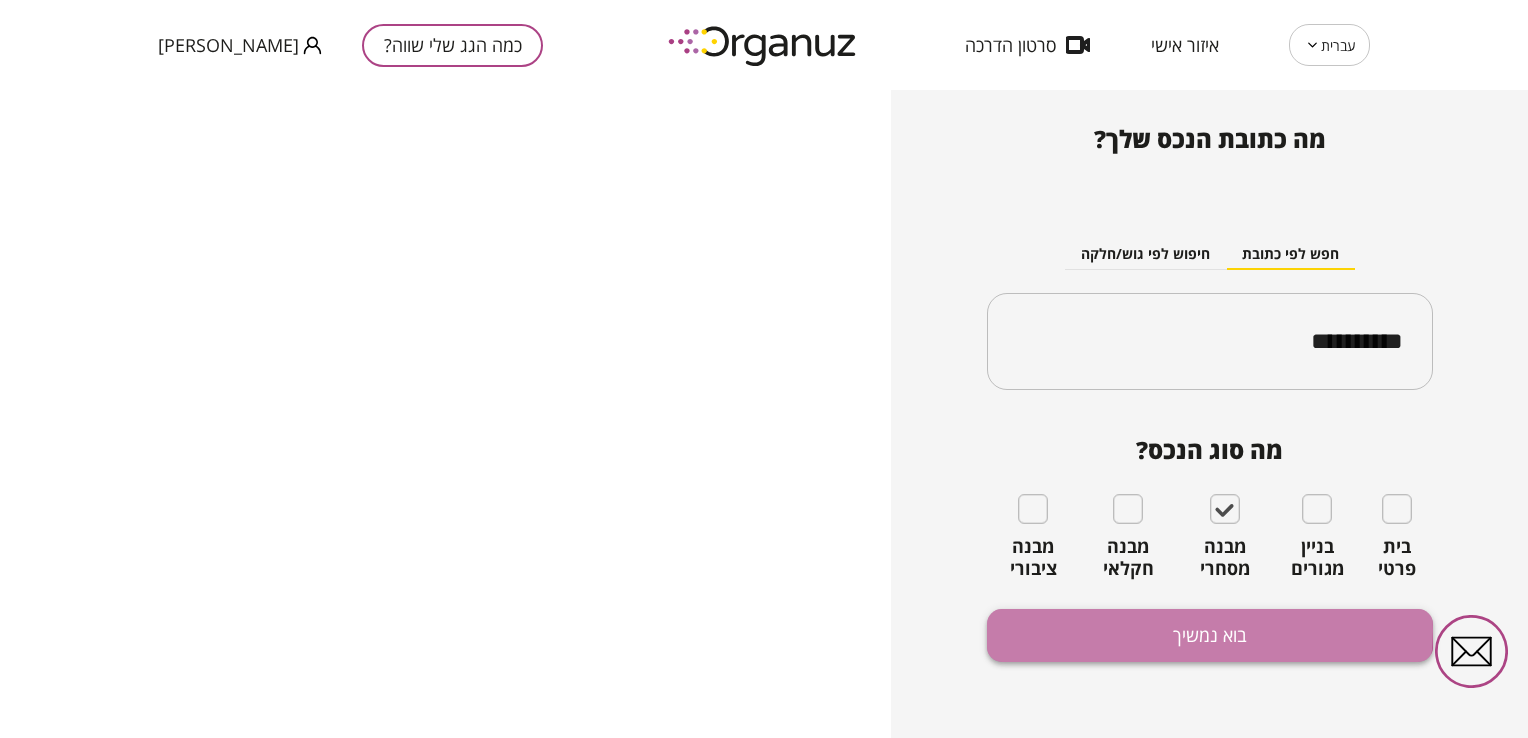 click on "בוא נמשיך" at bounding box center [1210, 635] 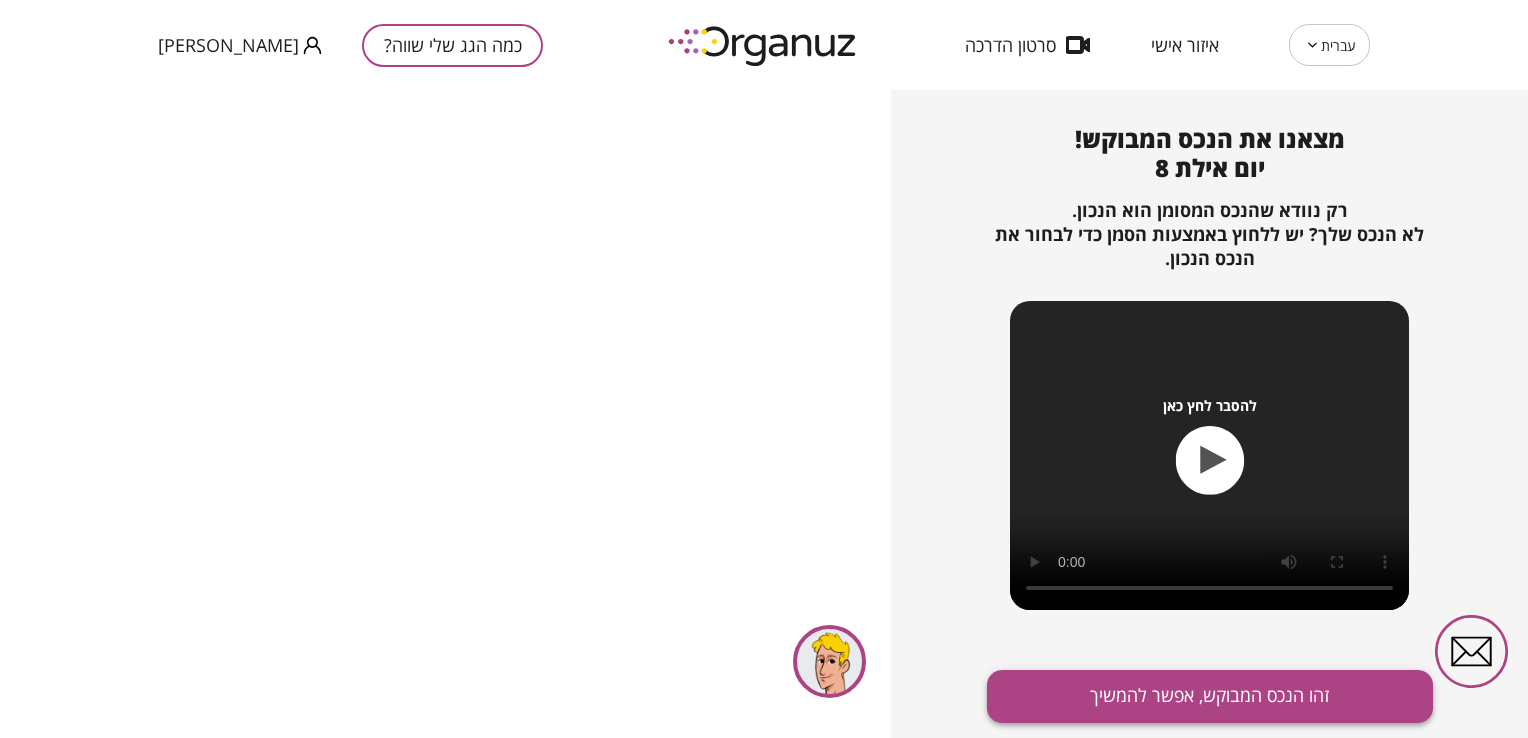 click on "זהו הנכס המבוקש, אפשר להמשיך" at bounding box center [1210, 696] 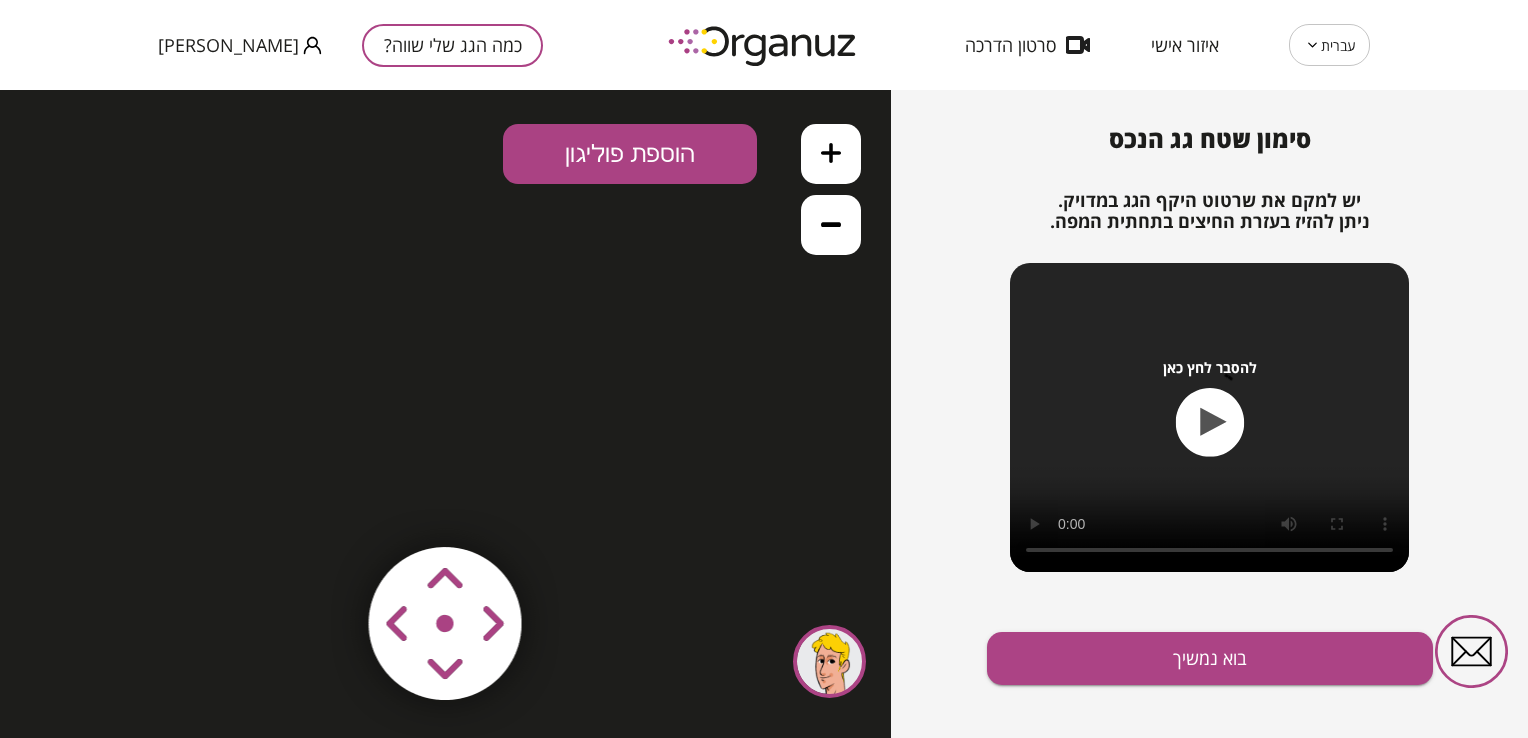 scroll, scrollTop: 0, scrollLeft: 0, axis: both 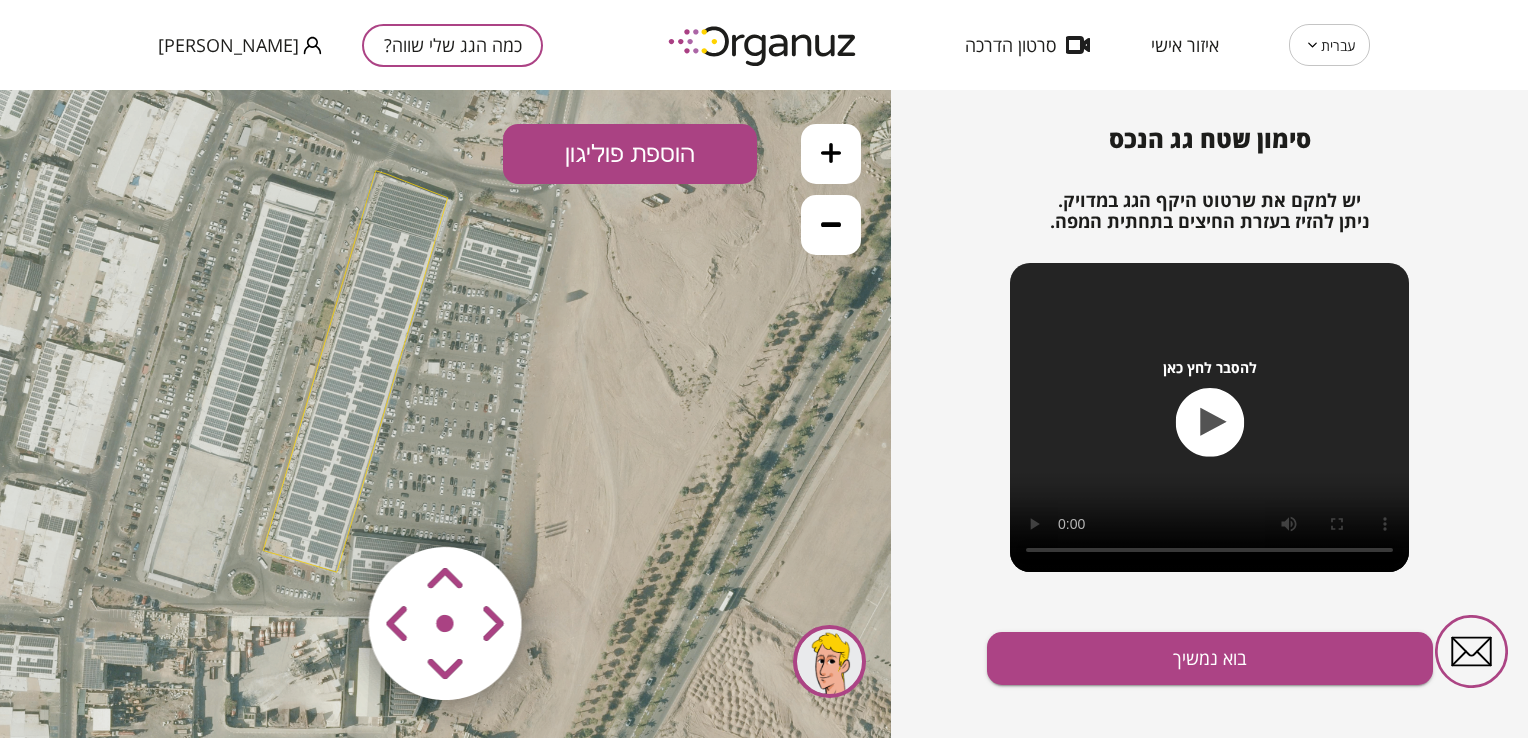 drag, startPoint x: 554, startPoint y: 490, endPoint x: 477, endPoint y: 444, distance: 89.693924 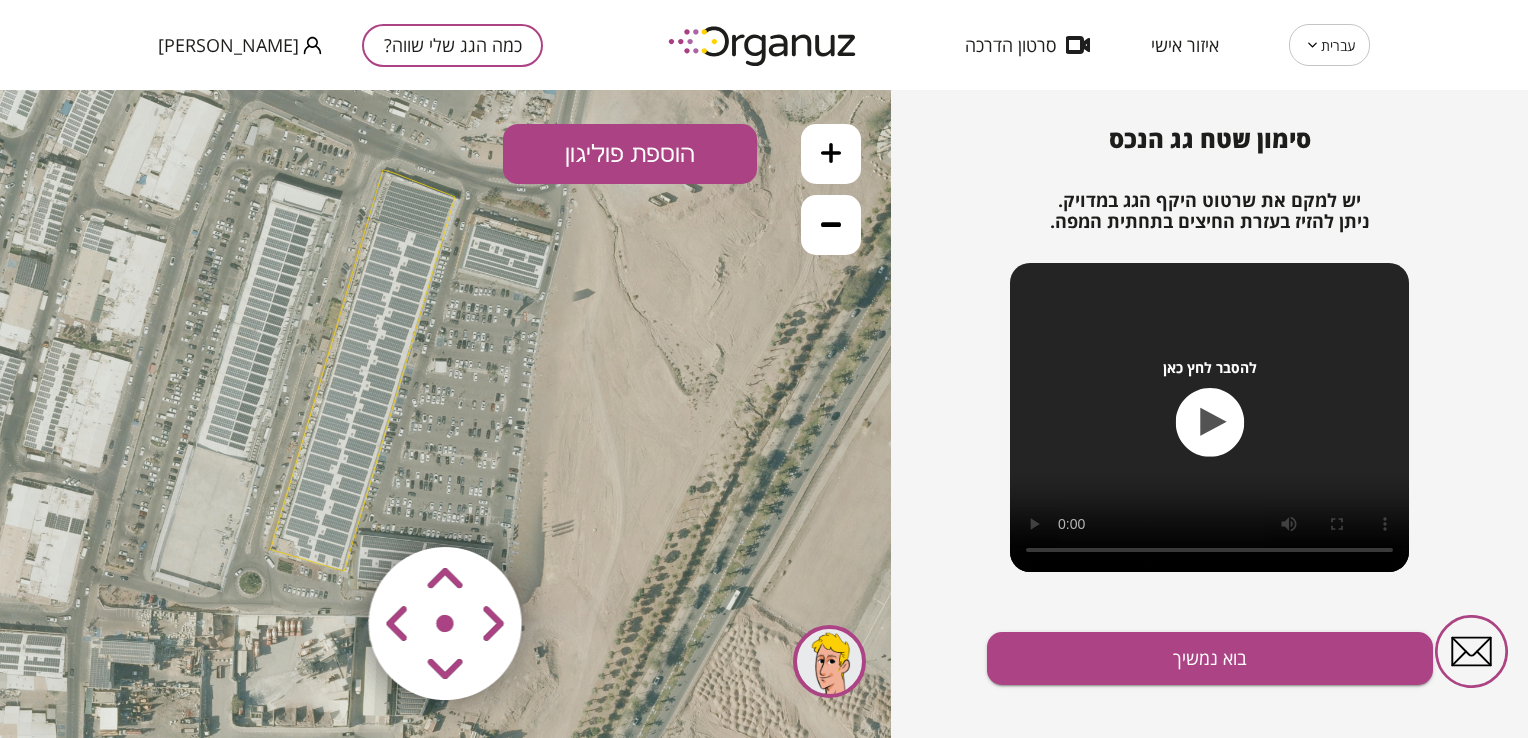 click at bounding box center [326, 505] 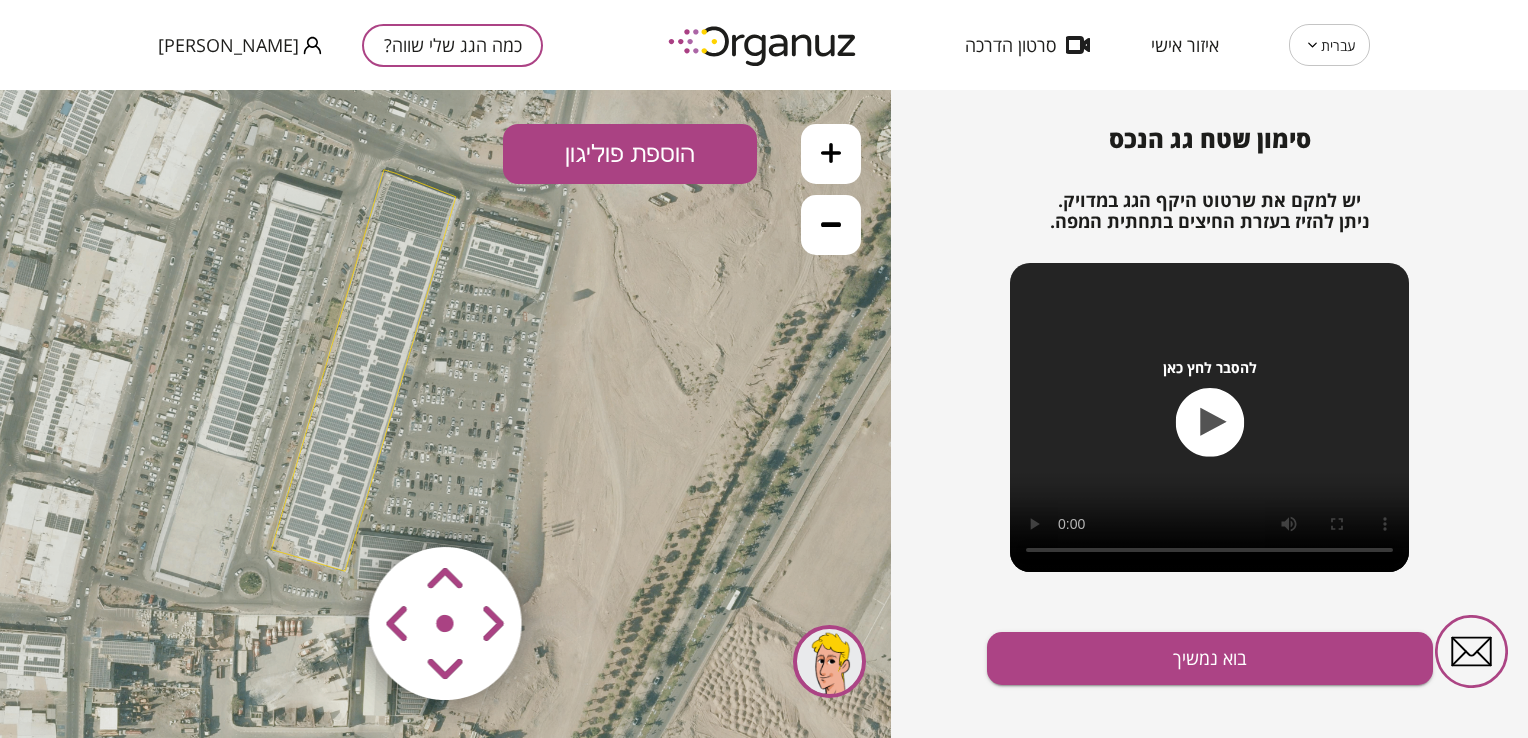 click at bounding box center (326, 505) 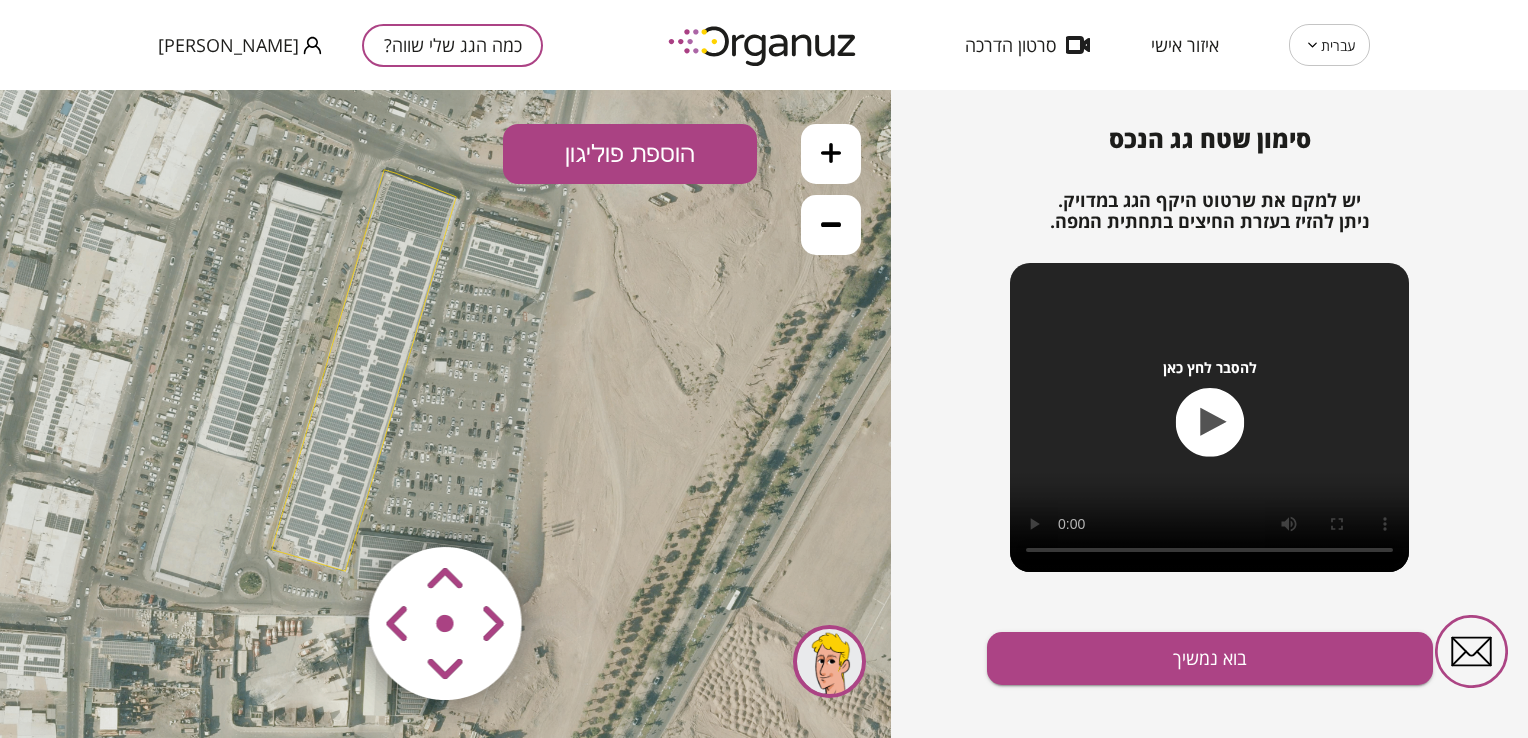 click at bounding box center [326, 505] 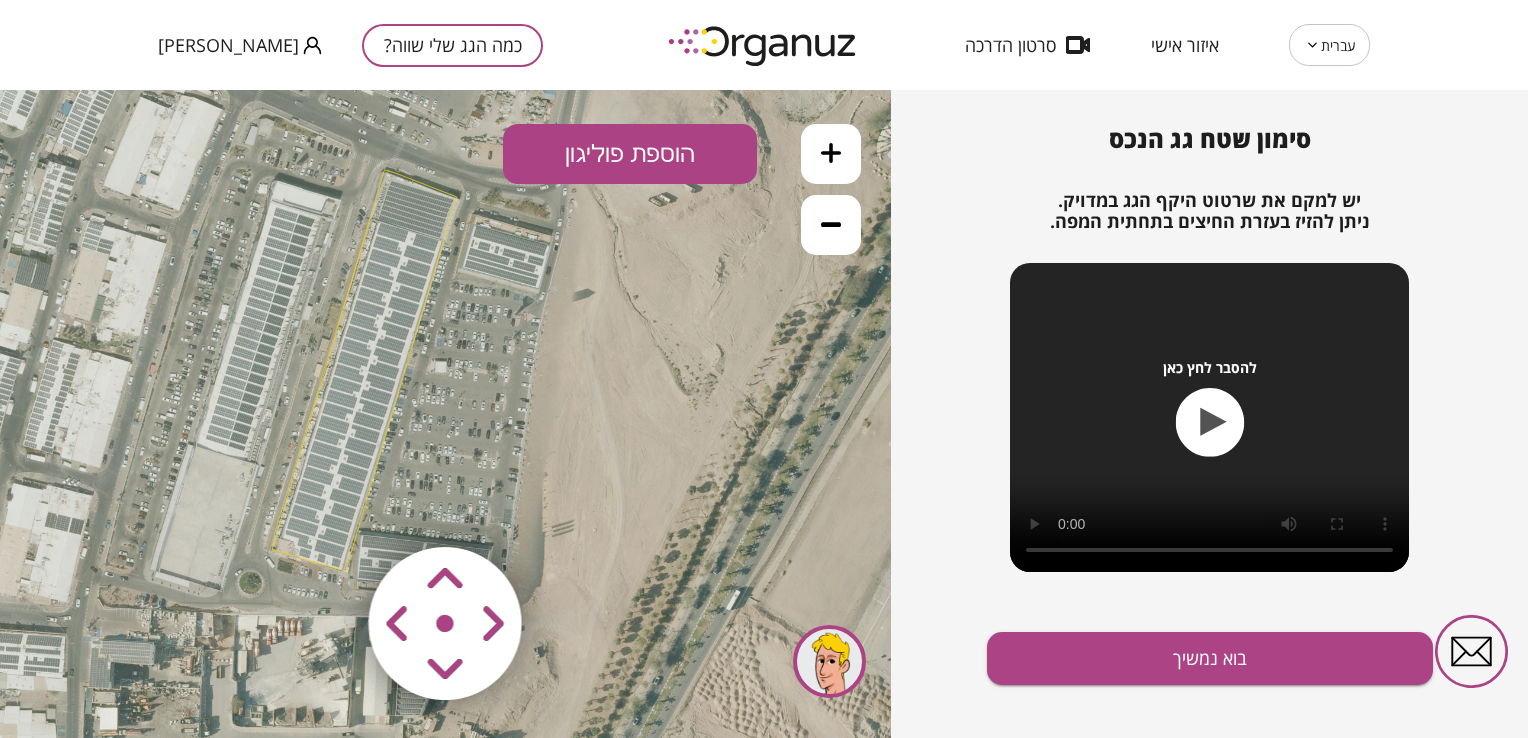 click at bounding box center (326, 505) 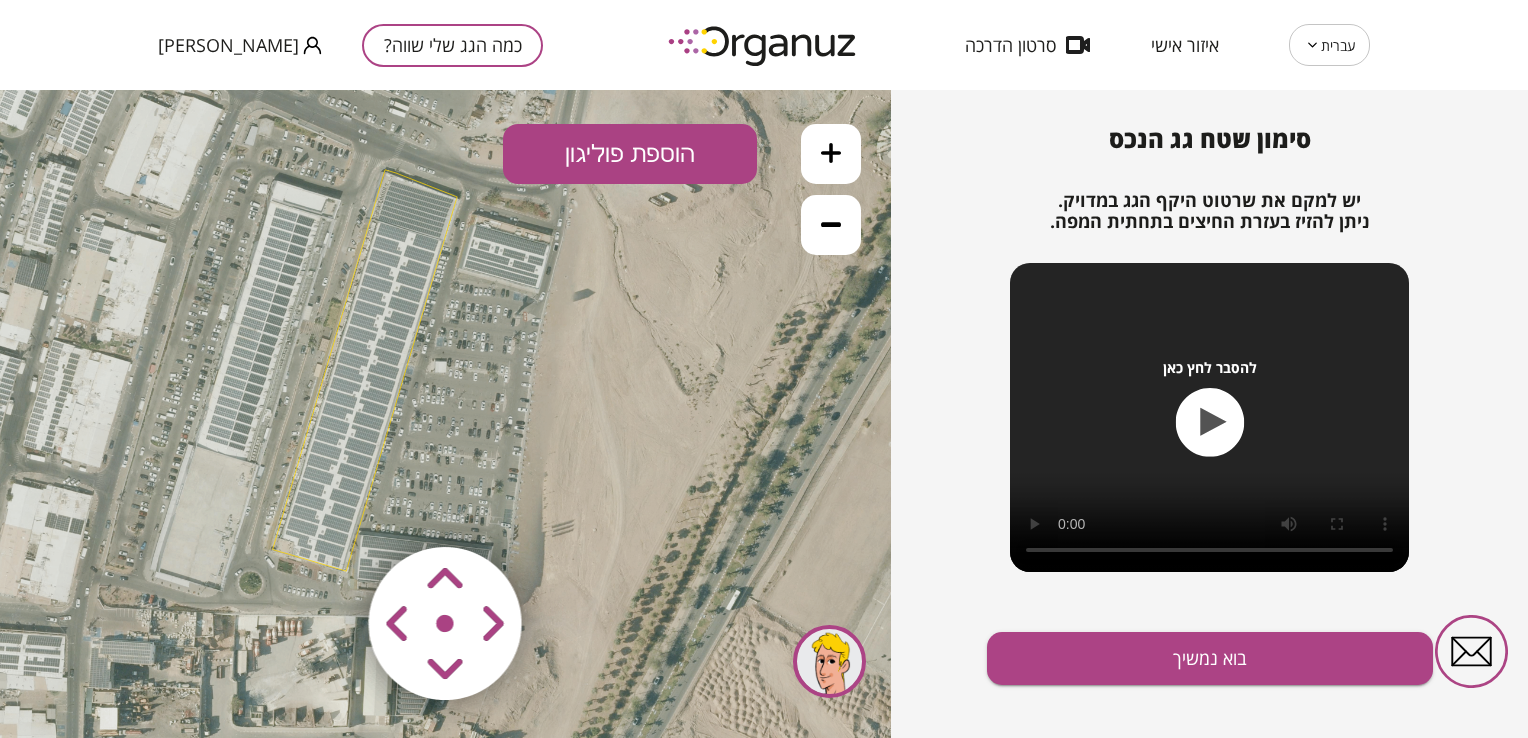 click at bounding box center [326, 505] 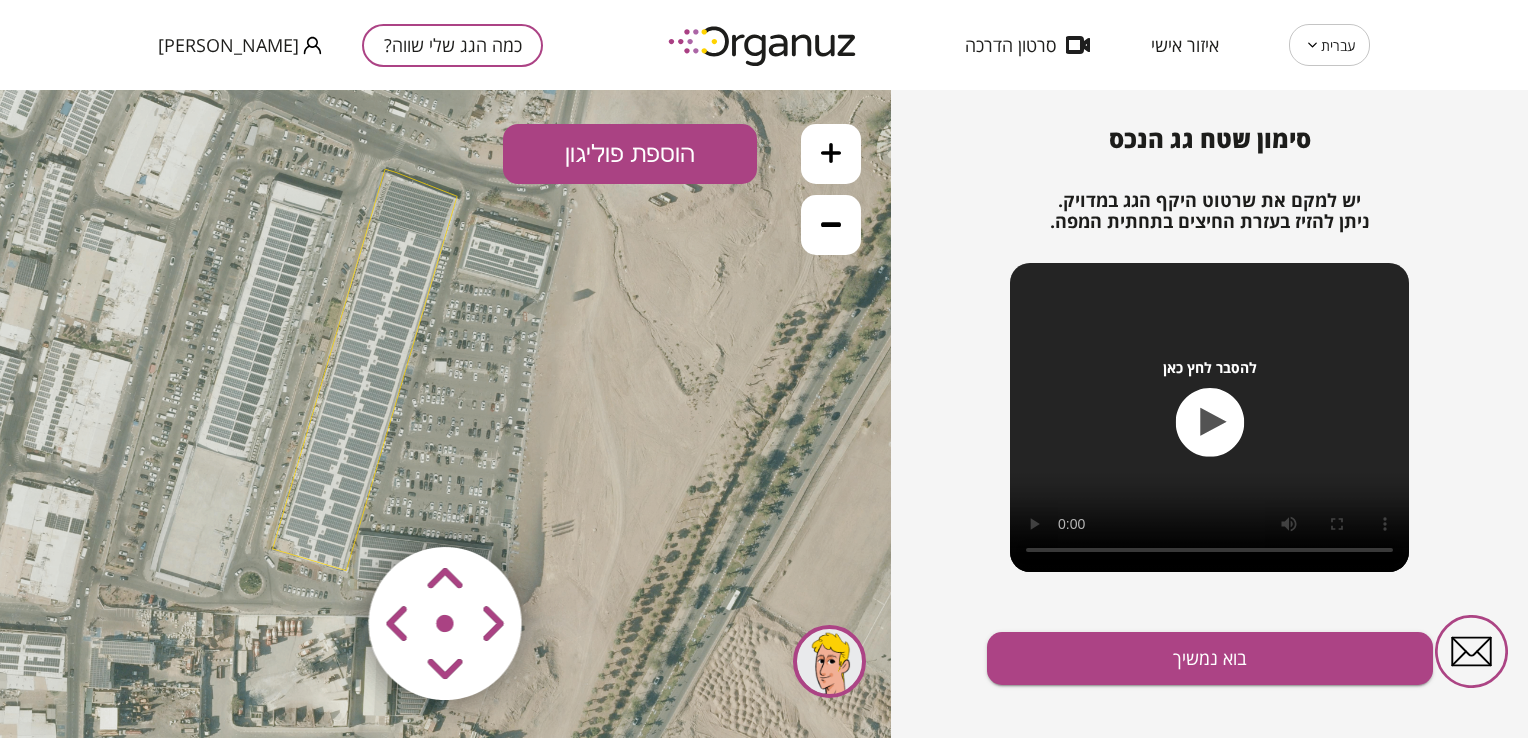 click at bounding box center (326, 505) 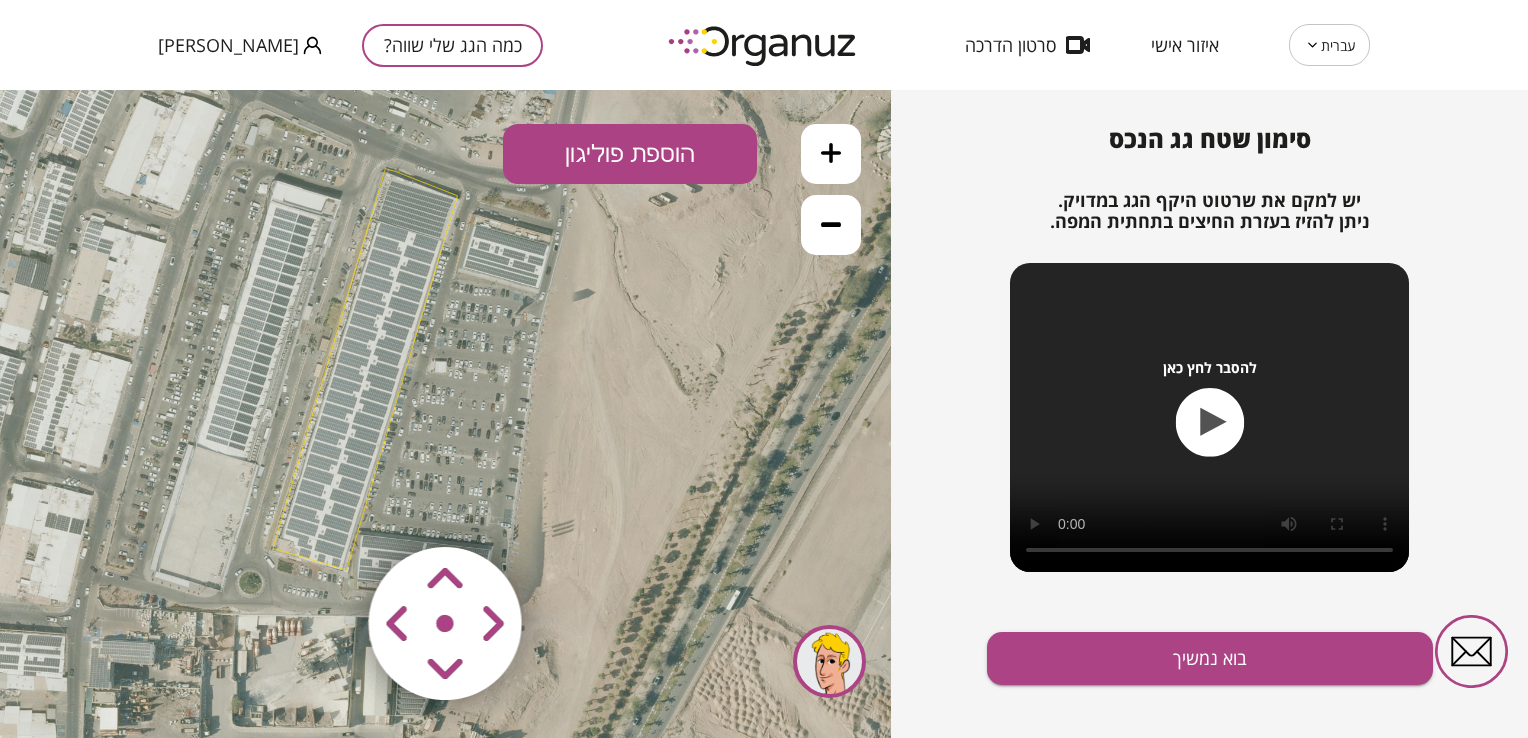 drag, startPoint x: 454, startPoint y: 571, endPoint x: 495, endPoint y: 630, distance: 71.84706 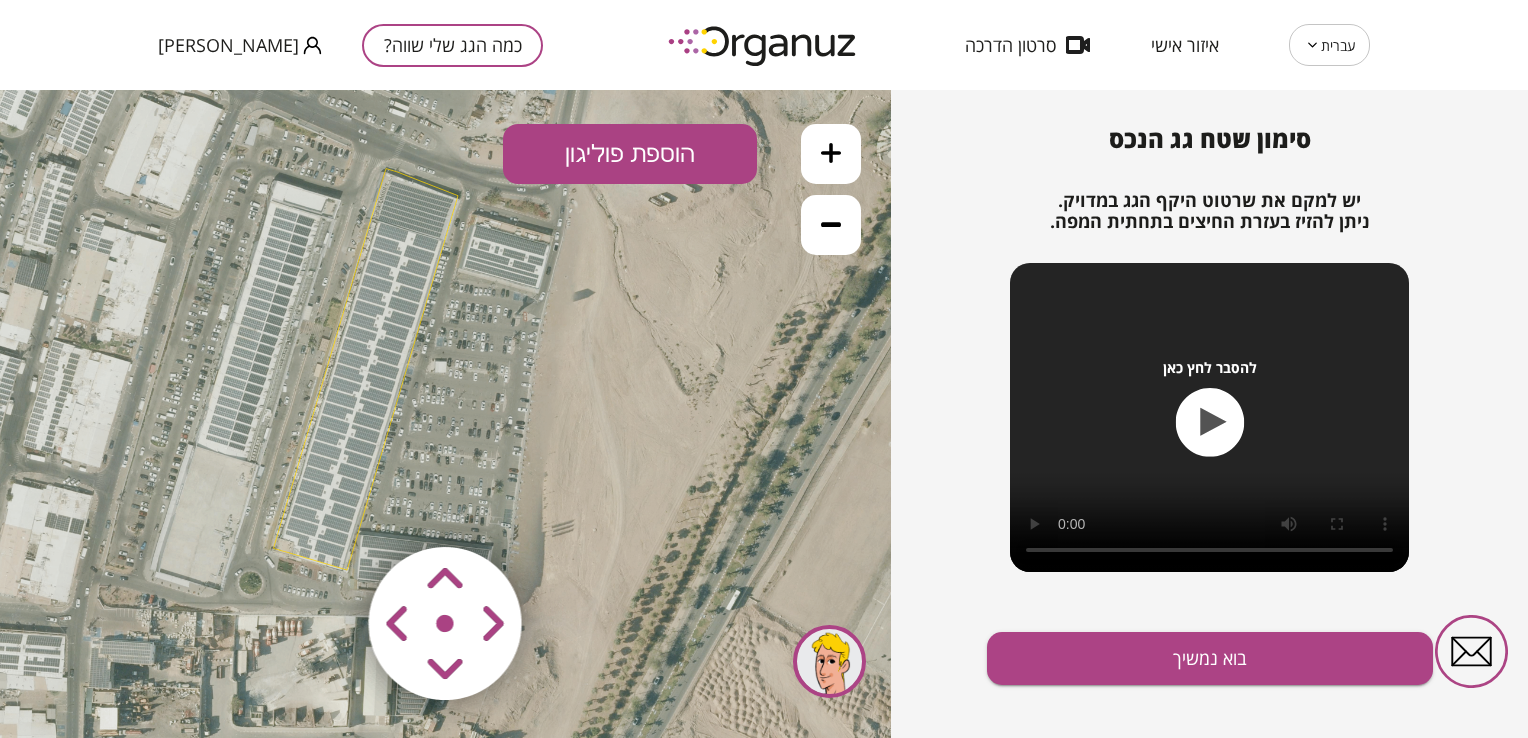 click at bounding box center [326, 505] 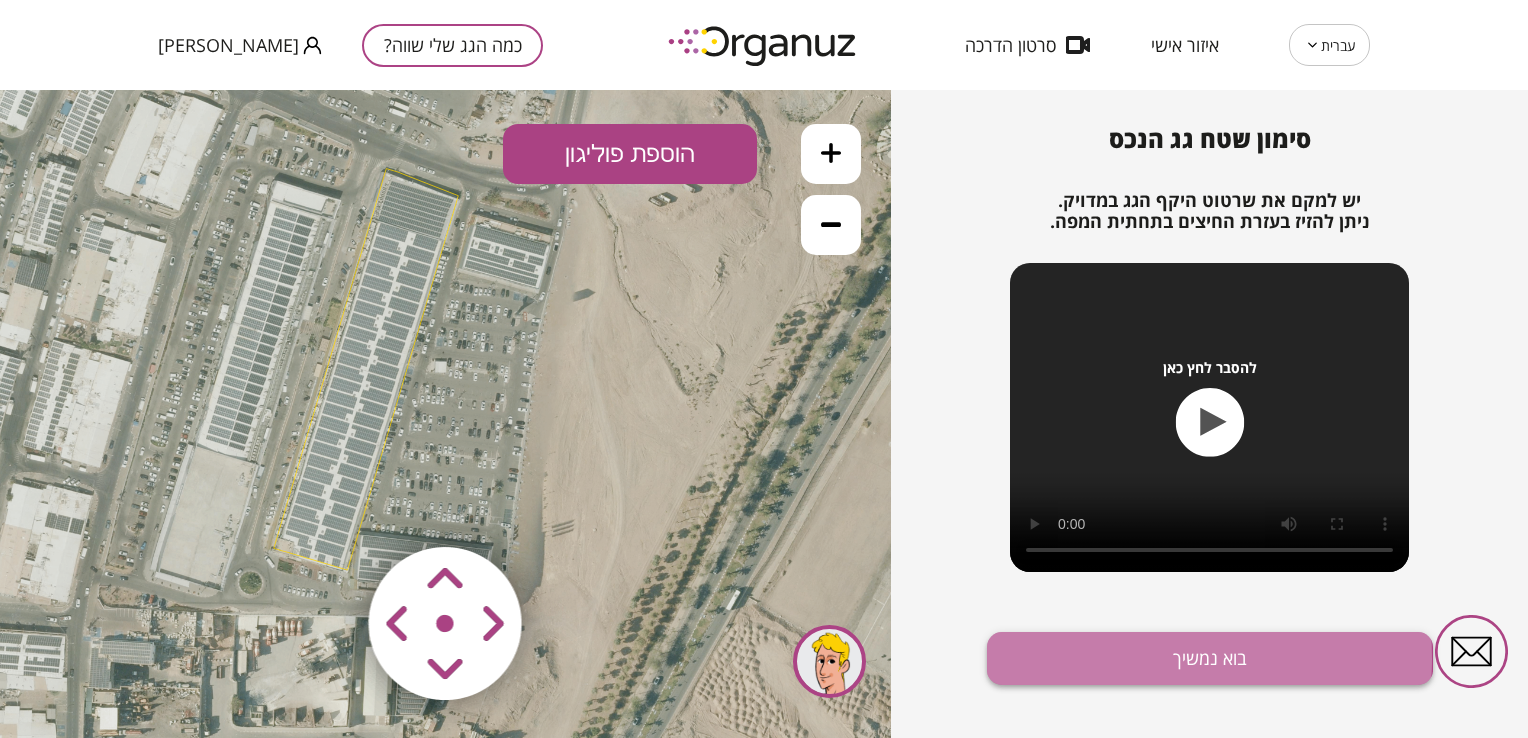 drag, startPoint x: 1112, startPoint y: 658, endPoint x: 1095, endPoint y: 678, distance: 26.24881 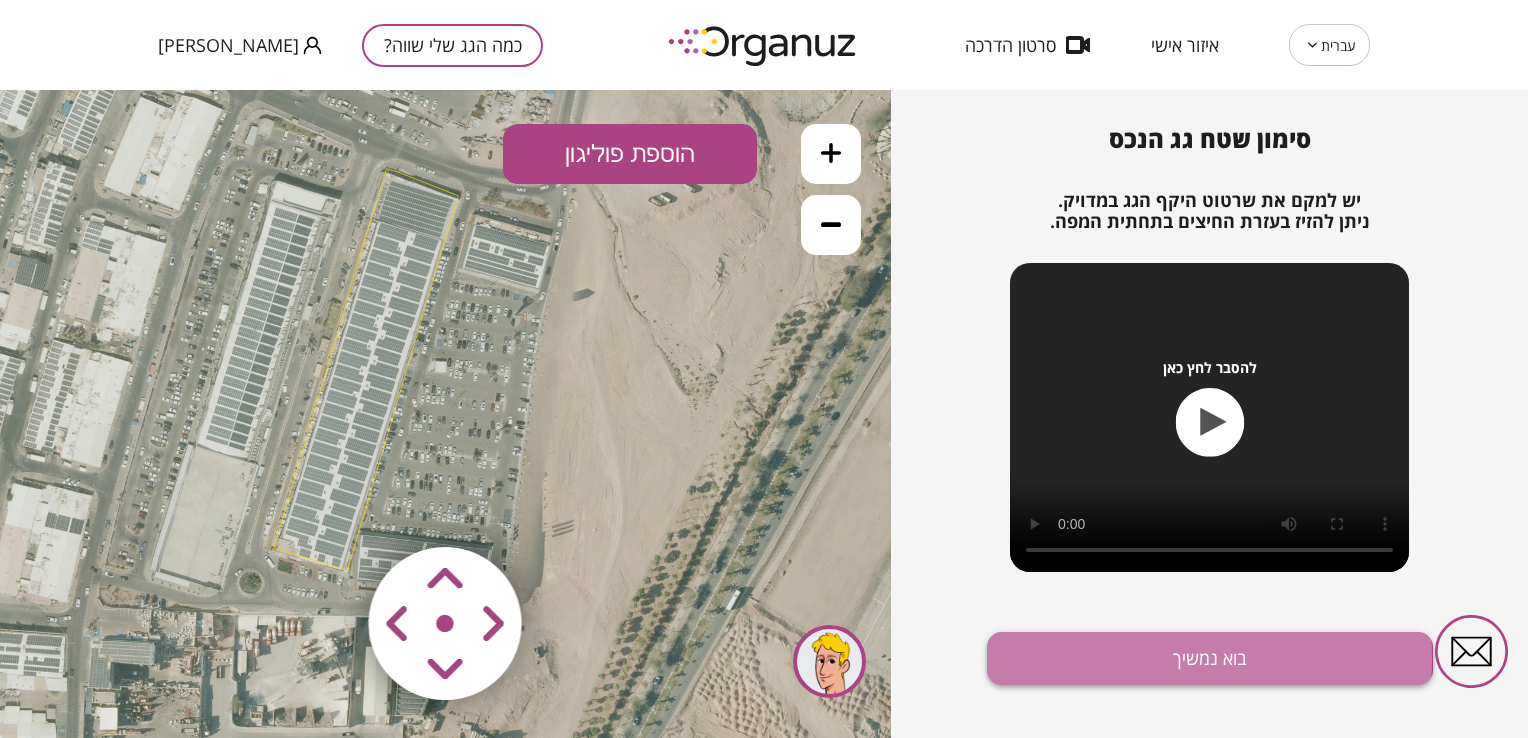 click on "בוא נמשיך" at bounding box center (1210, 658) 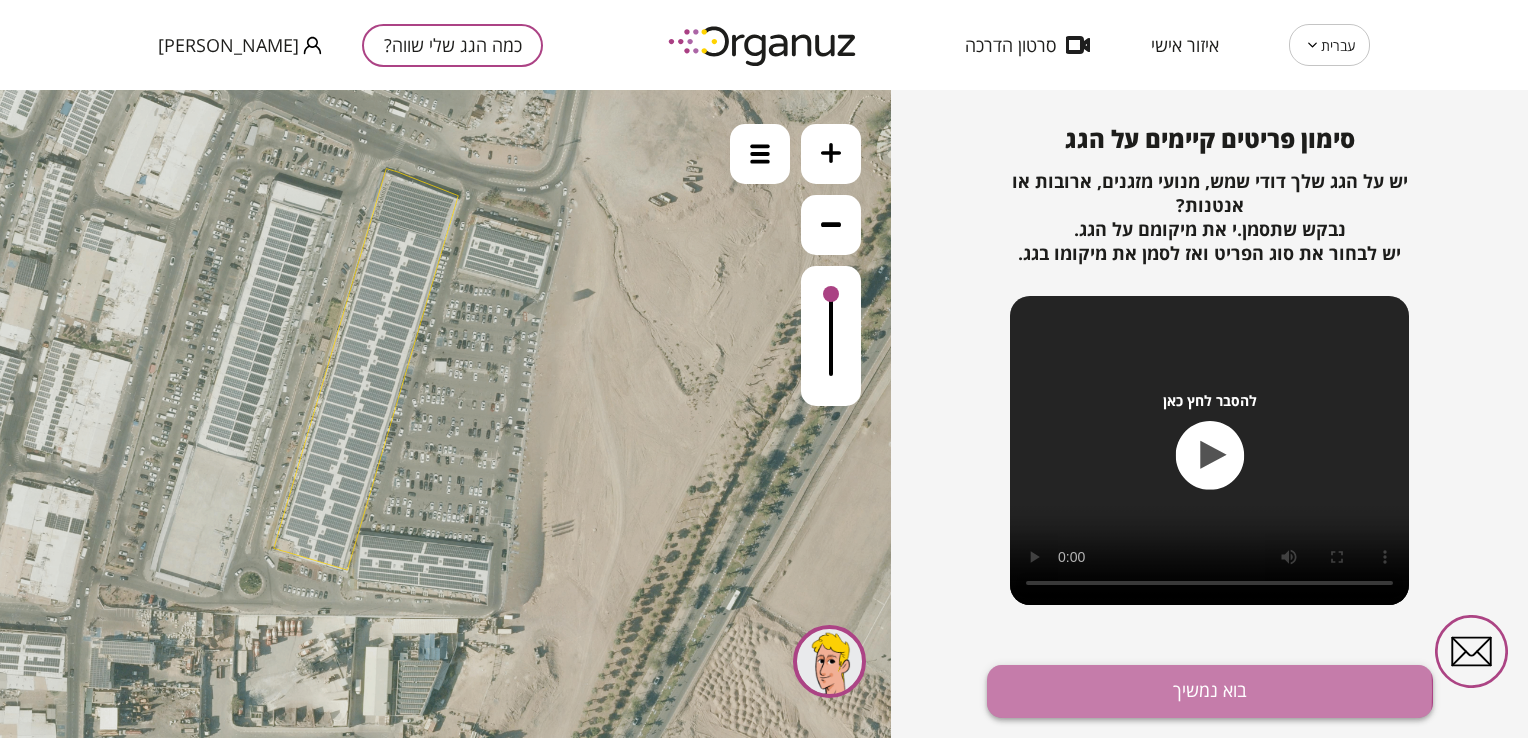drag, startPoint x: 1131, startPoint y: 695, endPoint x: 1136, endPoint y: 704, distance: 10.29563 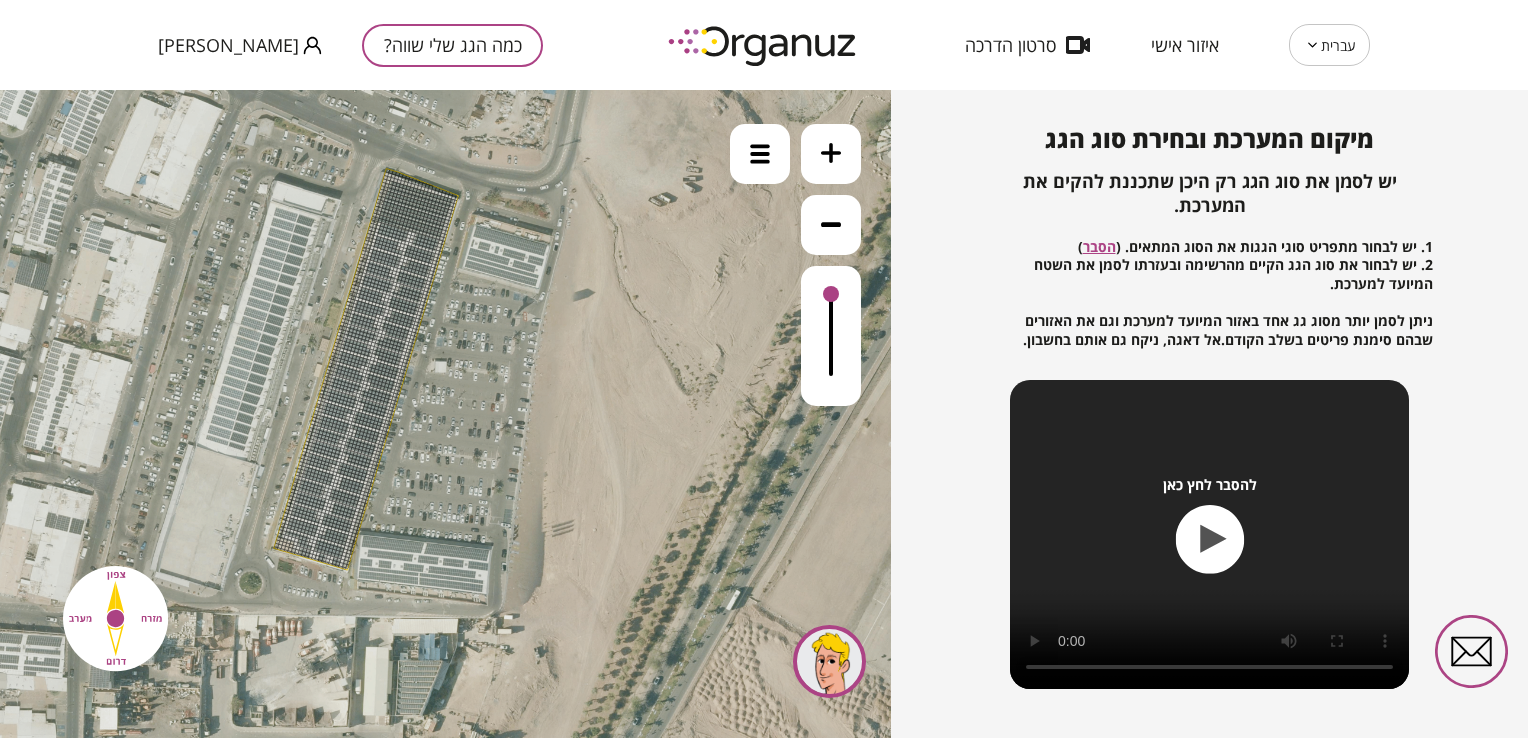 click 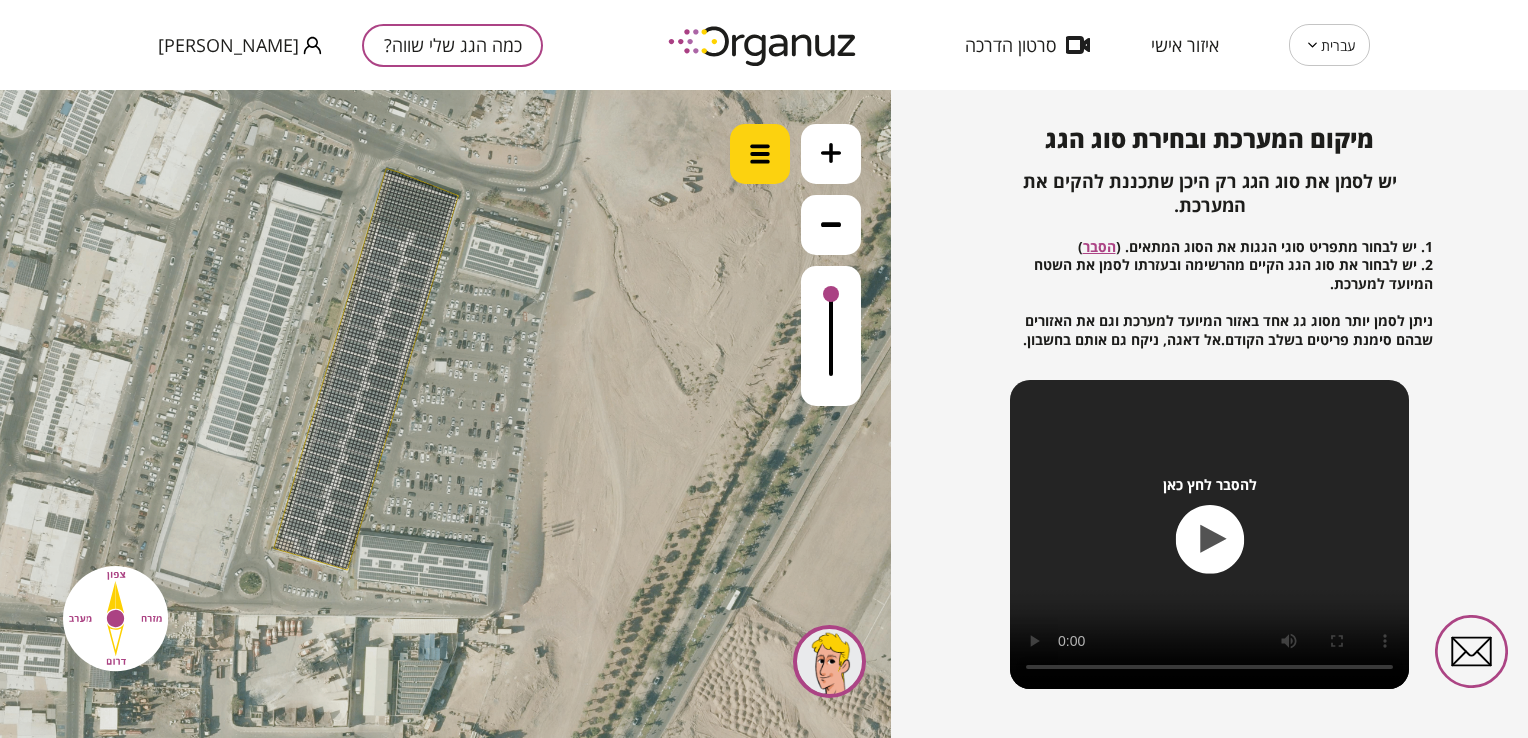 click at bounding box center (760, 154) 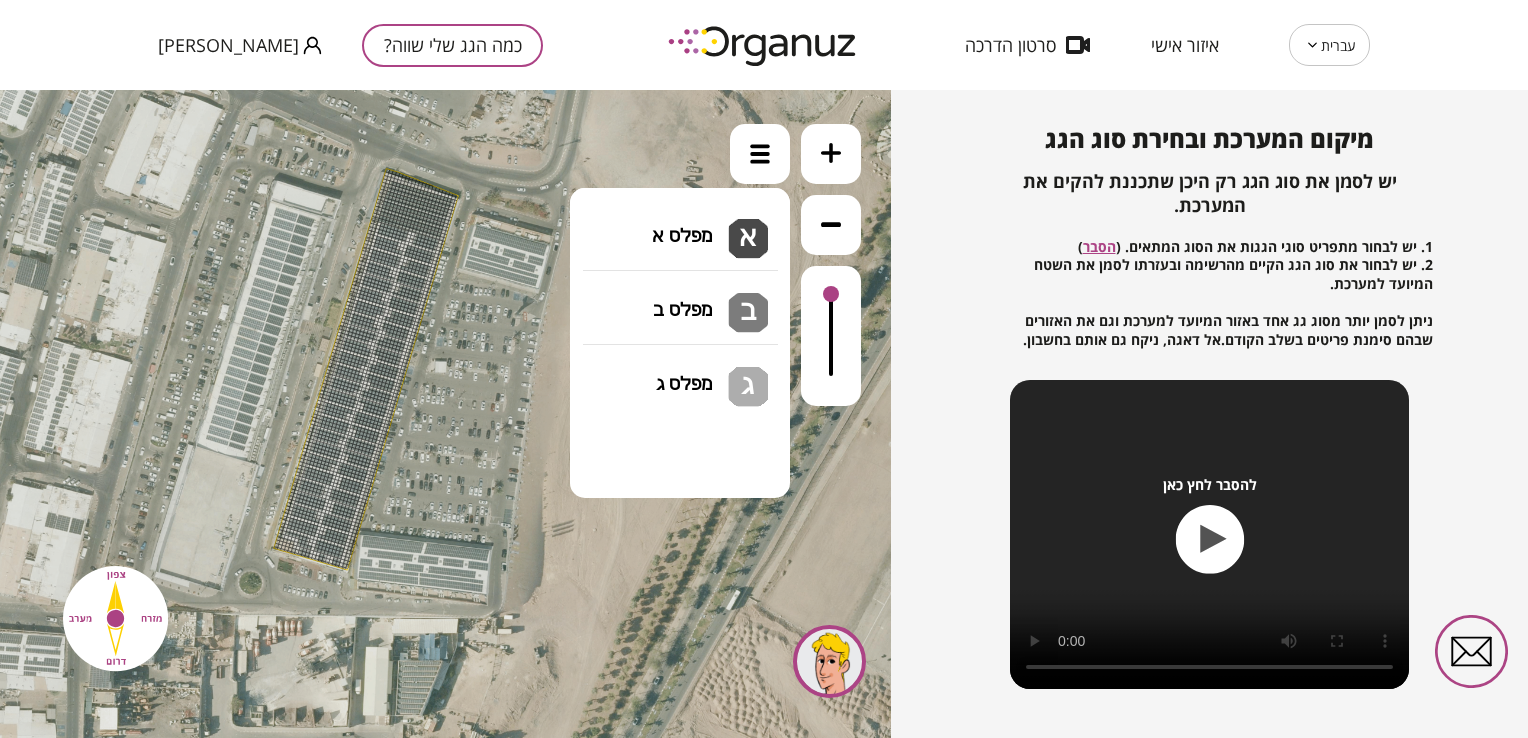 click on "גג בטון שטוח
מפלס א
א
מפלס ב
ב
מפלס ג
ג" at bounding box center (680, 225) 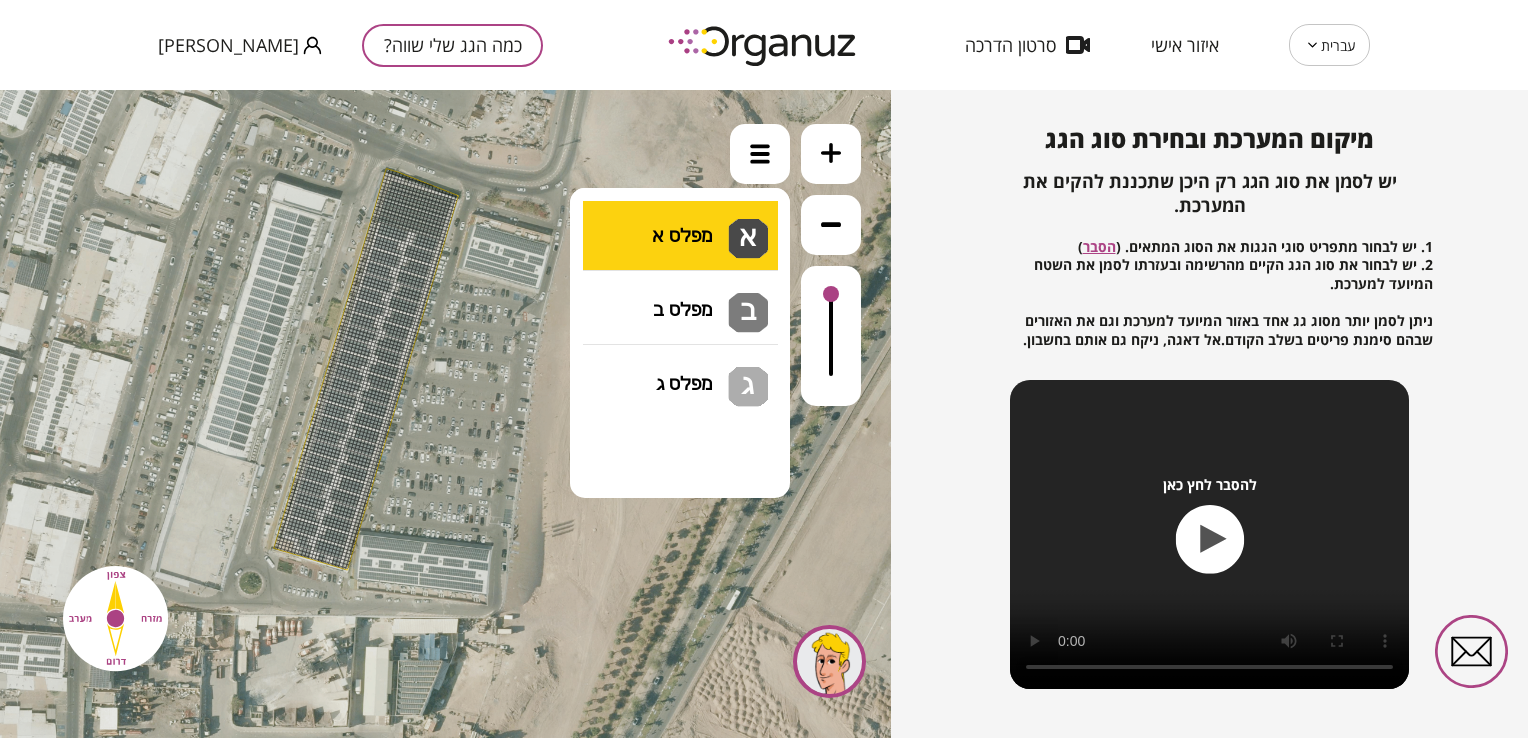 click on ".st0 {
fill: #FFFFFF;
}
10" at bounding box center (445, 414) 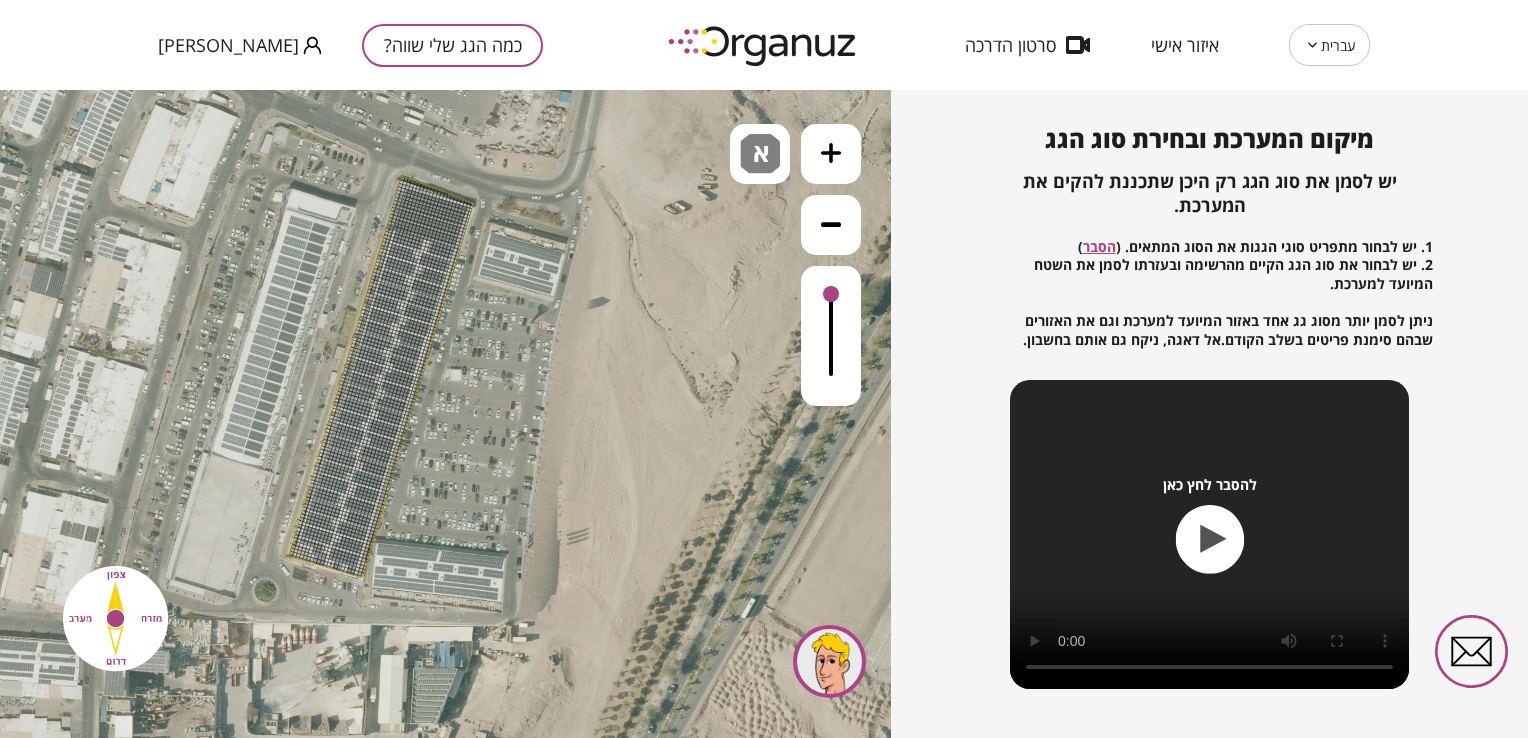 drag, startPoint x: 372, startPoint y: 206, endPoint x: 394, endPoint y: 218, distance: 25.059929 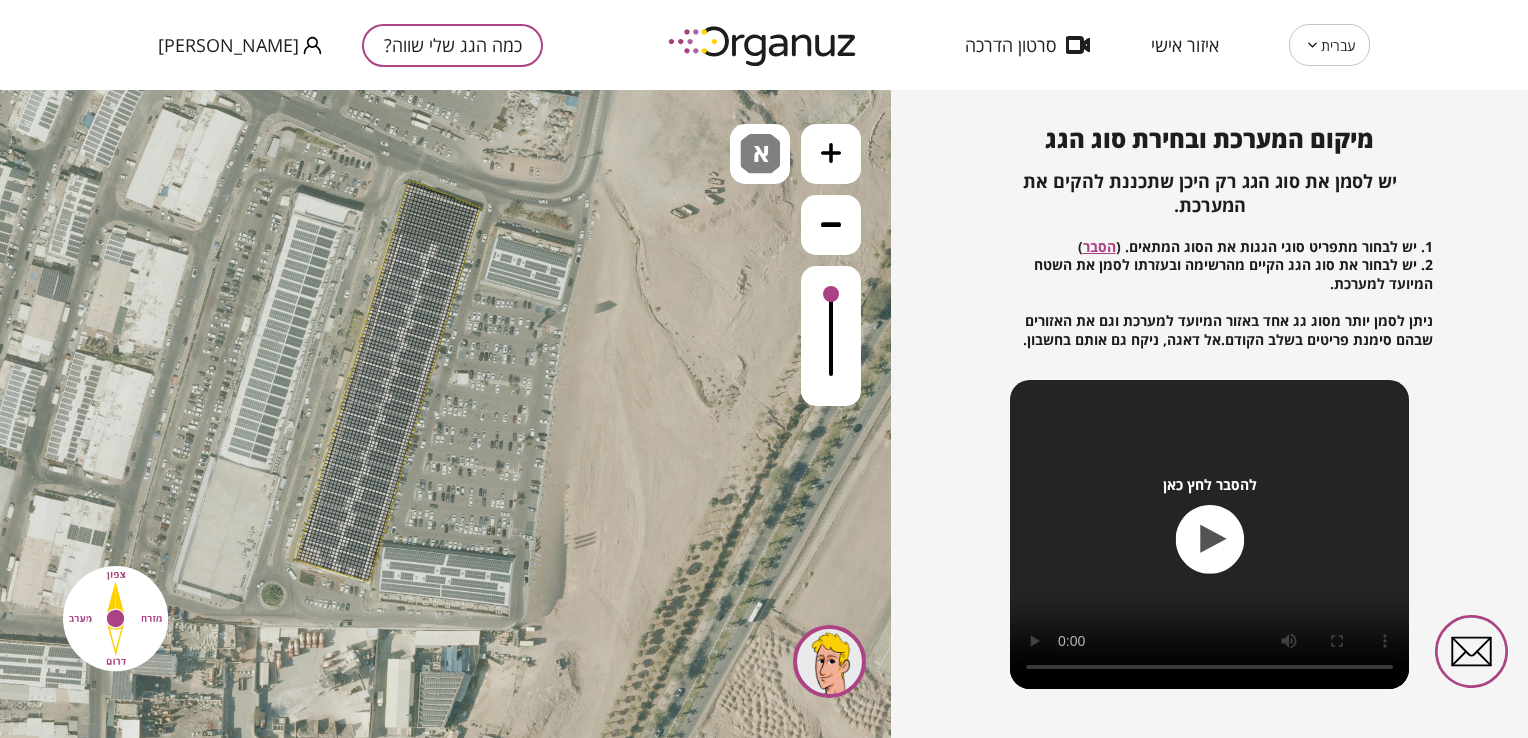 click at bounding box center [831, 154] 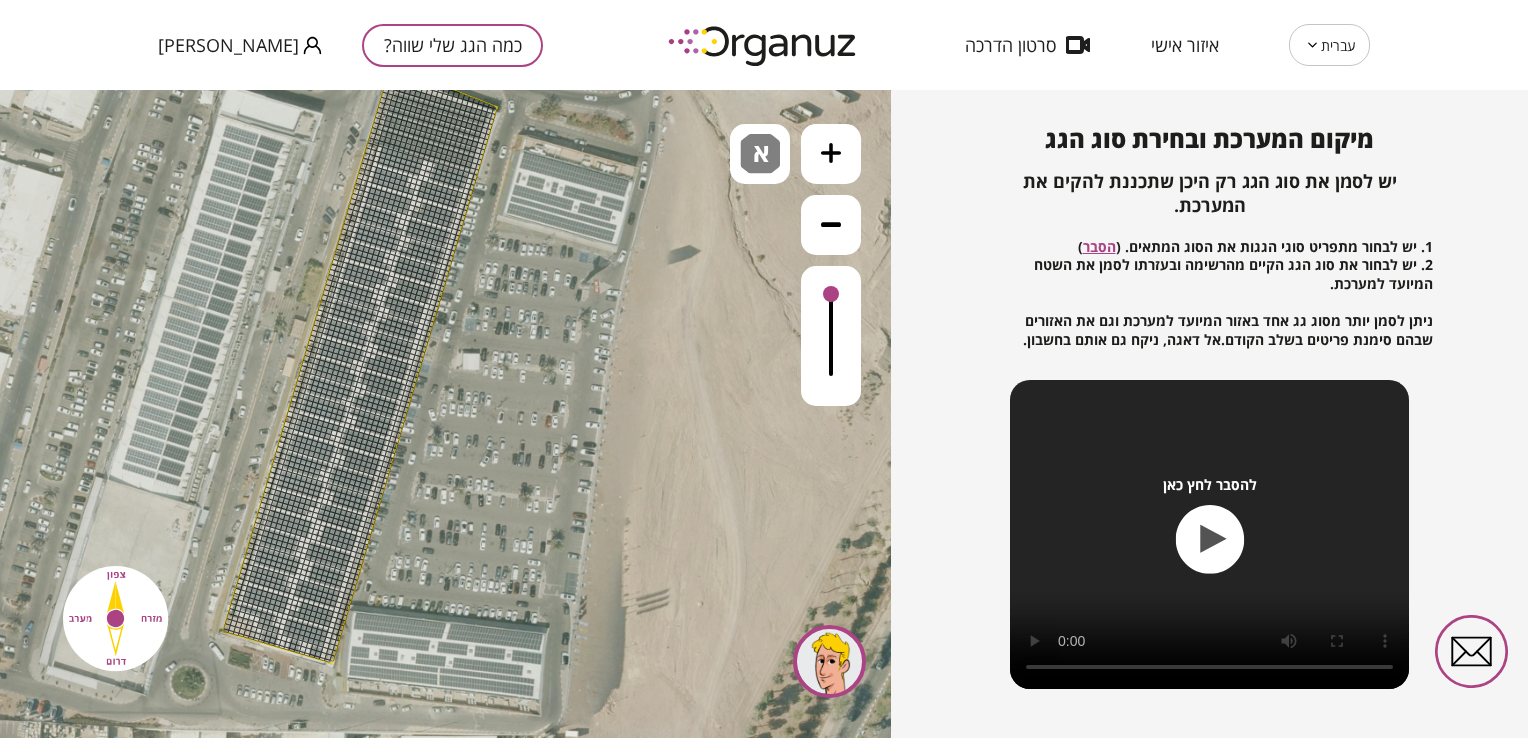 click at bounding box center [831, 154] 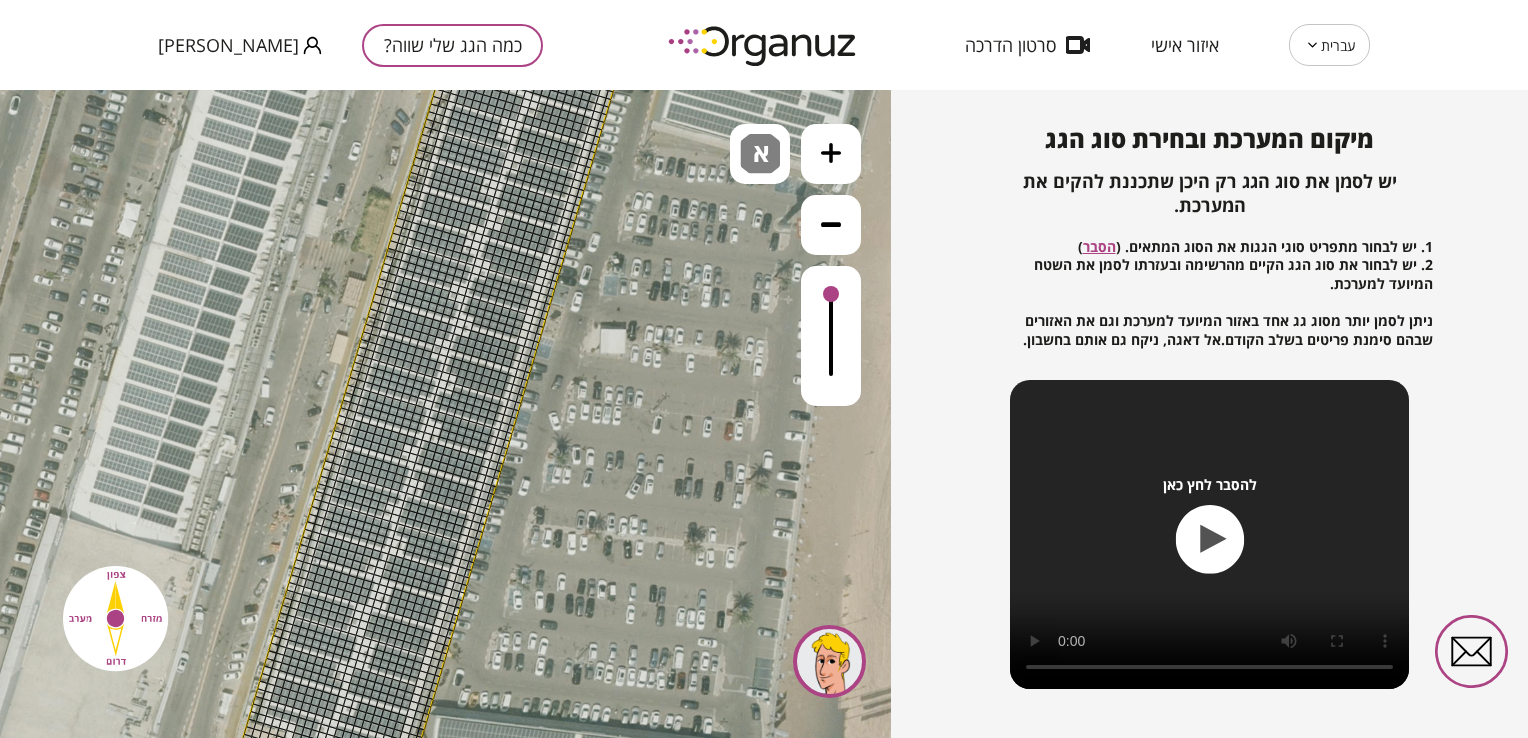 drag, startPoint x: 576, startPoint y: 322, endPoint x: 705, endPoint y: 328, distance: 129.13947 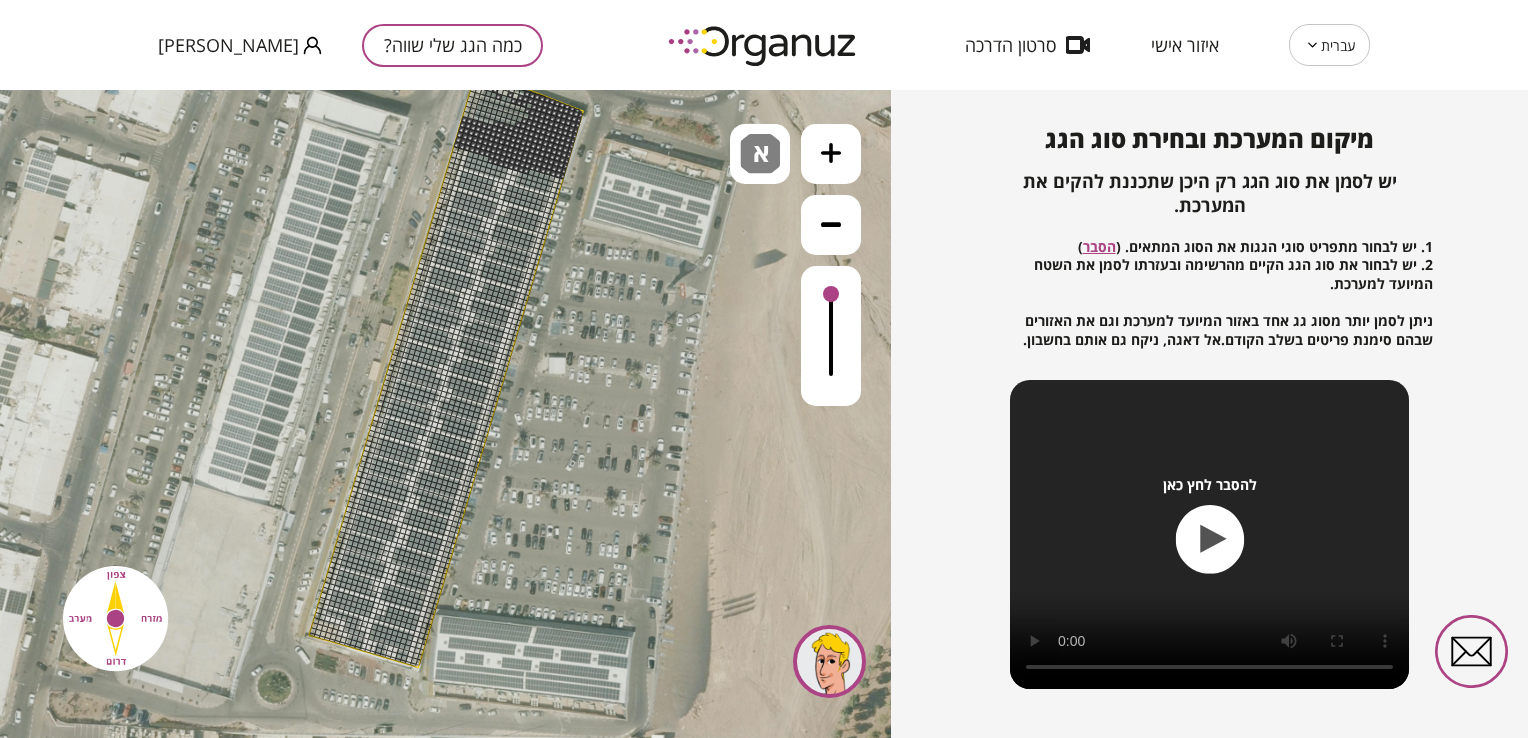 drag, startPoint x: 459, startPoint y: 142, endPoint x: 547, endPoint y: 104, distance: 95.85406 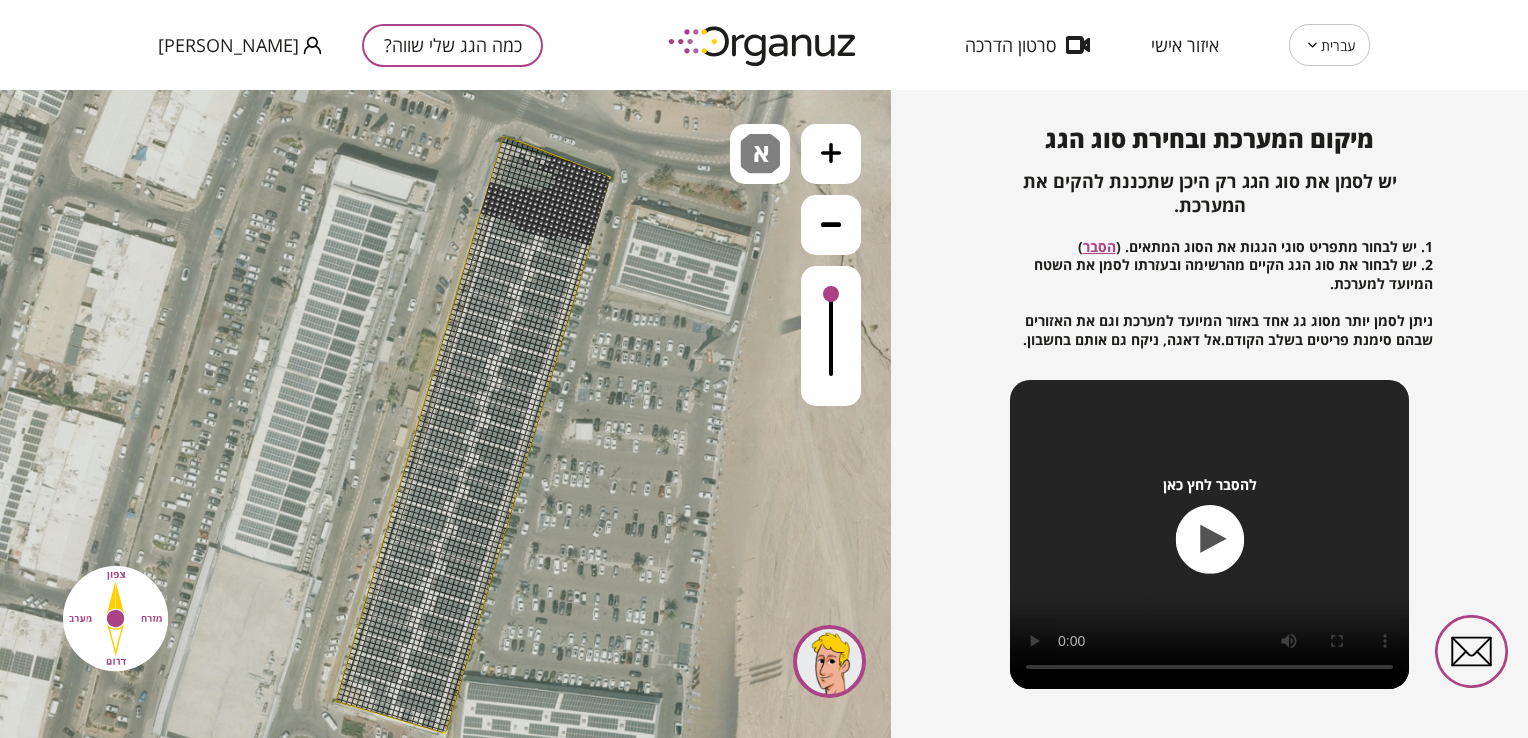 drag, startPoint x: 411, startPoint y: 249, endPoint x: 427, endPoint y: 288, distance: 42.154476 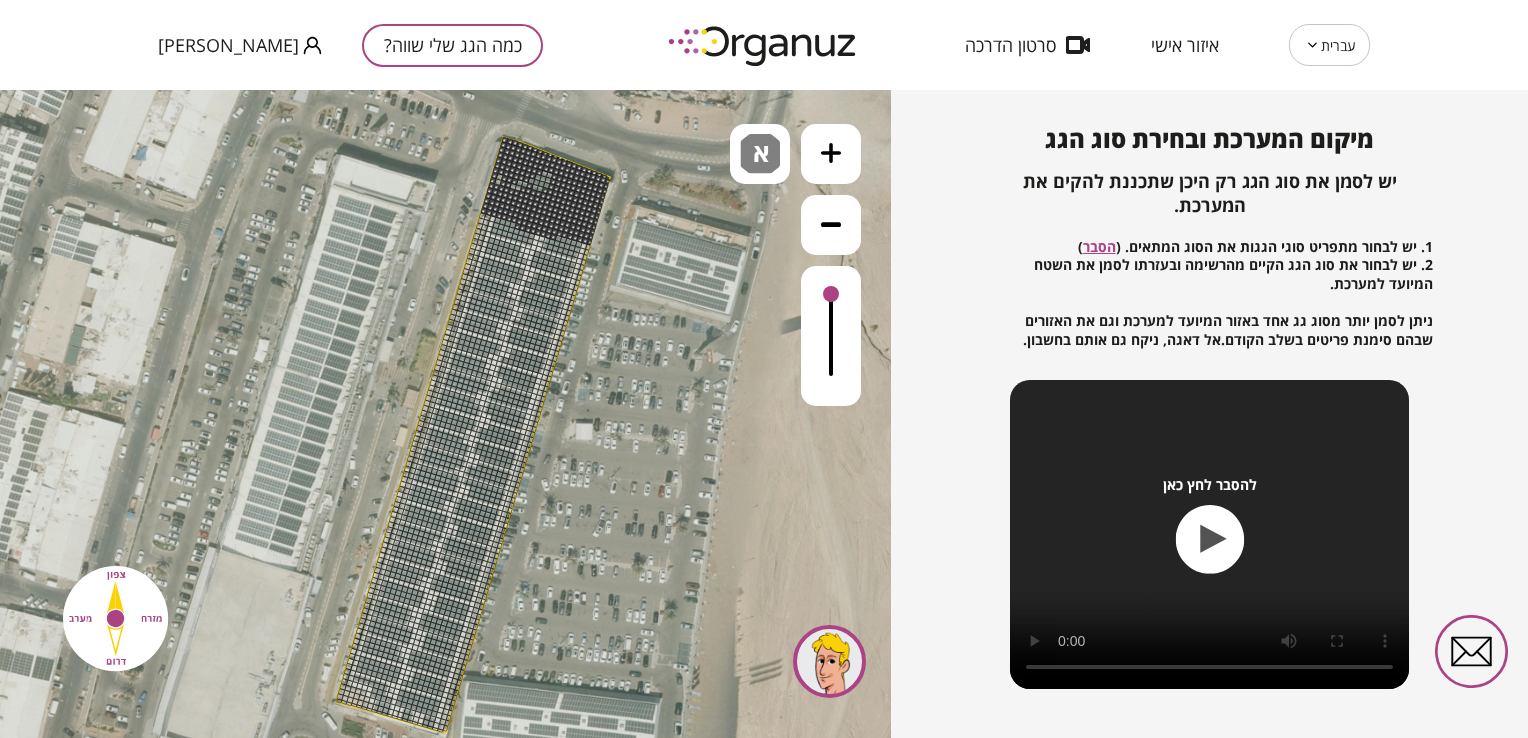 drag, startPoint x: 511, startPoint y: 171, endPoint x: 538, endPoint y: 174, distance: 27.166155 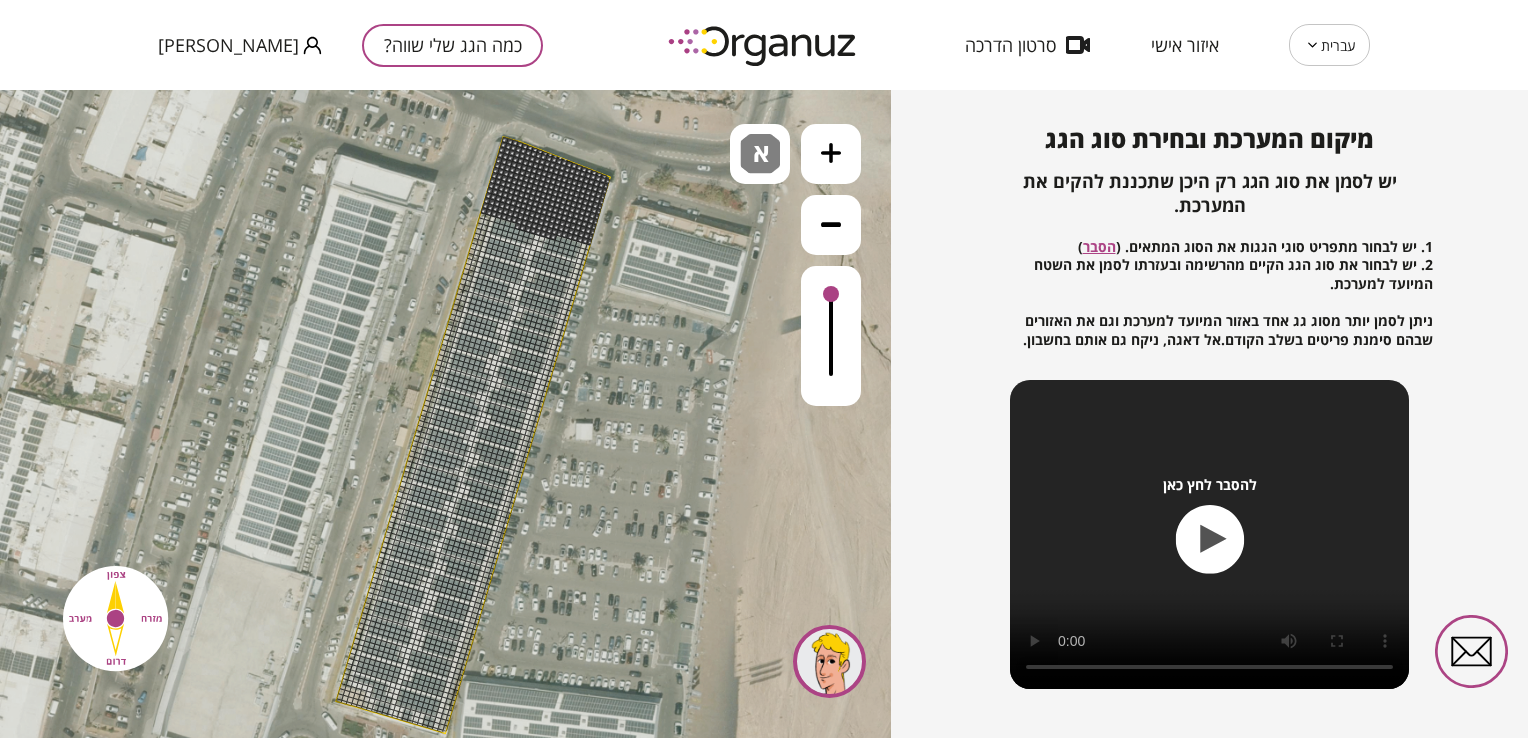 drag, startPoint x: 524, startPoint y: 176, endPoint x: 490, endPoint y: 178, distance: 34.058773 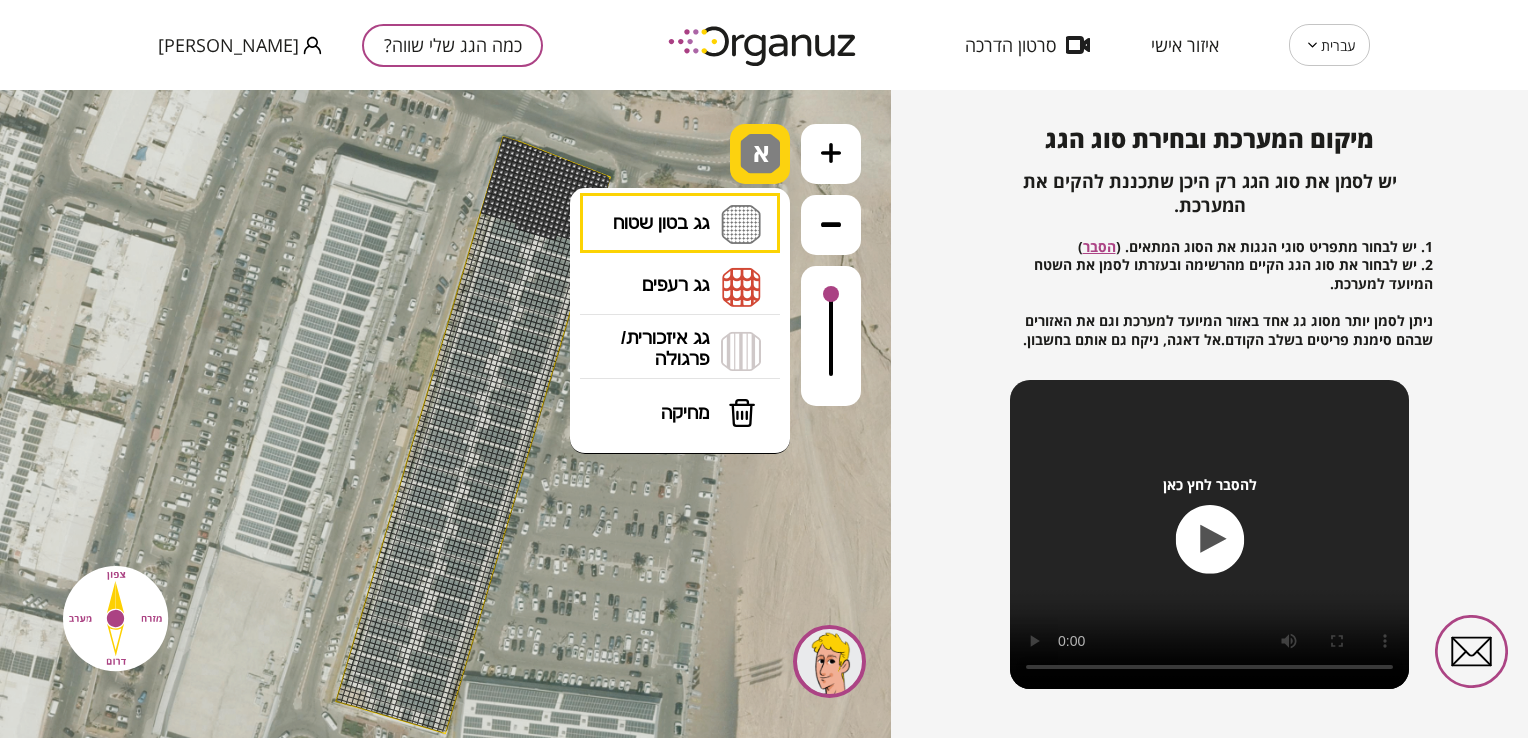 click on "א" at bounding box center (763, 146) 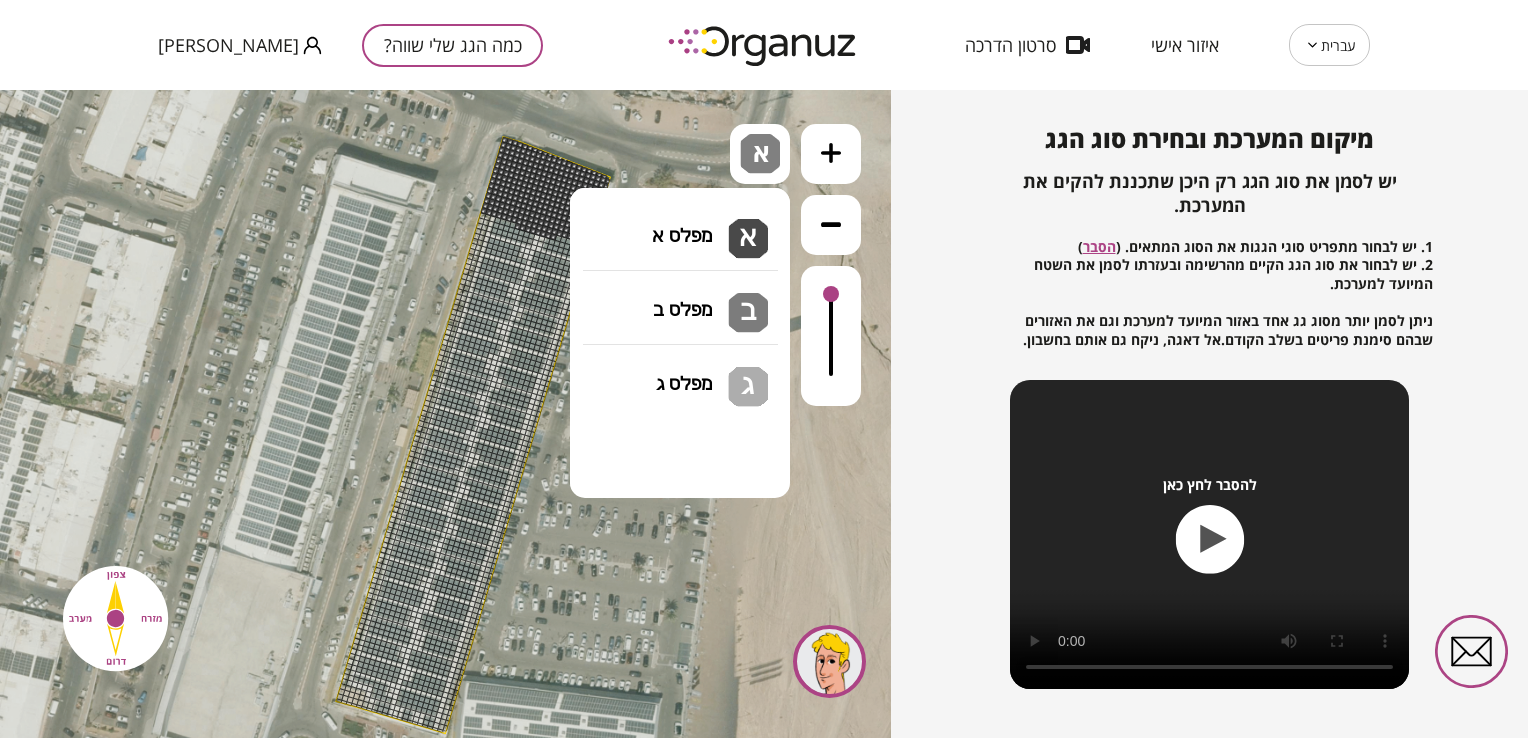 click on "גג בטון שטוח
מפלס א
א
מפלס ב
ב
מפלס ג
ג" at bounding box center [680, 224] 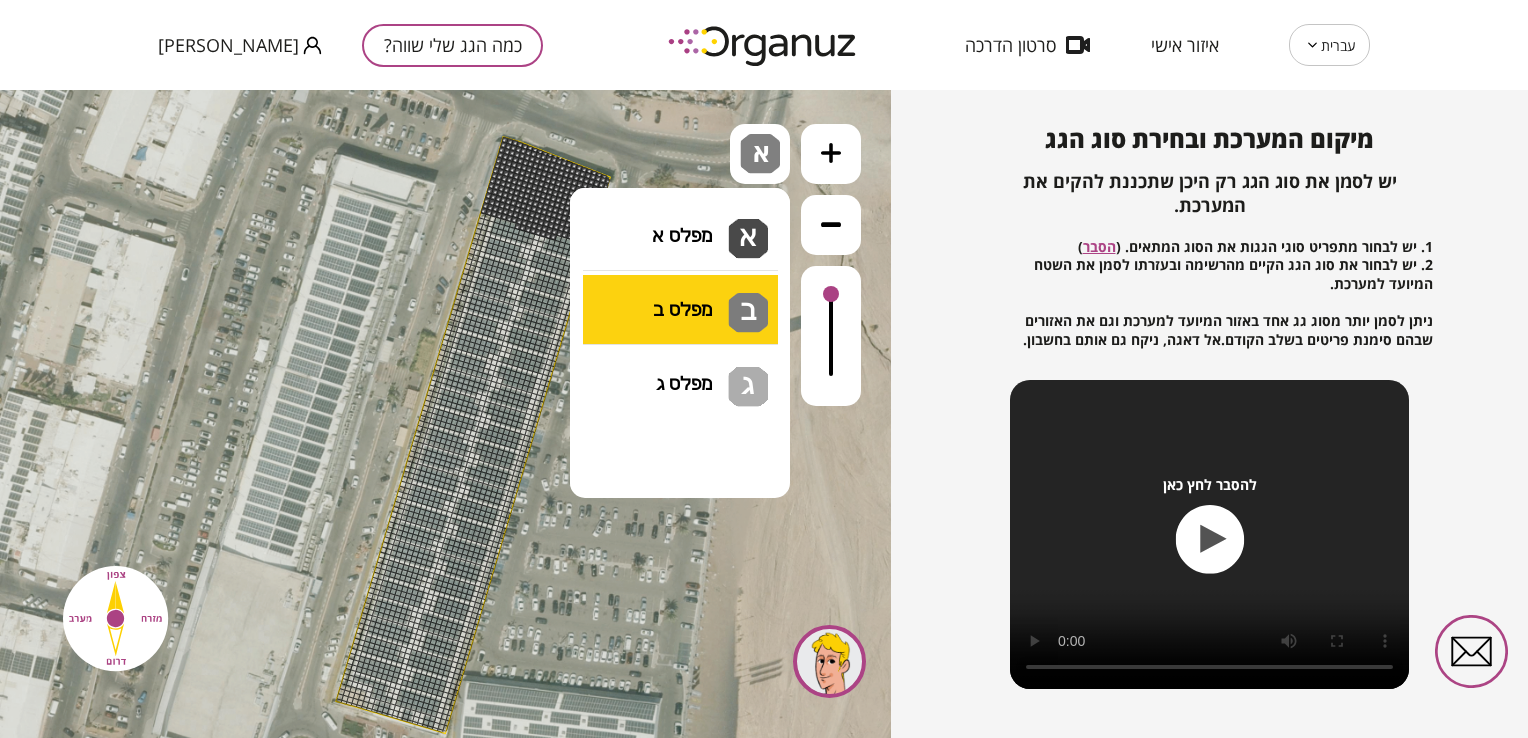 click on ".st0 {
fill: #FFFFFF;
}
10" at bounding box center (445, 414) 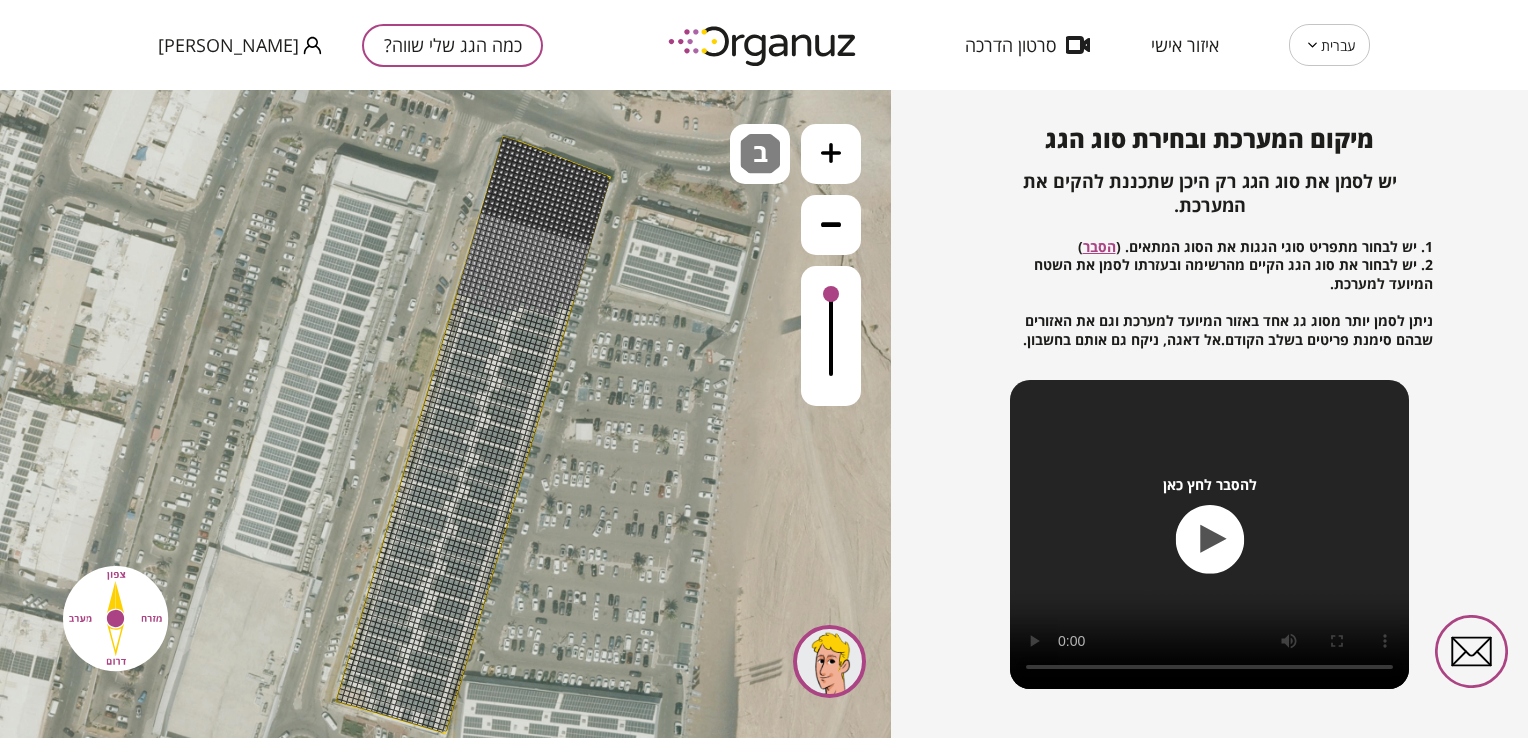 drag, startPoint x: 479, startPoint y: 216, endPoint x: 521, endPoint y: 264, distance: 63.780876 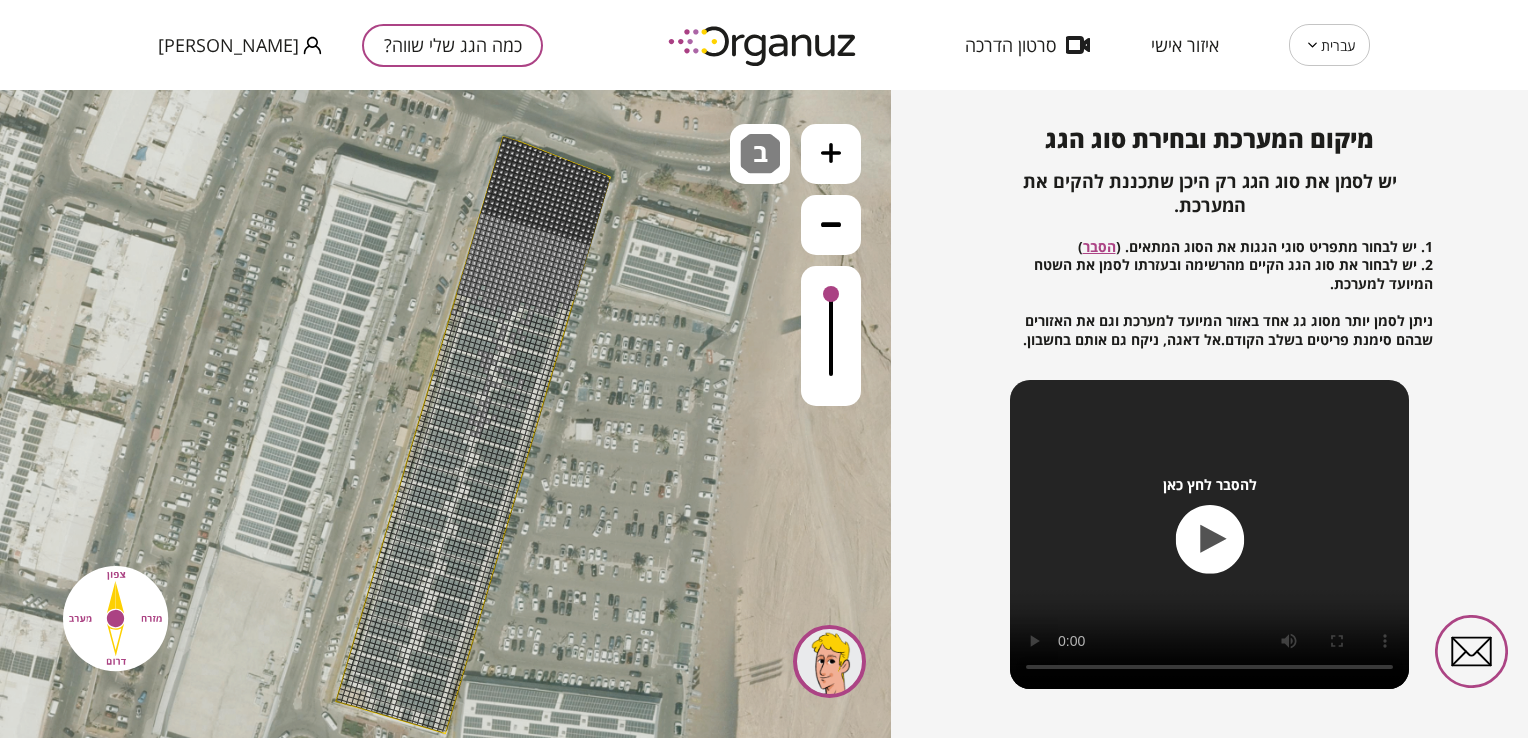 drag, startPoint x: 515, startPoint y: 282, endPoint x: 451, endPoint y: 303, distance: 67.357254 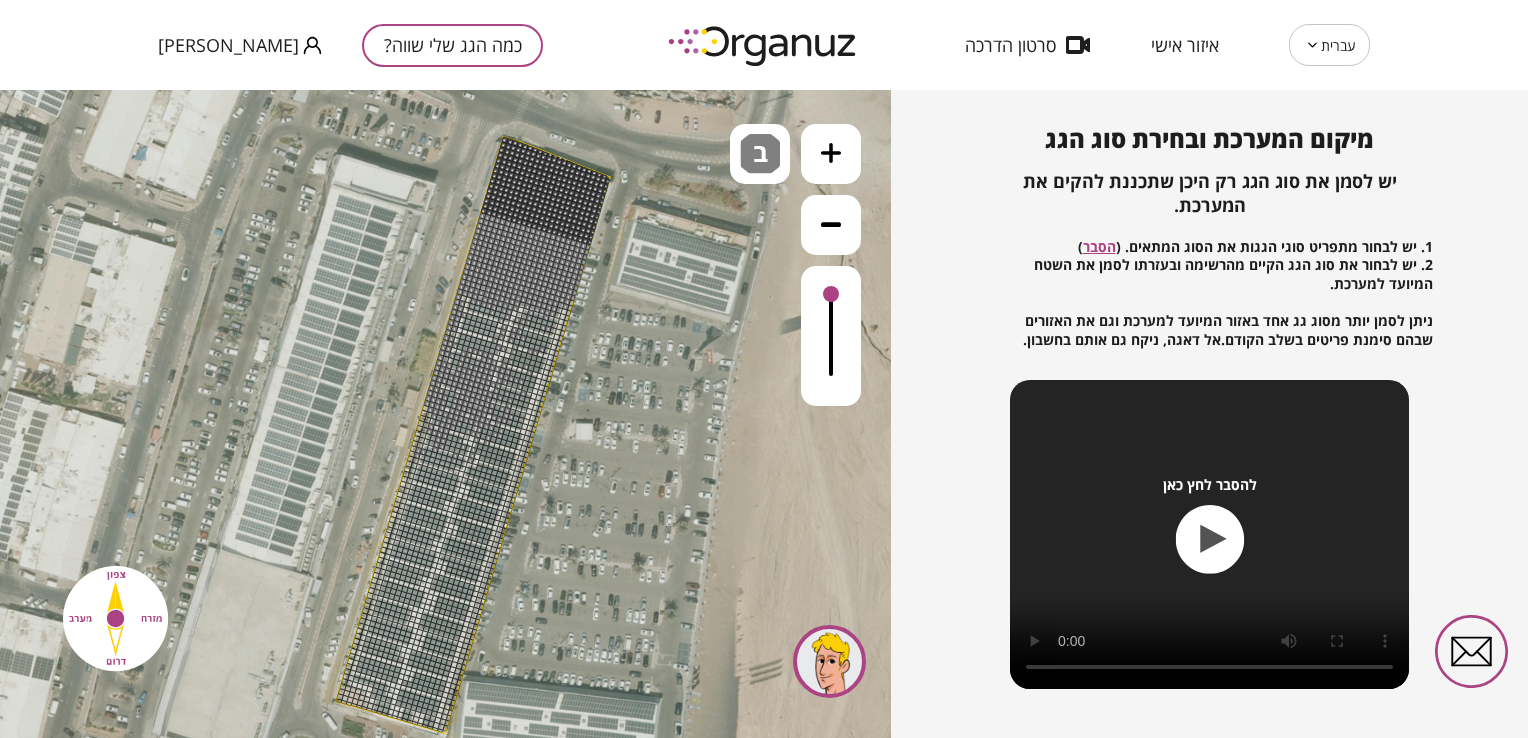 drag, startPoint x: 509, startPoint y: 404, endPoint x: 467, endPoint y: 303, distance: 109.38464 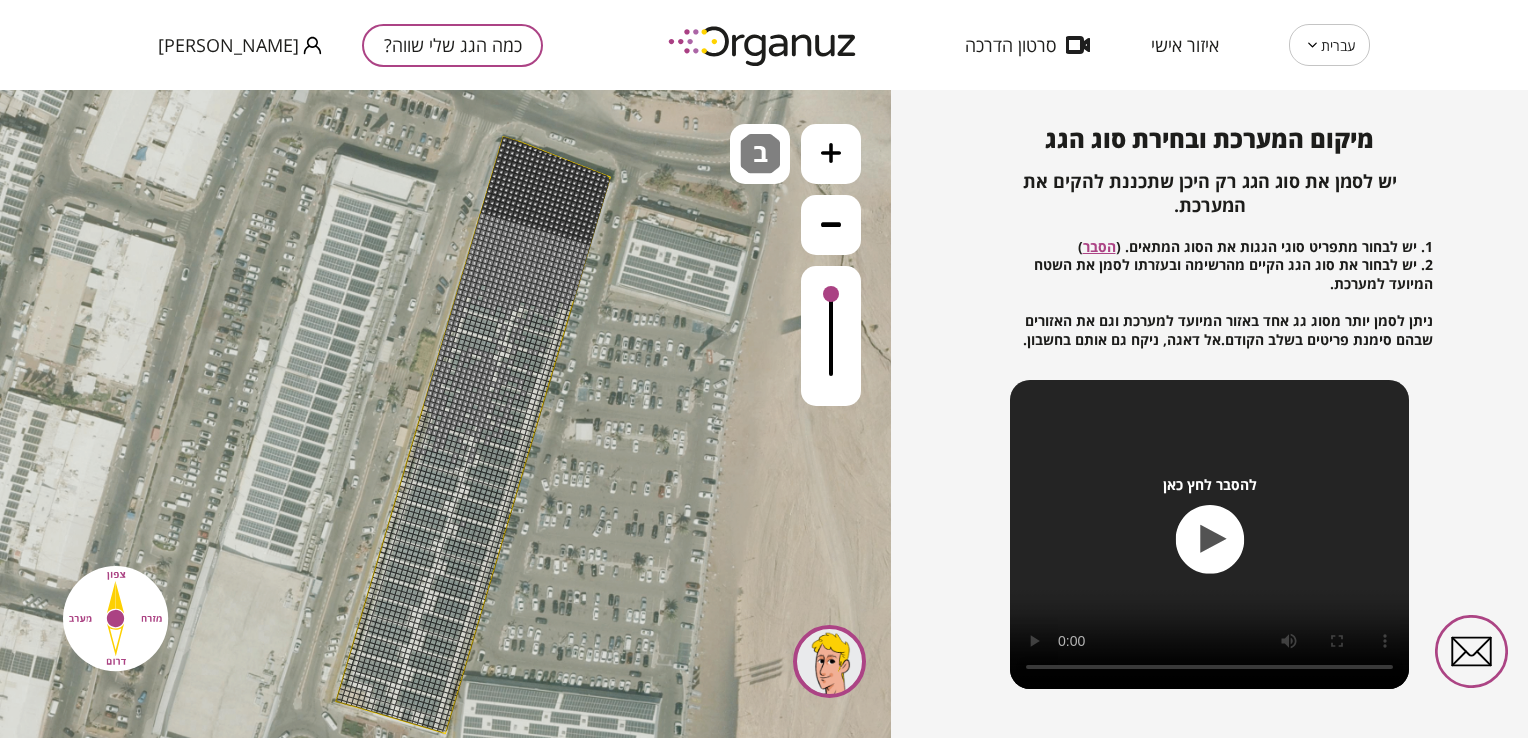 click at bounding box center [462, 524] 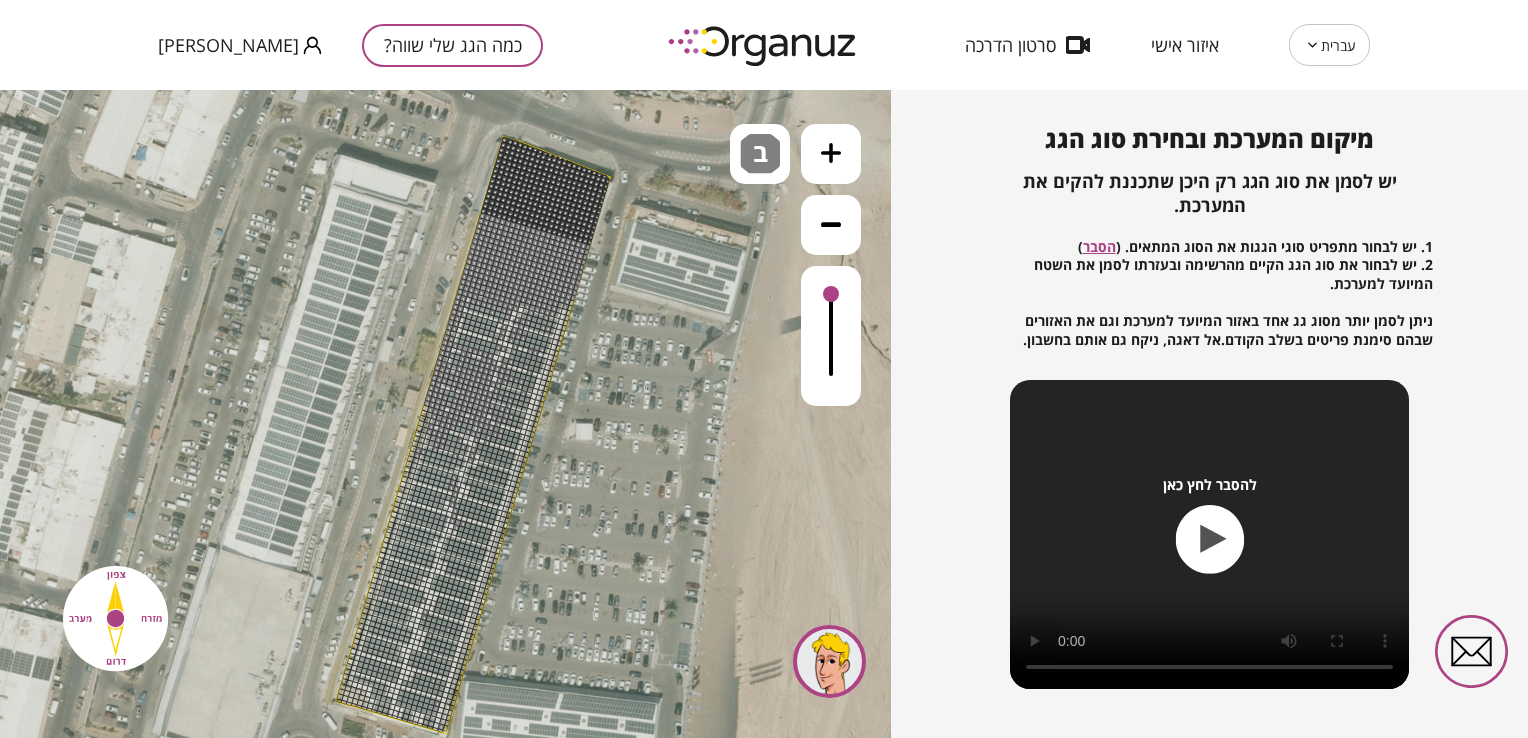 drag, startPoint x: 457, startPoint y: 529, endPoint x: 424, endPoint y: 601, distance: 79.20227 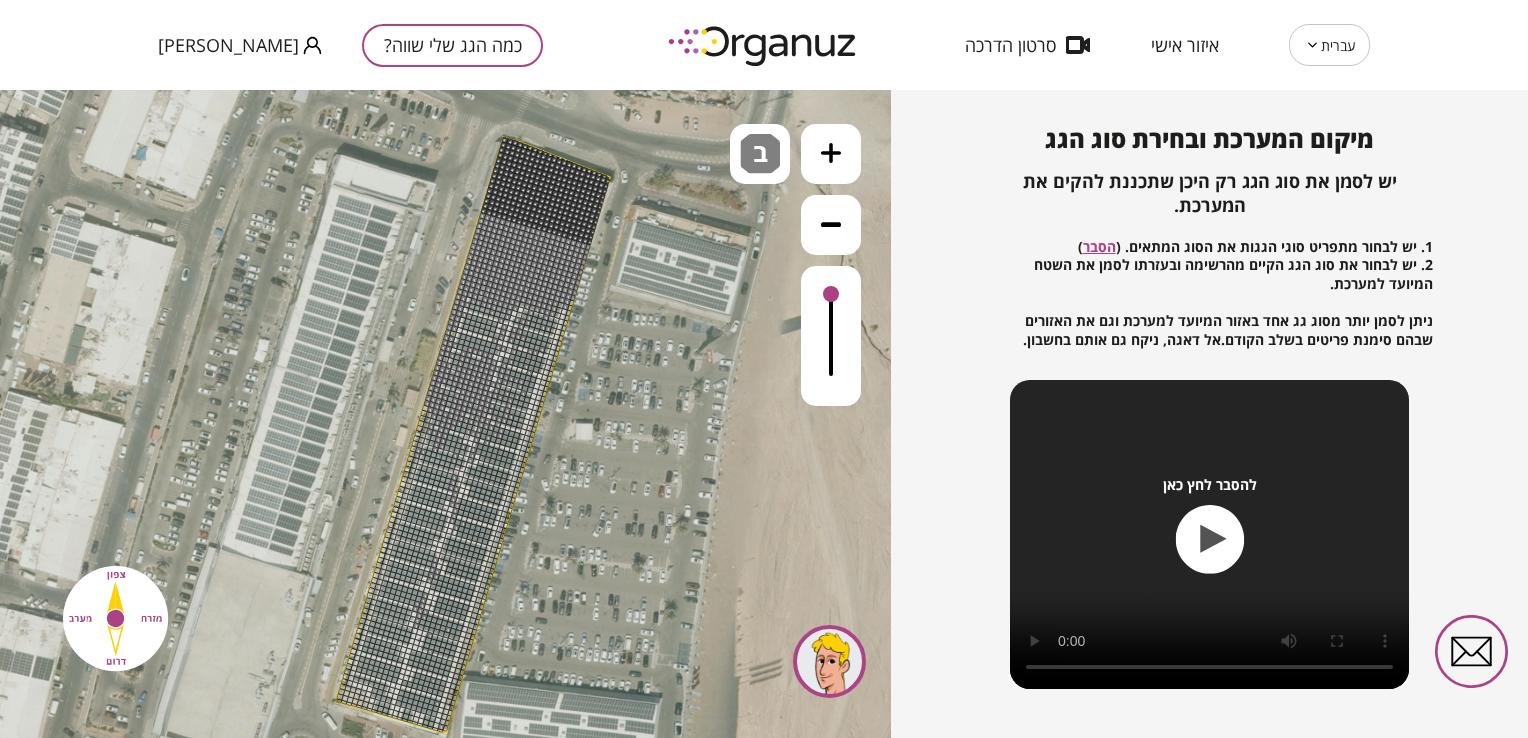 drag, startPoint x: 417, startPoint y: 603, endPoint x: 433, endPoint y: 558, distance: 47.759815 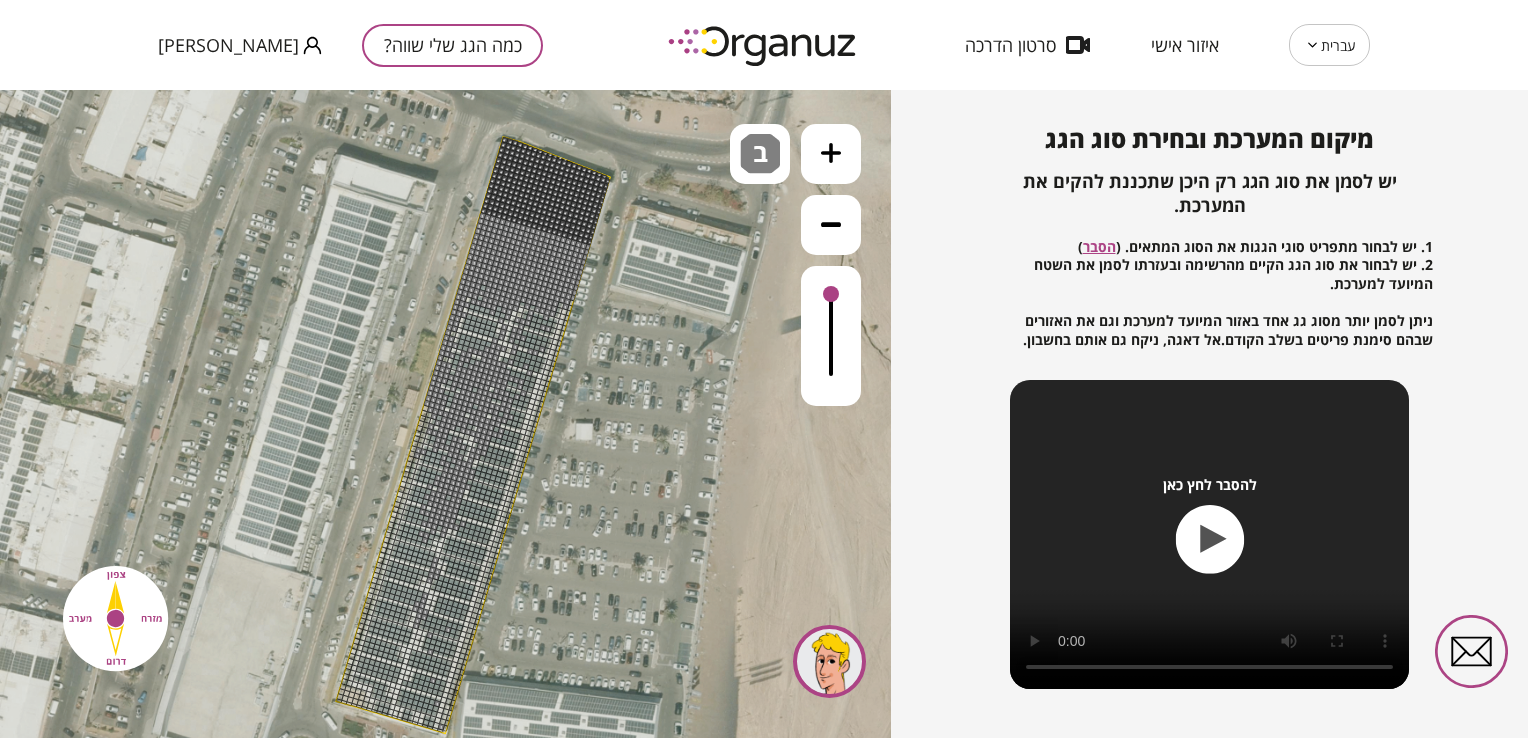 drag, startPoint x: 470, startPoint y: 471, endPoint x: 505, endPoint y: 336, distance: 139.46326 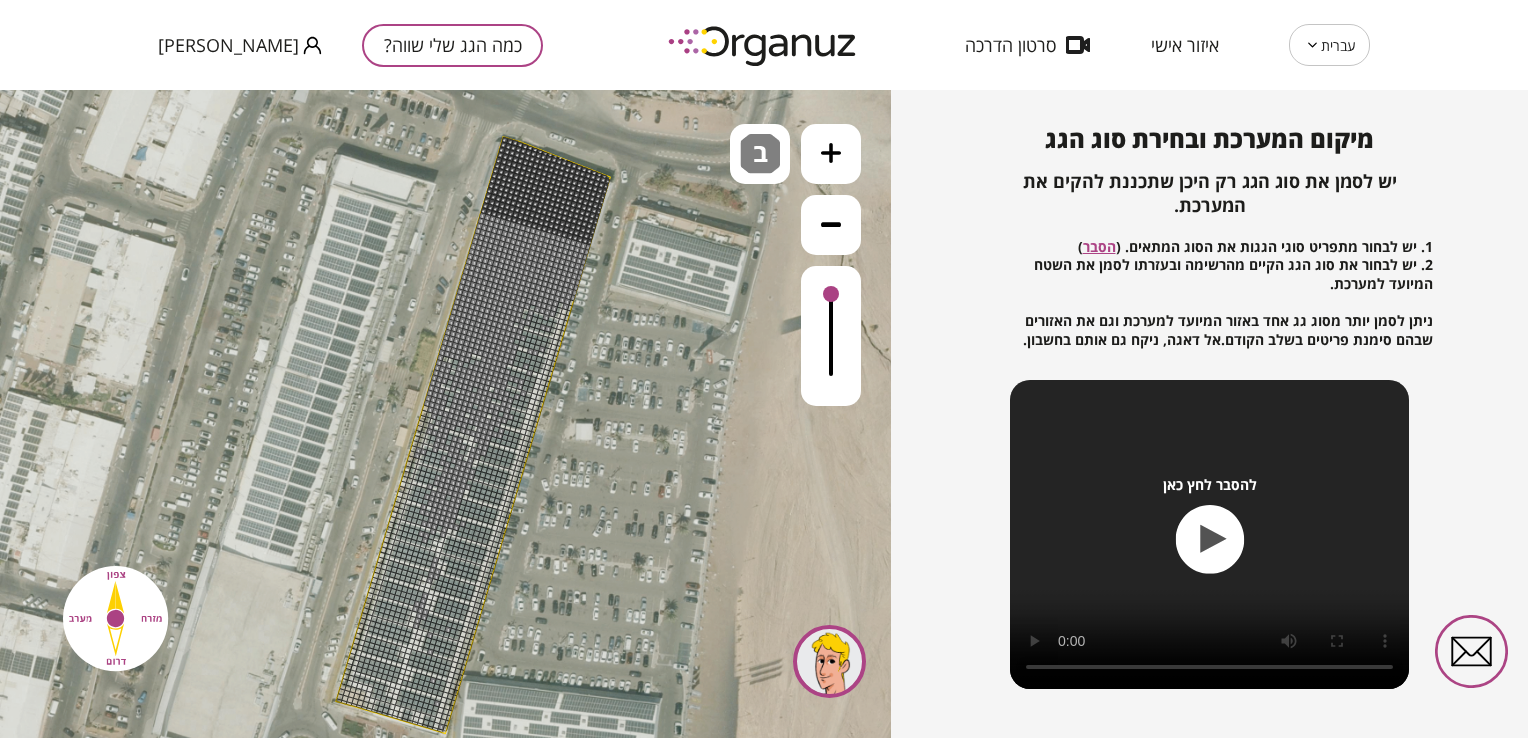 click at bounding box center [-428, -466] 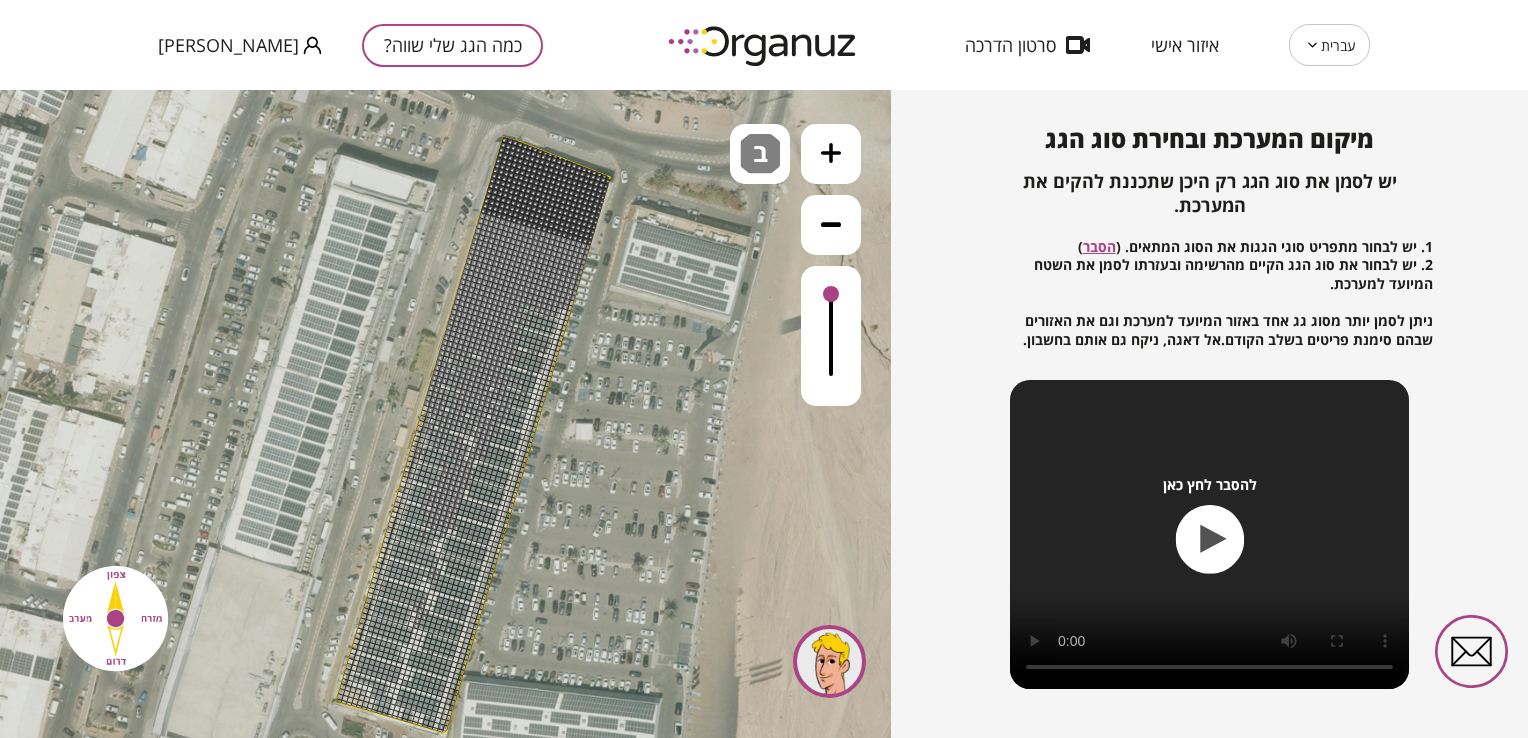 drag, startPoint x: 555, startPoint y: 307, endPoint x: 531, endPoint y: 288, distance: 30.610456 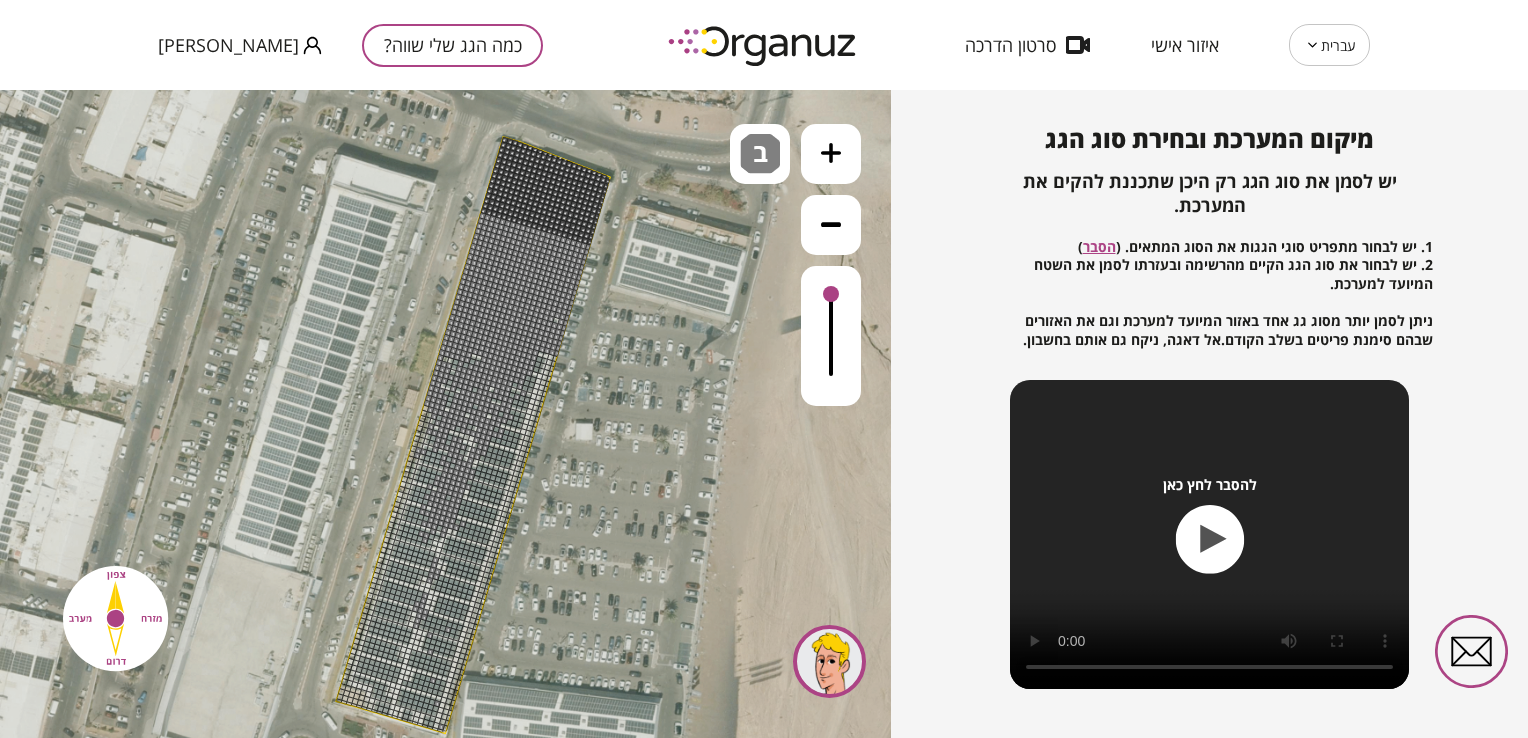drag, startPoint x: 531, startPoint y: 288, endPoint x: 541, endPoint y: 378, distance: 90.55385 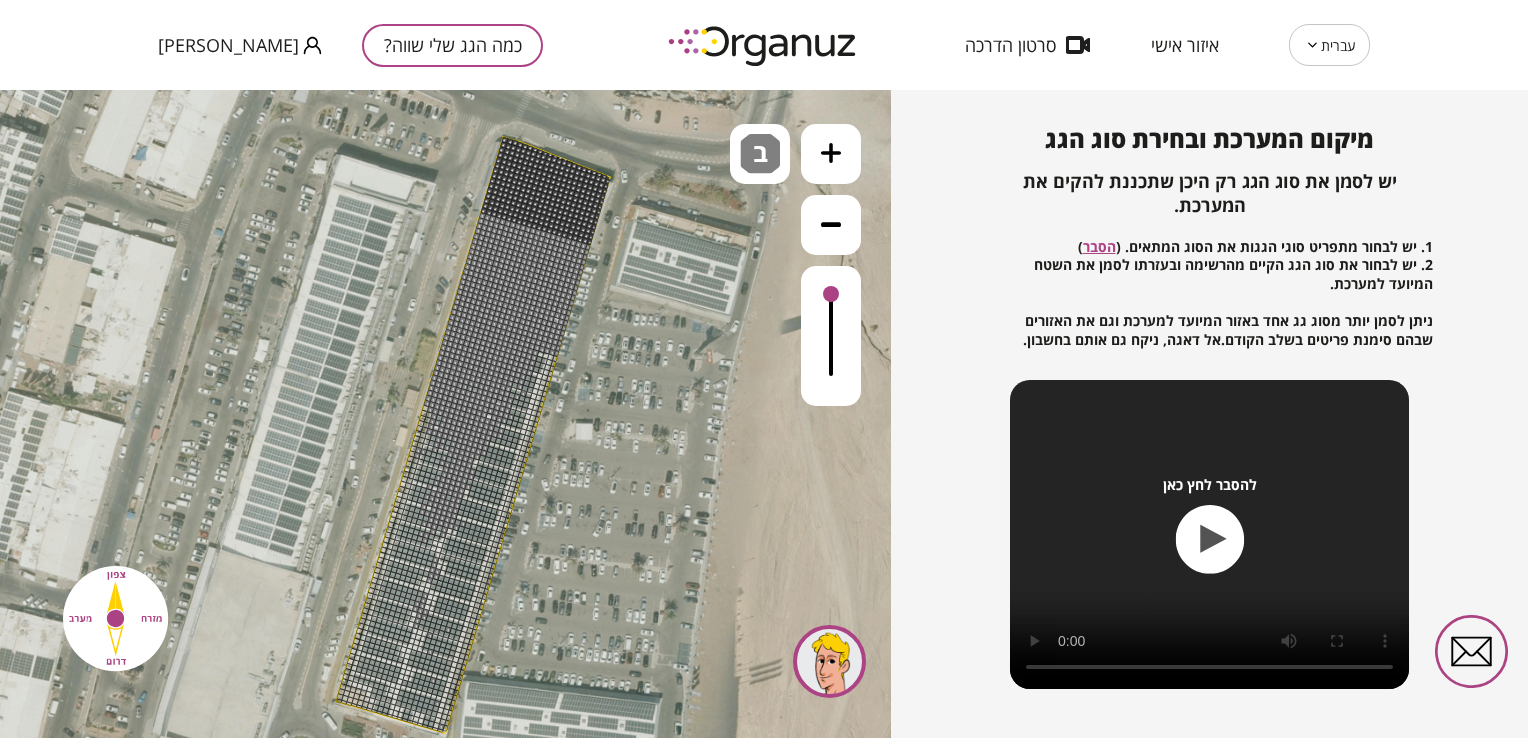 drag, startPoint x: 491, startPoint y: 429, endPoint x: 464, endPoint y: 416, distance: 29.966648 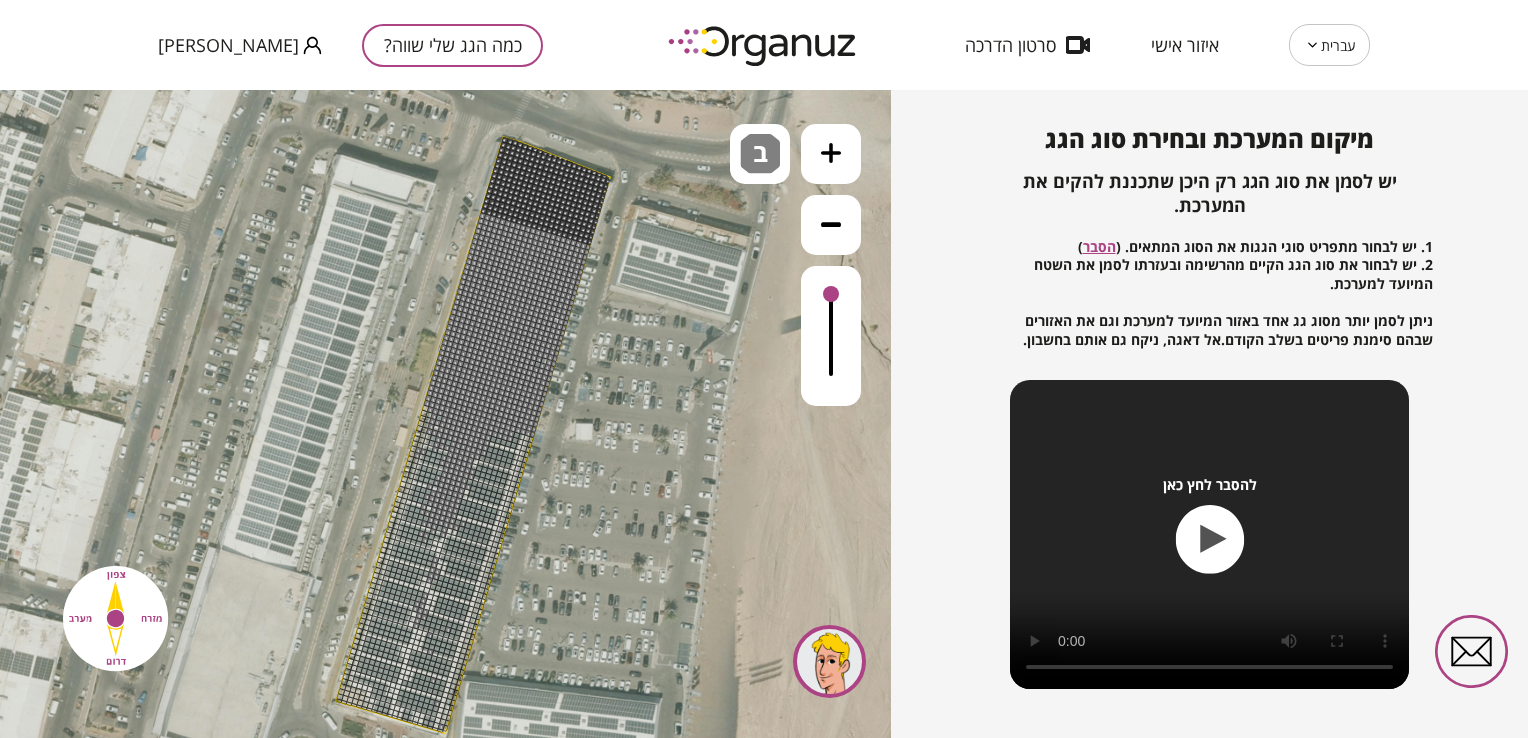 drag, startPoint x: 522, startPoint y: 394, endPoint x: 548, endPoint y: 367, distance: 37.48333 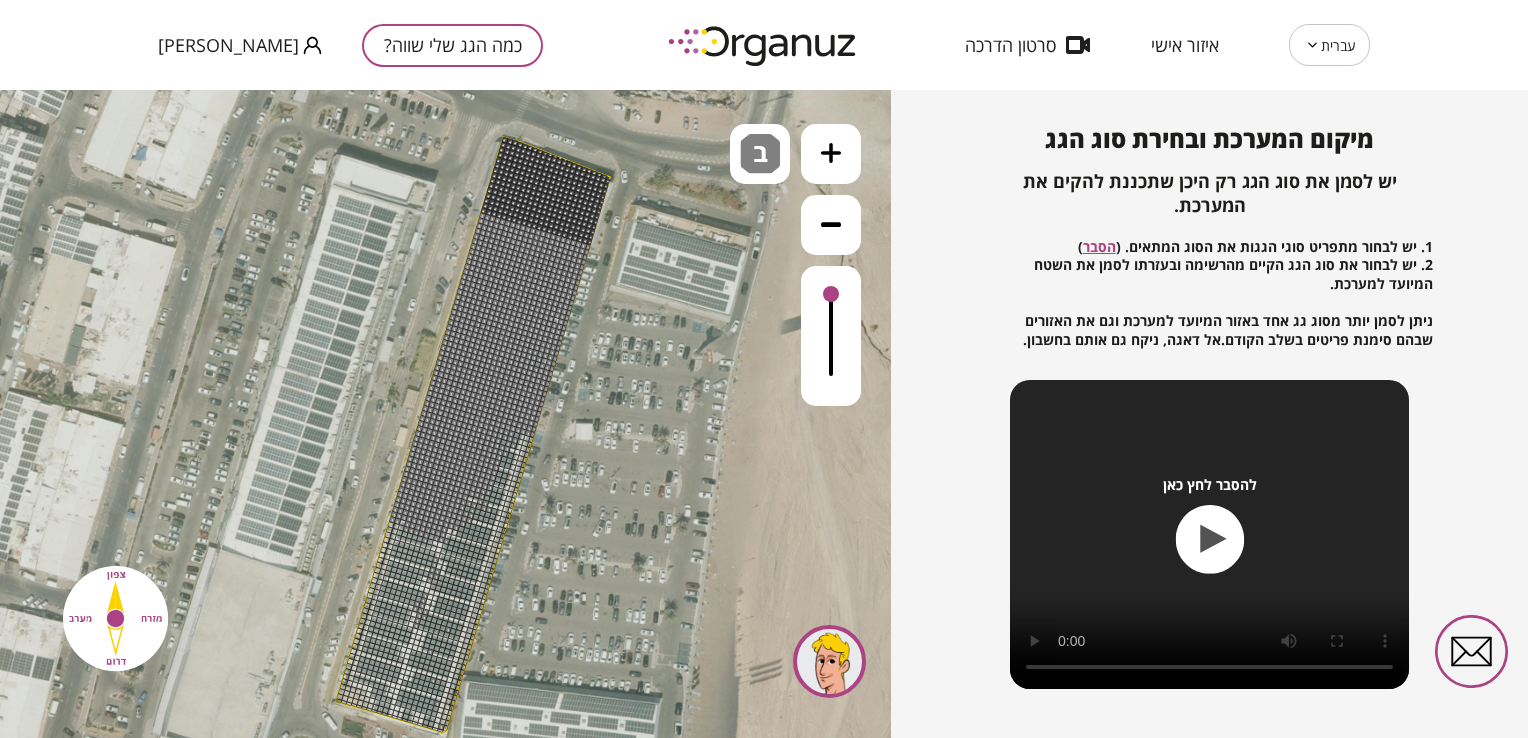 drag, startPoint x: 497, startPoint y: 450, endPoint x: 491, endPoint y: 425, distance: 25.70992 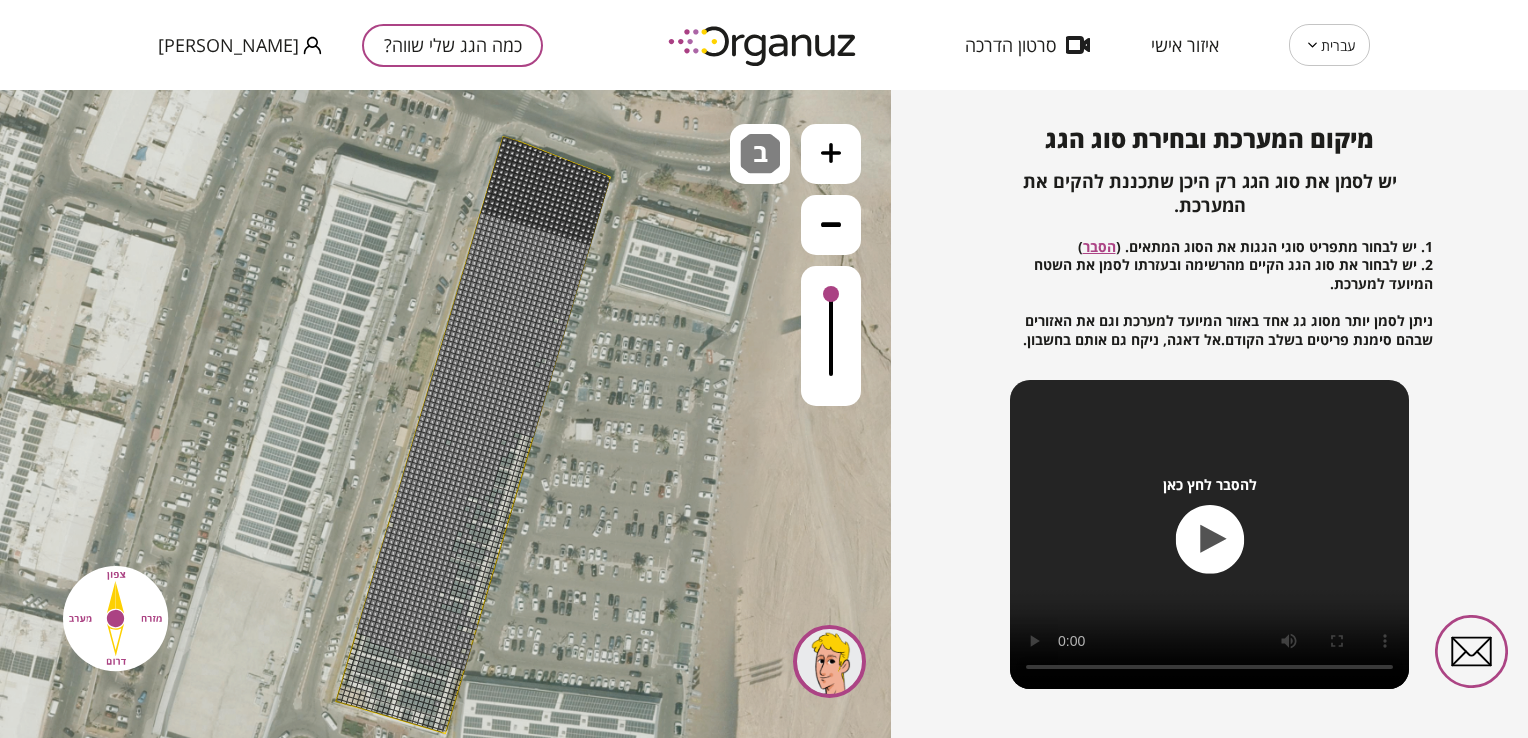 drag, startPoint x: 479, startPoint y: 522, endPoint x: 411, endPoint y: 612, distance: 112.80071 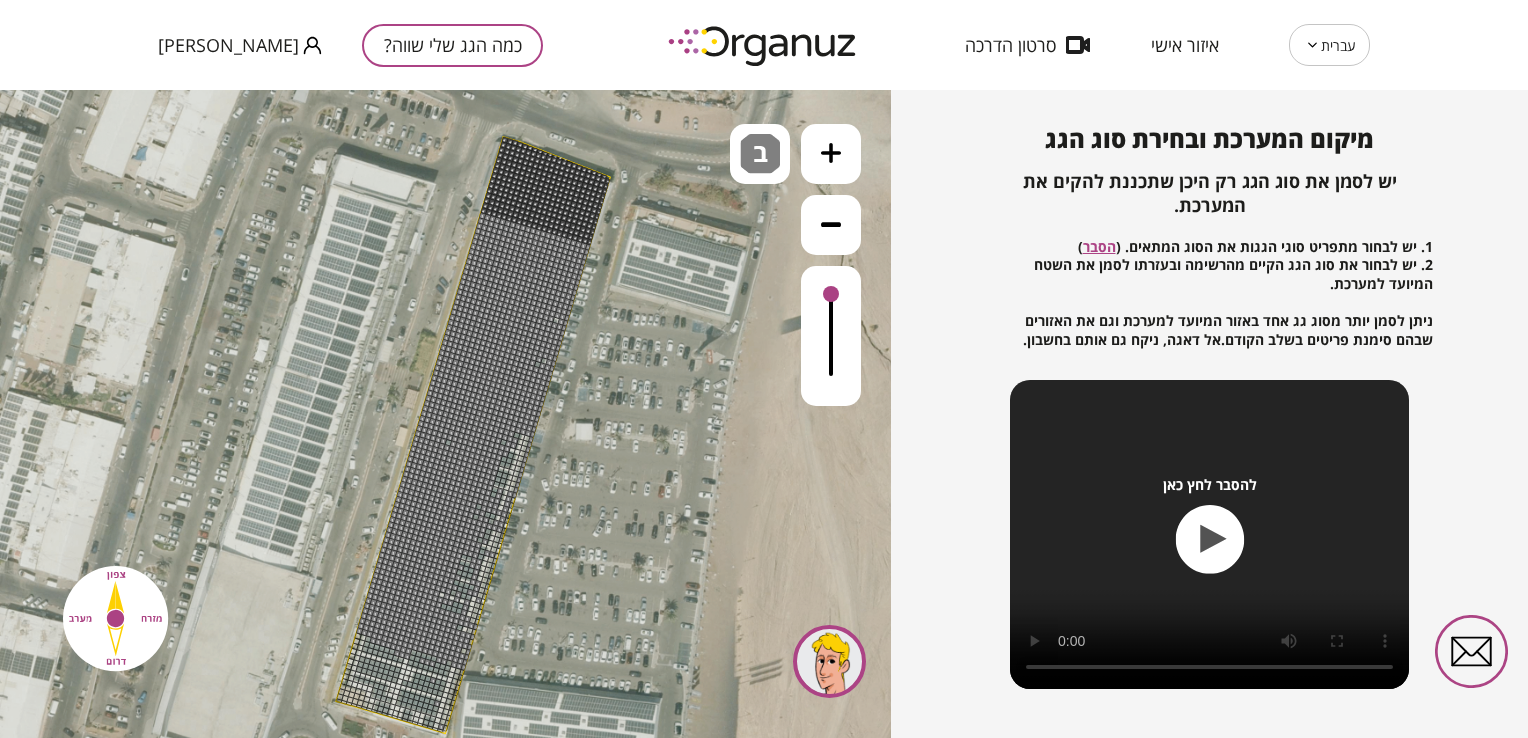 drag, startPoint x: 529, startPoint y: 436, endPoint x: 538, endPoint y: 465, distance: 30.364452 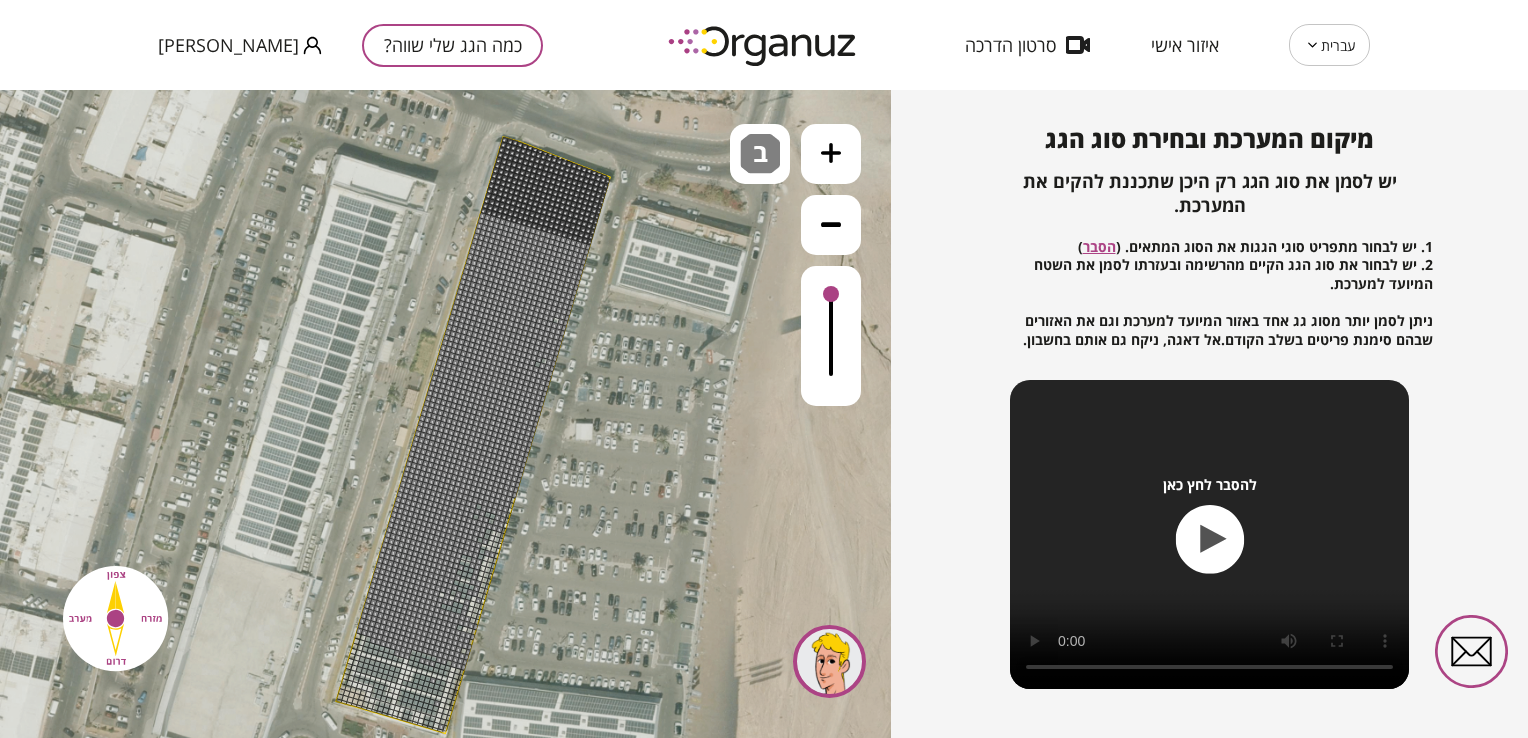 drag, startPoint x: 524, startPoint y: 410, endPoint x: 447, endPoint y: 484, distance: 106.7942 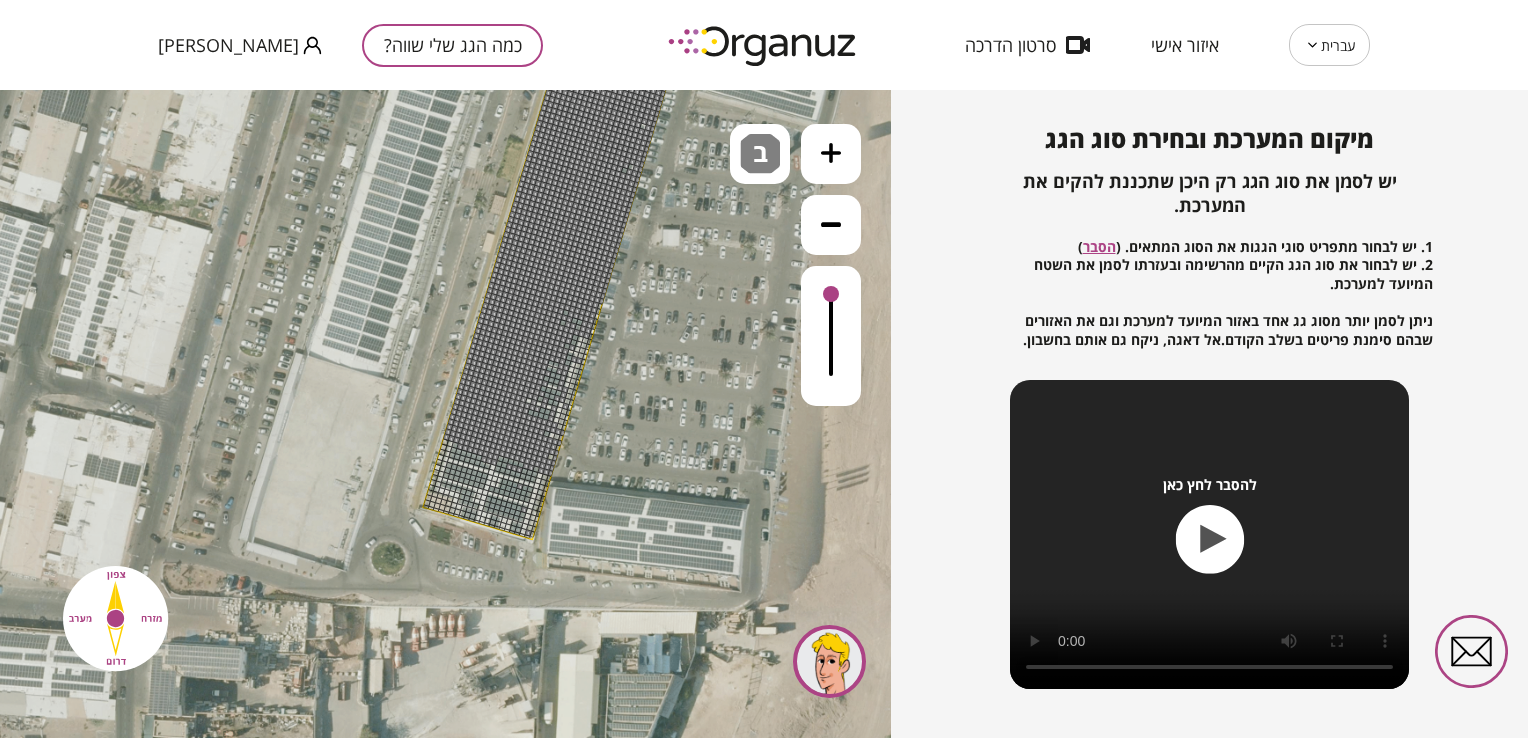 drag, startPoint x: 559, startPoint y: 523, endPoint x: 644, endPoint y: 337, distance: 204.50183 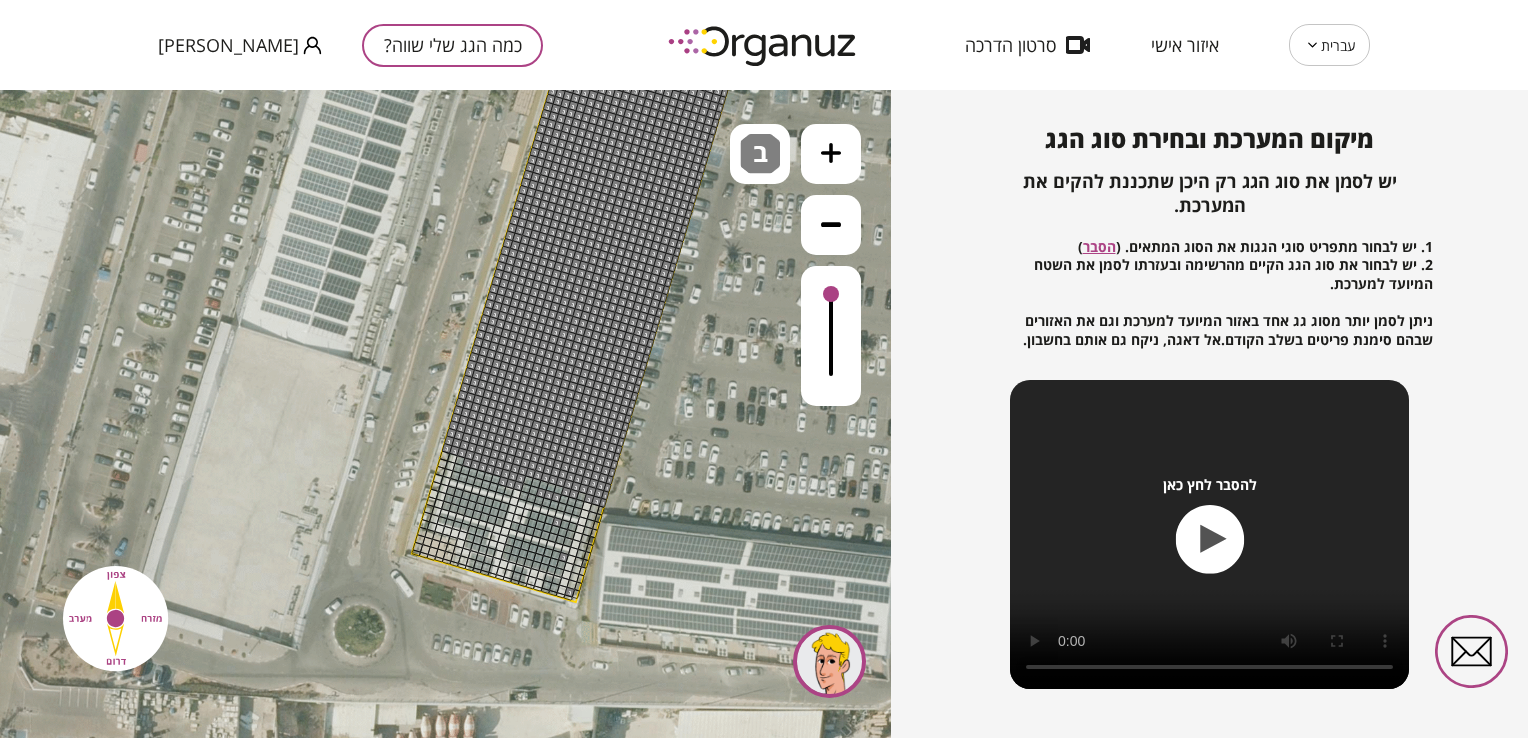 drag, startPoint x: 624, startPoint y: 318, endPoint x: 626, endPoint y: 352, distance: 34.058773 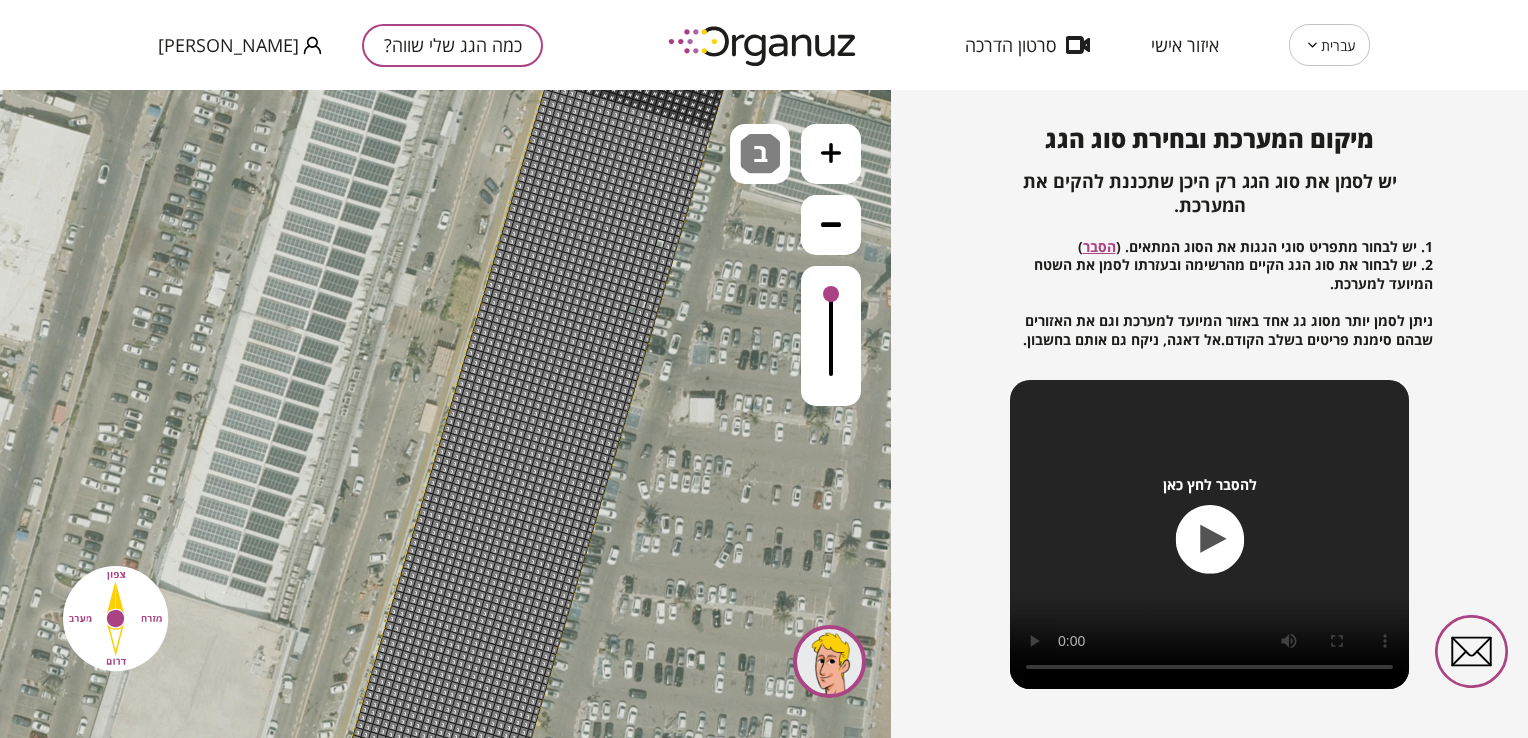 drag, startPoint x: 682, startPoint y: 528, endPoint x: 634, endPoint y: 462, distance: 81.608826 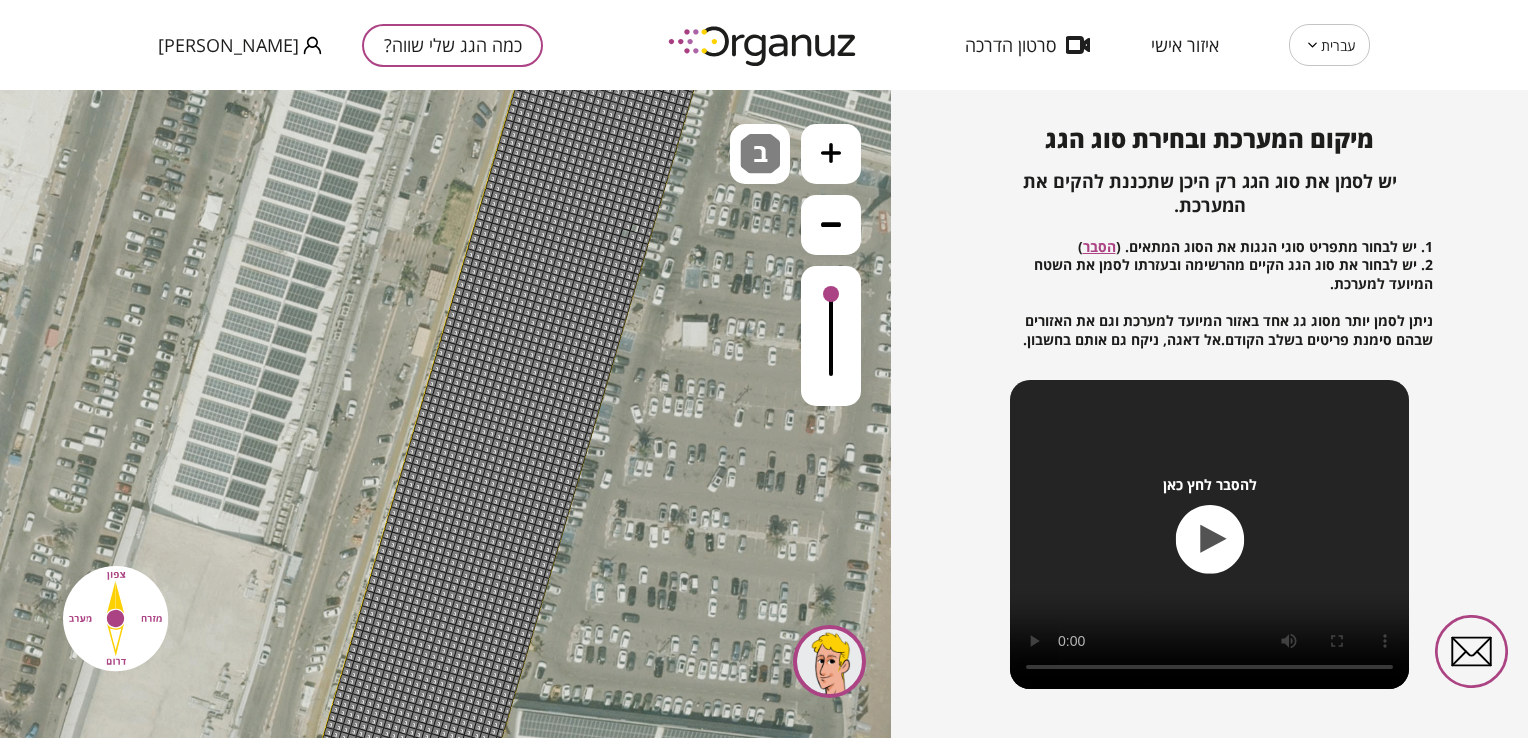 click at bounding box center (653, 167) 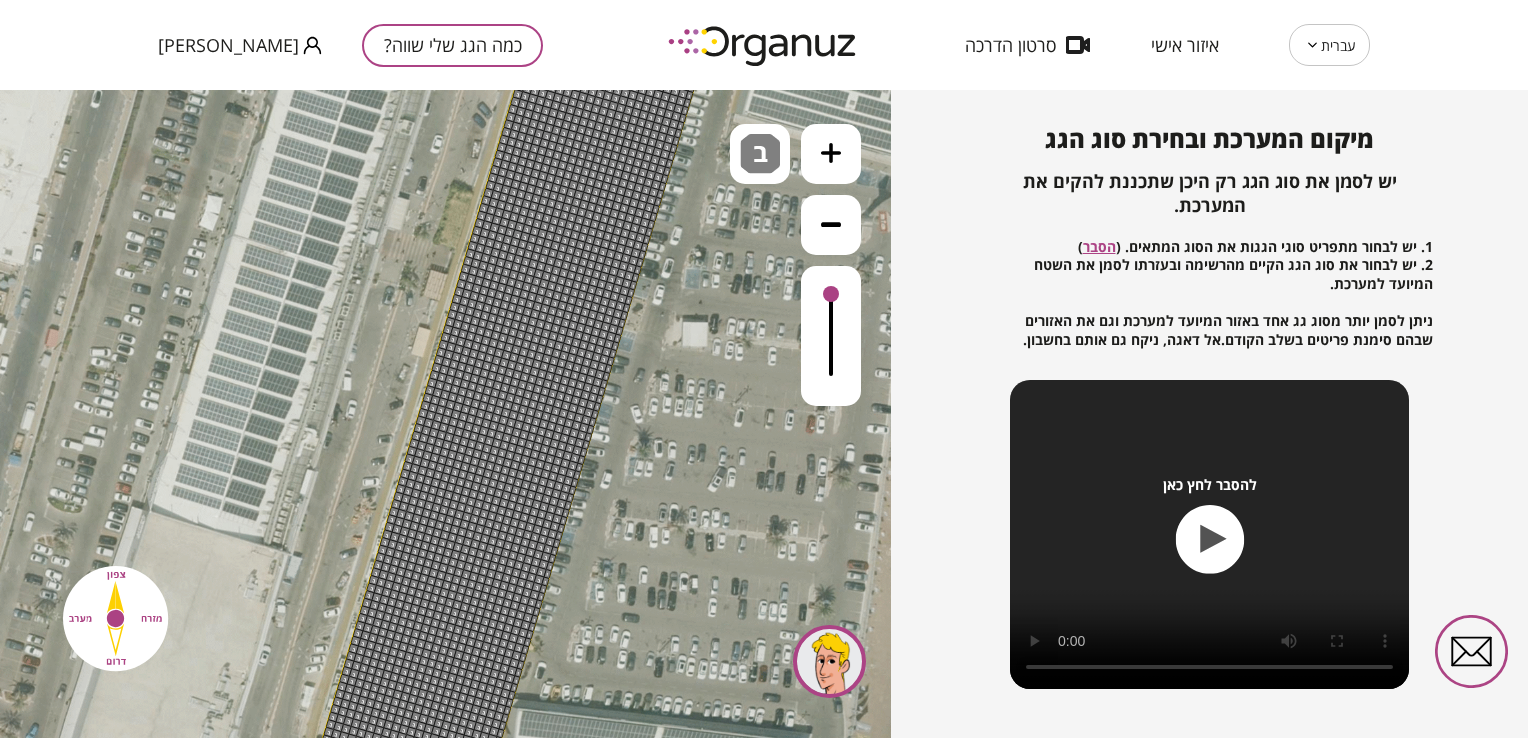 drag, startPoint x: 621, startPoint y: 234, endPoint x: 637, endPoint y: 227, distance: 17.464249 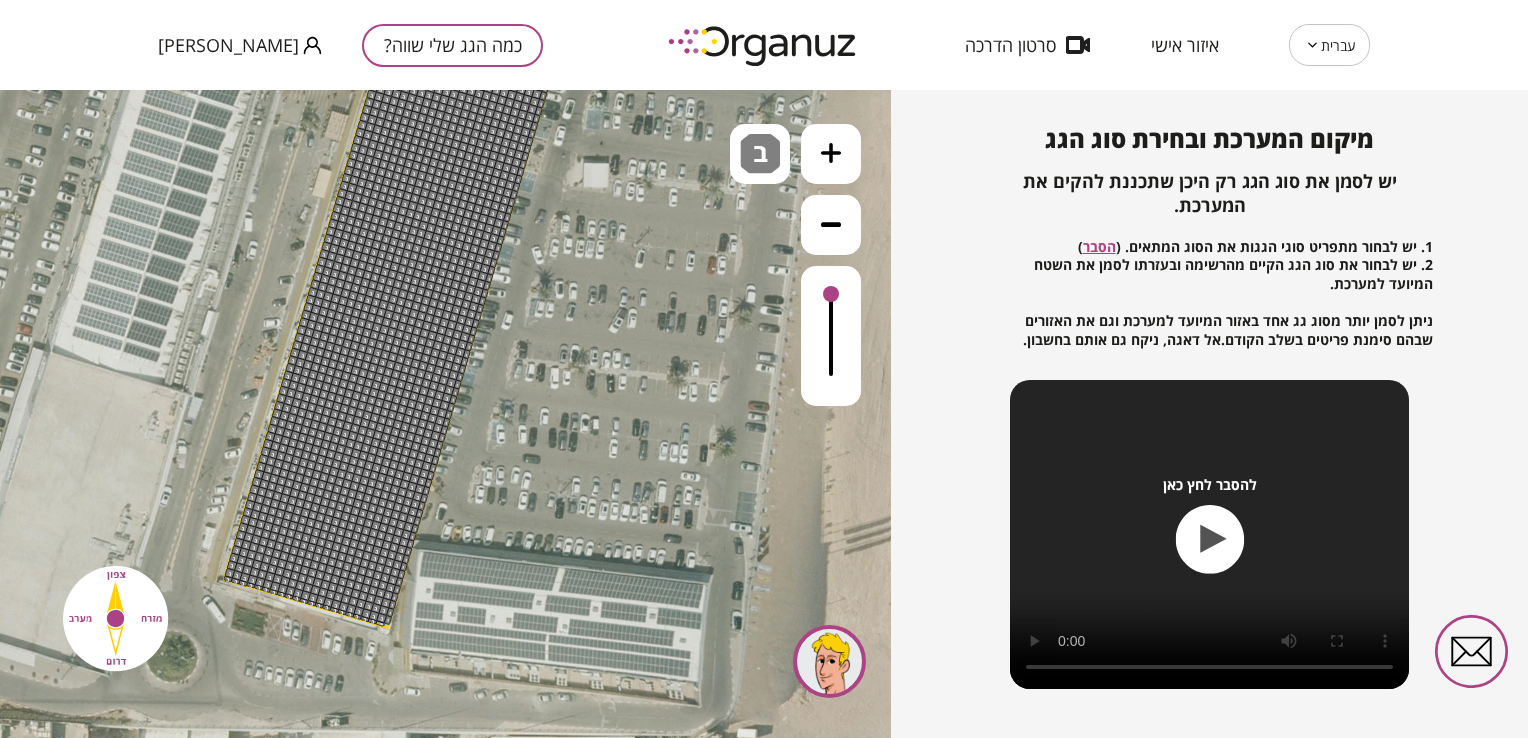 drag, startPoint x: 681, startPoint y: 438, endPoint x: 583, endPoint y: 275, distance: 190.192 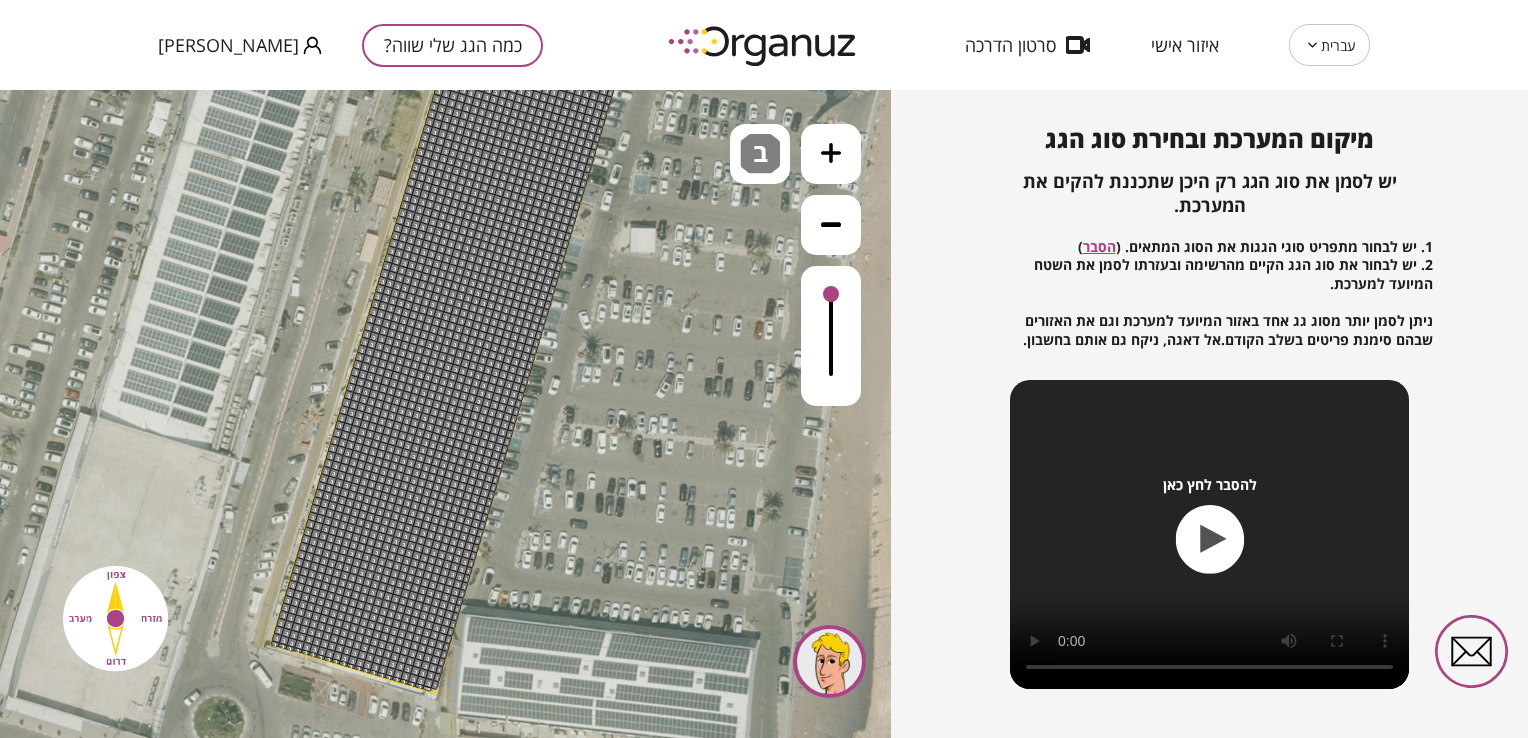 drag, startPoint x: 549, startPoint y: 481, endPoint x: 595, endPoint y: 540, distance: 74.8131 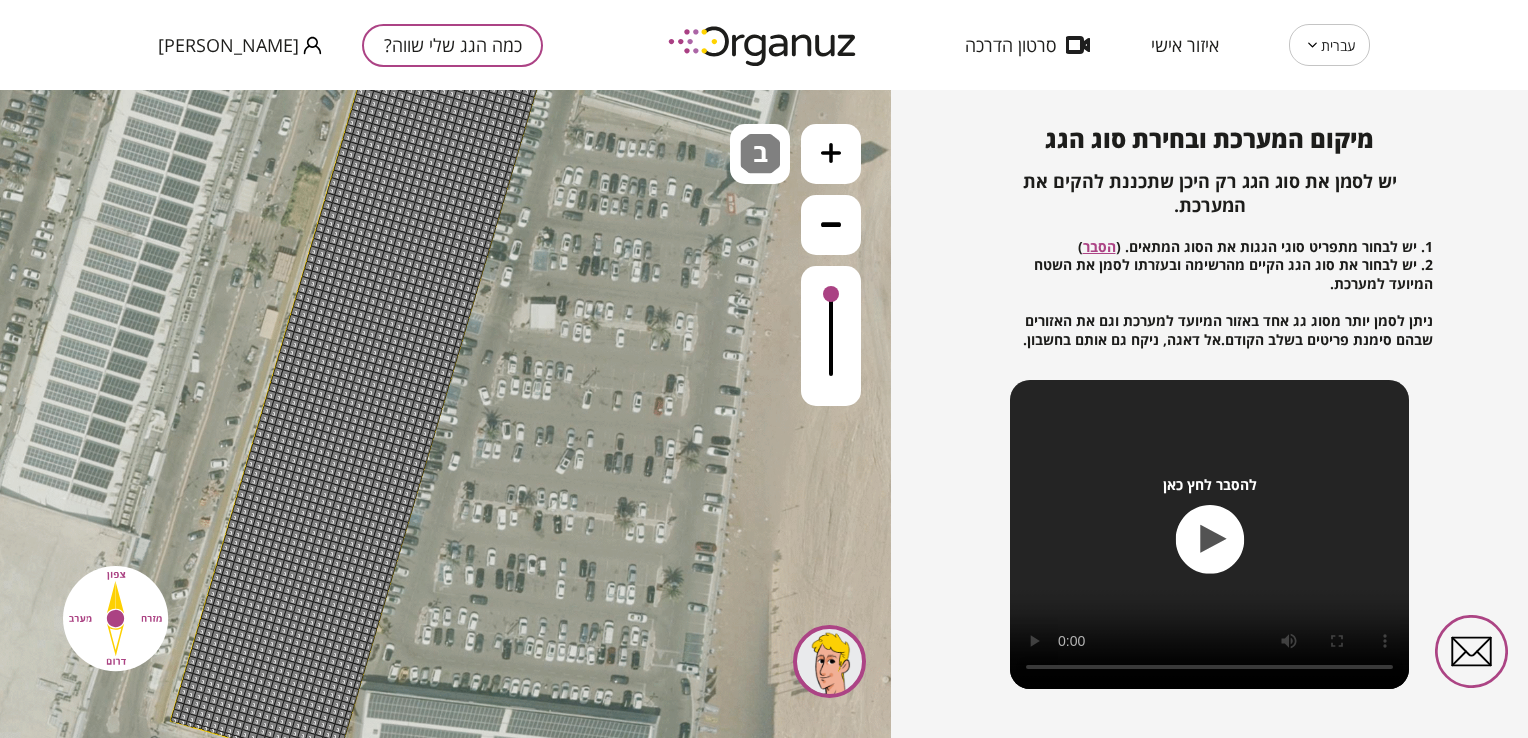 drag, startPoint x: 579, startPoint y: 494, endPoint x: 467, endPoint y: 539, distance: 120.70211 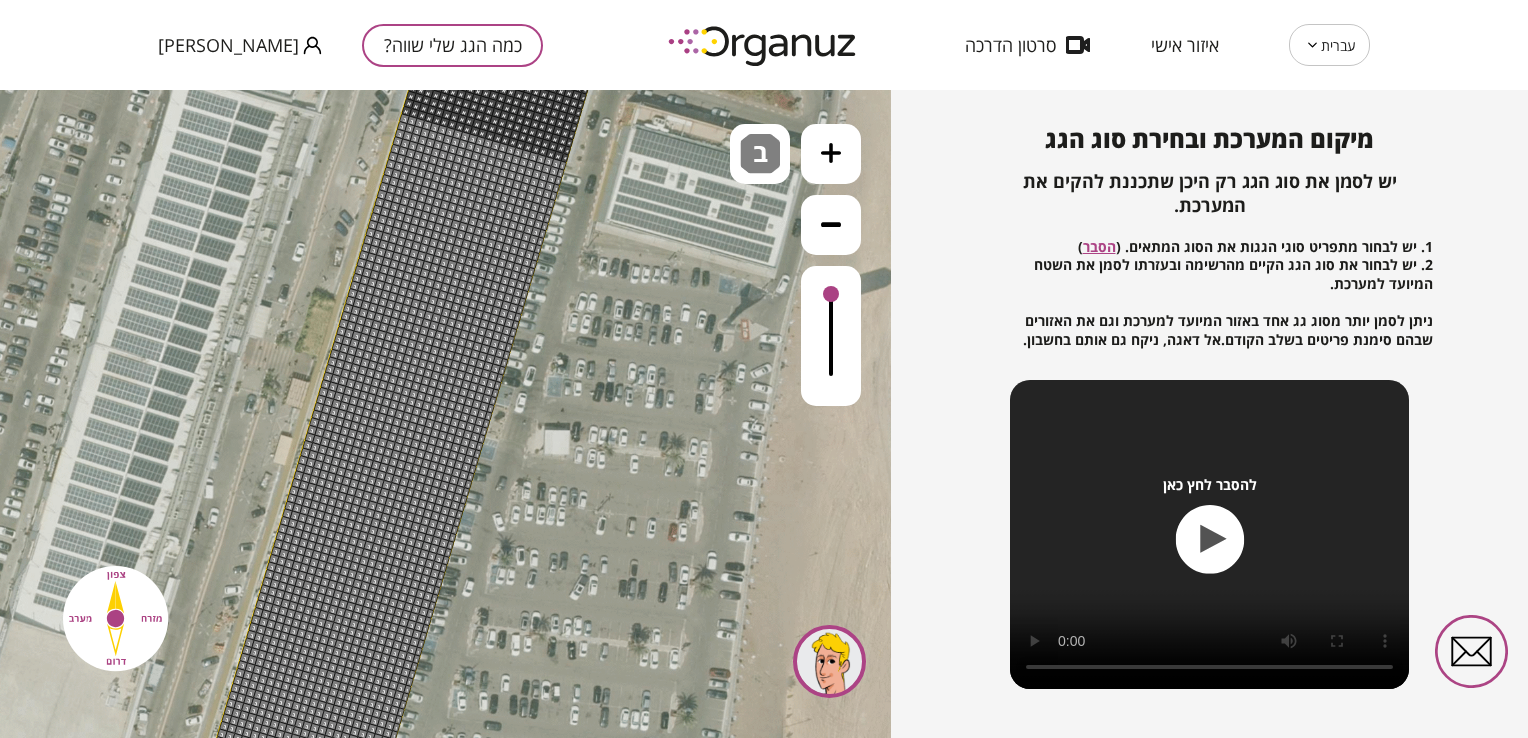 drag, startPoint x: 528, startPoint y: 349, endPoint x: 560, endPoint y: 390, distance: 52.009613 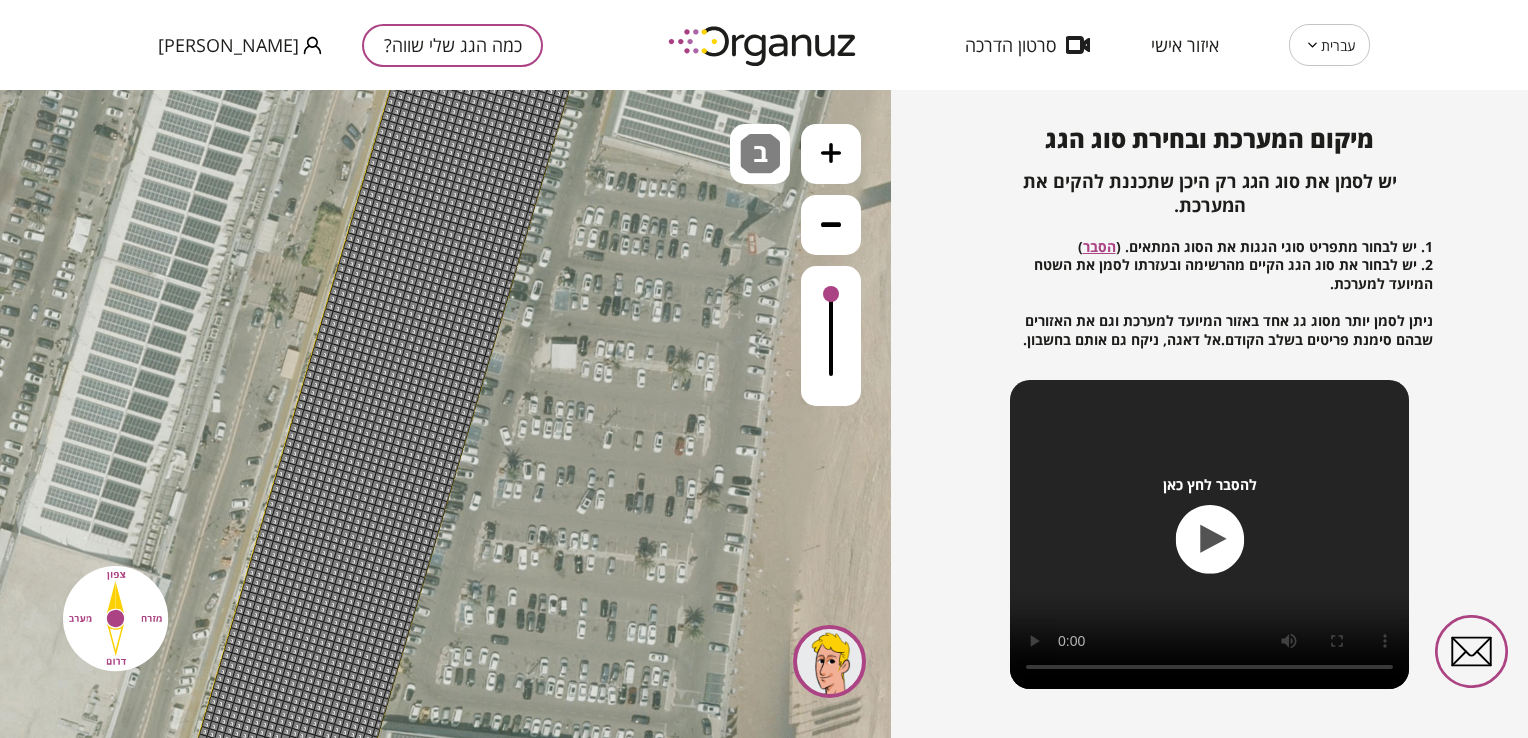drag, startPoint x: 904, startPoint y: 691, endPoint x: 924, endPoint y: 610, distance: 83.43261 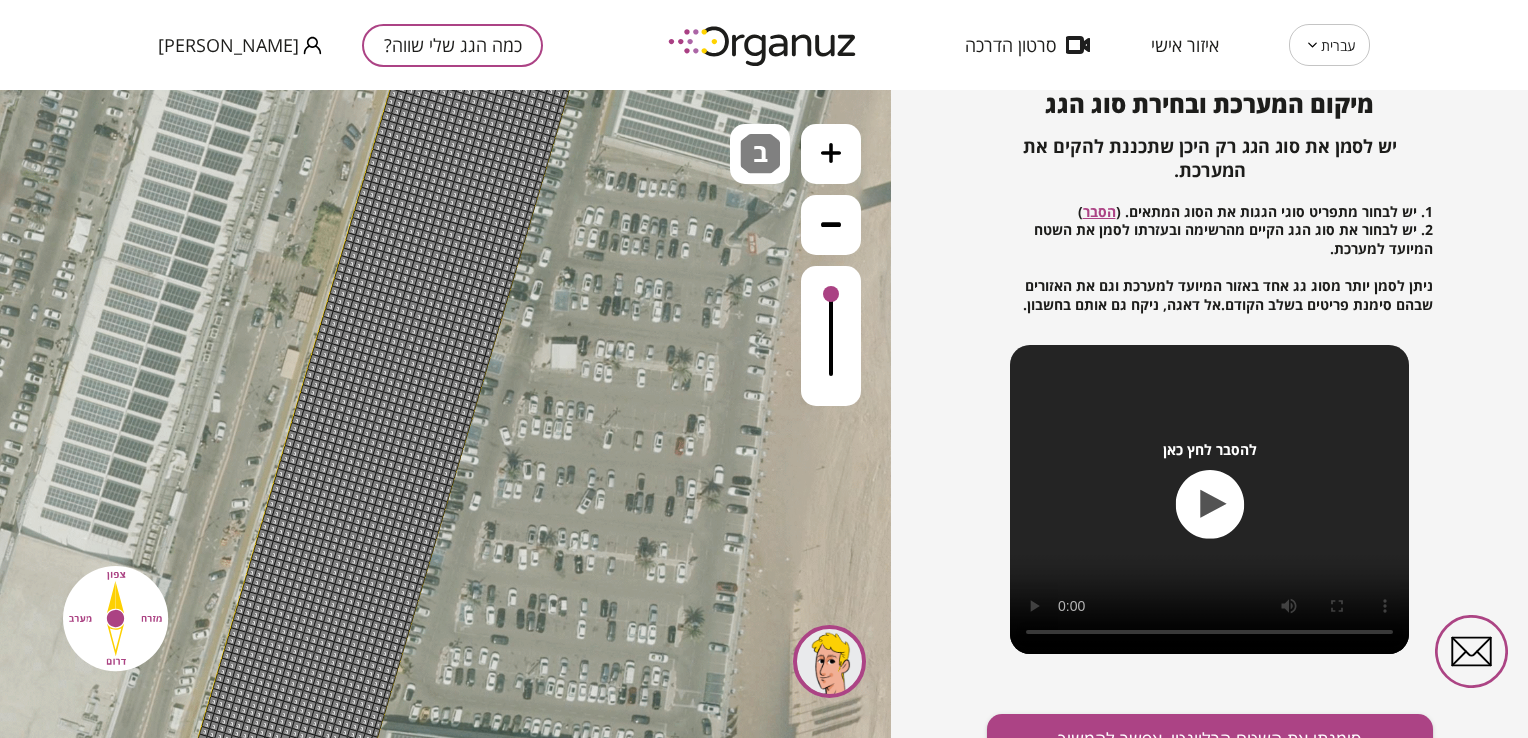 scroll, scrollTop: 244, scrollLeft: 0, axis: vertical 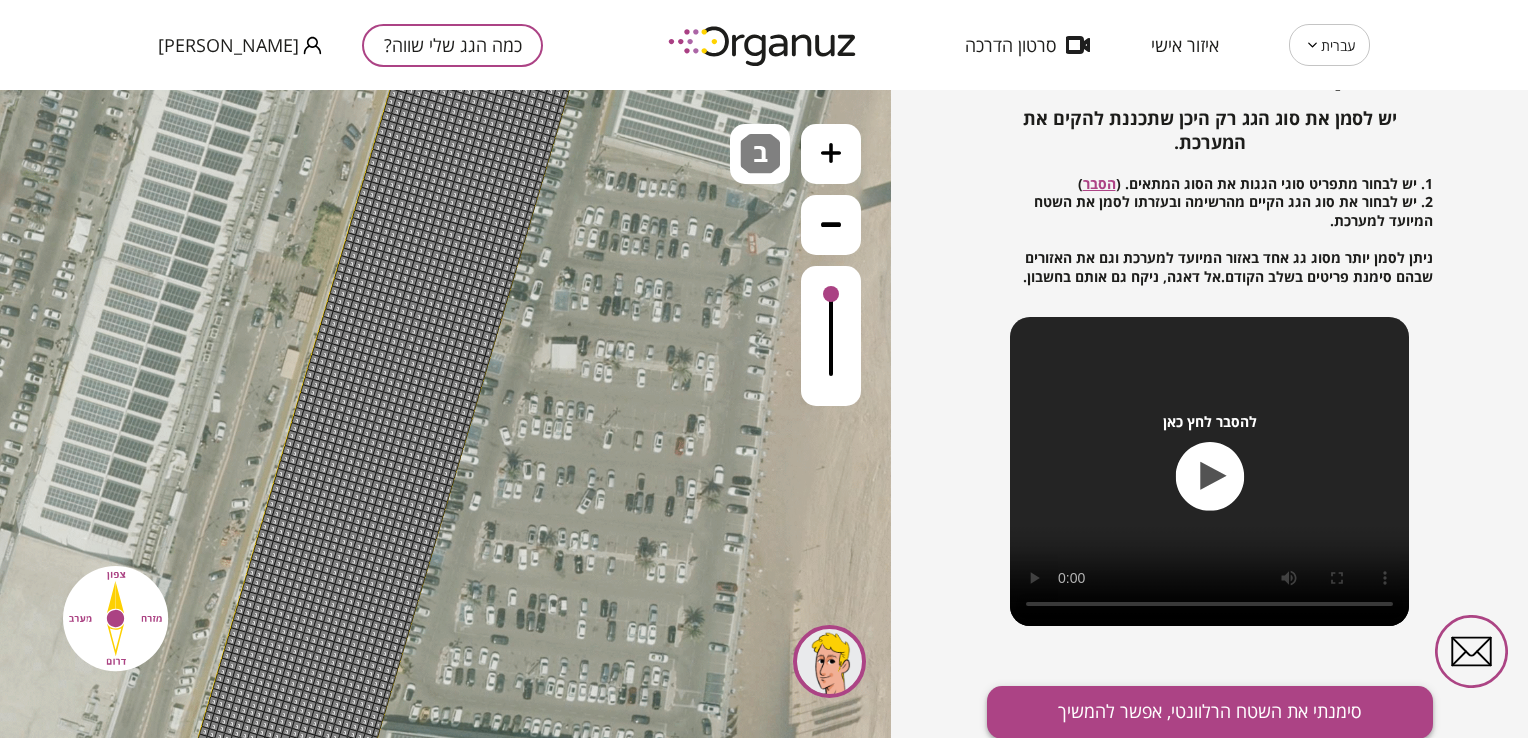 click on "סימנתי את השטח הרלוונטי, אפשר להמשיך" at bounding box center (1210, 712) 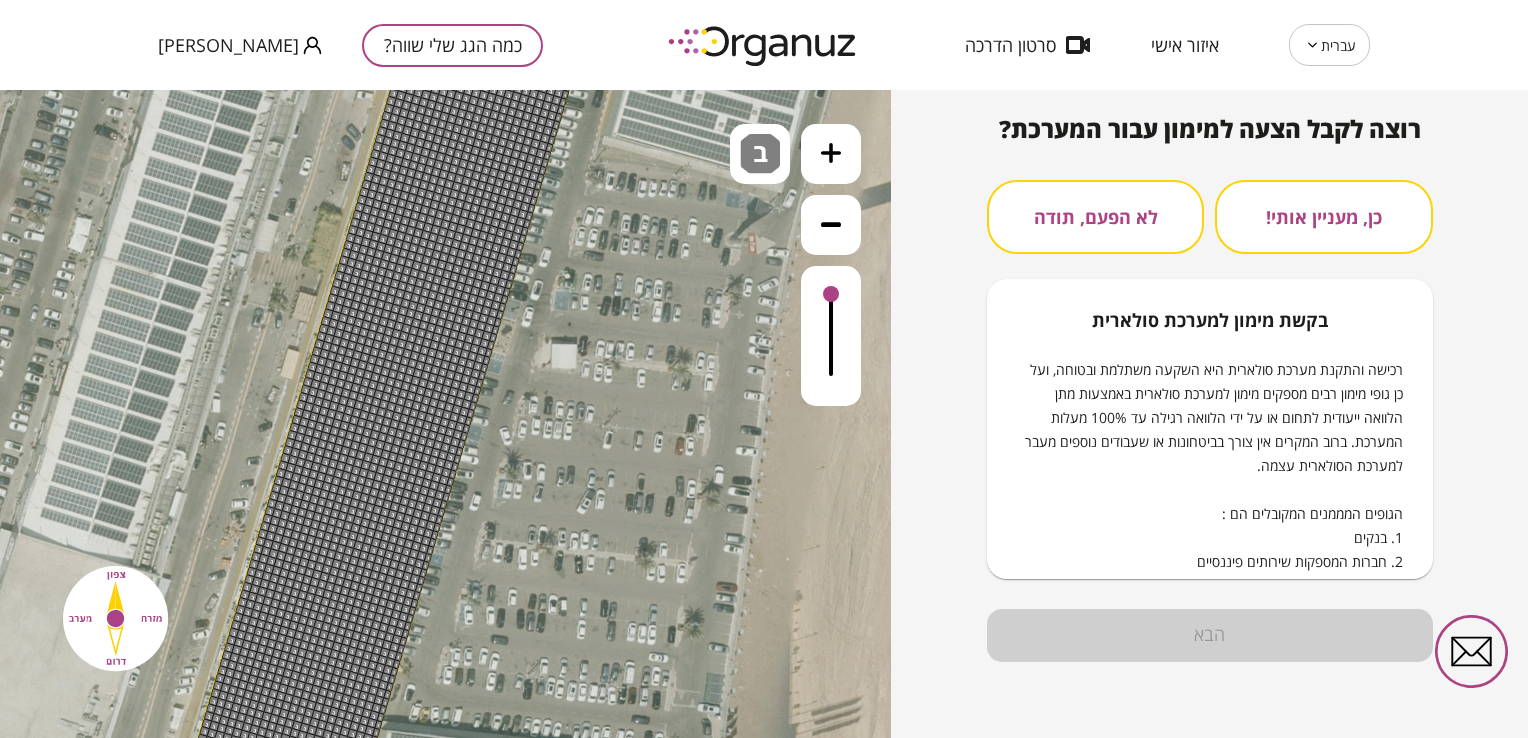 scroll, scrollTop: 191, scrollLeft: 0, axis: vertical 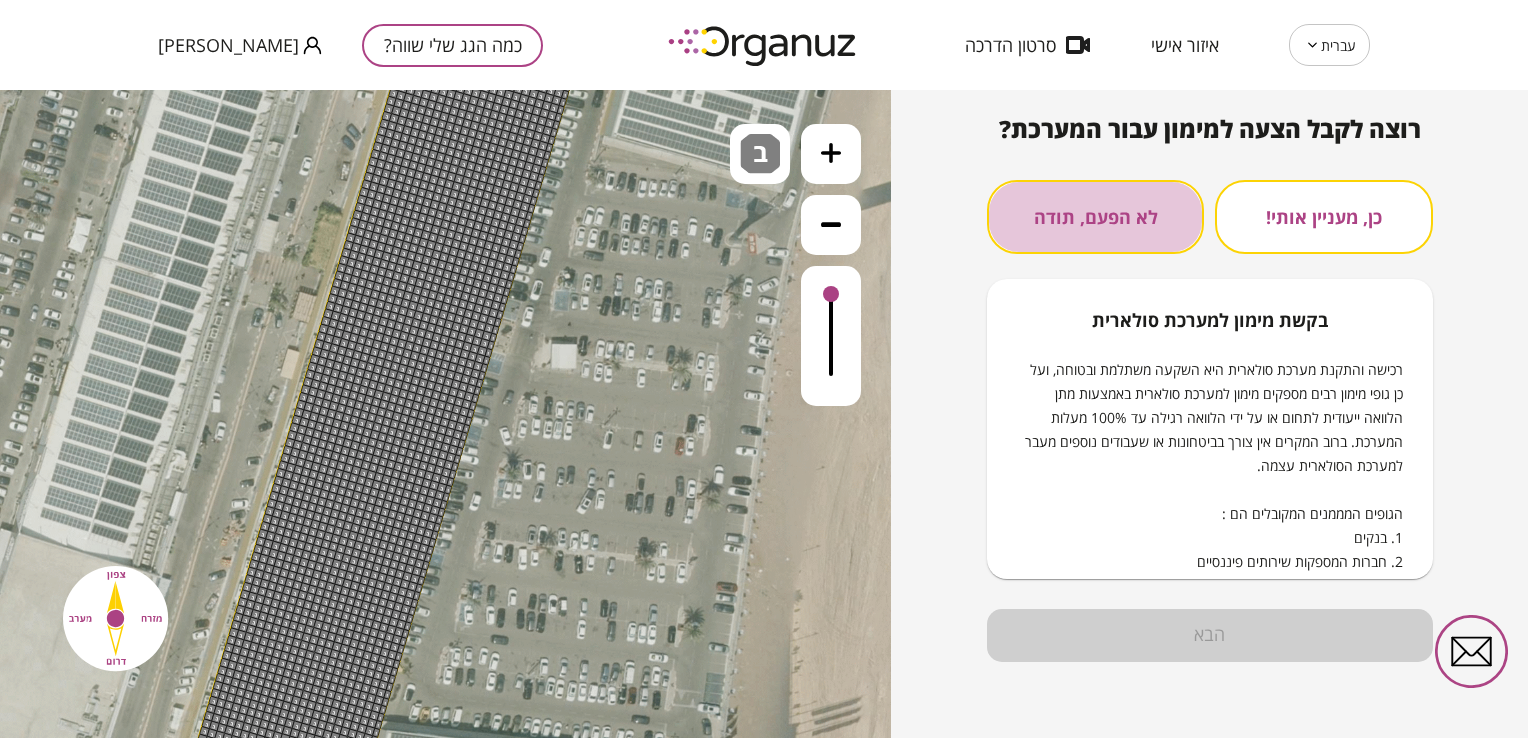click on "לא הפעם, תודה" at bounding box center [1095, 217] 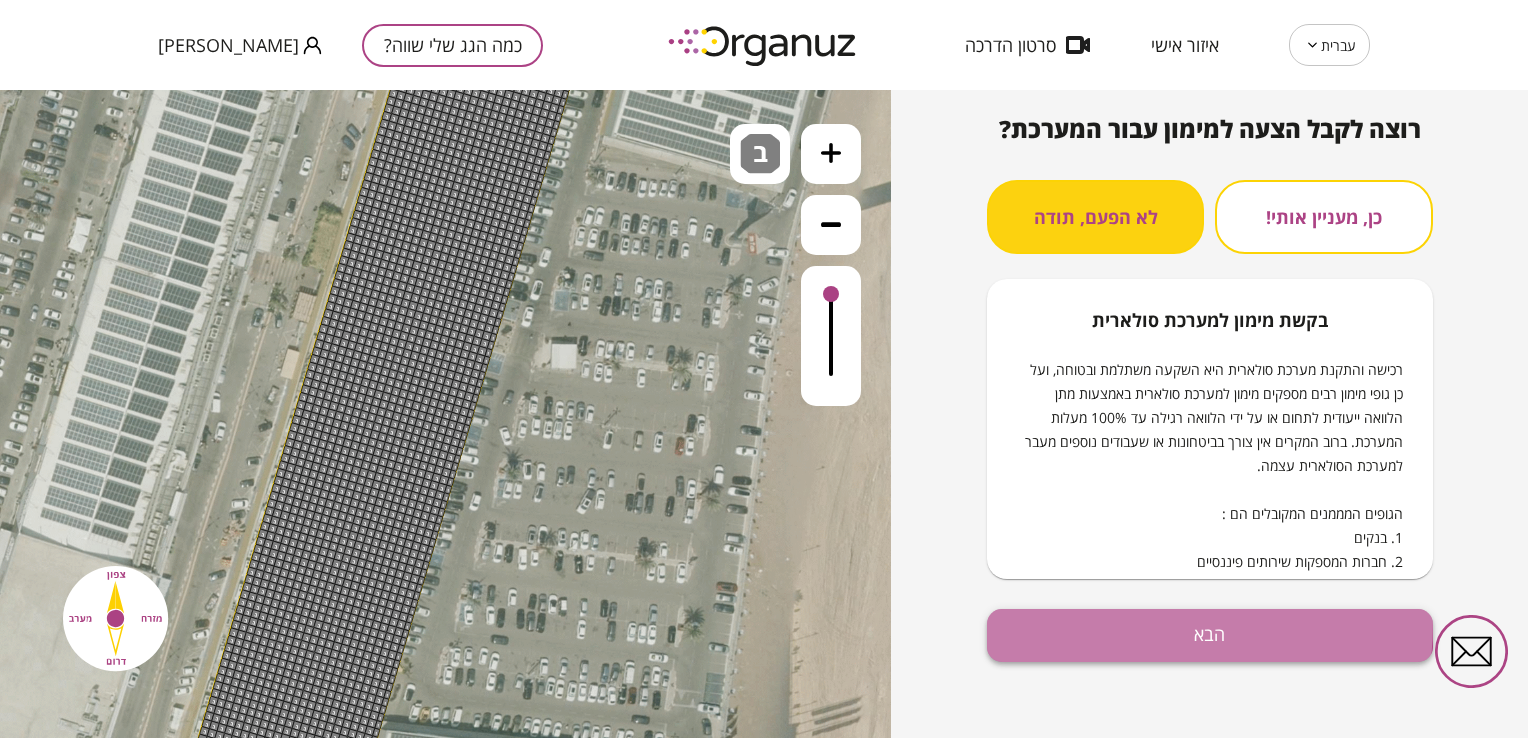 click on "הבא" at bounding box center (1210, 635) 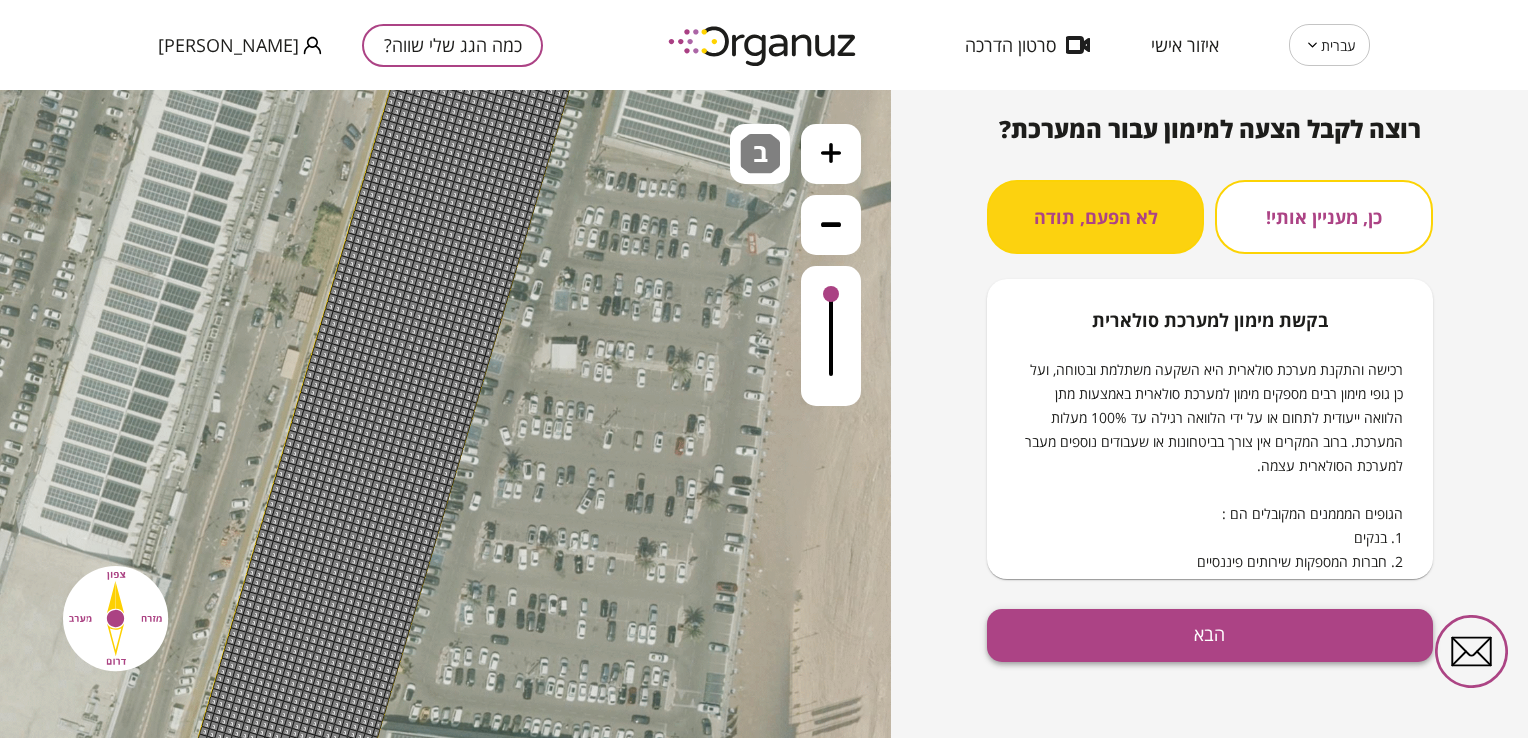 click on "הבא" at bounding box center (1210, 635) 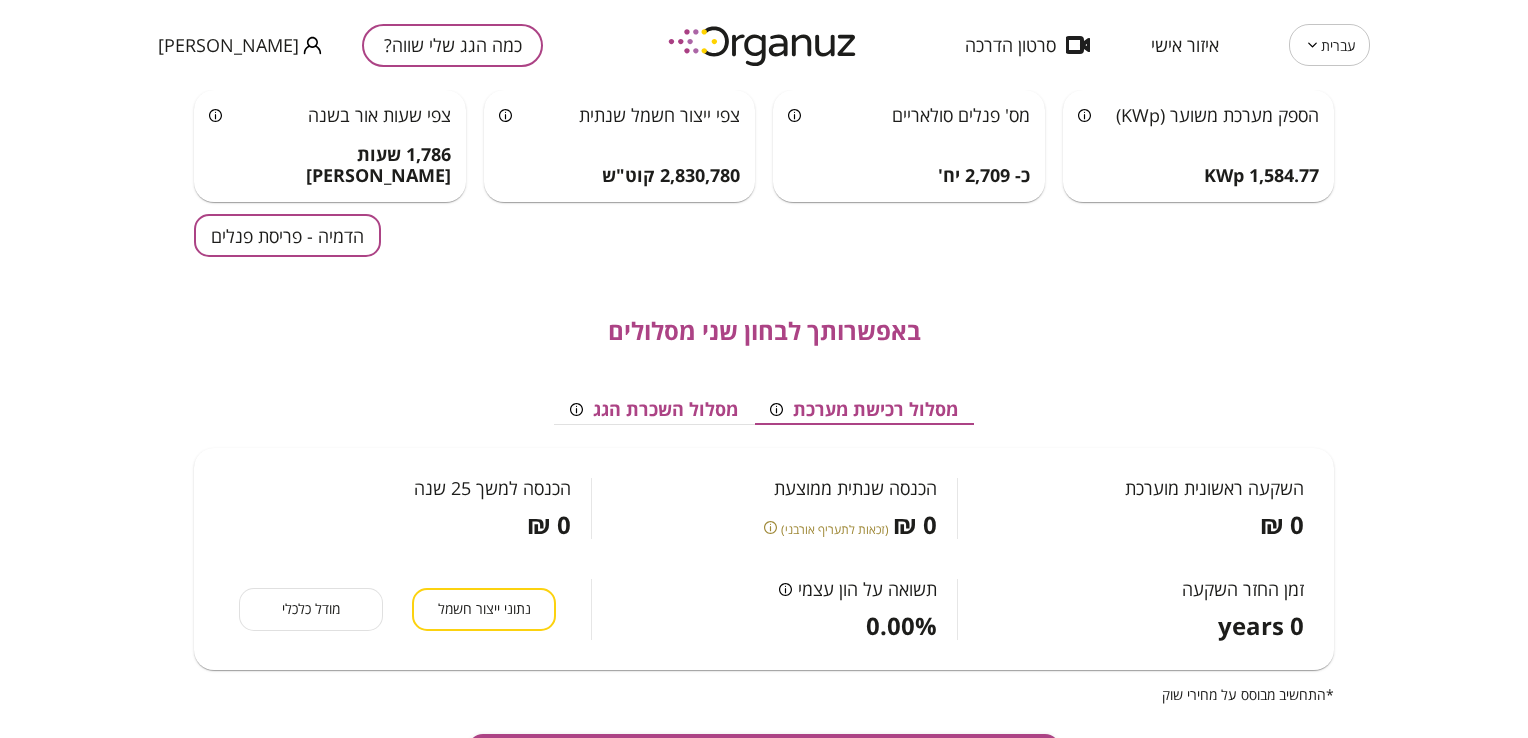 scroll, scrollTop: 224, scrollLeft: 0, axis: vertical 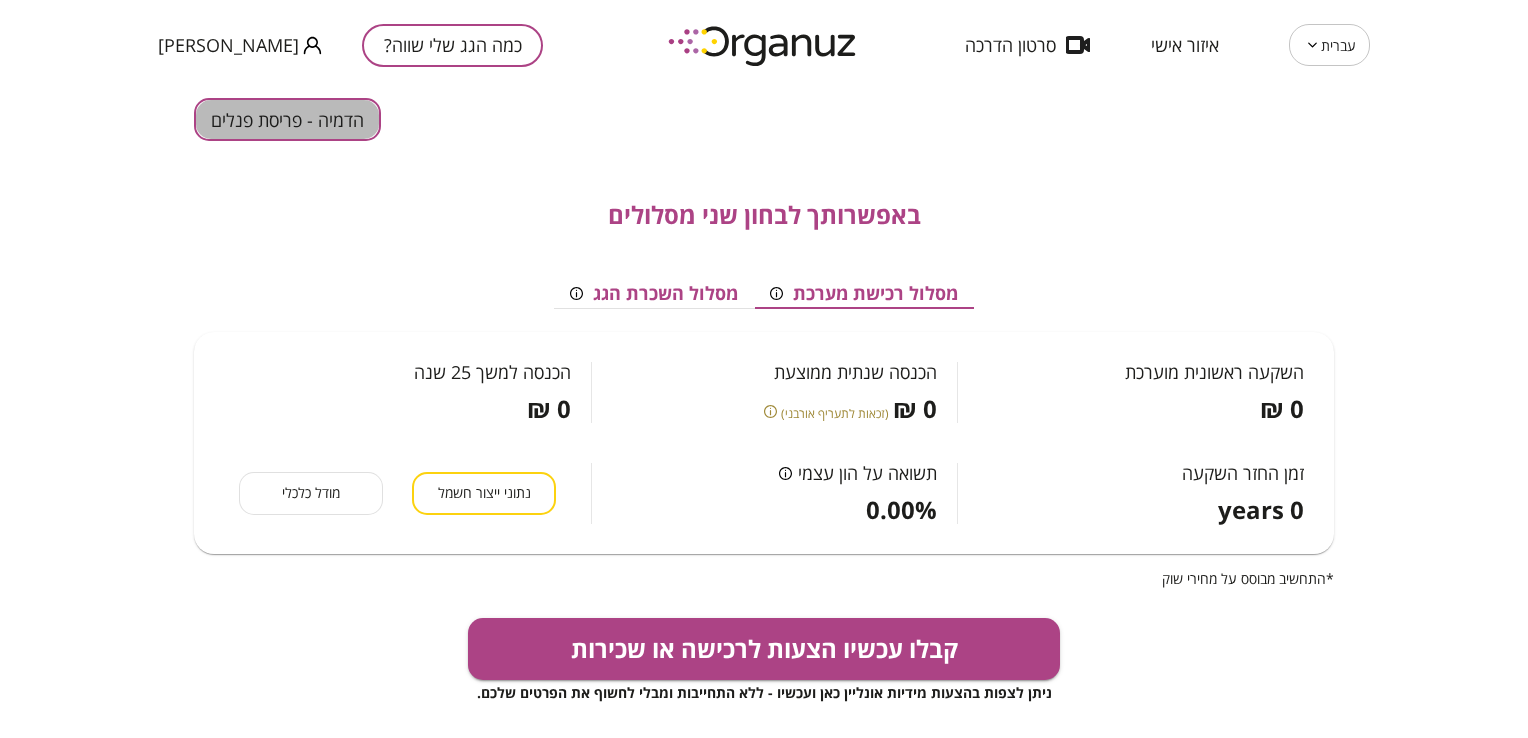 click on "הדמיה - פריסת פנלים" at bounding box center (287, 119) 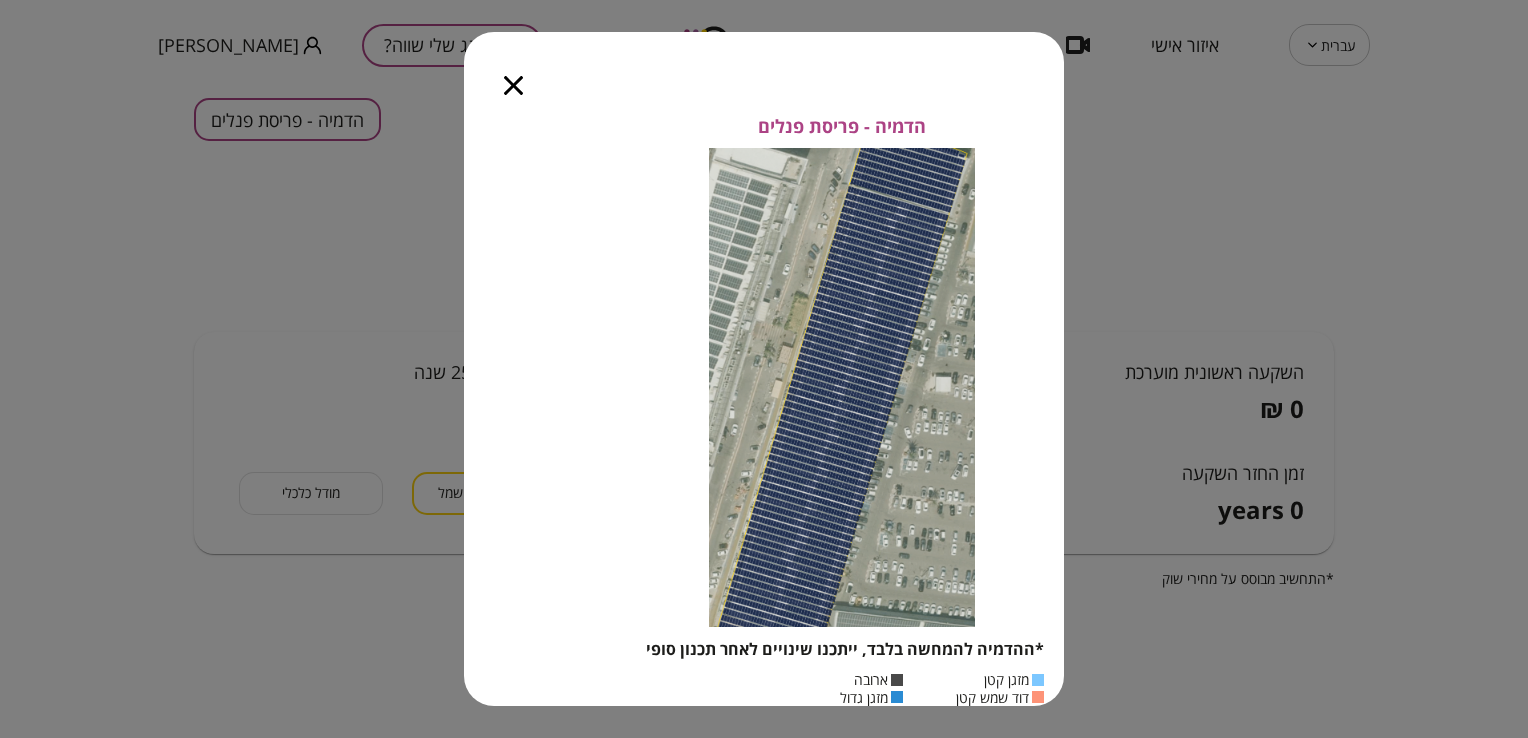 click 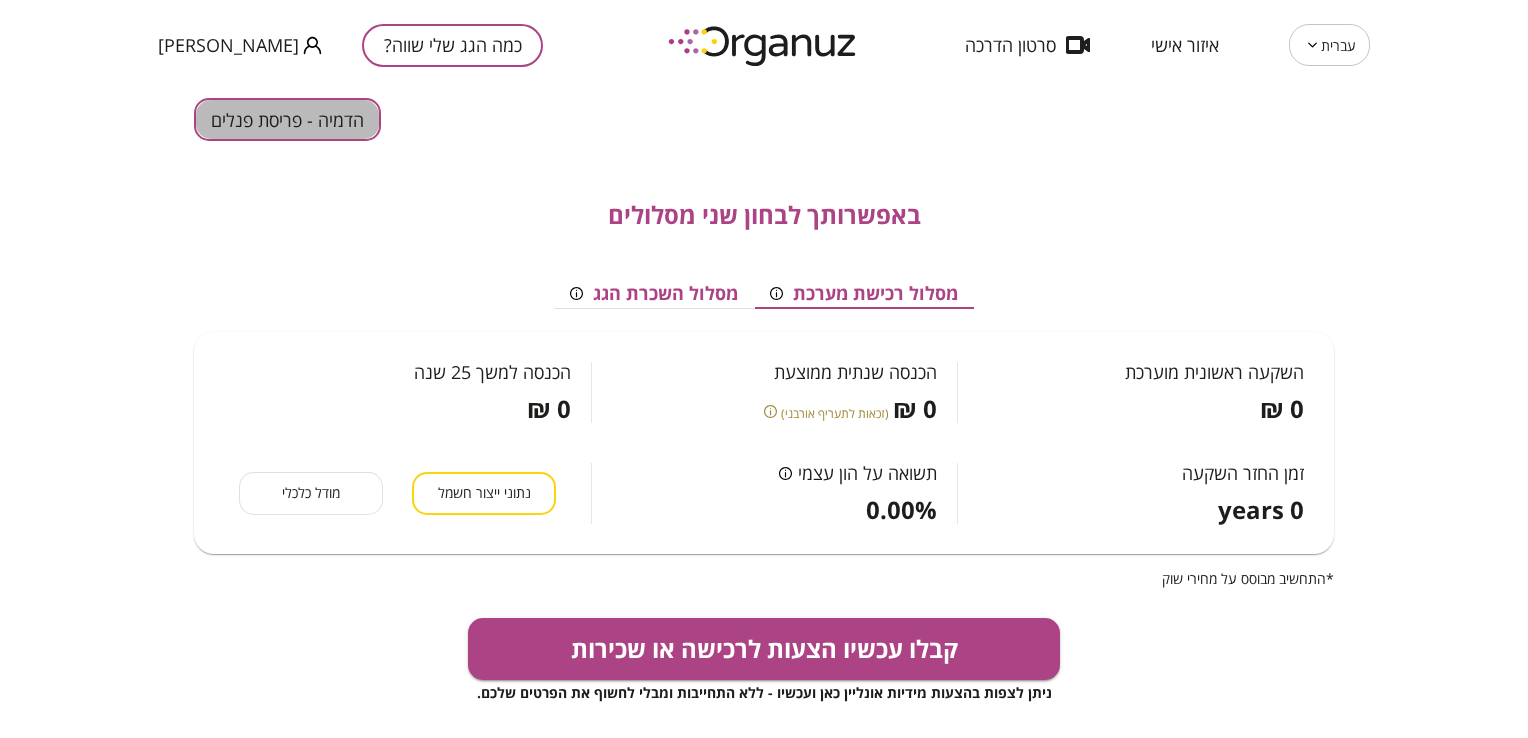 click on "הדמיה - פריסת פנלים" at bounding box center [287, 119] 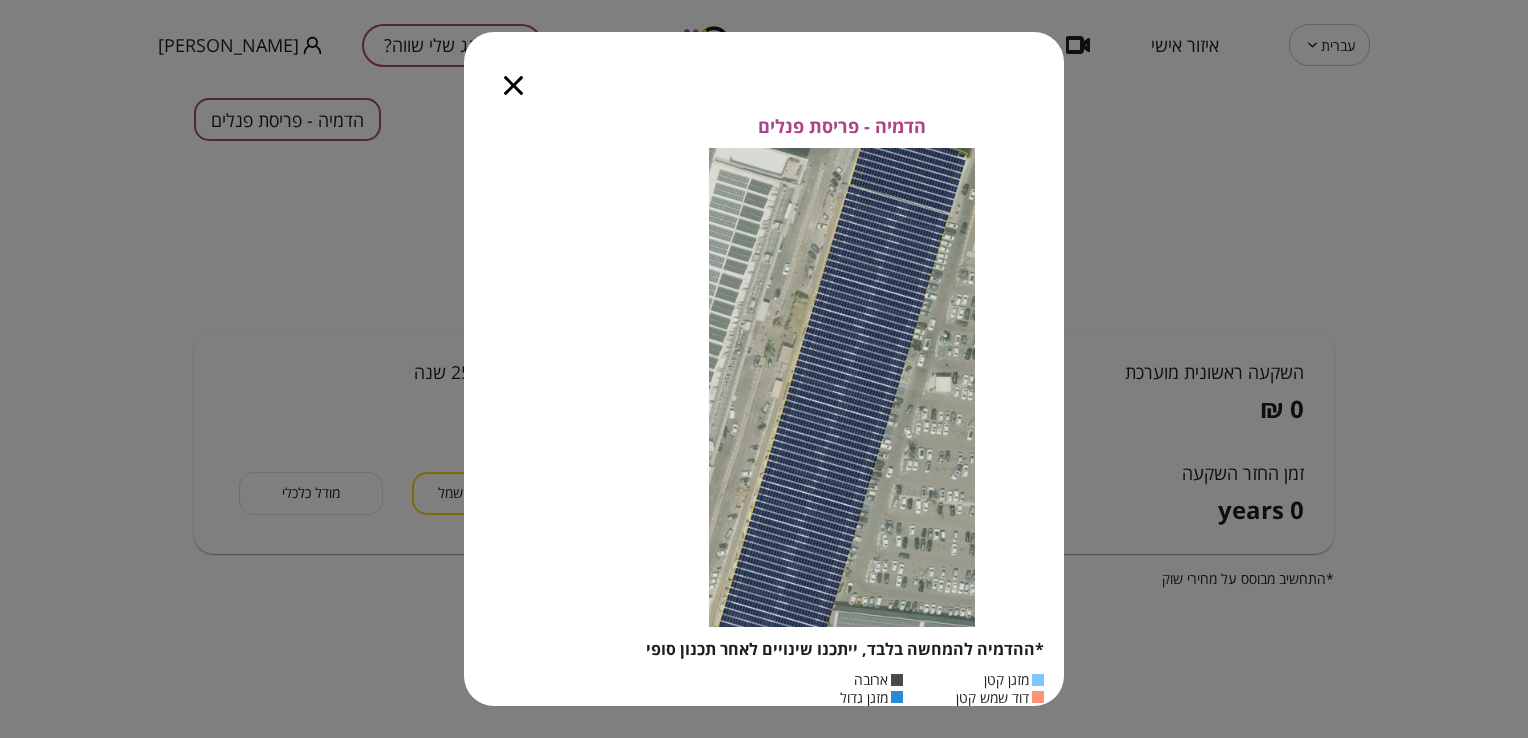 click 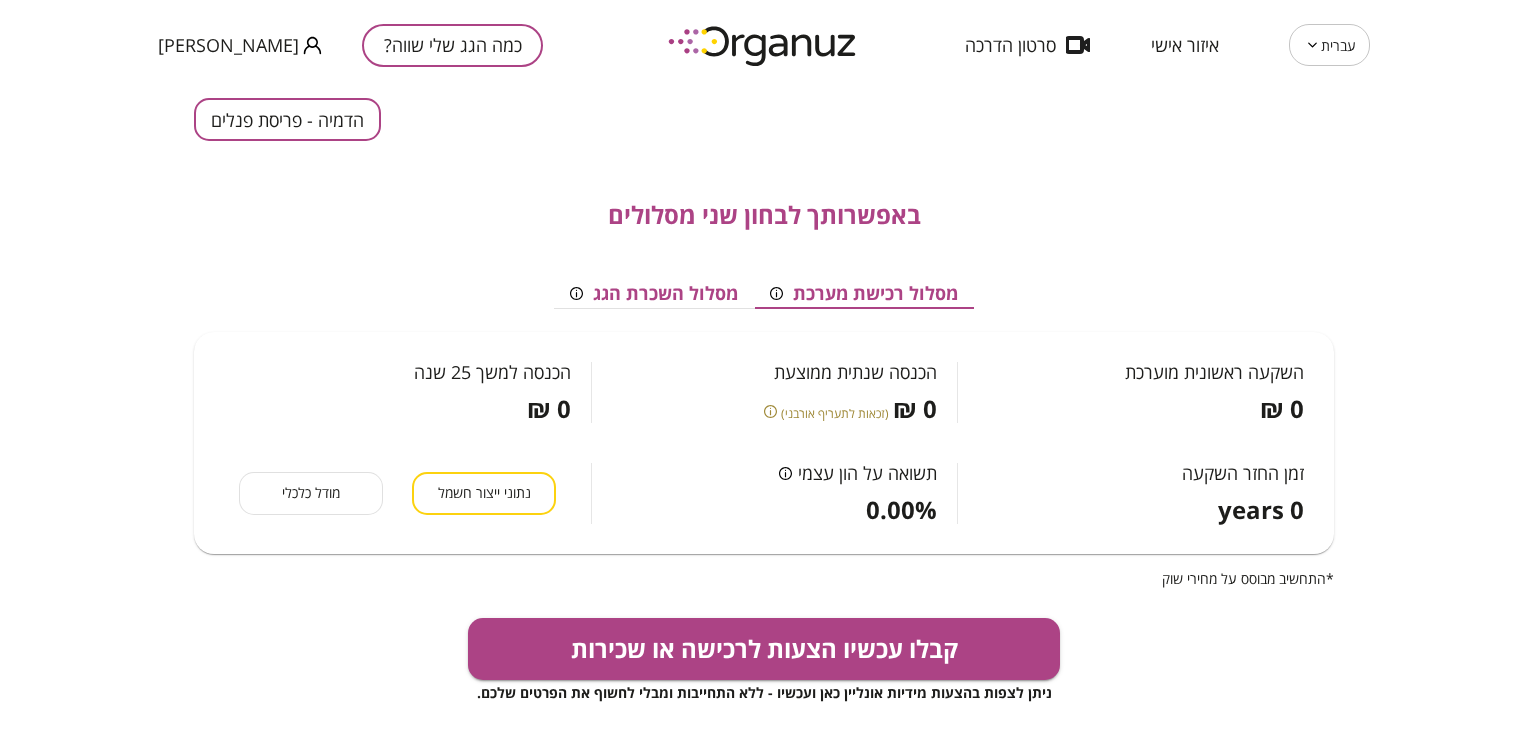 click on "הדמיה - פריסת פנלים" at bounding box center [287, 119] 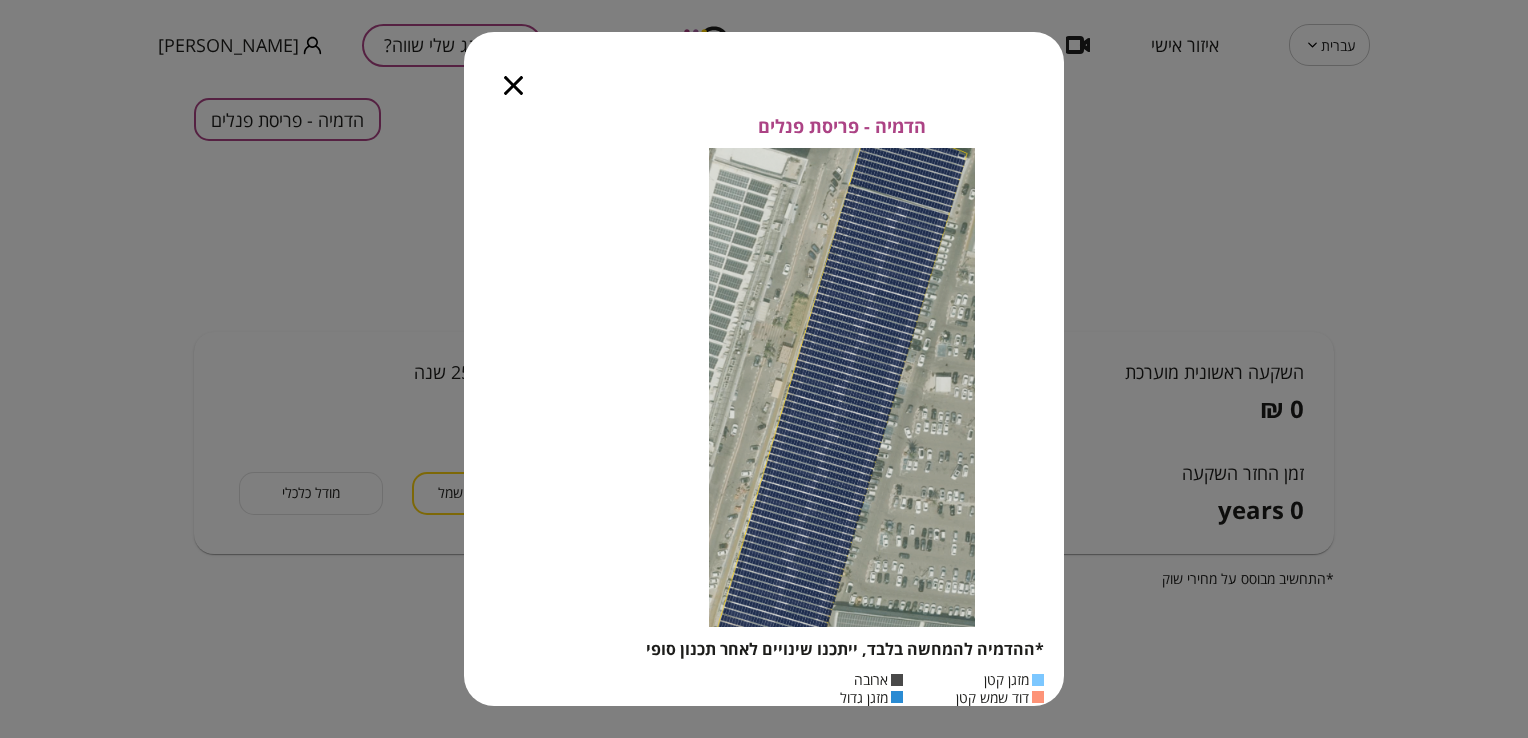 click 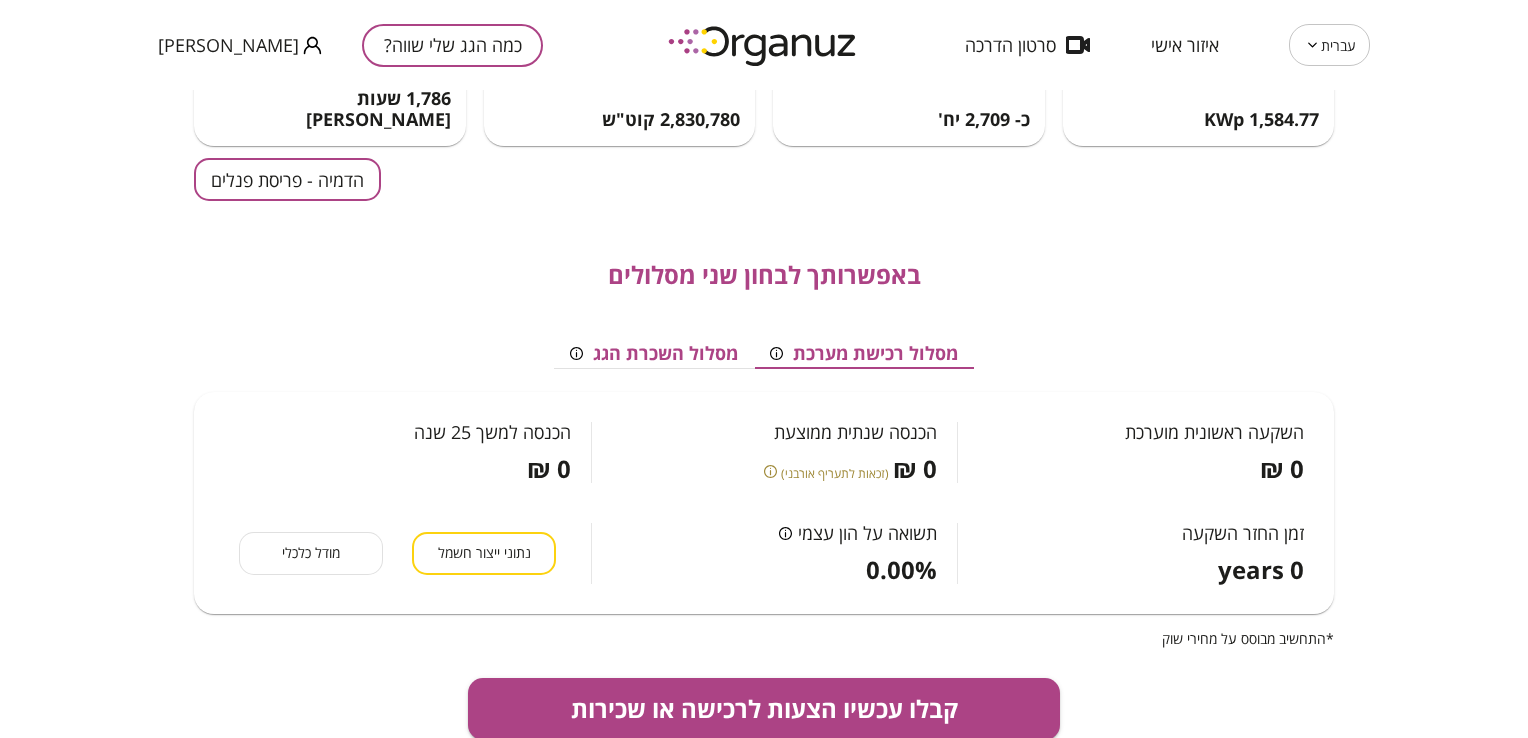 scroll, scrollTop: 0, scrollLeft: 0, axis: both 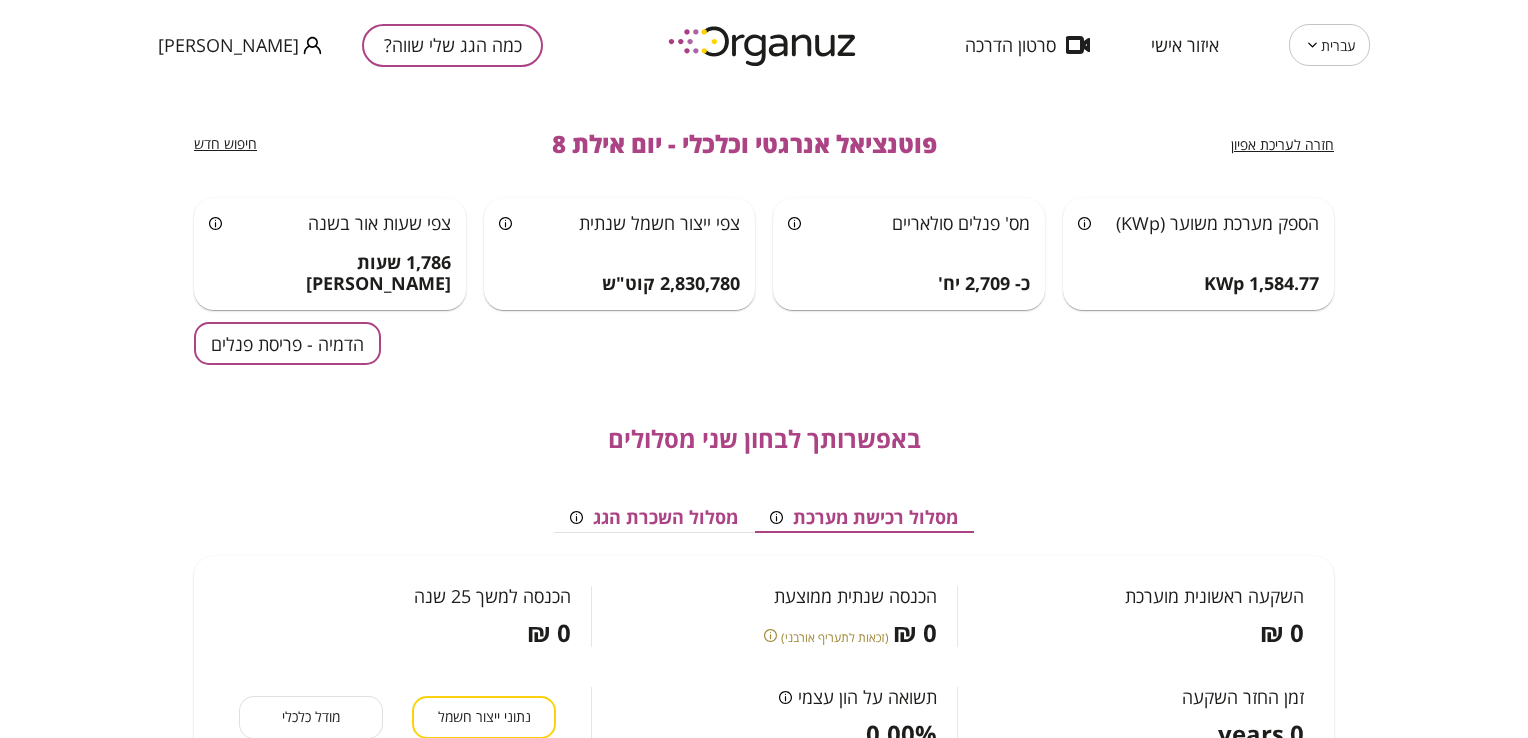 click on "חזרה לעריכת אפיון" at bounding box center (1282, 144) 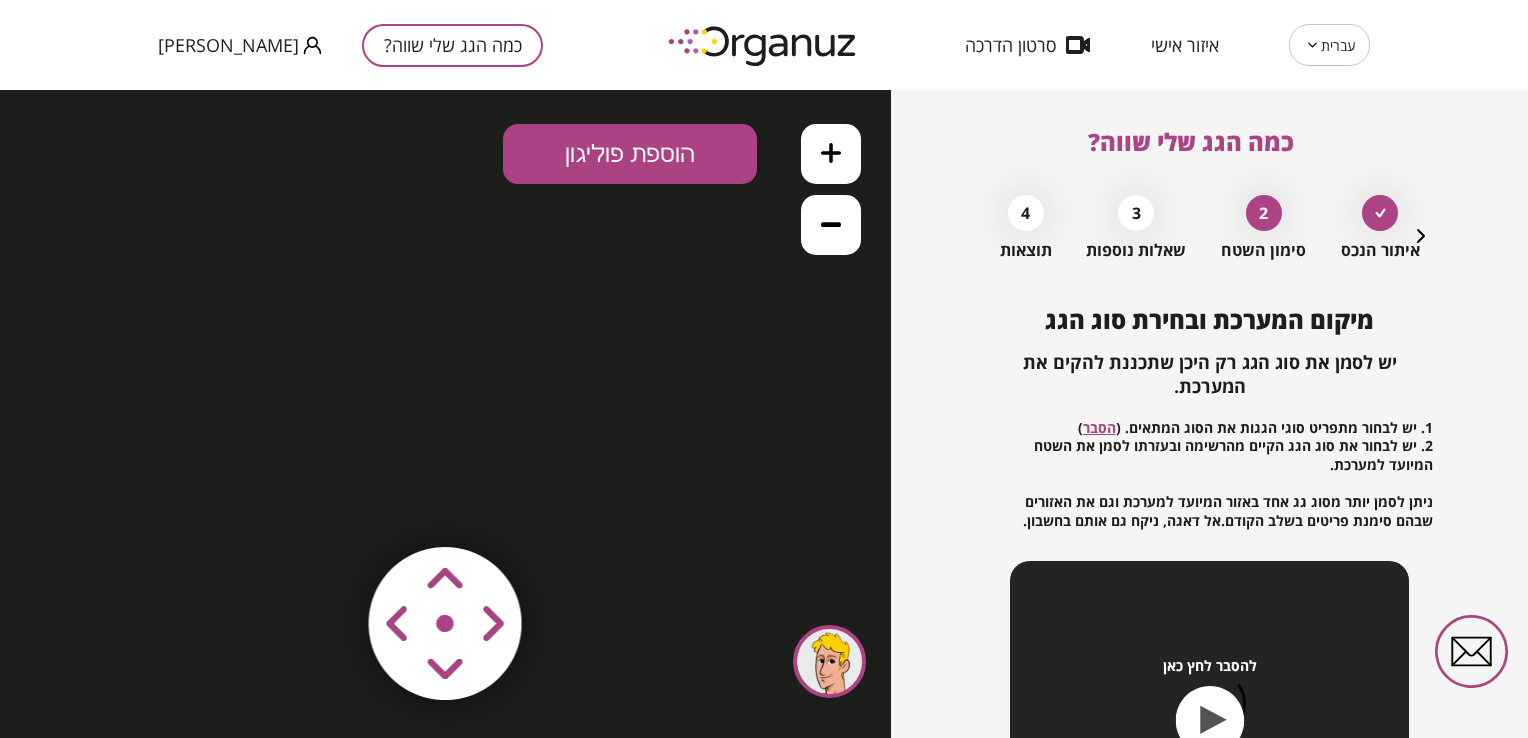 scroll, scrollTop: 0, scrollLeft: 0, axis: both 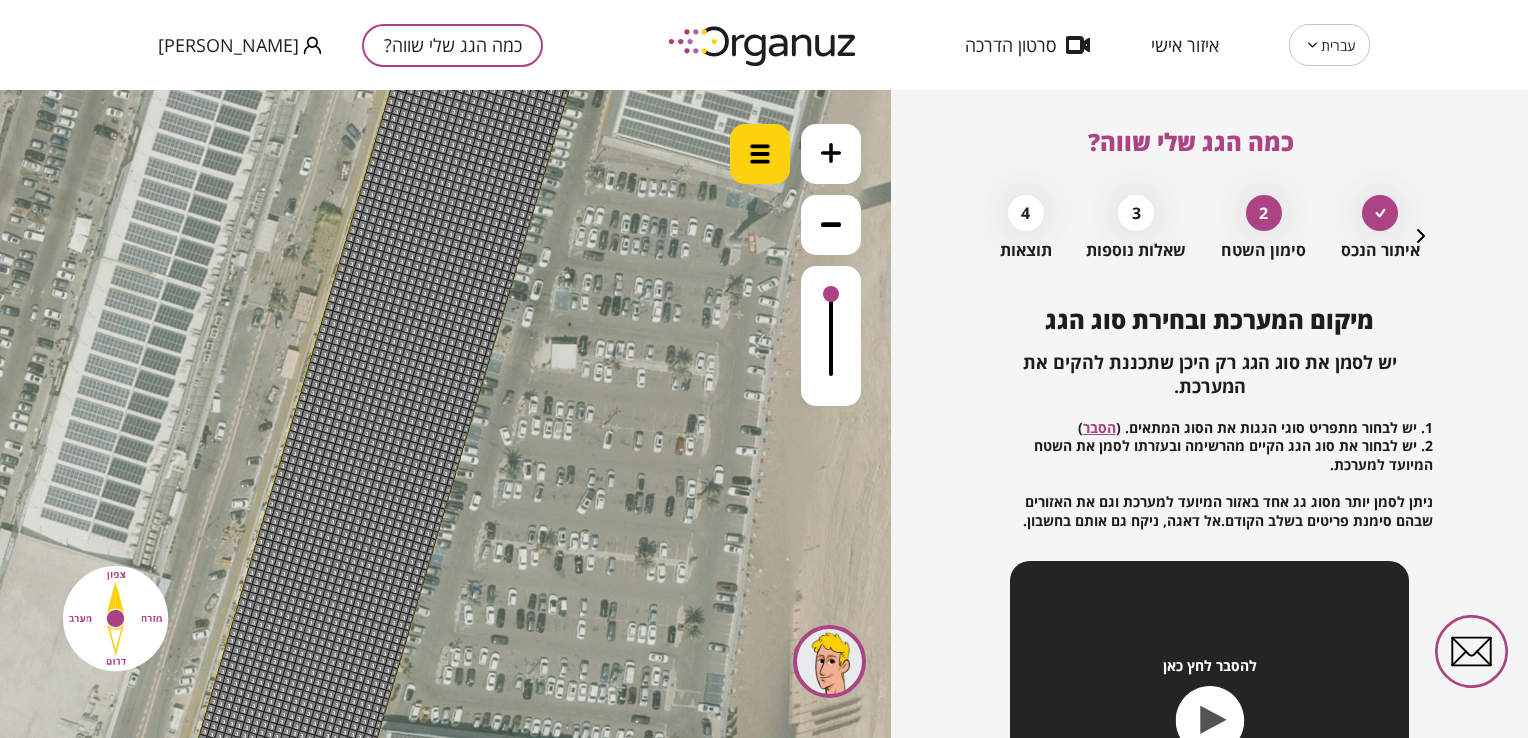 click at bounding box center (760, 154) 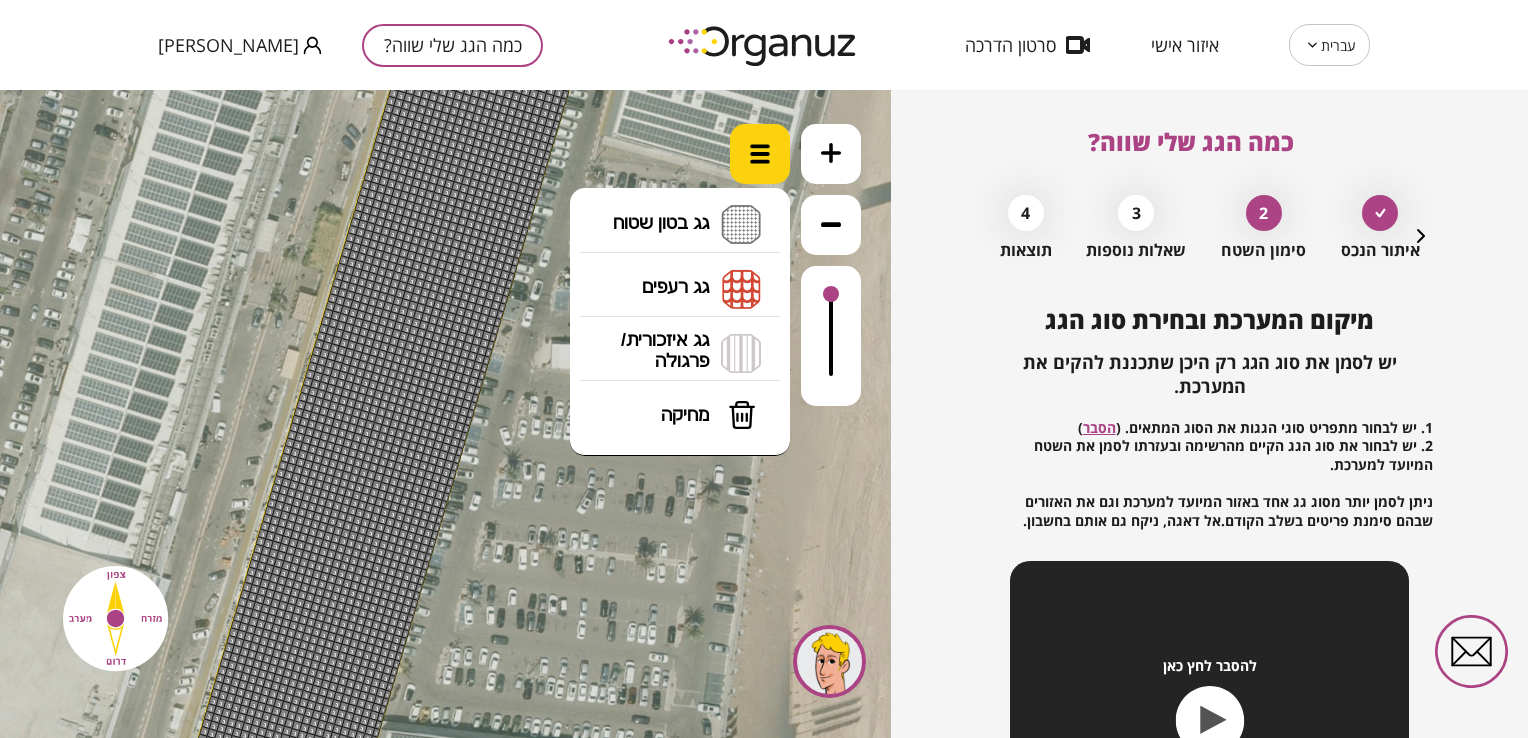 click at bounding box center [760, 154] 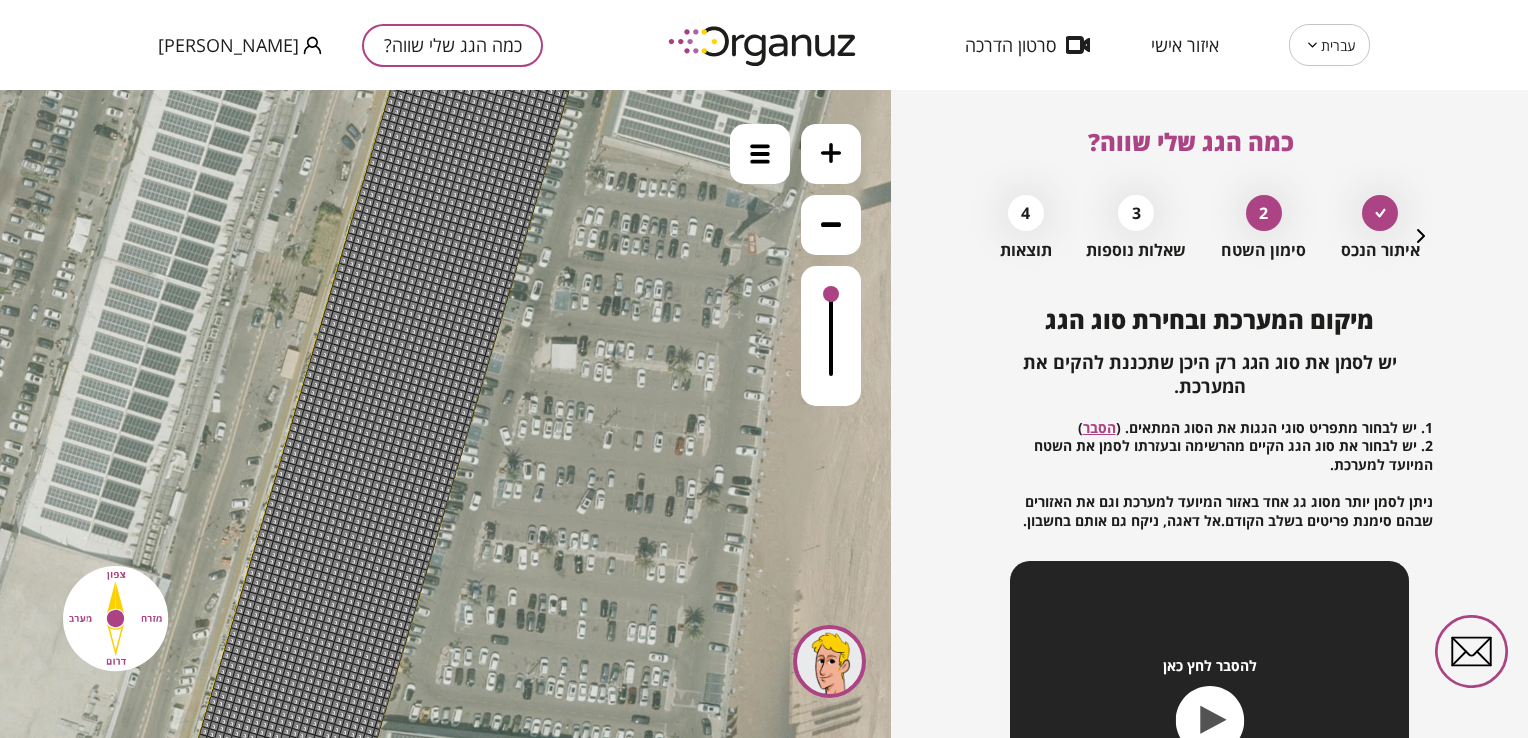 click at bounding box center [831, 225] 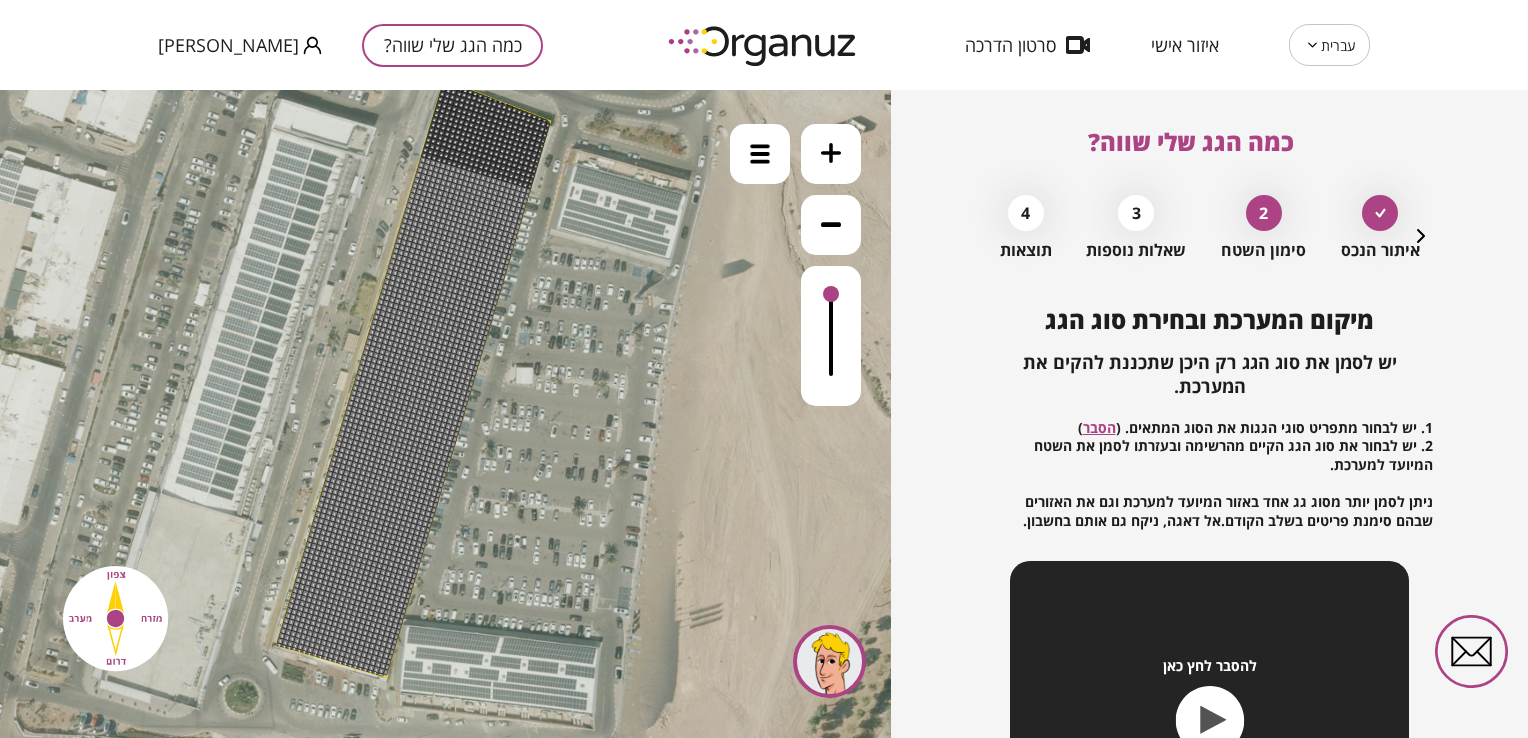 click at bounding box center (831, 225) 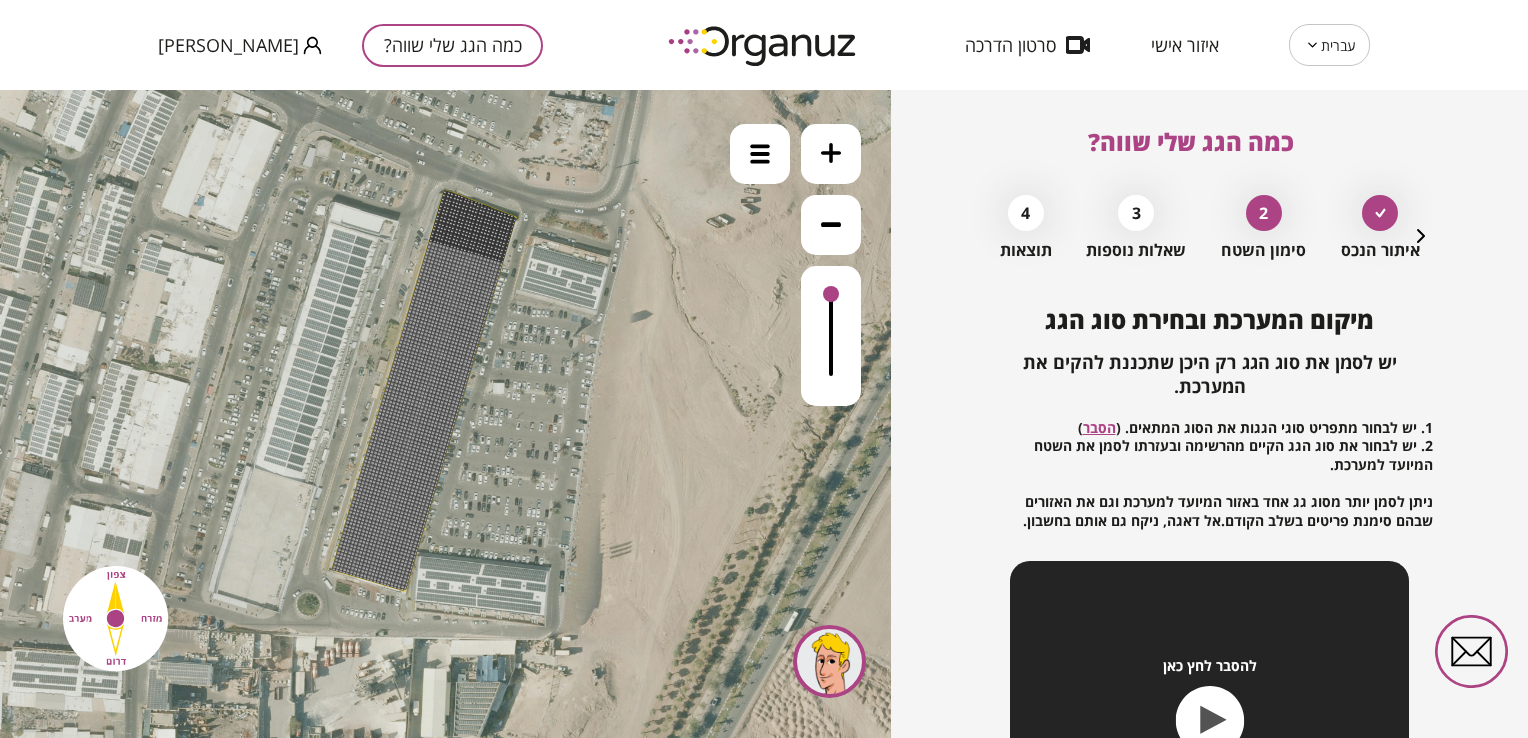 click at bounding box center [831, 154] 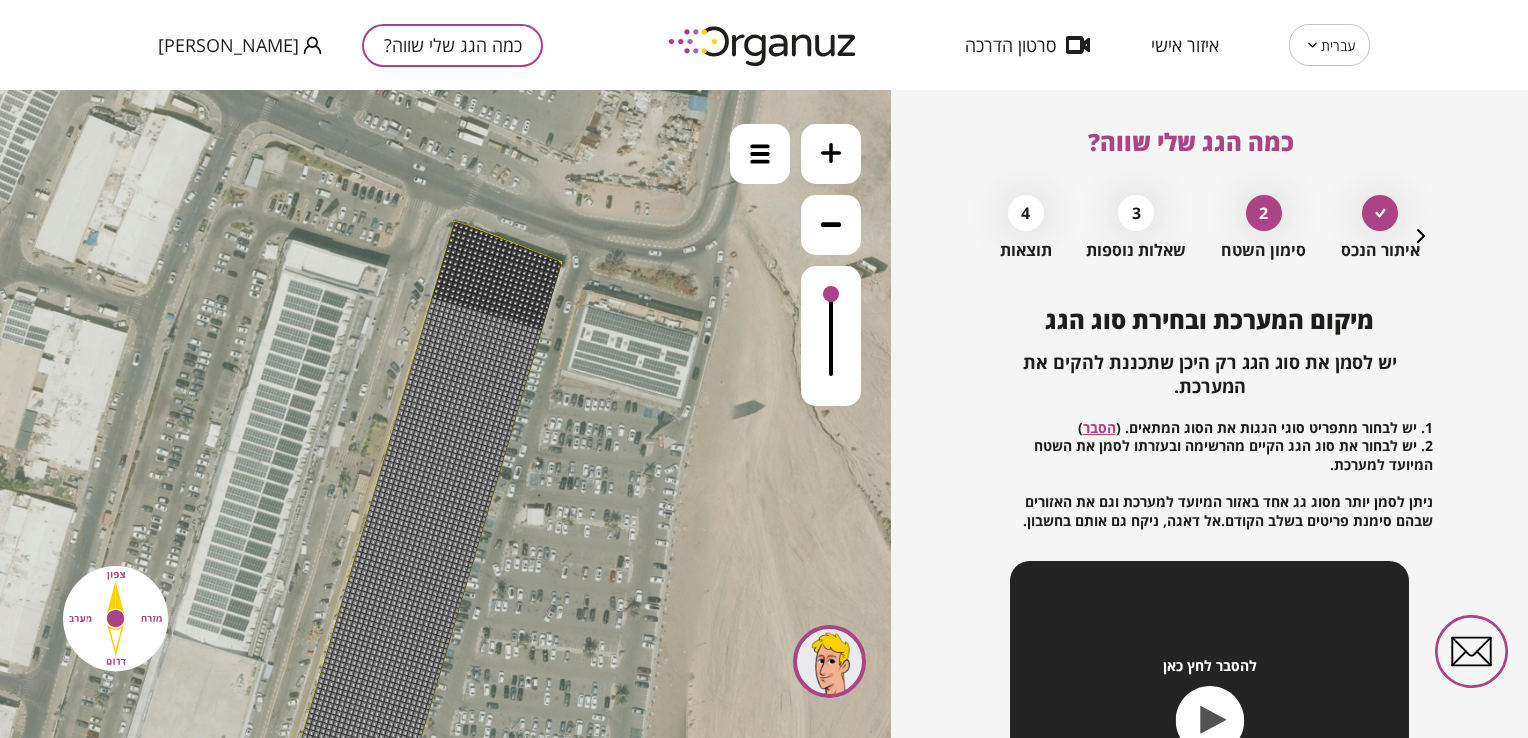 drag, startPoint x: 648, startPoint y: 342, endPoint x: 655, endPoint y: 470, distance: 128.19127 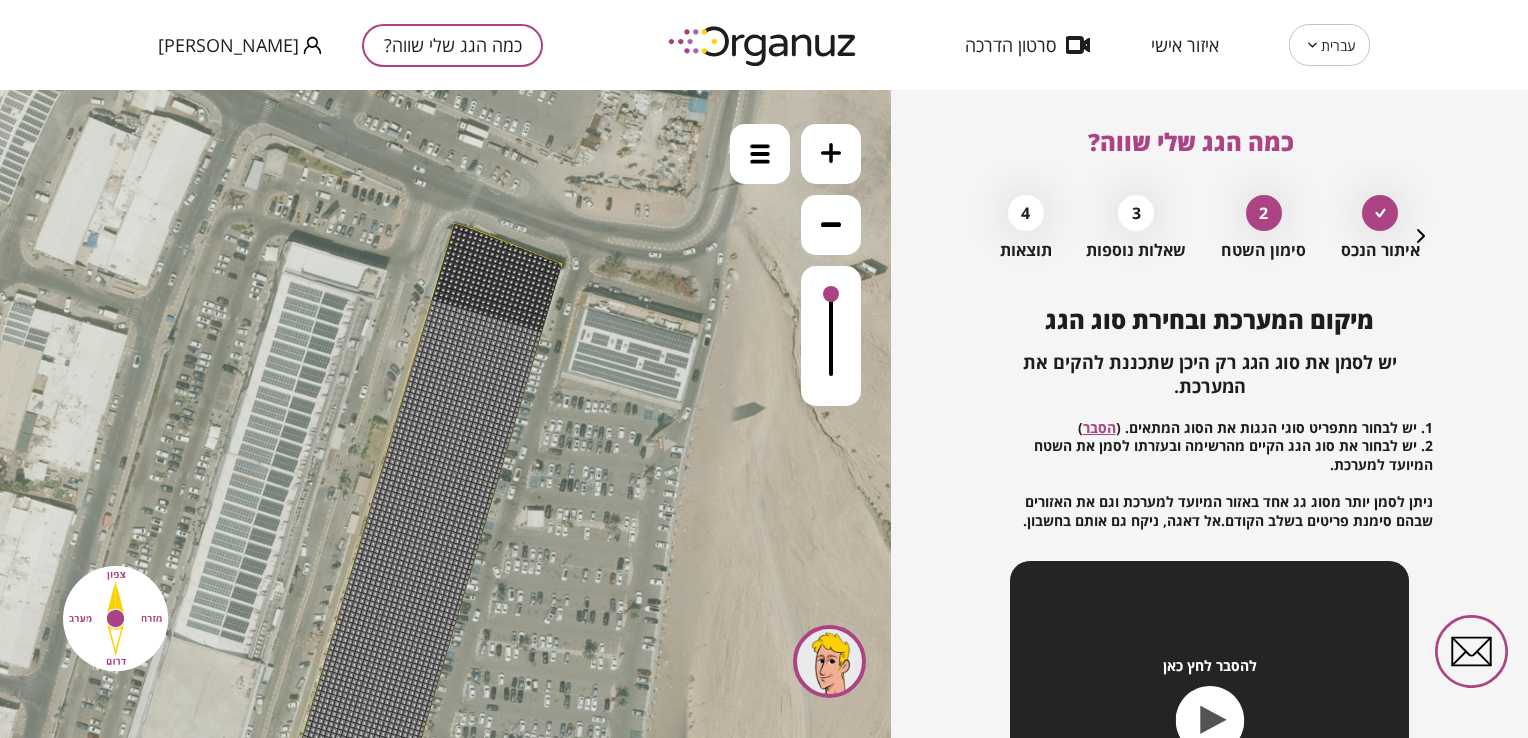 click 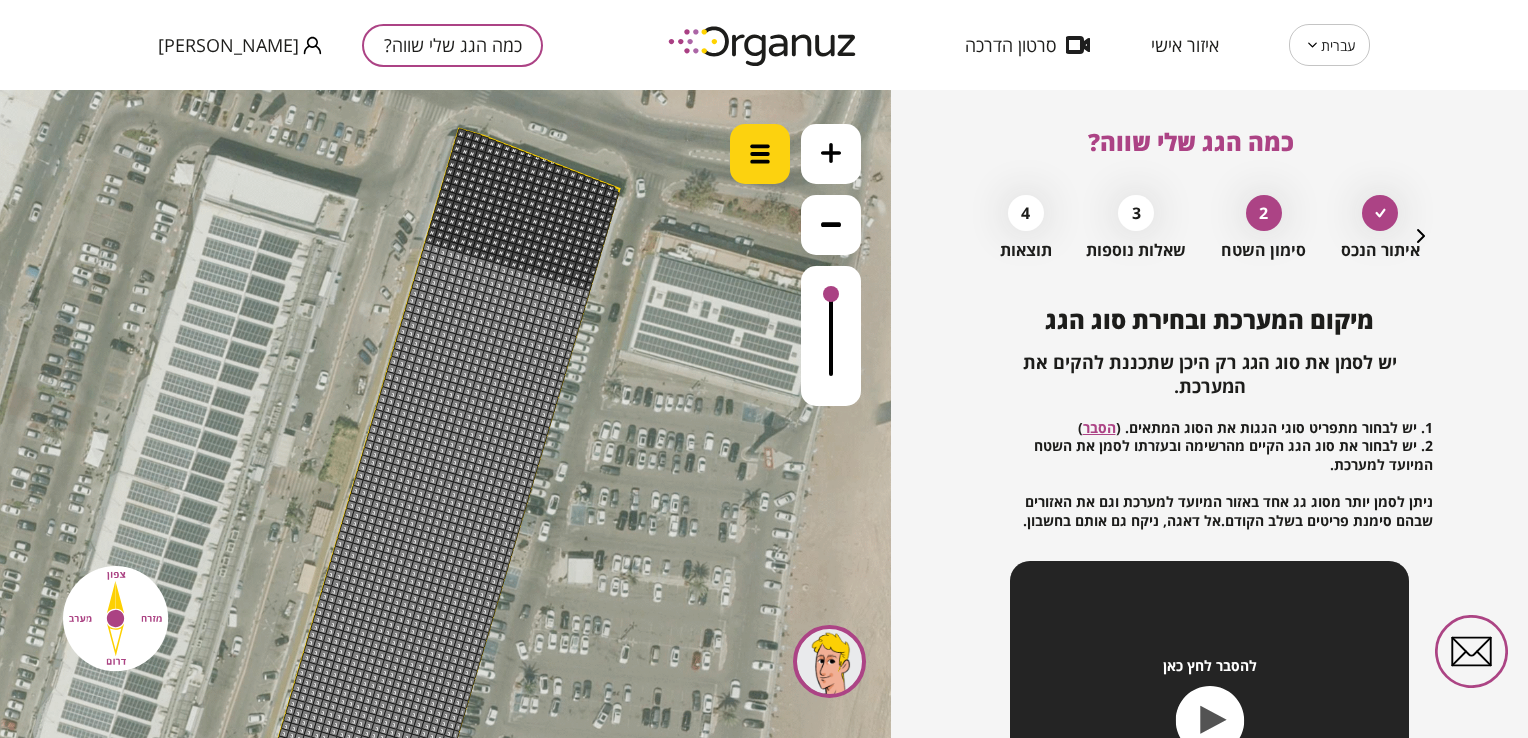 click at bounding box center (760, 154) 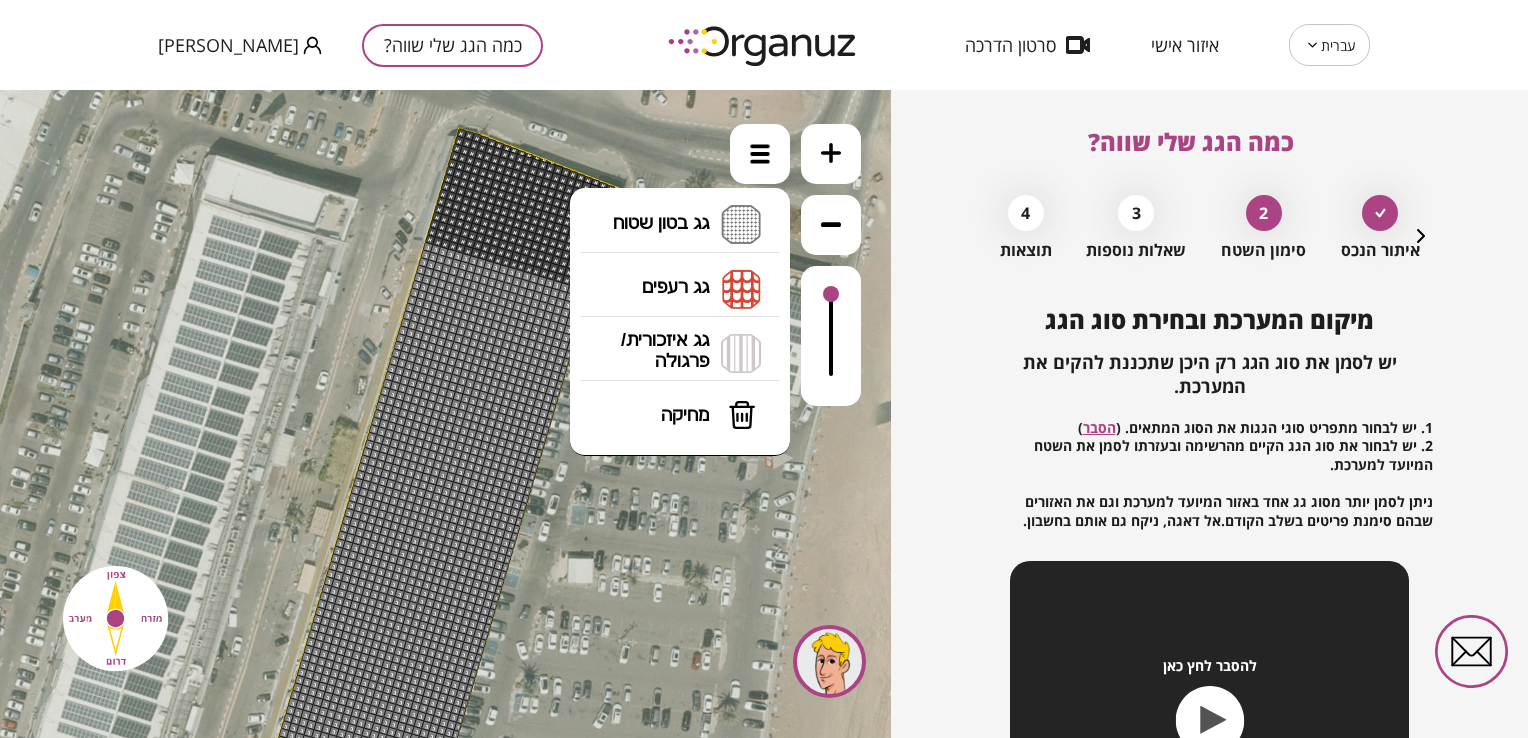 drag, startPoint x: 707, startPoint y: 414, endPoint x: 689, endPoint y: 360, distance: 56.920998 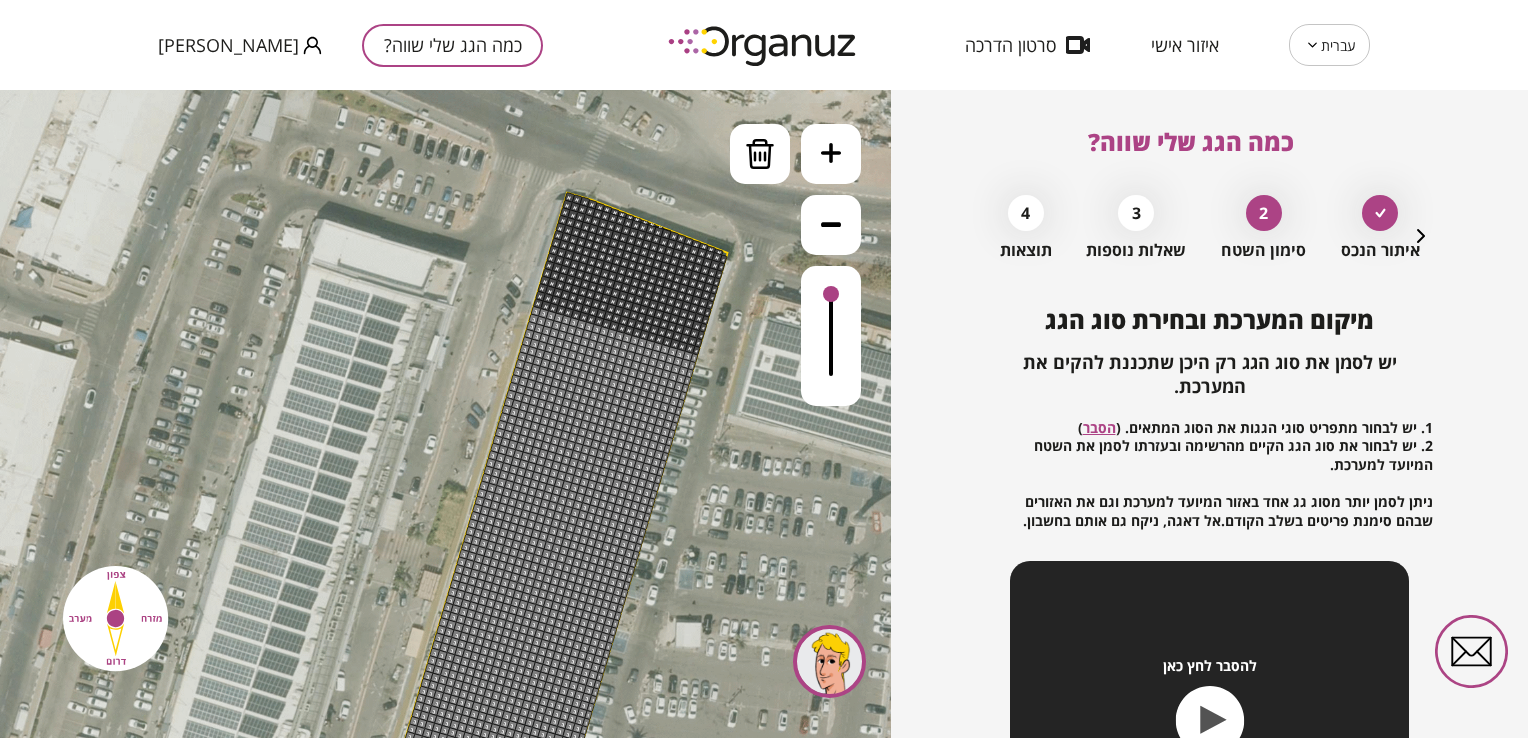 drag, startPoint x: 457, startPoint y: 130, endPoint x: 552, endPoint y: 189, distance: 111.83023 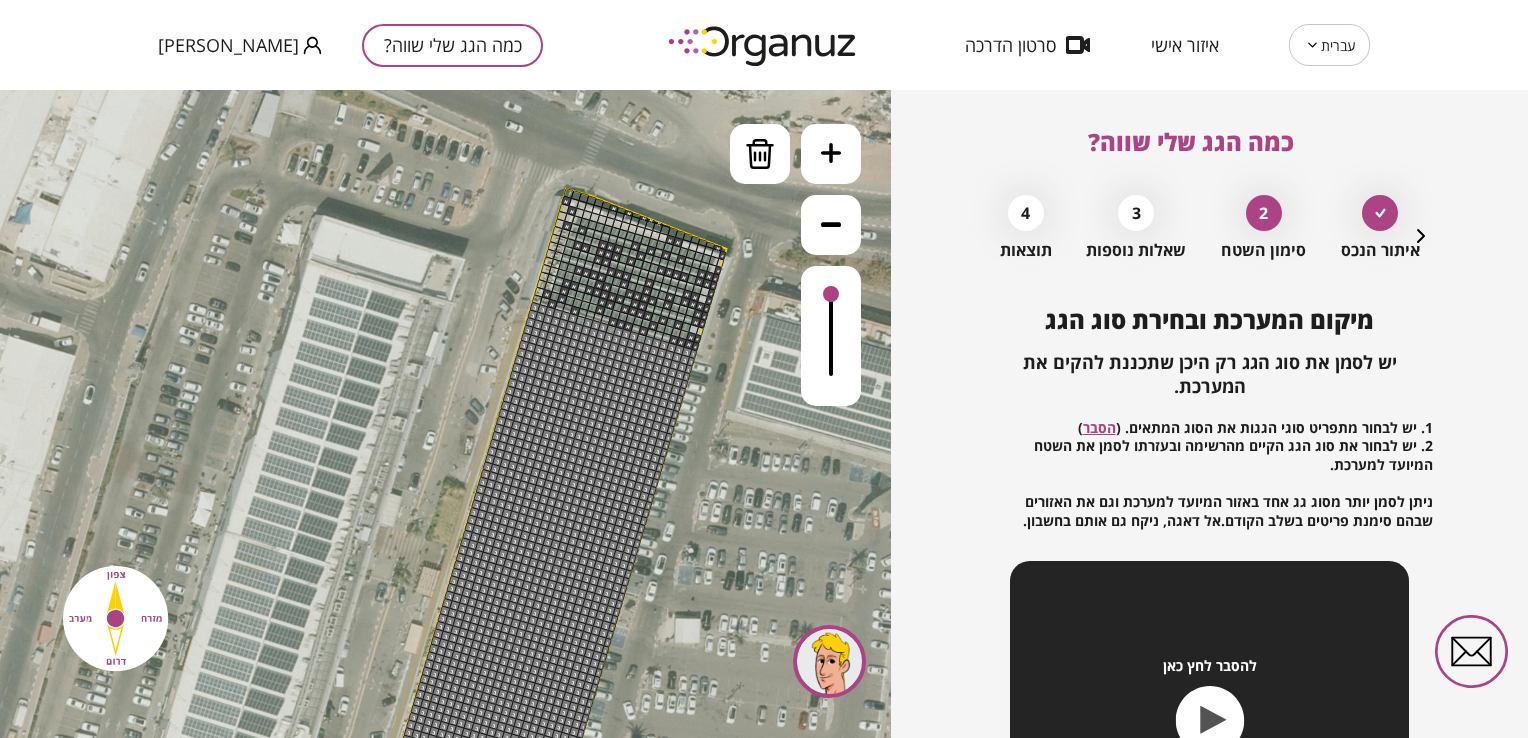 drag, startPoint x: 571, startPoint y: 191, endPoint x: 687, endPoint y: 243, distance: 127.12199 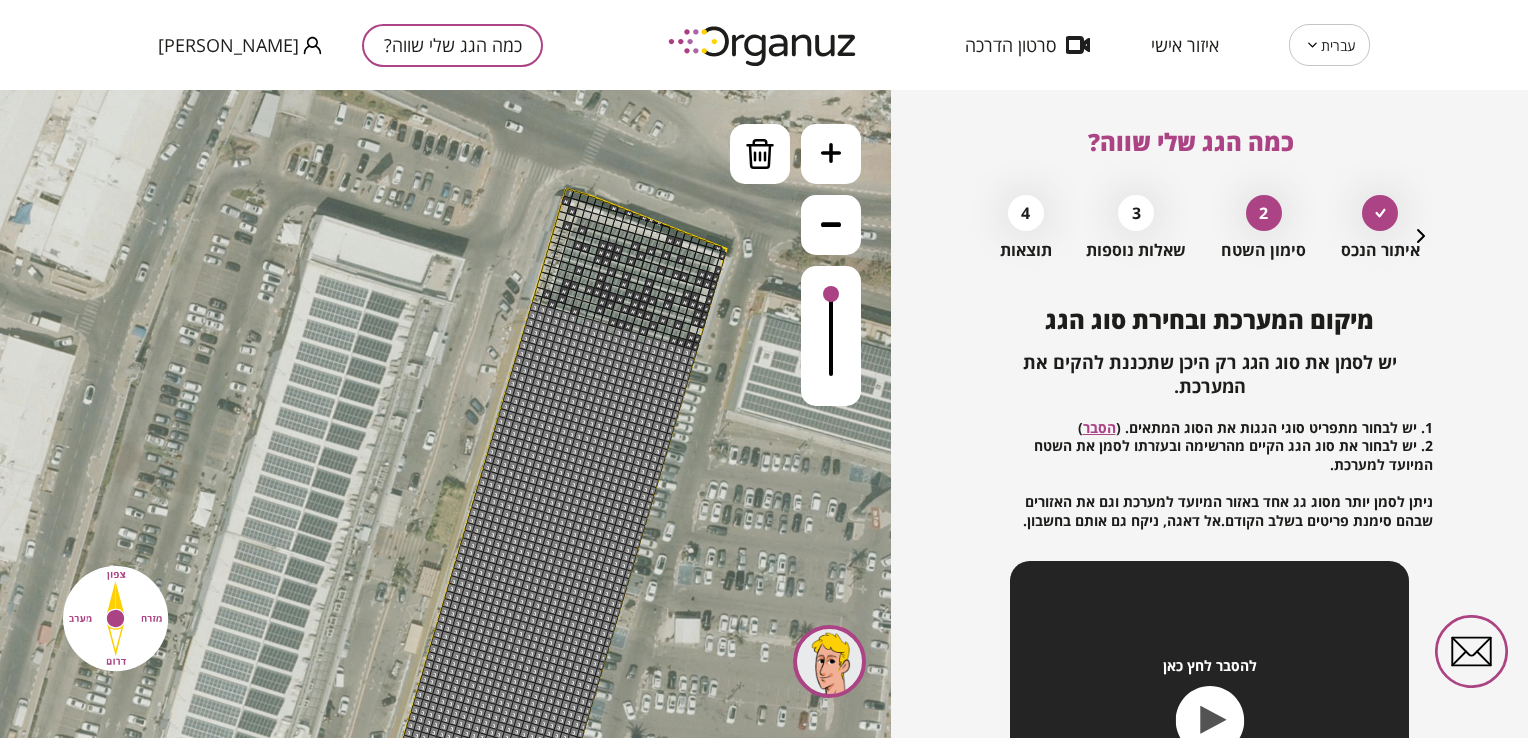 click at bounding box center (831, 154) 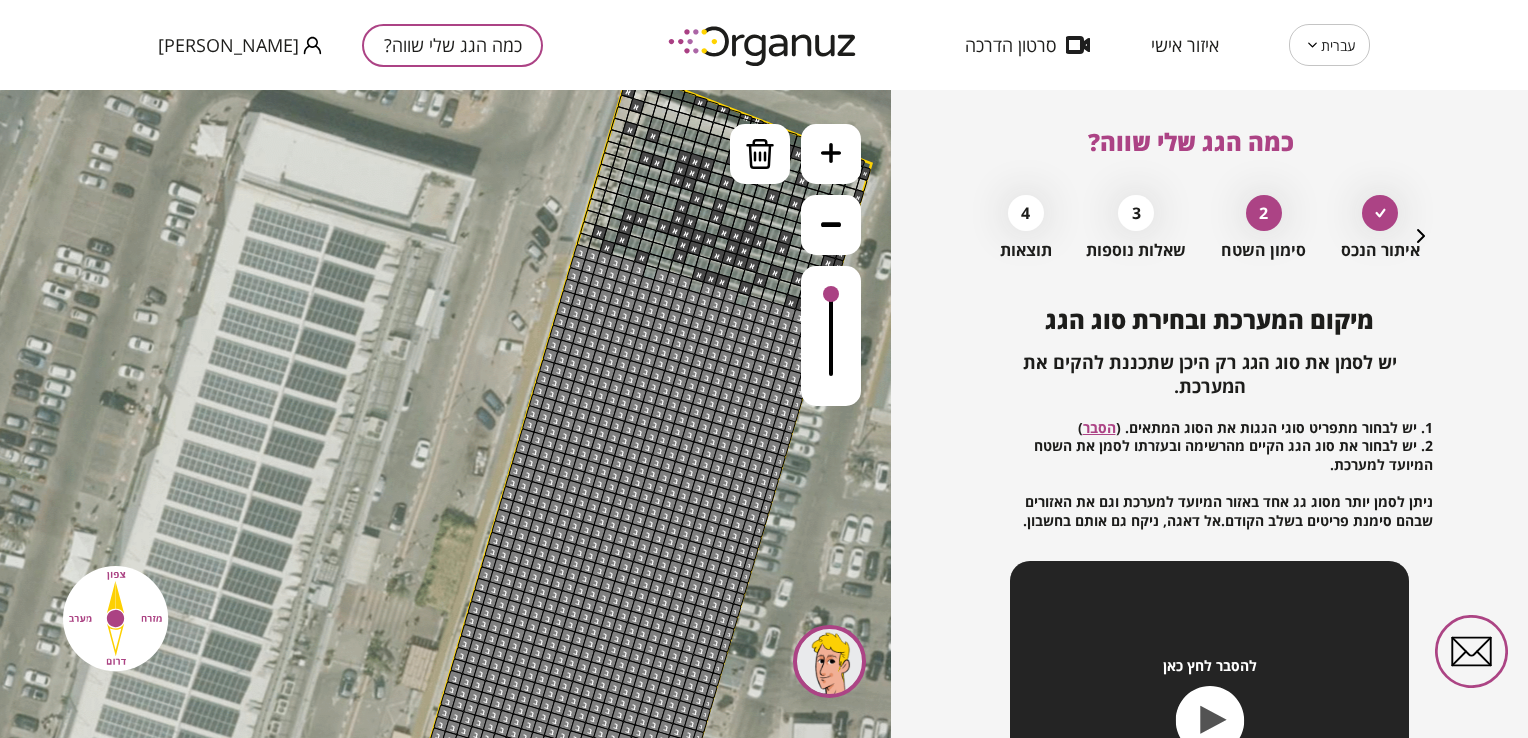 click 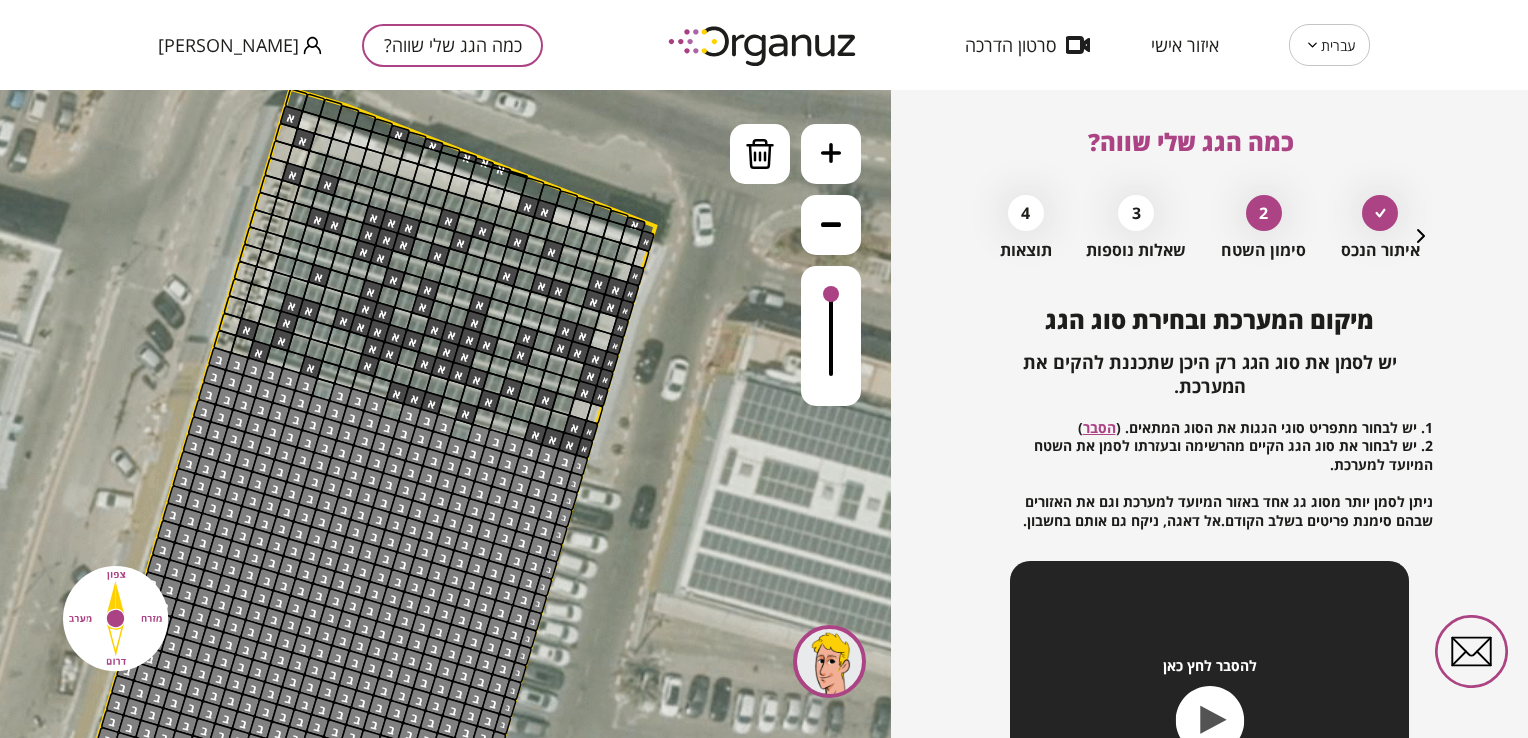 drag, startPoint x: 599, startPoint y: 194, endPoint x: 193, endPoint y: 386, distance: 449.11023 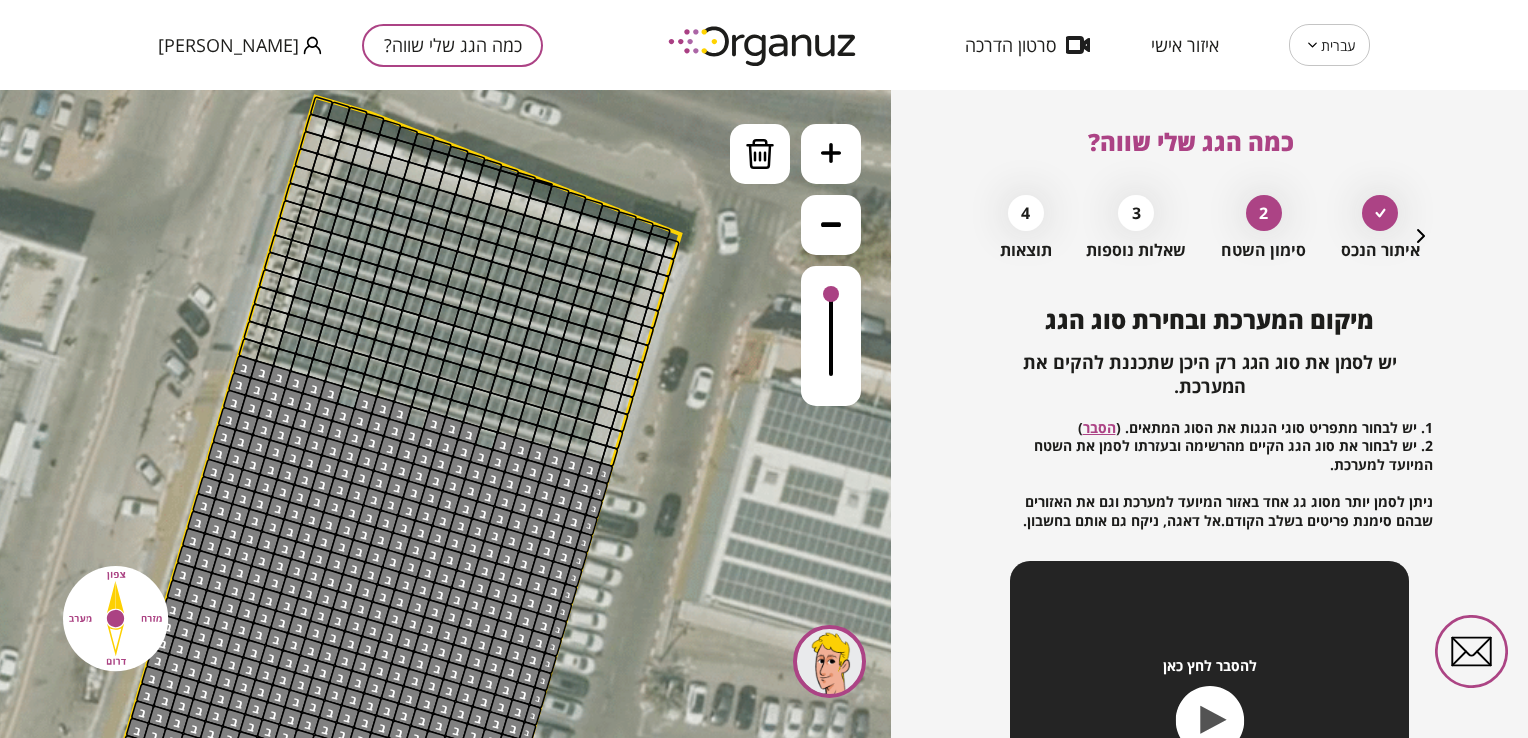 drag, startPoint x: 447, startPoint y: 296, endPoint x: 522, endPoint y: 190, distance: 129.84991 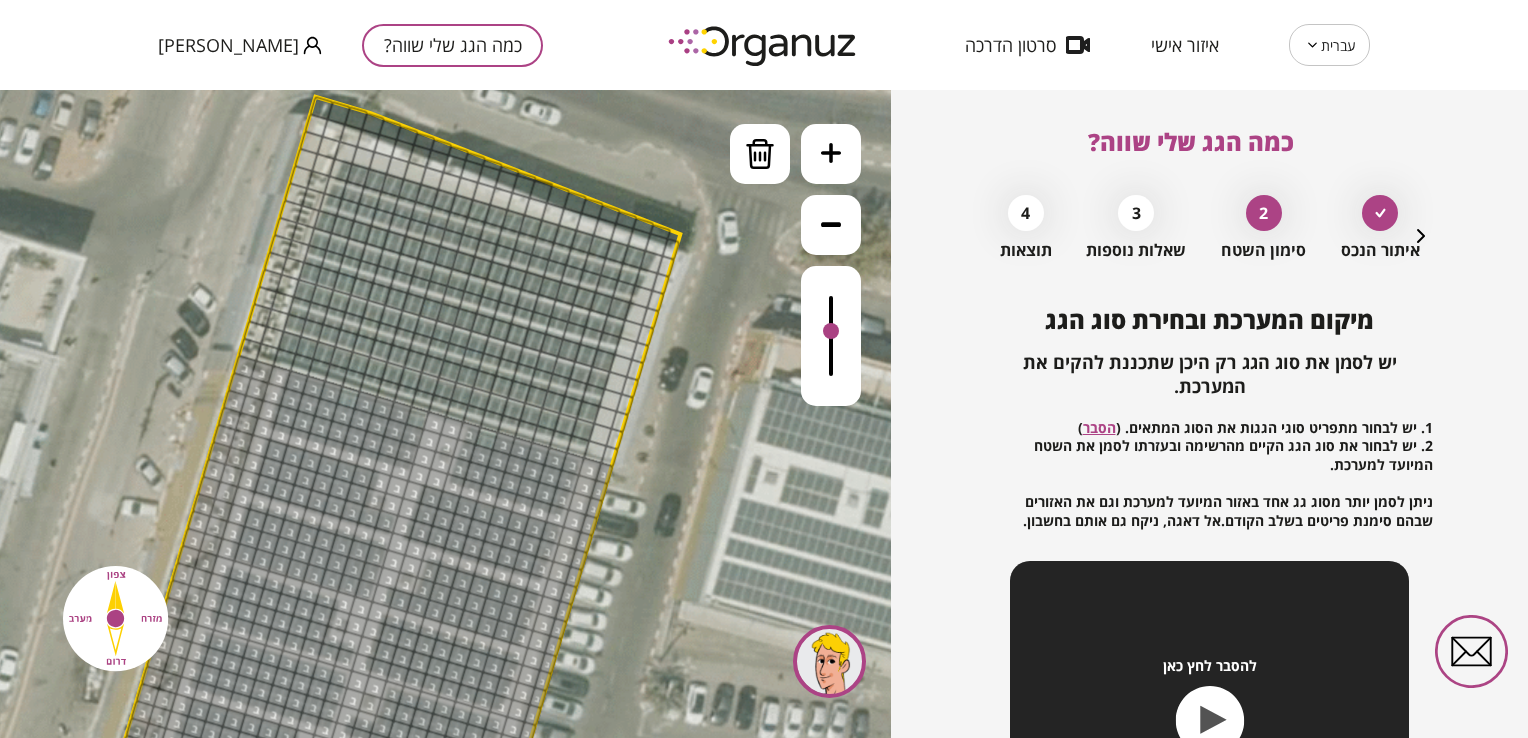drag, startPoint x: 826, startPoint y: 293, endPoint x: 804, endPoint y: 271, distance: 31.112698 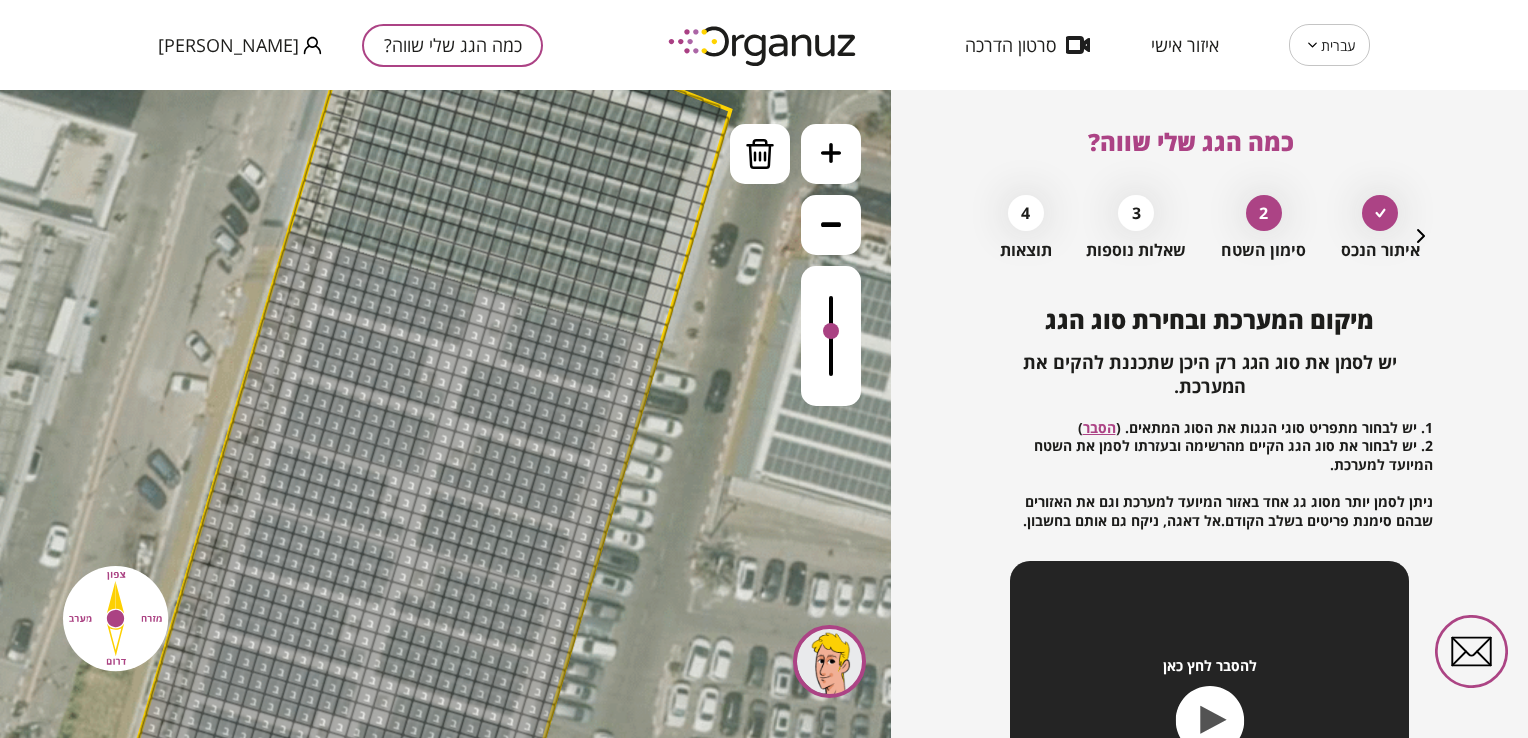 drag, startPoint x: 771, startPoint y: 326, endPoint x: 758, endPoint y: 303, distance: 26.41969 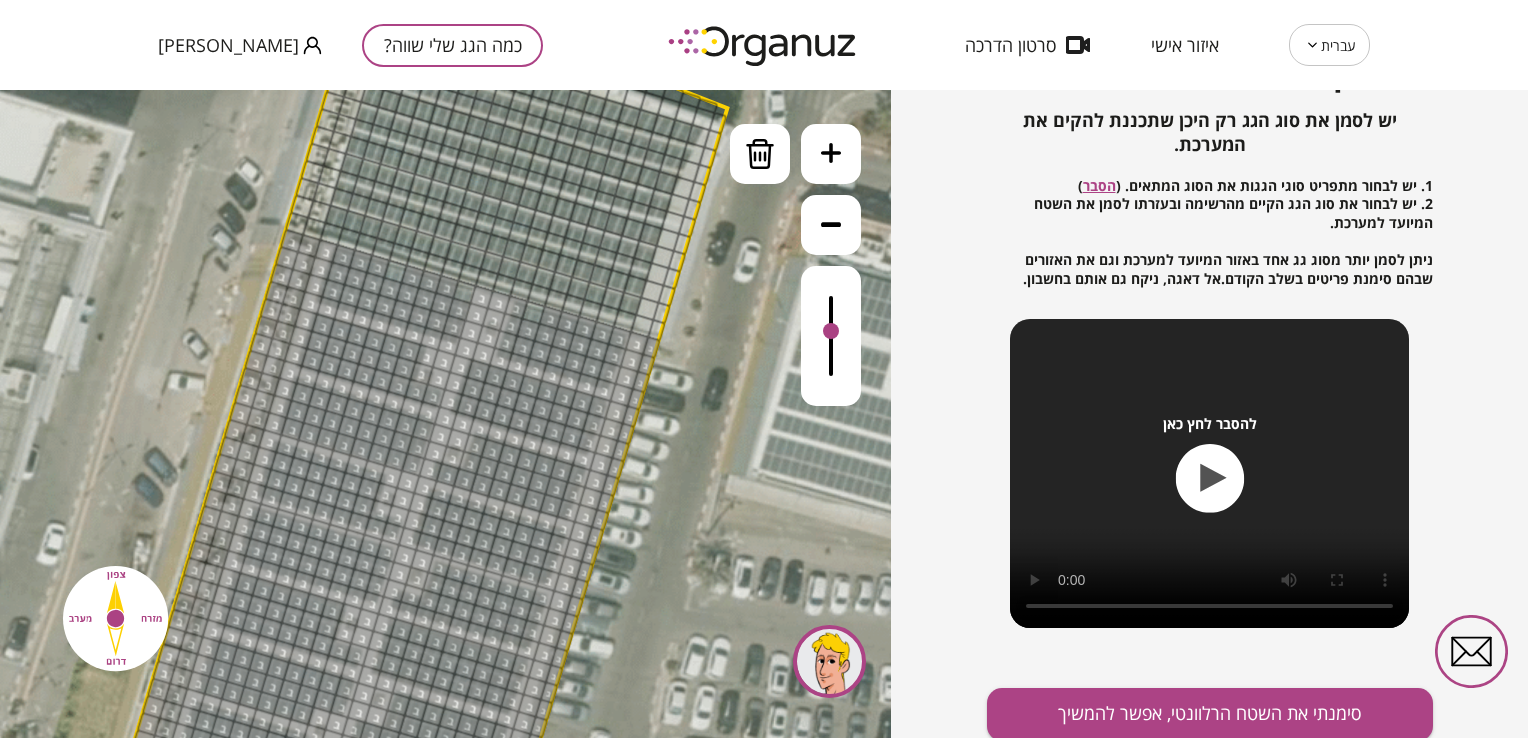 scroll, scrollTop: 244, scrollLeft: 0, axis: vertical 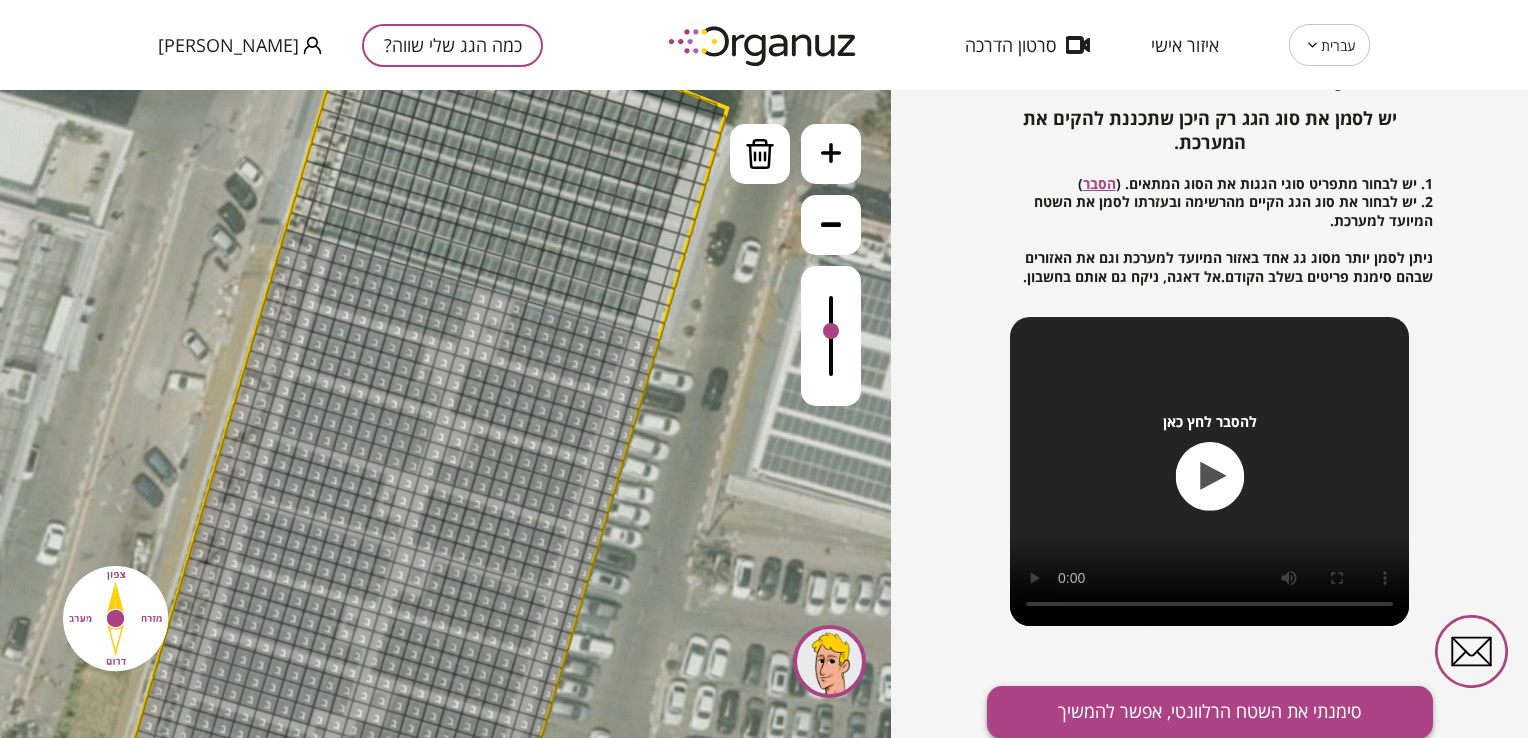 click on "סימנתי את השטח הרלוונטי, אפשר להמשיך" at bounding box center (1210, 712) 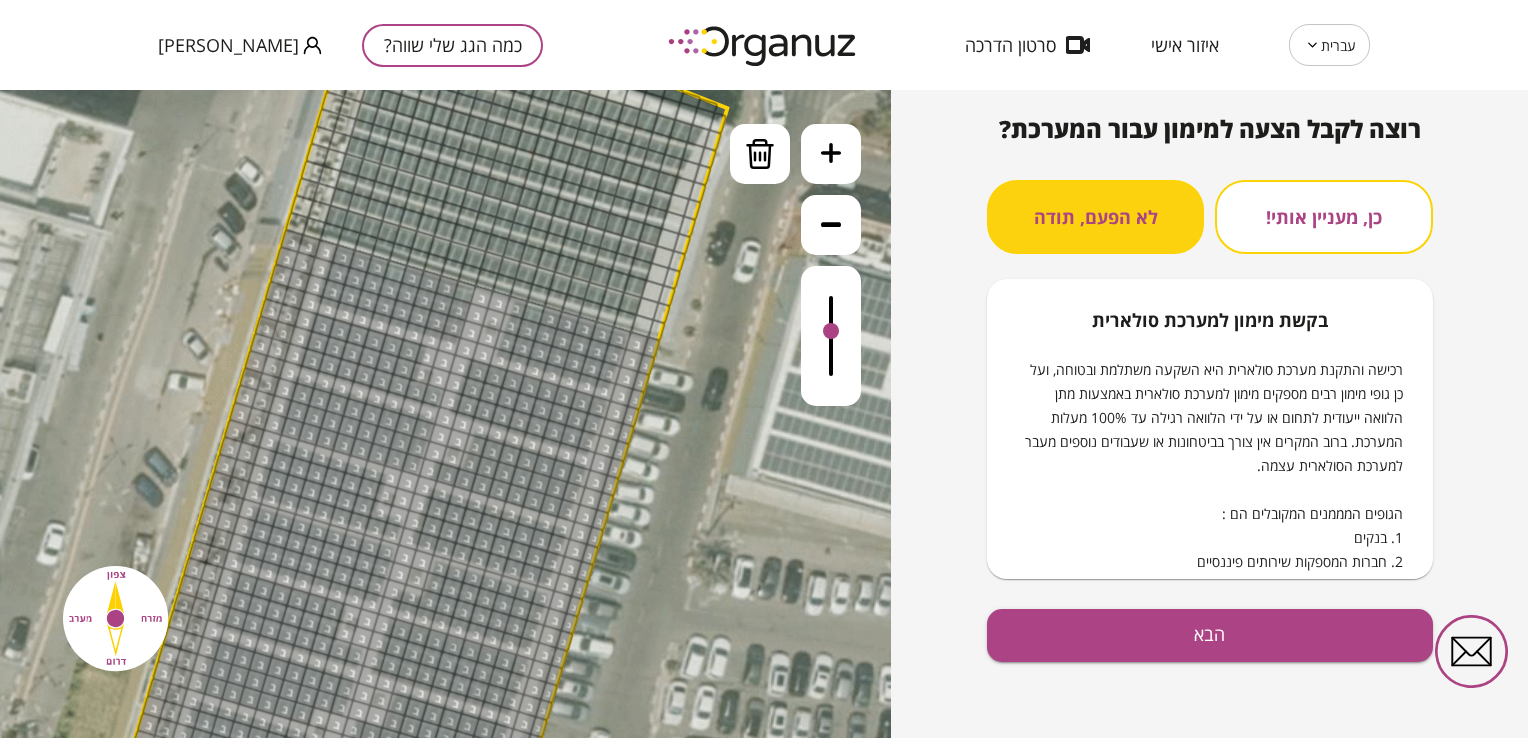 click on "רוצה לקבל הצעה למימון עבור המערכת? כן, מעניין אותי! לא הפעם, תודה בקשת [PERSON_NAME] למערכת סולארית רכישה והתקנת מערכת סולארית היא השקעה משתלמת ובטוחה, ועל כן גופי [PERSON_NAME] רבים מספקים [PERSON_NAME] למערכת סולארית באמצעות מתן הלוואה ייעודית לתחום או על ידי הלוואה רגילה עד 100% מעלות המערכת. ברוב המקרים אין צורך בביטחונות או שעבודים נוספים מעבר למערכת הסולארית עצמה.
הגופים המממנים המקובלים הם :
1. בנקים
2. חברות המספקות שירותים פיננסיים הבא" at bounding box center (1210, 426) 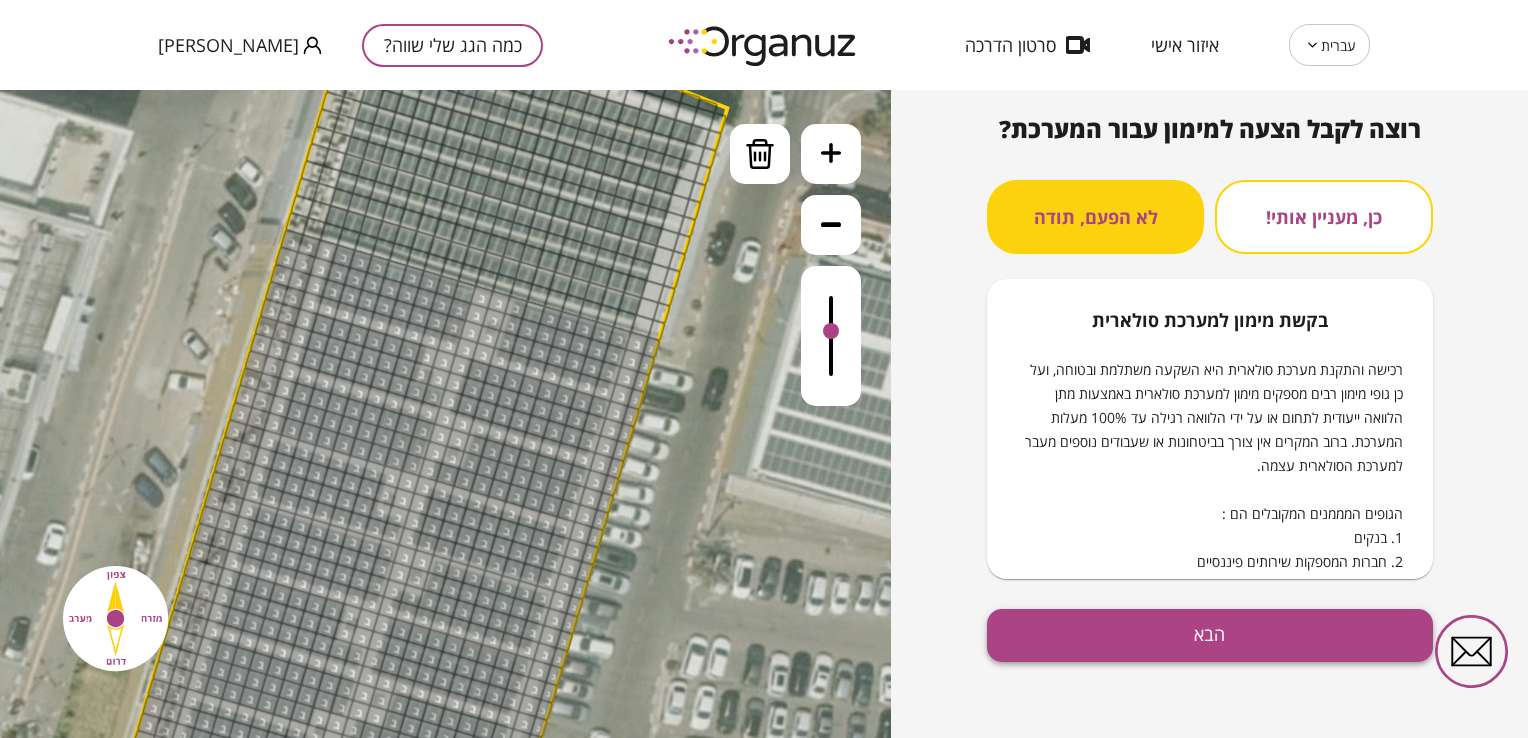 click on "הבא" at bounding box center (1210, 635) 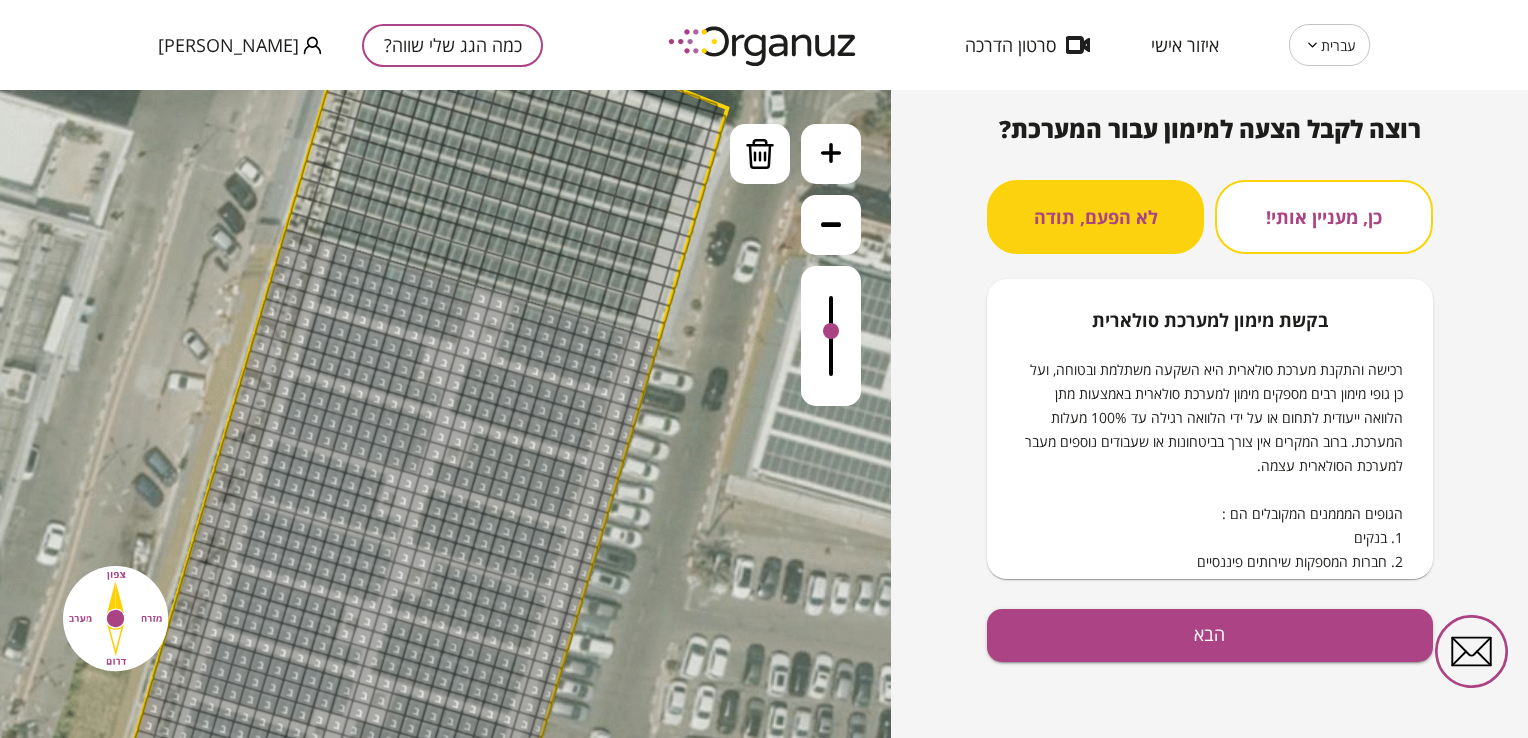 click on "כן, מעניין אותי!" at bounding box center (1323, 217) 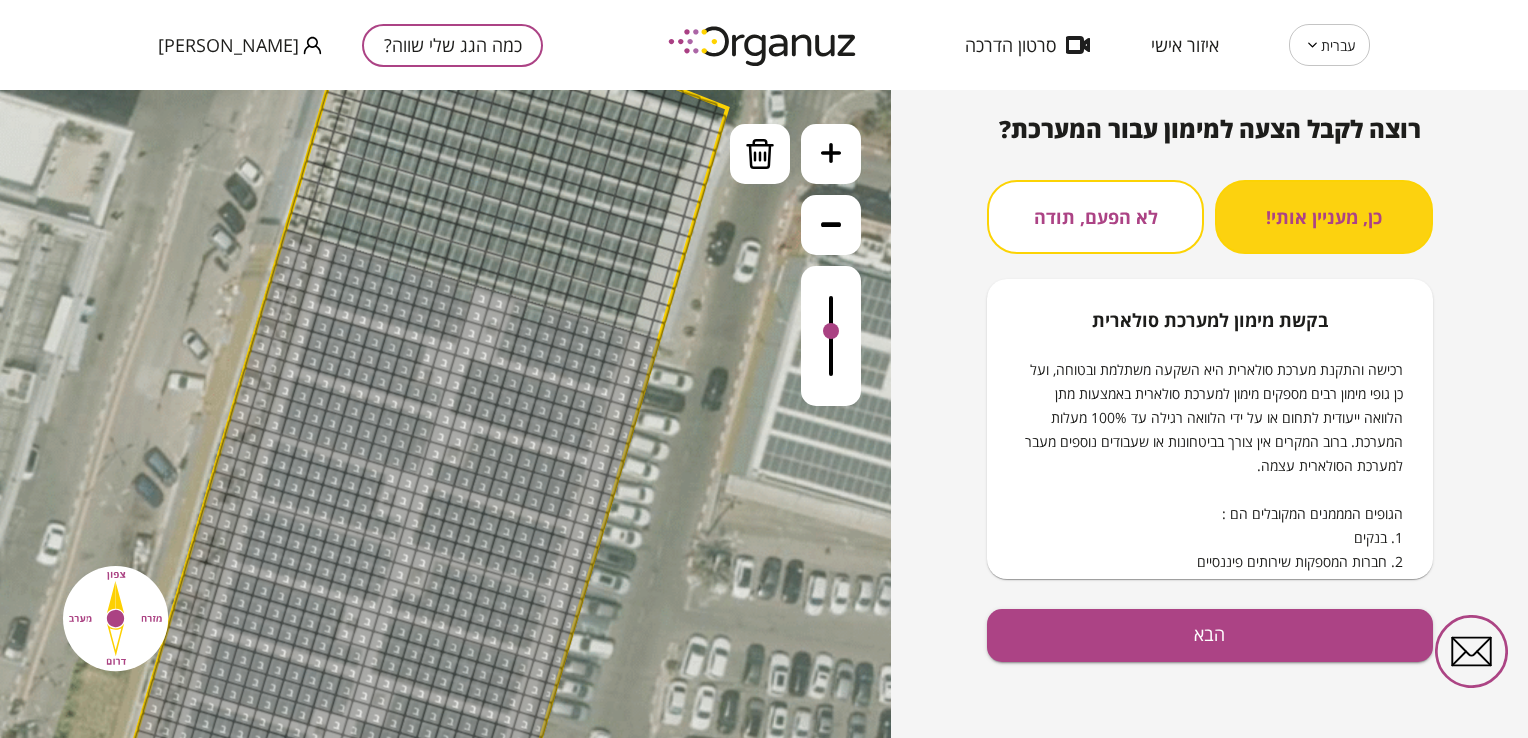 click on "לא הפעם, תודה" at bounding box center (1095, 217) 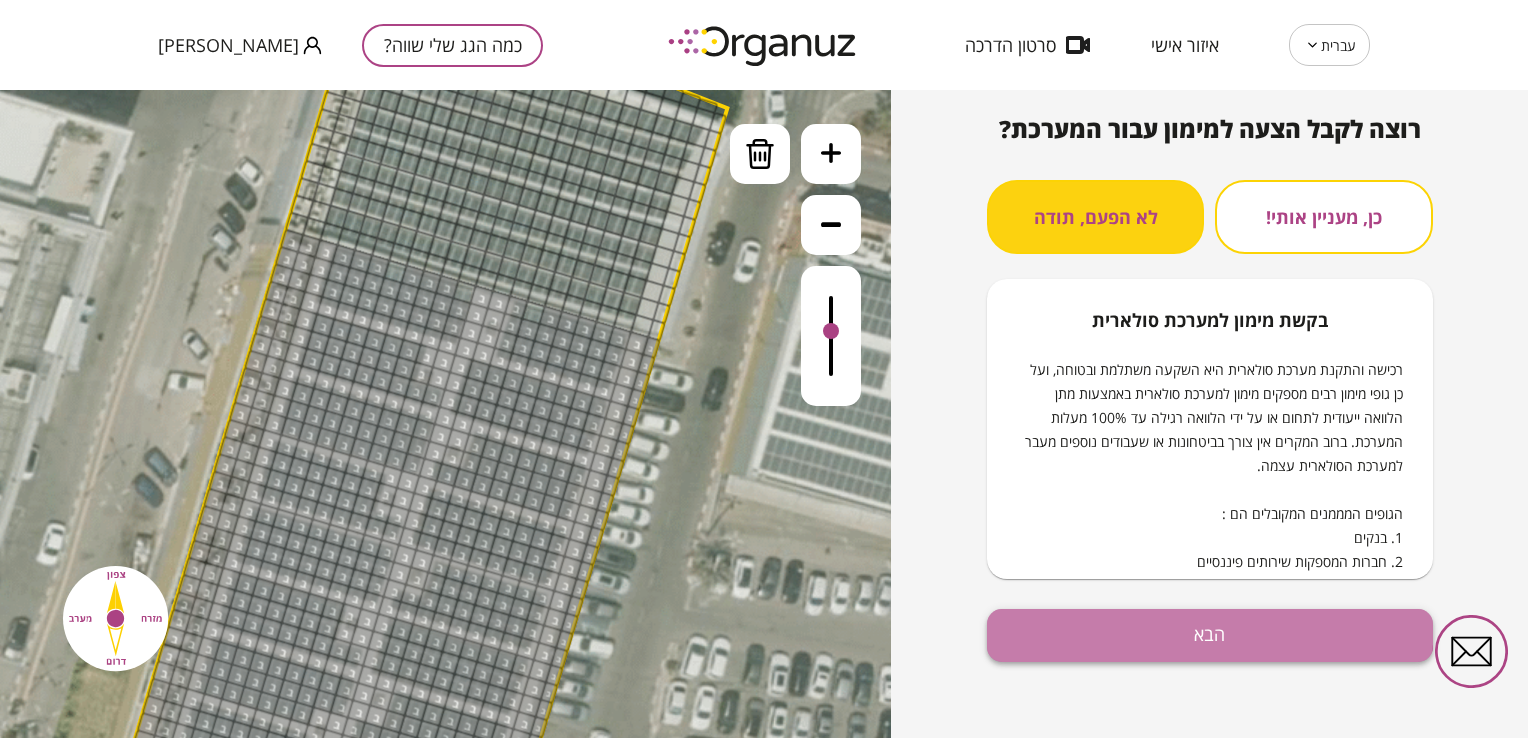 click on "הבא" at bounding box center [1210, 635] 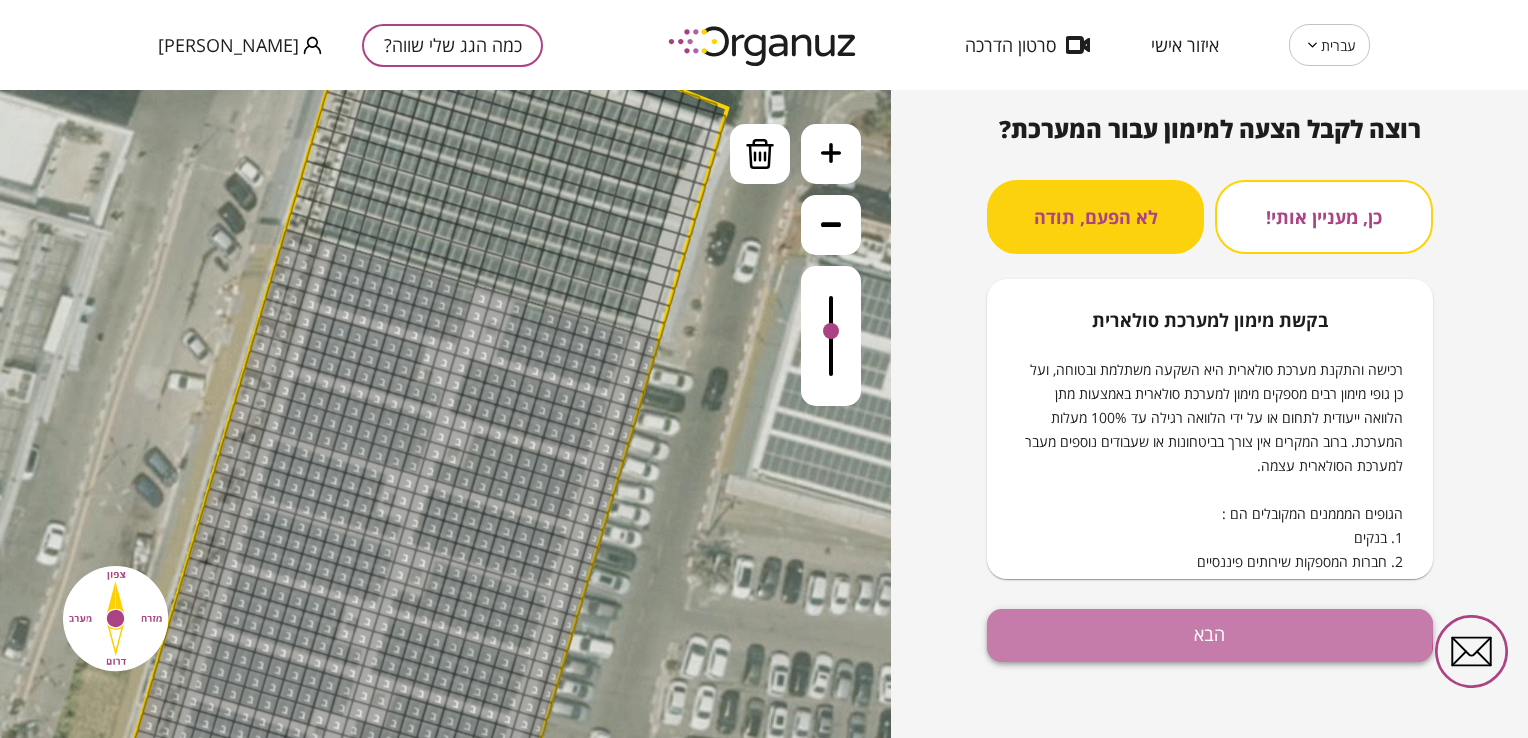 click on "הבא" at bounding box center [1210, 635] 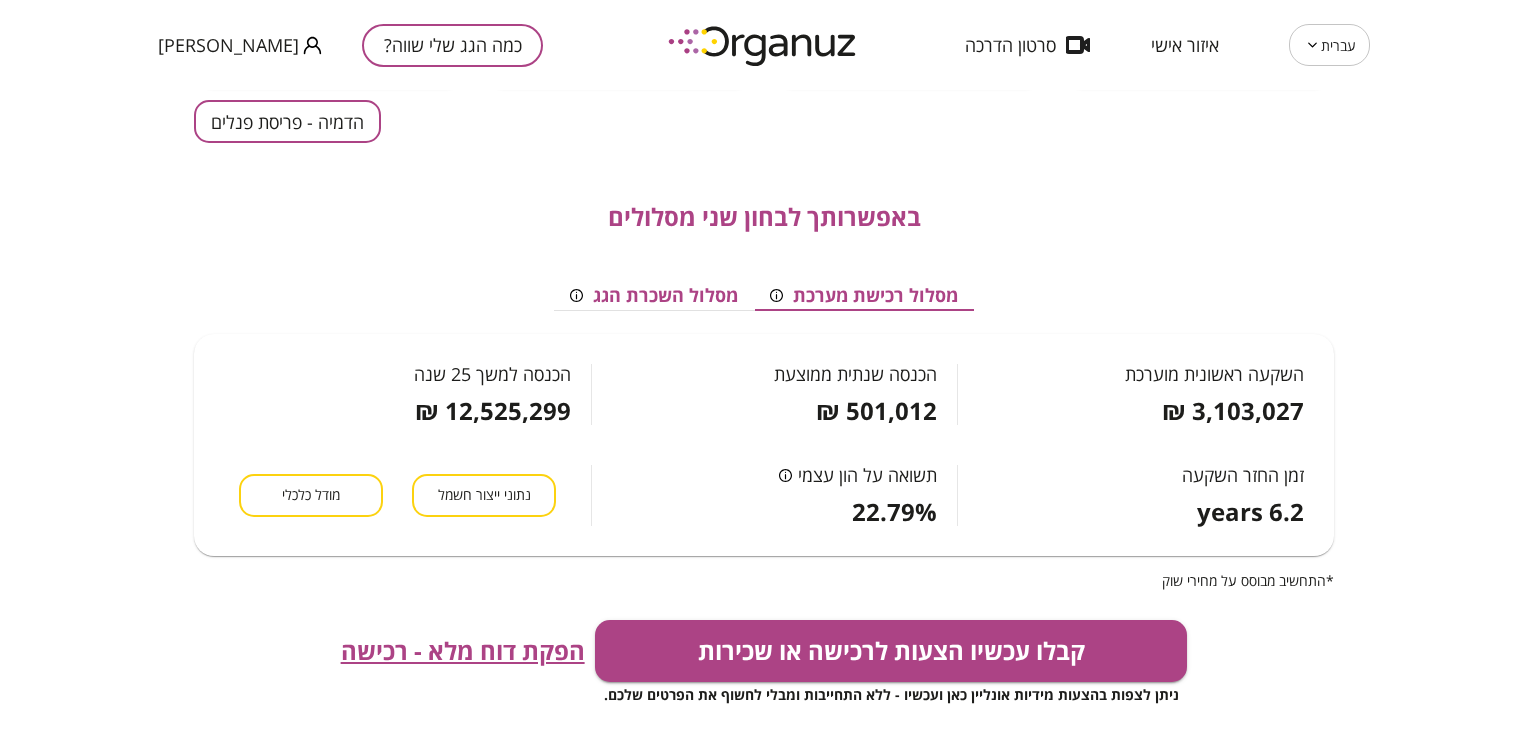 scroll, scrollTop: 300, scrollLeft: 0, axis: vertical 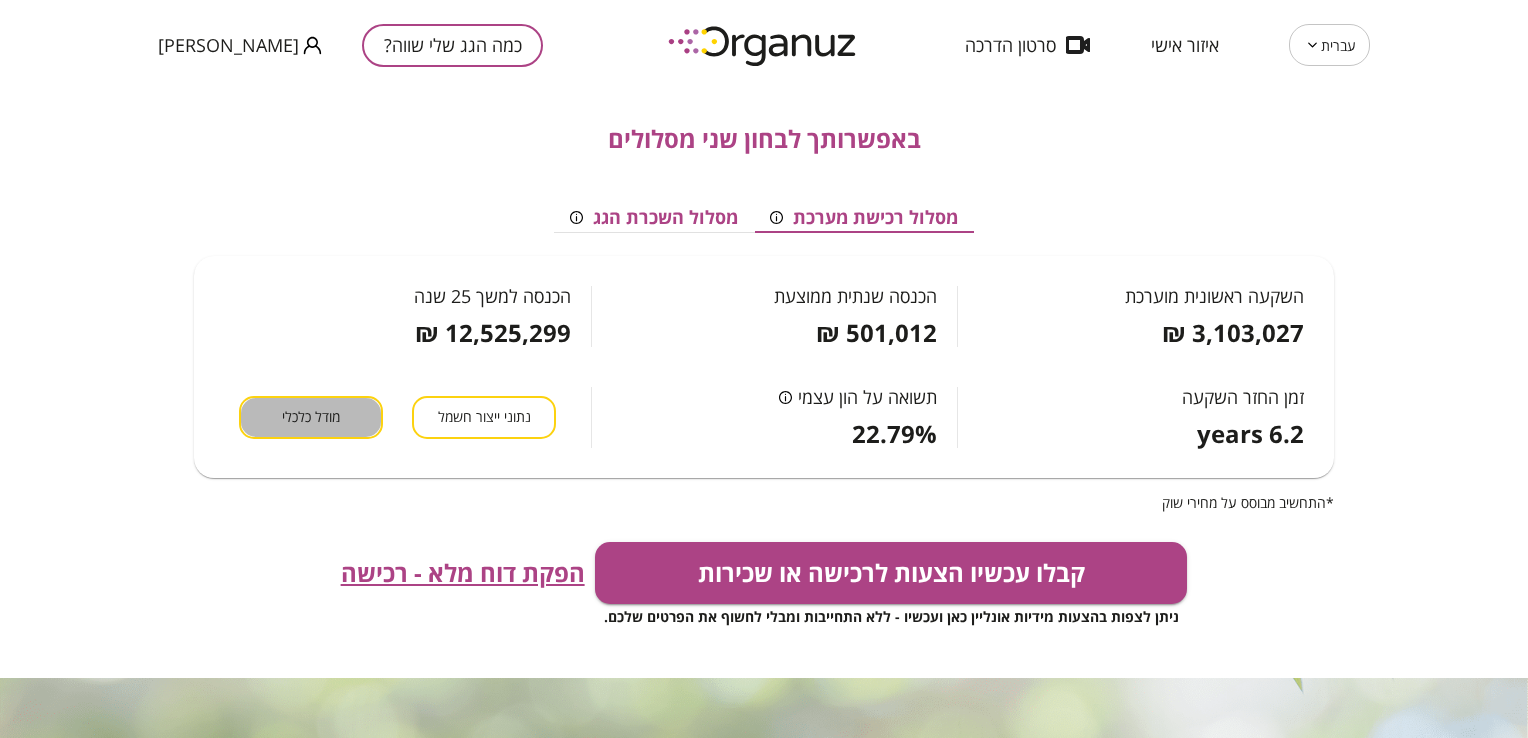click on "מודל כלכלי" at bounding box center [311, 417] 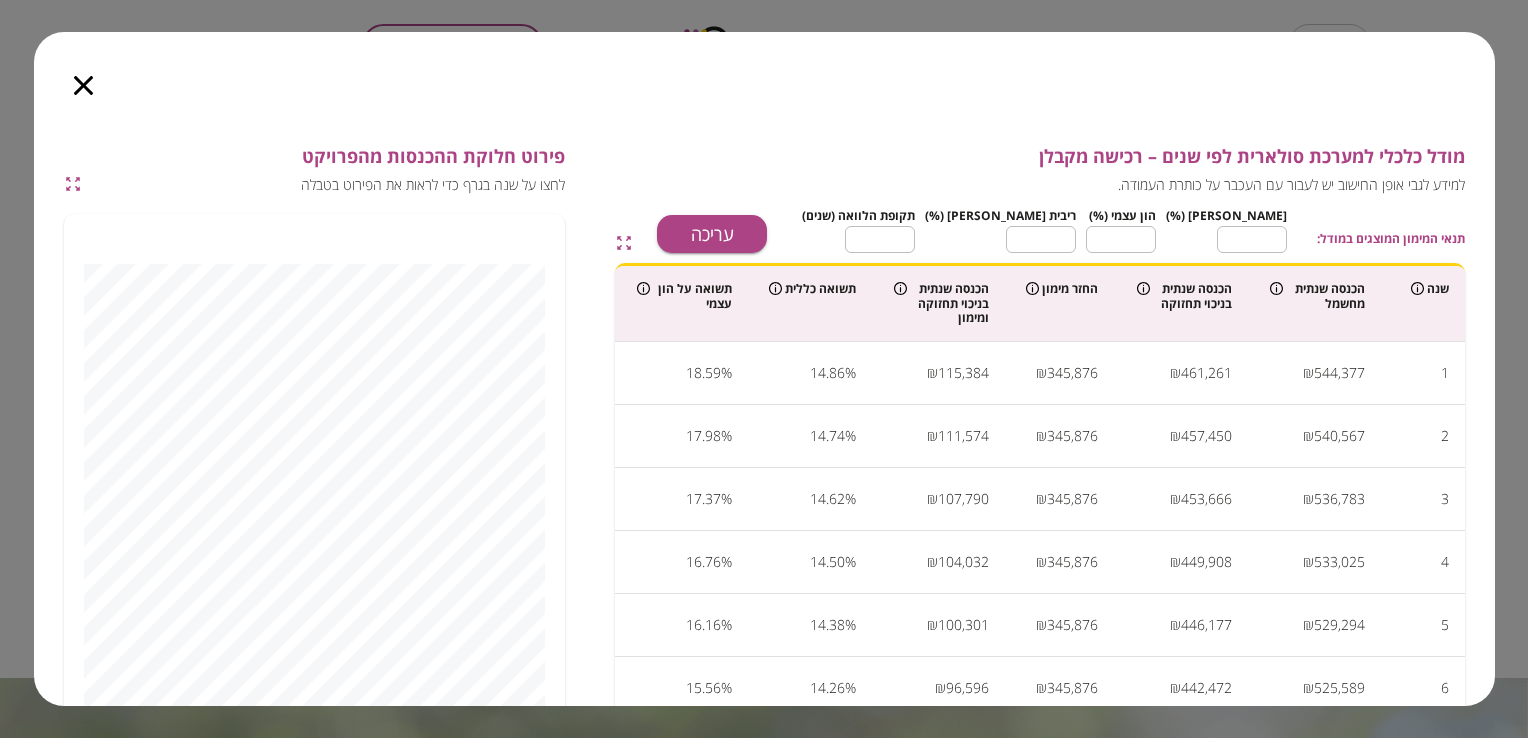 click 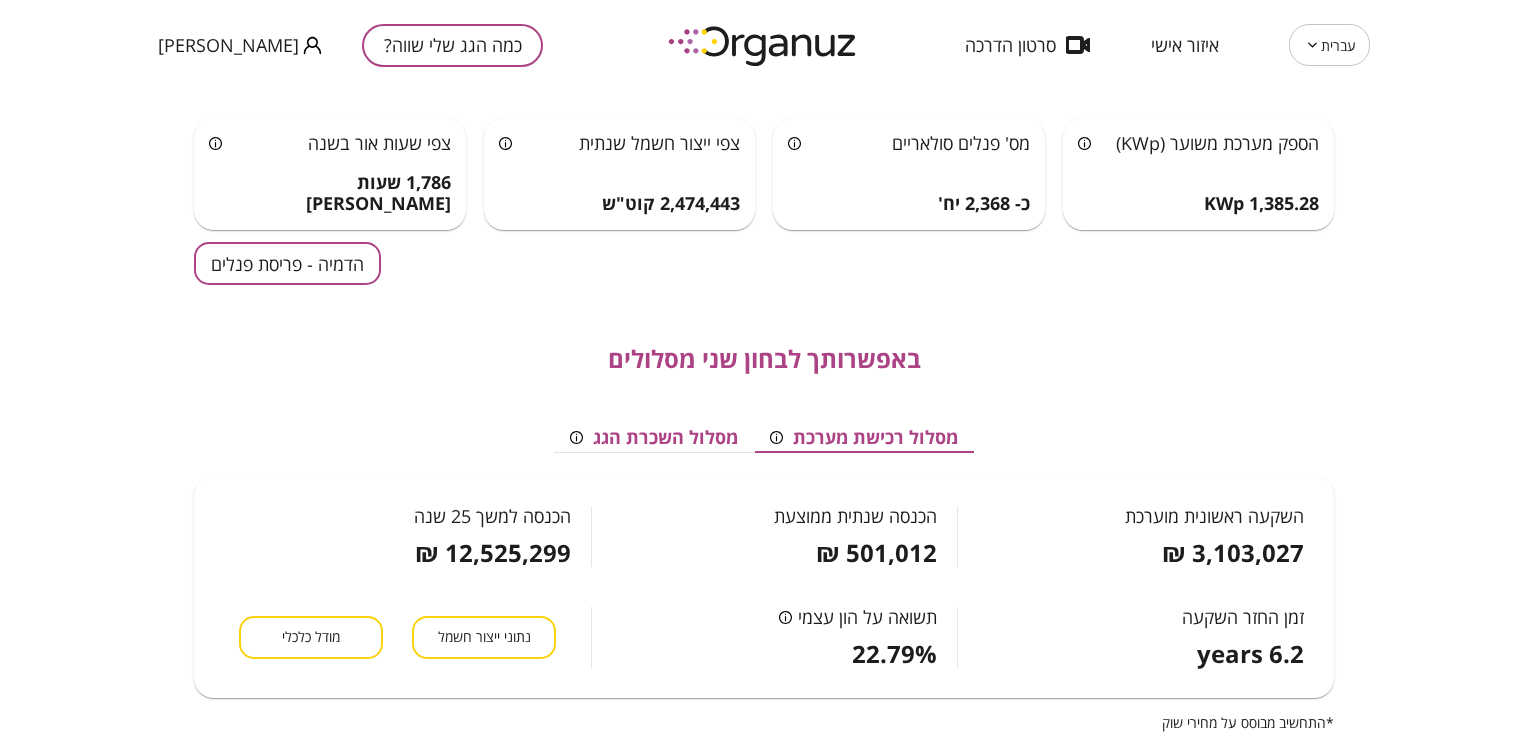 scroll, scrollTop: 75, scrollLeft: 0, axis: vertical 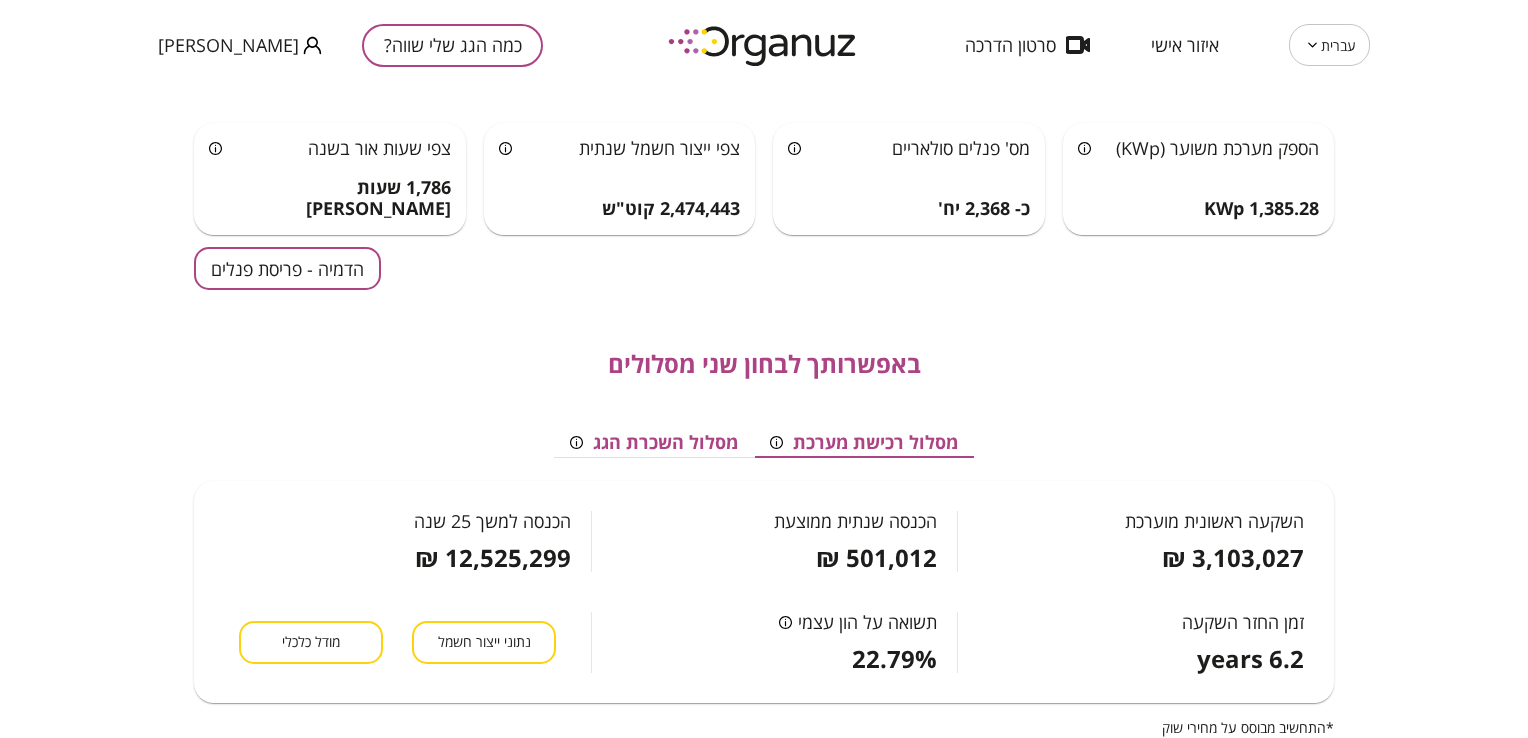 click on "הדמיה - פריסת פנלים" at bounding box center [287, 268] 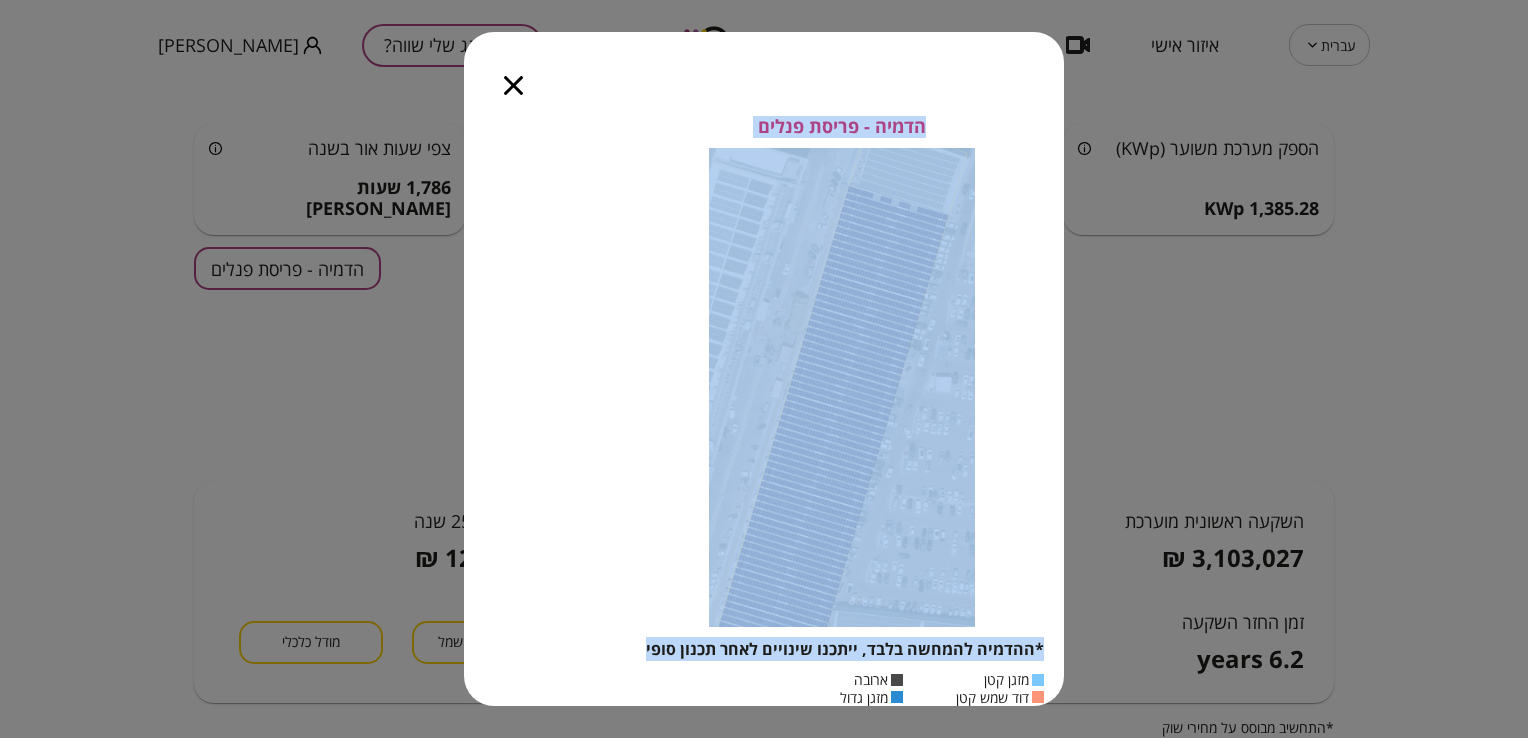 drag, startPoint x: 505, startPoint y: 564, endPoint x: 445, endPoint y: 763, distance: 207.8485 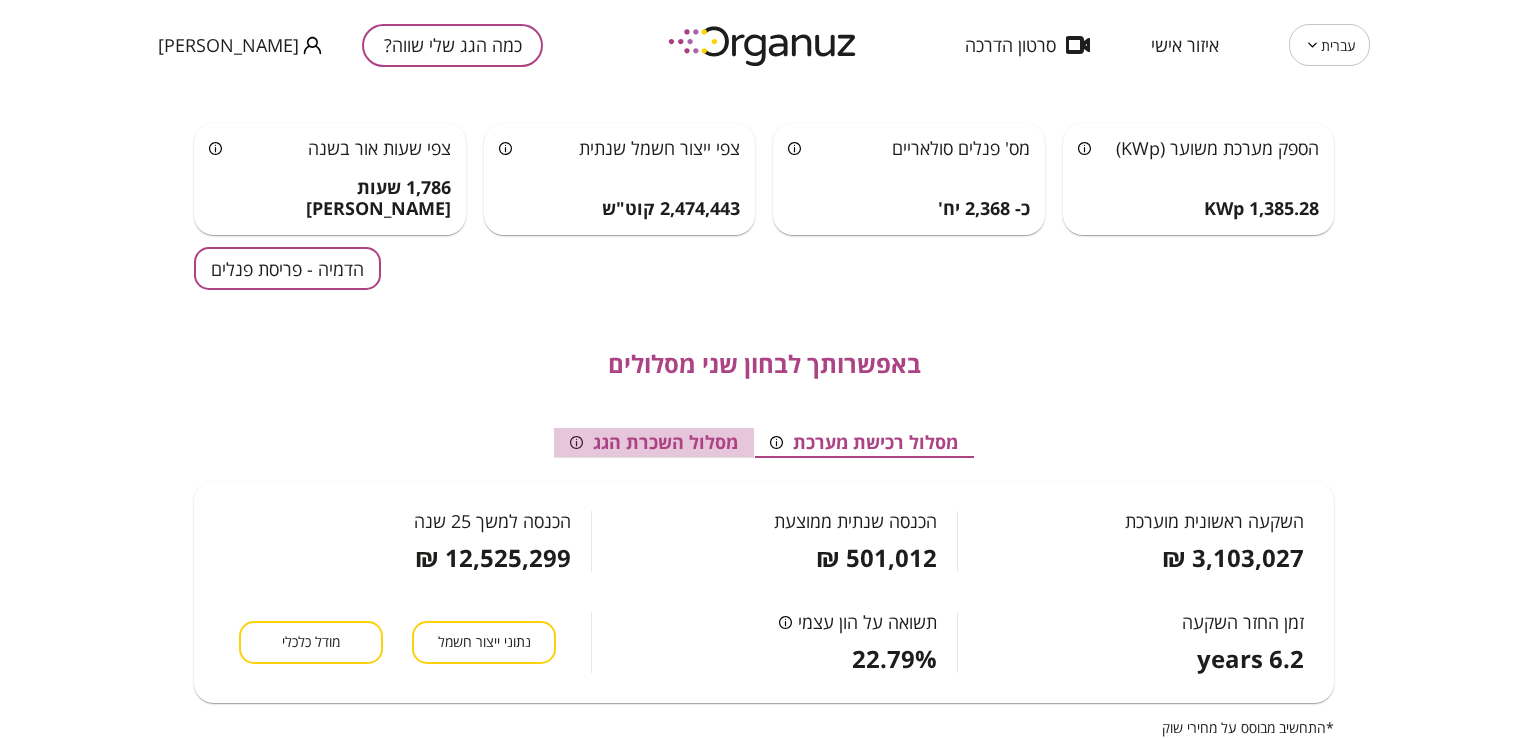 drag, startPoint x: 696, startPoint y: 442, endPoint x: 691, endPoint y: 453, distance: 12.083046 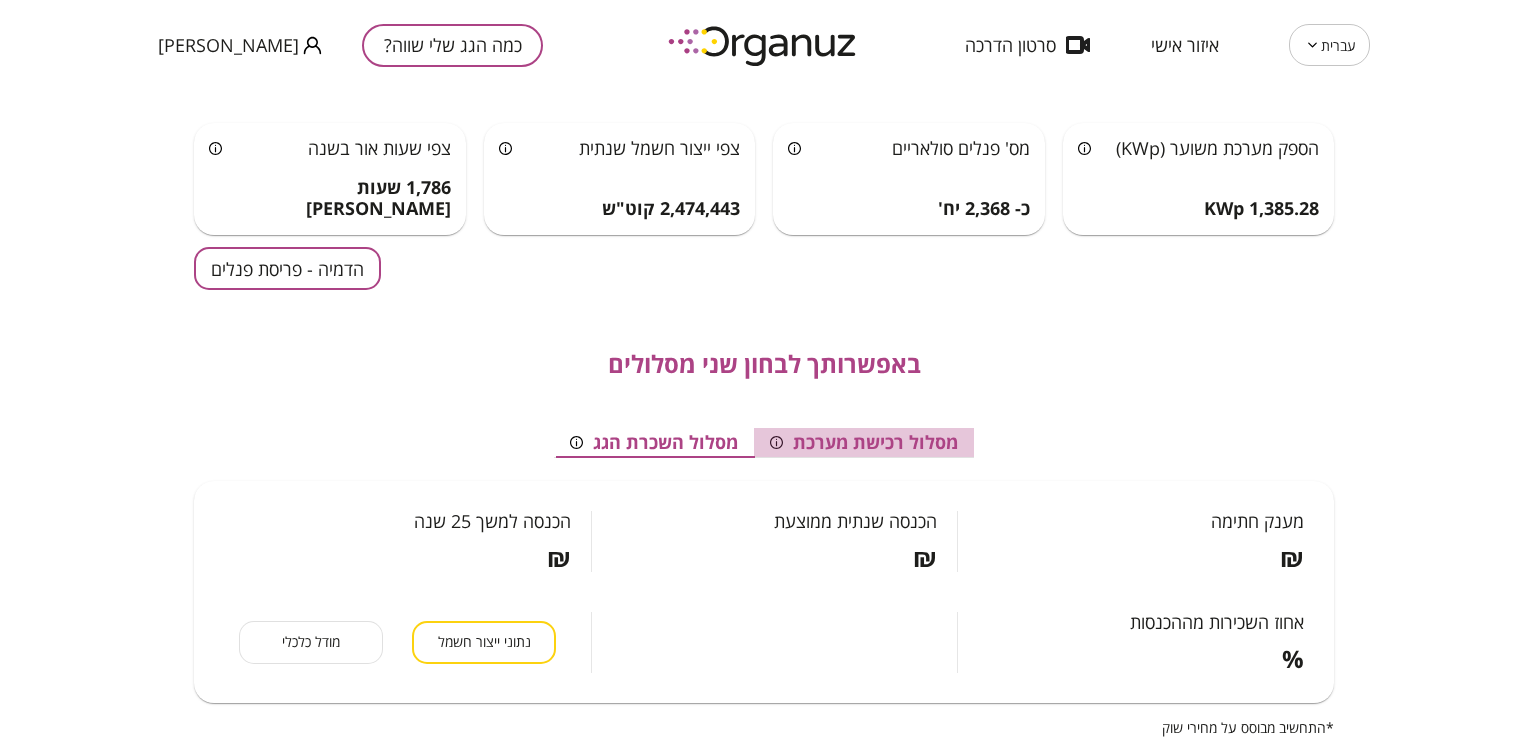 click on "מסלול רכישת מערכת" at bounding box center (864, 443) 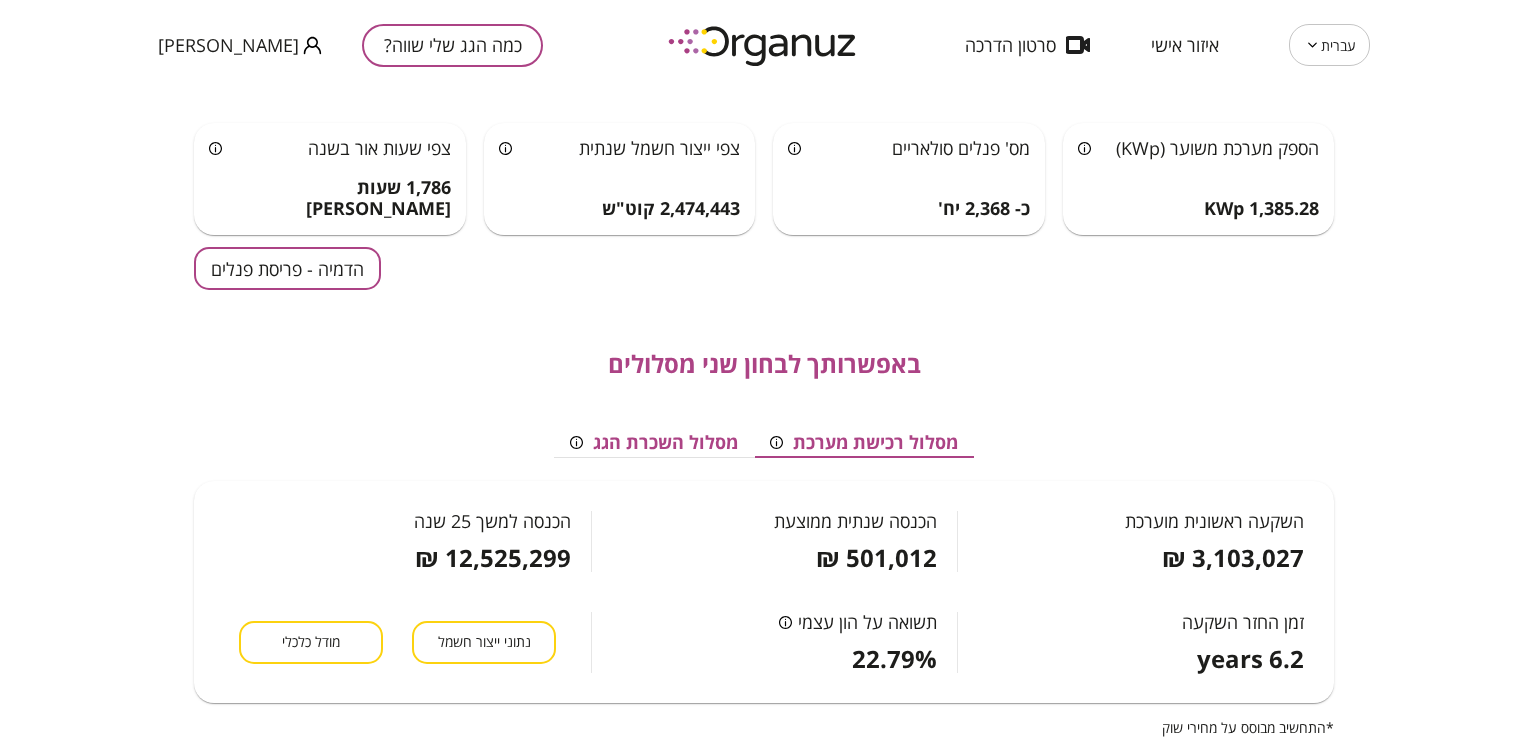 click on "כמה הגג שלי שווה?" at bounding box center (452, 45) 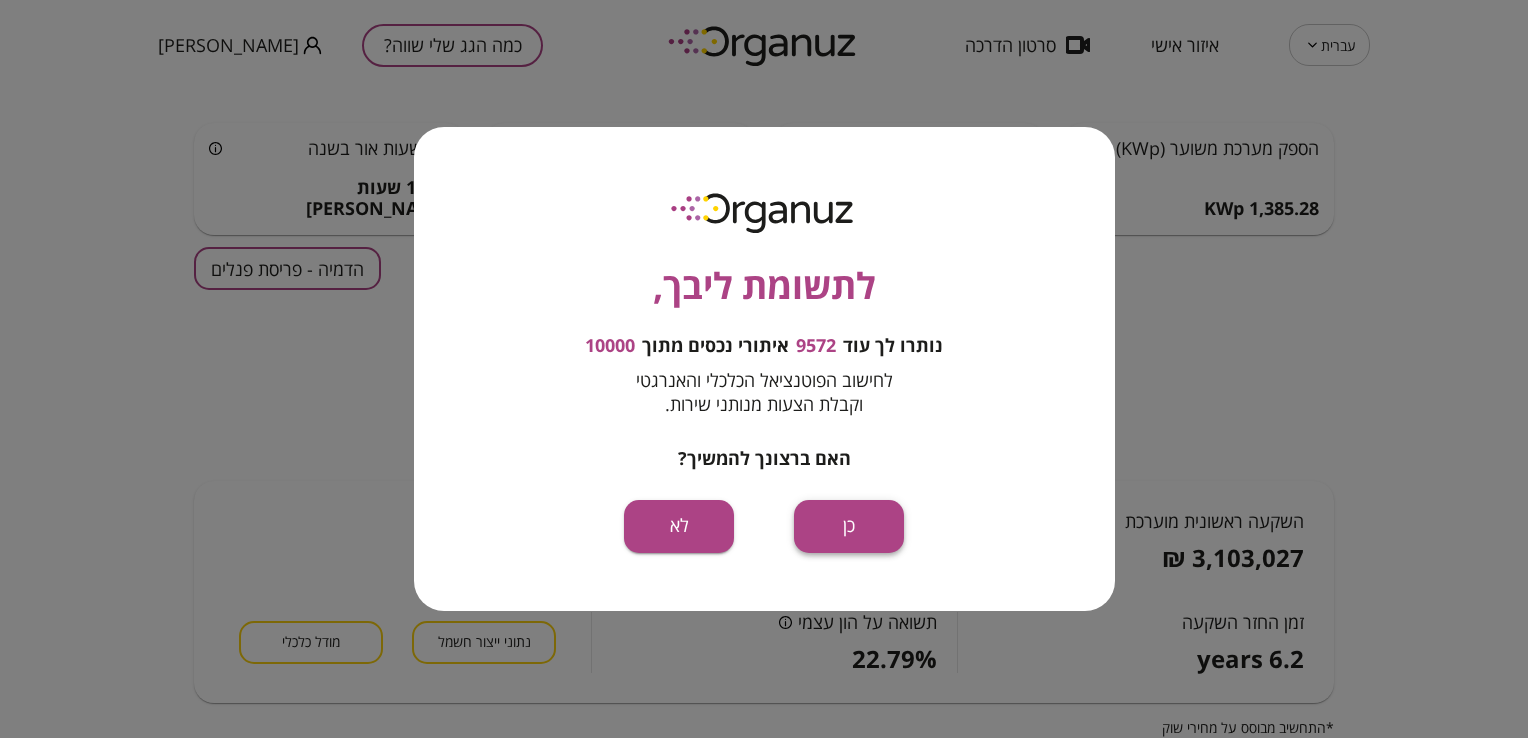 click on "כן" at bounding box center (849, 526) 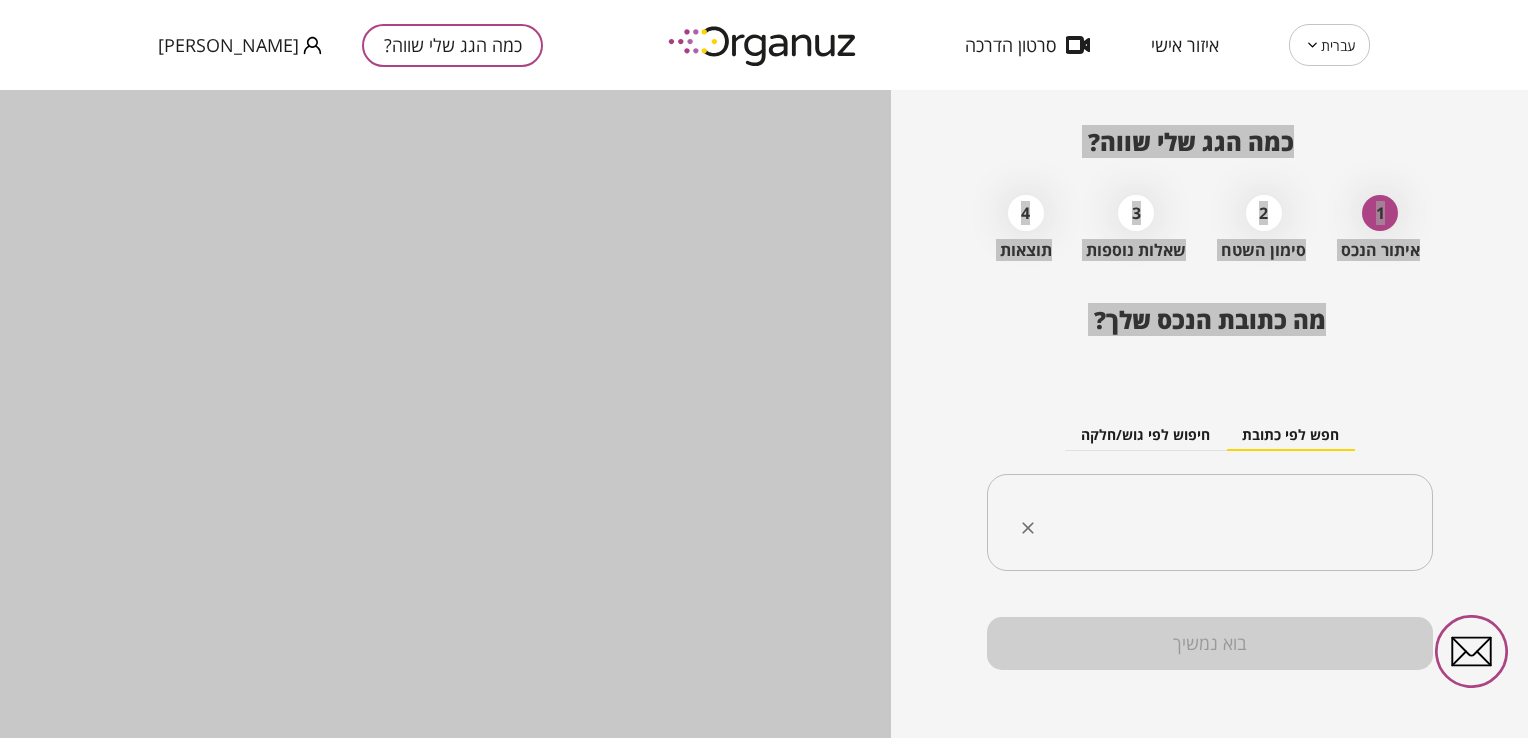click on "​" at bounding box center [1210, 523] 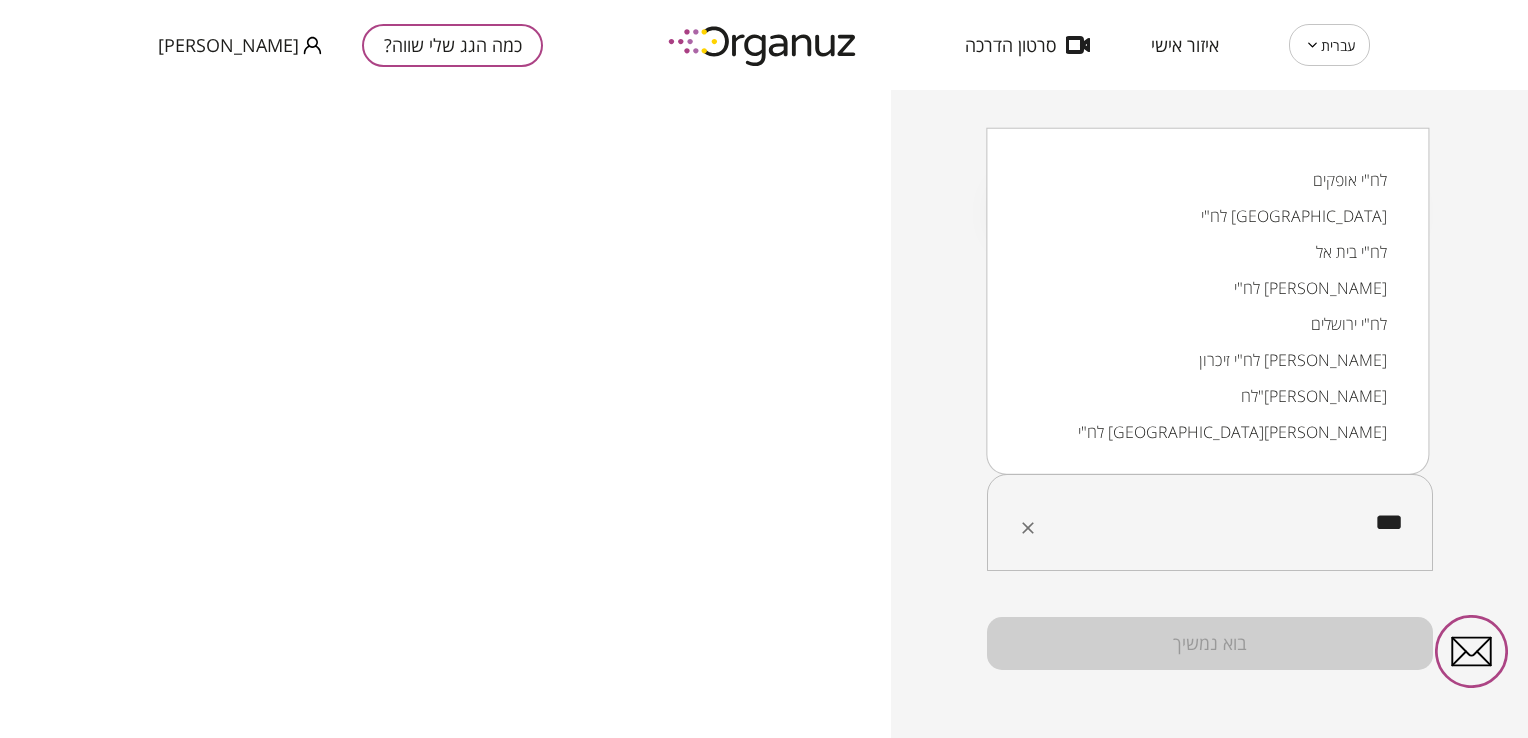 click on "לח"[PERSON_NAME]" at bounding box center (1207, 396) 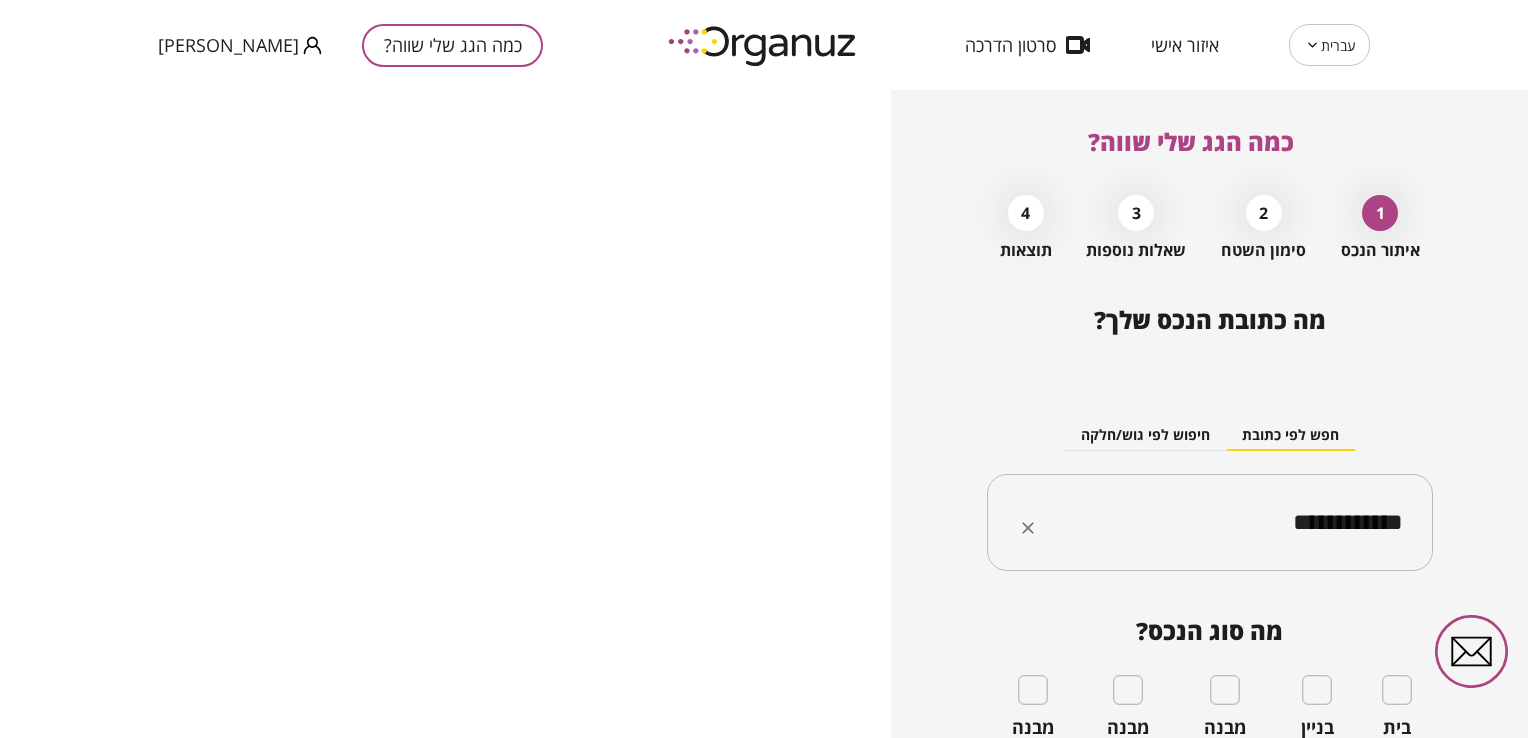 type on "**********" 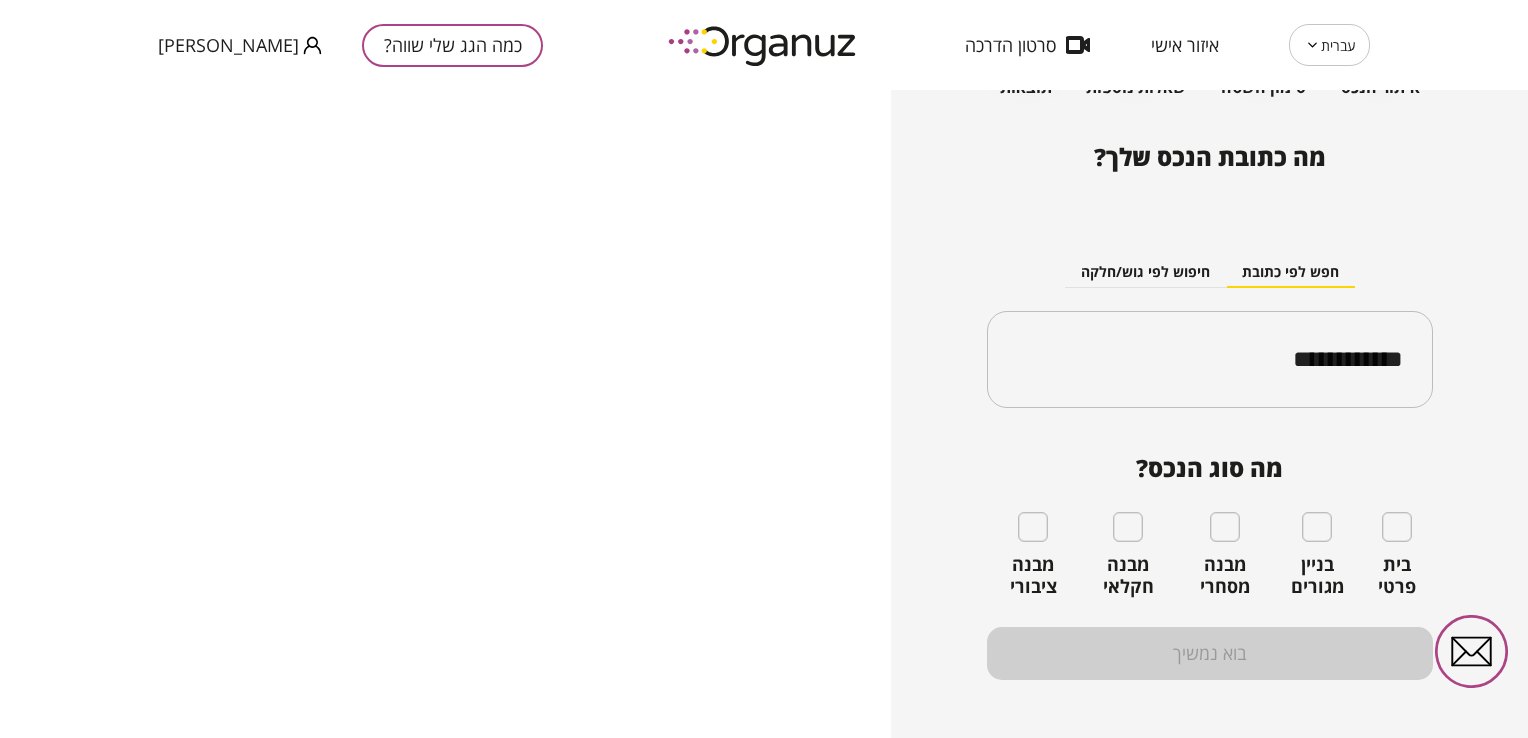 scroll, scrollTop: 181, scrollLeft: 0, axis: vertical 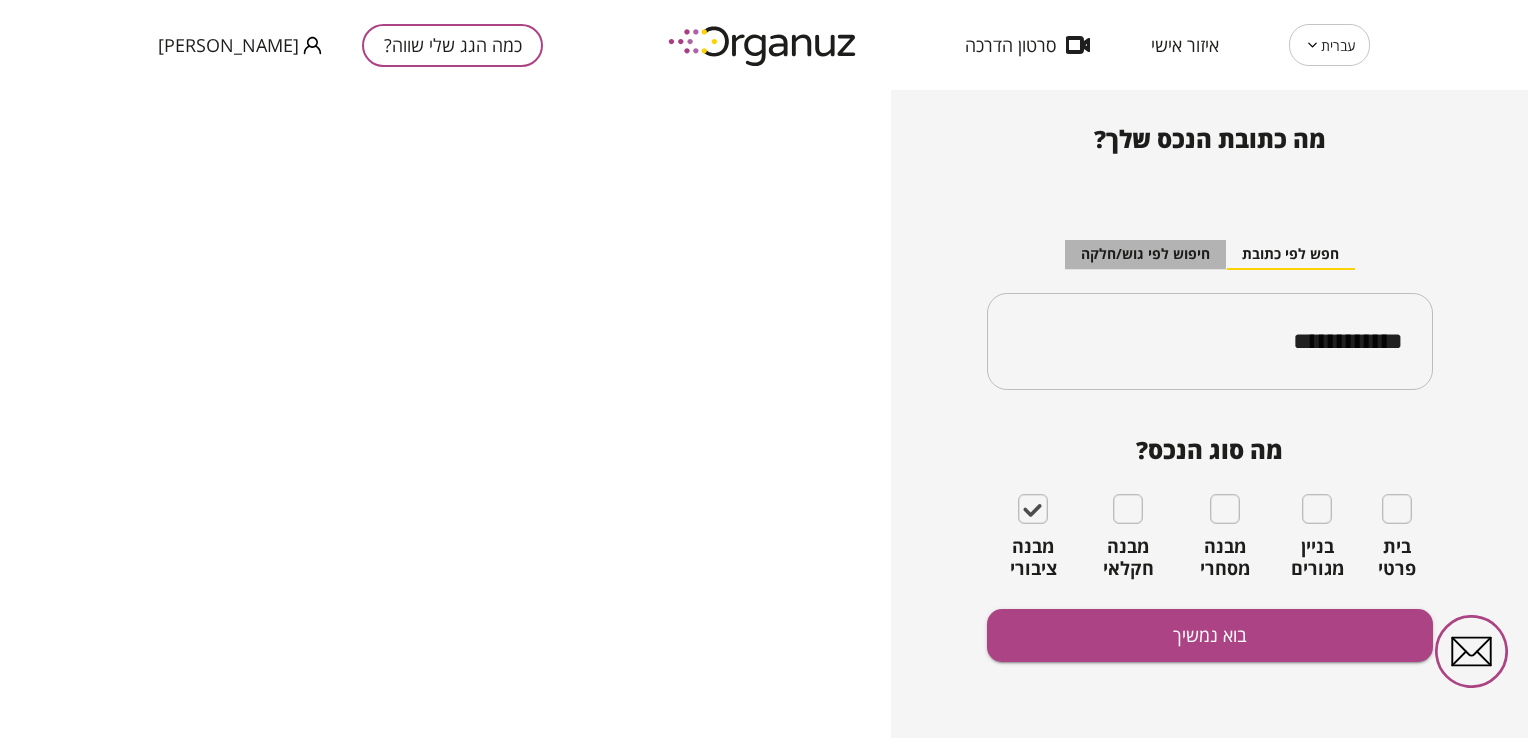click on "חיפוש לפי גוש/חלקה" at bounding box center (1145, 255) 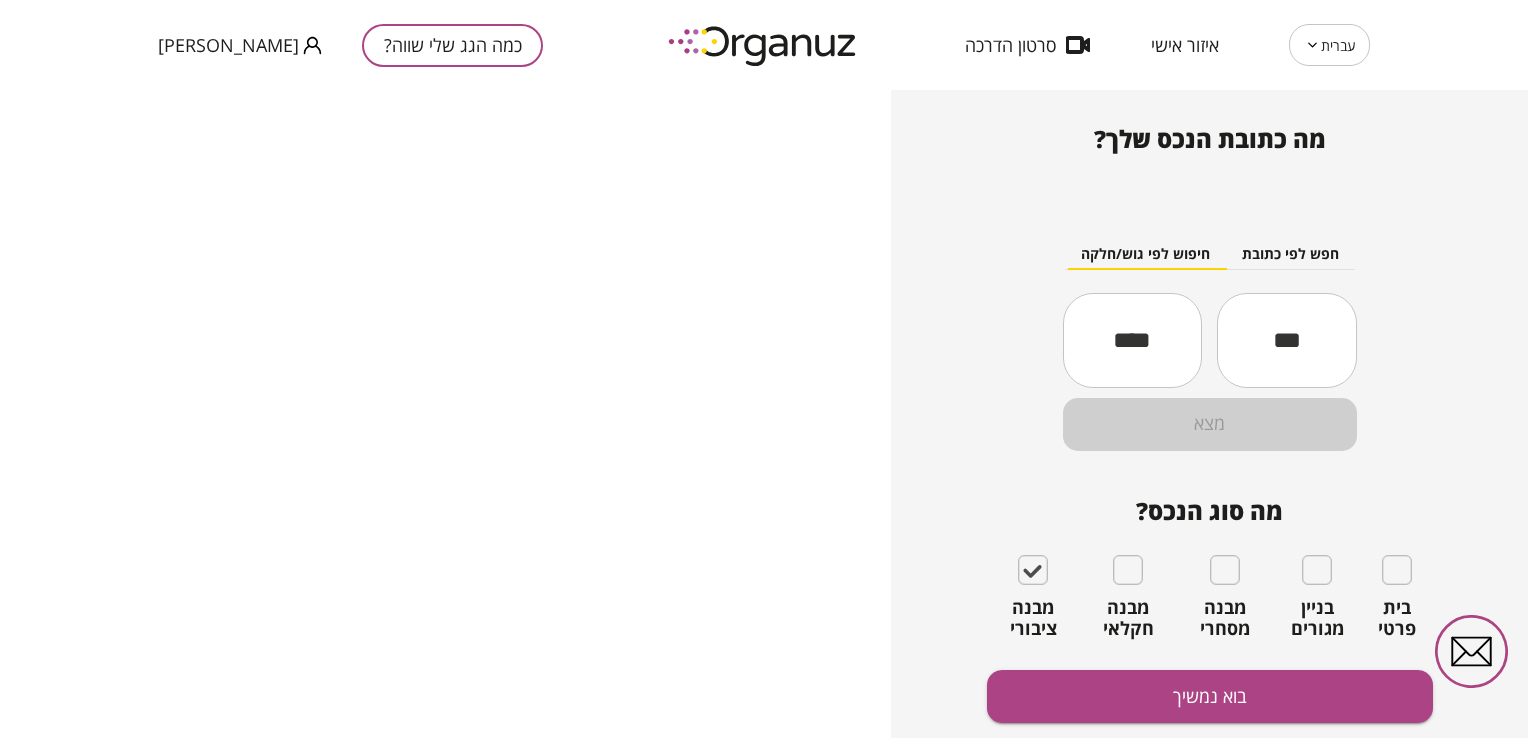 click at bounding box center (1287, 340) 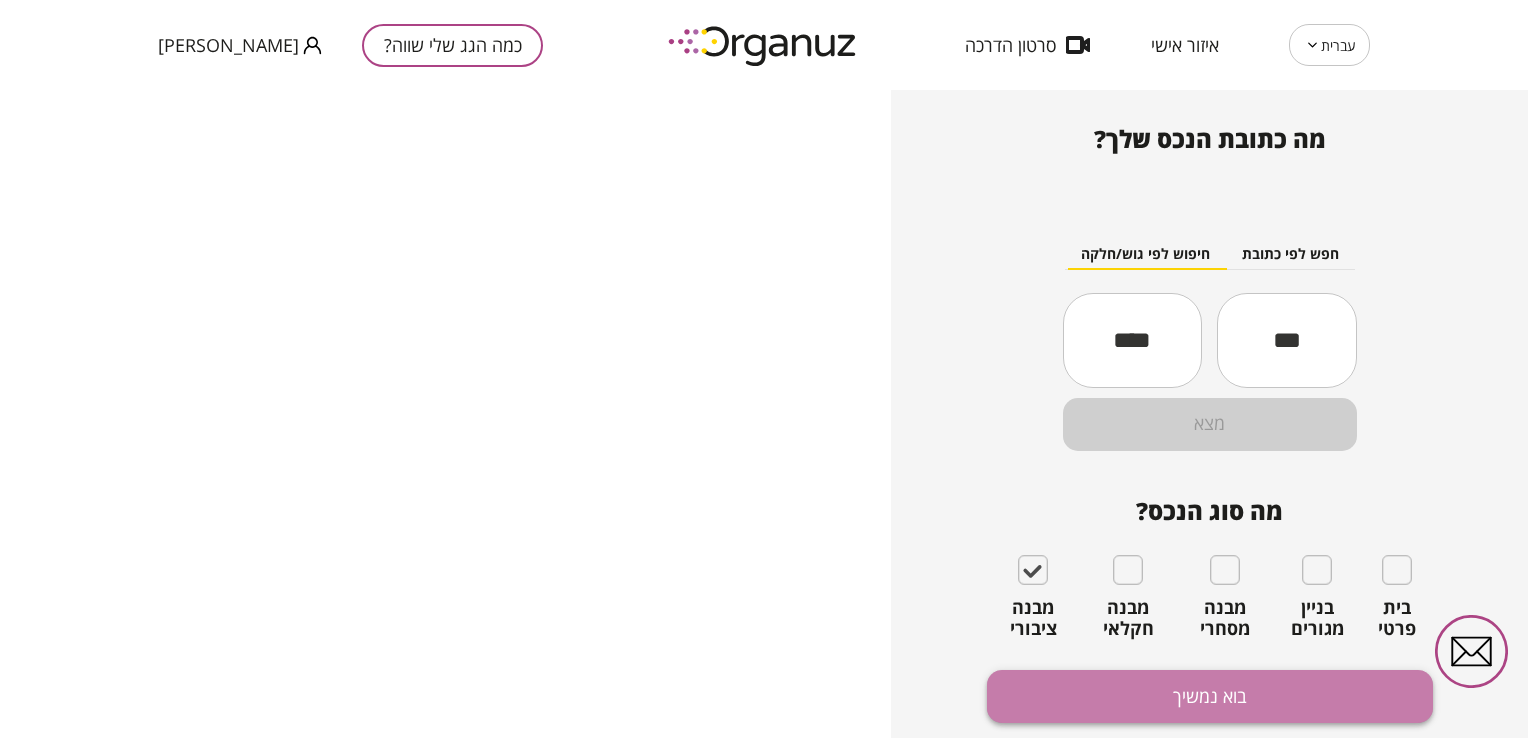 click on "בוא נמשיך" at bounding box center (1210, 696) 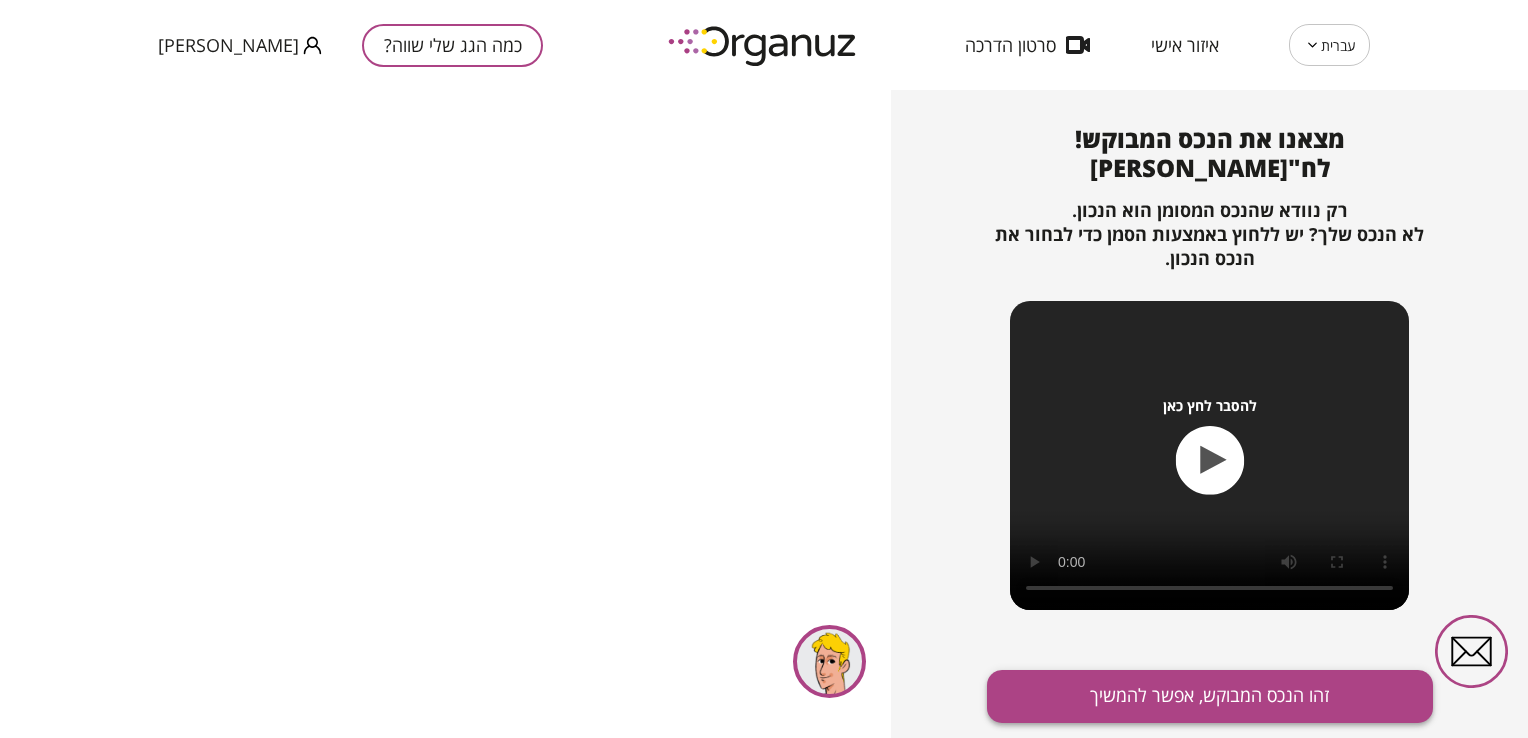 click on "זהו הנכס המבוקש, אפשר להמשיך" at bounding box center [1210, 696] 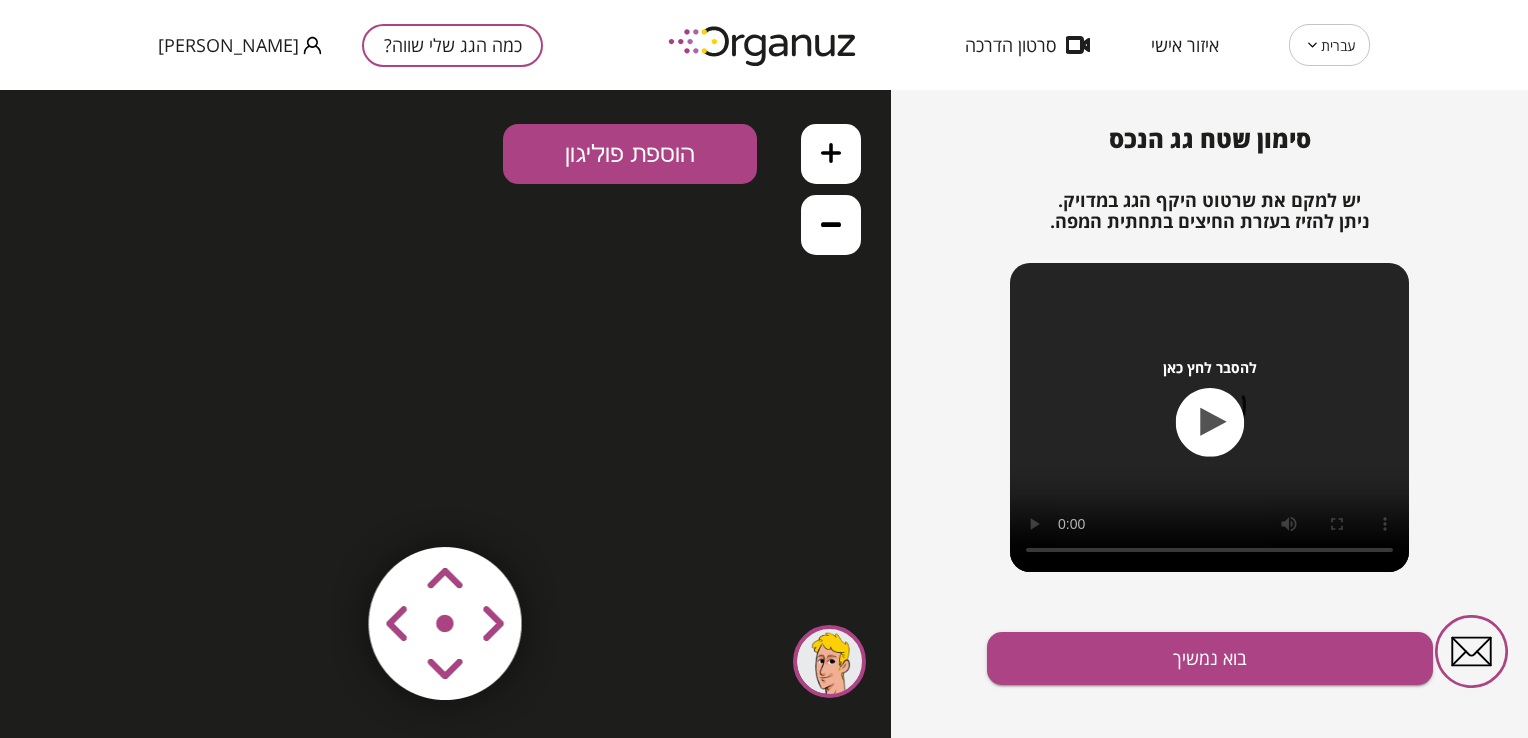 scroll, scrollTop: 0, scrollLeft: 0, axis: both 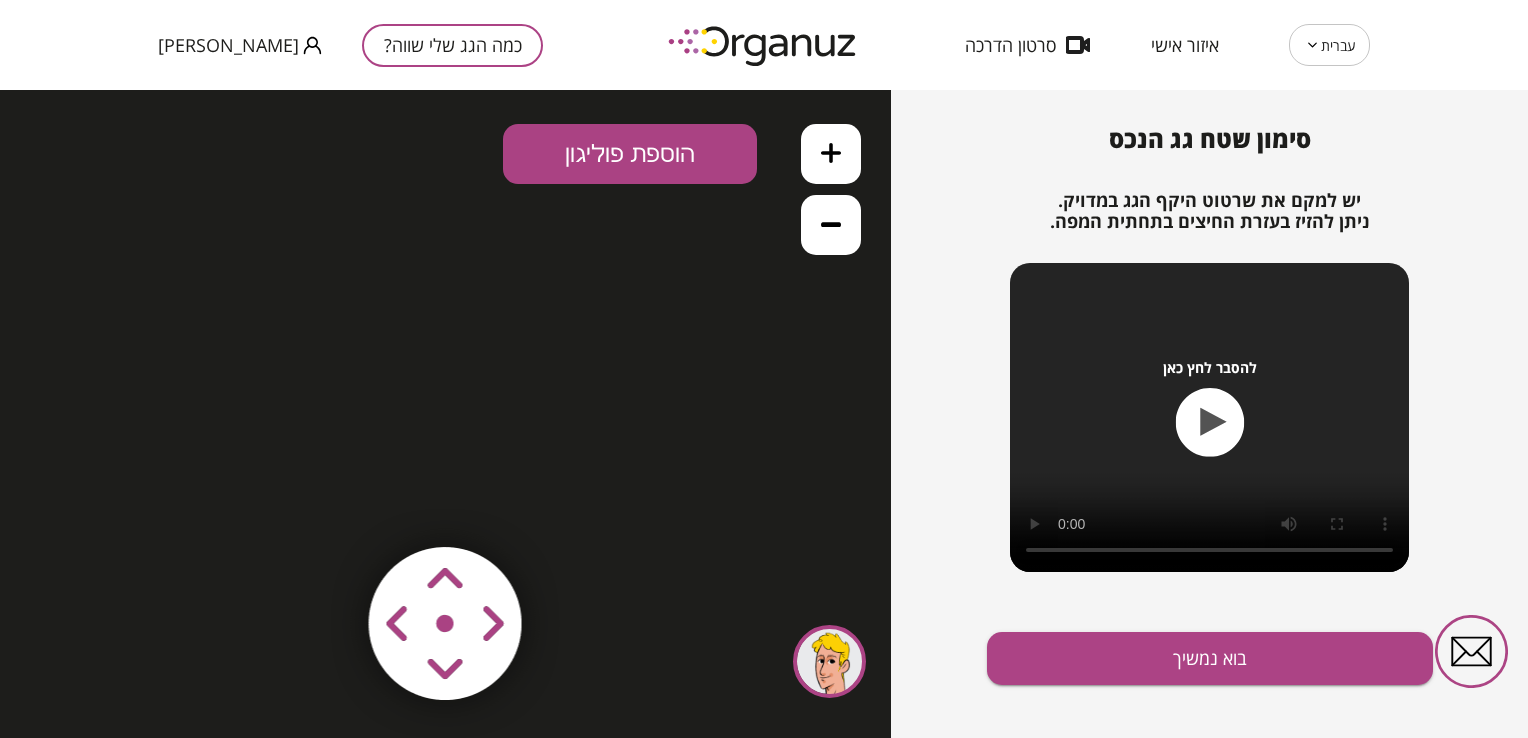 drag, startPoint x: 676, startPoint y: 373, endPoint x: 933, endPoint y: 343, distance: 258.74506 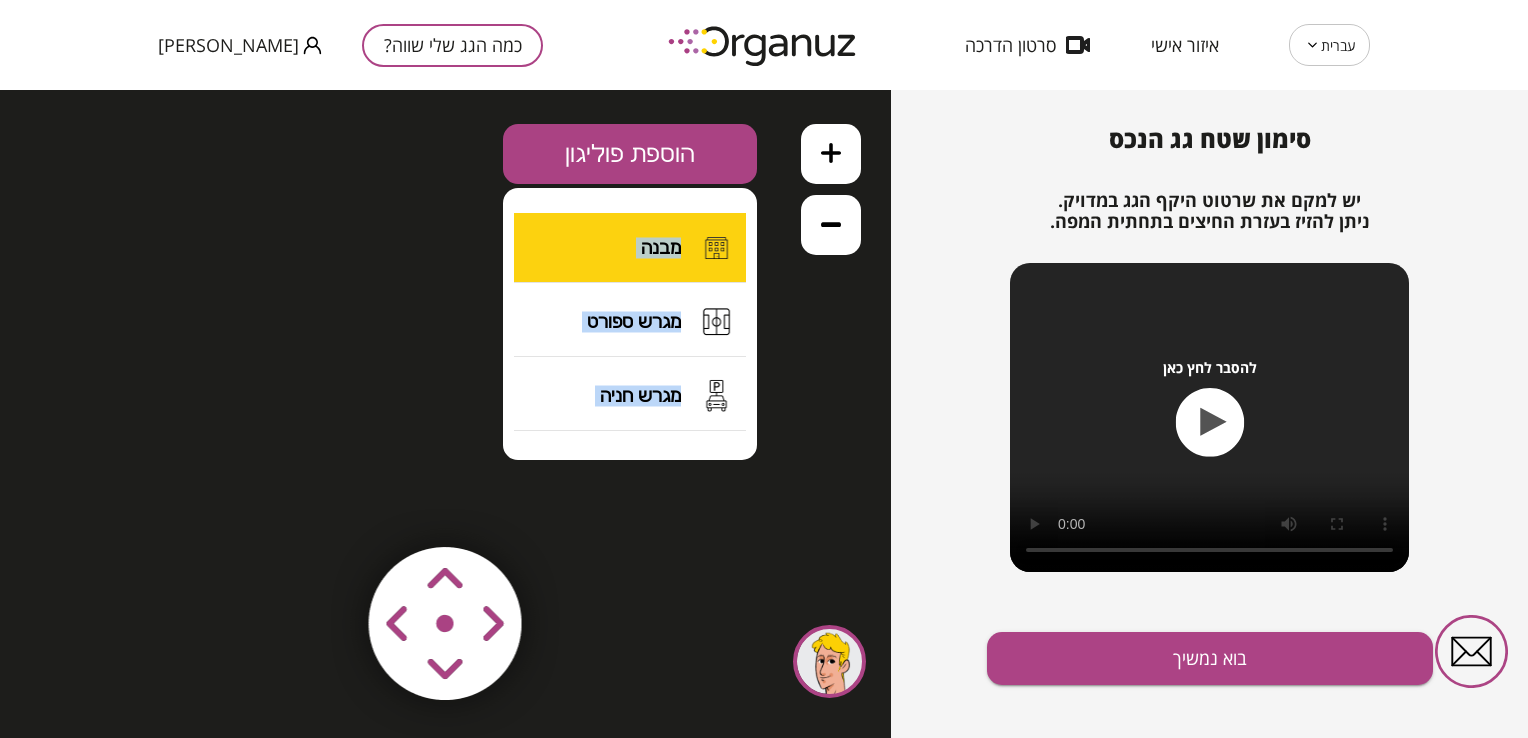click on "מבנה" at bounding box center (630, 248) 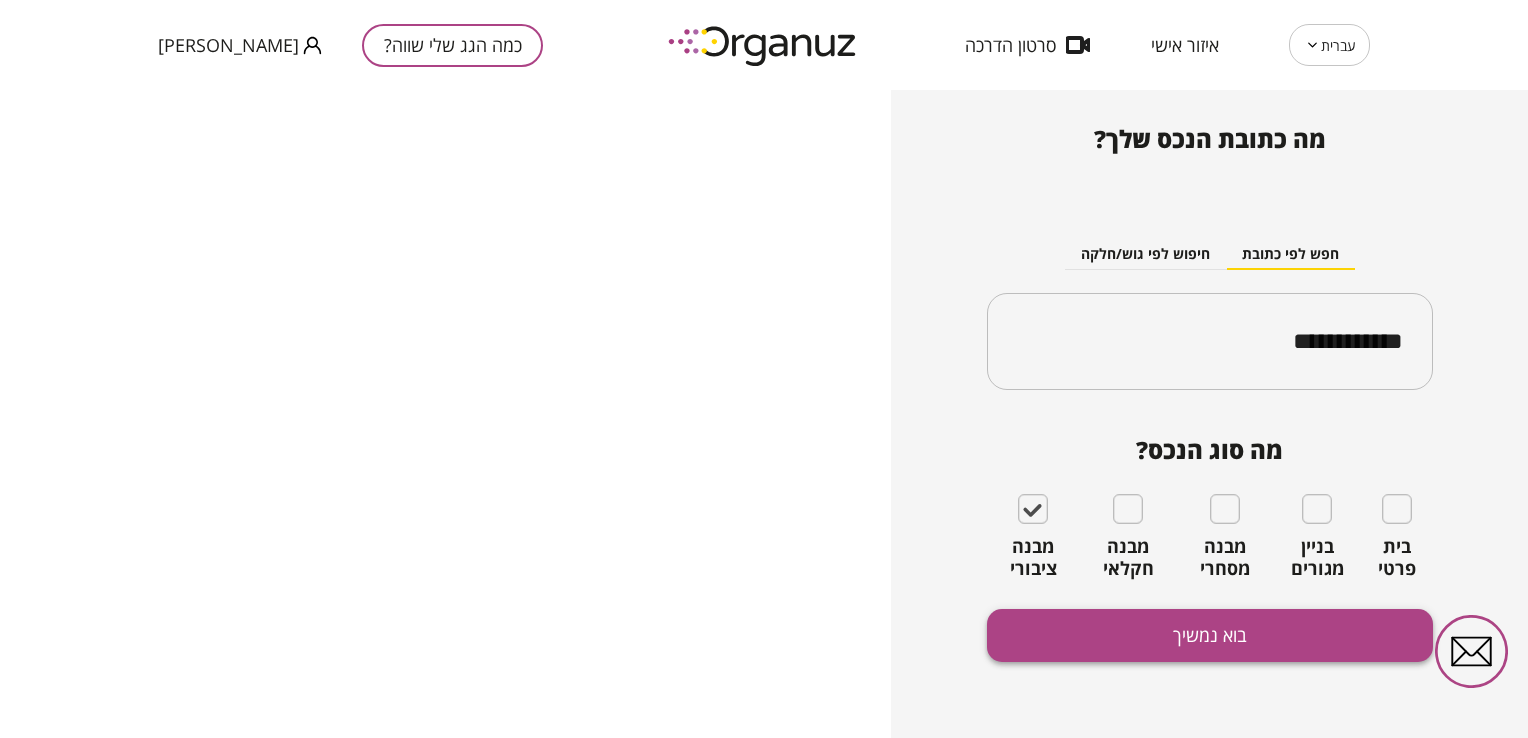 click on "בוא נמשיך" at bounding box center (1210, 635) 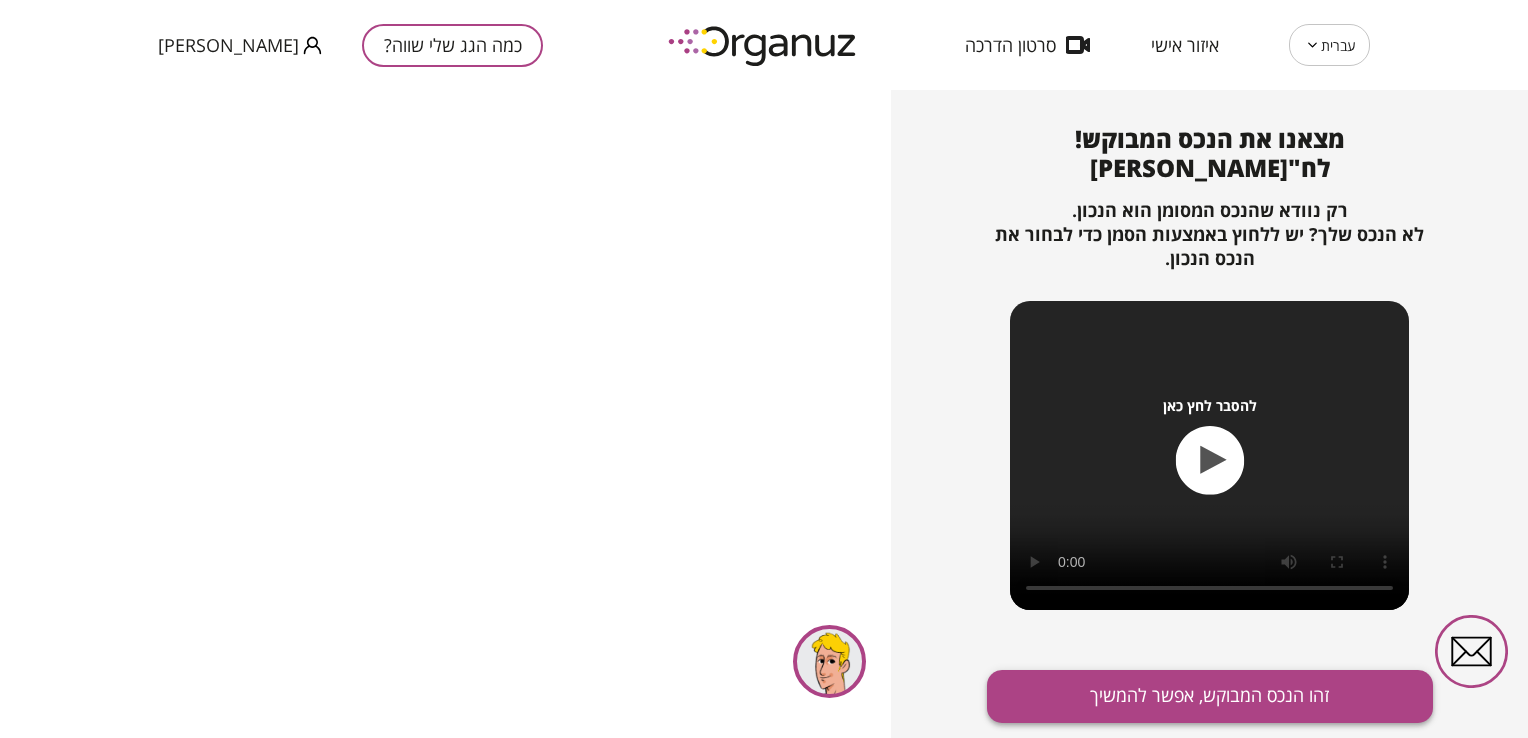 click on "זהו הנכס המבוקש, אפשר להמשיך" at bounding box center [1210, 696] 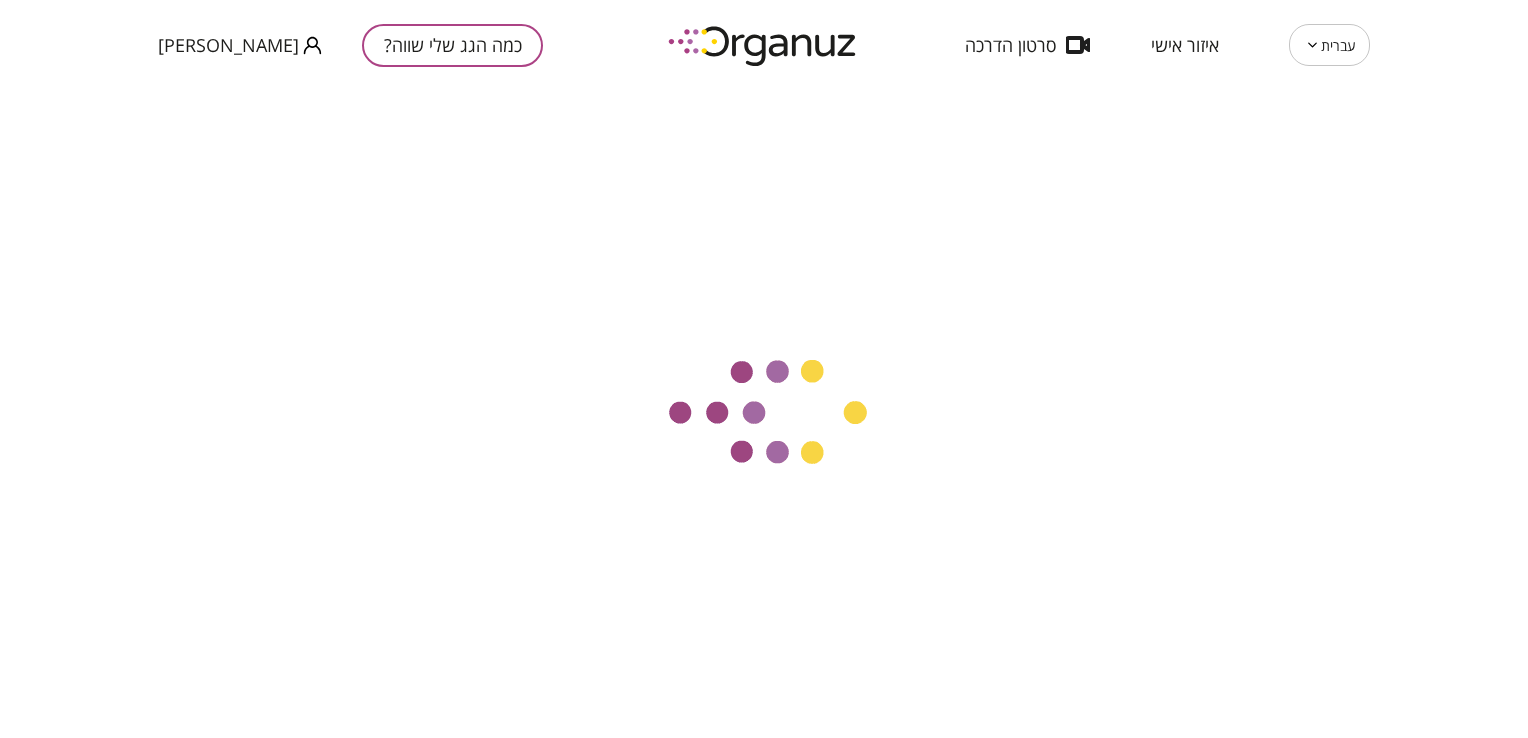 click on "כמה הגג שלי שווה?" at bounding box center (452, 45) 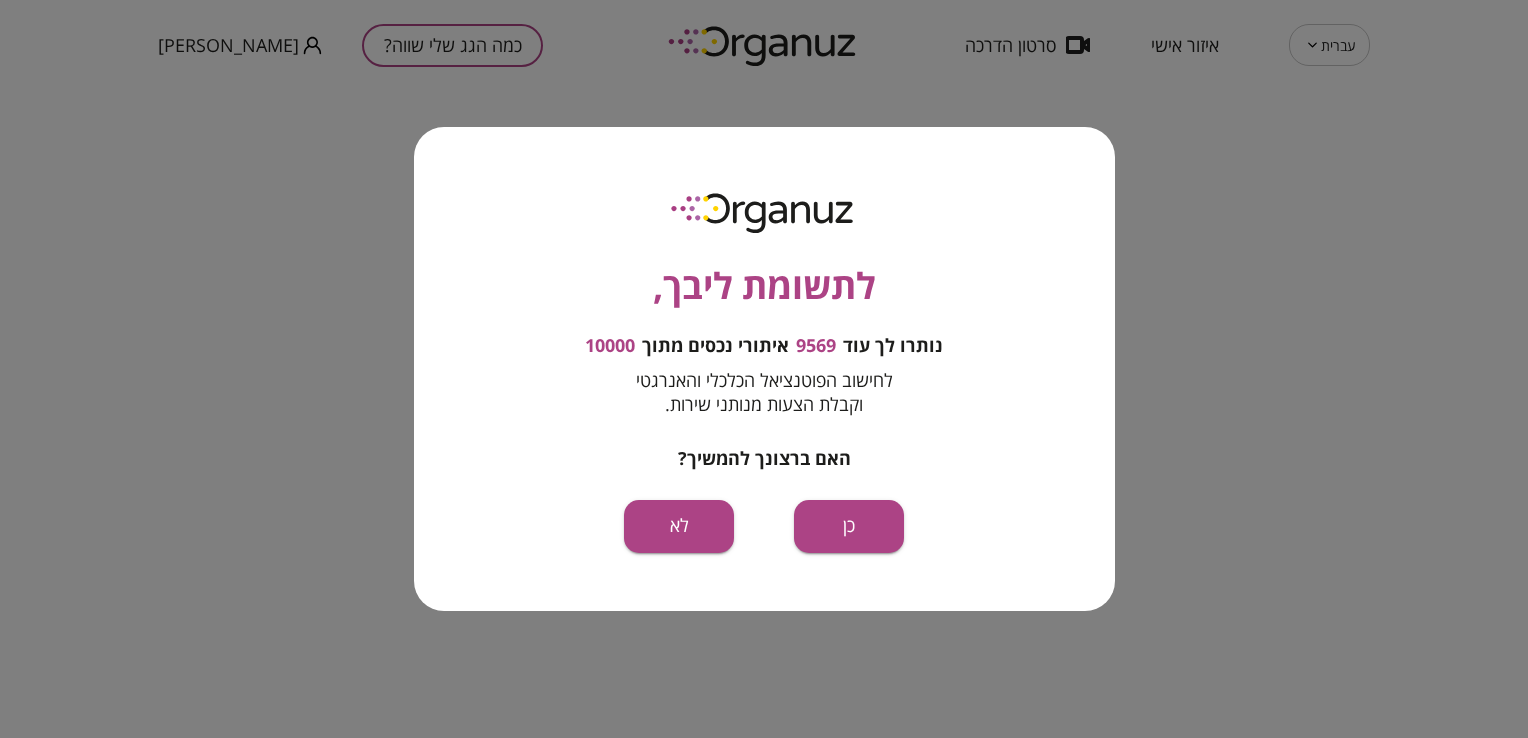 drag, startPoint x: 840, startPoint y: 540, endPoint x: 859, endPoint y: 540, distance: 19 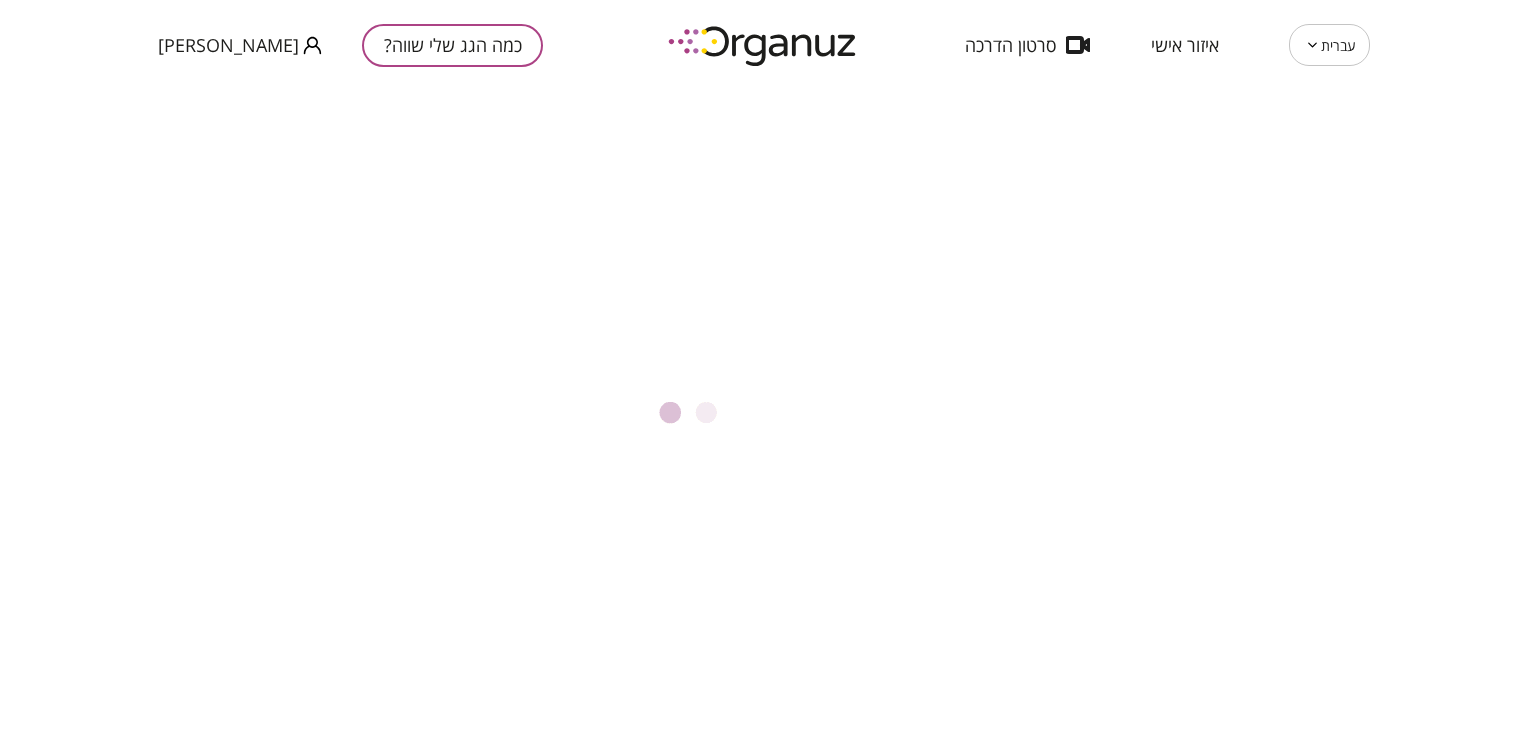 scroll, scrollTop: 0, scrollLeft: 0, axis: both 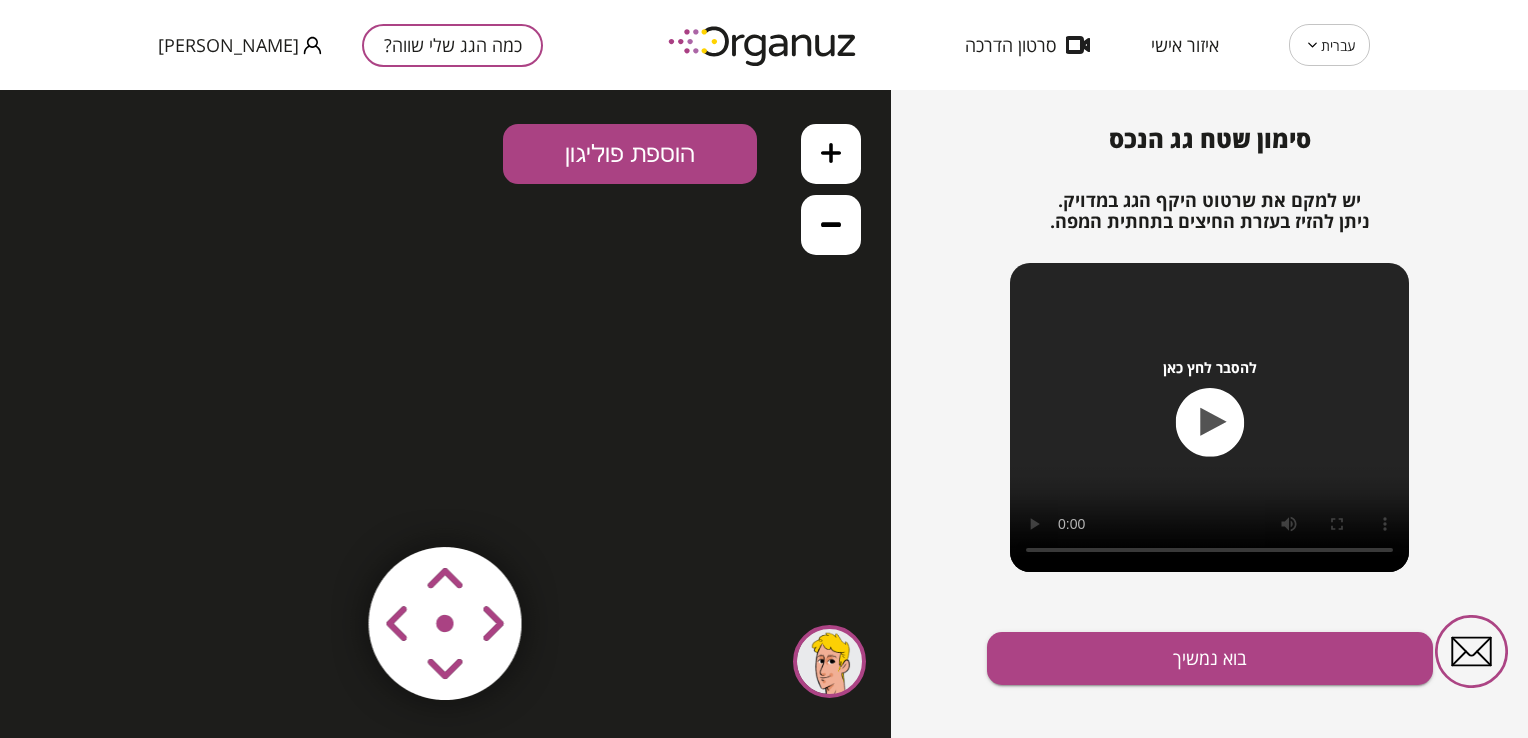 drag, startPoint x: 603, startPoint y: 350, endPoint x: 1018, endPoint y: 426, distance: 421.90164 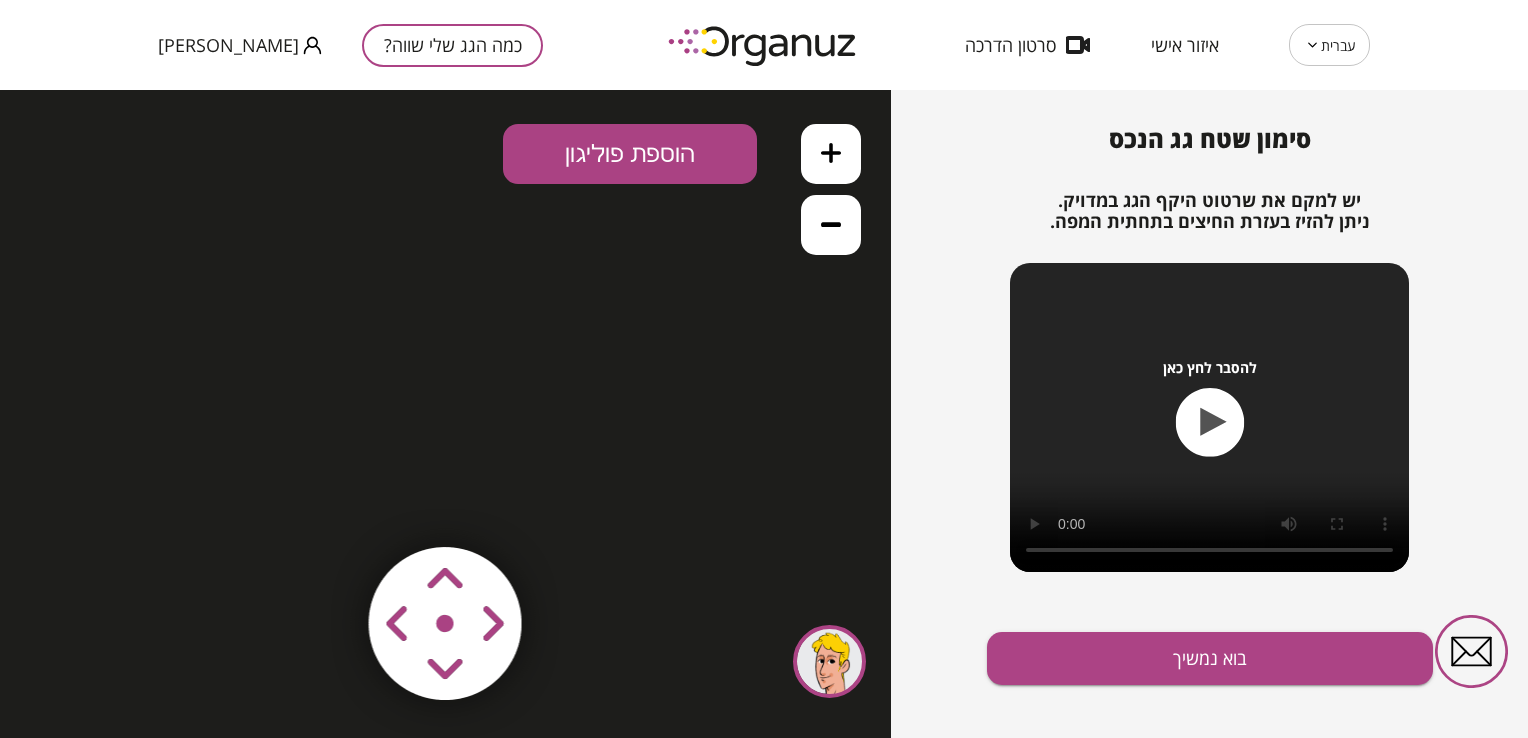 click on ".st0 {
fill: #FFFFFF;
}" at bounding box center (445, 90) 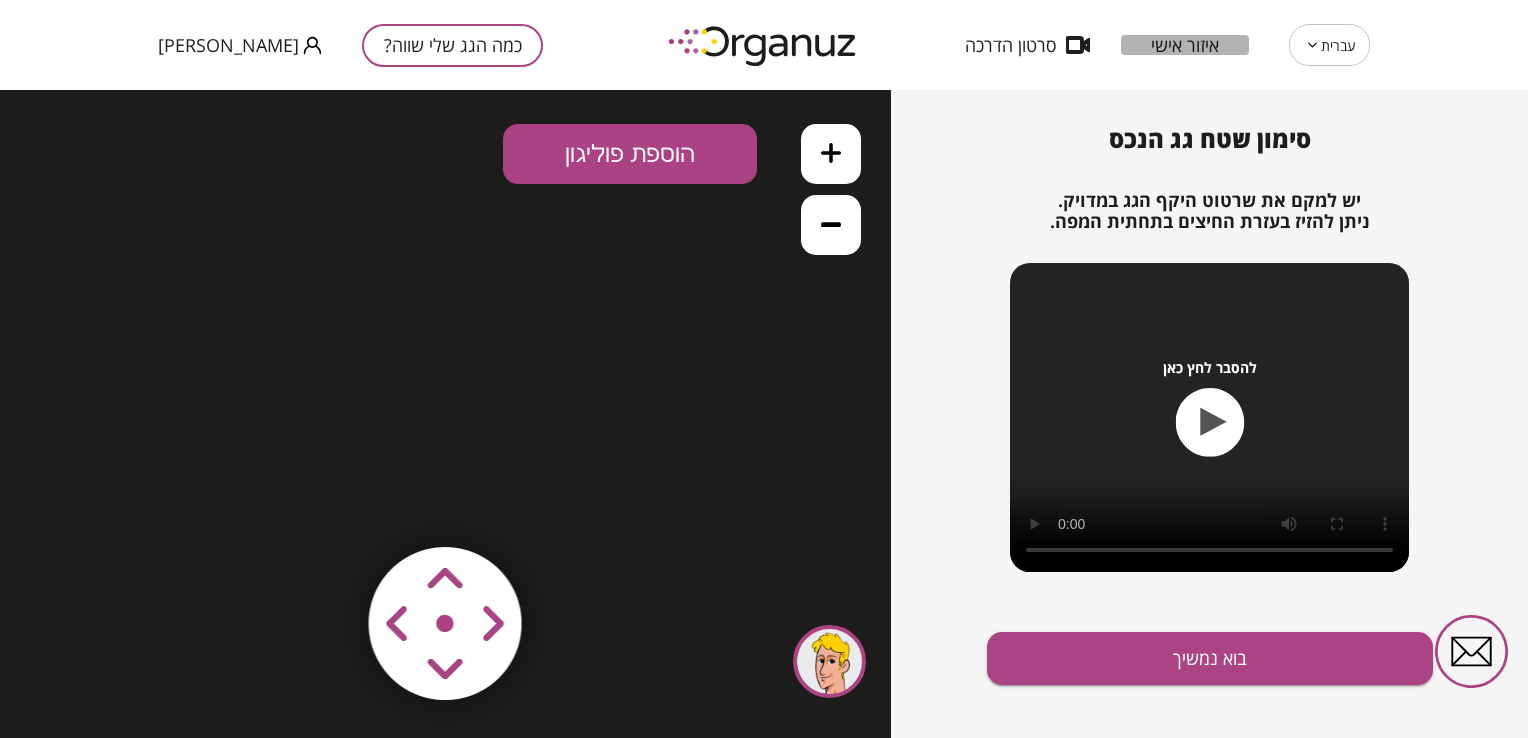 click on "איזור אישי" at bounding box center (1185, 45) 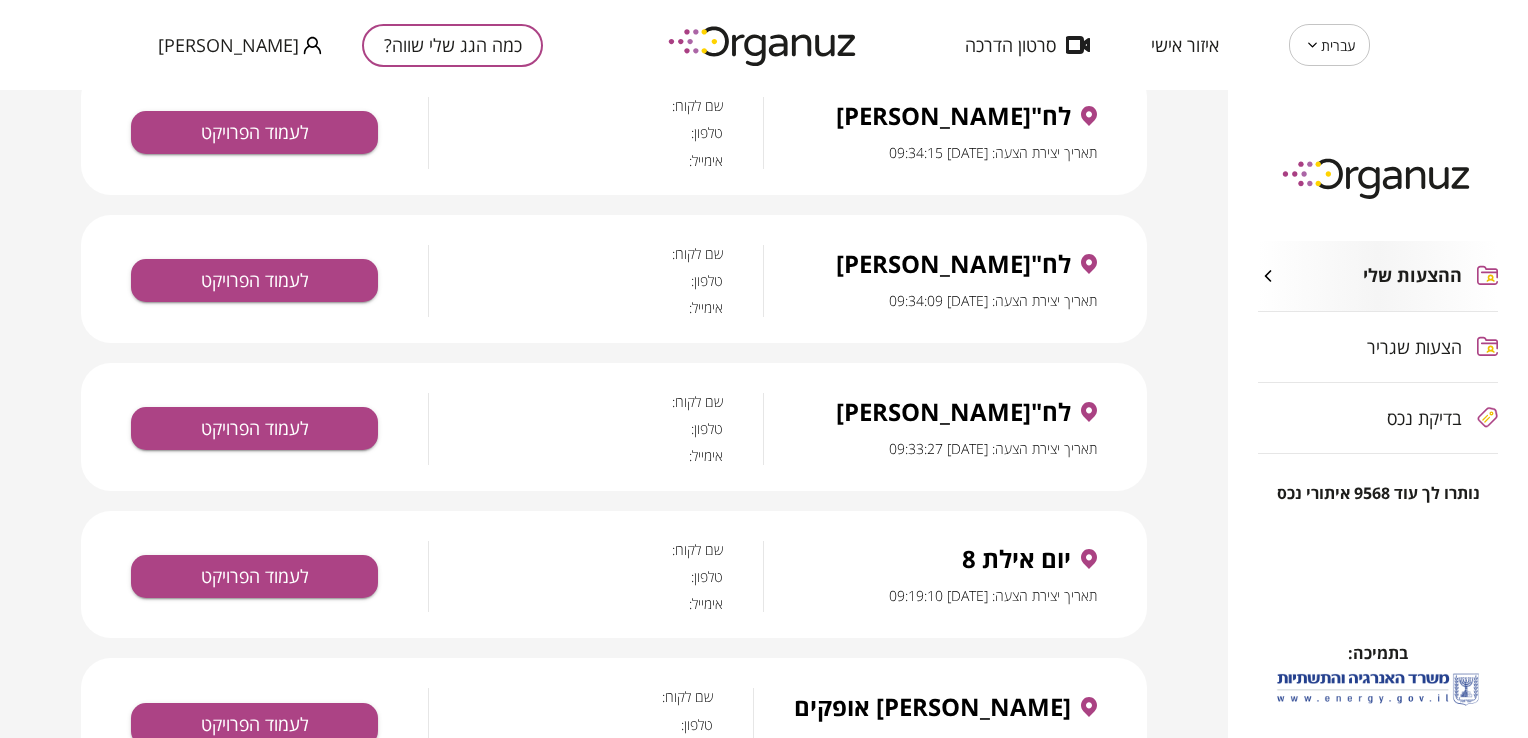 scroll, scrollTop: 175, scrollLeft: 0, axis: vertical 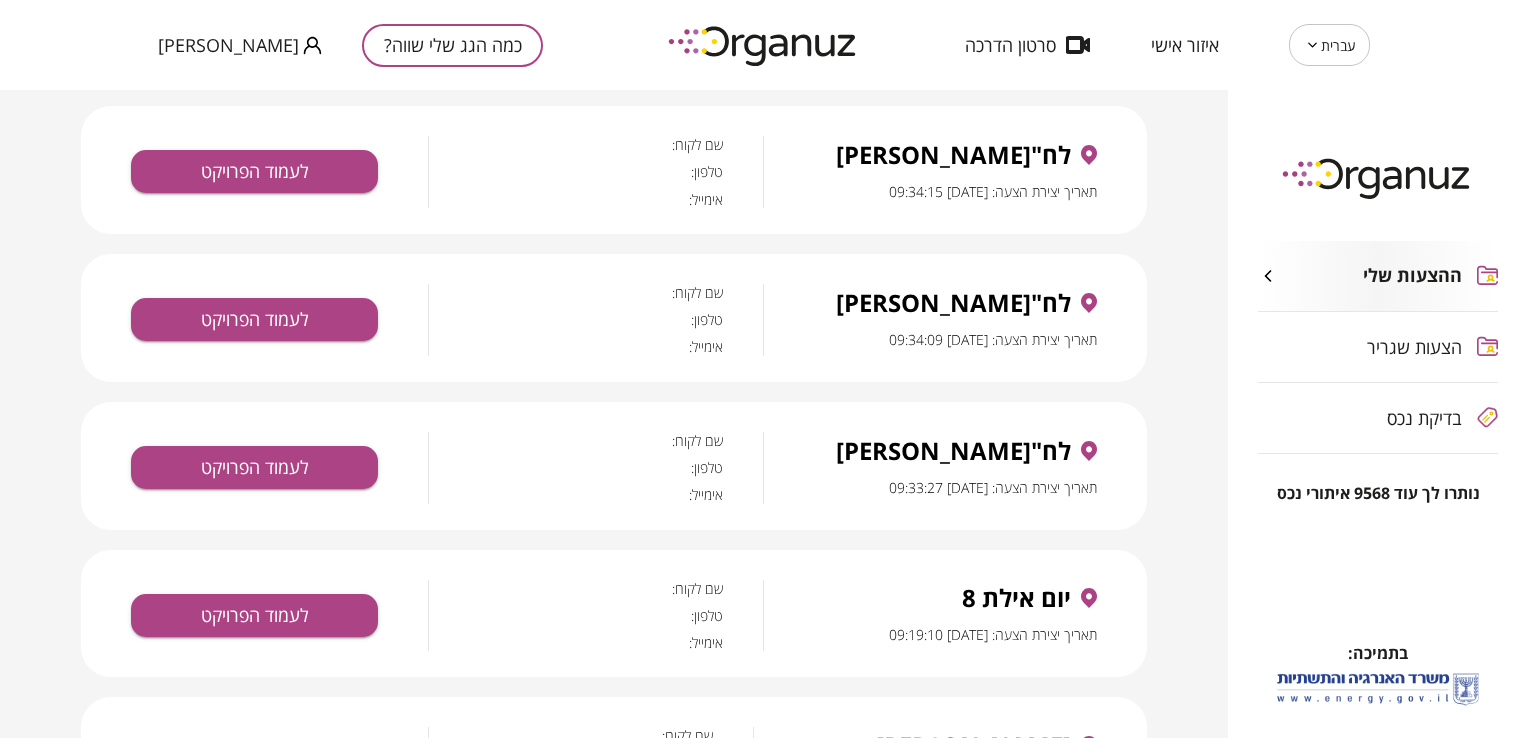 click on "כמה הגג שלי שווה?" at bounding box center [452, 45] 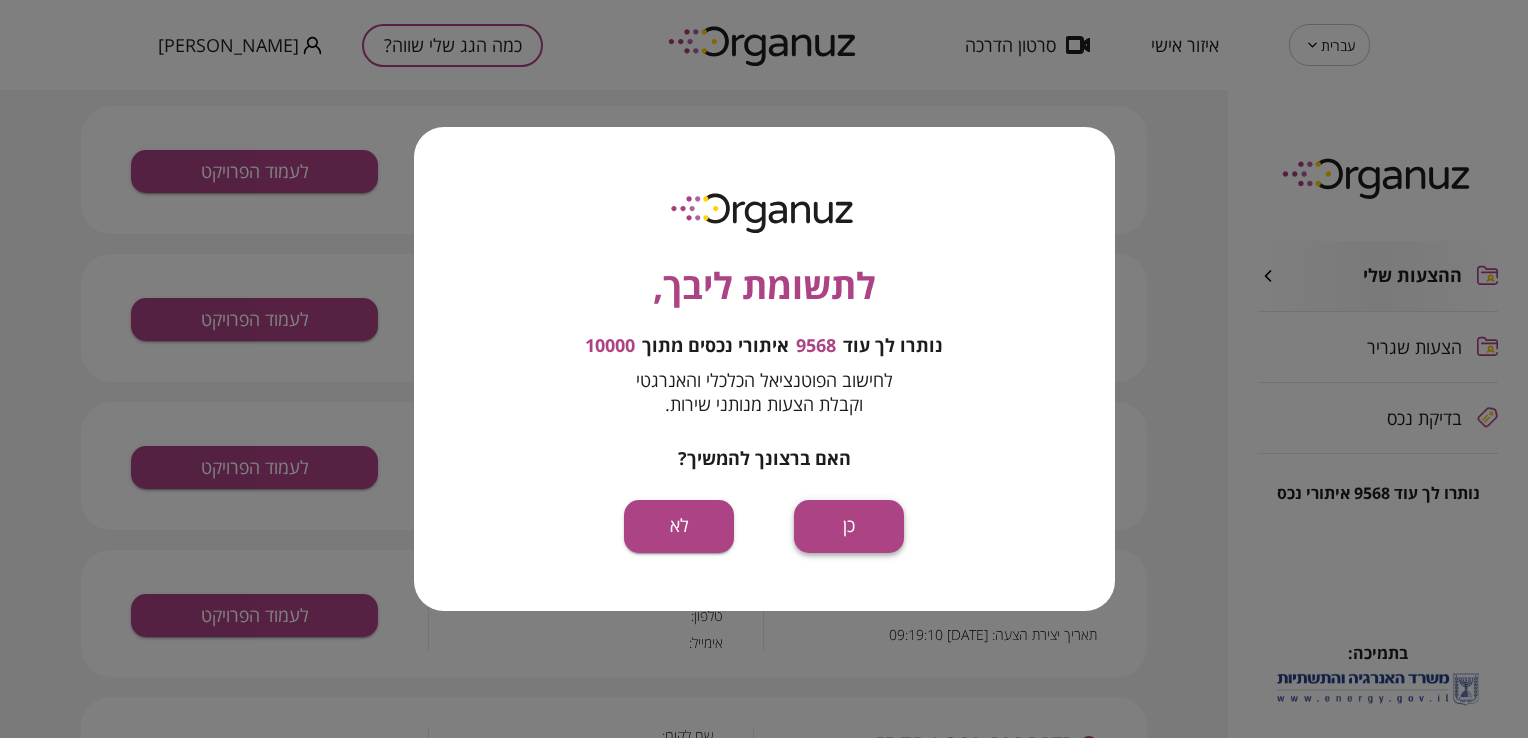 click on "כן" at bounding box center [849, 526] 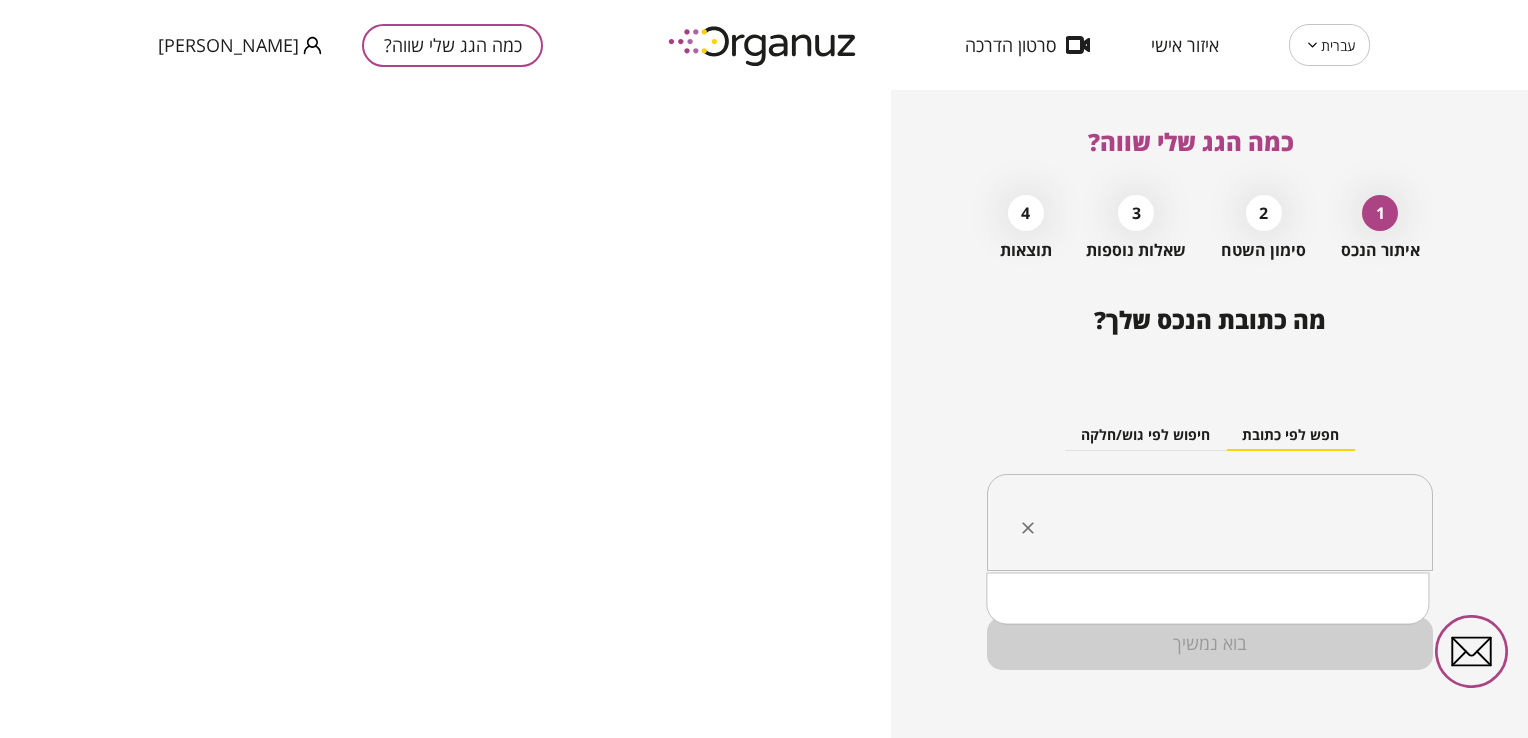 click at bounding box center [1217, 523] 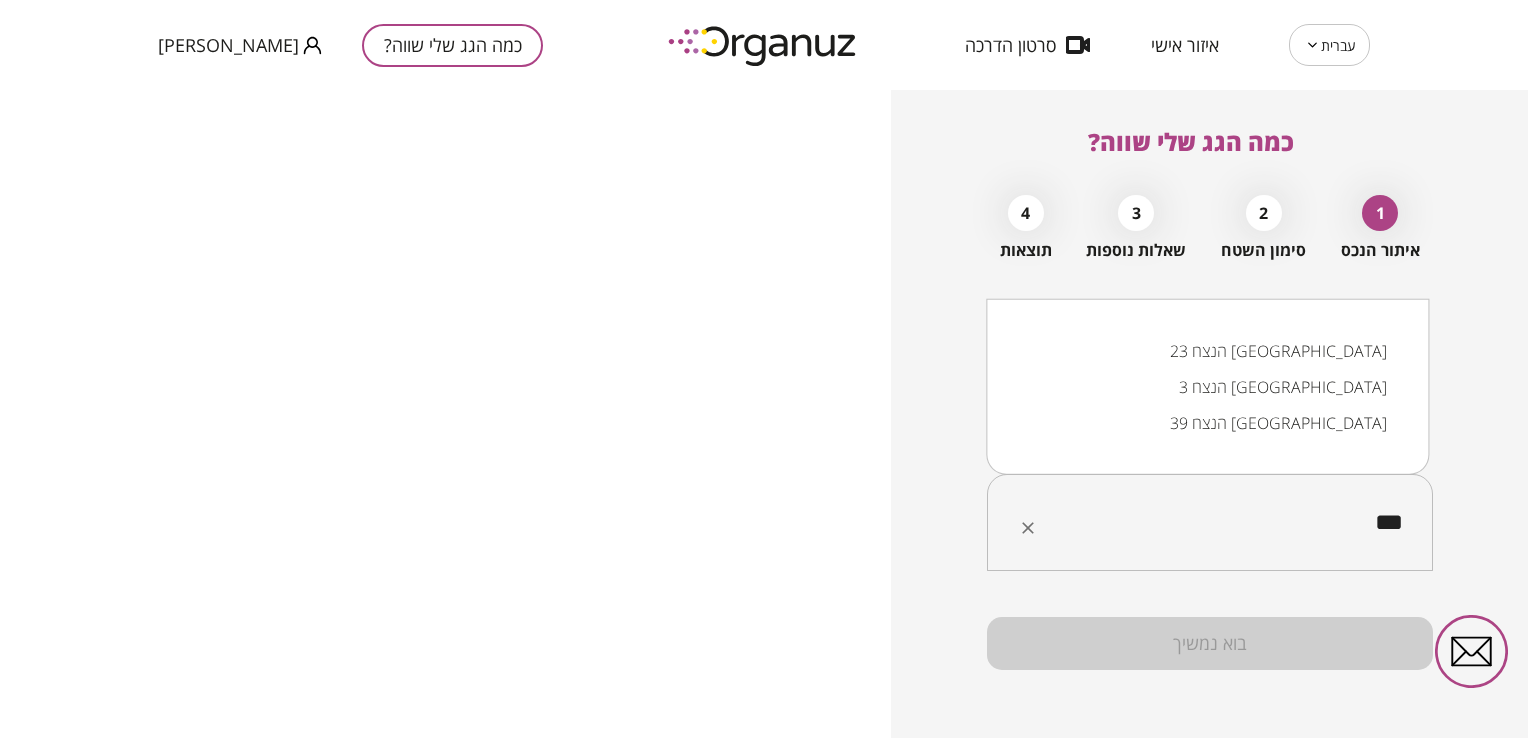 click on "הנצח 39 [GEOGRAPHIC_DATA]" at bounding box center (1207, 423) 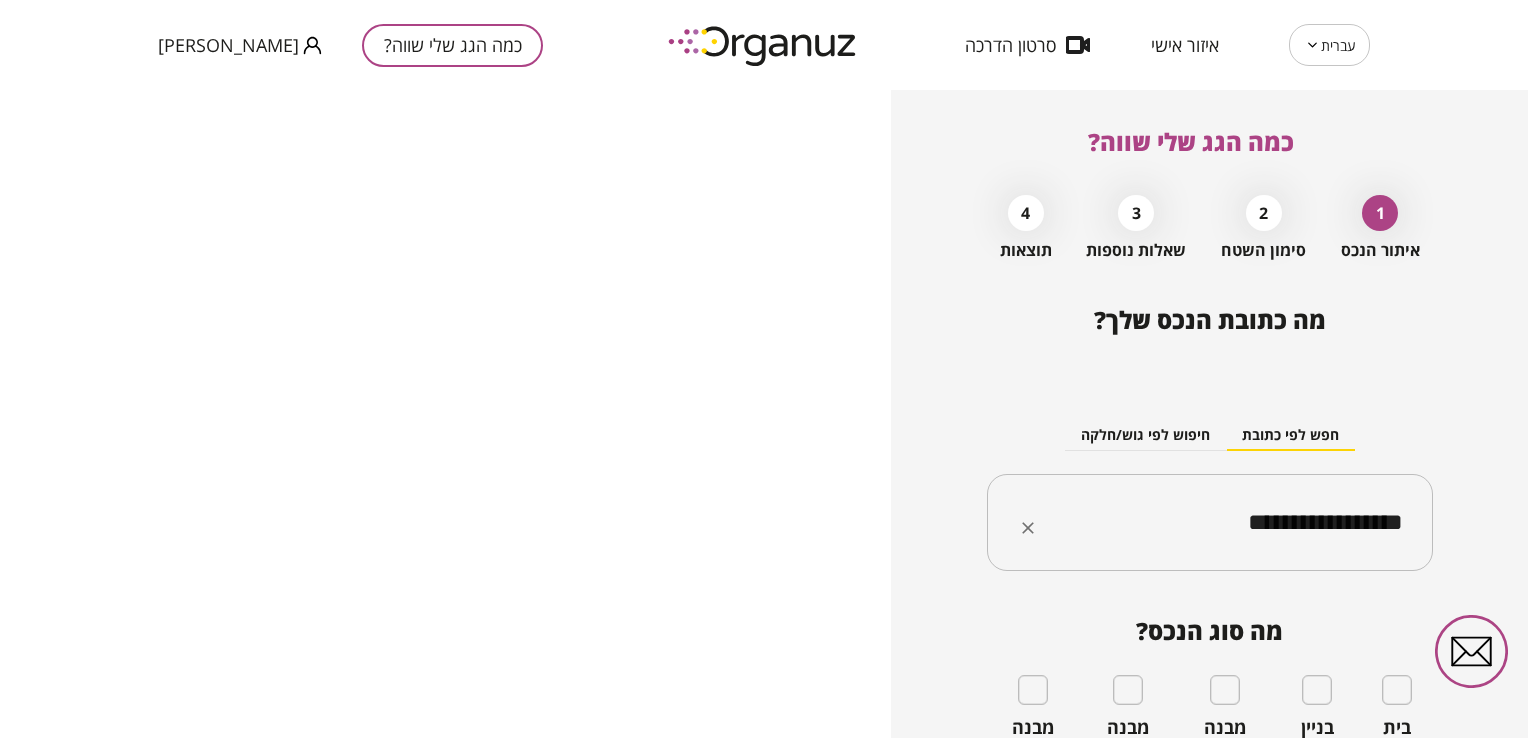 type on "**********" 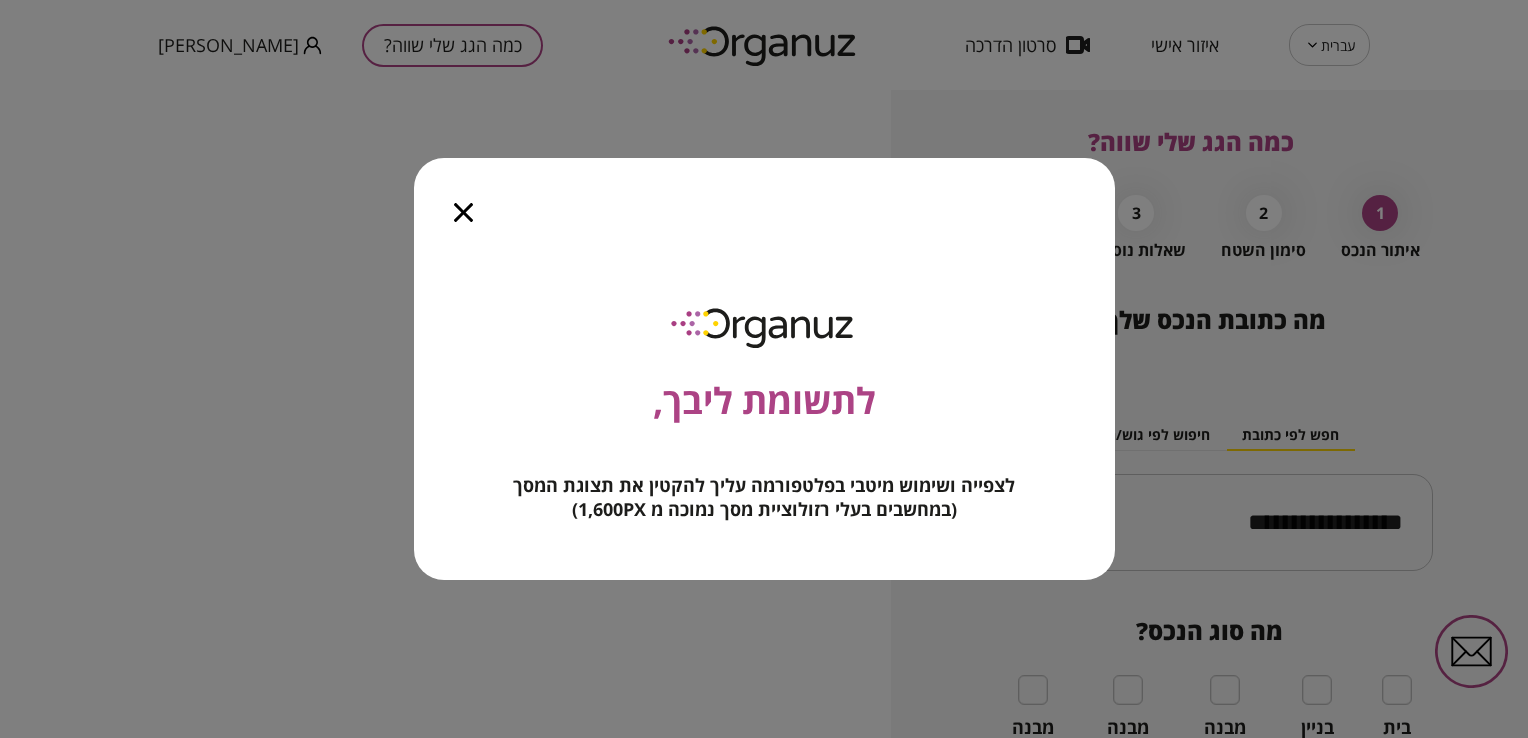 click 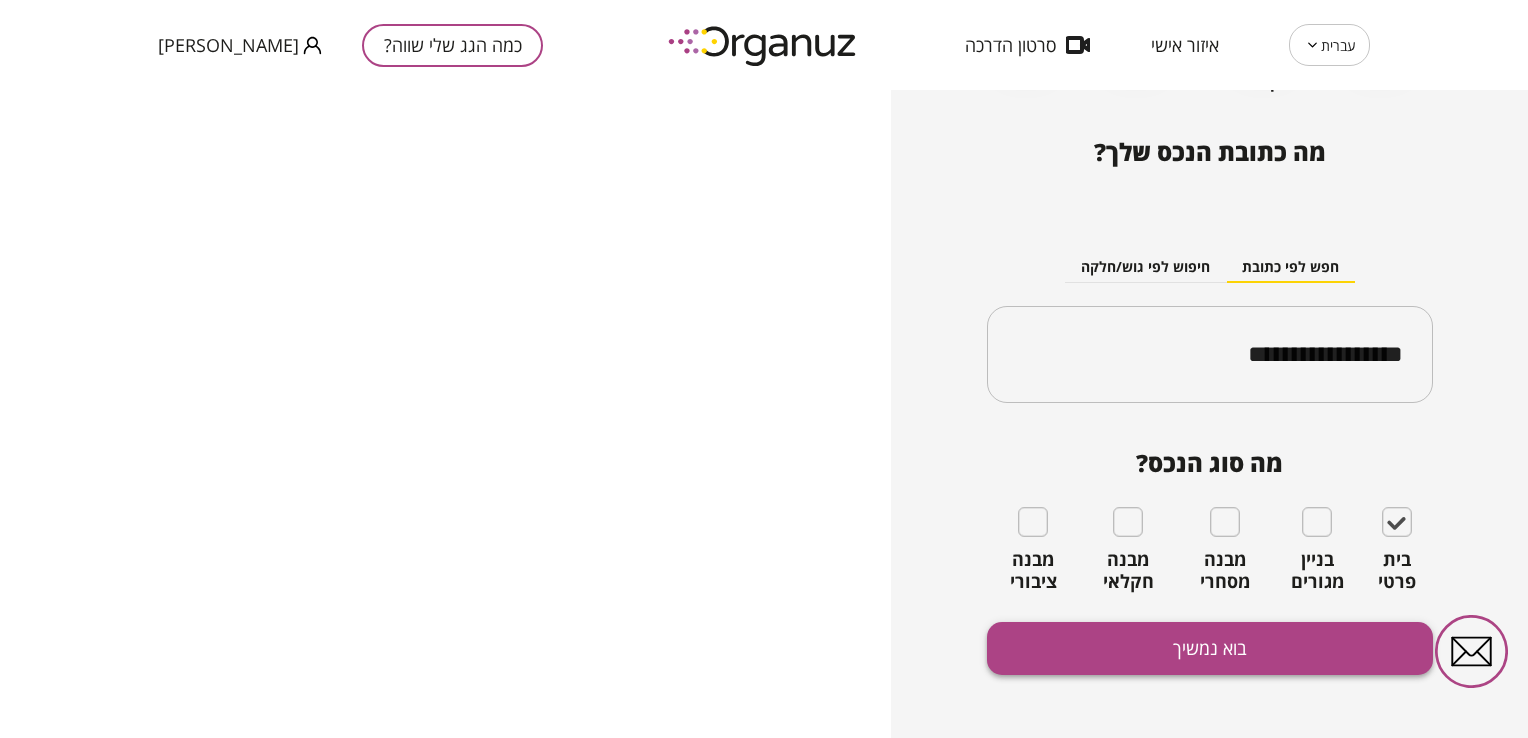 scroll, scrollTop: 181, scrollLeft: 0, axis: vertical 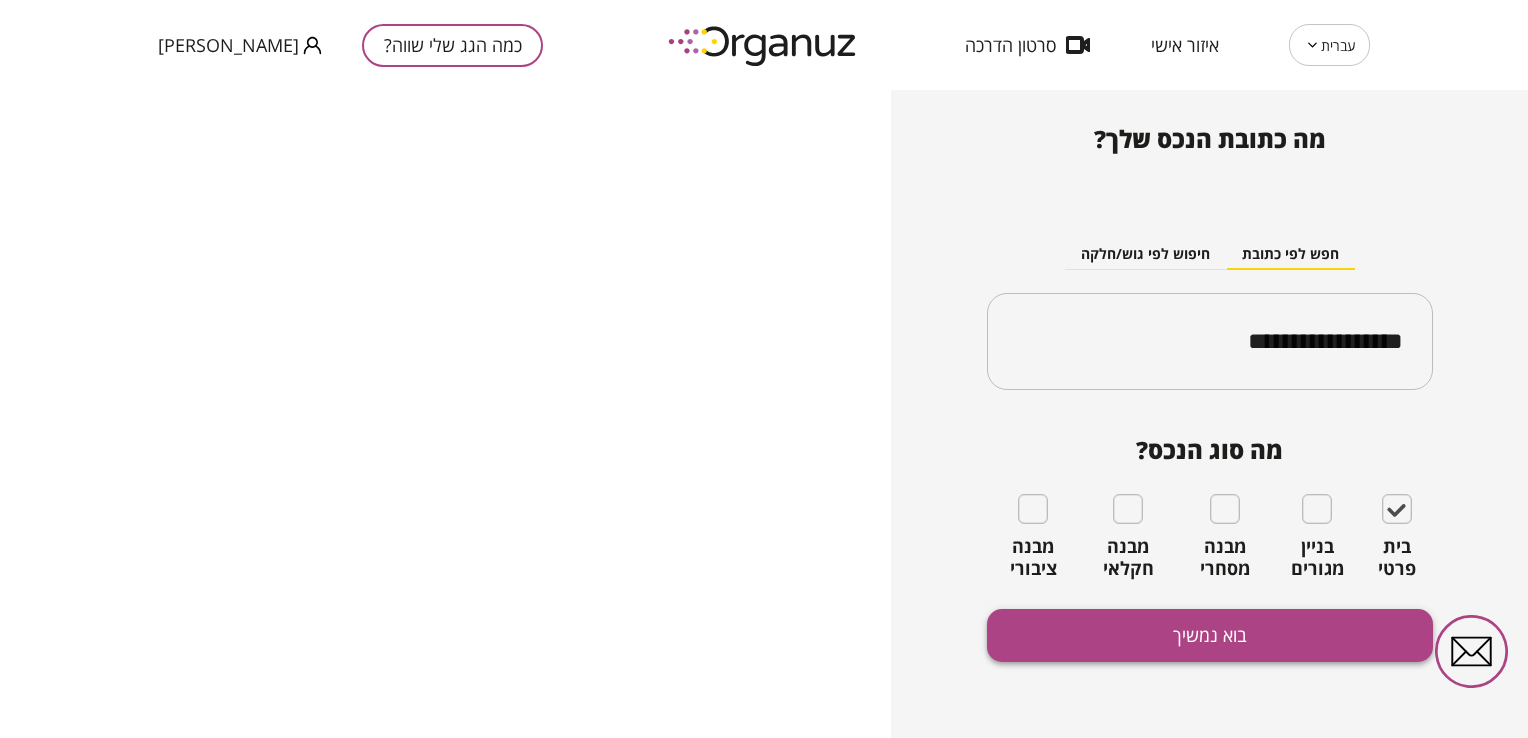 click on "בוא נמשיך" at bounding box center [1210, 635] 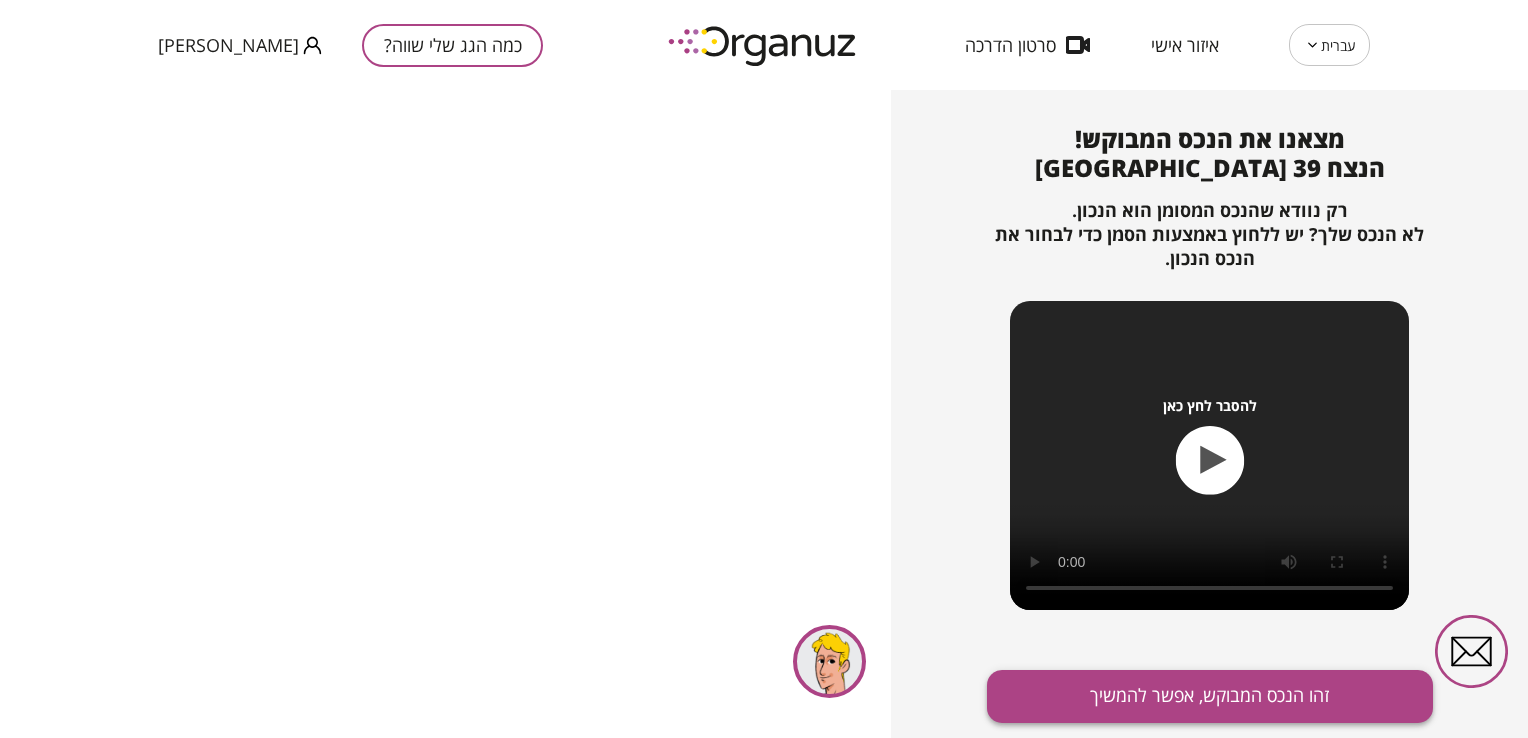 click on "זהו הנכס המבוקש, אפשר להמשיך" at bounding box center (1210, 696) 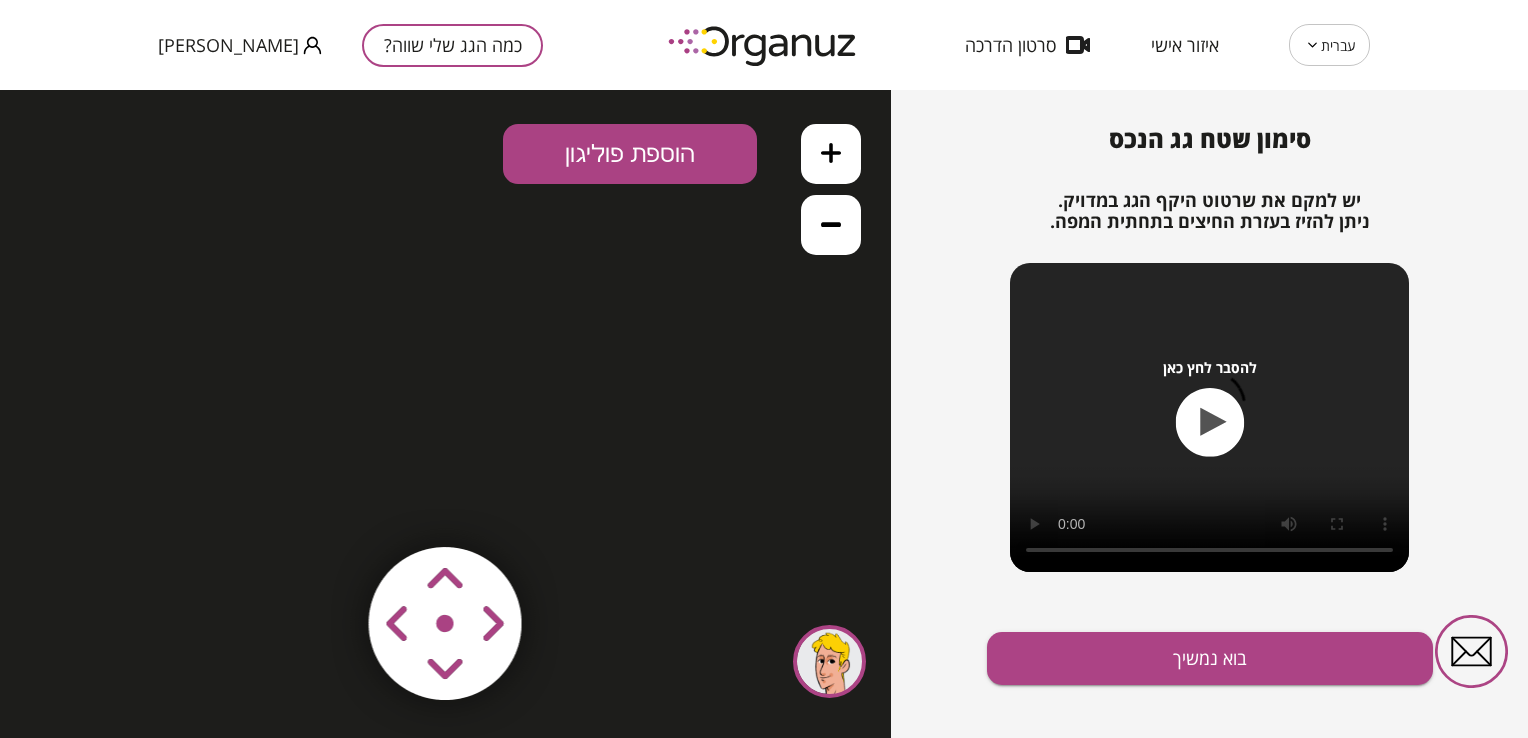 scroll, scrollTop: 0, scrollLeft: 0, axis: both 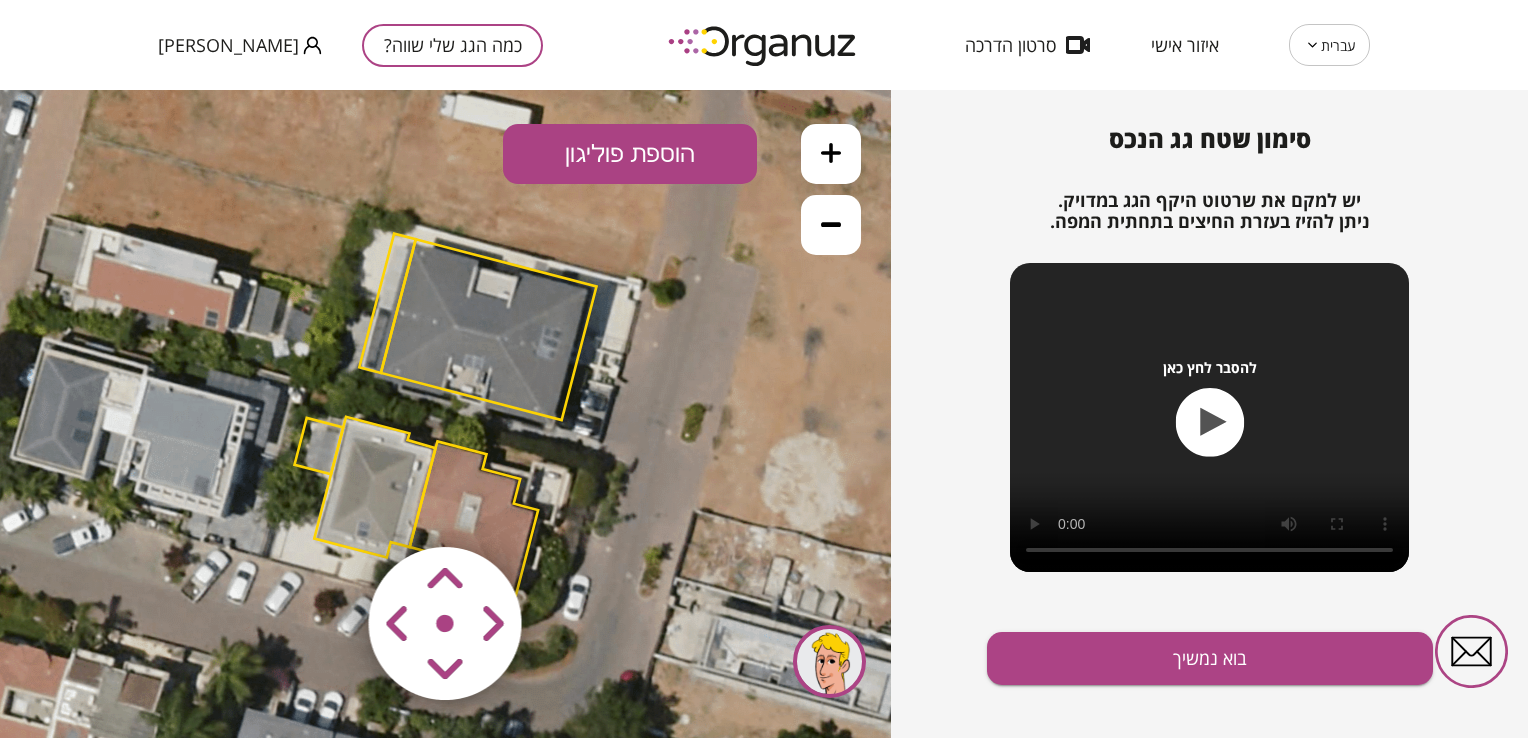 click at bounding box center (831, 154) 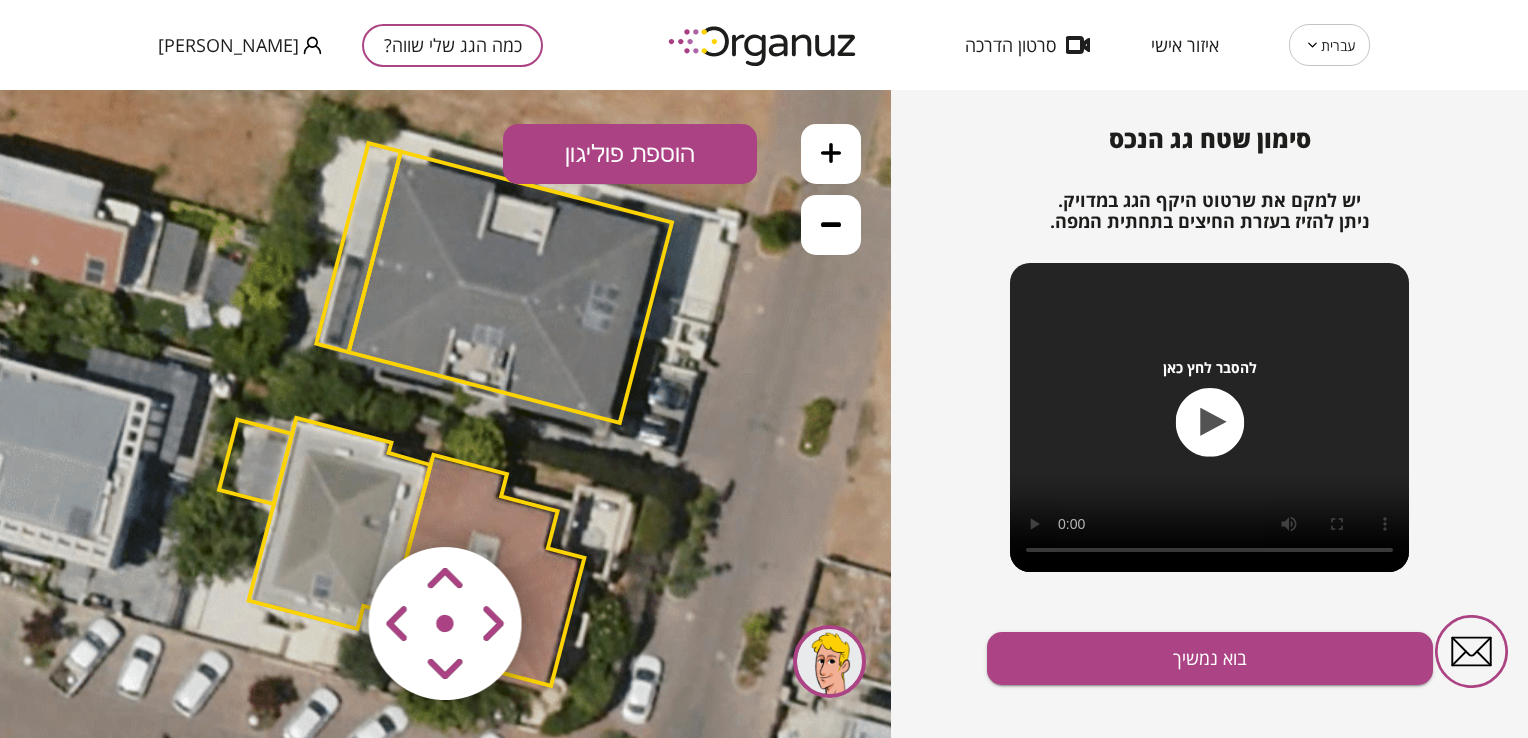 click at bounding box center (831, 154) 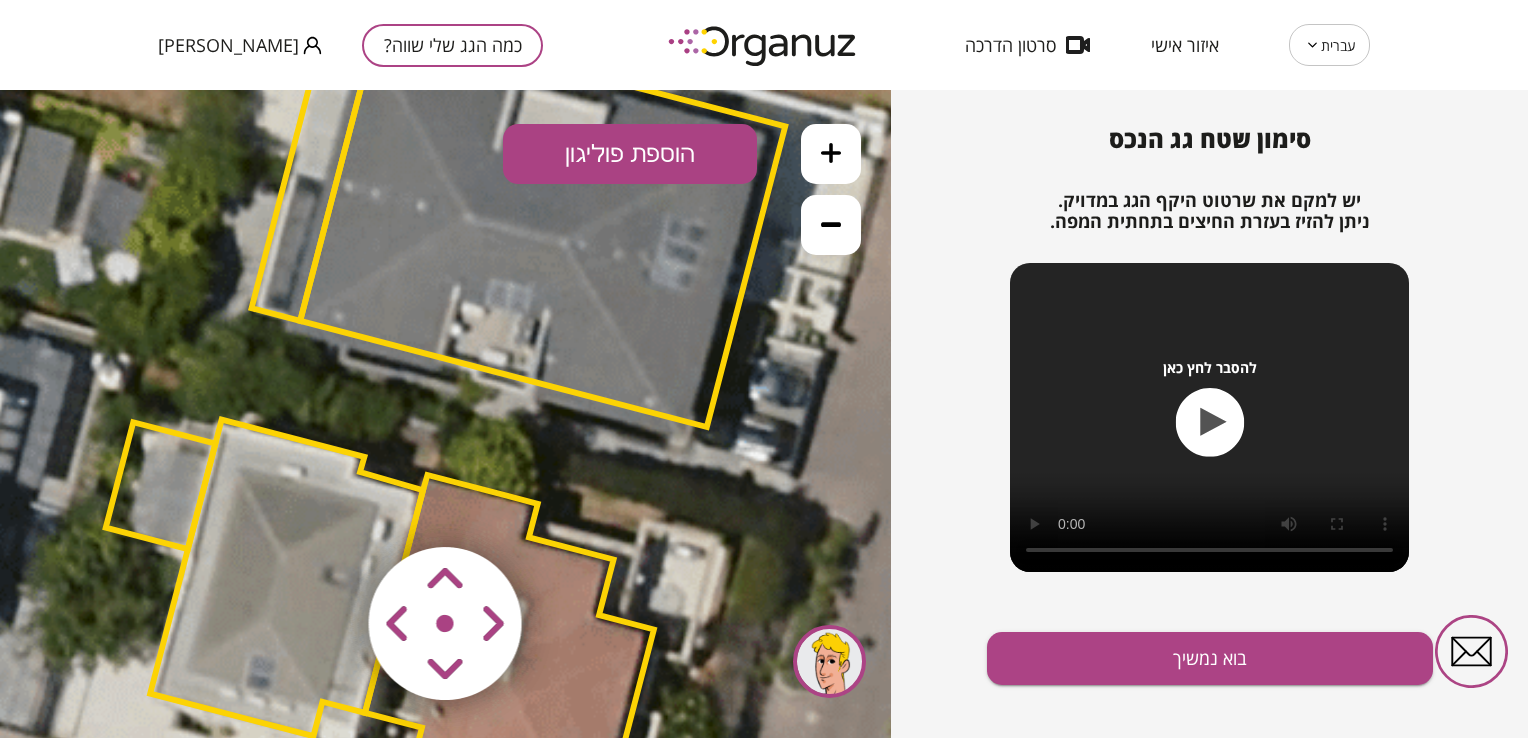 click at bounding box center (831, 225) 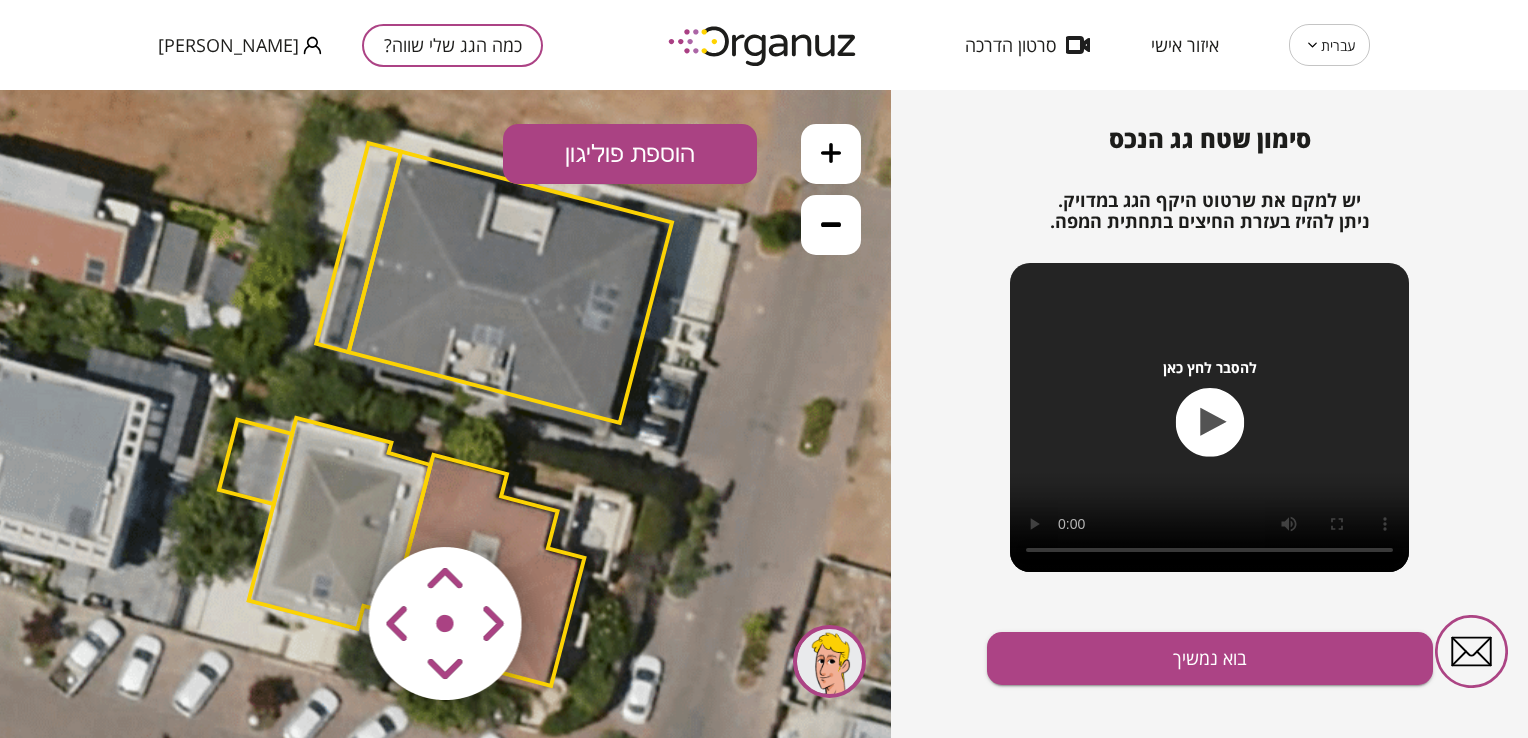 click at bounding box center (831, 225) 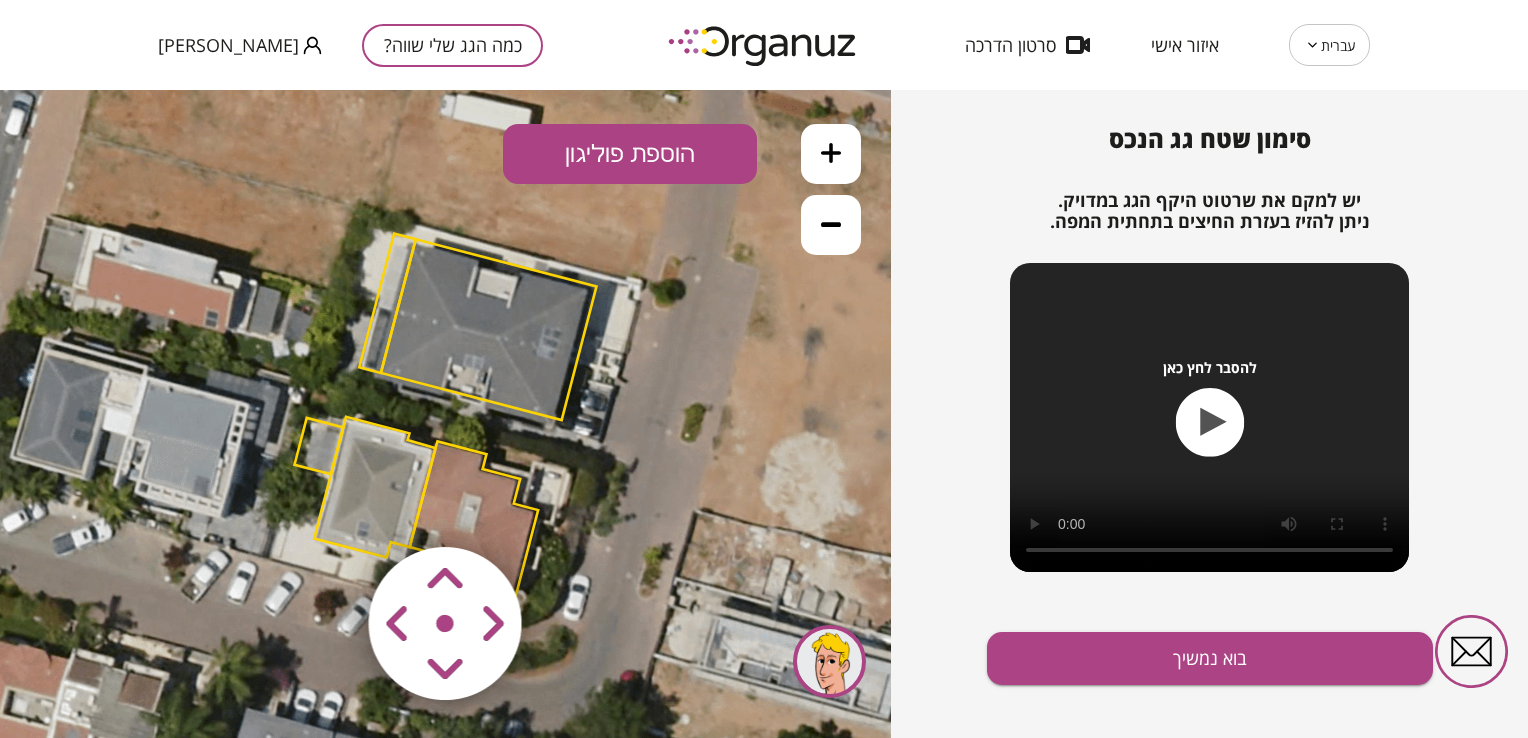 click 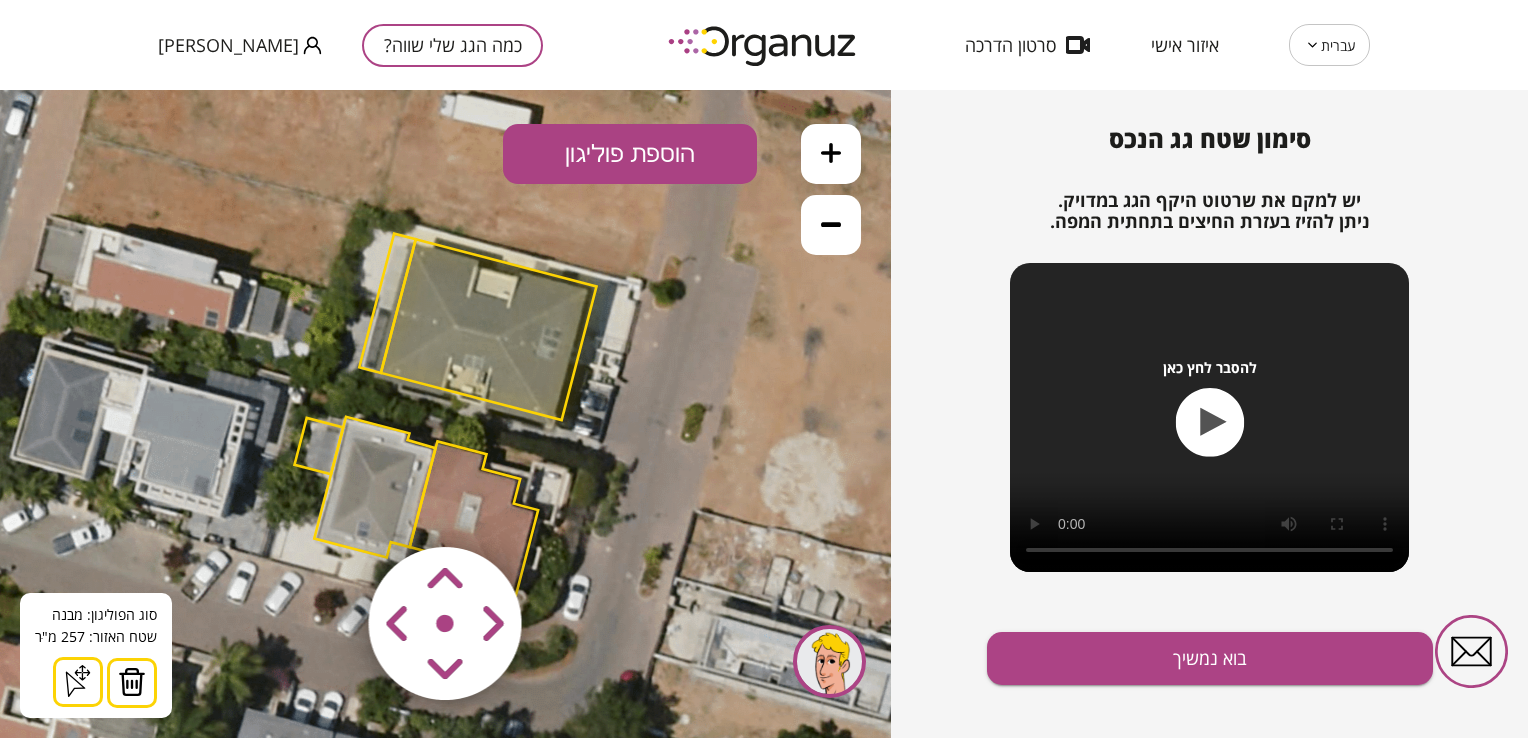 click at bounding box center (326, 505) 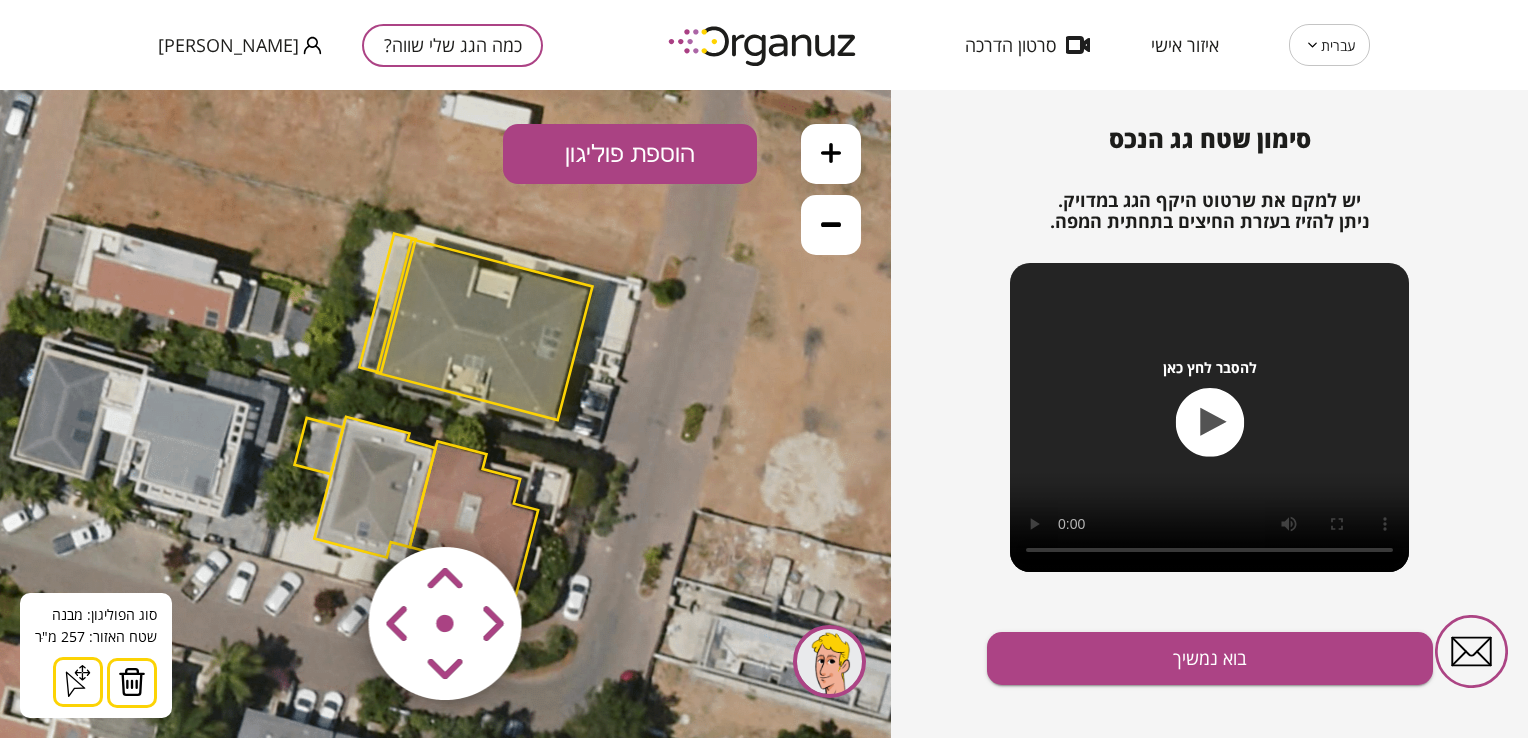 click at bounding box center (326, 505) 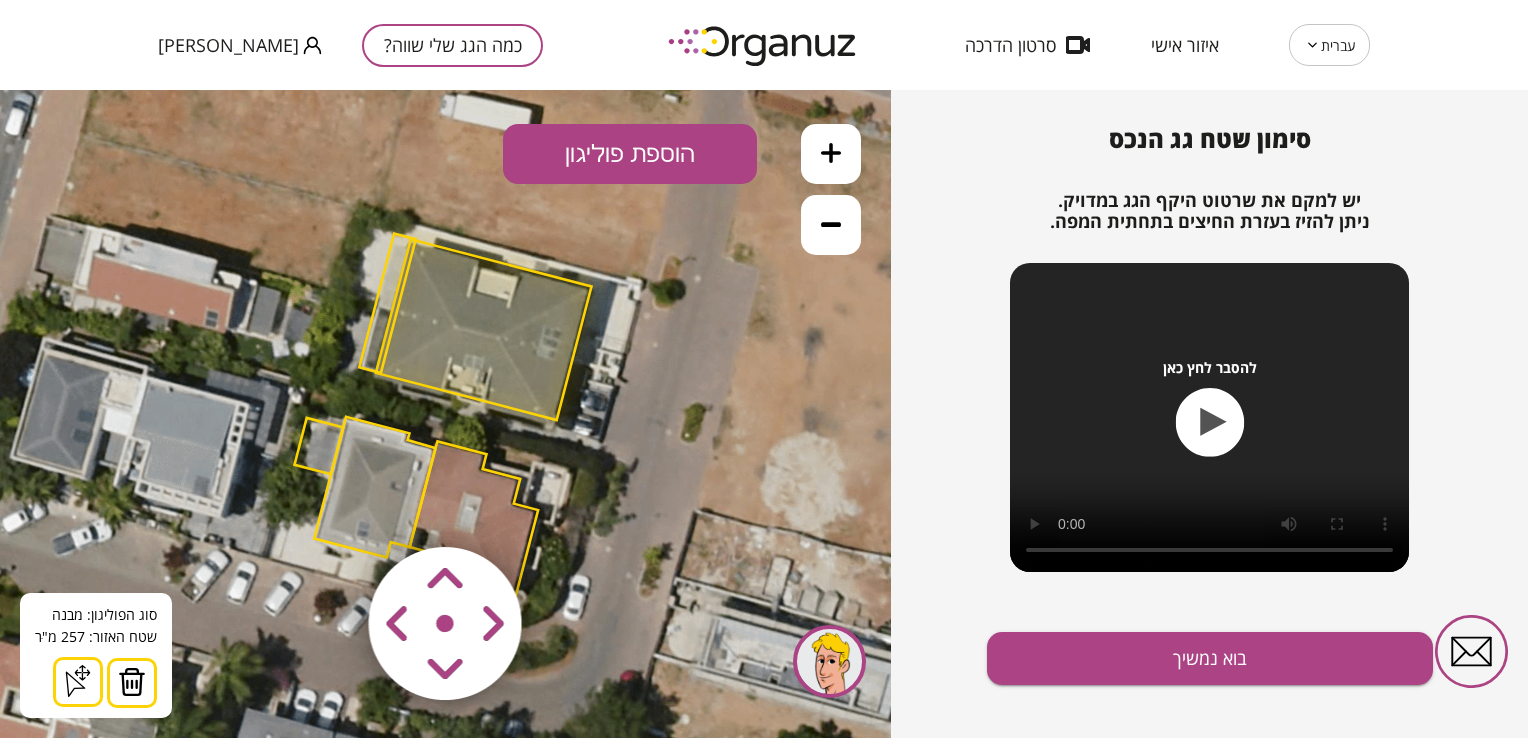 click at bounding box center (326, 505) 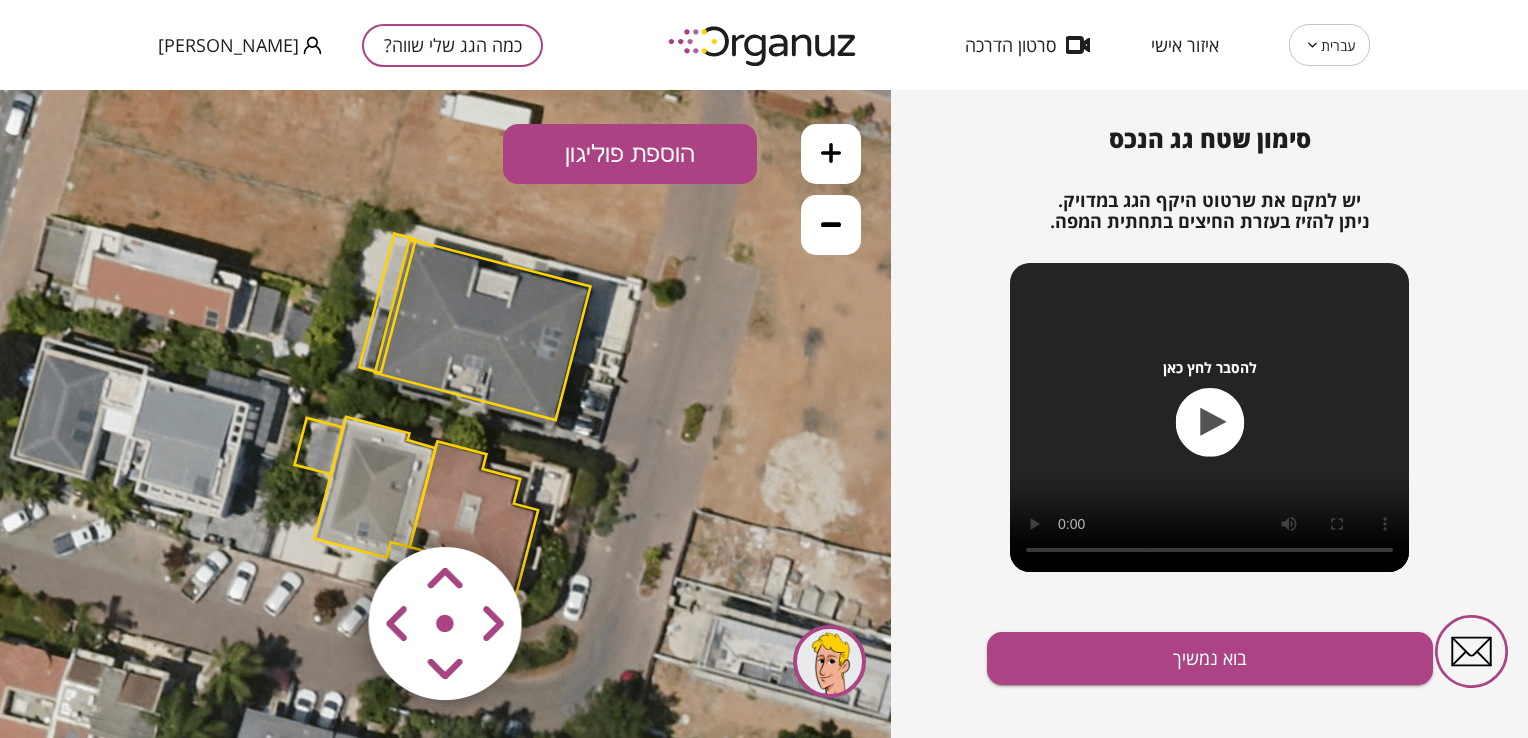 click 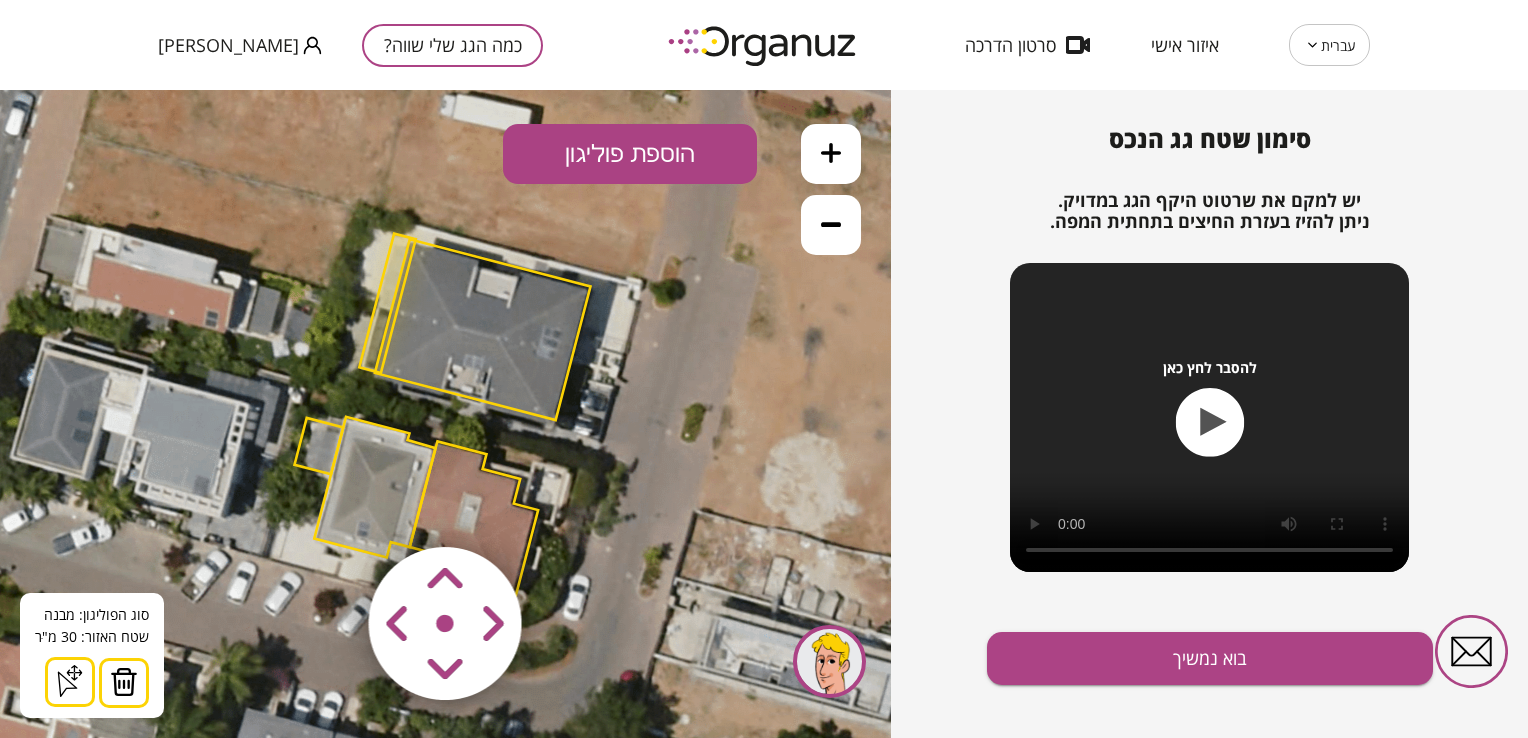 click at bounding box center [124, 682] 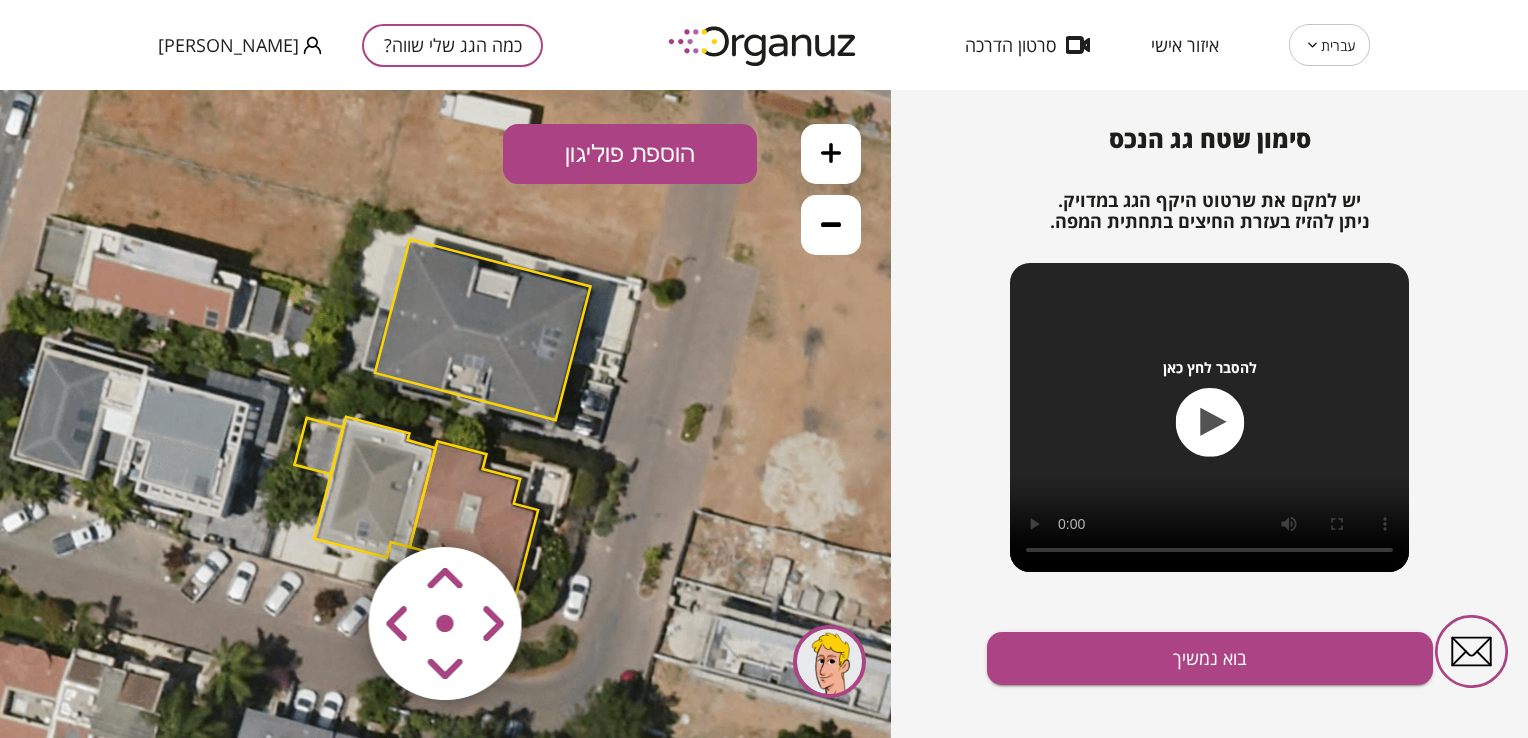click 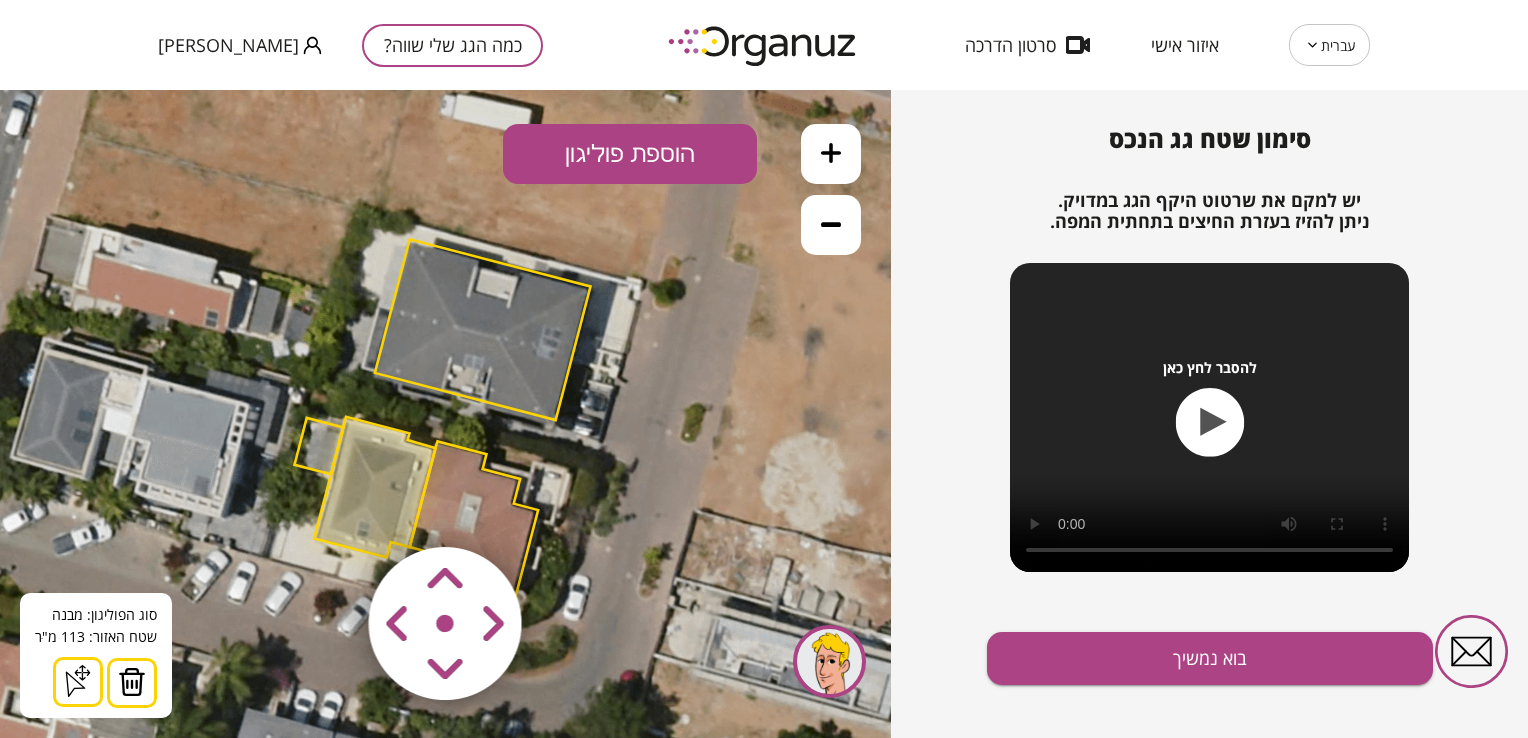 click at bounding box center (132, 682) 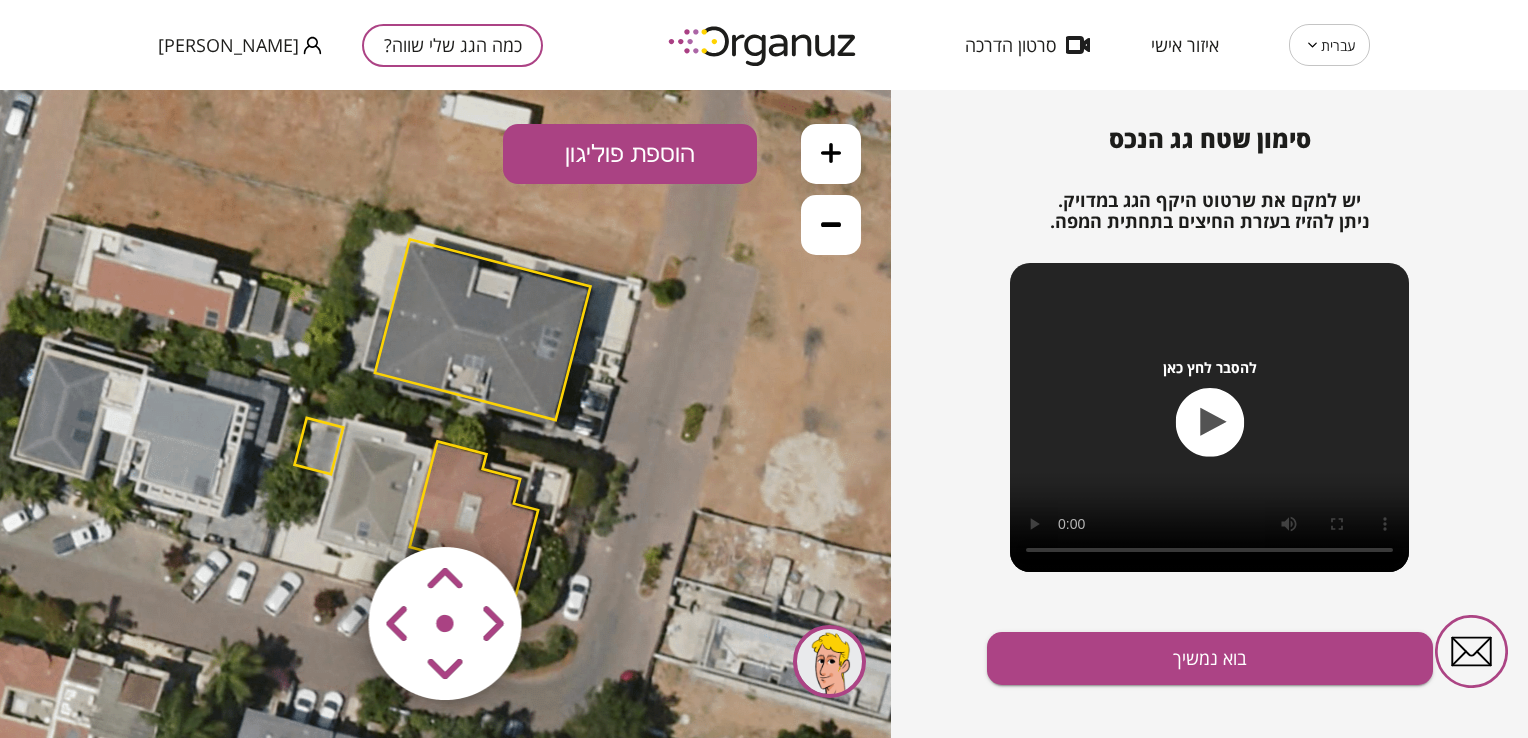 click 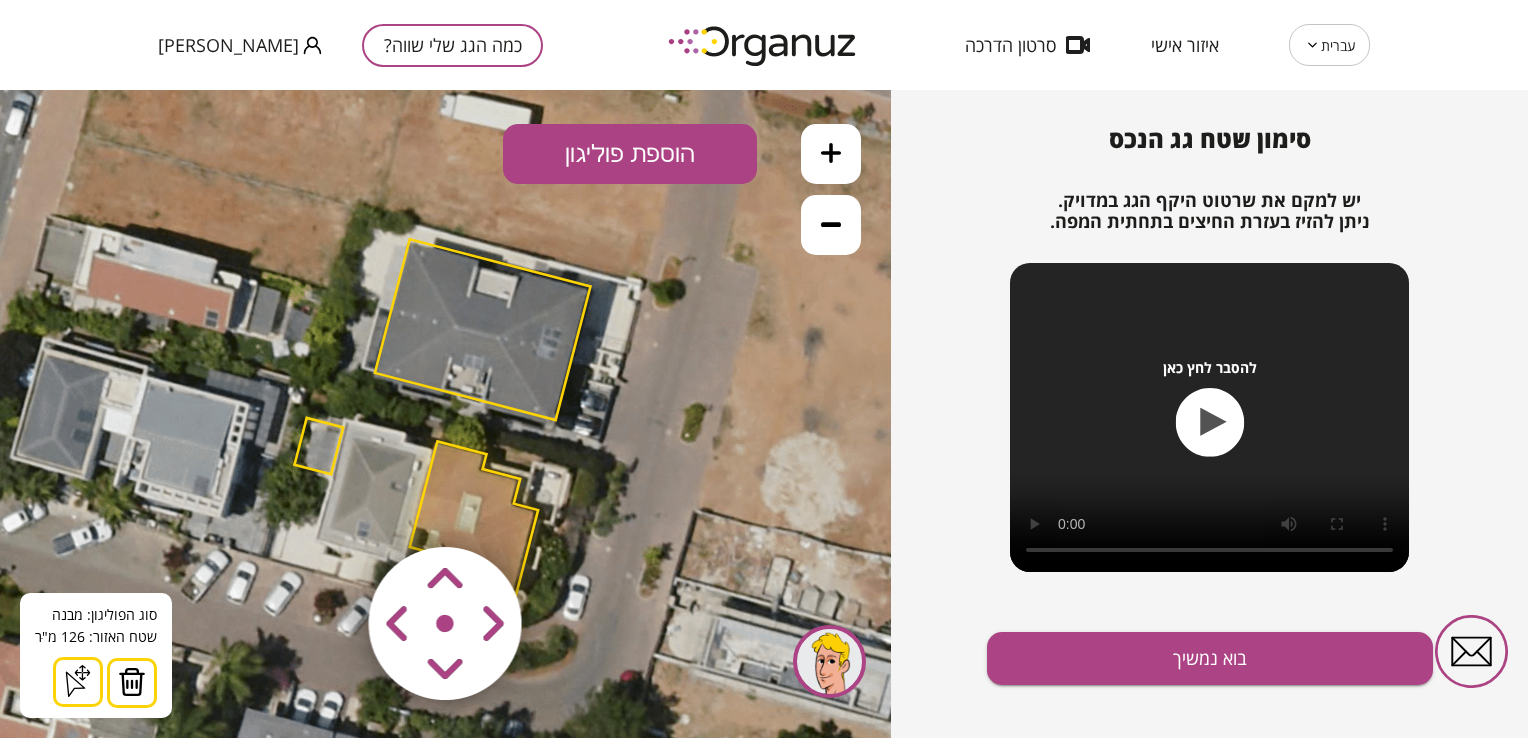 drag, startPoint x: 141, startPoint y: 690, endPoint x: 235, endPoint y: 462, distance: 246.61711 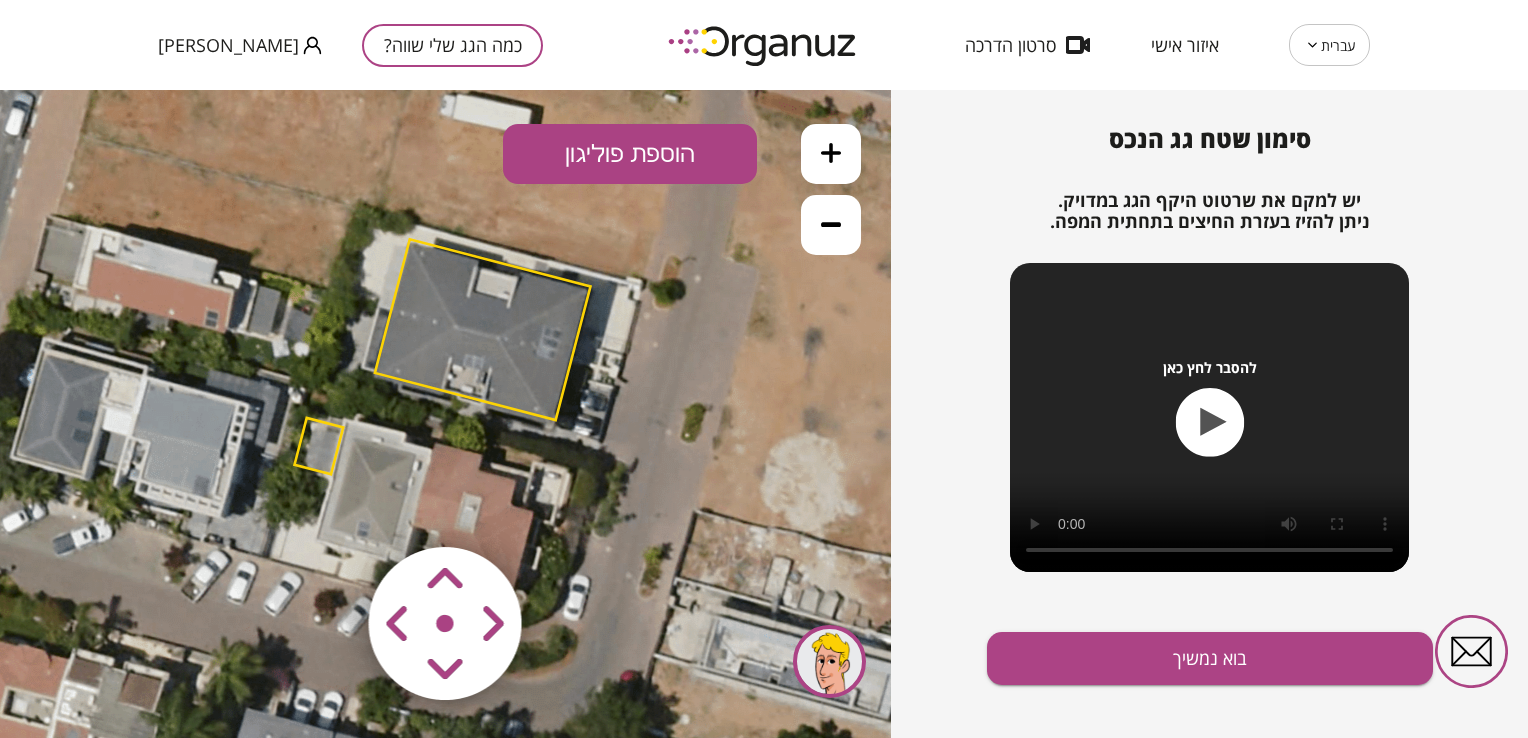 click 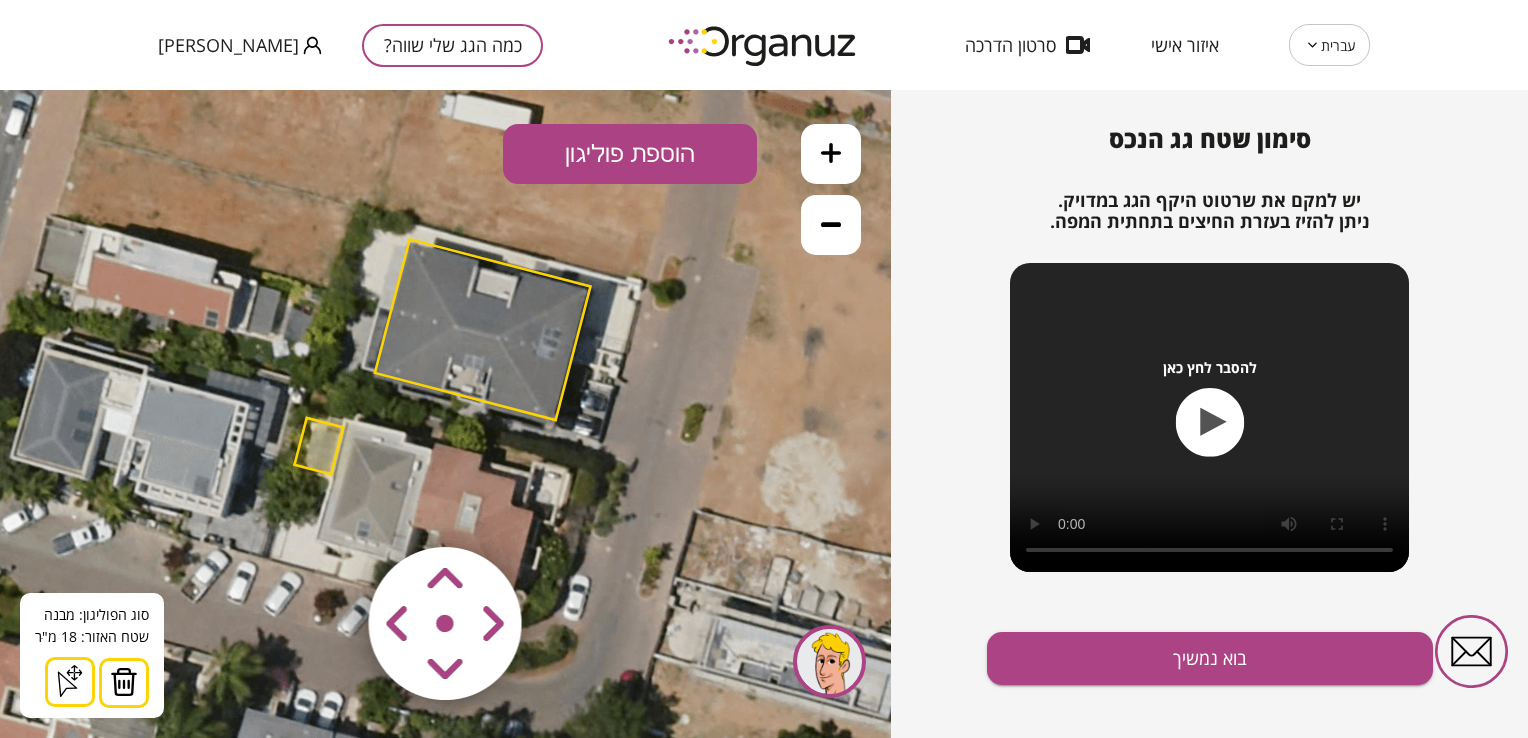 click at bounding box center [124, 682] 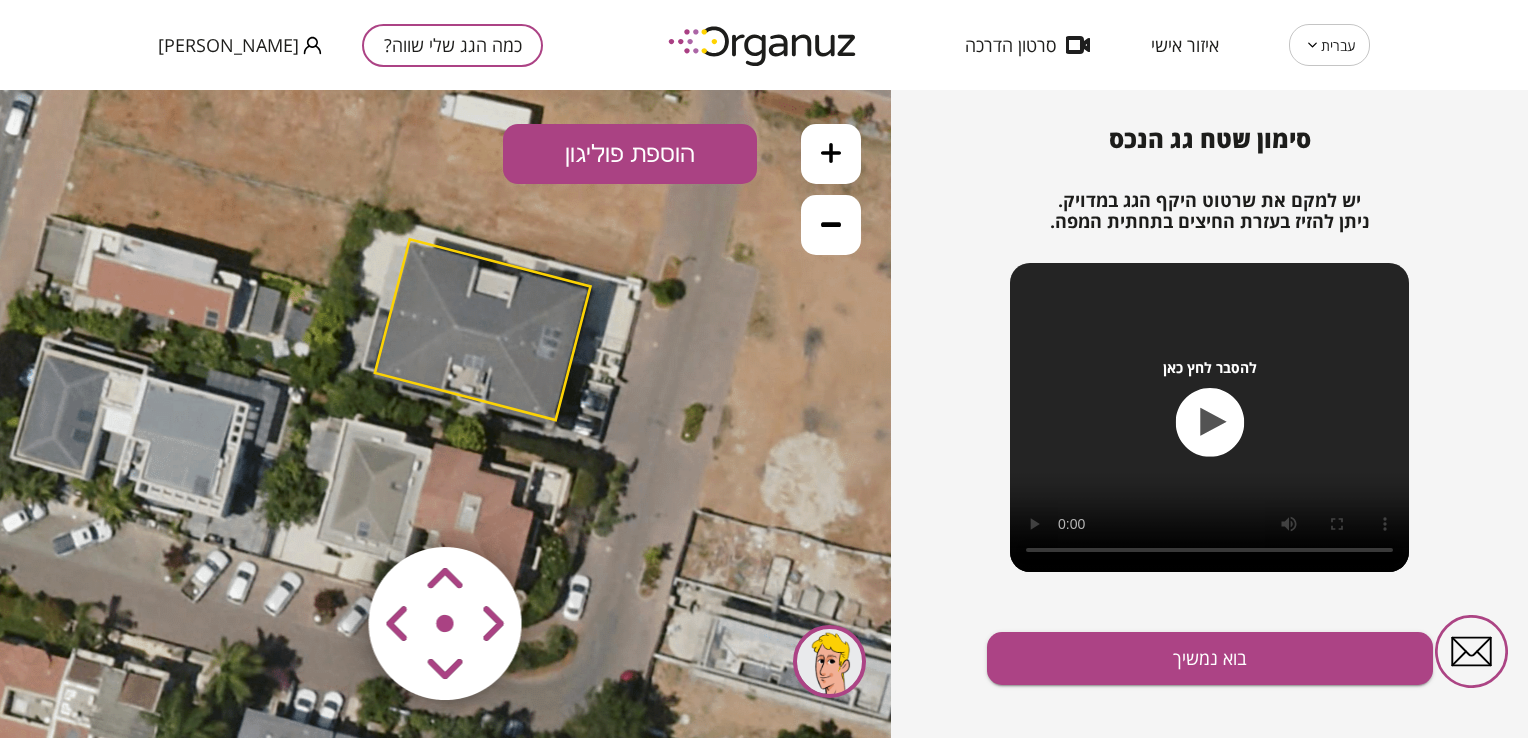 click at bounding box center [326, 505] 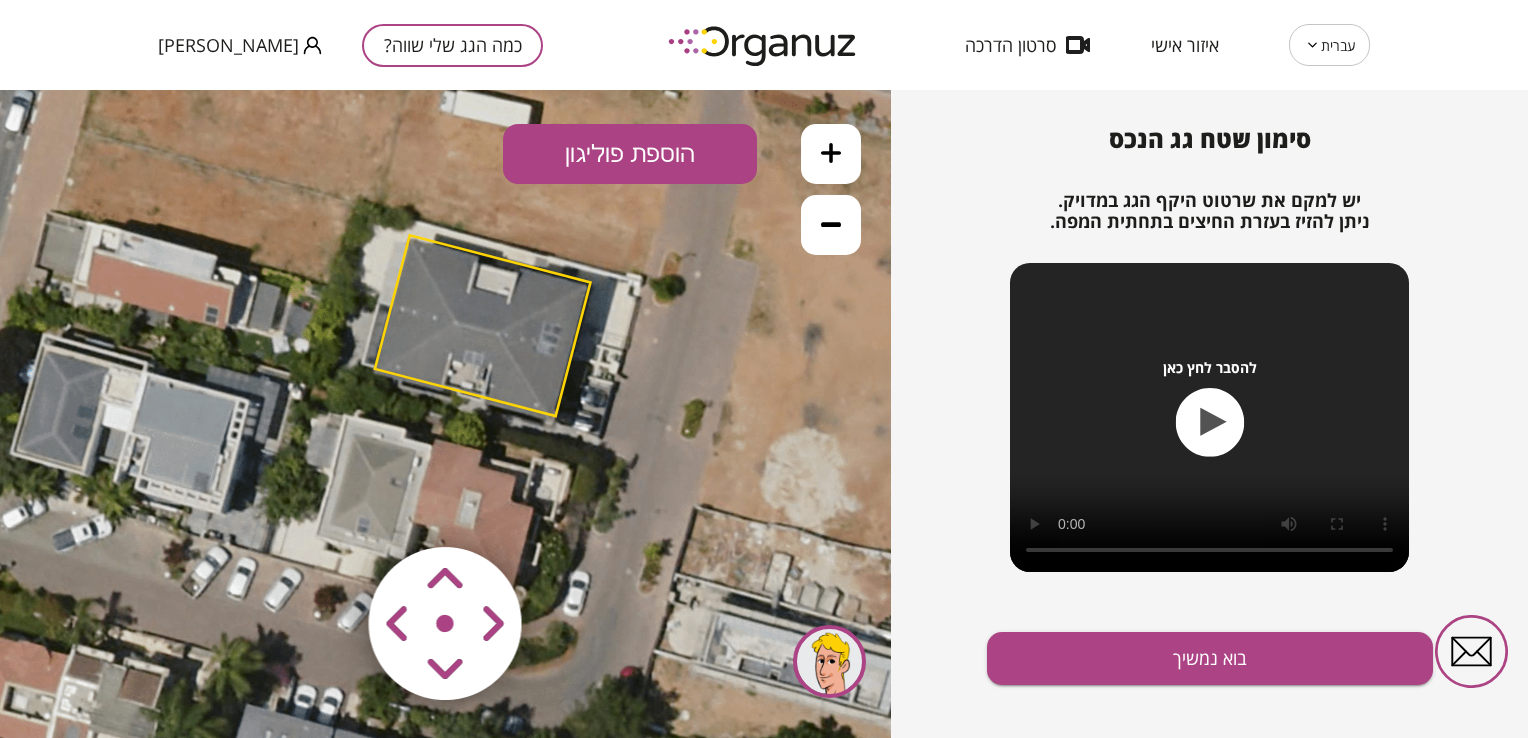 drag, startPoint x: 487, startPoint y: 350, endPoint x: 487, endPoint y: 363, distance: 13 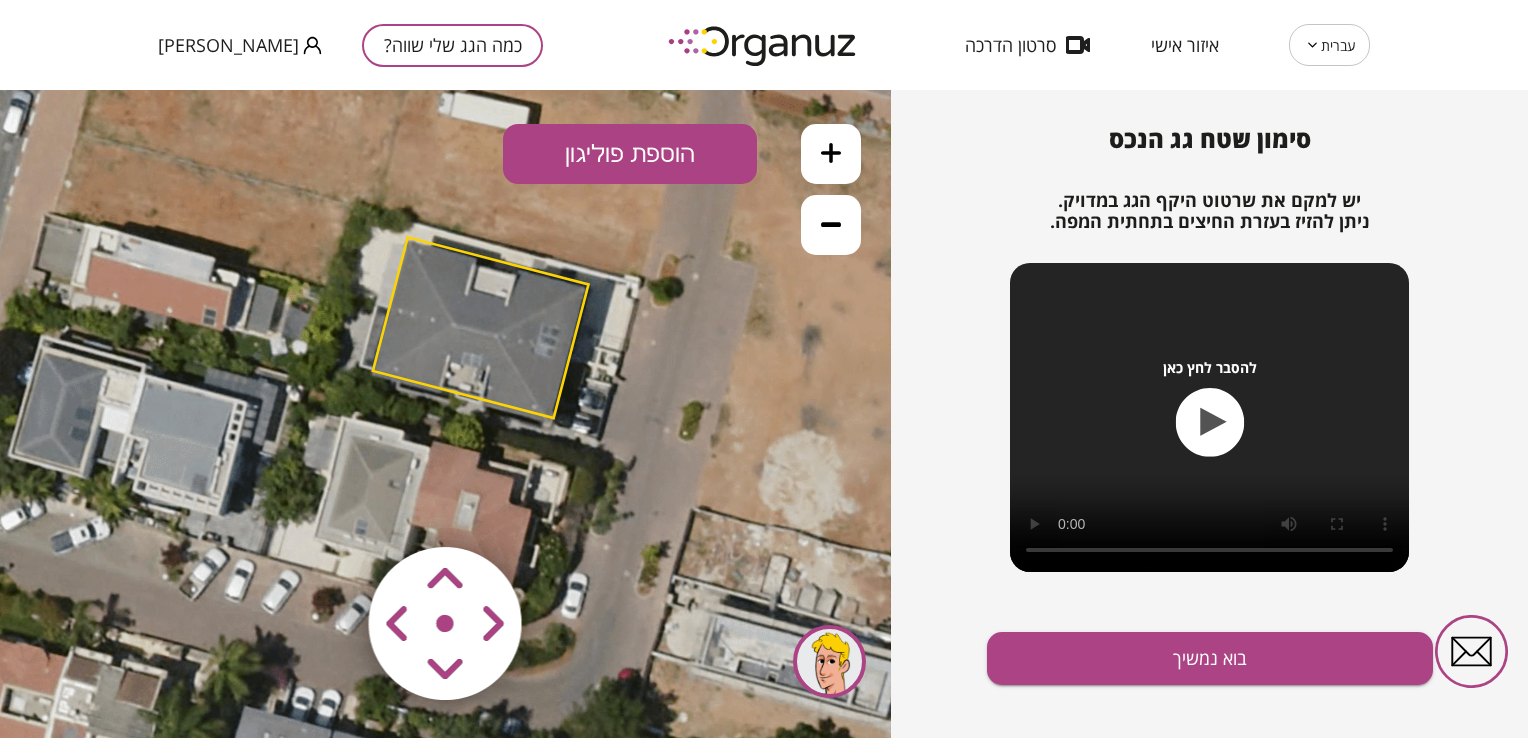click 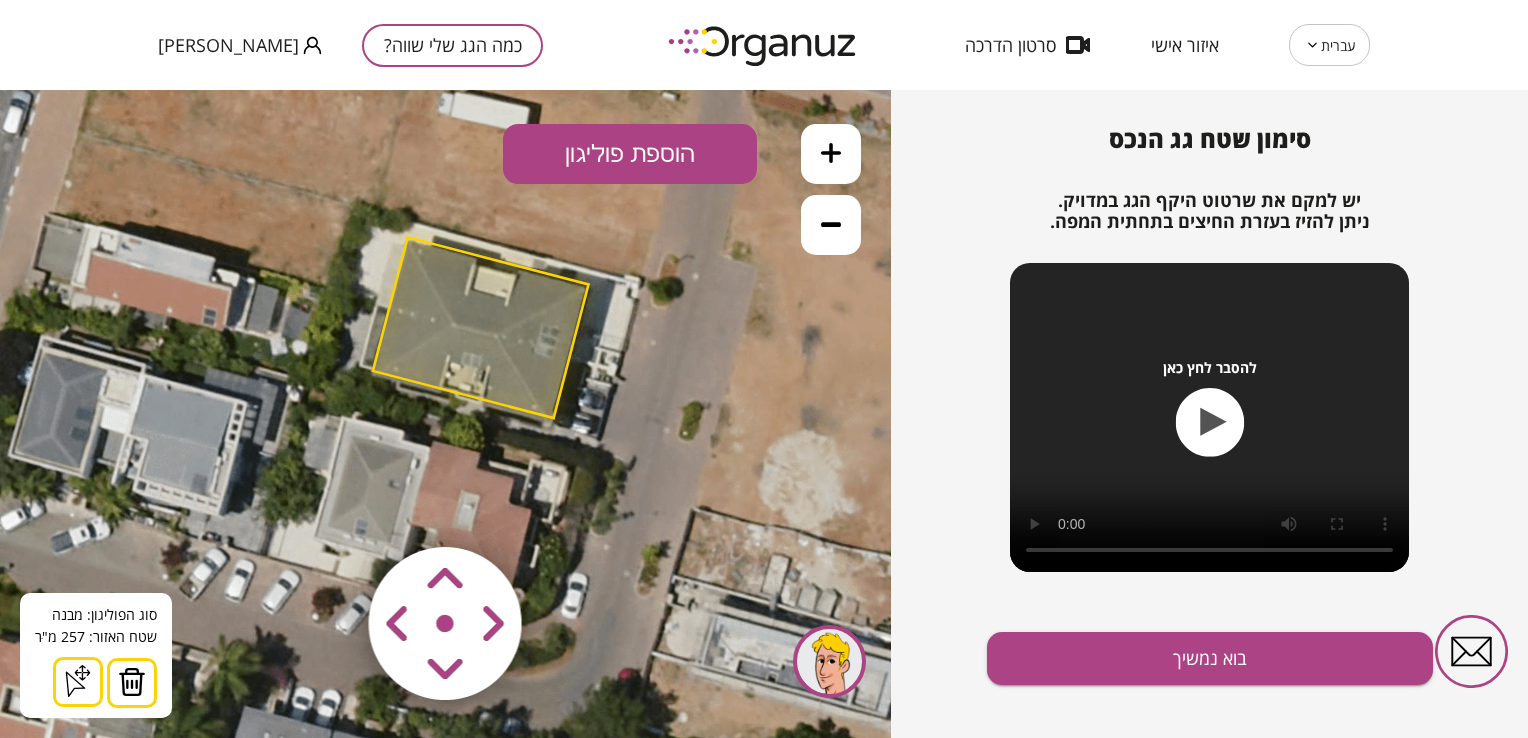 click at bounding box center [326, 505] 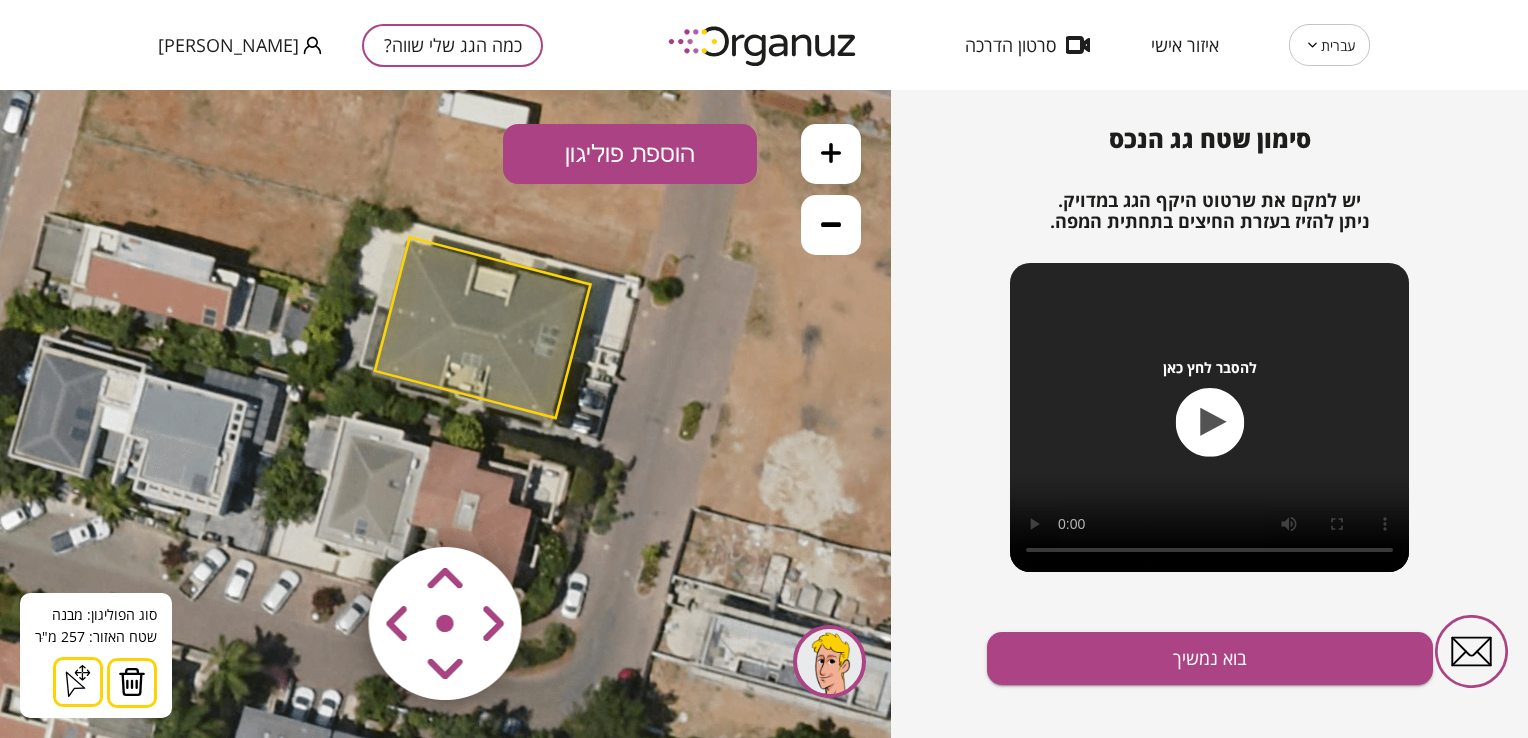 click at bounding box center [326, 505] 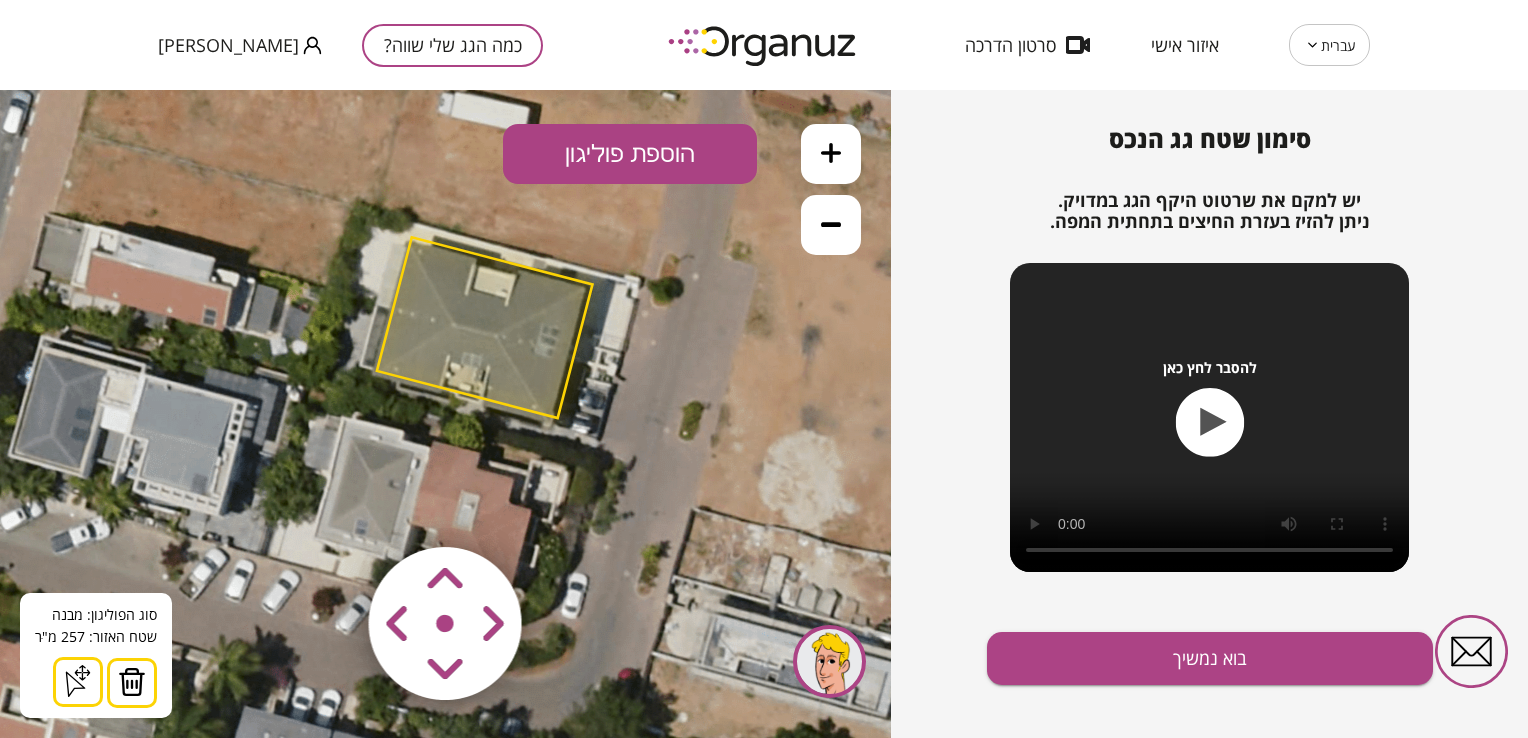 drag, startPoint x: 493, startPoint y: 623, endPoint x: 482, endPoint y: 602, distance: 23.70654 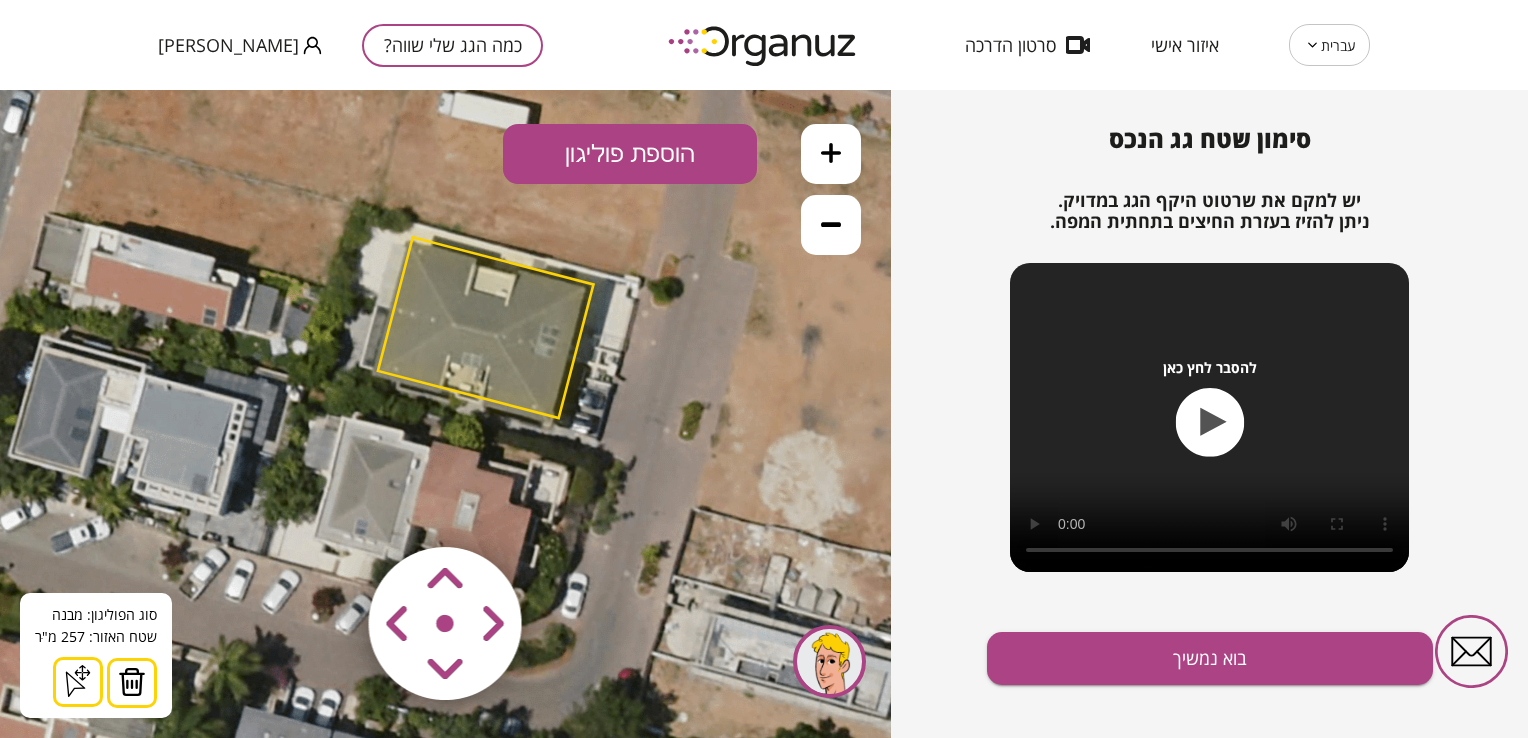 click at bounding box center [326, 505] 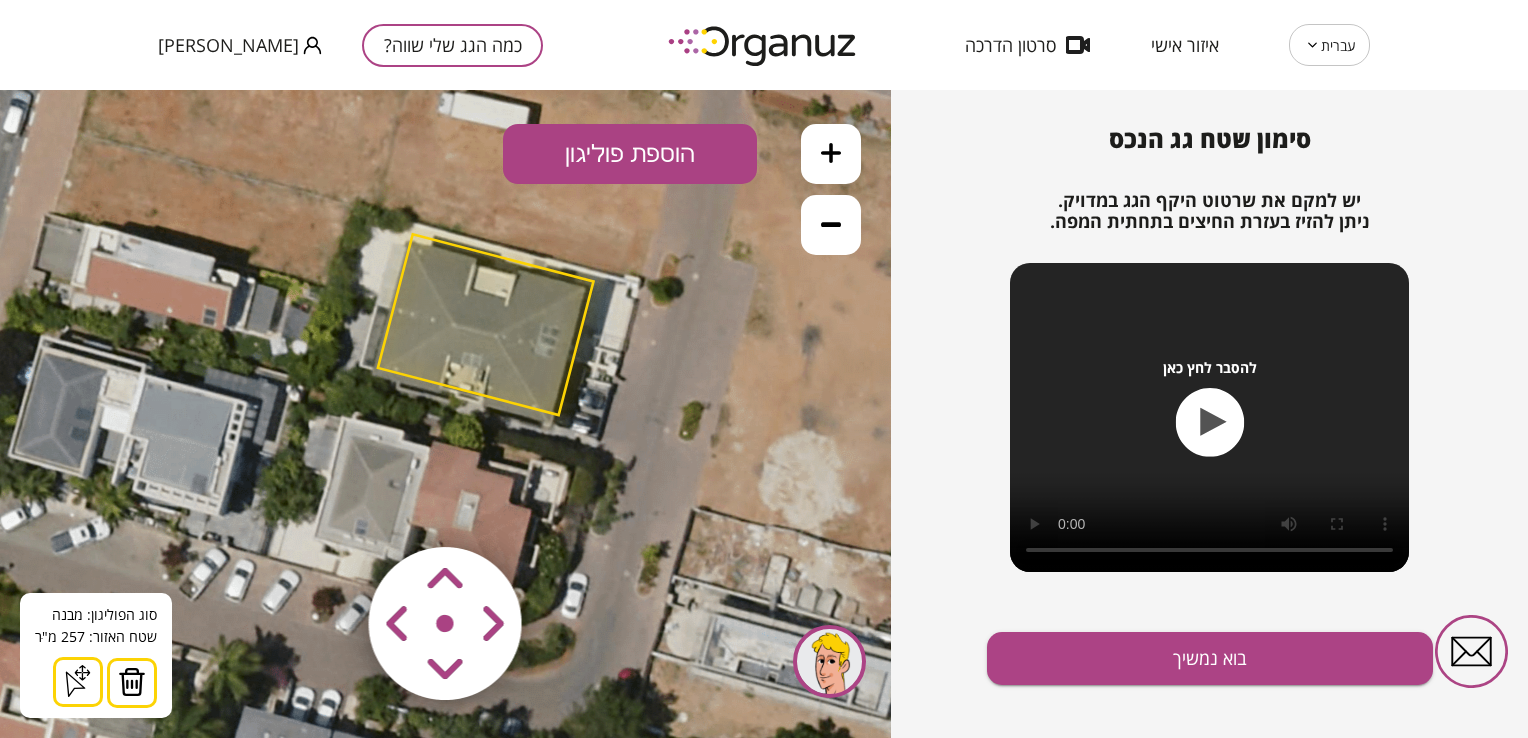 click at bounding box center (326, 505) 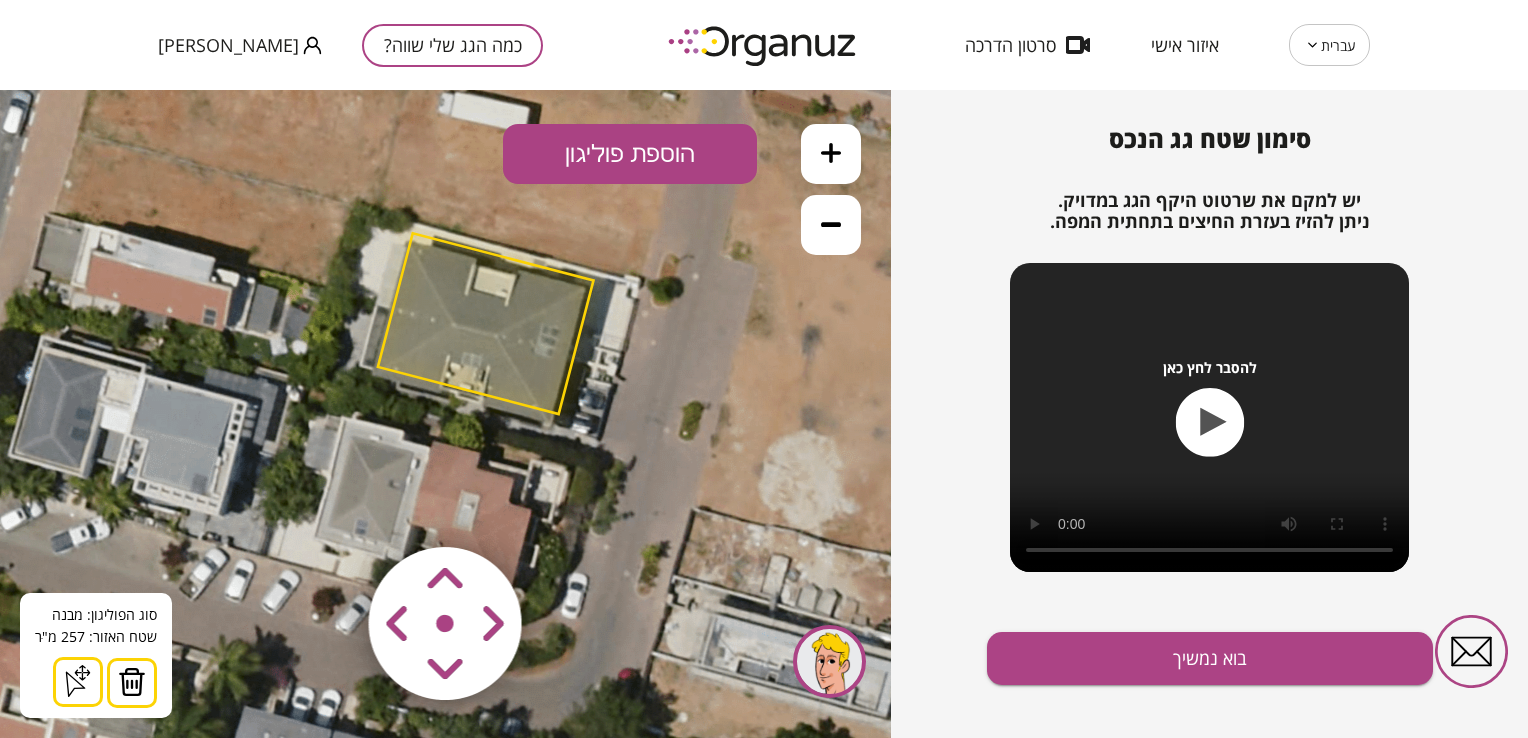 drag, startPoint x: 456, startPoint y: 585, endPoint x: 446, endPoint y: 675, distance: 90.55385 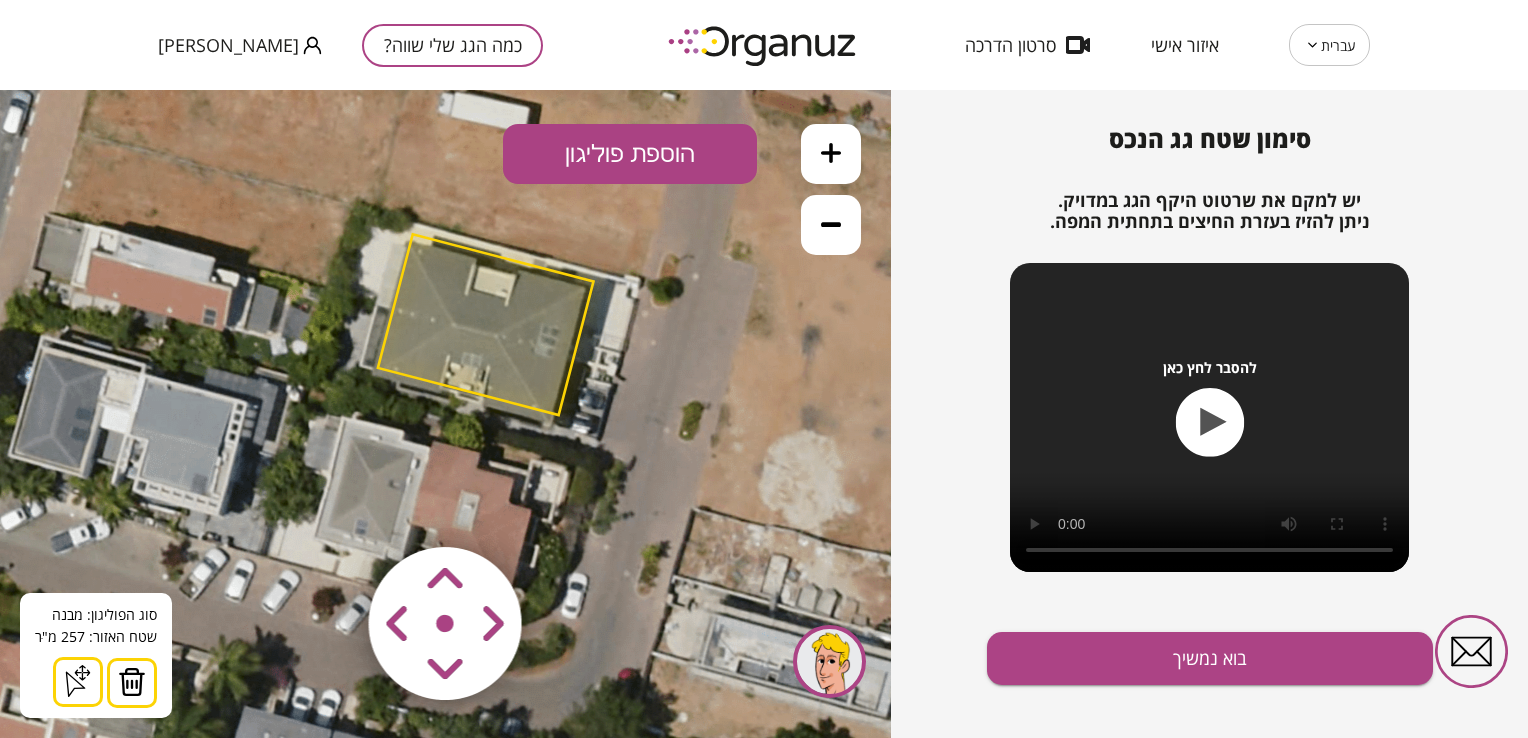 click at bounding box center [326, 505] 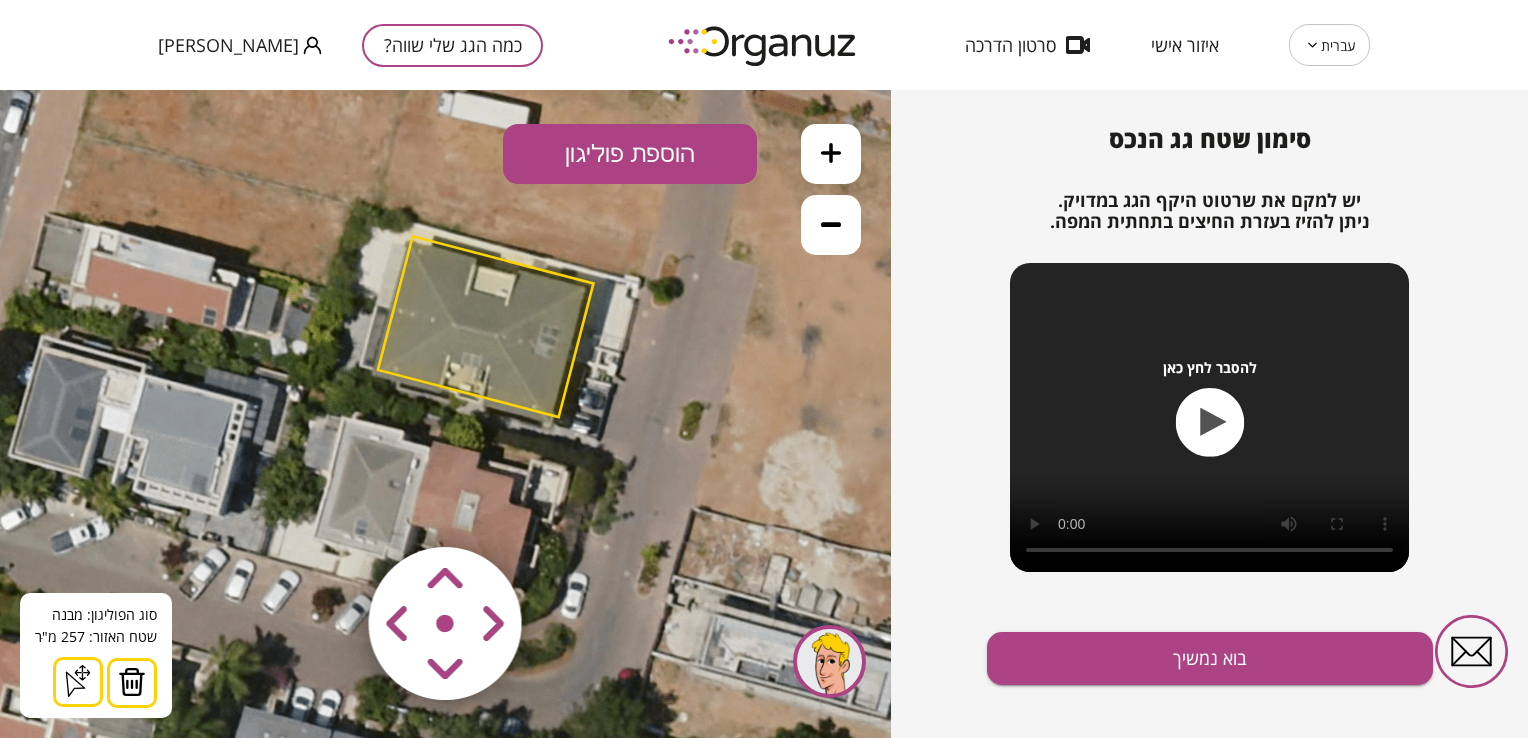 click at bounding box center [326, 505] 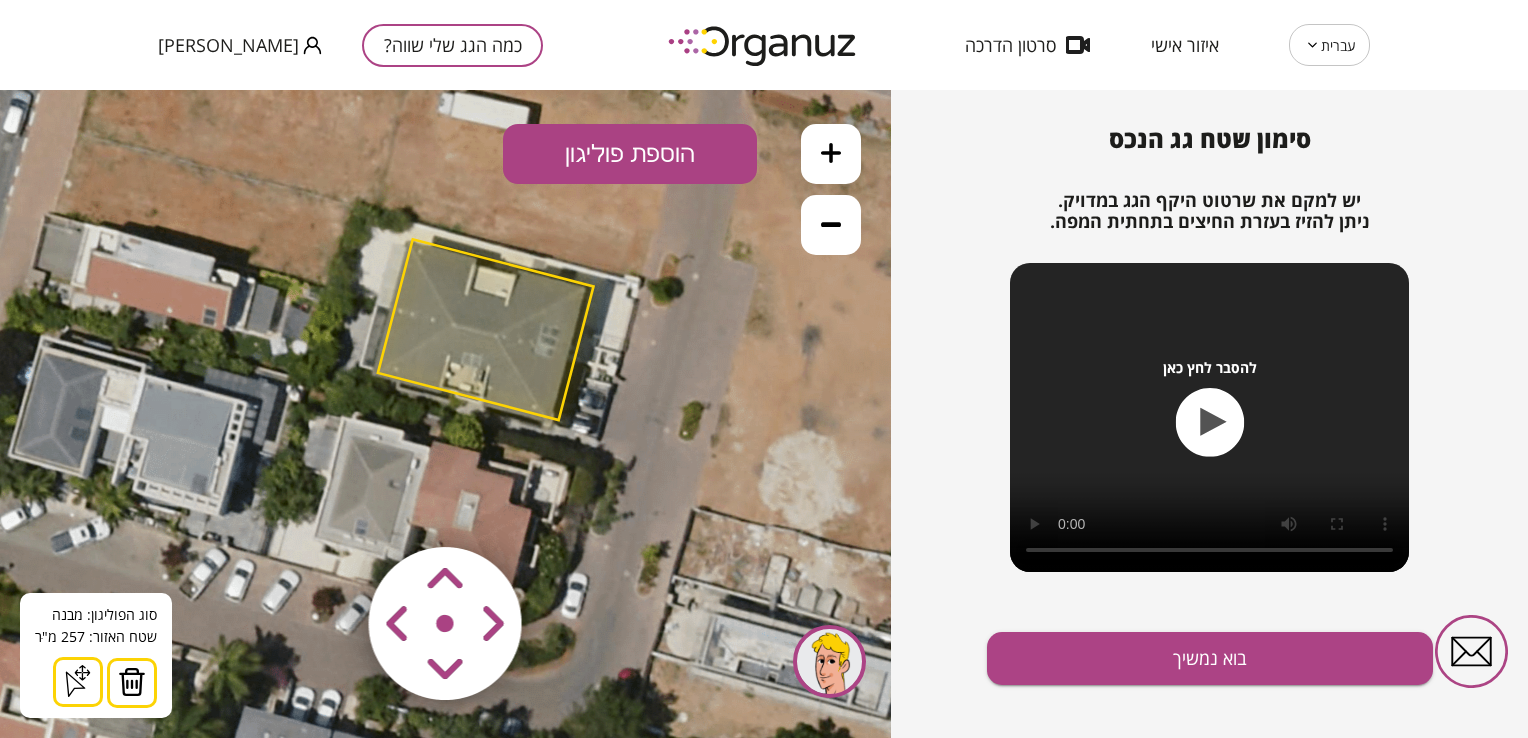 click at bounding box center [326, 505] 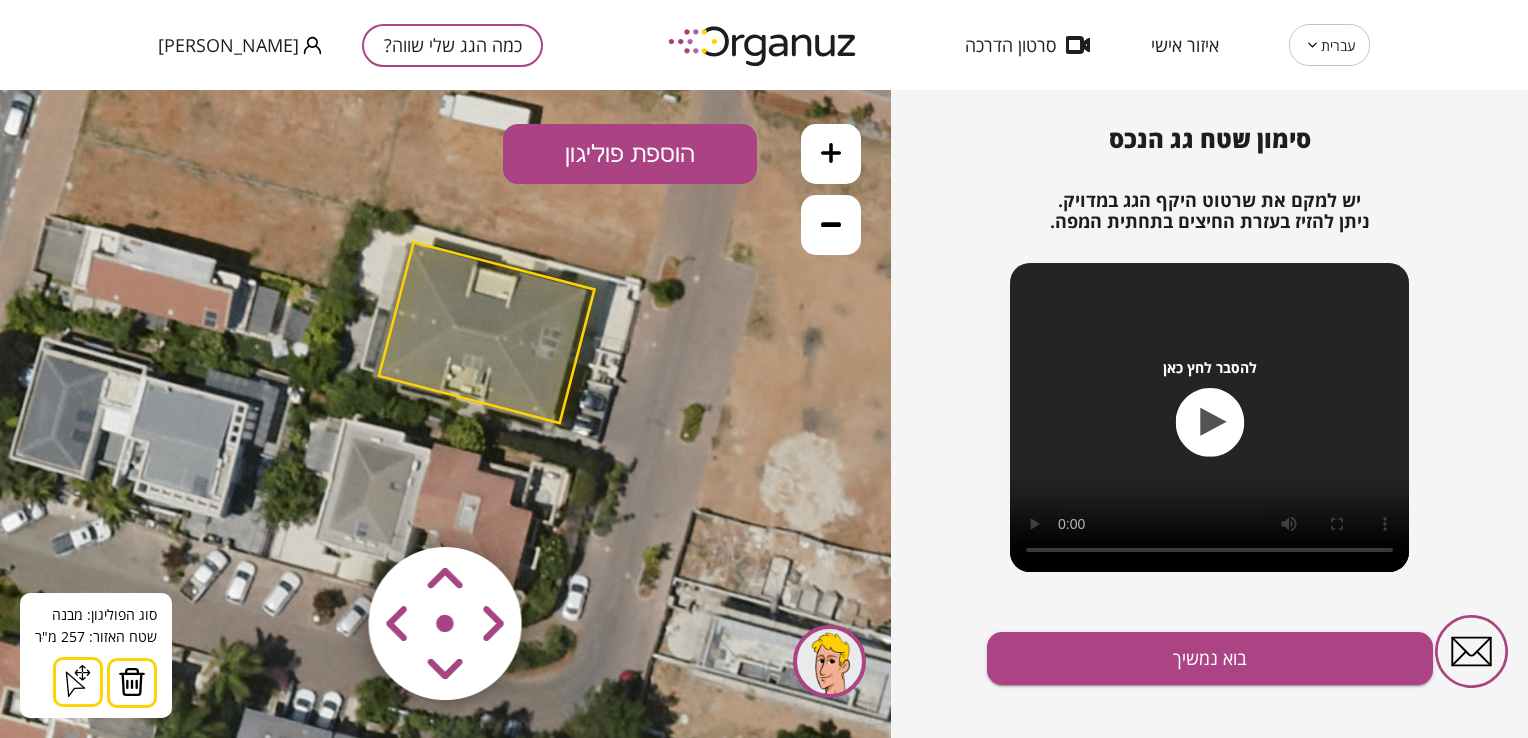drag, startPoint x: 443, startPoint y: 671, endPoint x: 444, endPoint y: 626, distance: 45.01111 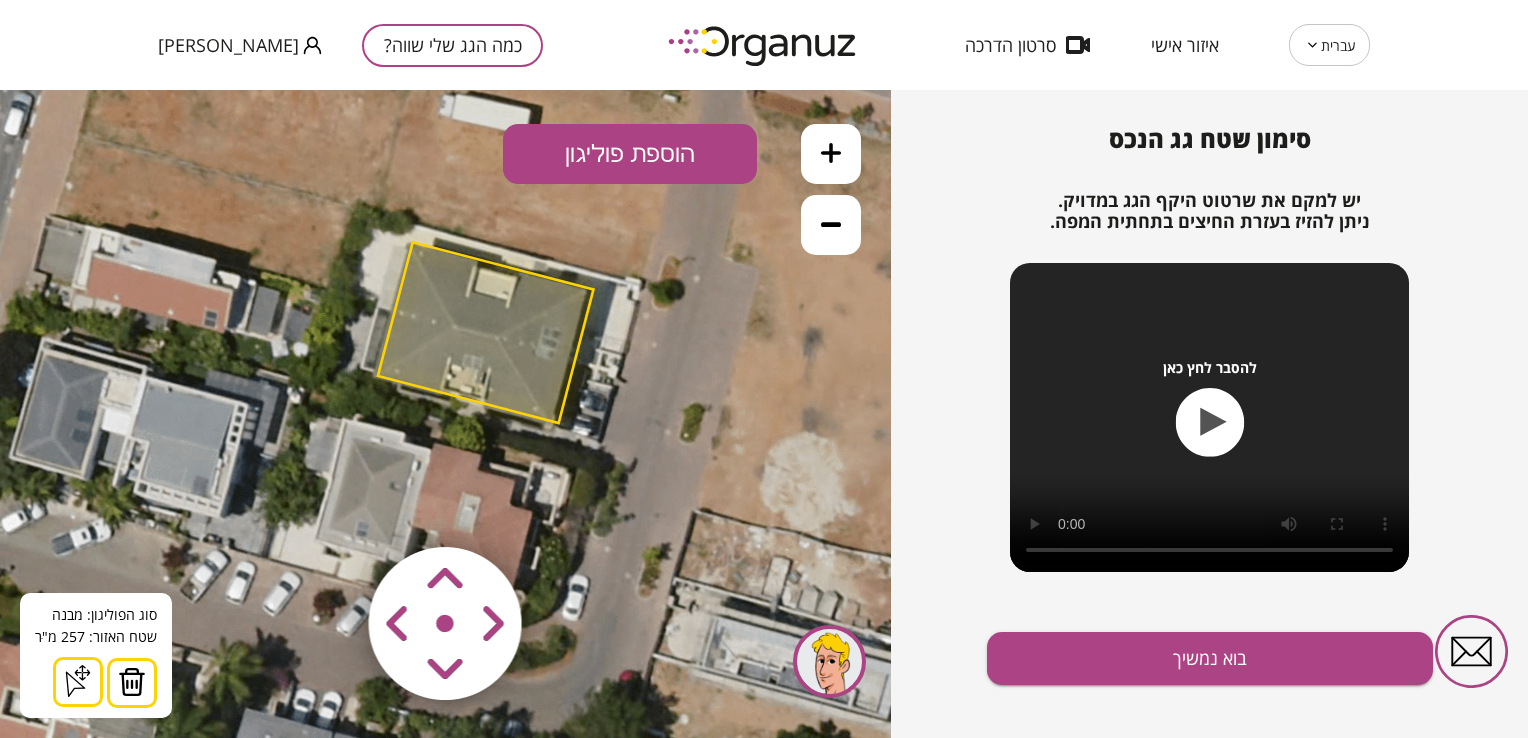 click at bounding box center [326, 505] 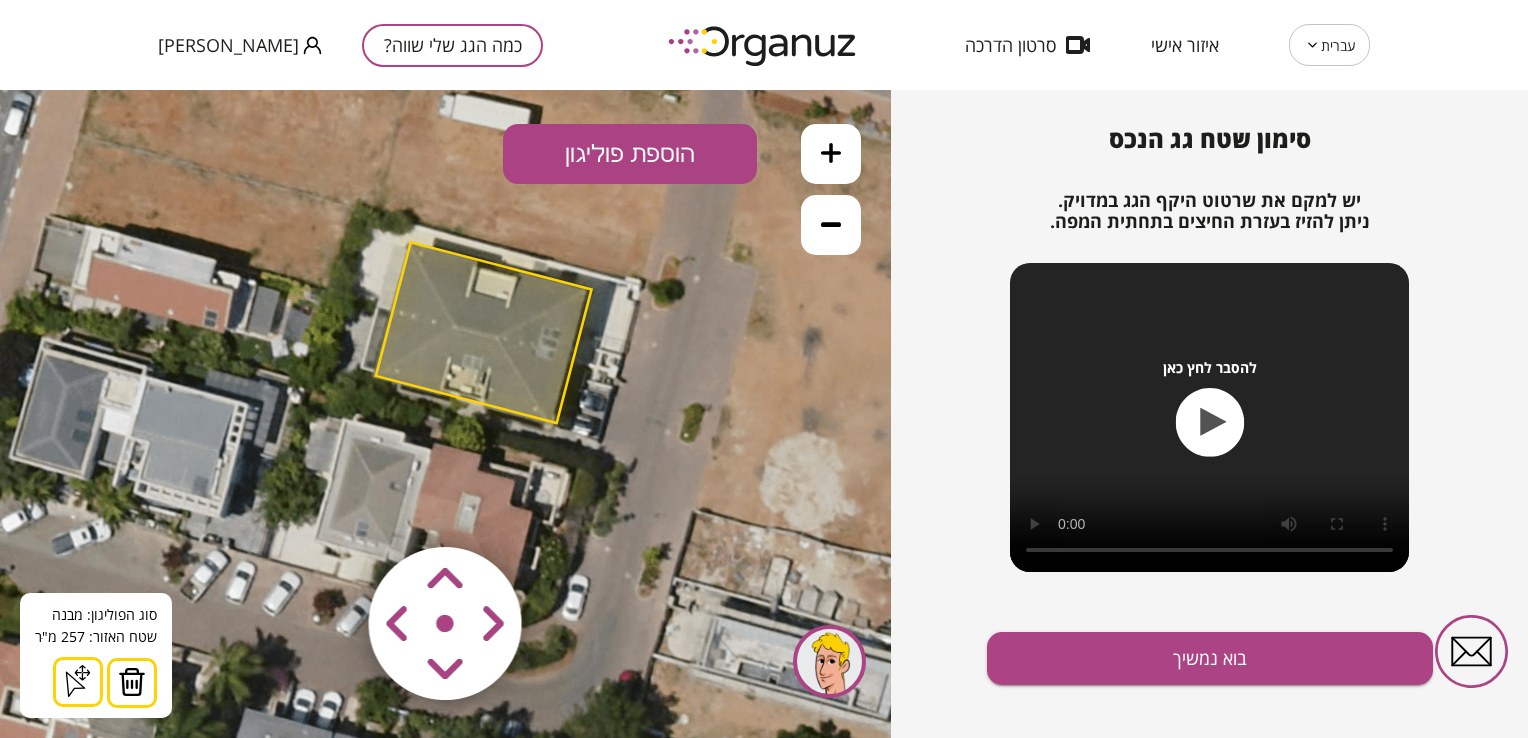 click at bounding box center (326, 505) 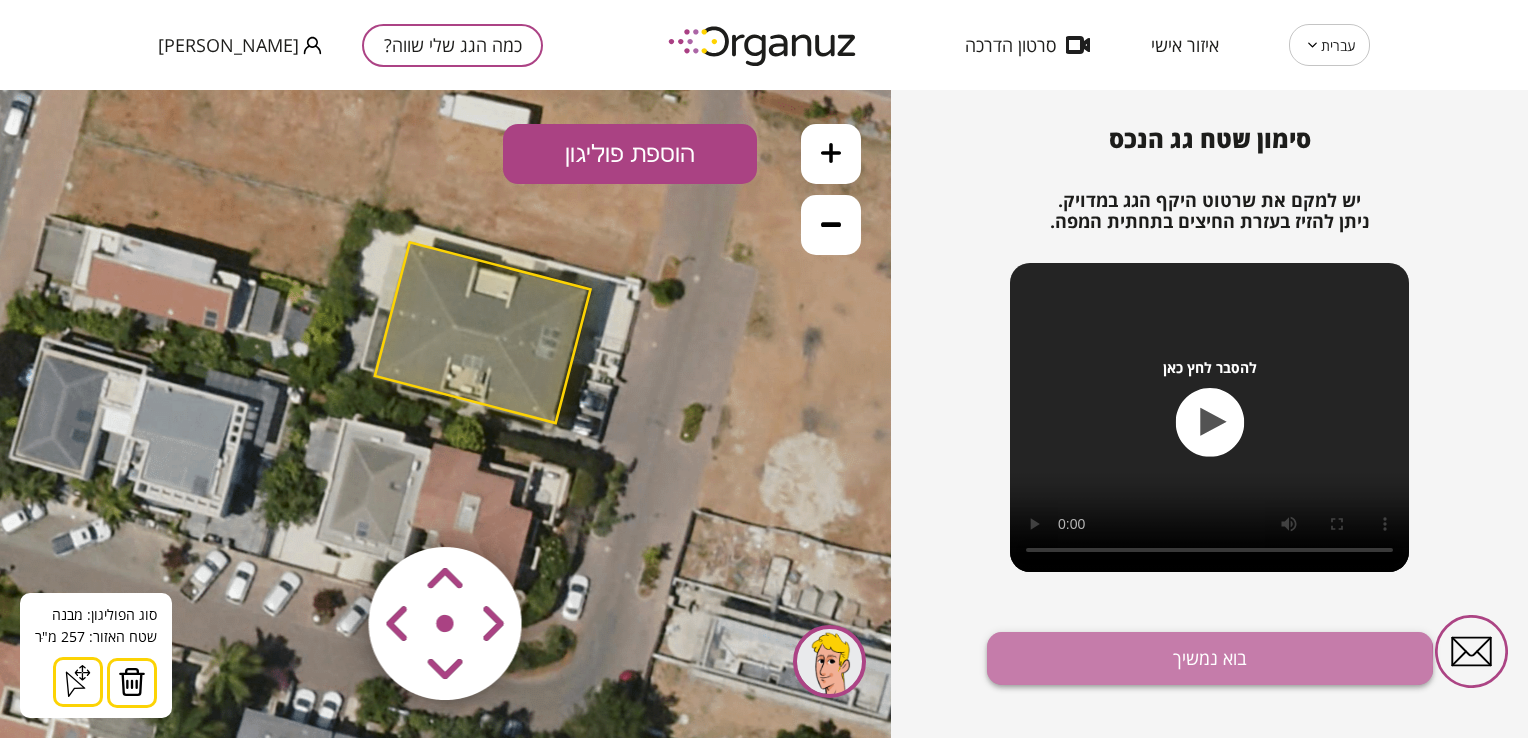 click on "בוא נמשיך" at bounding box center (1210, 658) 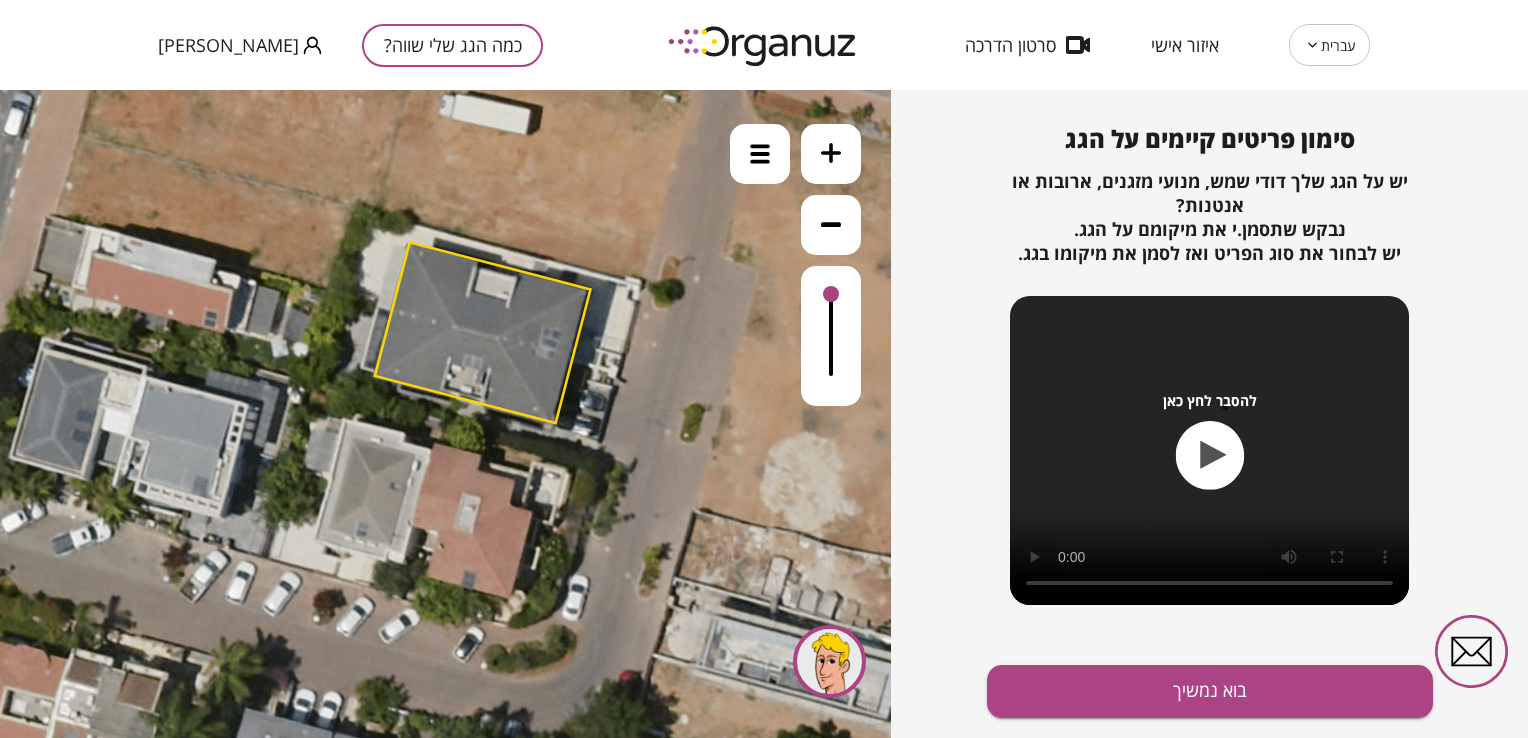 click on ".st0 {
fill: #FFFFFF;
}
0" at bounding box center (445, 414) 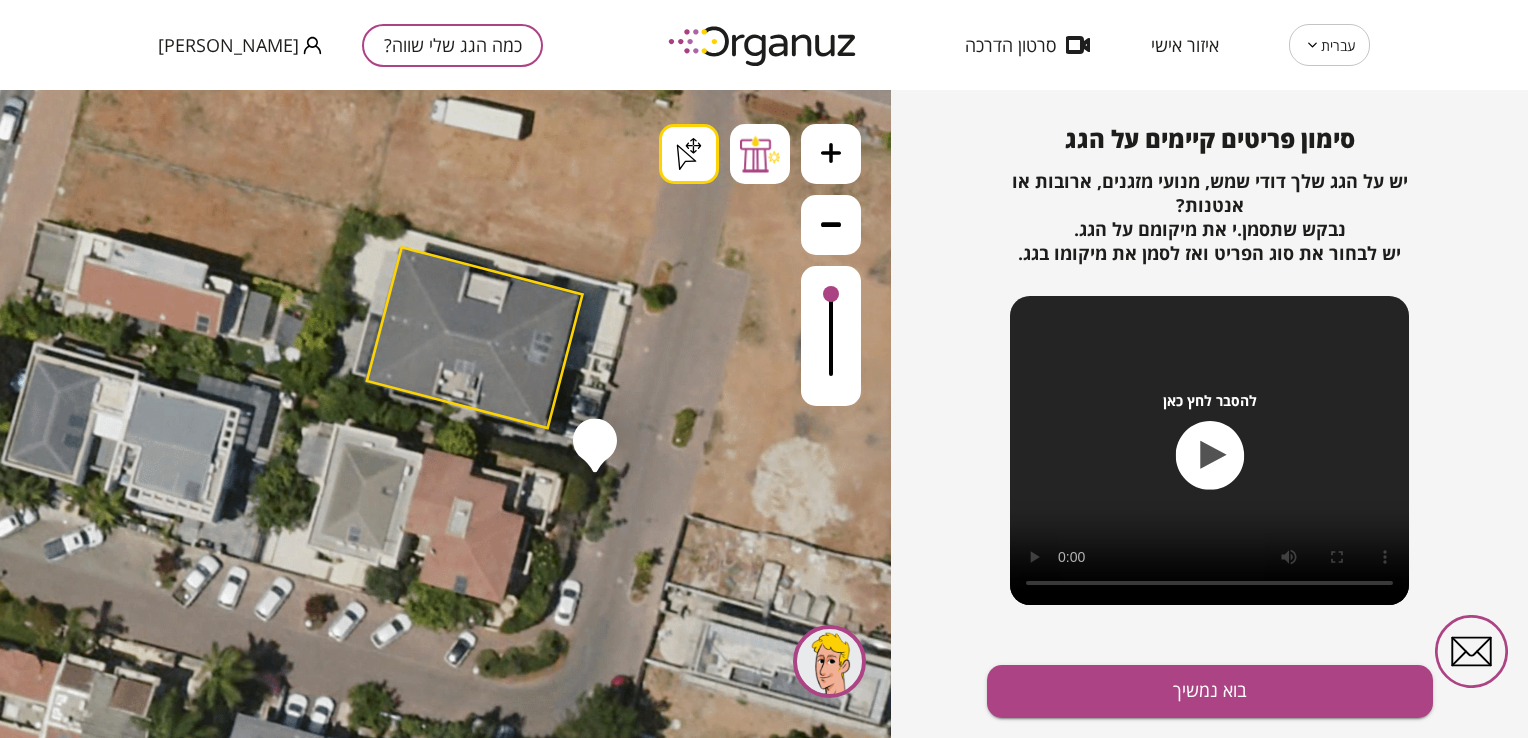 click on ".st0 {
fill: #FFFFFF;
}
.st0 {
fill: #FFFFFF;
}" at bounding box center (445, 414) 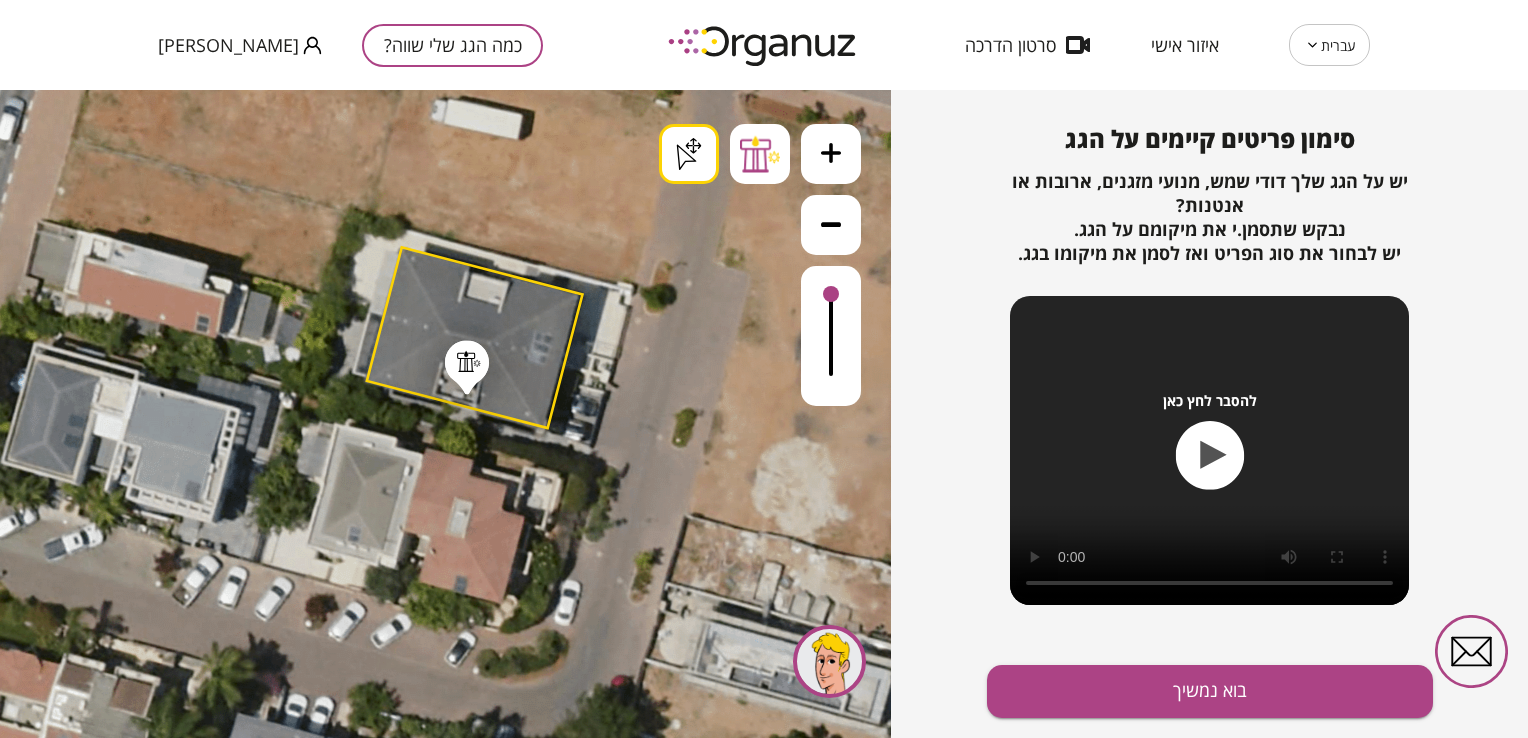 click on ".st0 {
fill: #FFFFFF;
}
.st0 {
fill: #FFFFFF;
}
.st0 {
fill: #FFFFFF;
}" at bounding box center [433, 982] 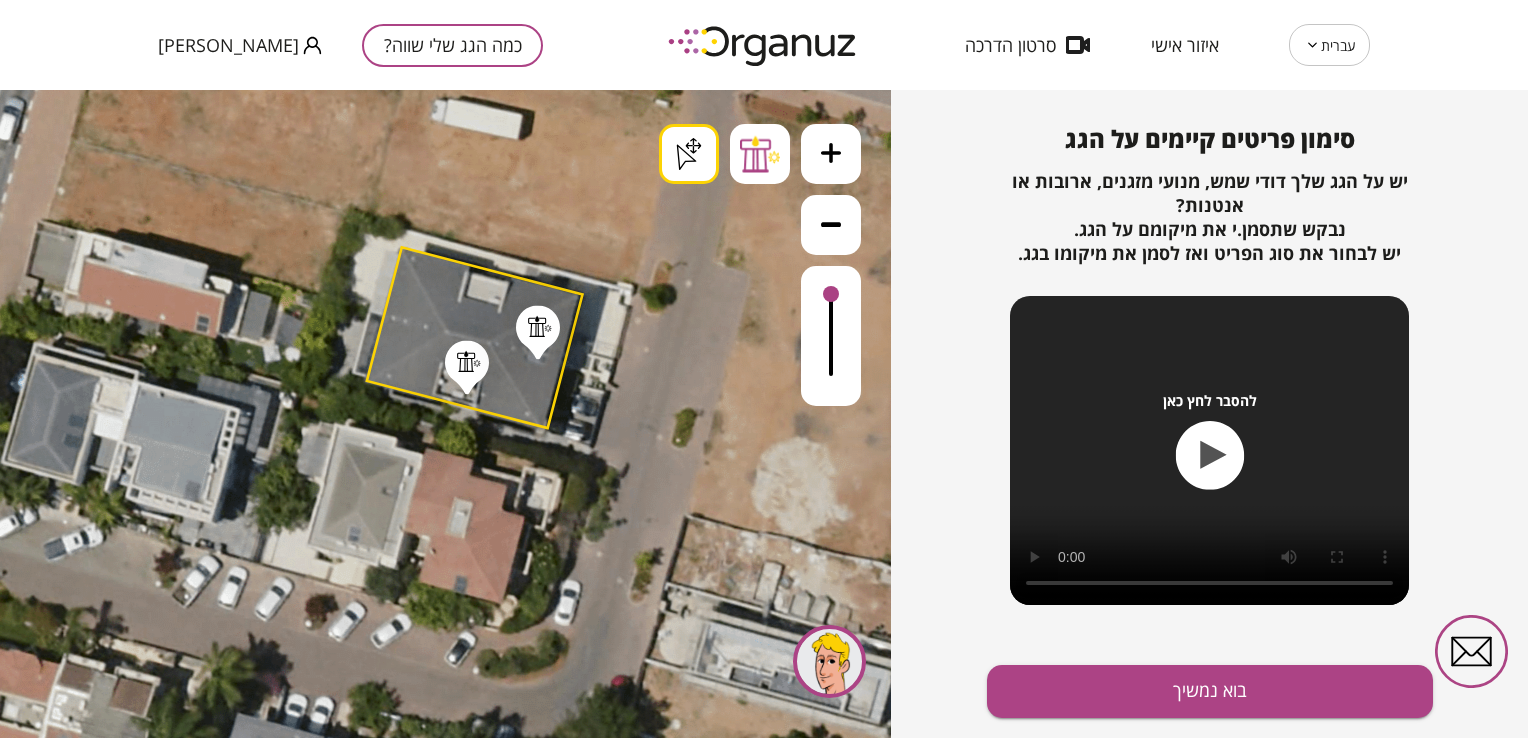 click on ".st0 {
fill: #FFFFFF;
}
.st0 {
fill: #FFFFFF;
}
.st0 {
fill: #FFFFFF;
}" at bounding box center [433, 982] 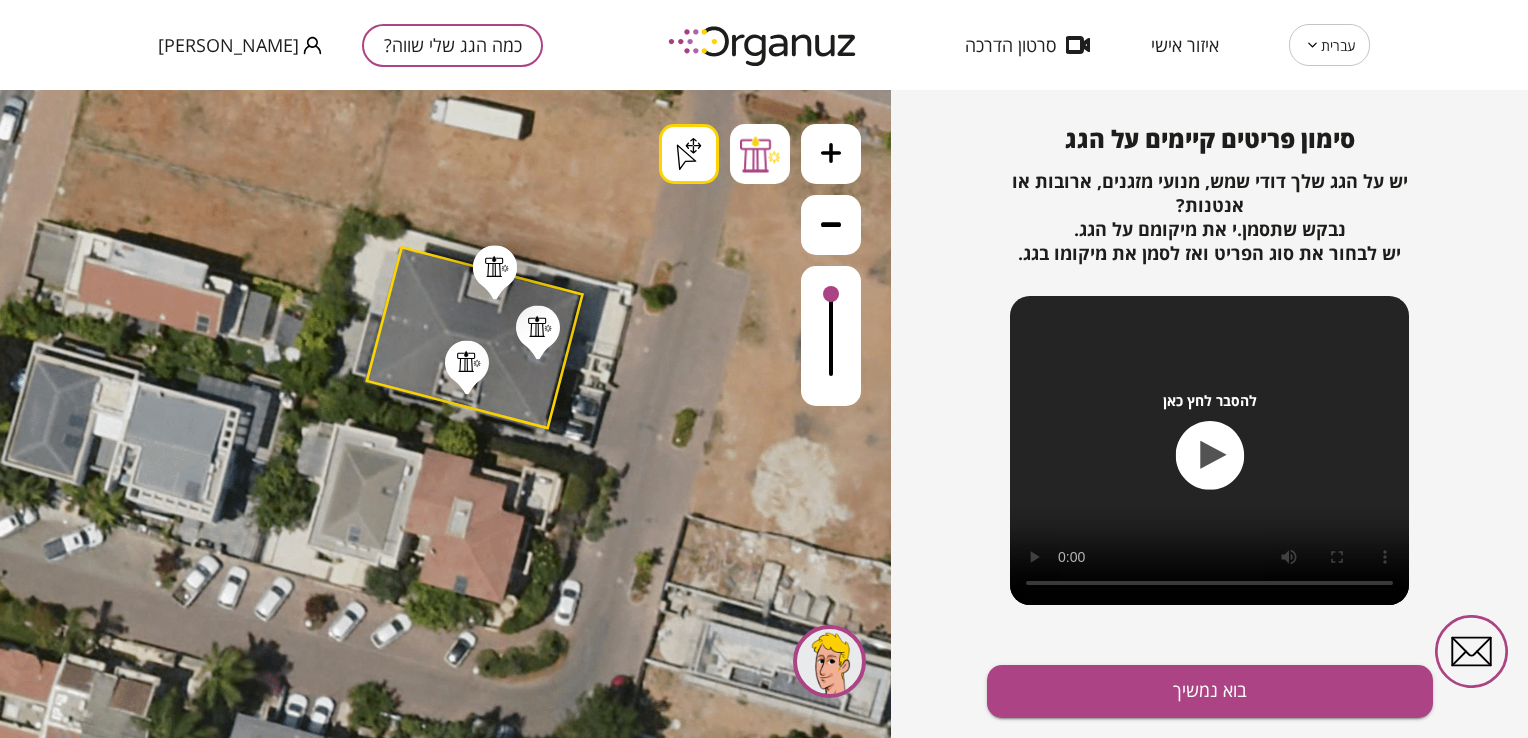 click on ".st0 {
fill: #FFFFFF;
}
.st0 {
fill: #FFFFFF;
}
.st0 {
fill: #FFFFFF;
}" at bounding box center [433, 982] 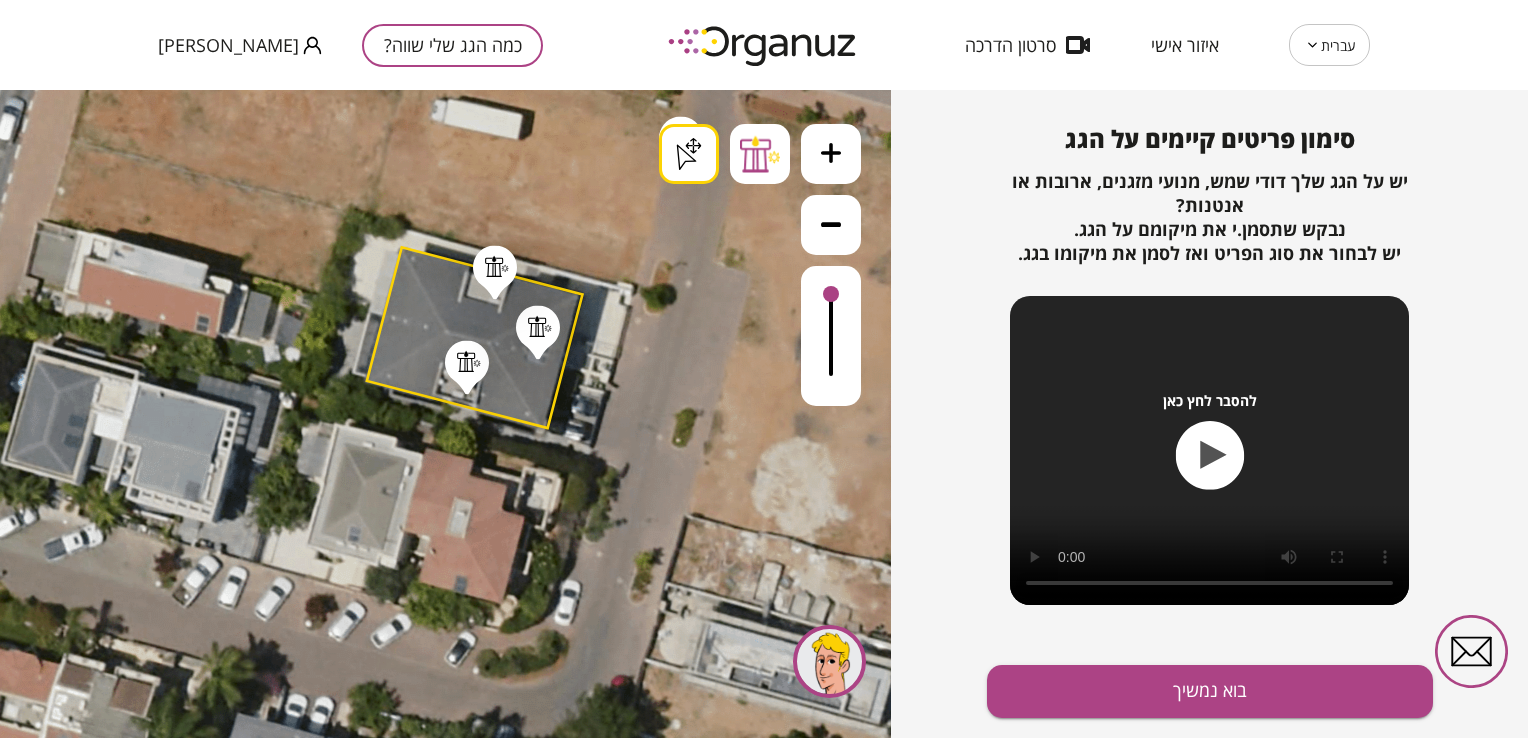 click on ".st0 {
fill: #FFFFFF;
}
.st0 {
fill: #FFFFFF;
}" at bounding box center [445, 414] 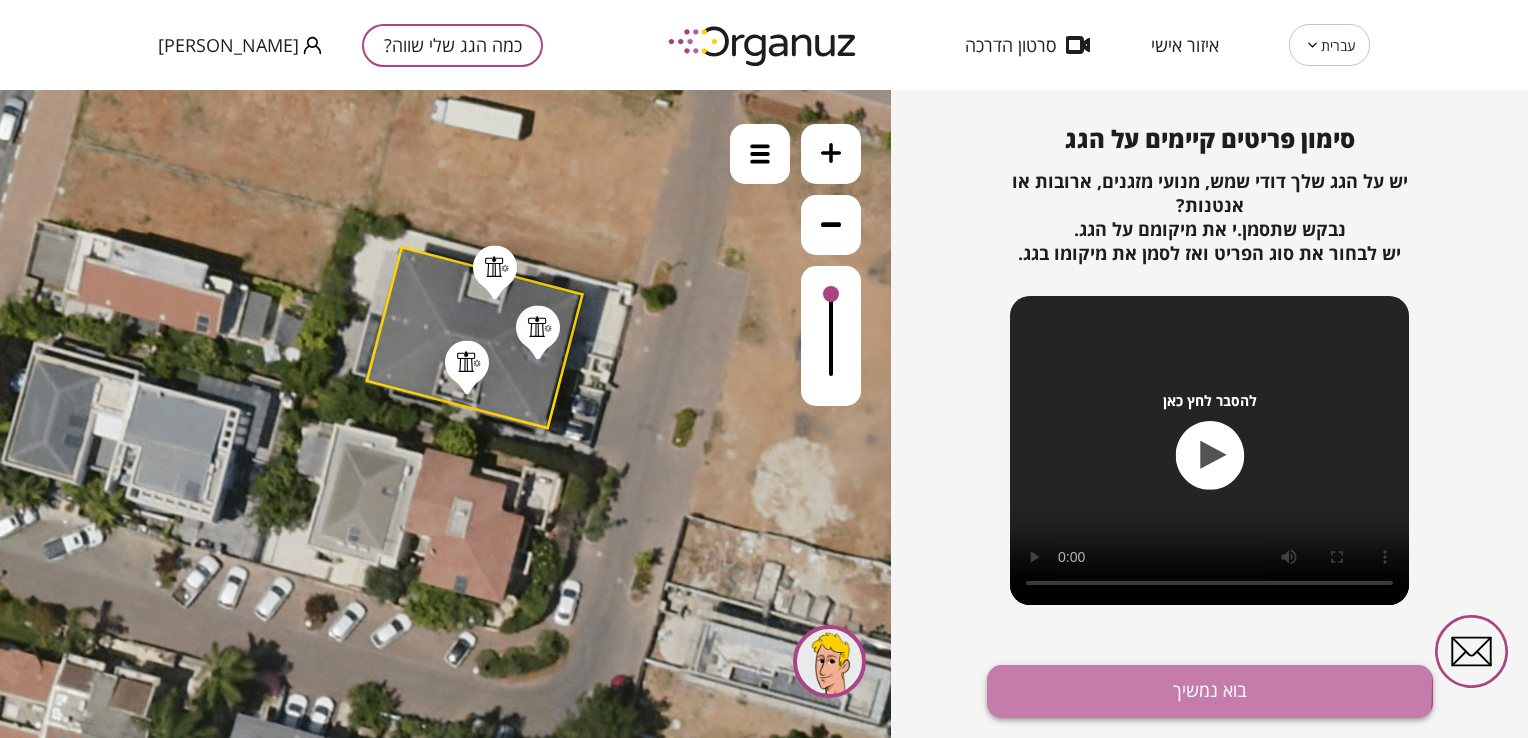 click on "בוא נמשיך" at bounding box center (1210, 691) 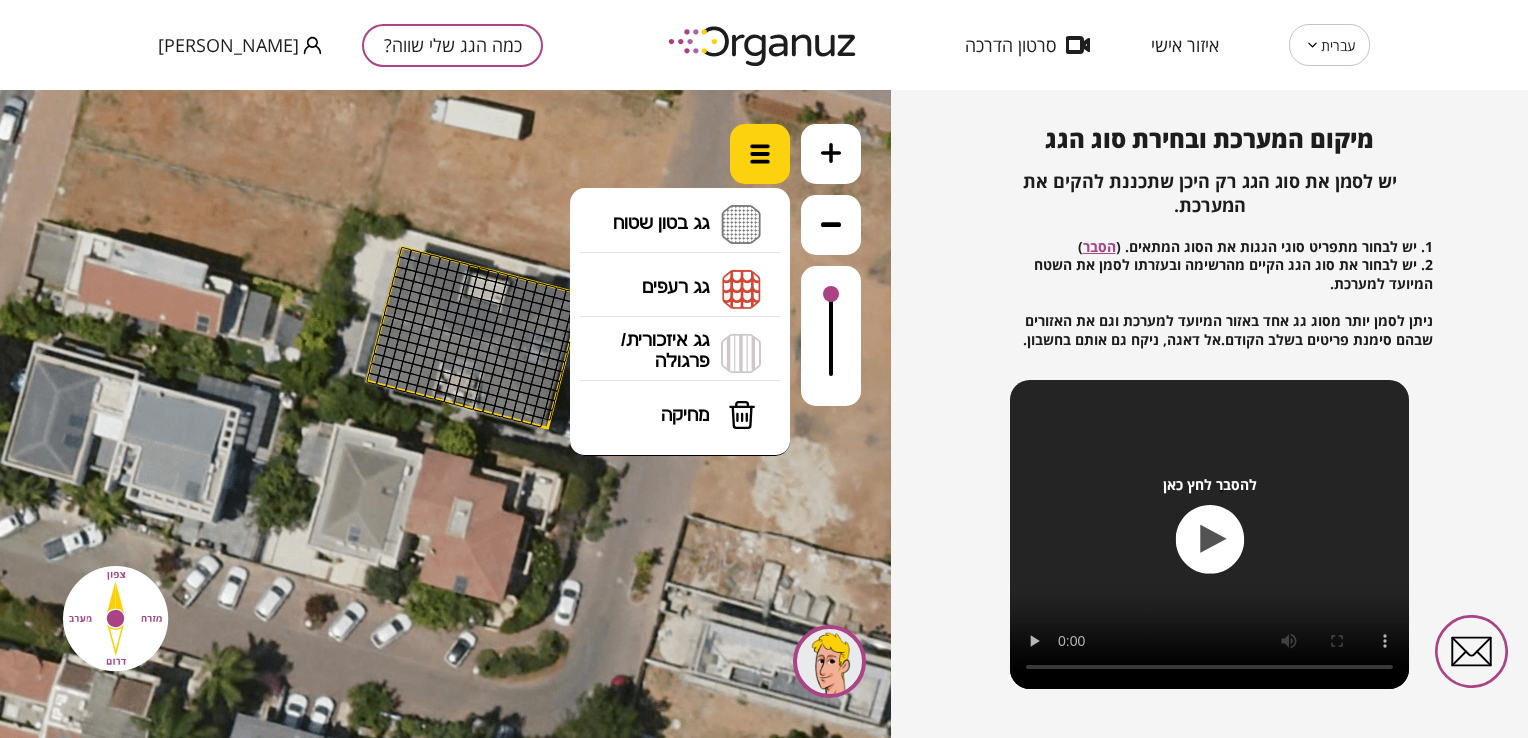 click at bounding box center [760, 154] 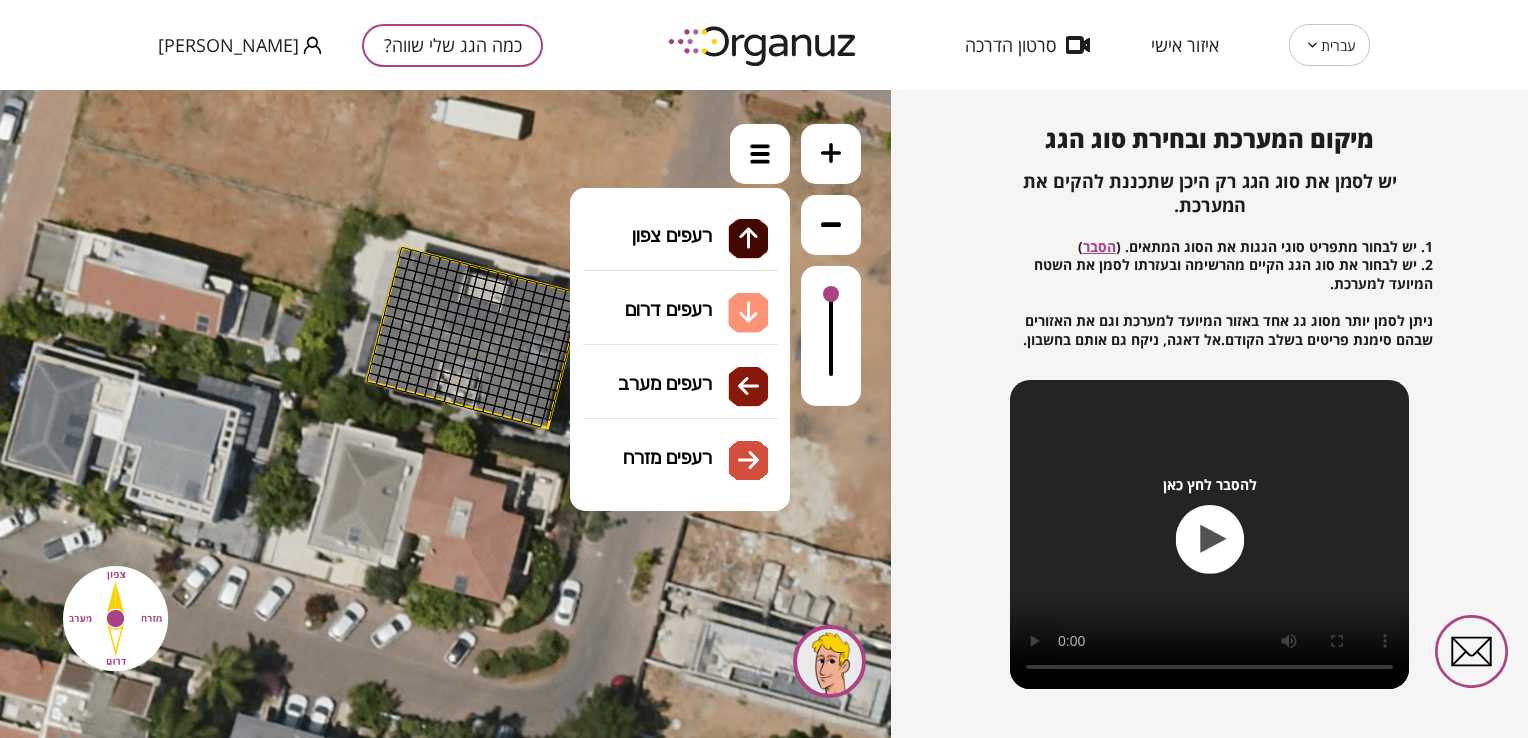 click on "גג רעפים
רעפים צפון
רעפים דרום
רעפים מערב
רעפים מזרח" at bounding box center [680, 289] 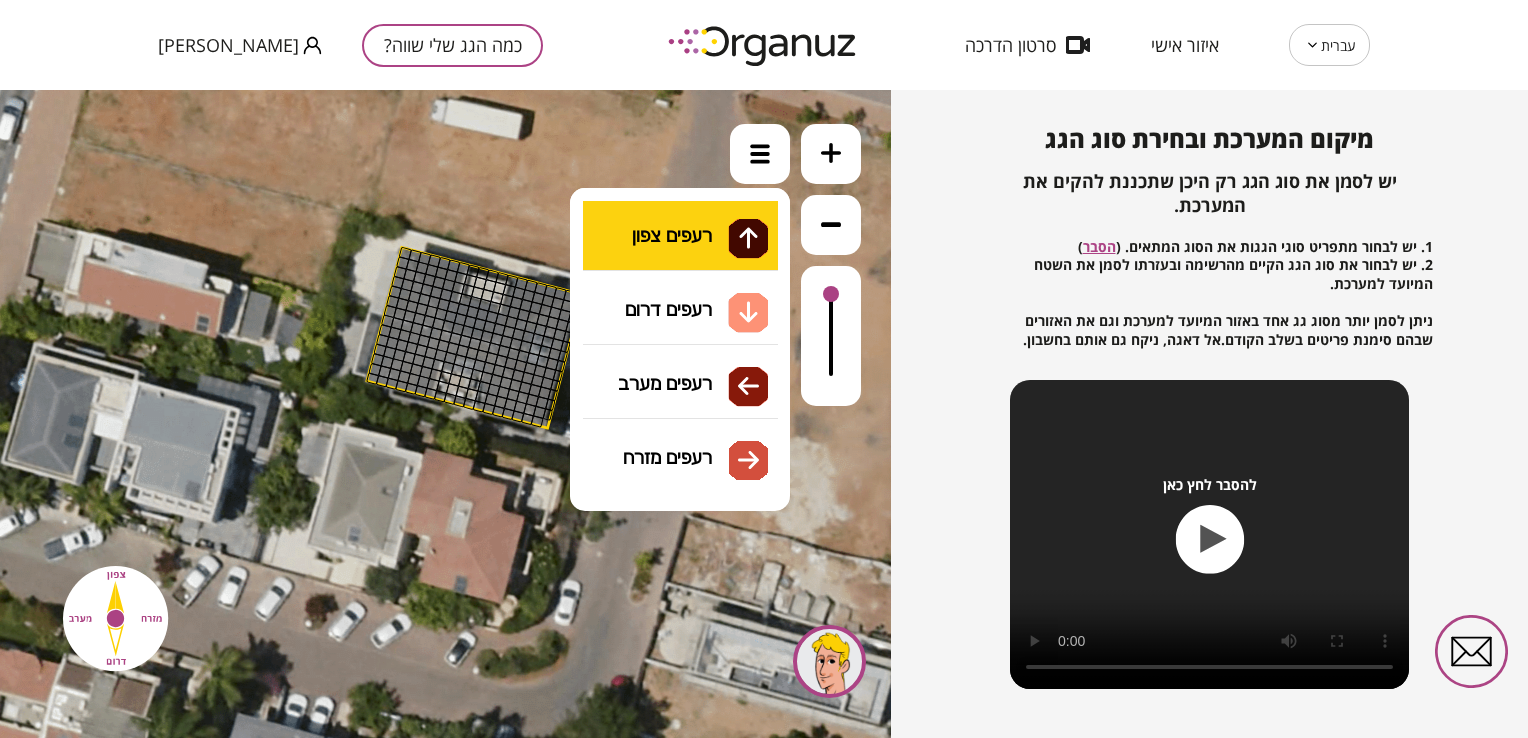 click on ".st0 {
fill: #FFFFFF;
}
.st0 {
fill: #FFFFFF;
}" at bounding box center (445, 414) 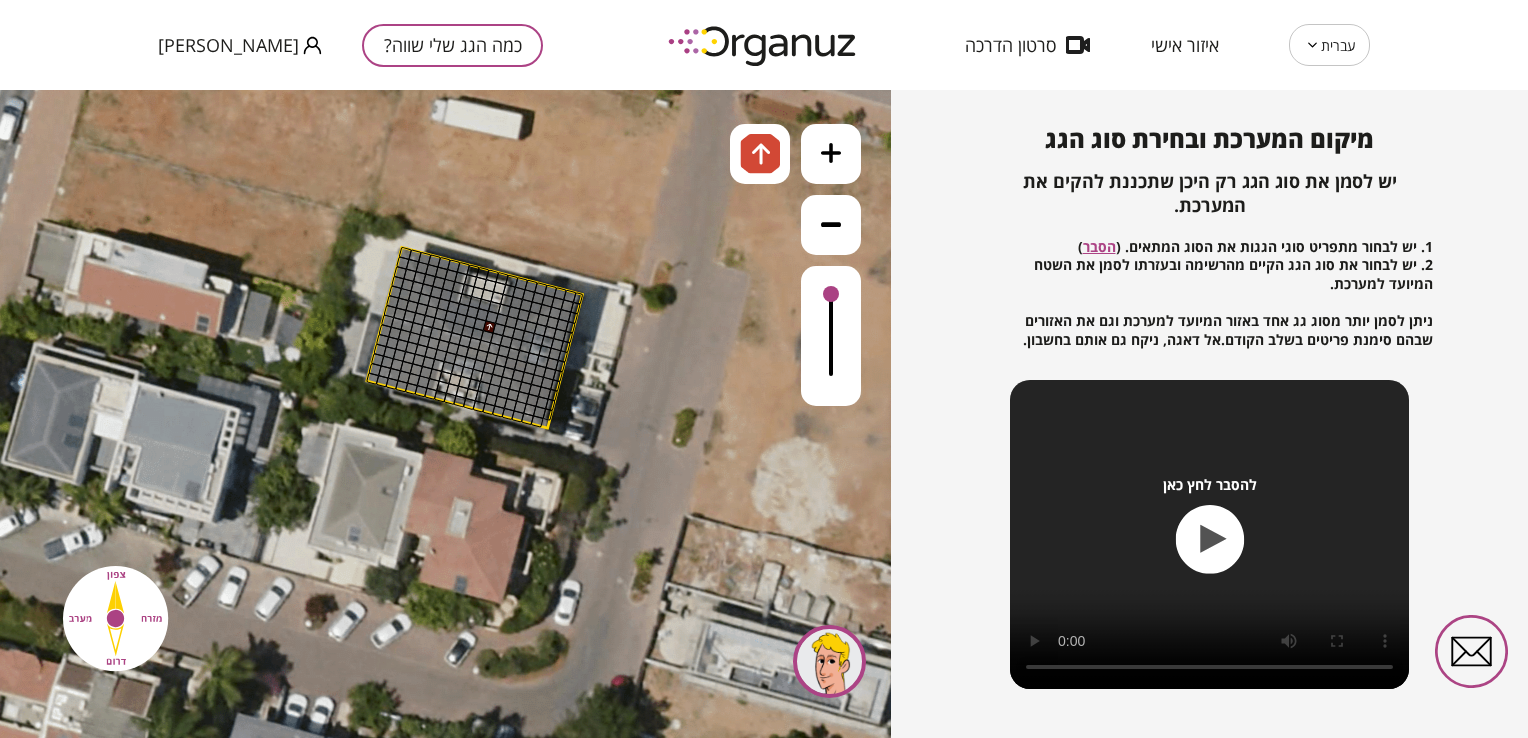 click at bounding box center (489, 326) 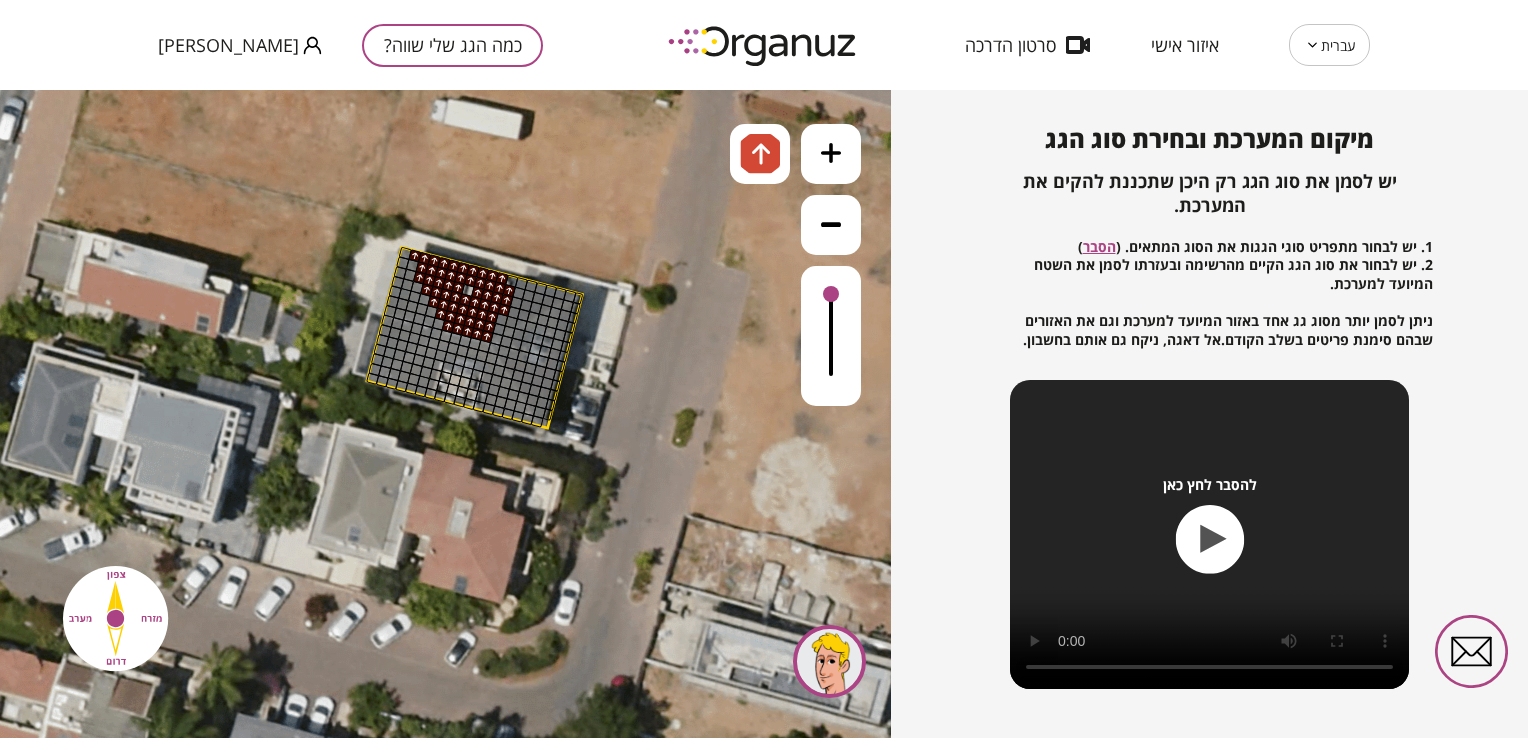 drag, startPoint x: 487, startPoint y: 320, endPoint x: 468, endPoint y: 292, distance: 33.83785 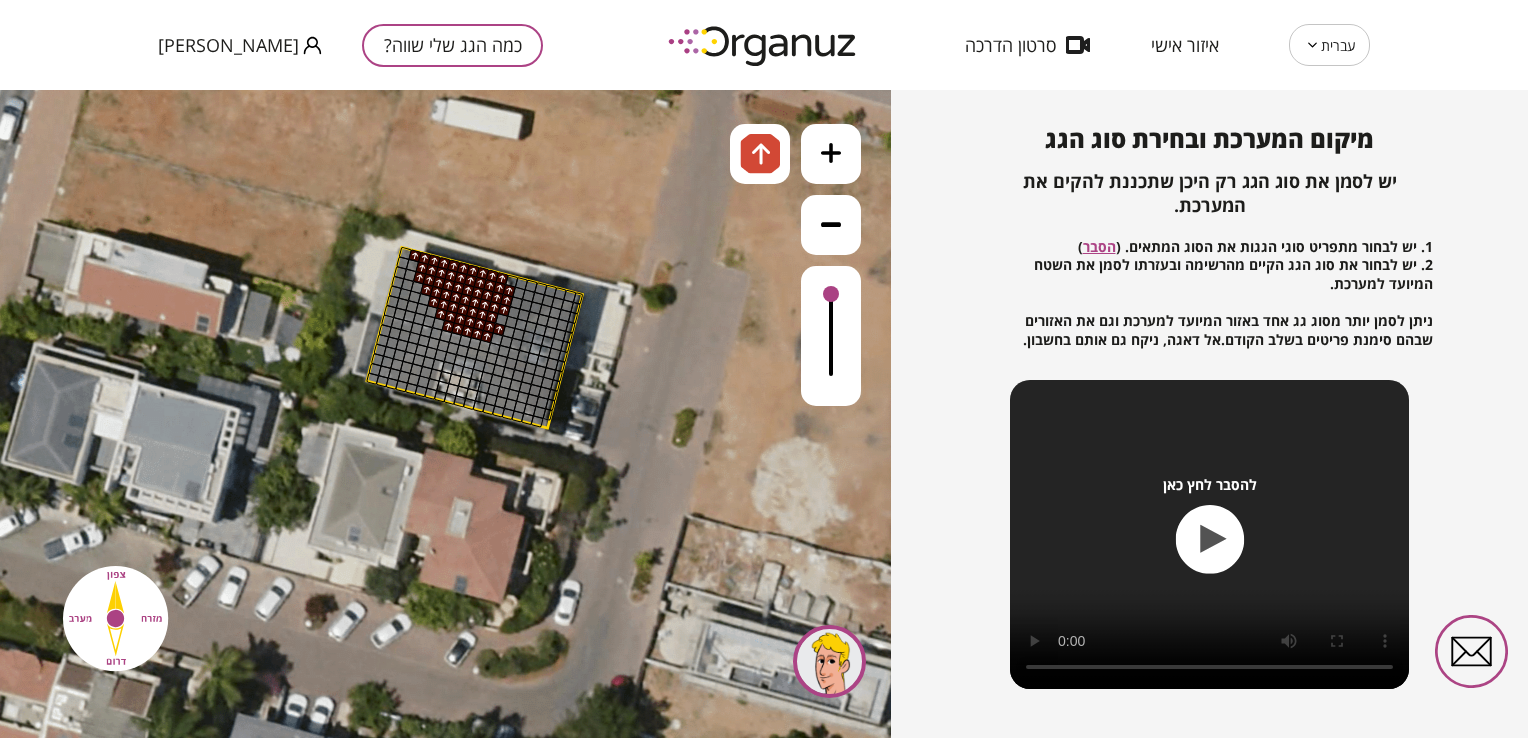 click at bounding box center [498, 329] 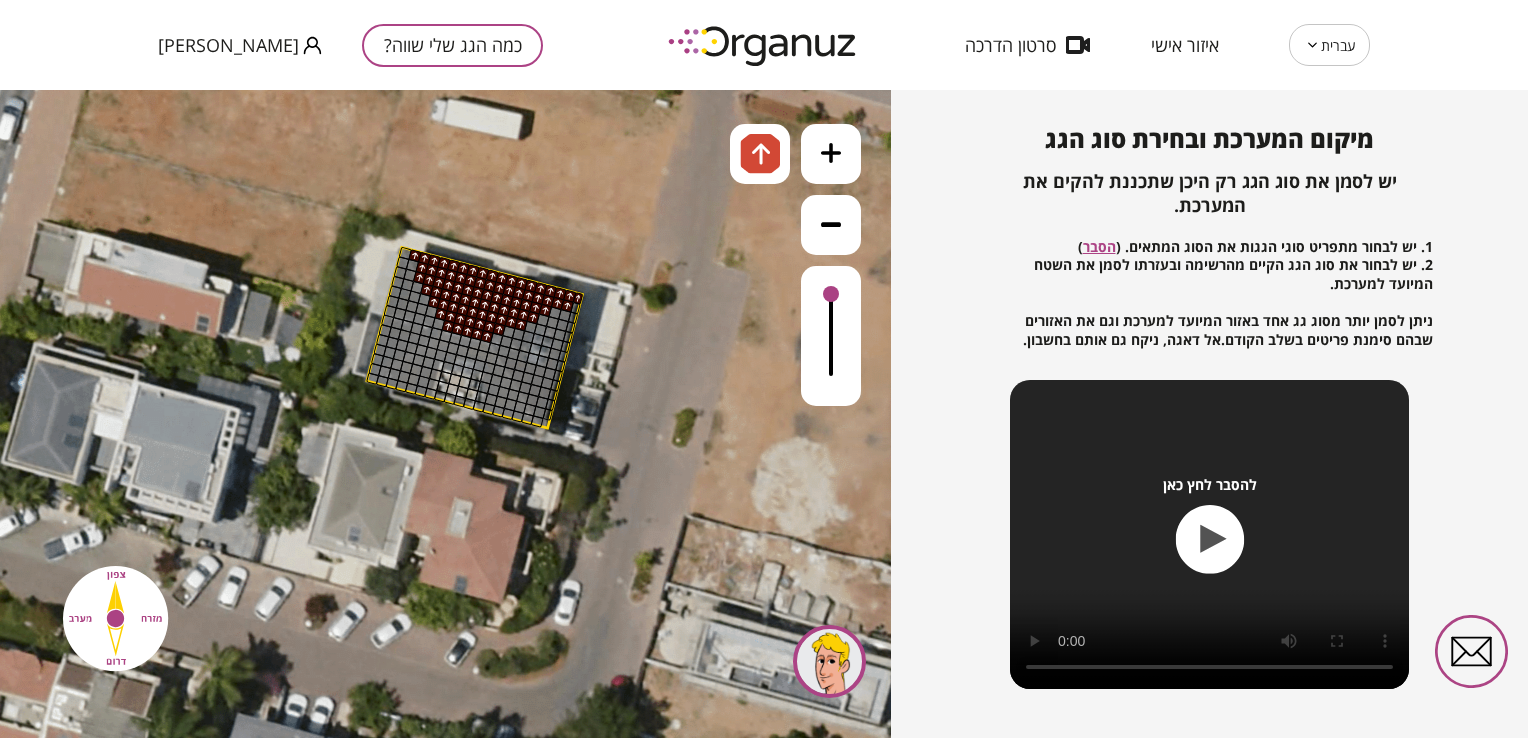 drag, startPoint x: 511, startPoint y: 323, endPoint x: 495, endPoint y: 309, distance: 21.260292 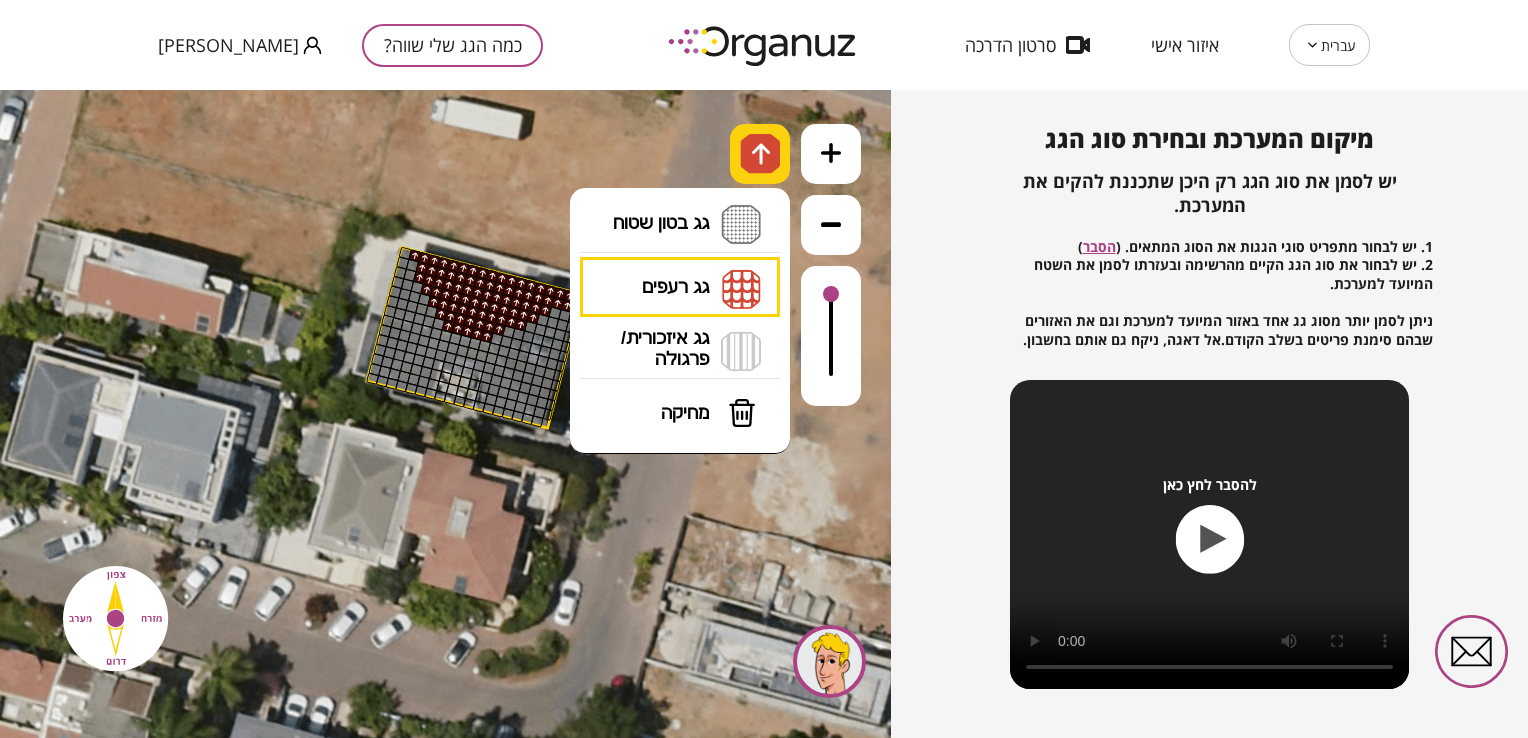 click at bounding box center (760, 154) 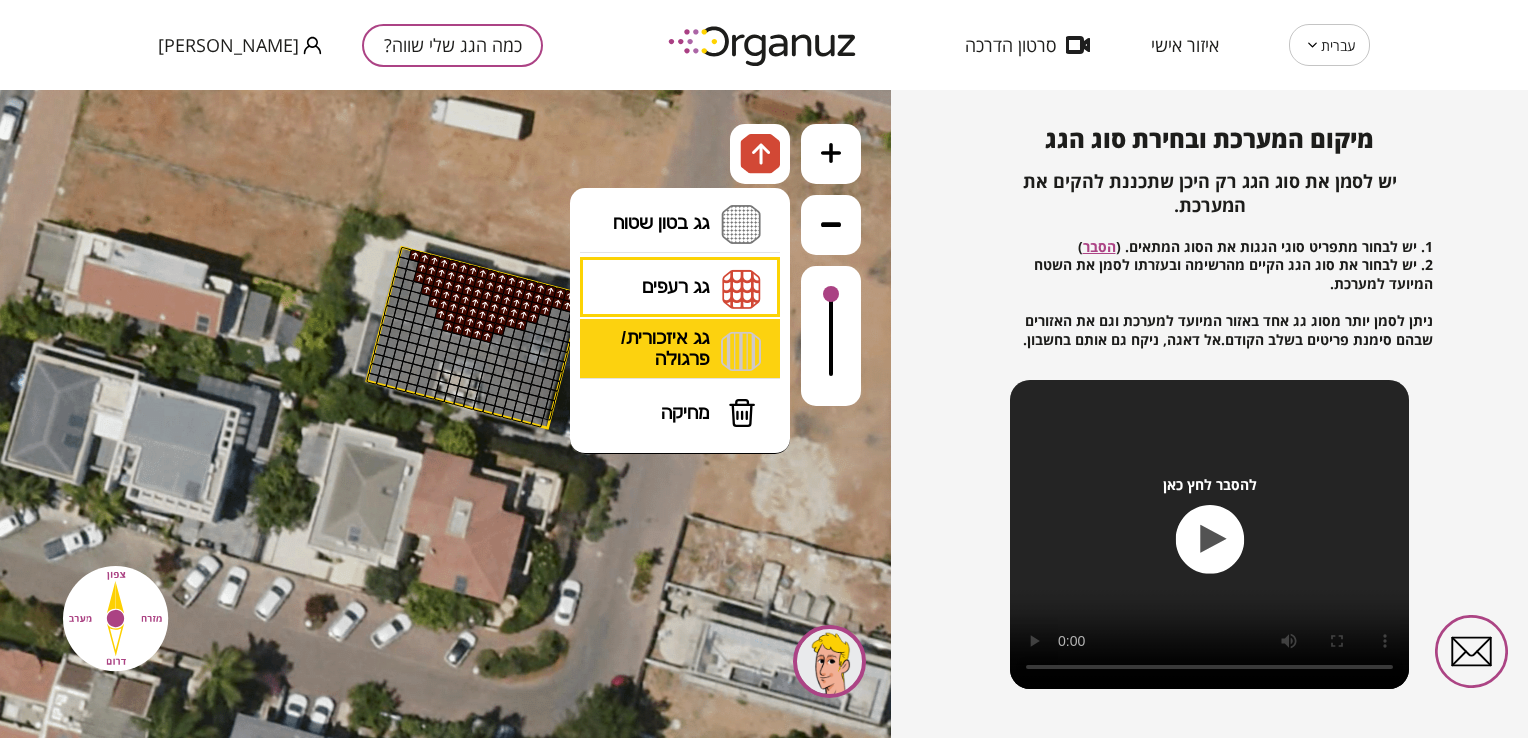 click on "גג איזכורית/ פרגולה
איזכורית צפון
איזכורית דרום
איזכורית מערב
איזכורית מזרח" at bounding box center [680, 351] 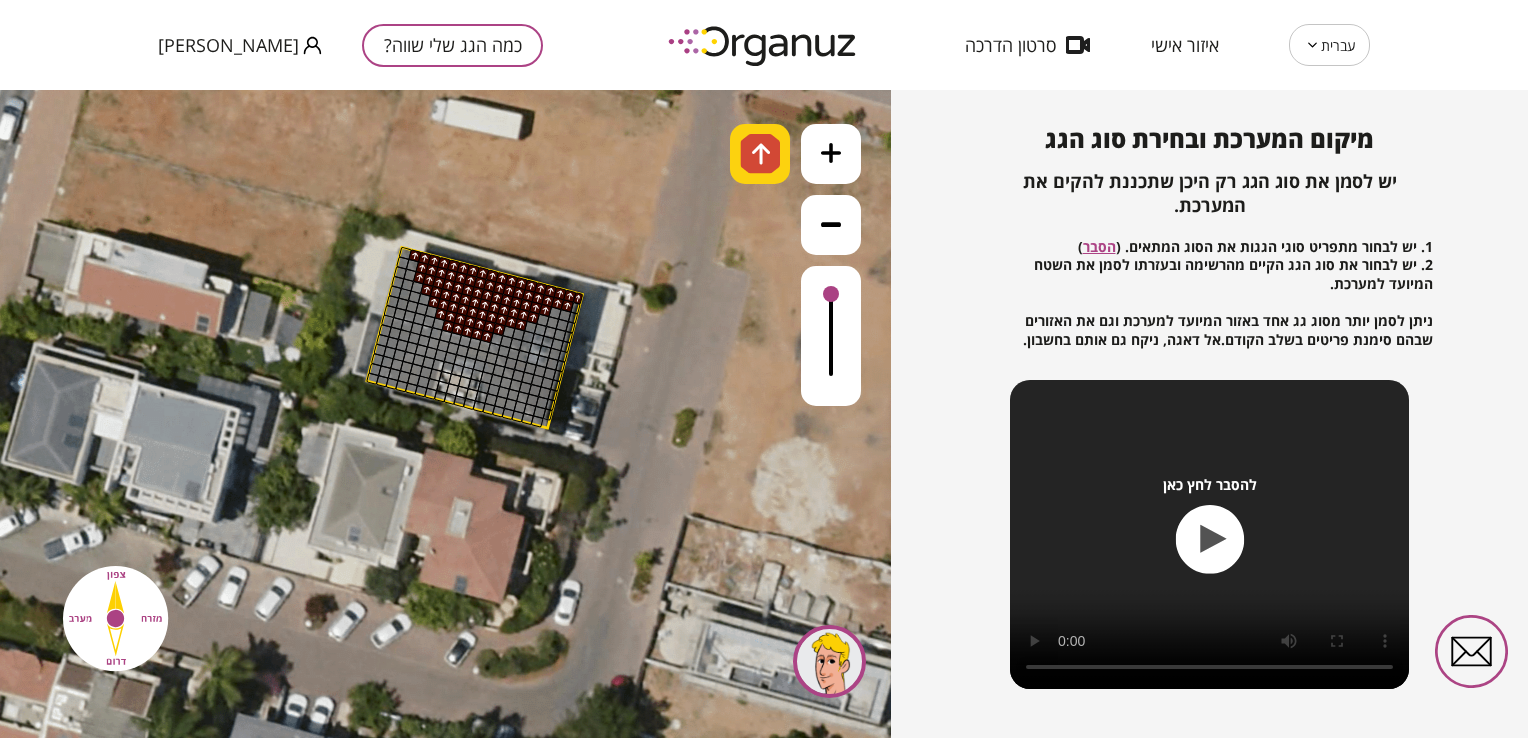click at bounding box center [761, 154] 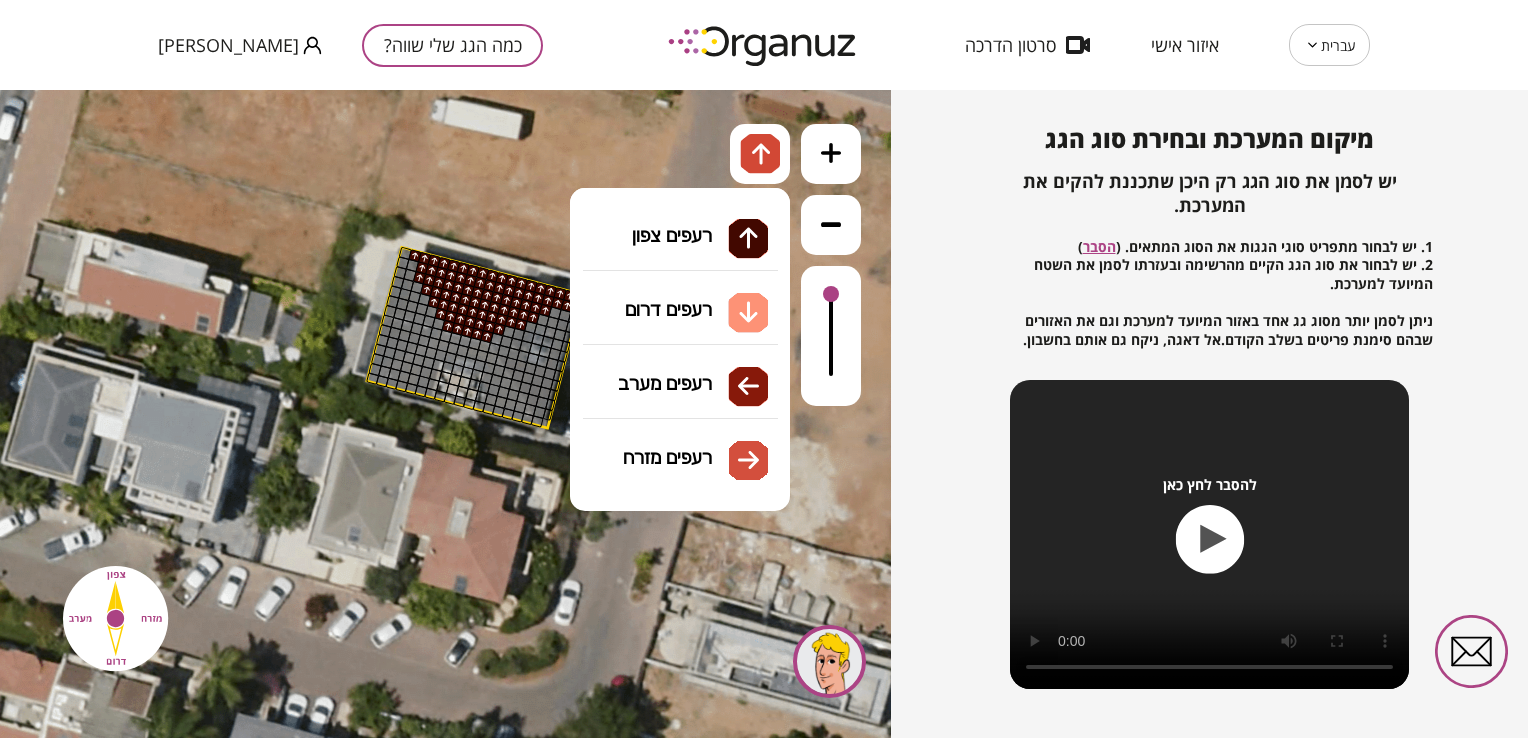 click on "גג רעפים
רעפים צפון
רעפים דרום
רעפים מערב
רעפים מזרח" at bounding box center [680, 288] 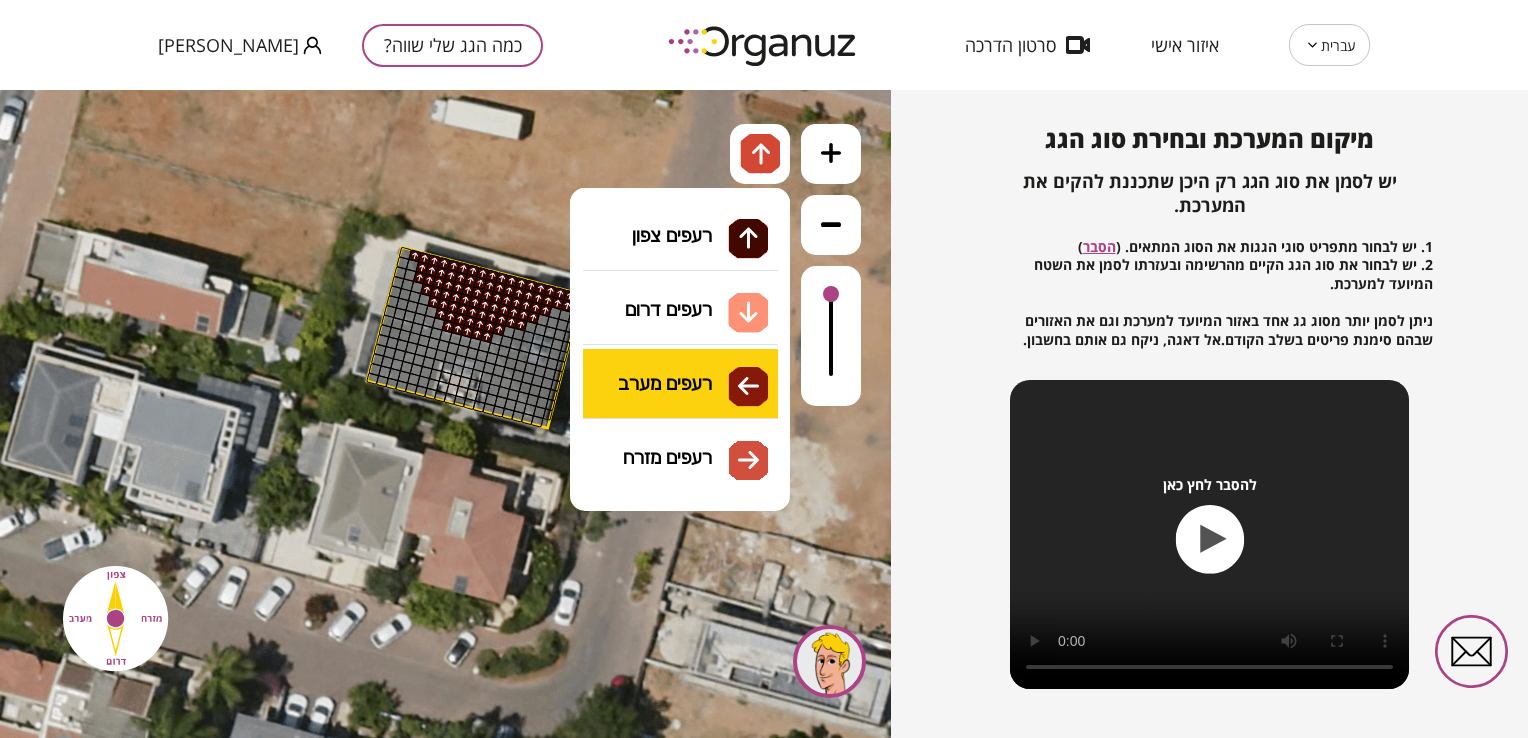 click on ".st0 {
fill: #FFFFFF;
}
.st0 {
fill: #FFFFFF;
}" at bounding box center [445, 414] 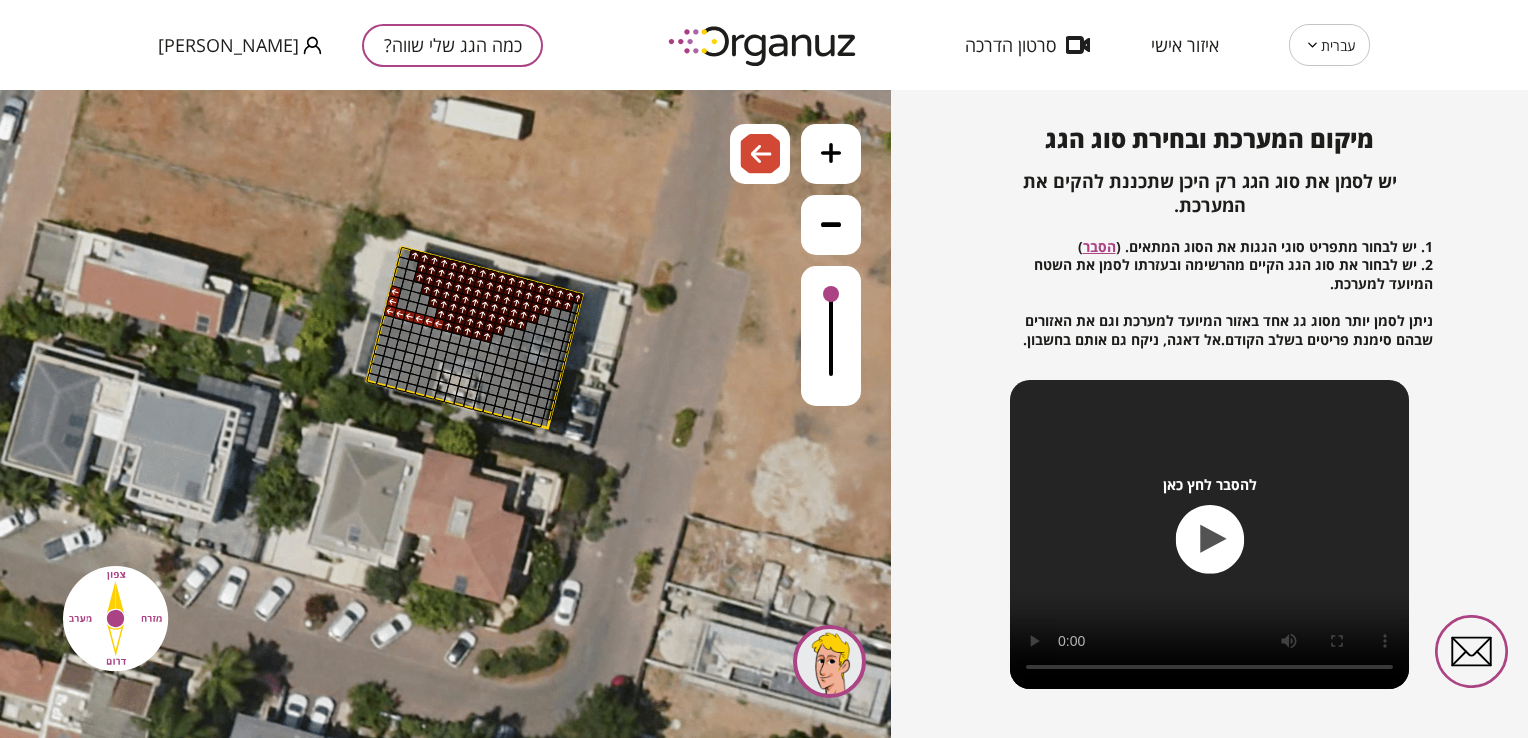 drag, startPoint x: 437, startPoint y: 322, endPoint x: 399, endPoint y: 274, distance: 61.220913 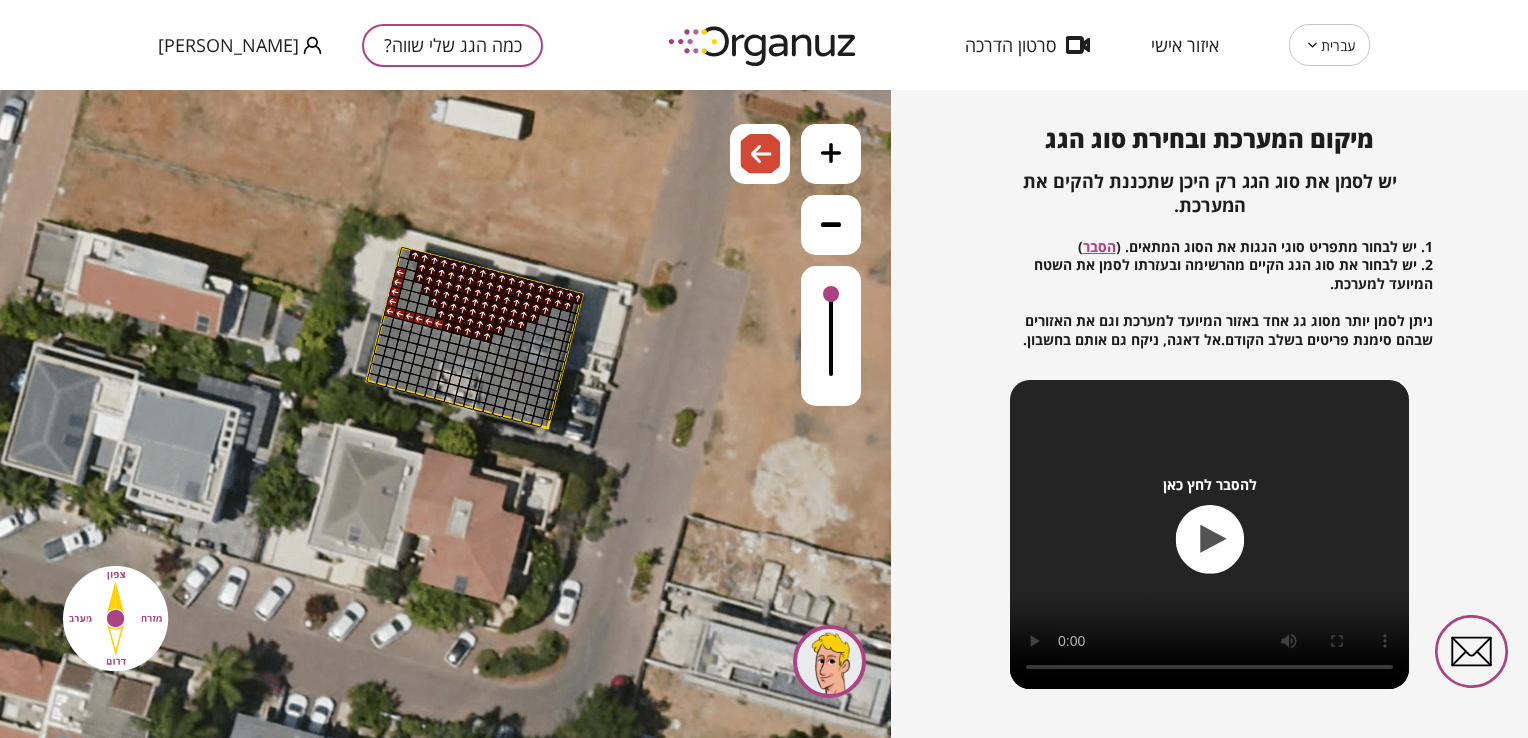 drag, startPoint x: 399, startPoint y: 274, endPoint x: 400, endPoint y: 264, distance: 10.049875 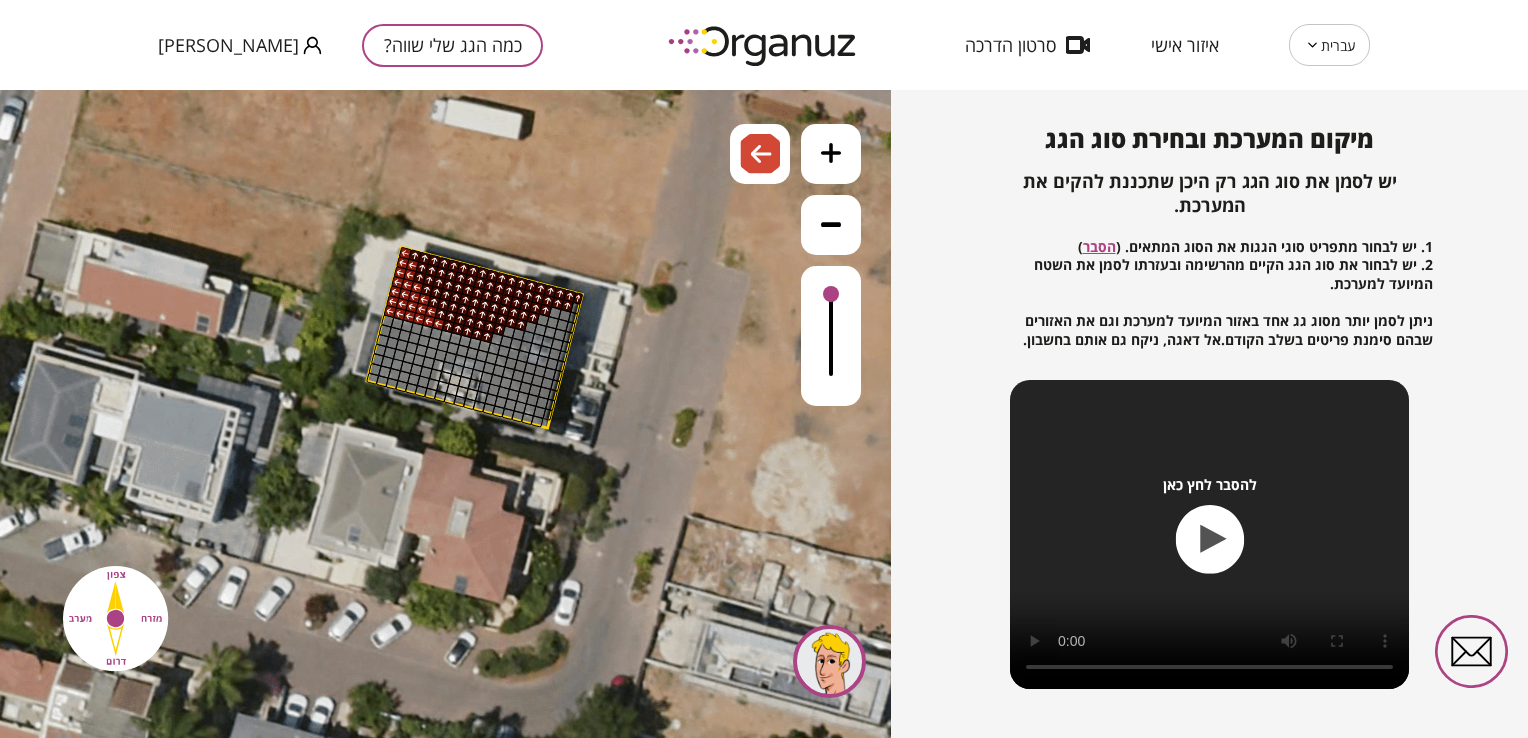 drag, startPoint x: 402, startPoint y: 251, endPoint x: 405, endPoint y: 299, distance: 48.09366 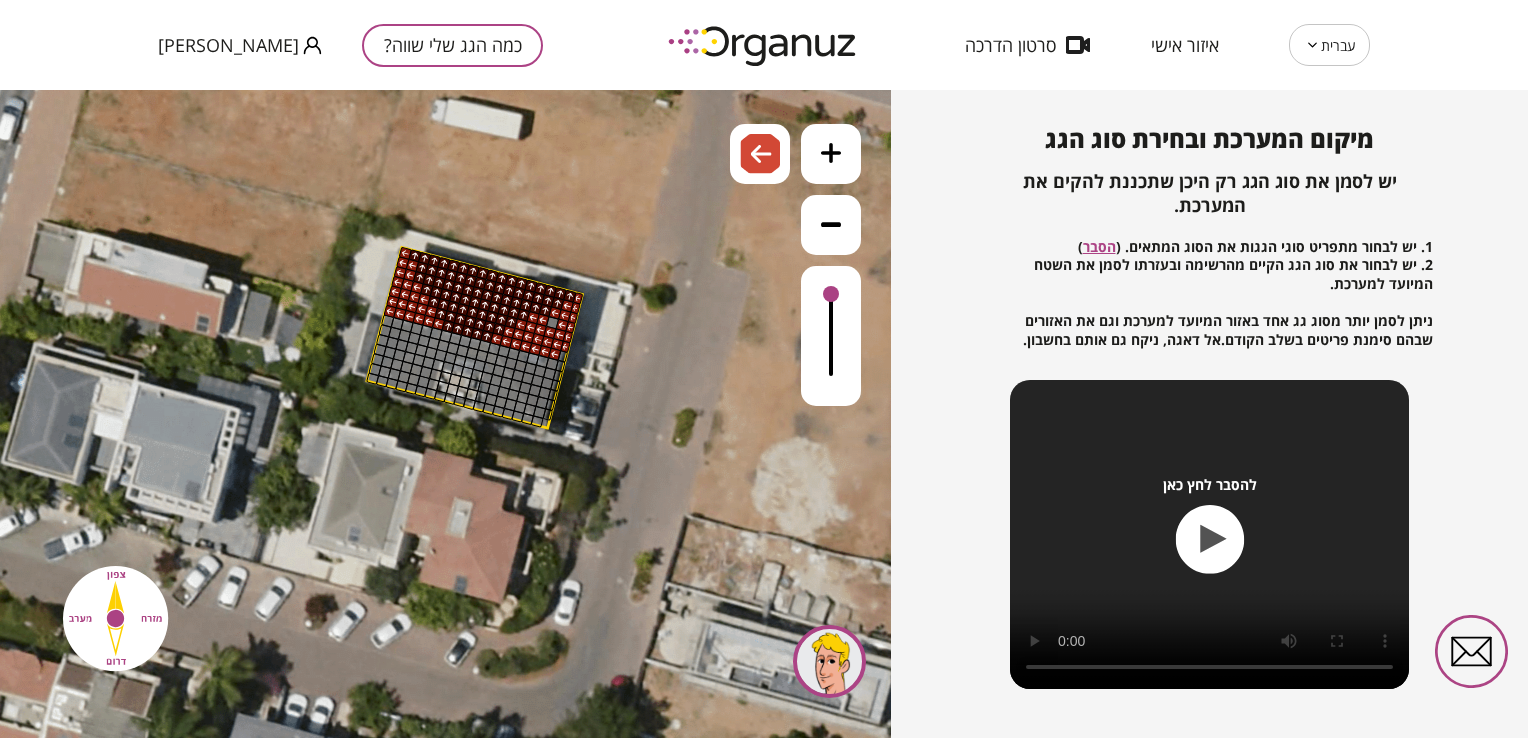 drag, startPoint x: 497, startPoint y: 339, endPoint x: 557, endPoint y: 324, distance: 61.846584 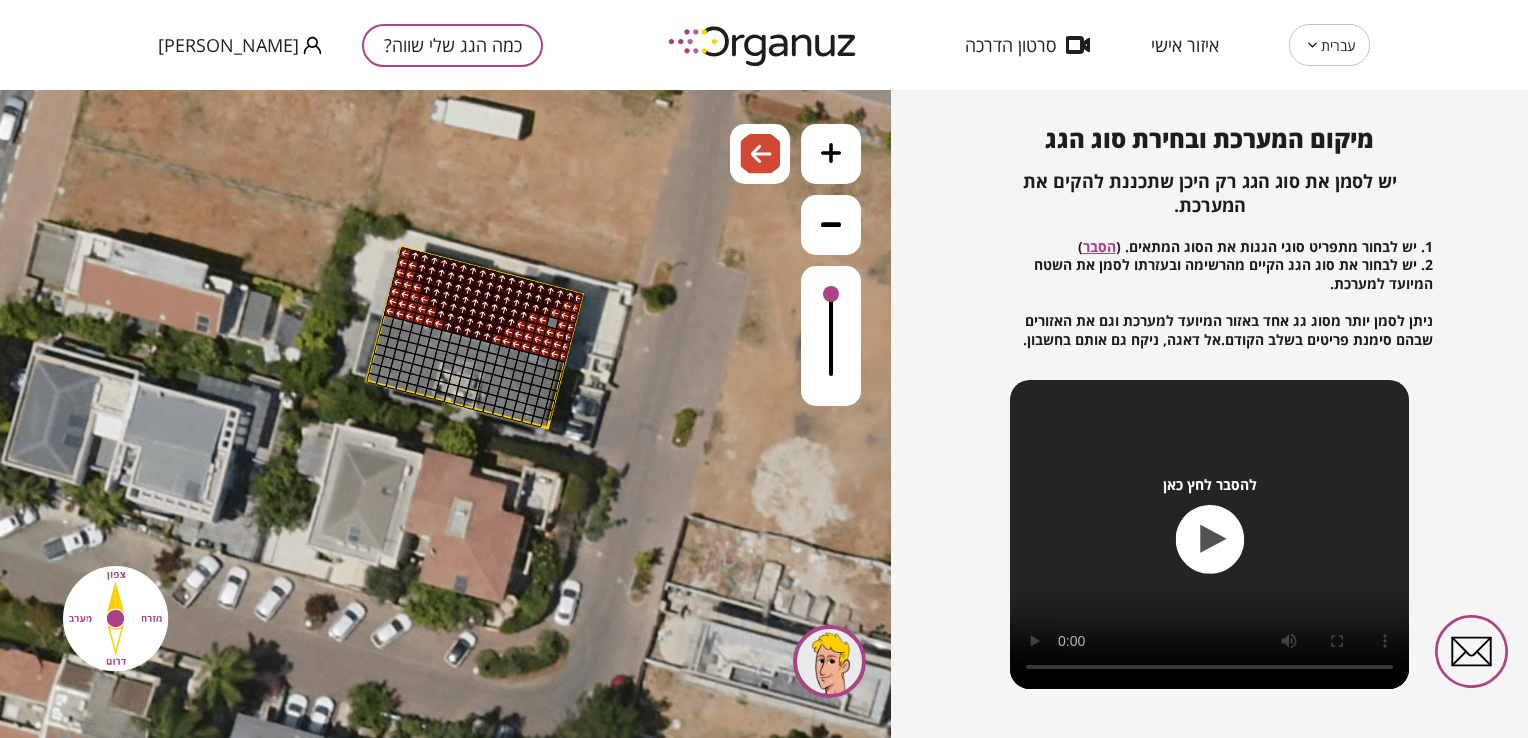 drag, startPoint x: 560, startPoint y: 351, endPoint x: 553, endPoint y: 326, distance: 25.96151 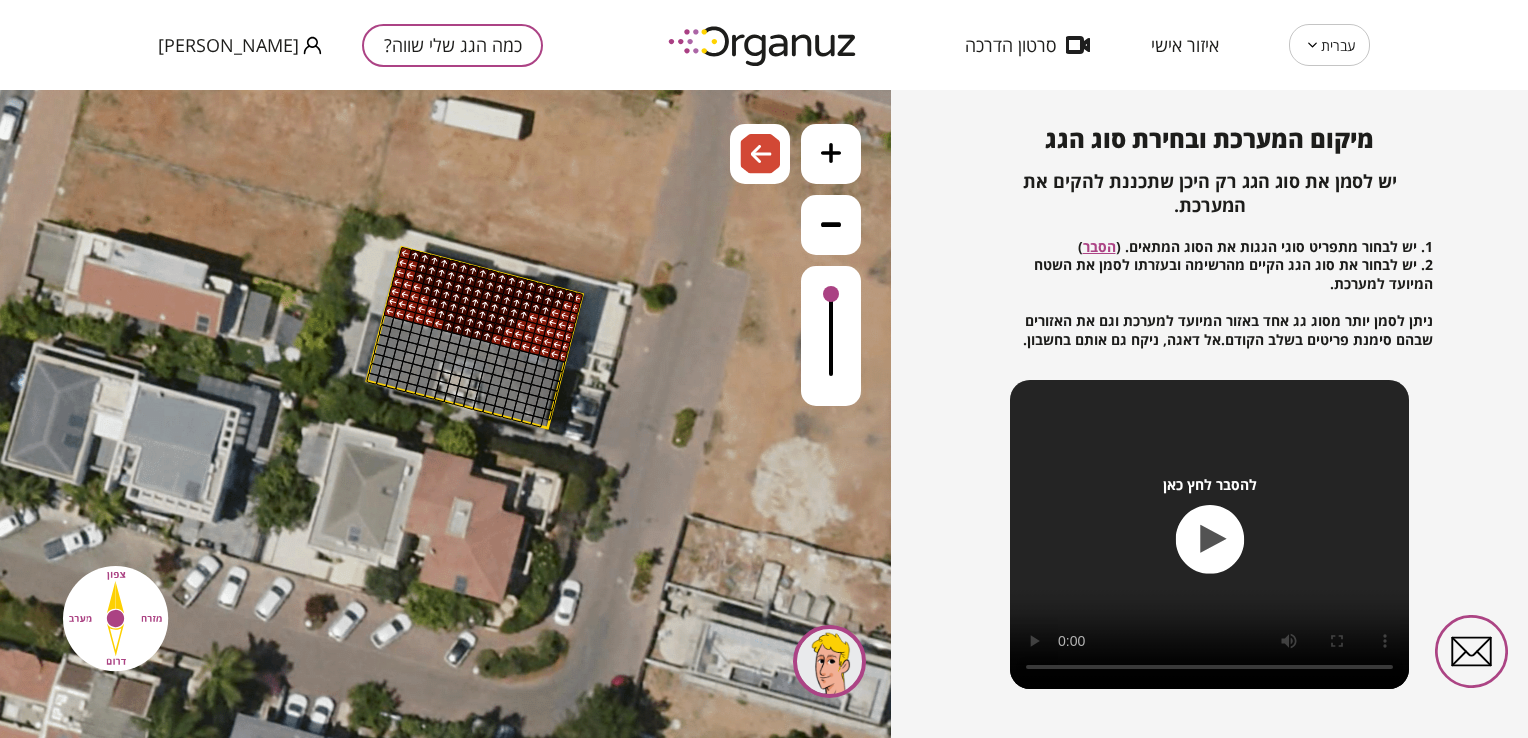 drag, startPoint x: 554, startPoint y: 322, endPoint x: 562, endPoint y: 329, distance: 10.630146 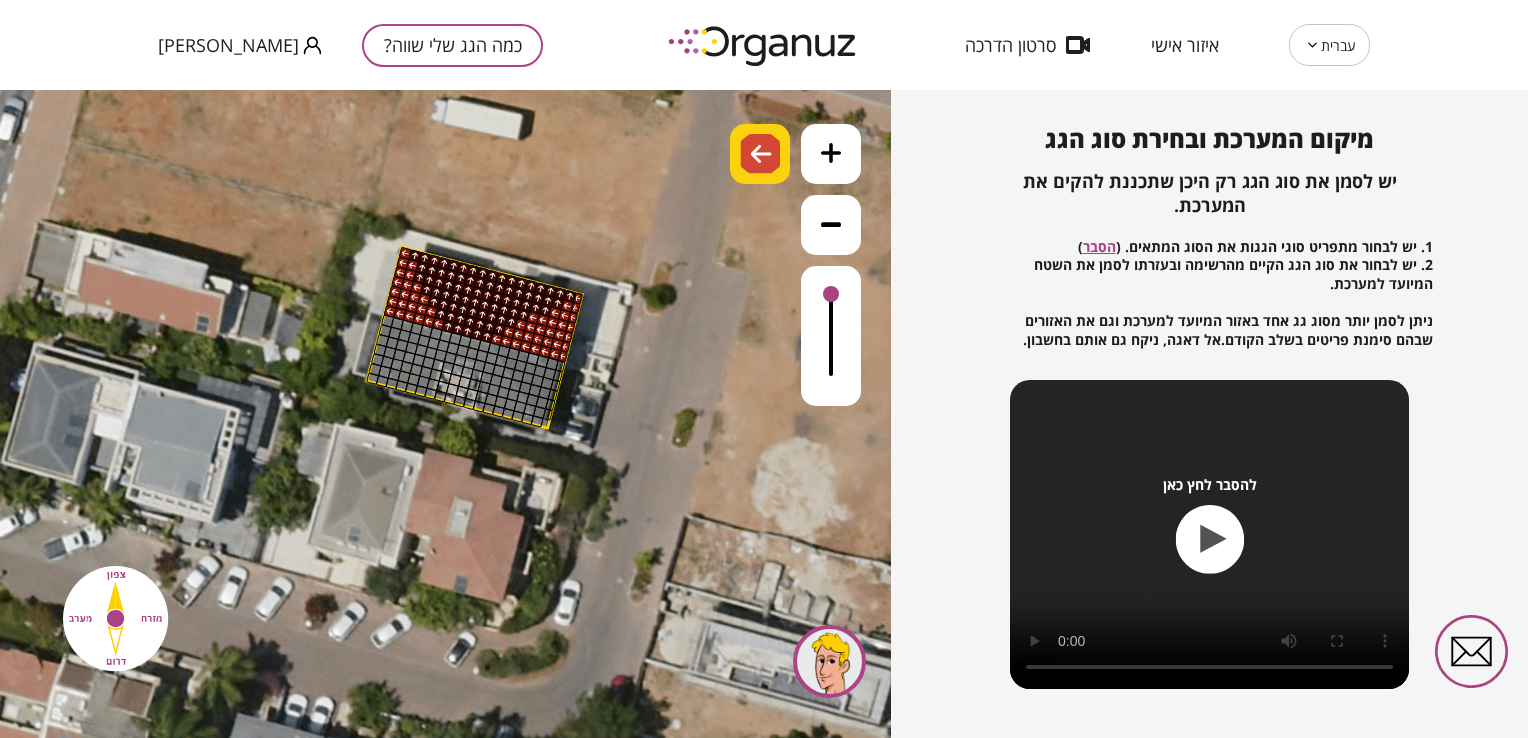 click at bounding box center (760, 154) 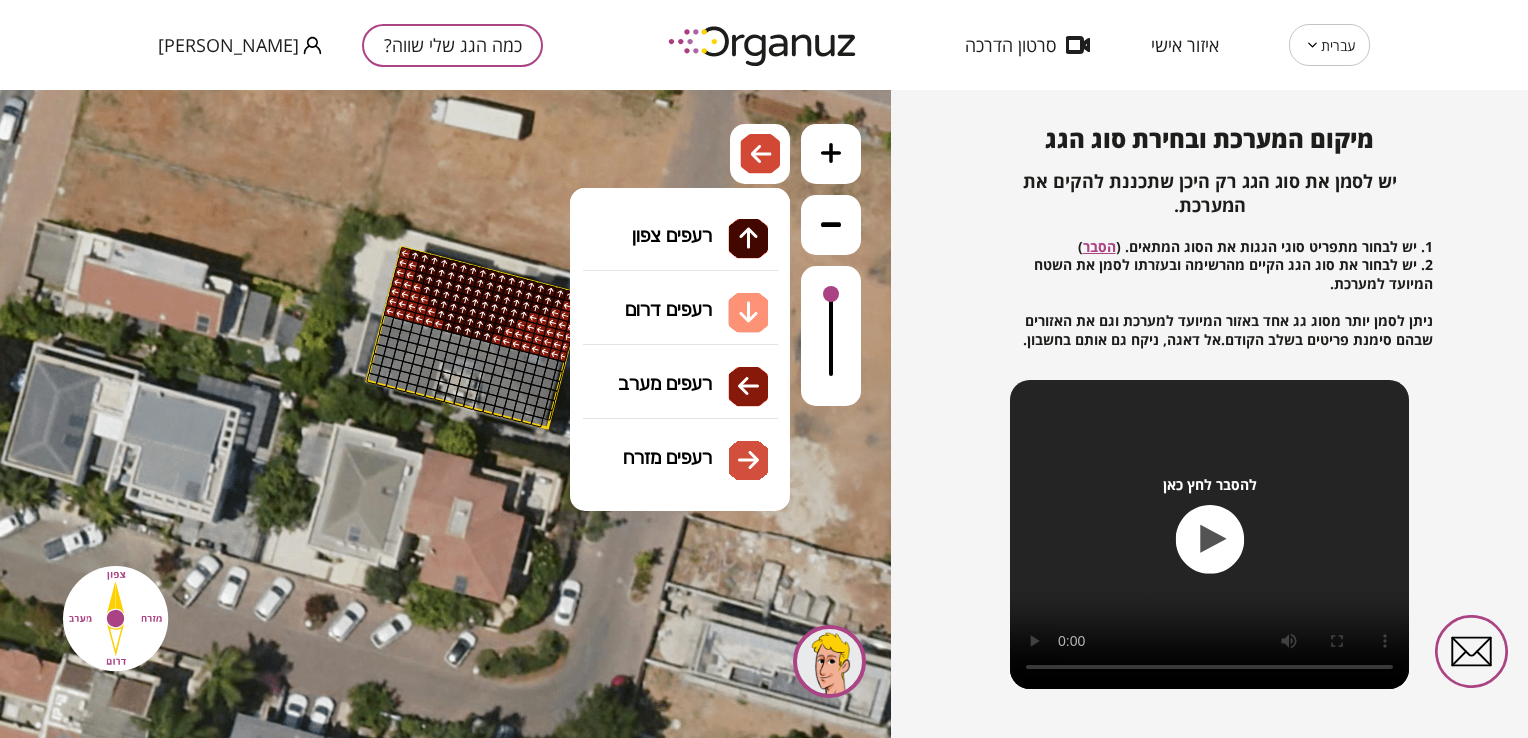 click on "גג רעפים
רעפים צפון
רעפים דרום
רעפים מערב
רעפים מזרח" at bounding box center (680, 288) 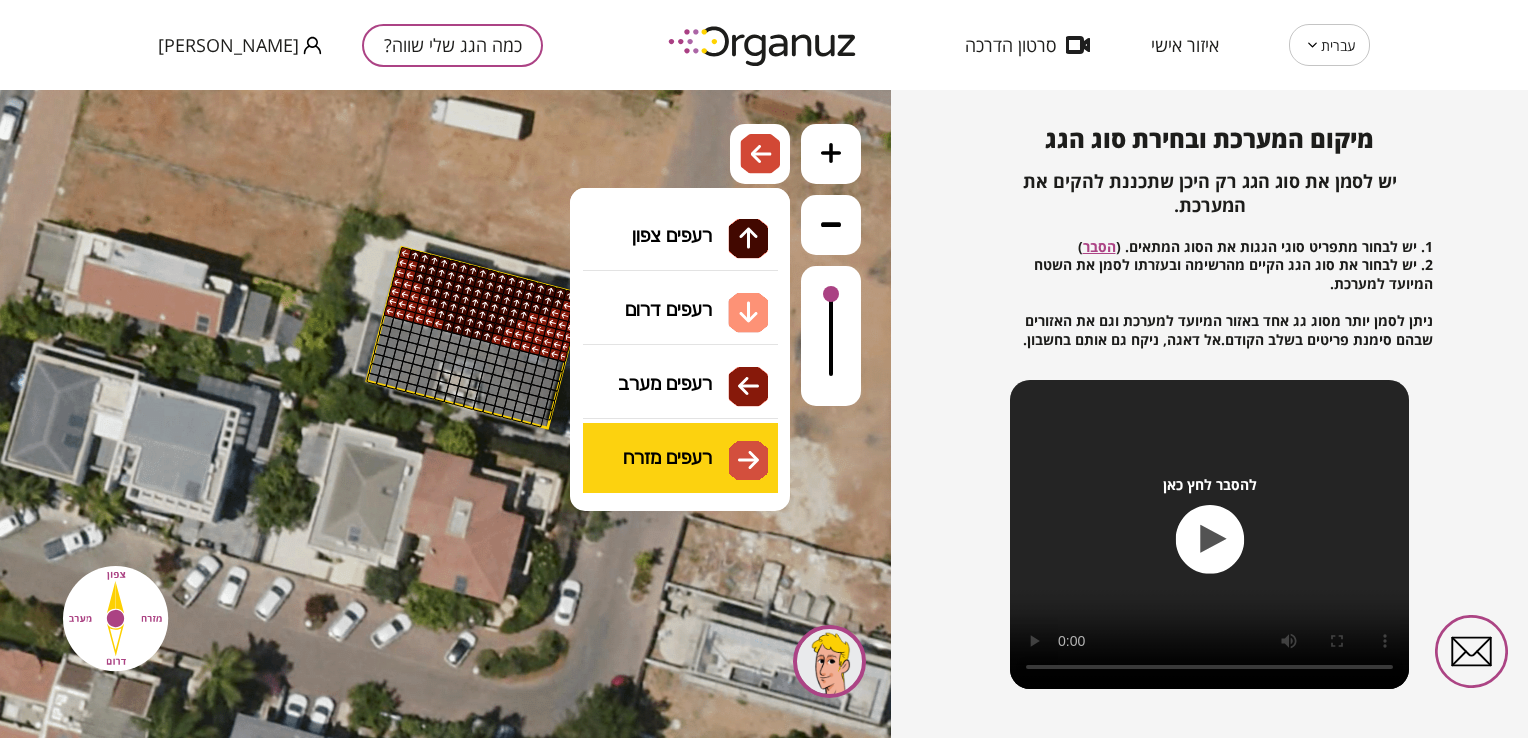 click on ".st0 {
fill: #FFFFFF;
}
.st0 {
fill: #FFFFFF;
}" at bounding box center (445, 414) 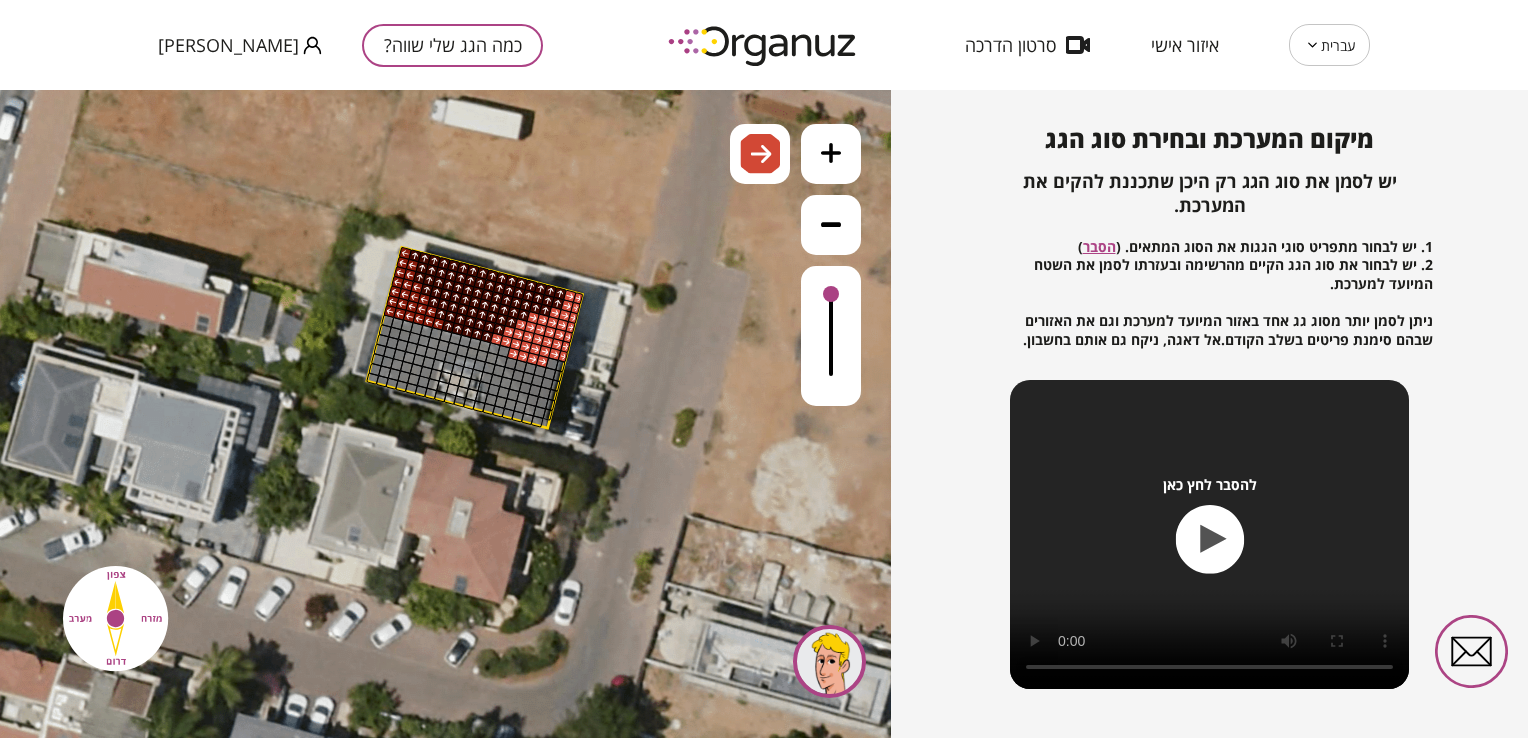 drag, startPoint x: 495, startPoint y: 339, endPoint x: 548, endPoint y: 328, distance: 54.129475 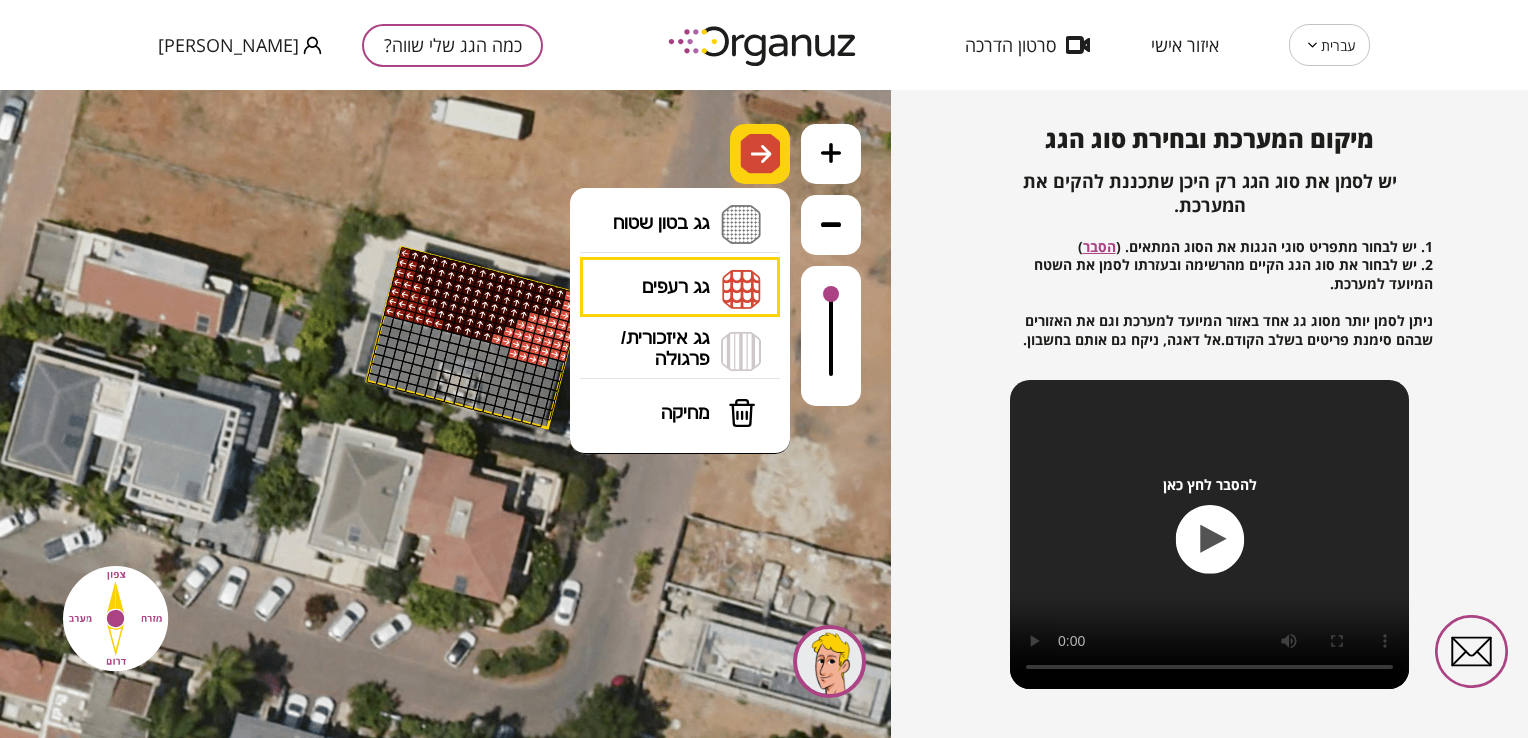 click at bounding box center [760, 154] 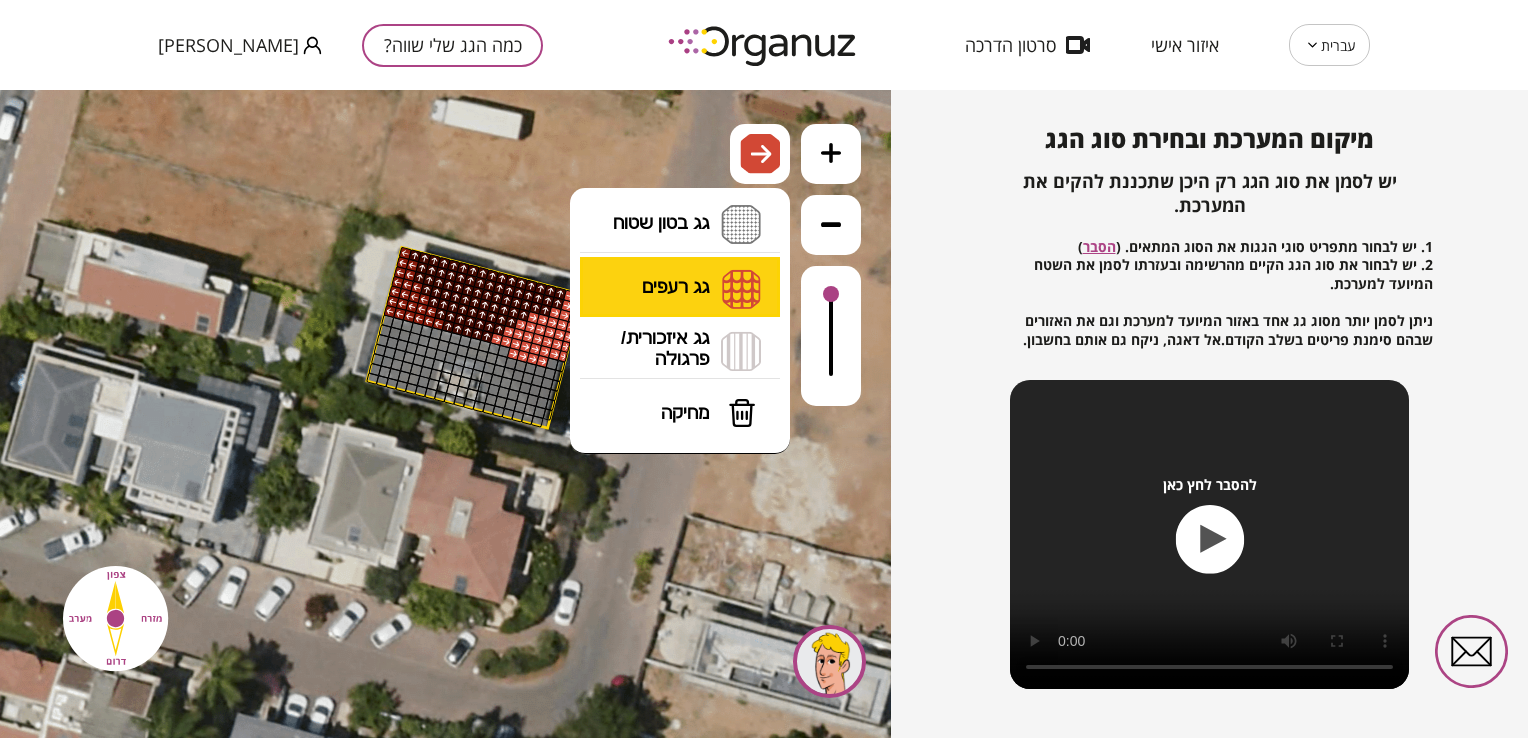 click on "גג רעפים
רעפים צפון
רעפים דרום
רעפים מערב
רעפים מזרח" at bounding box center (680, 288) 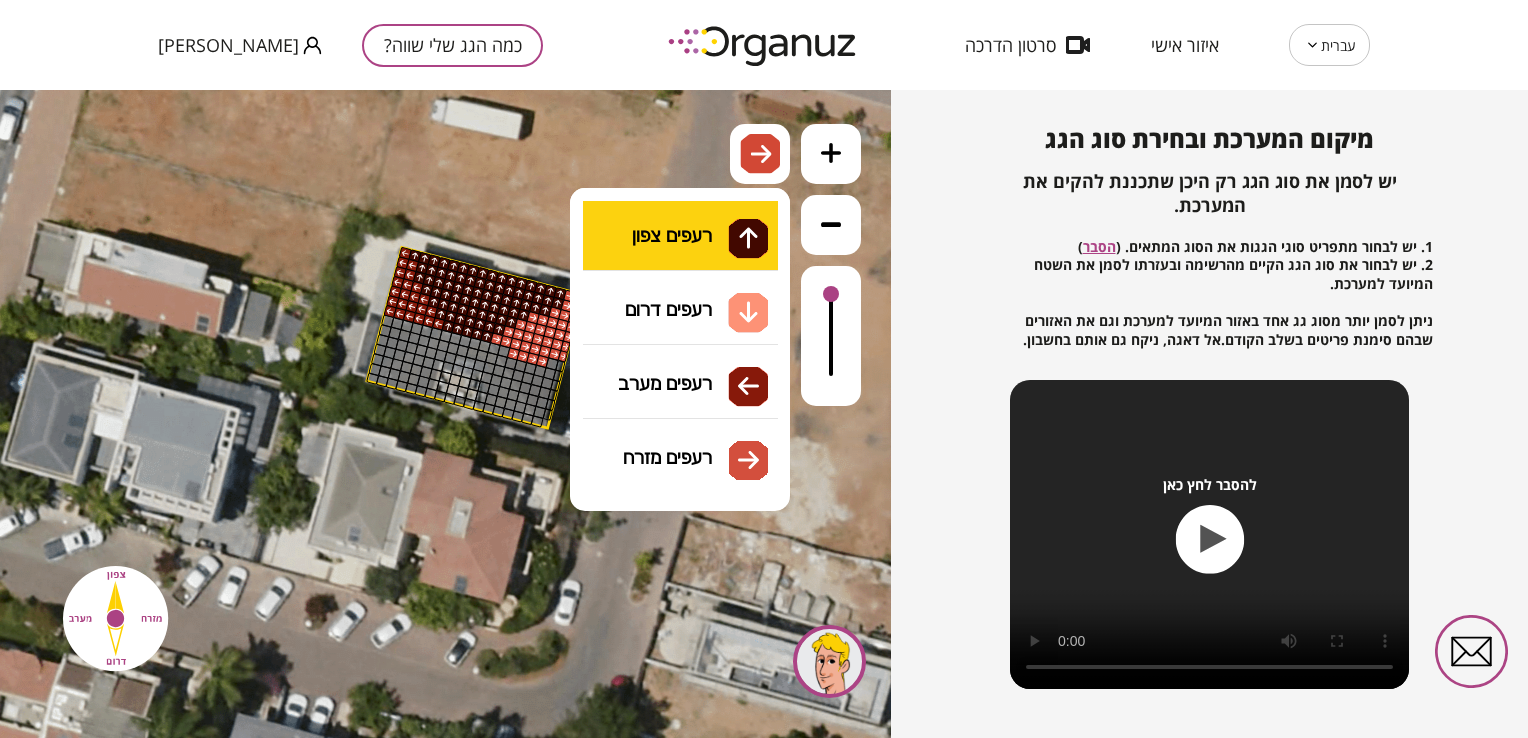 click on ".st0 {
fill: #FFFFFF;
}
.st0 {
fill: #FFFFFF;
}" at bounding box center (445, 414) 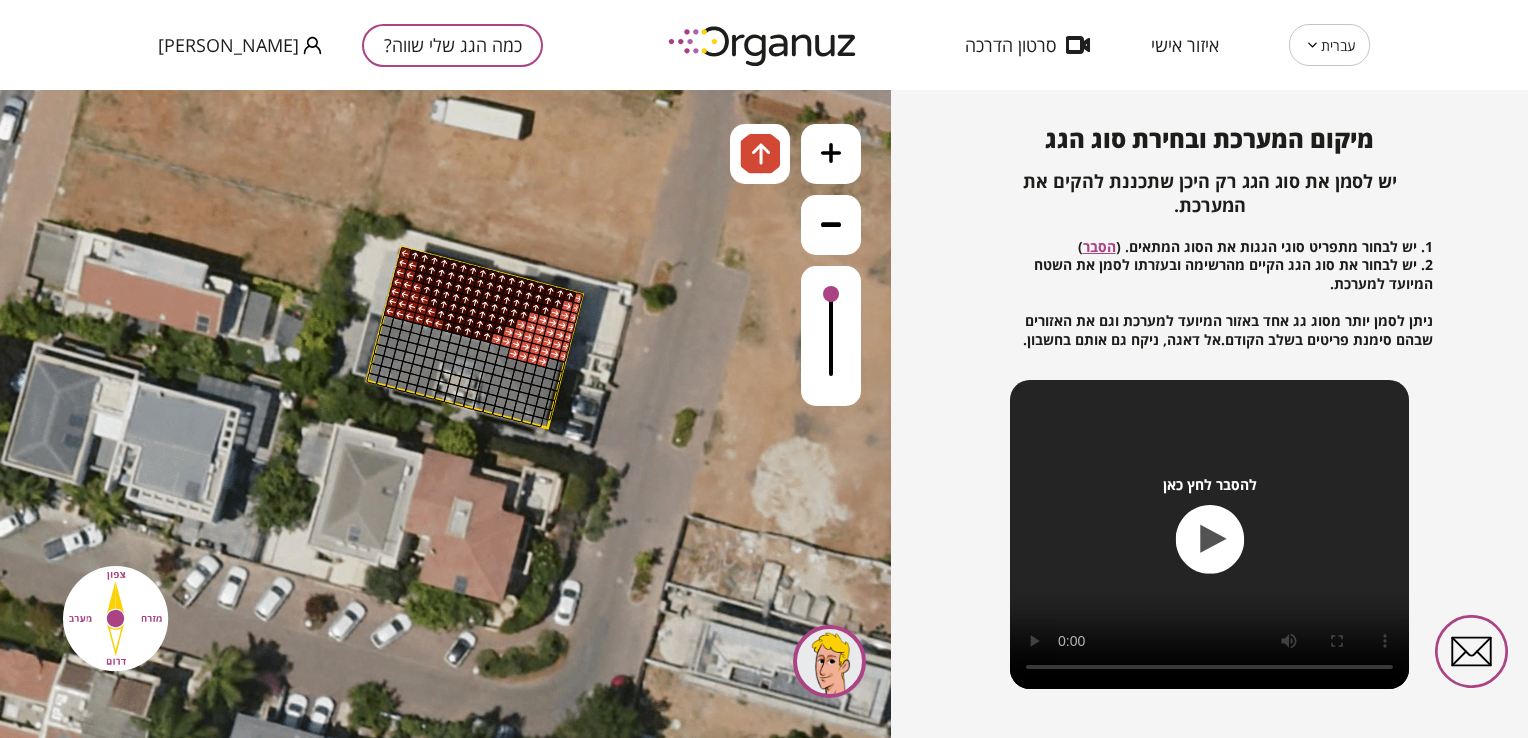 click at bounding box center (569, 296) 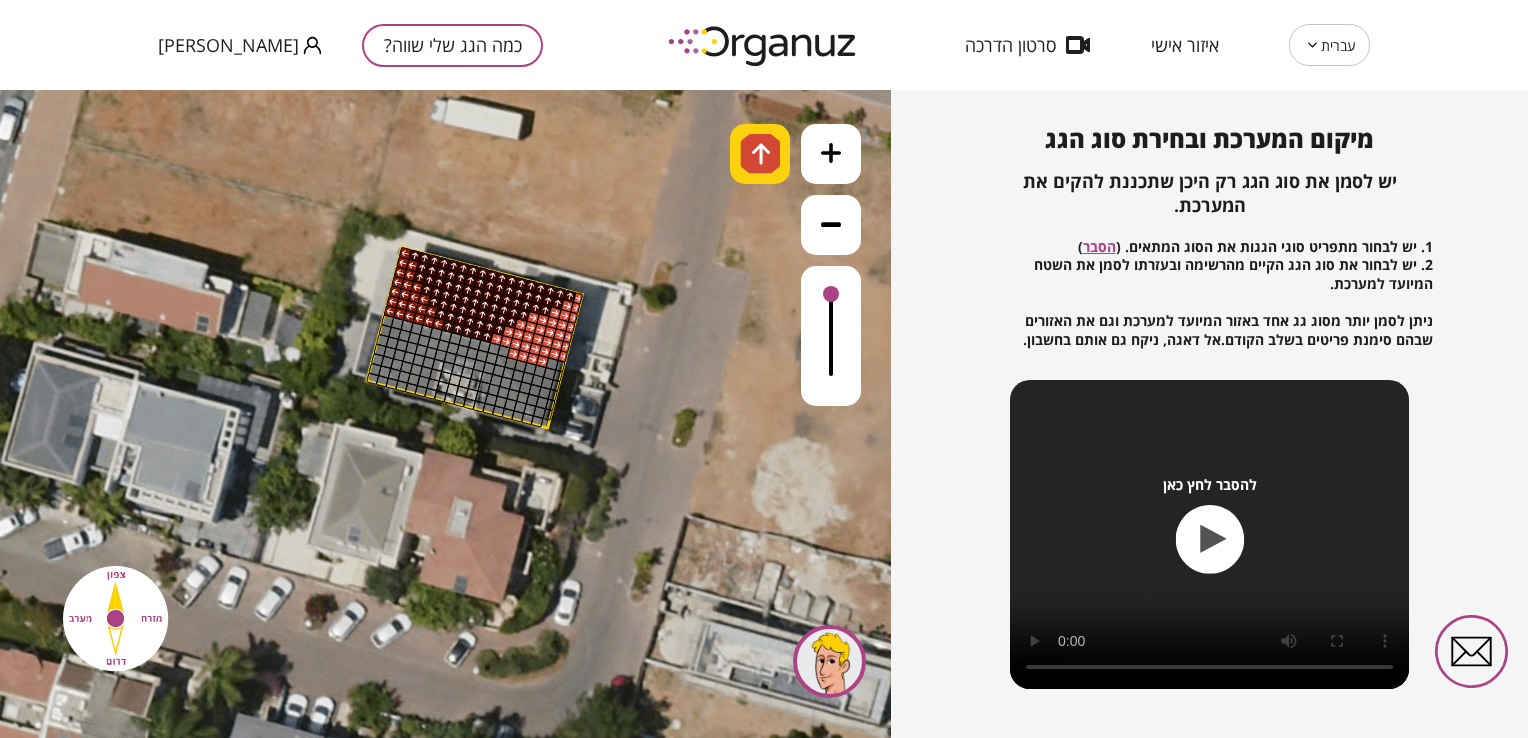 click at bounding box center (760, 154) 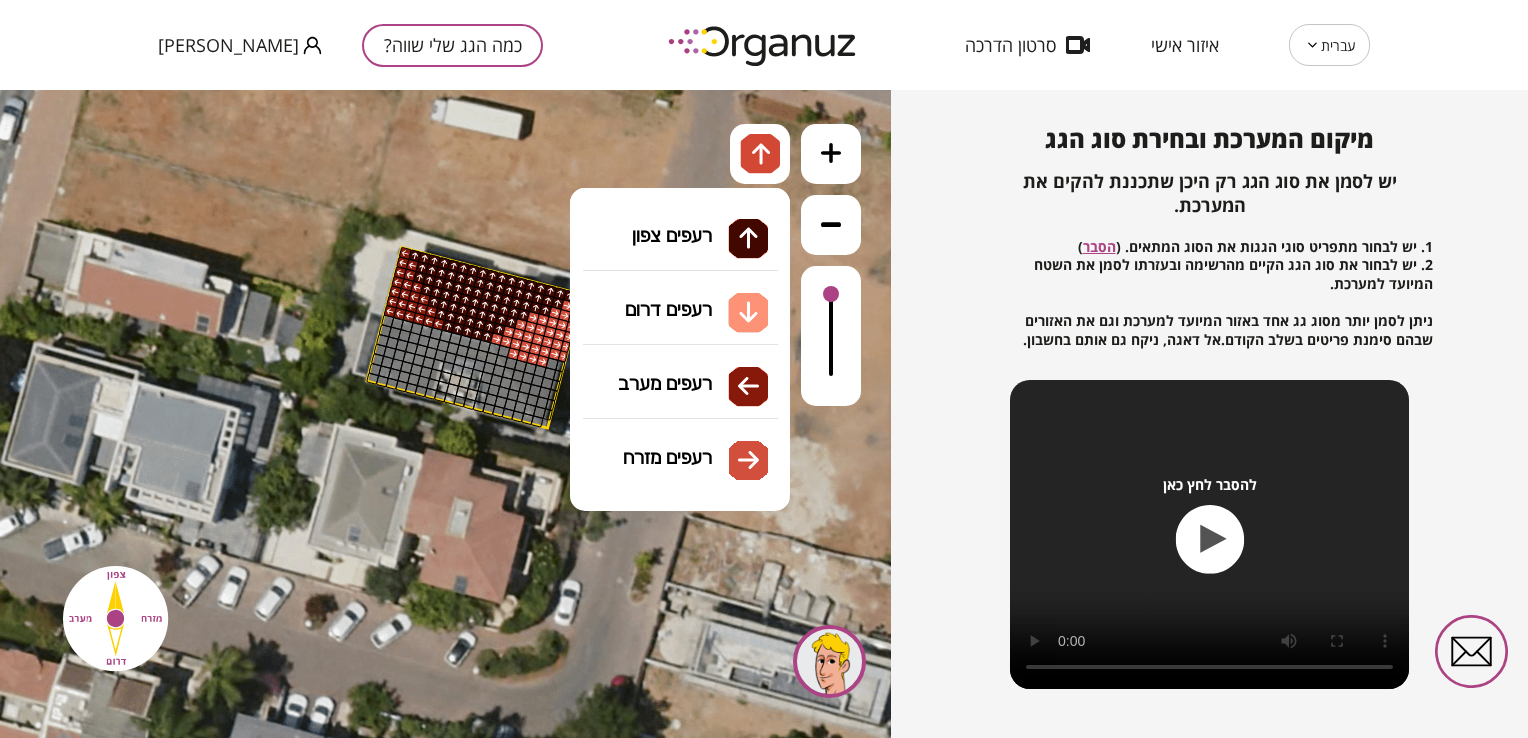 click on "גג רעפים
רעפים צפון
רעפים דרום
רעפים מערב
רעפים מזרח" at bounding box center (680, 288) 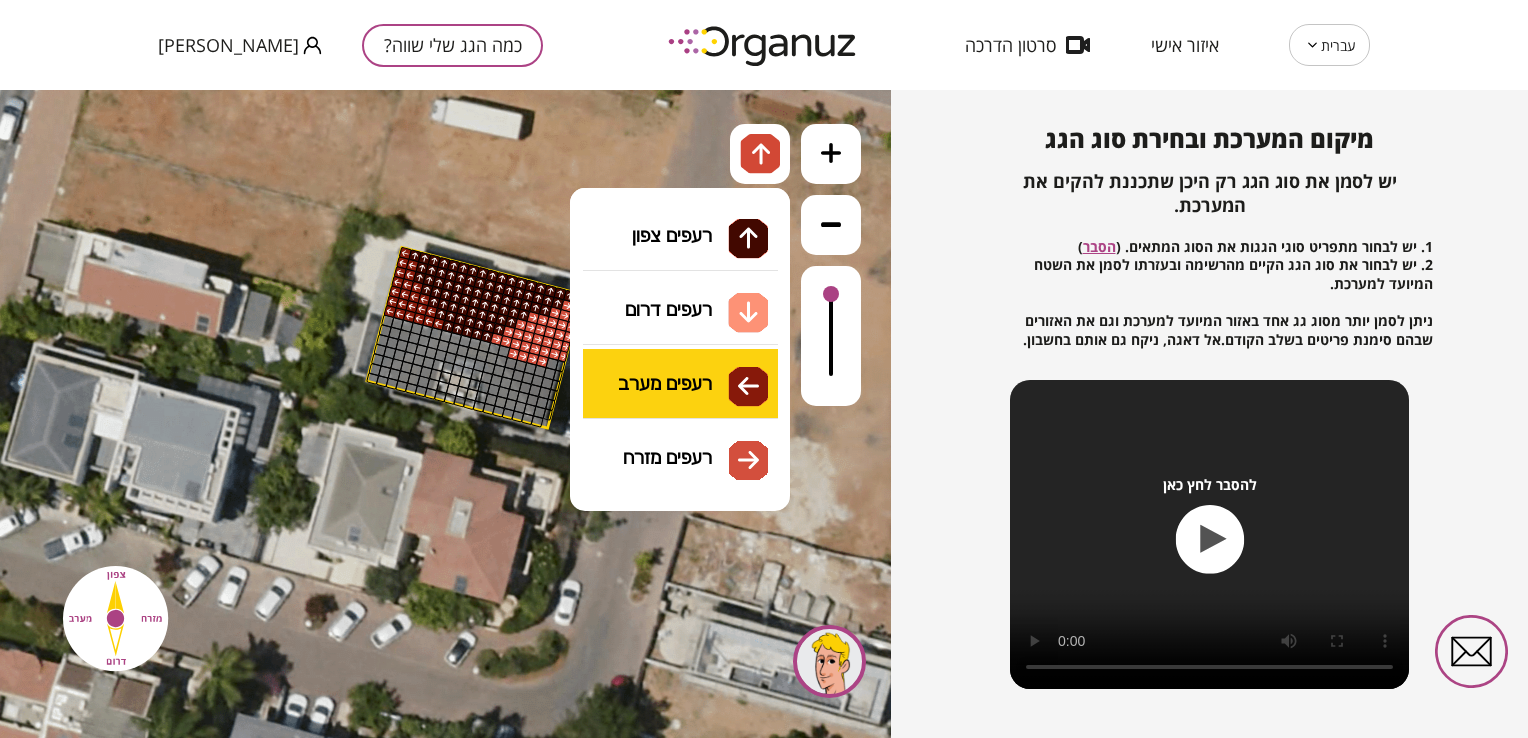 click on ".st0 {
fill: #FFFFFF;
}
.st0 {
fill: #FFFFFF;
}" at bounding box center (445, 414) 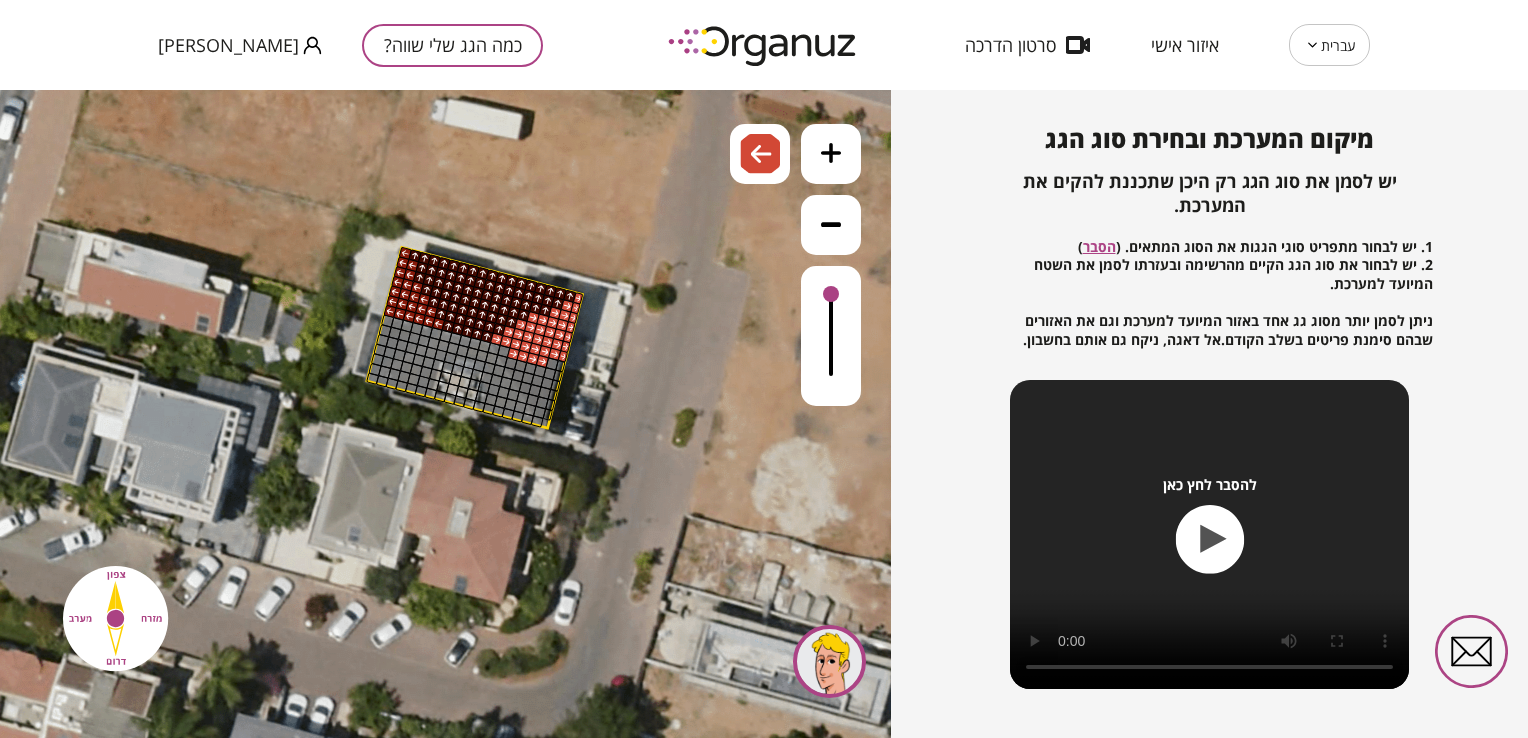 click at bounding box center (399, 354) 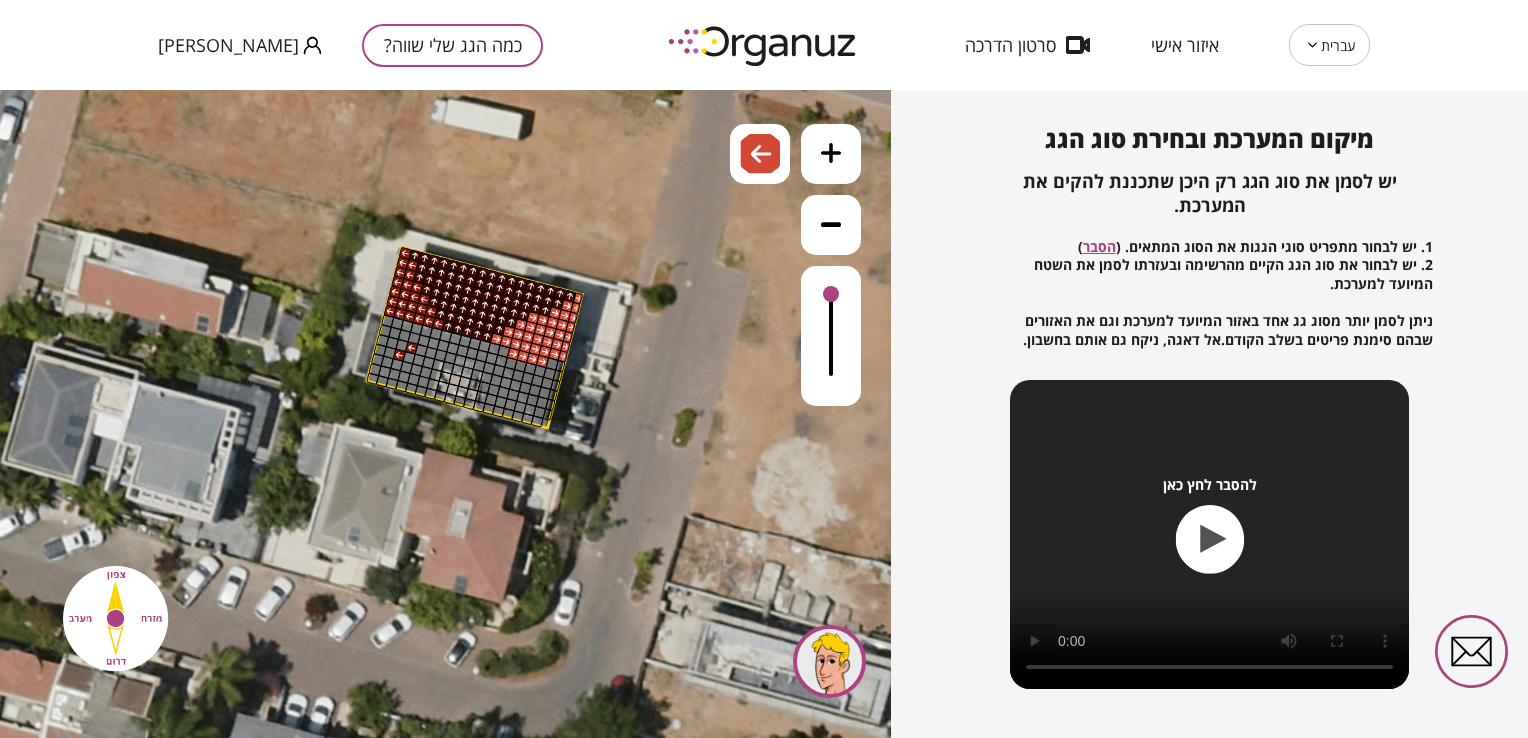 click at bounding box center [411, 347] 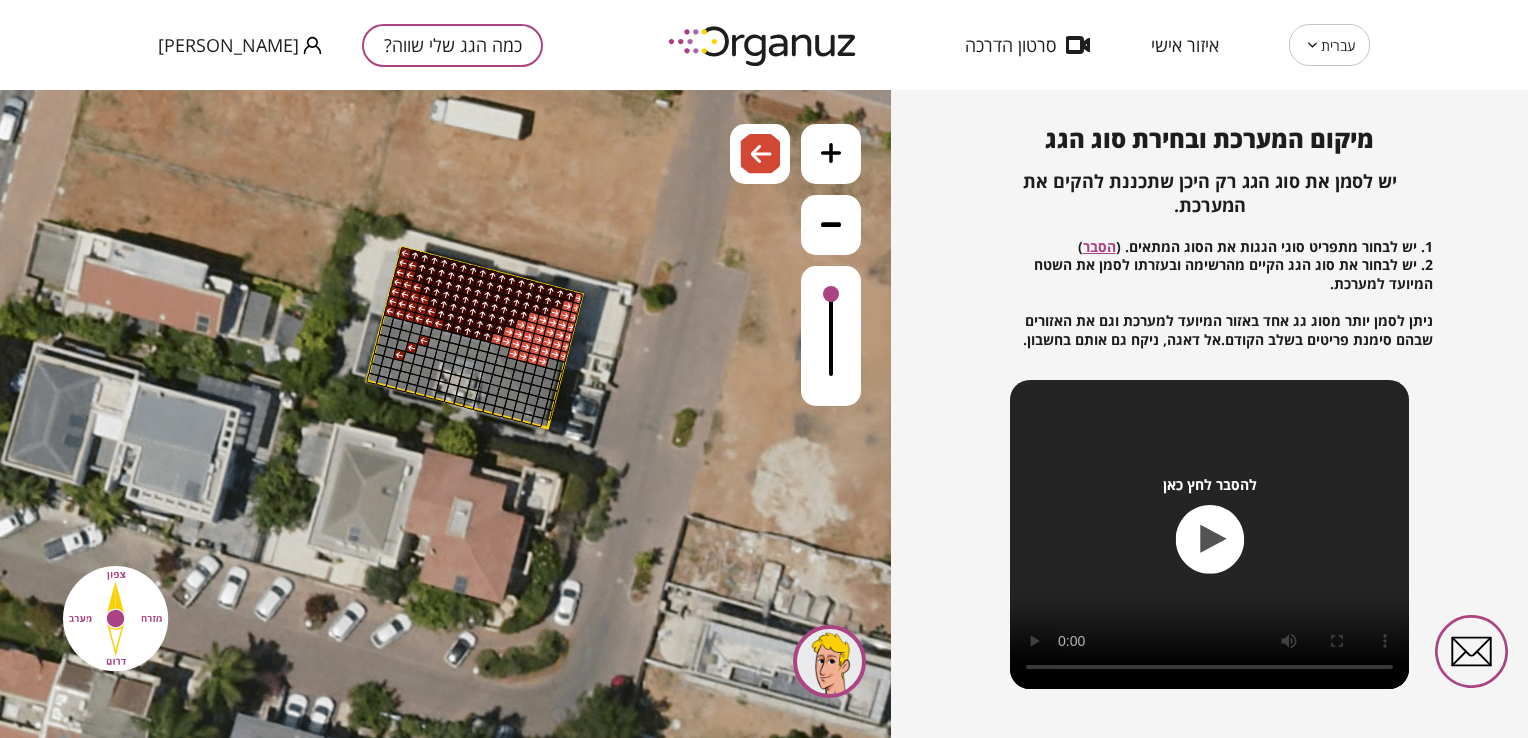 drag, startPoint x: 419, startPoint y: 335, endPoint x: 429, endPoint y: 329, distance: 11.661903 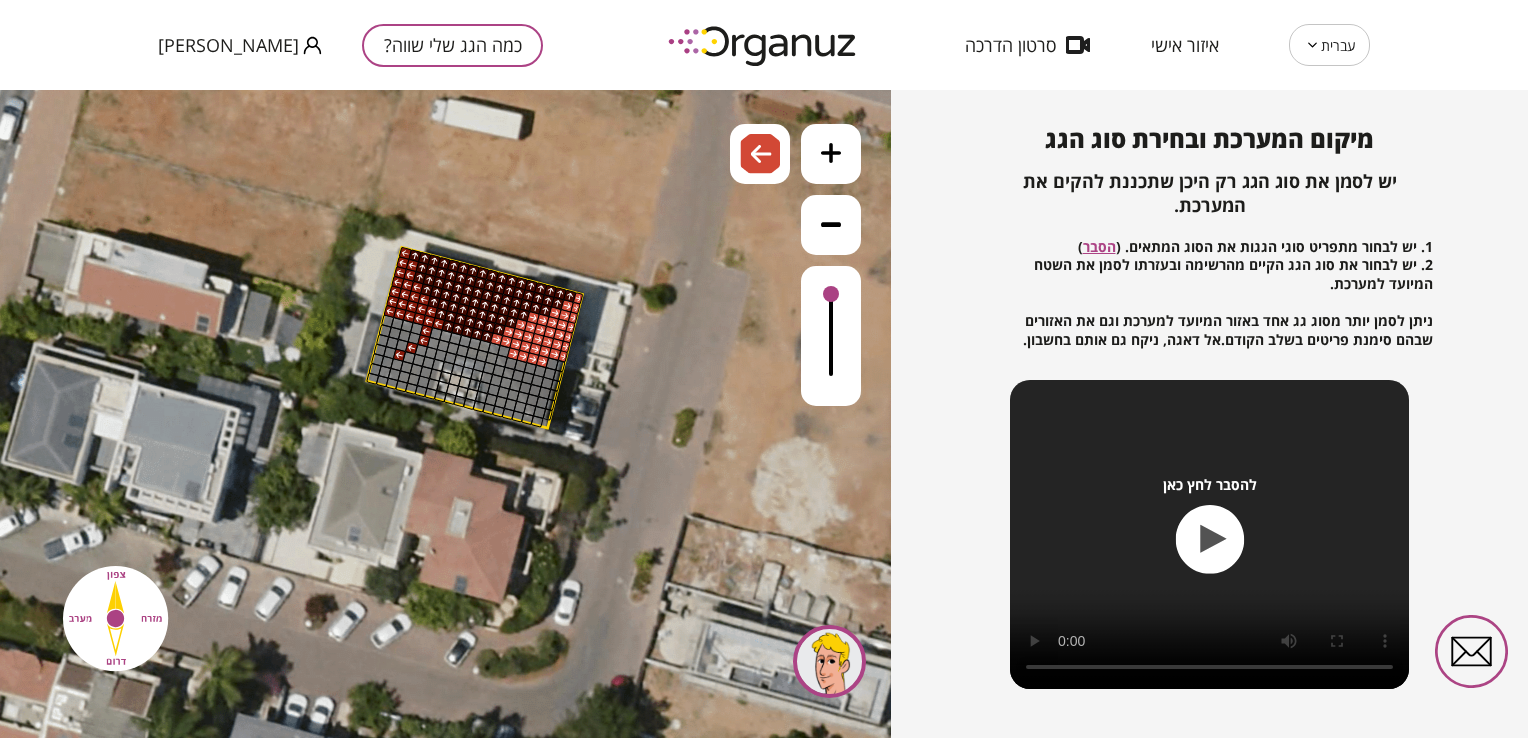 click at bounding box center [426, 330] 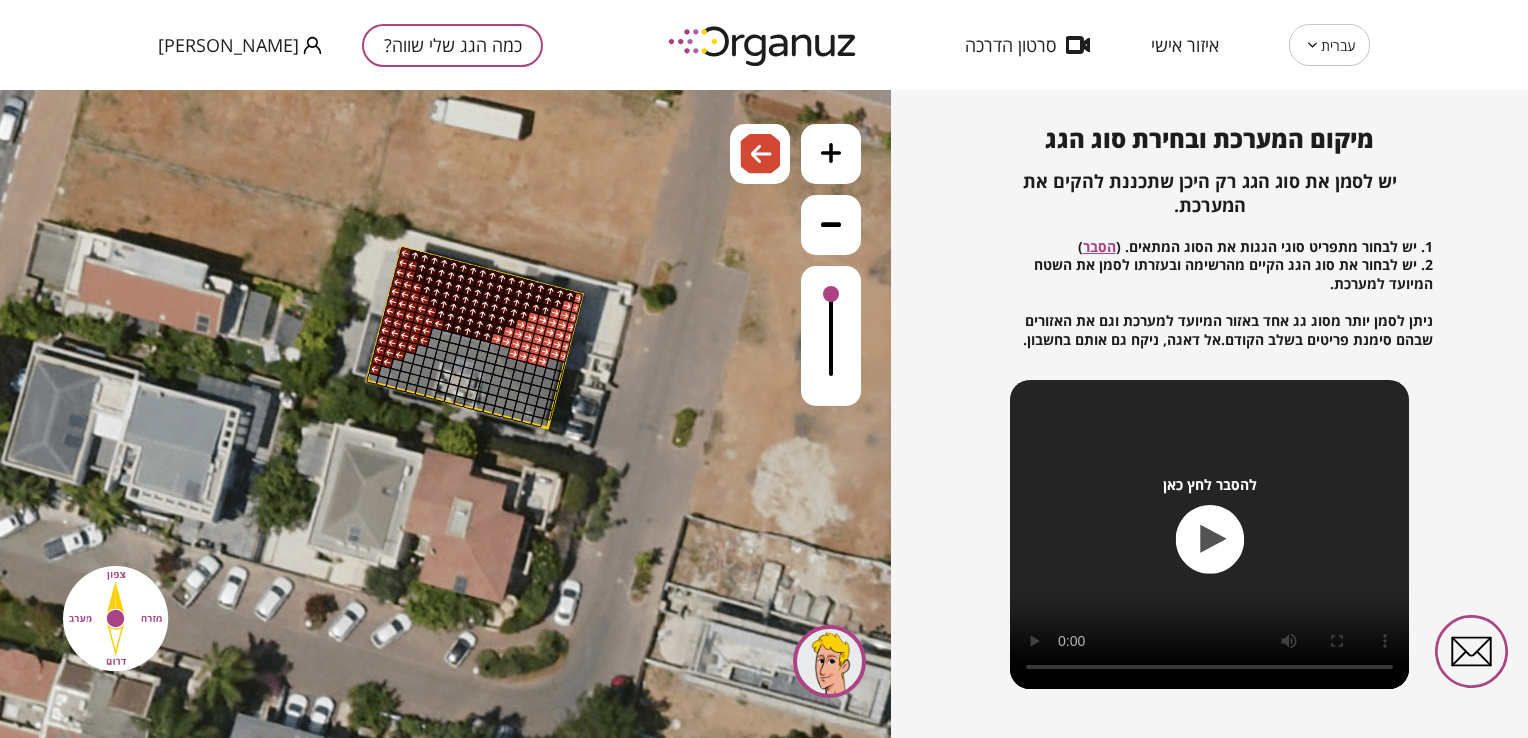 click at bounding box center [-127, -130] 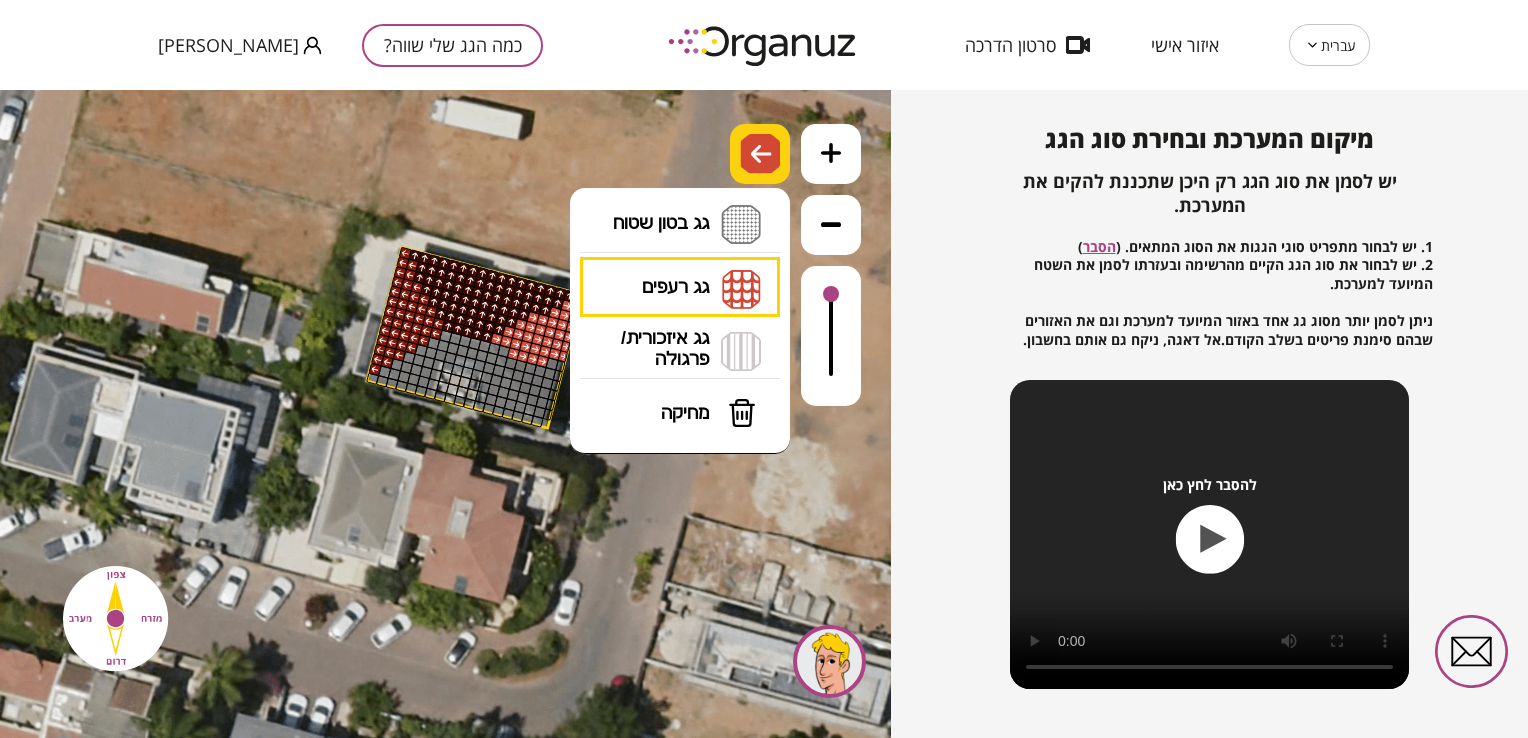 click at bounding box center [760, 154] 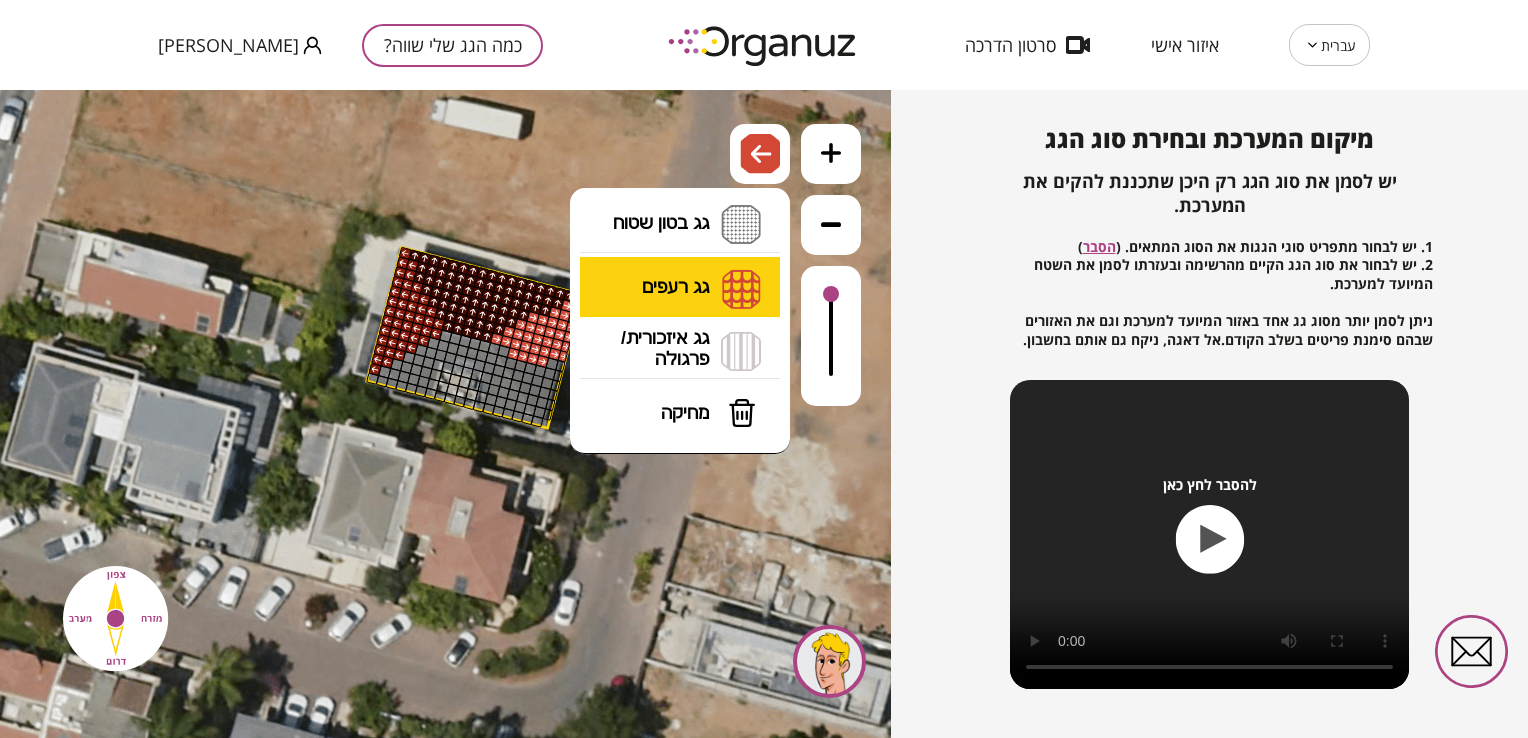 click on "גג רעפים
רעפים צפון
רעפים דרום
רעפים מערב
רעפים מזרח" at bounding box center [680, 288] 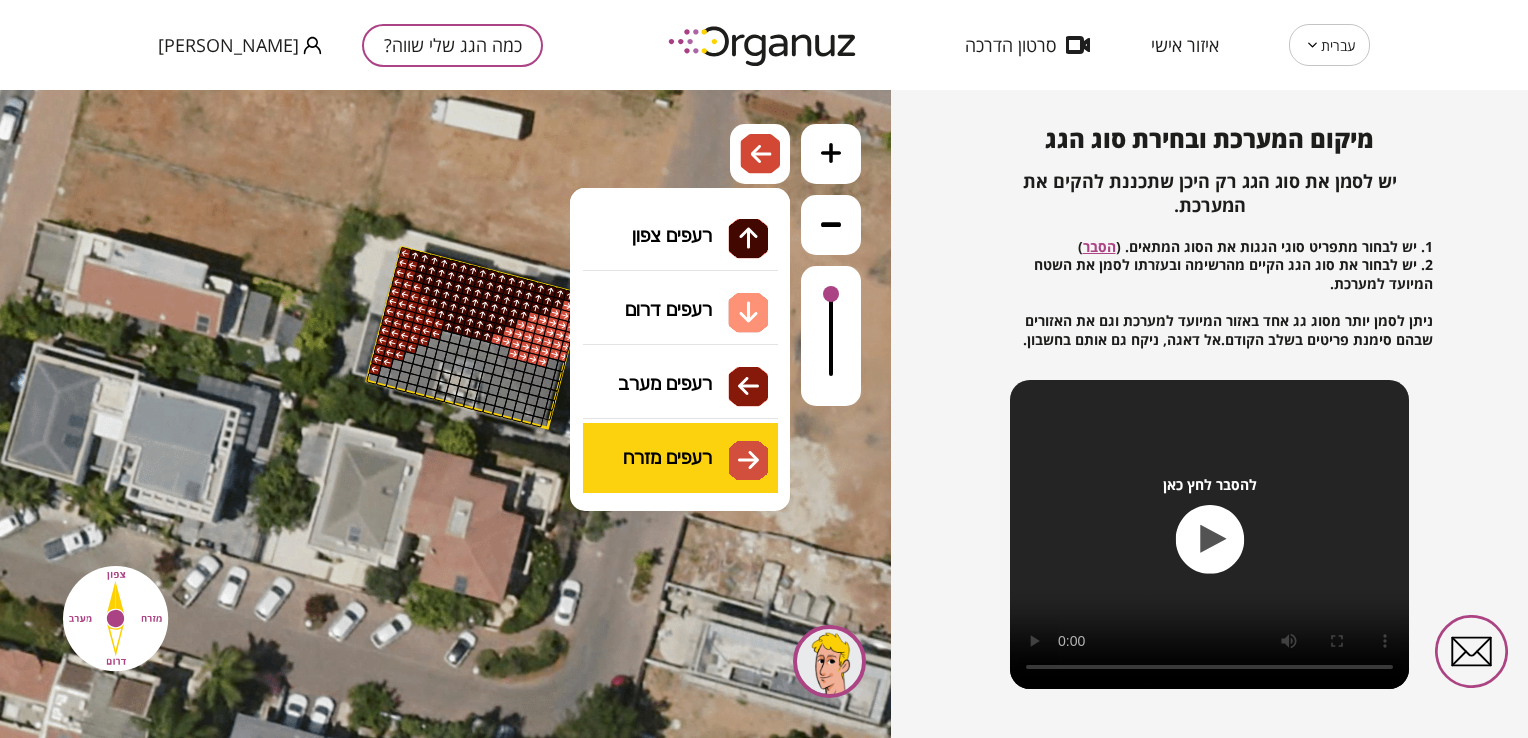 click on ".st0 {
fill: #FFFFFF;
}
.st0 {
fill: #FFFFFF;
}" at bounding box center (445, 414) 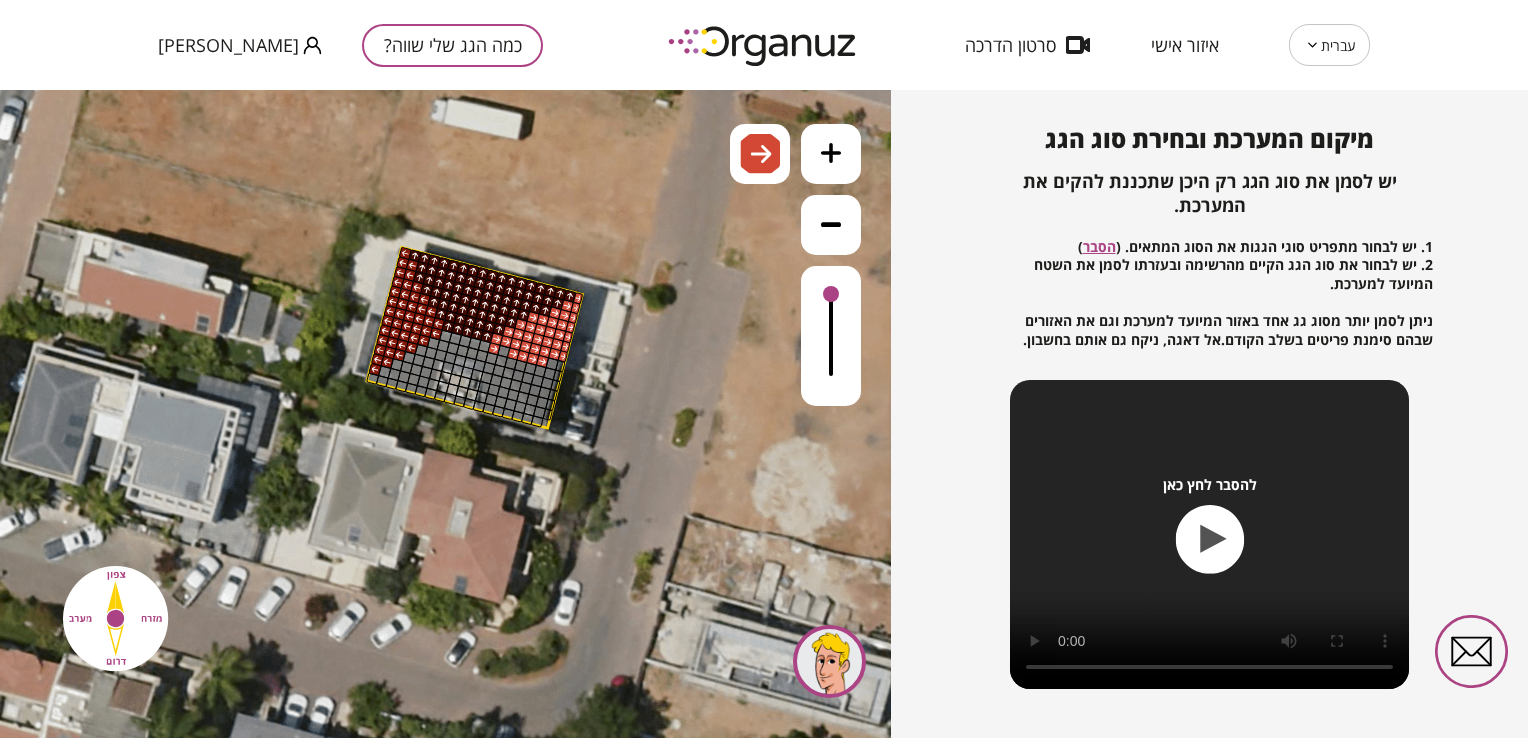 drag, startPoint x: 495, startPoint y: 348, endPoint x: 510, endPoint y: 353, distance: 15.811388 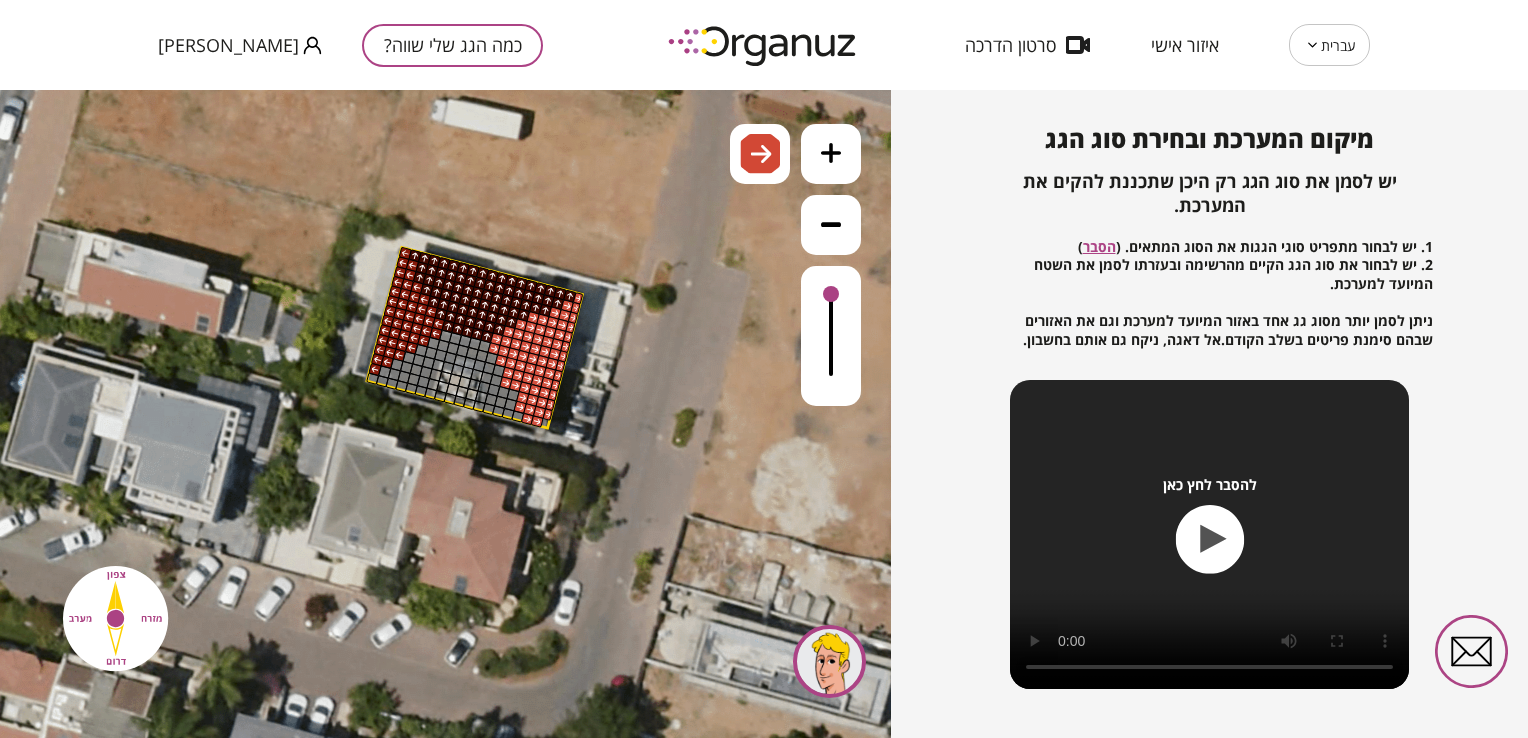 drag, startPoint x: 501, startPoint y: 360, endPoint x: 545, endPoint y: 439, distance: 90.426765 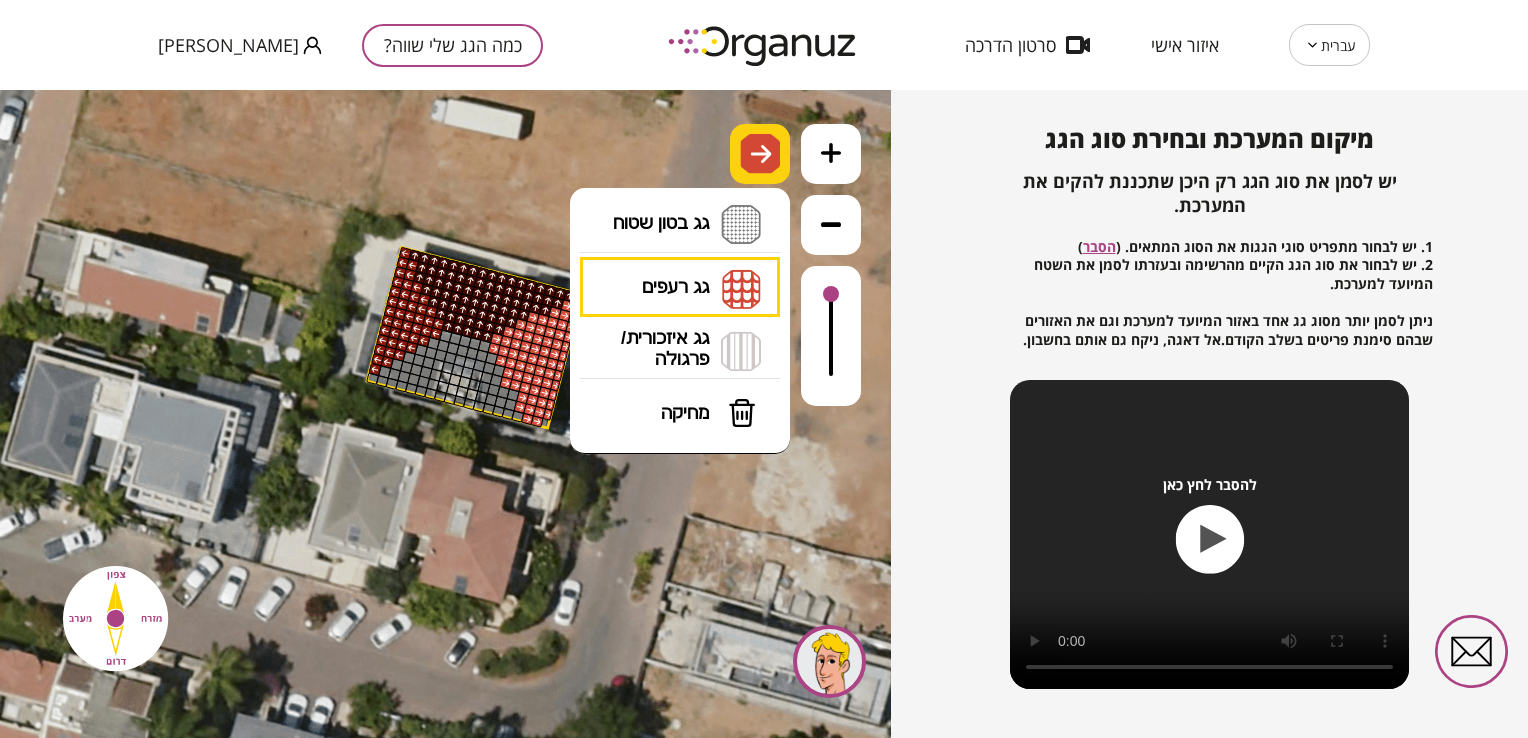 click at bounding box center (760, 154) 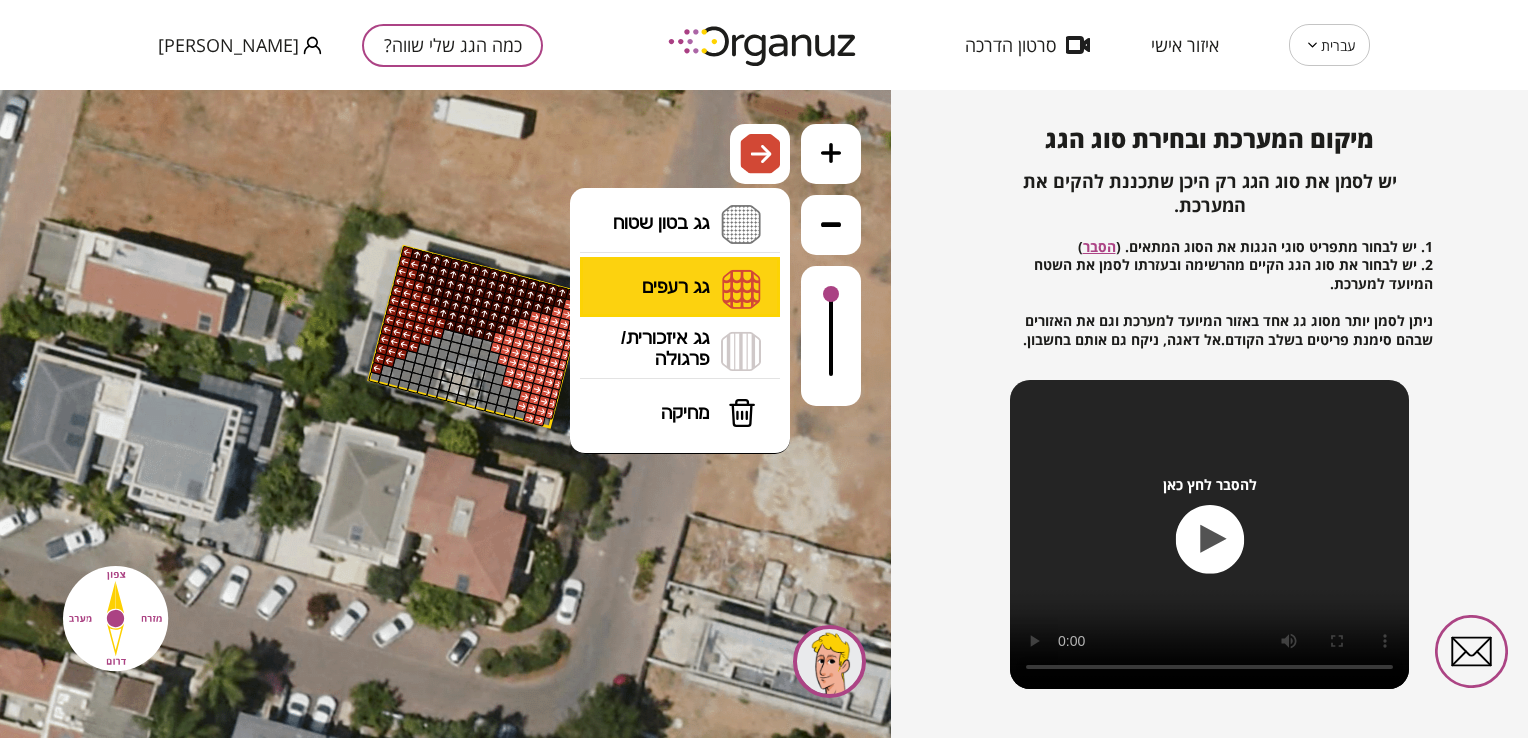 click on "גג רעפים
רעפים צפון
רעפים דרום
רעפים מערב
רעפים מזרח" at bounding box center (680, 288) 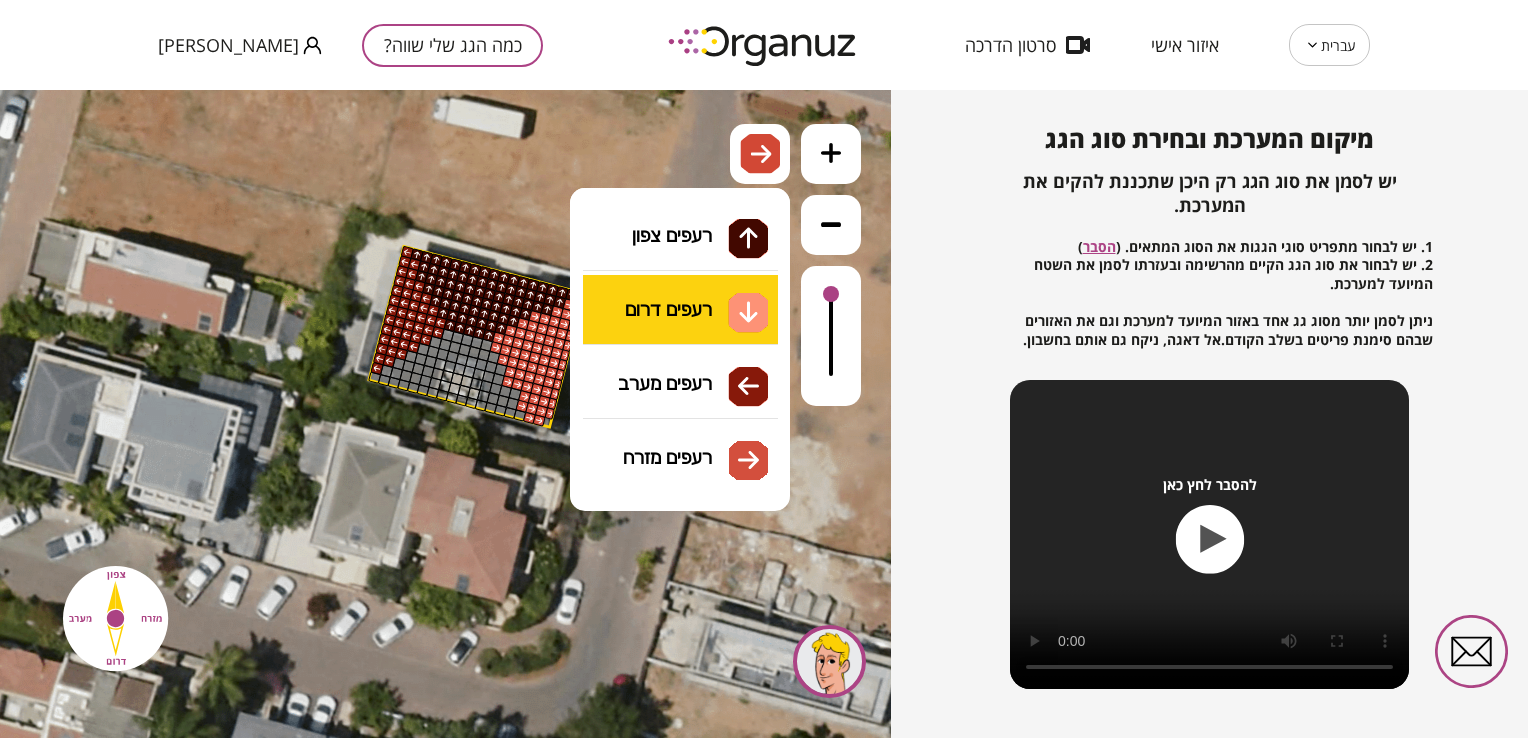 click on ".st0 {
fill: #FFFFFF;
}
.st0 {
fill: #FFFFFF;
}" at bounding box center (445, 414) 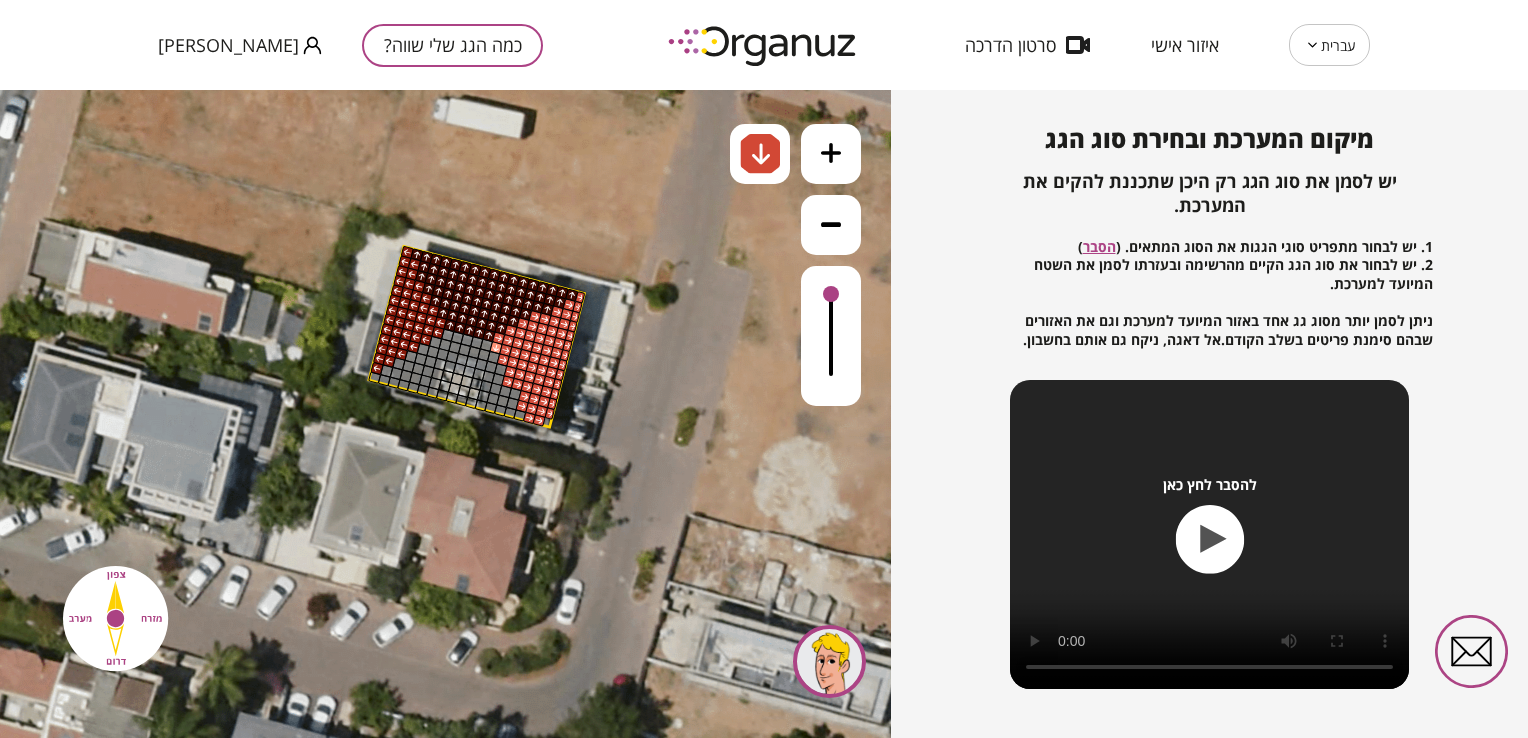 click at bounding box center [495, 347] 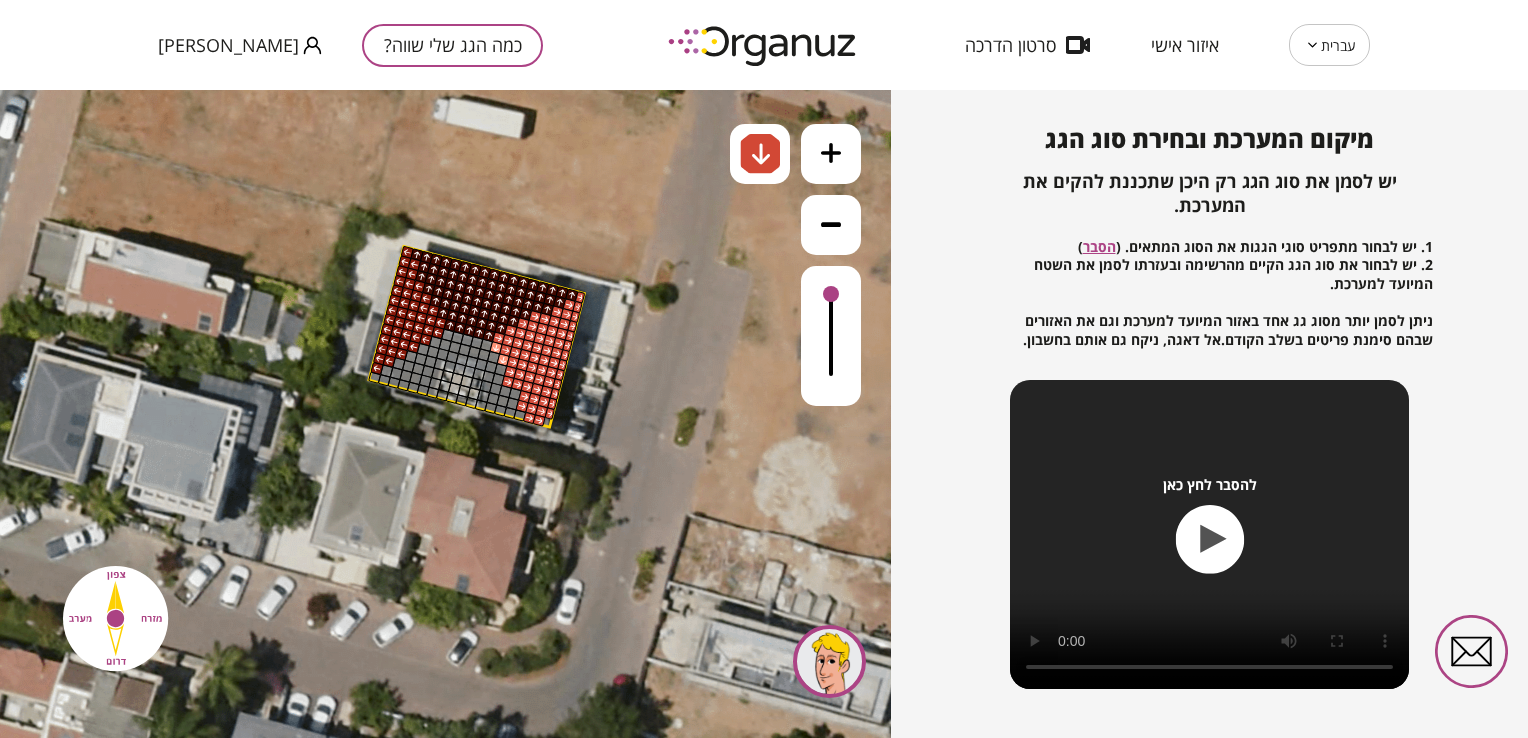 click at bounding box center (503, 359) 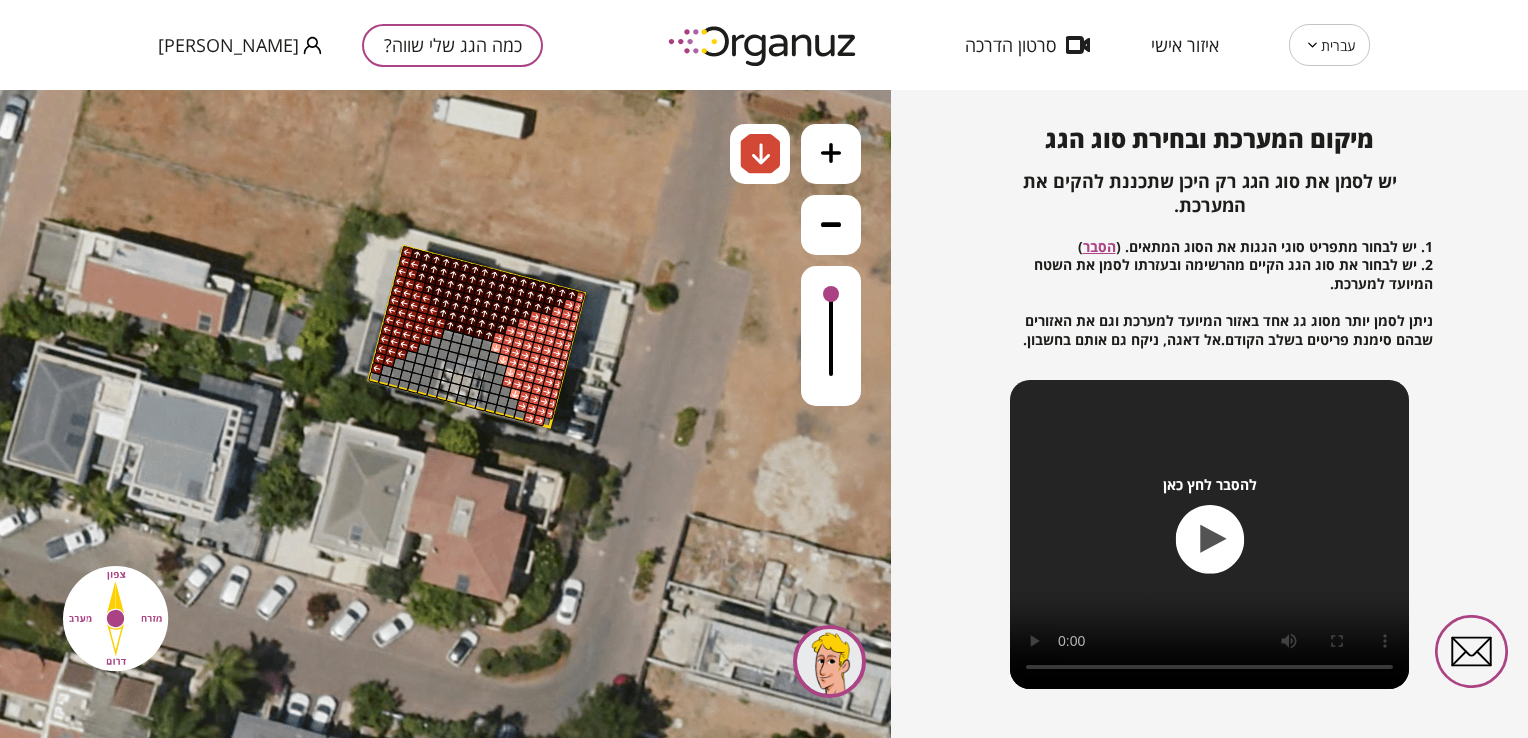 click at bounding box center [514, 393] 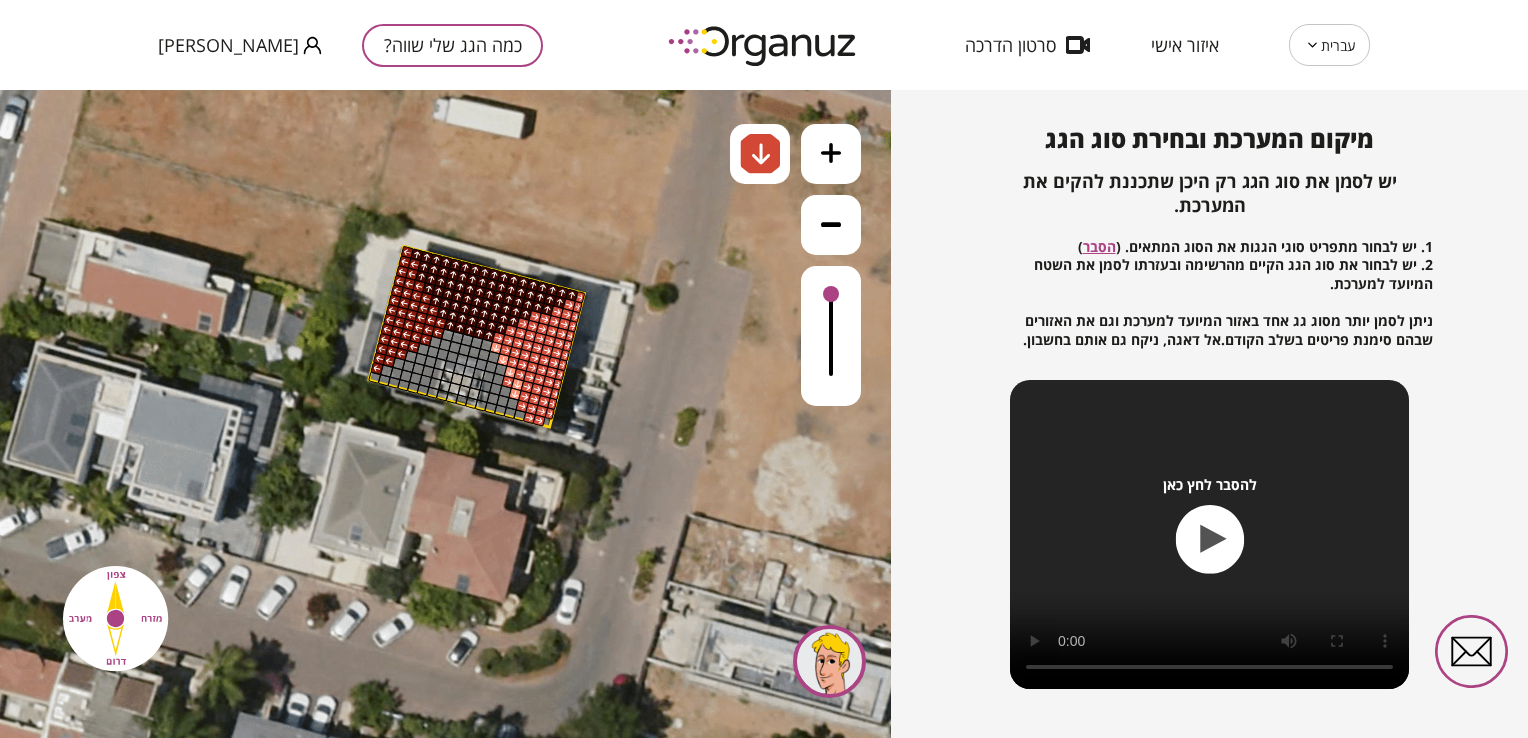 click at bounding box center (517, 384) 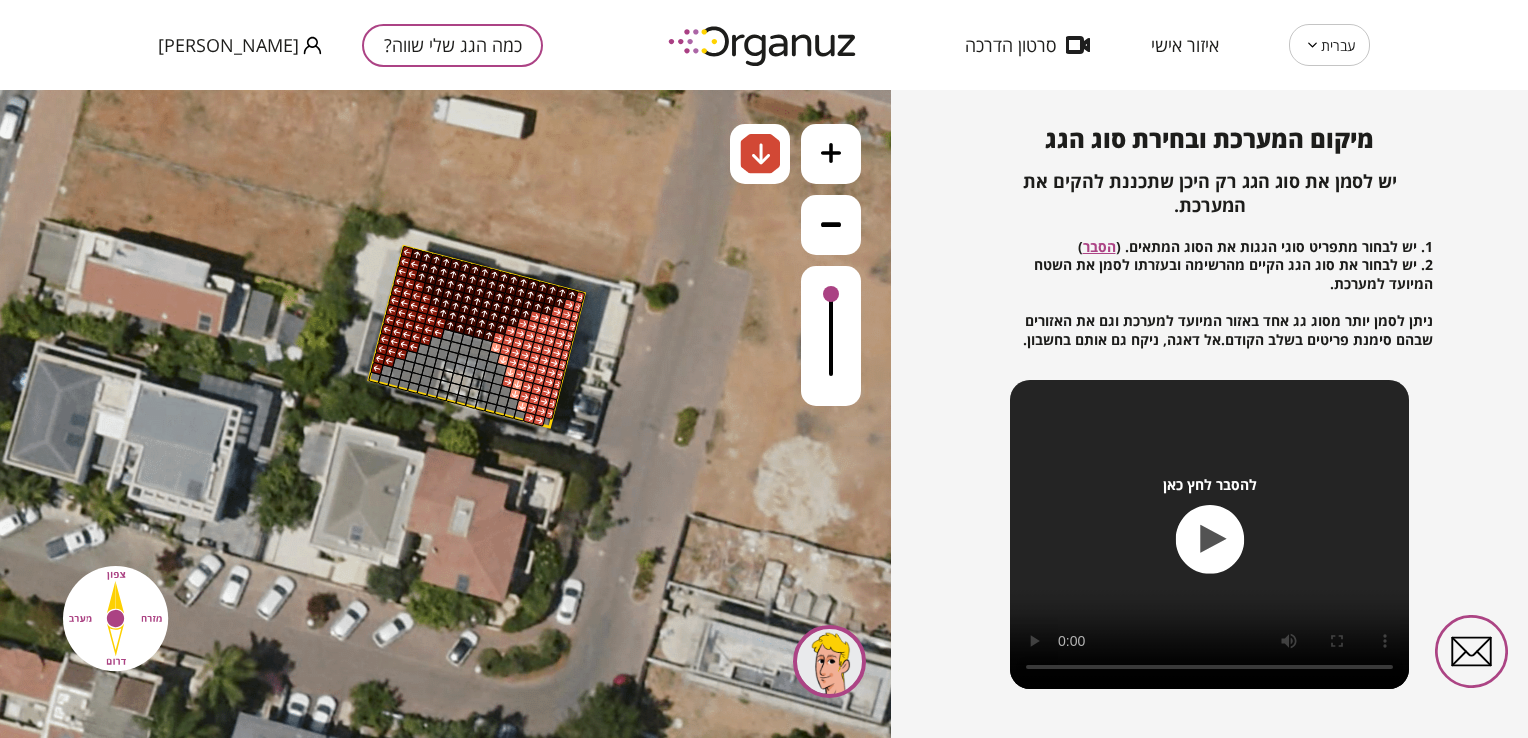 click at bounding box center (521, 406) 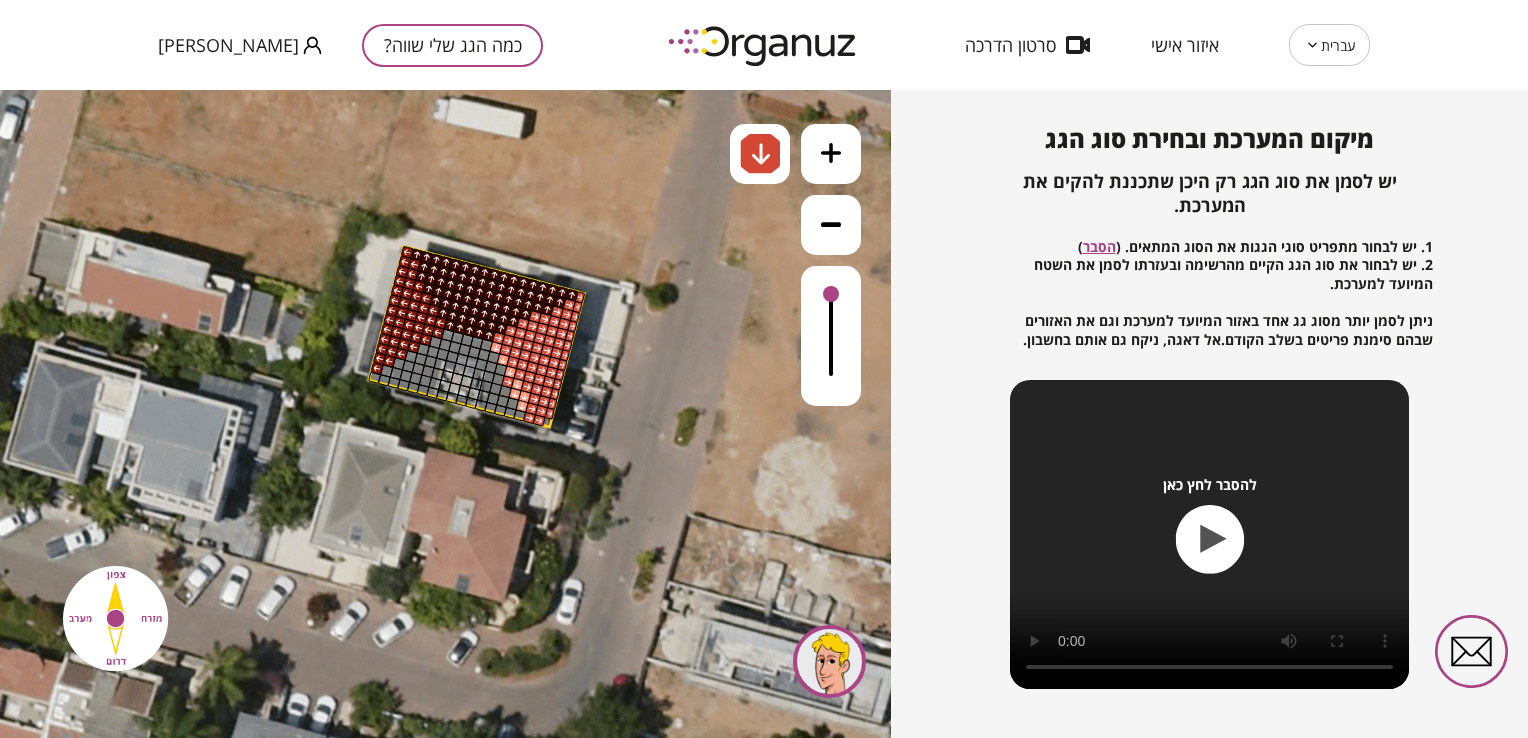 click at bounding box center [524, 396] 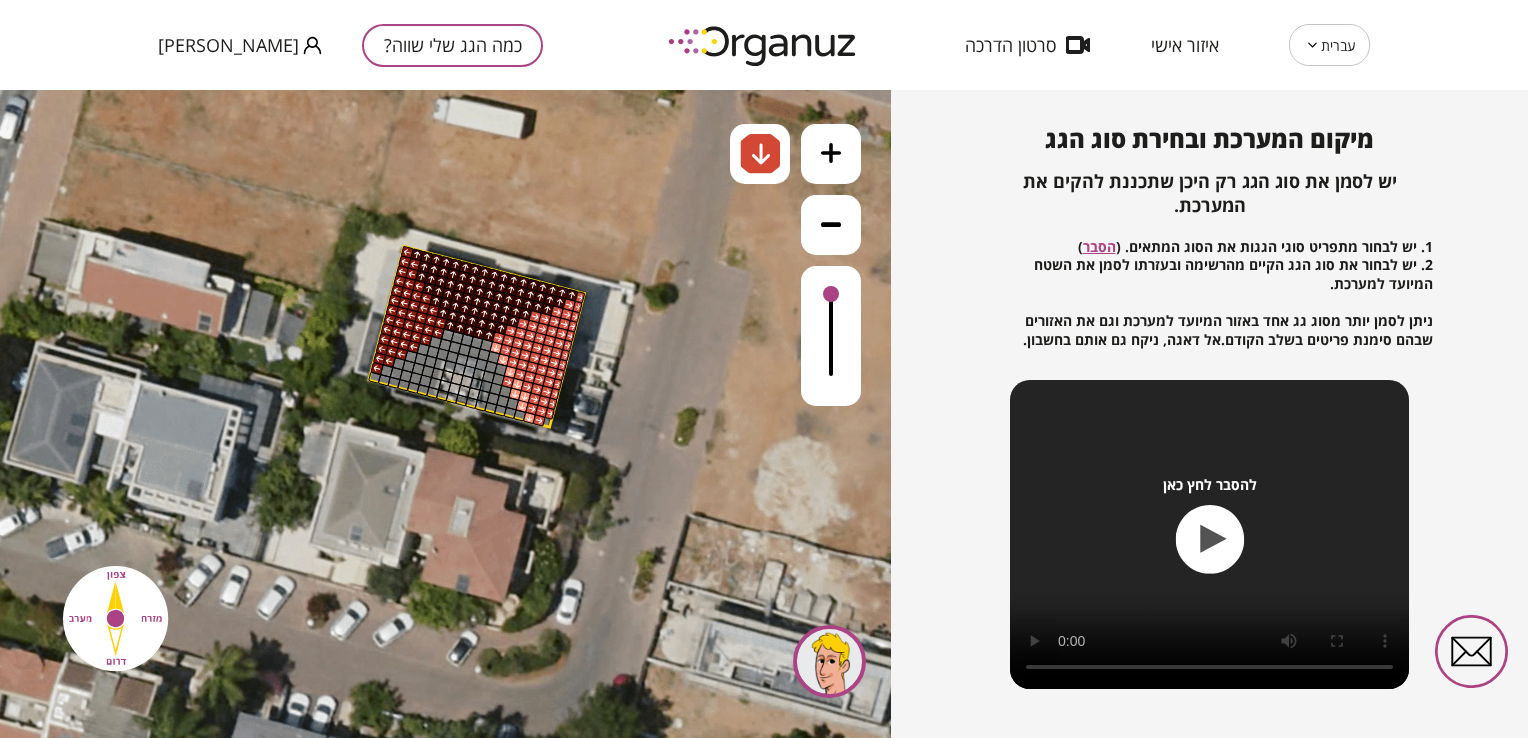 click at bounding box center (529, 418) 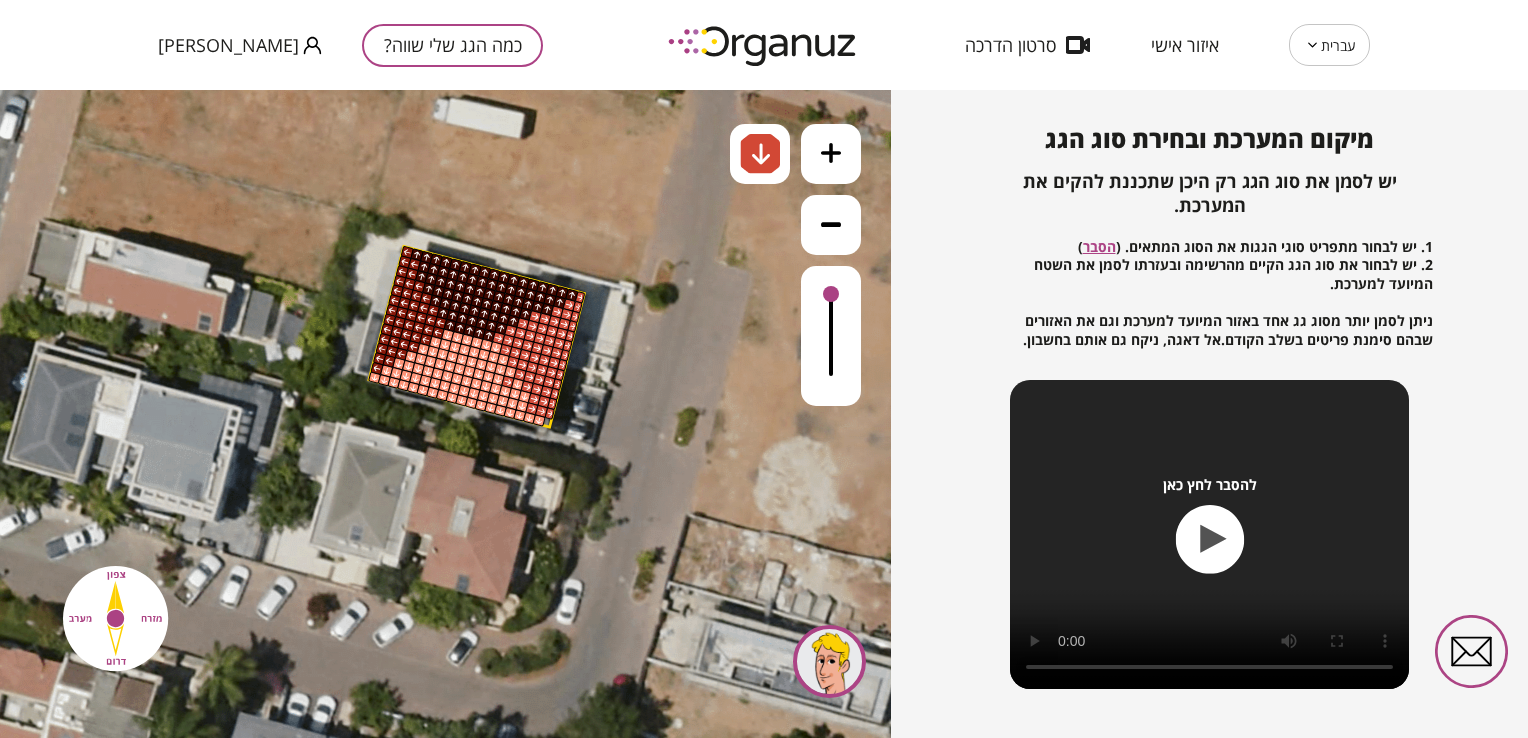 drag, startPoint x: 538, startPoint y: 423, endPoint x: 495, endPoint y: 359, distance: 77.10383 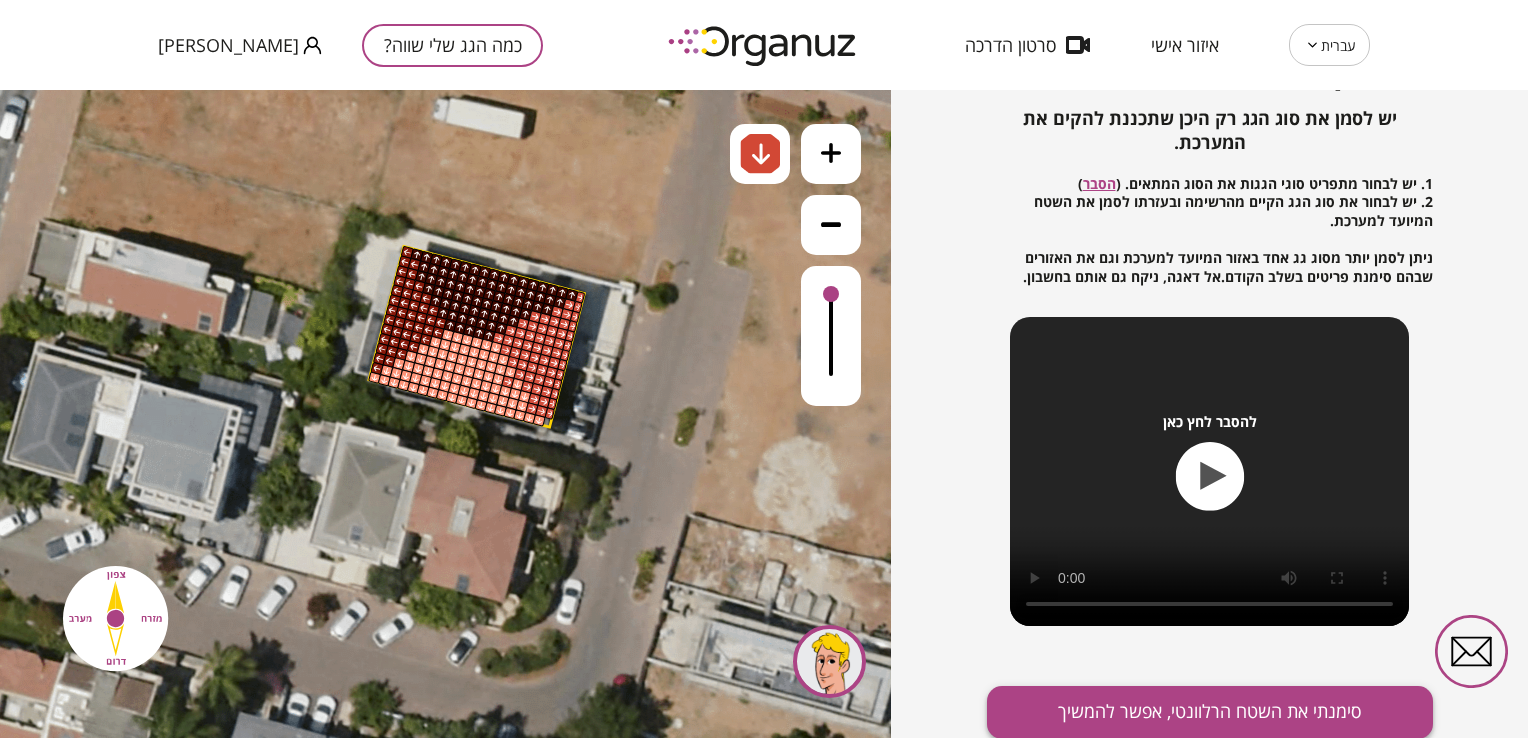 click on "סימנתי את השטח הרלוונטי, אפשר להמשיך" at bounding box center (1210, 712) 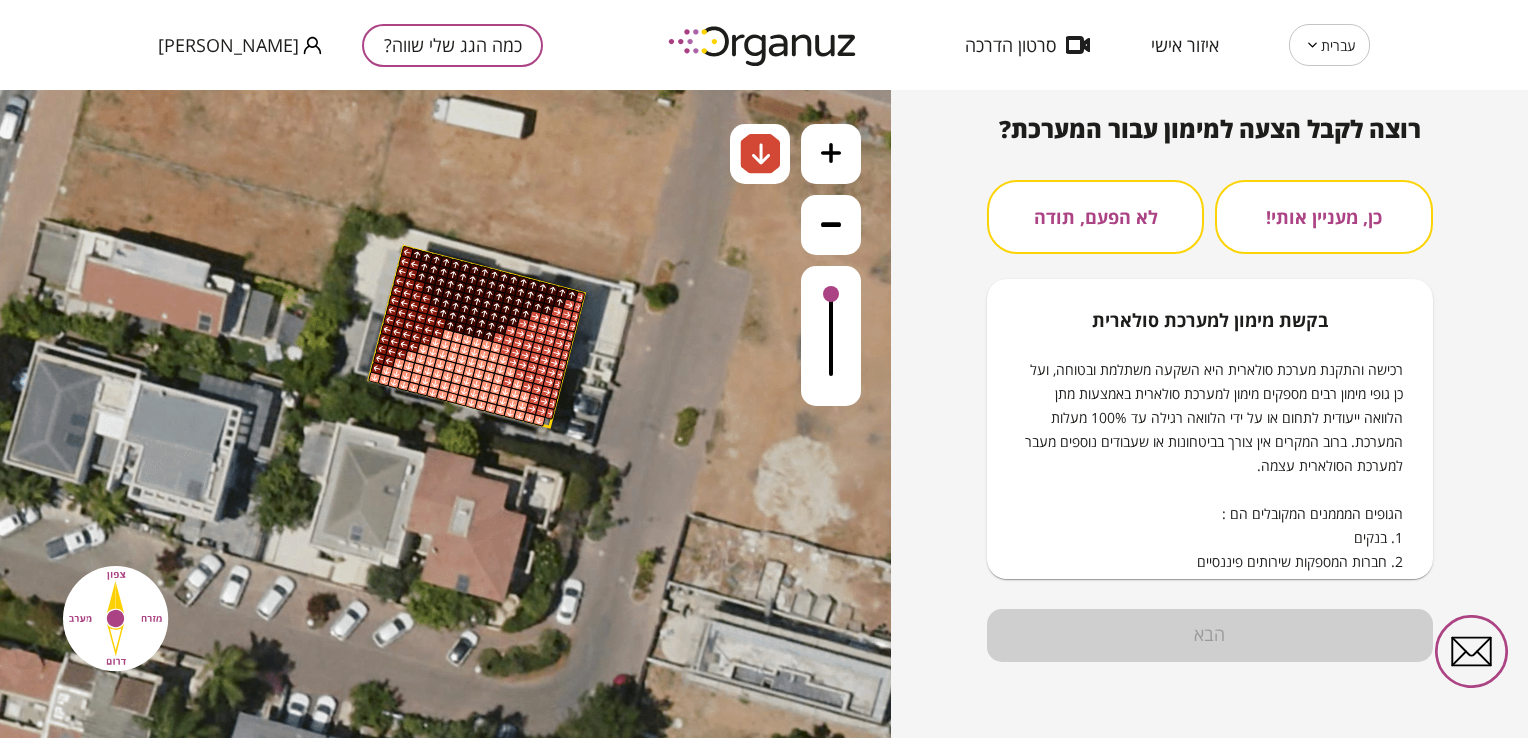 scroll, scrollTop: 191, scrollLeft: 0, axis: vertical 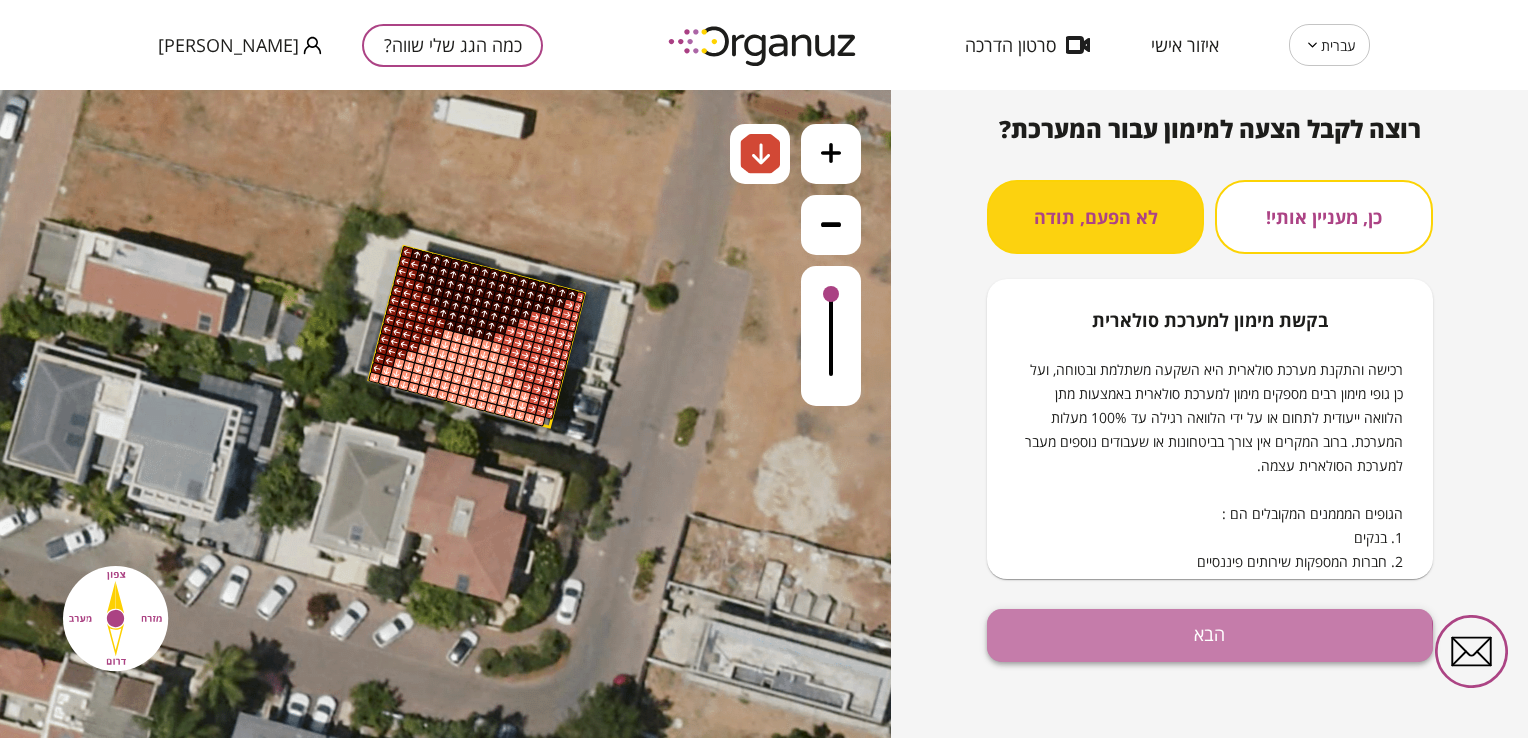 click on "הבא" at bounding box center [1210, 635] 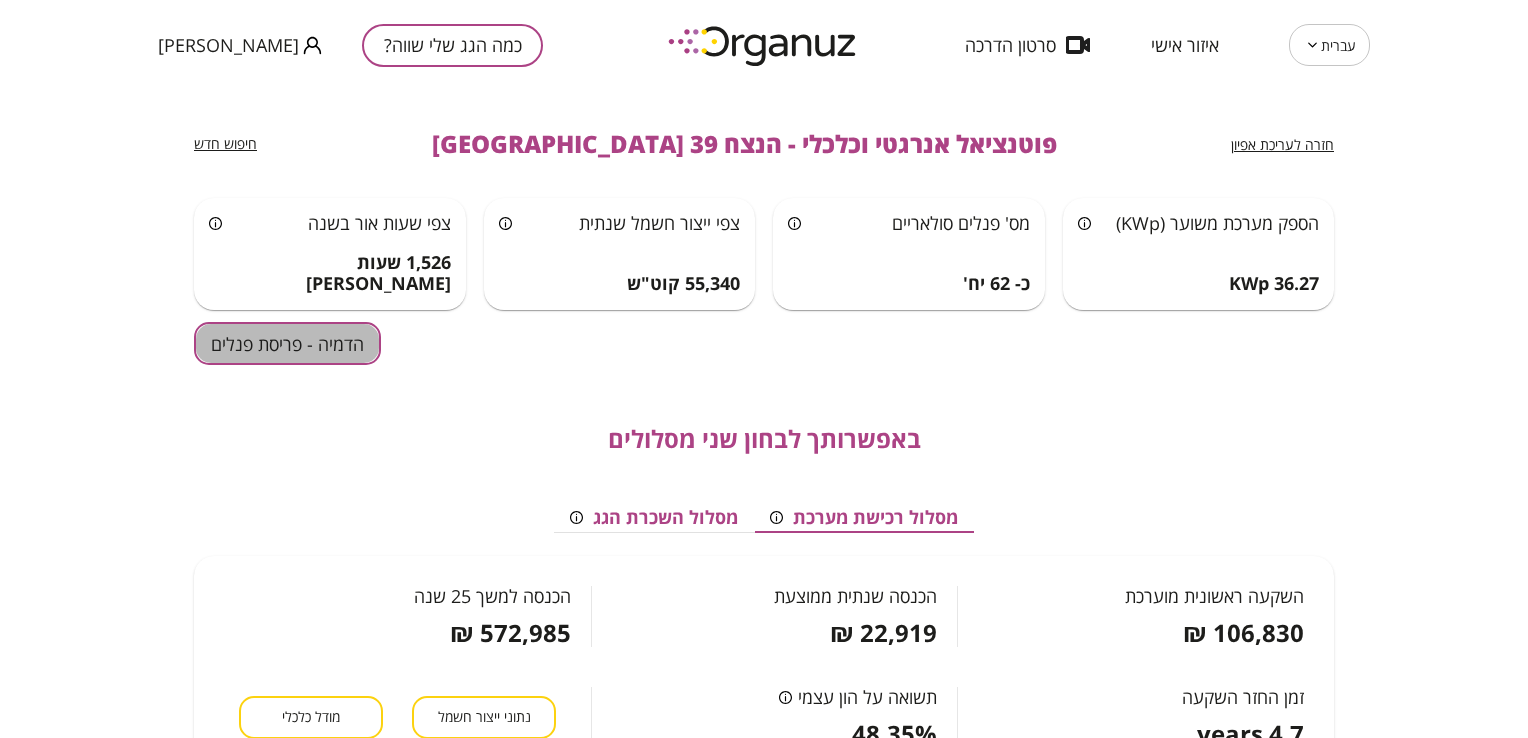click on "הדמיה - פריסת פנלים" at bounding box center (287, 343) 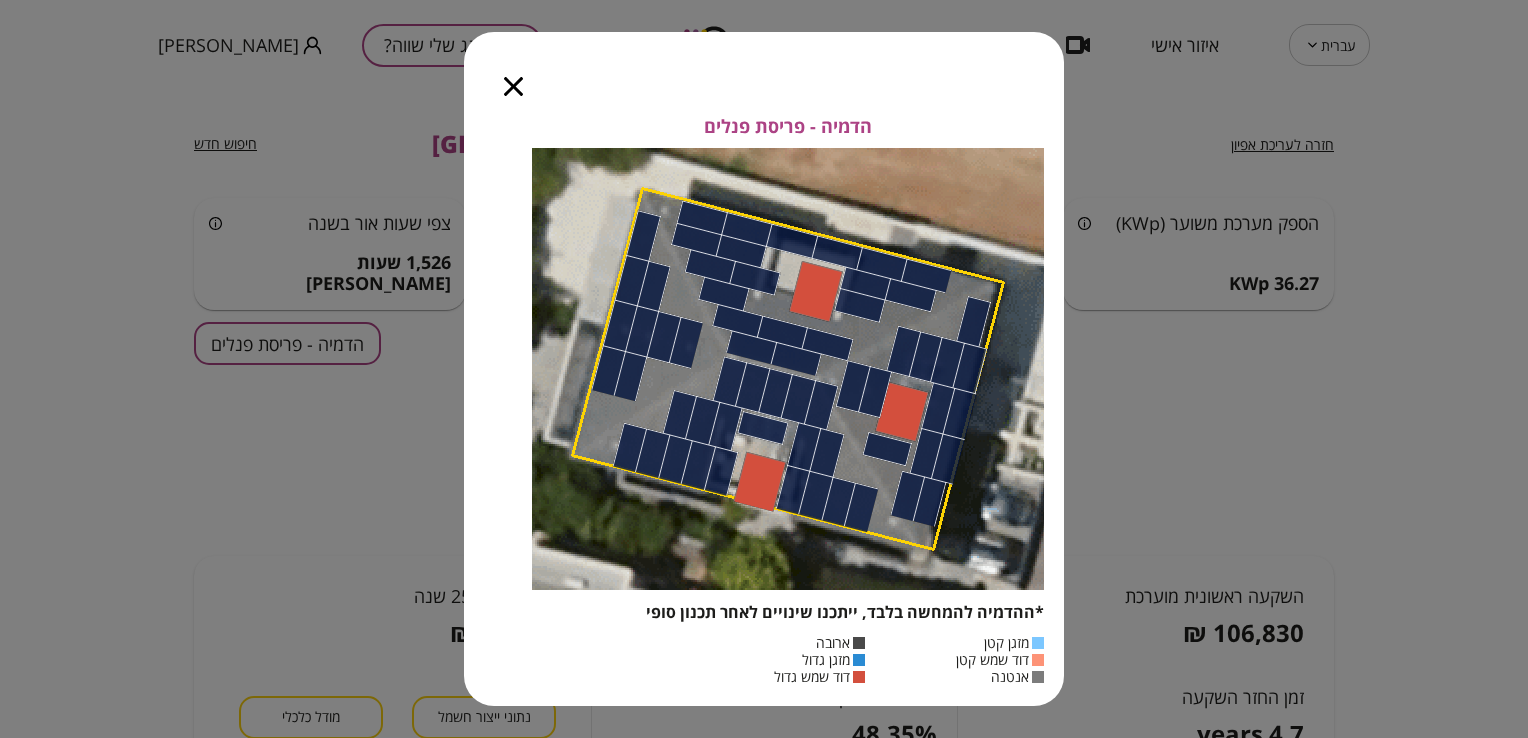 click 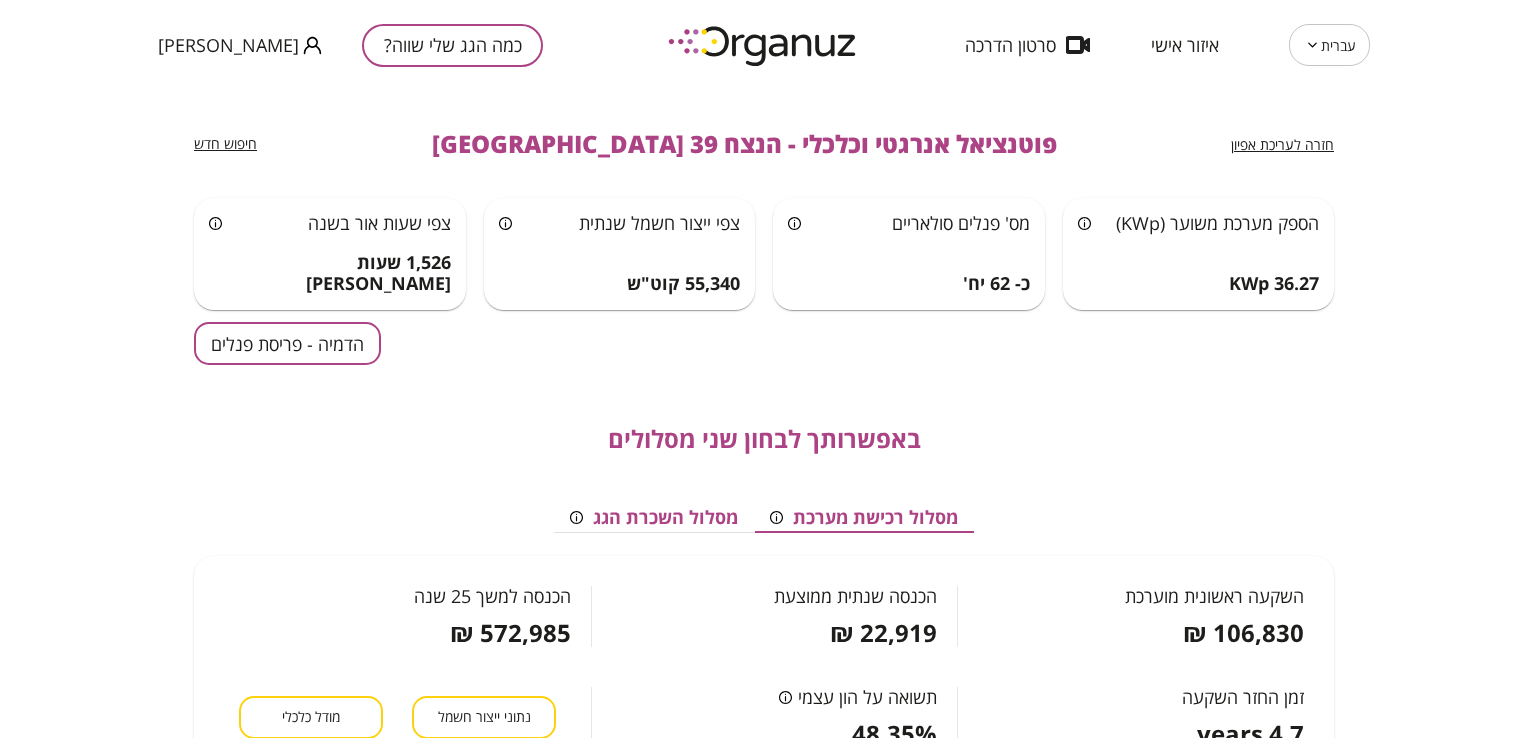 click on "כמה הגג שלי שווה?   [PERSON_NAME]" at bounding box center (400, 45) 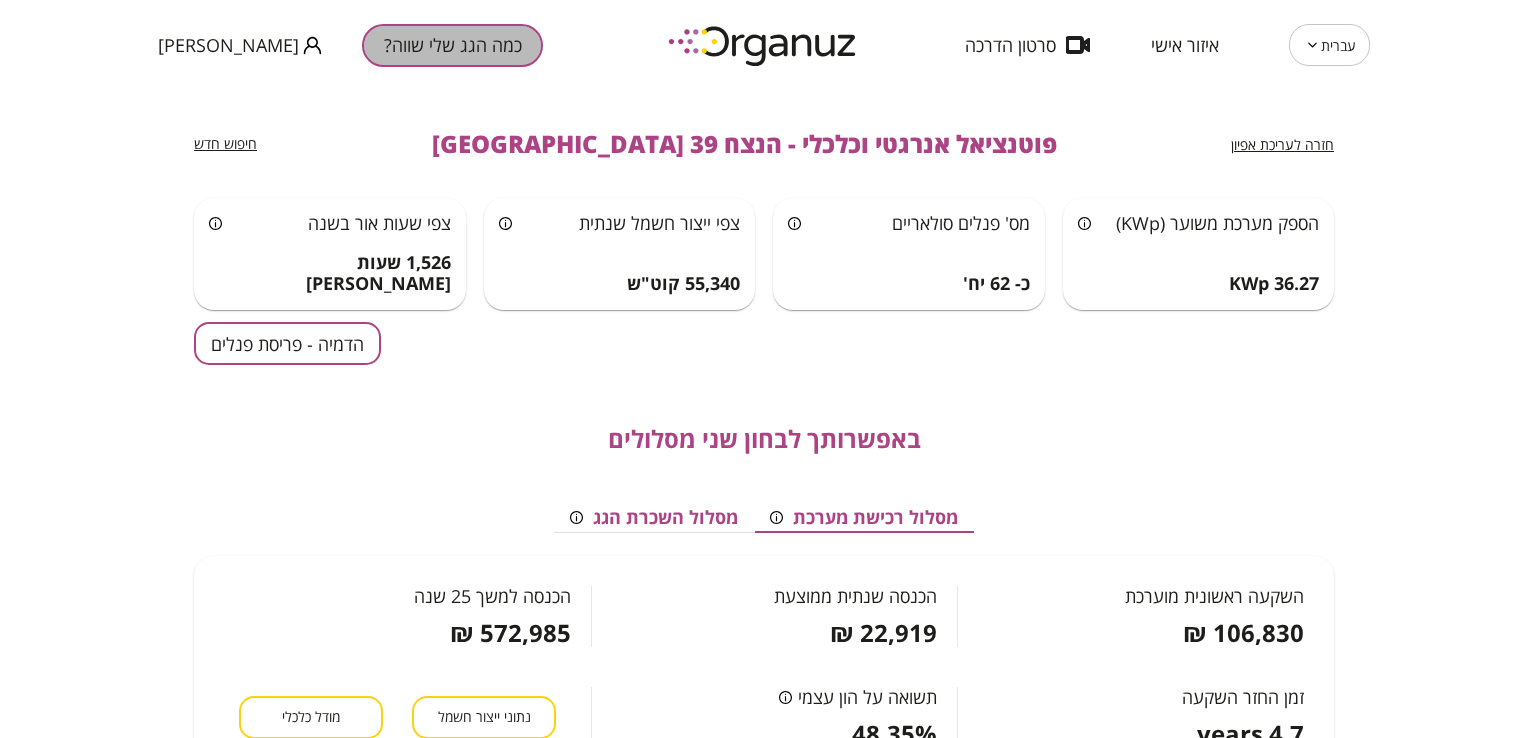 click on "כמה הגג שלי שווה?" at bounding box center [452, 45] 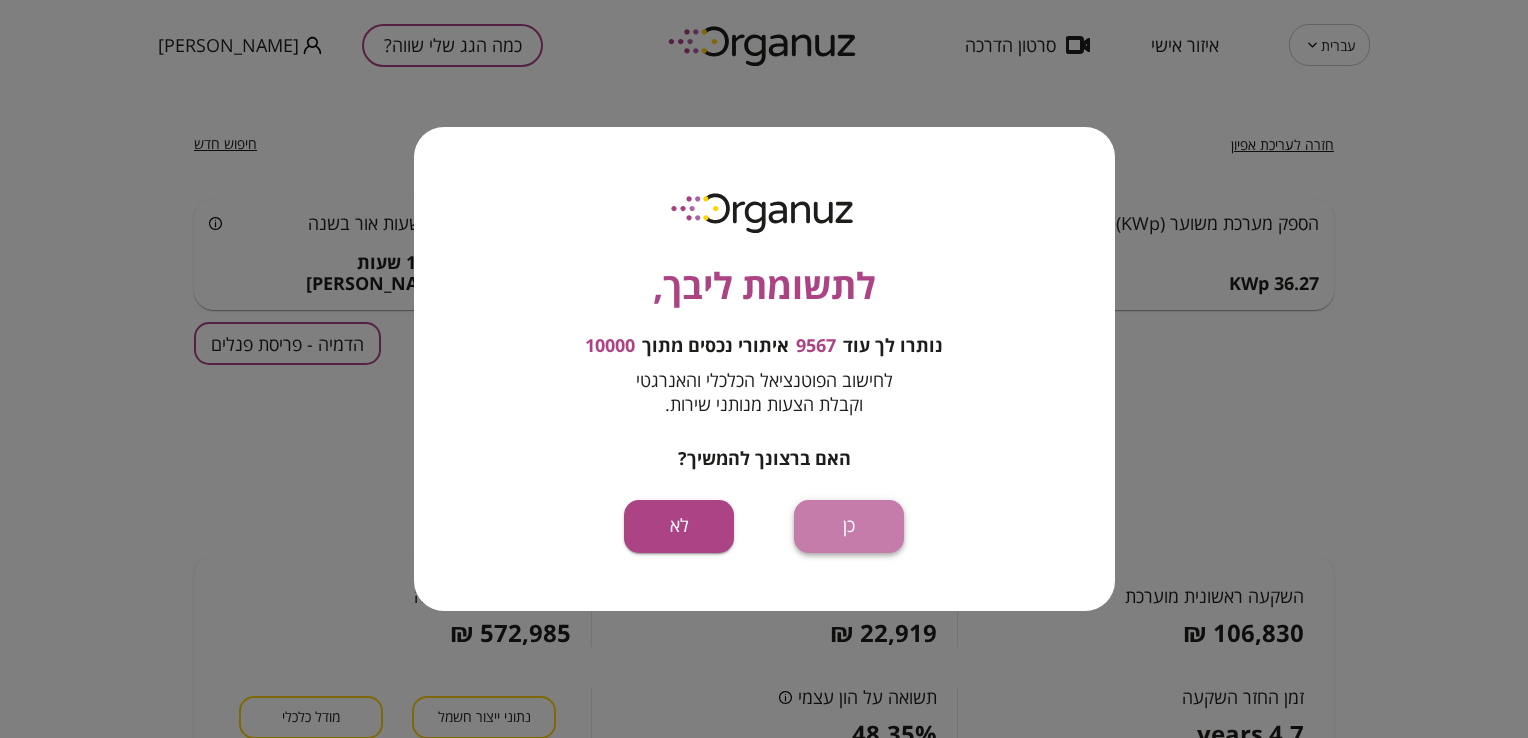 click on "כן" at bounding box center (849, 526) 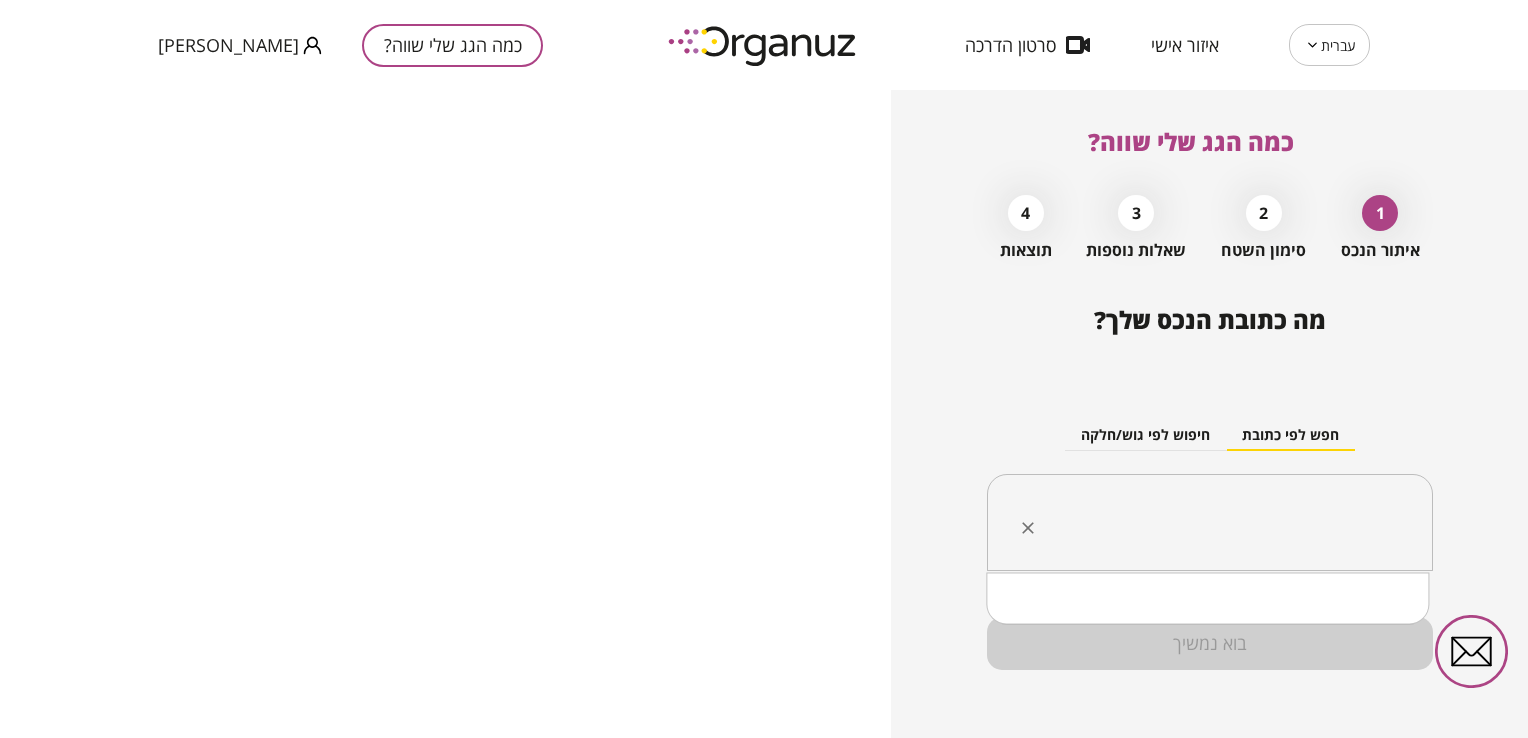 click at bounding box center (1217, 523) 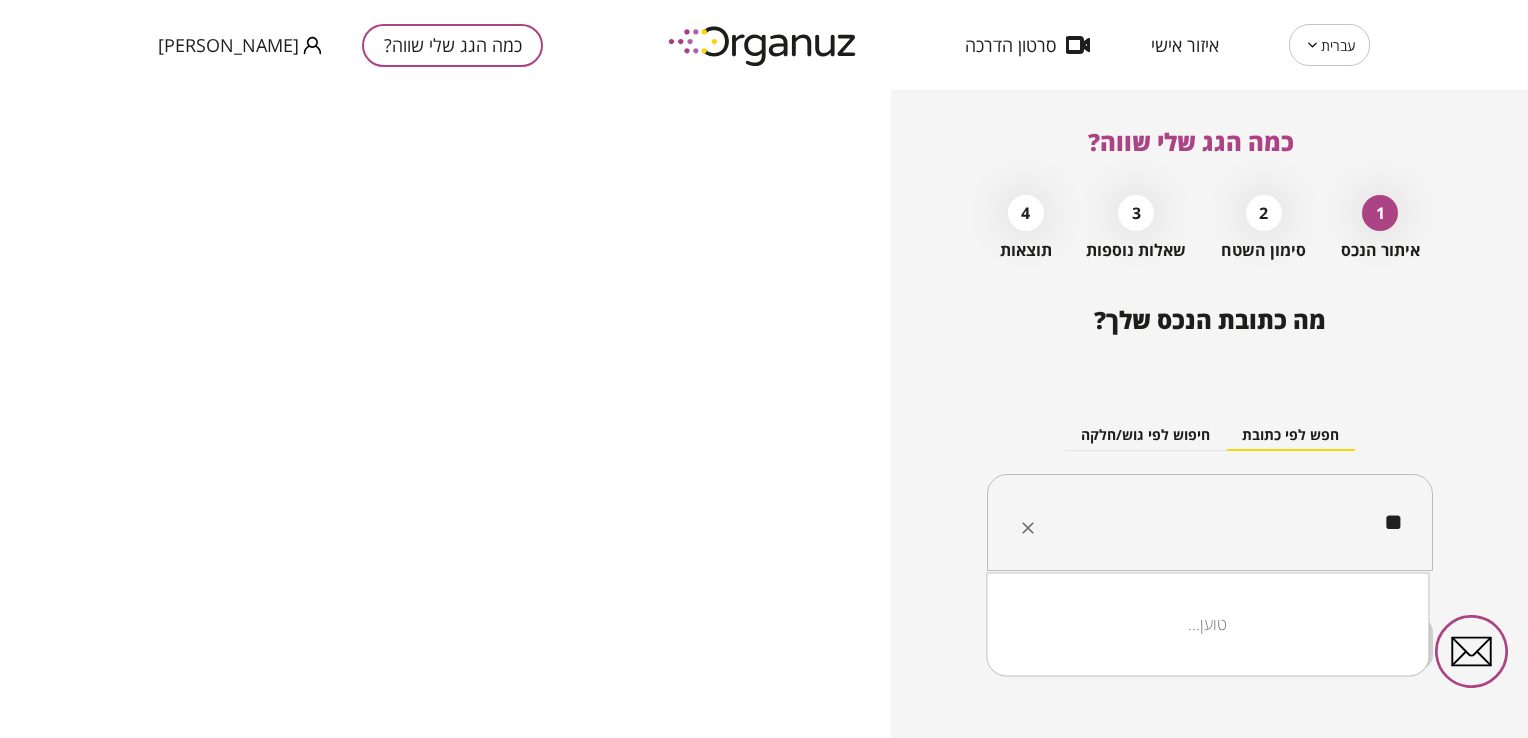 type on "*" 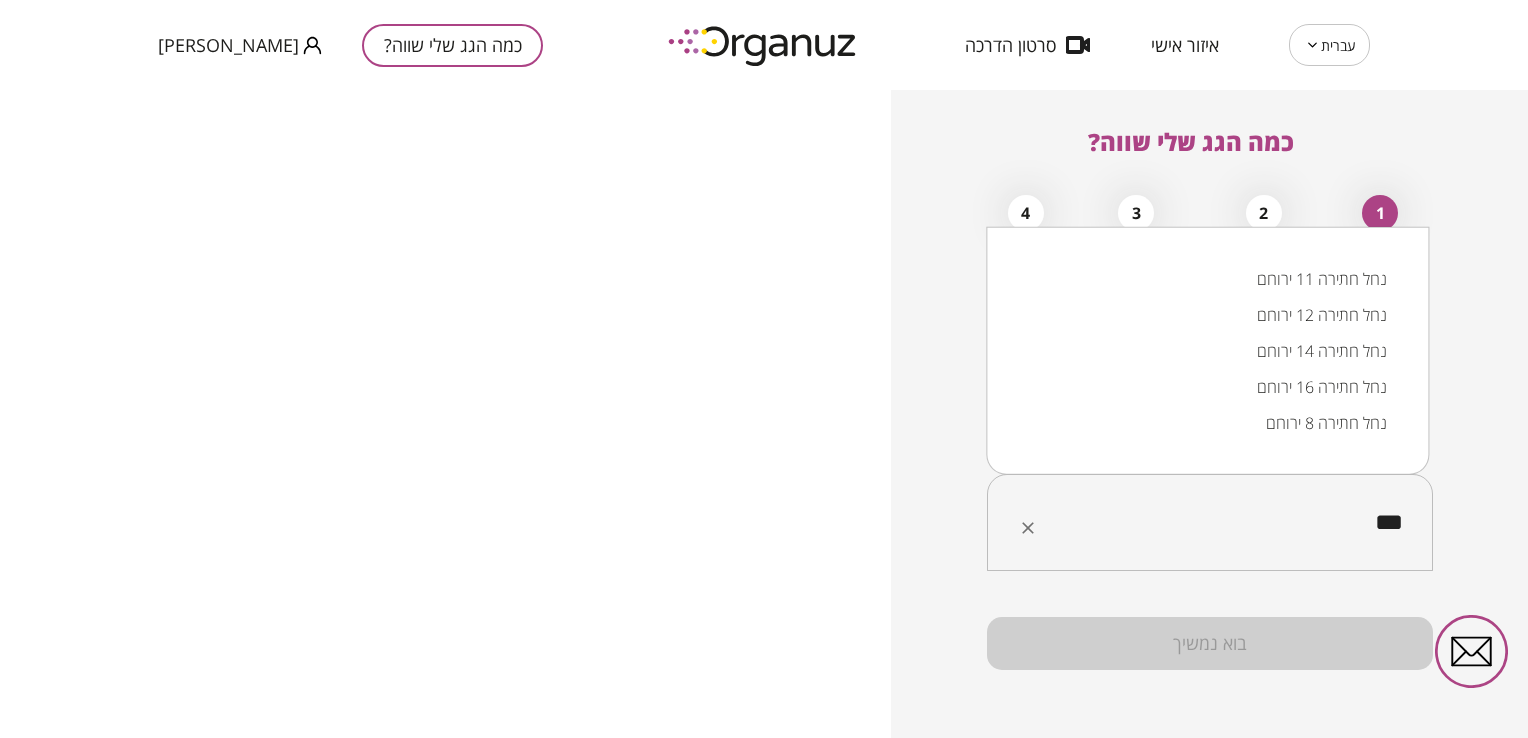 click on "*** ​" at bounding box center [1210, 523] 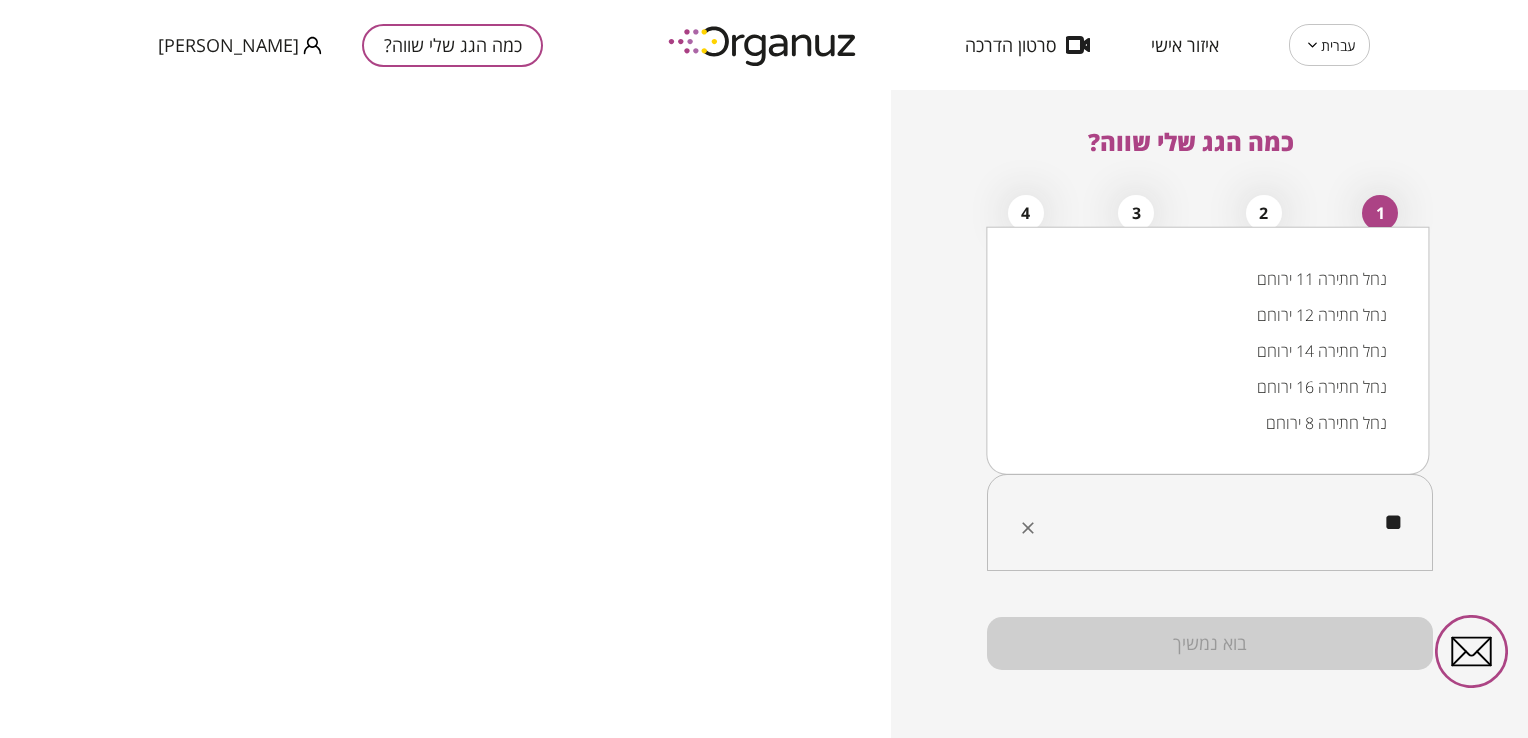 type on "*" 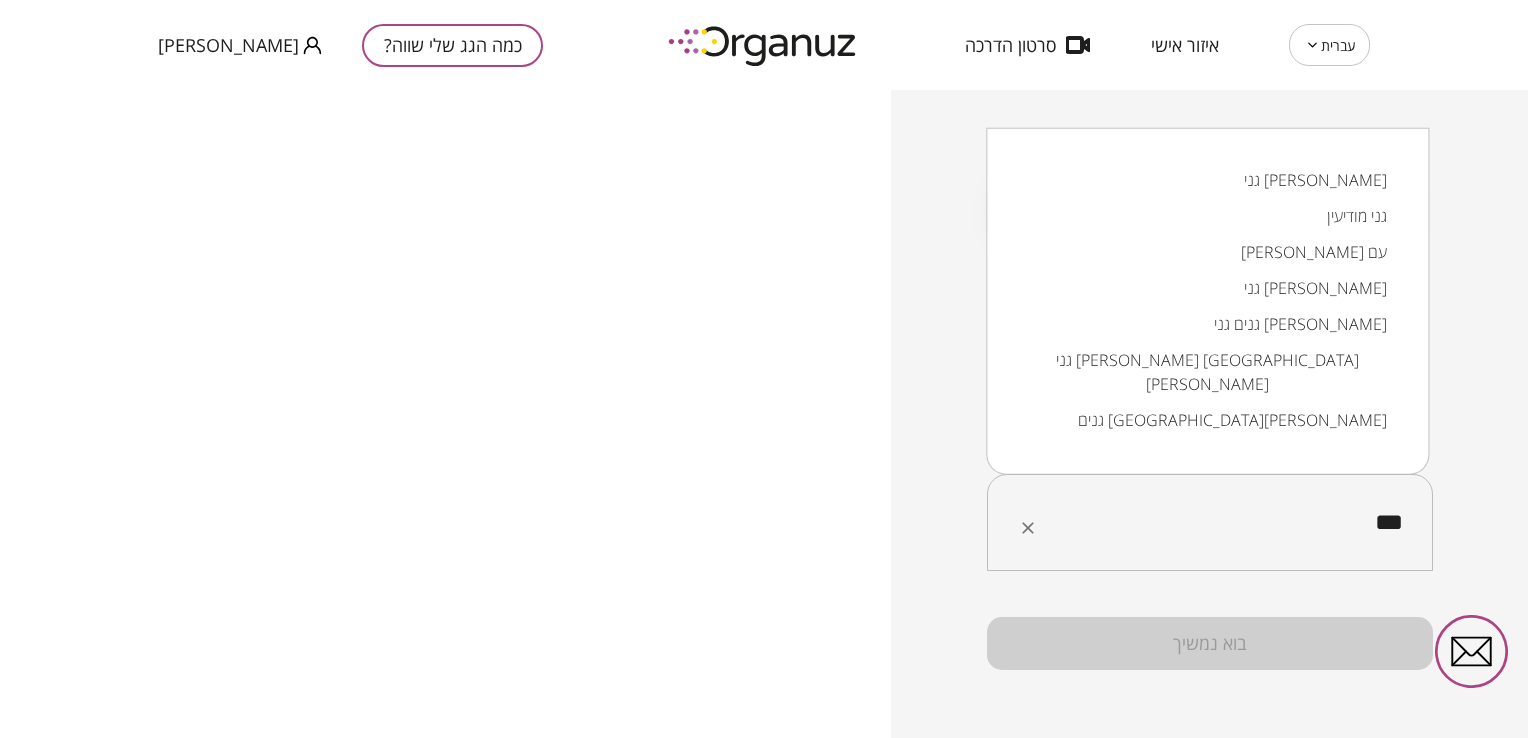 click on "גנים גני [PERSON_NAME]" at bounding box center (1207, 324) 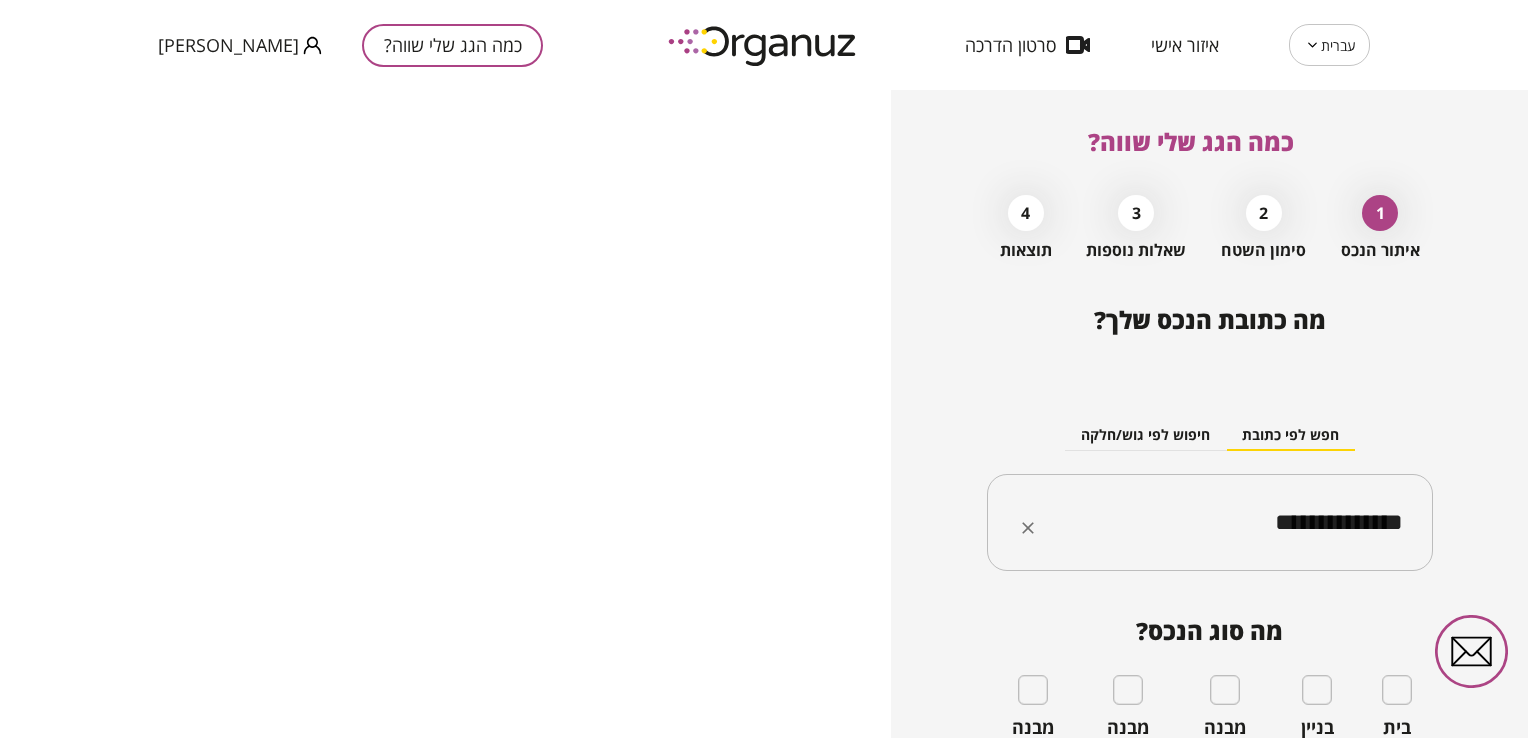 type on "**********" 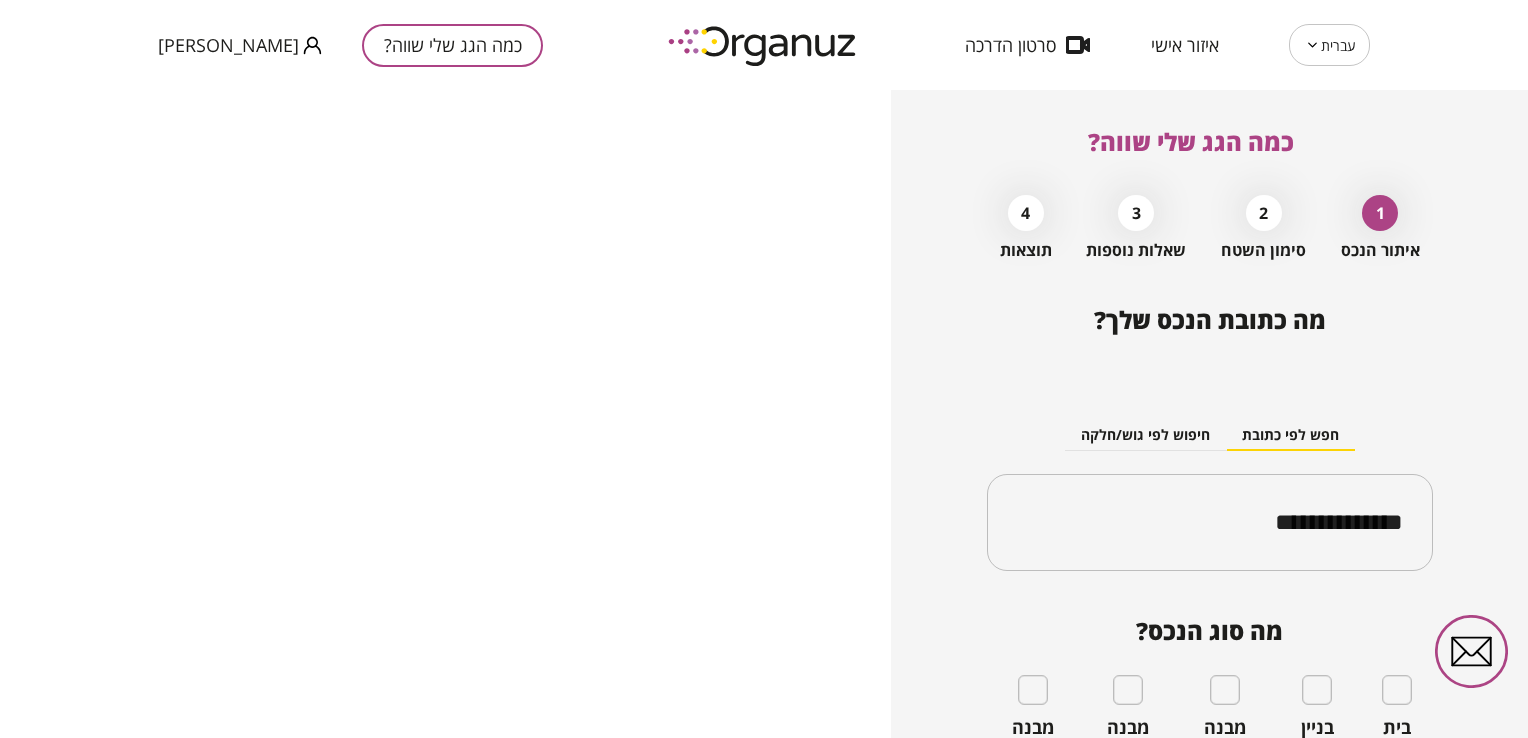 click on "בית פרטי" at bounding box center (1397, 717) 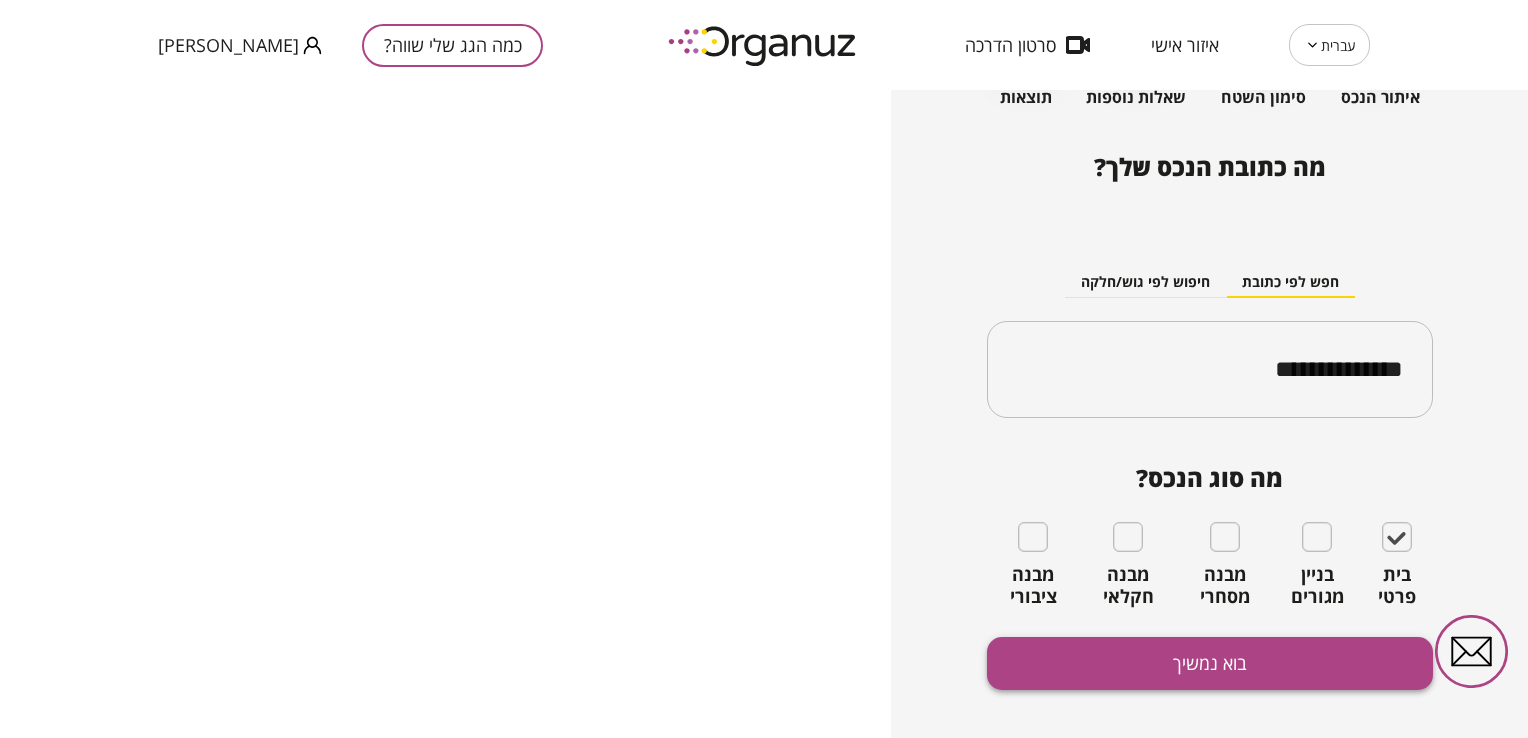 scroll, scrollTop: 181, scrollLeft: 0, axis: vertical 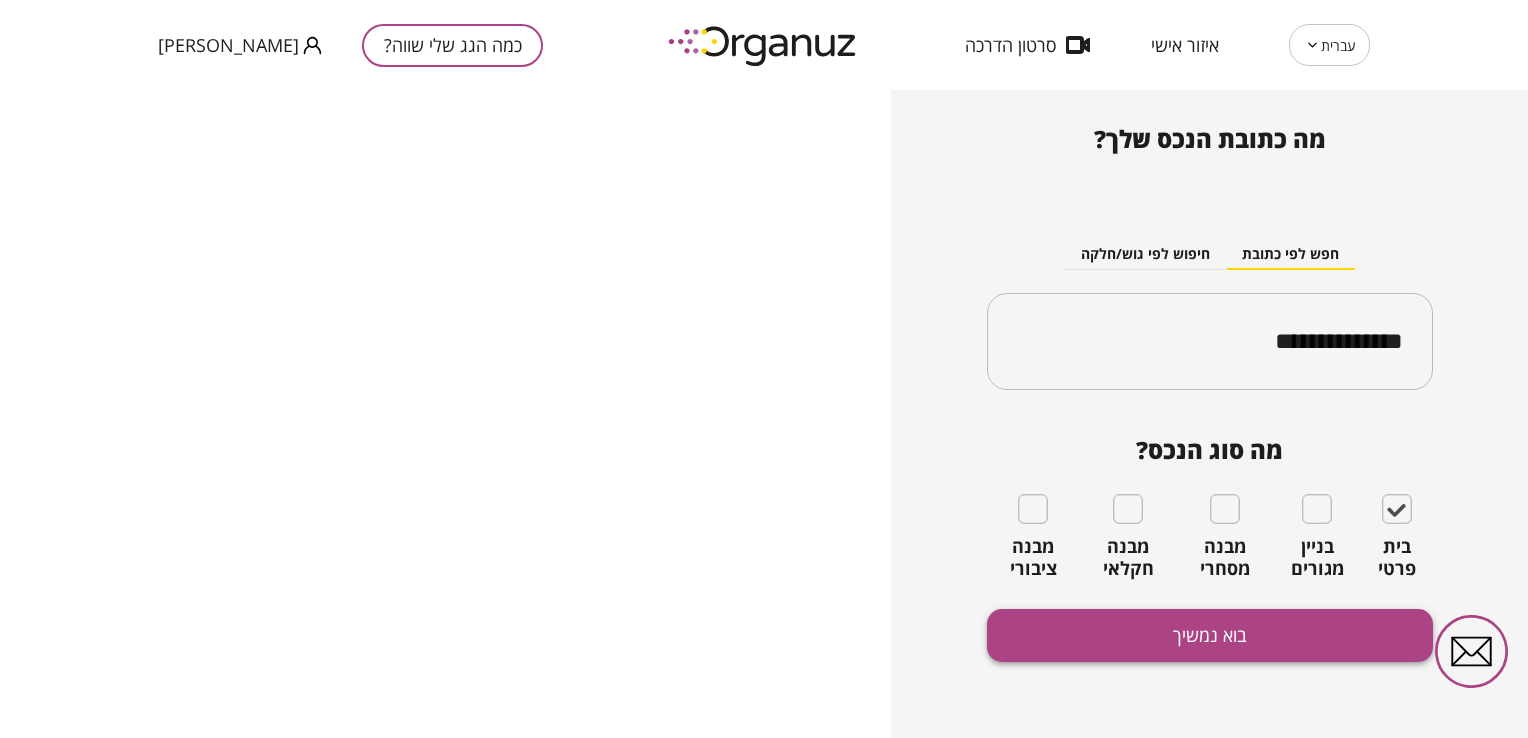 click on "בוא נמשיך" at bounding box center (1210, 635) 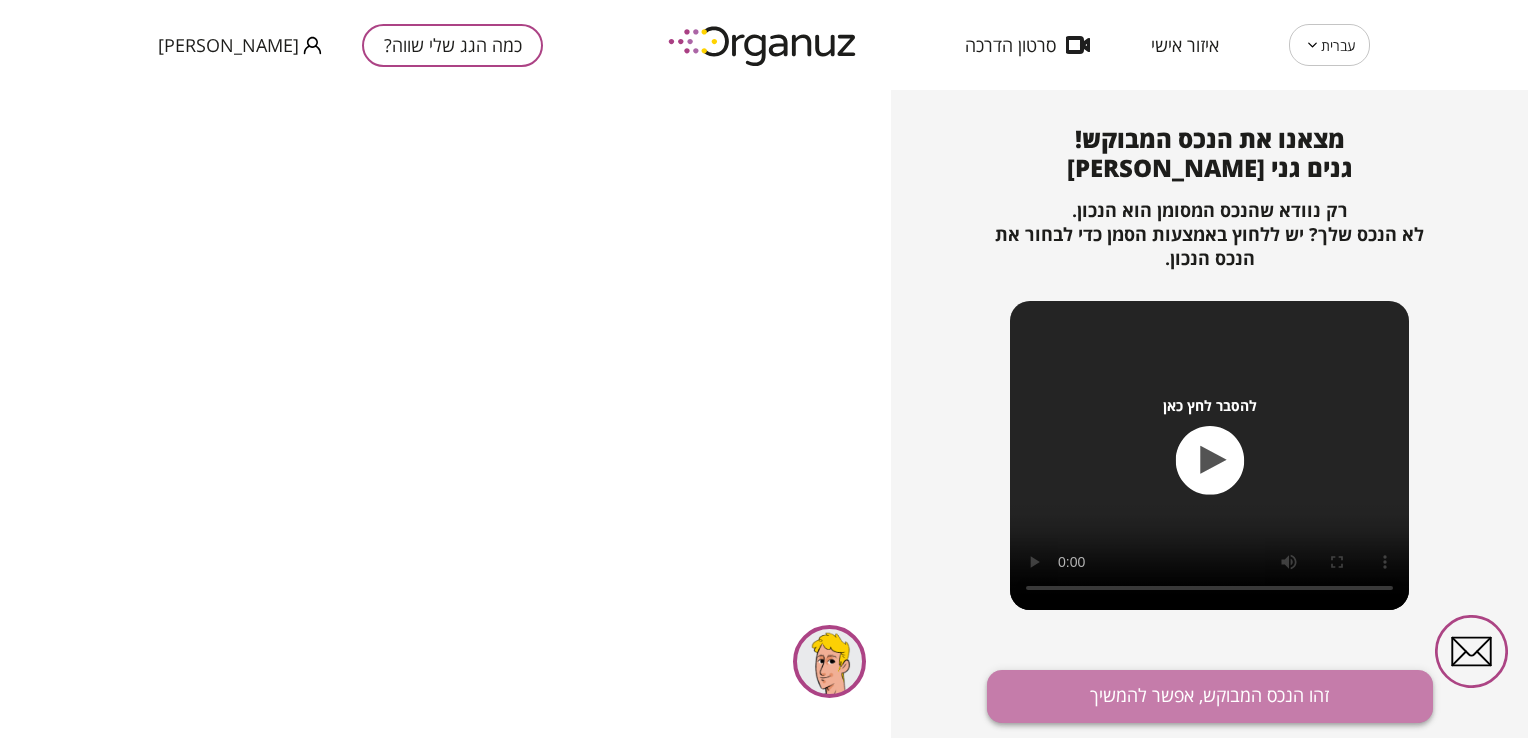click on "זהו הנכס המבוקש, אפשר להמשיך" at bounding box center (1210, 696) 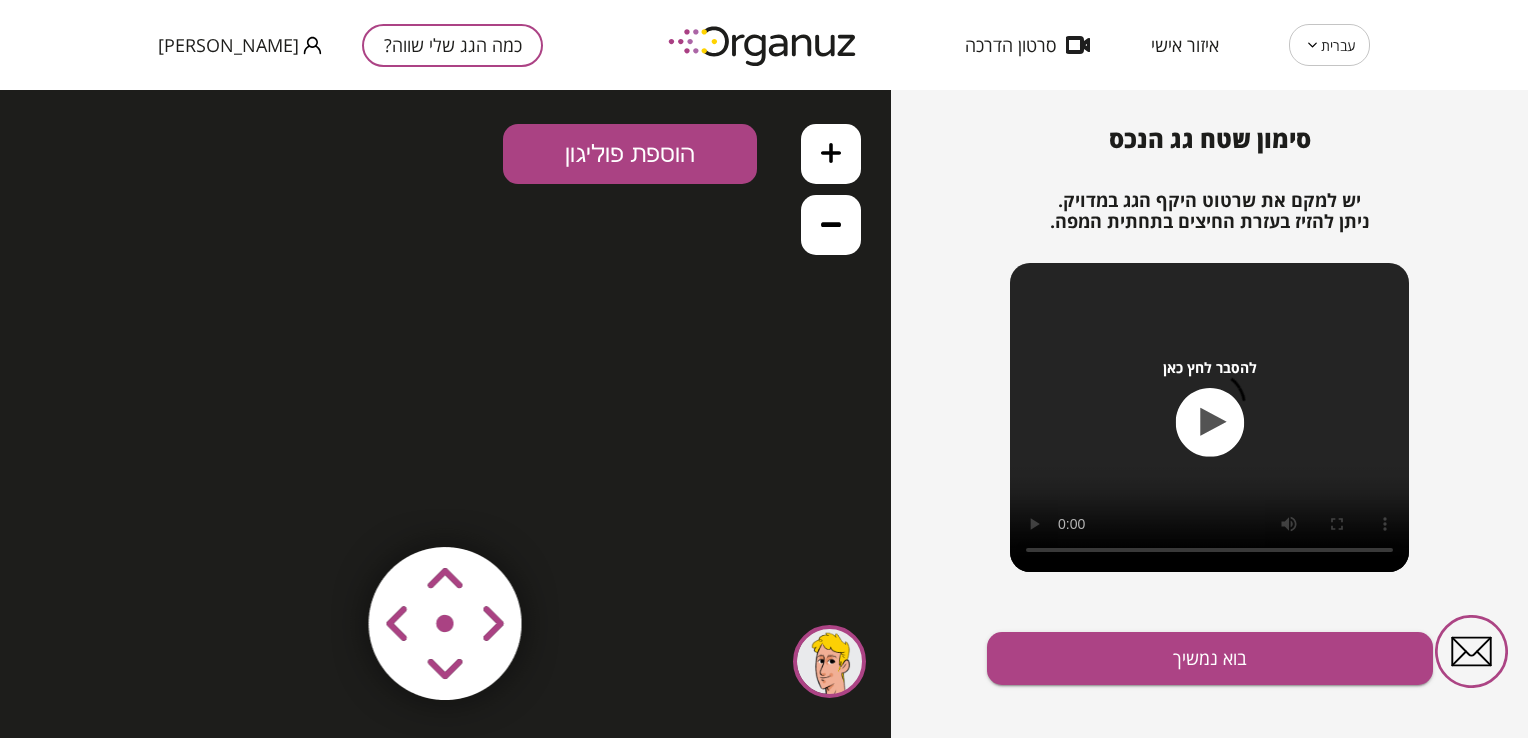 scroll, scrollTop: 0, scrollLeft: 0, axis: both 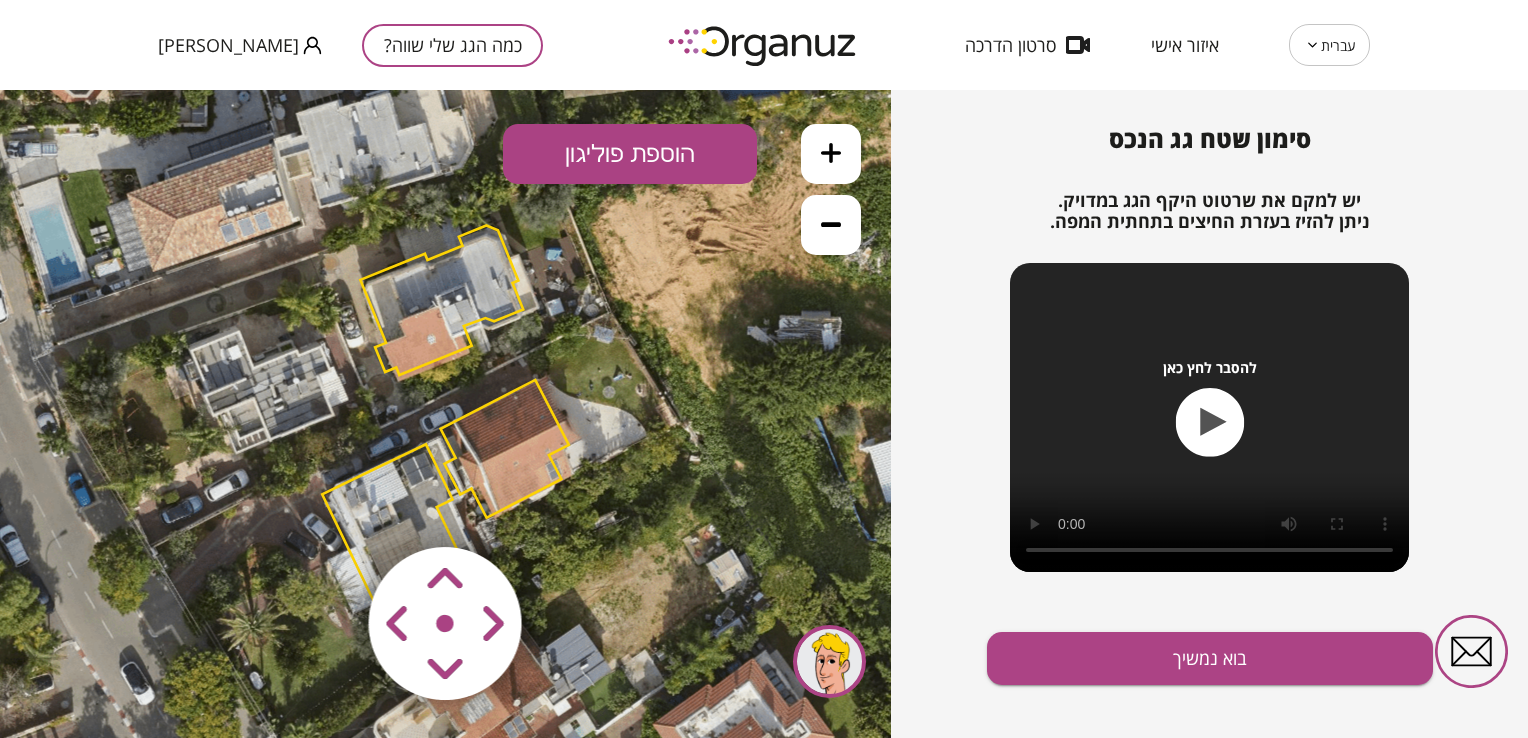 click at bounding box center (326, 505) 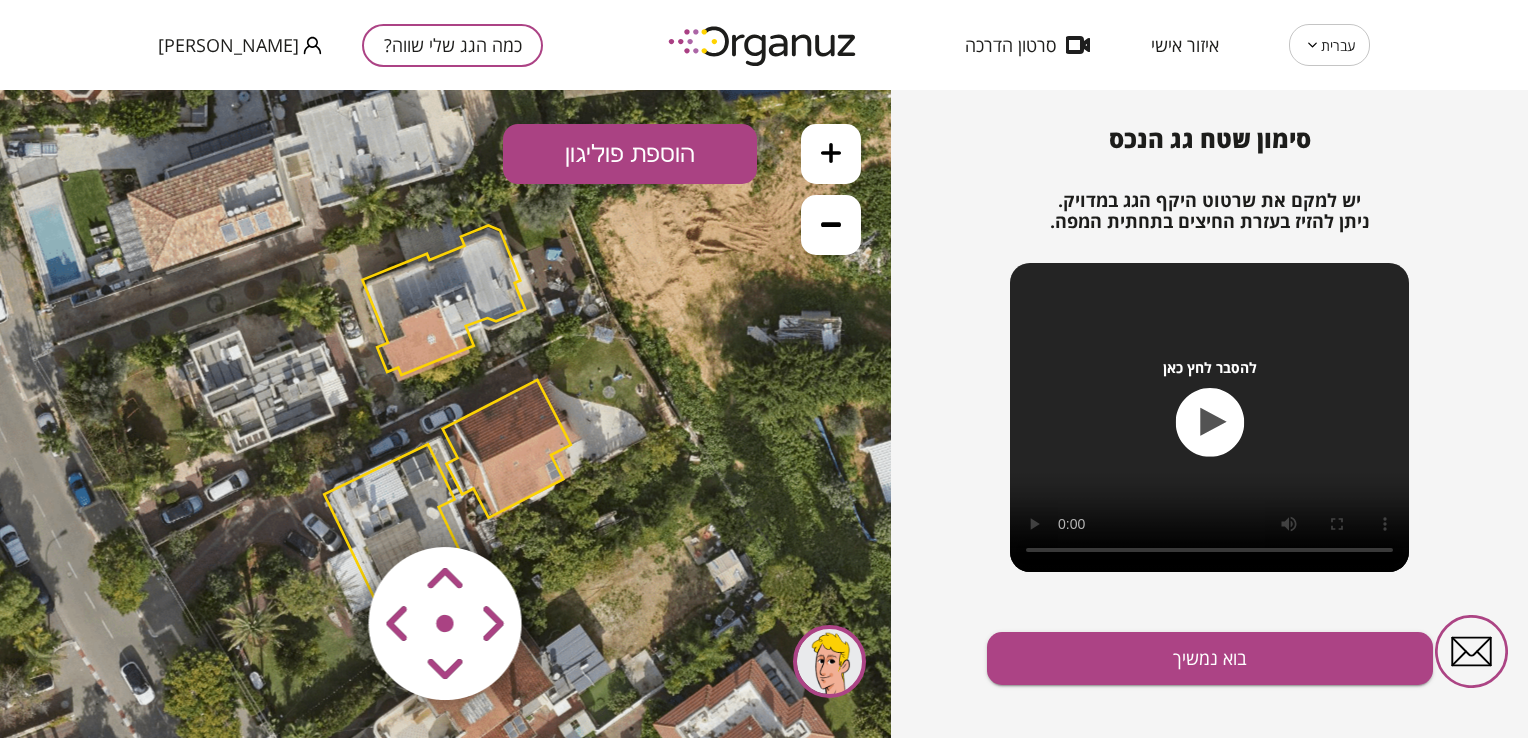 click at bounding box center [326, 505] 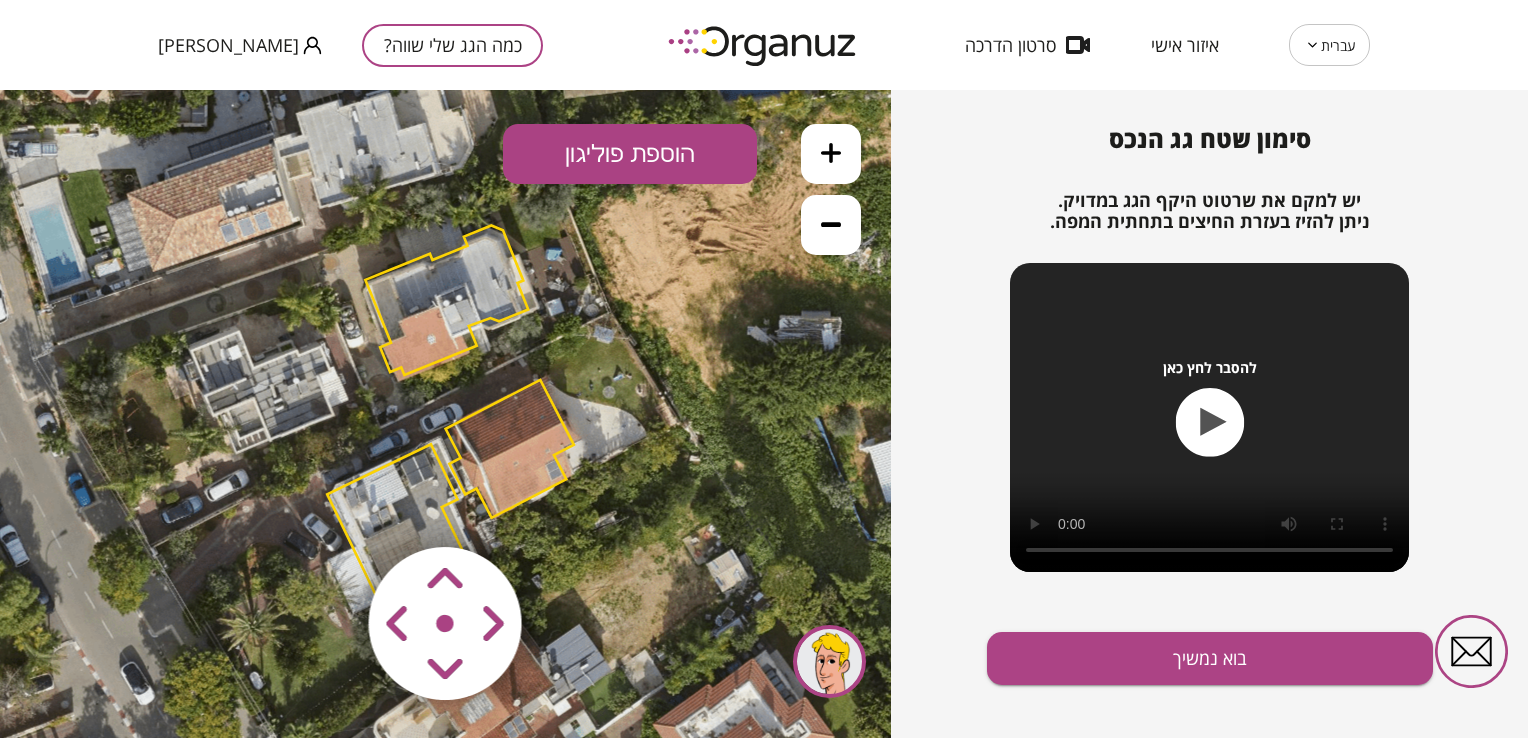 click at bounding box center [326, 505] 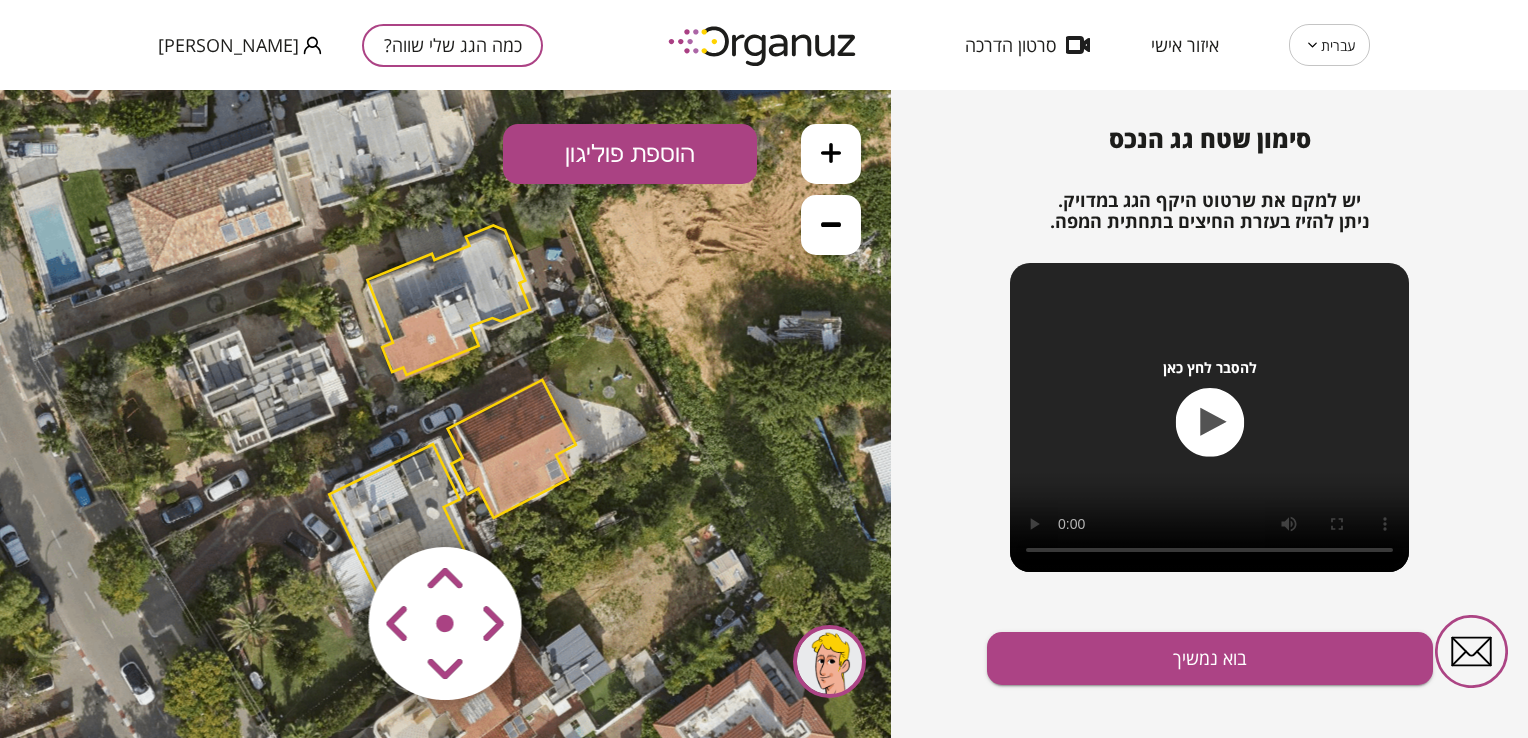 click at bounding box center [326, 505] 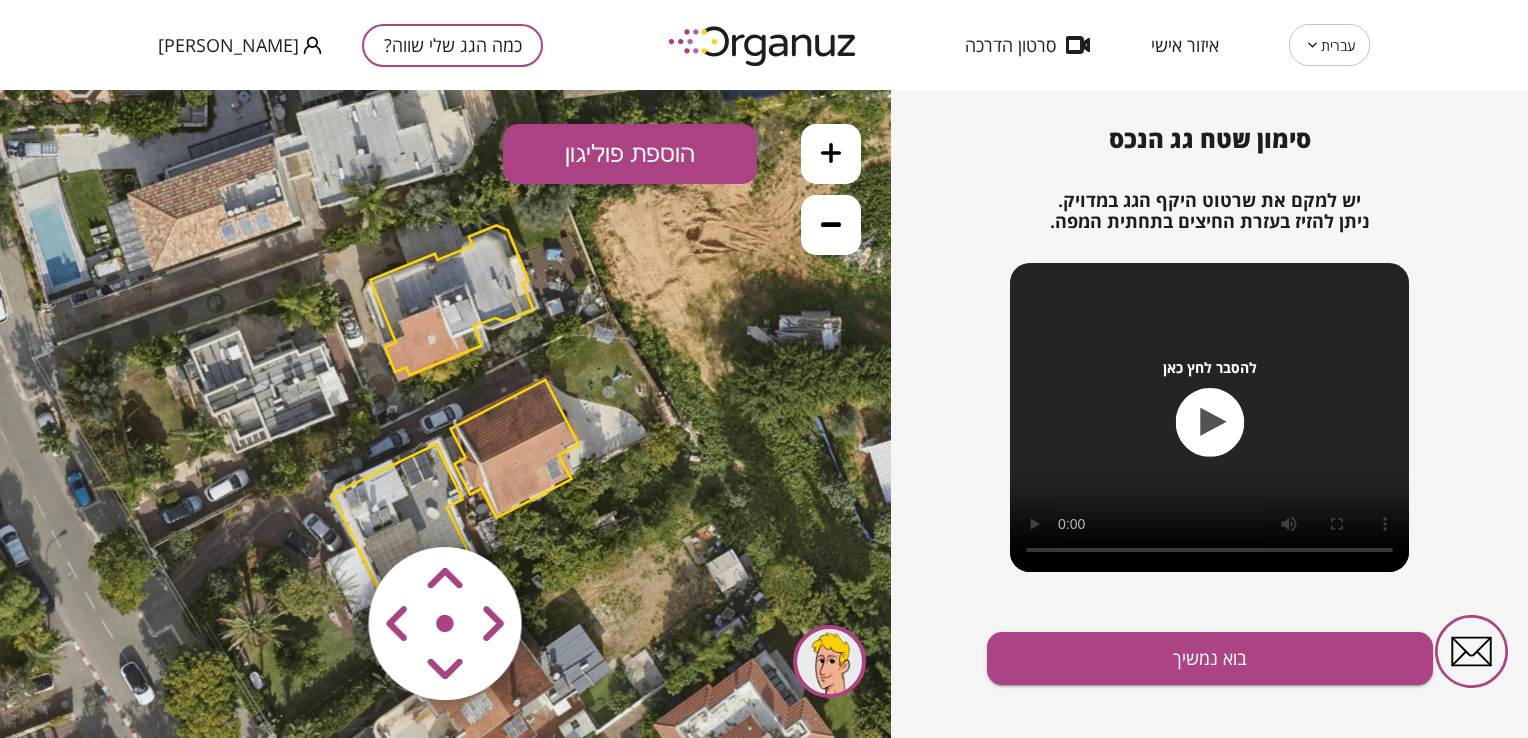 click at bounding box center [326, 505] 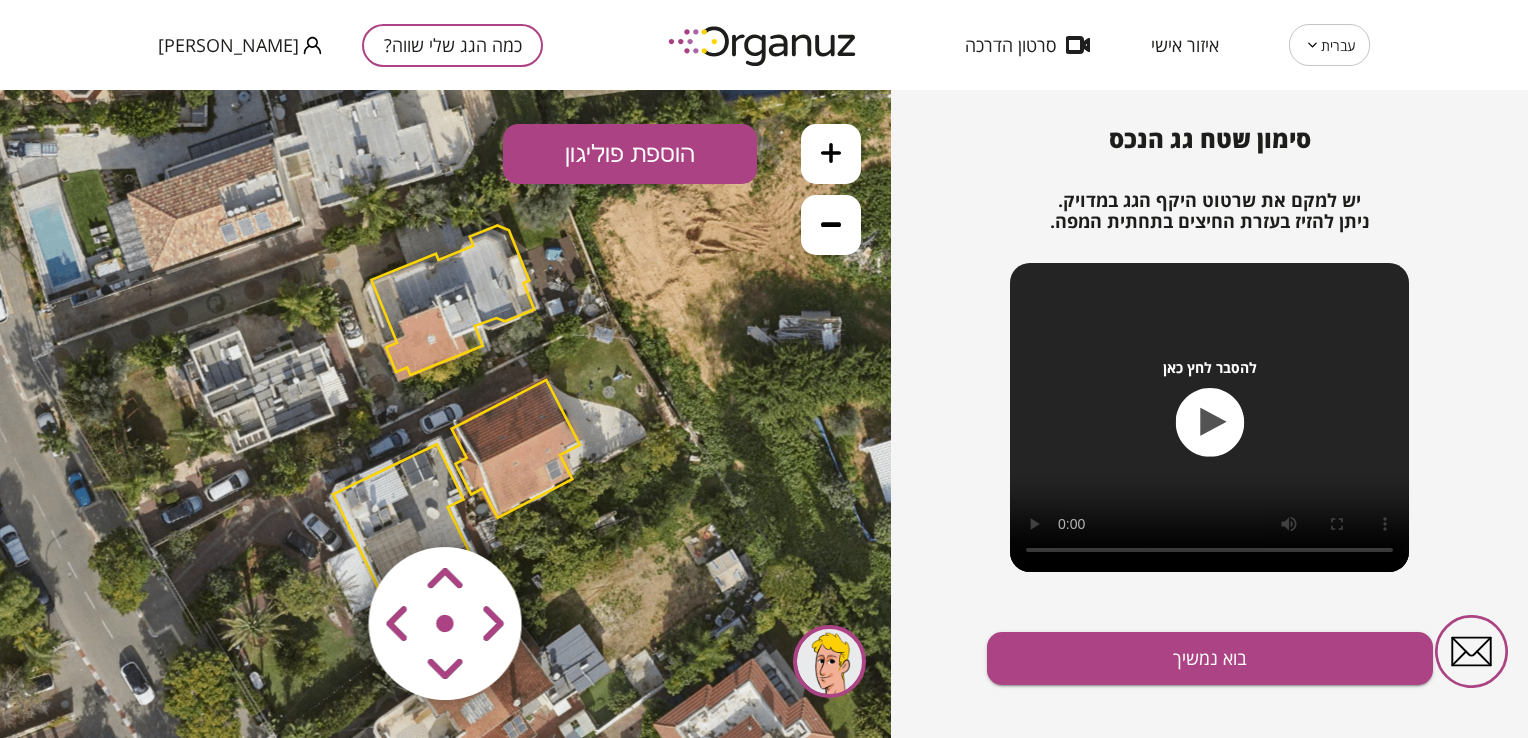 click at bounding box center (326, 505) 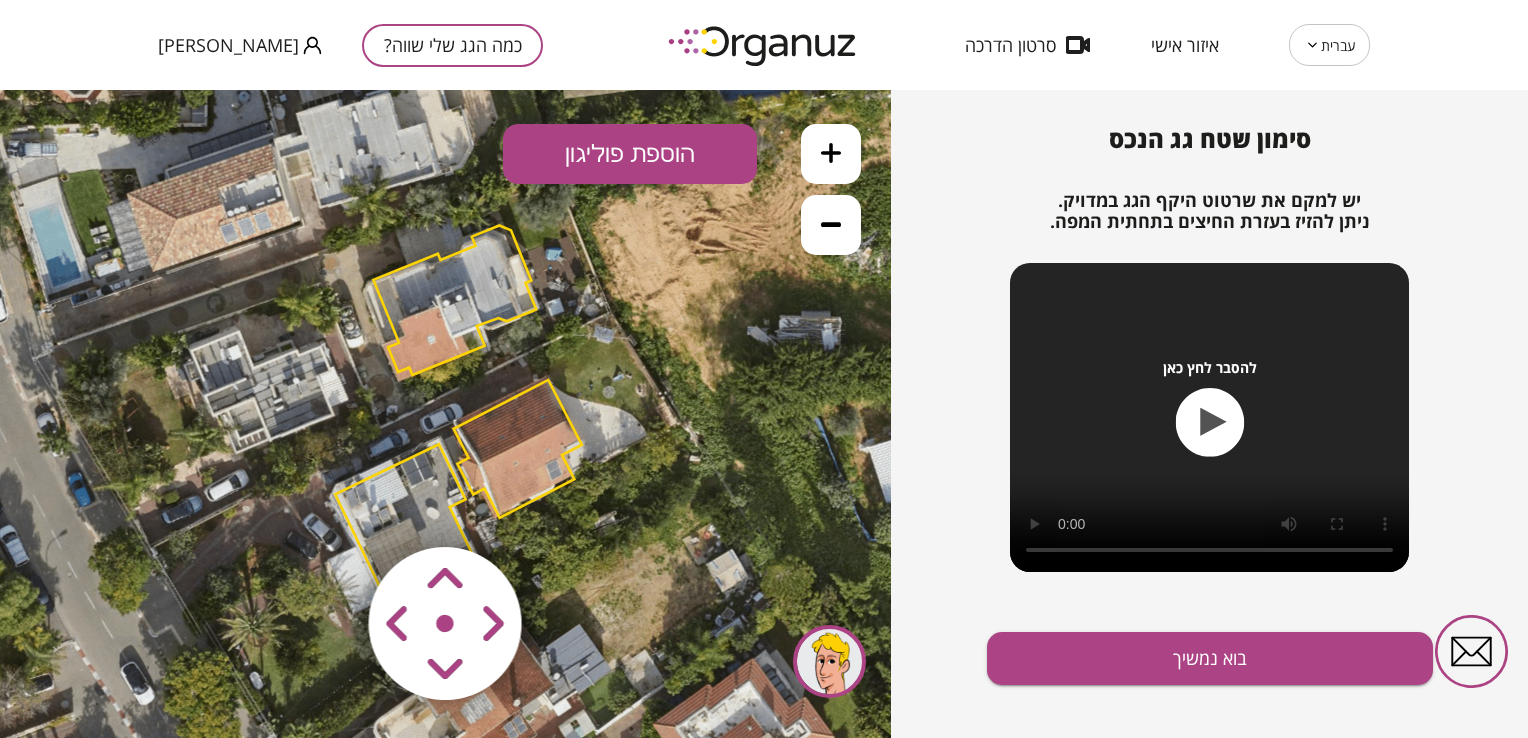 click at bounding box center (326, 505) 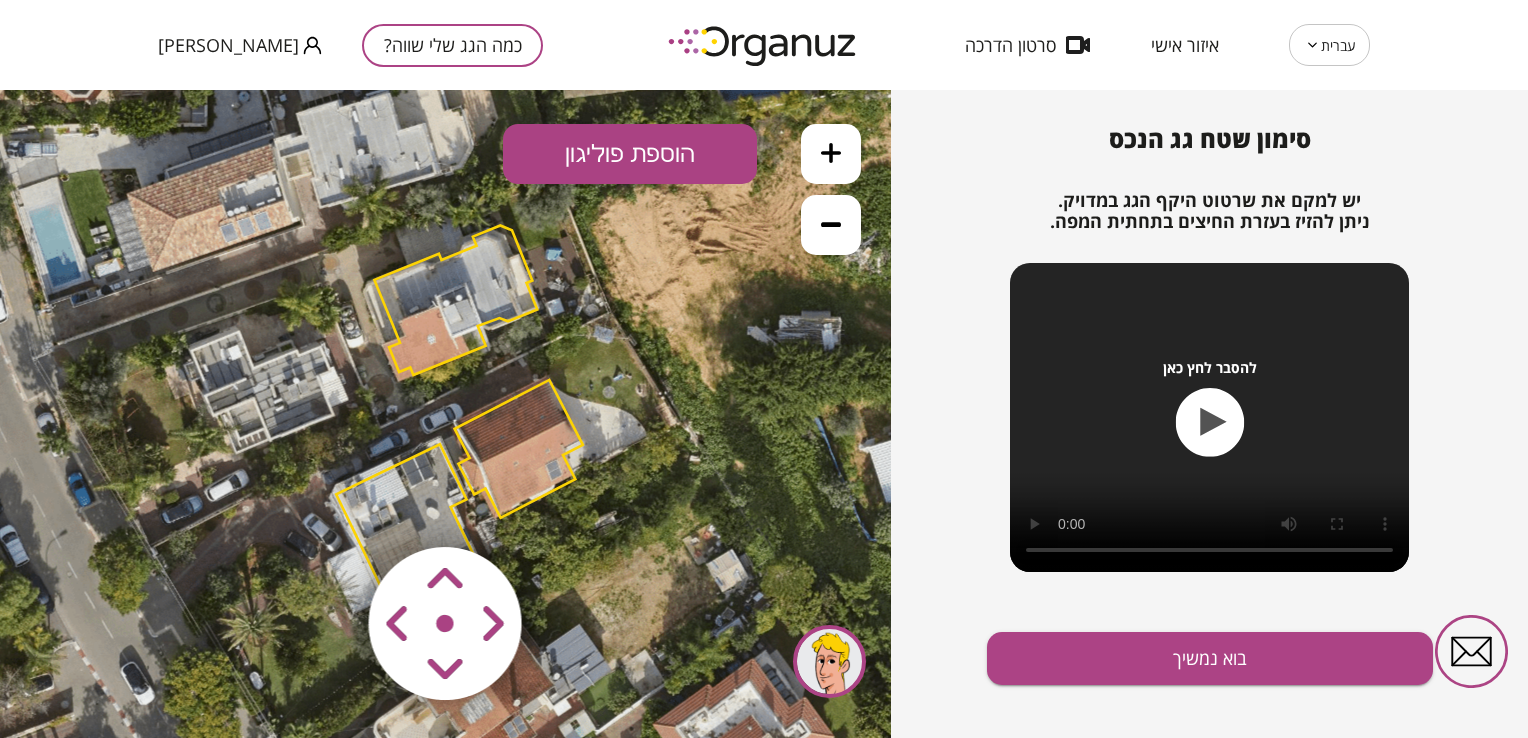 click 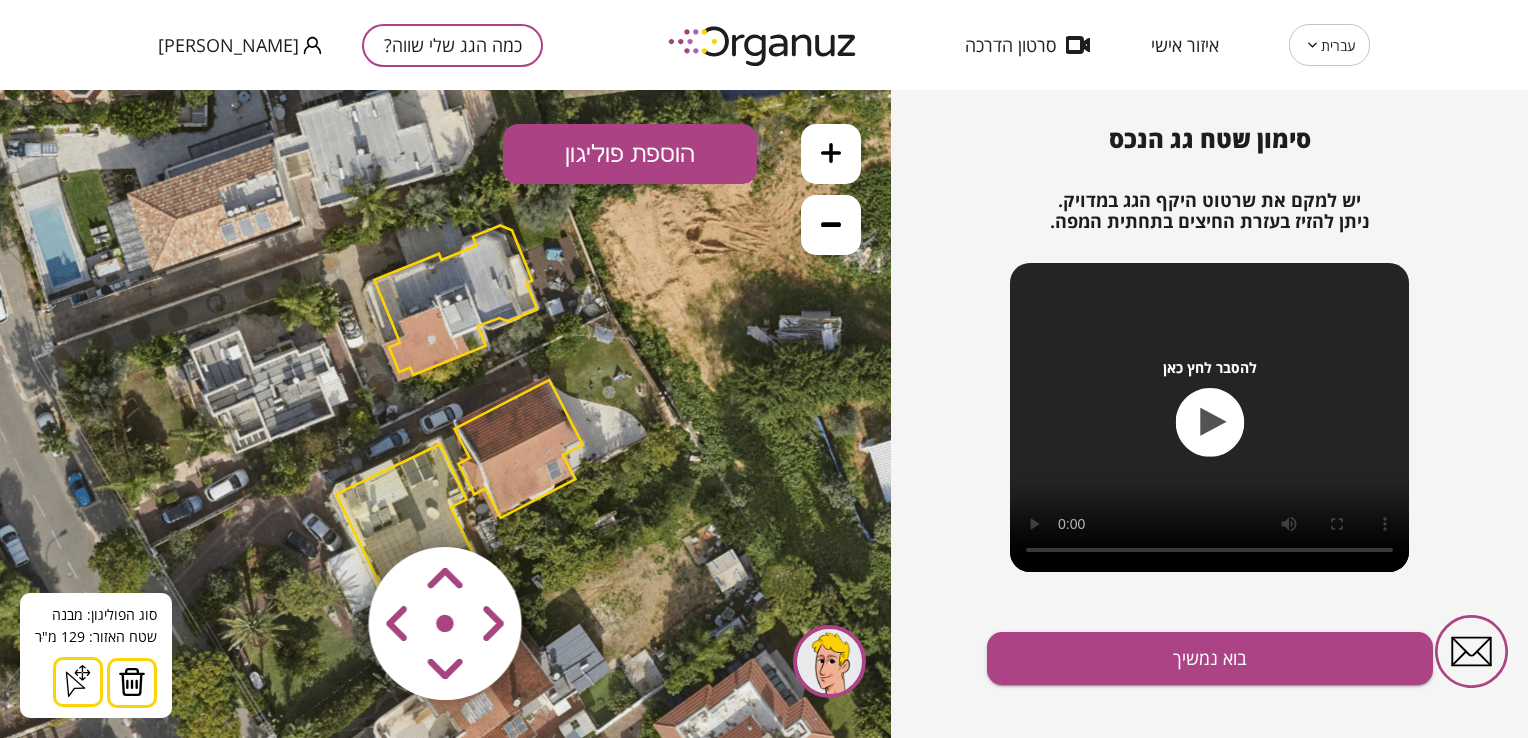 click at bounding box center (132, 682) 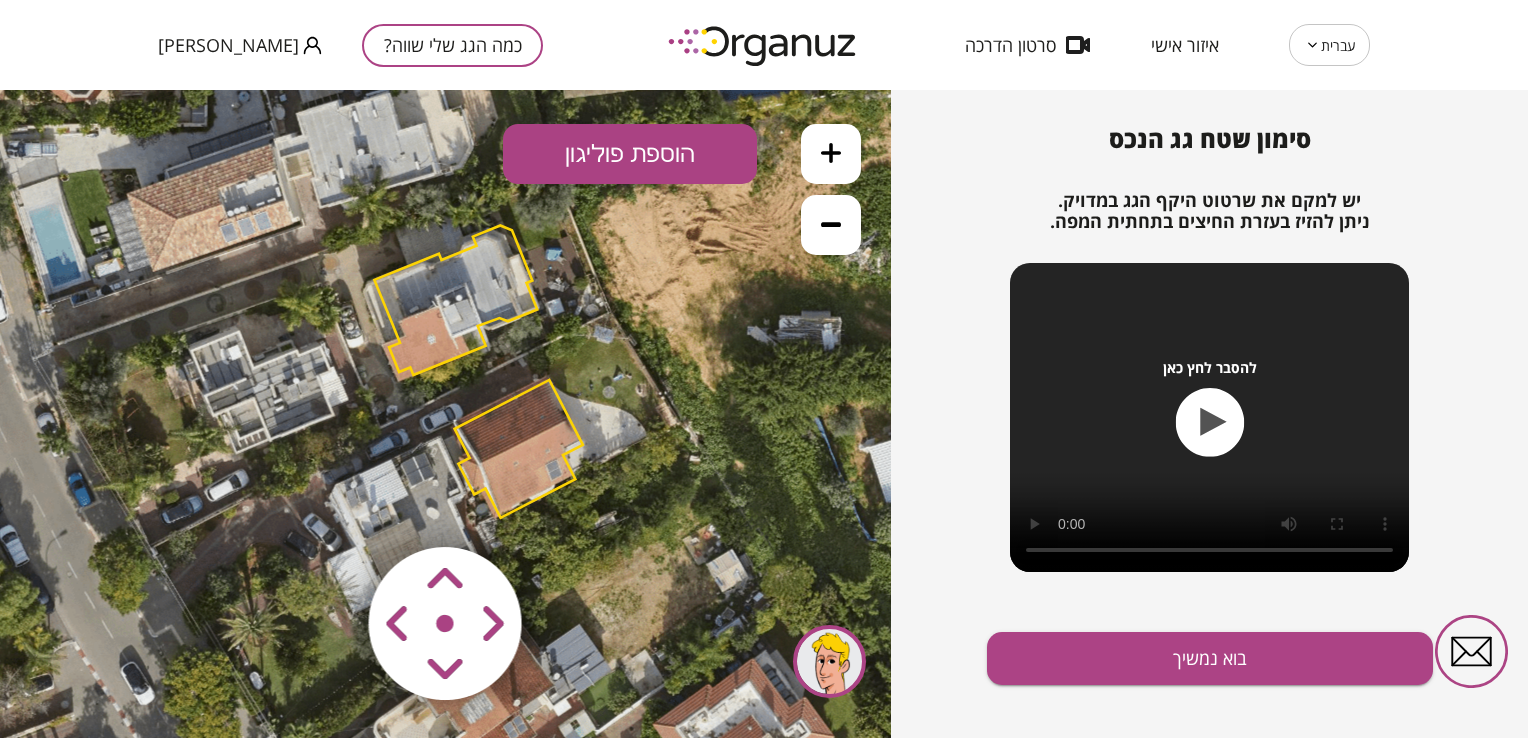 click 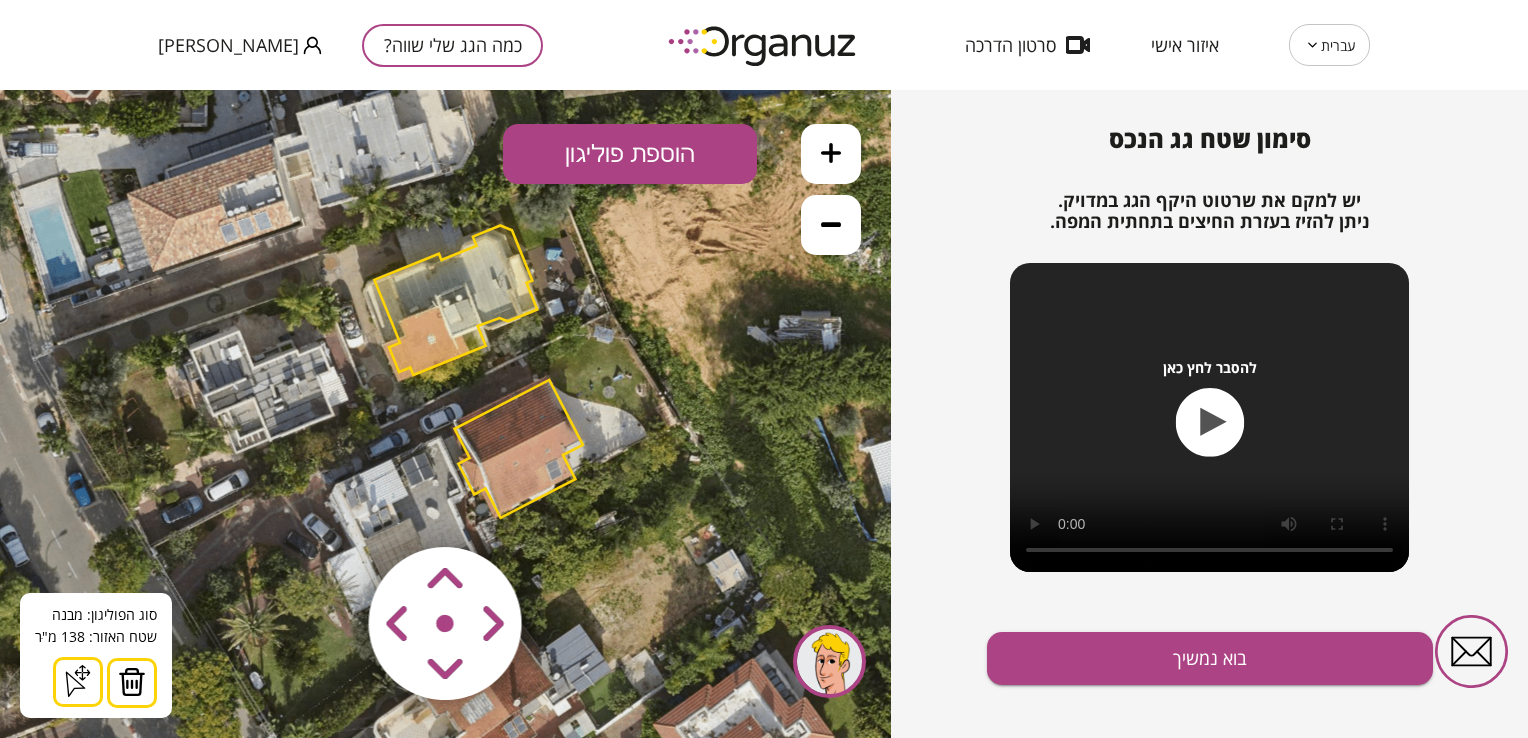 click at bounding box center (132, 682) 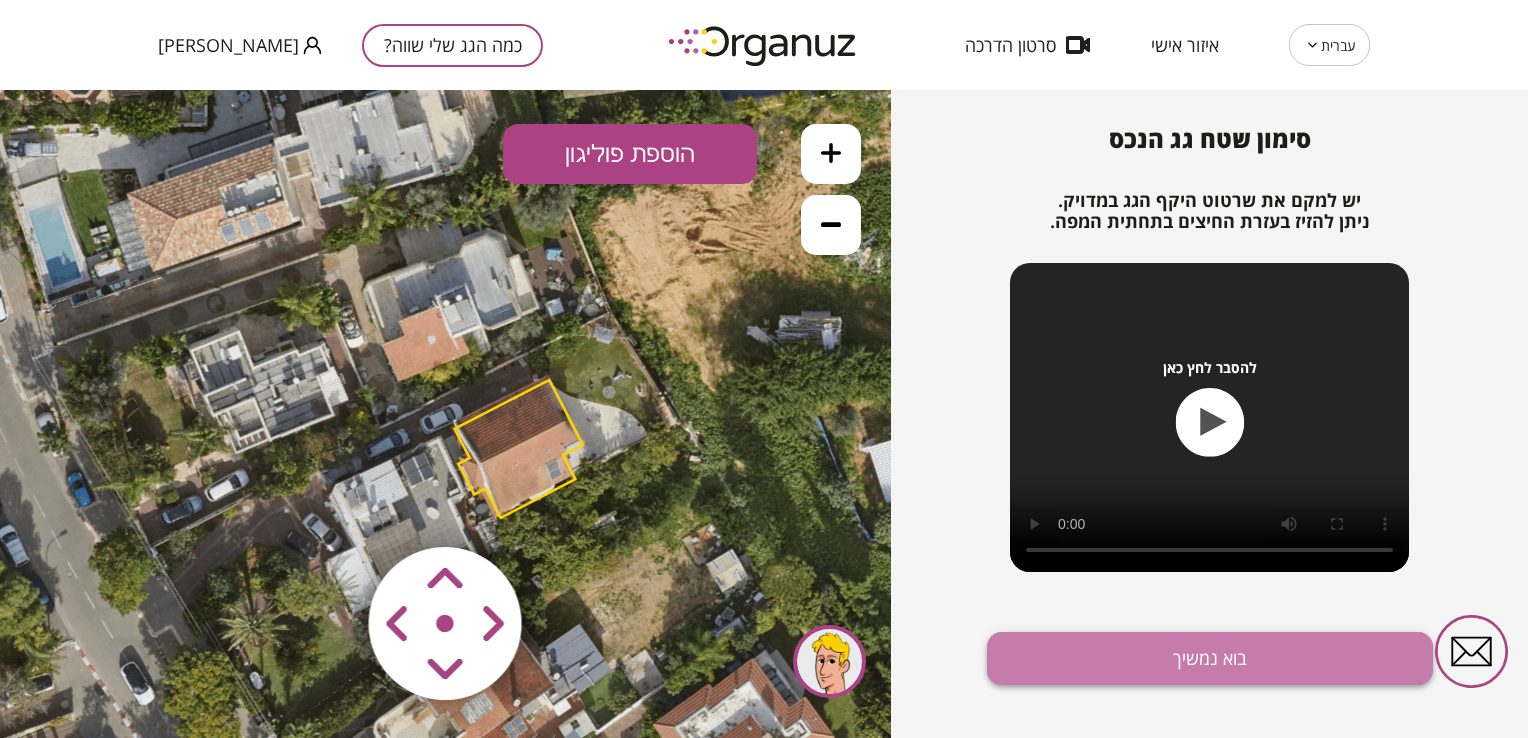 click on "בוא נמשיך" at bounding box center (1210, 658) 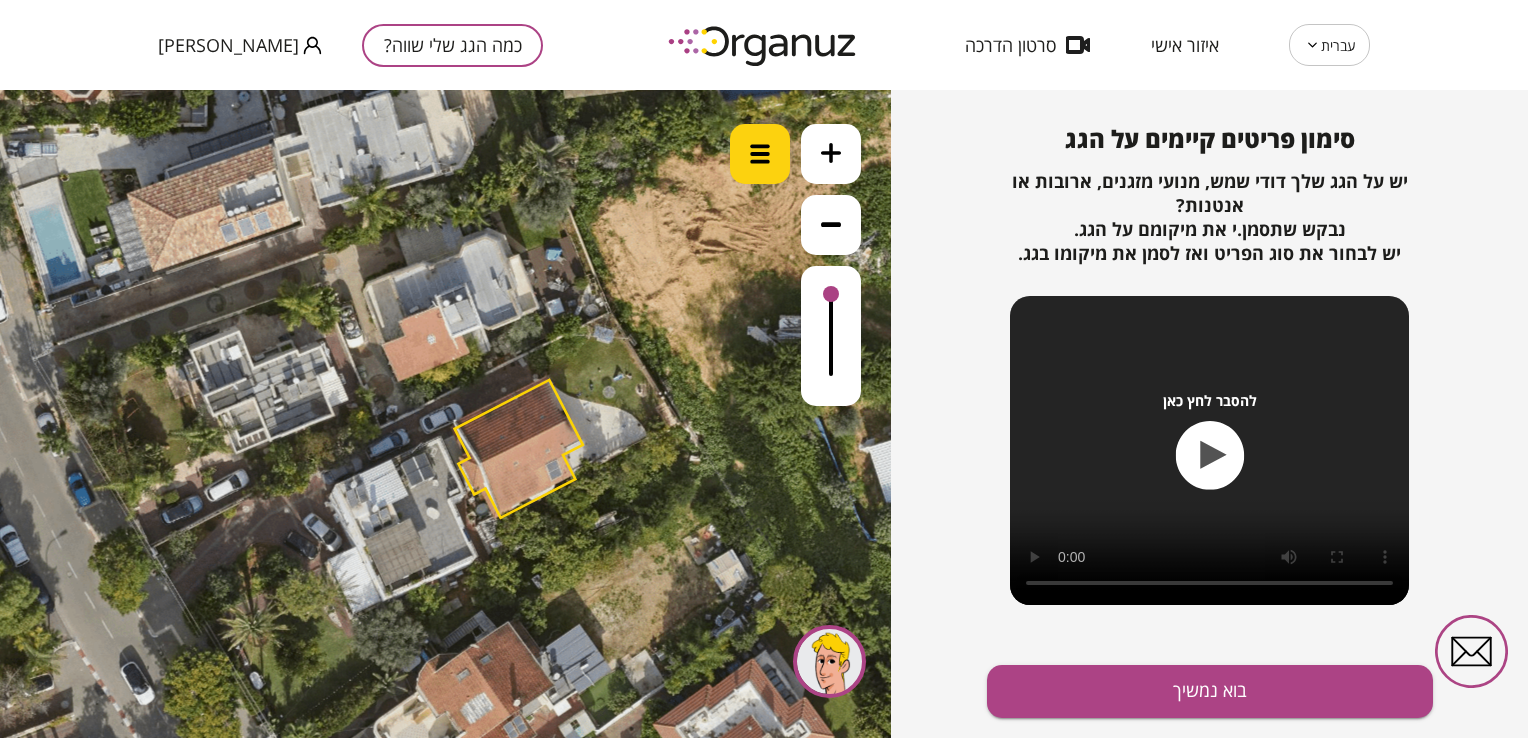 click at bounding box center (760, 154) 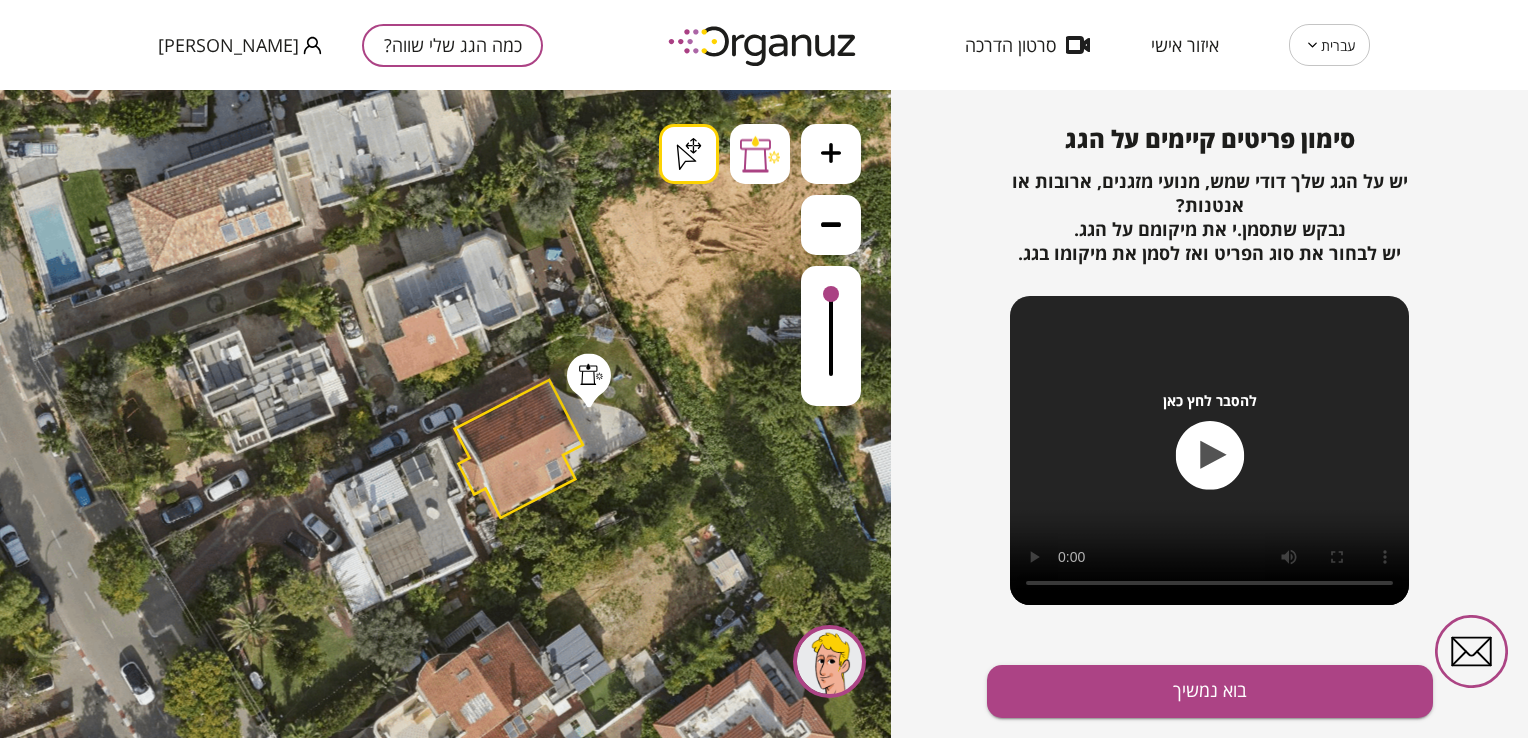 click on ".st0 {
fill: #FFFFFF;
}
.st0 {
fill: #FFFFFF;
}" at bounding box center (445, 414) 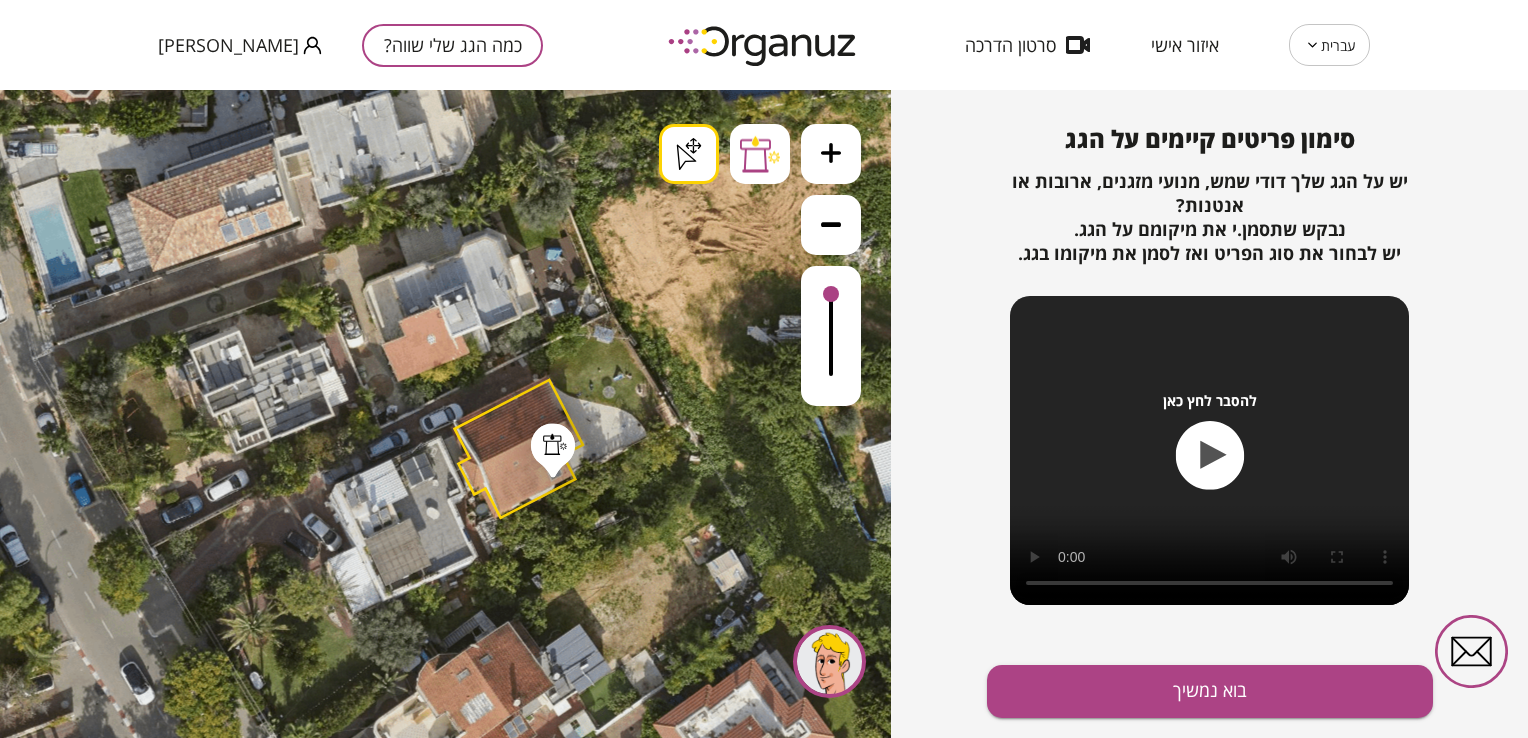 click on ".st0 {
fill: #FFFFFF;
}
.st0 {
fill: #FFFFFF;
}
.st0 {
fill: #FFFFFF;
}" at bounding box center (444, 990) 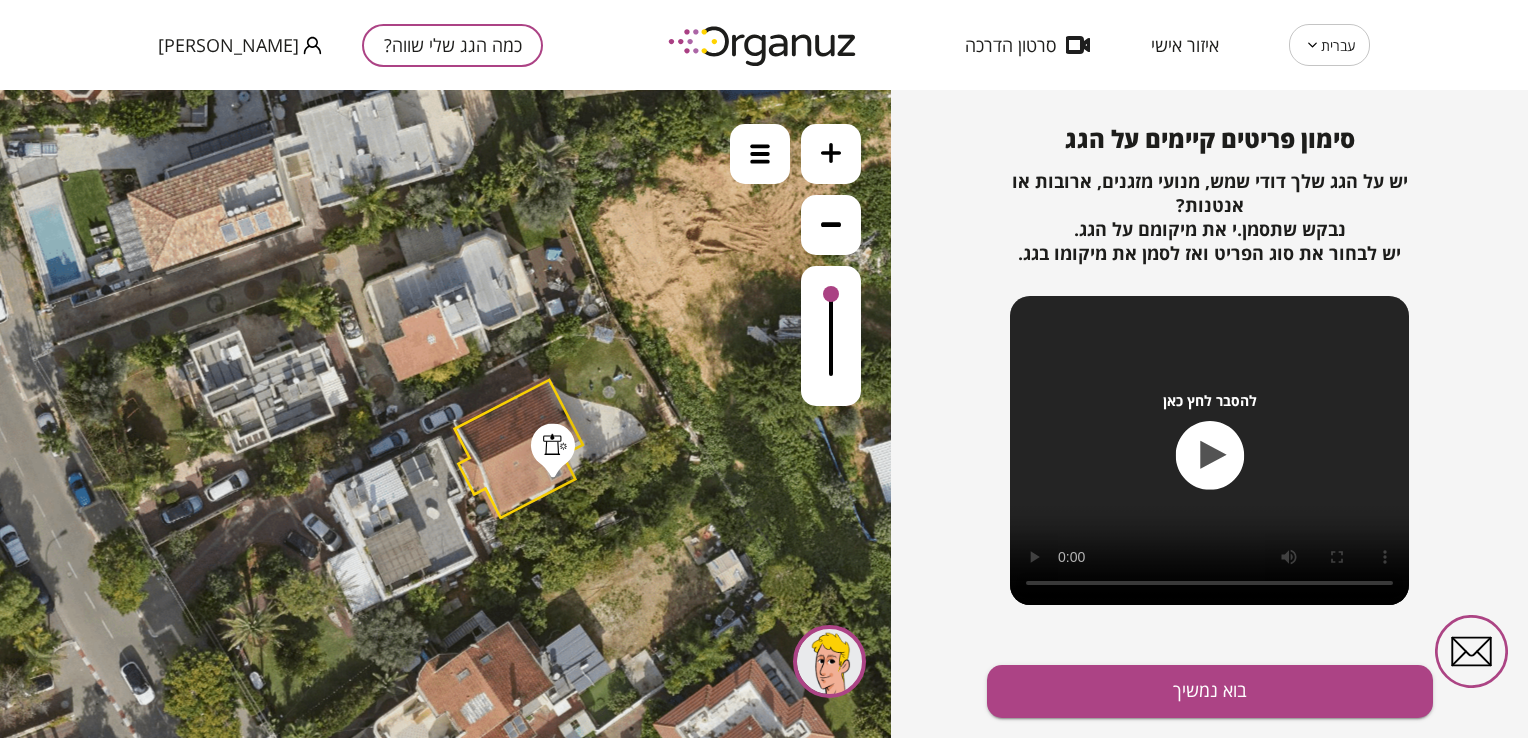 click on ".st0 {
fill: #FFFFFF;
}
.st0 {
fill: #FFFFFF;
}" at bounding box center (445, 414) 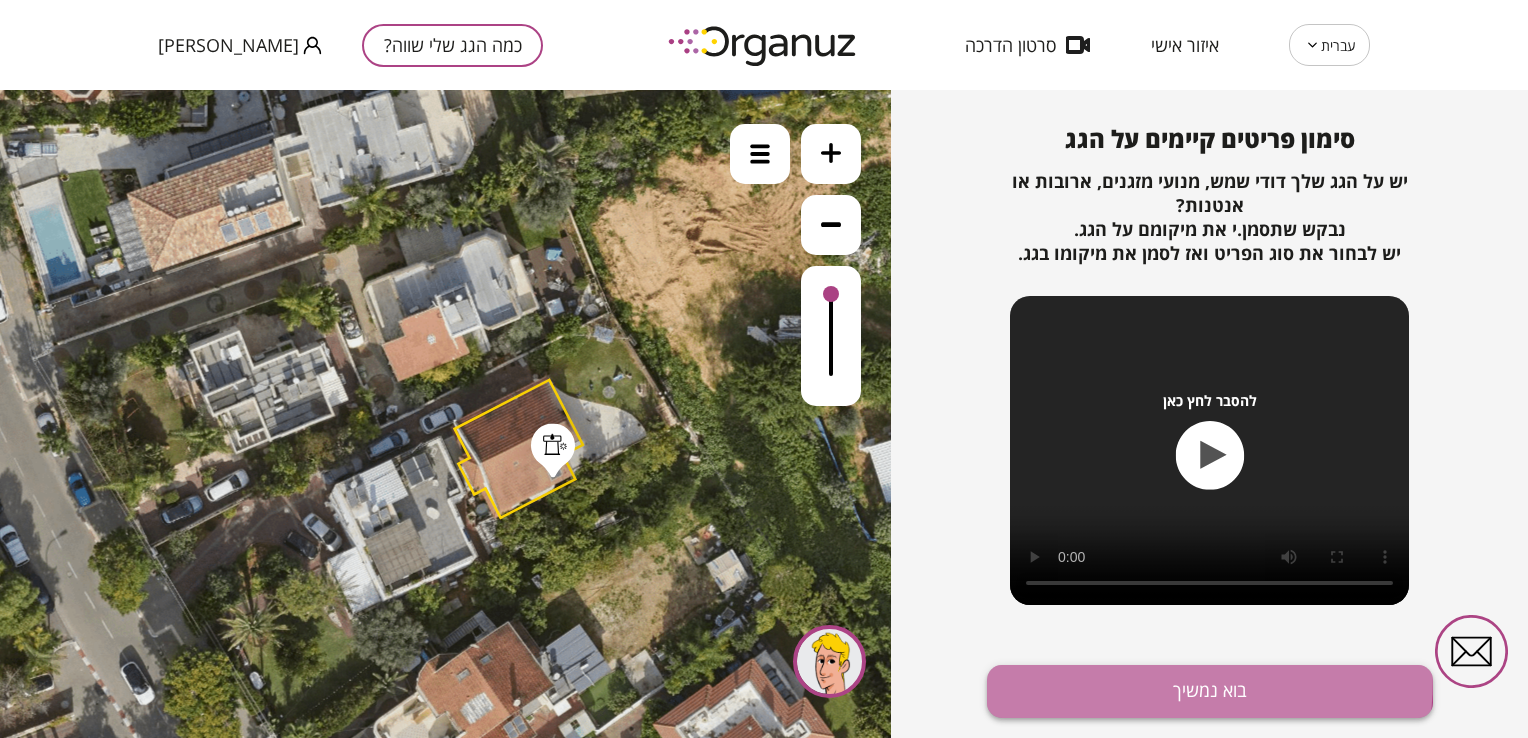click on "בוא נמשיך" at bounding box center (1210, 691) 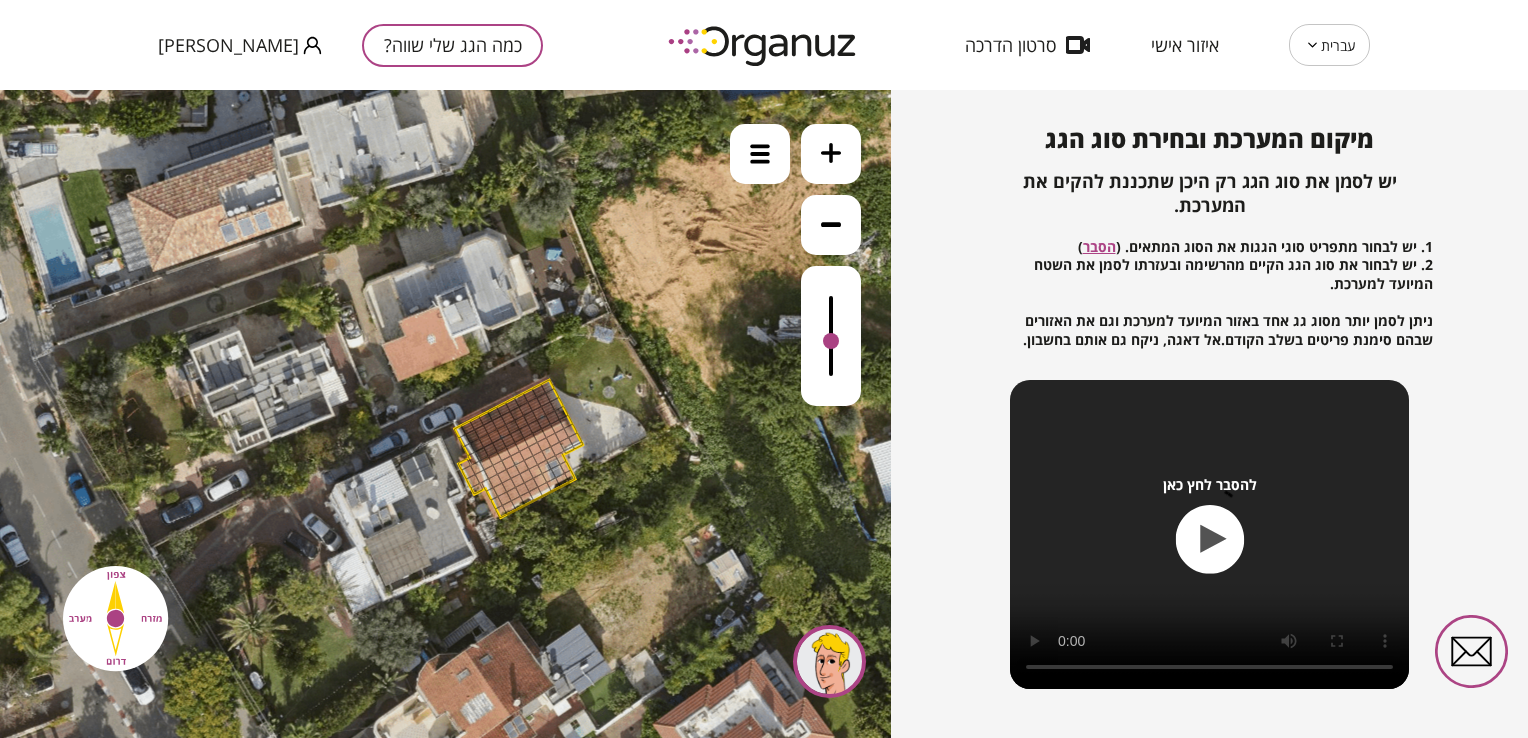 click at bounding box center [831, 336] 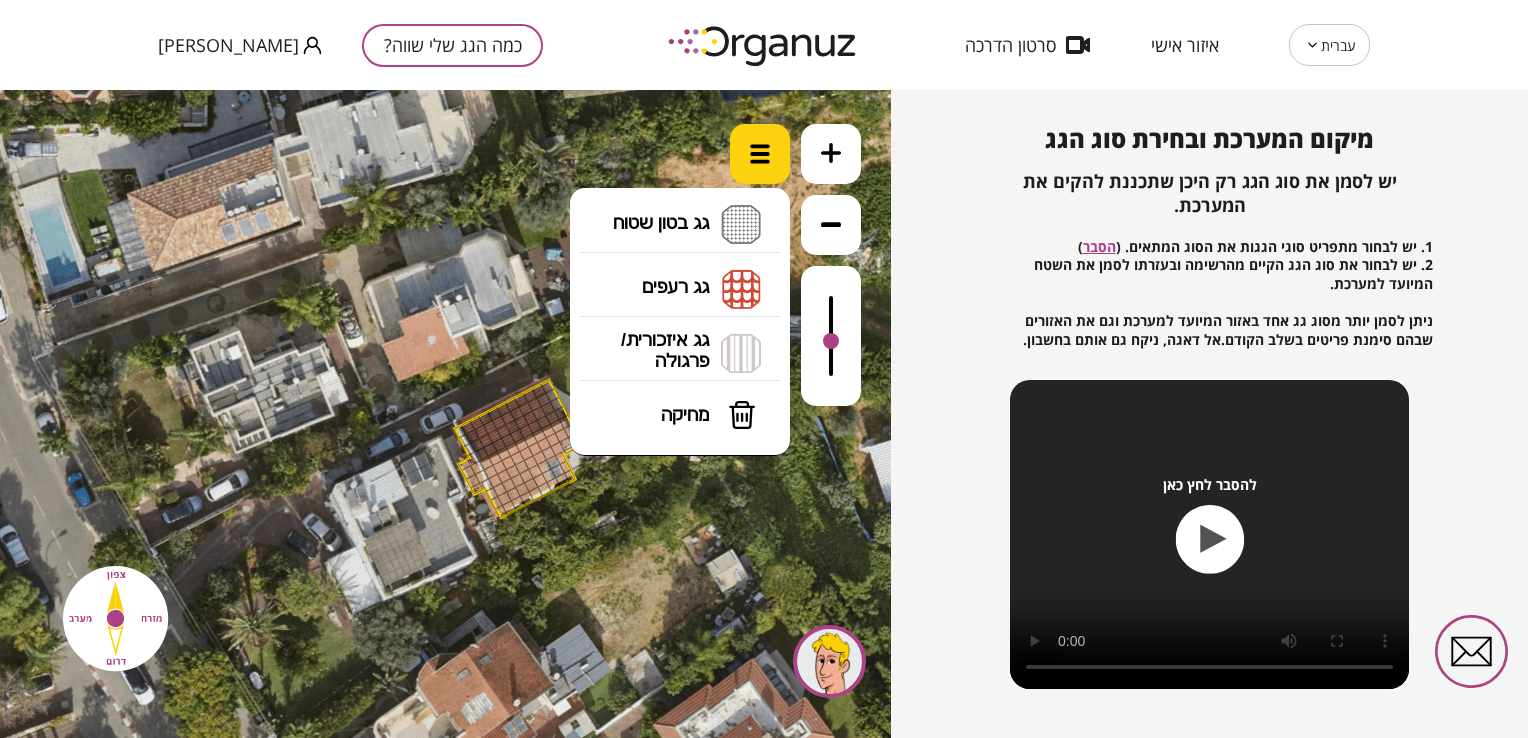 click at bounding box center [760, 154] 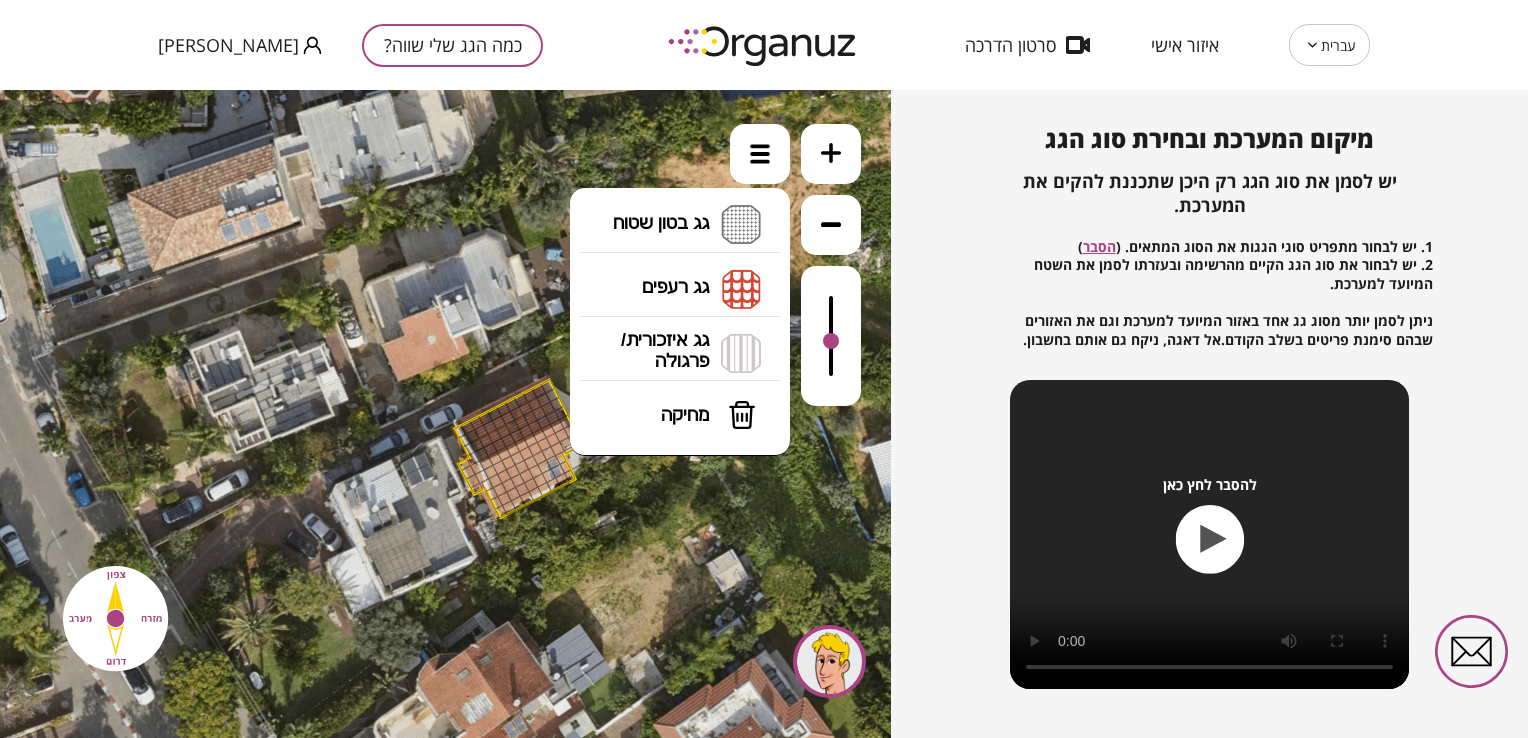 click on "גג רעפים
רעפים צפון
רעפים דרום
רעפים מערב
רעפים מזרח" at bounding box center (680, 289) 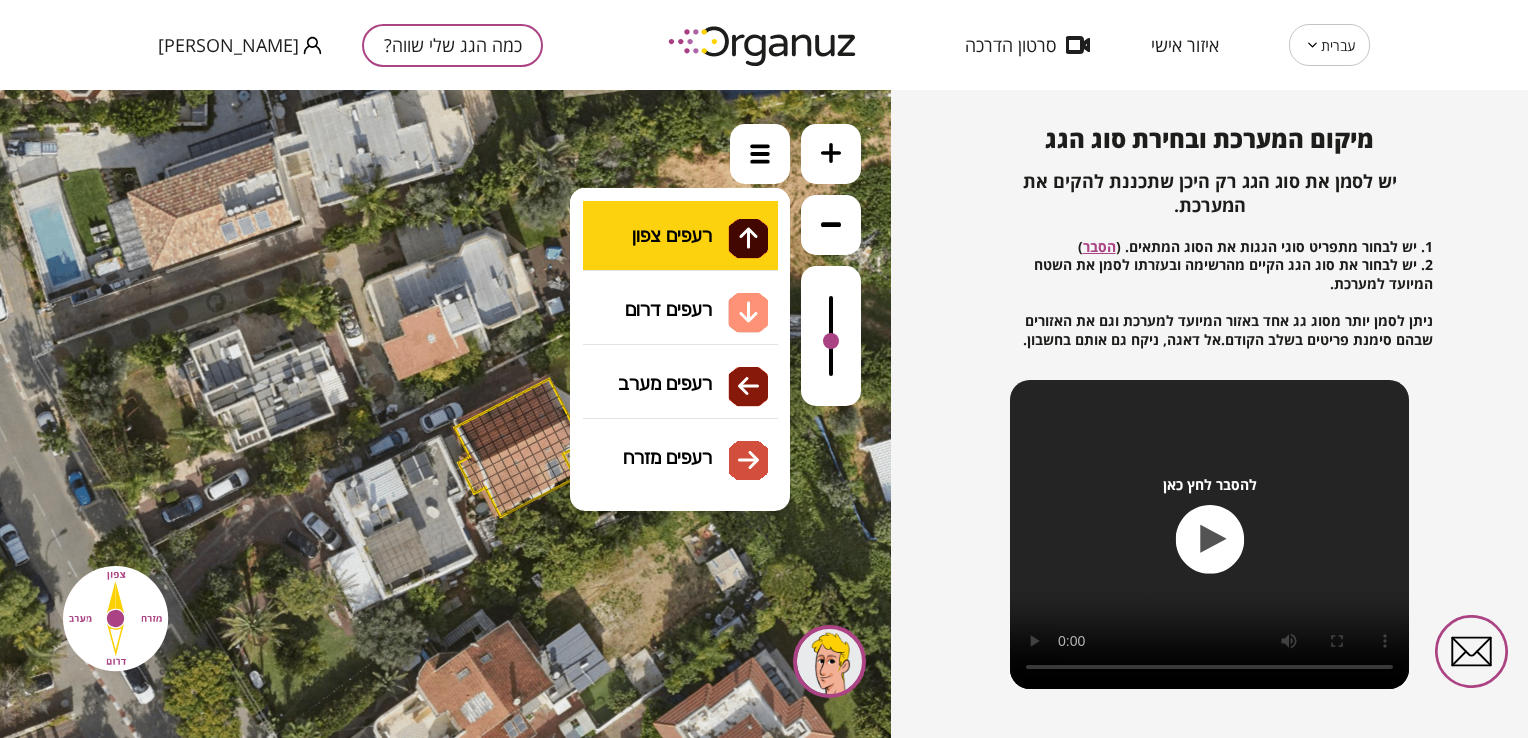 click on ".st0 {
fill: #FFFFFF;
}
.st0 {
fill: #FFFFFF;
}" at bounding box center [445, 414] 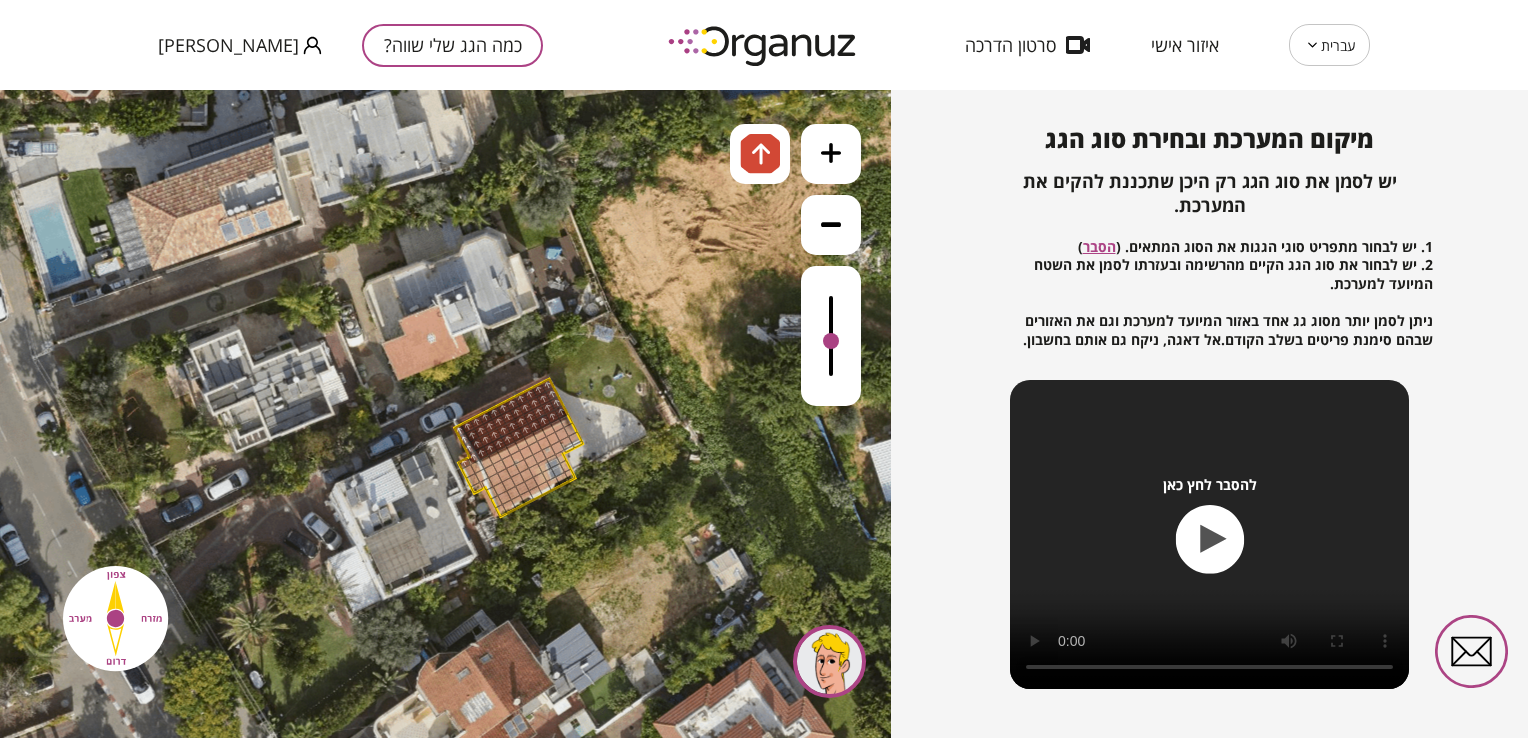 drag, startPoint x: 483, startPoint y: 456, endPoint x: 458, endPoint y: 438, distance: 30.805843 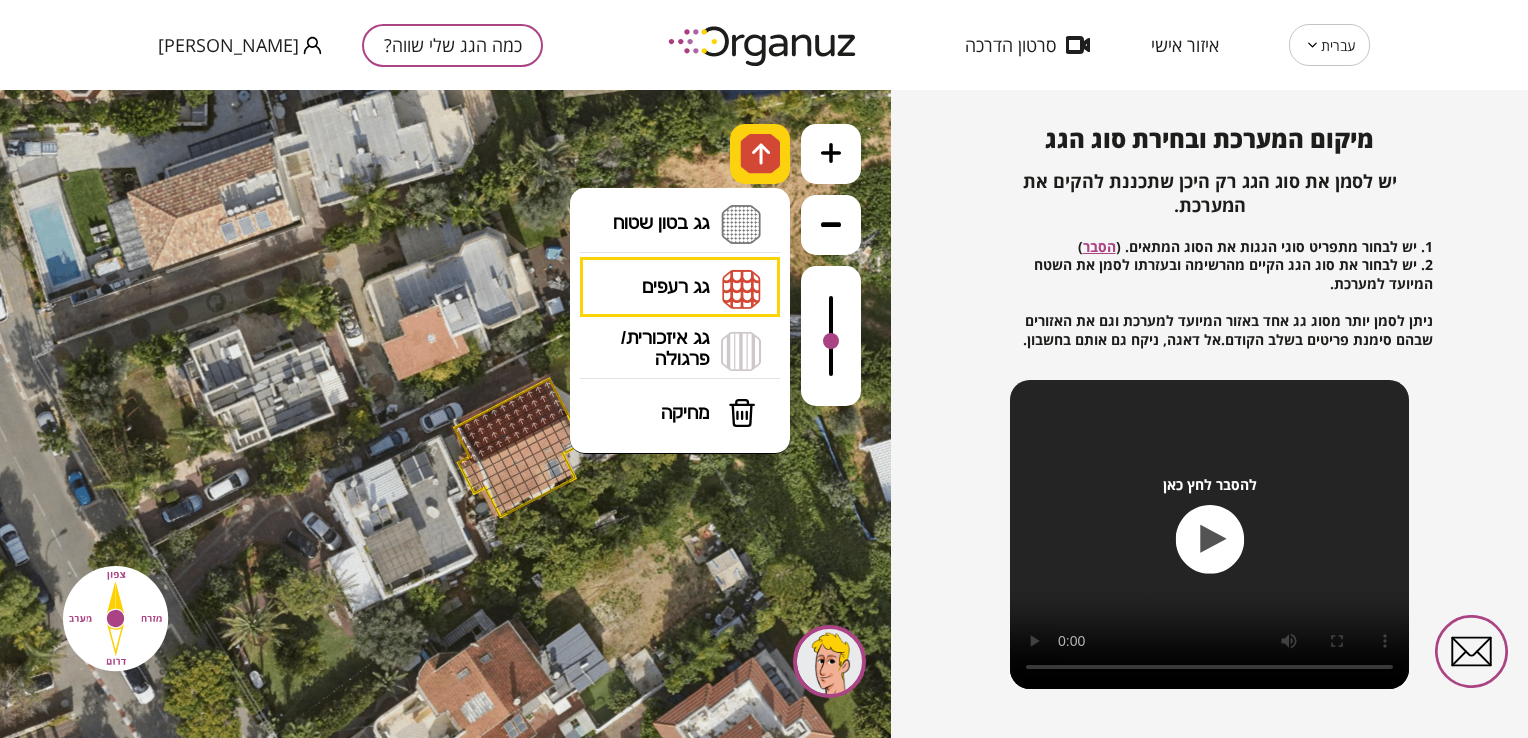 click at bounding box center [760, 154] 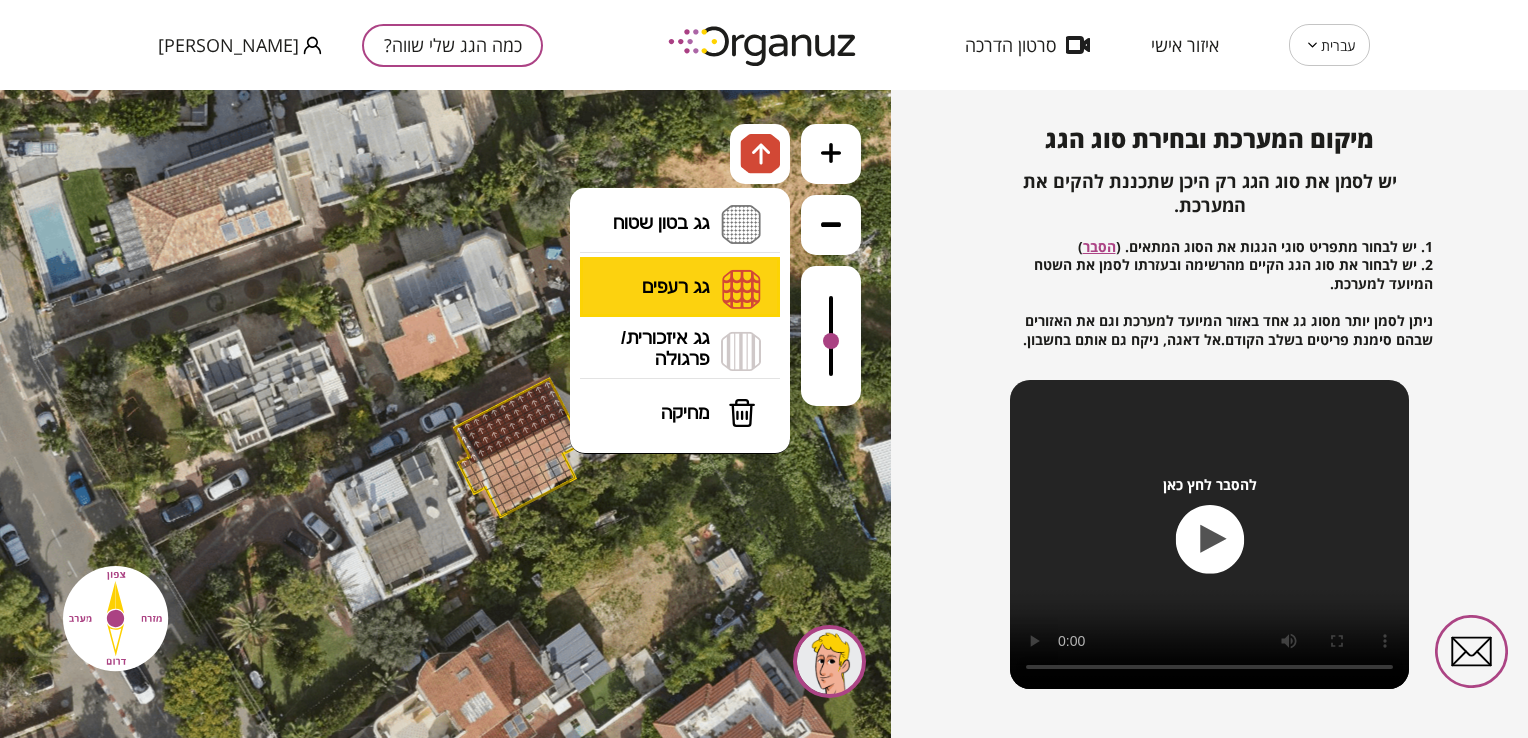 click on "גג רעפים
רעפים צפון
רעפים דרום
רעפים מערב
רעפים מזרח" at bounding box center (680, 288) 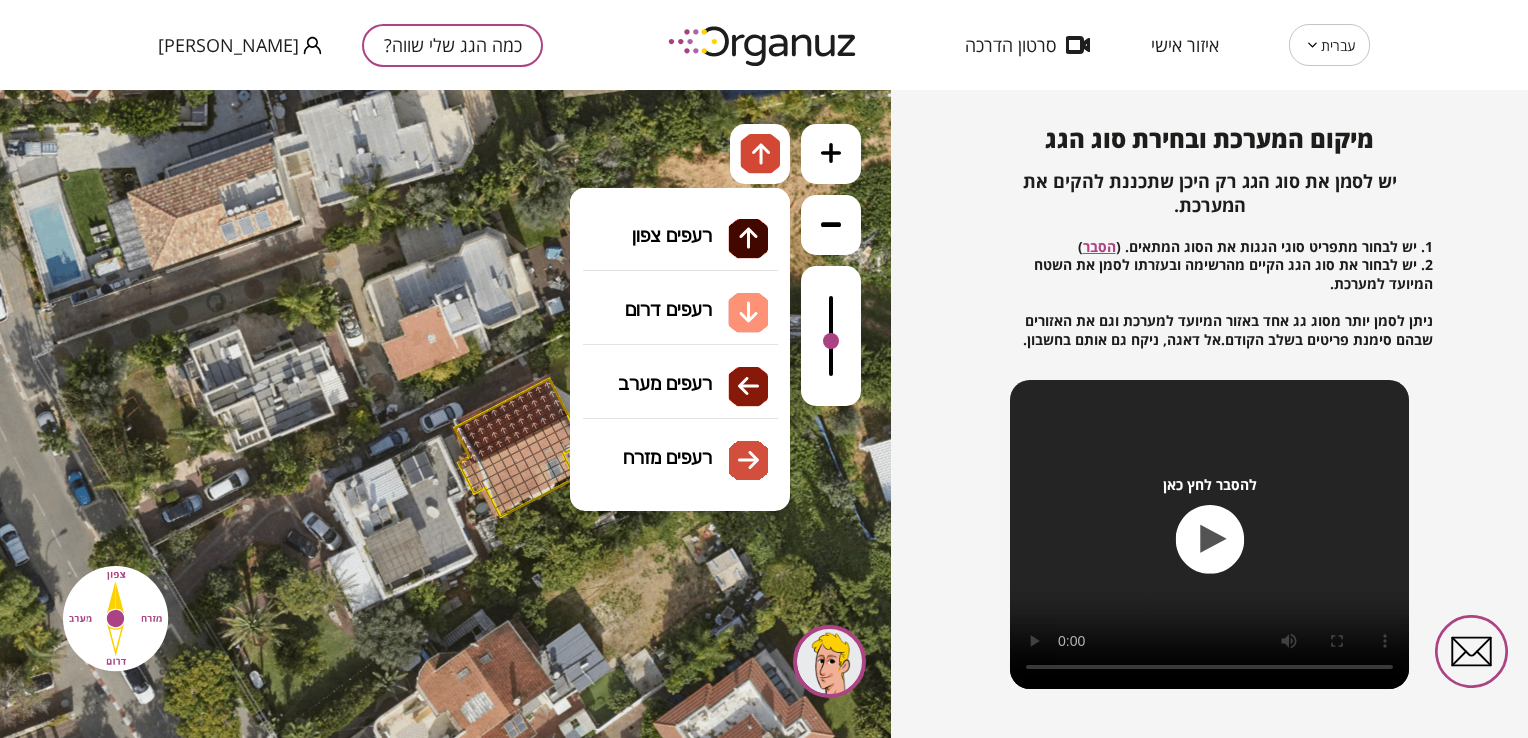 click on ".st0 {
fill: #FFFFFF;
}
.st0 {
fill: #FFFFFF;
}" at bounding box center [445, 414] 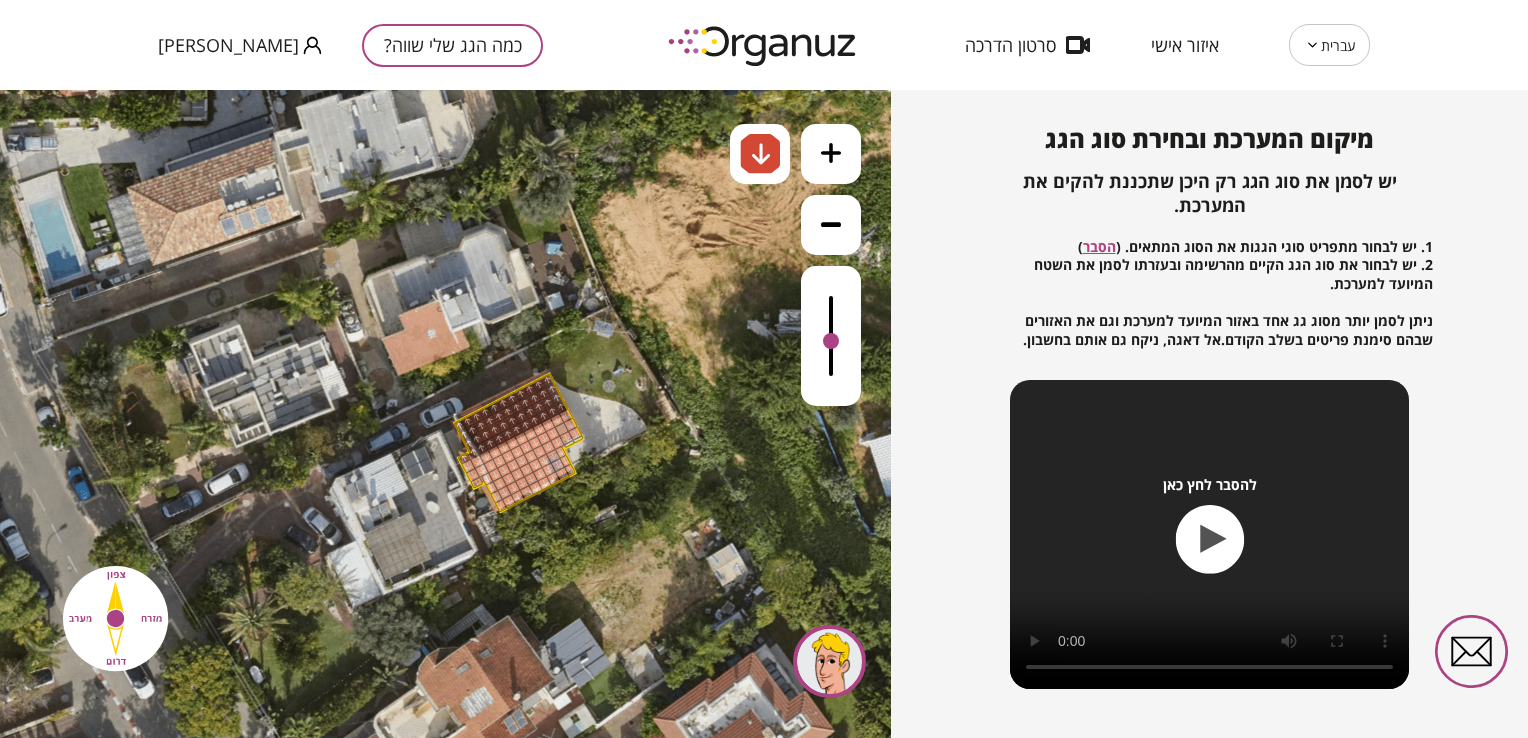 drag, startPoint x: 468, startPoint y: 465, endPoint x: 570, endPoint y: 470, distance: 102.122475 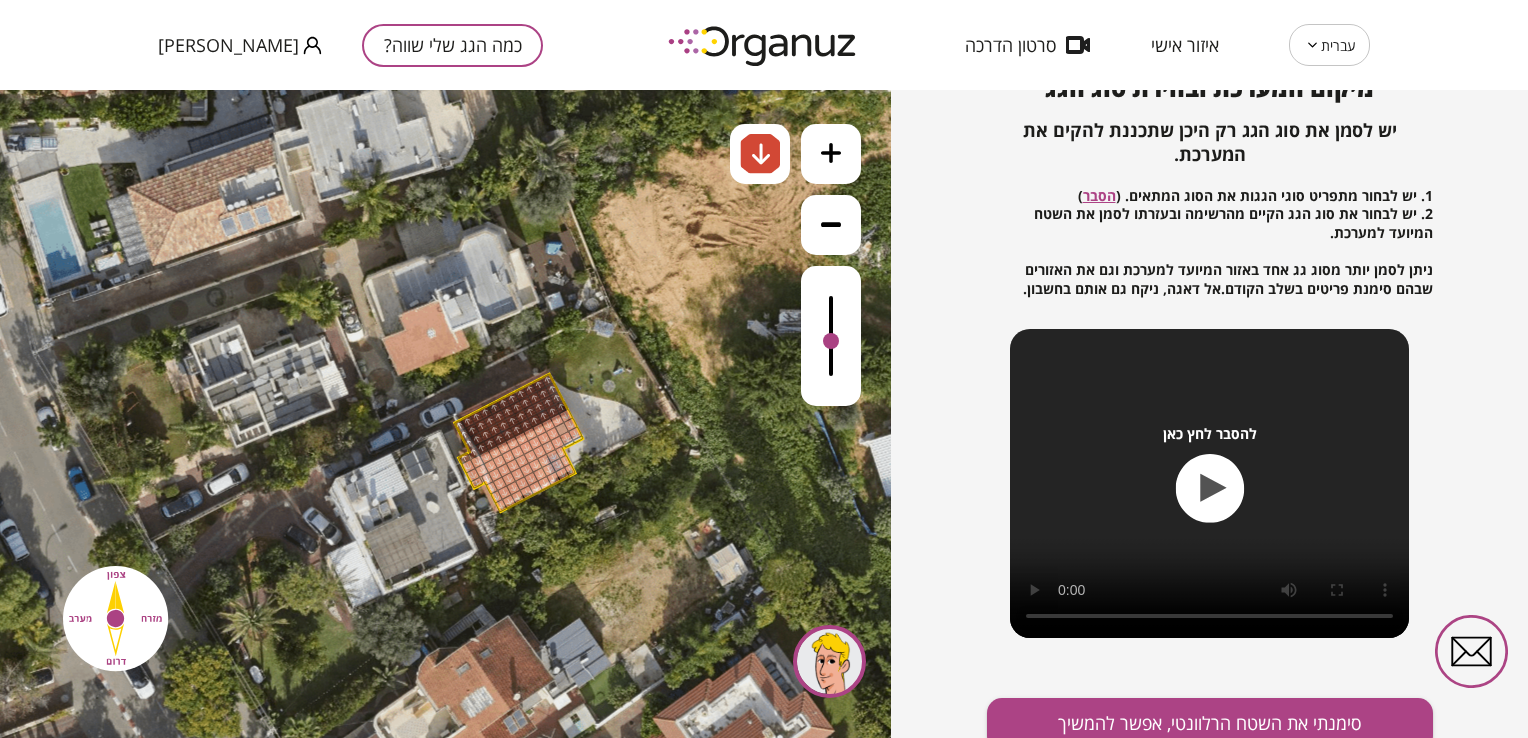 scroll, scrollTop: 244, scrollLeft: 0, axis: vertical 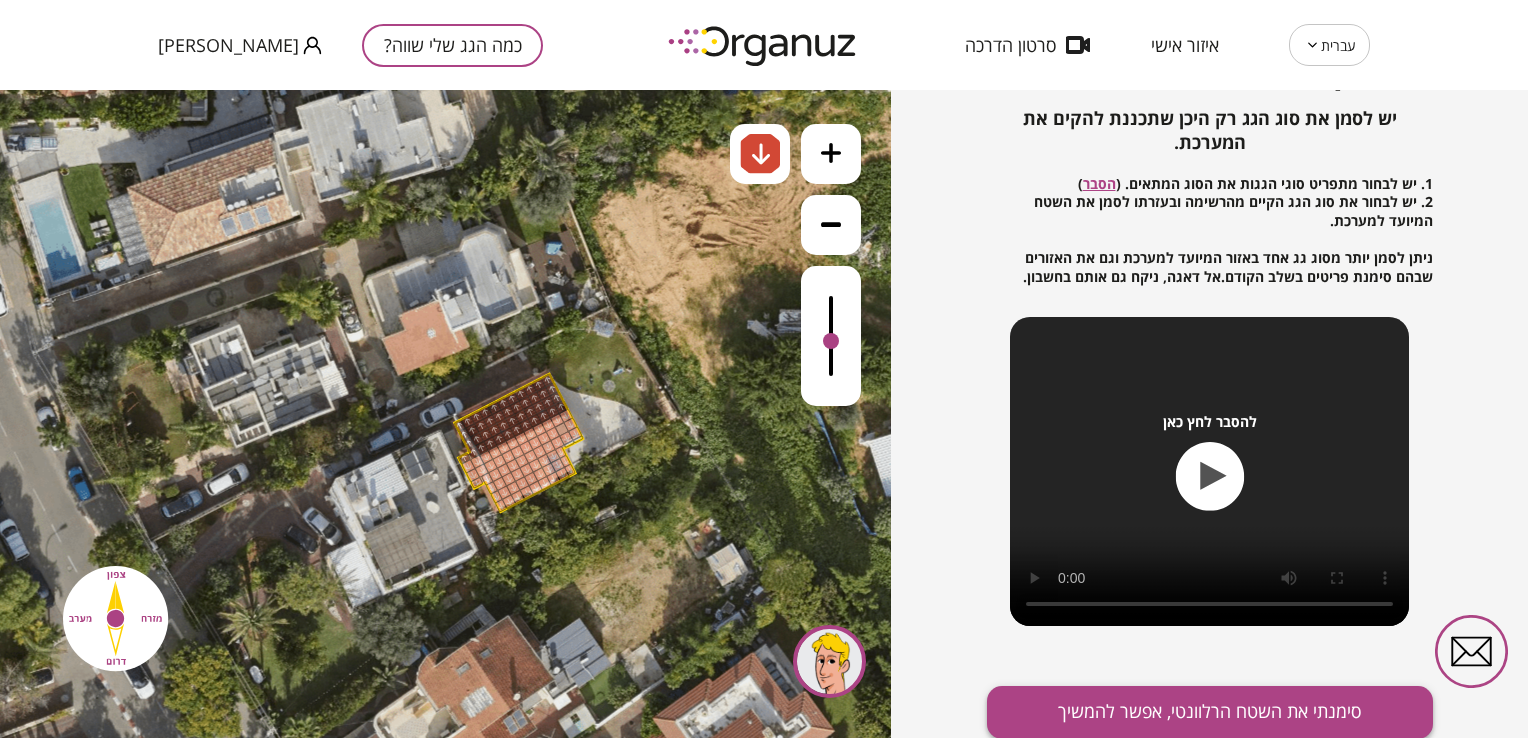 click on "סימנתי את השטח הרלוונטי, אפשר להמשיך" at bounding box center (1210, 712) 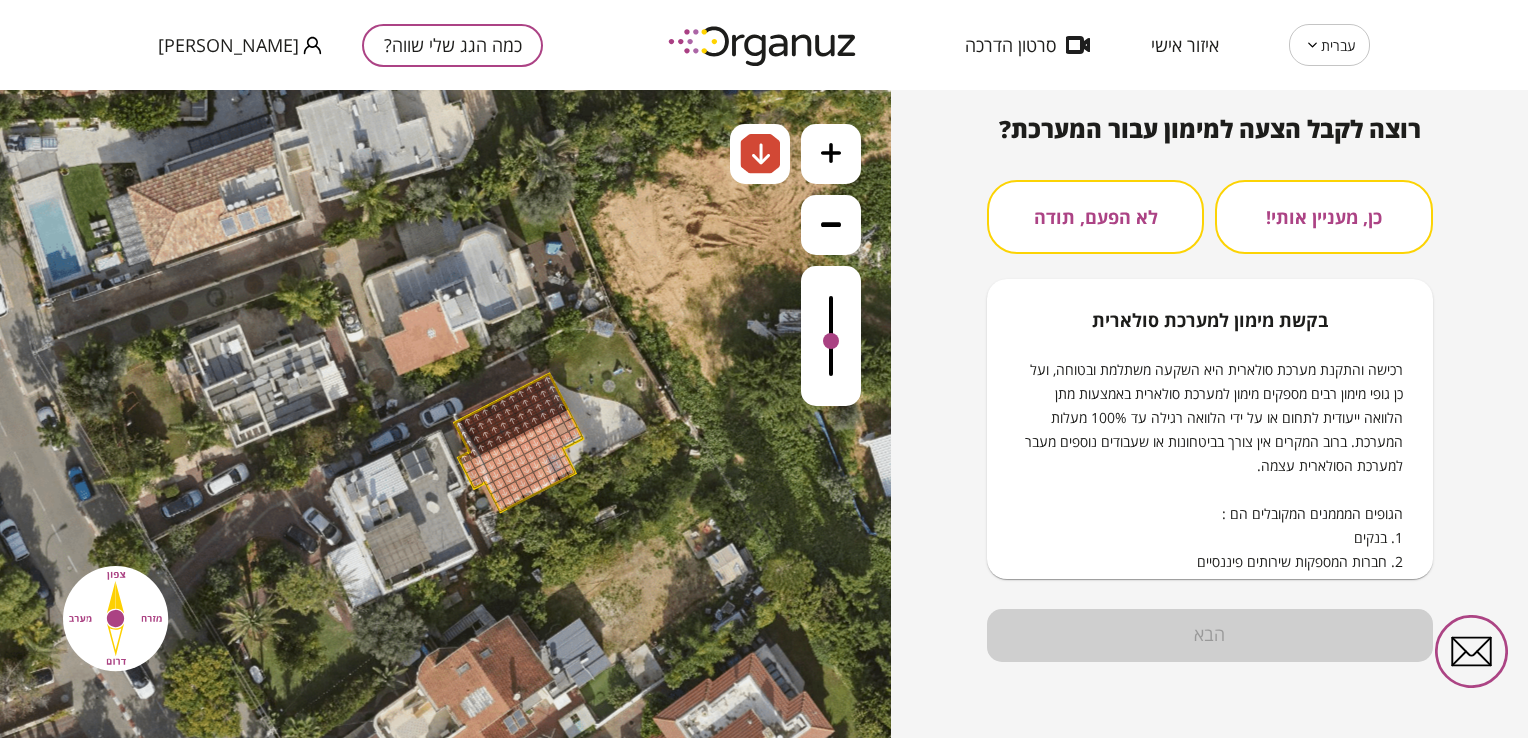 scroll, scrollTop: 191, scrollLeft: 0, axis: vertical 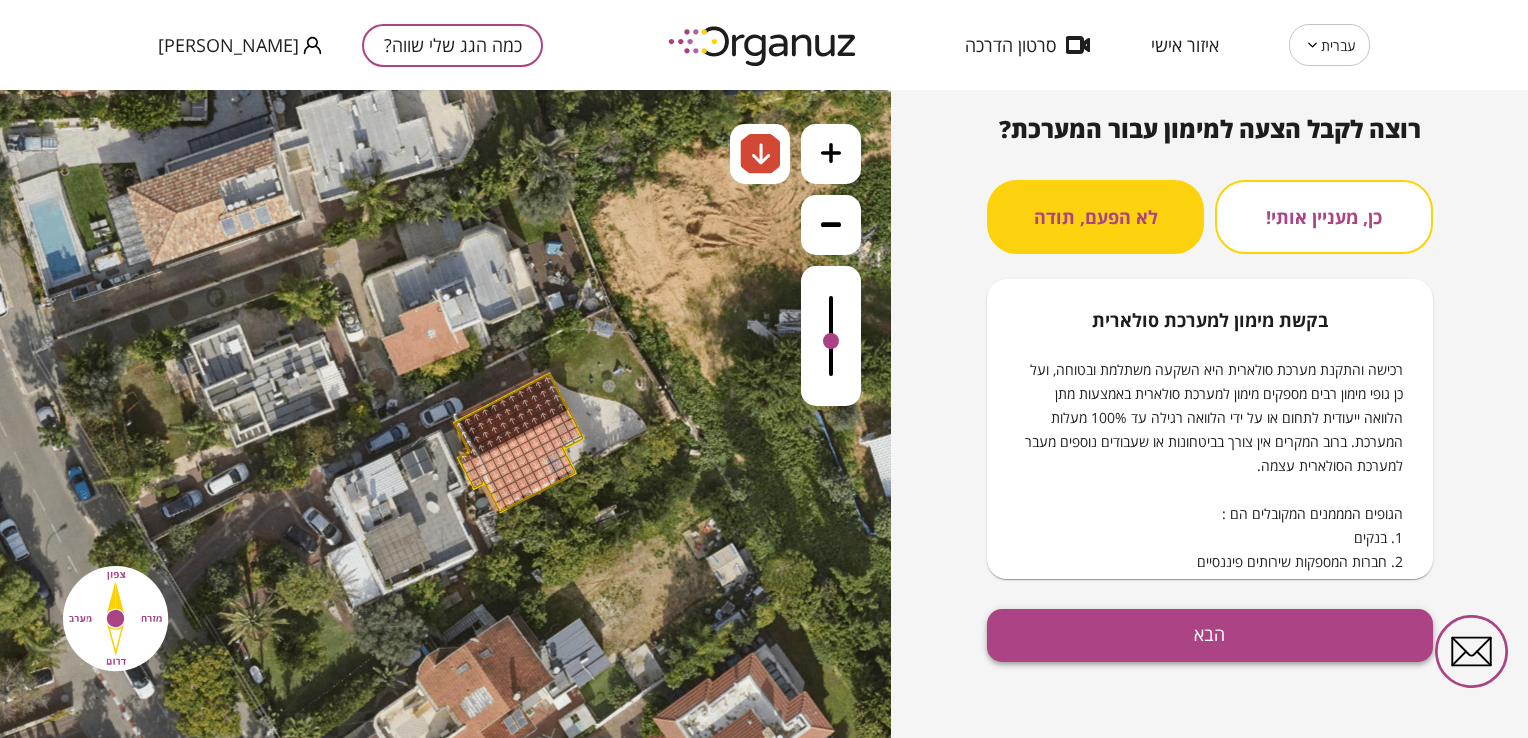 click on "הבא" at bounding box center (1210, 635) 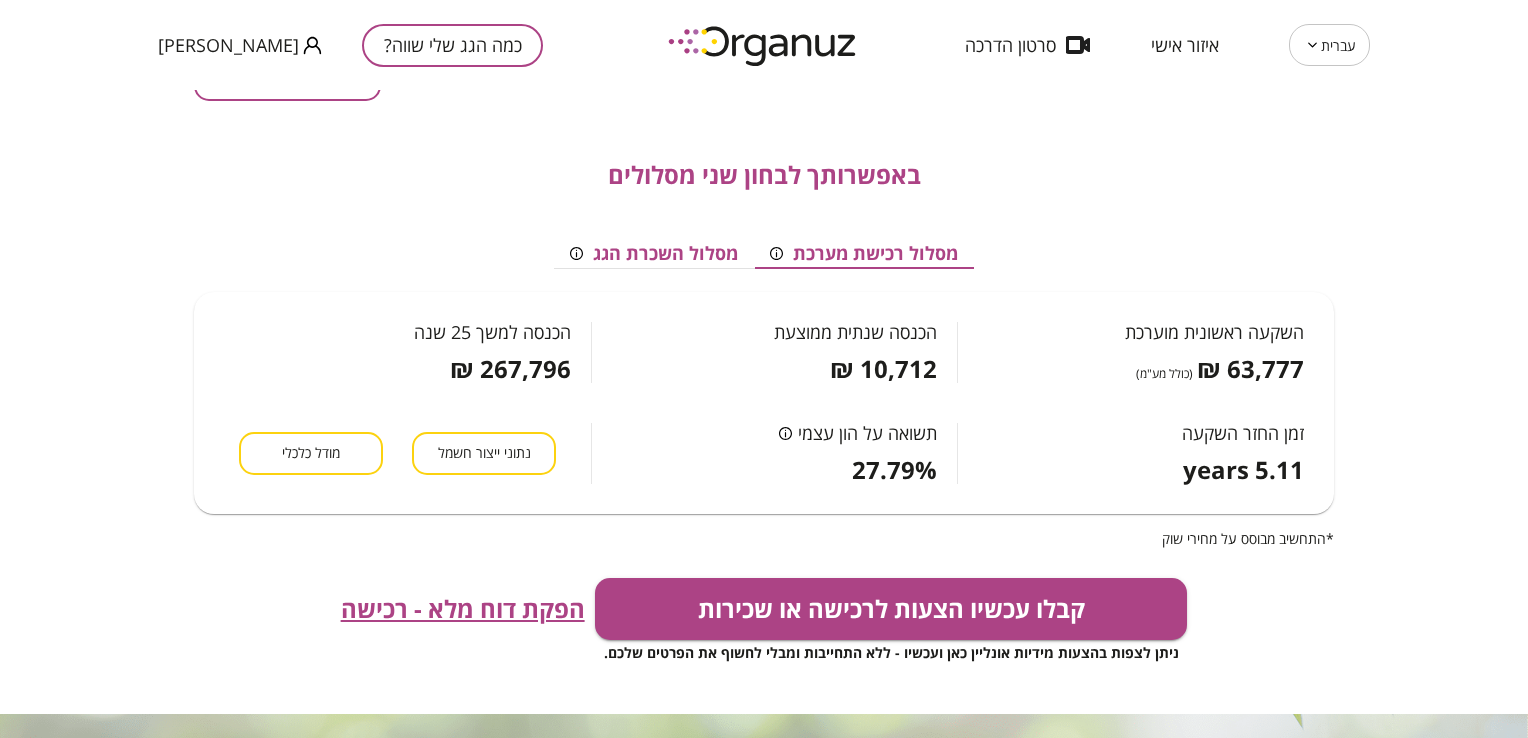 scroll, scrollTop: 200, scrollLeft: 0, axis: vertical 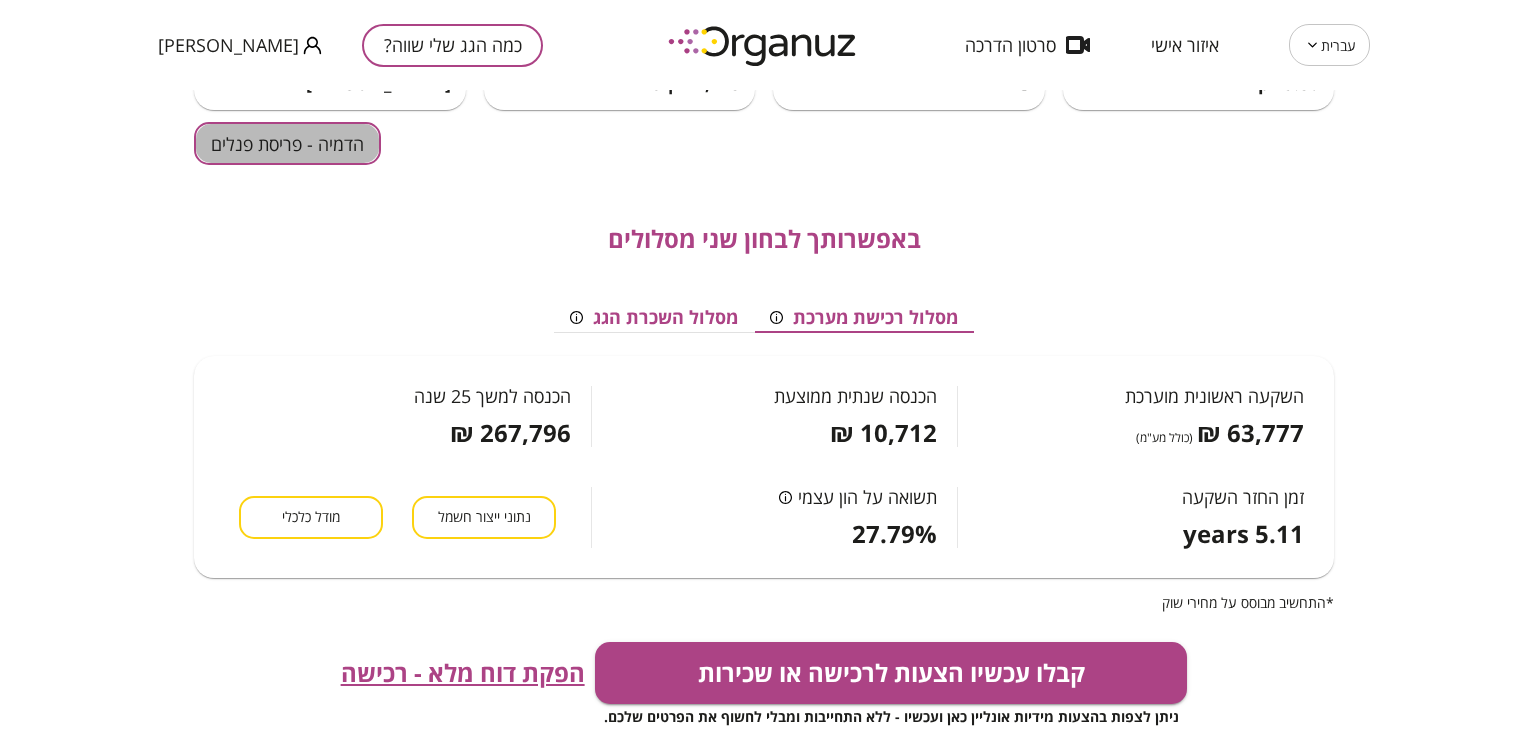 click on "הדמיה - פריסת פנלים" at bounding box center [287, 143] 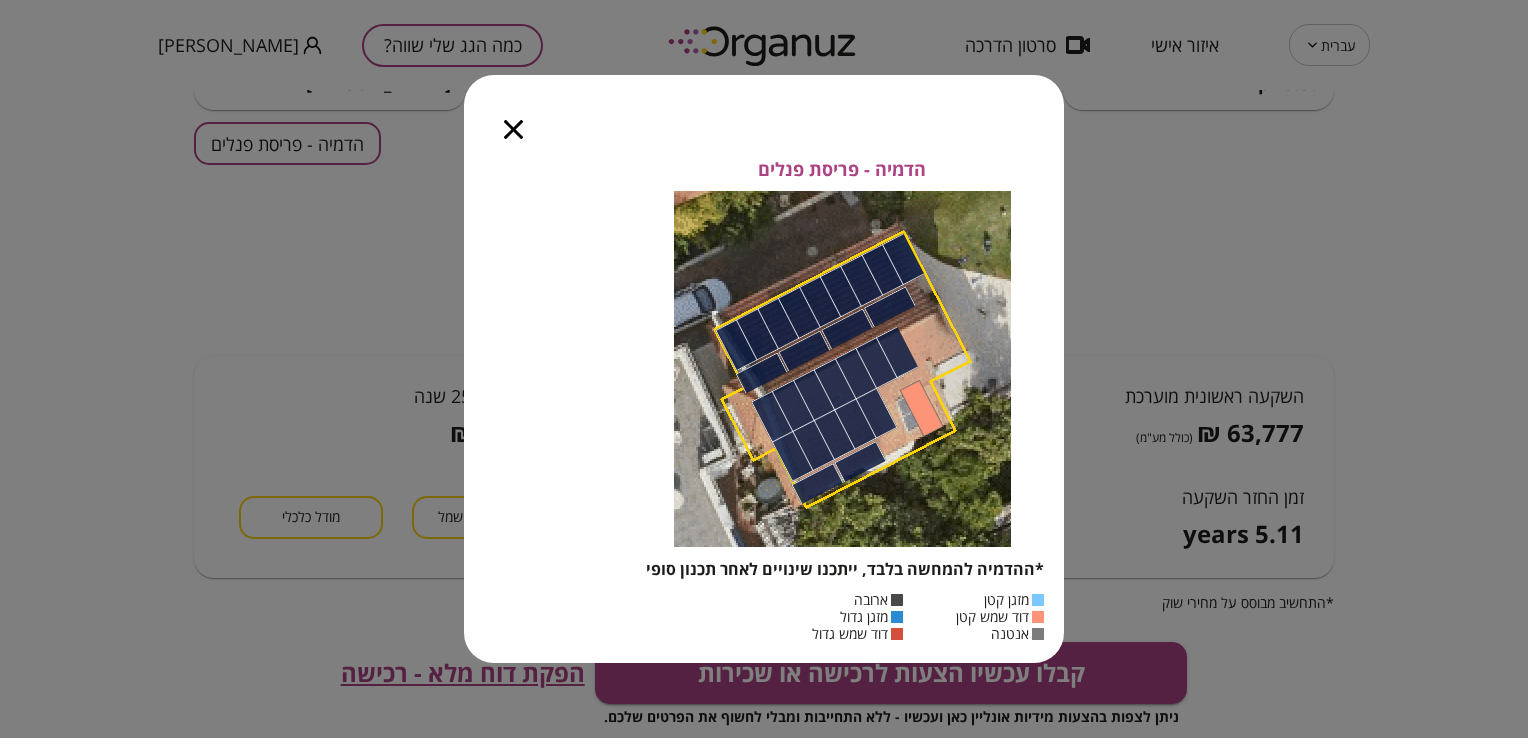 drag, startPoint x: 526, startPoint y: 133, endPoint x: 556, endPoint y: 155, distance: 37.202152 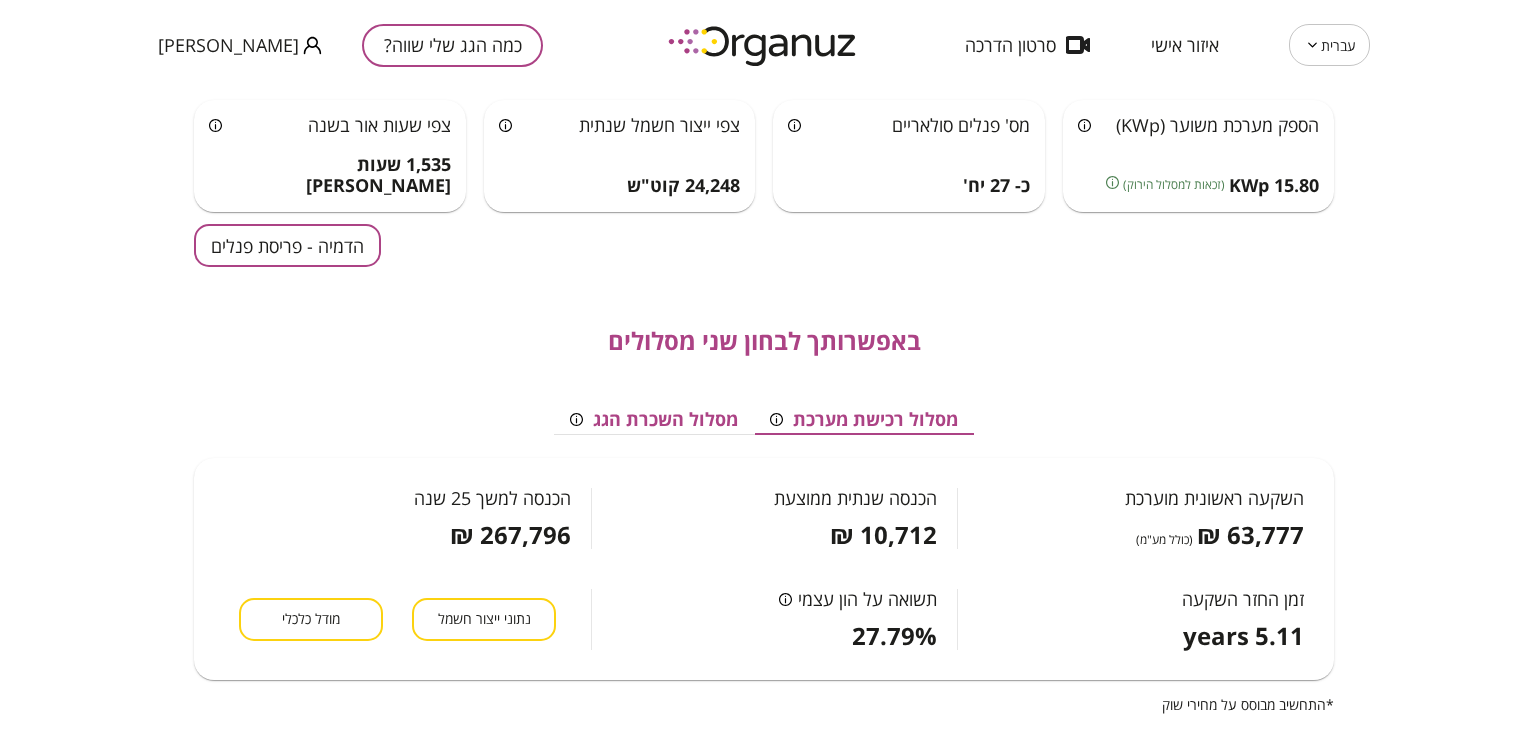 scroll, scrollTop: 0, scrollLeft: 0, axis: both 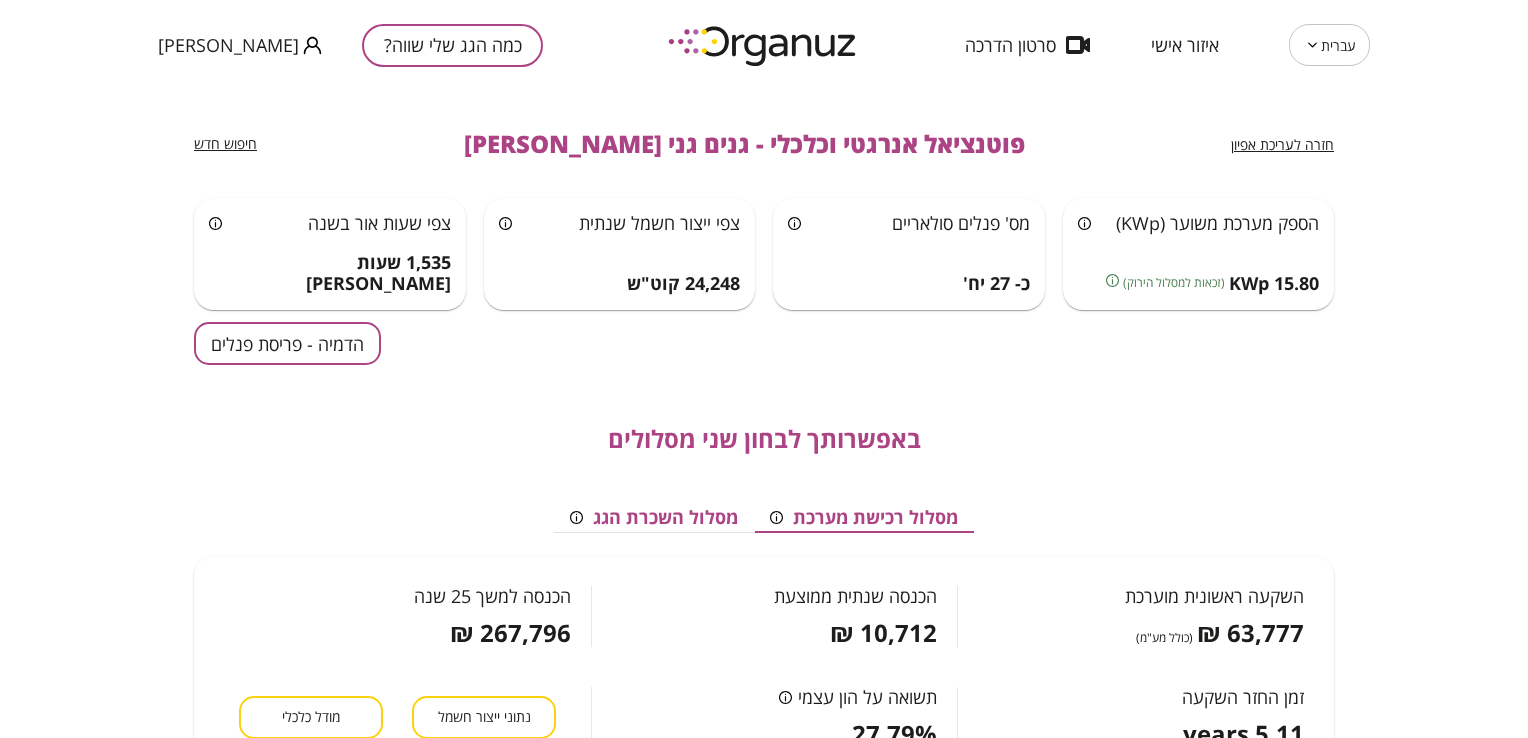 click on "חזרה לעריכת אפיון" at bounding box center (1282, 144) 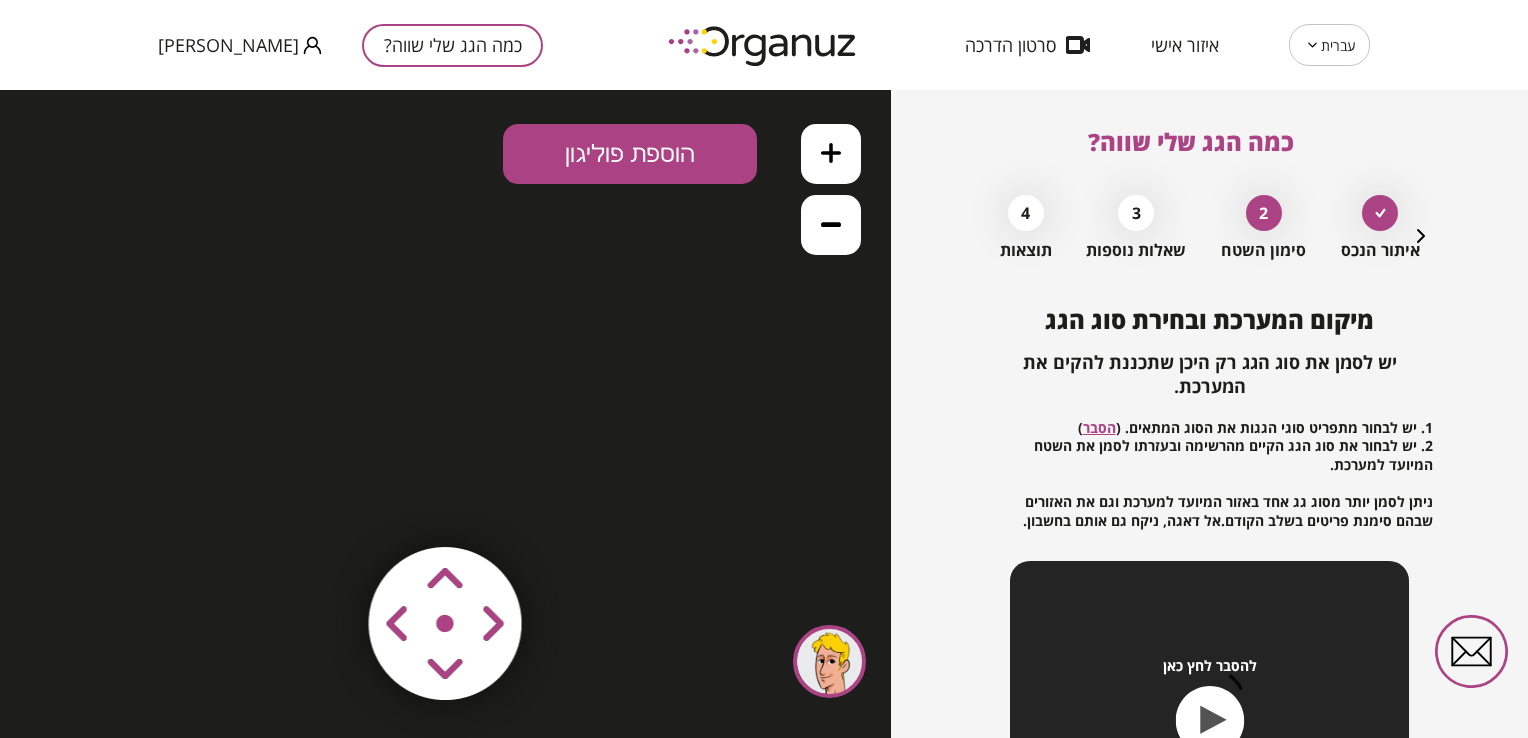 scroll, scrollTop: 0, scrollLeft: 0, axis: both 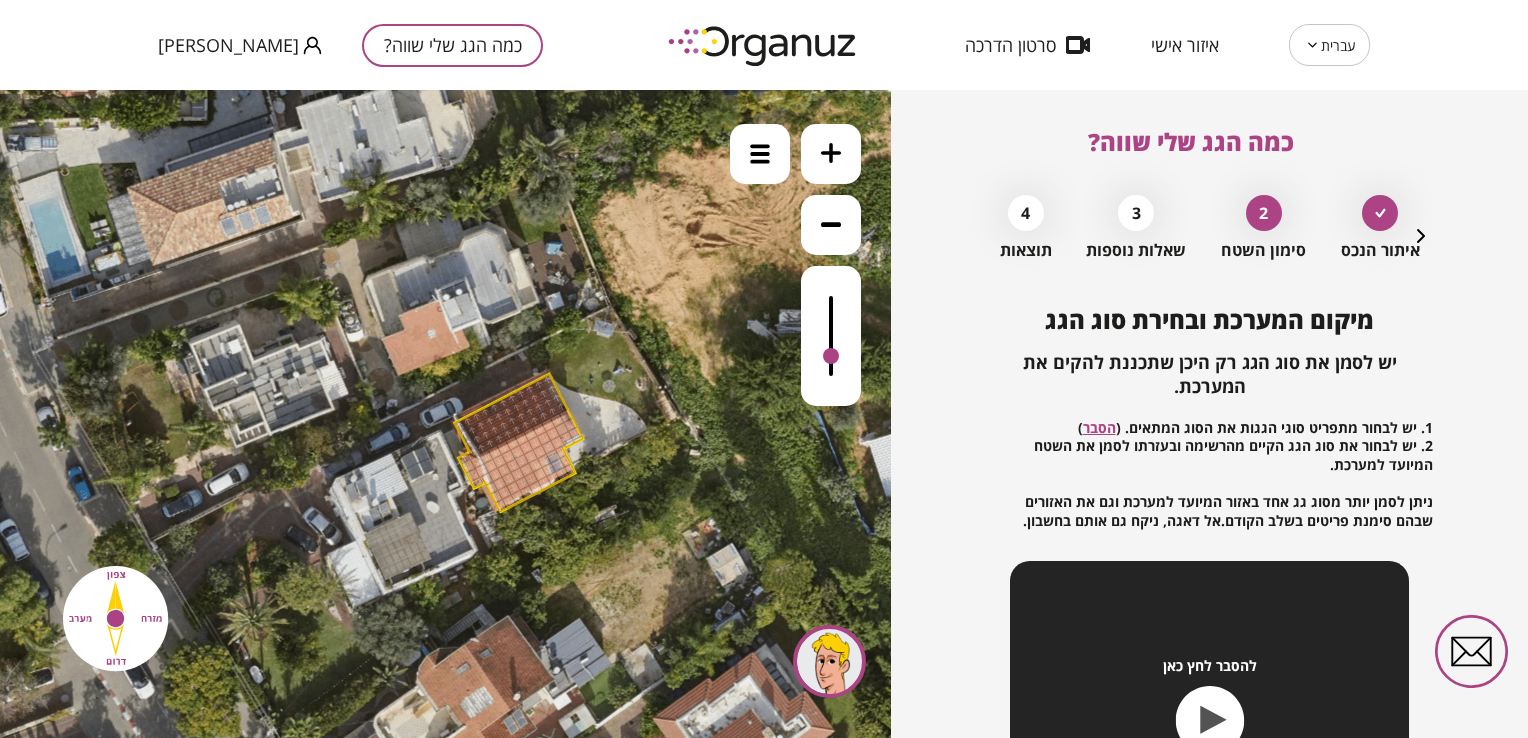 drag, startPoint x: 825, startPoint y: 295, endPoint x: 825, endPoint y: 281, distance: 14 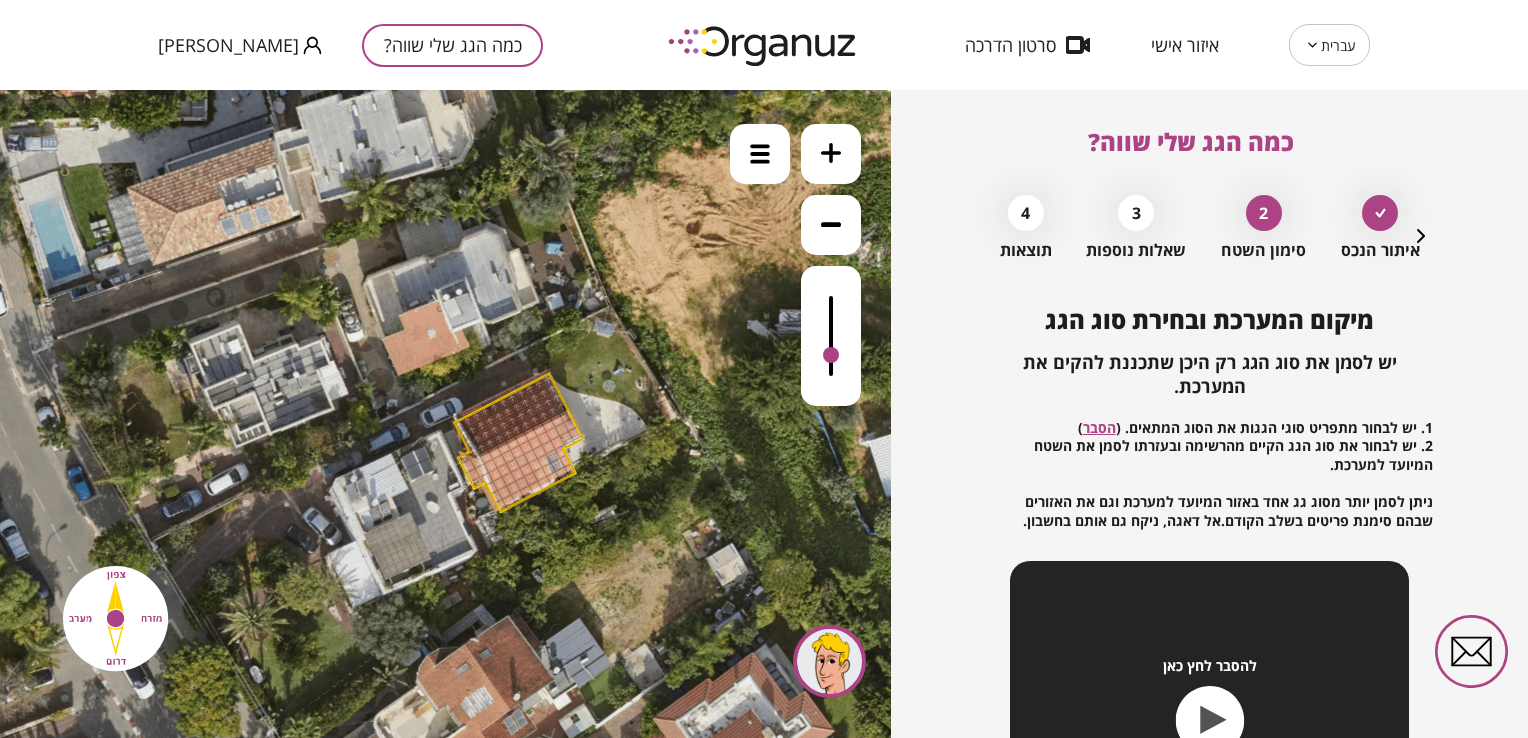 click at bounding box center (831, 154) 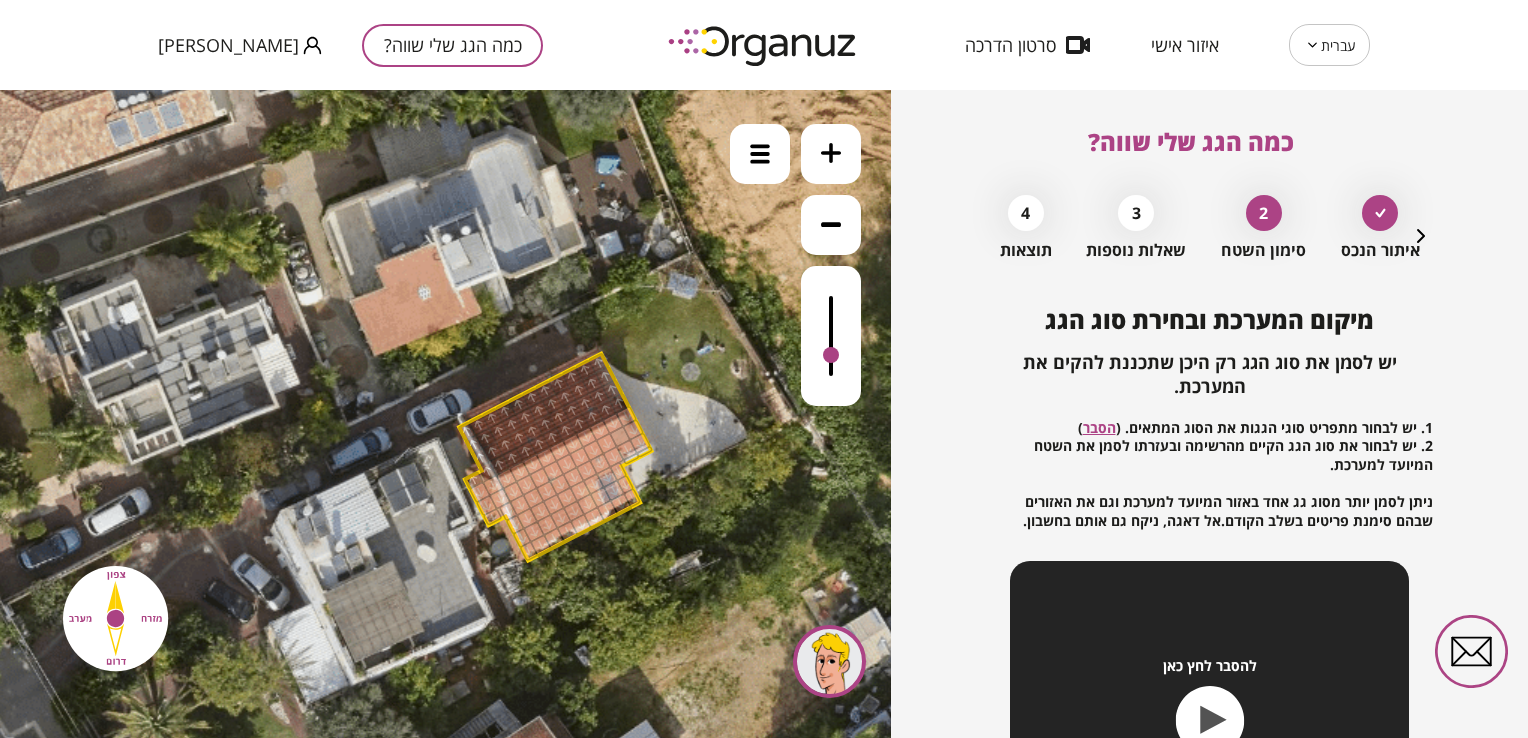 click 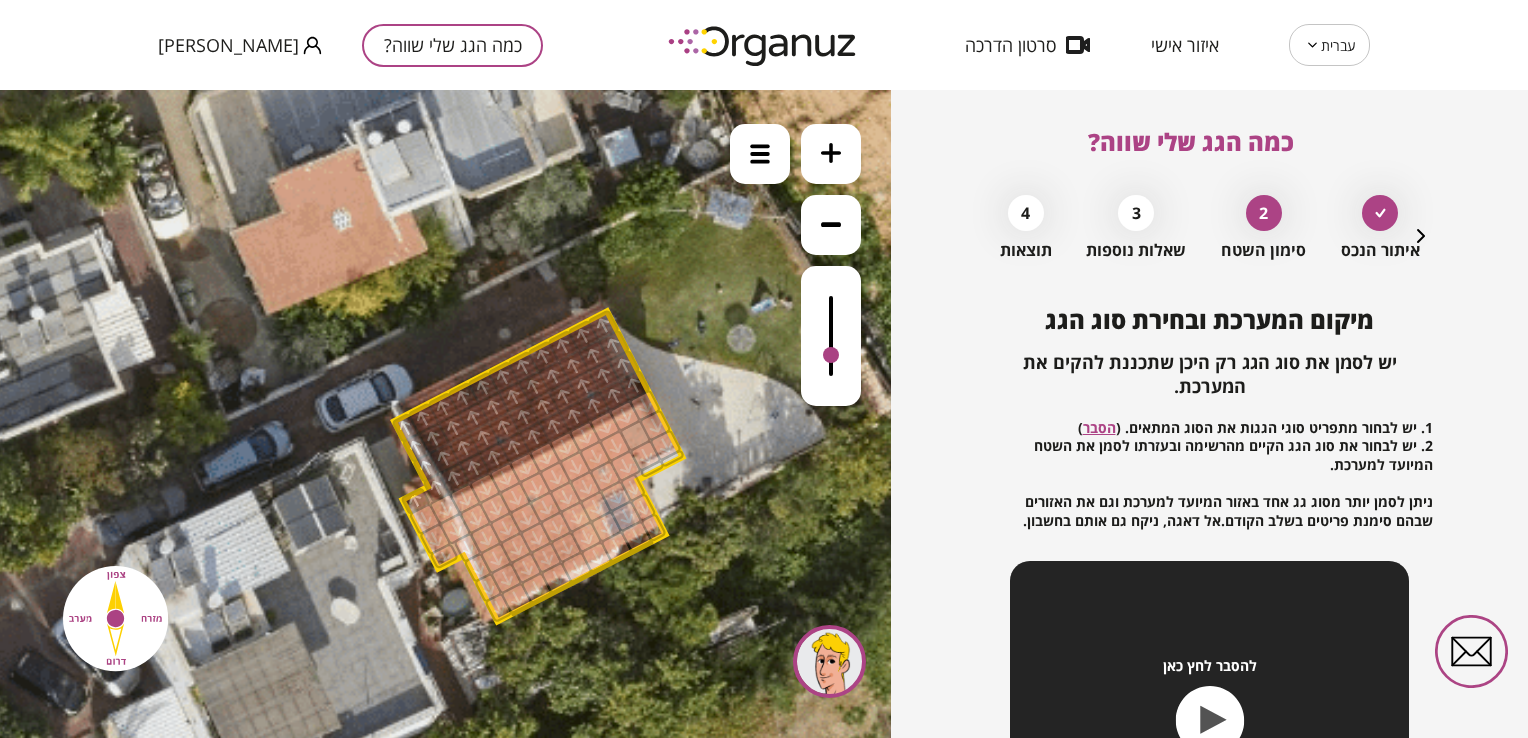 drag, startPoint x: 707, startPoint y: 274, endPoint x: 697, endPoint y: 266, distance: 12.806249 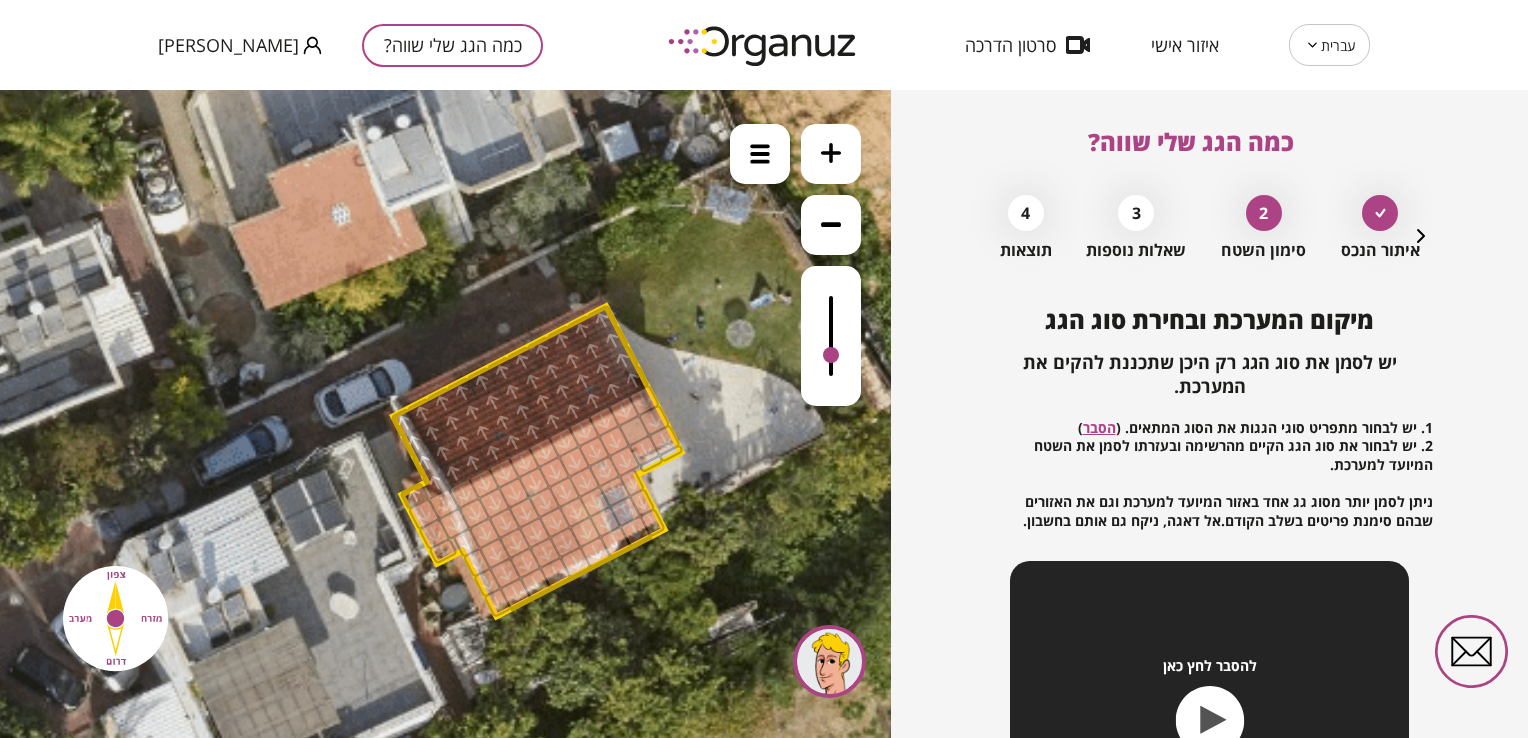 click at bounding box center [831, 336] 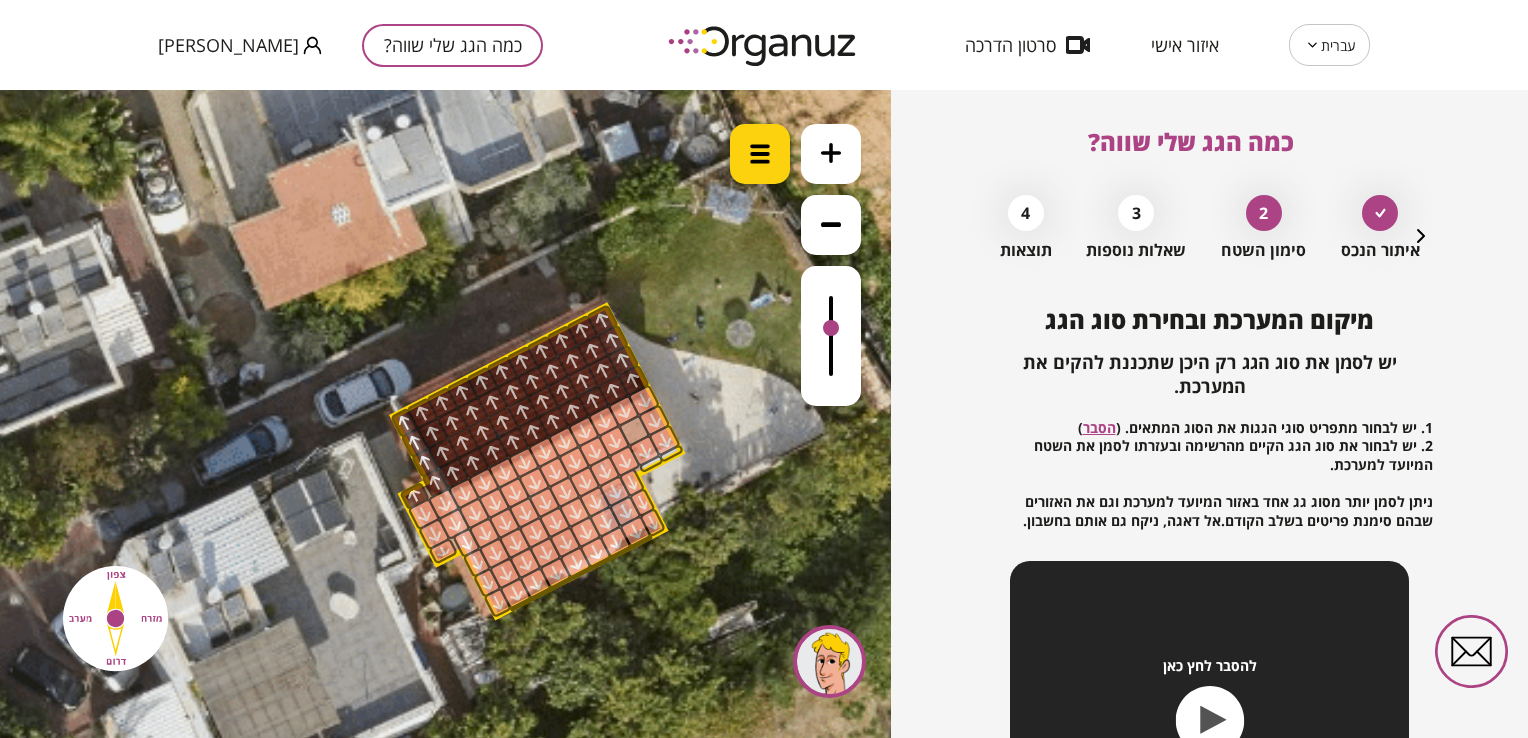 click at bounding box center [760, 154] 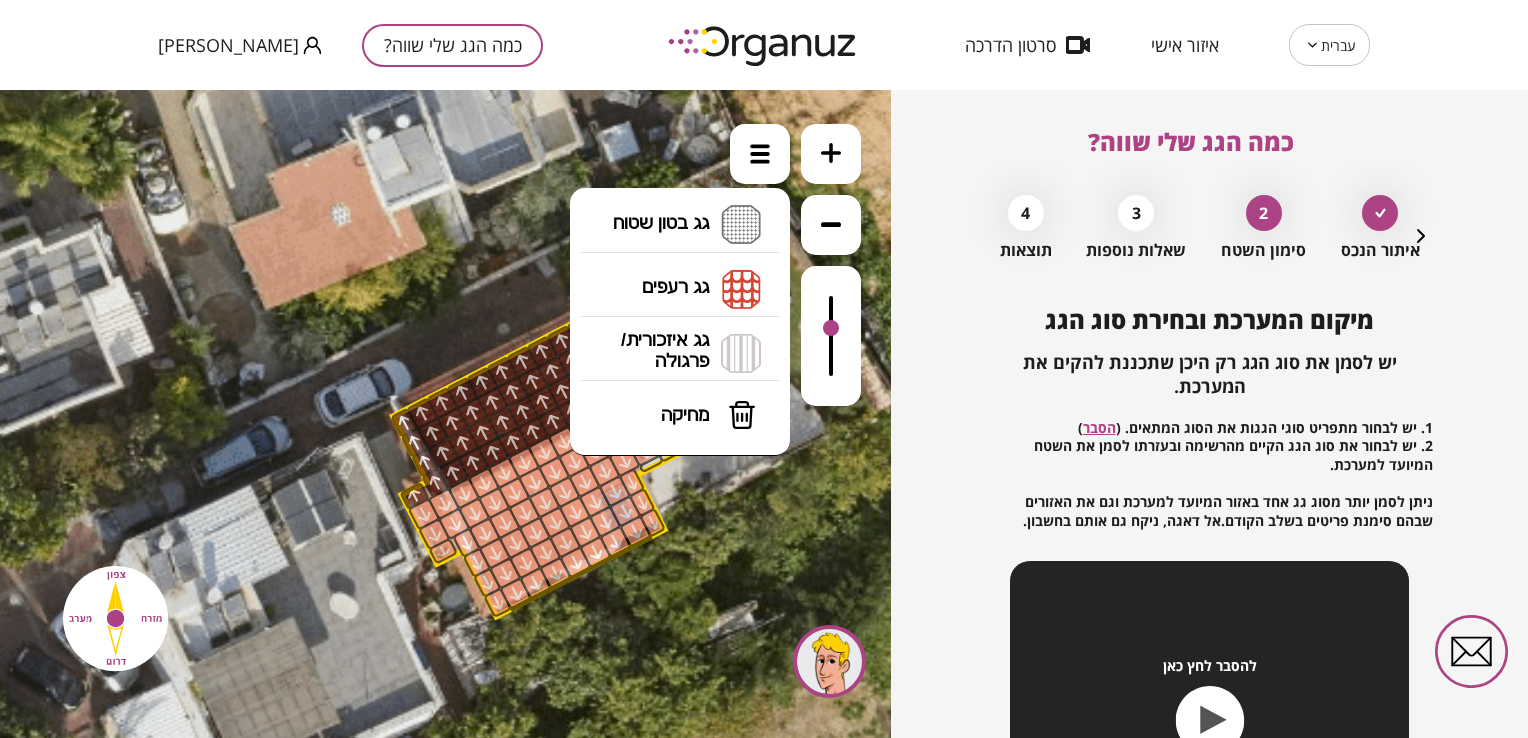 drag, startPoint x: 747, startPoint y: 302, endPoint x: 739, endPoint y: 291, distance: 13.601471 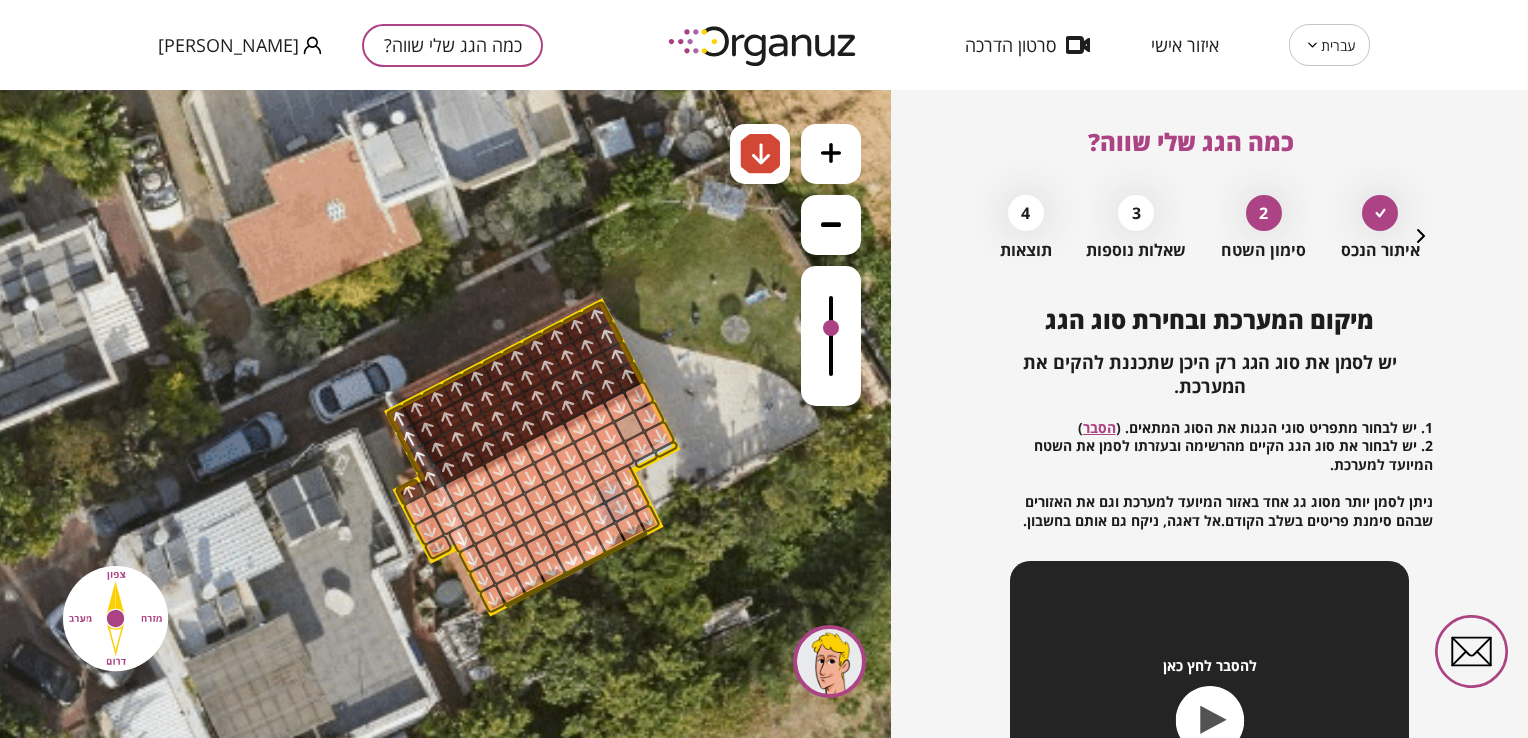 click on ".st0 {
fill: #FFFFFF;
}
.st0 {
fill: #FFFFFF;
}" at bounding box center [445, 414] 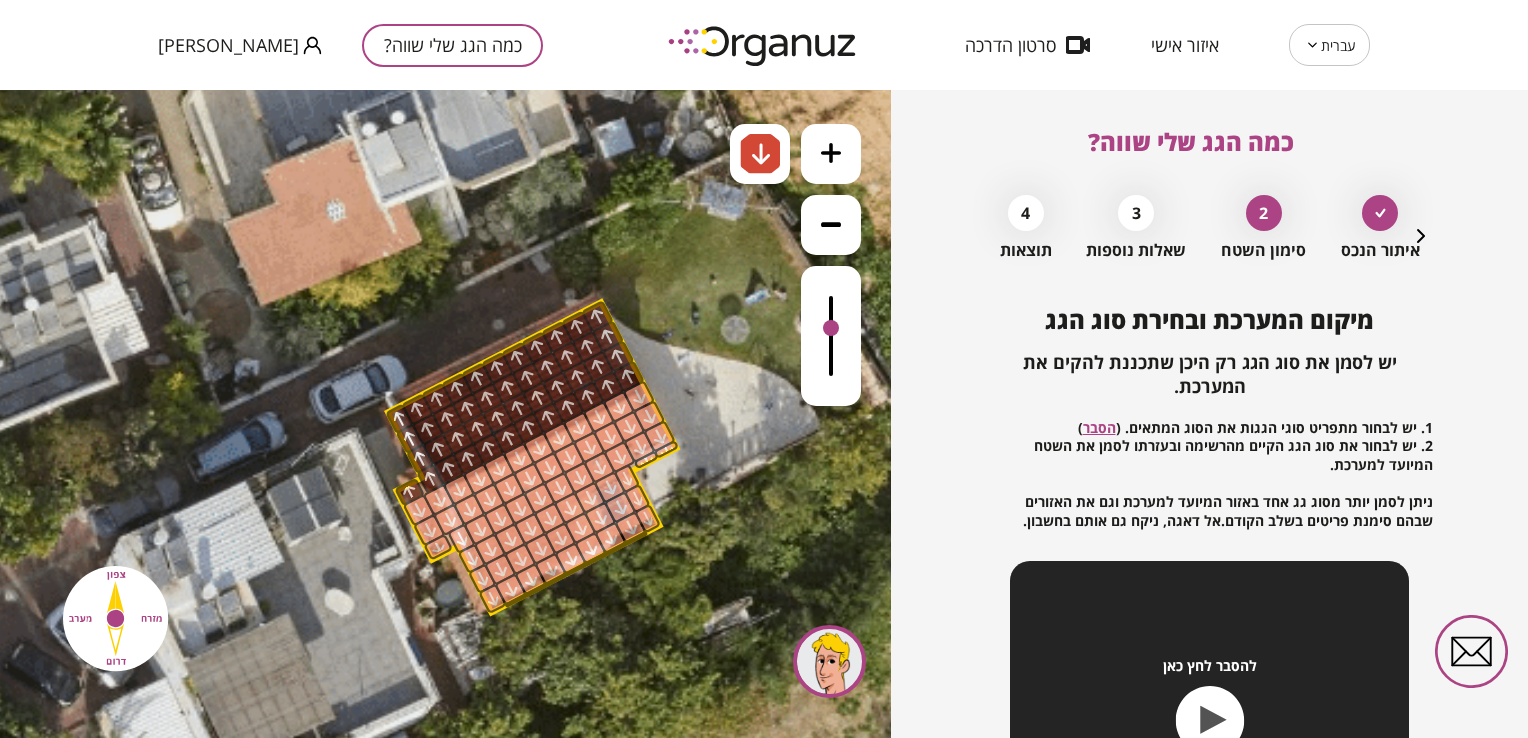 drag, startPoint x: 625, startPoint y: 419, endPoint x: 727, endPoint y: 456, distance: 108.503456 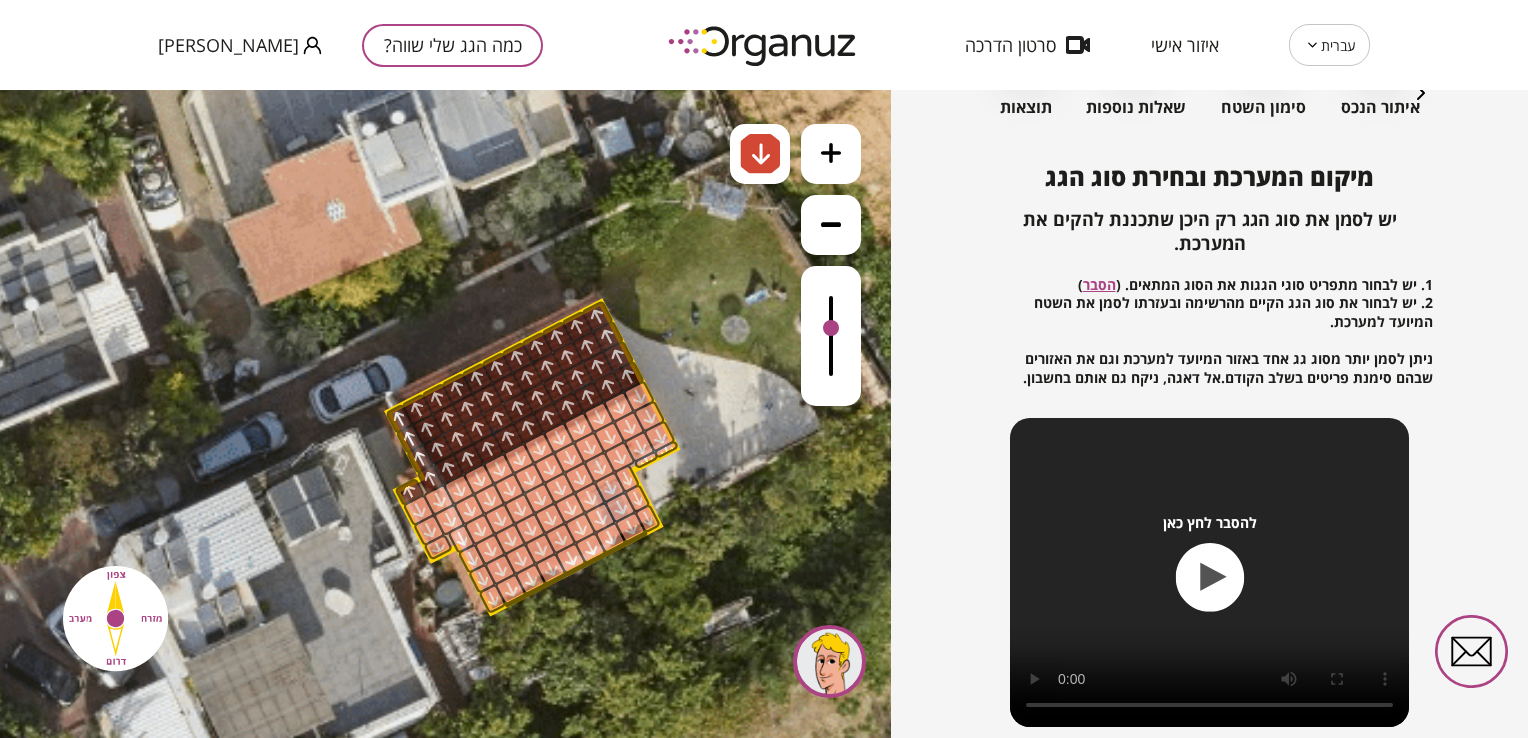 scroll, scrollTop: 244, scrollLeft: 0, axis: vertical 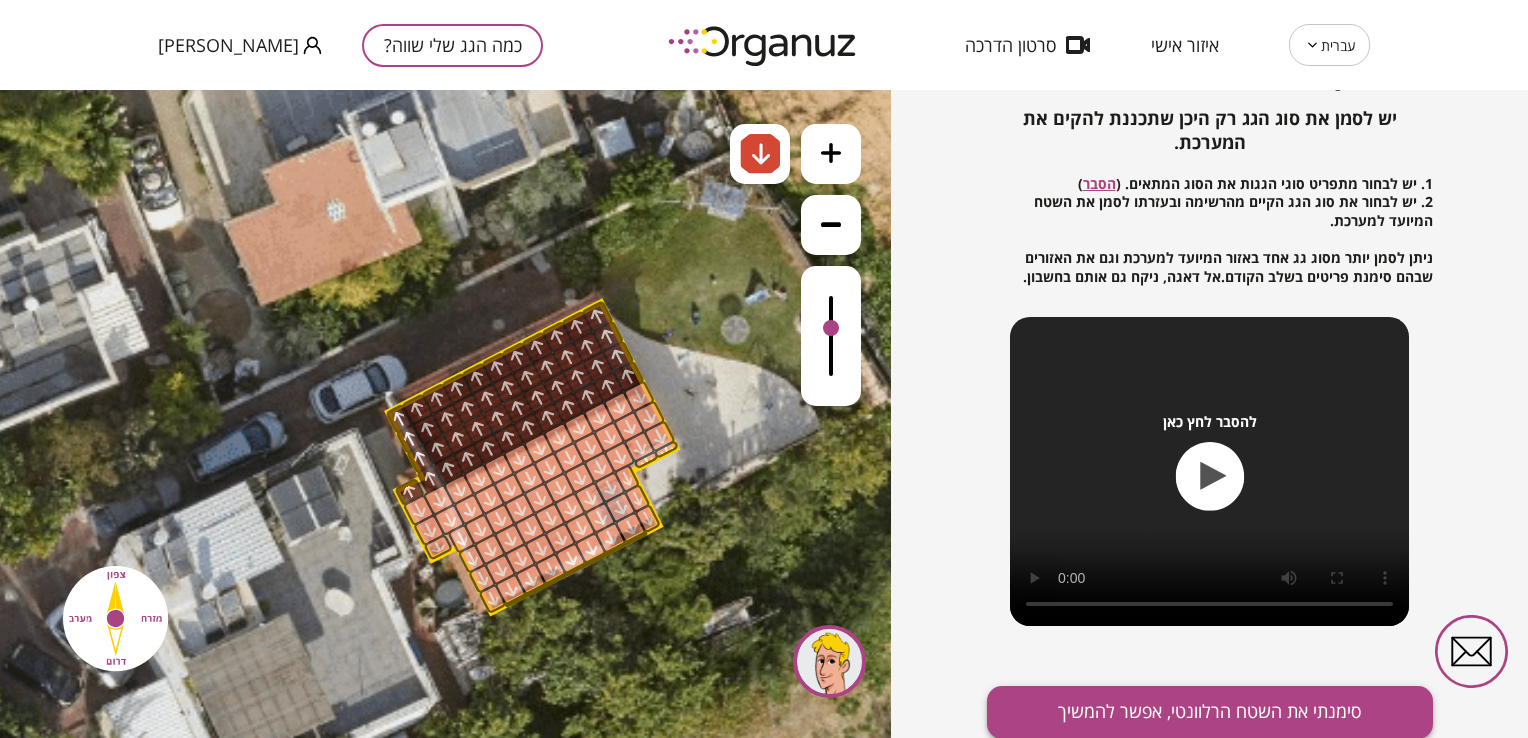 click on "מיקום המערכת ובחירת סוג הגג יש לסמן את סוג הגג רק היכן שתכננת להקים את המערכת. 1. יש לבחור מתפריט סוגי הגגות את הסוג המתאים. ( הסבר )
2. יש לבחור את סוג הגג הקיים מהרשימה ובעזרתו לסמן את השטח המיועד למערכת.
ניתן לסמן יותר מסוג גג אחד באזור המיועד למערכת וגם את האזורים שבהם סימנת פריטים בשלב הקודם.אל דאגה, ניקח גם אותם בחשבון. להסבר לחץ כאן סימנתי את השטח הרלוונטי, אפשר להמשיך" at bounding box center [1210, 386] 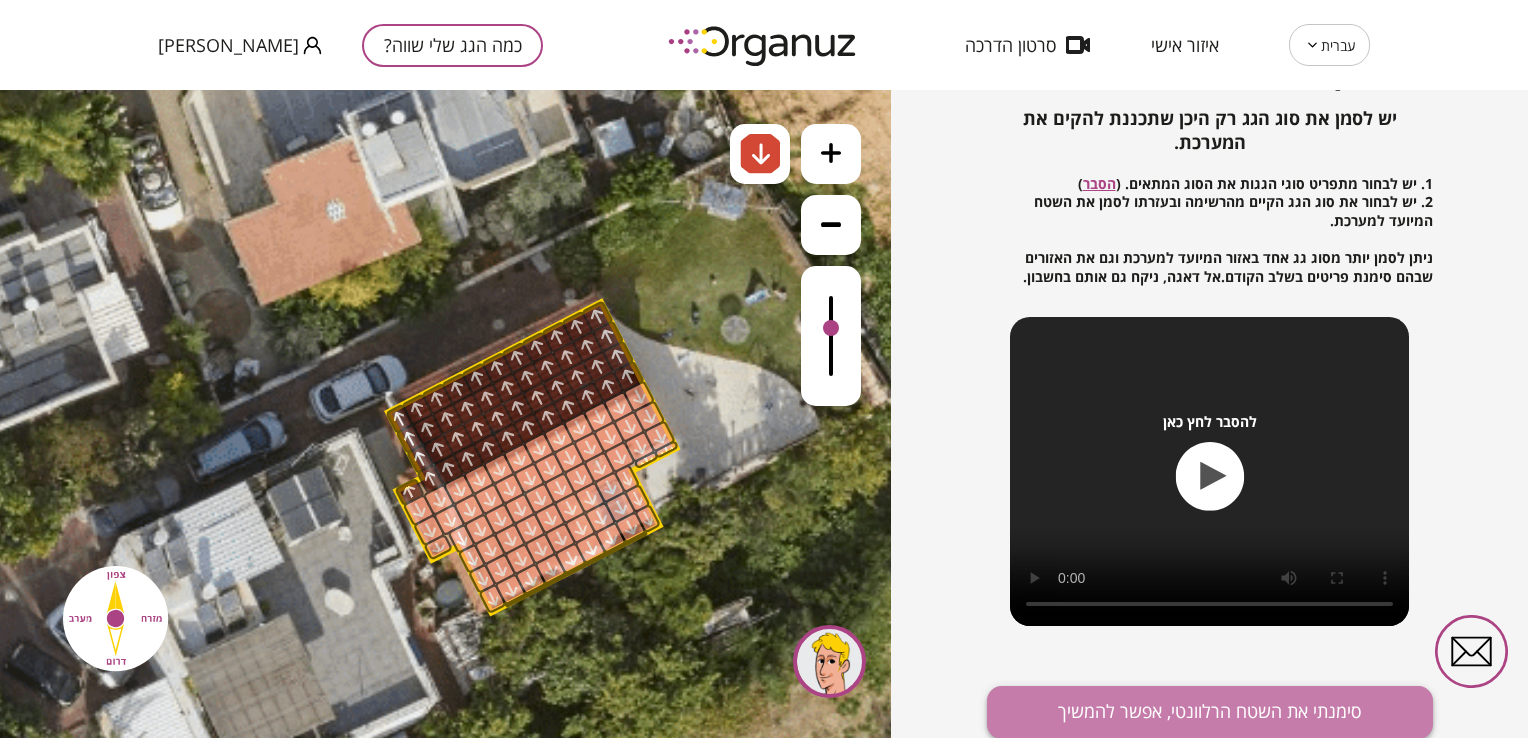 click on "סימנתי את השטח הרלוונטי, אפשר להמשיך" at bounding box center (1210, 712) 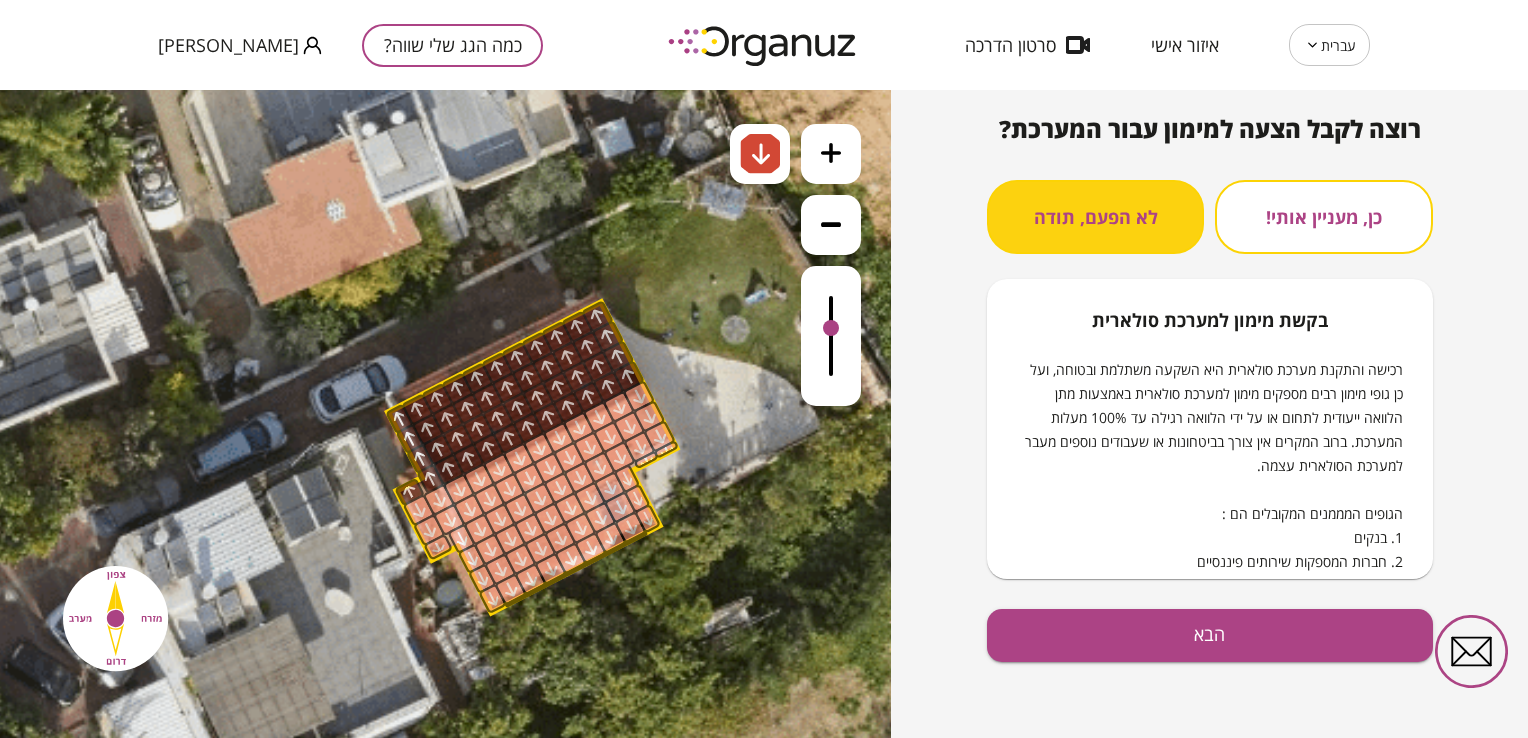 scroll, scrollTop: 191, scrollLeft: 0, axis: vertical 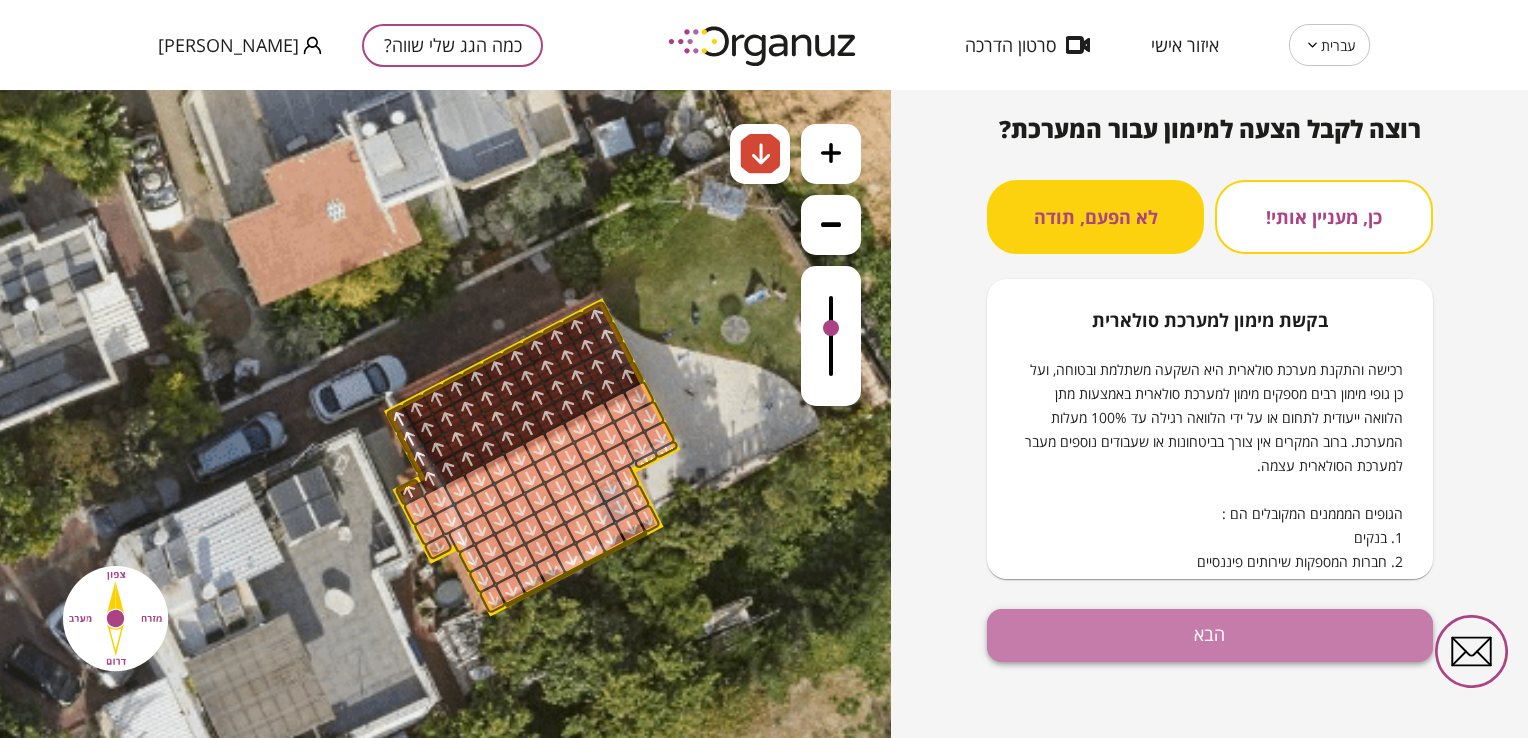 click on "הבא" at bounding box center (1210, 635) 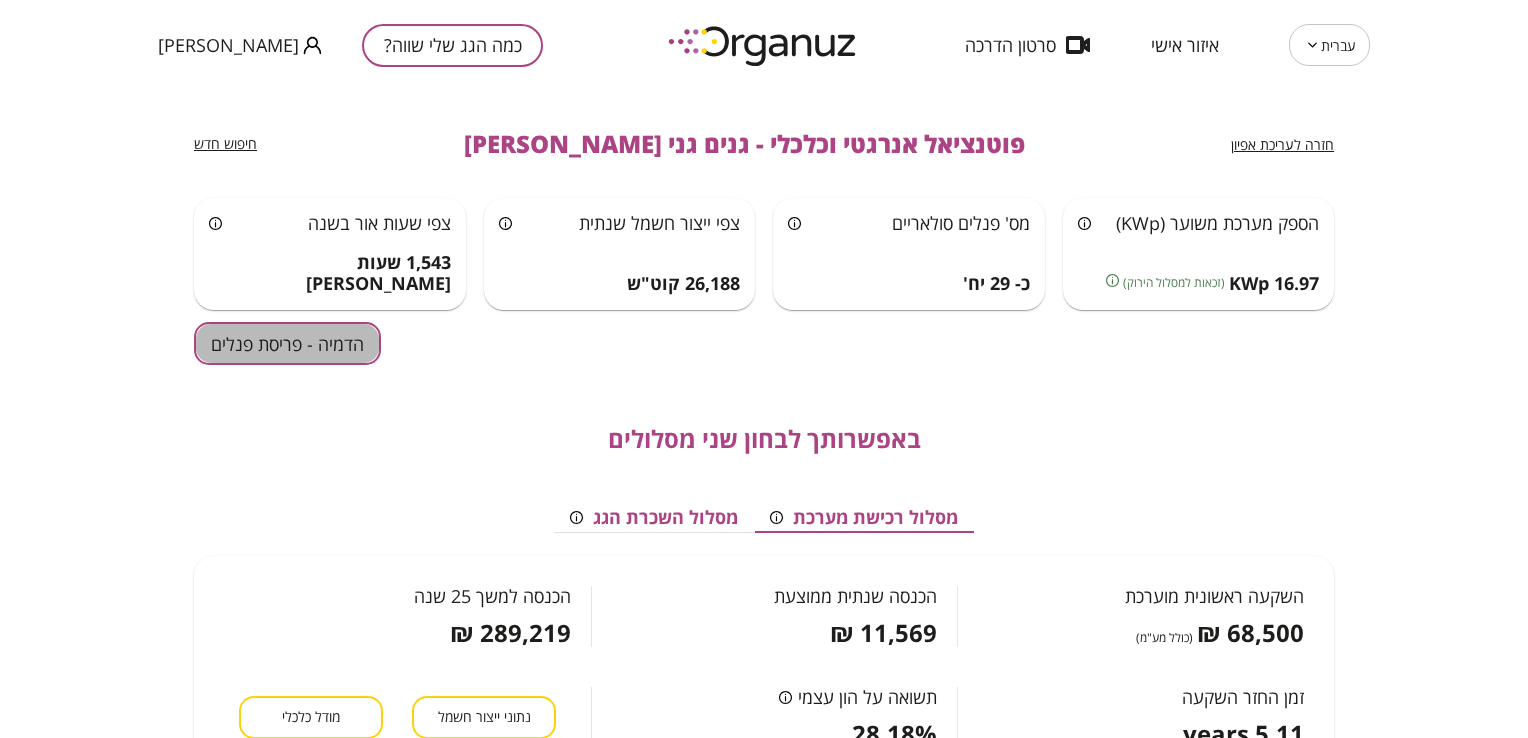 click on "הדמיה - פריסת פנלים" at bounding box center [287, 343] 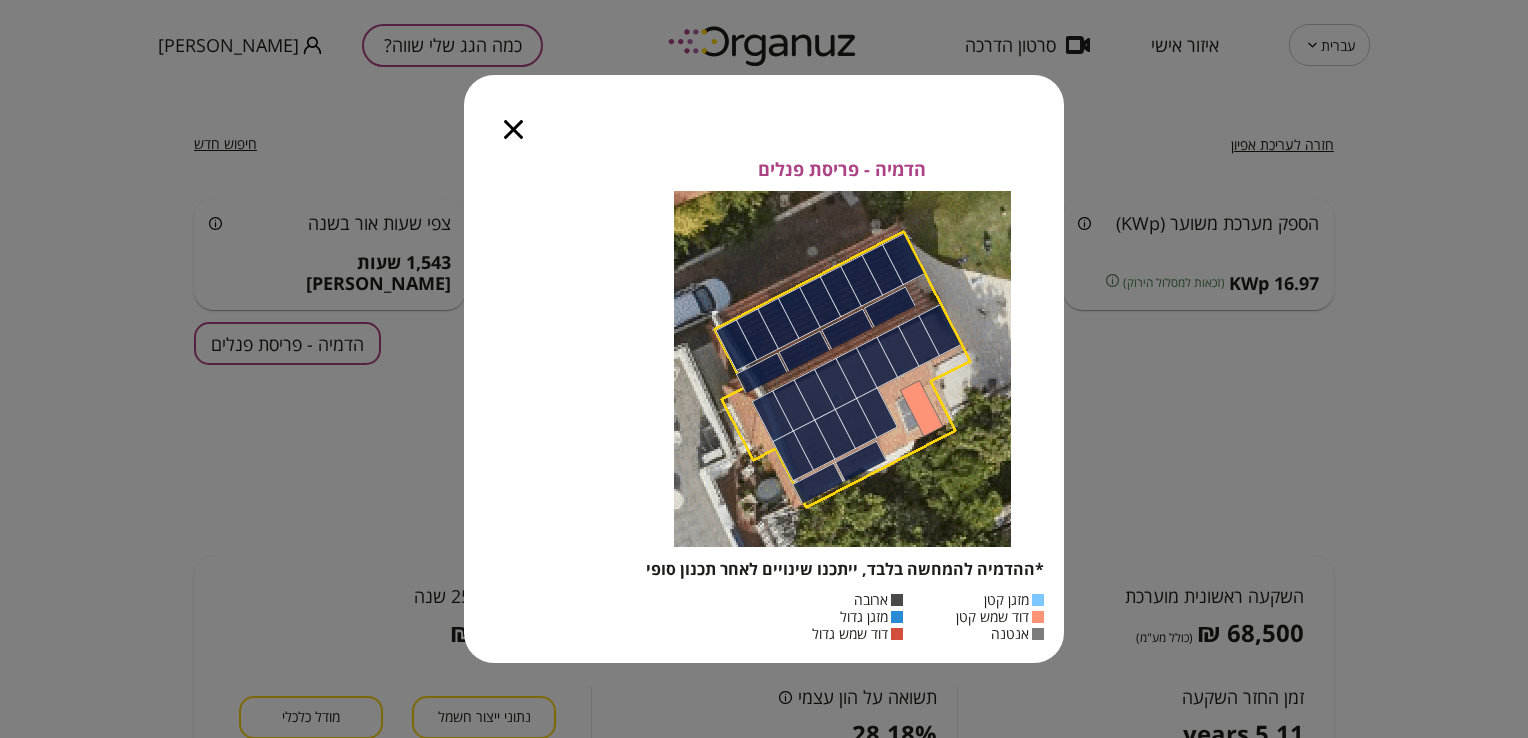 click 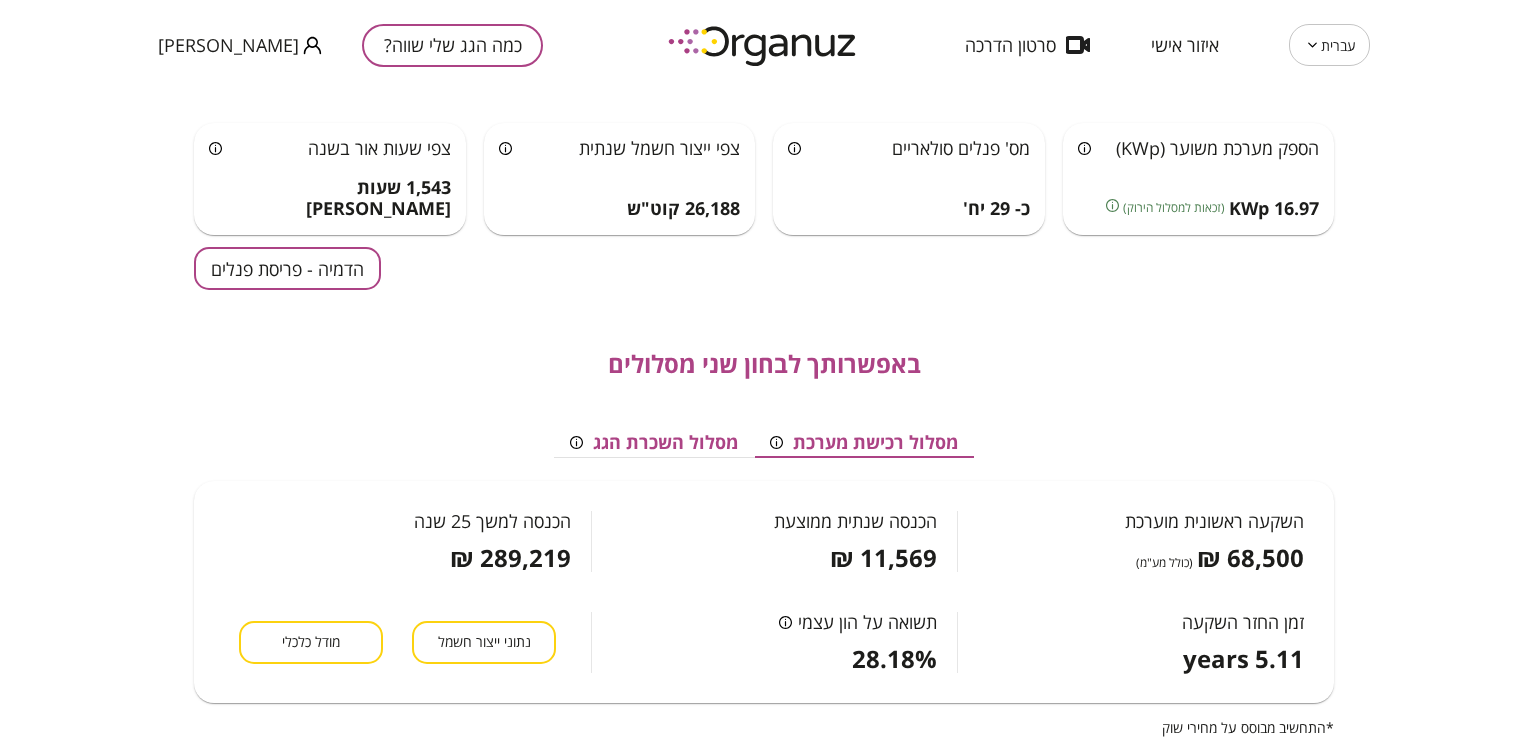scroll, scrollTop: 100, scrollLeft: 0, axis: vertical 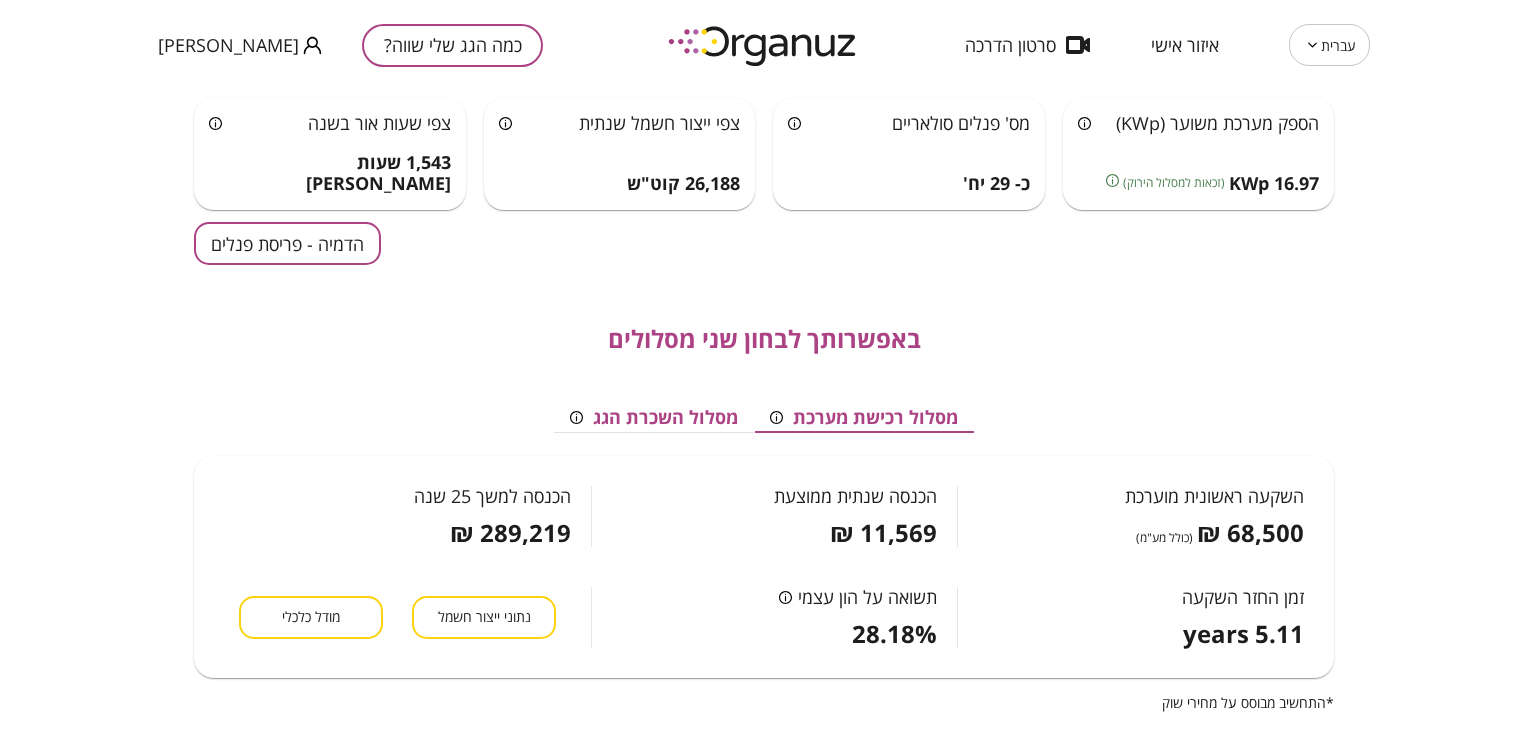 click on "מודל כלכלי" at bounding box center [311, 617] 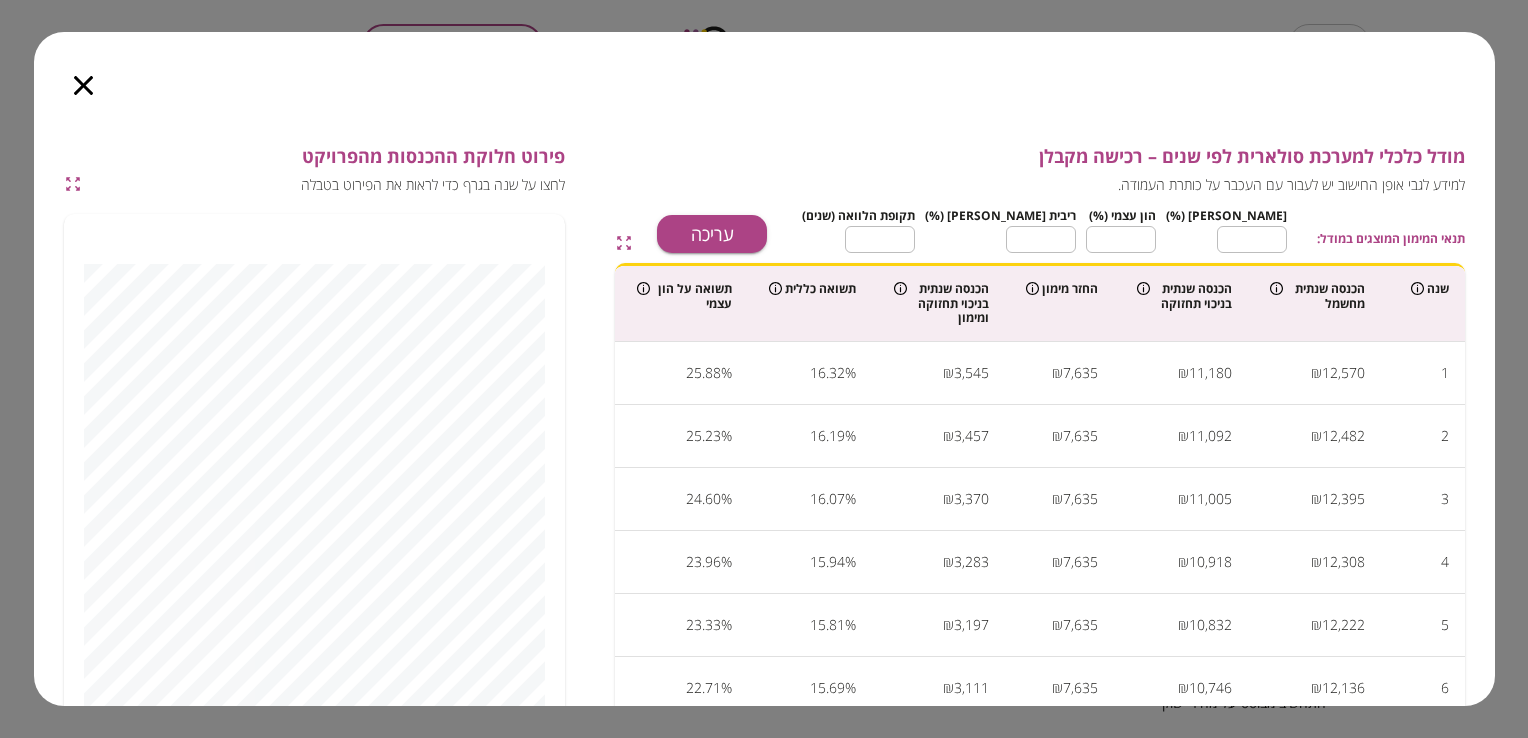 drag, startPoint x: 106, startPoint y: 80, endPoint x: 88, endPoint y: 86, distance: 18.973665 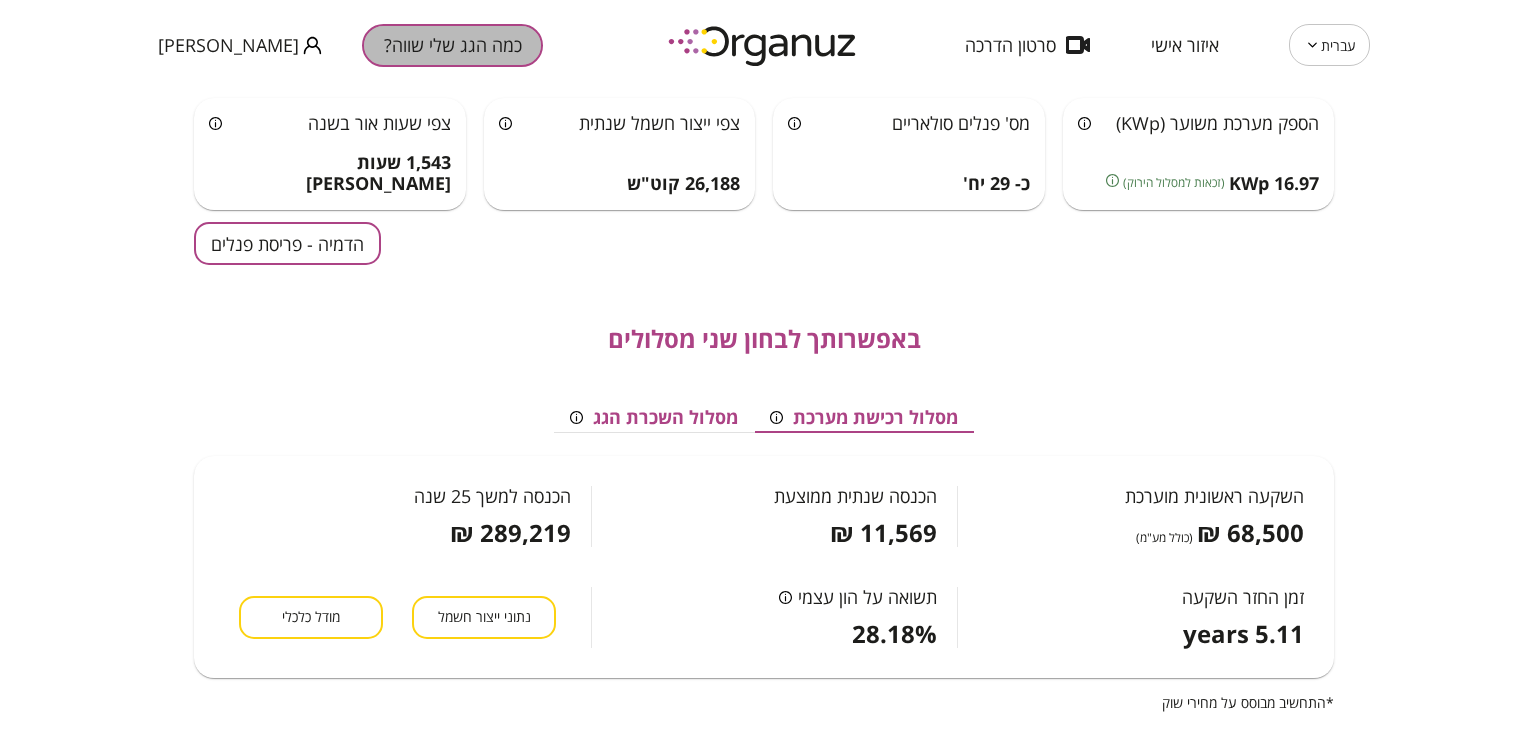 click on "כמה הגג שלי שווה?" at bounding box center (452, 45) 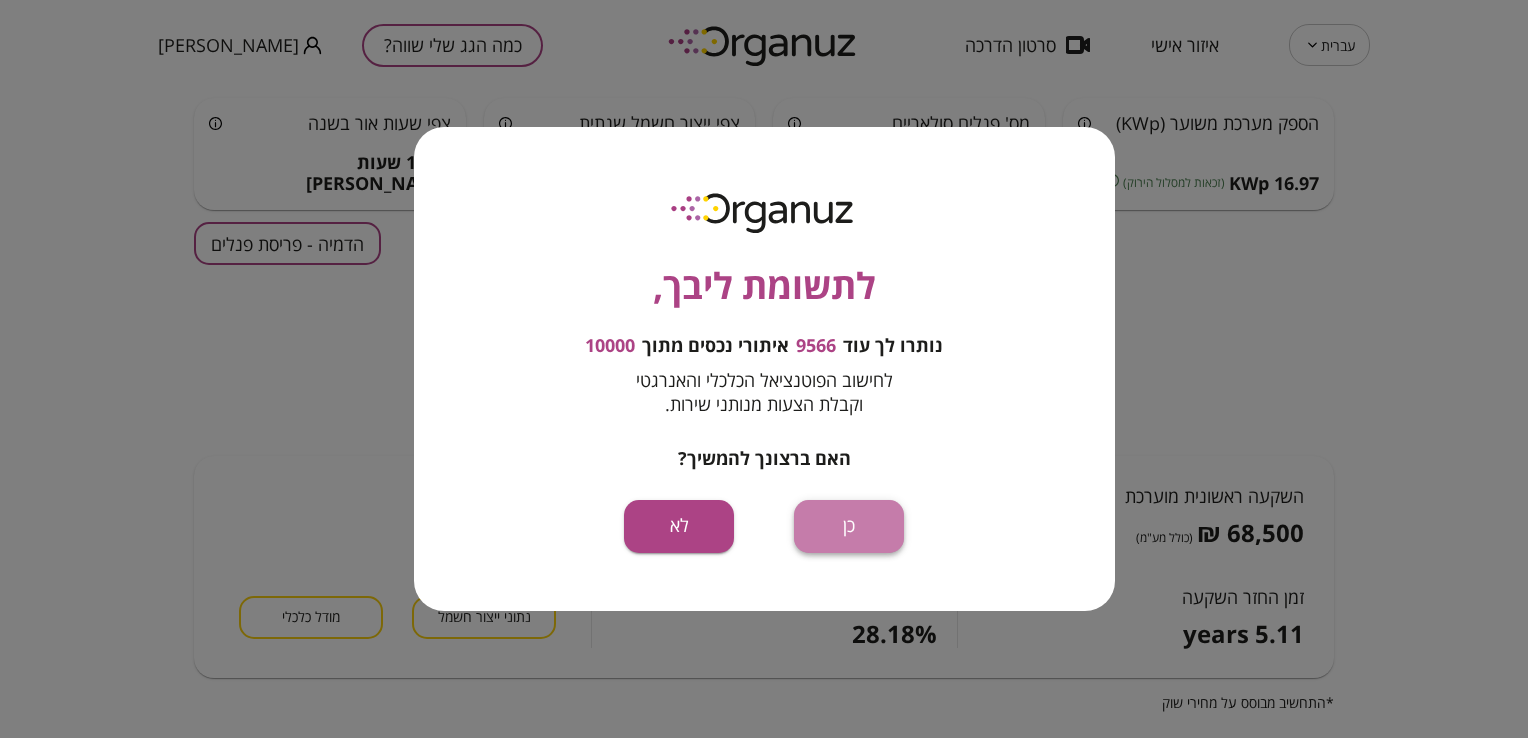click on "כן" at bounding box center [849, 526] 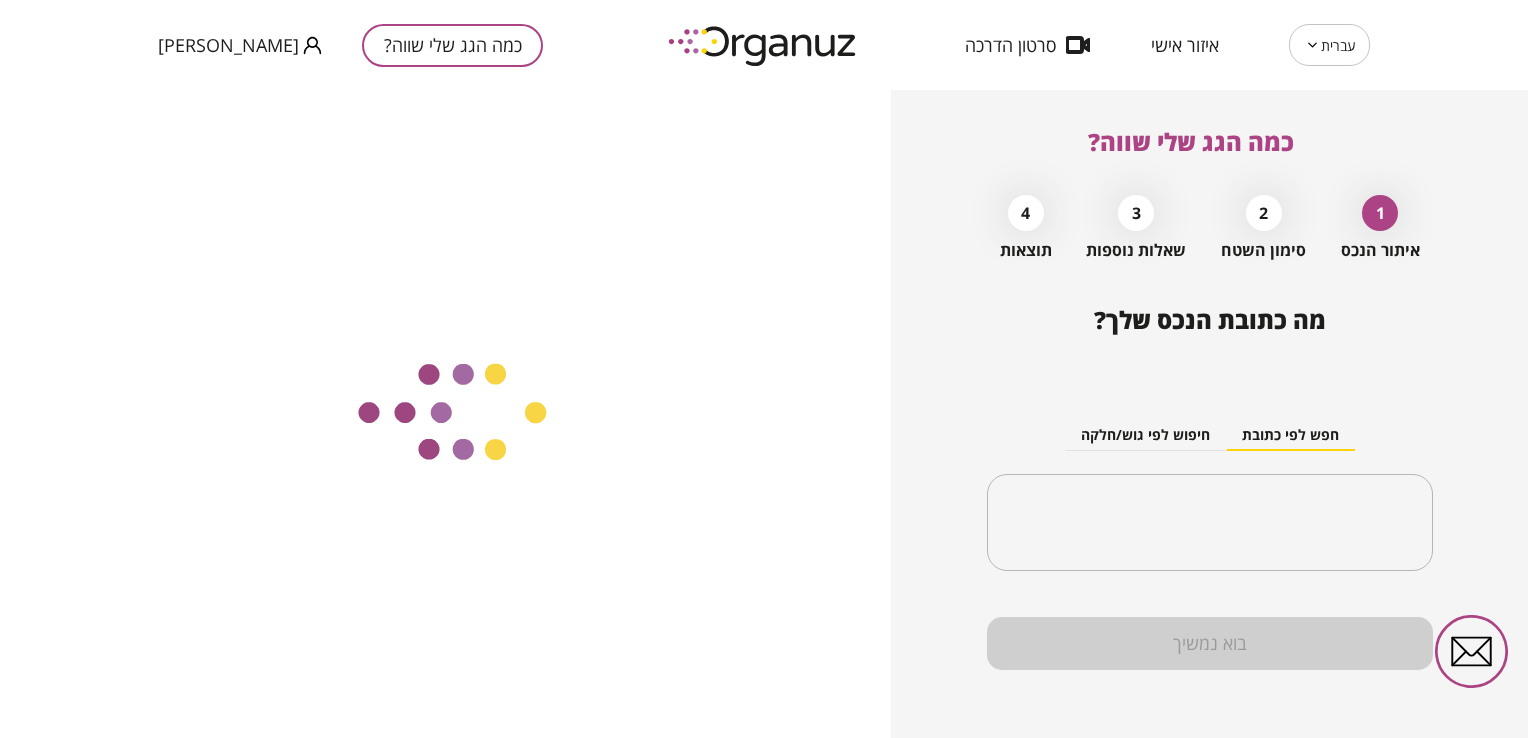 click at bounding box center [445, 414] 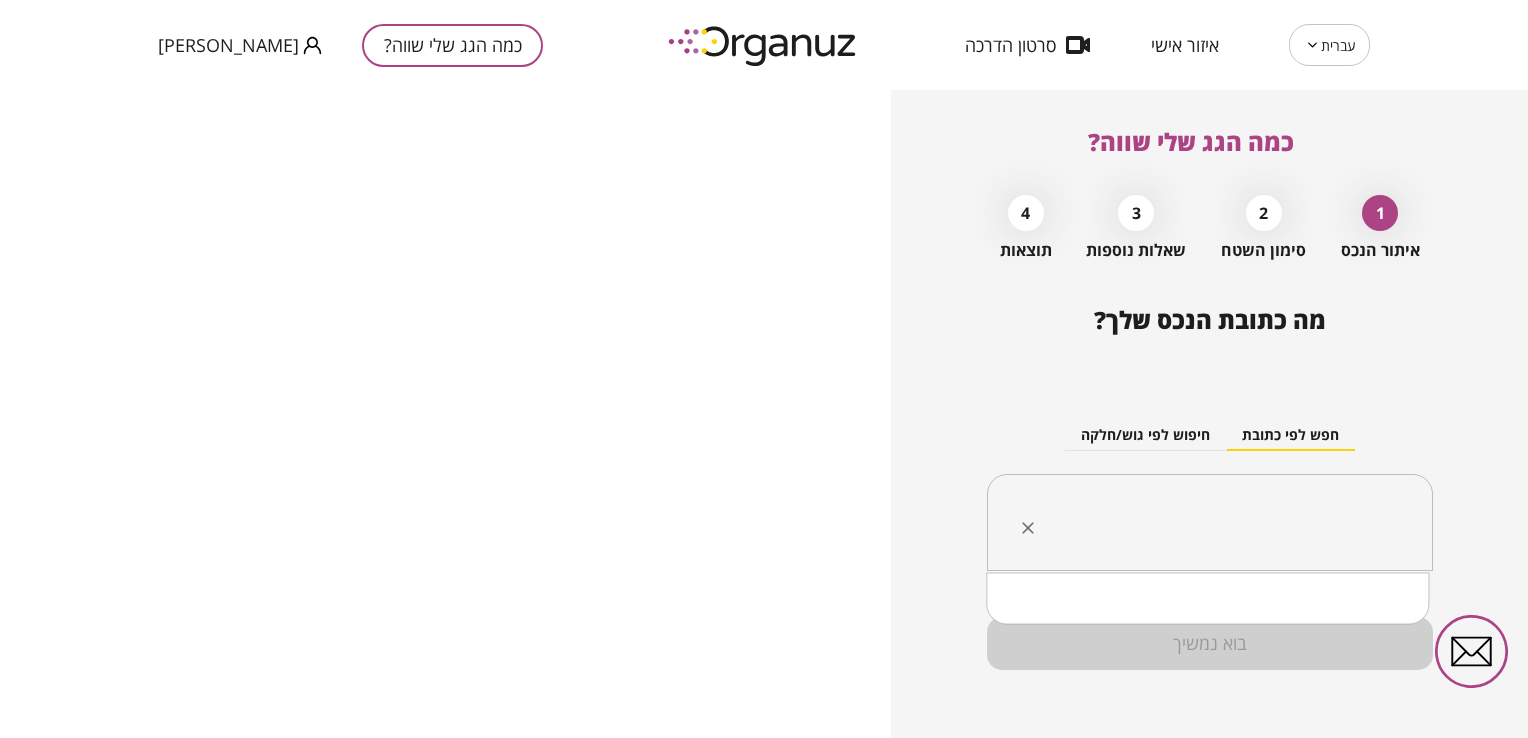click at bounding box center (1217, 523) 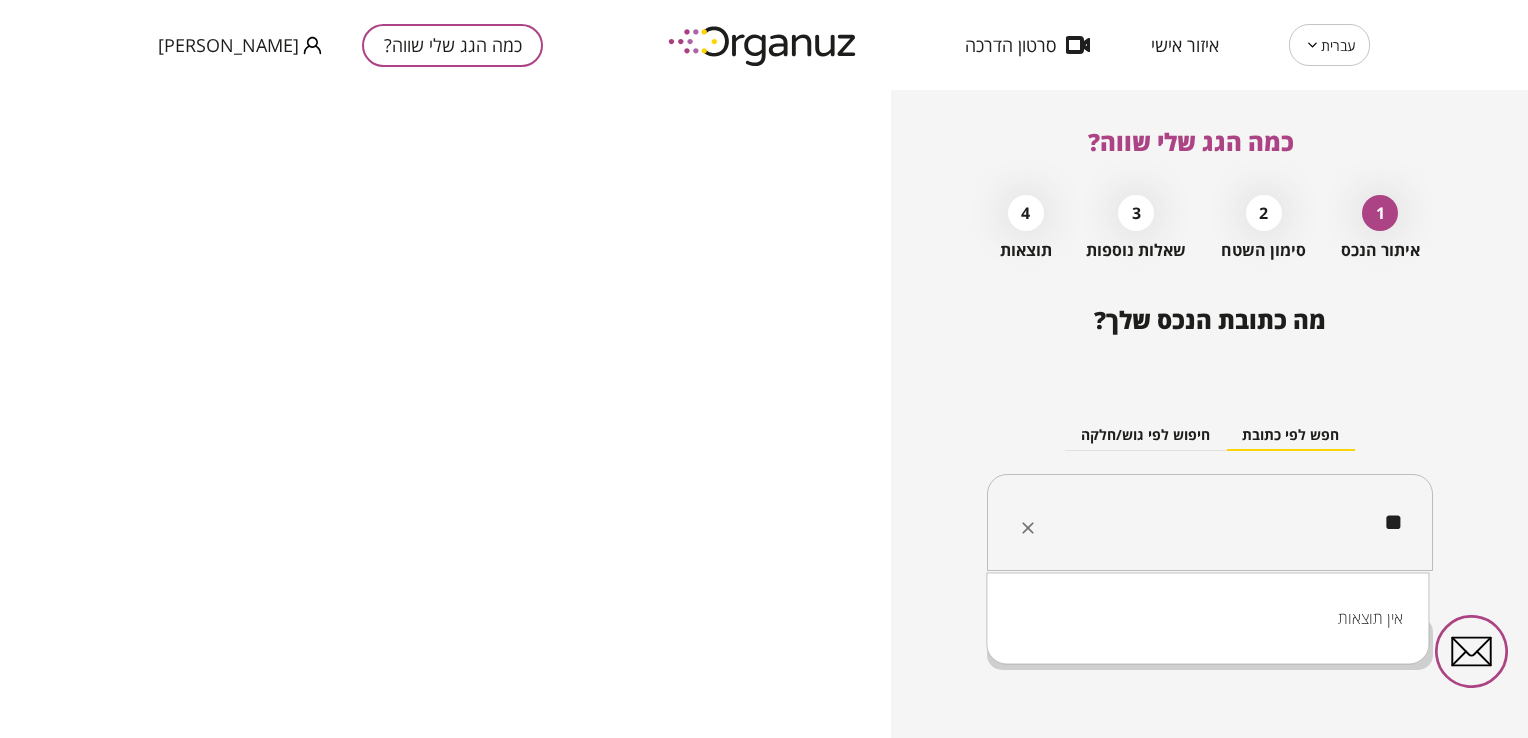 type on "*" 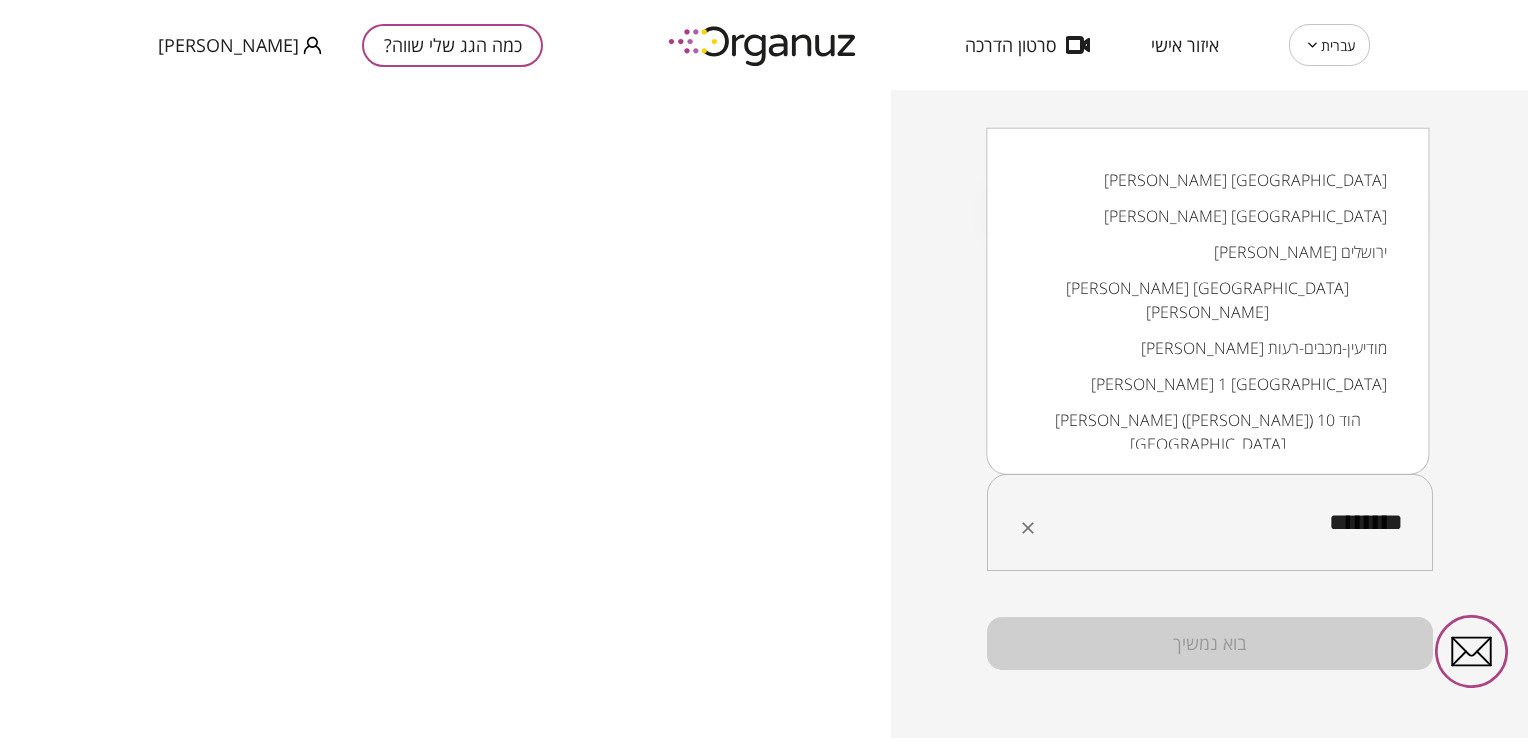 click on "[PERSON_NAME] 1 [GEOGRAPHIC_DATA]" at bounding box center (1207, 384) 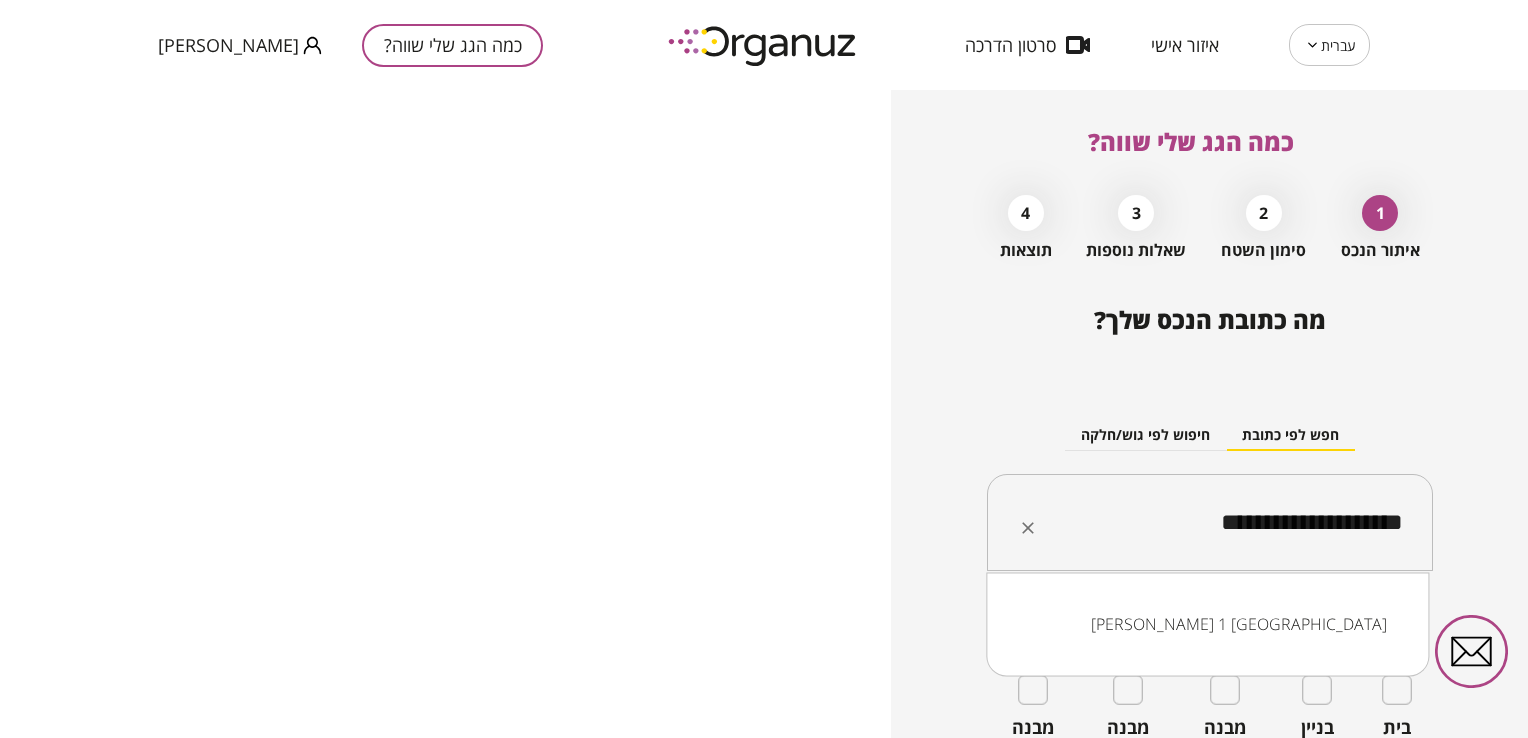 click on "**********" at bounding box center (1217, 523) 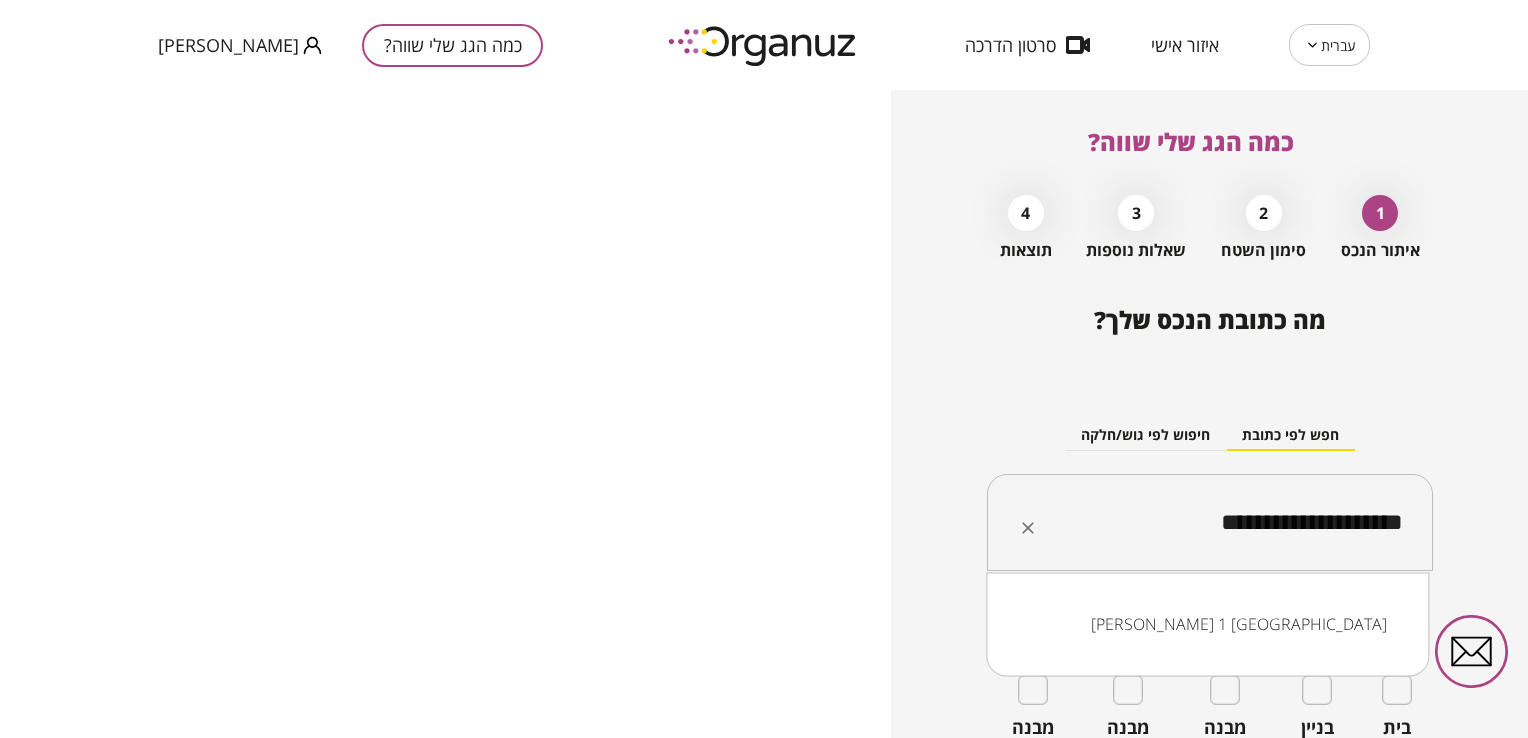 click on "[PERSON_NAME] 1 [GEOGRAPHIC_DATA]" at bounding box center [1207, 624] 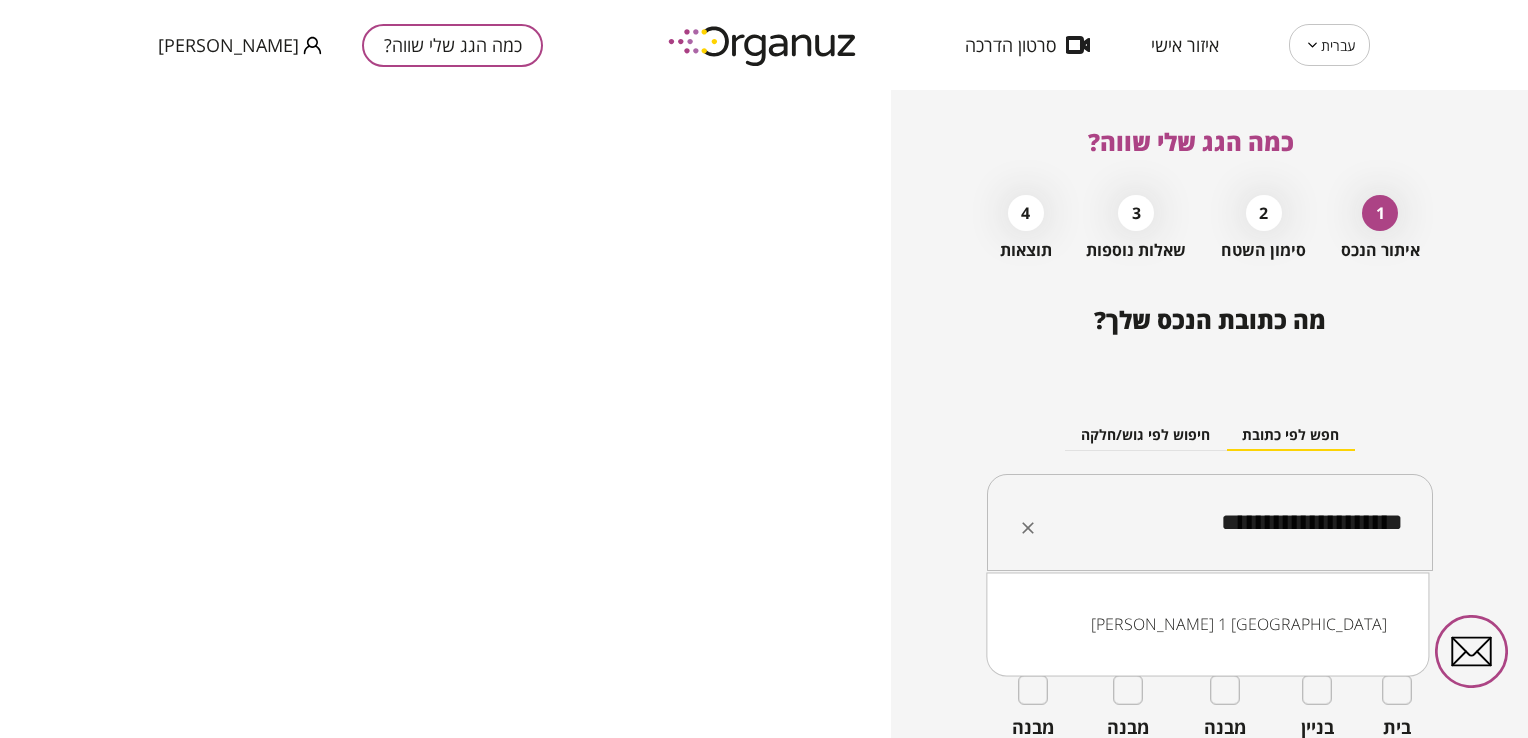 click on "**********" at bounding box center (1217, 523) 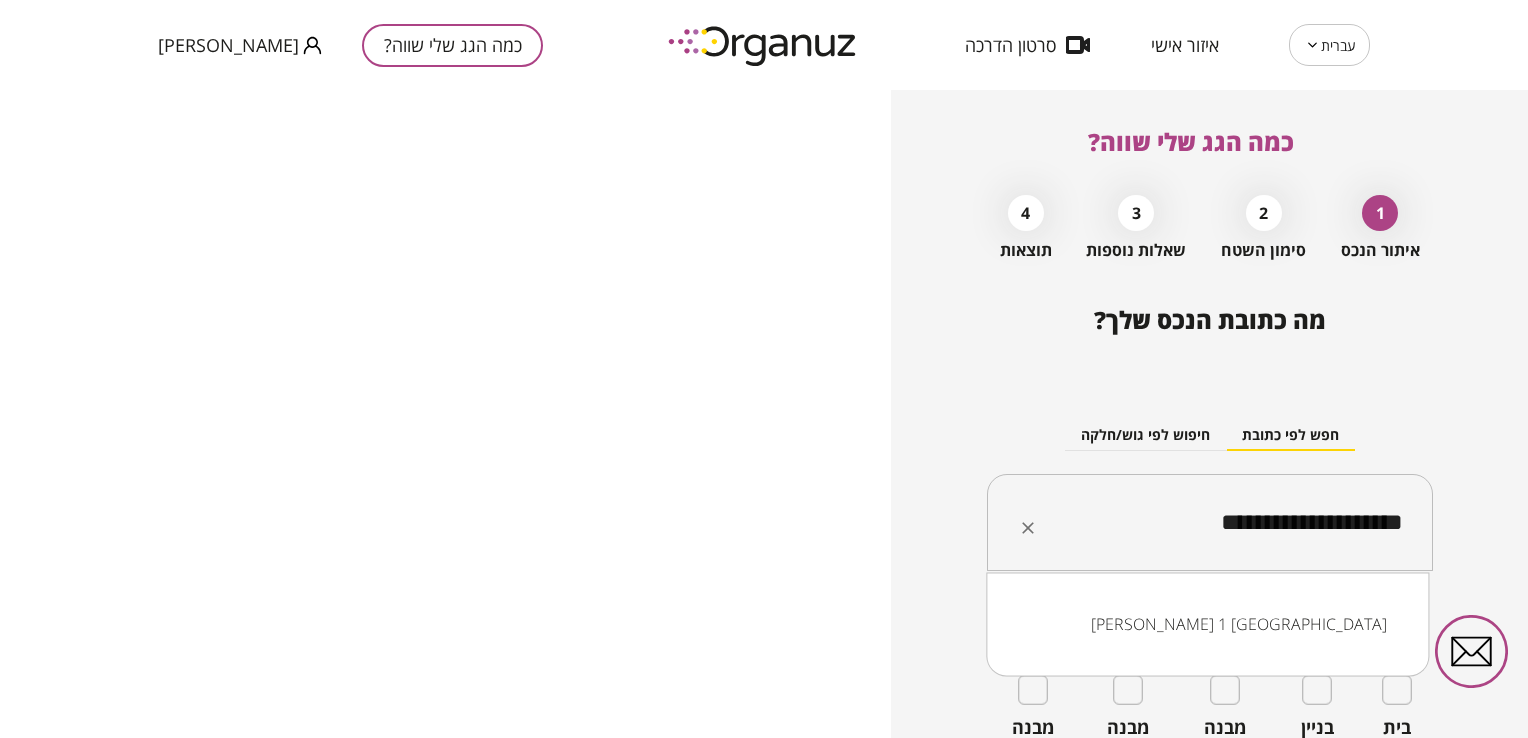click on "**********" at bounding box center (1217, 523) 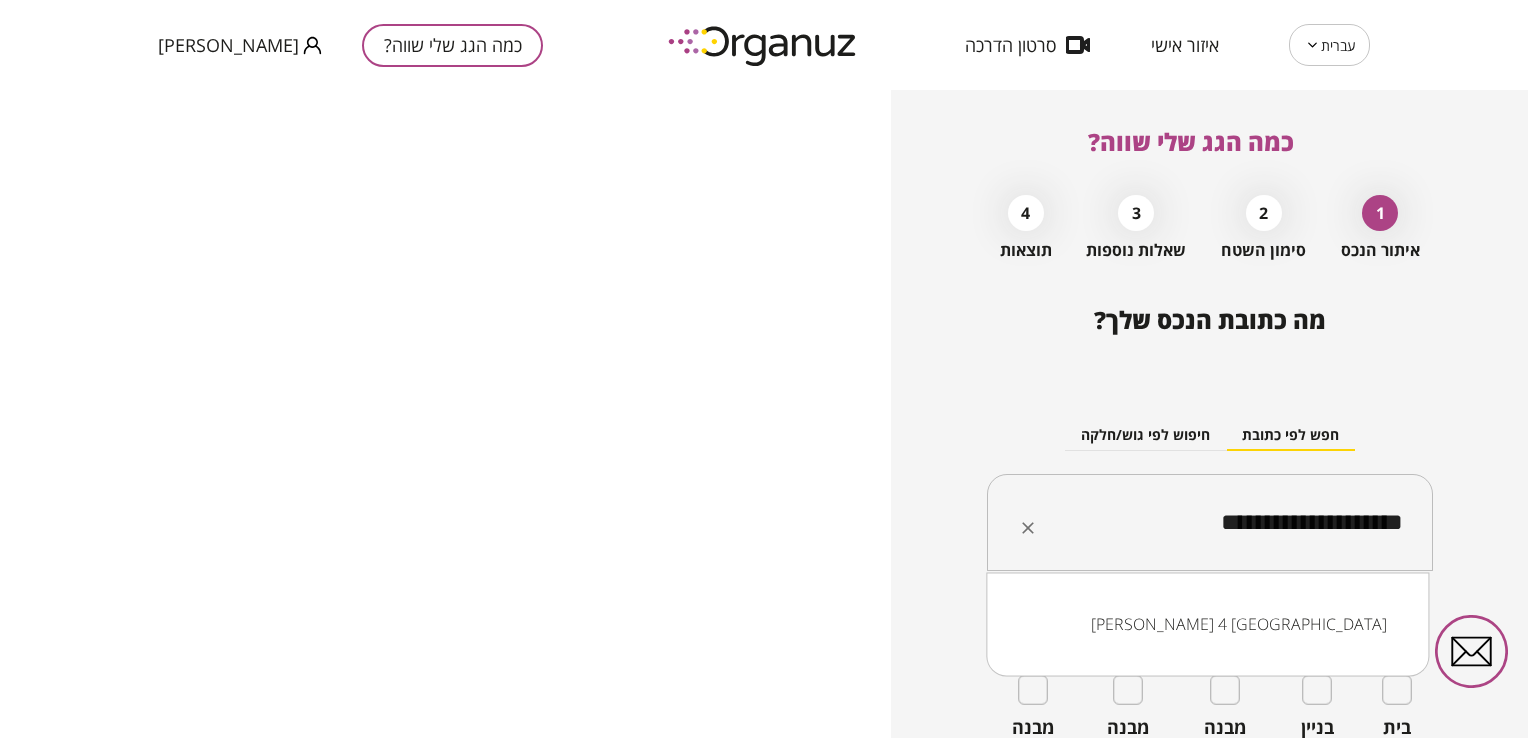 click on "[PERSON_NAME] 4 [GEOGRAPHIC_DATA]" at bounding box center (1207, 624) 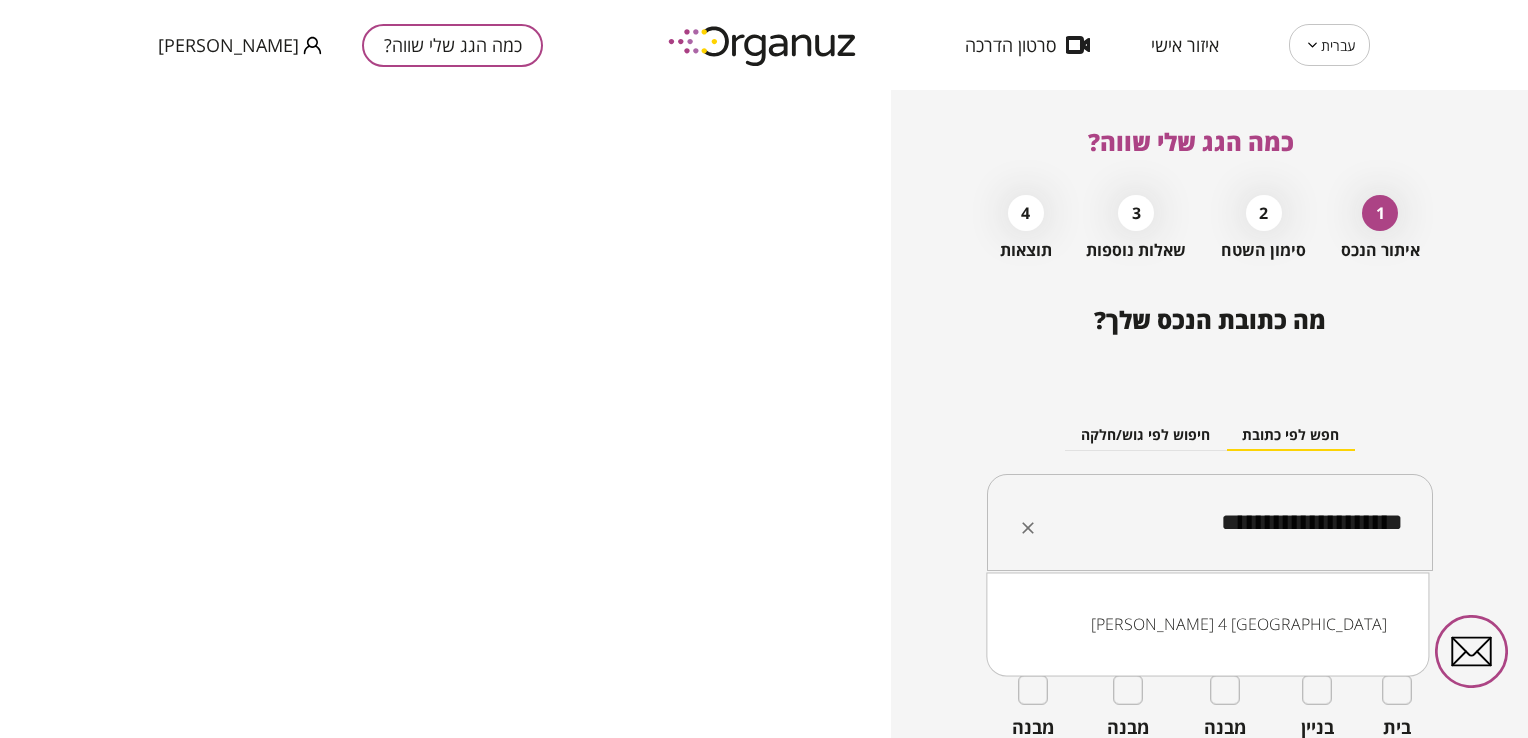 click on "**********" at bounding box center [1217, 523] 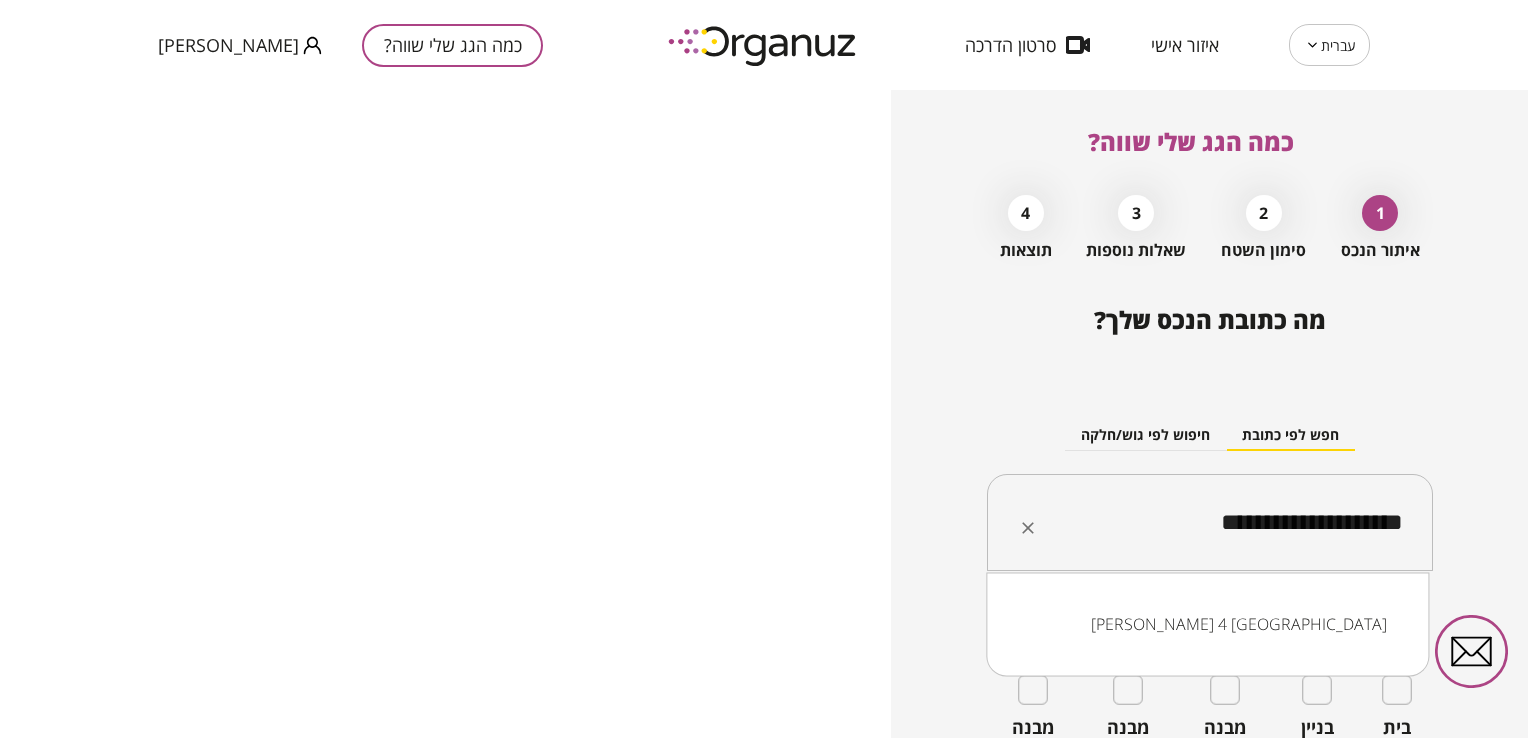 click on "**********" at bounding box center (1217, 523) 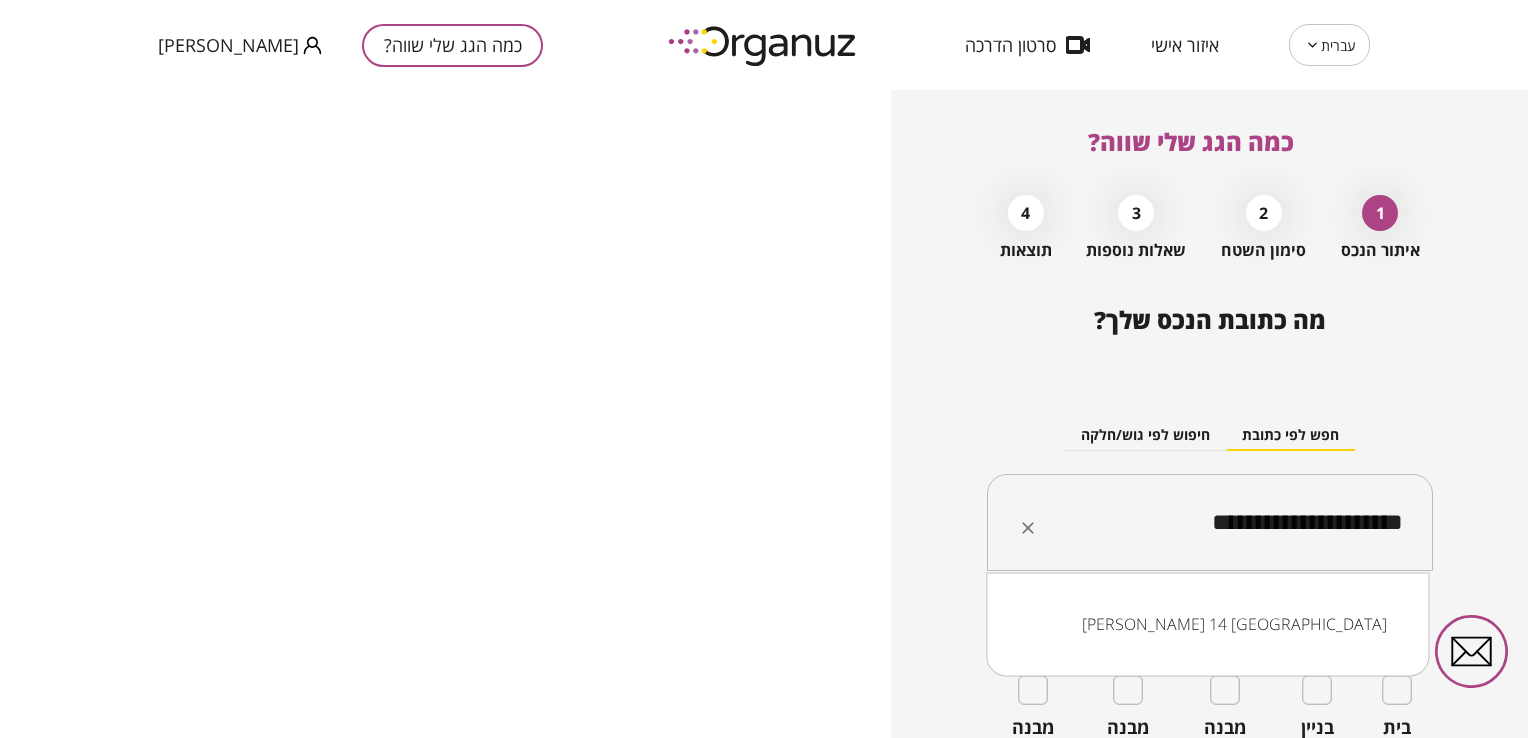 click on "[PERSON_NAME] 14 [GEOGRAPHIC_DATA]" at bounding box center [1207, 624] 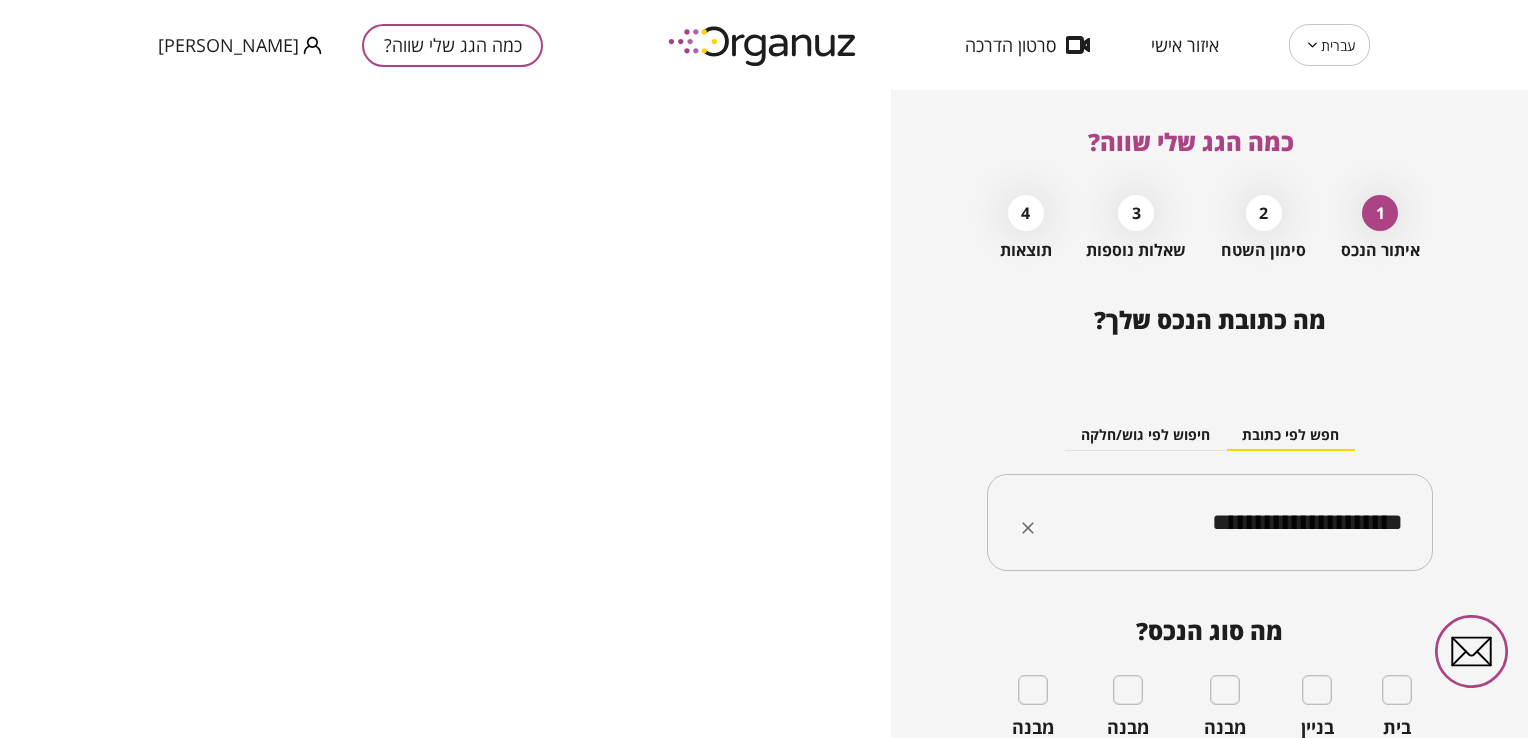 type on "**********" 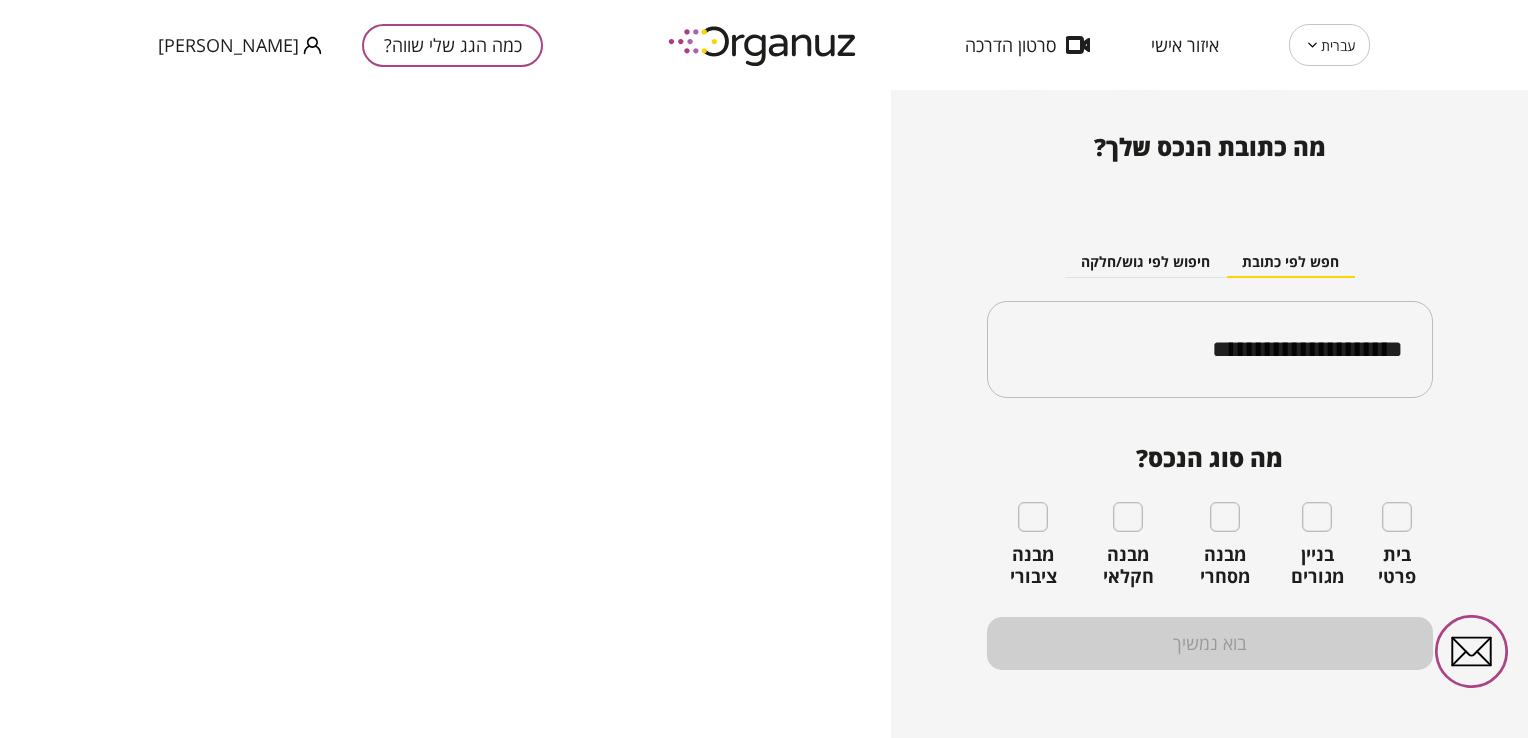 scroll, scrollTop: 175, scrollLeft: 0, axis: vertical 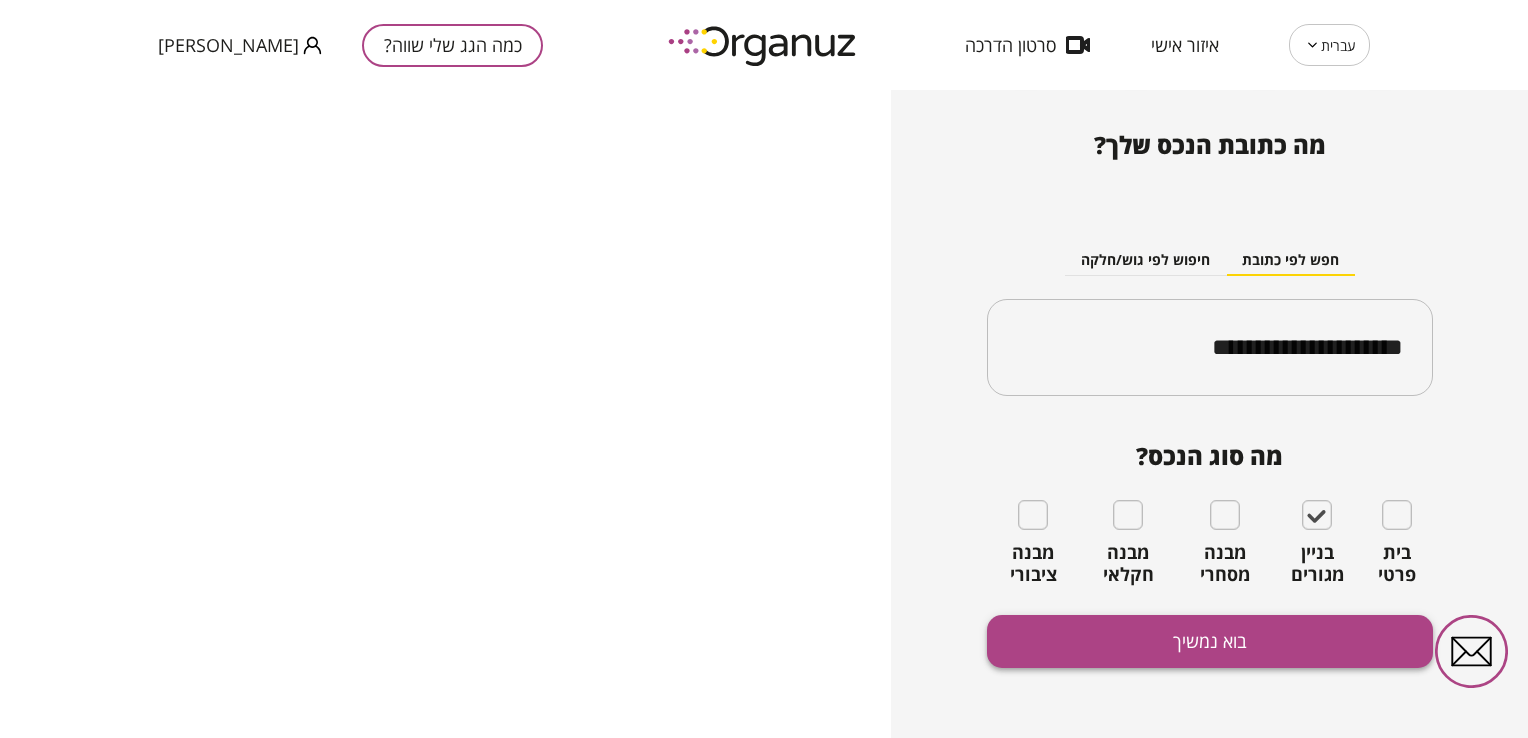 click on "בוא נמשיך" at bounding box center [1210, 641] 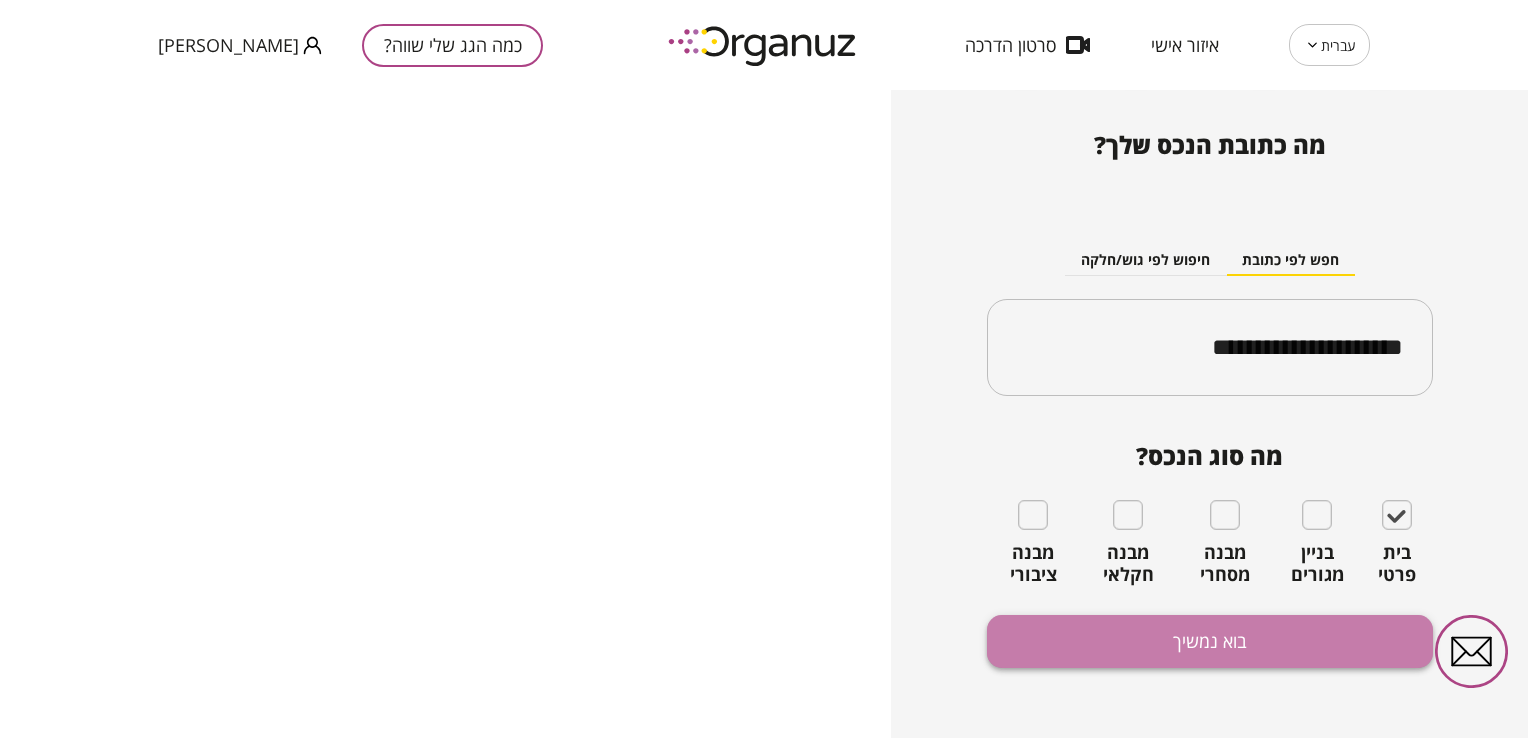 click on "בוא נמשיך" at bounding box center [1210, 641] 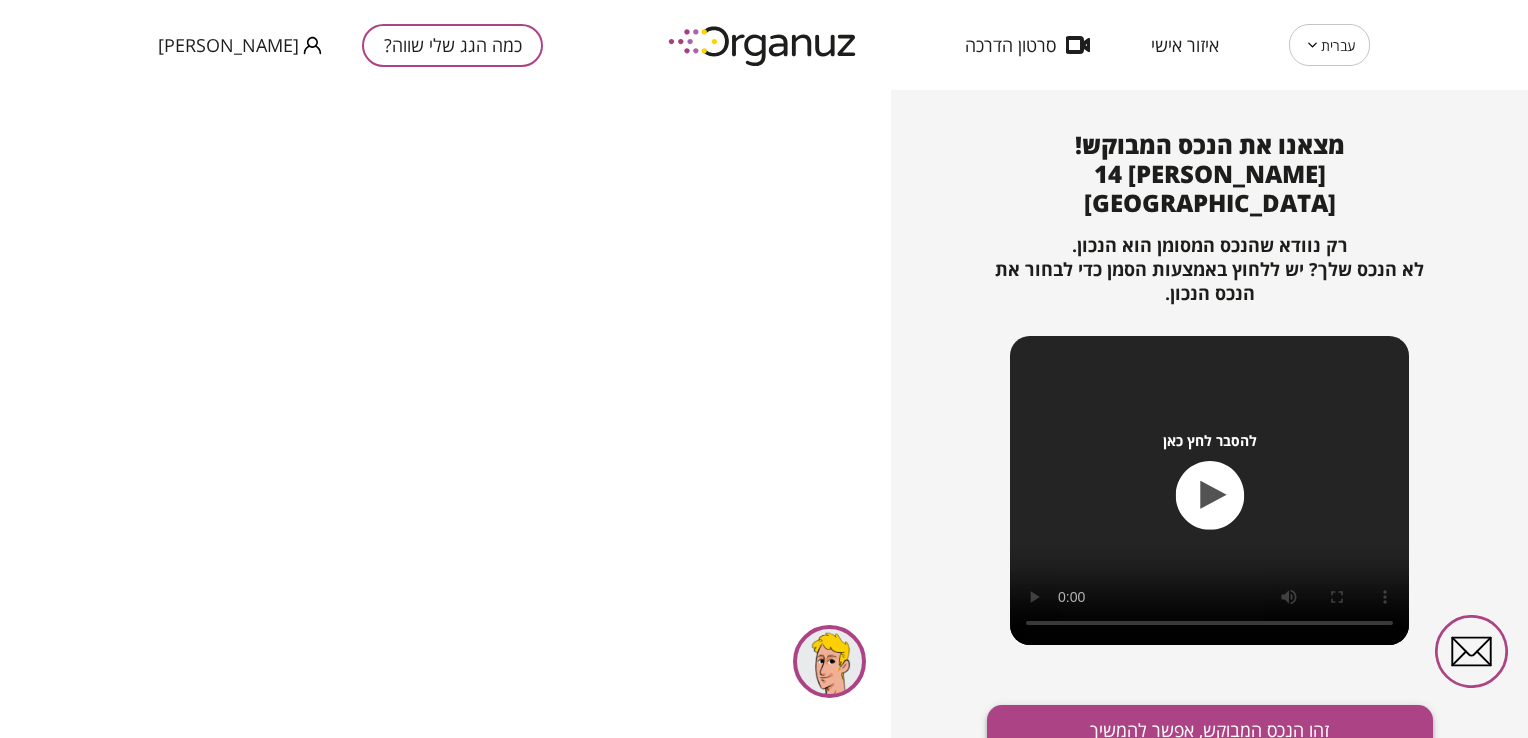click on "זהו הנכס המבוקש, אפשר להמשיך" at bounding box center (1210, 731) 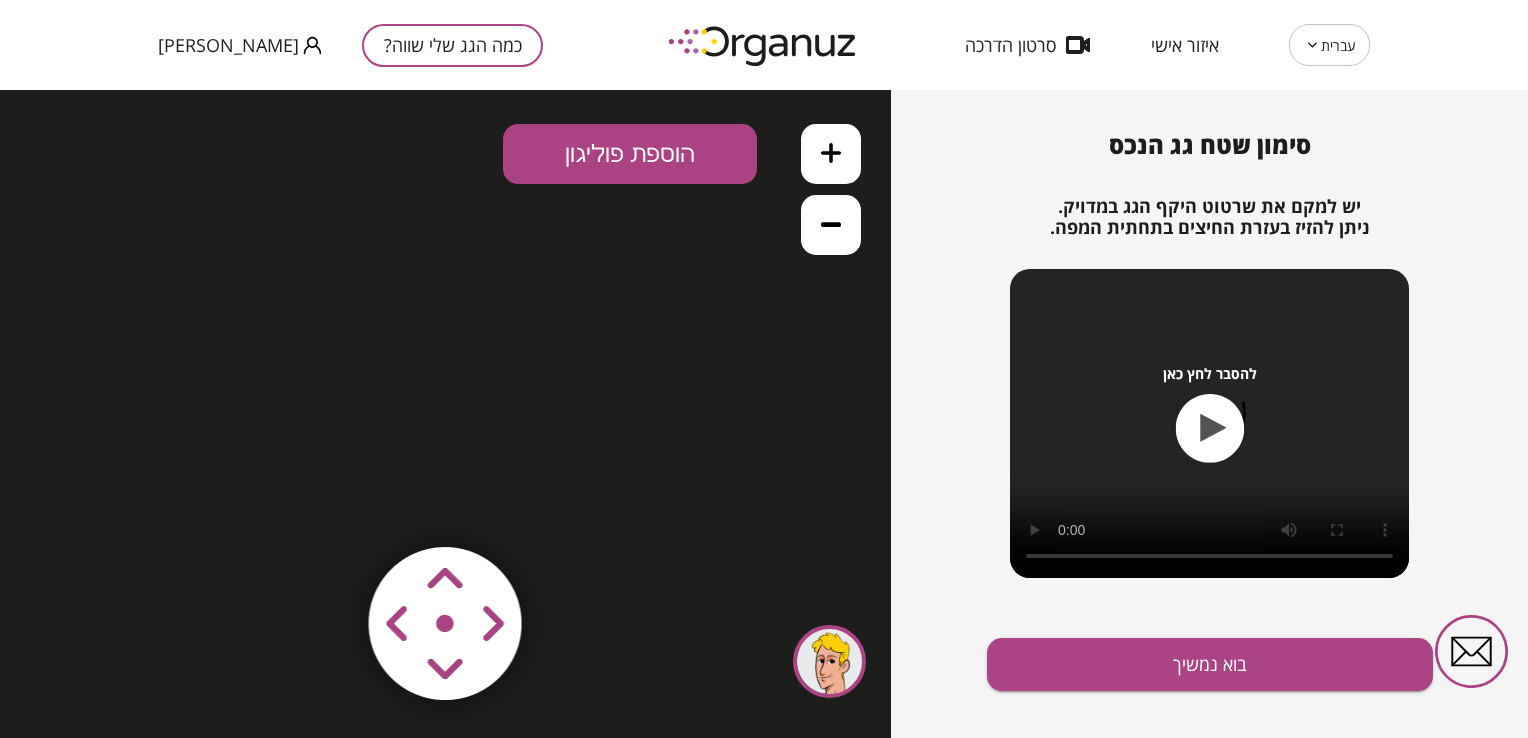 scroll, scrollTop: 0, scrollLeft: 0, axis: both 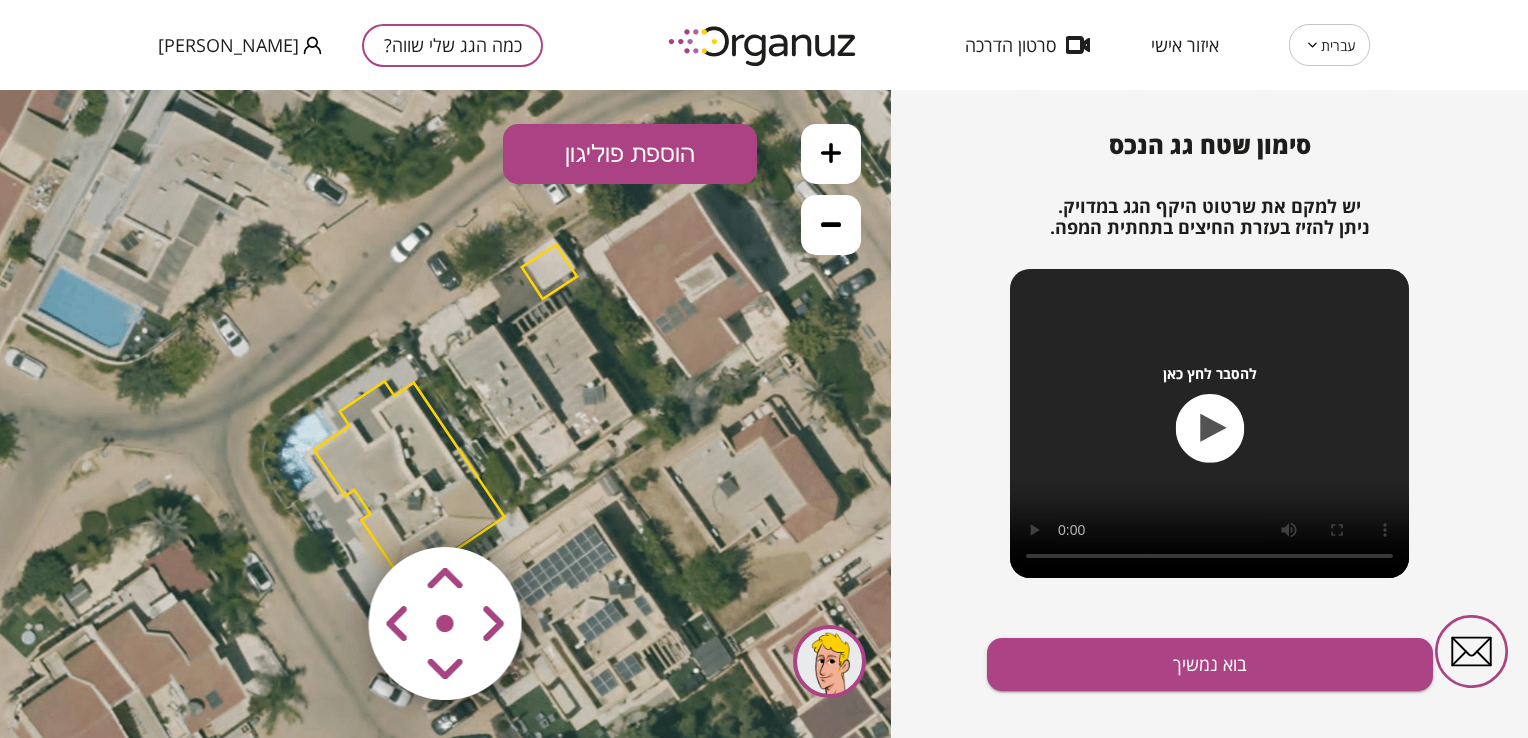 click at bounding box center [326, 505] 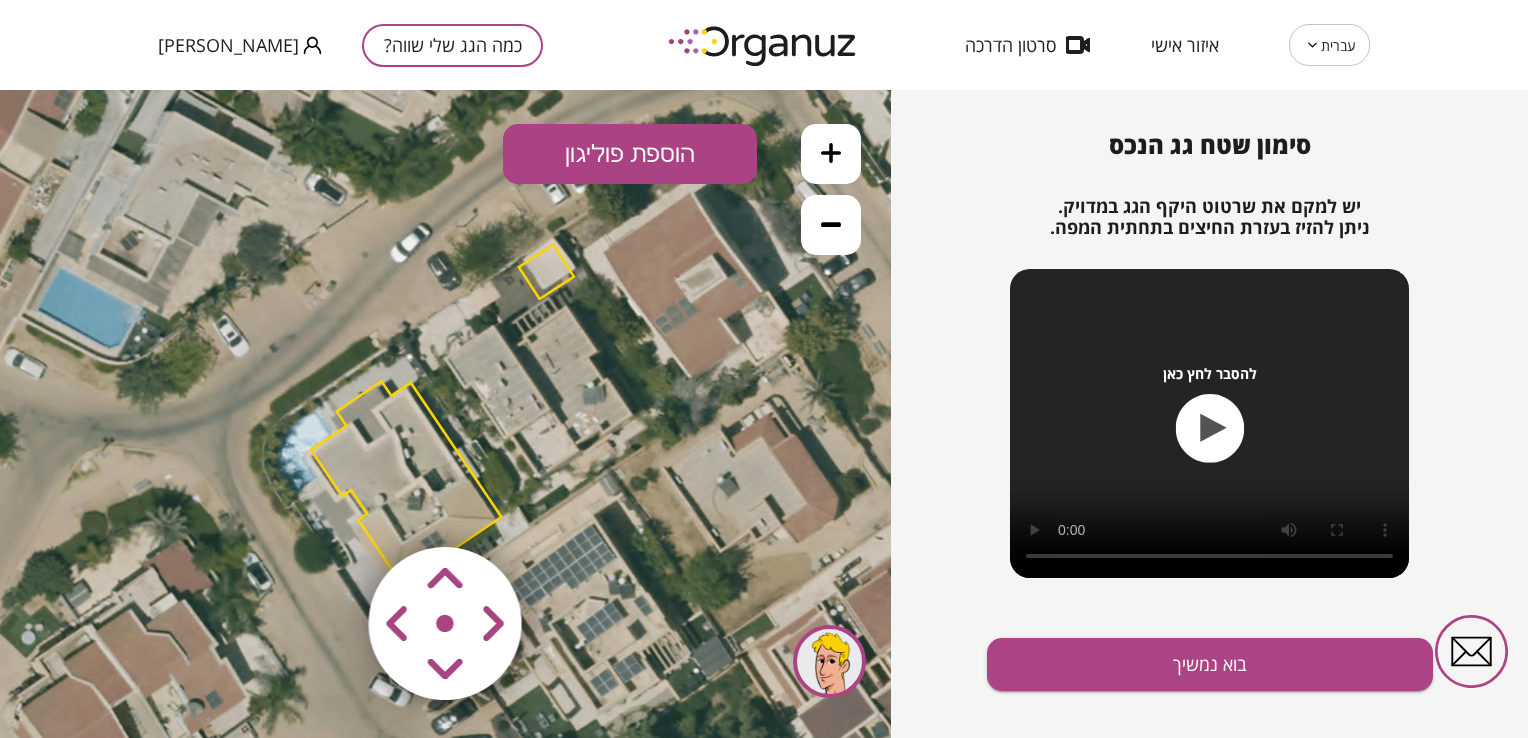 click at bounding box center (326, 505) 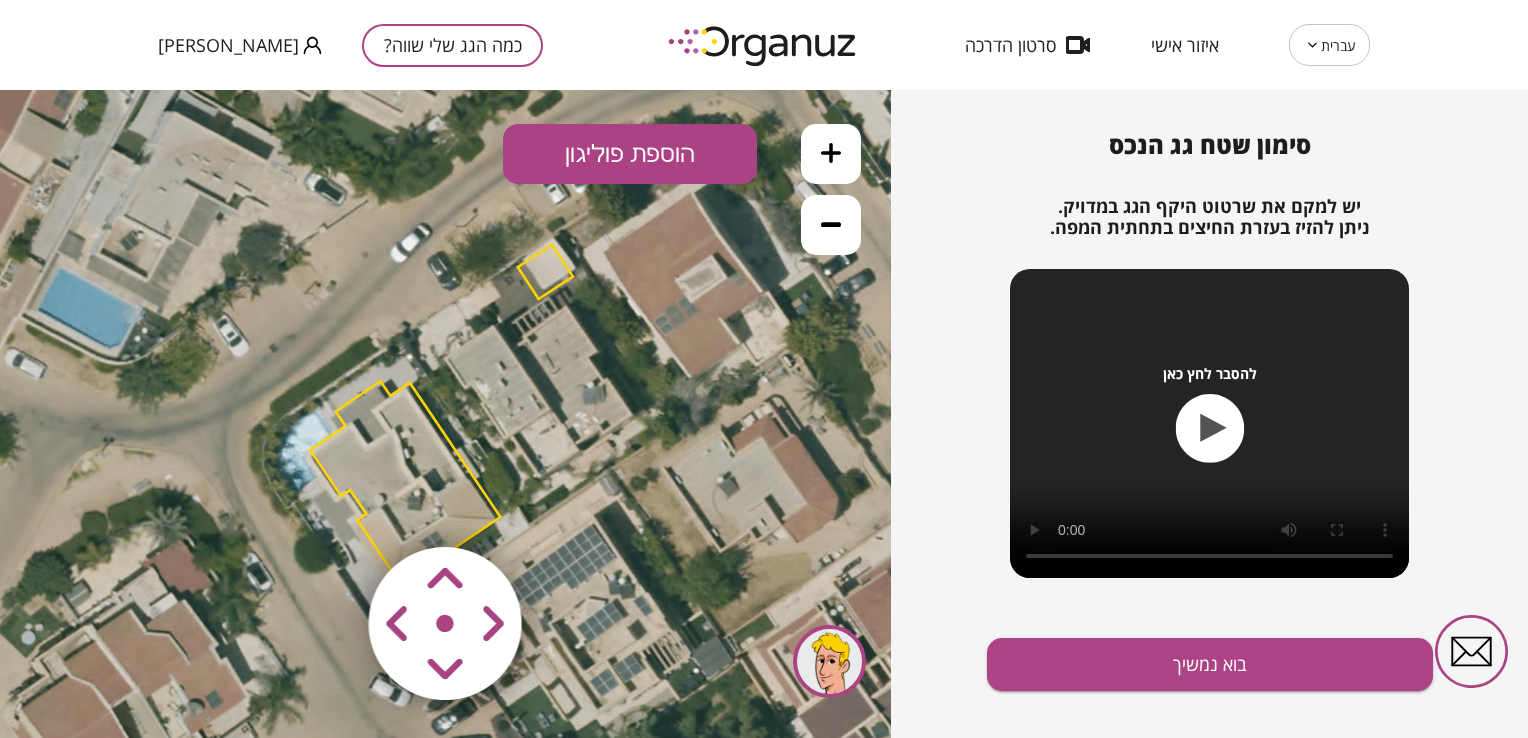click at bounding box center (326, 505) 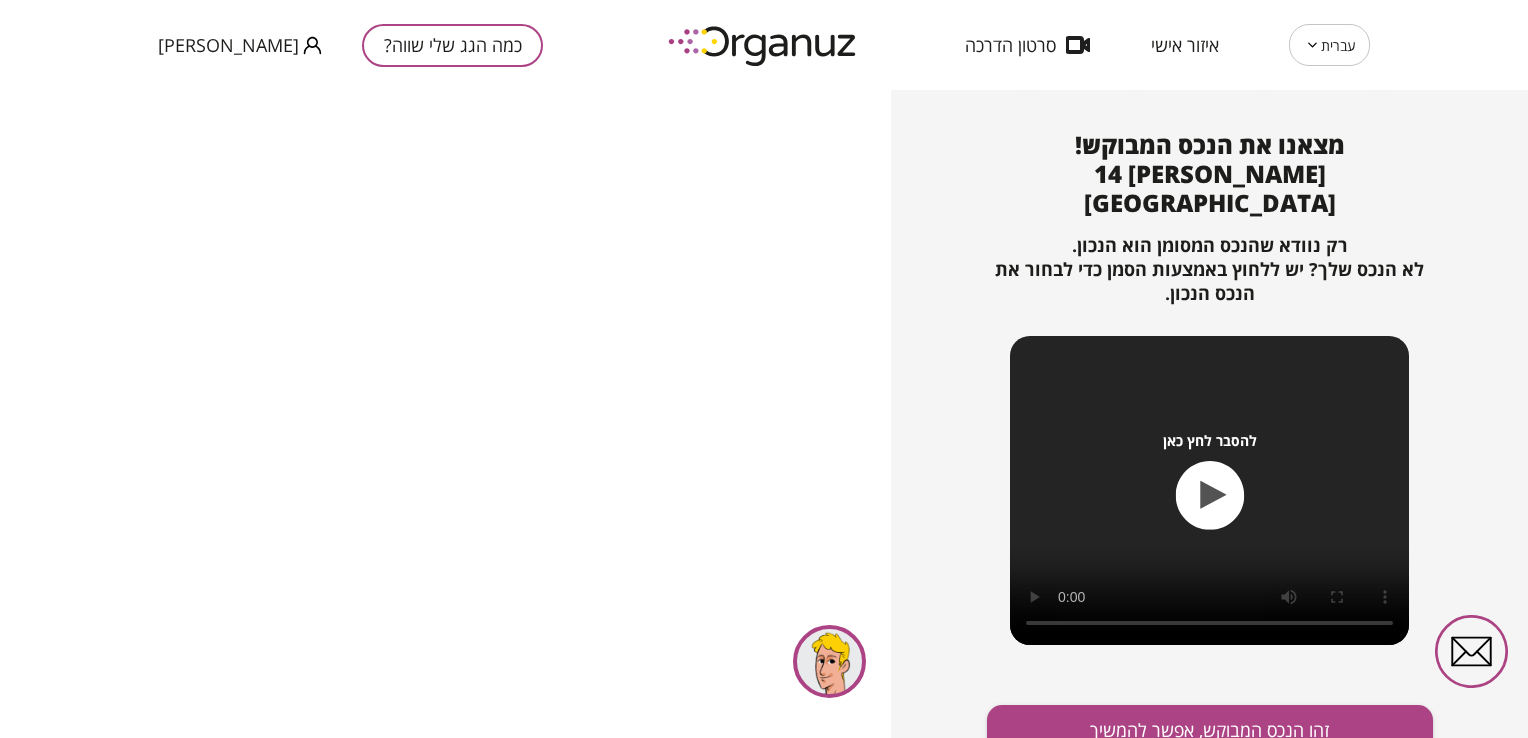 click on "כמה הגג שלי שווה?" at bounding box center [452, 45] 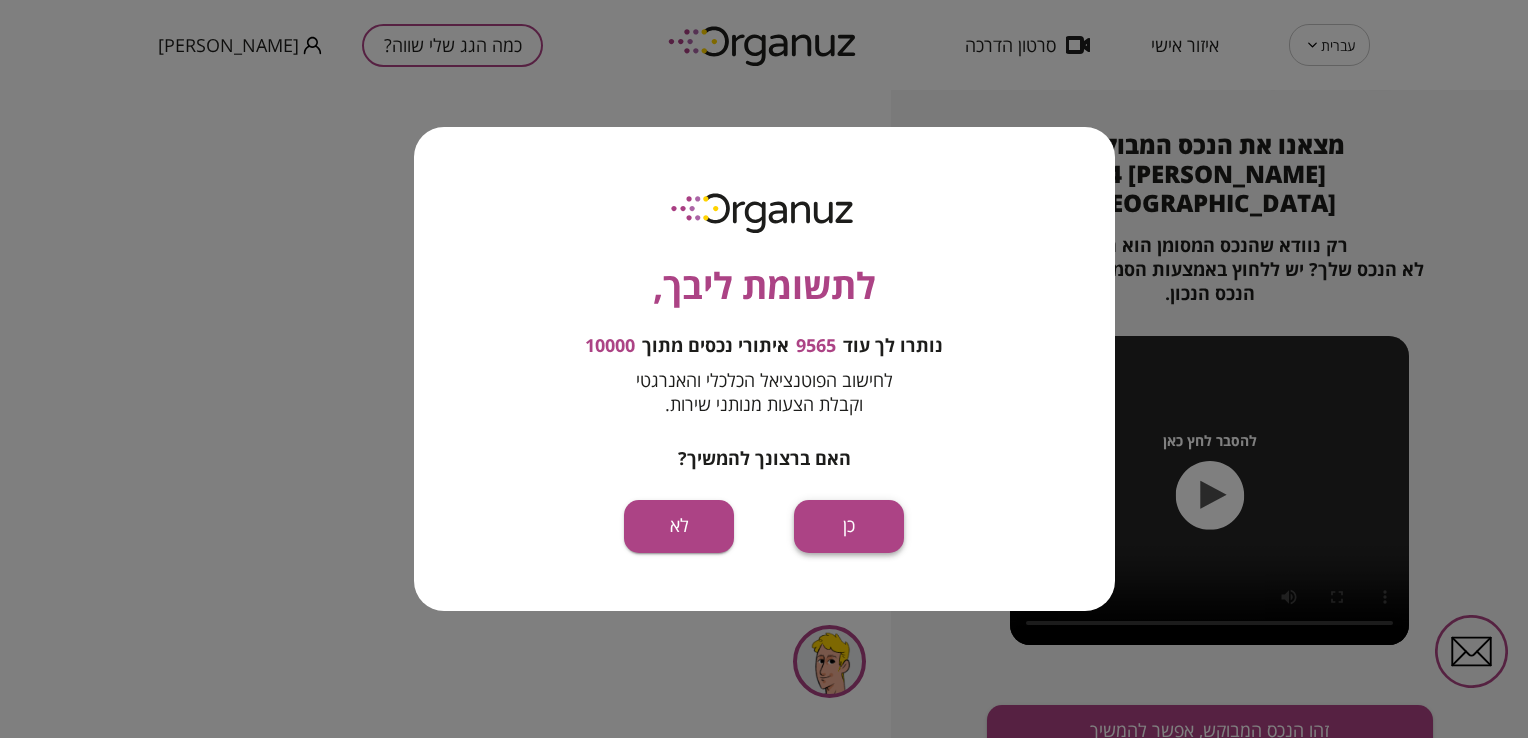 click on "כן" at bounding box center [849, 526] 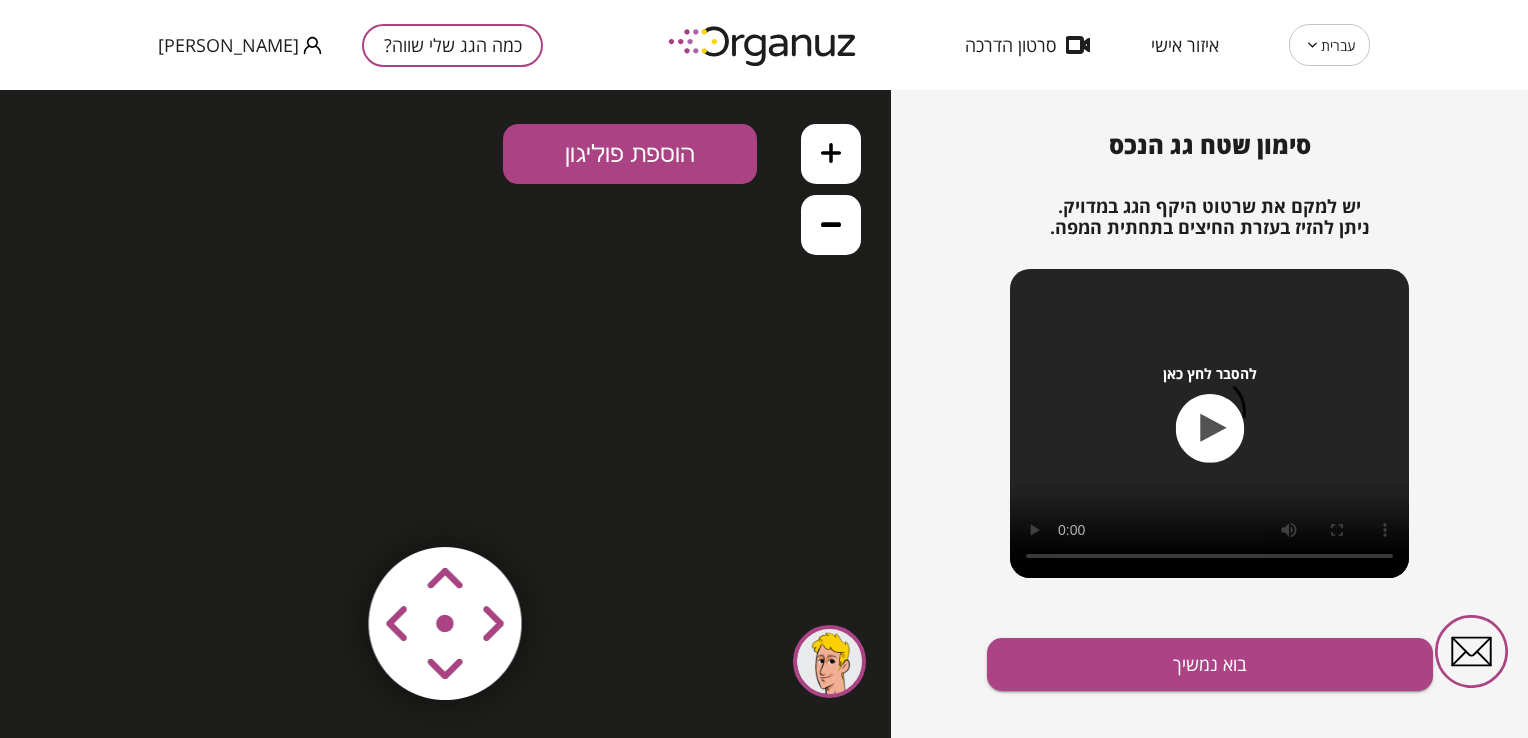 scroll, scrollTop: 0, scrollLeft: 0, axis: both 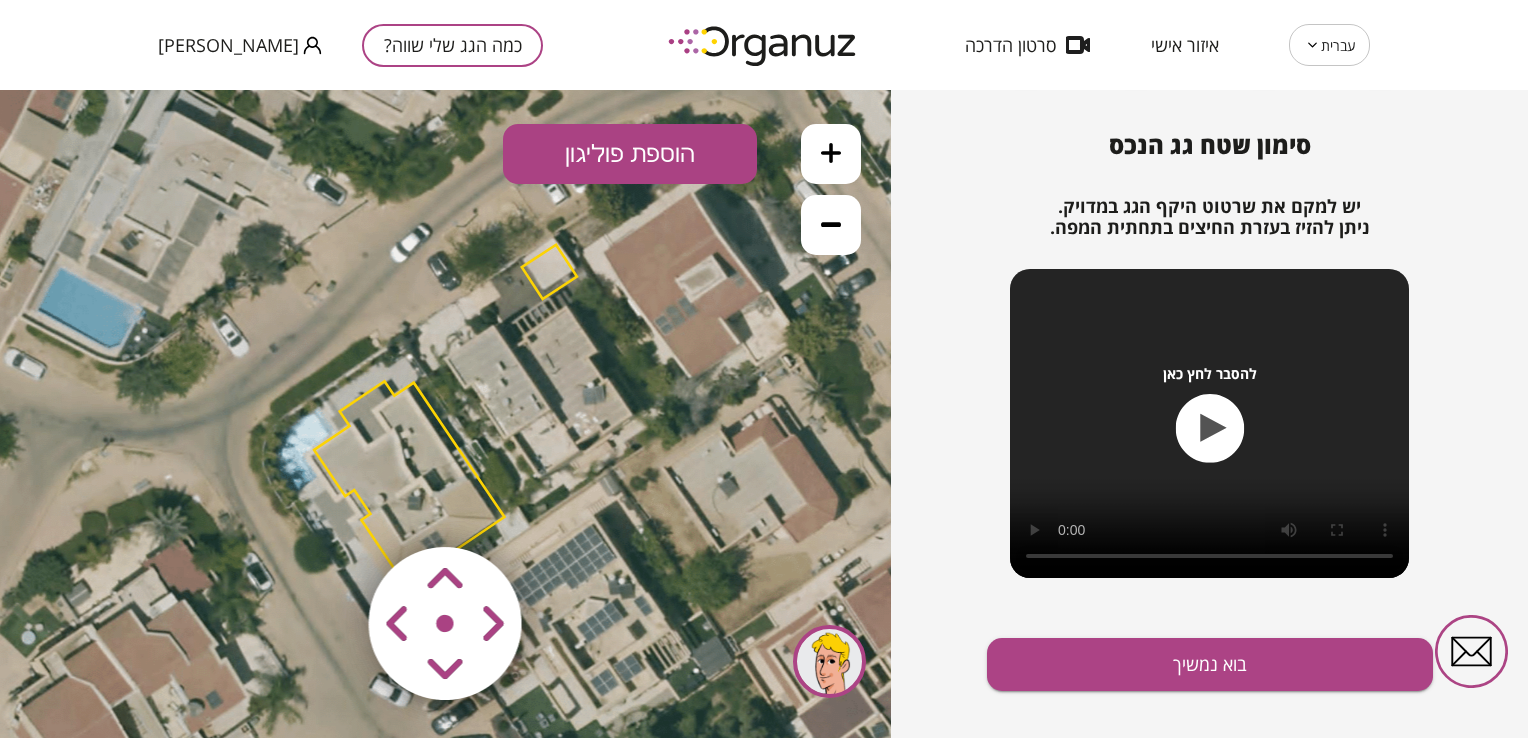 click on "כמה הגג שלי שווה?" at bounding box center (452, 45) 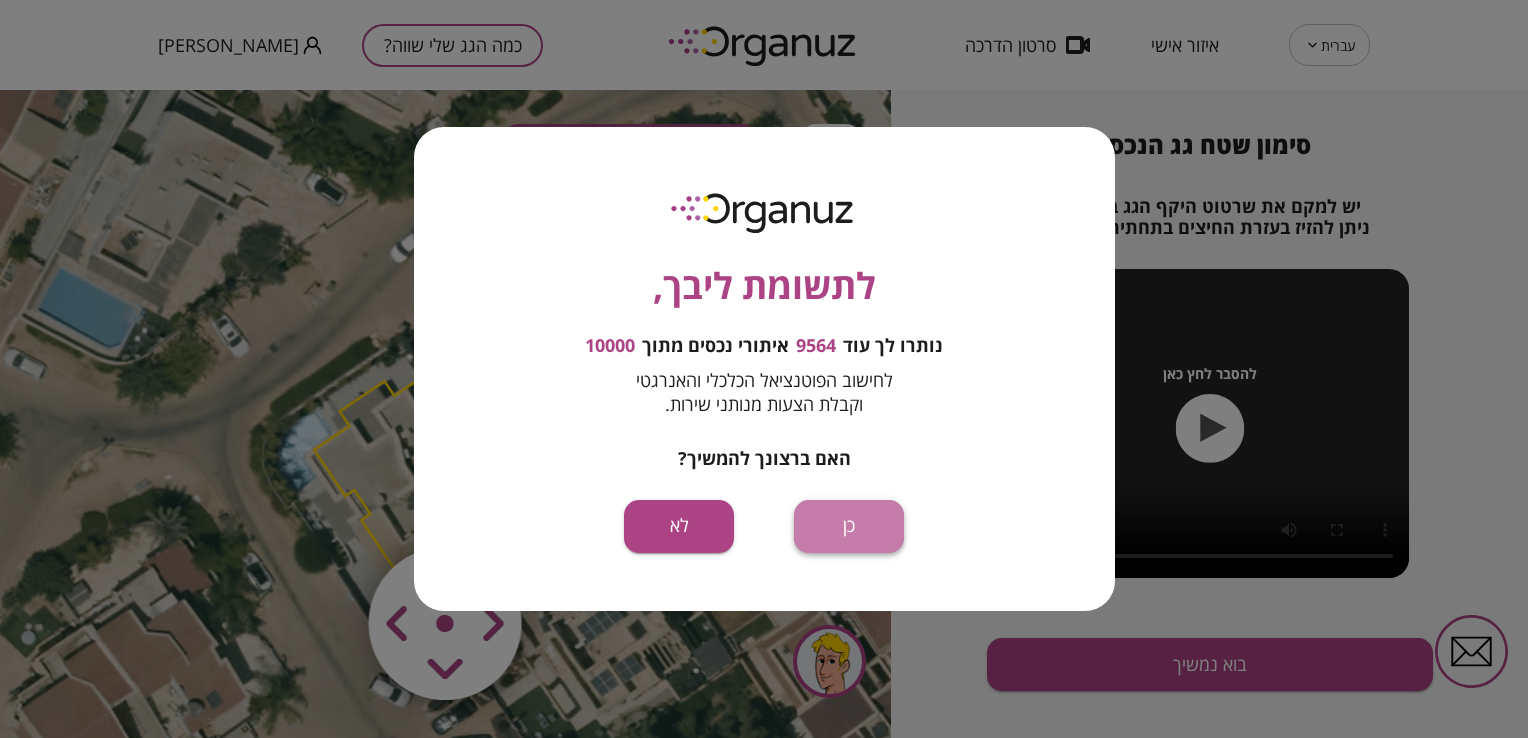 drag, startPoint x: 842, startPoint y: 537, endPoint x: 842, endPoint y: 447, distance: 90 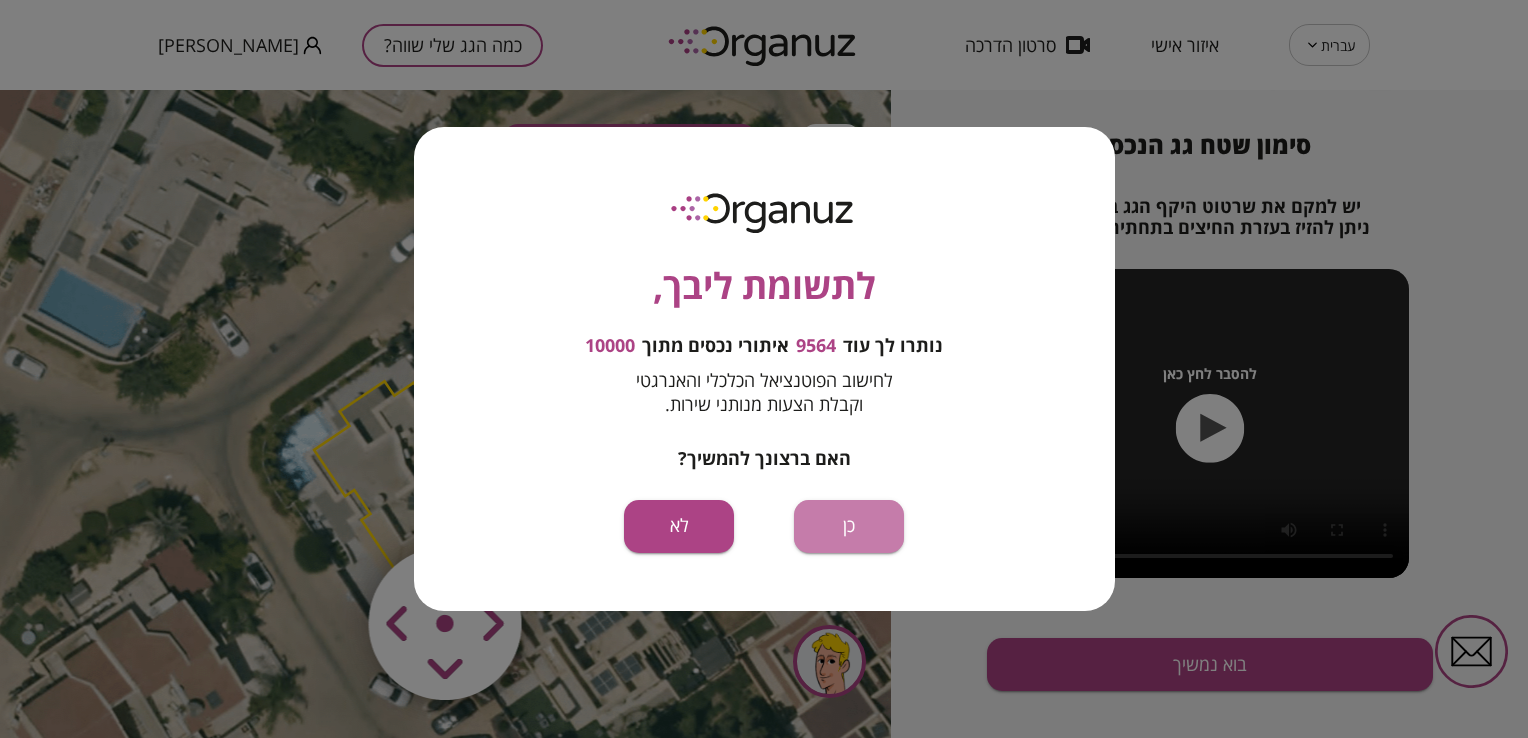 scroll, scrollTop: 8, scrollLeft: 0, axis: vertical 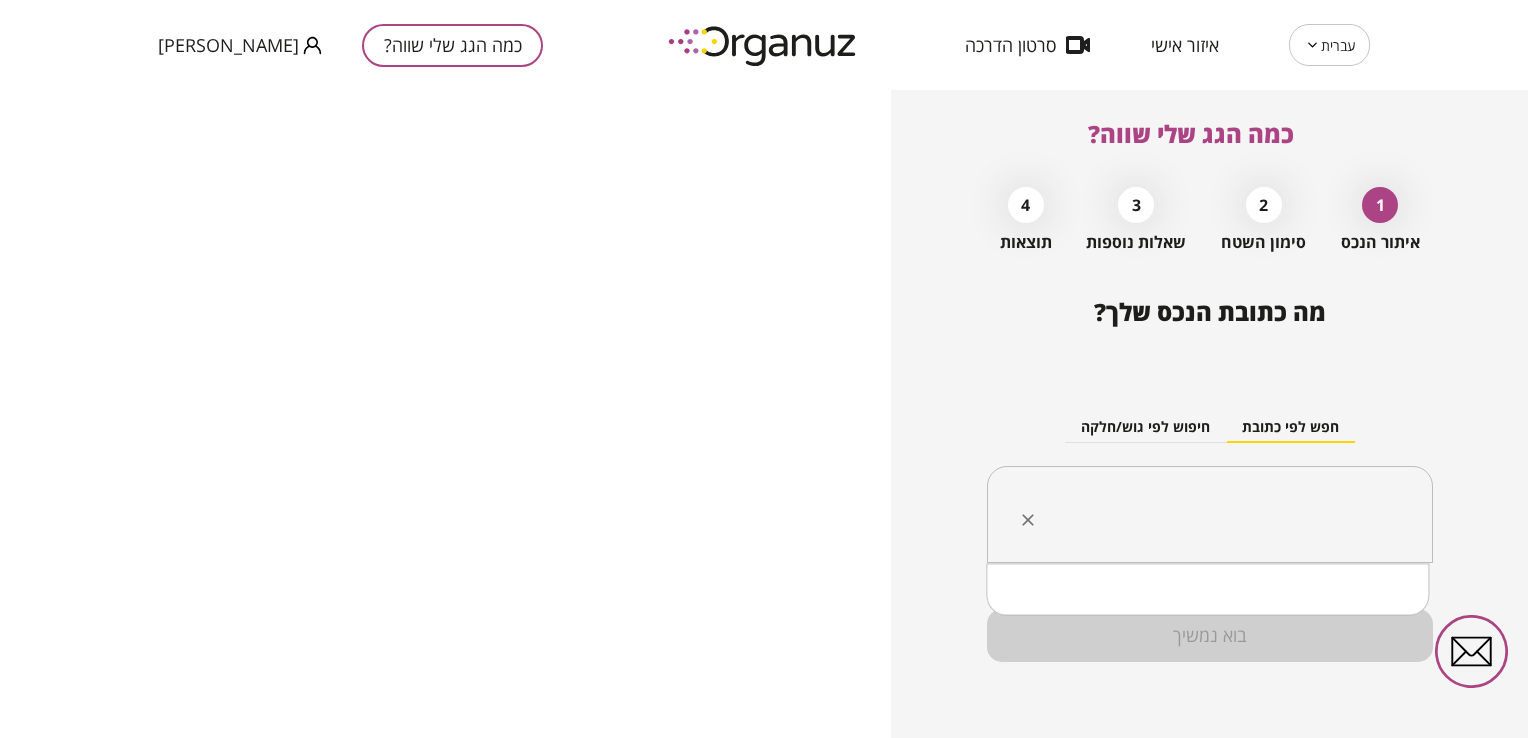 click at bounding box center [1217, 515] 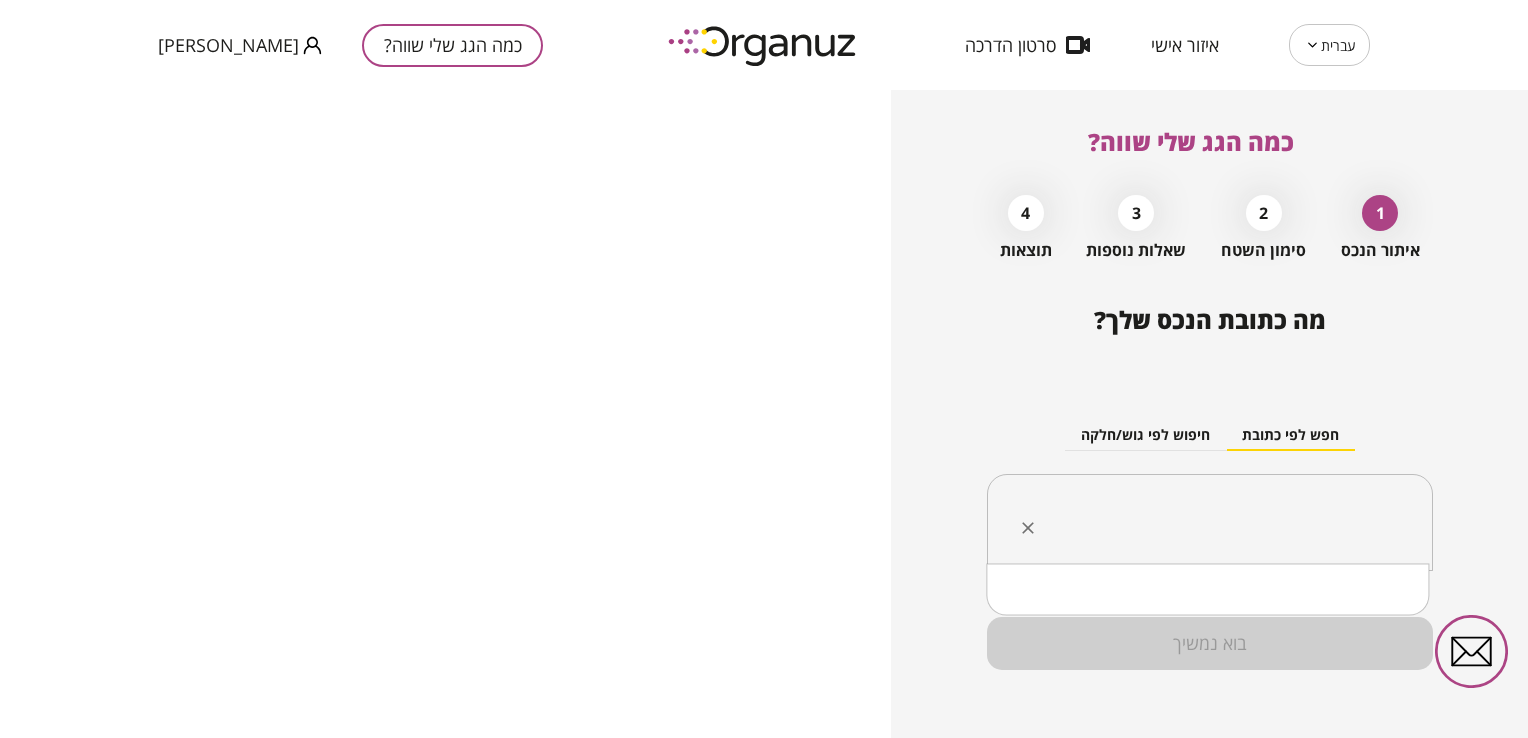 scroll, scrollTop: 0, scrollLeft: 0, axis: both 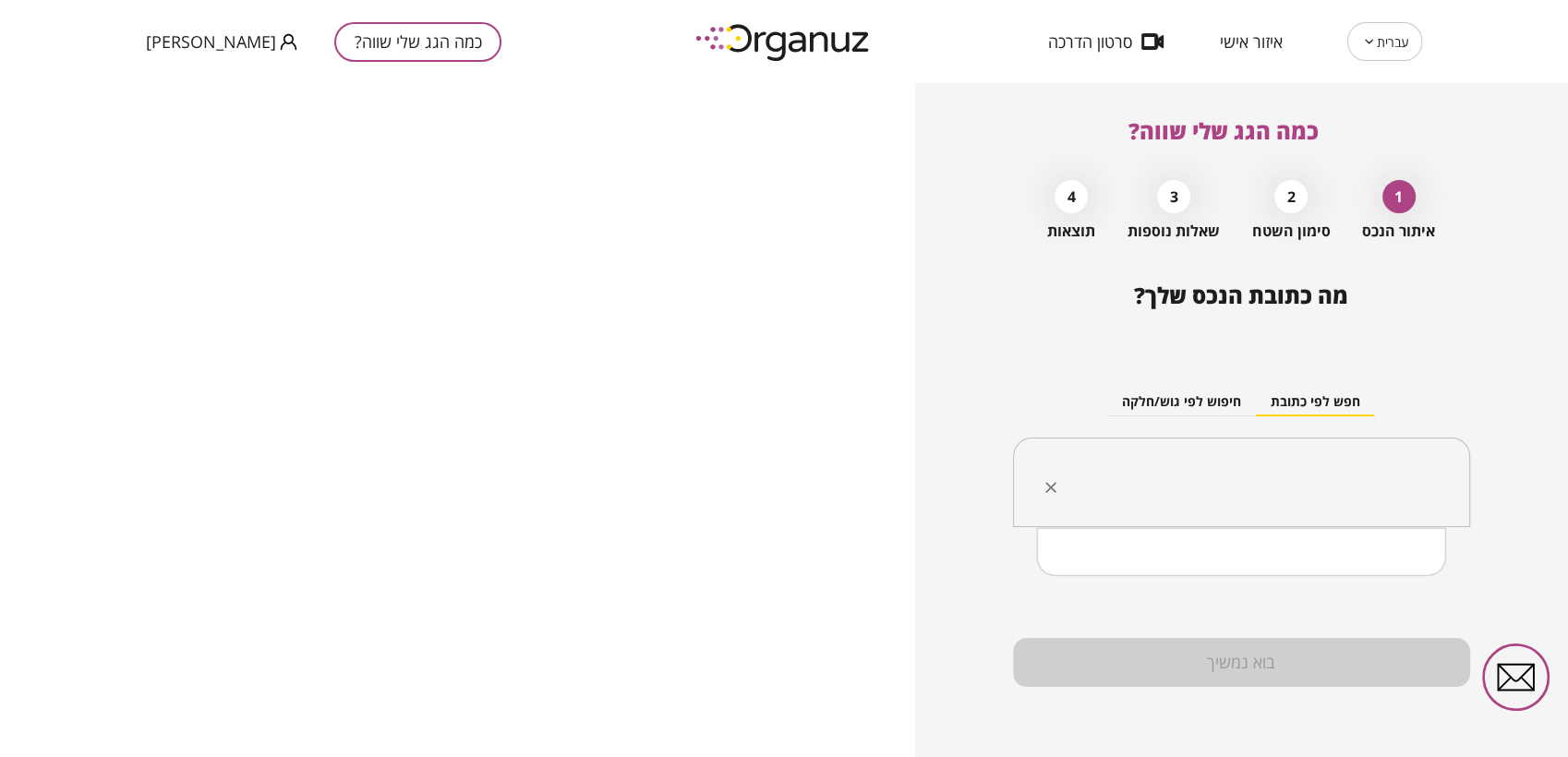 drag, startPoint x: 0, startPoint y: 0, endPoint x: 555, endPoint y: 58, distance: 558.0224 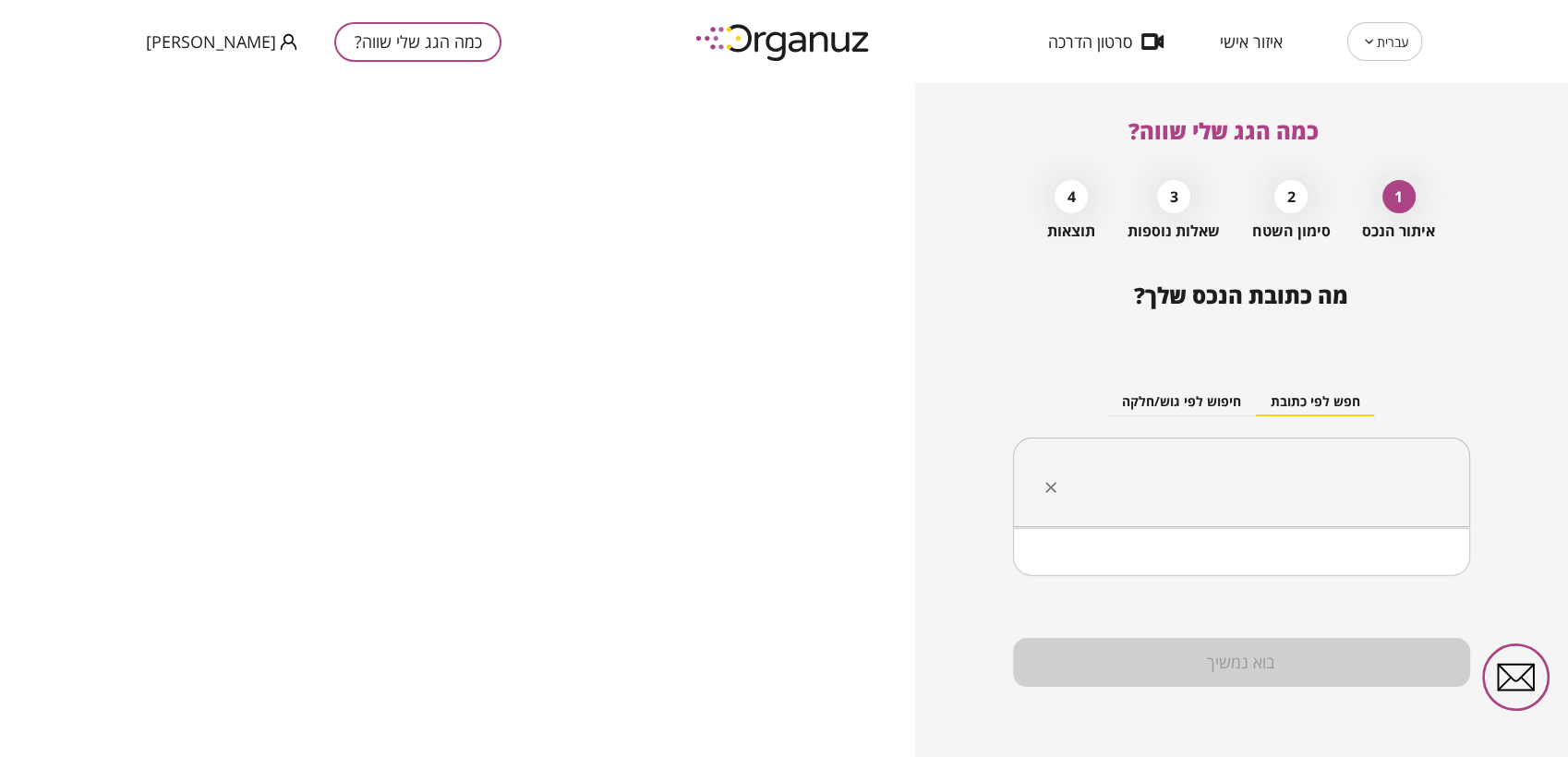 click at bounding box center (1248, 483) 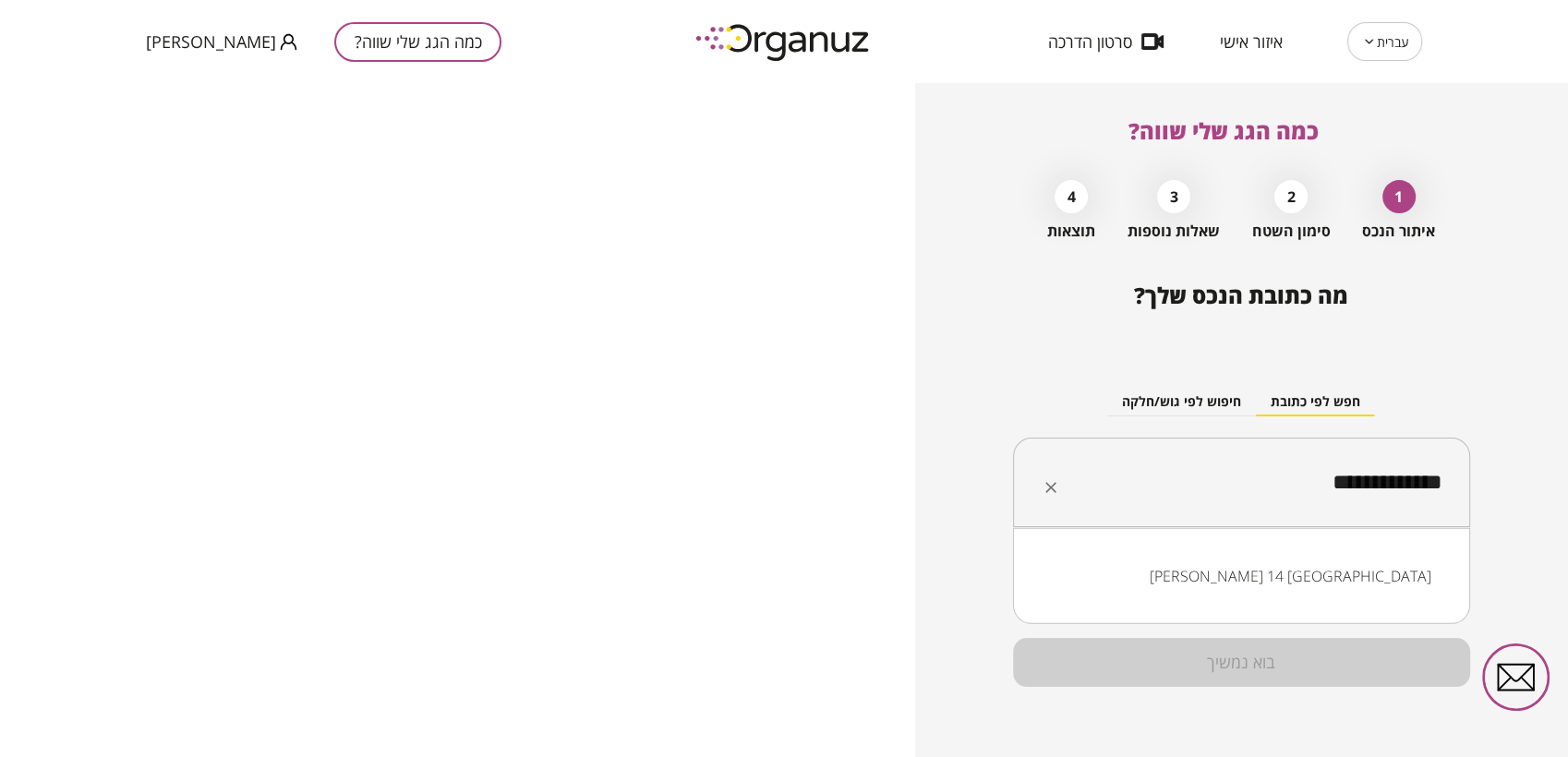 click on "[PERSON_NAME] 14 [GEOGRAPHIC_DATA]" at bounding box center [1241, 576] 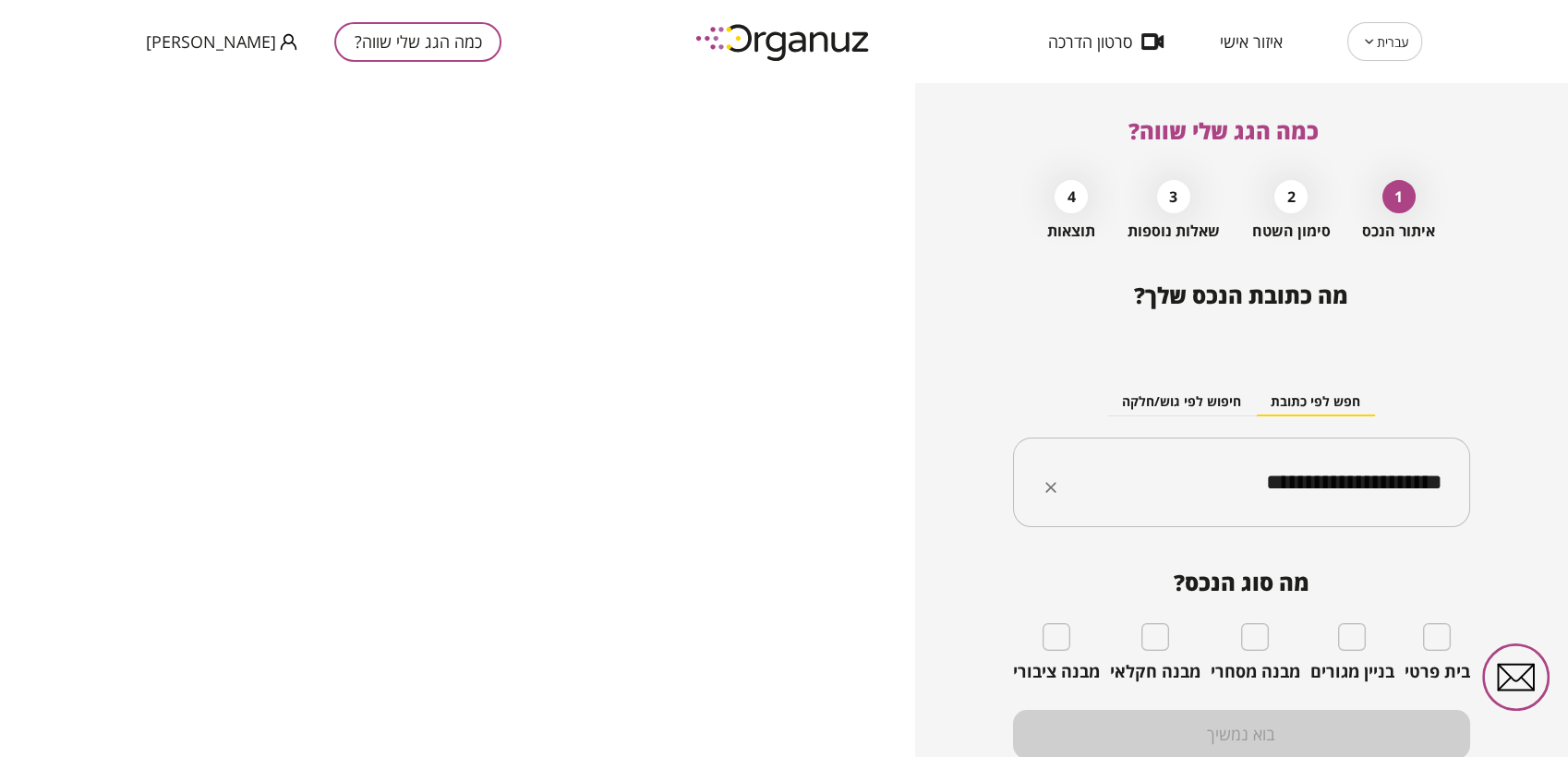 type on "**********" 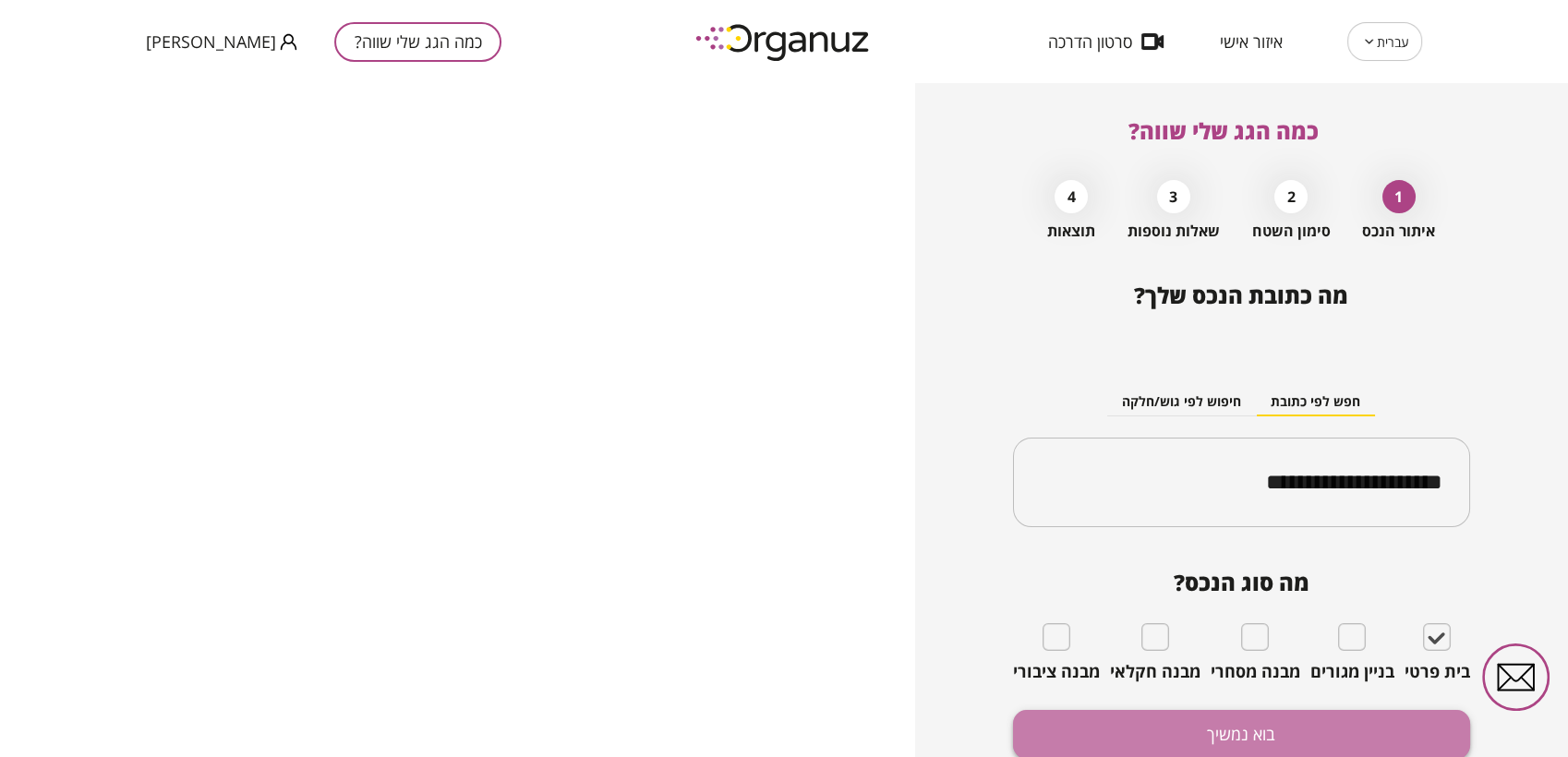 click on "בוא נמשיך" at bounding box center (1241, 734) 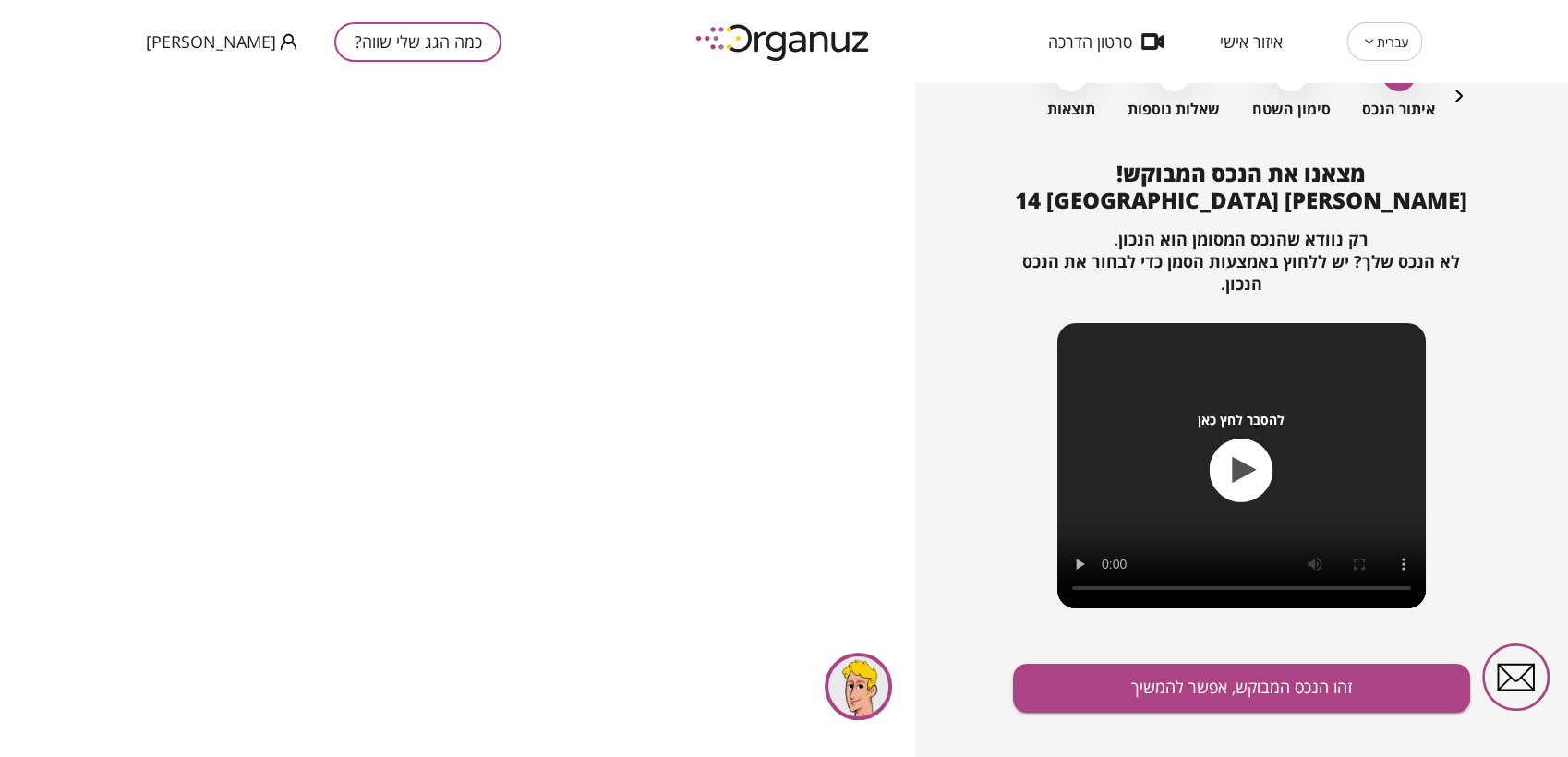 scroll, scrollTop: 148, scrollLeft: 0, axis: vertical 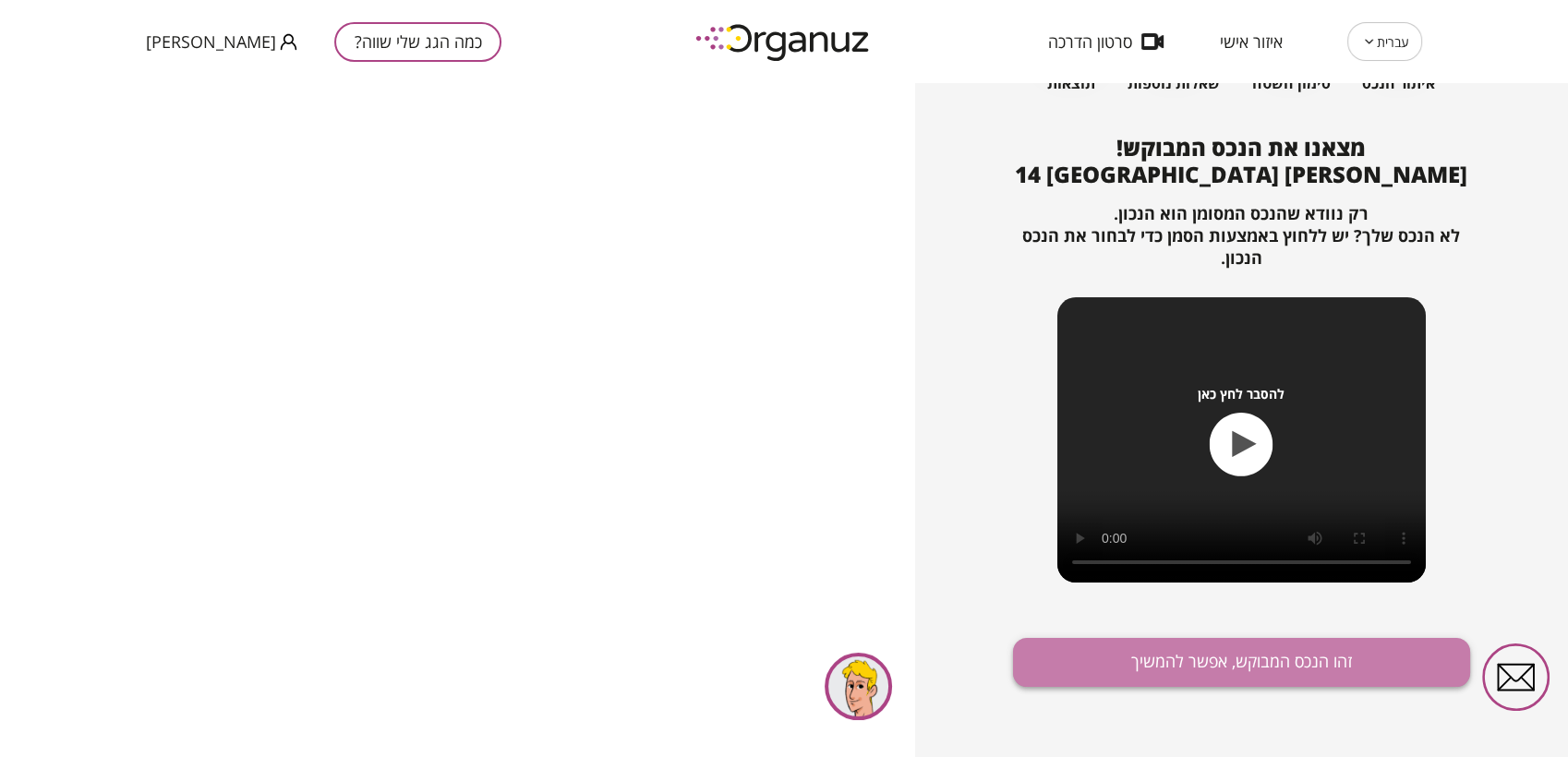 click on "זהו הנכס המבוקש, אפשר להמשיך" at bounding box center (1241, 662) 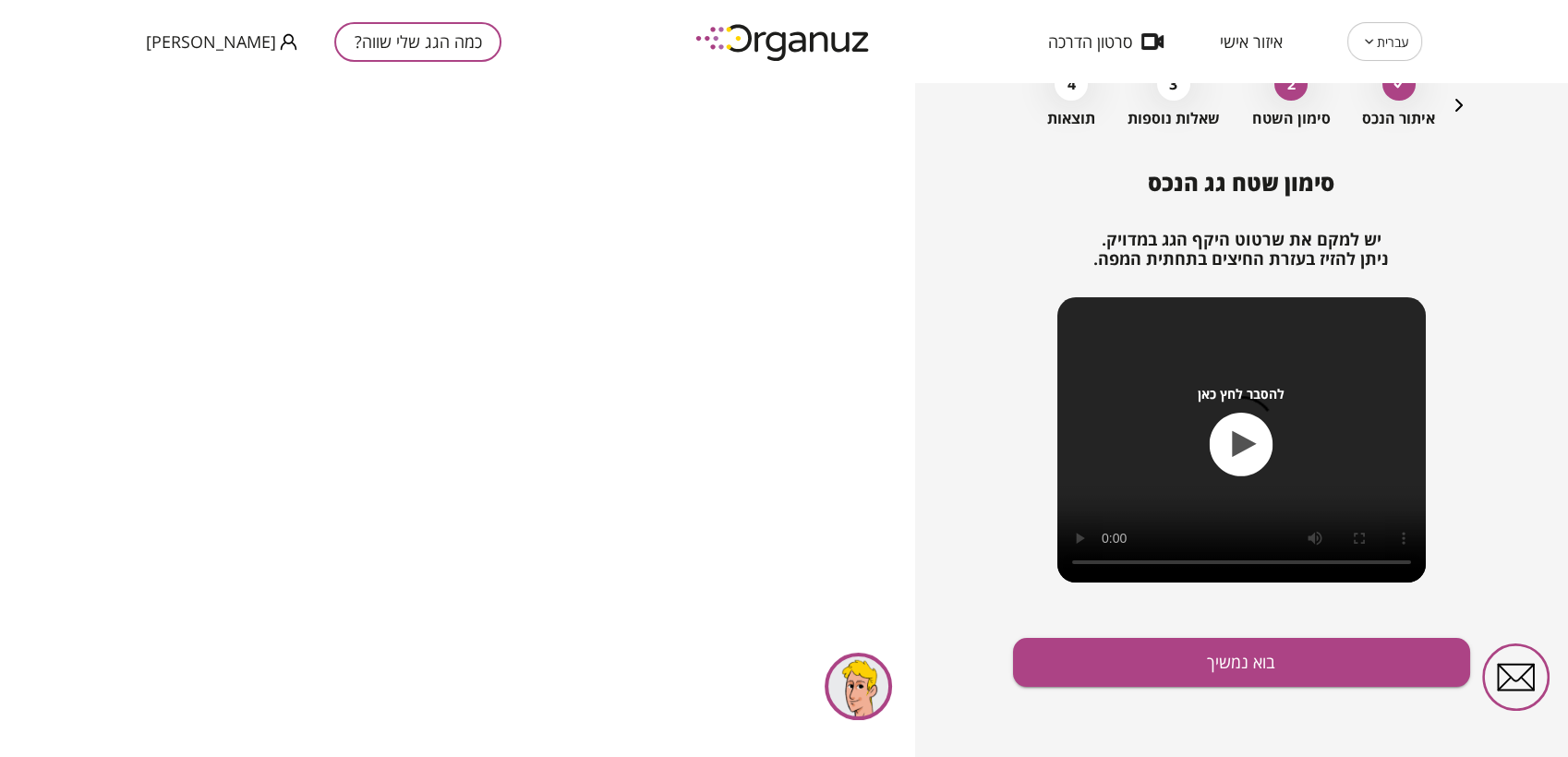 scroll, scrollTop: 112, scrollLeft: 0, axis: vertical 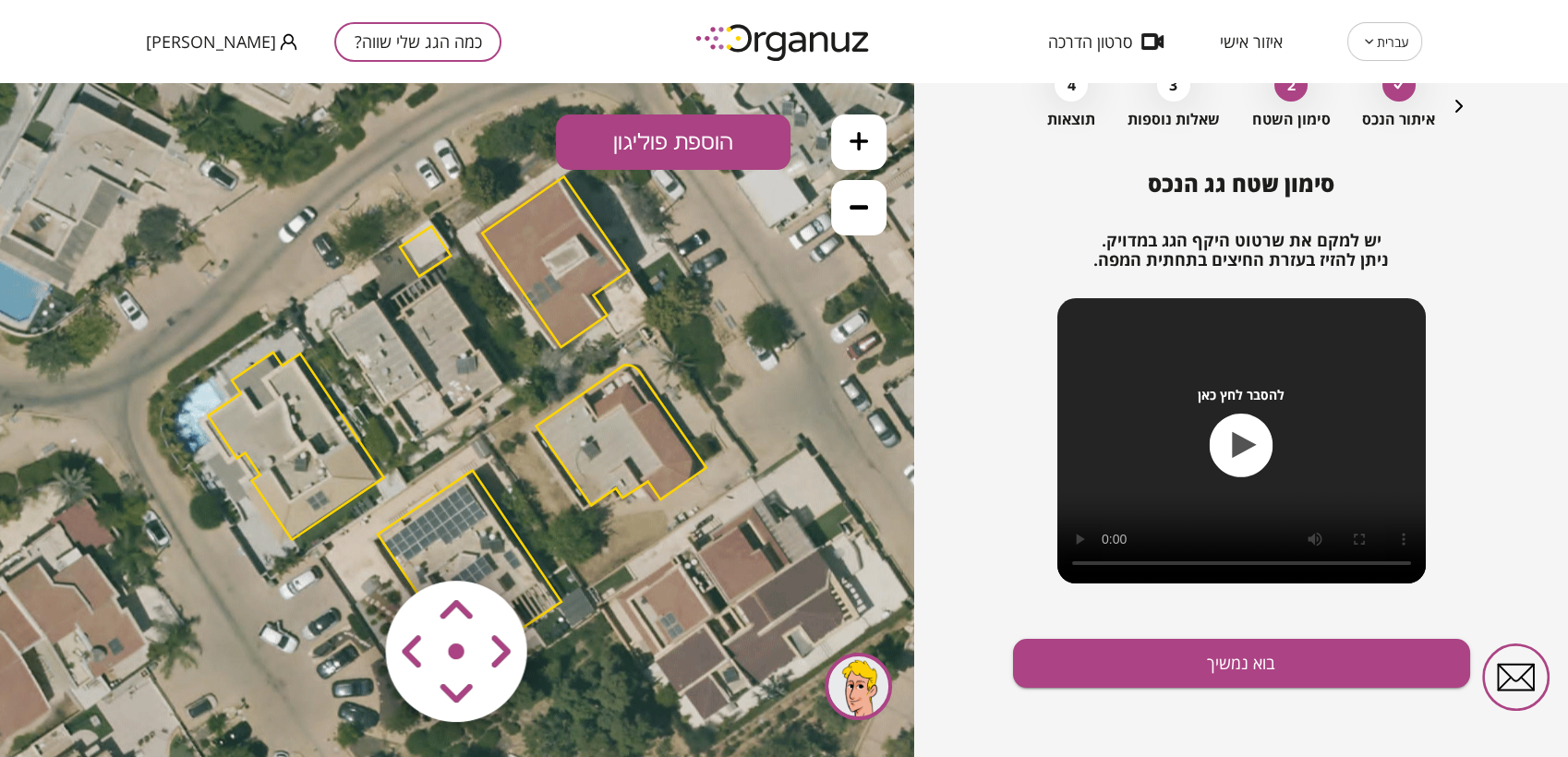 click 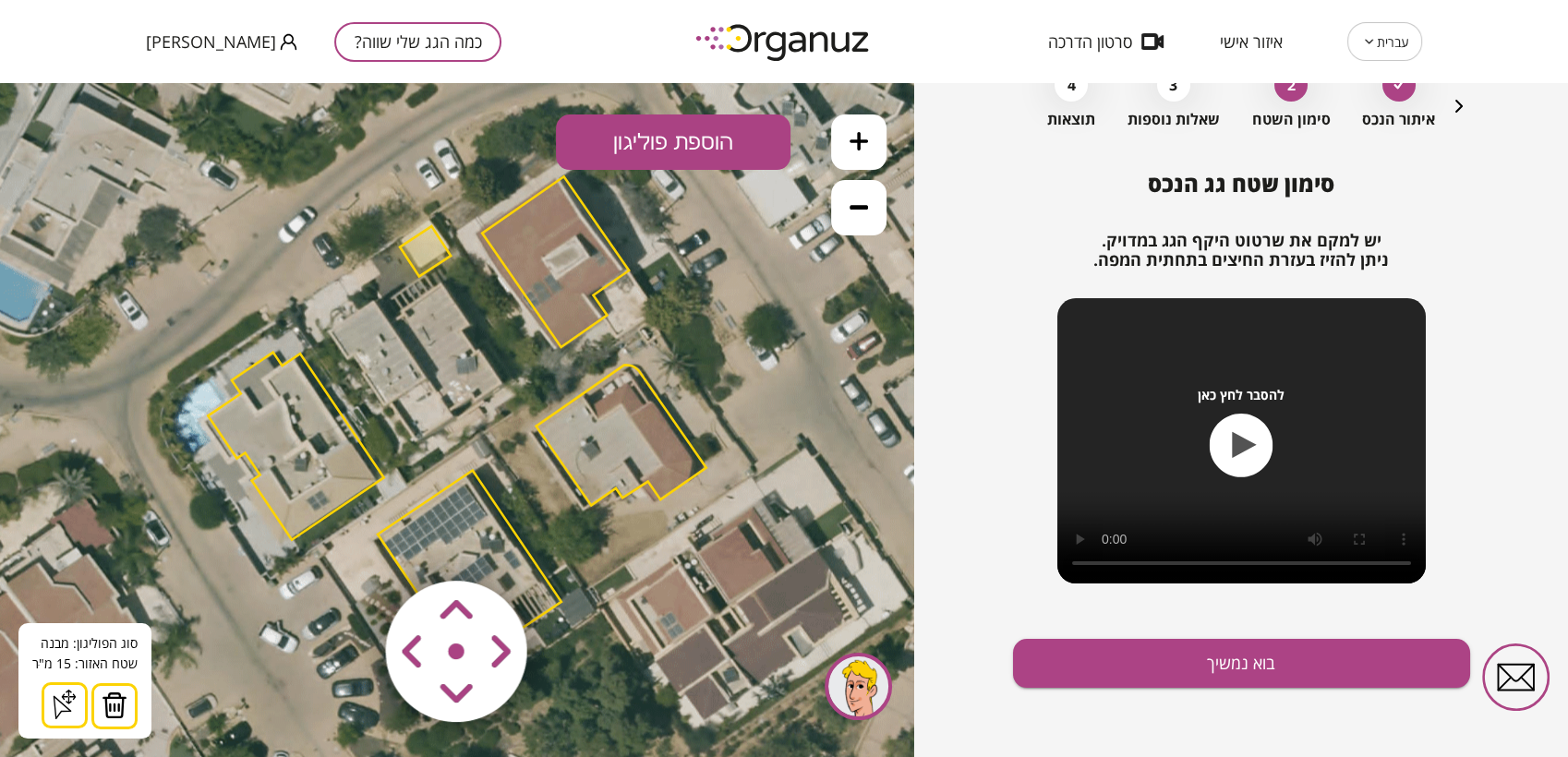 click at bounding box center [115, 705] 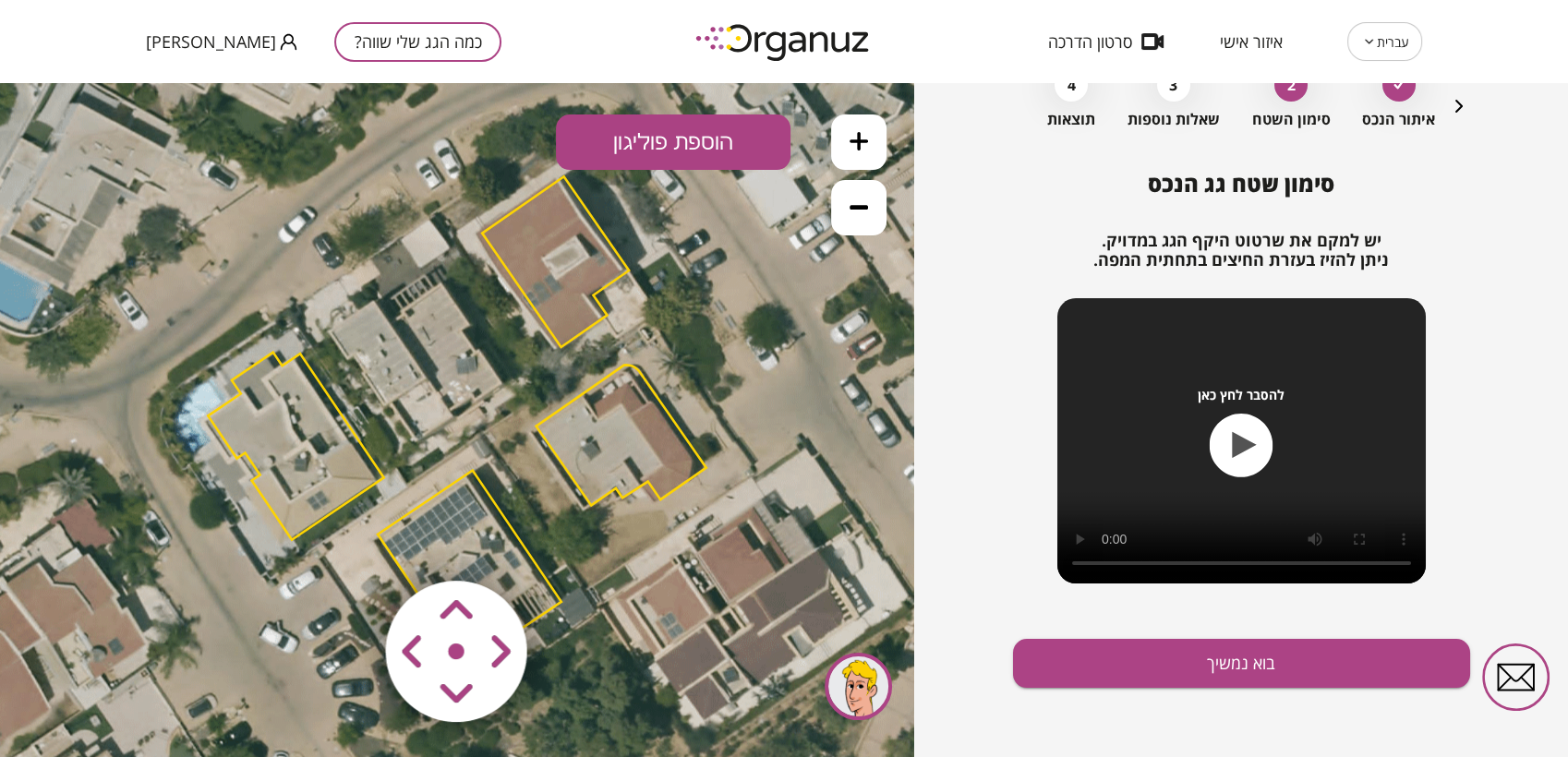 click 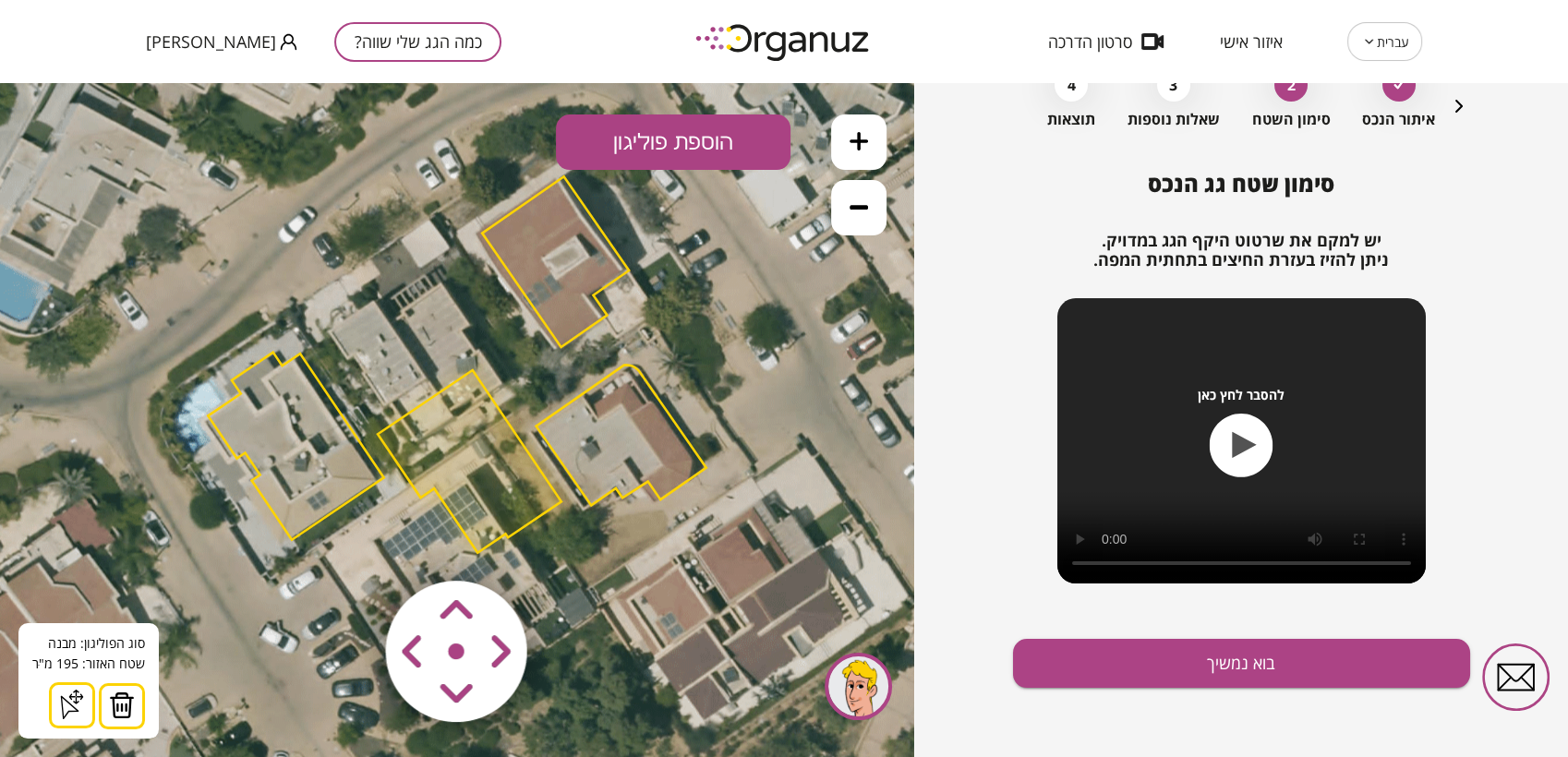 click at bounding box center (347, 542) 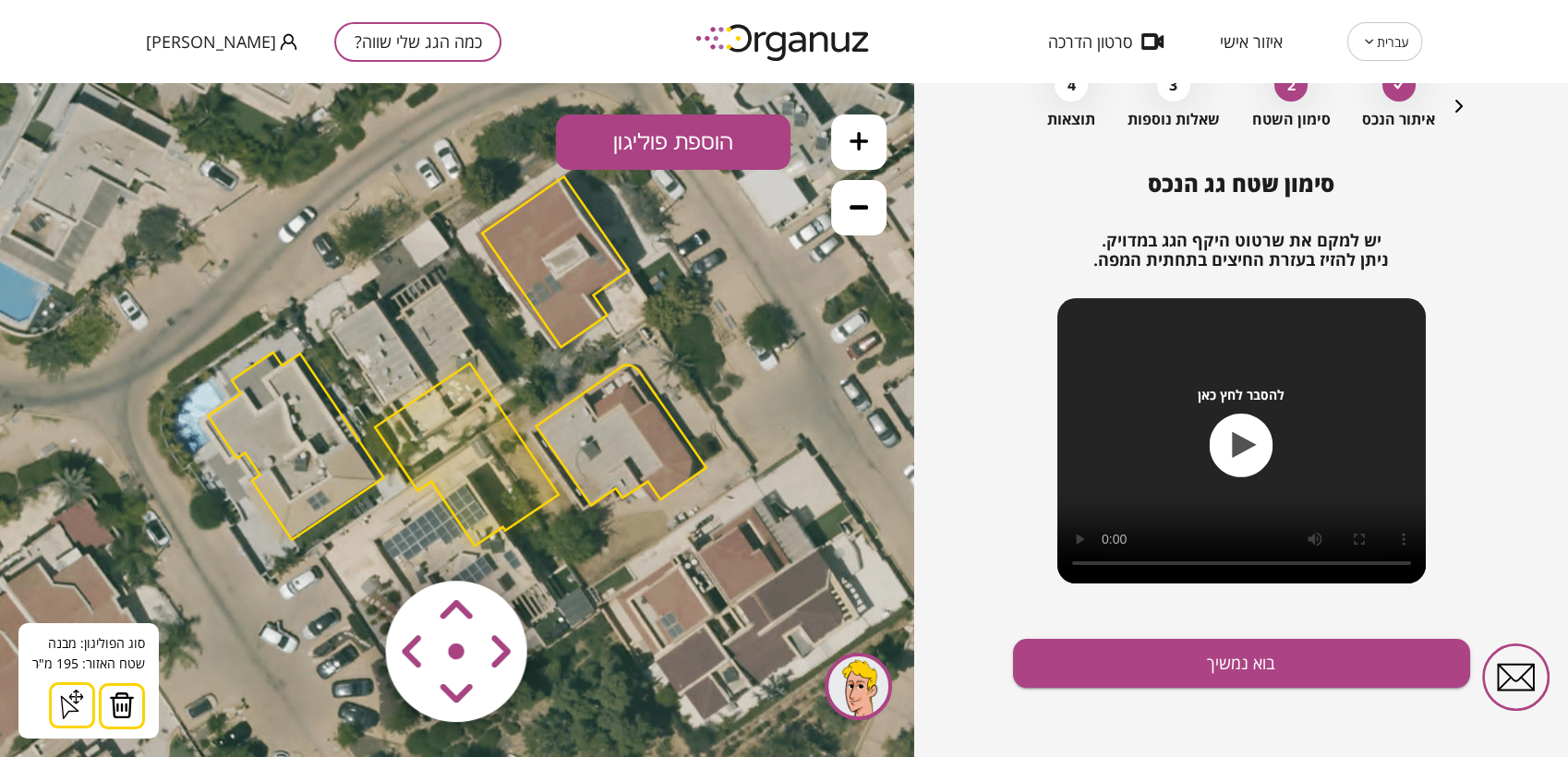 click at bounding box center (347, 542) 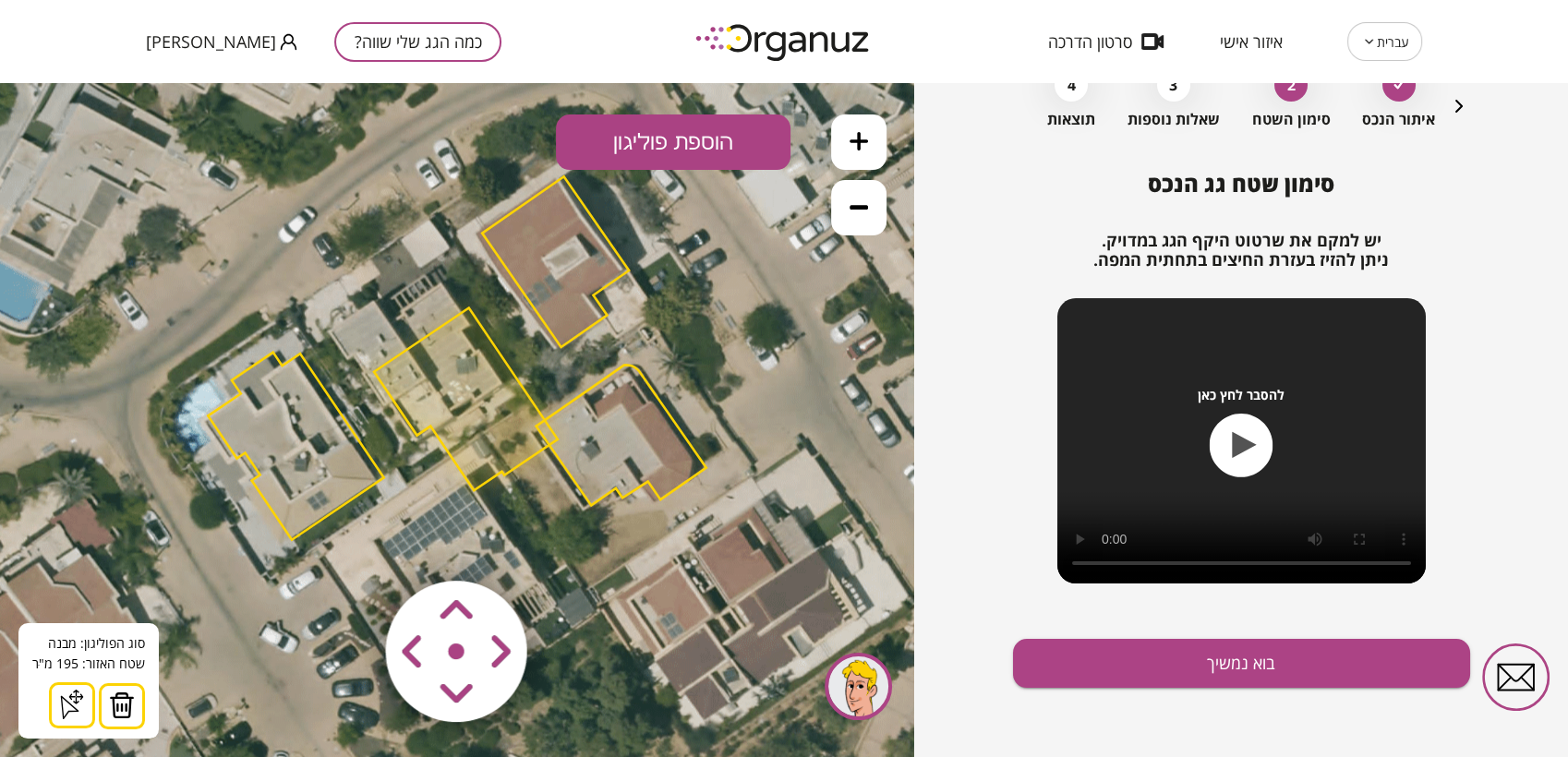 click at bounding box center [347, 542] 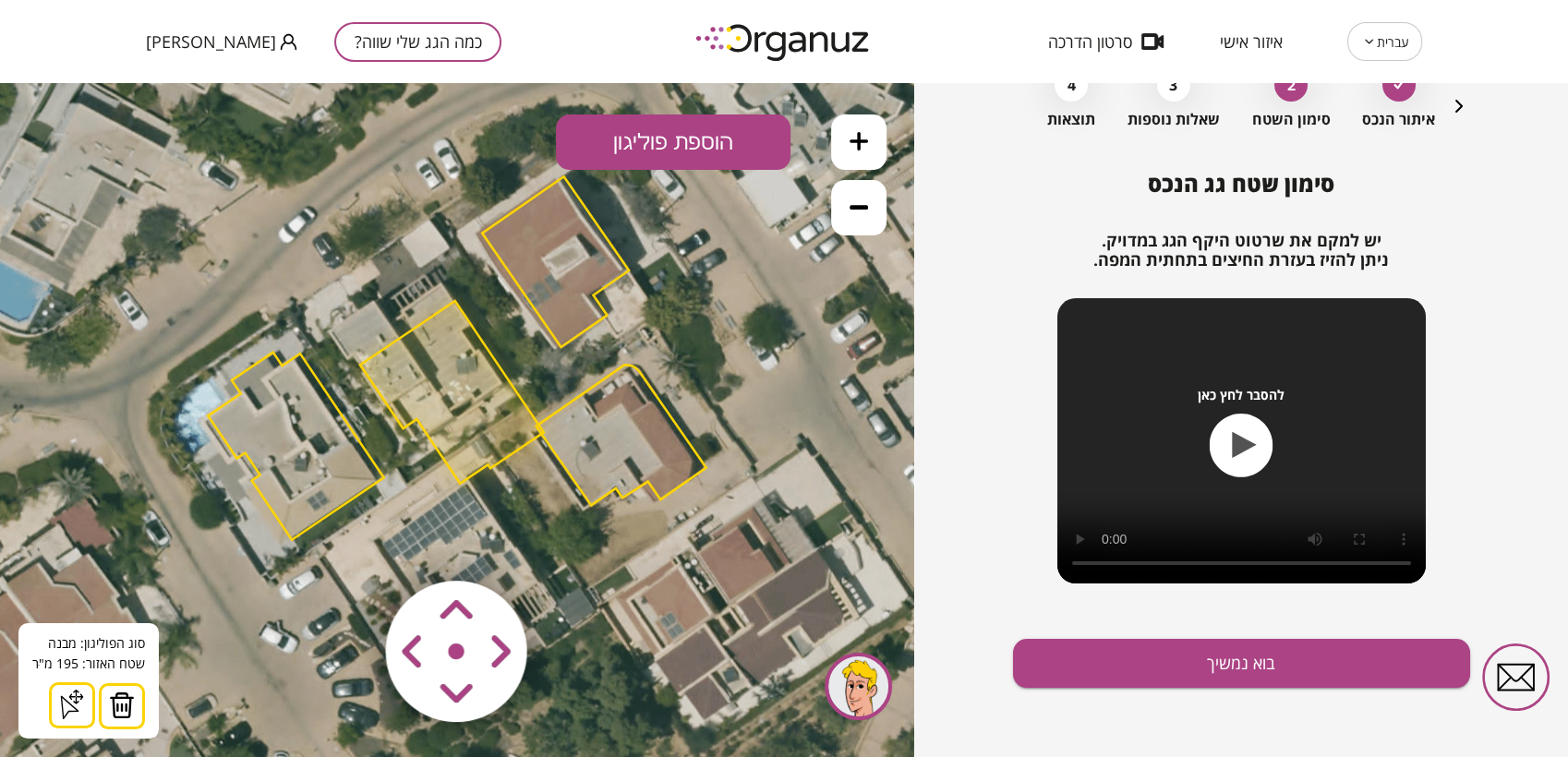click at bounding box center [347, 542] 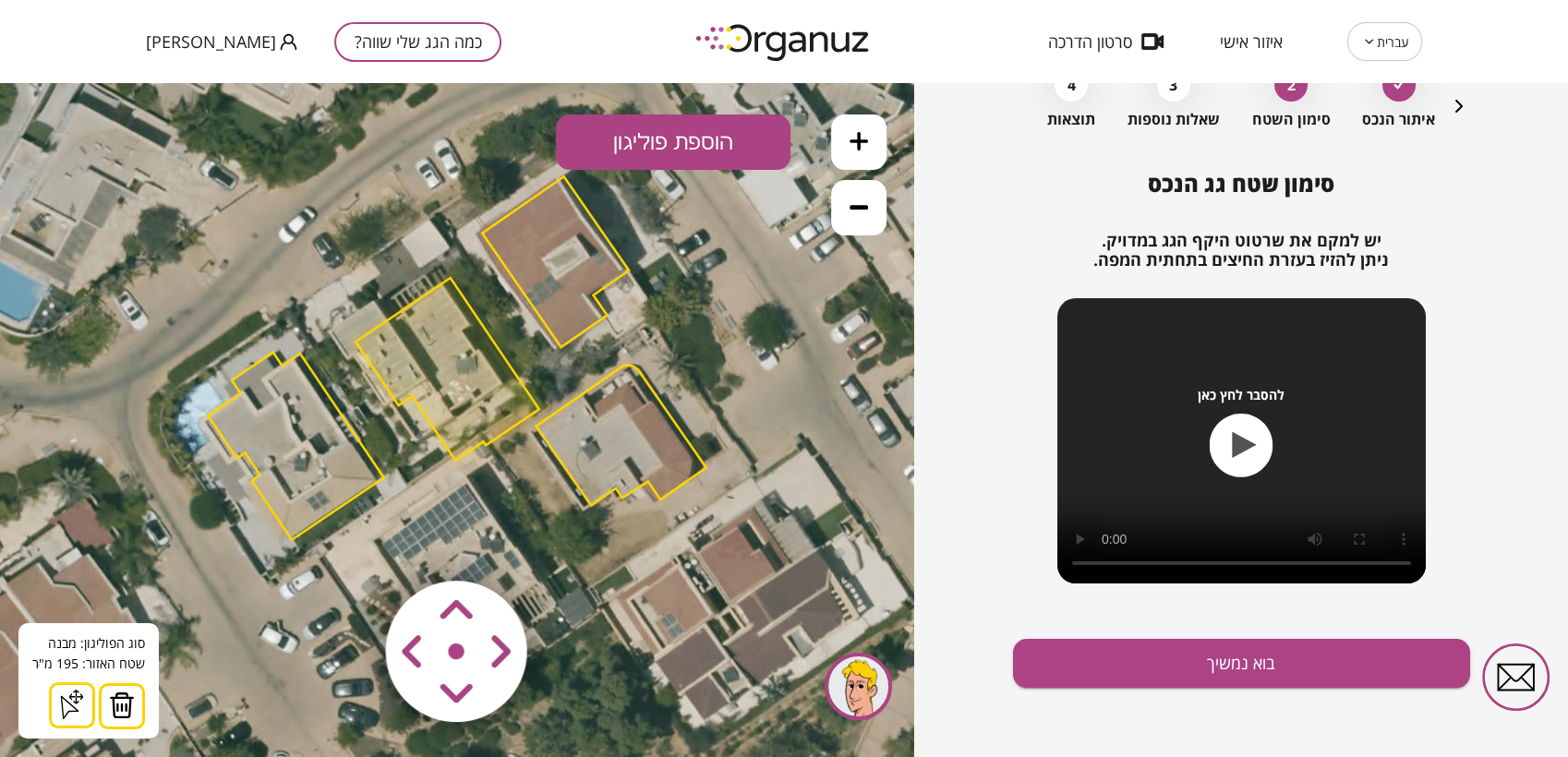 click at bounding box center [347, 542] 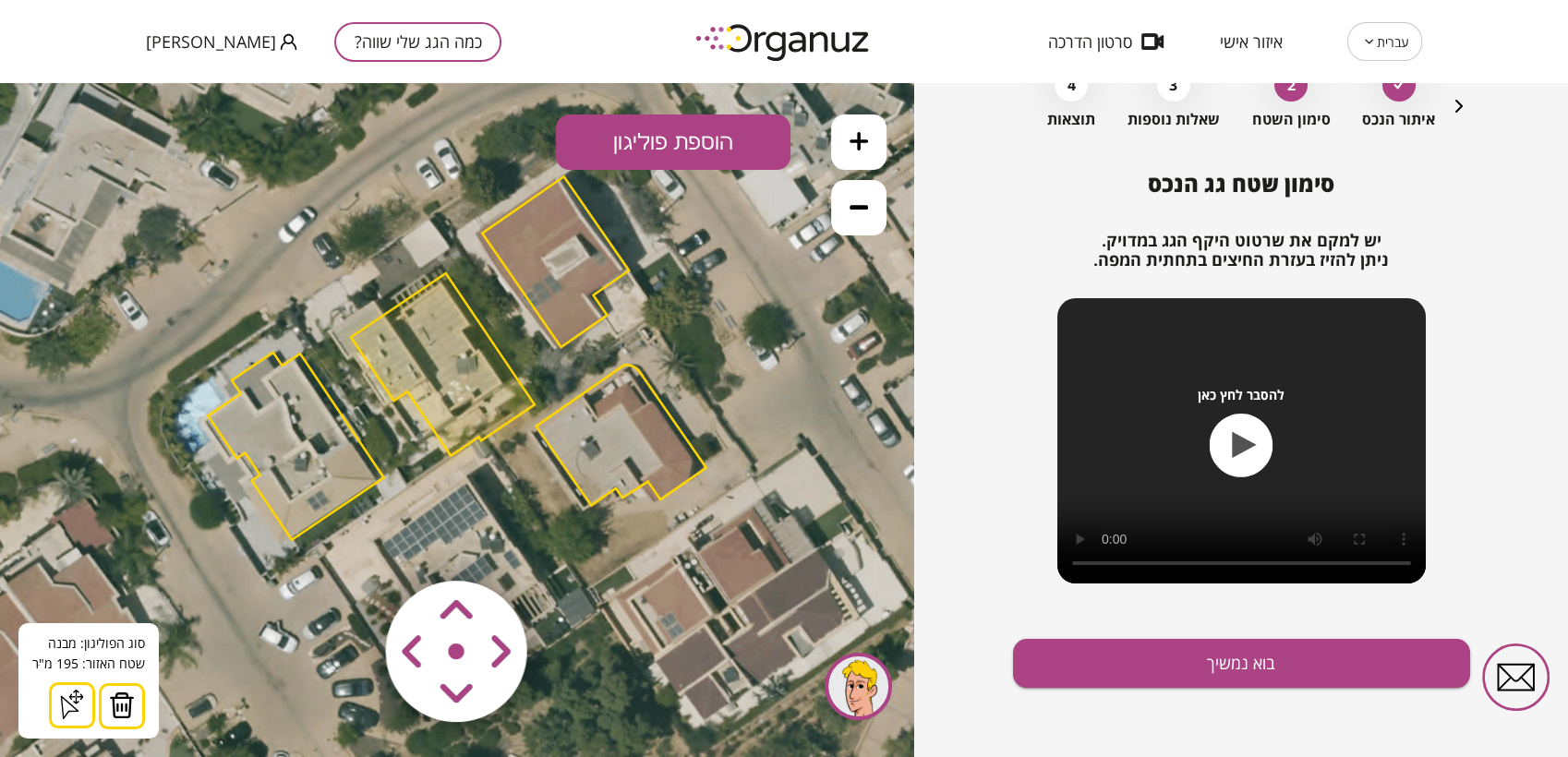 click at bounding box center [347, 542] 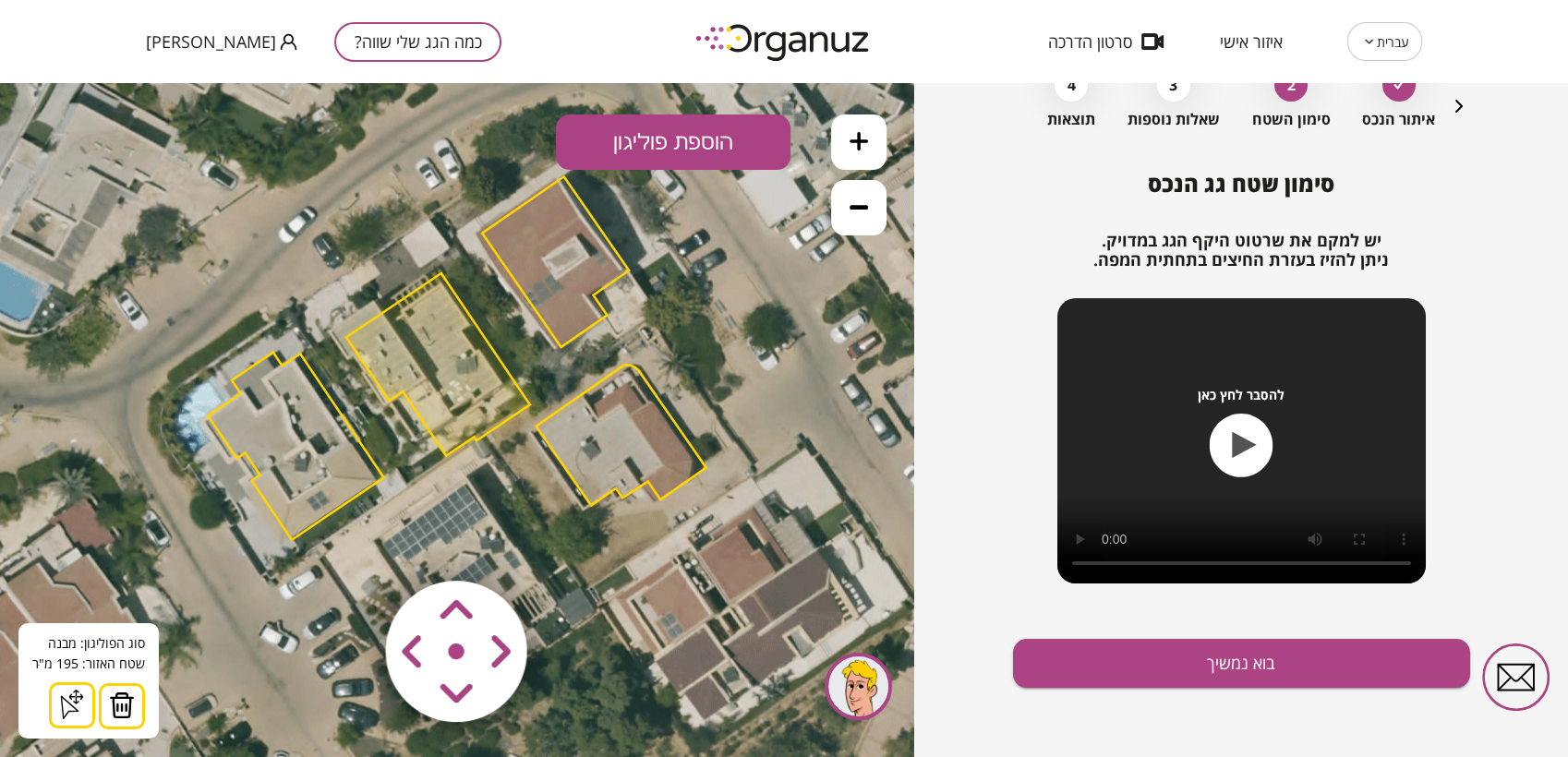 click at bounding box center [347, 542] 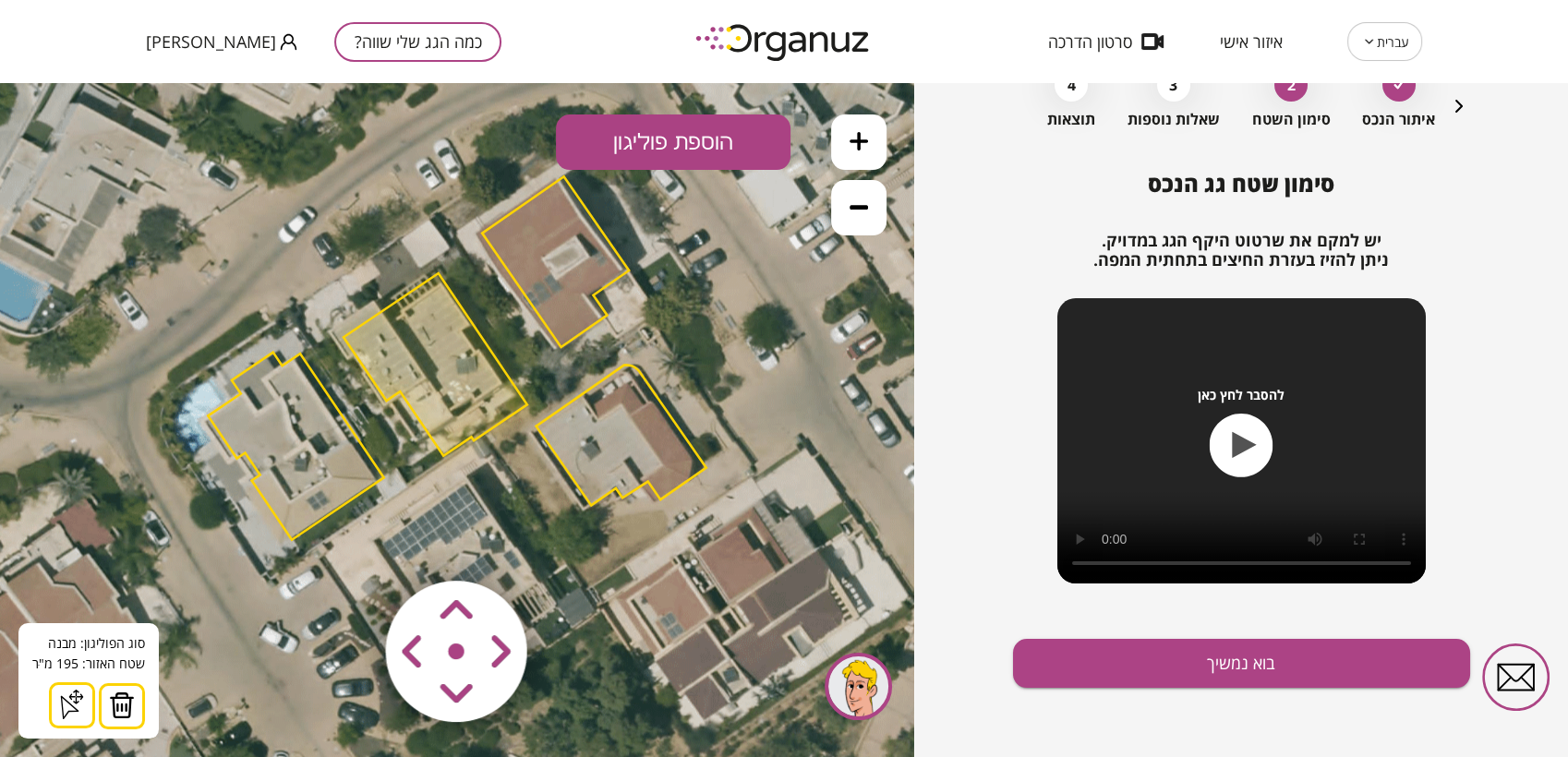 click at bounding box center (347, 542) 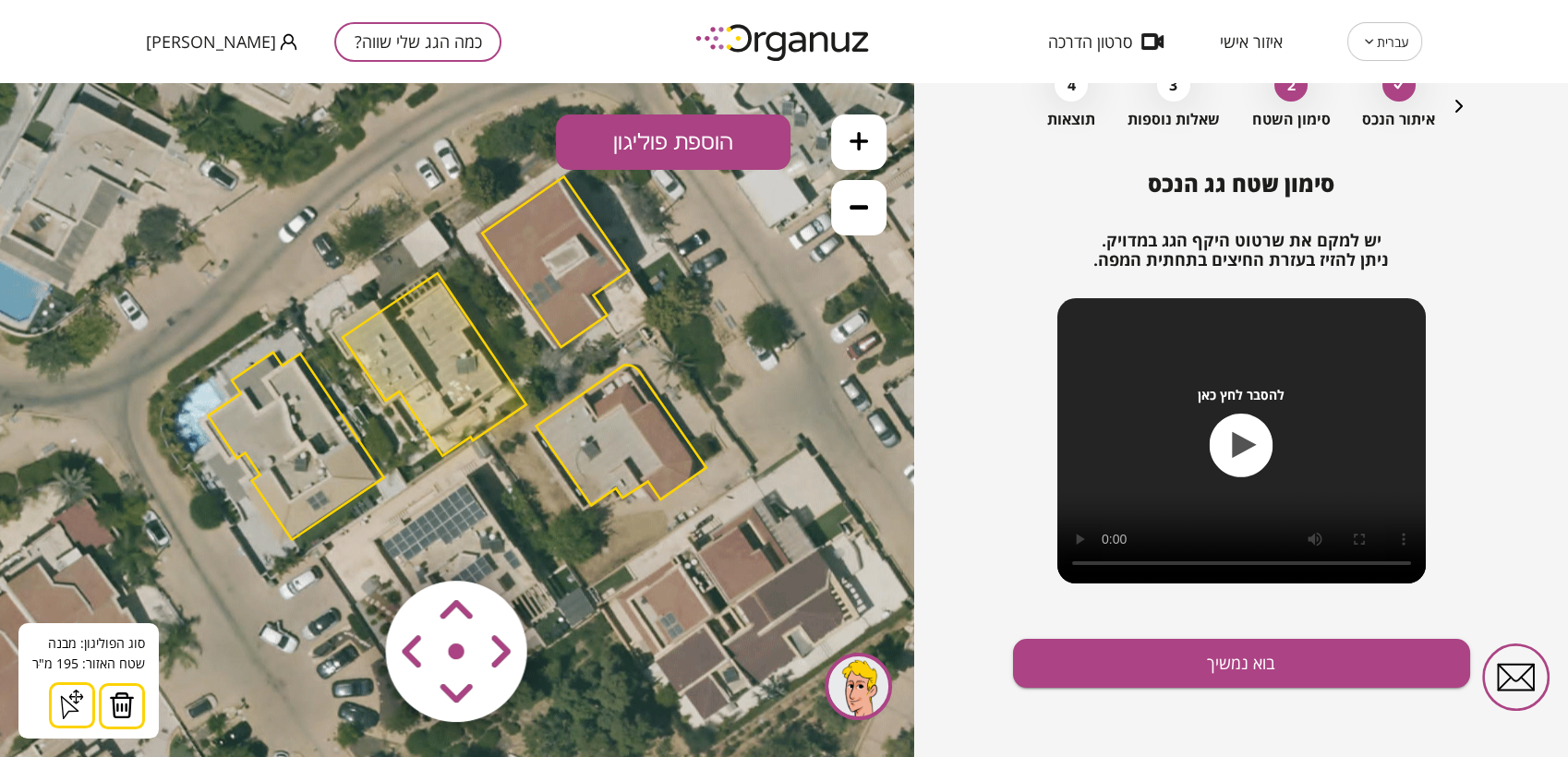 click at bounding box center [347, 542] 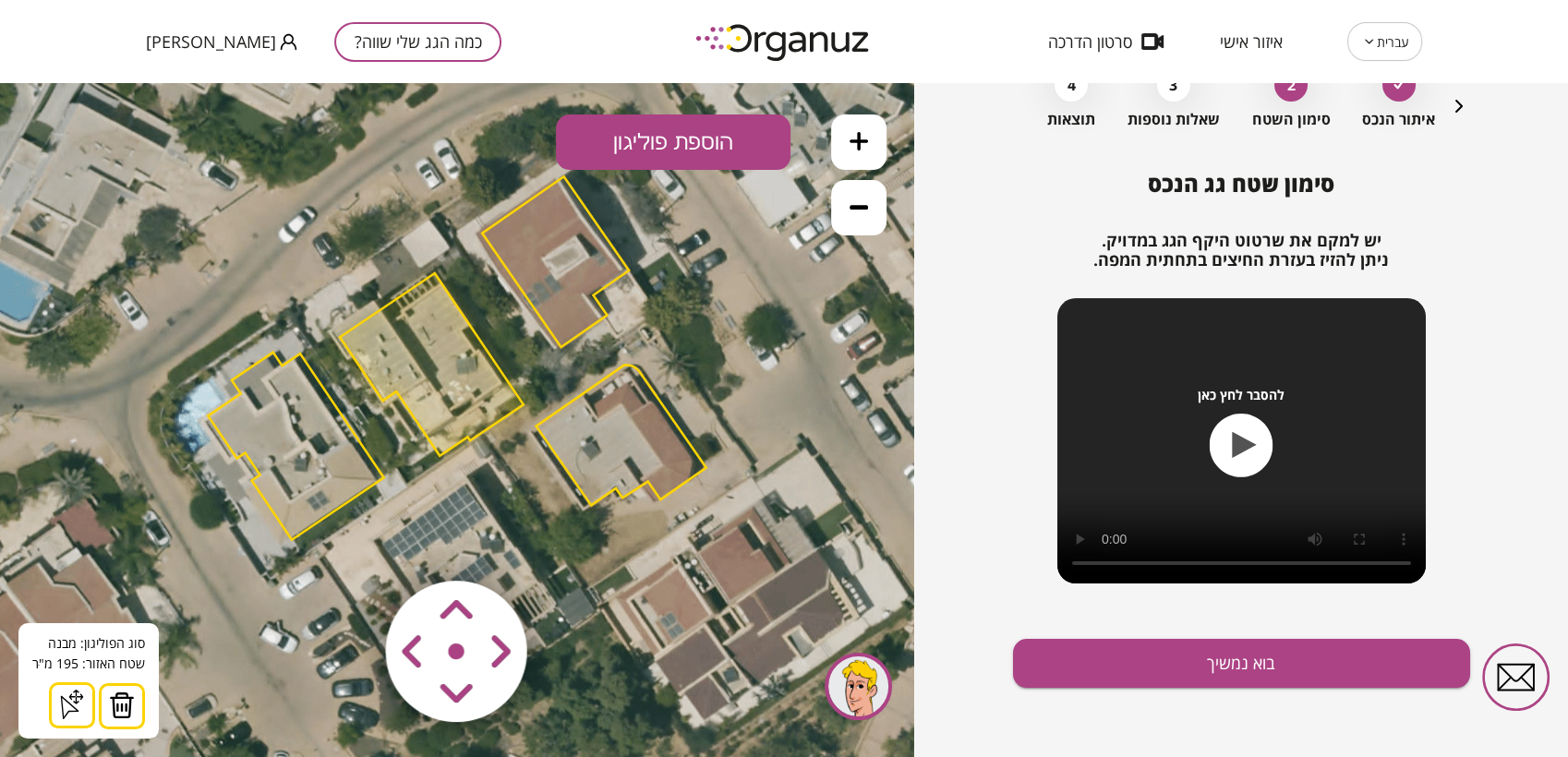 click at bounding box center [347, 542] 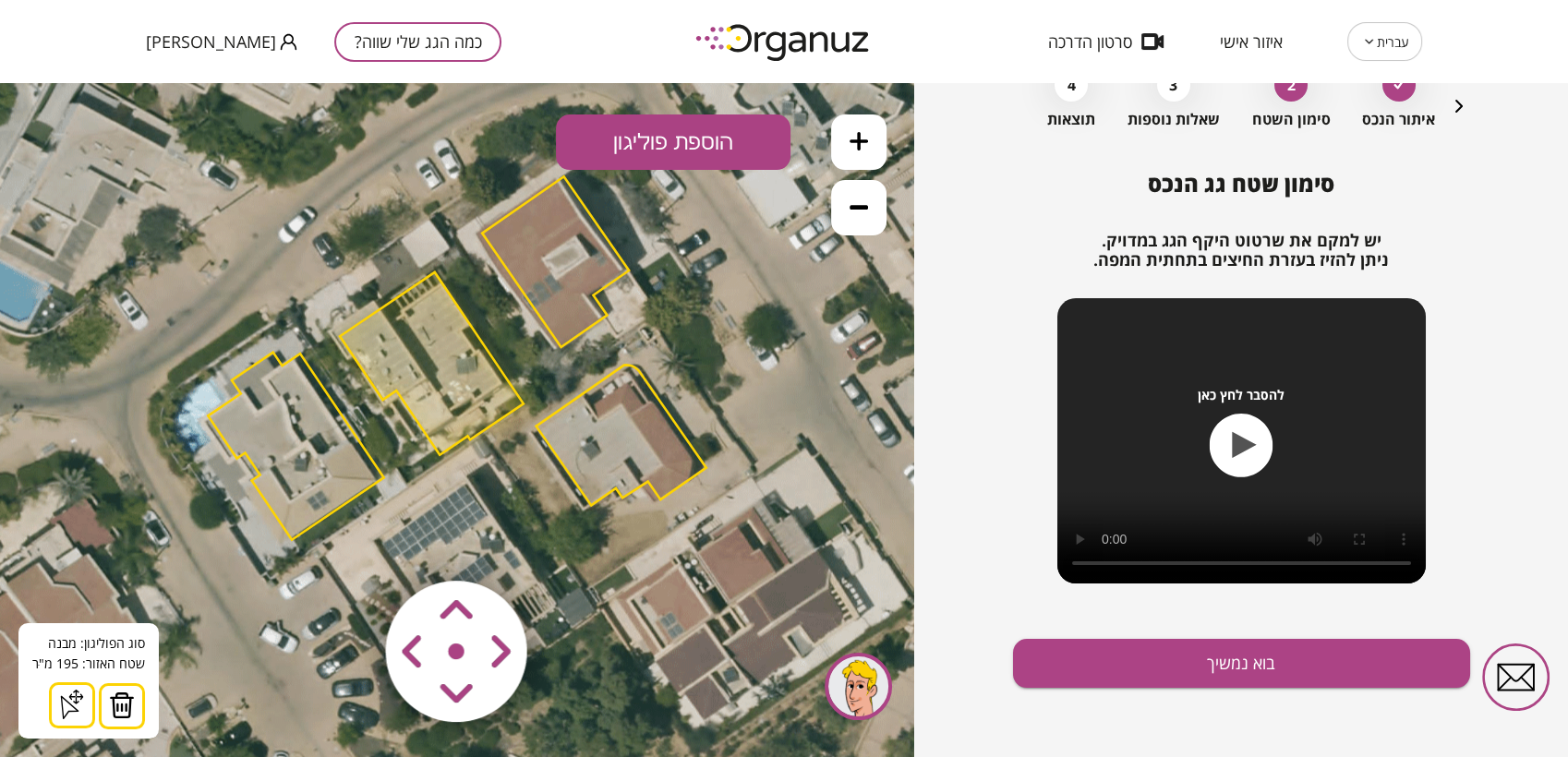click at bounding box center (347, 542) 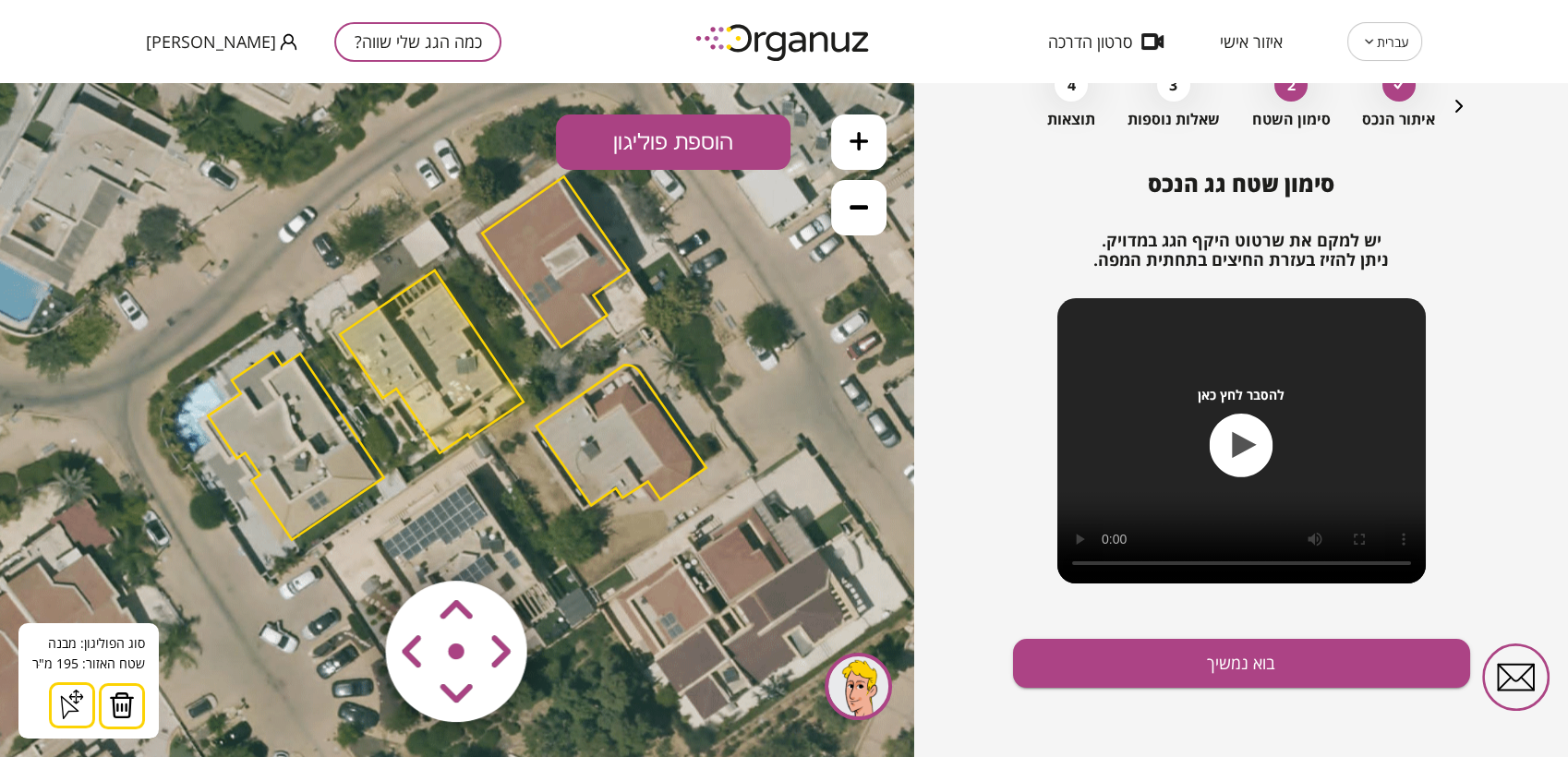 click at bounding box center [347, 542] 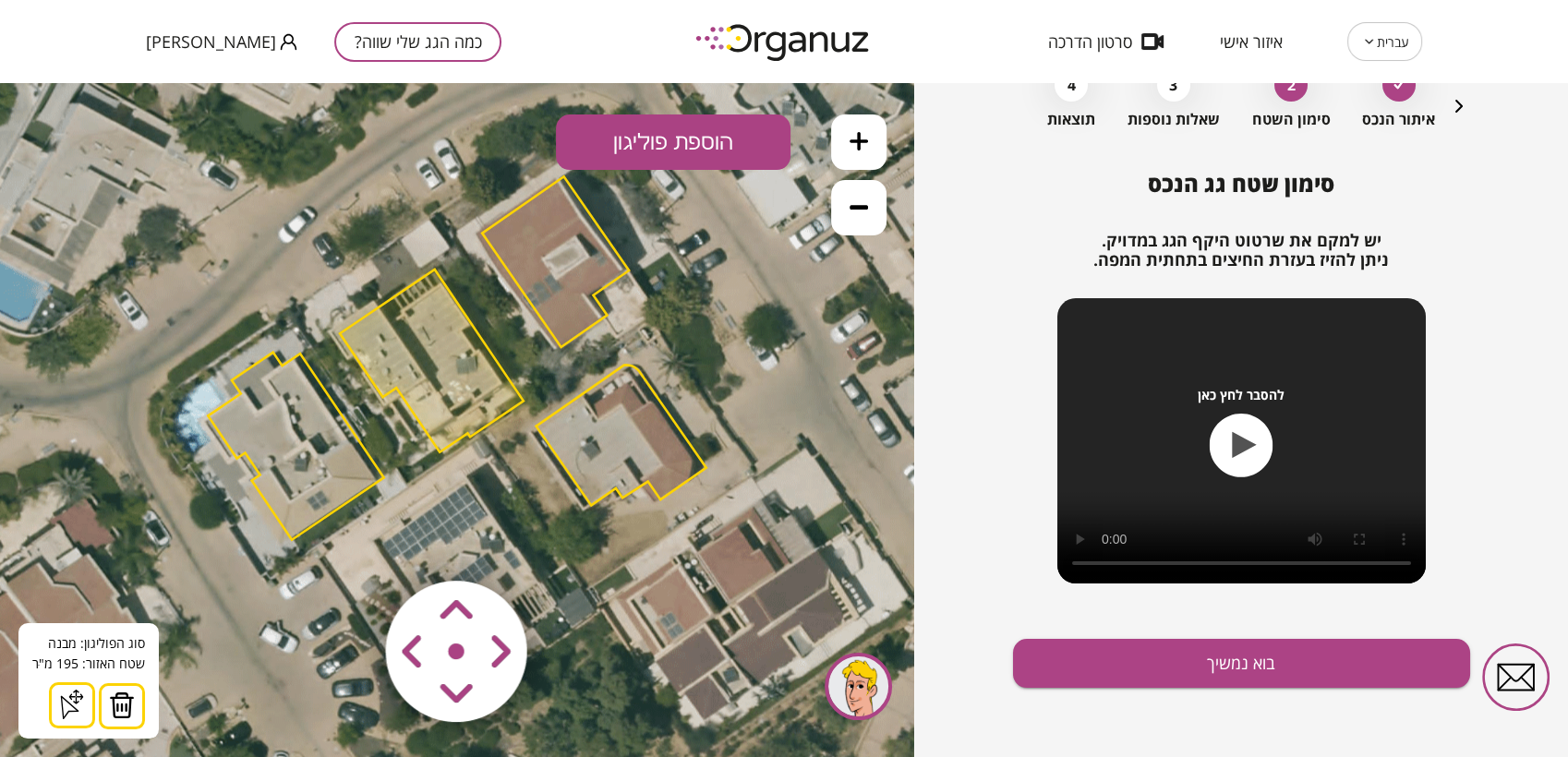 click at bounding box center [347, 542] 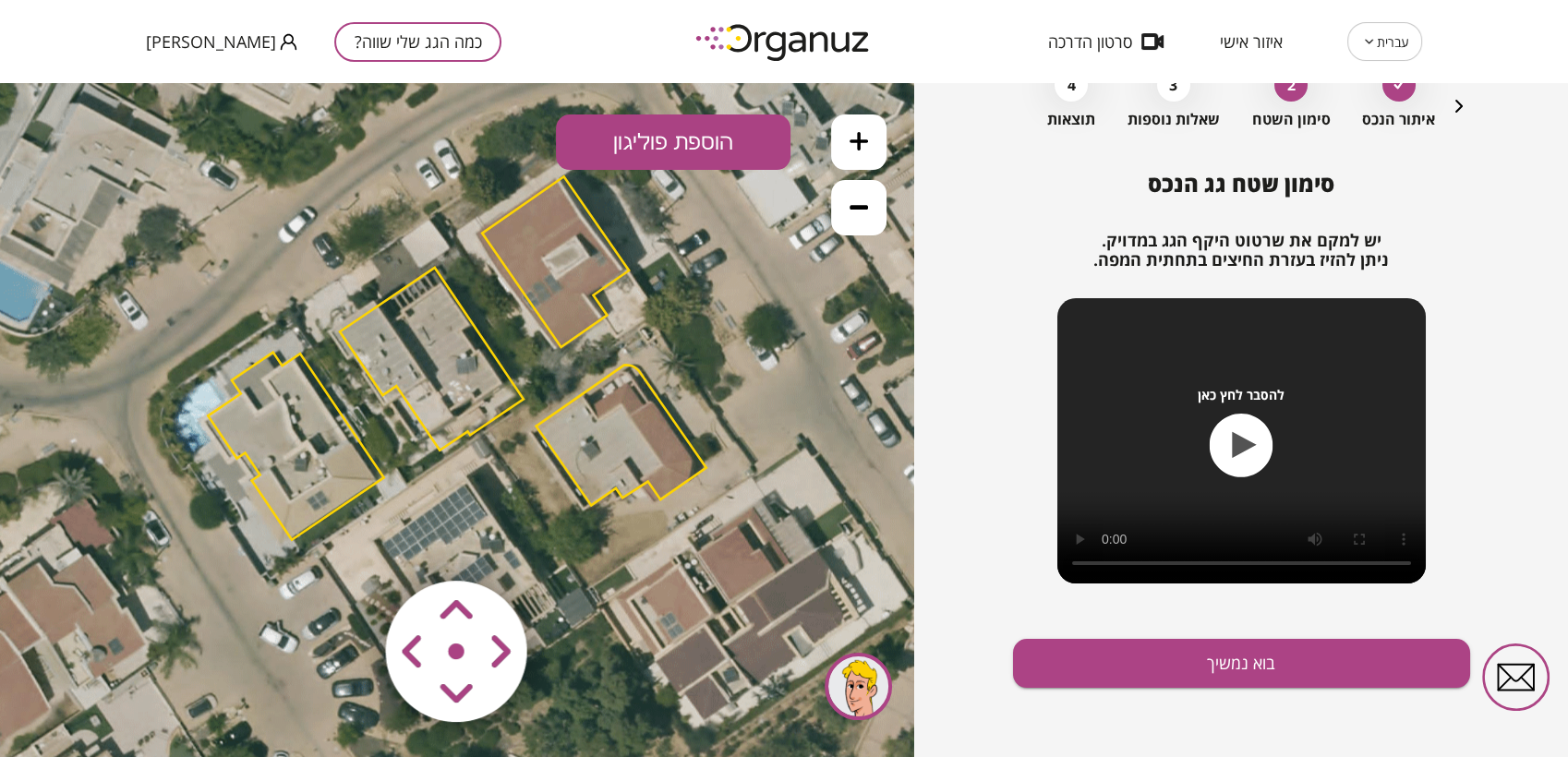 click 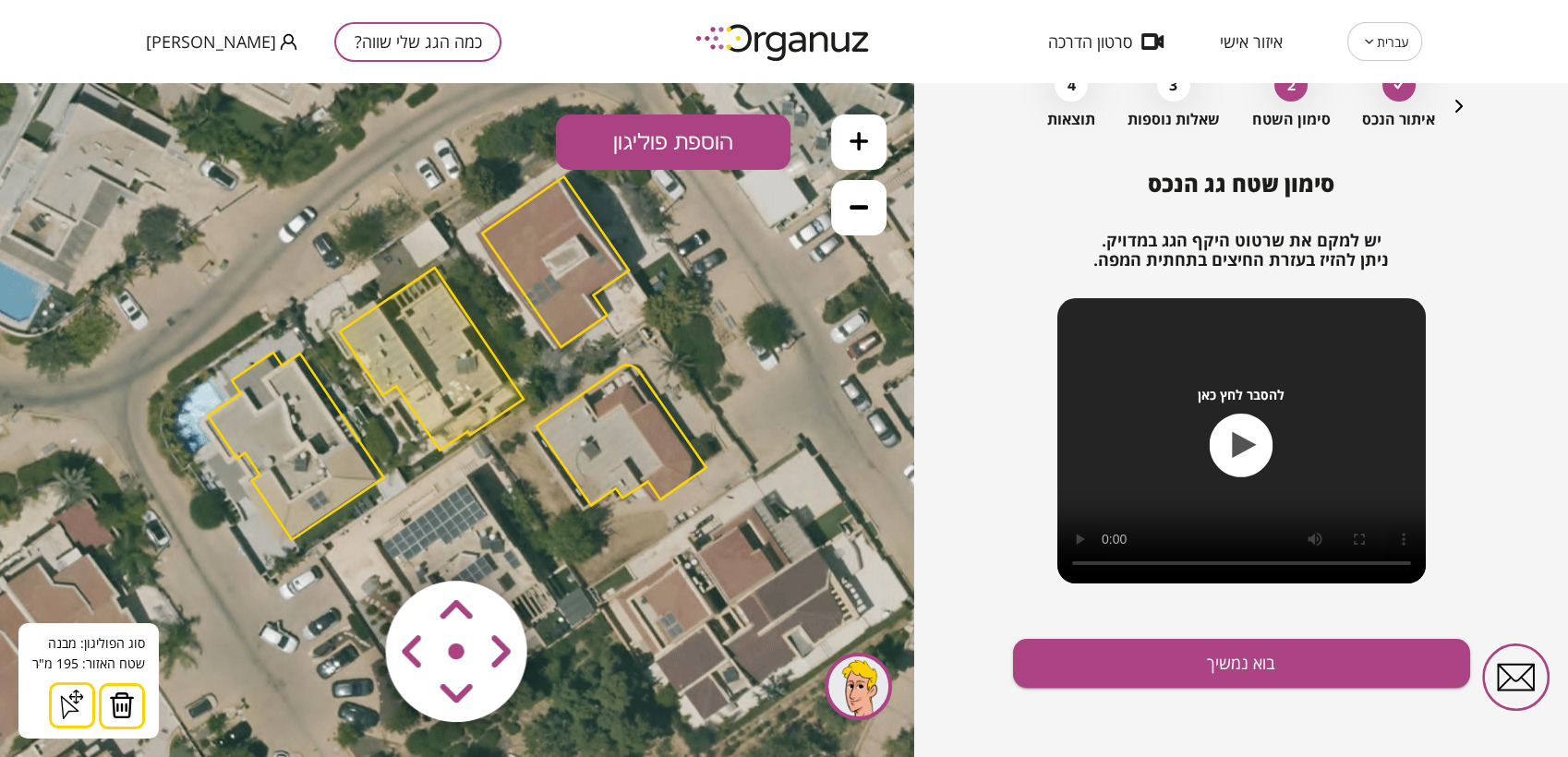 click at bounding box center [122, 705] 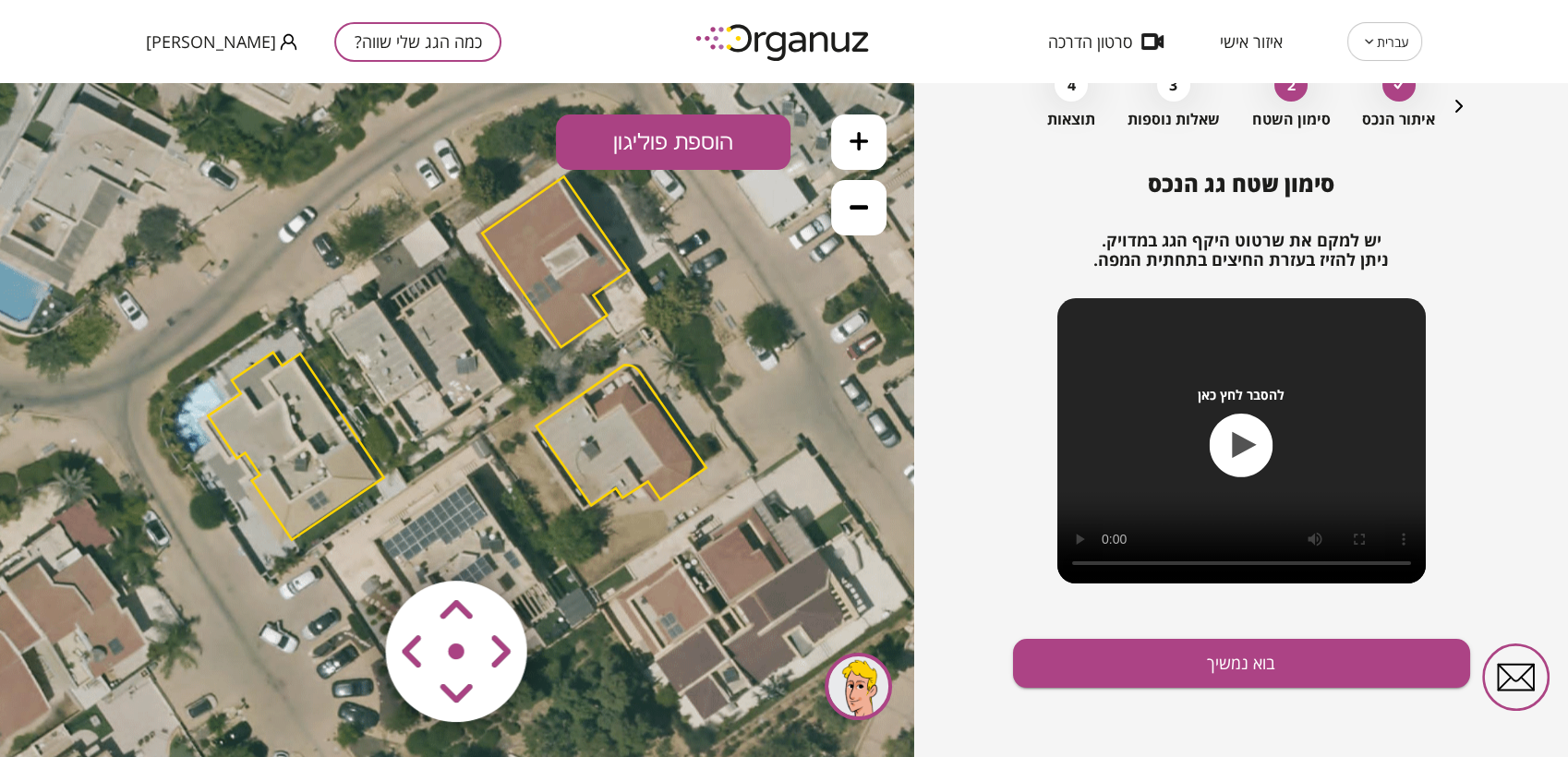 click 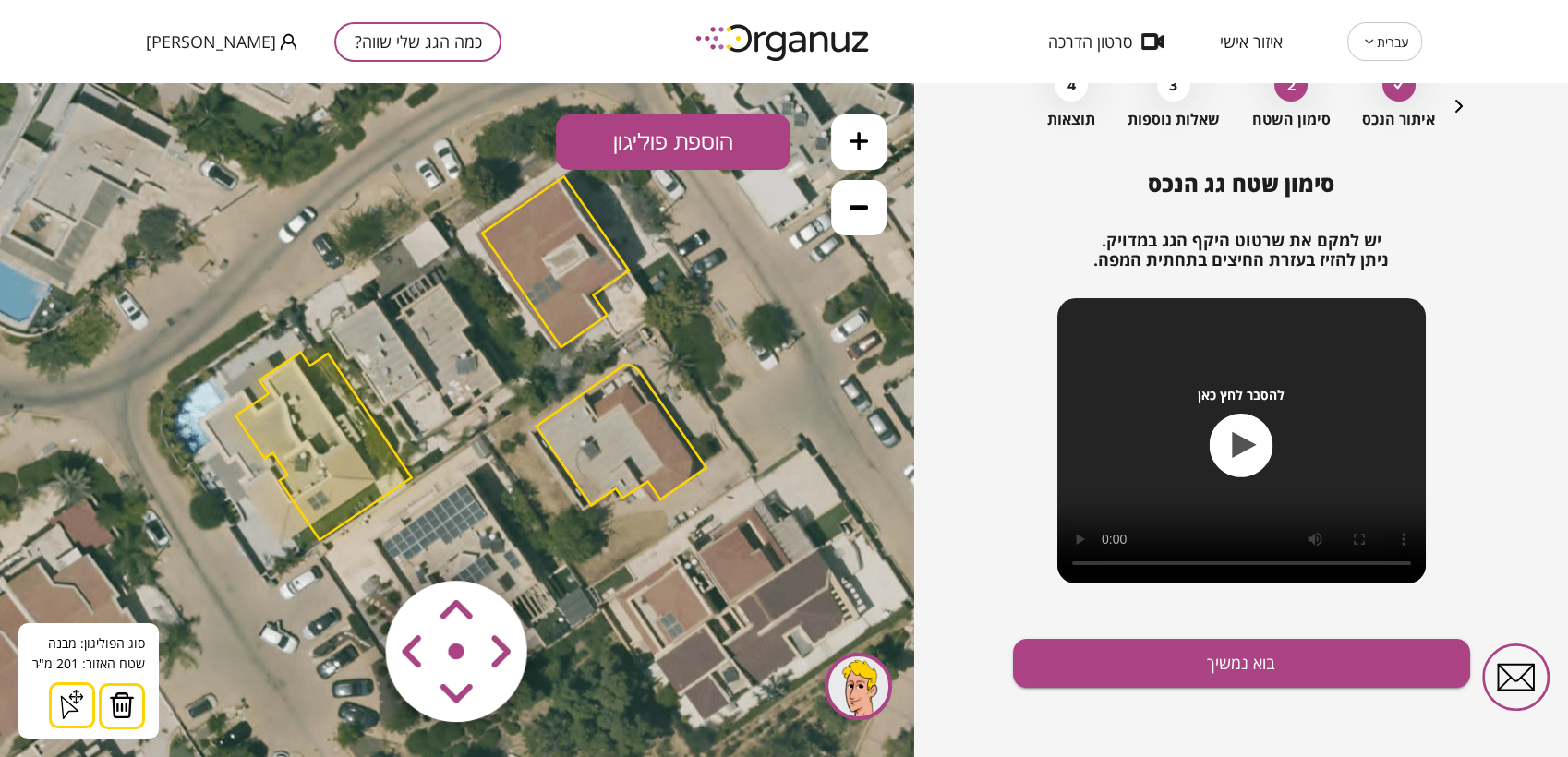 drag, startPoint x: 488, startPoint y: 638, endPoint x: 480, endPoint y: 620, distance: 19.697716 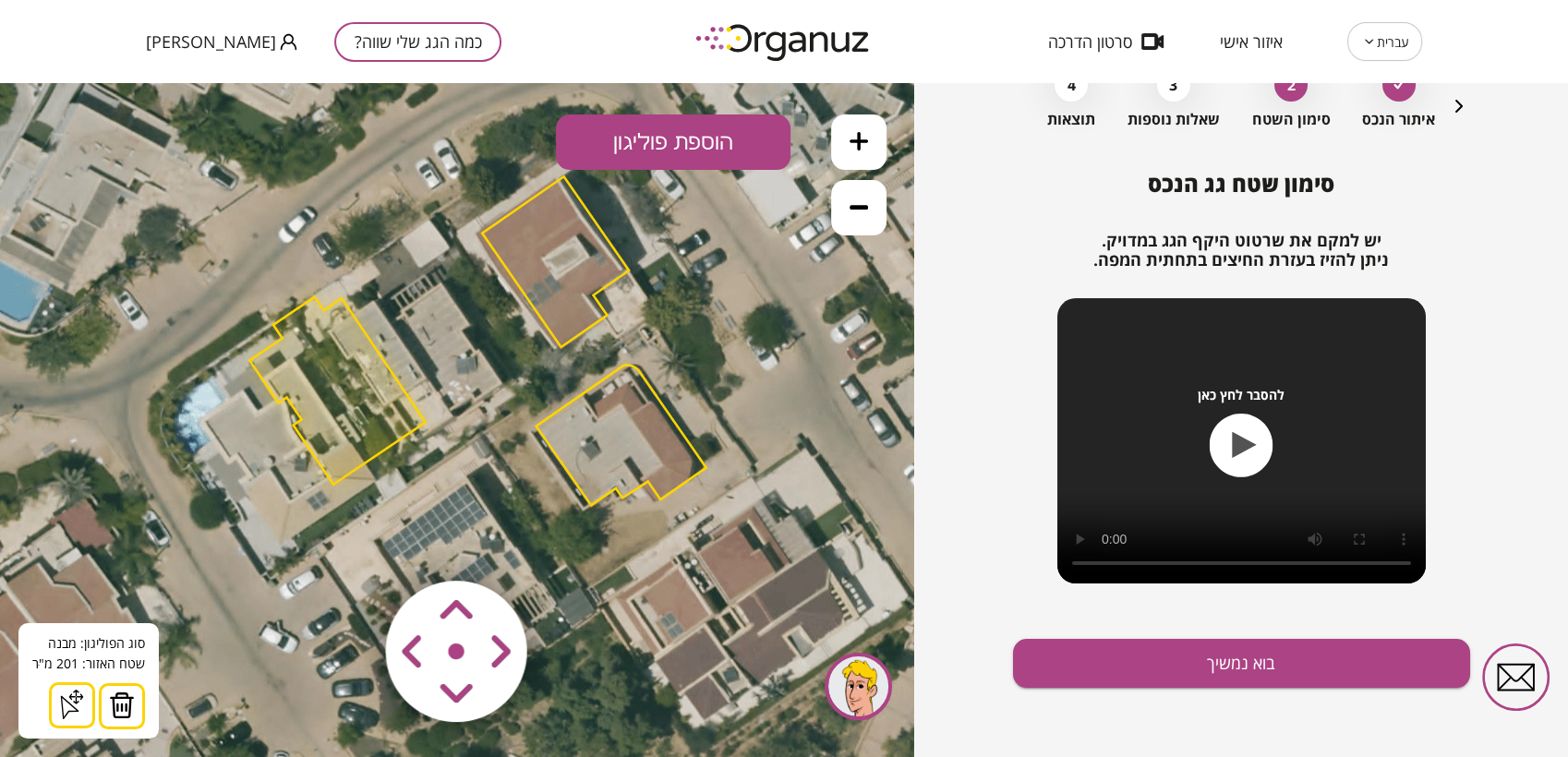click at bounding box center [347, 542] 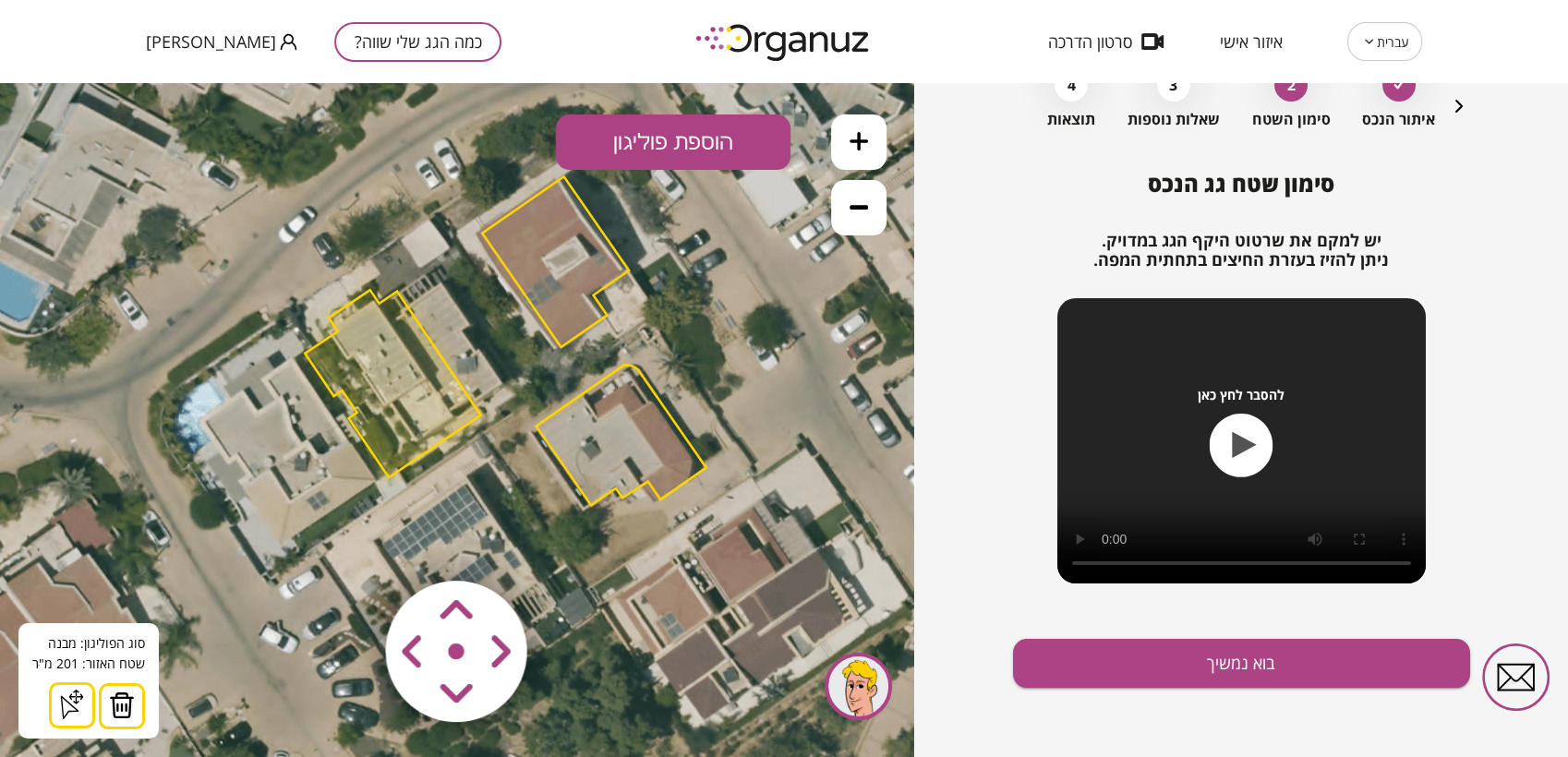 click at bounding box center [347, 542] 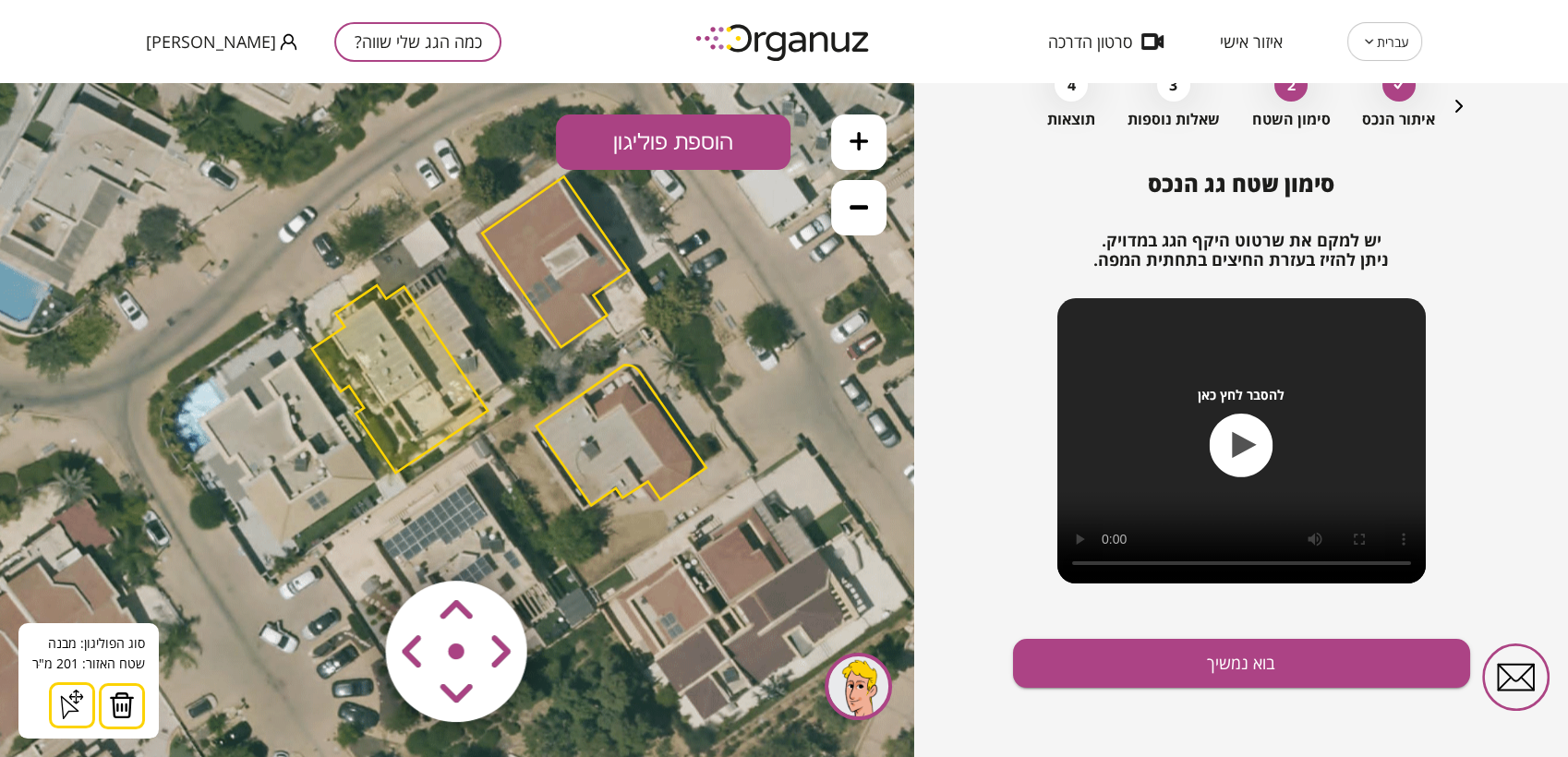 click at bounding box center (347, 542) 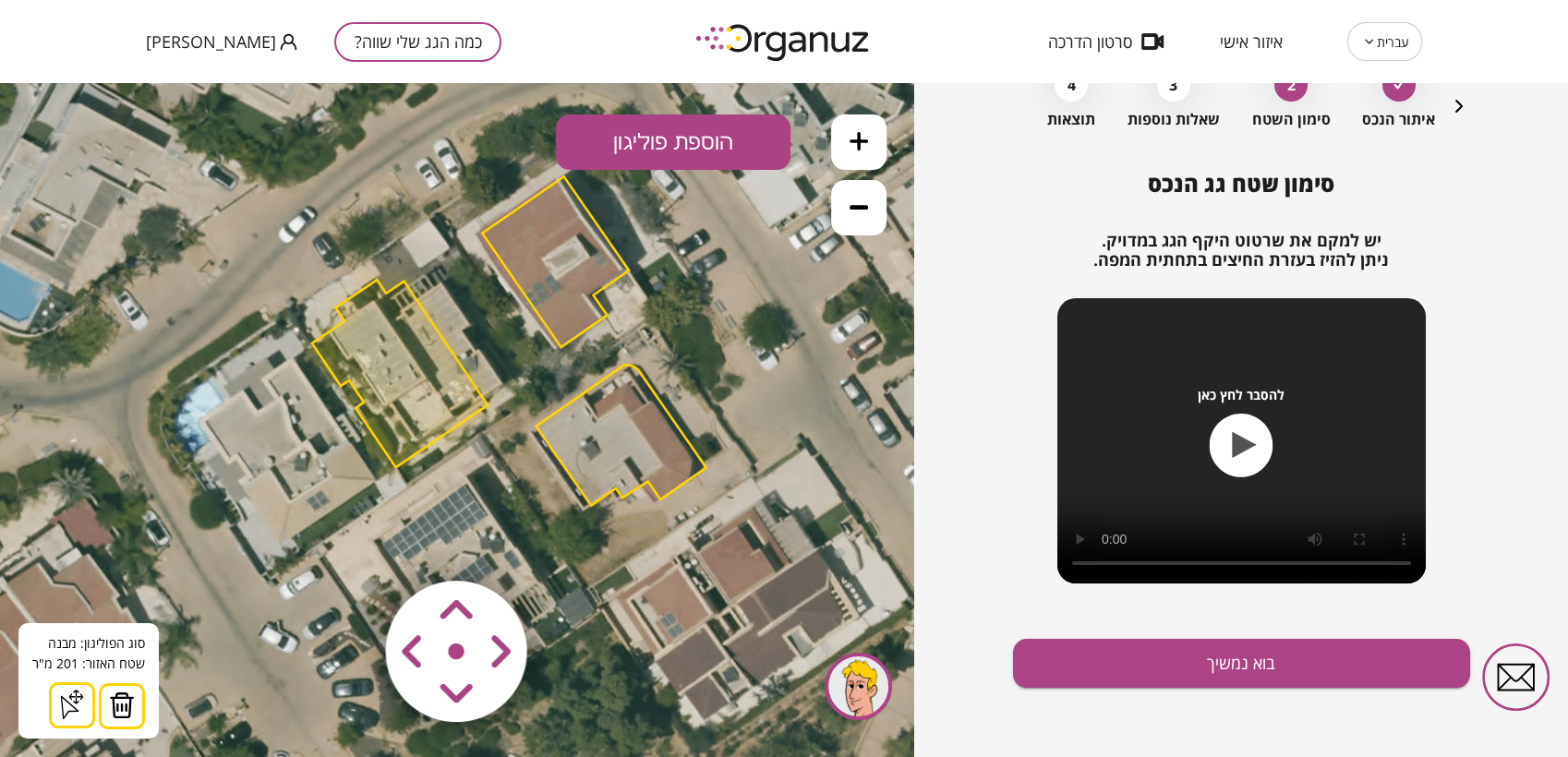 click at bounding box center (347, 542) 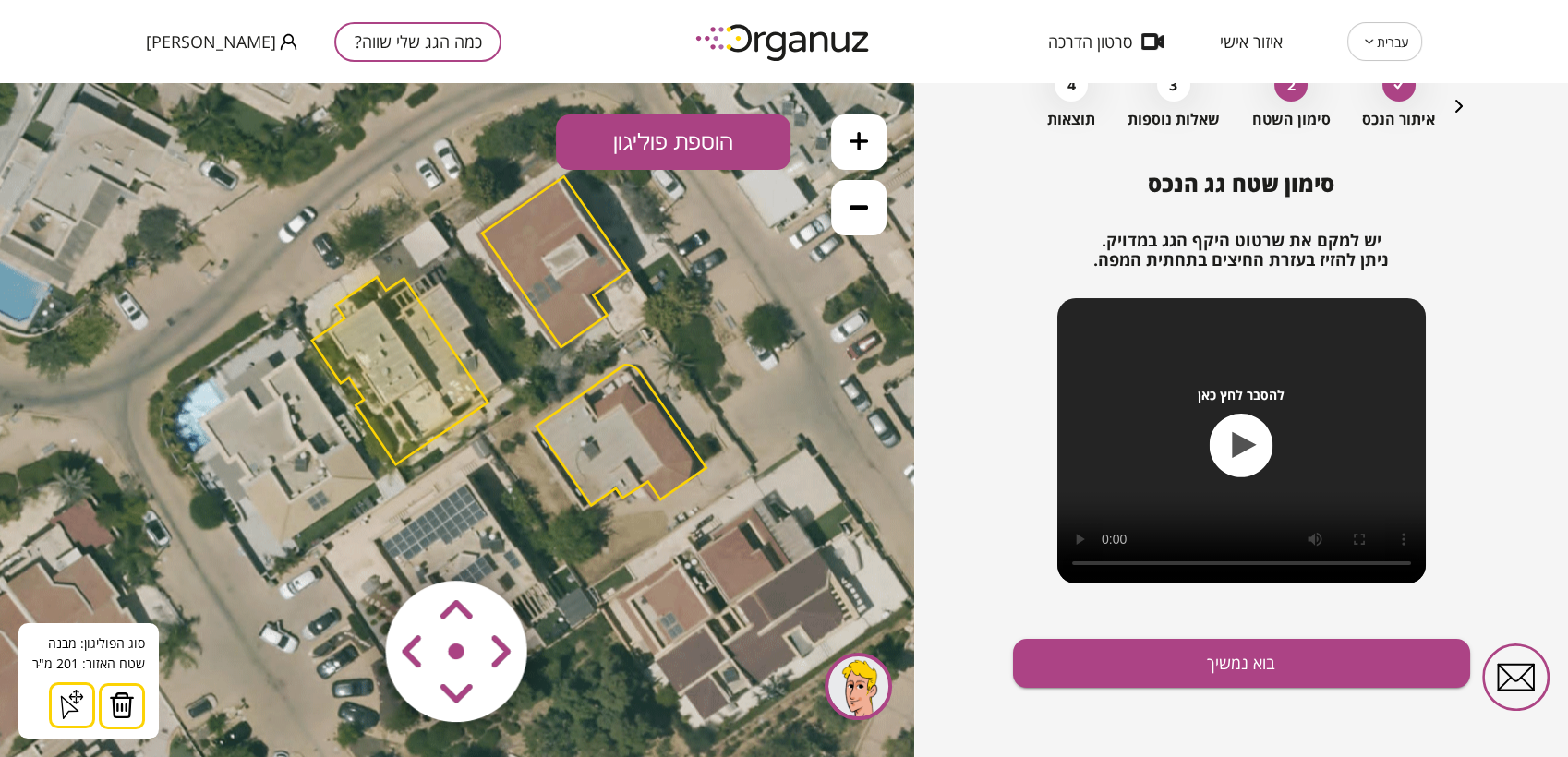 click at bounding box center [347, 542] 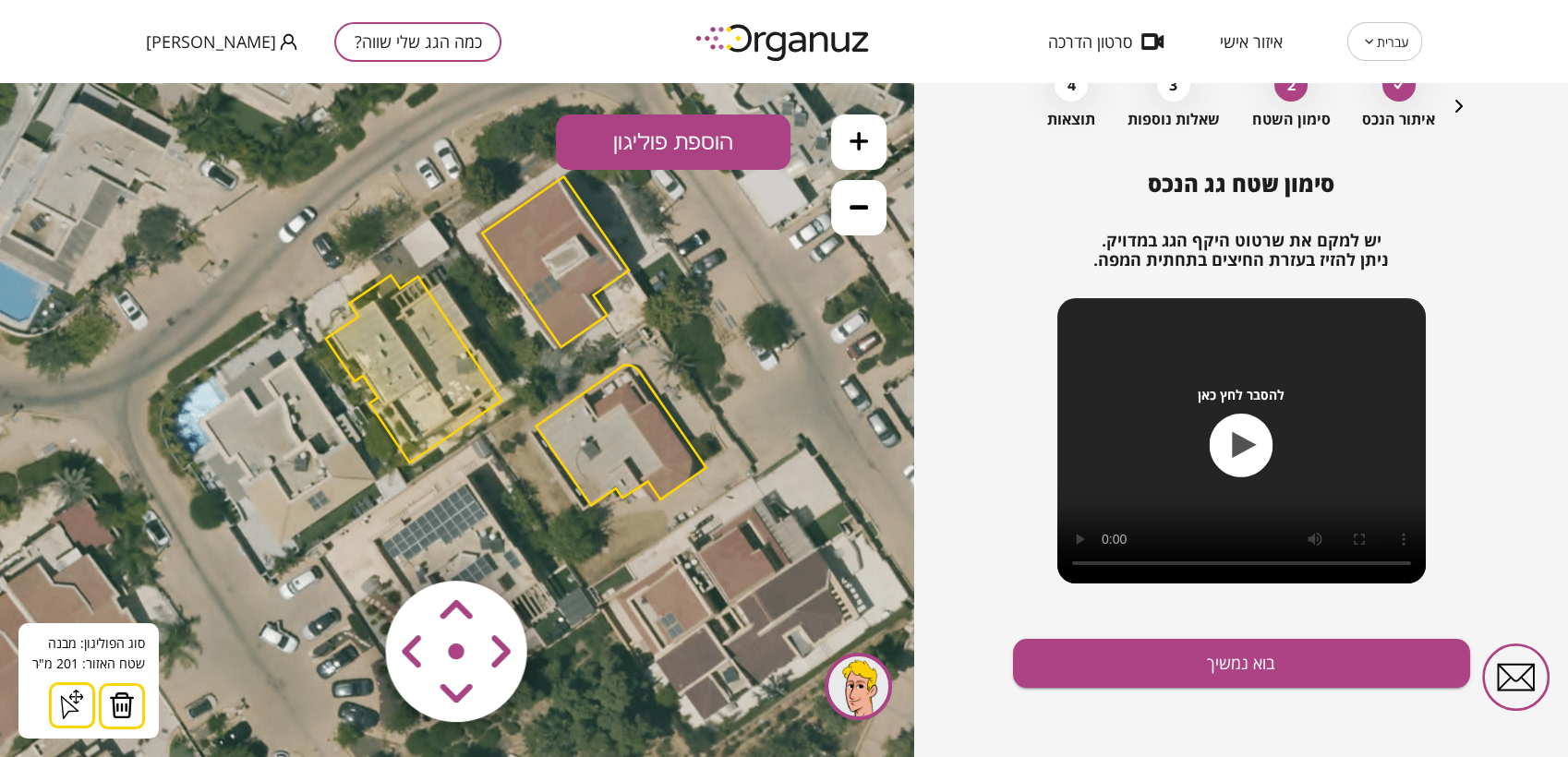 drag, startPoint x: 467, startPoint y: 604, endPoint x: 500, endPoint y: 645, distance: 52.63079 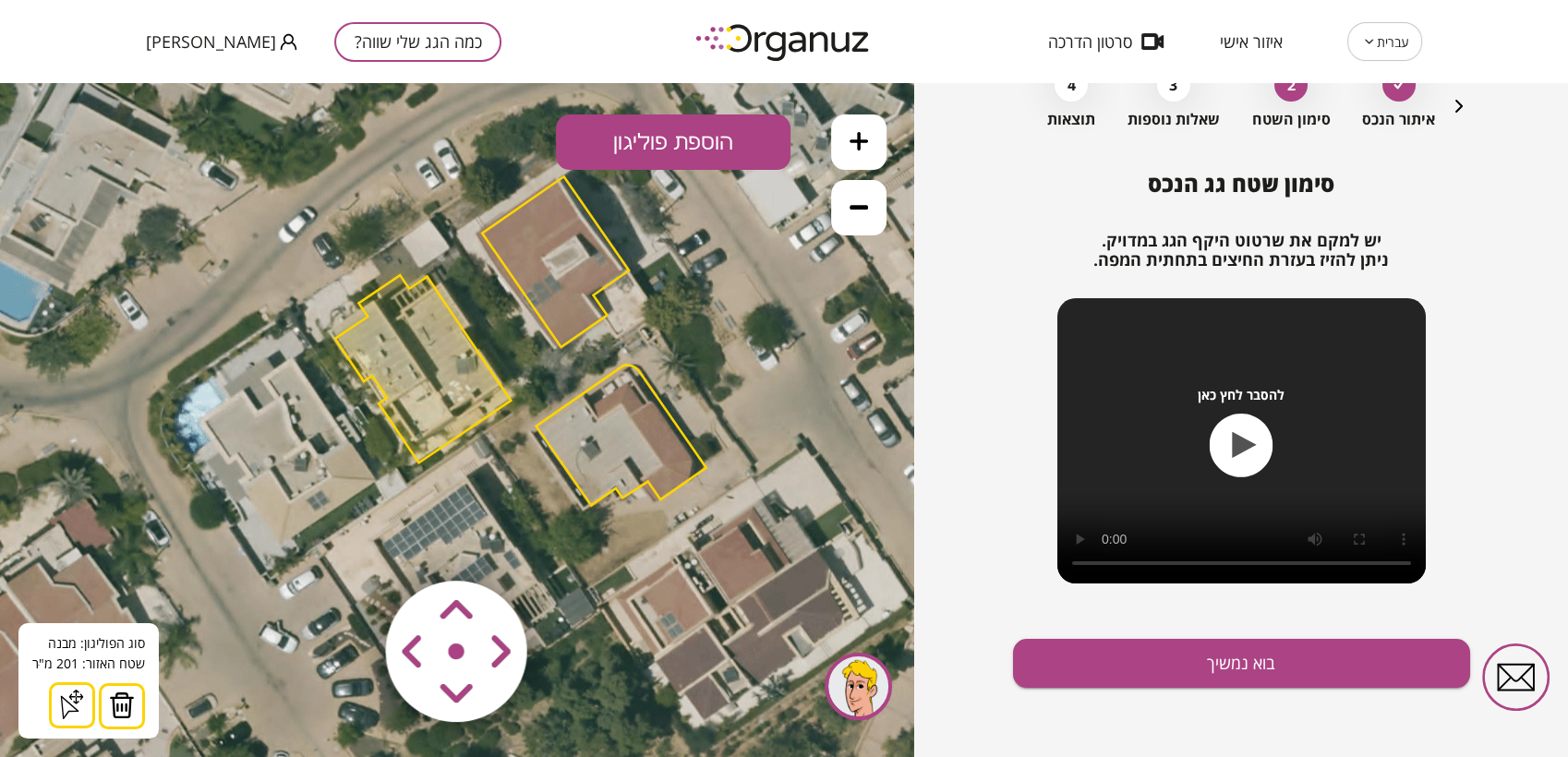 click 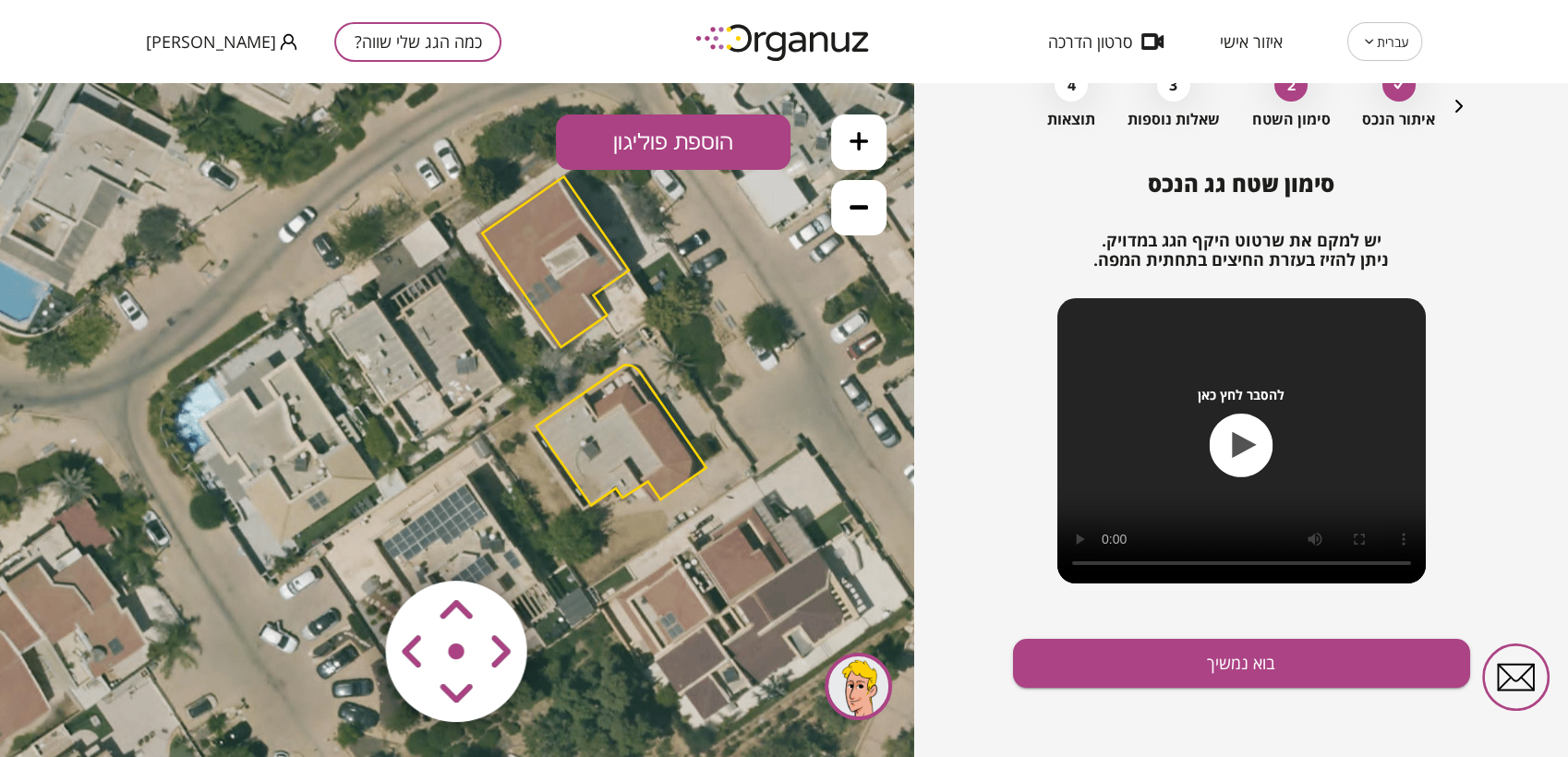 click at bounding box center (859, 142) 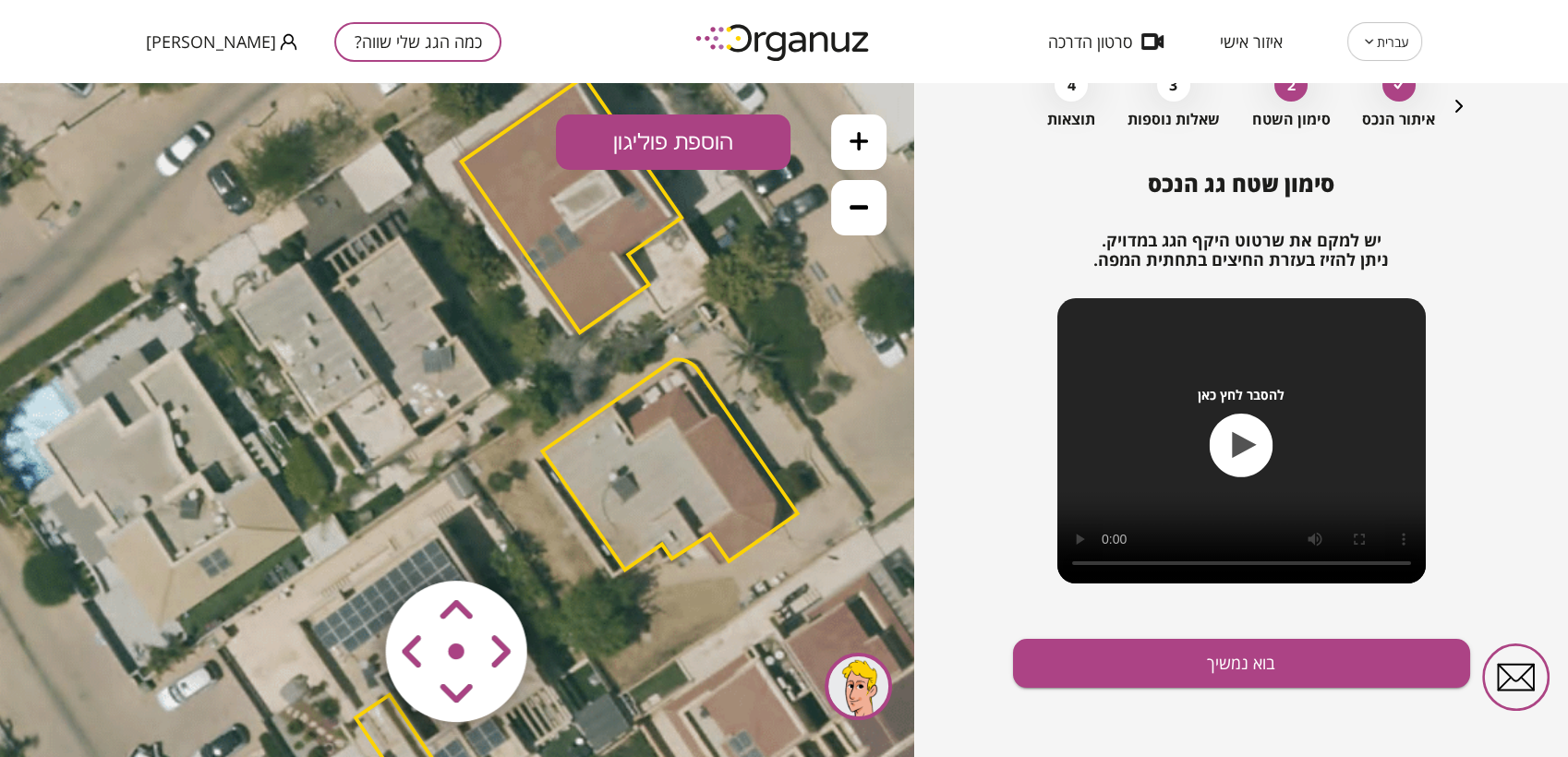 drag, startPoint x: 575, startPoint y: 301, endPoint x: 662, endPoint y: 198, distance: 134.82581 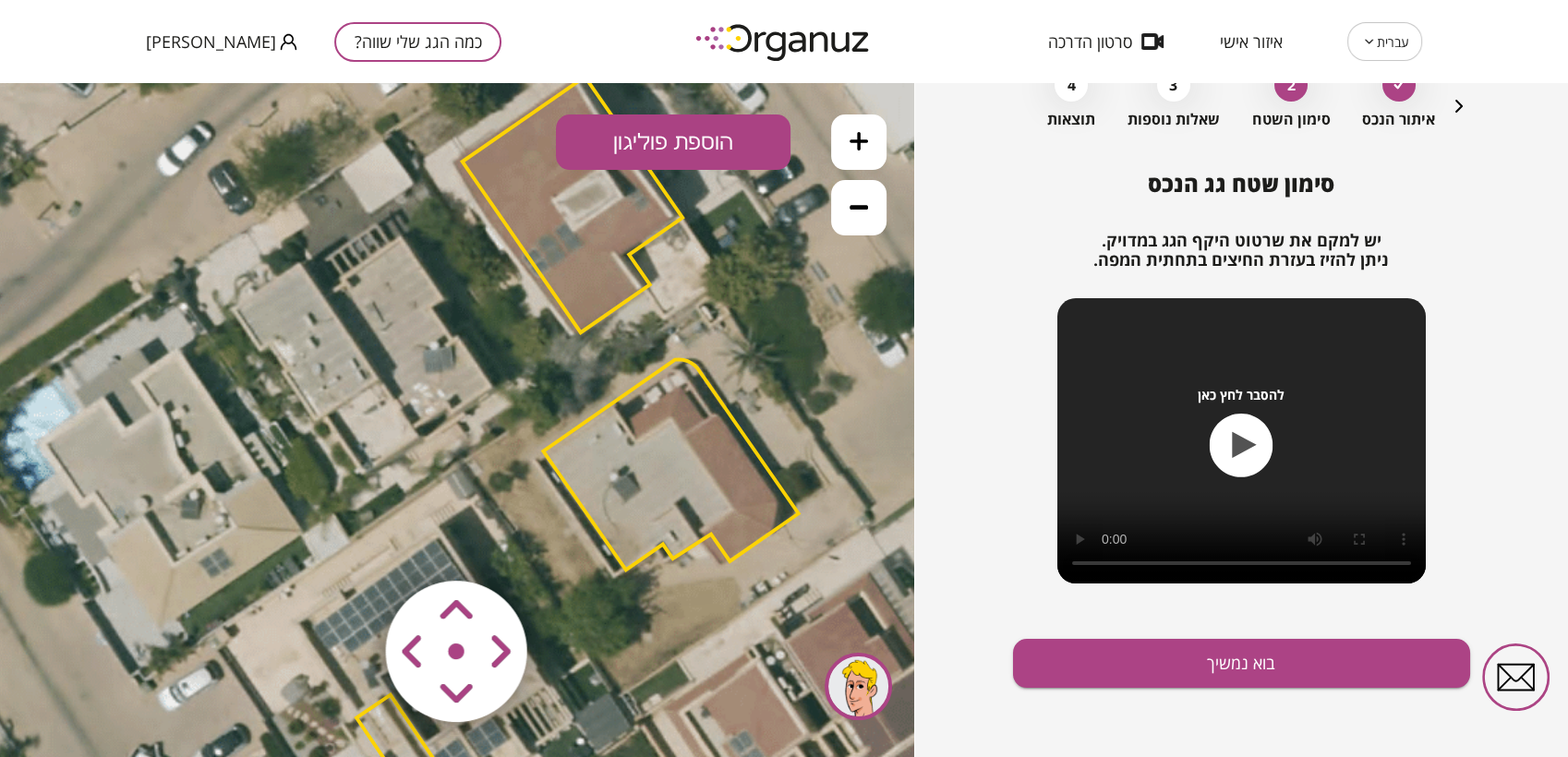 click on "הוספת פוליגון" at bounding box center [673, 142] 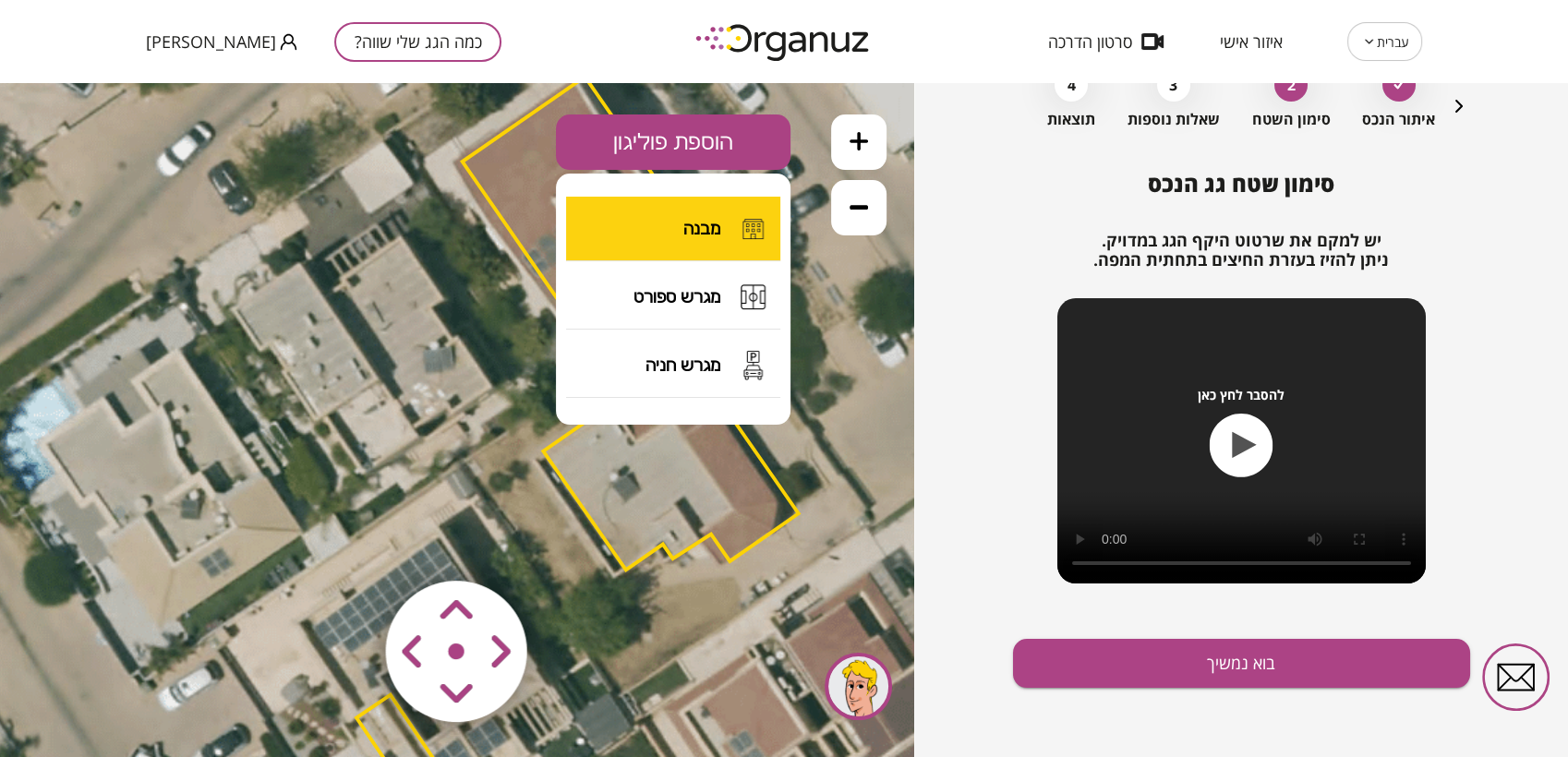click on "מבנה" at bounding box center (673, 229) 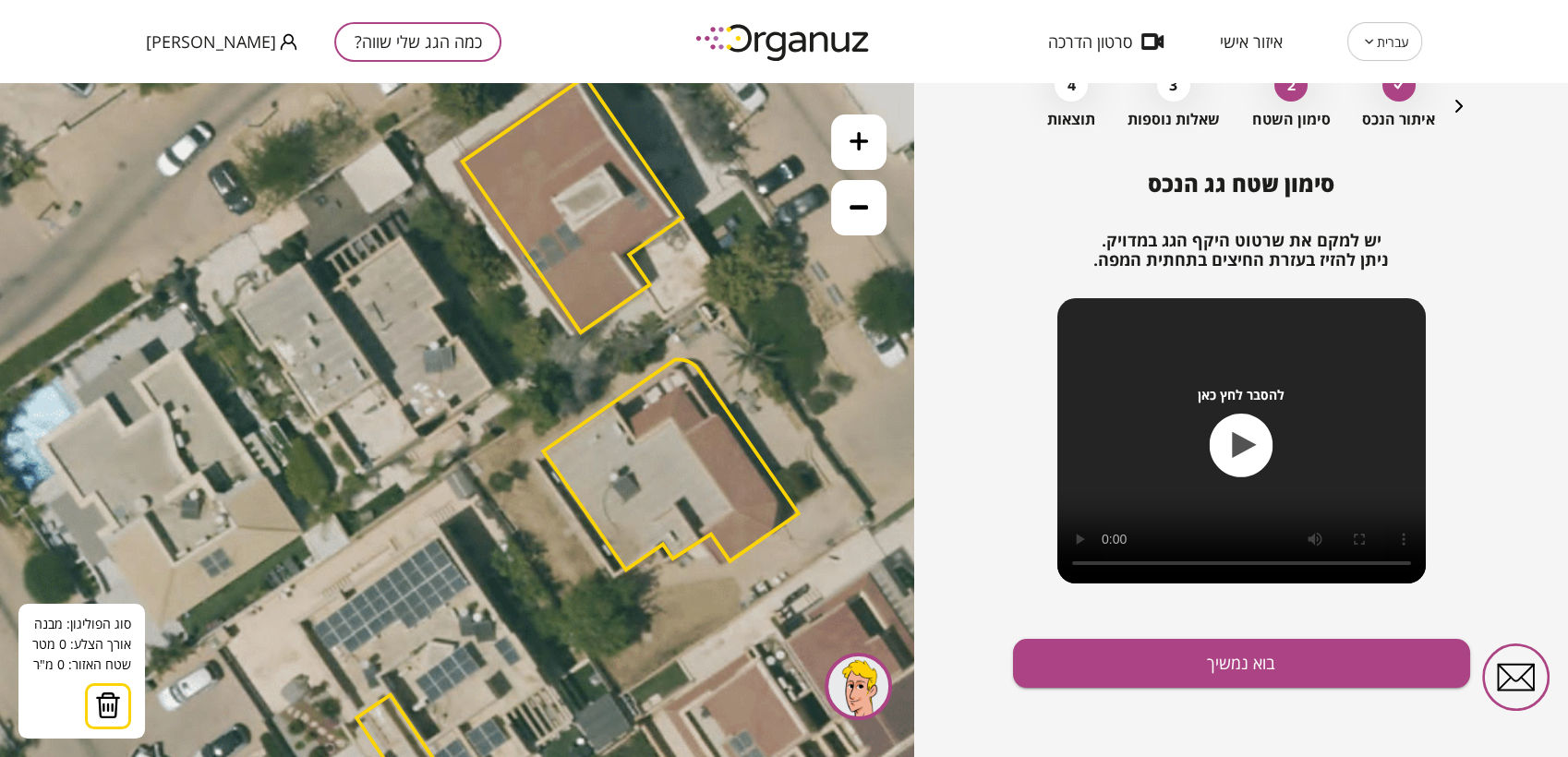 click 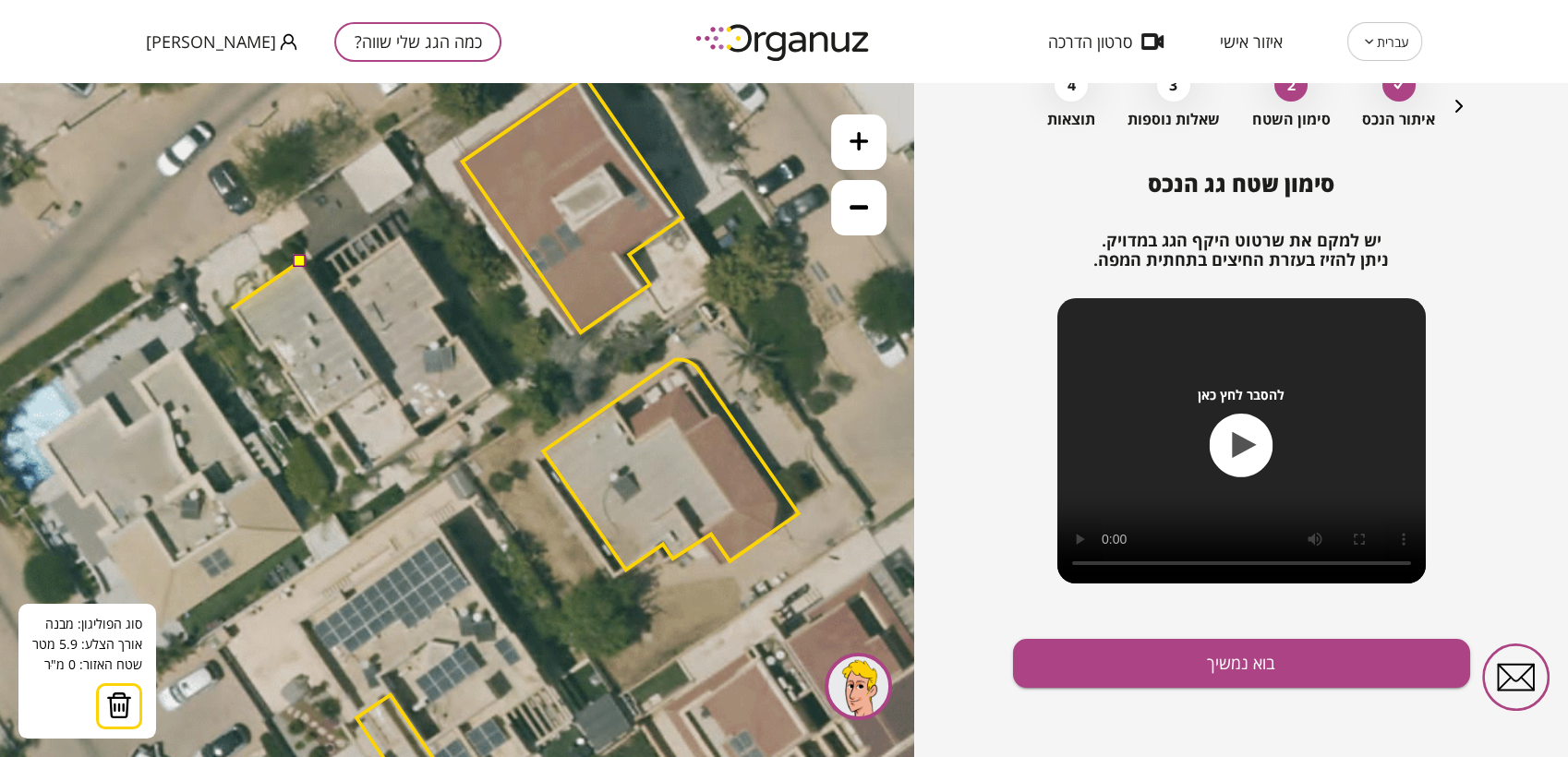 click 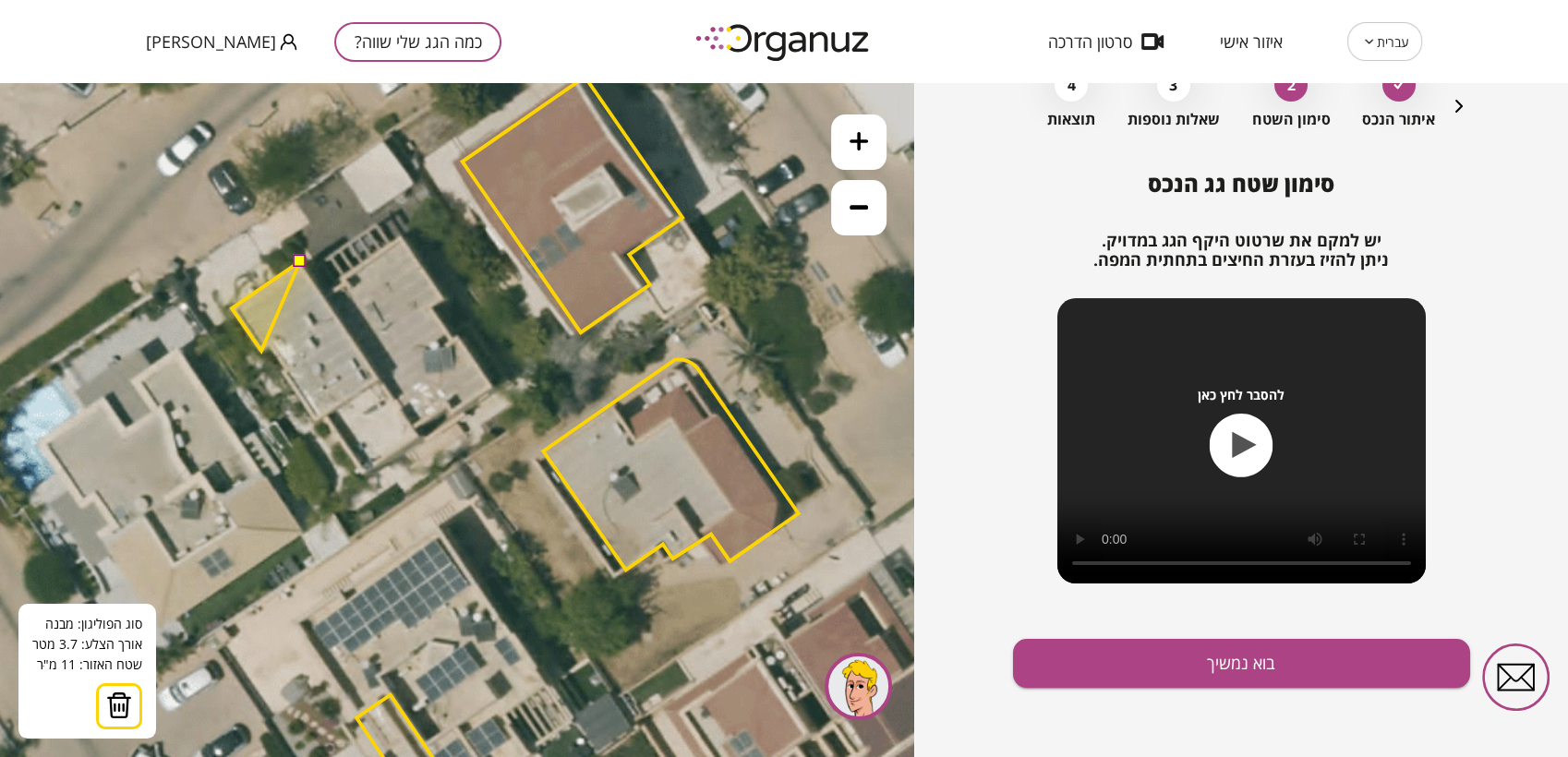 click 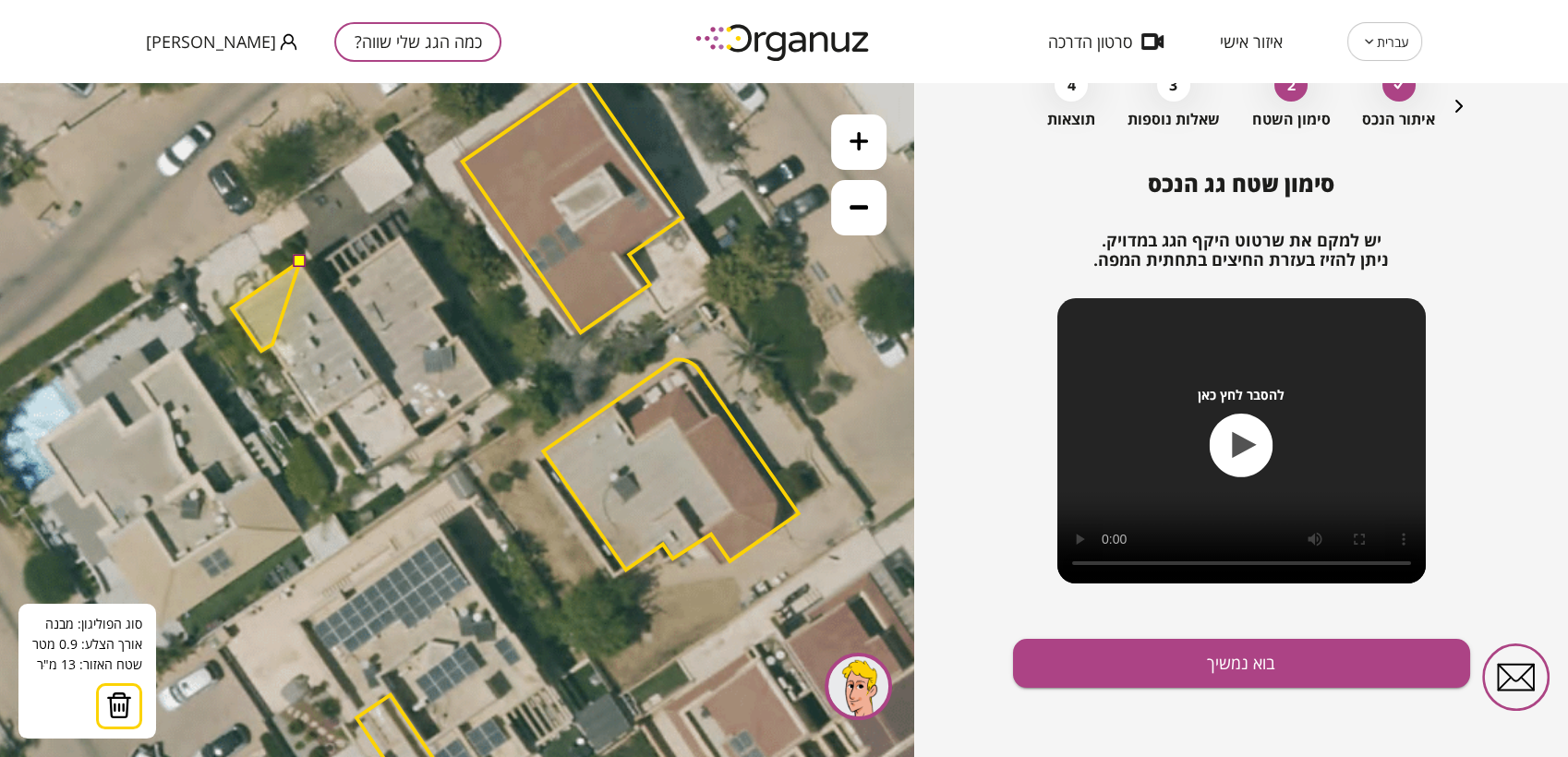 click 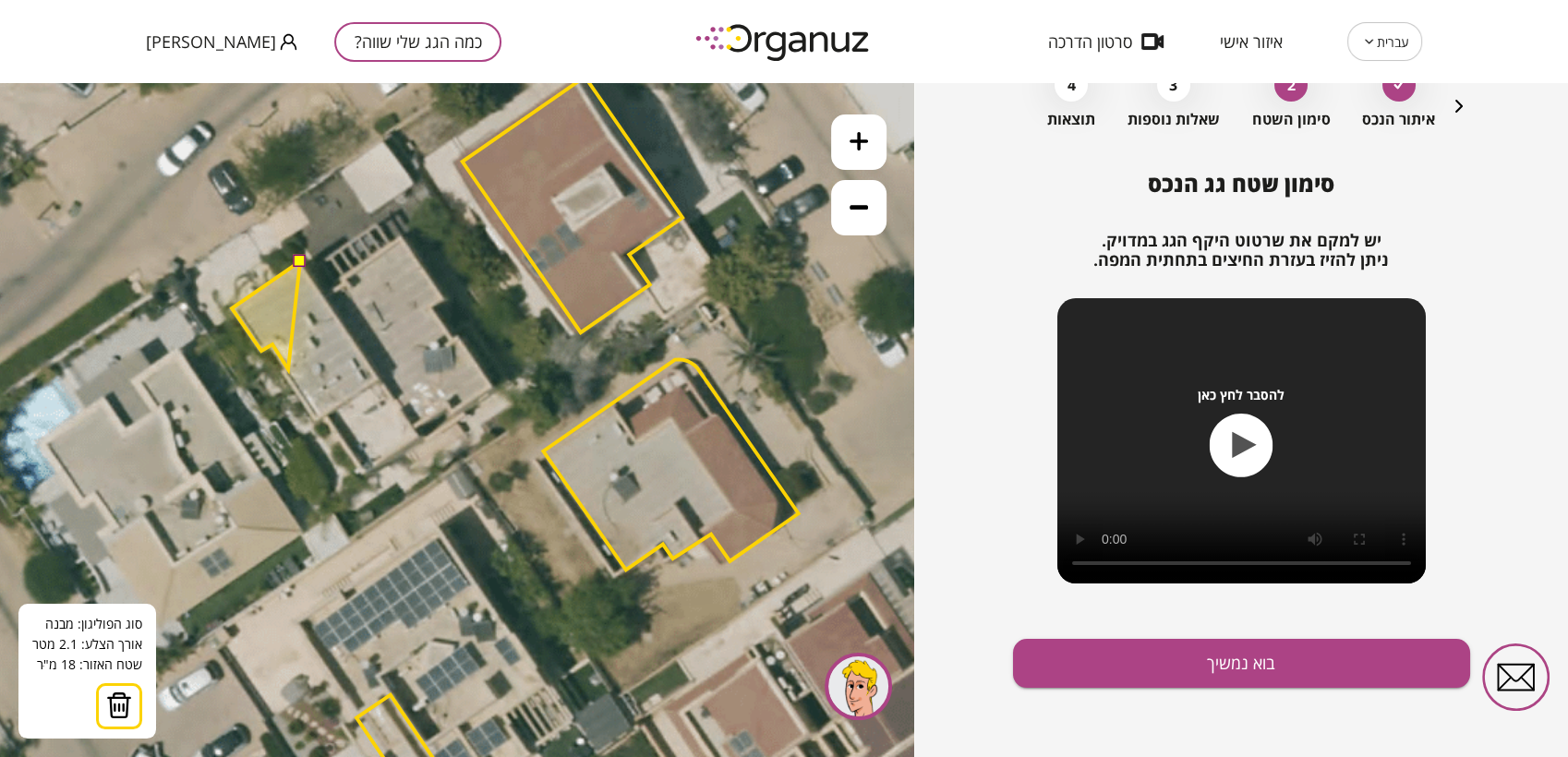 click 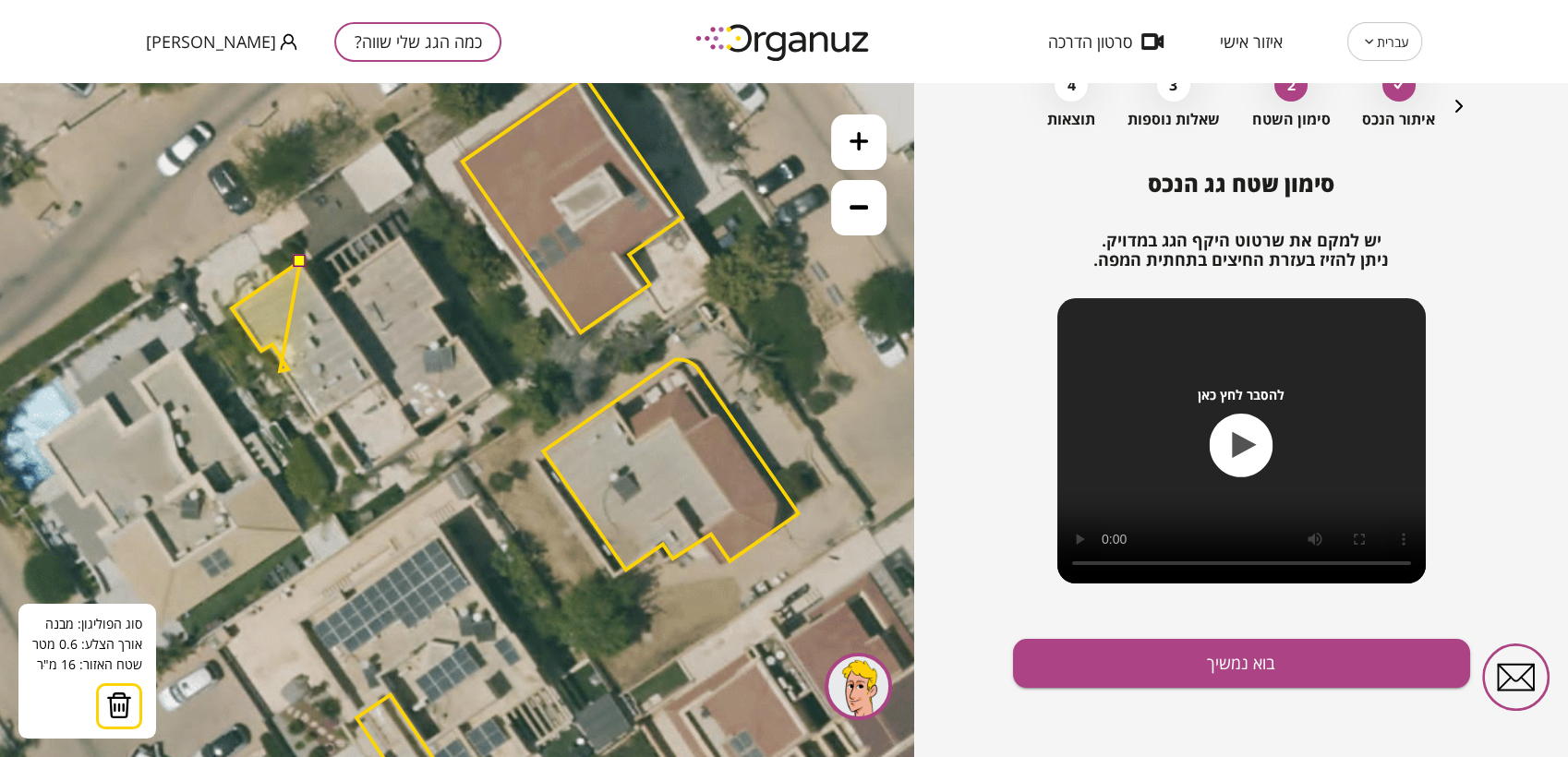 click 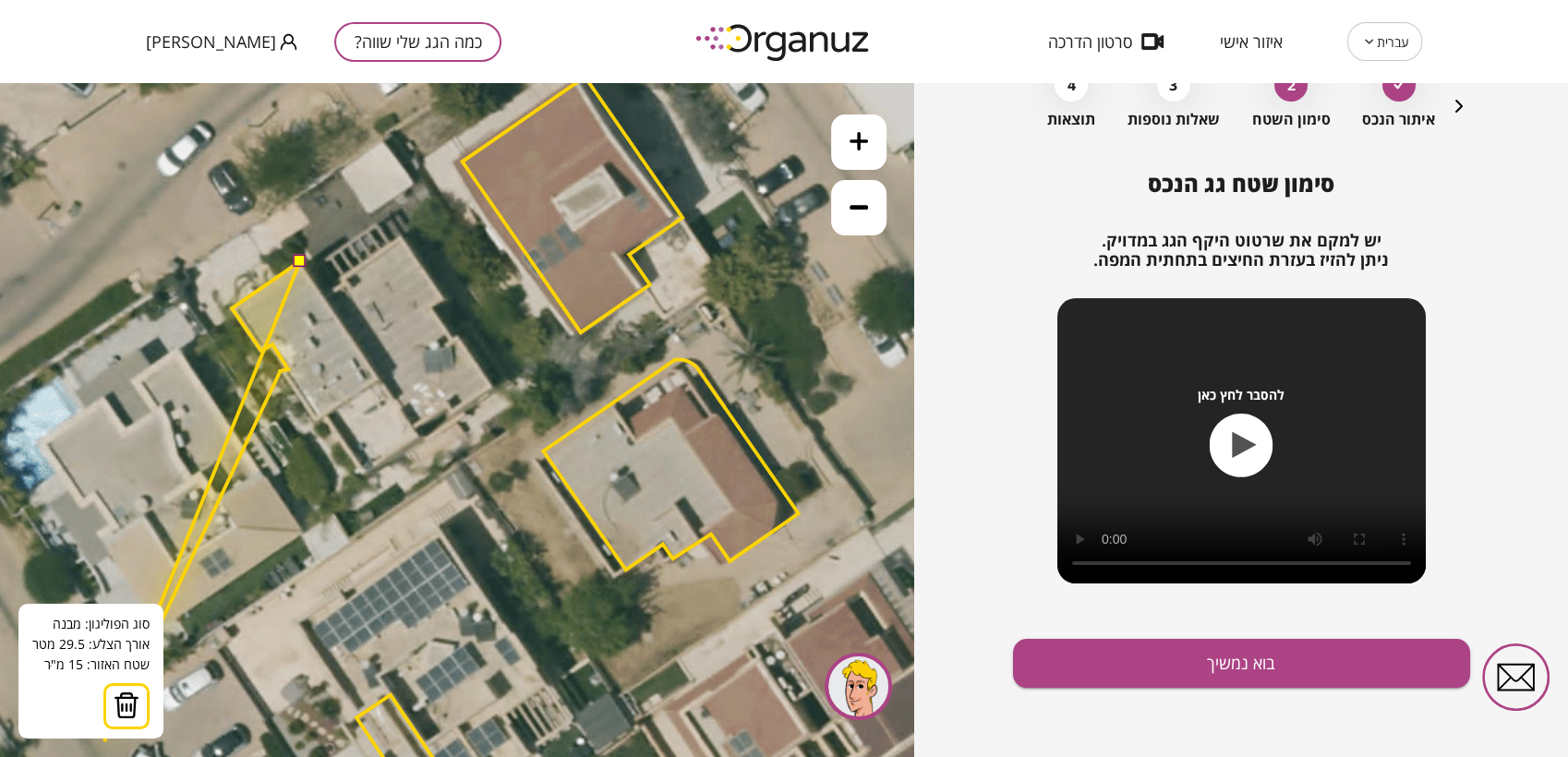 click at bounding box center [127, 705] 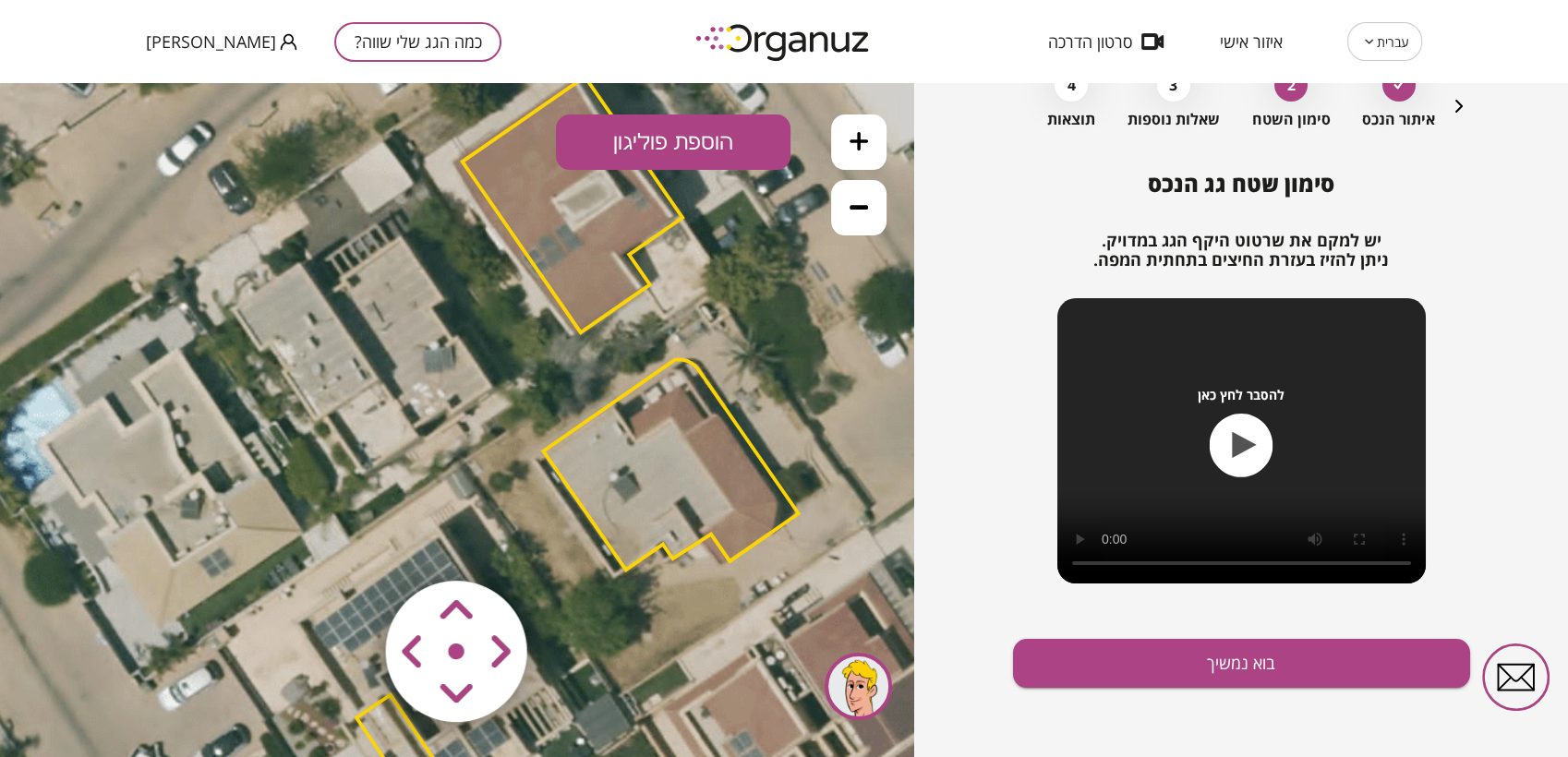 click 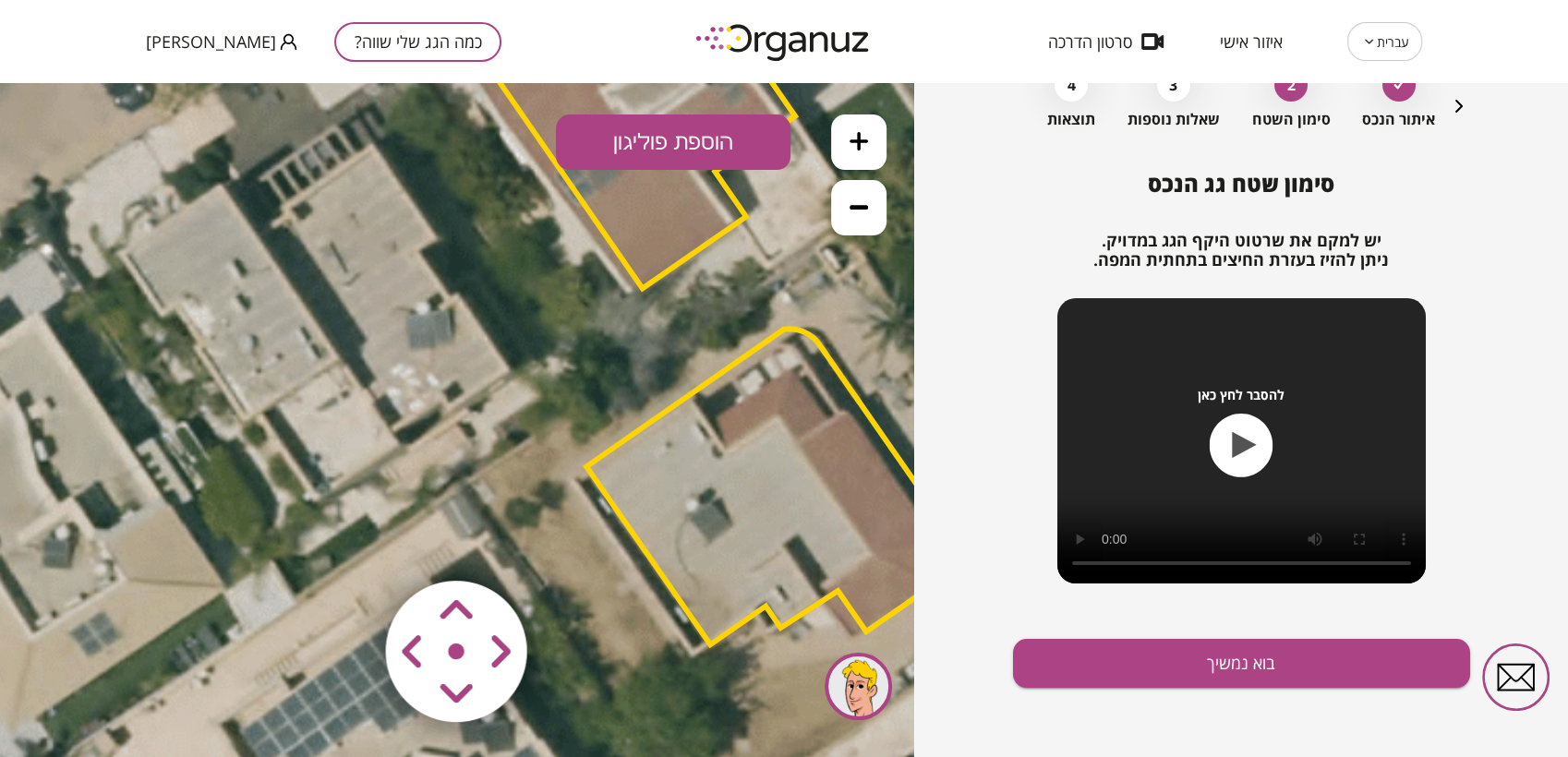 click on "הוספת פוליגון" at bounding box center [673, 142] 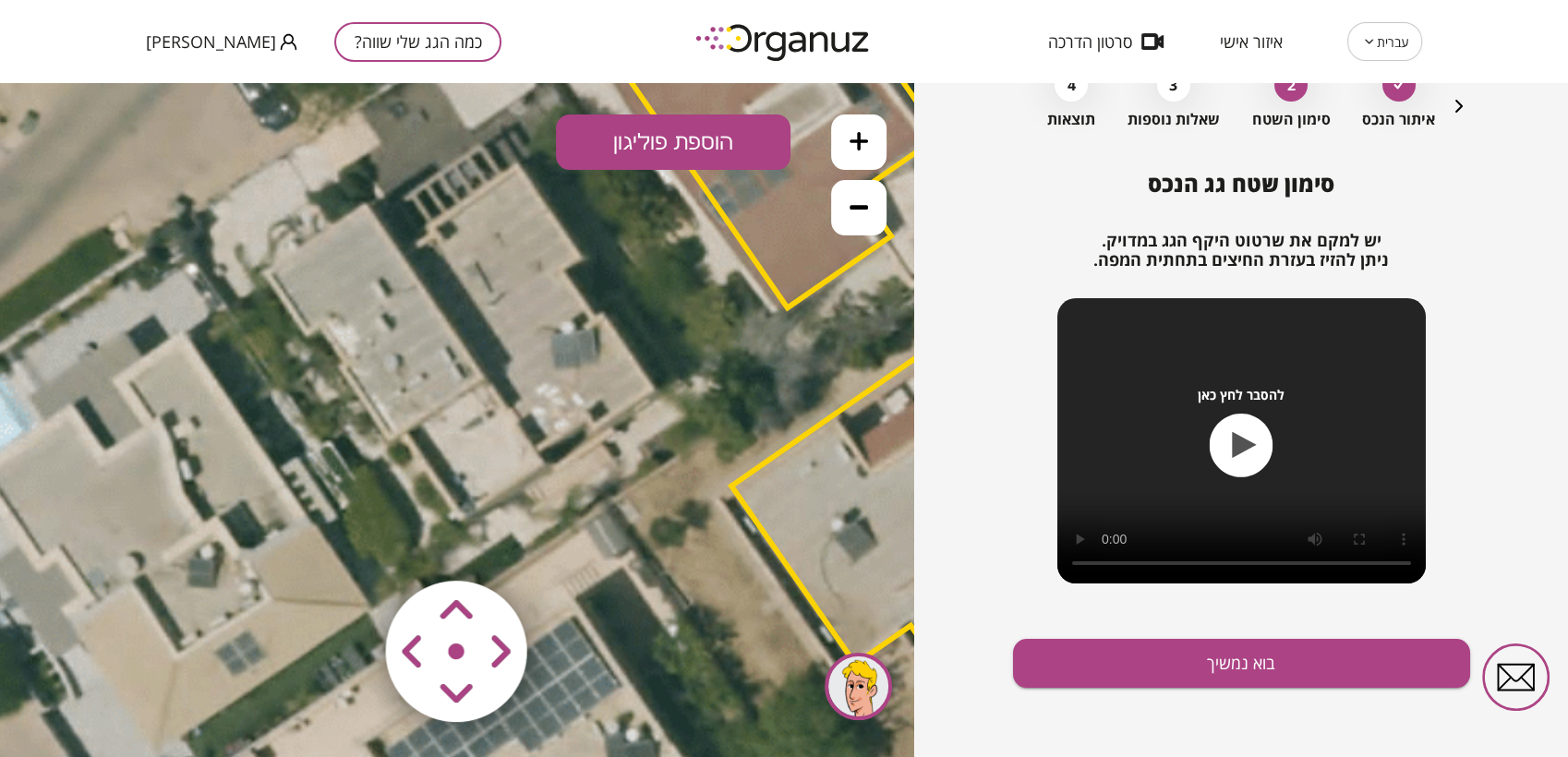 drag, startPoint x: 80, startPoint y: 387, endPoint x: 226, endPoint y: 406, distance: 147.23111 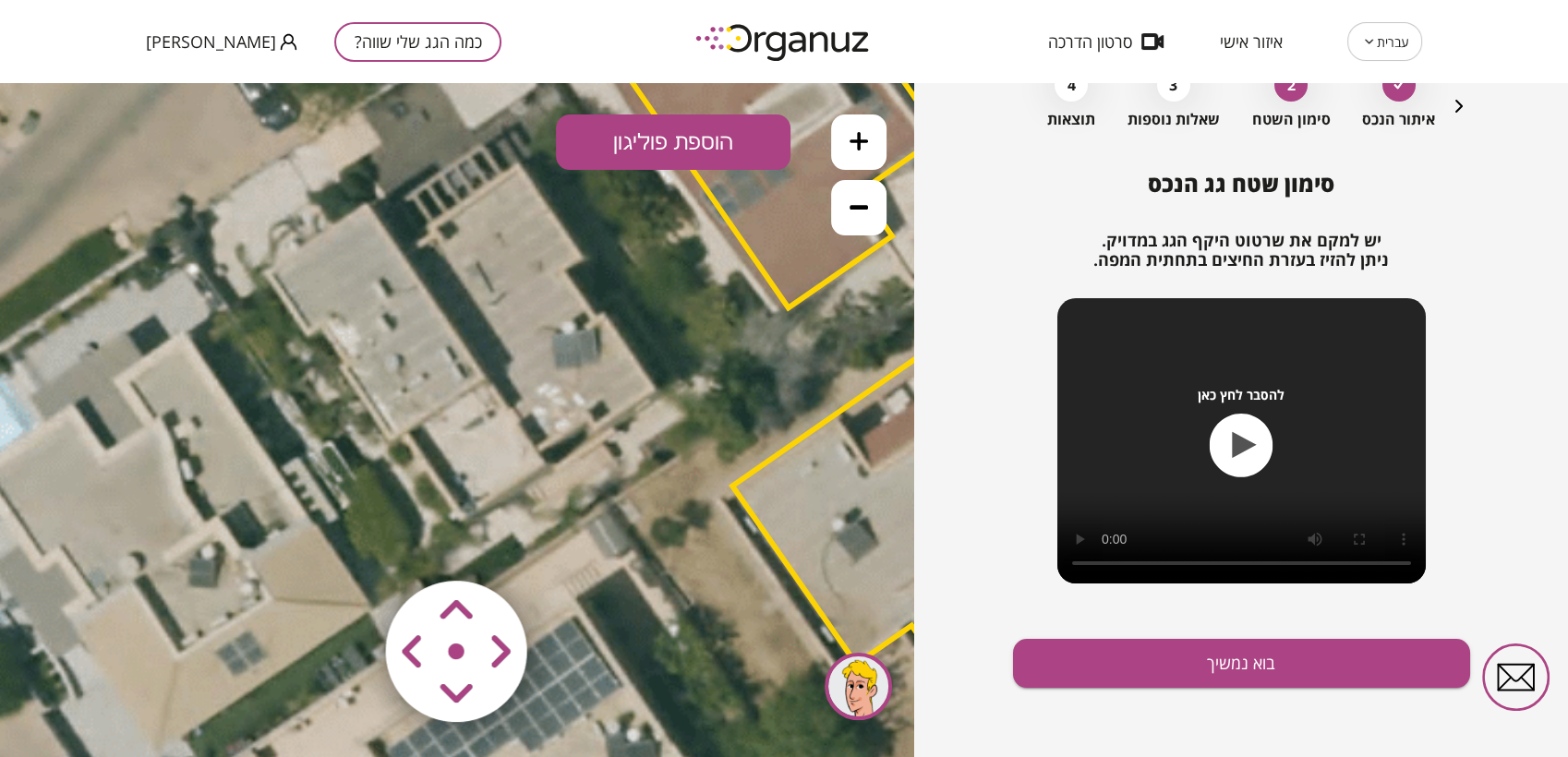 drag, startPoint x: 620, startPoint y: 138, endPoint x: 622, endPoint y: 158, distance: 20.099751 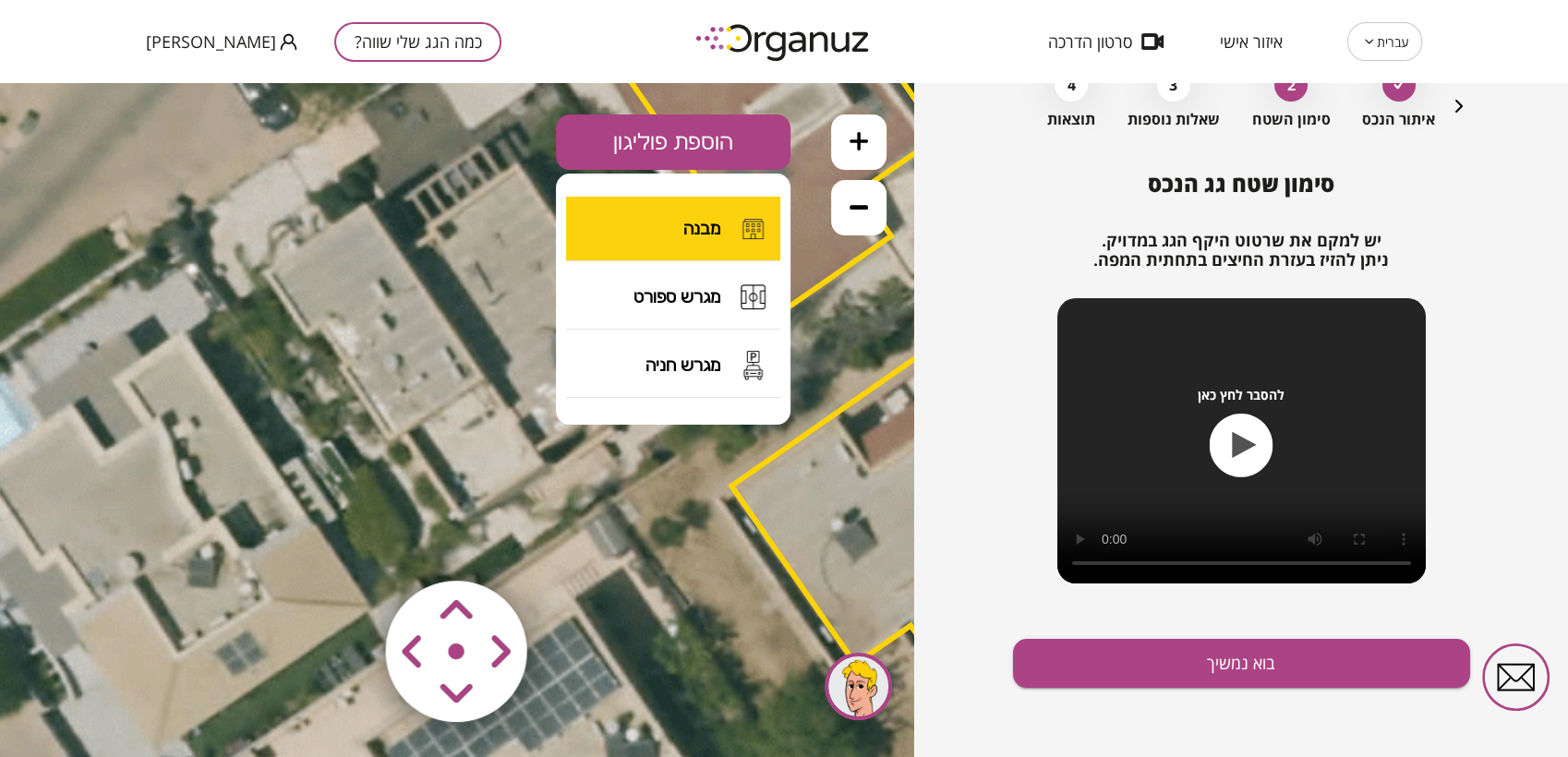 click on "מבנה" at bounding box center (673, 229) 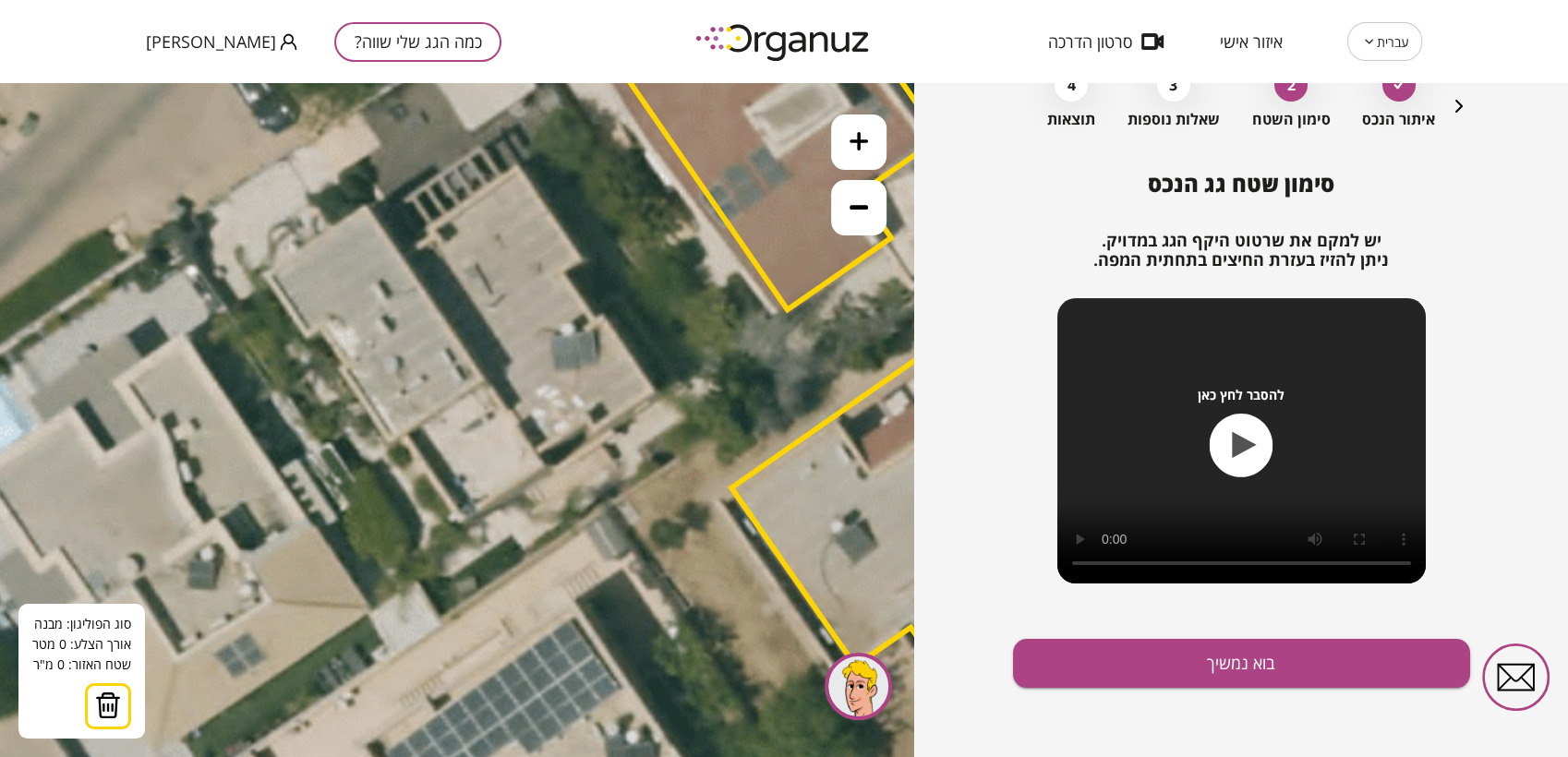 click 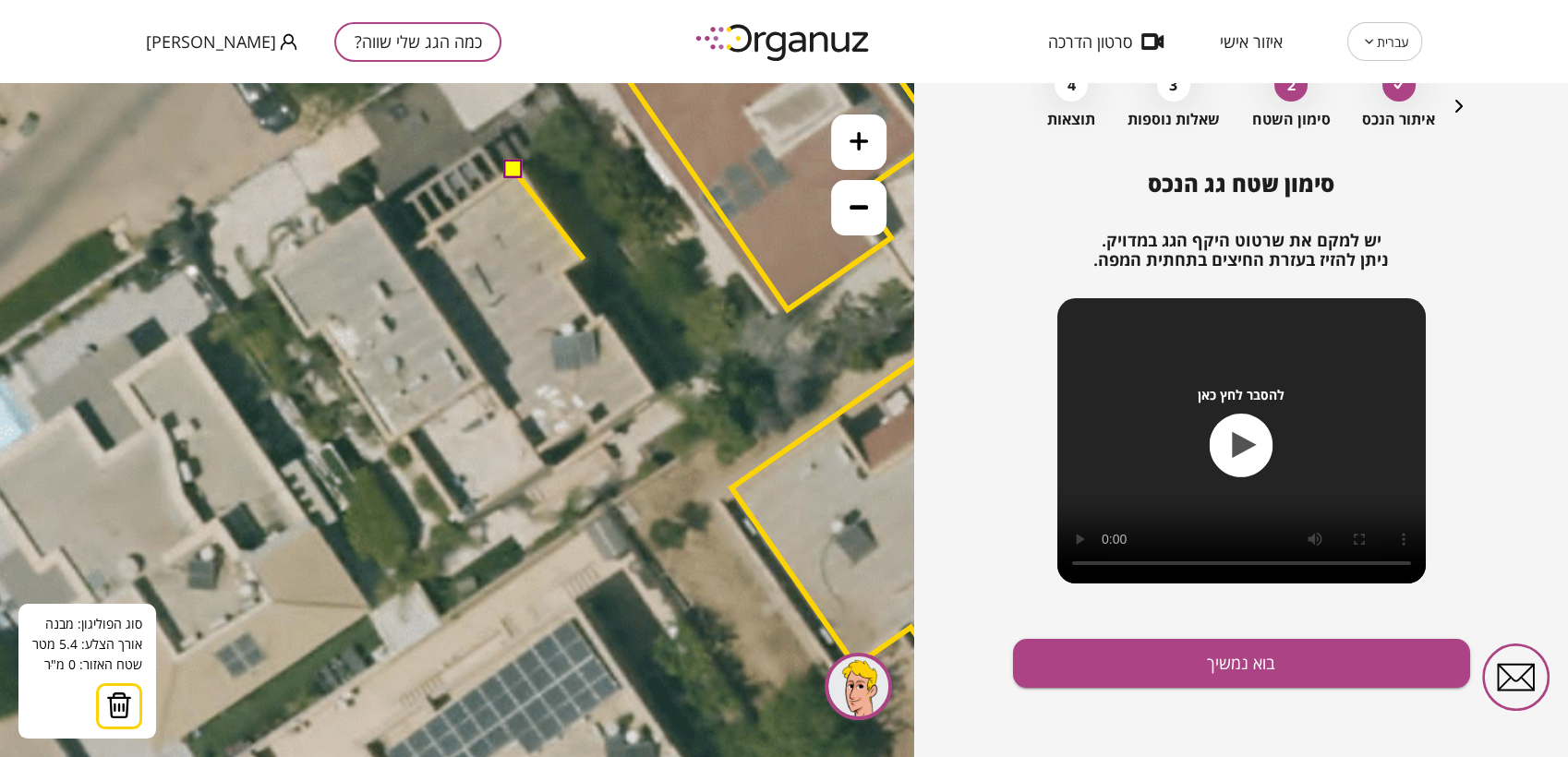 click 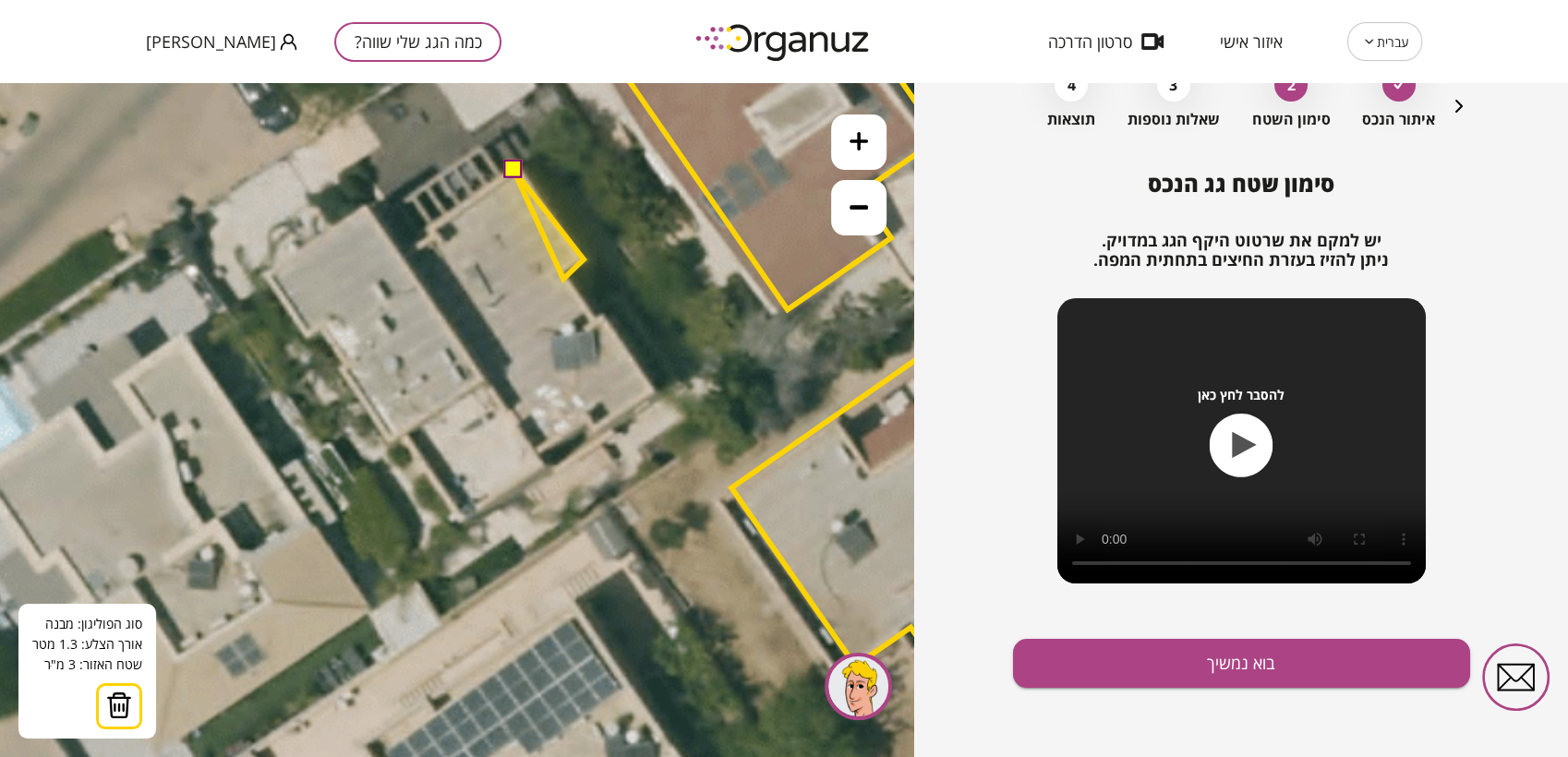 click 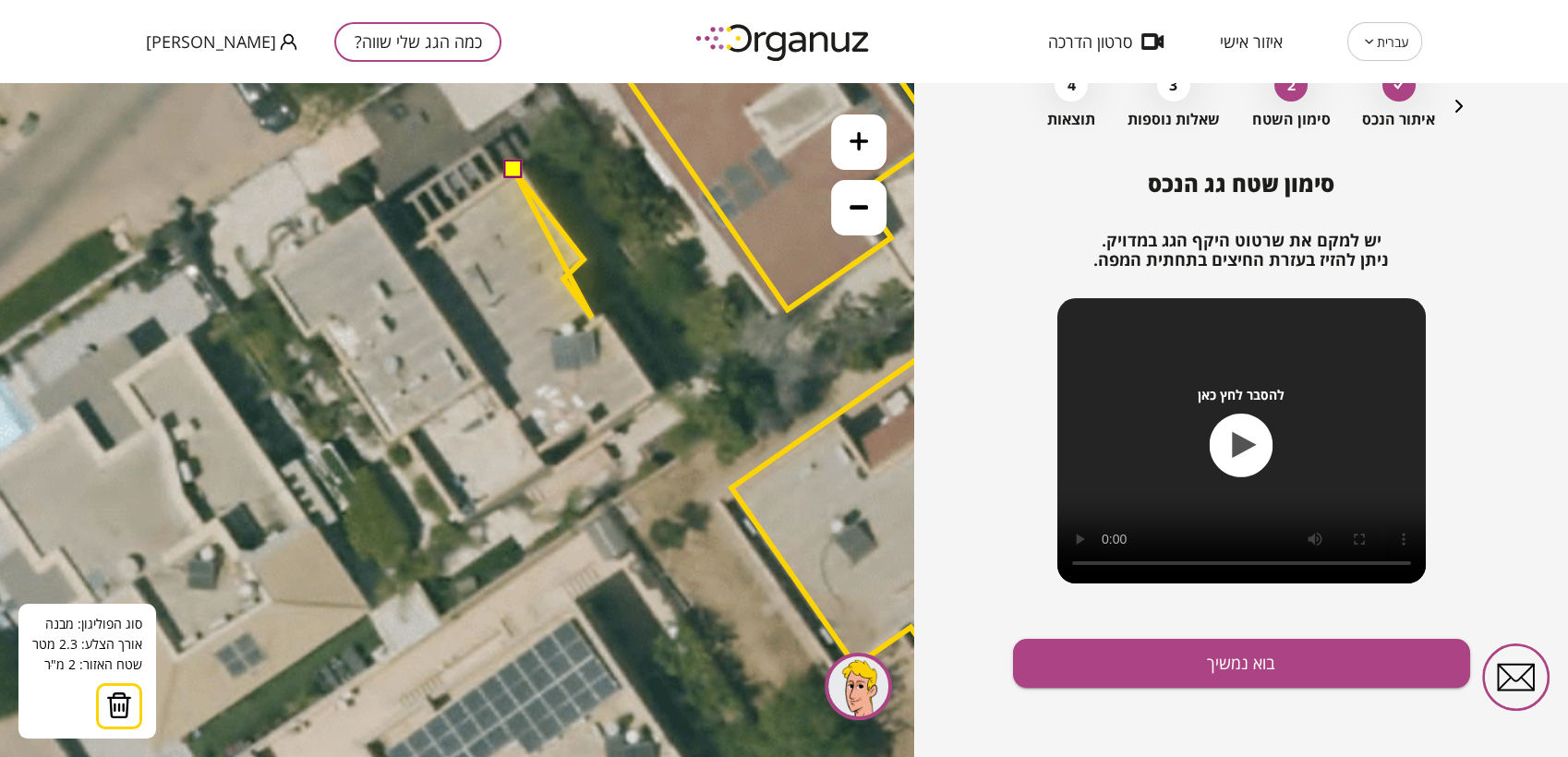 click 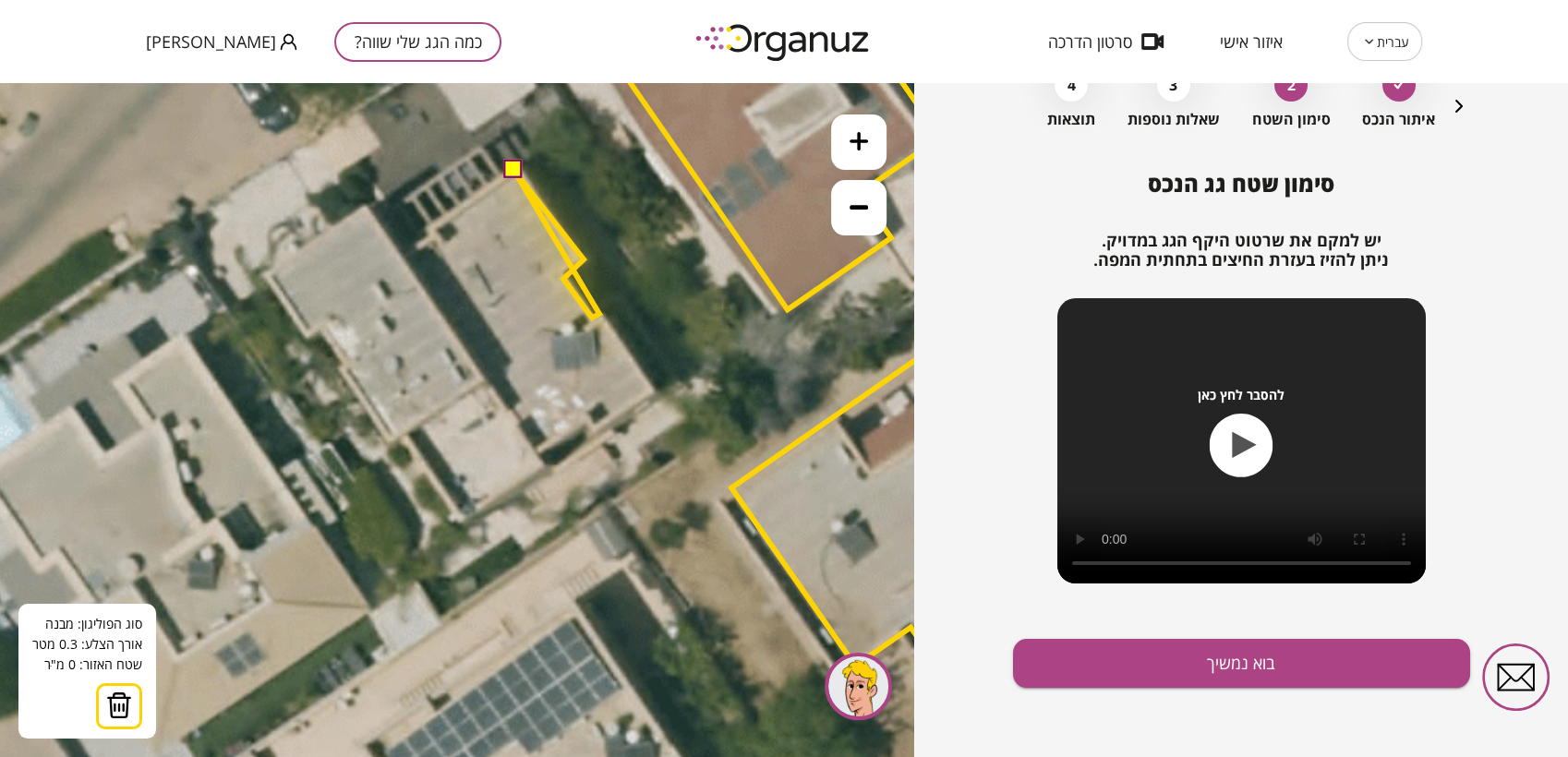 click 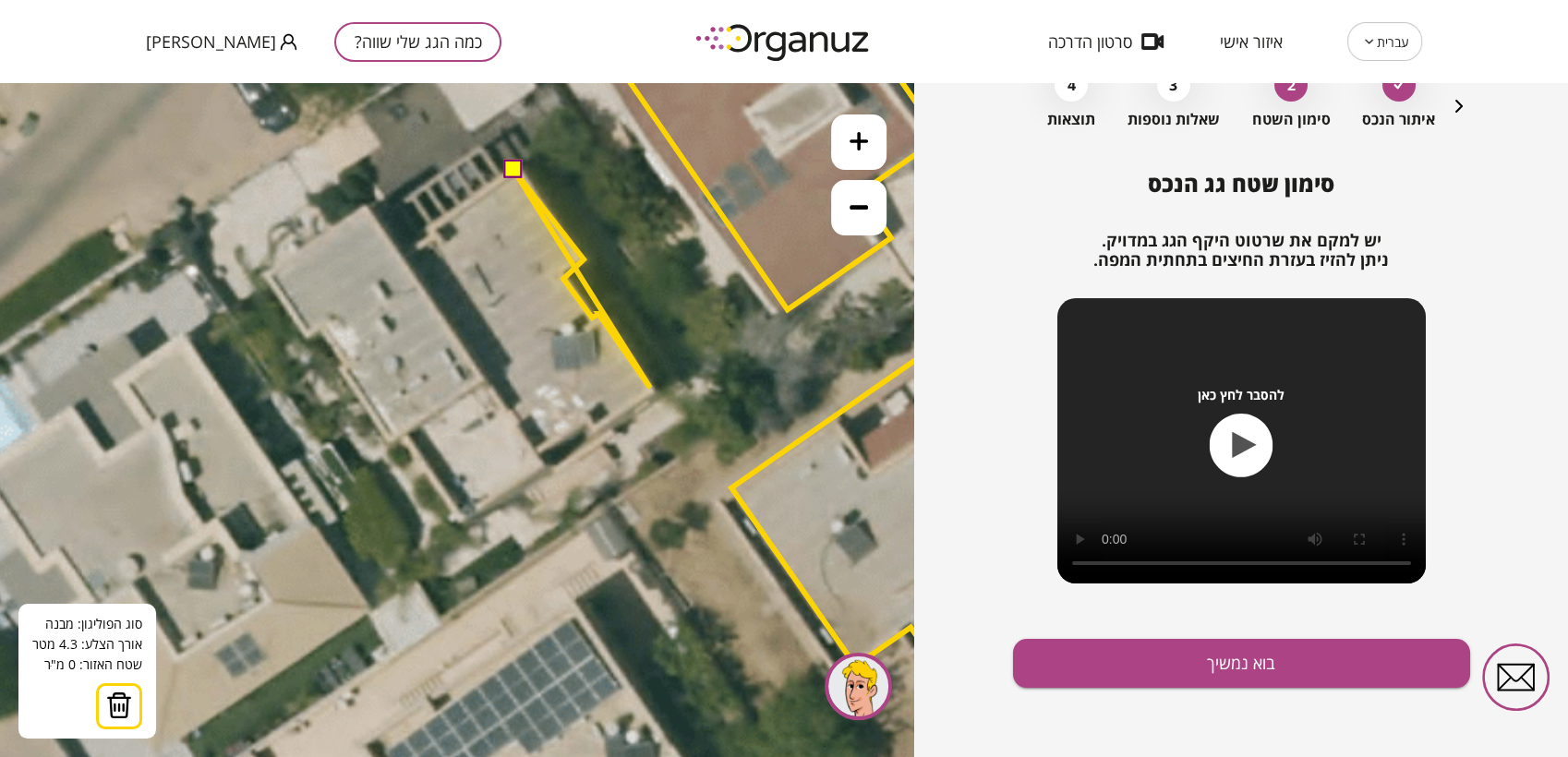 click 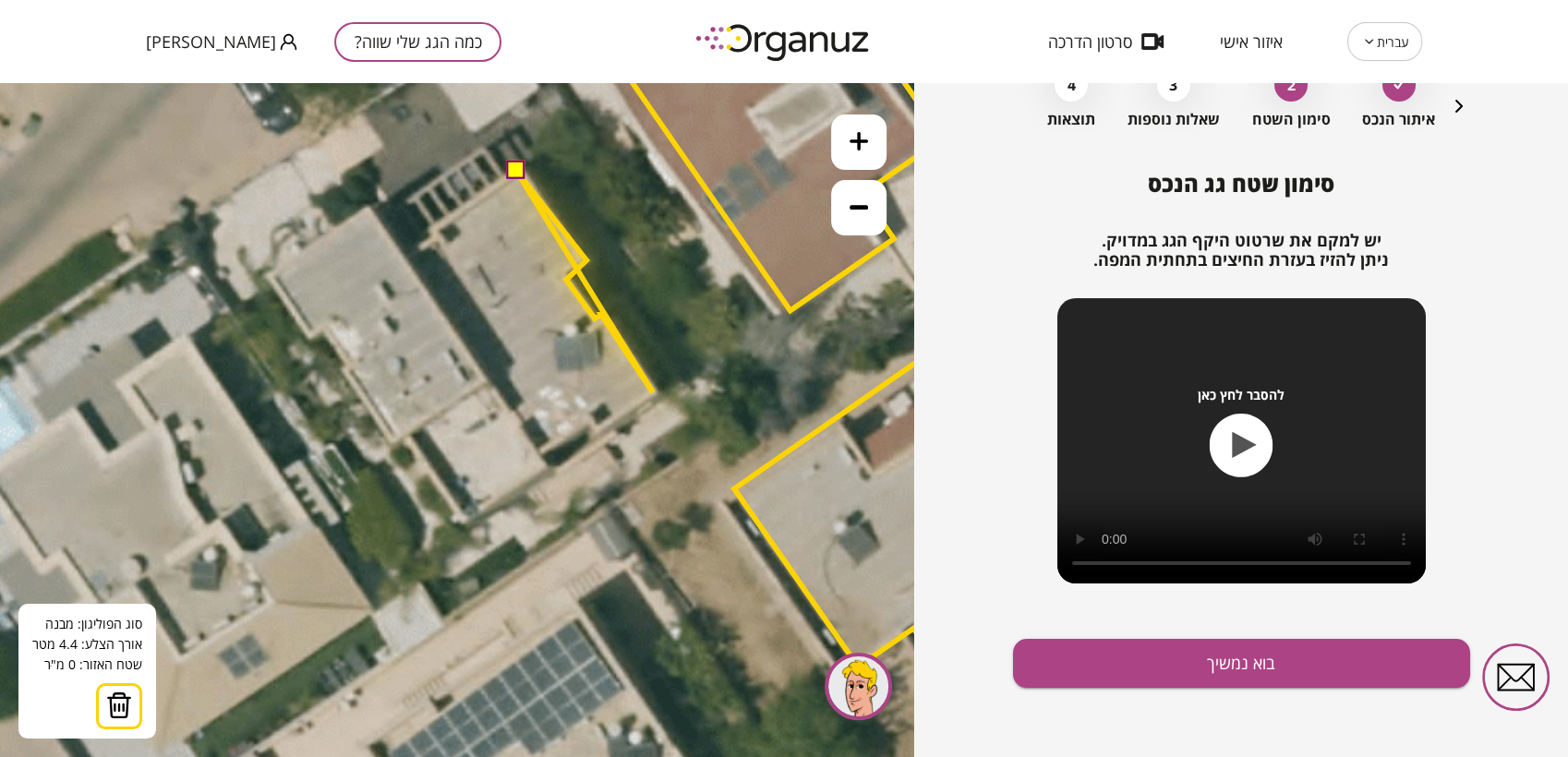 click 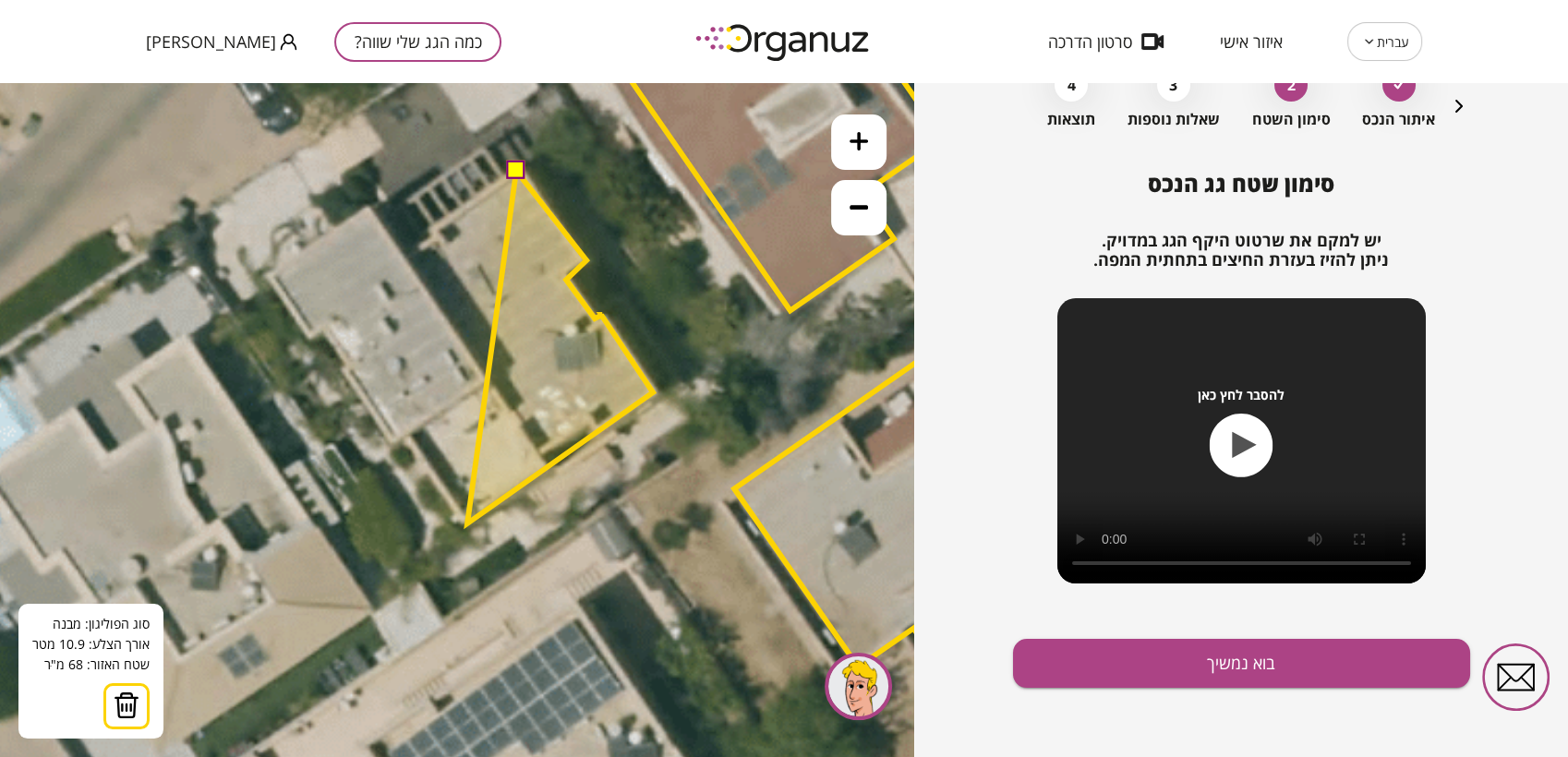 click 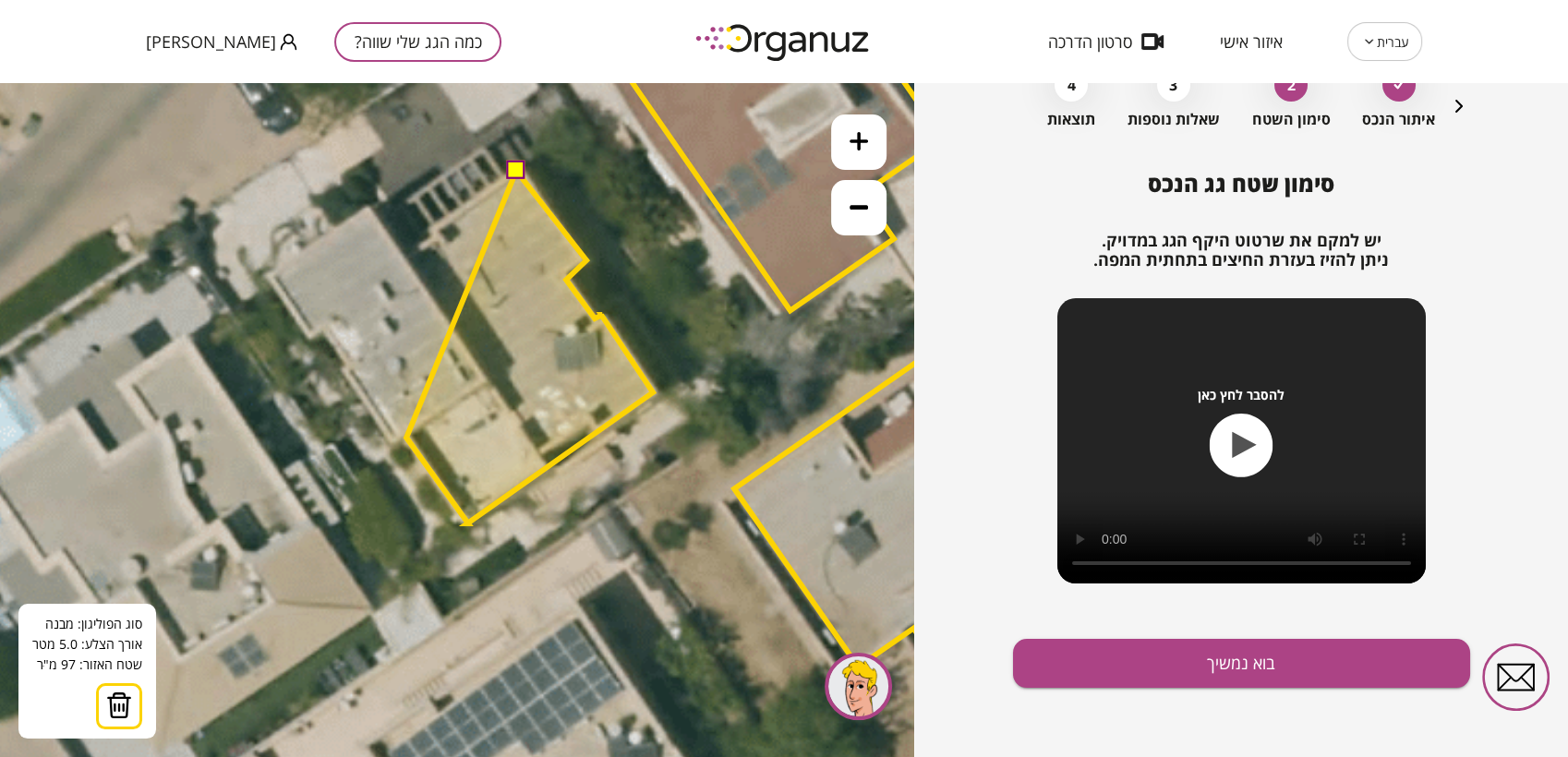 click 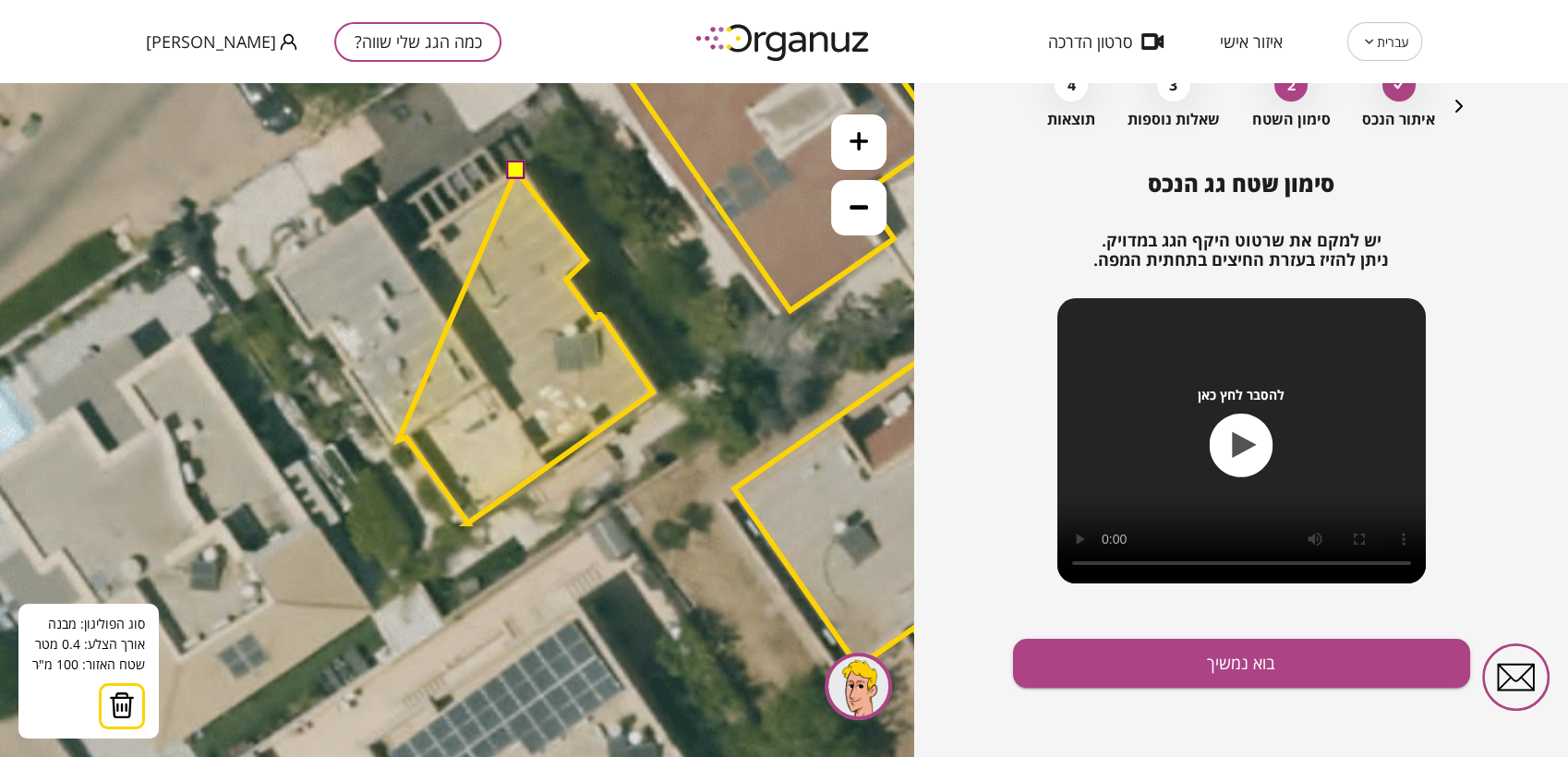 click 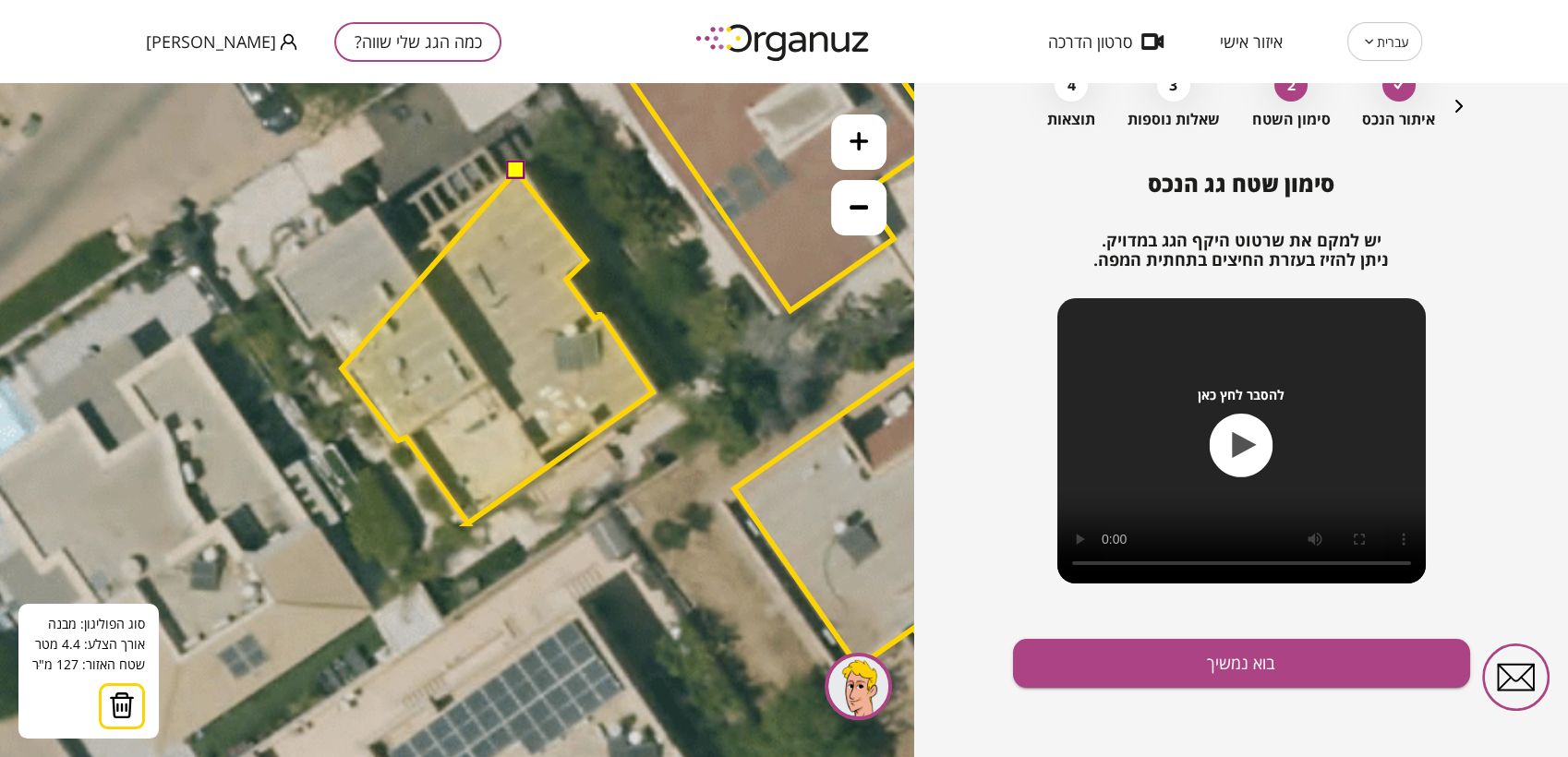 click 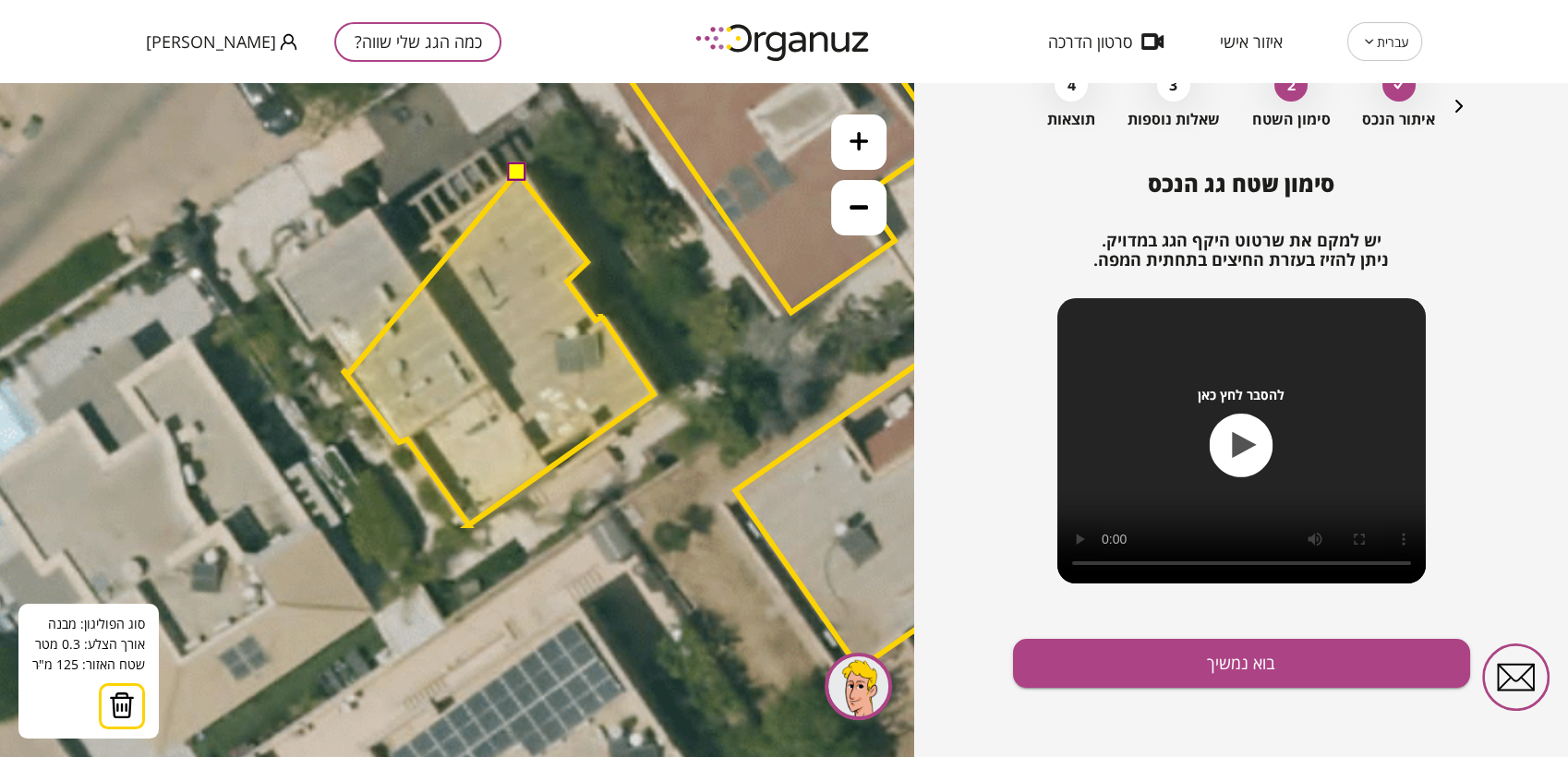 click 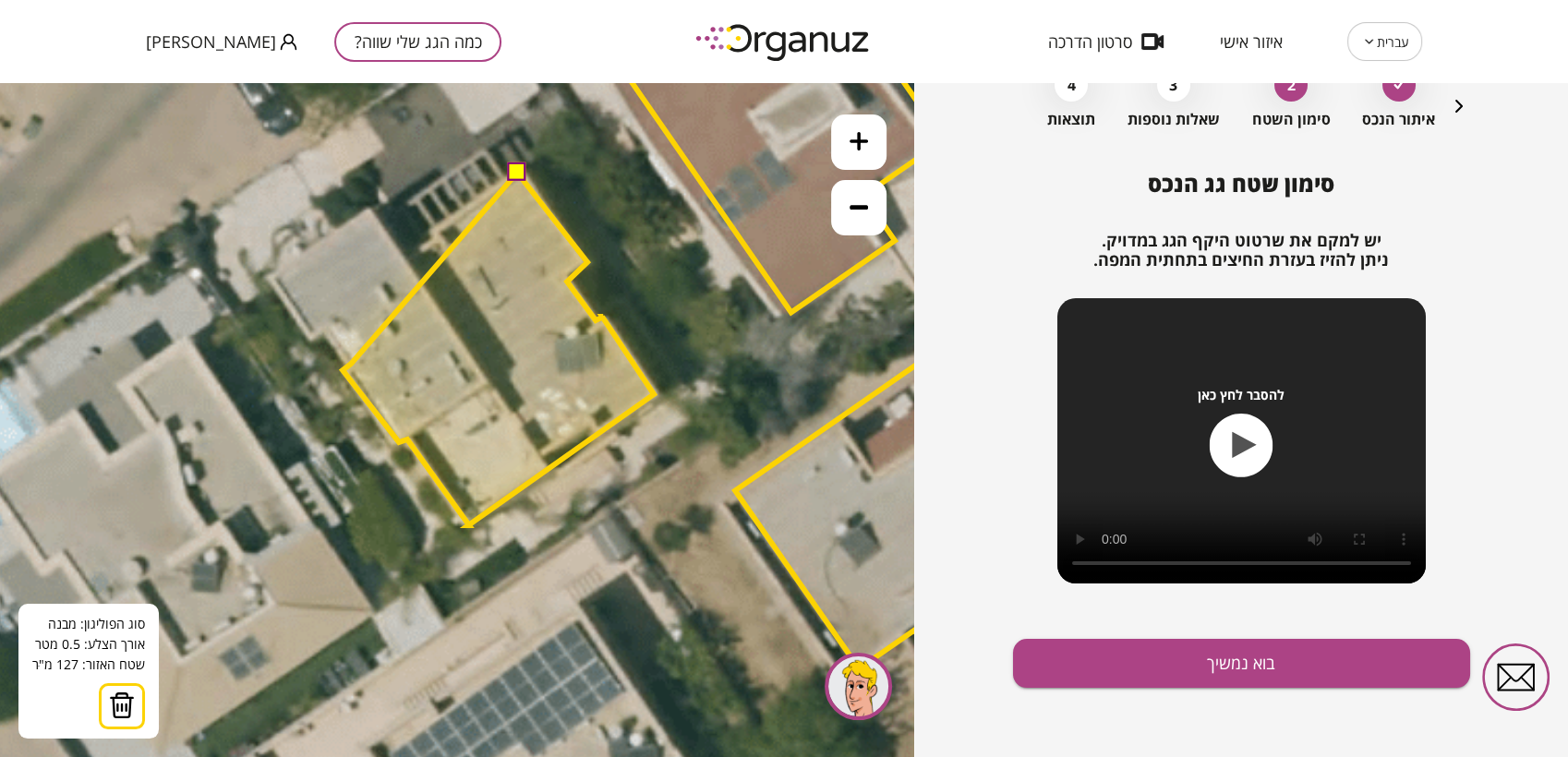 click 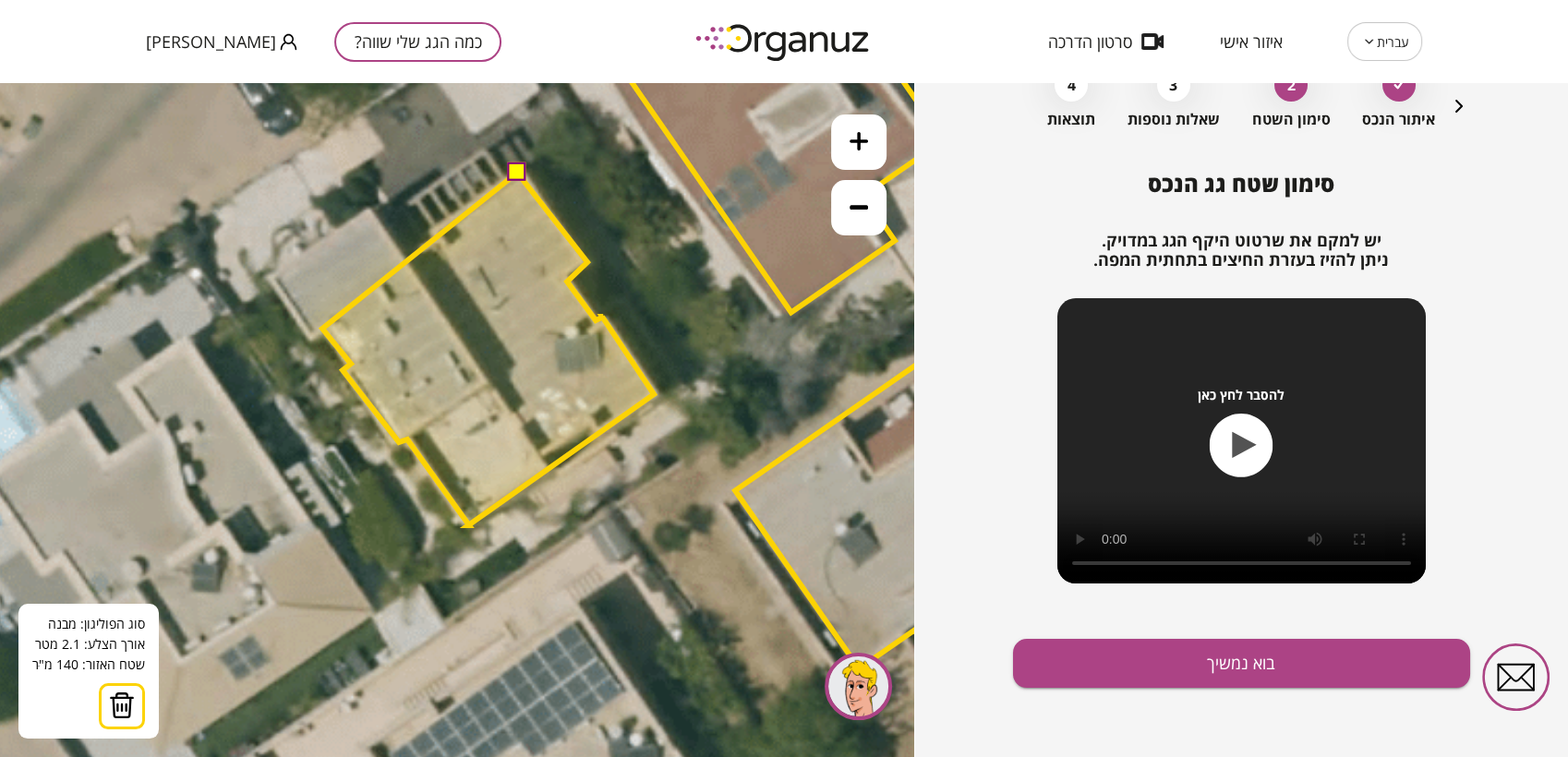 click 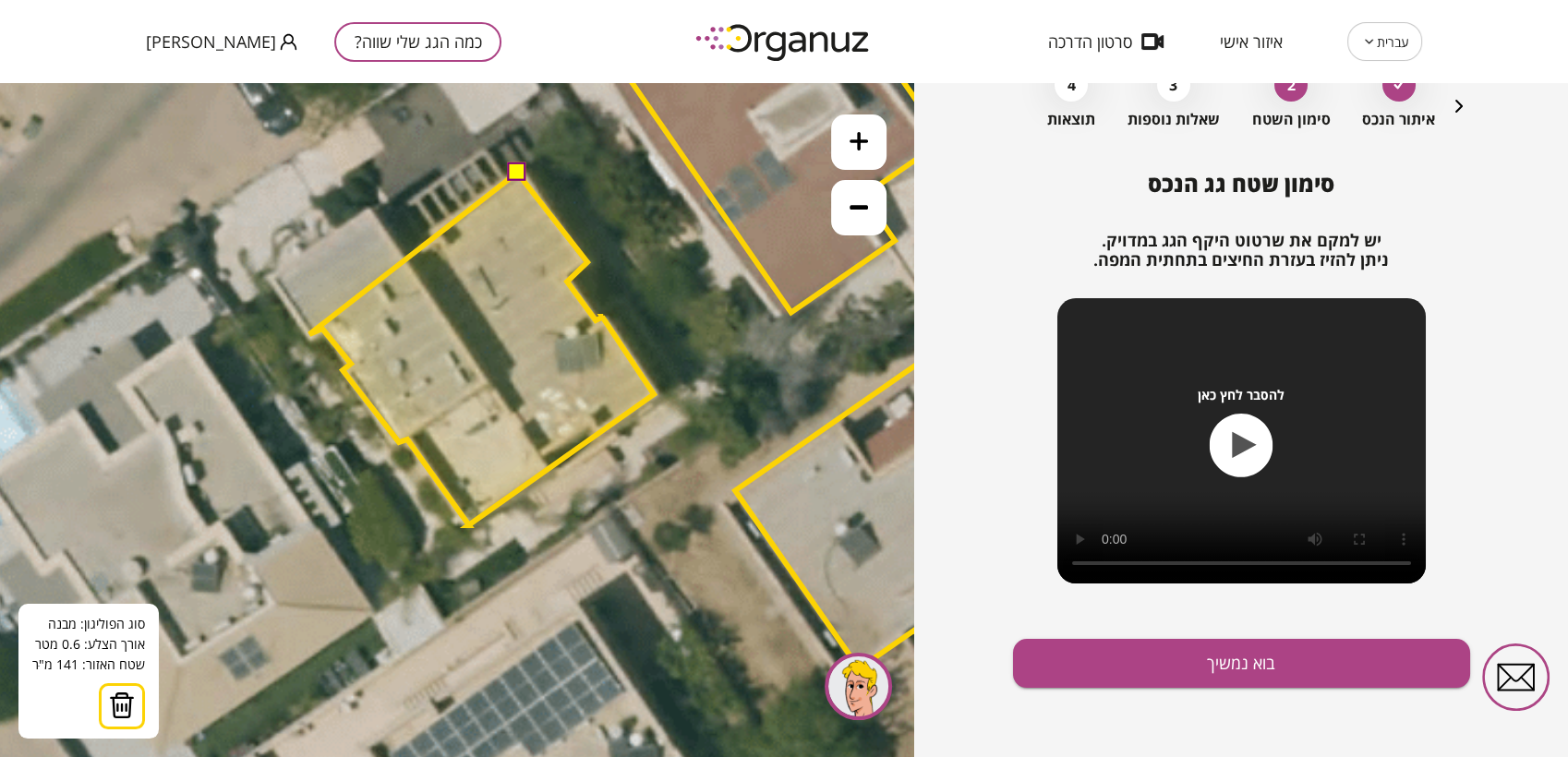 click 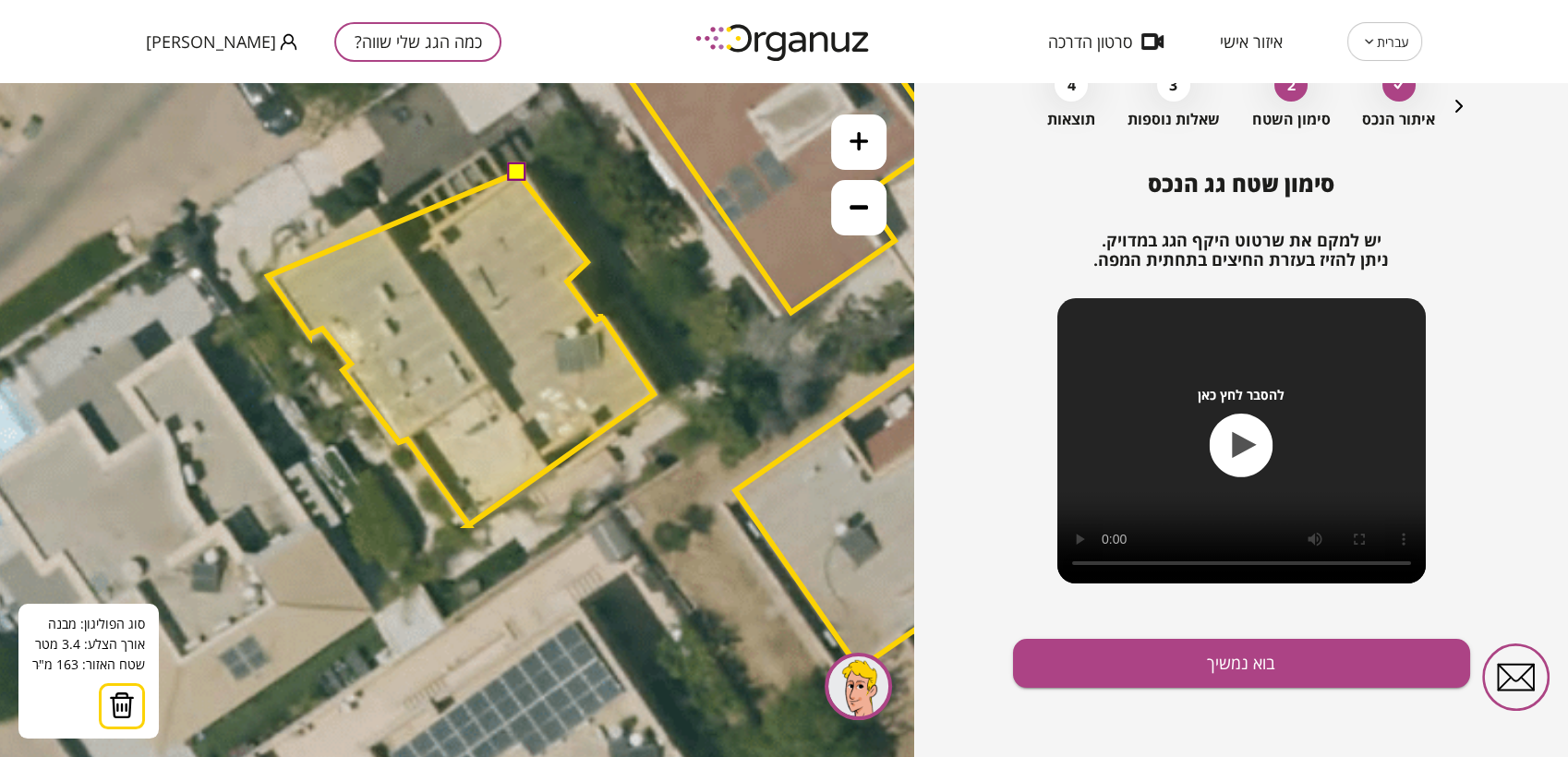 click 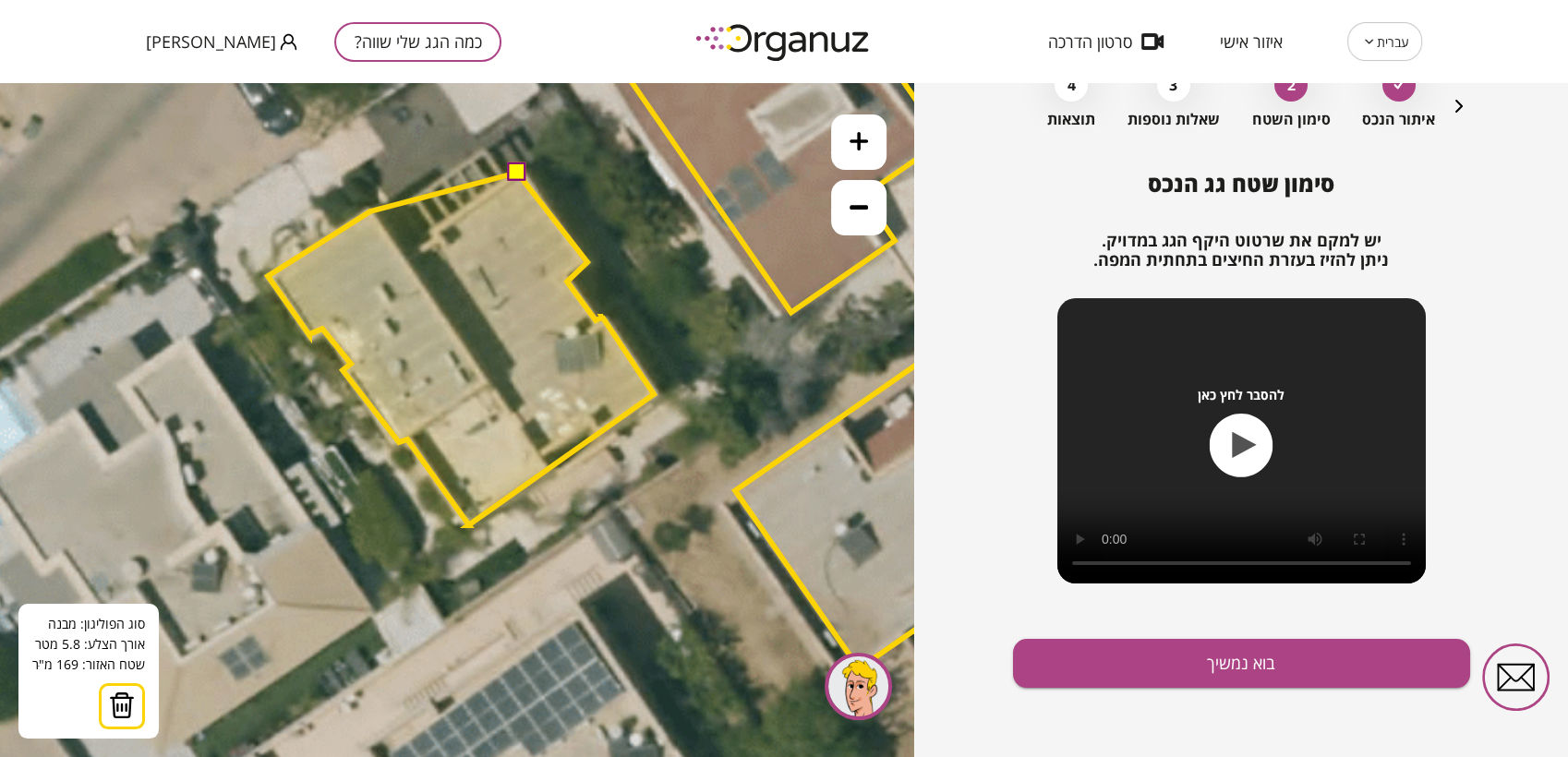 click 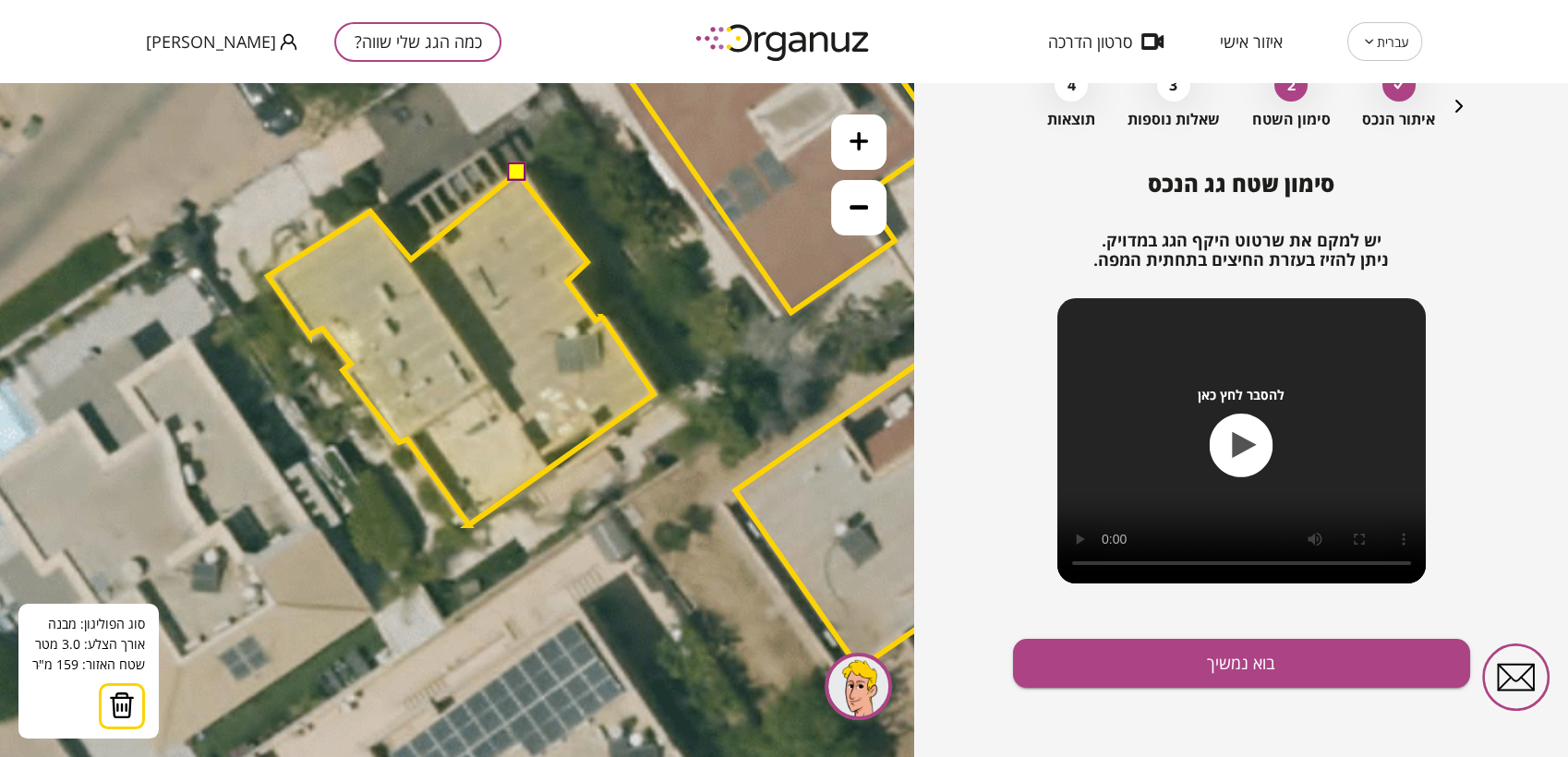 click 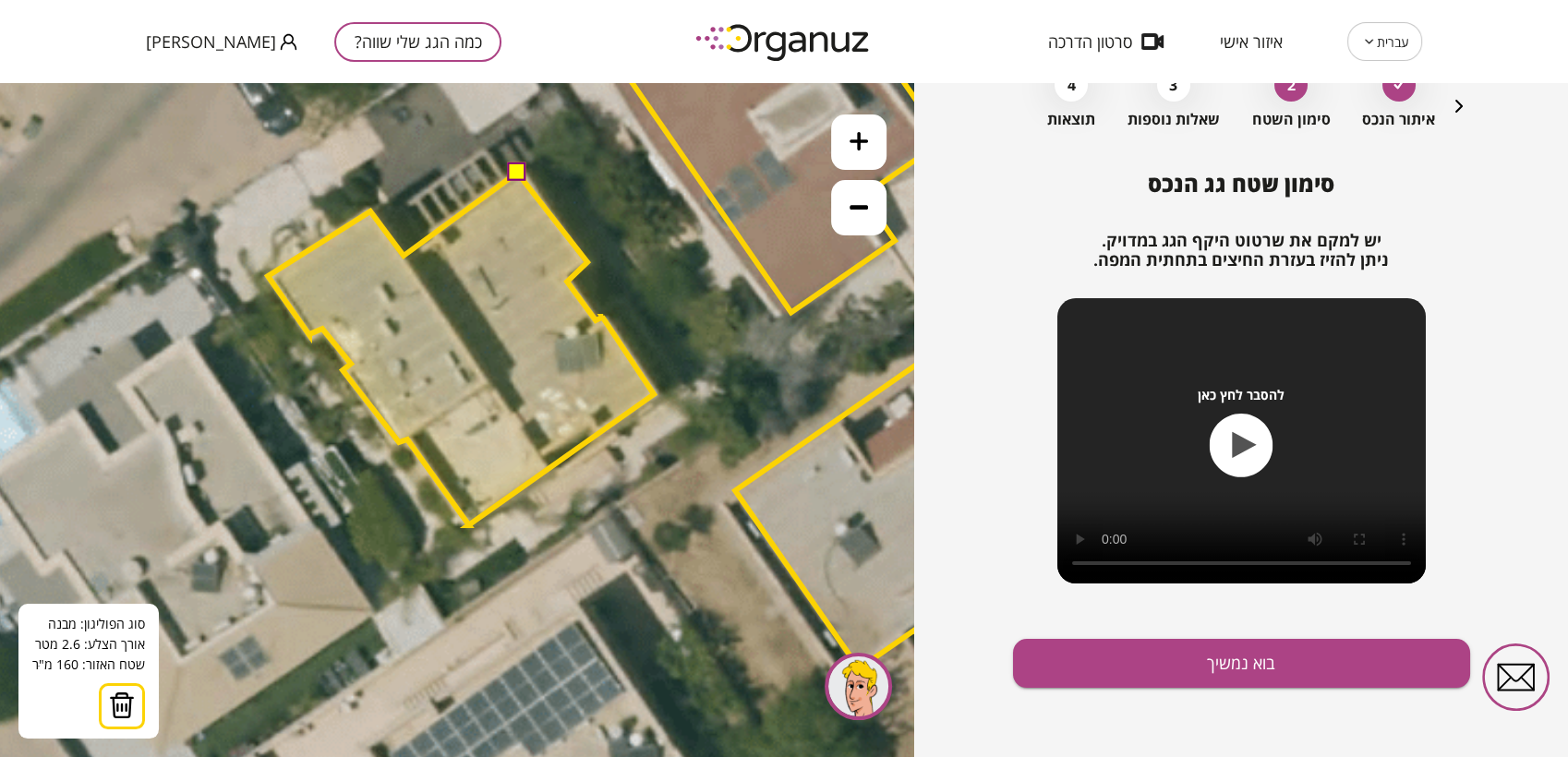 click 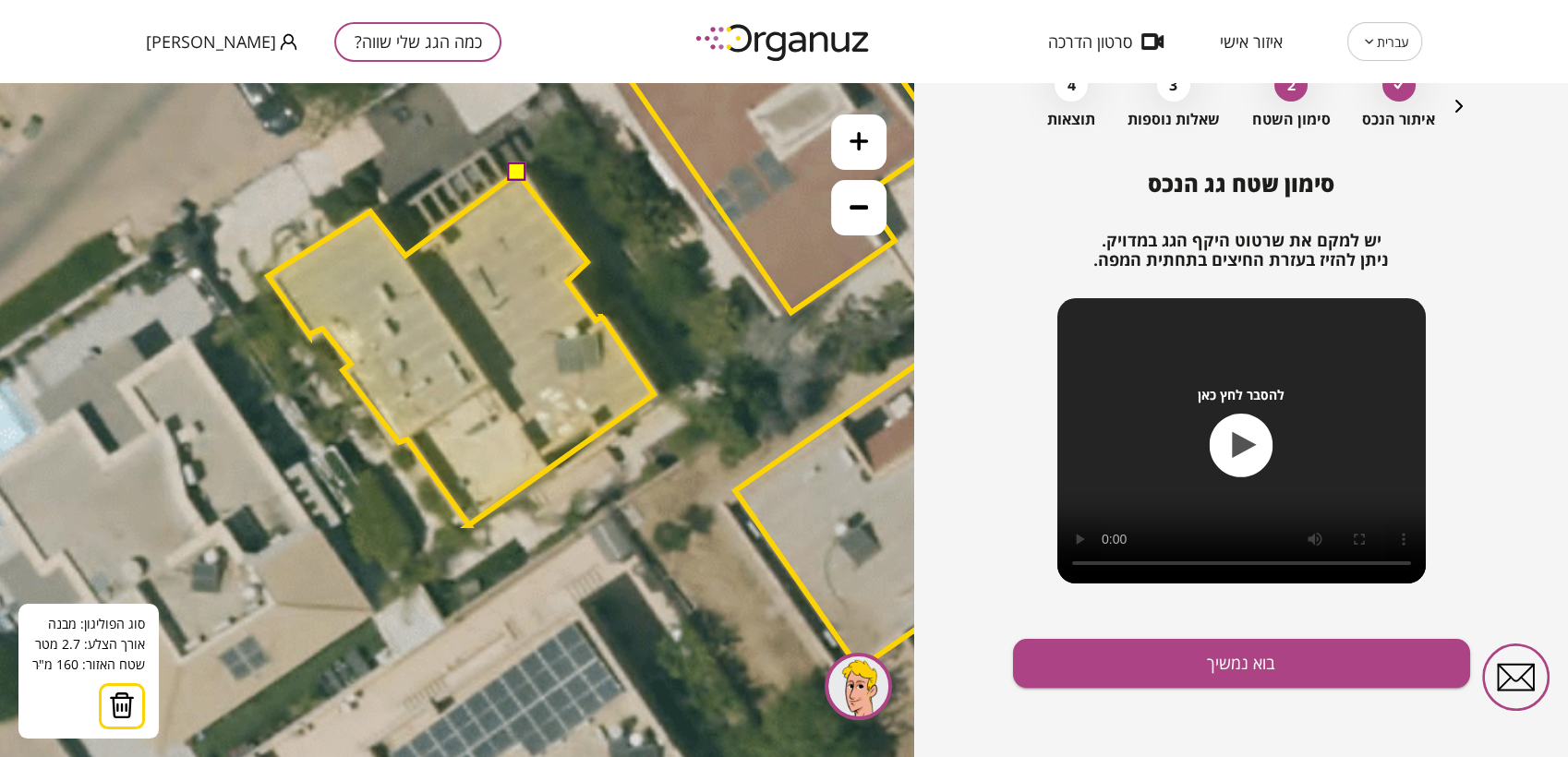 click 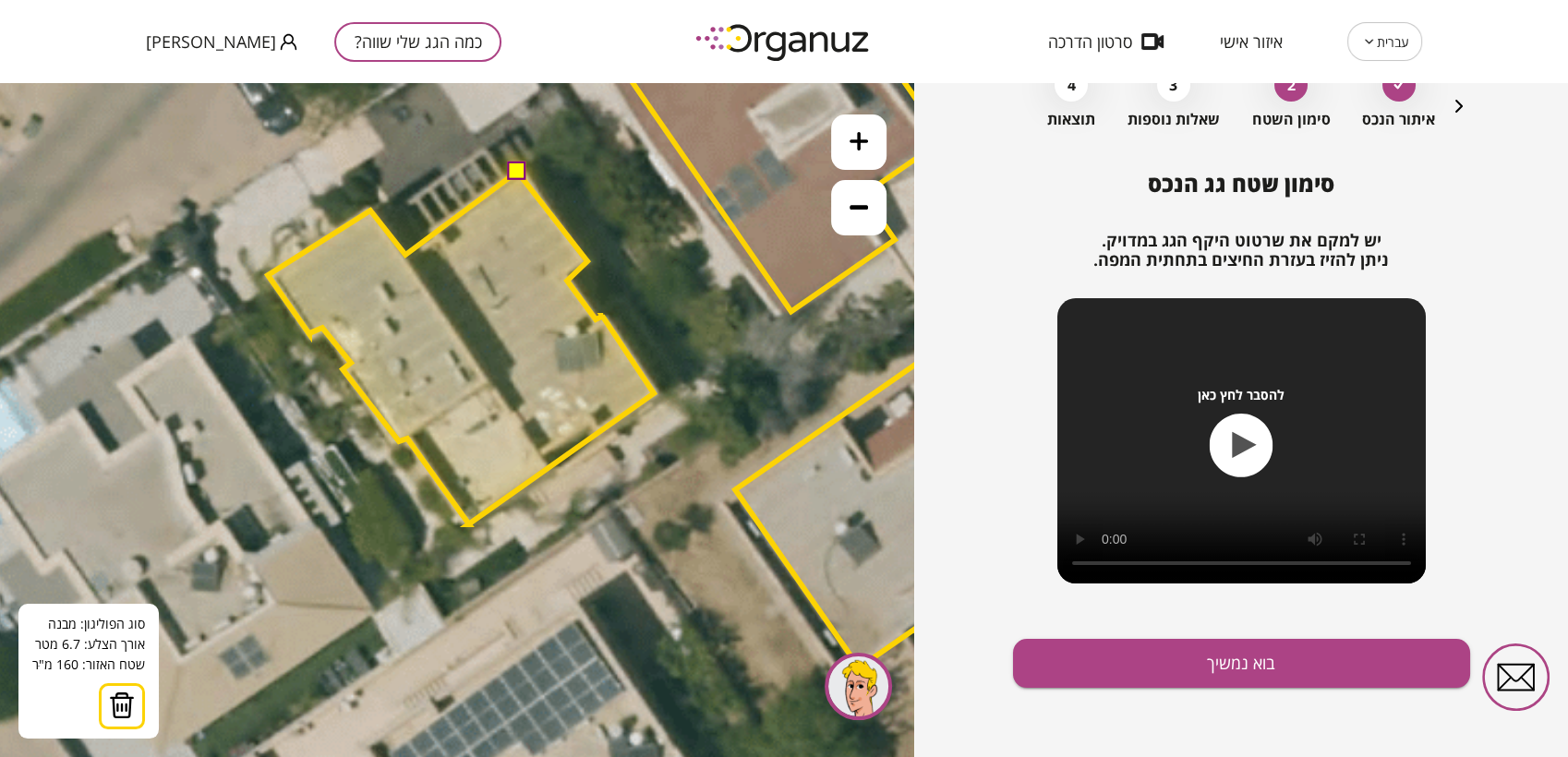 click at bounding box center (516, 171) 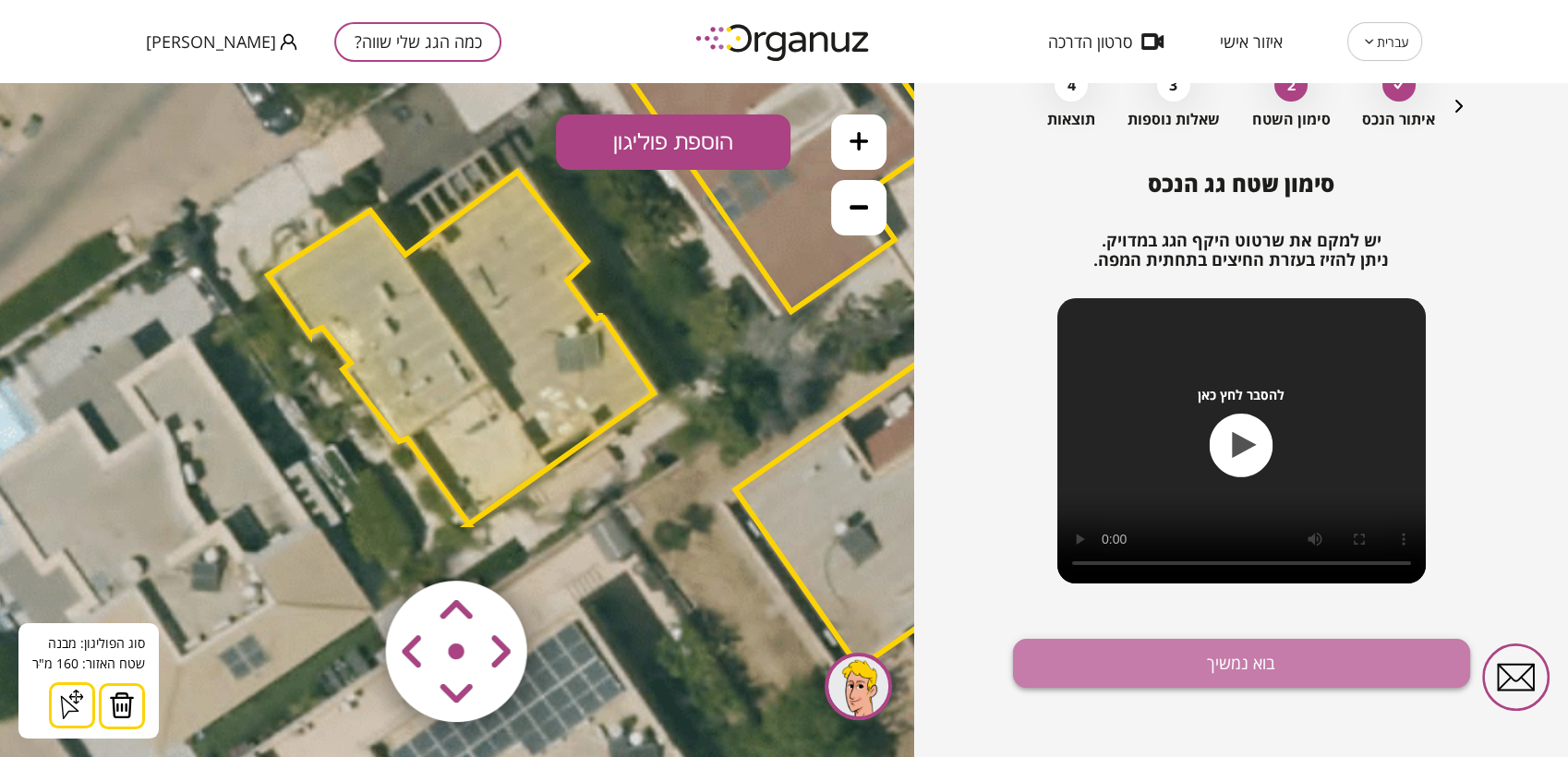 click on "בוא נמשיך" at bounding box center (1241, 663) 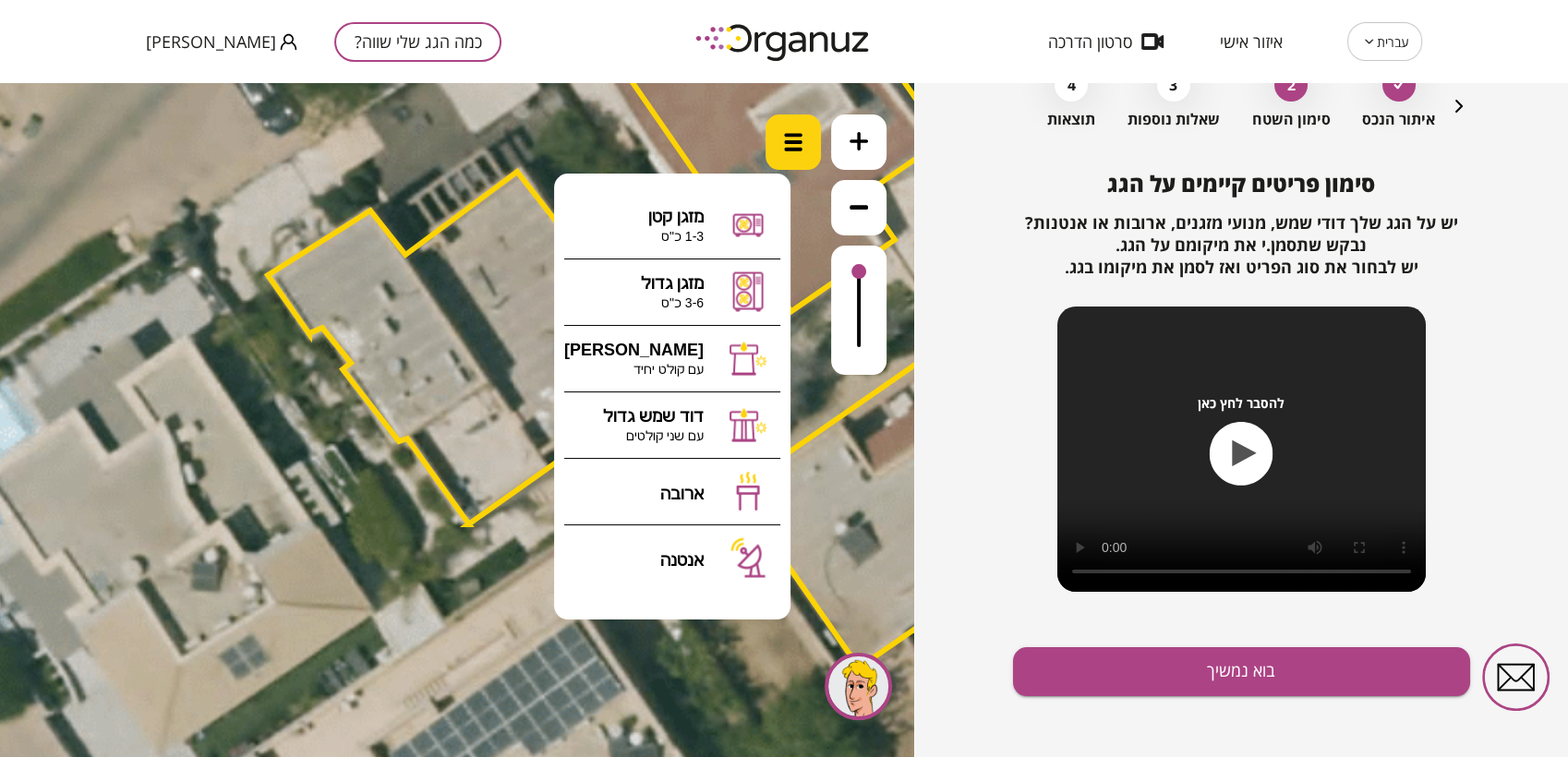 click at bounding box center (793, 142) 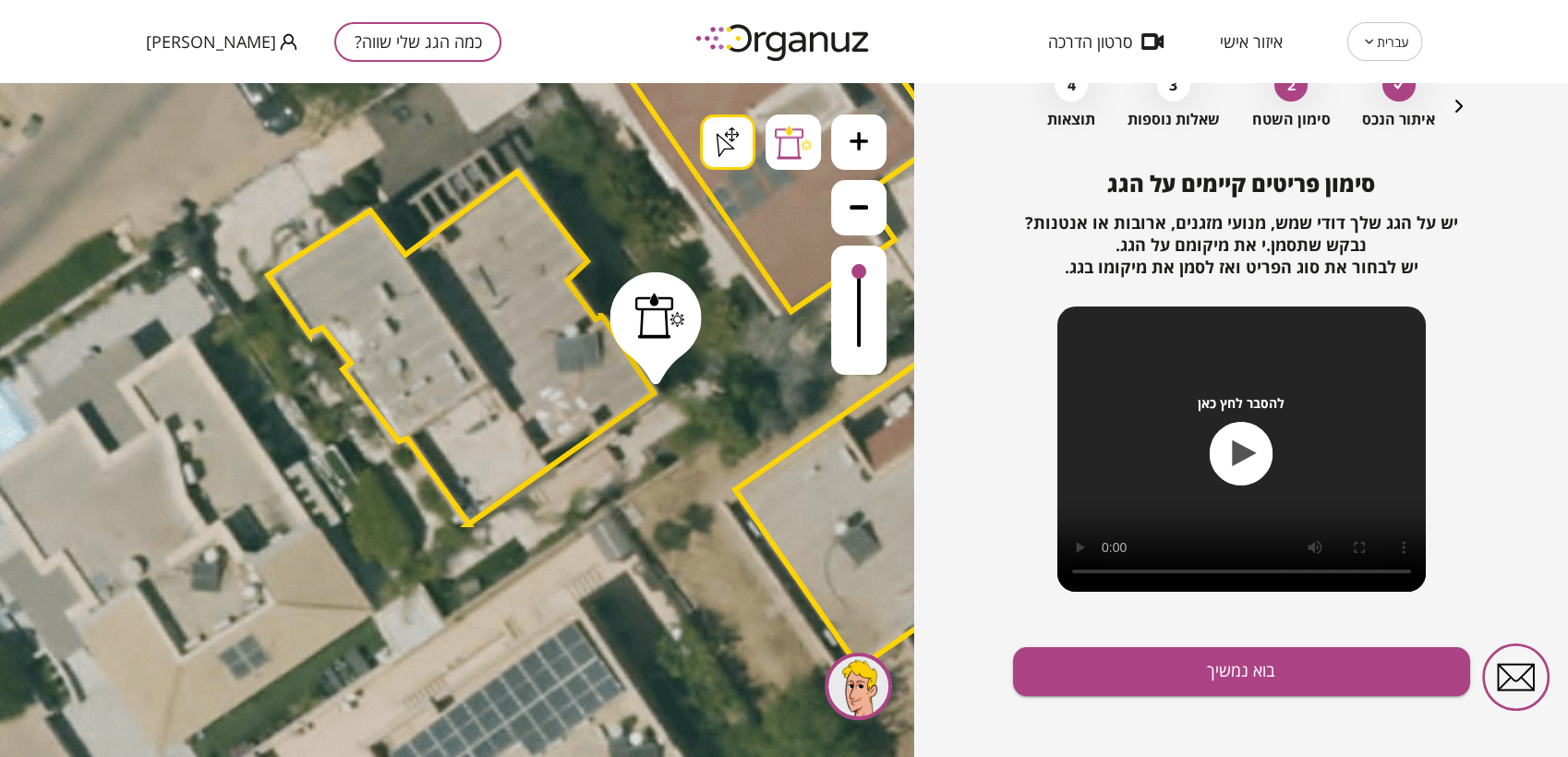 click on ".st0 {
fill: #FFFFFF;
}
.st0 {
fill: #FFFFFF;
}" at bounding box center [457, 420] 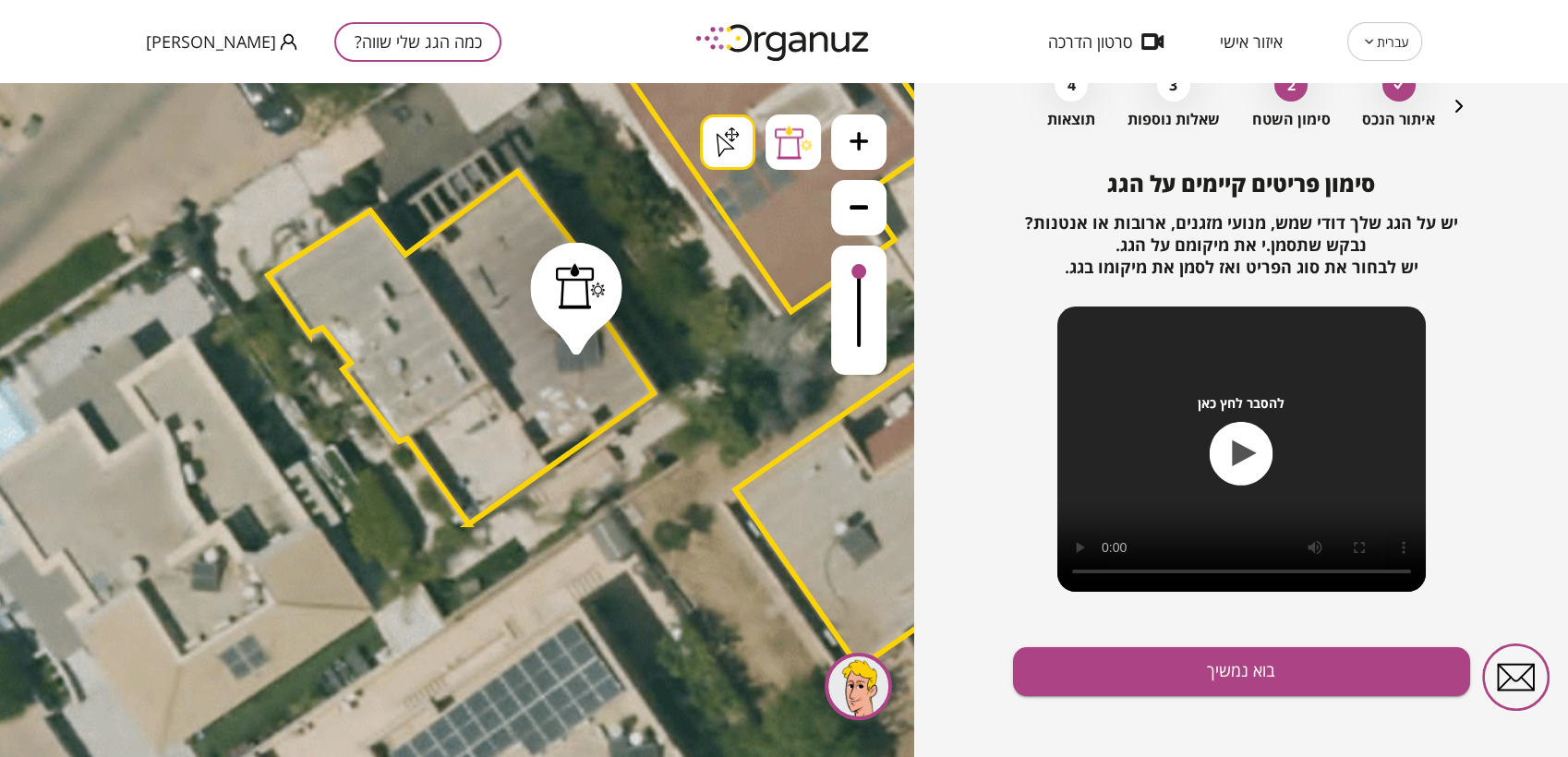 click on ".st0 {
fill: #FFFFFF;
}
.st0 {
fill: #FFFFFF;
}
.st0 {
fill: #FFFFFF;
}" at bounding box center [563, 2201] 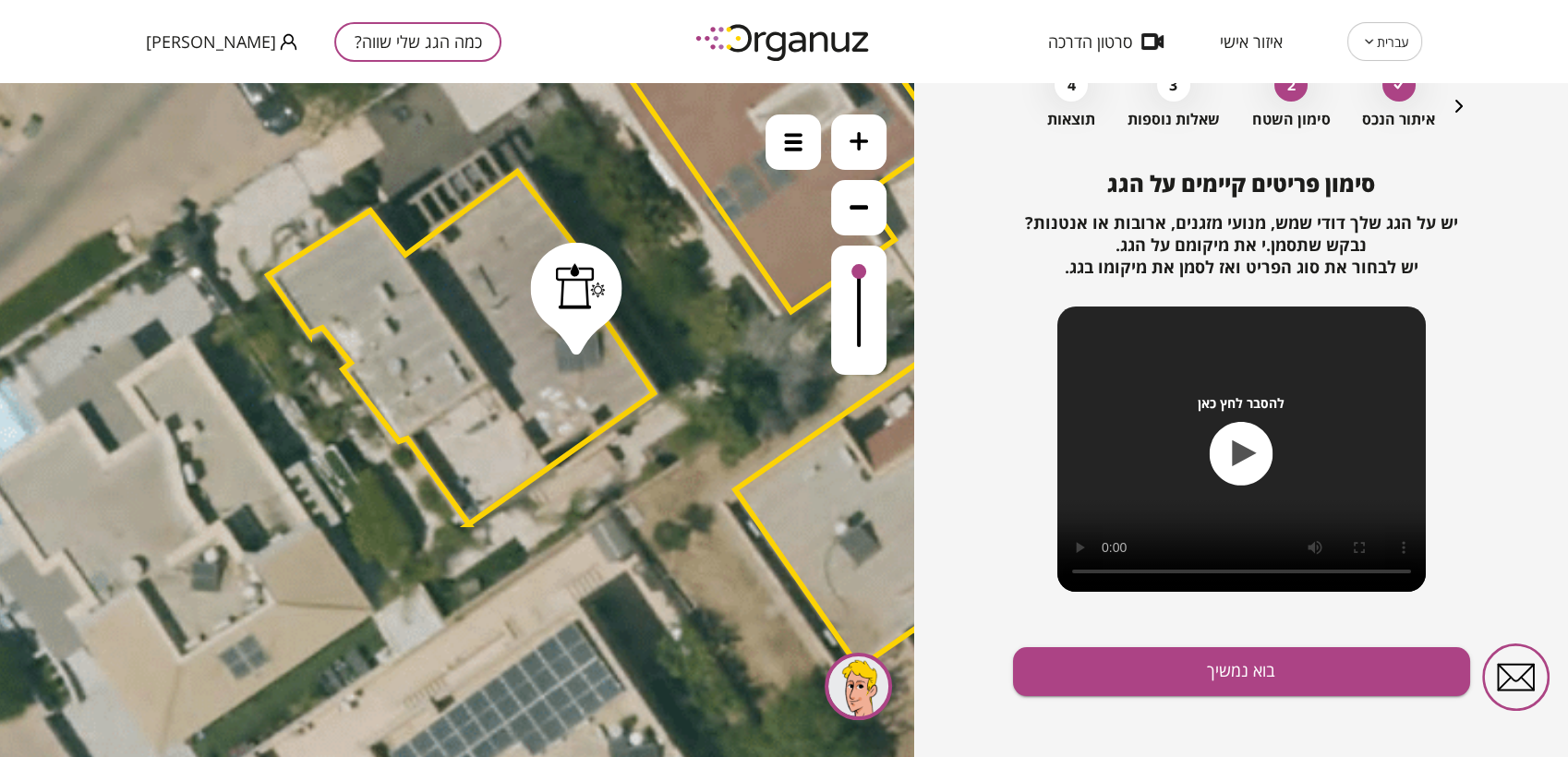 click on ".st0 {
fill: #FFFFFF;
}
.st0 {
fill: #FFFFFF;
}" at bounding box center (457, 420) 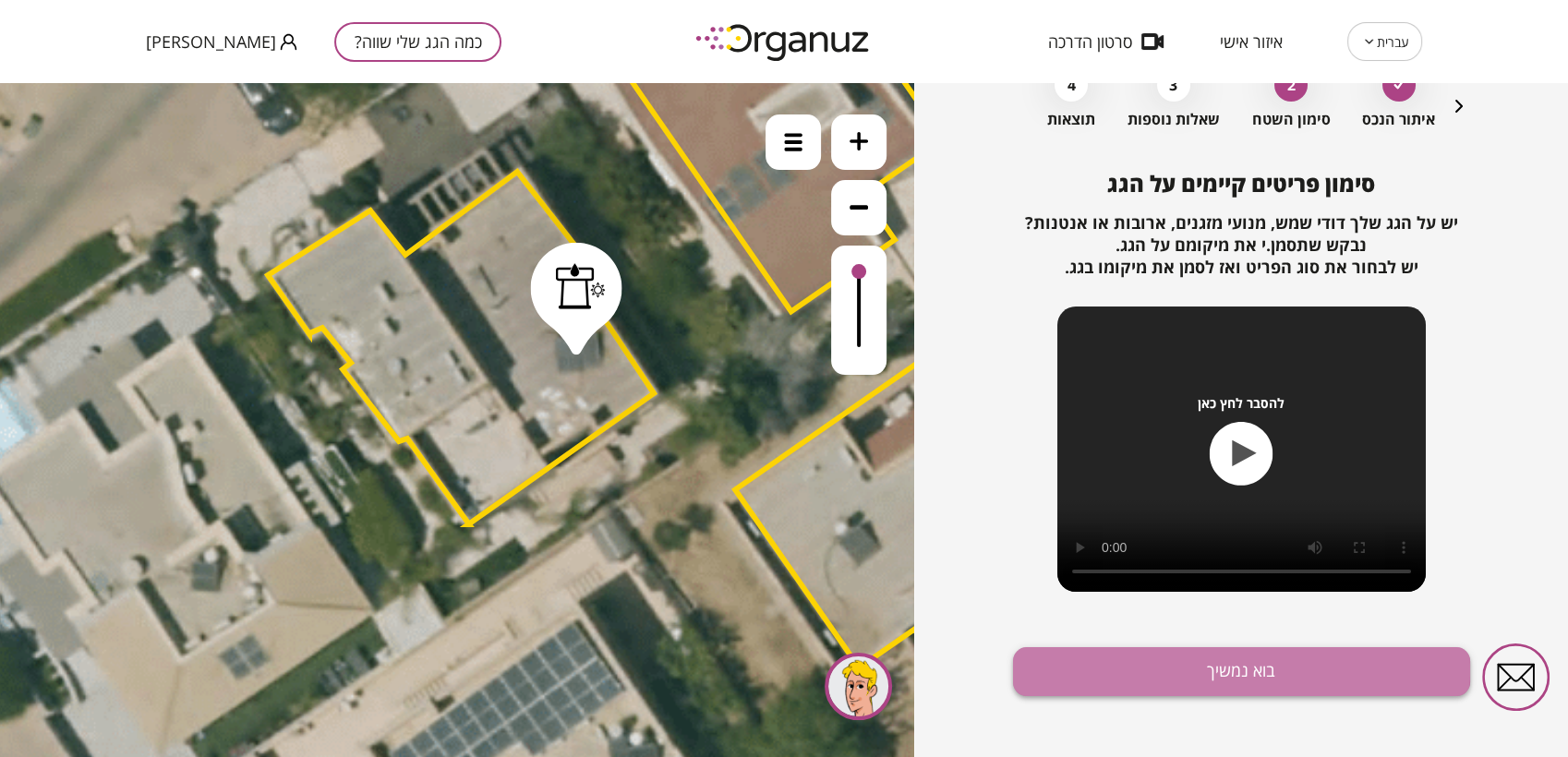 click on "בוא נמשיך" at bounding box center (1241, 671) 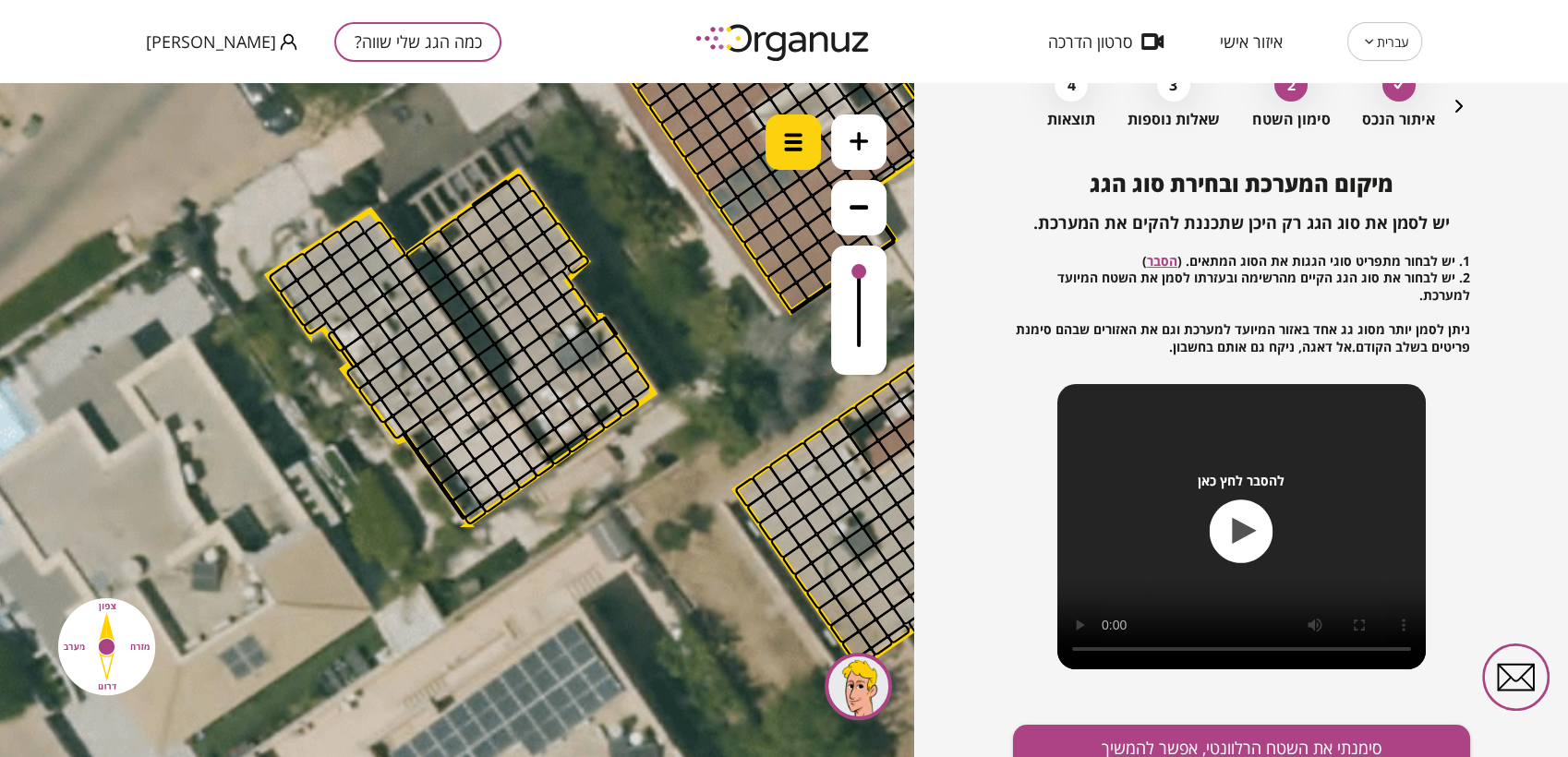 click at bounding box center [793, 142] 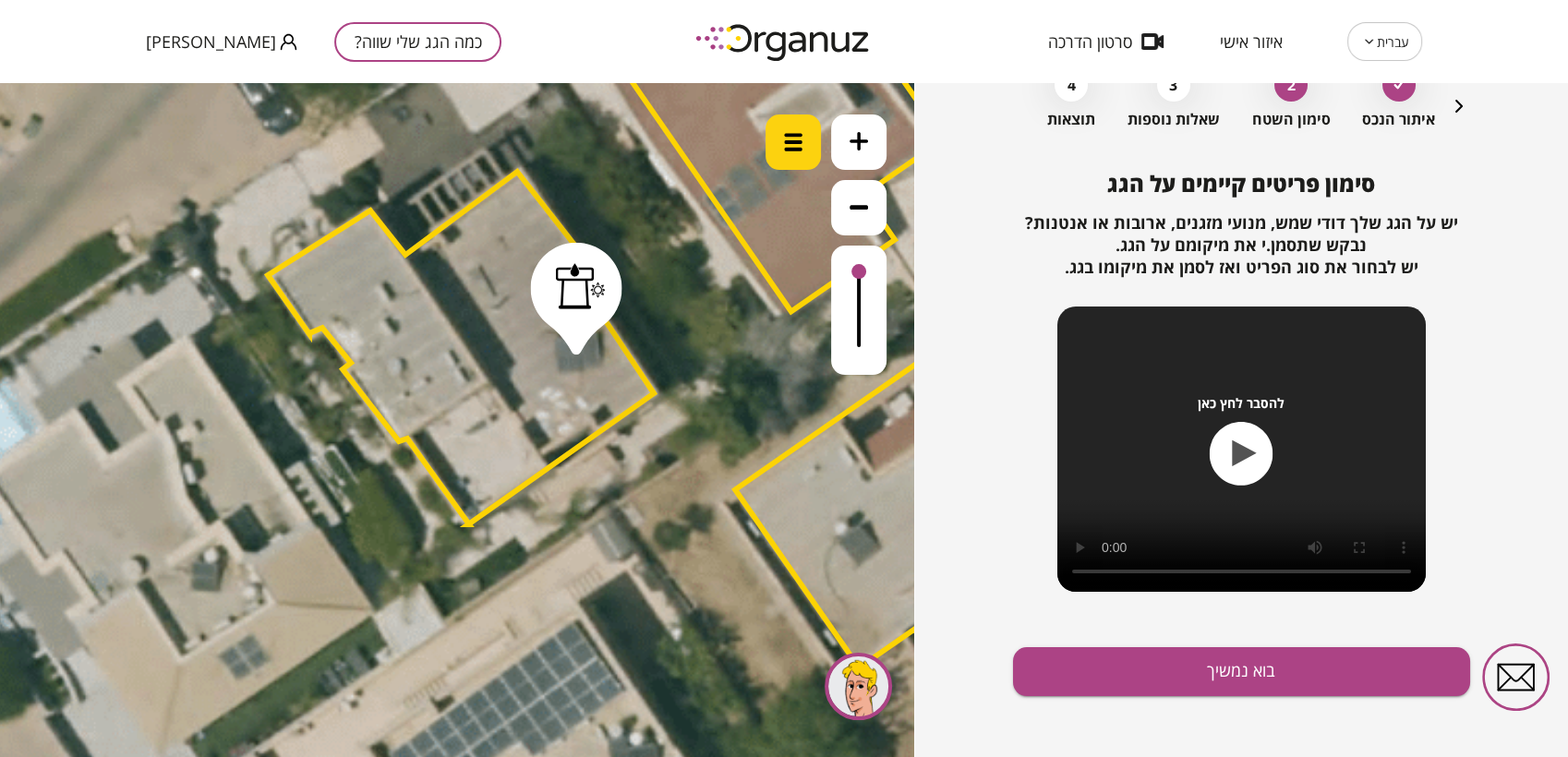 click at bounding box center (793, 142) 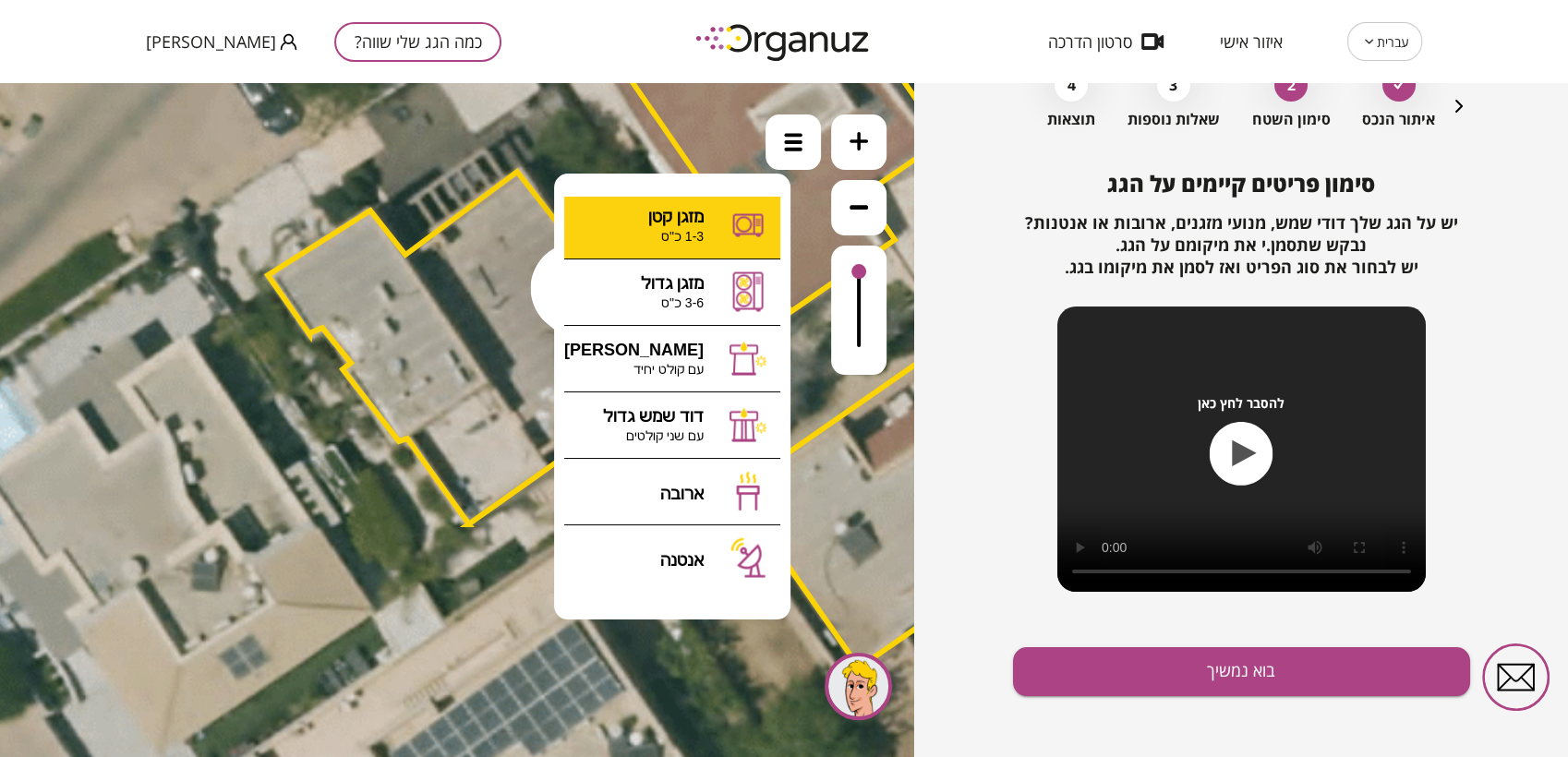 click on ".st0 {
fill: #FFFFFF;
}
.st0 {
fill: #FFFFFF;
}" at bounding box center (457, 420) 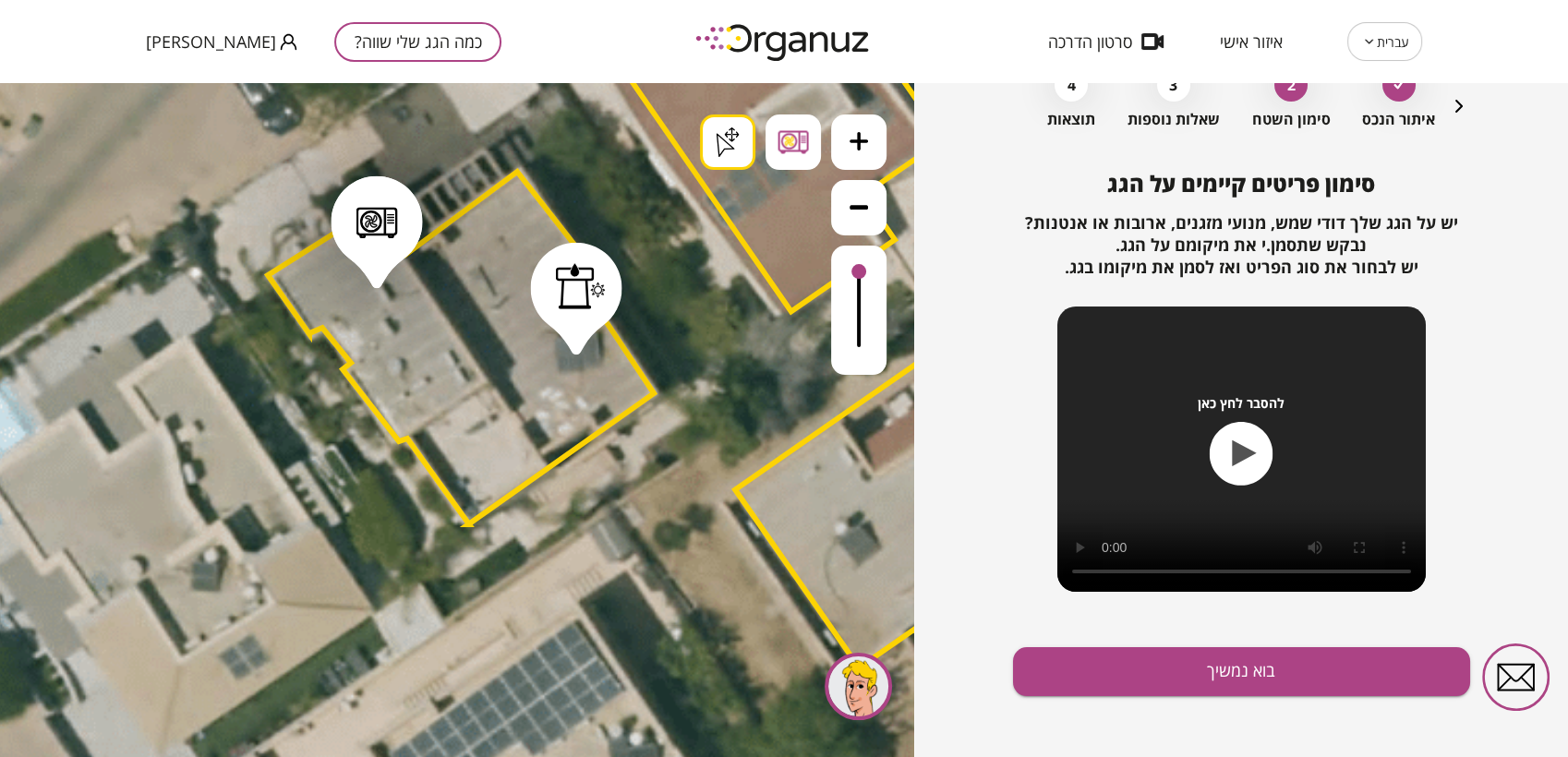 click on ".st0 {
fill: #FFFFFF;
}
.st0 {
fill: #FFFFFF;
}
.st0 {
fill: #FFFFFF;
}" at bounding box center (563, 2201) 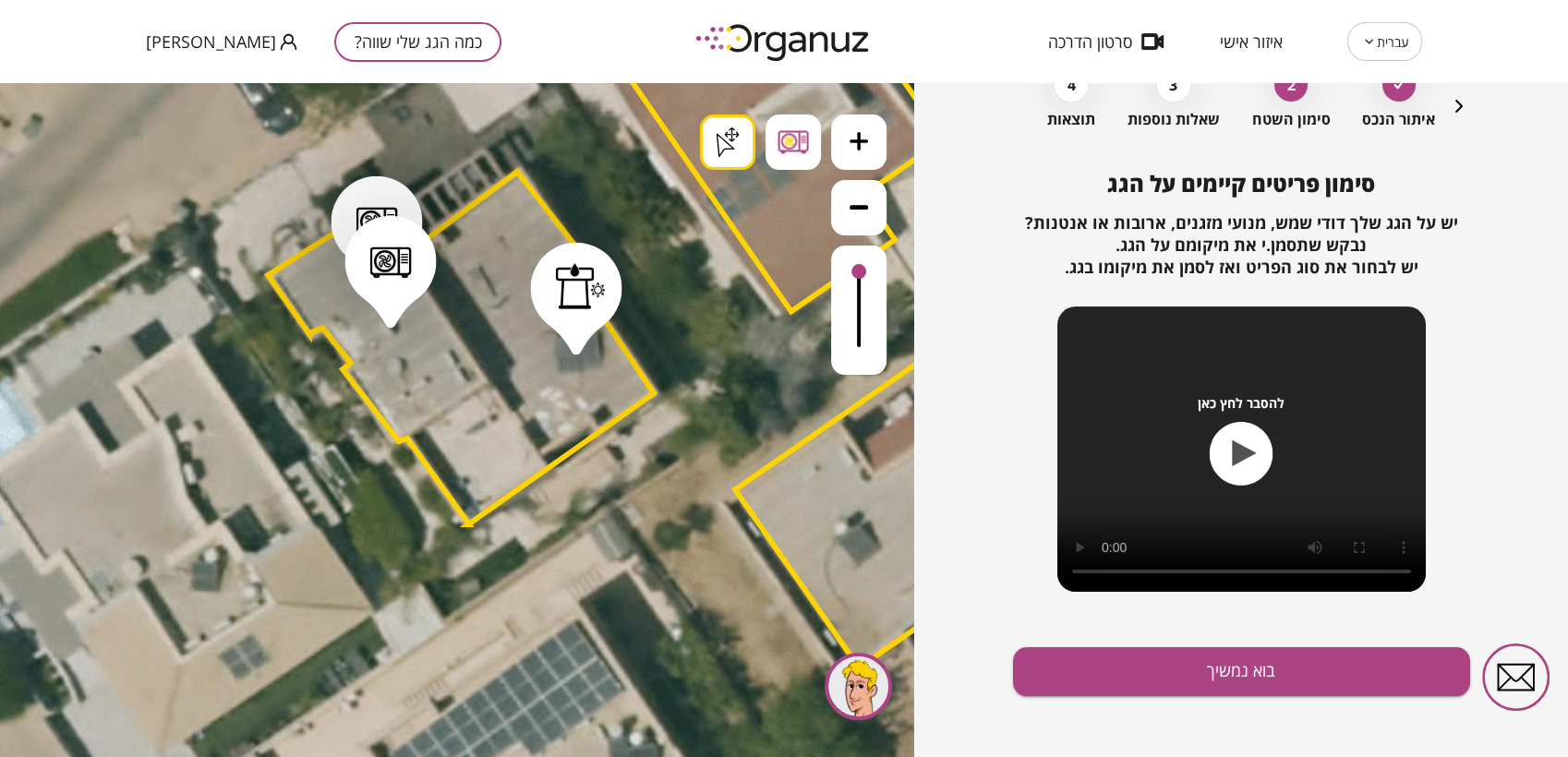 click on ".st0 {
fill: #FFFFFF;
}
.st0 {
fill: #FFFFFF;
}
.st0 {
fill: #FFFFFF;
}" at bounding box center (563, 2201) 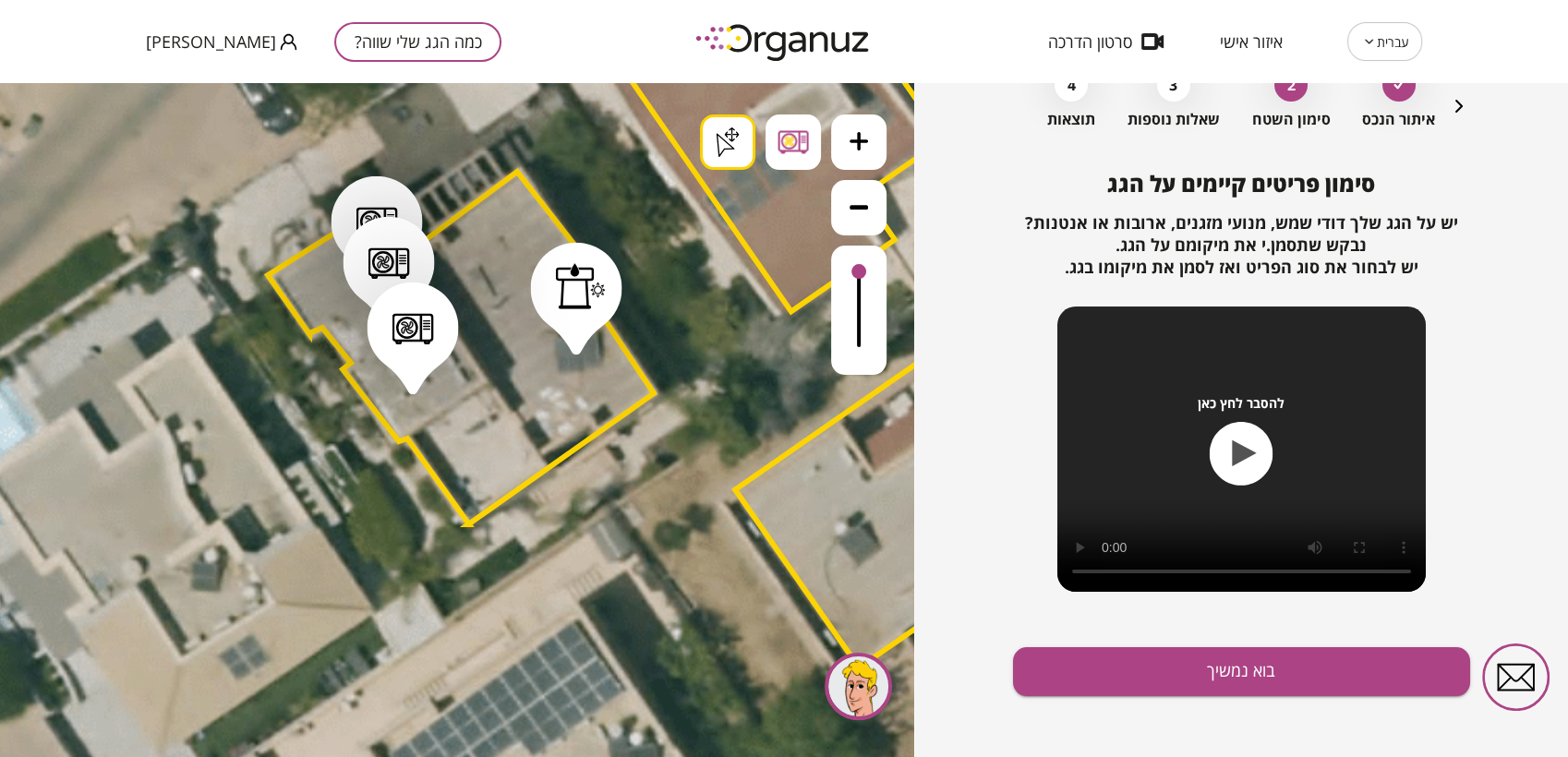click on ".st0 {
fill: #FFFFFF;
}
.st0 {
fill: #FFFFFF;
}
.st0 {
fill: #FFFFFF;
}" at bounding box center [563, 2201] 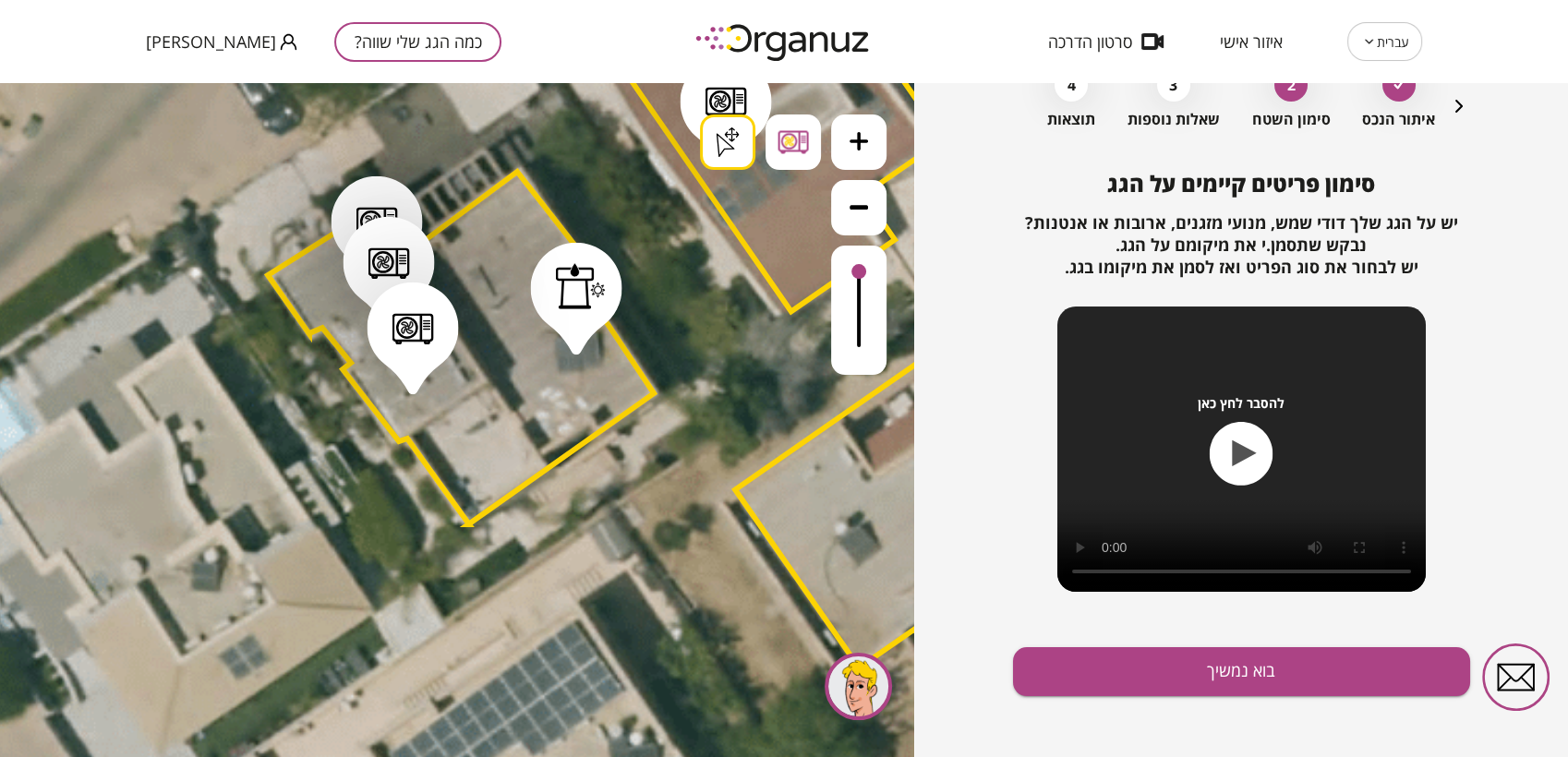 click on ".st0 {
fill: #FFFFFF;
}
.st0 {
fill: #FFFFFF;
}" at bounding box center [457, 420] 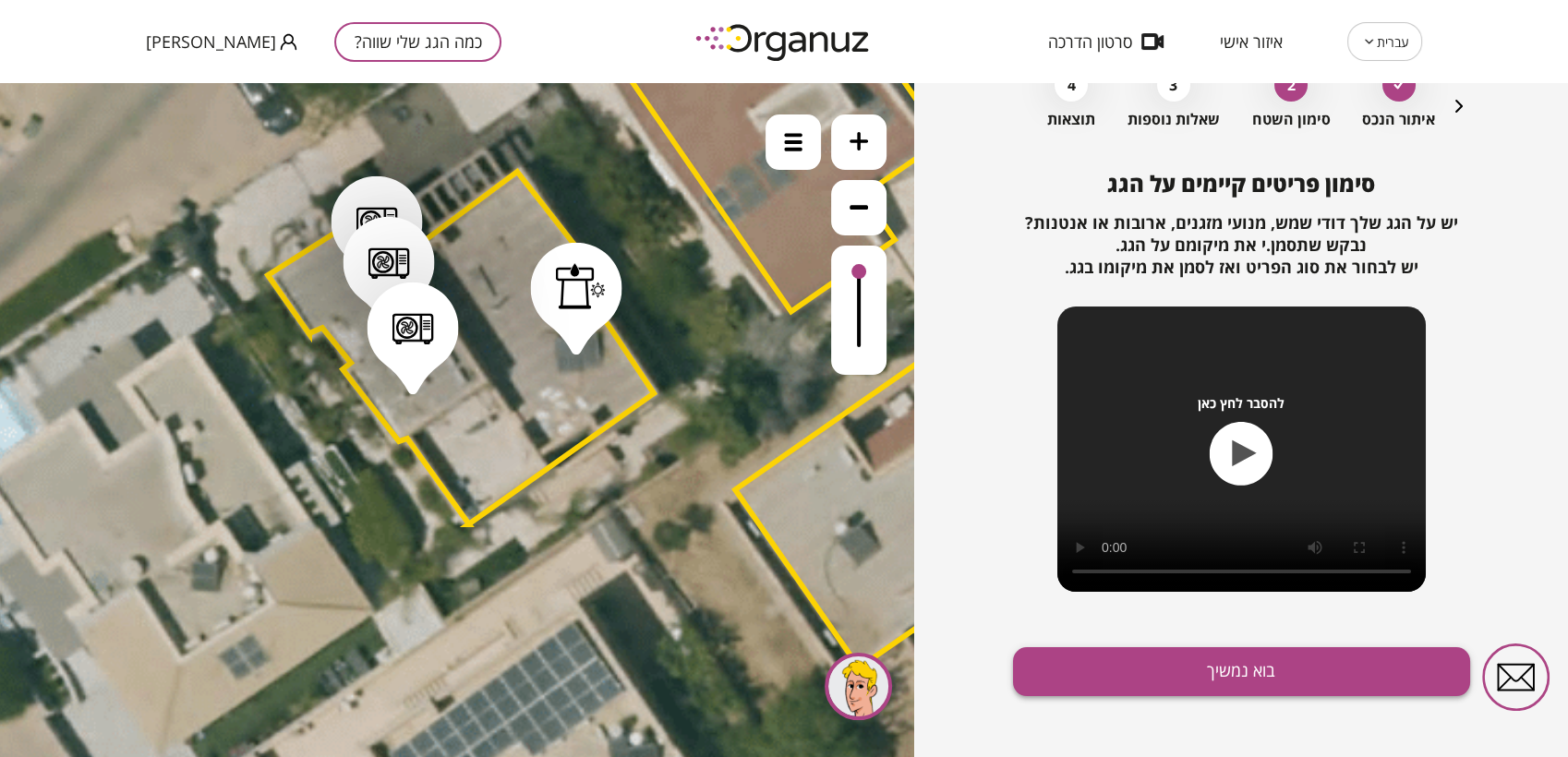 click on "בוא נמשיך" at bounding box center (1241, 671) 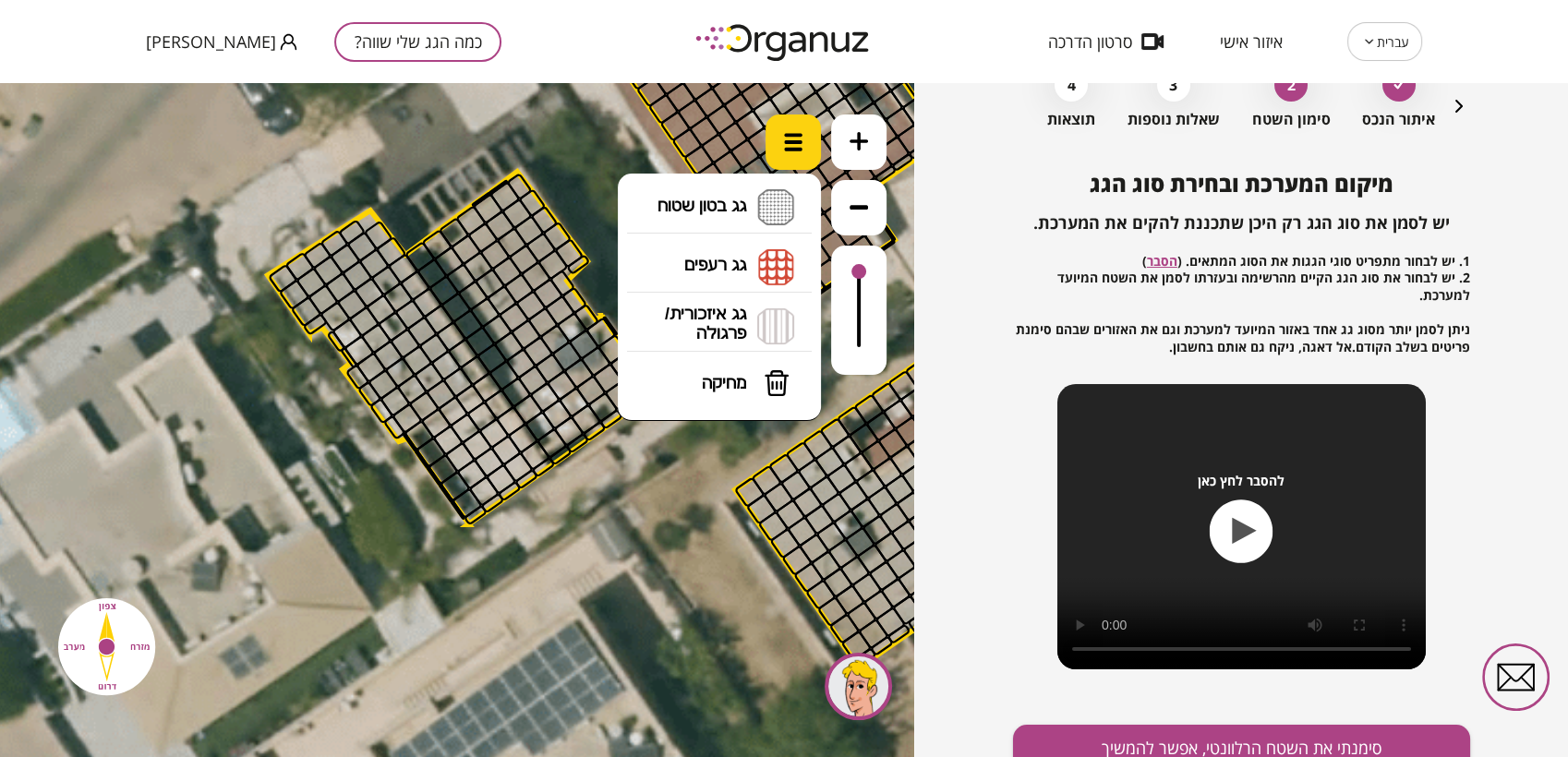 click at bounding box center (793, 142) 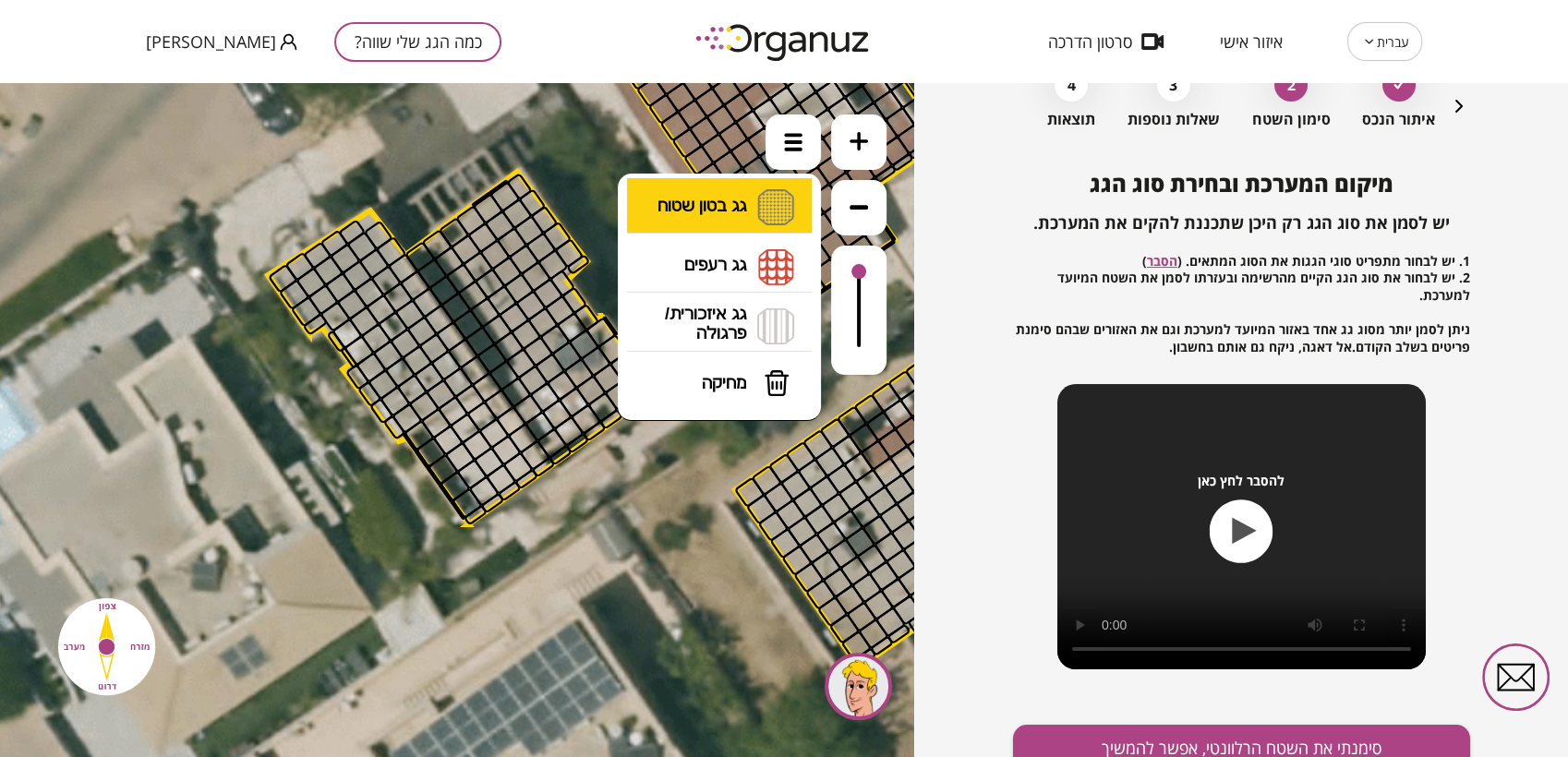 click on "גג בטון שטוח
מפלס א
א
מפלס ב
ב
מפלס ג
ג" at bounding box center (719, 208) 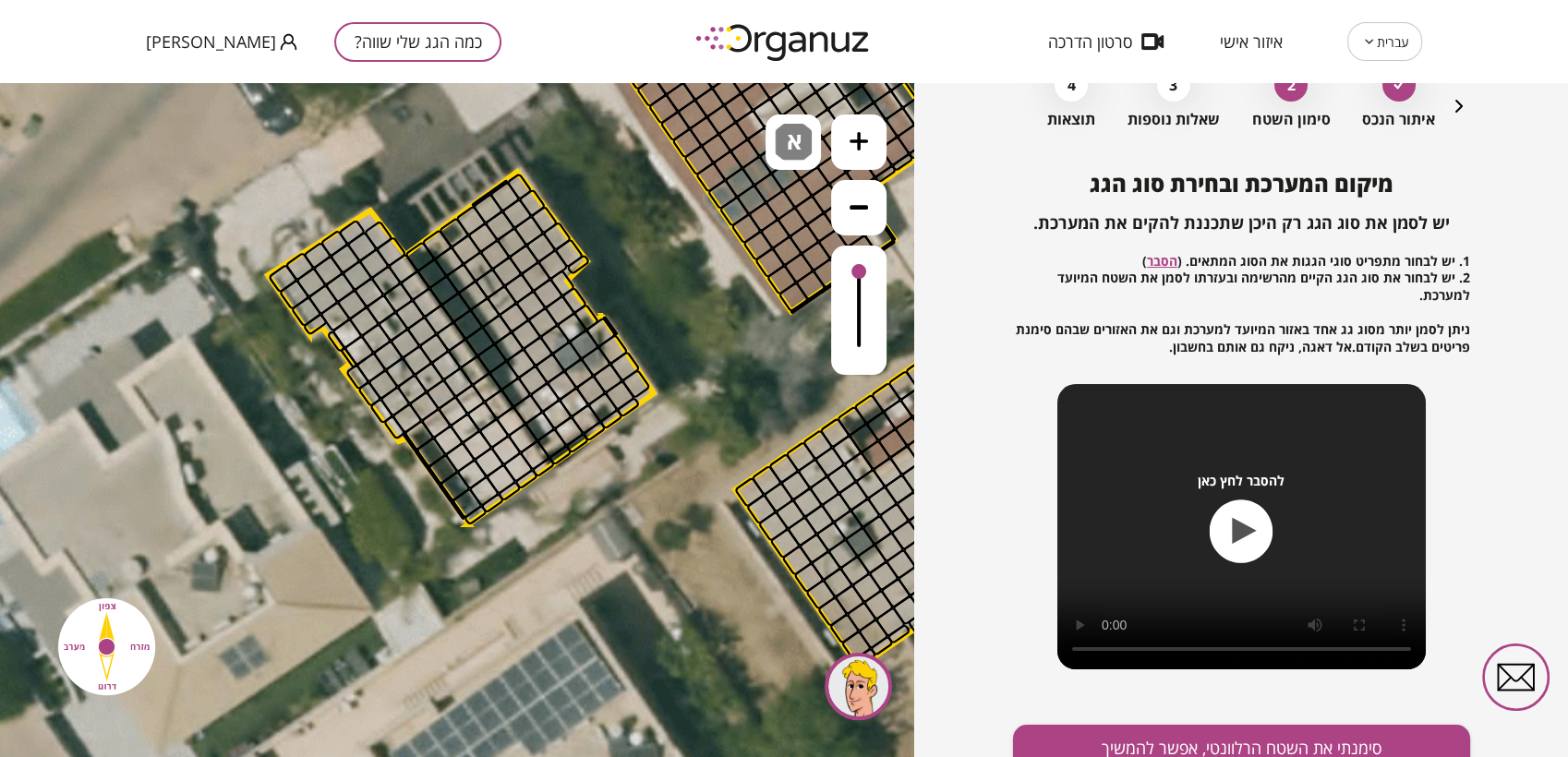 click on ".st0 {
fill: #FFFFFF;
}
.st0 {
fill: #FFFFFF;
}" at bounding box center [457, 420] 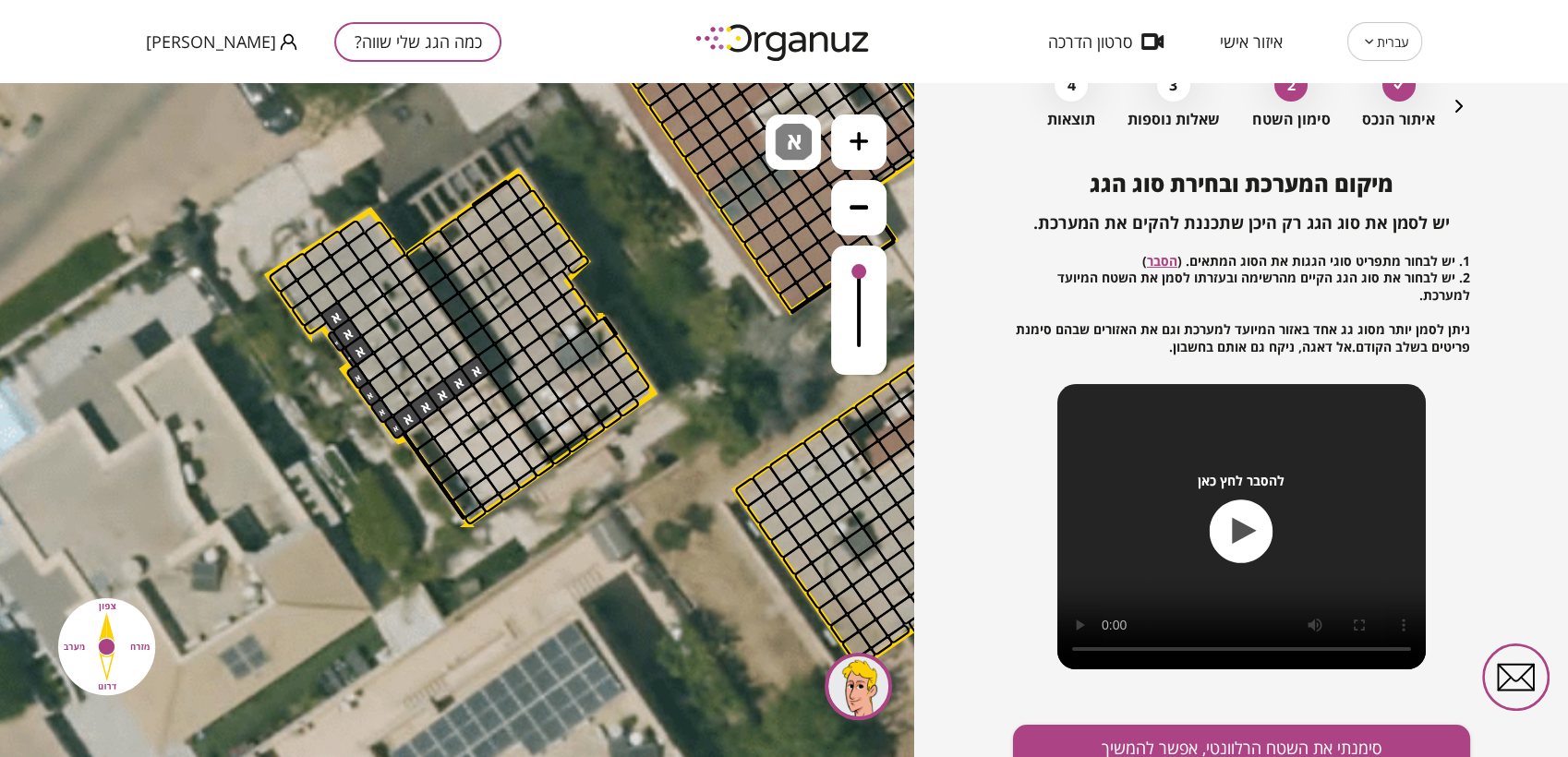 drag, startPoint x: 471, startPoint y: 359, endPoint x: 308, endPoint y: 315, distance: 168.83424 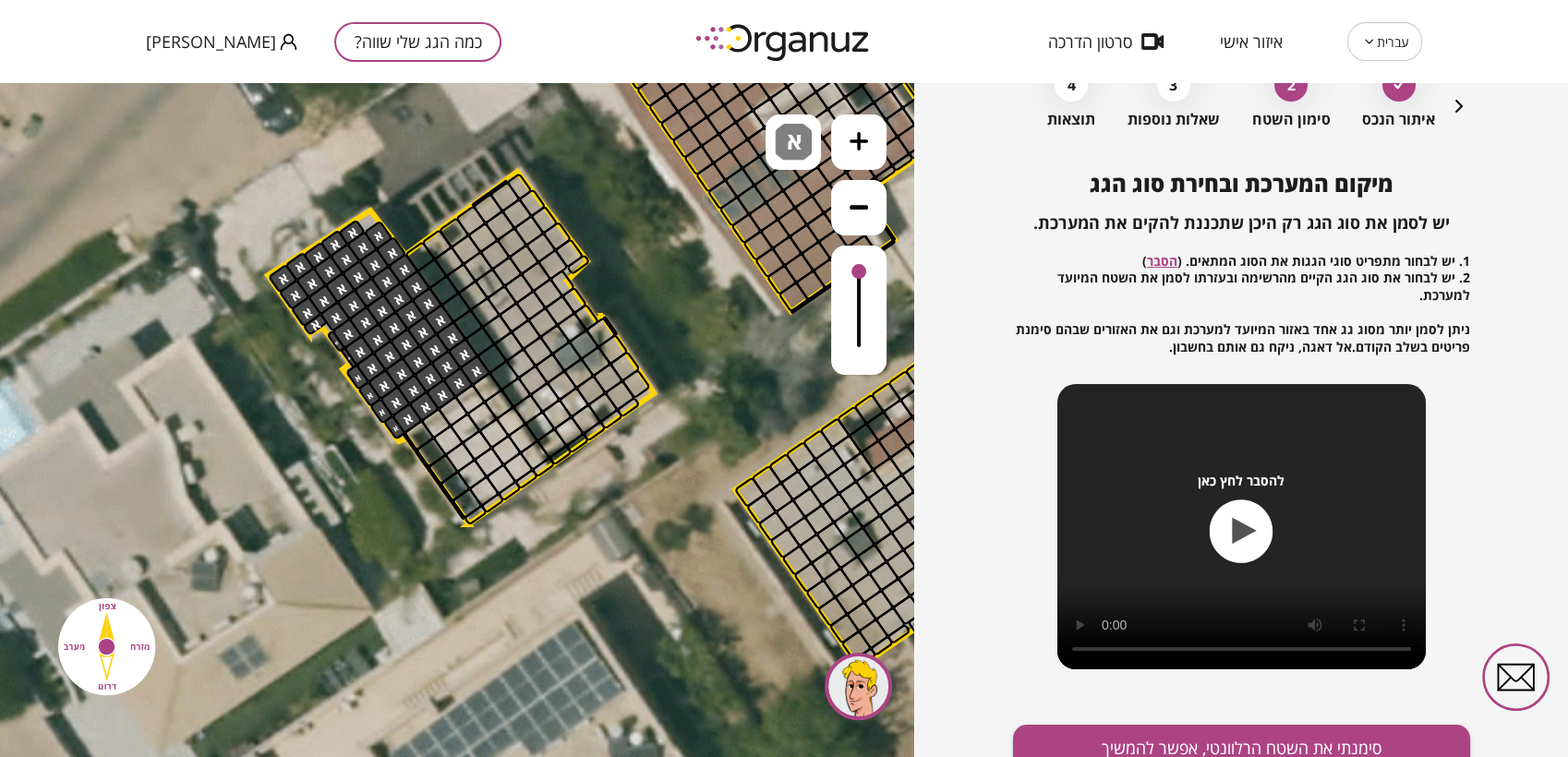 drag, startPoint x: 308, startPoint y: 315, endPoint x: 342, endPoint y: 289, distance: 42.801869 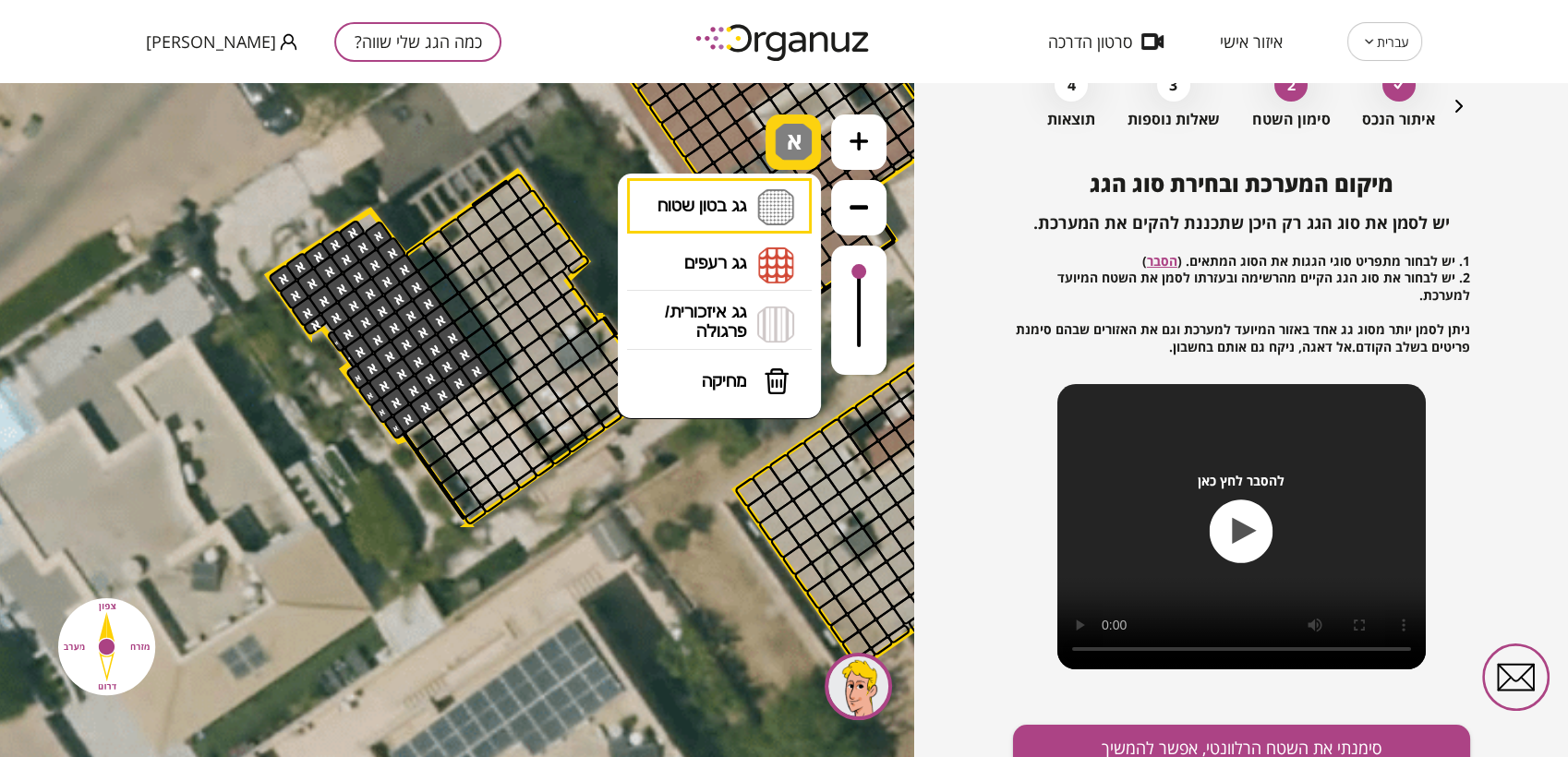 click at bounding box center [793, 142] 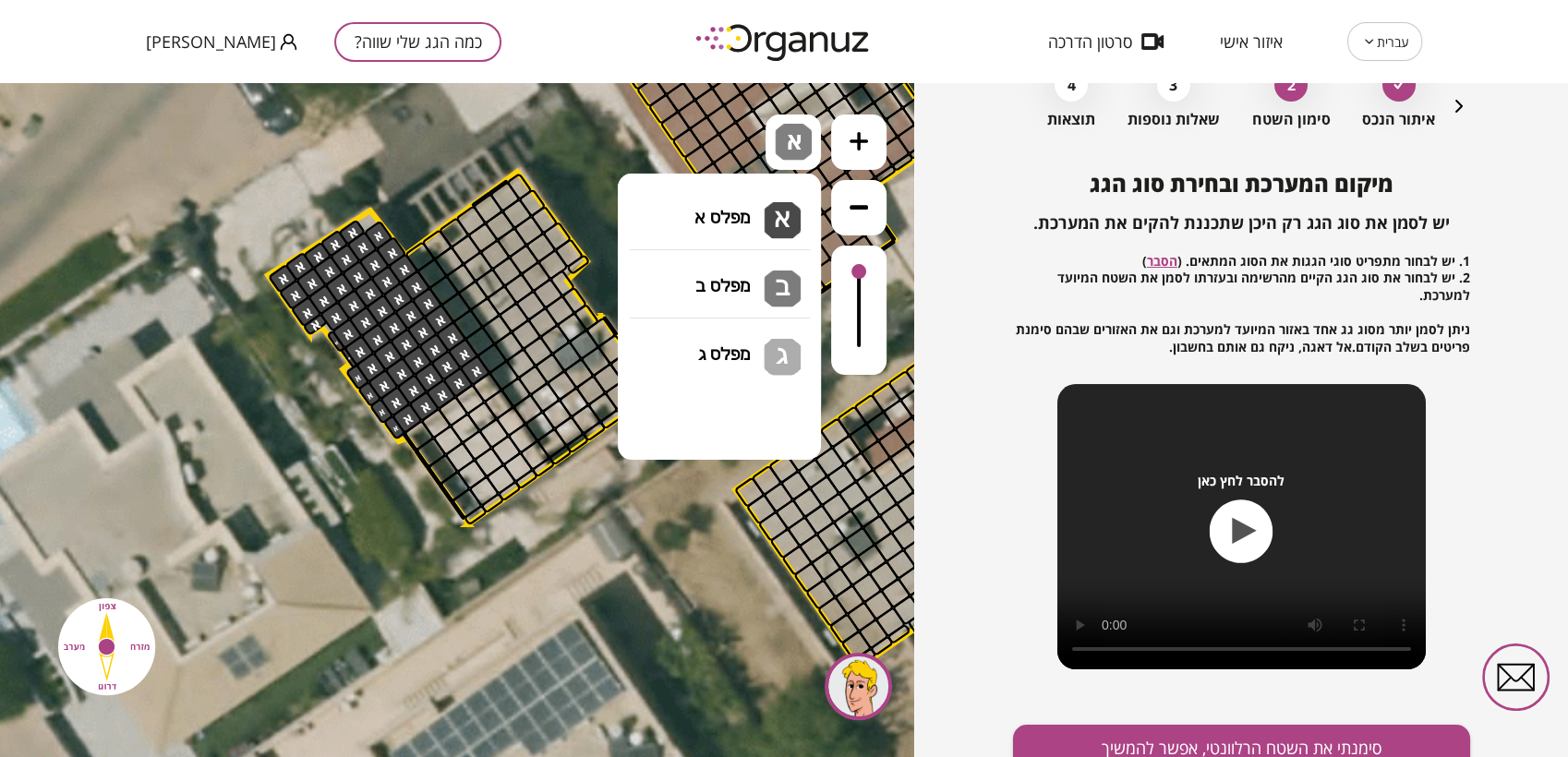 click on "גג בטון שטוח
מפלס א
א
מפלס ב
ב
מפלס ג
ג" at bounding box center (719, 207) 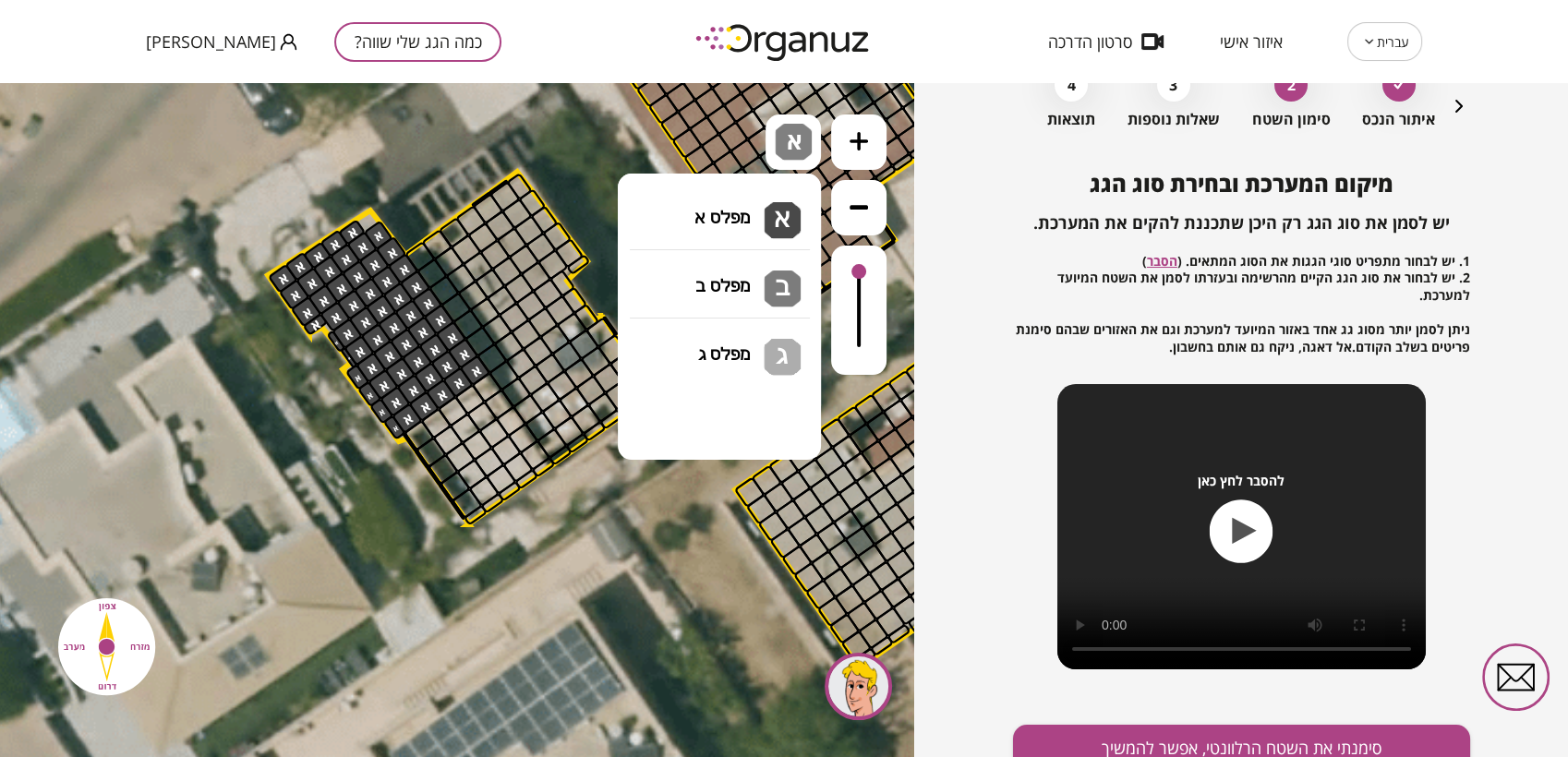 drag, startPoint x: 750, startPoint y: 269, endPoint x: 730, endPoint y: 270, distance: 20.024984 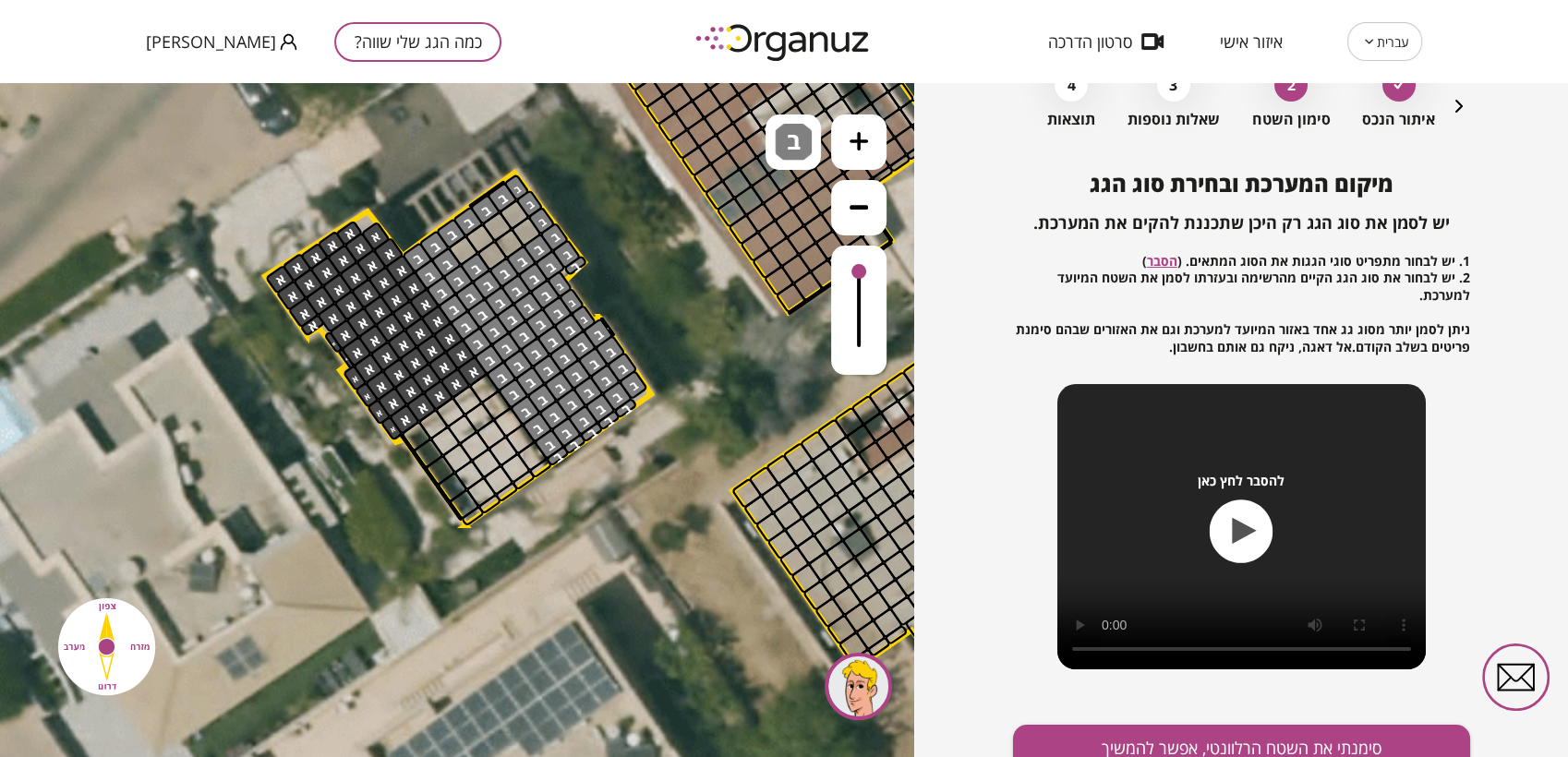 drag, startPoint x: 414, startPoint y: 253, endPoint x: 501, endPoint y: 250, distance: 87.05171 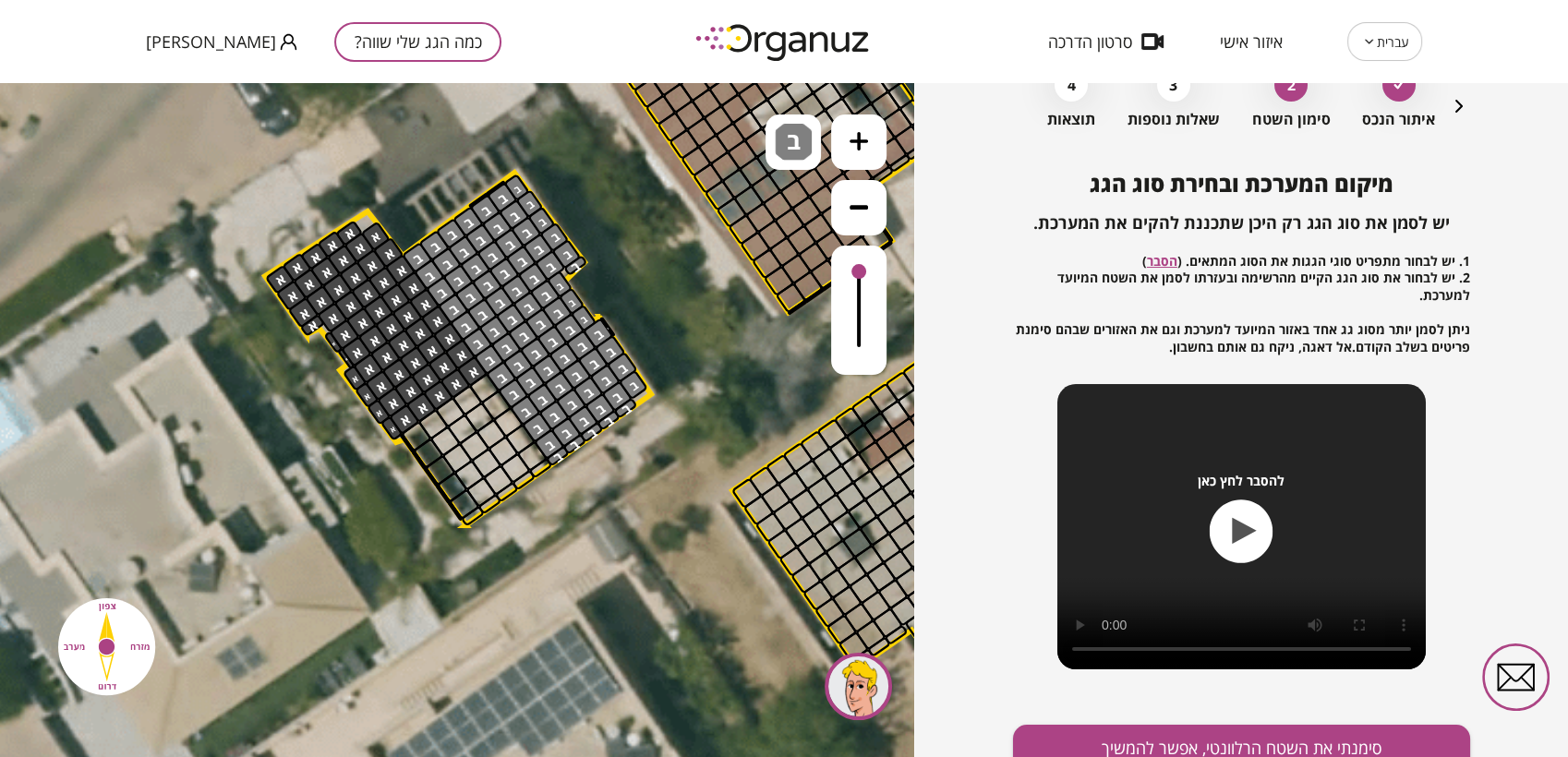 drag, startPoint x: 527, startPoint y: 235, endPoint x: 456, endPoint y: 249, distance: 72.36712 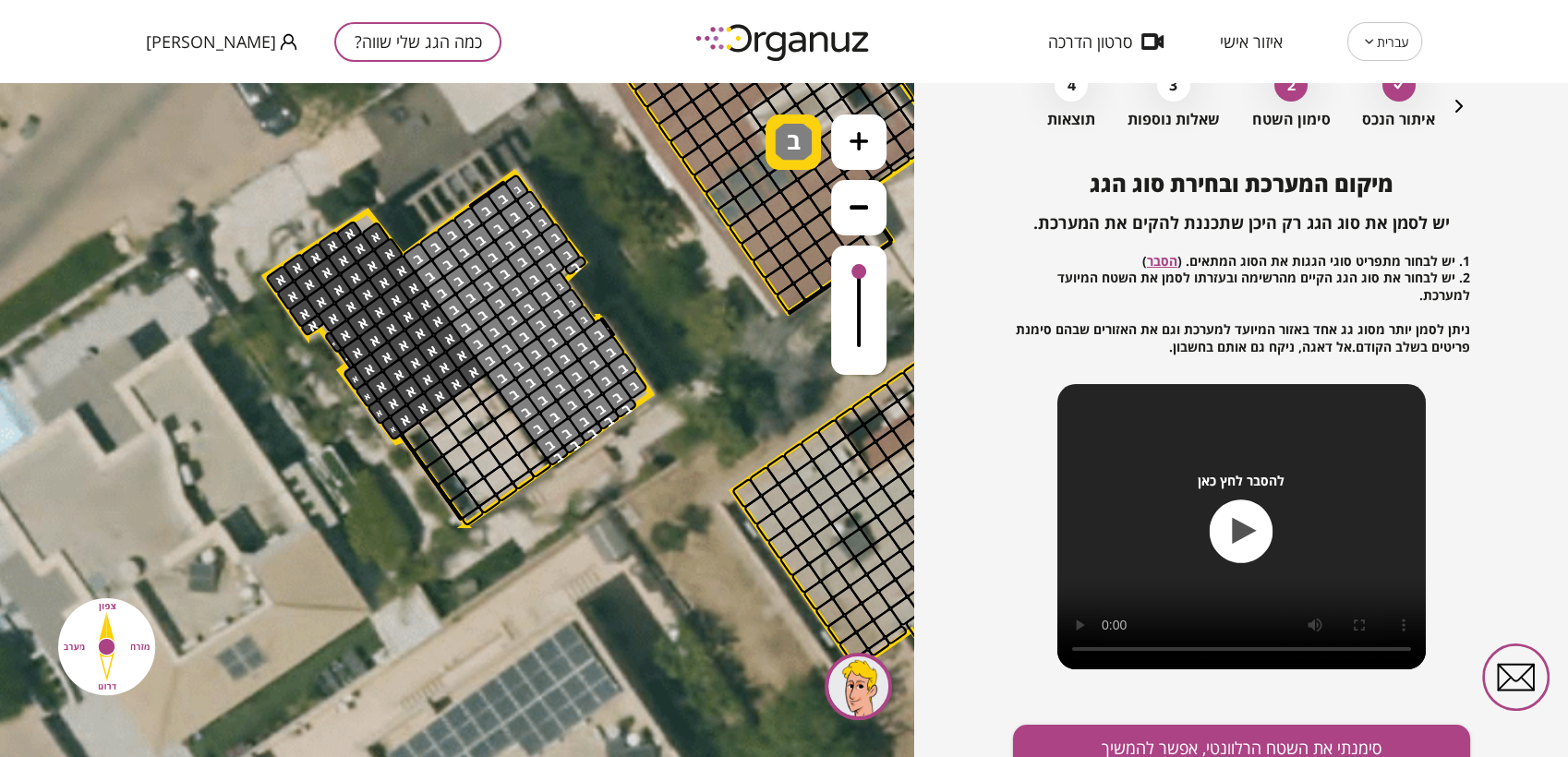 click at bounding box center [793, 142] 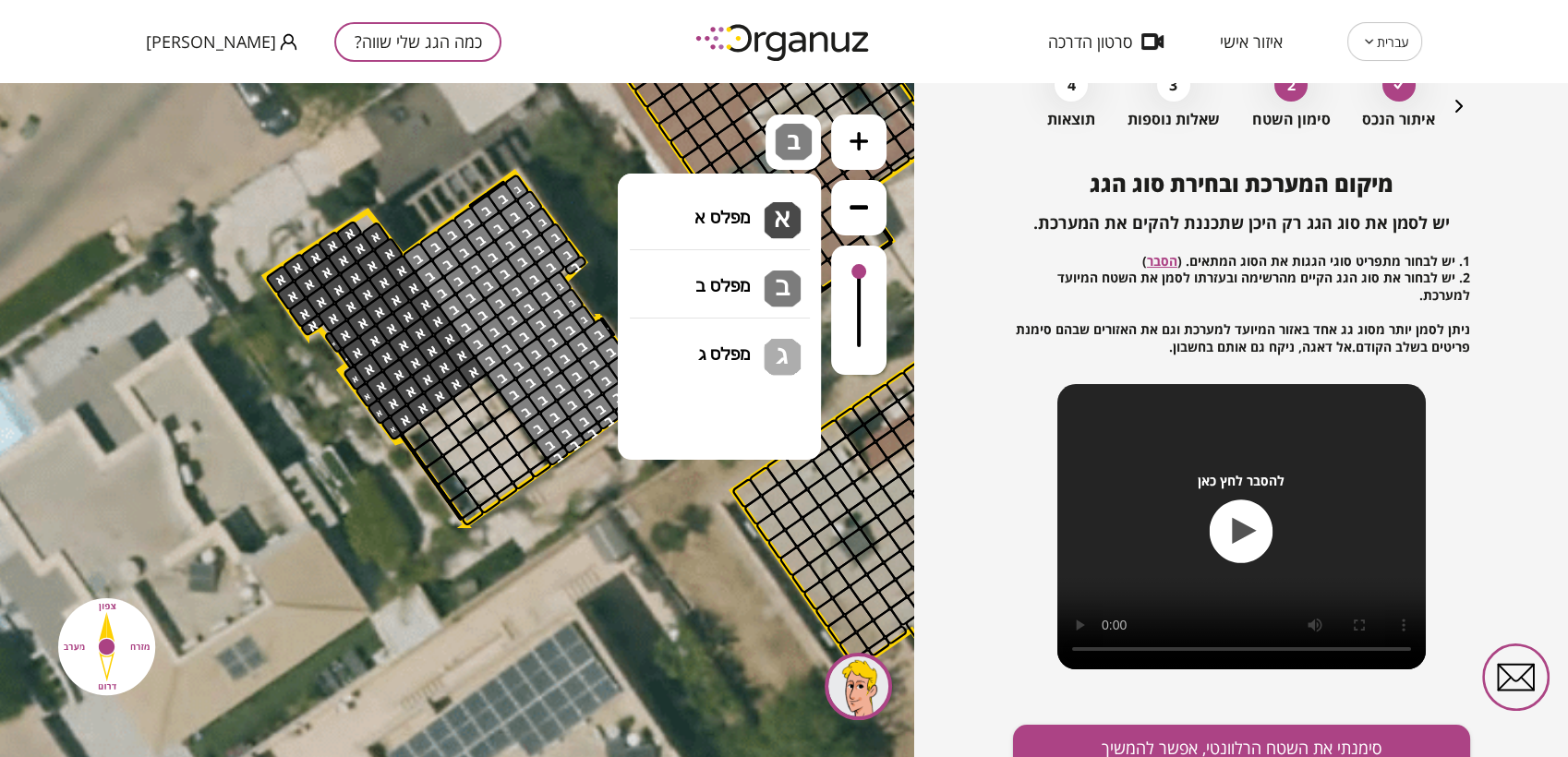 click on "גג בטון שטוח
מפלס א
א
מפלס ב
ב
מפלס ג
ג" at bounding box center (719, 207) 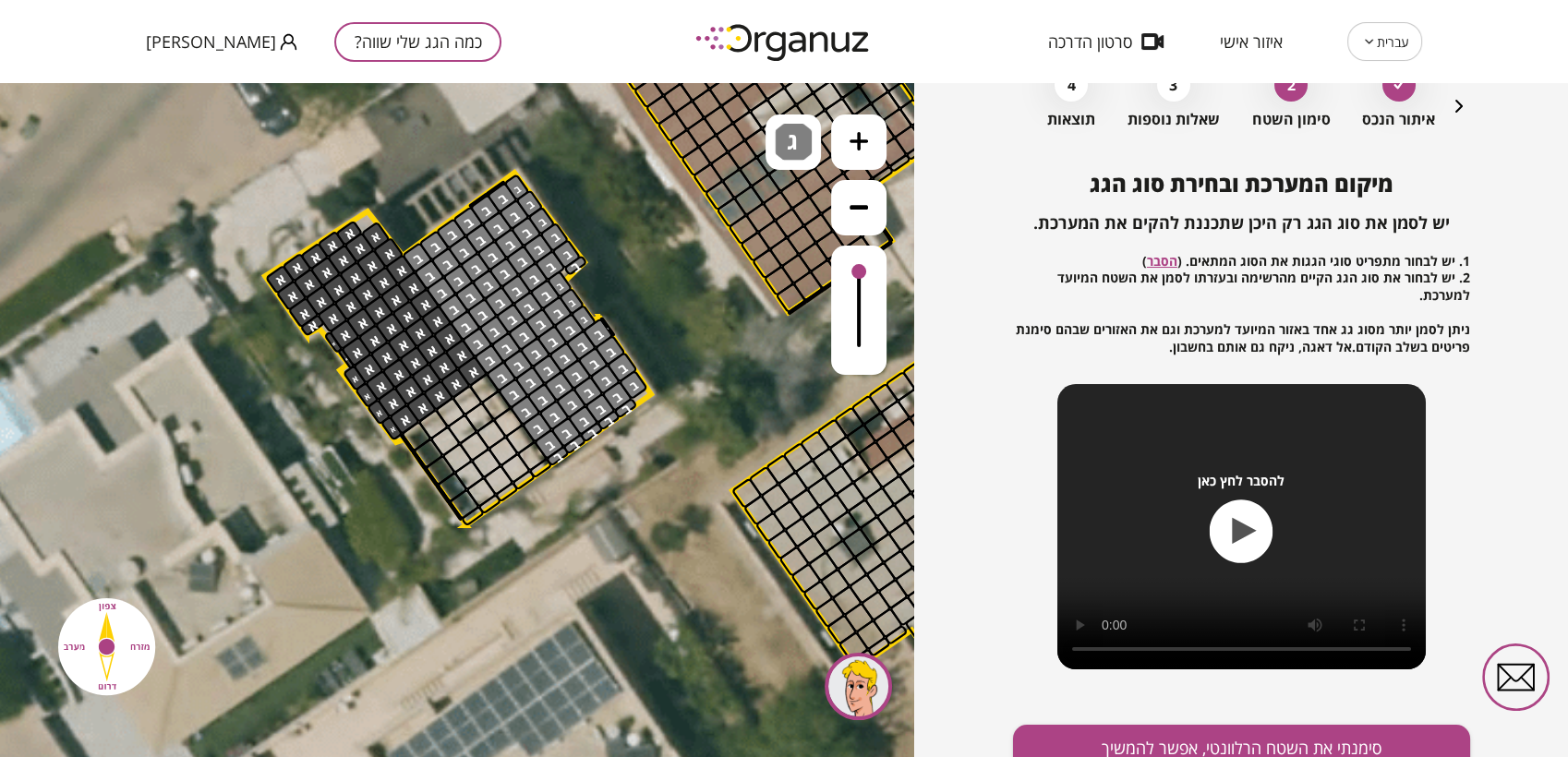 click on ".st0 {
fill: #FFFFFF;
}
.st0 {
fill: #FFFFFF;
}" at bounding box center (457, 420) 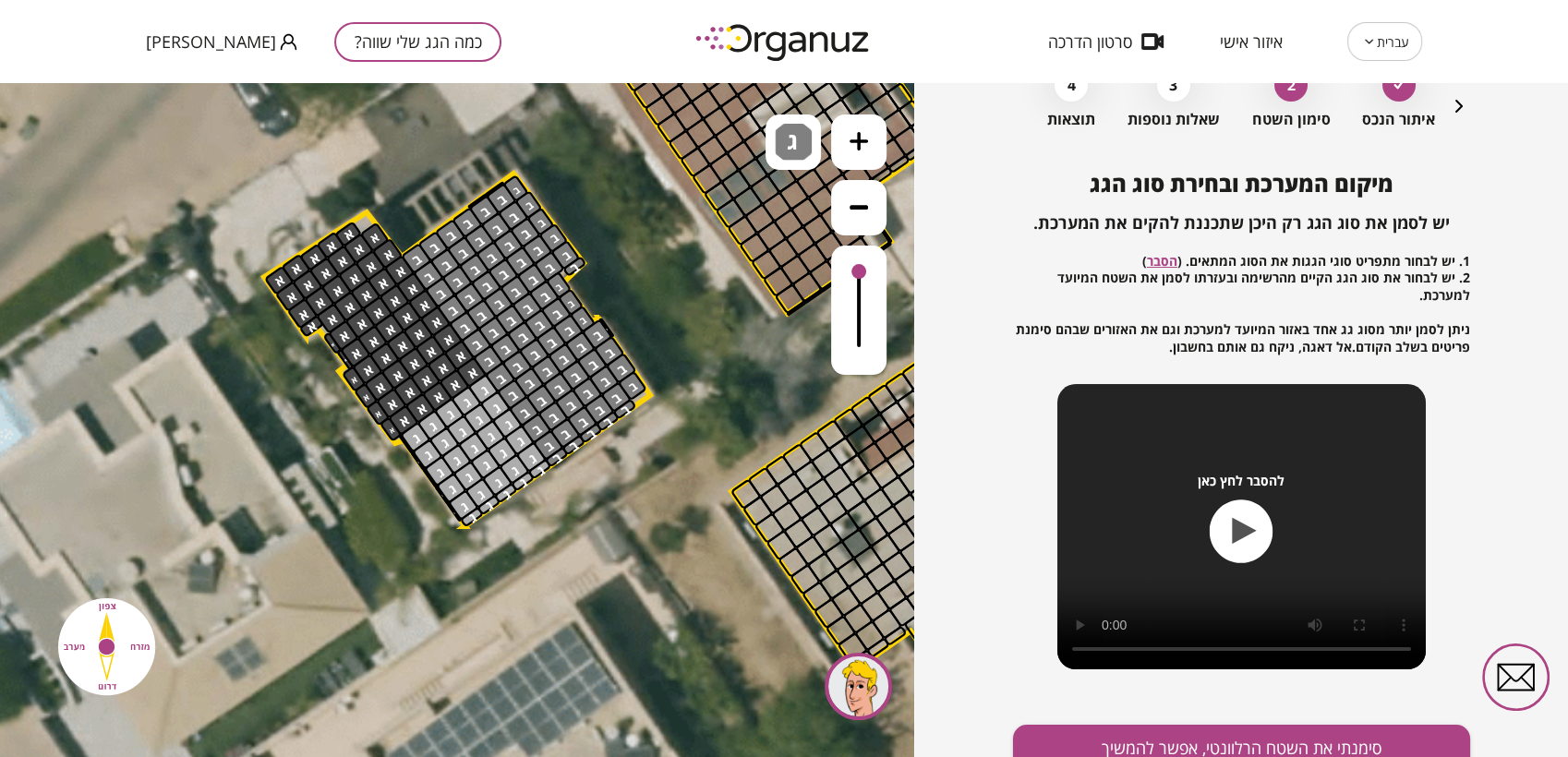 drag, startPoint x: 477, startPoint y: 384, endPoint x: 485, endPoint y: 437, distance: 53.600373 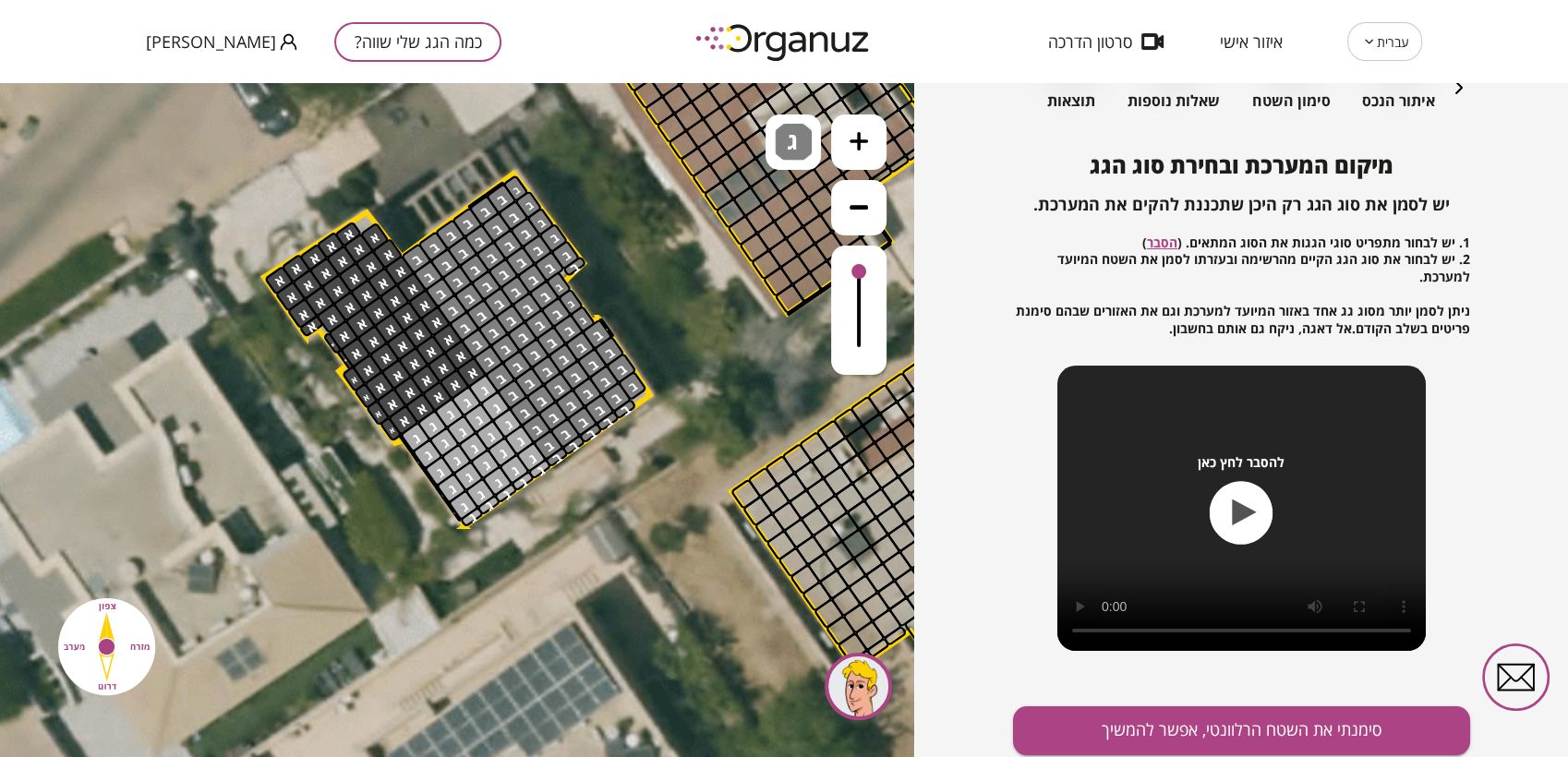 scroll, scrollTop: 198, scrollLeft: 0, axis: vertical 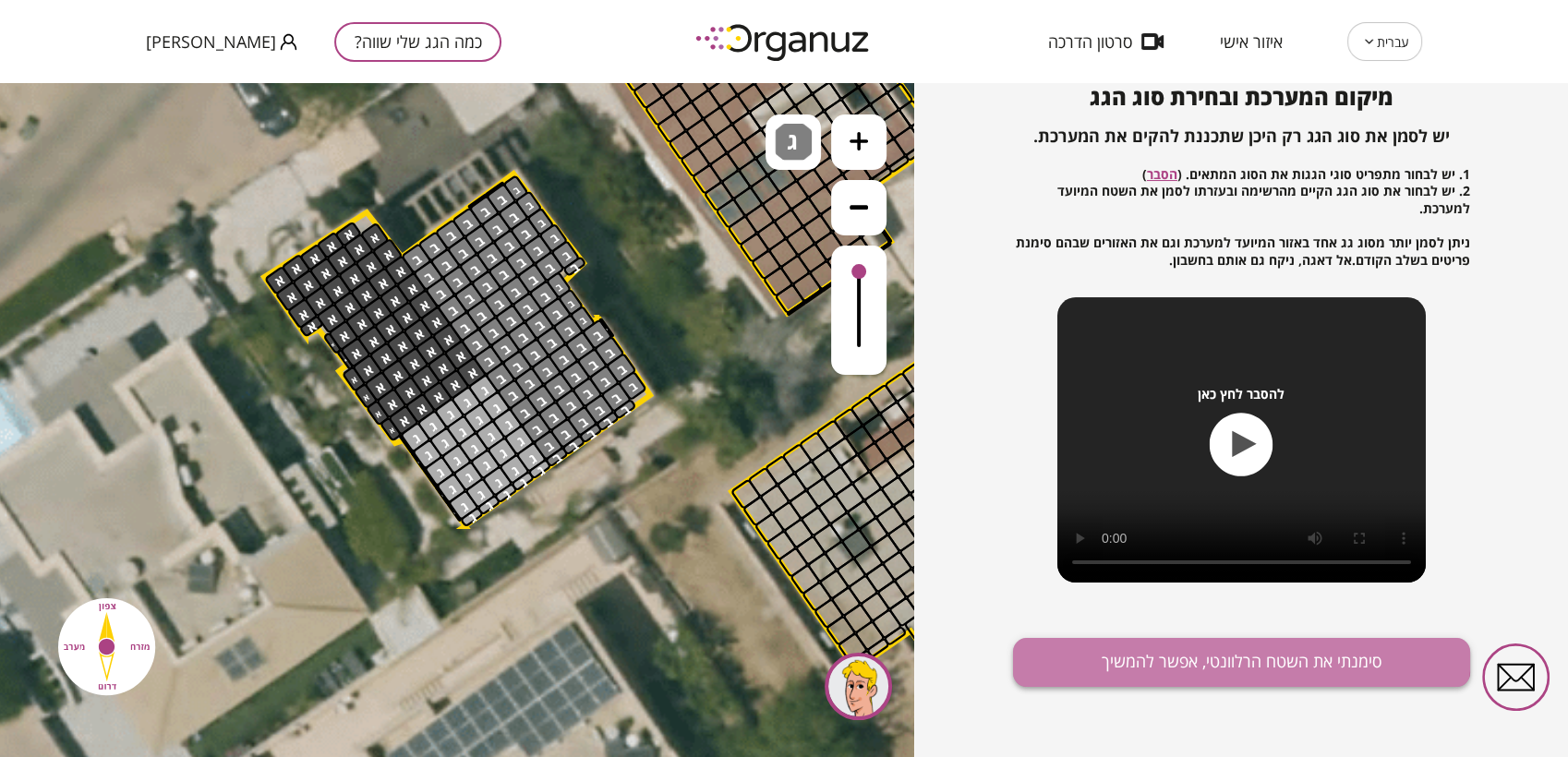 drag, startPoint x: 1077, startPoint y: 643, endPoint x: 1079, endPoint y: 655, distance: 12.165525 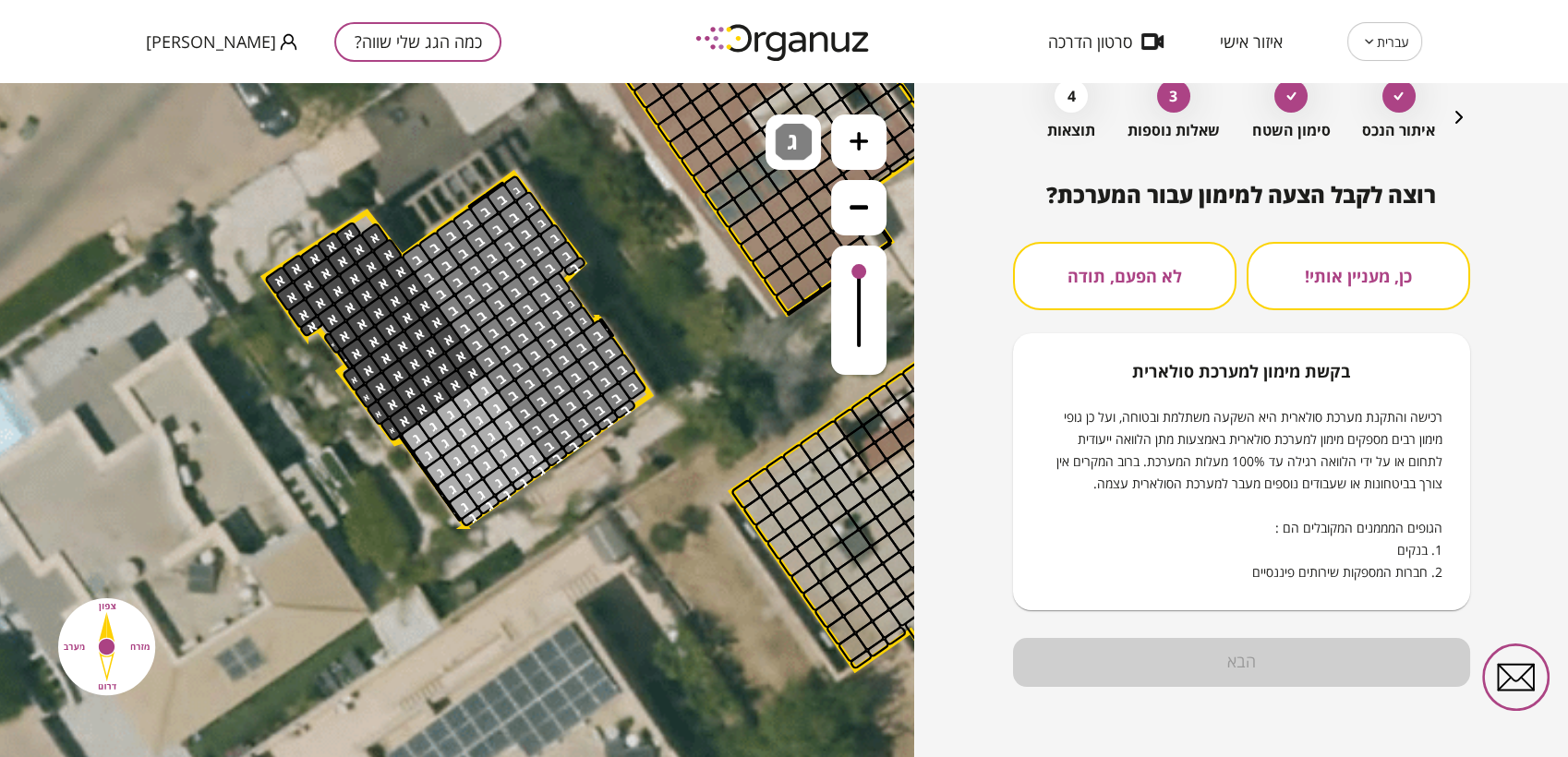 scroll, scrollTop: 100, scrollLeft: 0, axis: vertical 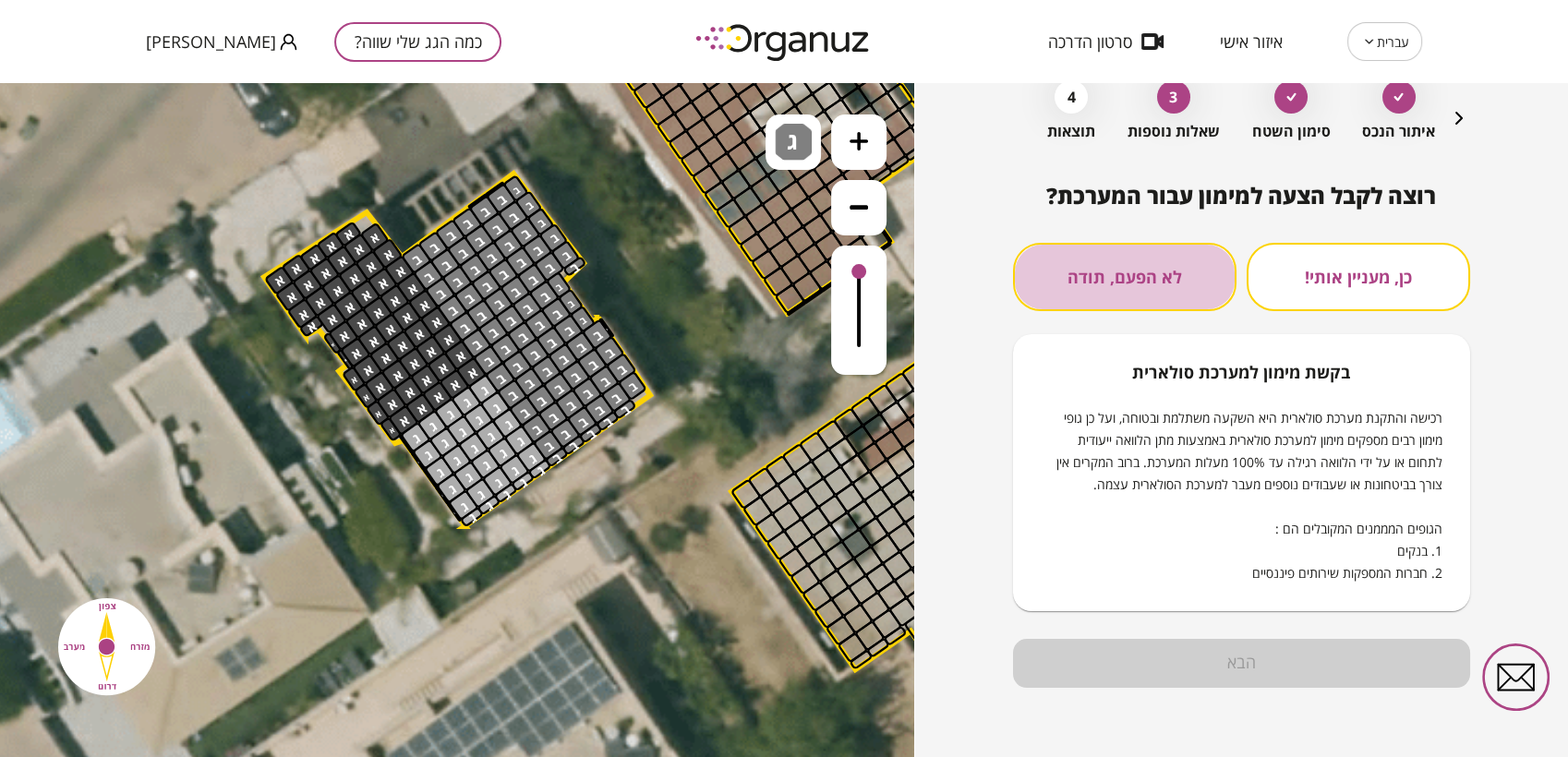 drag, startPoint x: 1140, startPoint y: 274, endPoint x: 1201, endPoint y: 484, distance: 218.68013 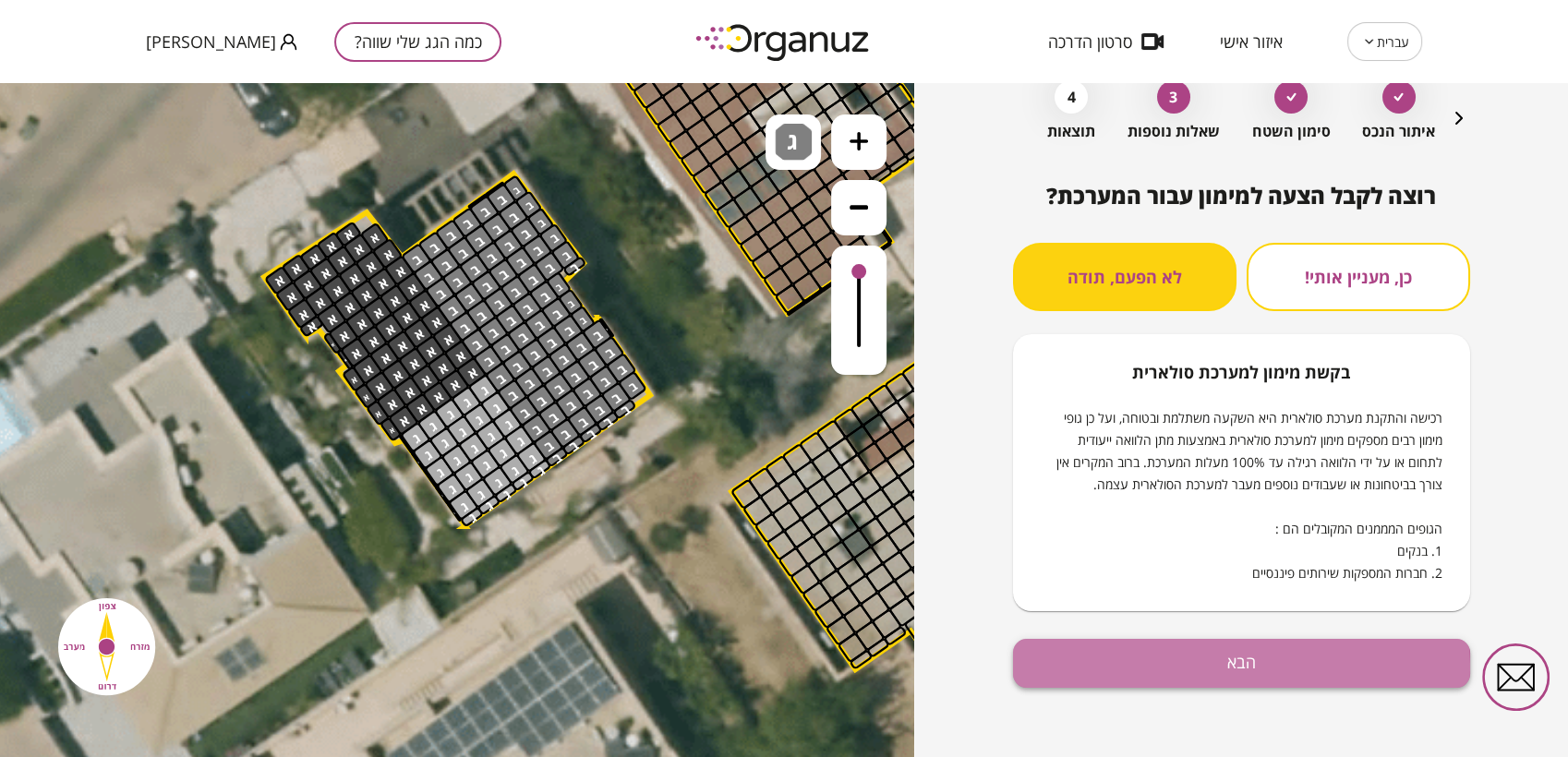 click on "הבא" at bounding box center [1241, 663] 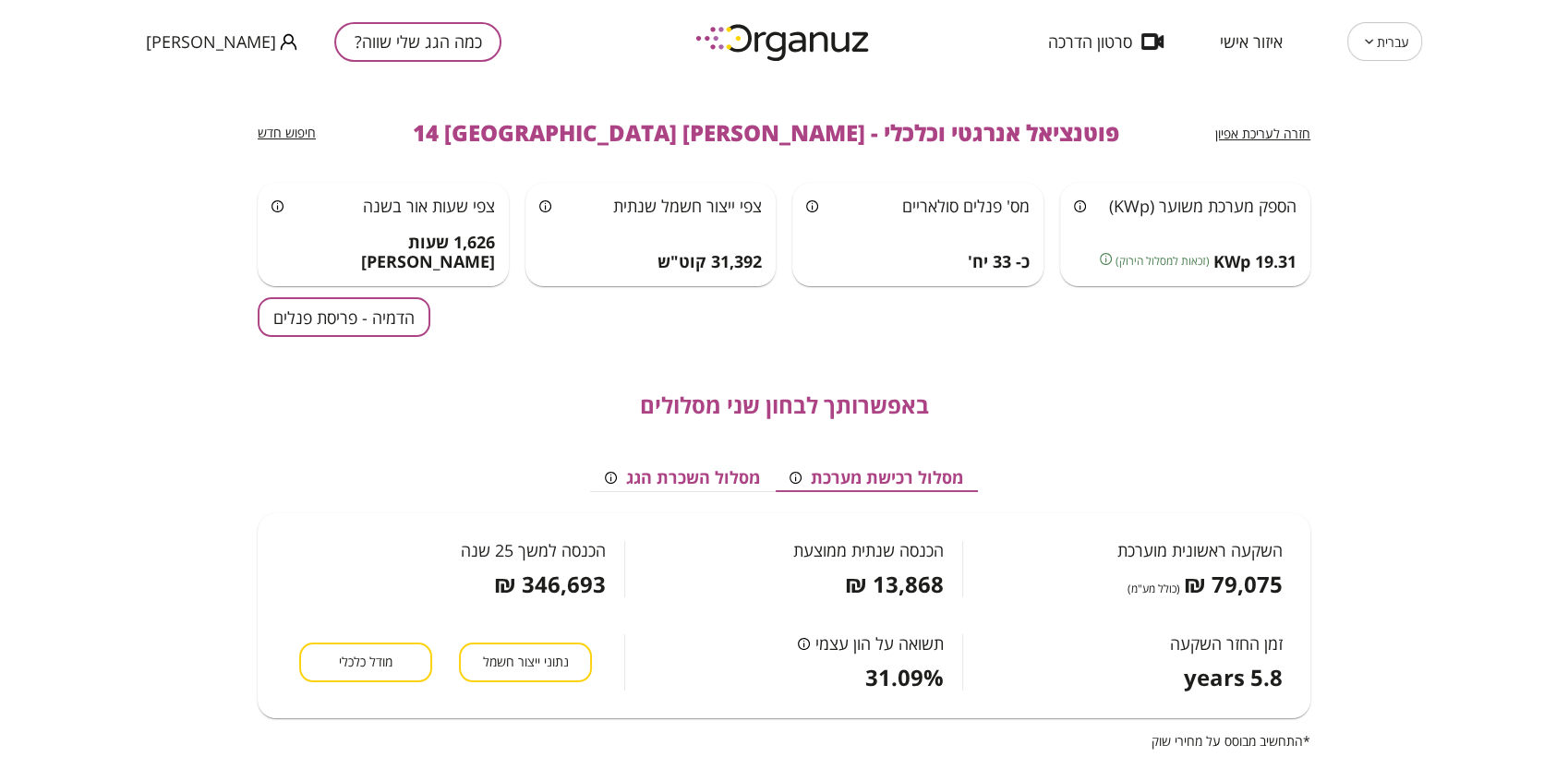 click on "הדמיה - פריסת פנלים" at bounding box center (344, 317) 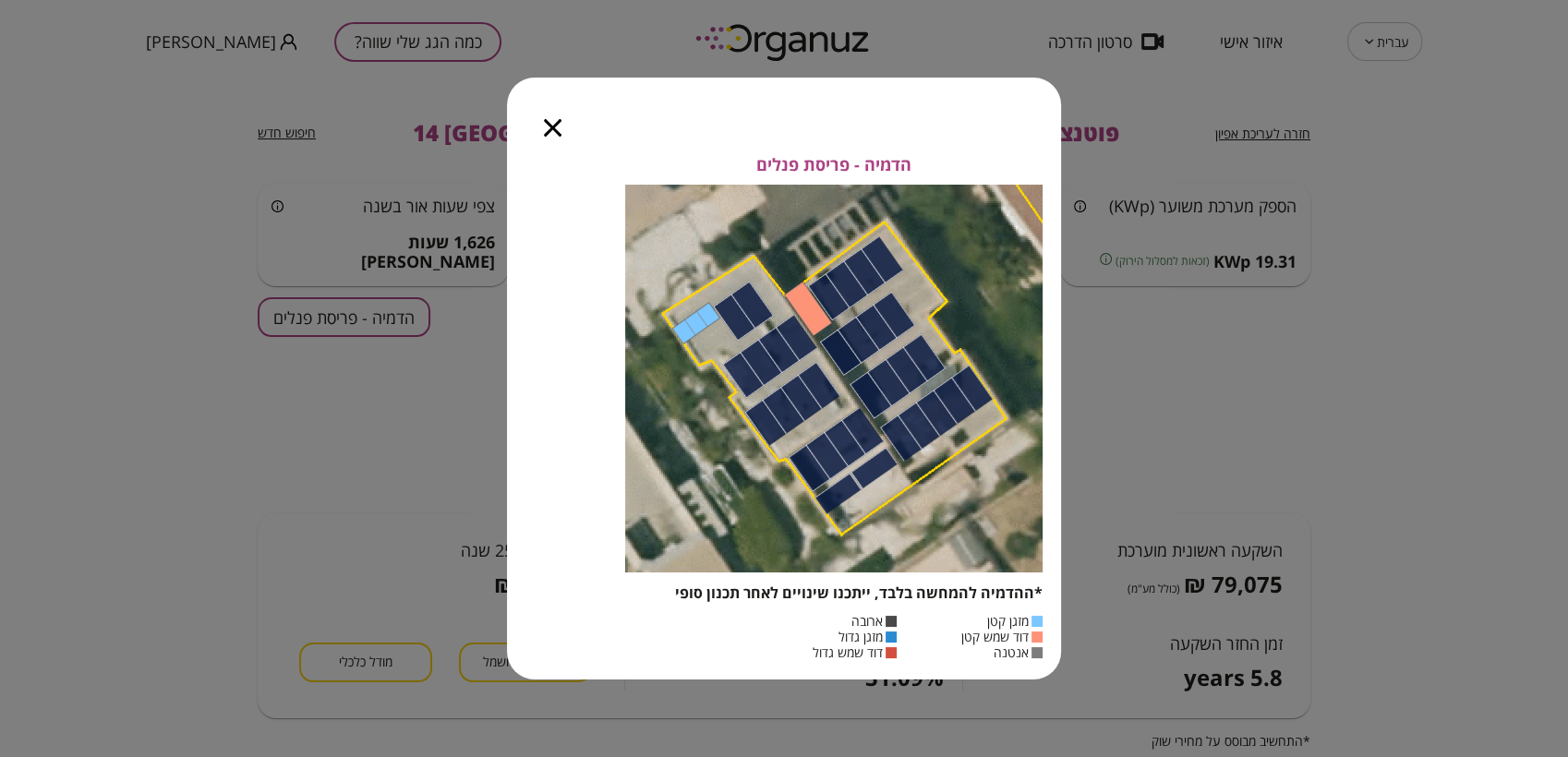 click 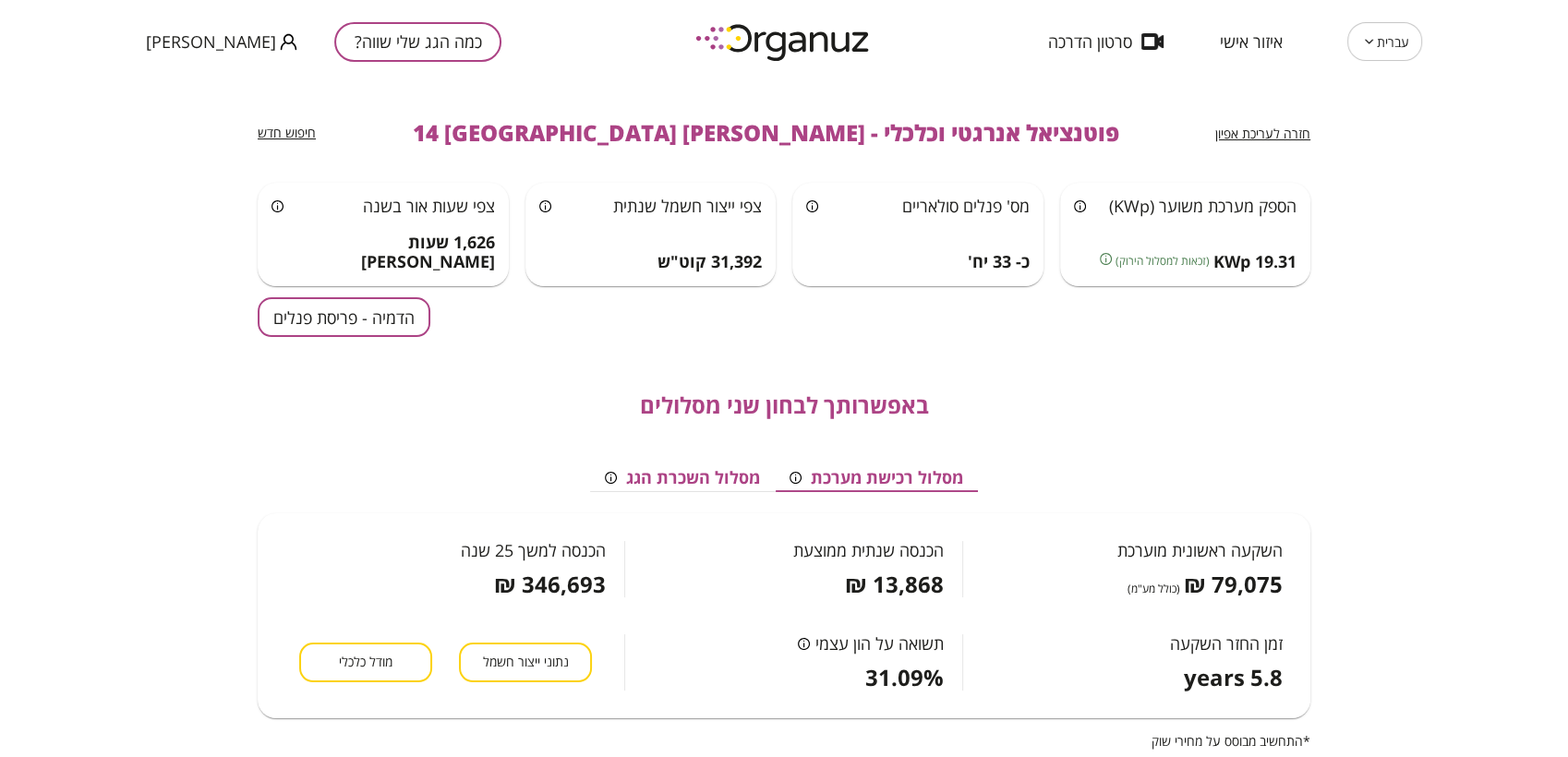 click on "חזרה לעריכת אפיון" at bounding box center (1262, 133) 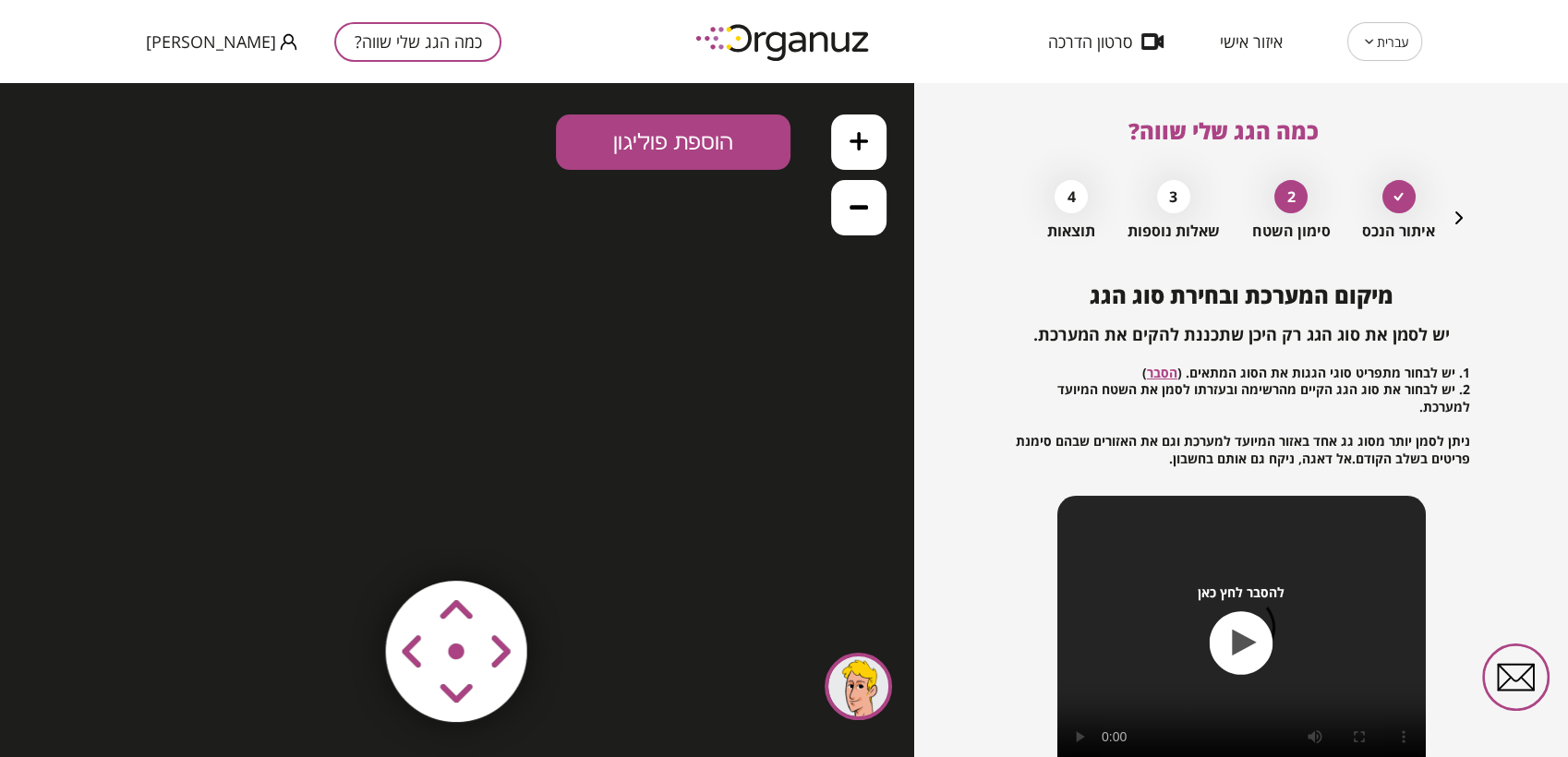 scroll, scrollTop: 0, scrollLeft: 0, axis: both 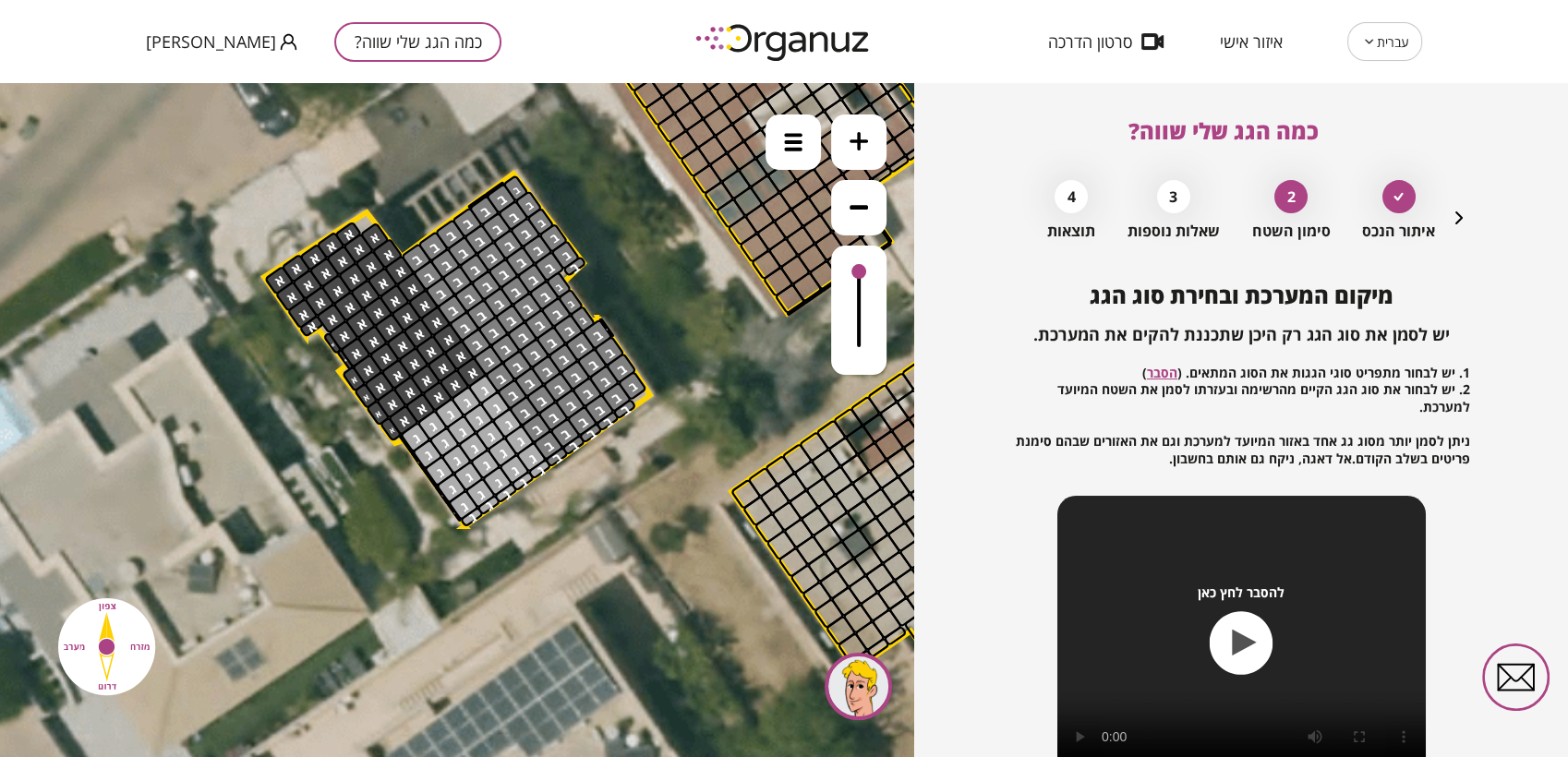 click 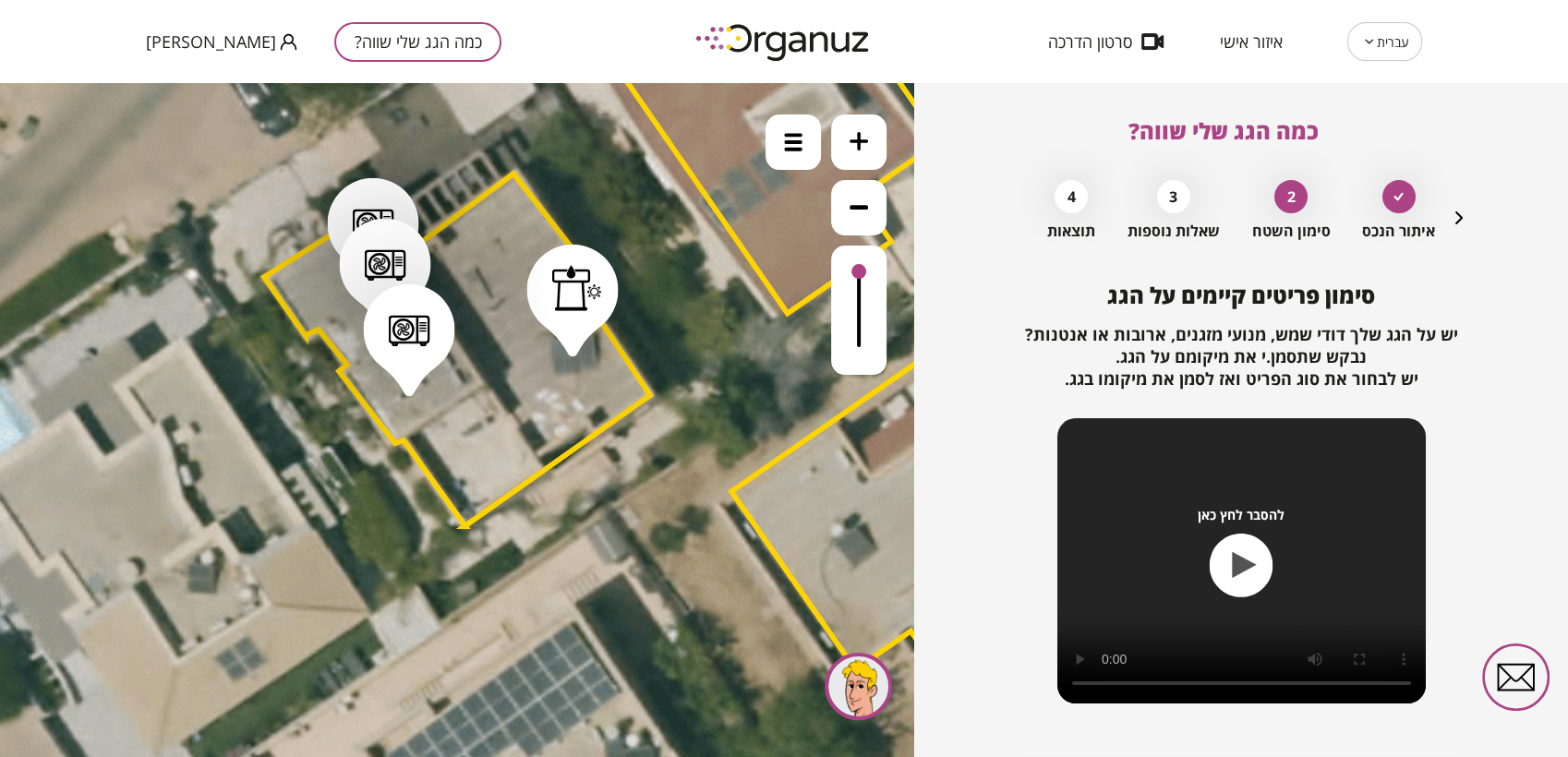 click 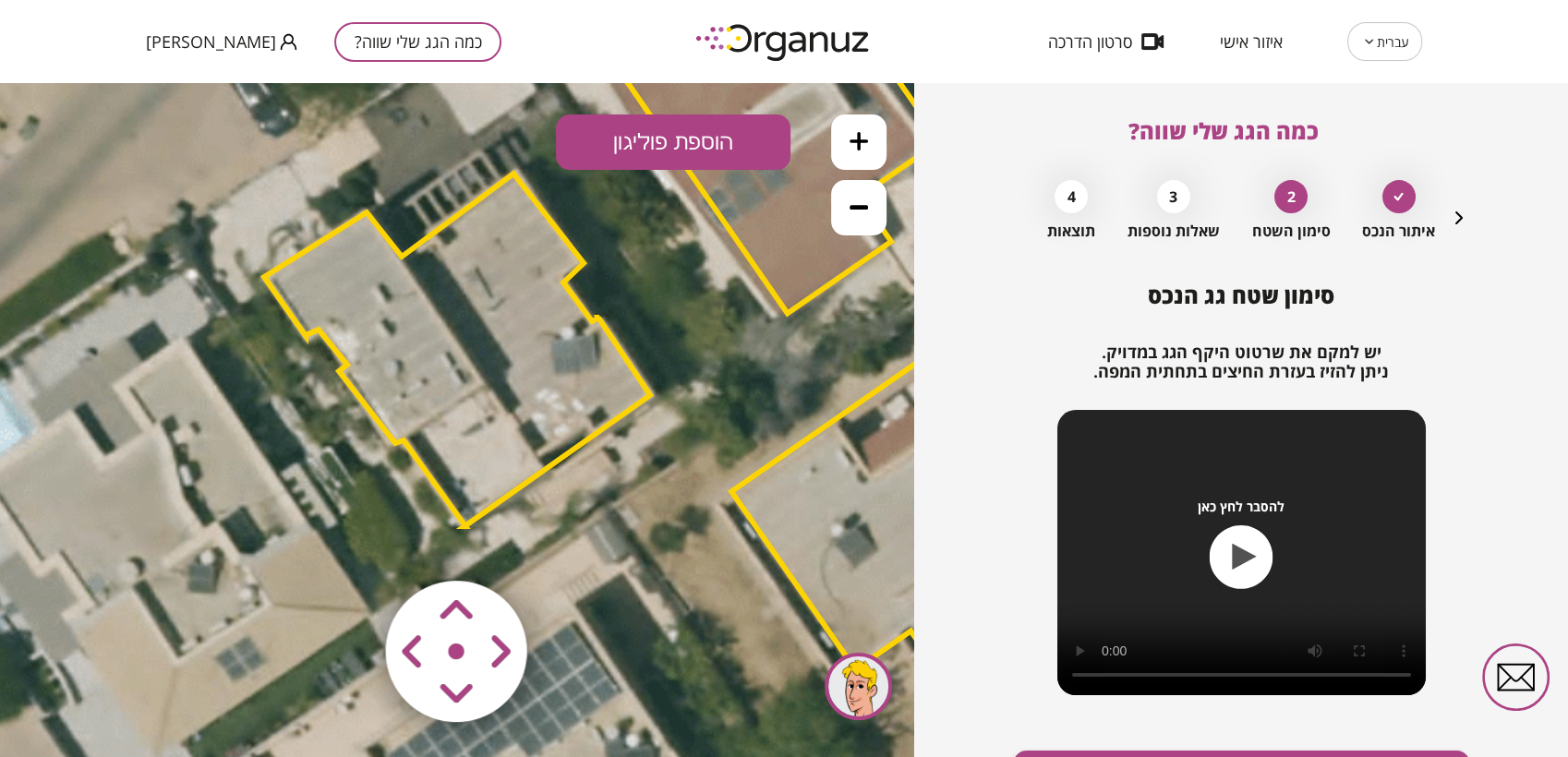 click 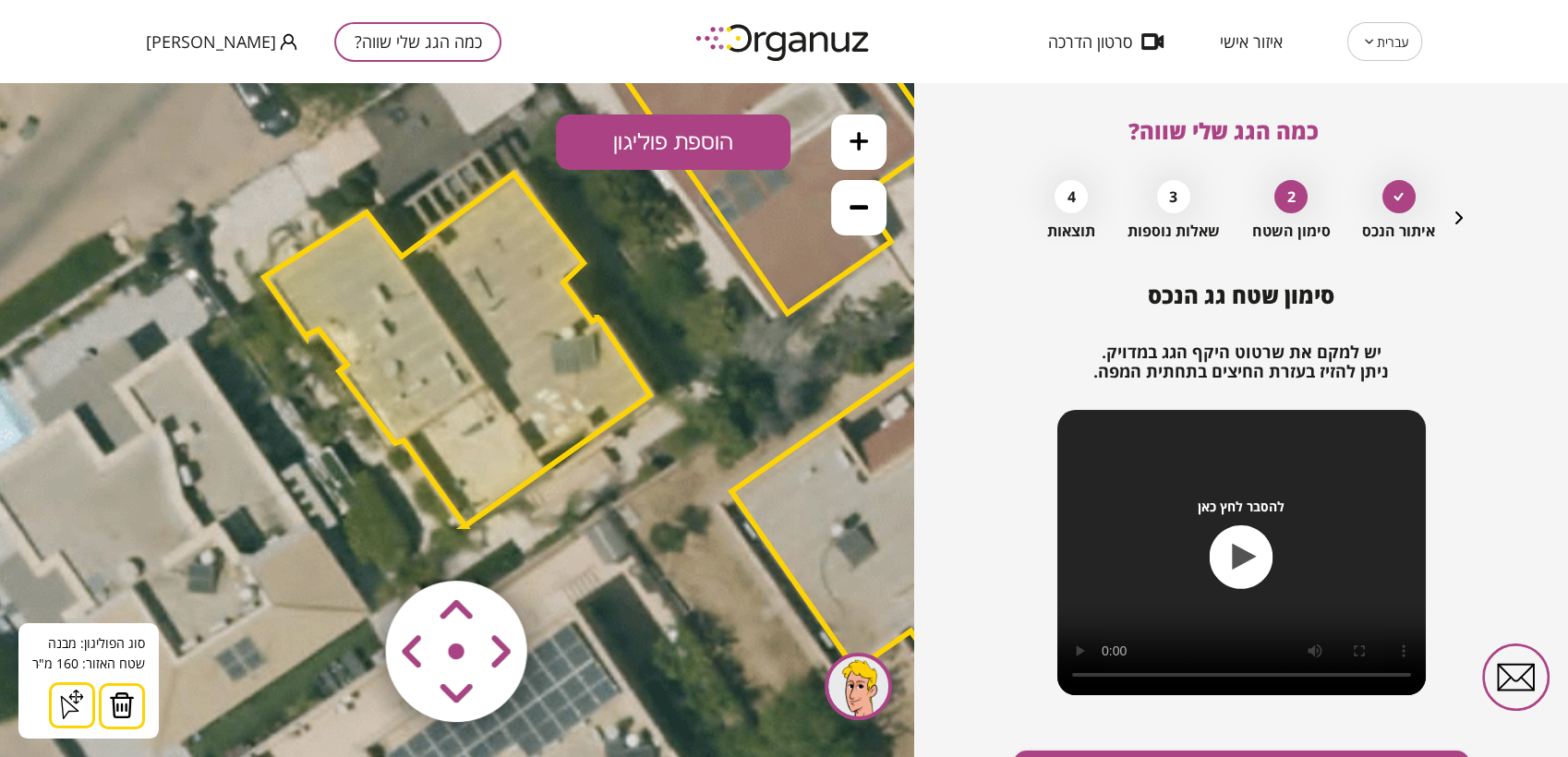 click at bounding box center (122, 705) 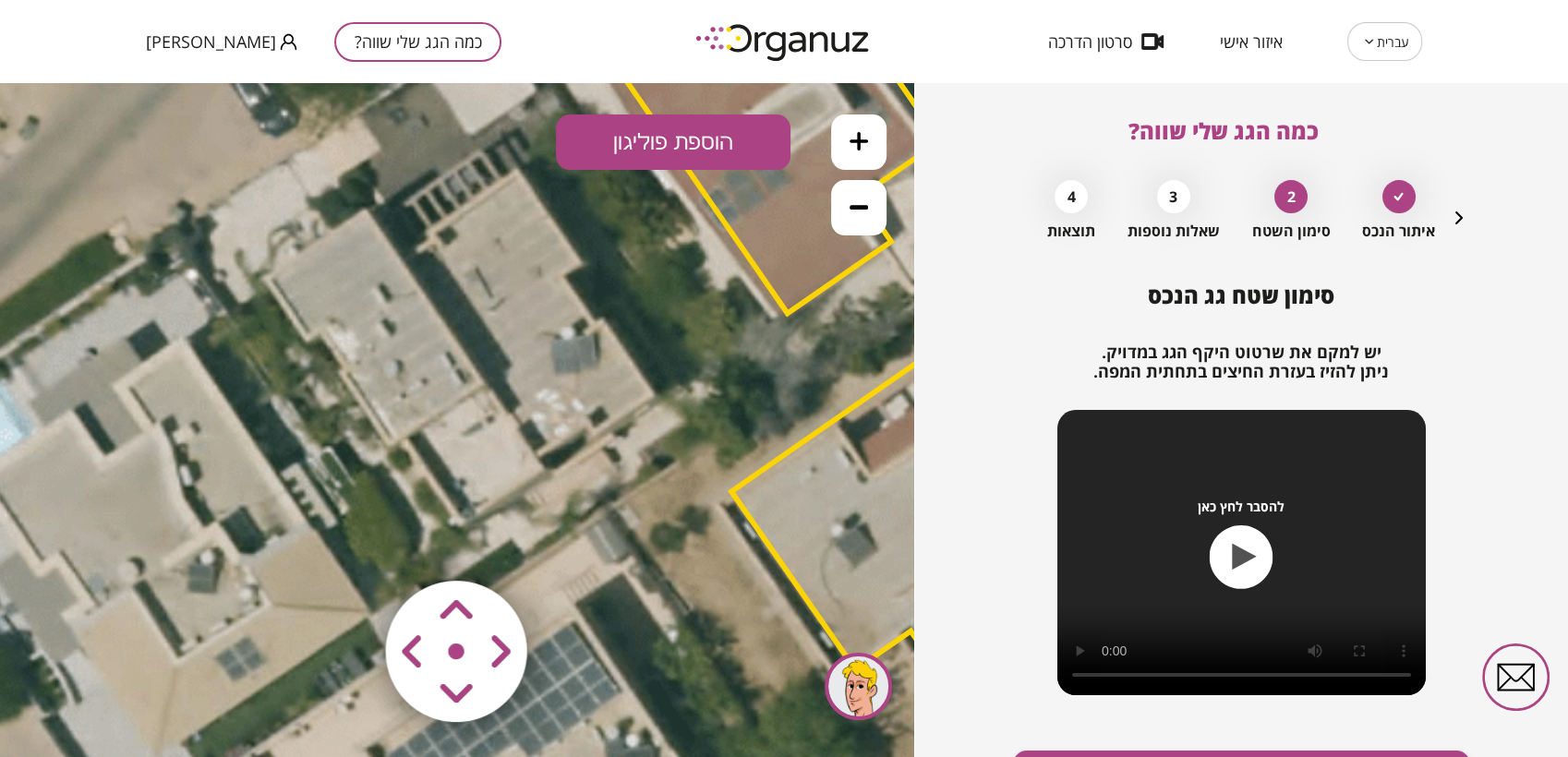 click on "הוספת פוליגון" at bounding box center [673, 142] 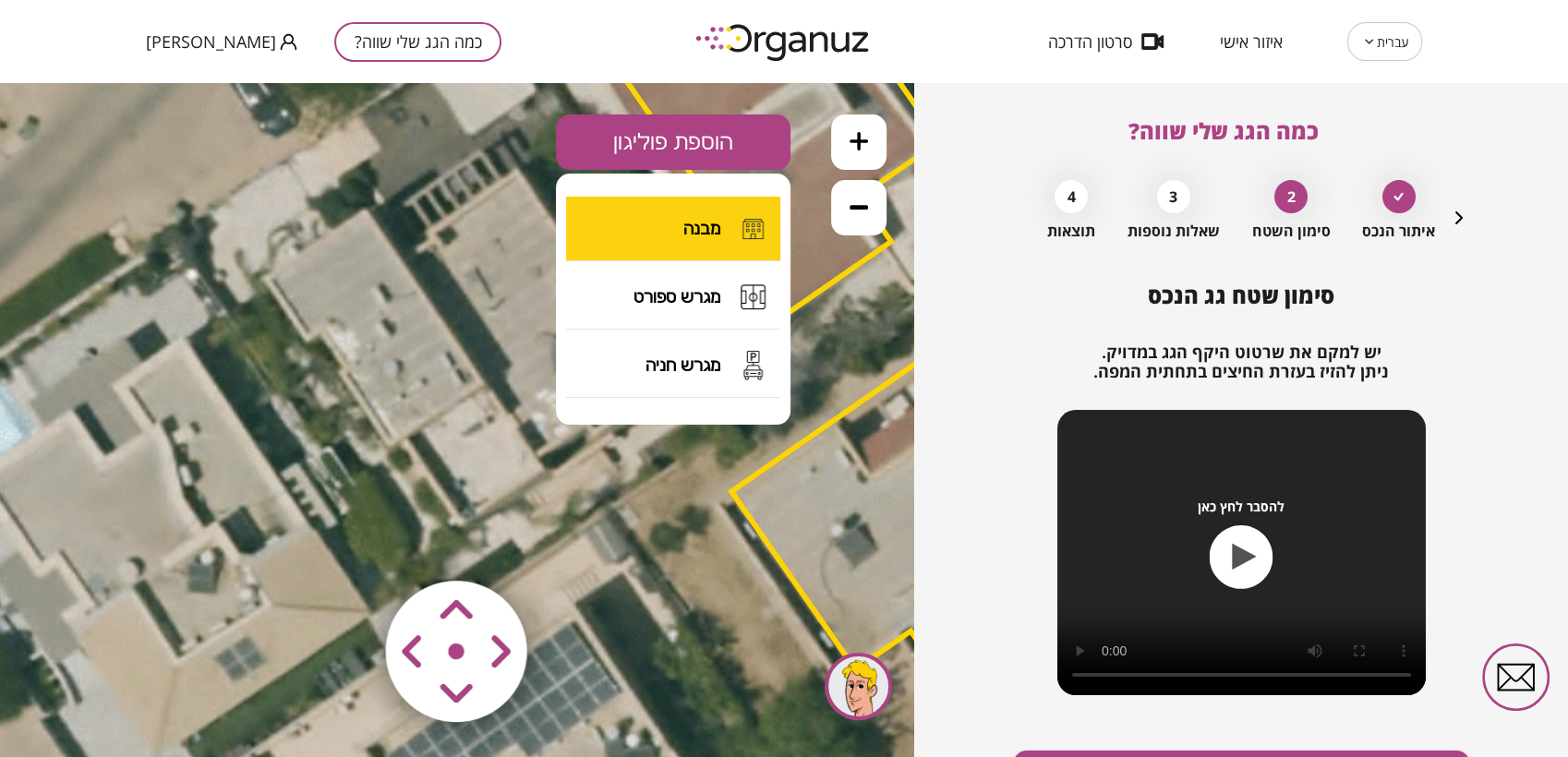 click on "מבנה" at bounding box center [673, 229] 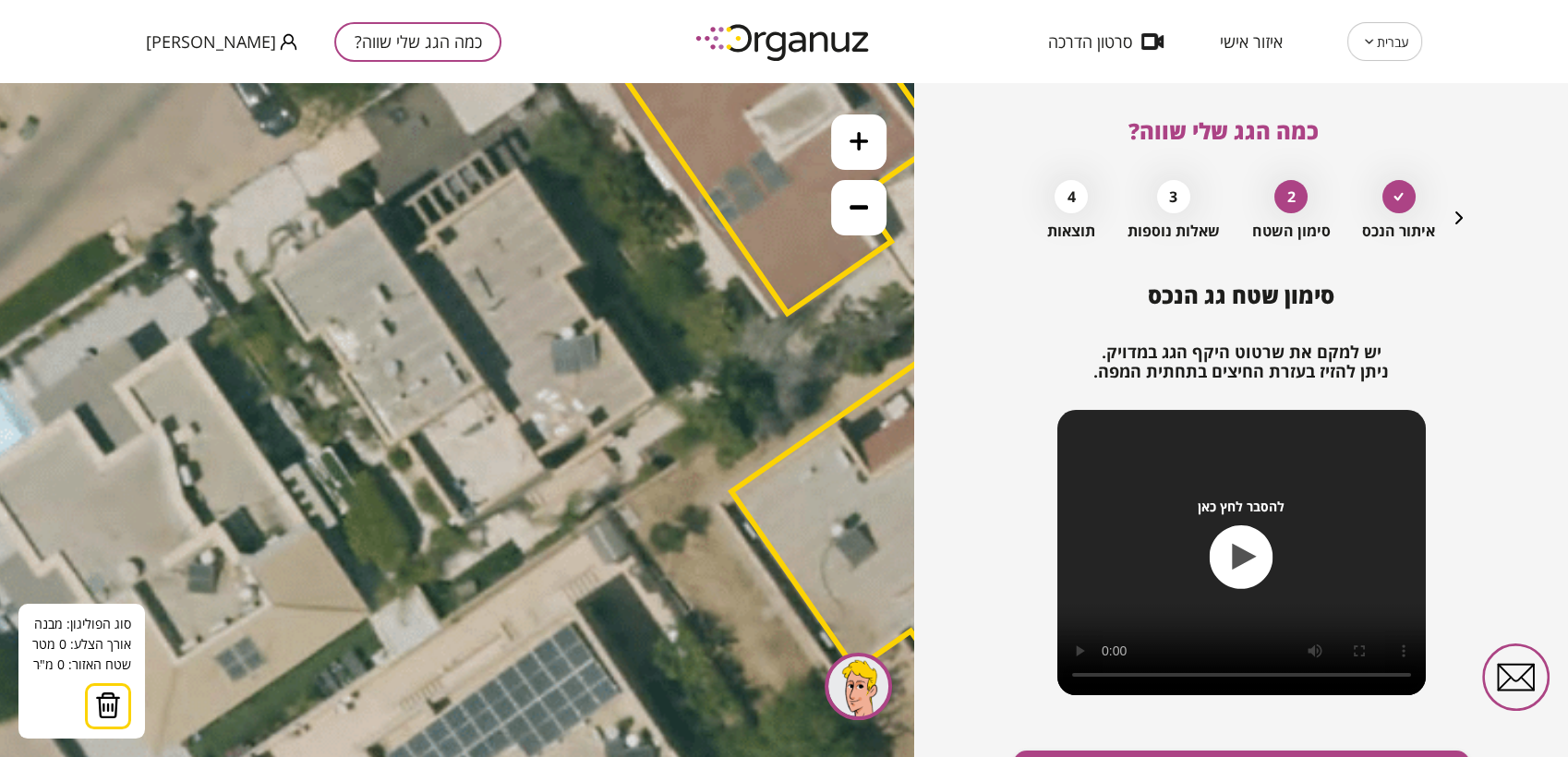 click 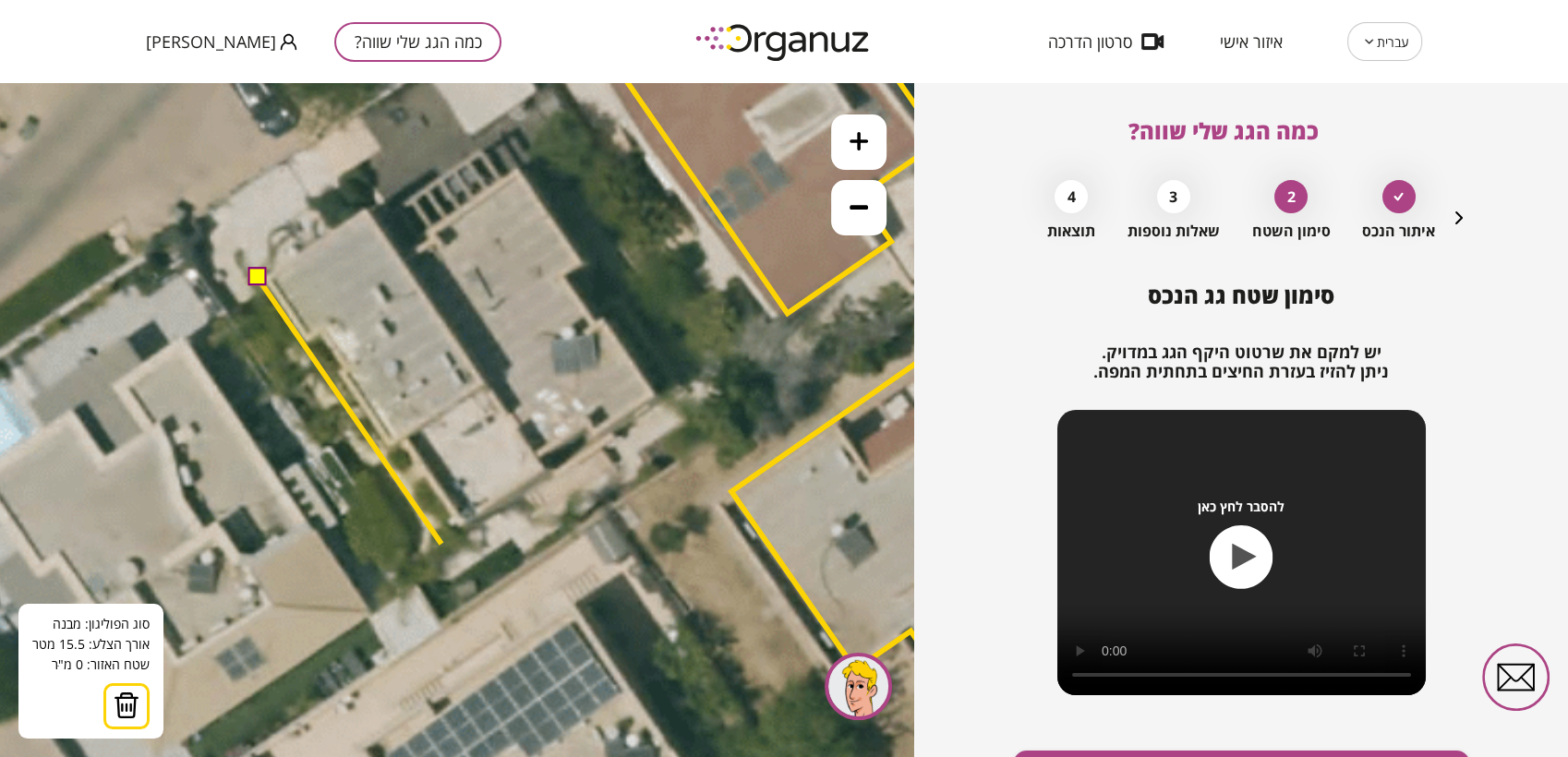 click 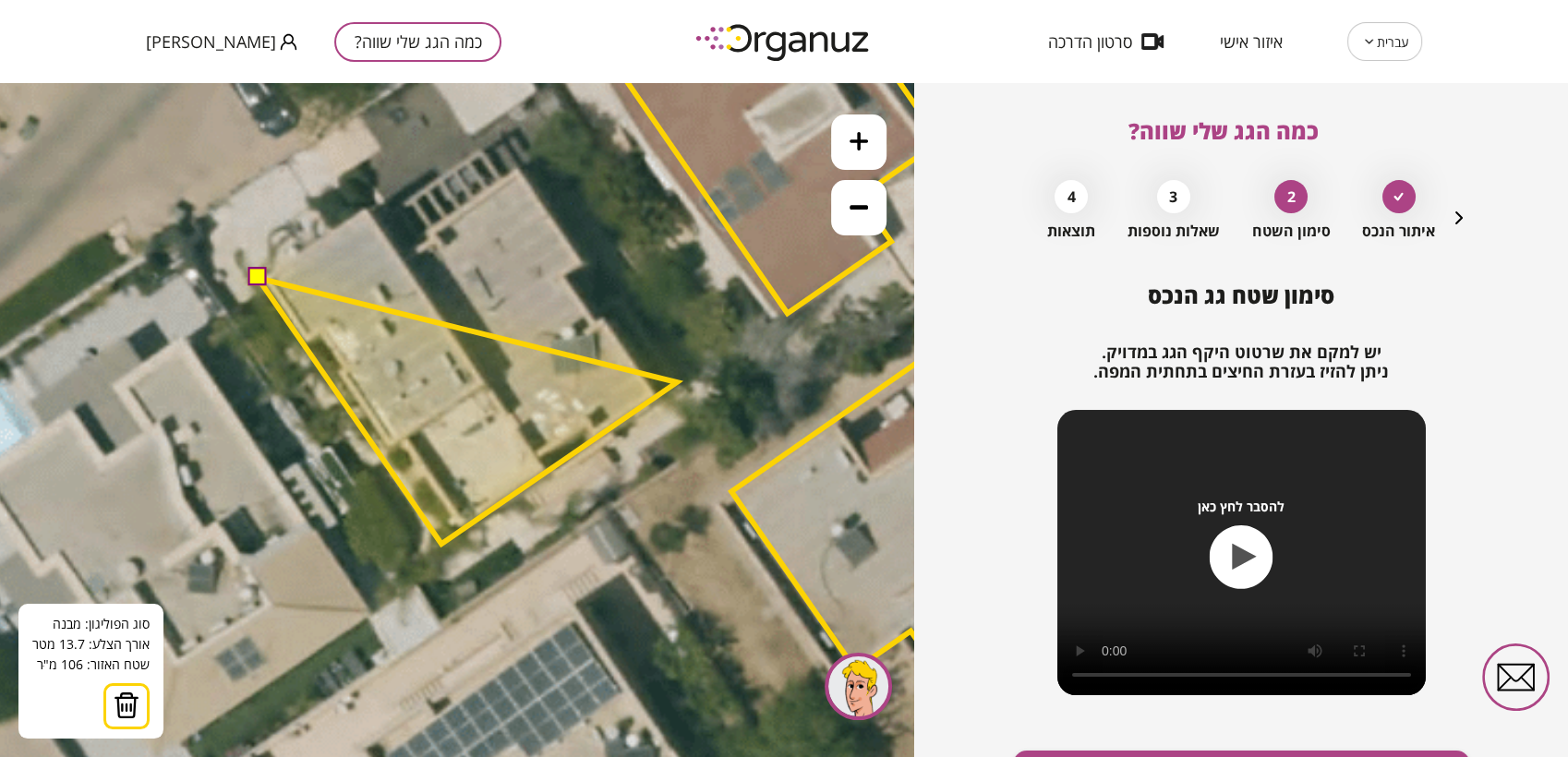 click 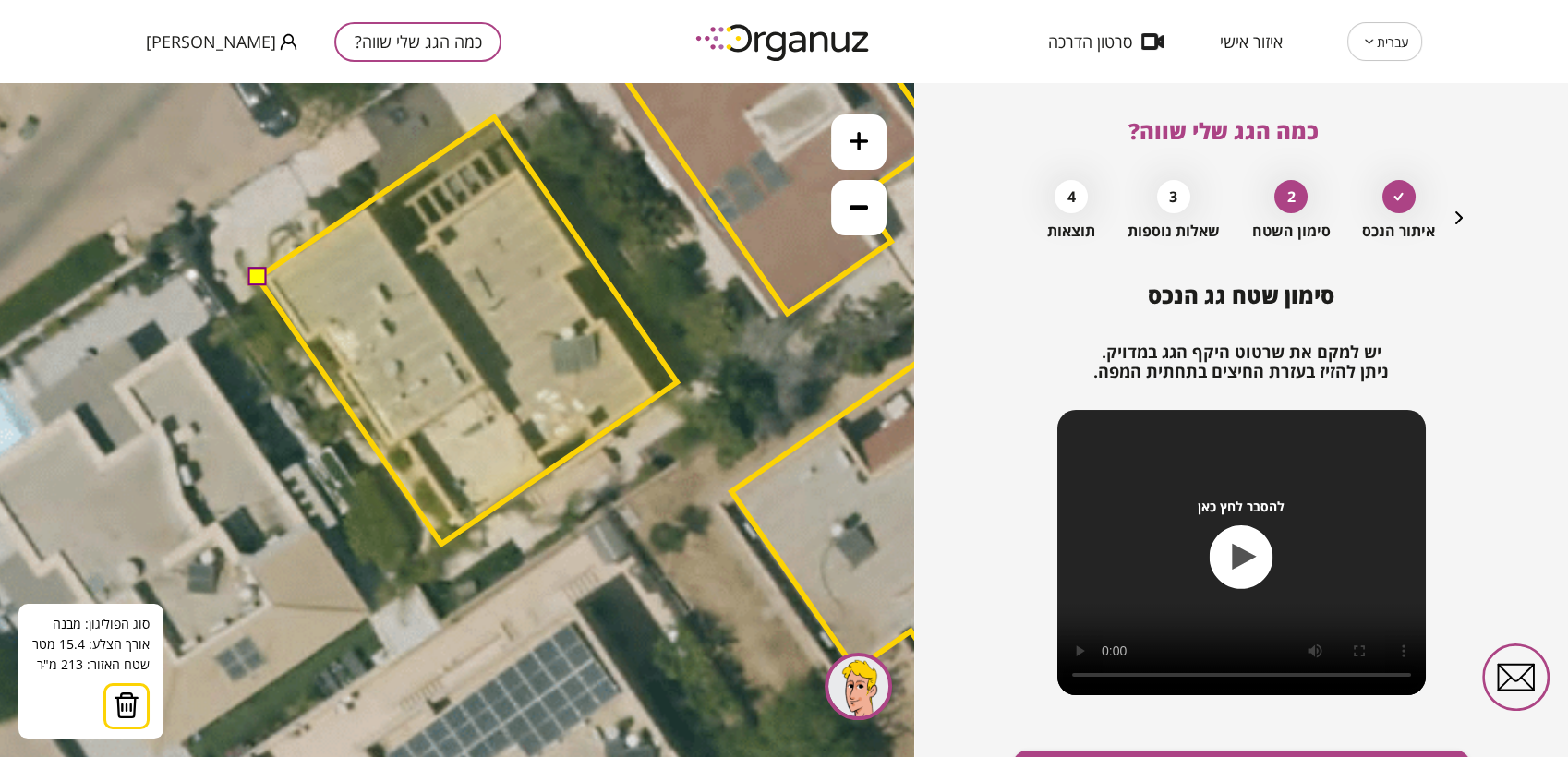 click 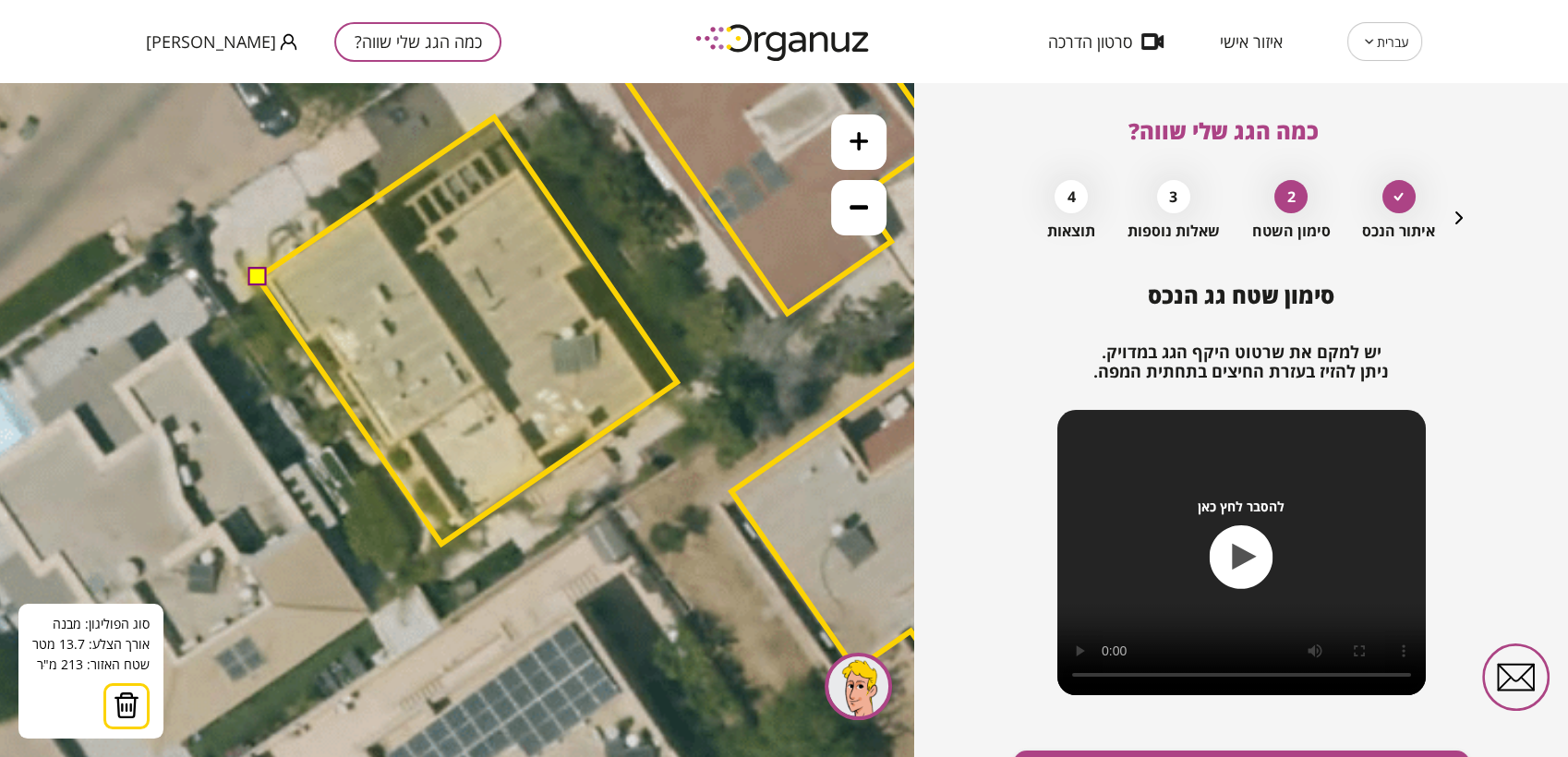 click at bounding box center (257, 277) 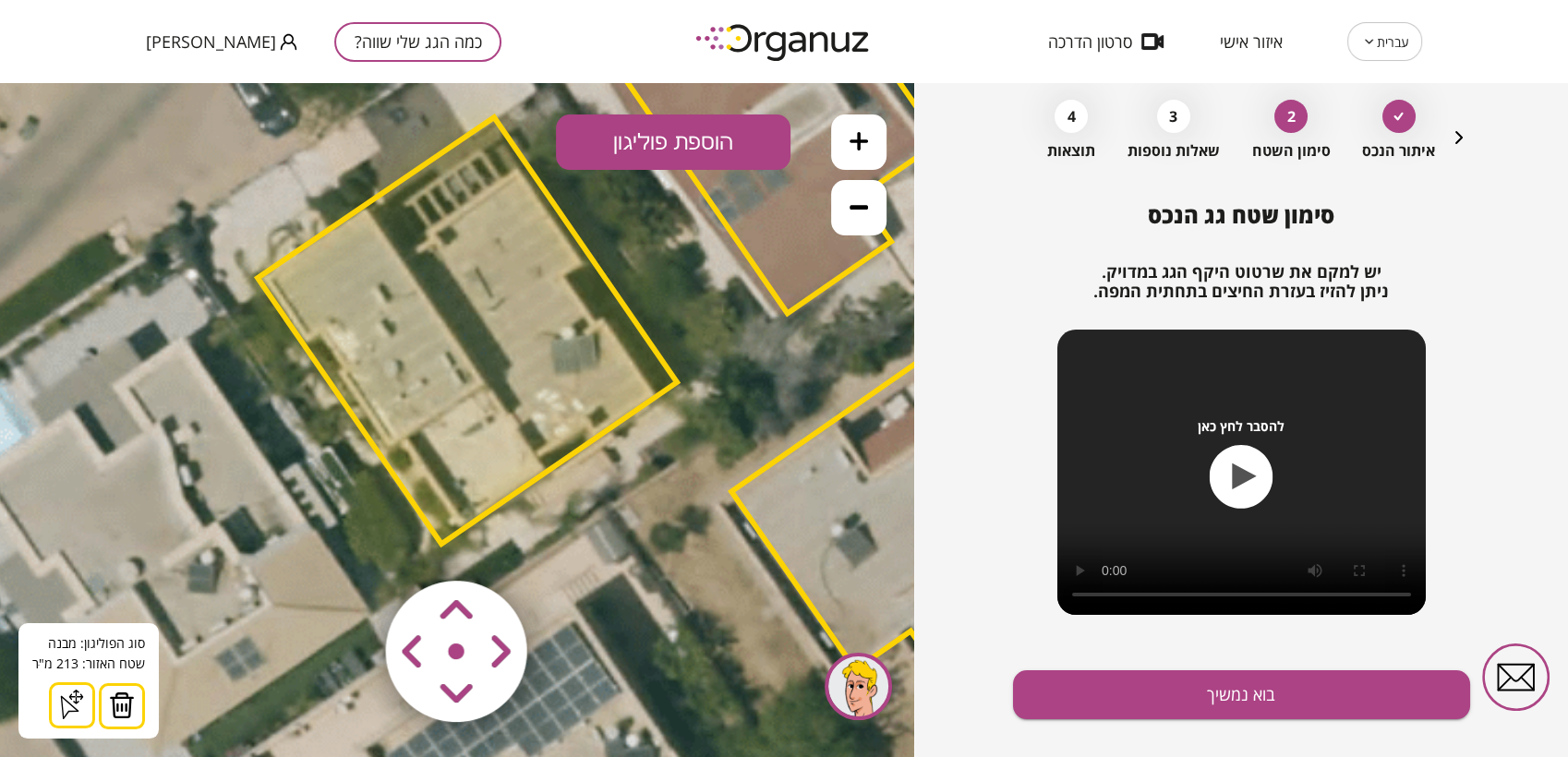scroll, scrollTop: 112, scrollLeft: 0, axis: vertical 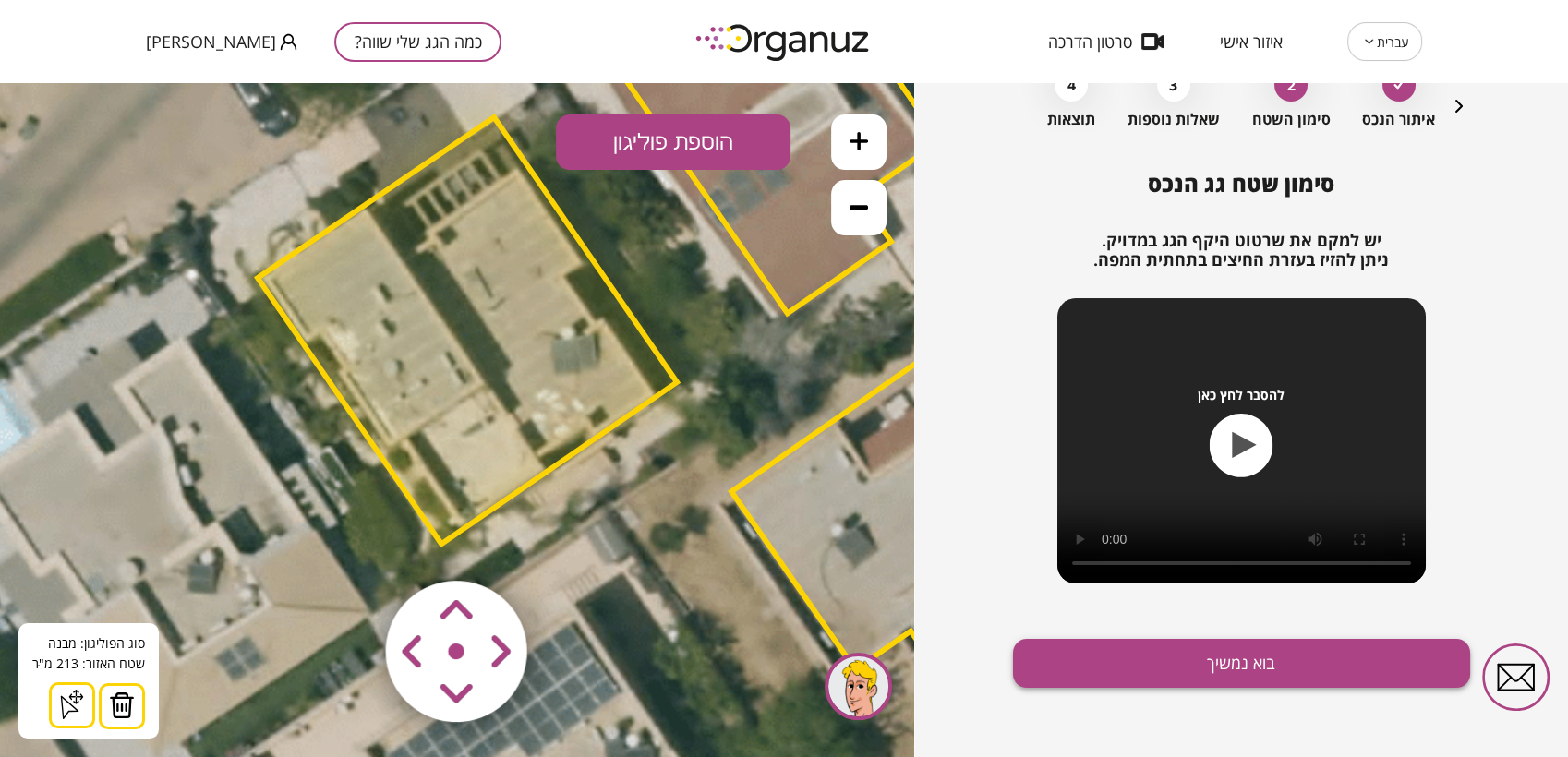 click on "בוא נמשיך" at bounding box center [1241, 663] 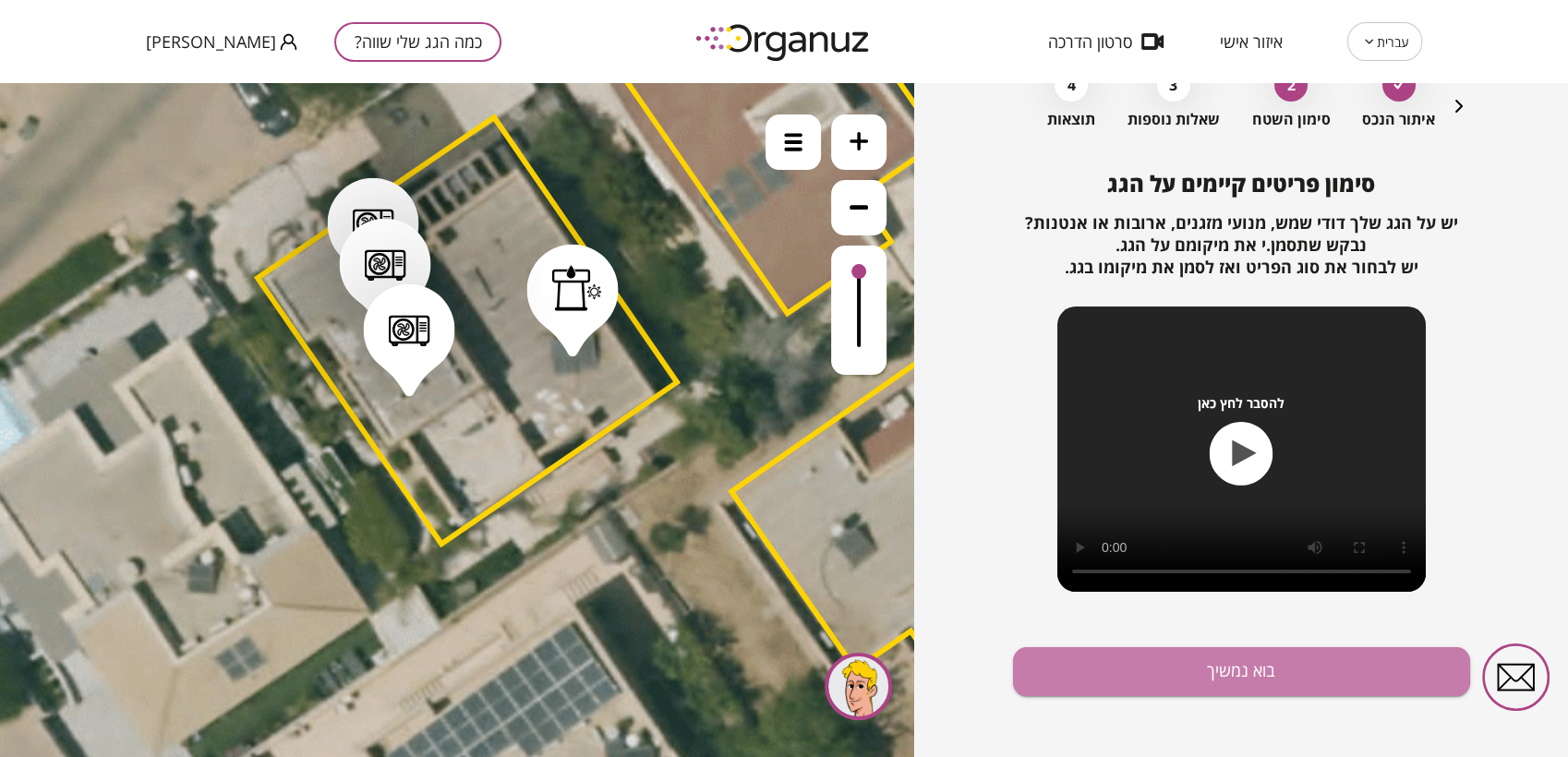 click on "בוא נמשיך" at bounding box center [1241, 671] 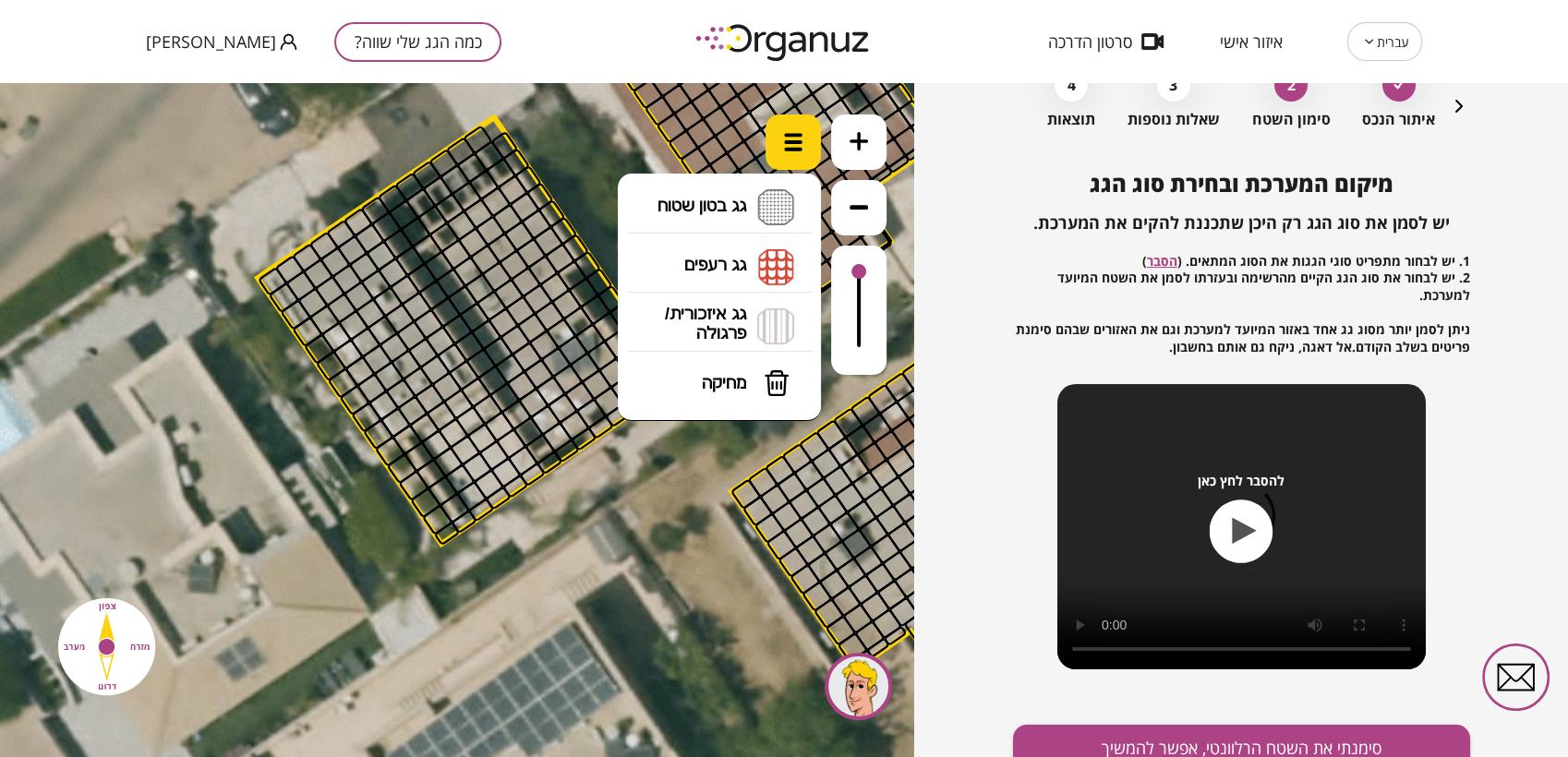 drag, startPoint x: 796, startPoint y: 162, endPoint x: 800, endPoint y: 137, distance: 25.317978 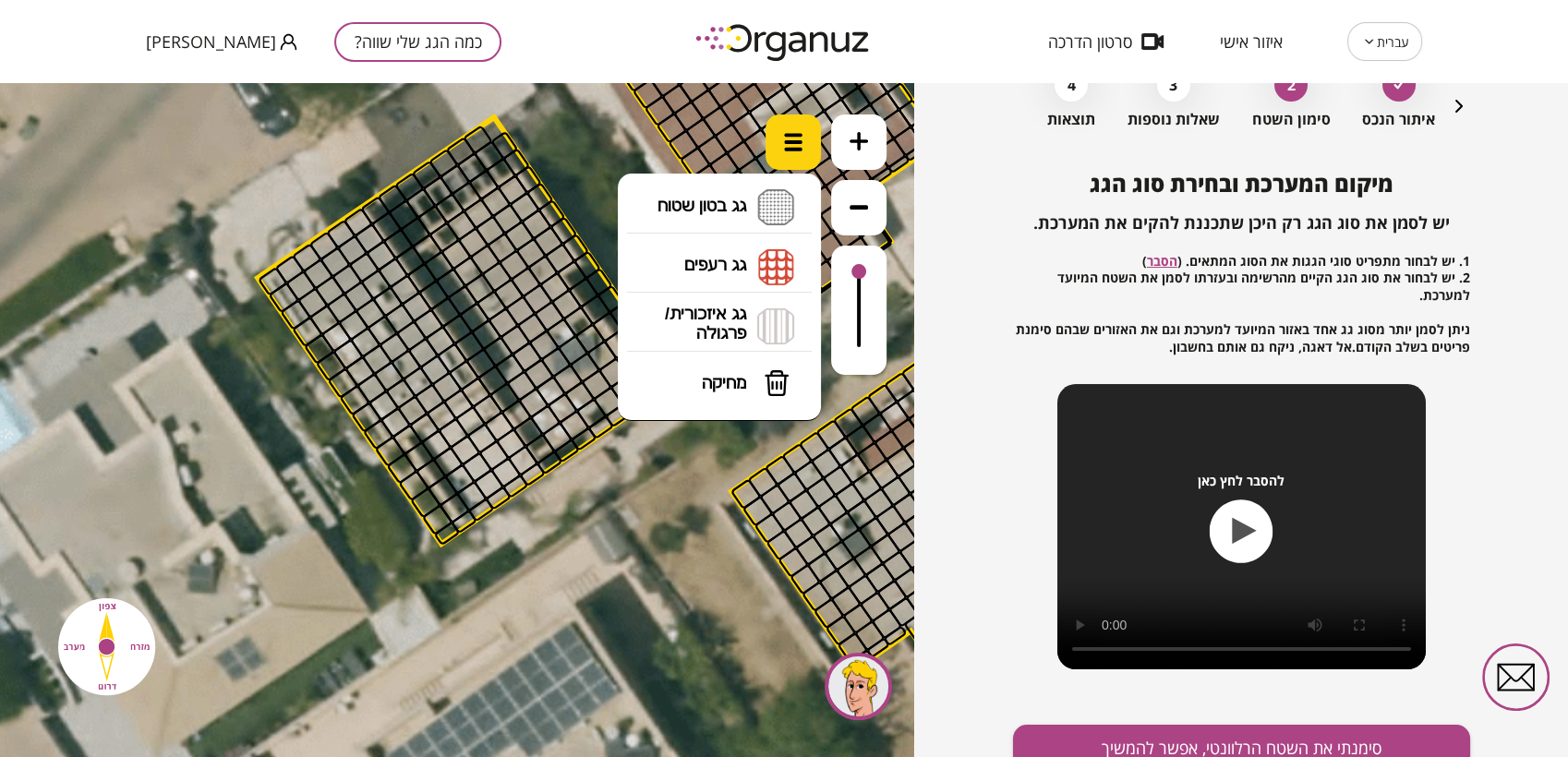 click at bounding box center (793, 142) 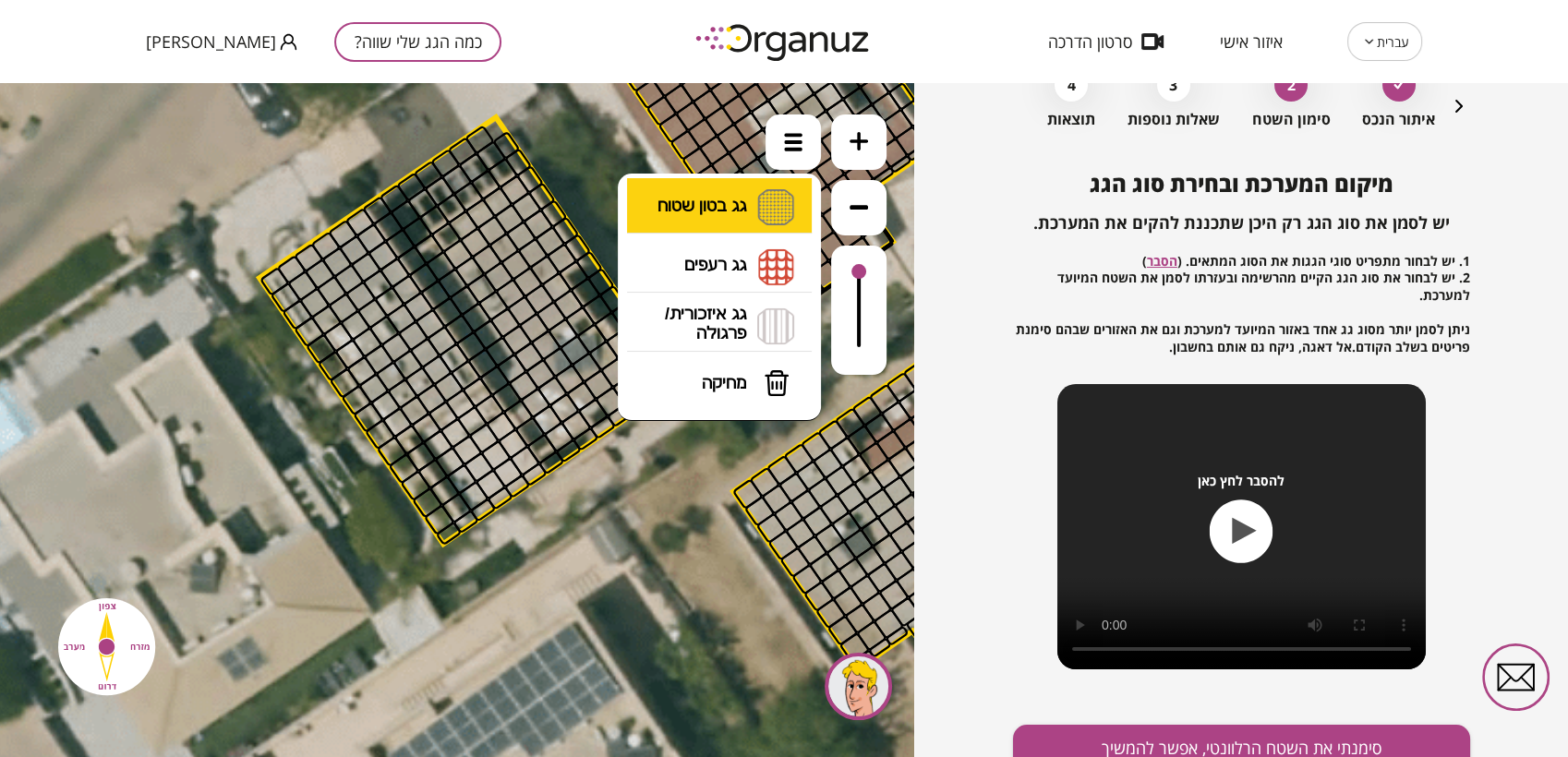 click on "גג בטון שטוח
מפלס א
א
מפלס ב
ב
מפלס ג
ג" at bounding box center [719, 208] 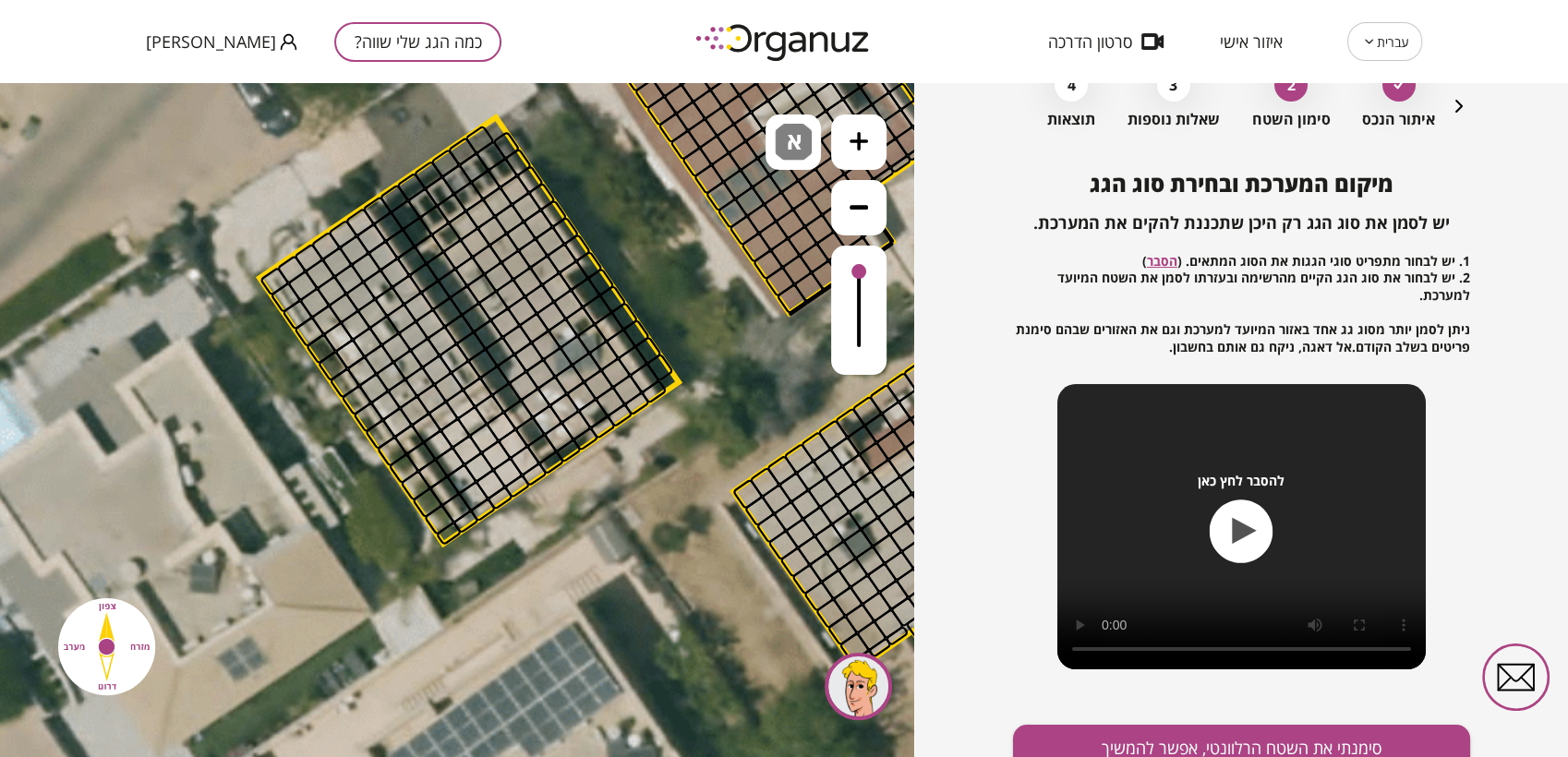 click on ".st0 {
fill: #FFFFFF;
}
.st0 {
fill: #FFFFFF;
}" at bounding box center (457, 420) 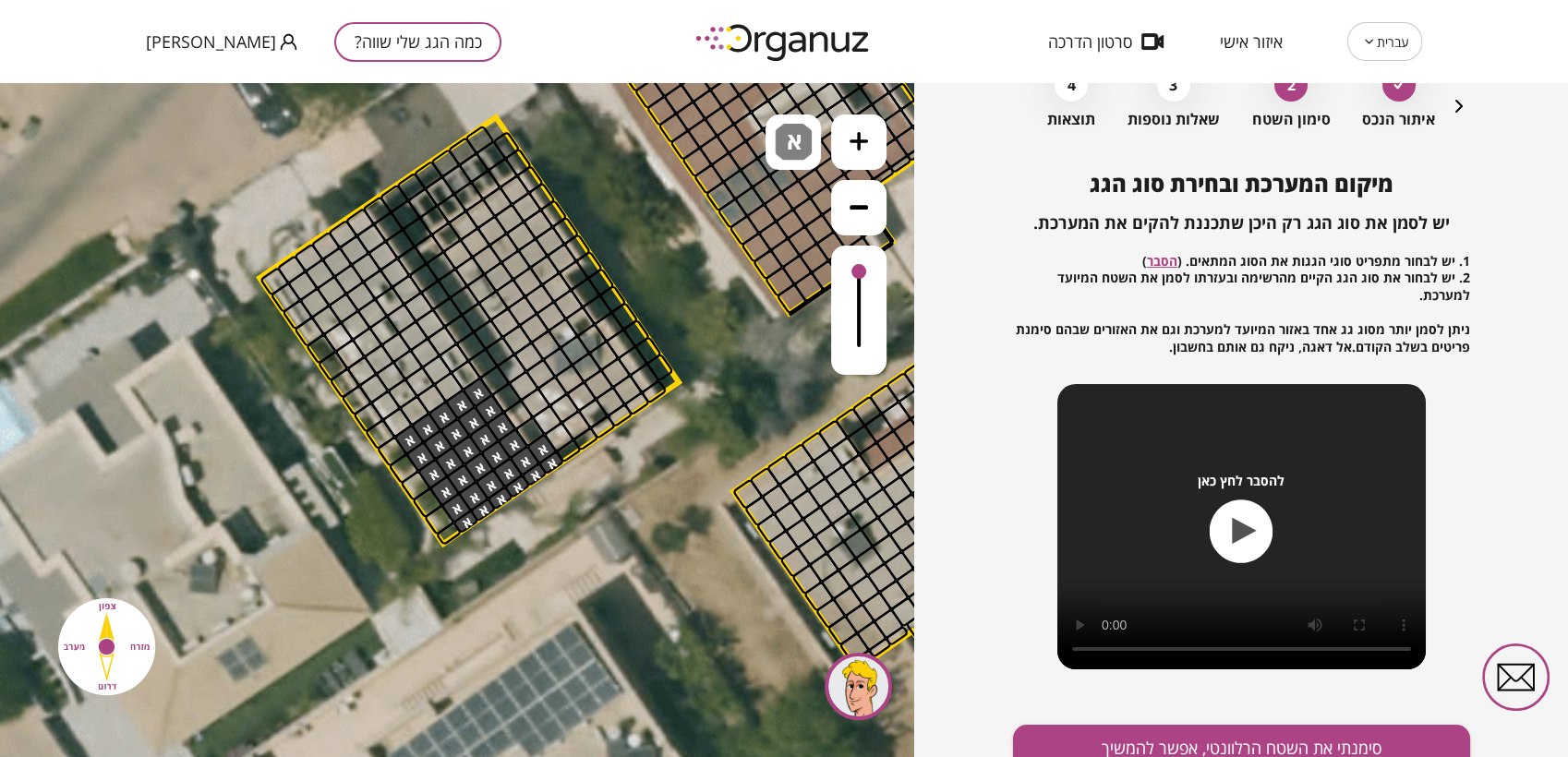 drag, startPoint x: 473, startPoint y: 388, endPoint x: 491, endPoint y: 491, distance: 104.561 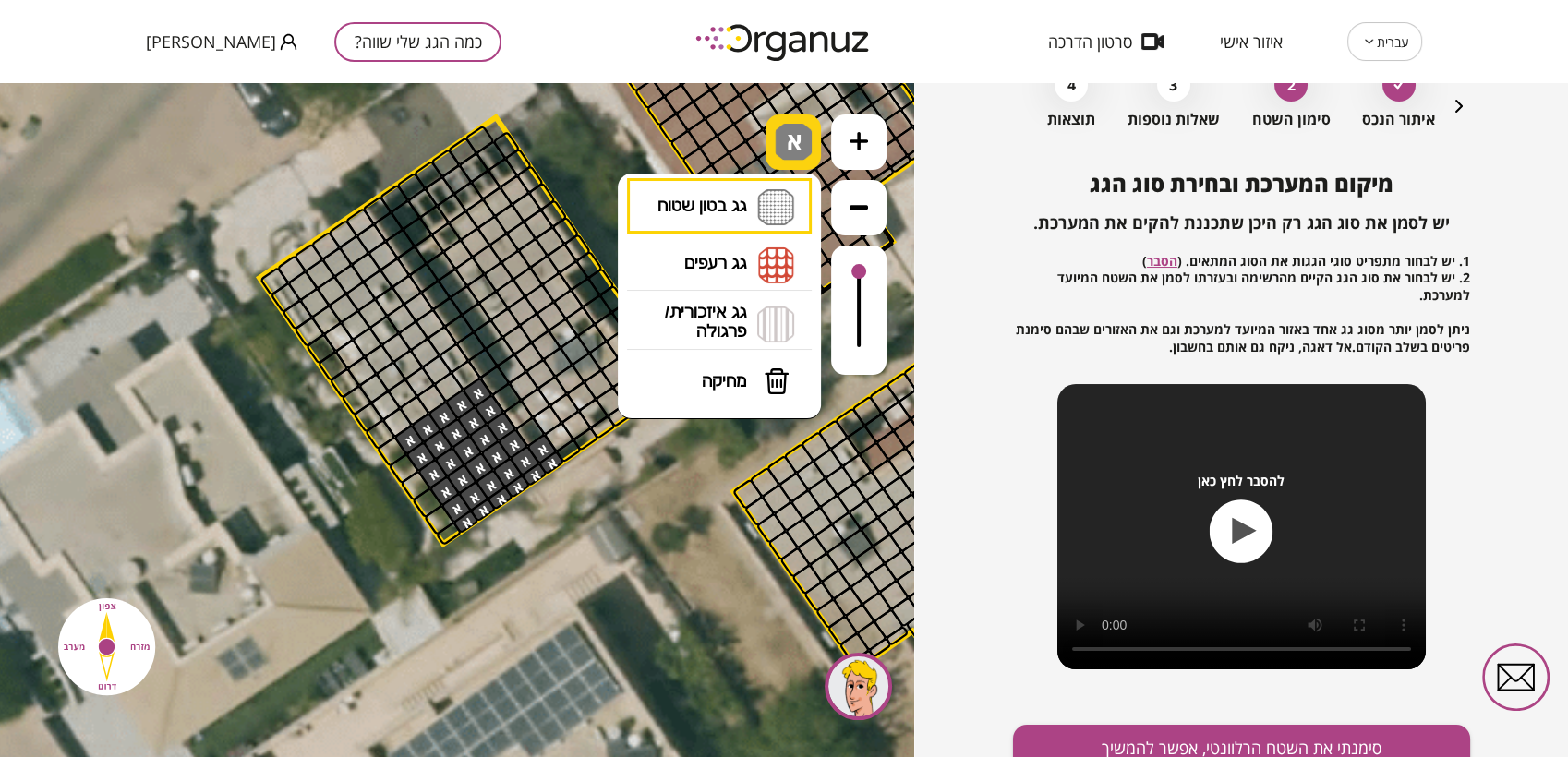 click at bounding box center (793, 142) 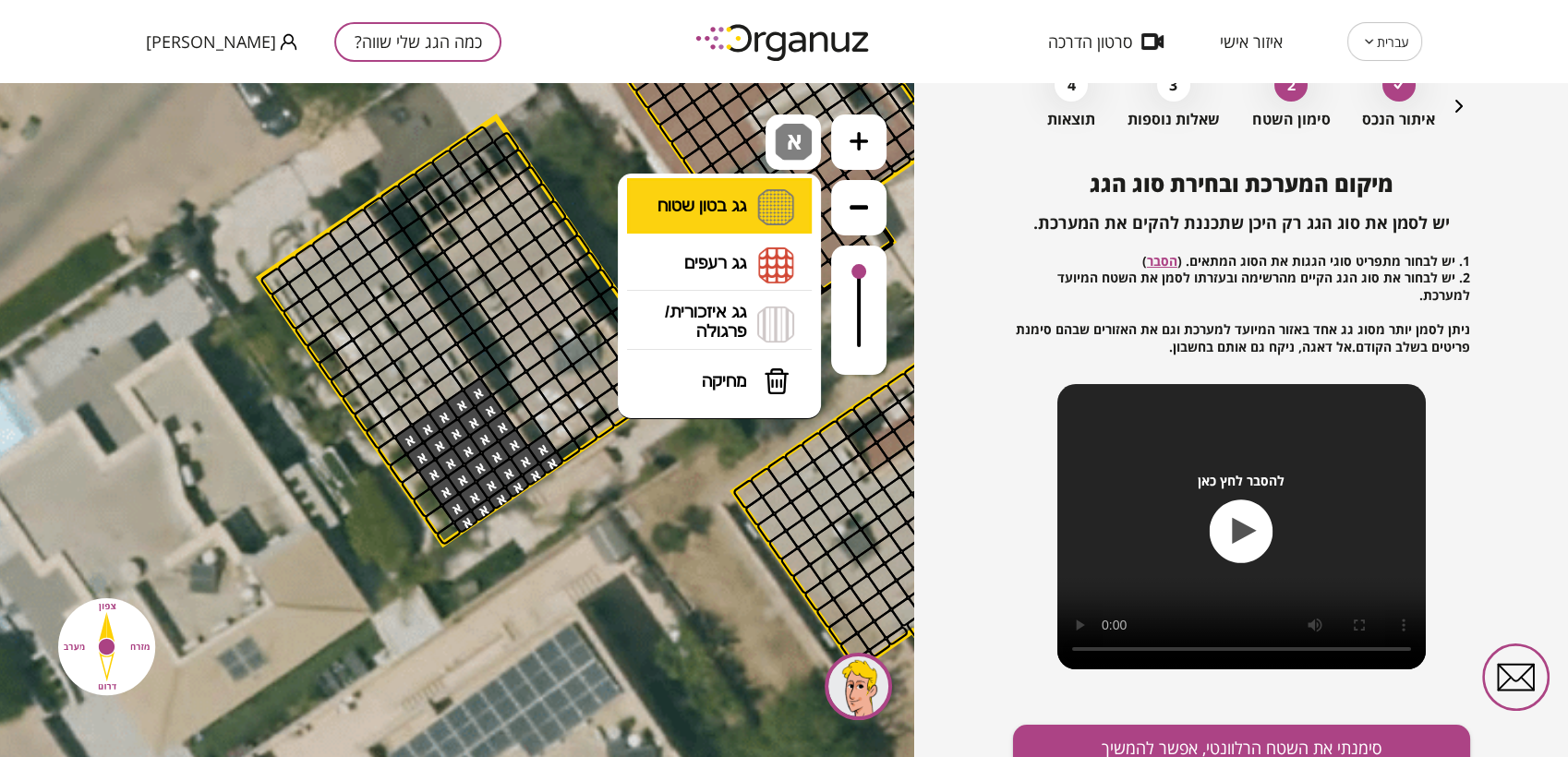 click on "גג בטון שטוח
מפלס א
א
מפלס ב
ב
מפלס ג
ג" at bounding box center (719, 207) 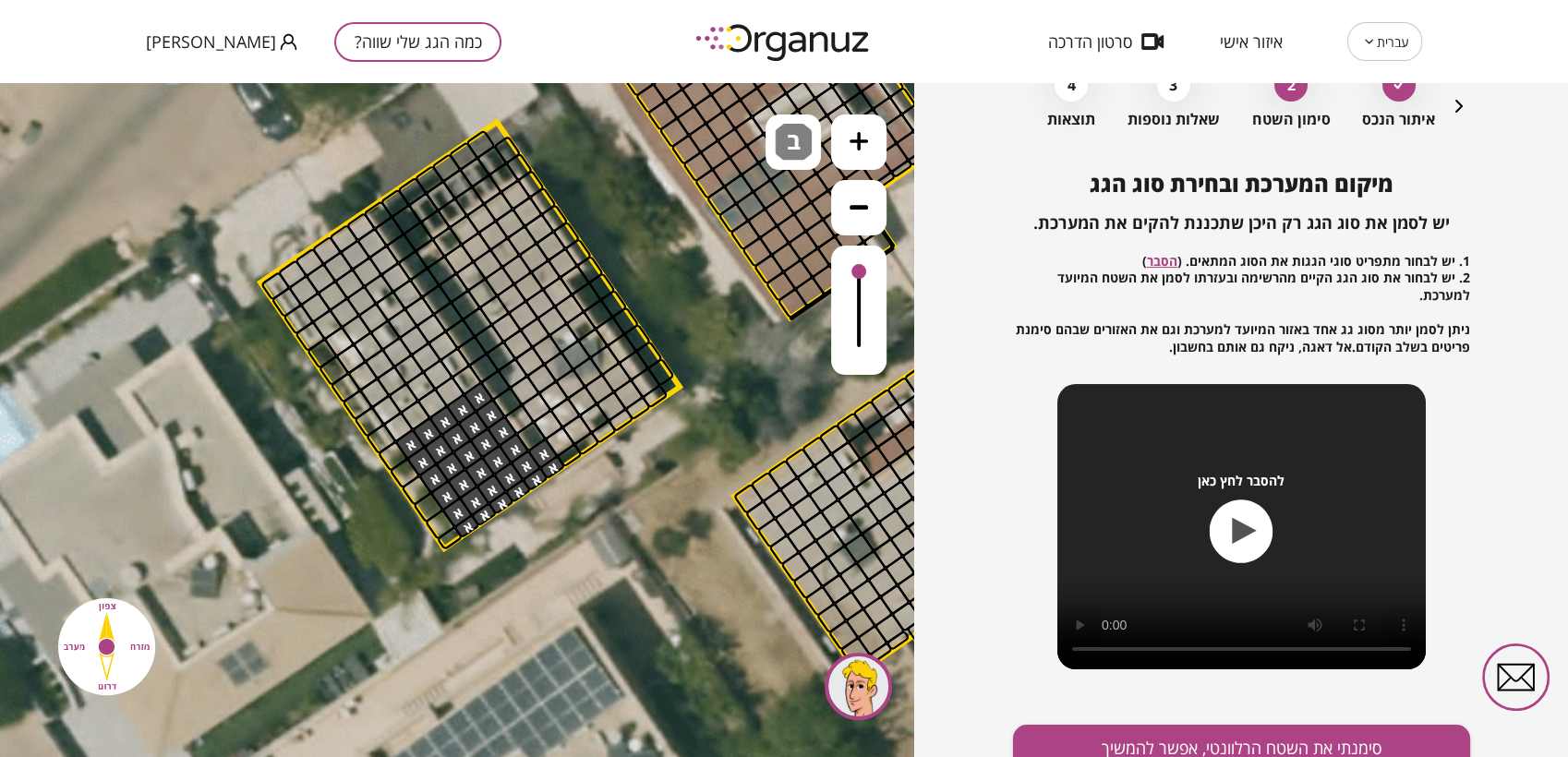 click on ".st0 {
fill: #FFFFFF;
}
.st0 {
fill: #FFFFFF;
}" at bounding box center [457, 420] 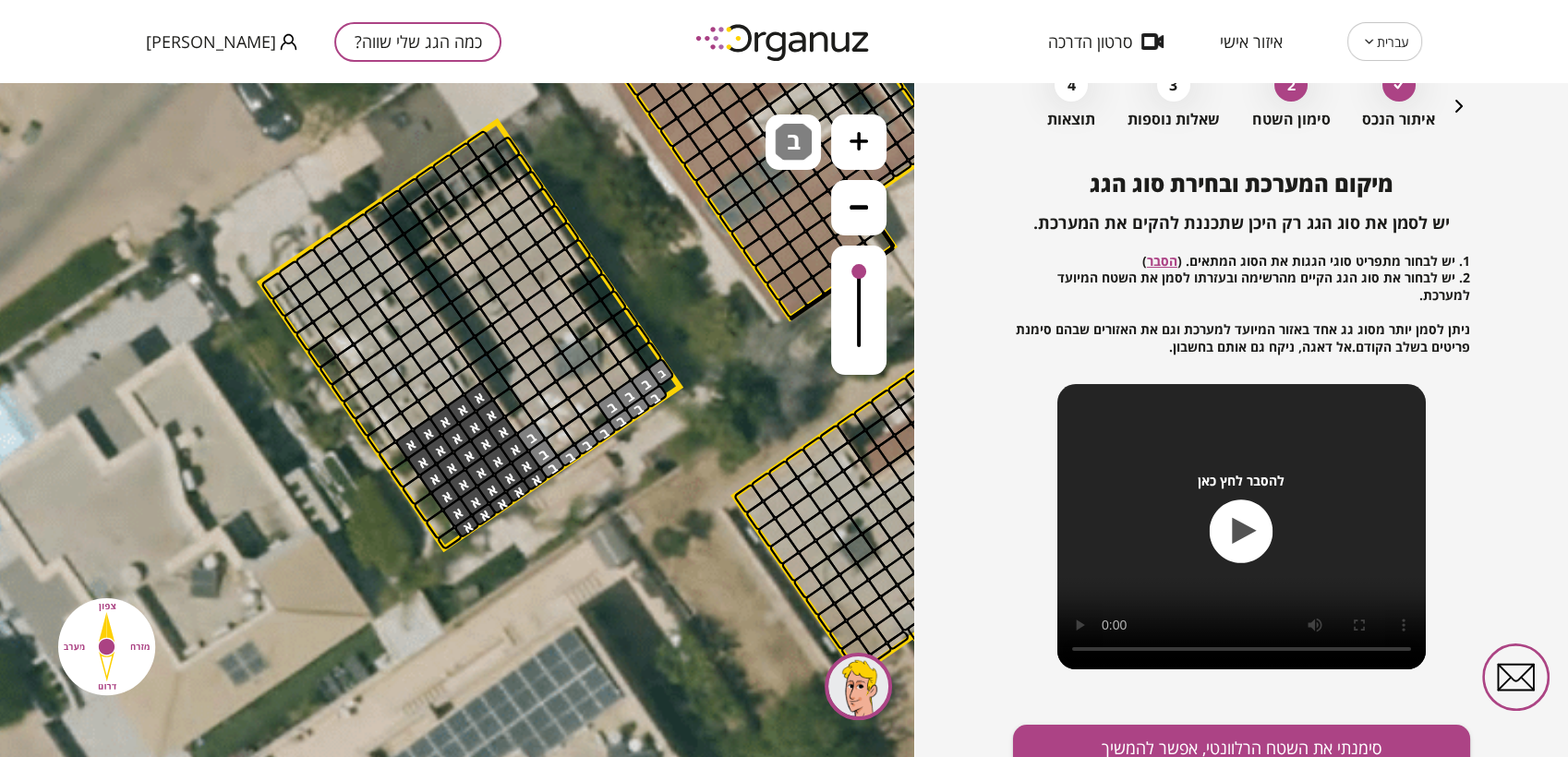 drag, startPoint x: 530, startPoint y: 439, endPoint x: 642, endPoint y: 377, distance: 128.01562 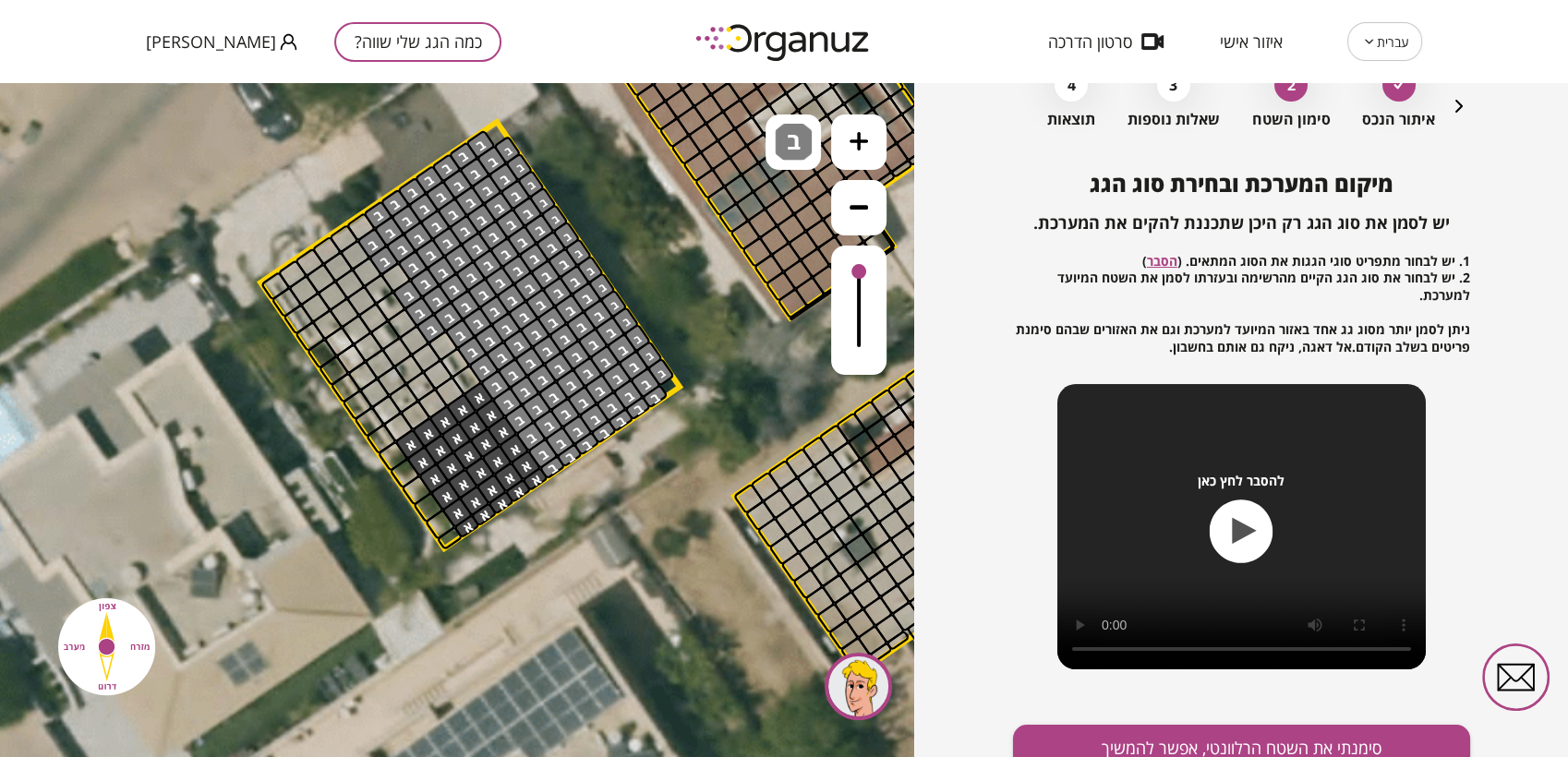 drag, startPoint x: 634, startPoint y: 331, endPoint x: 509, endPoint y: 320, distance: 125.48307 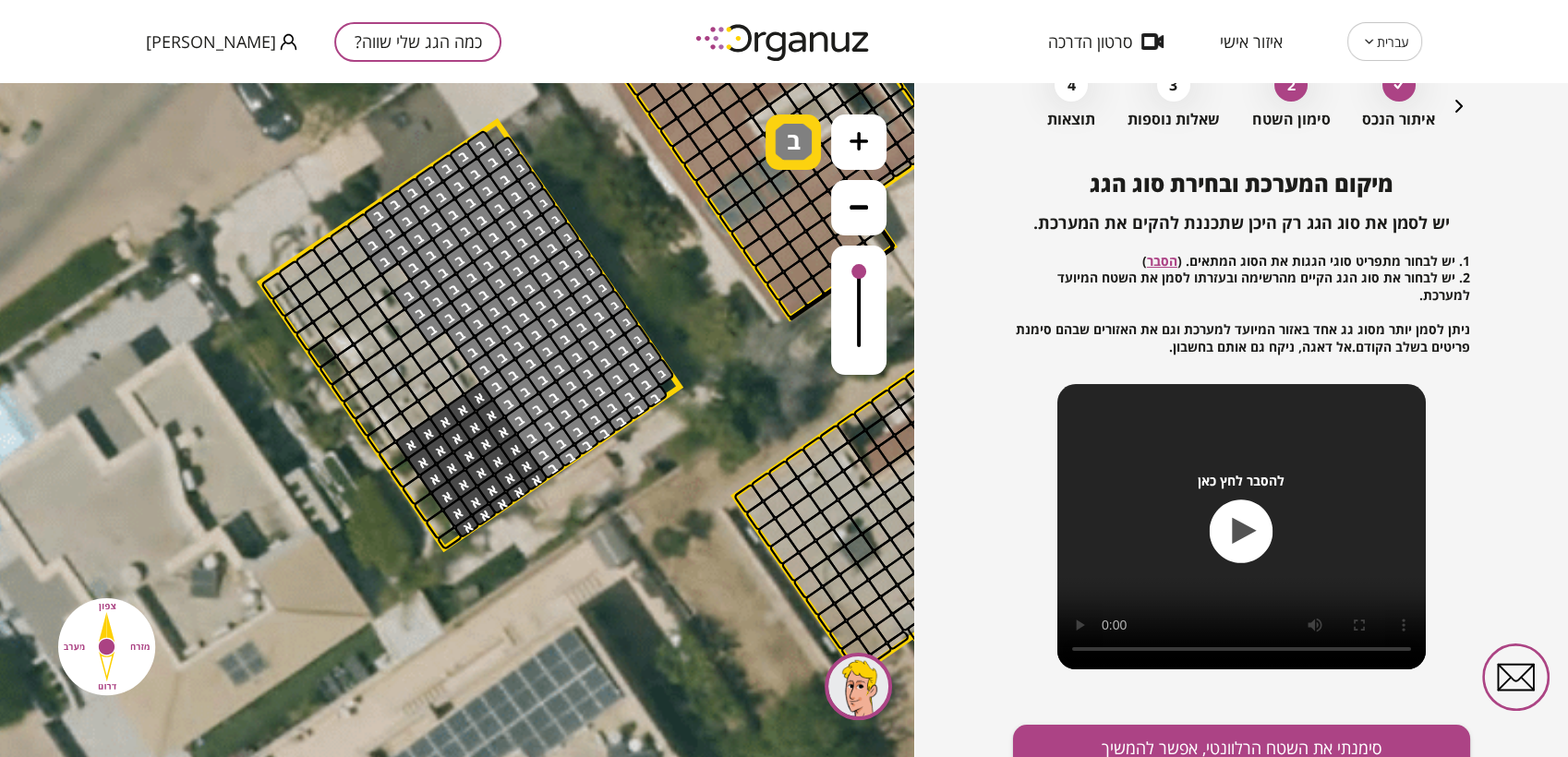 click on "ב" at bounding box center [796, 135] 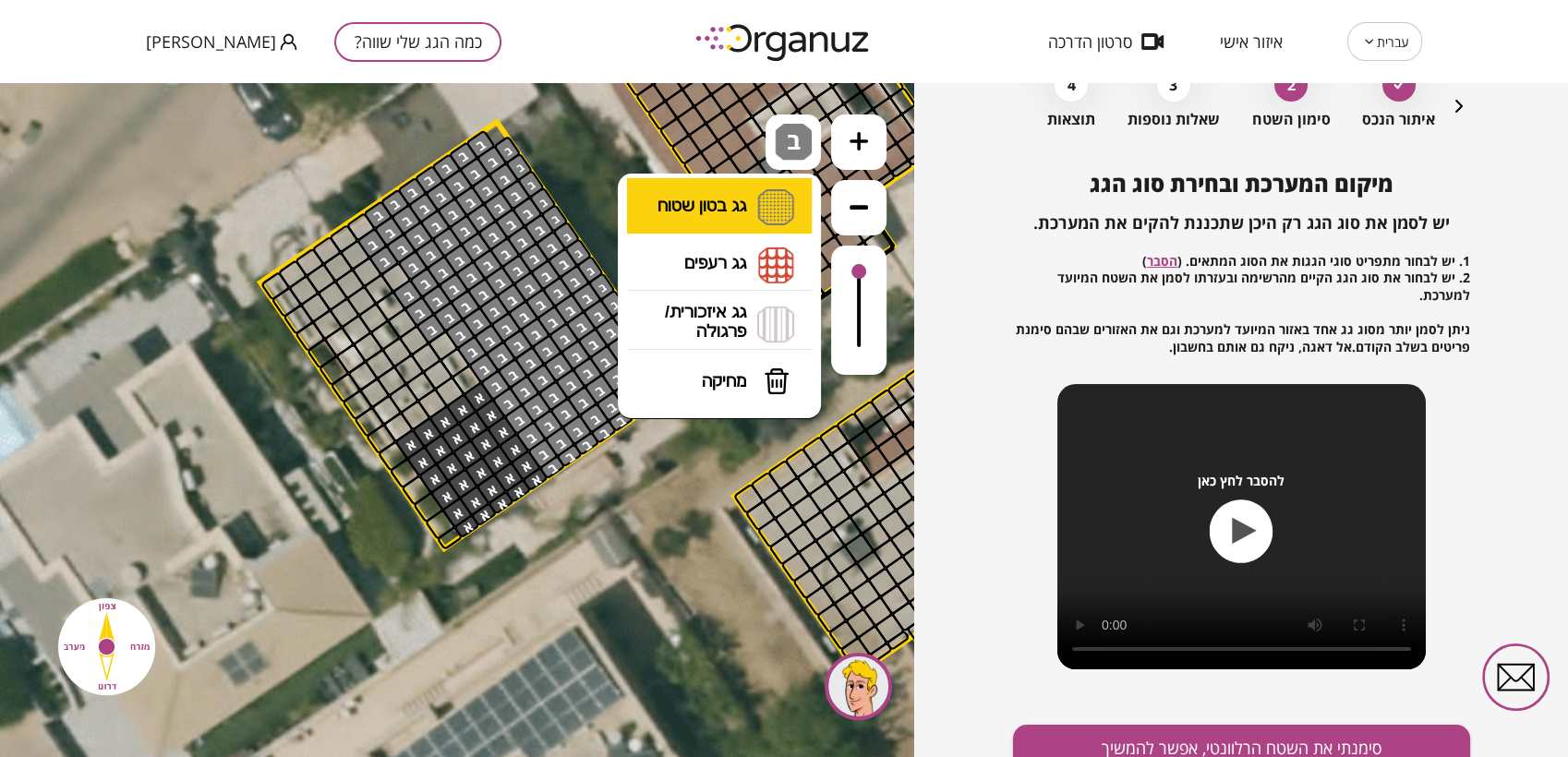 click on "גג בטון שטוח
מפלס א
א
מפלס ב
ב
מפלס ג
ג" at bounding box center (719, 207) 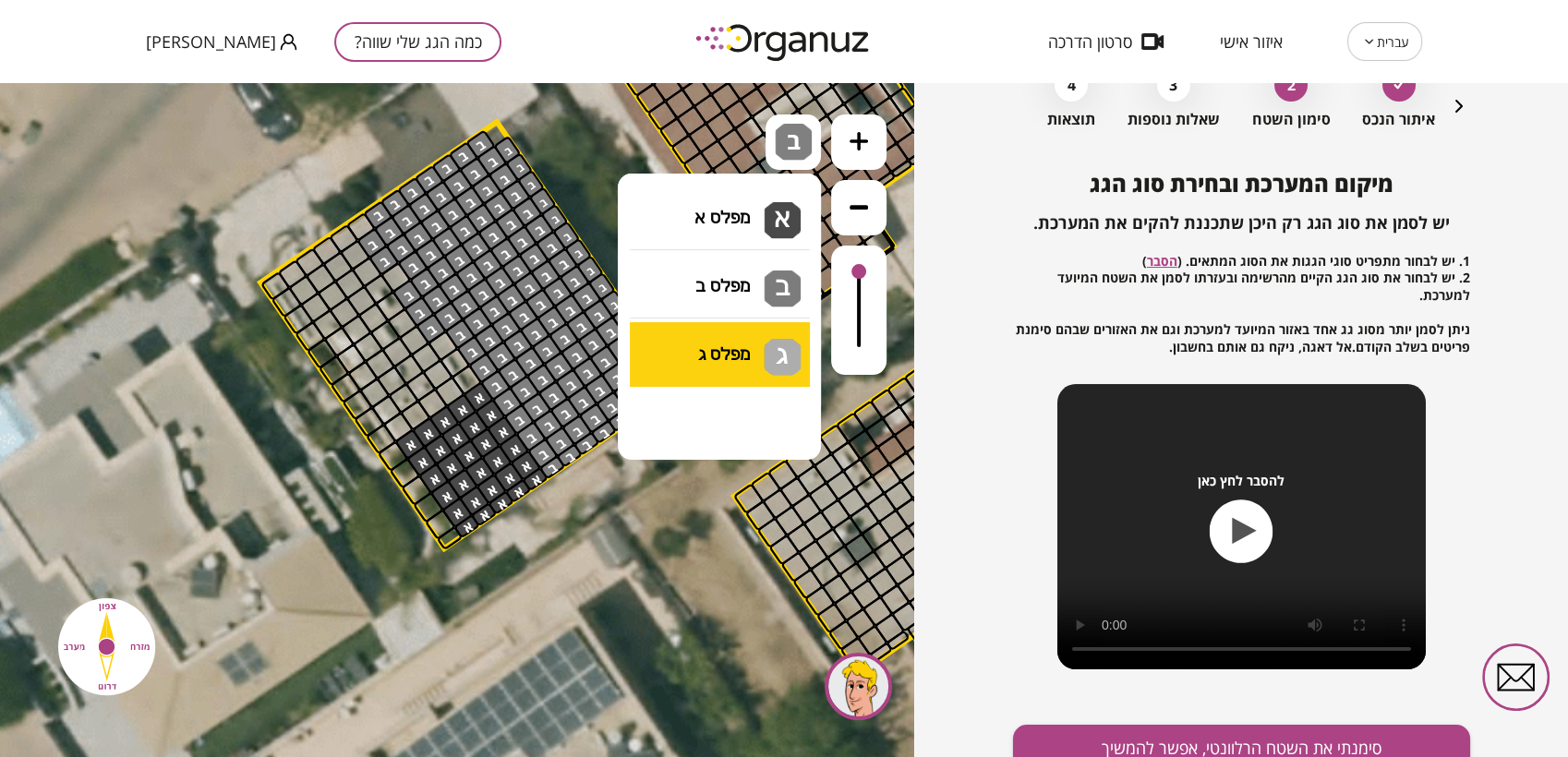 click on ".st0 {
fill: #FFFFFF;
}
.st0 {
fill: #FFFFFF;
}" at bounding box center [457, 420] 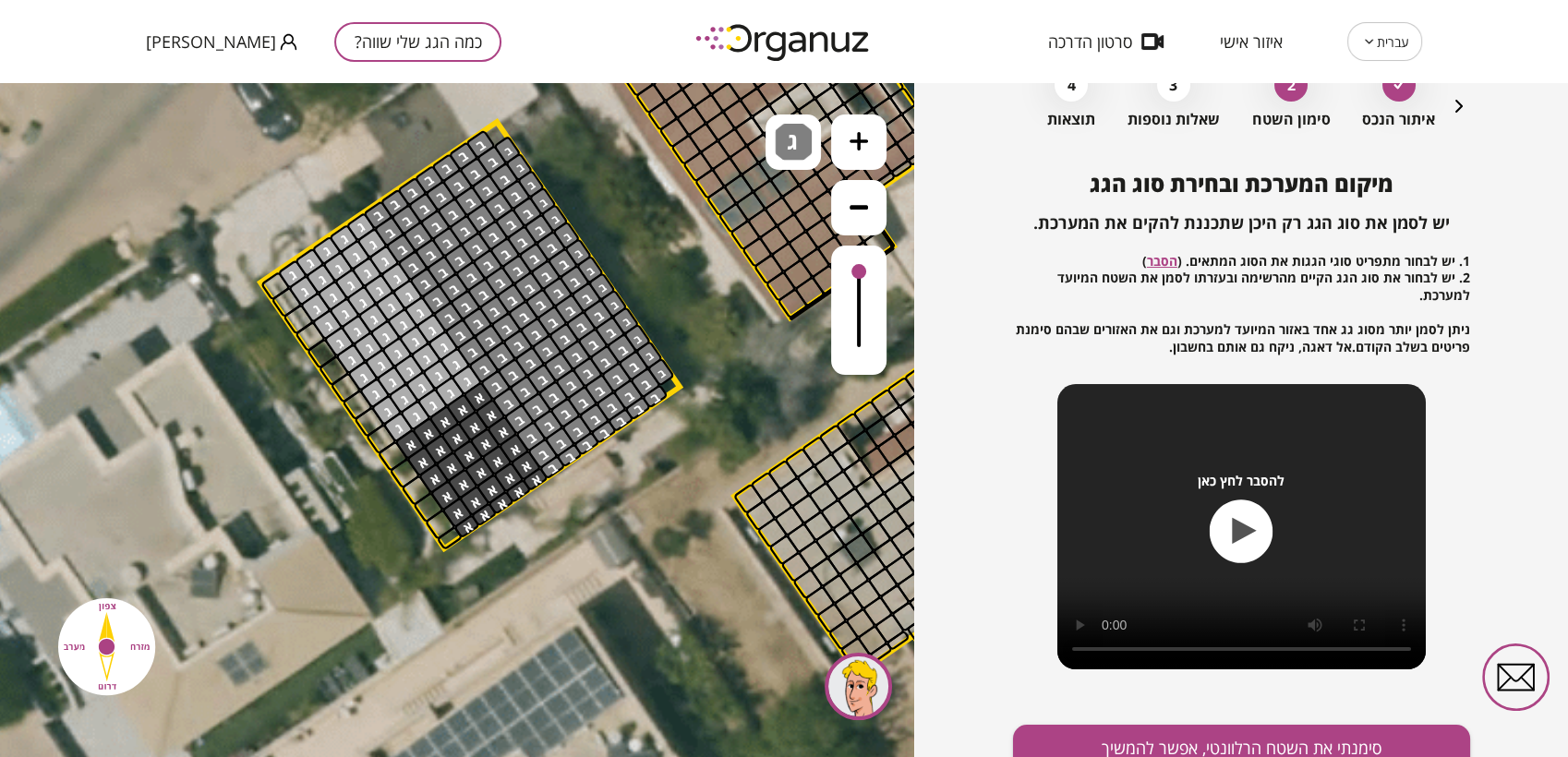 drag, startPoint x: 358, startPoint y: 225, endPoint x: 398, endPoint y: 367, distance: 147.5263 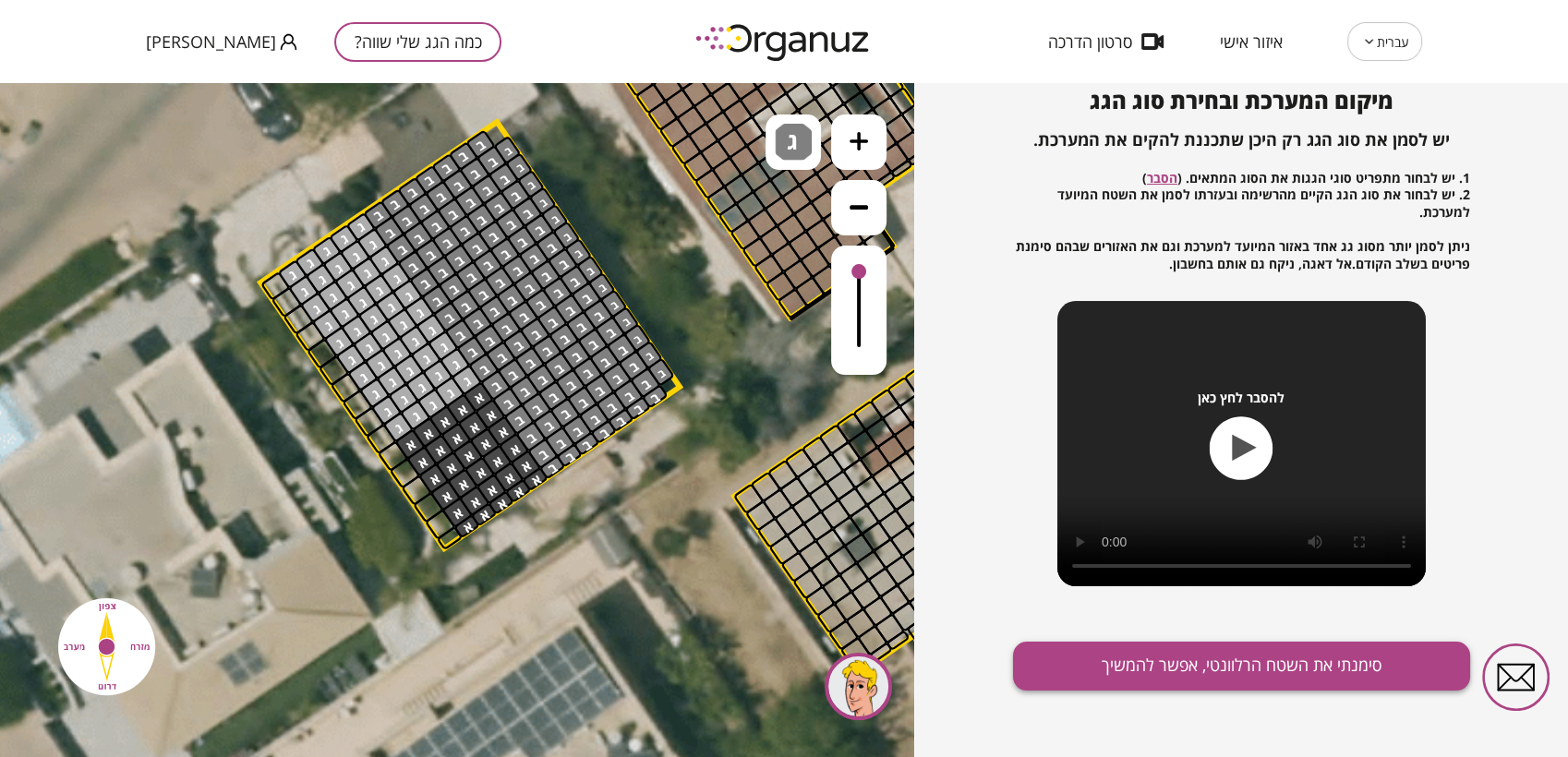 scroll, scrollTop: 198, scrollLeft: 0, axis: vertical 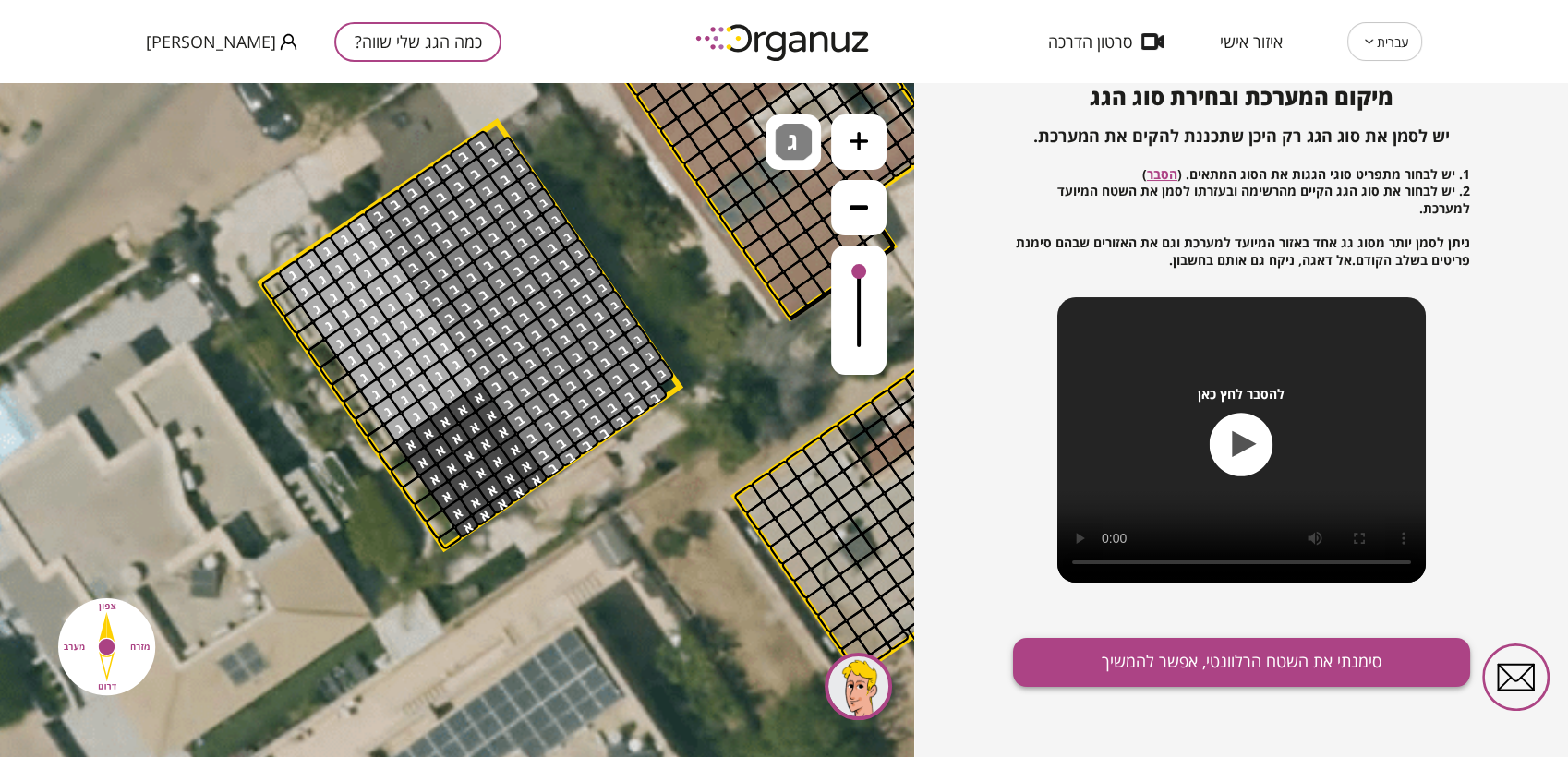 click on "סימנתי את השטח הרלוונטי, אפשר להמשיך" at bounding box center (1241, 662) 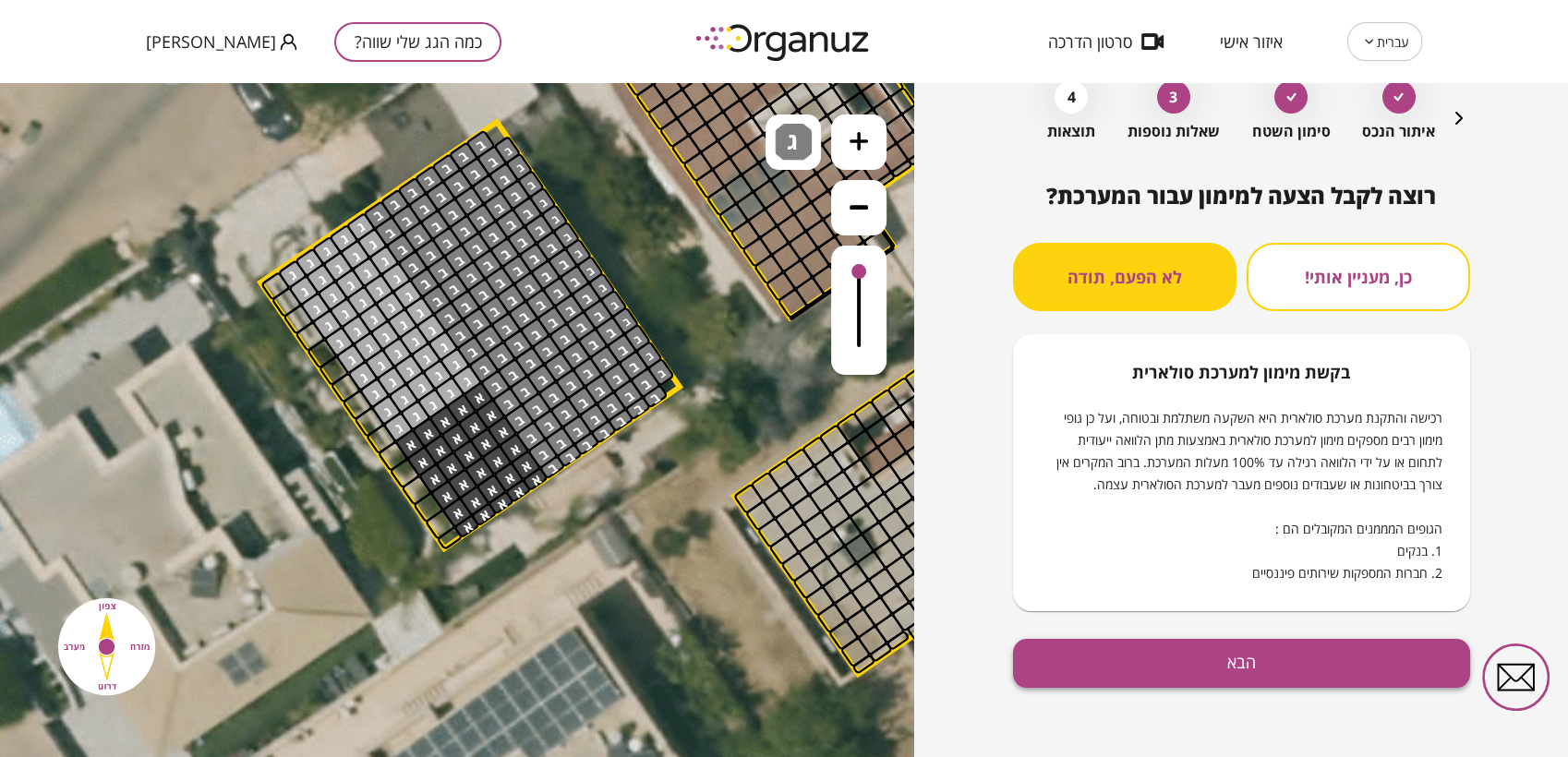 click on "הבא" at bounding box center (1241, 663) 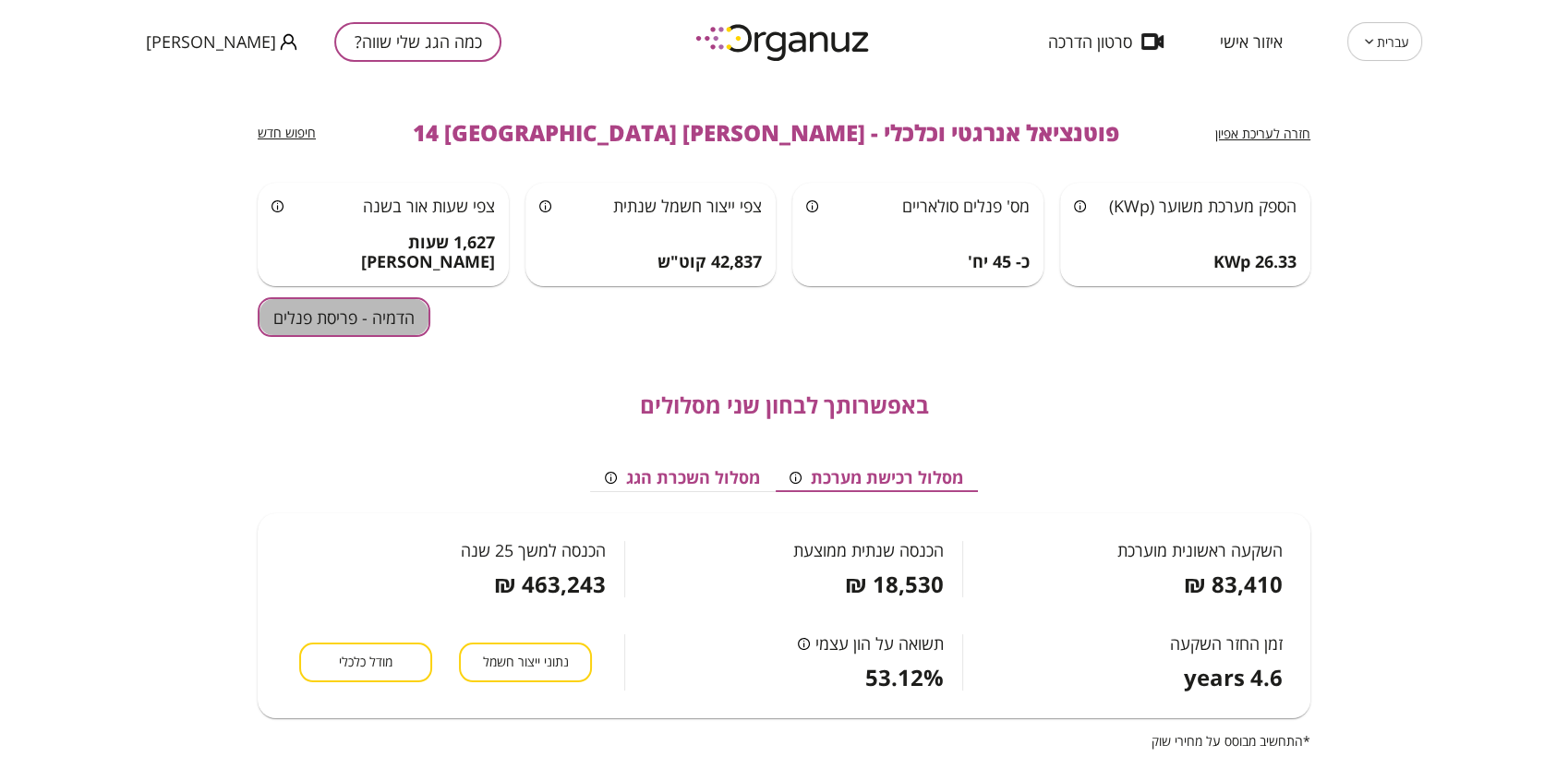 click on "הדמיה - פריסת פנלים" at bounding box center (344, 317) 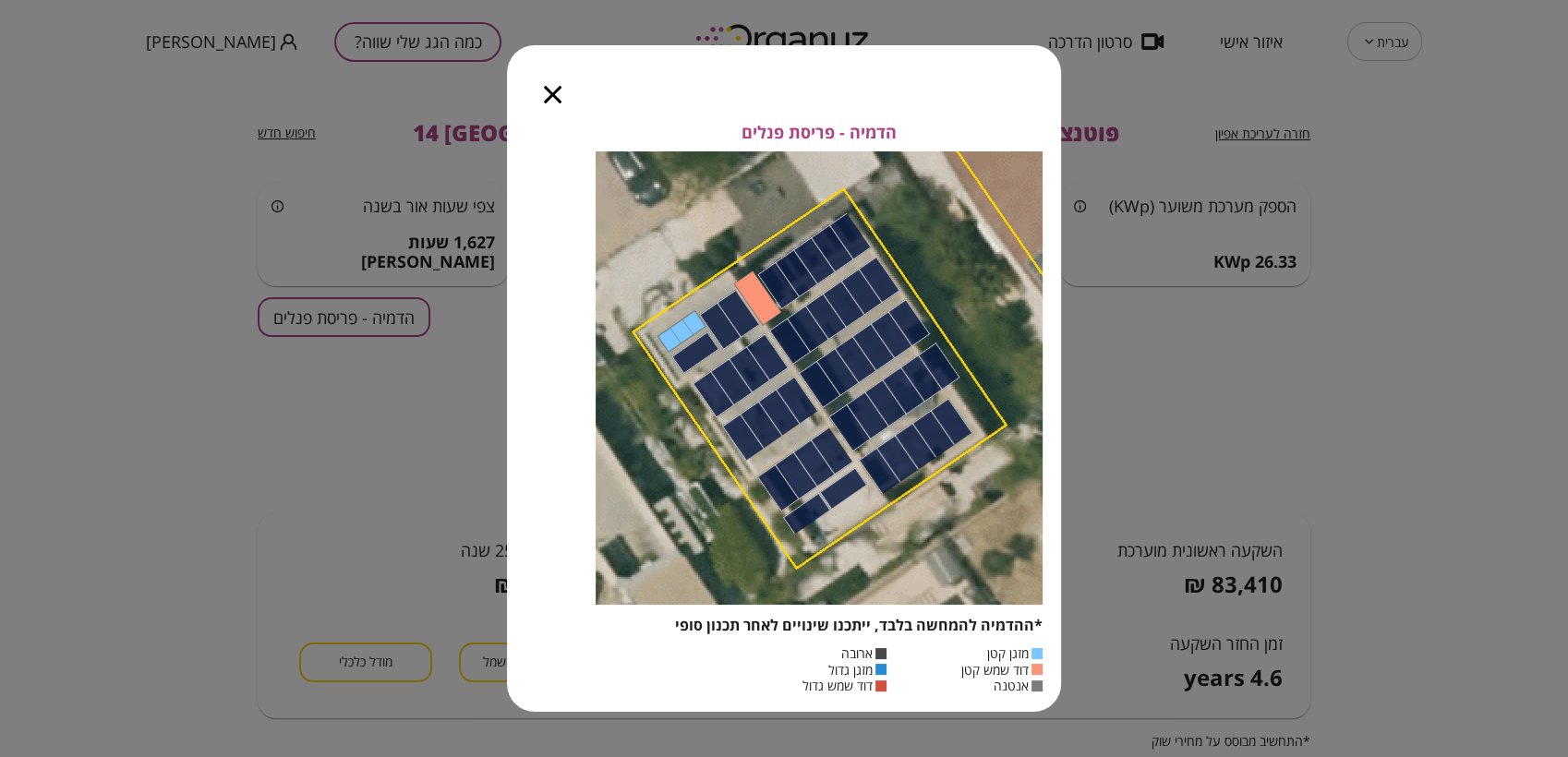 click 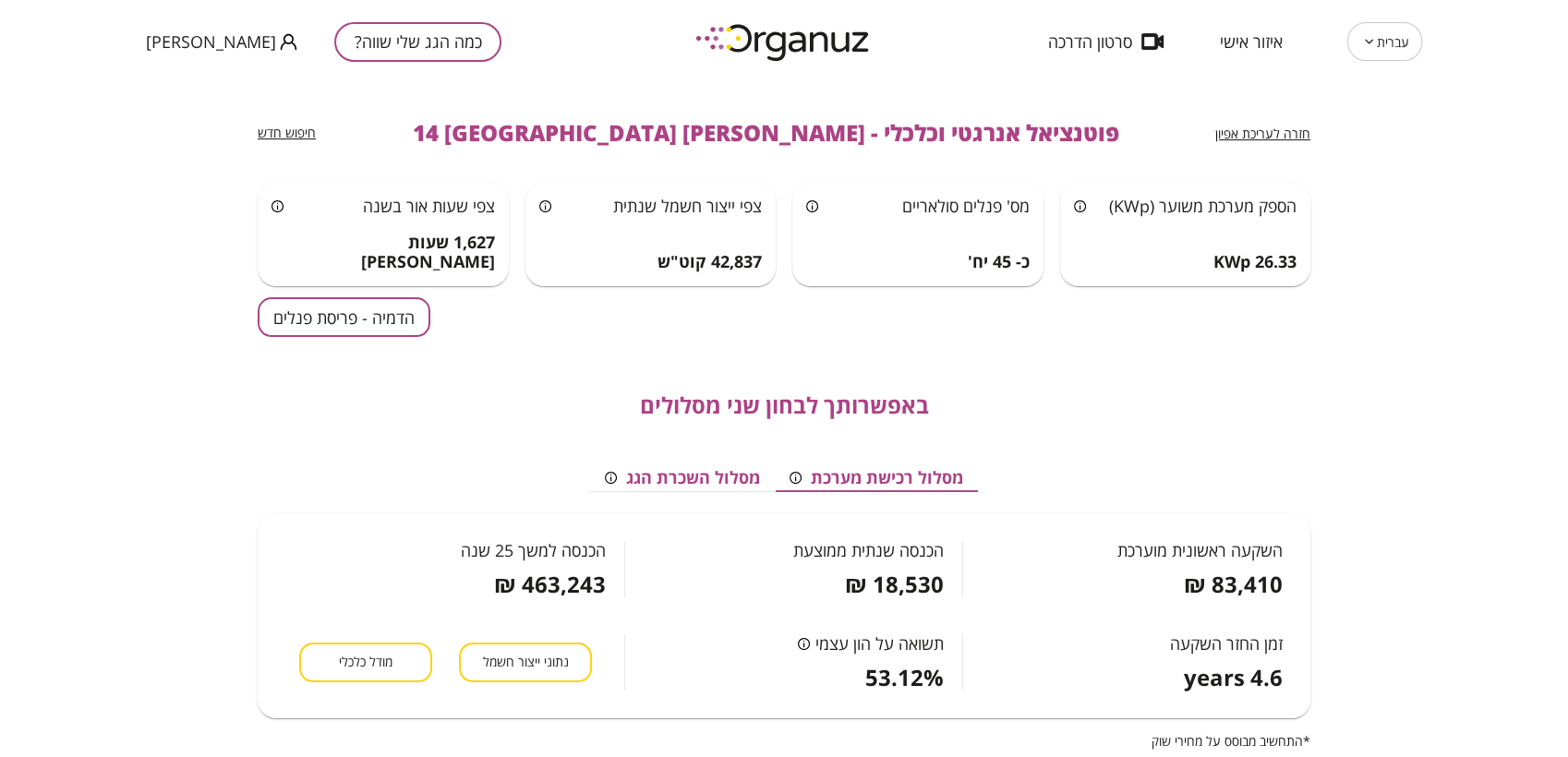 click on "חזרה לעריכת אפיון" at bounding box center (1262, 133) 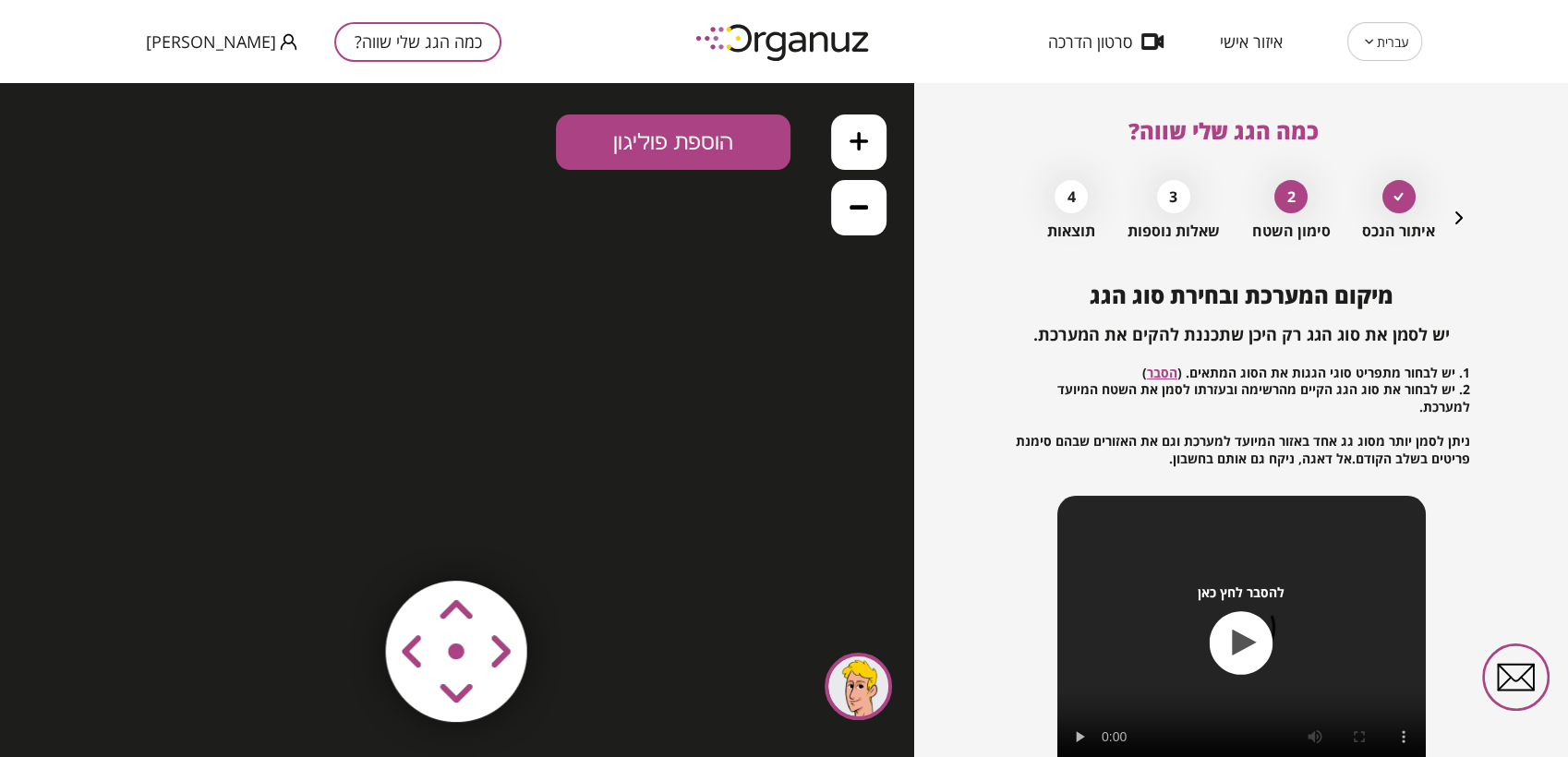 scroll, scrollTop: 0, scrollLeft: 0, axis: both 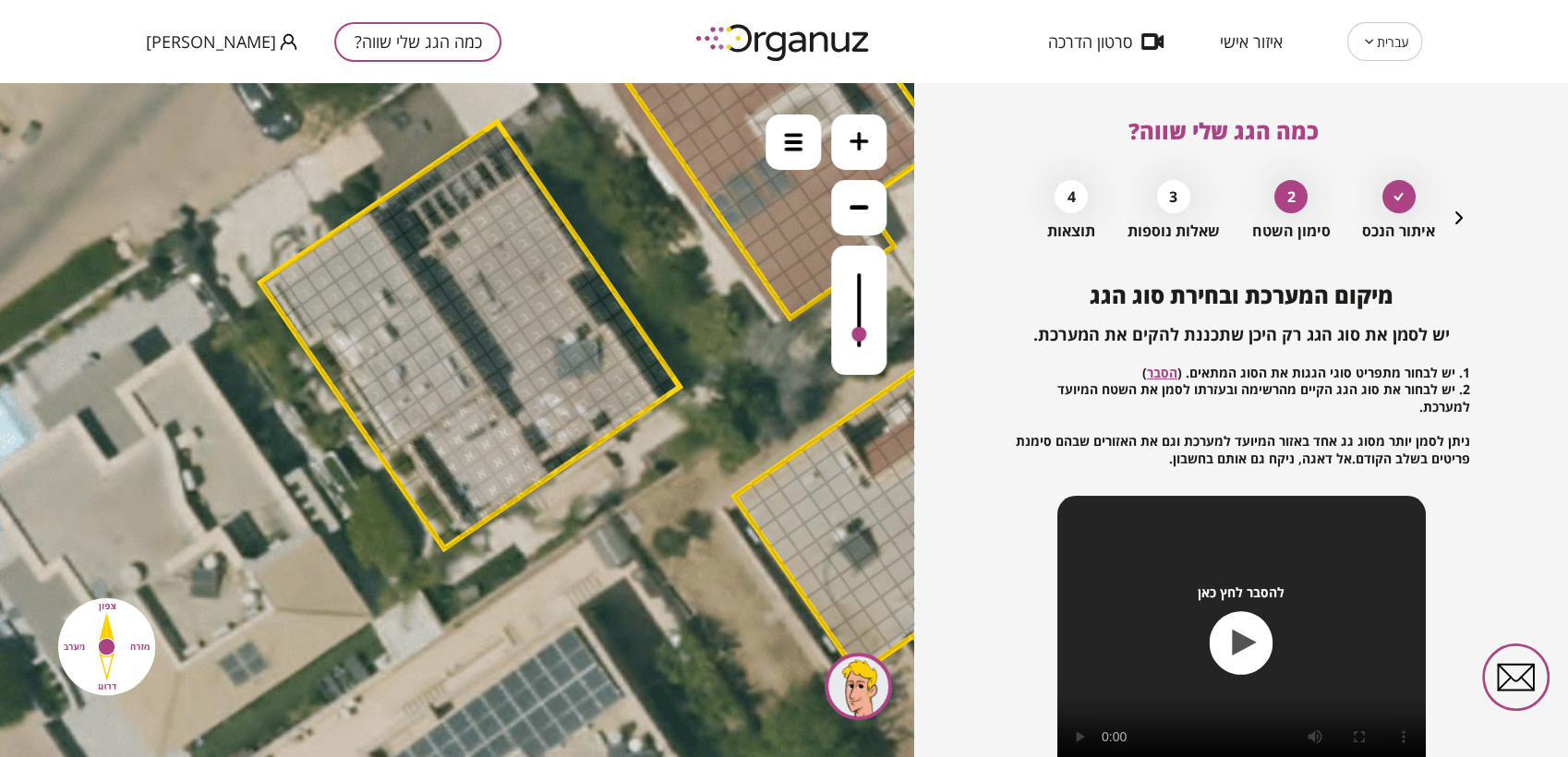 drag, startPoint x: 856, startPoint y: 270, endPoint x: 832, endPoint y: 337, distance: 71.16881 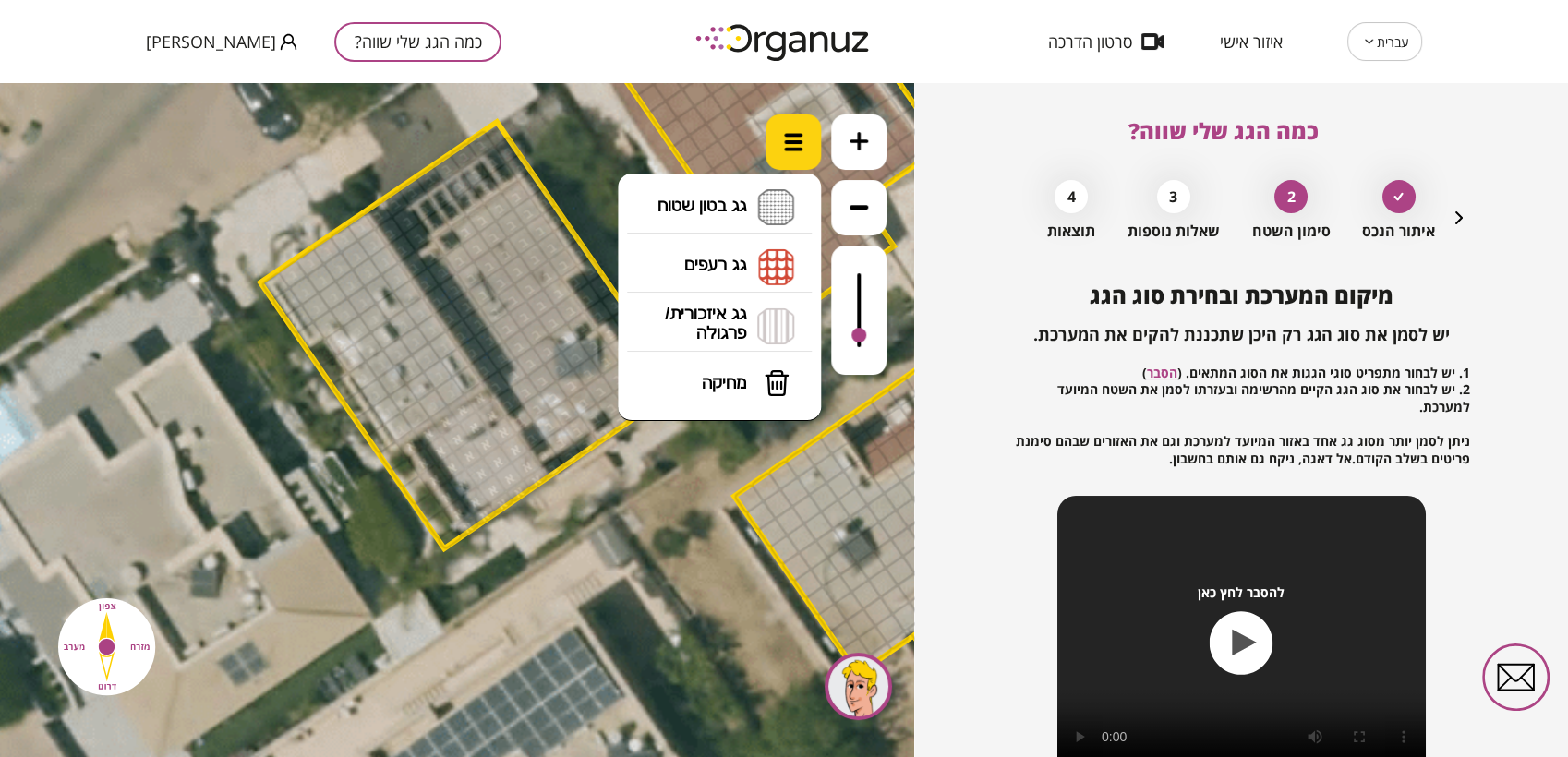click at bounding box center (793, 142) 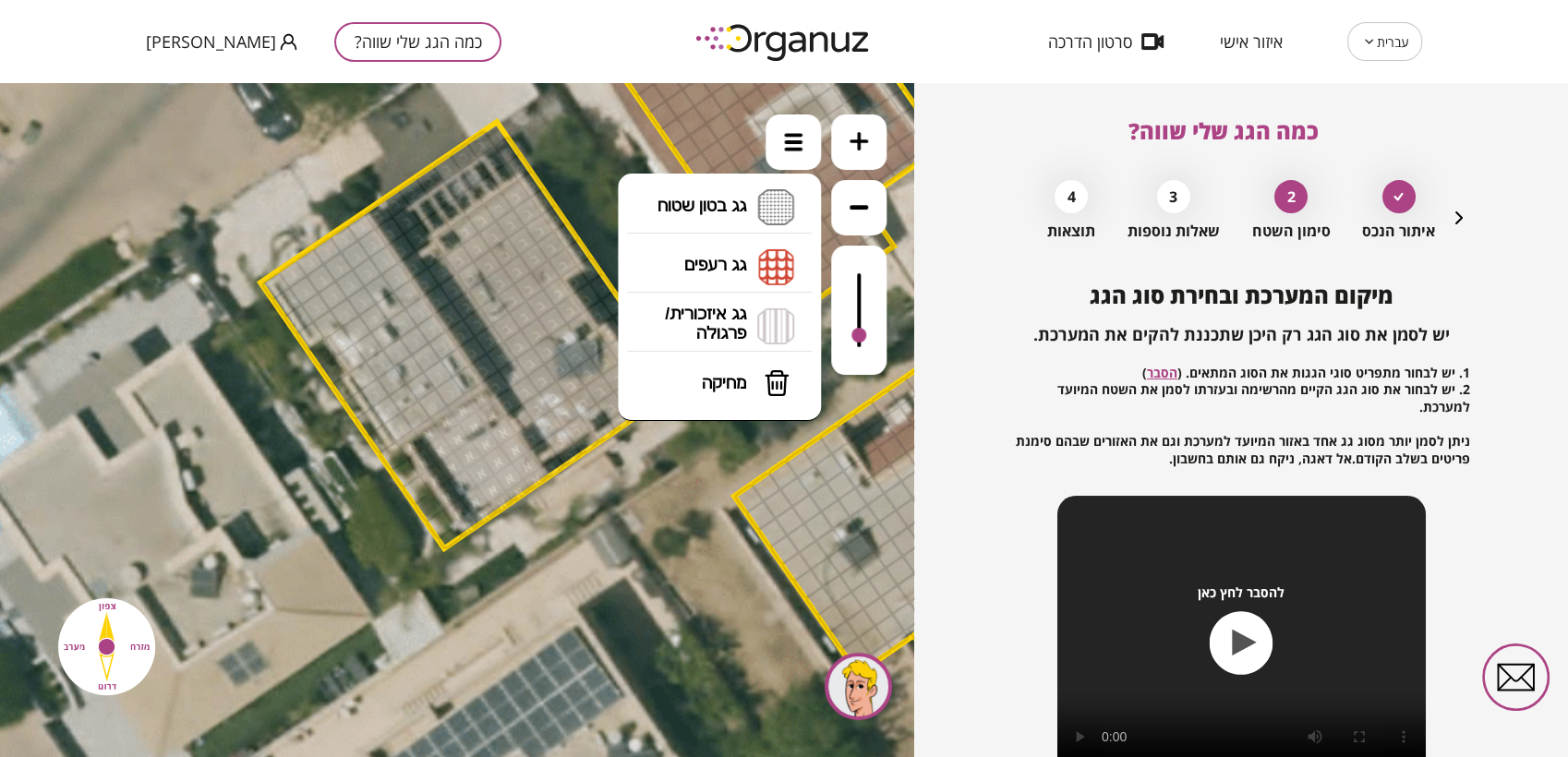 click on "מחיקה" at bounding box center [720, 383] 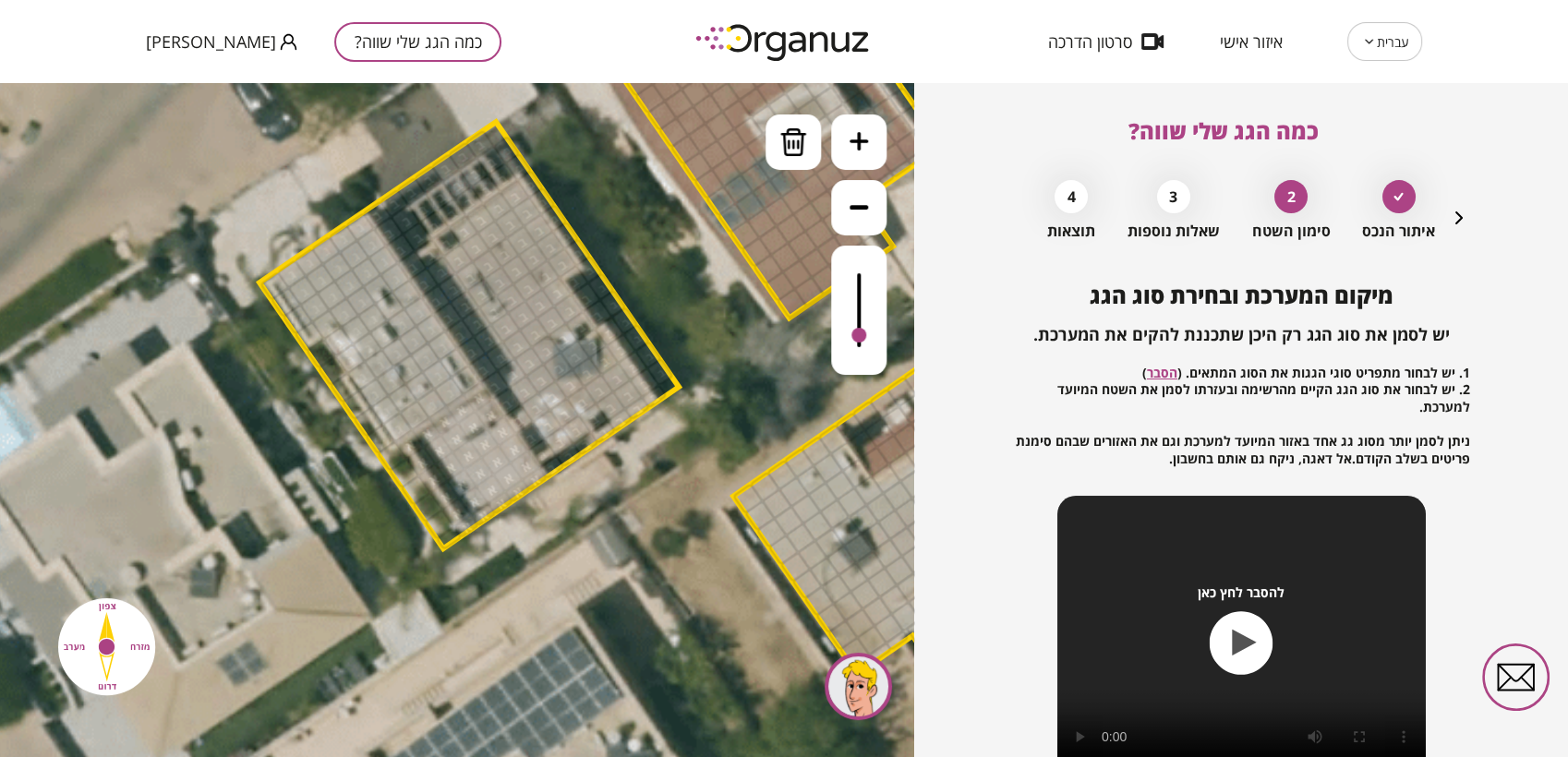 click at bounding box center (600, 287) 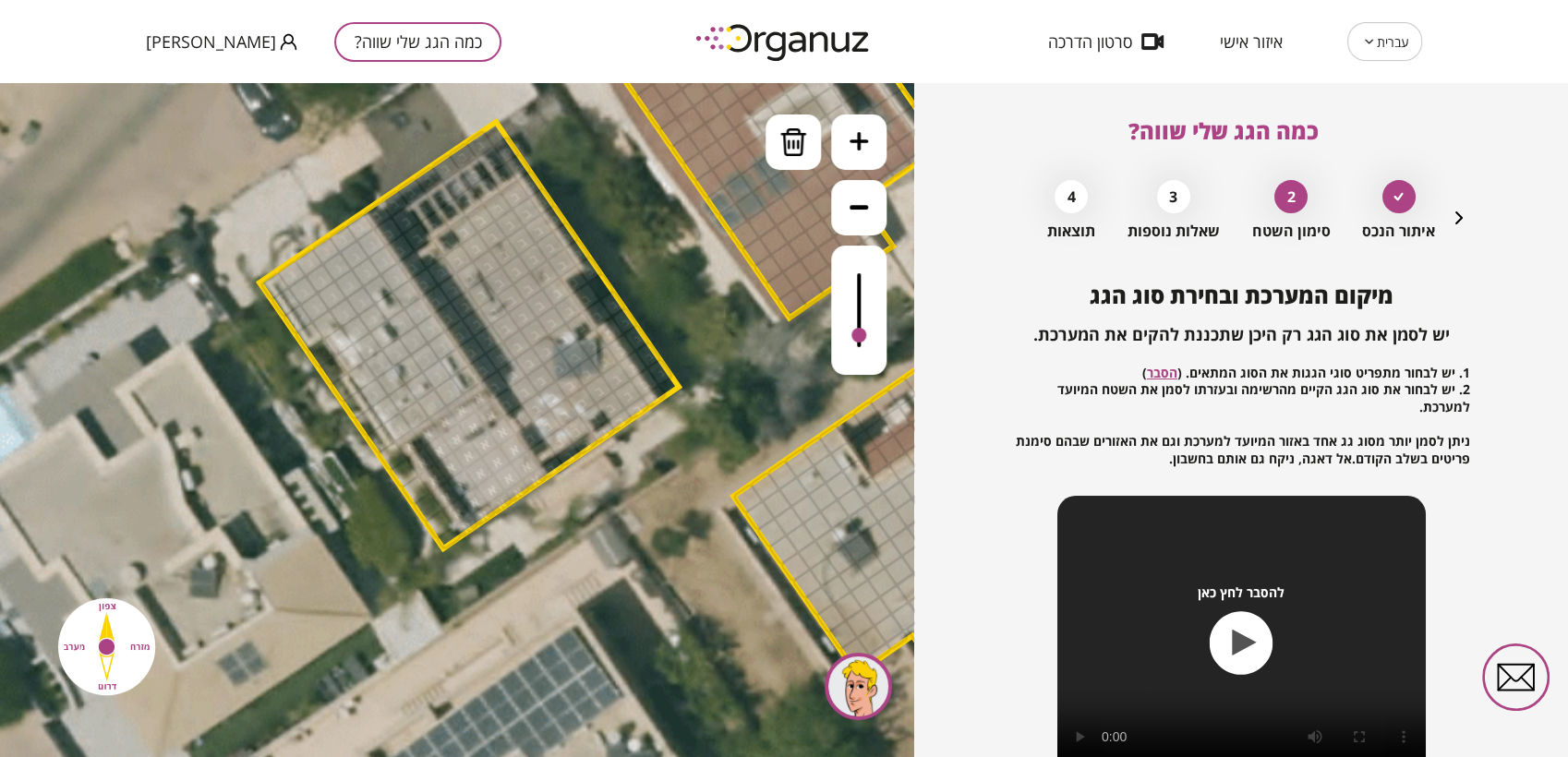 click at bounding box center (585, 297) 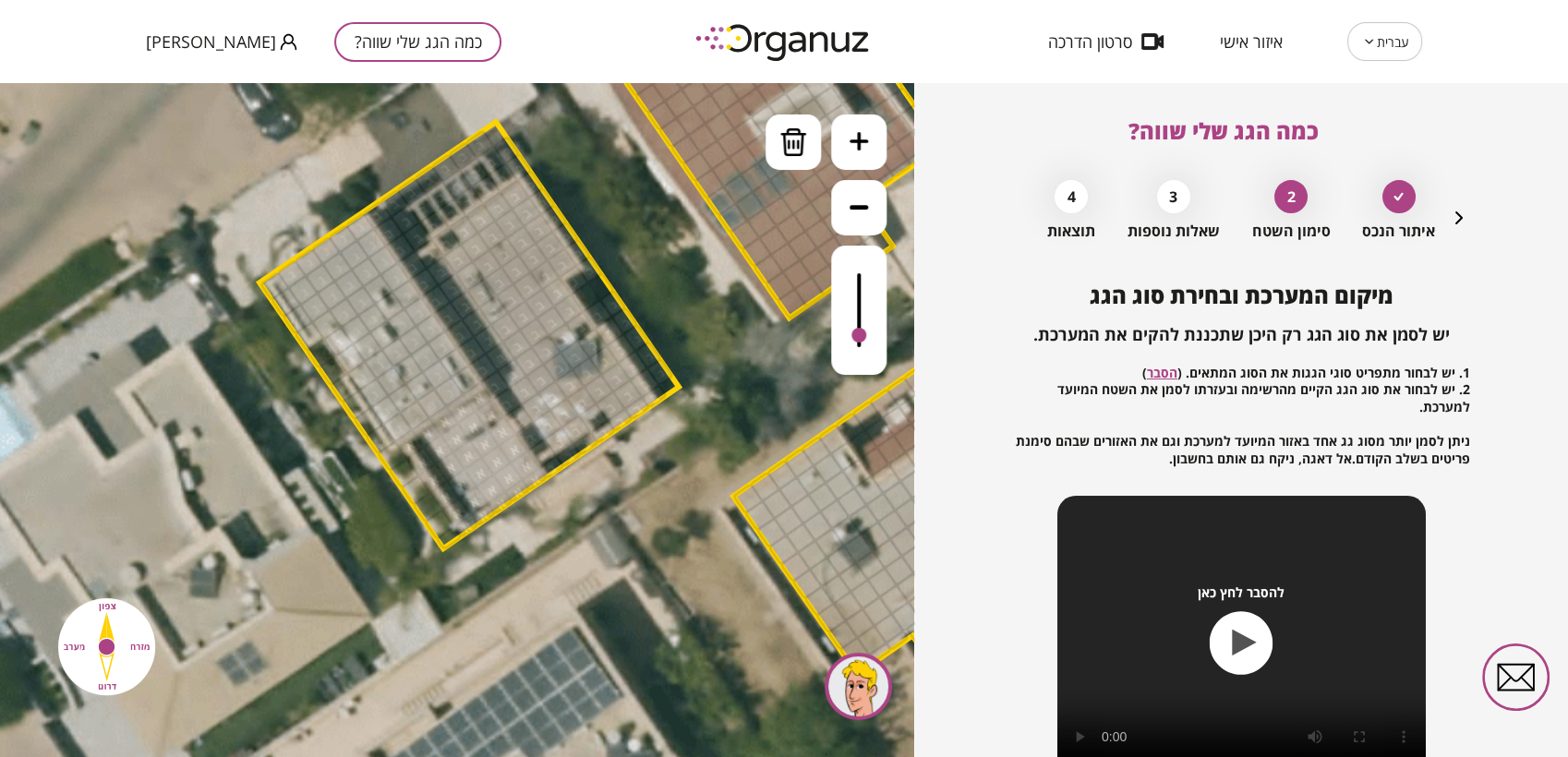 click at bounding box center [597, 314] 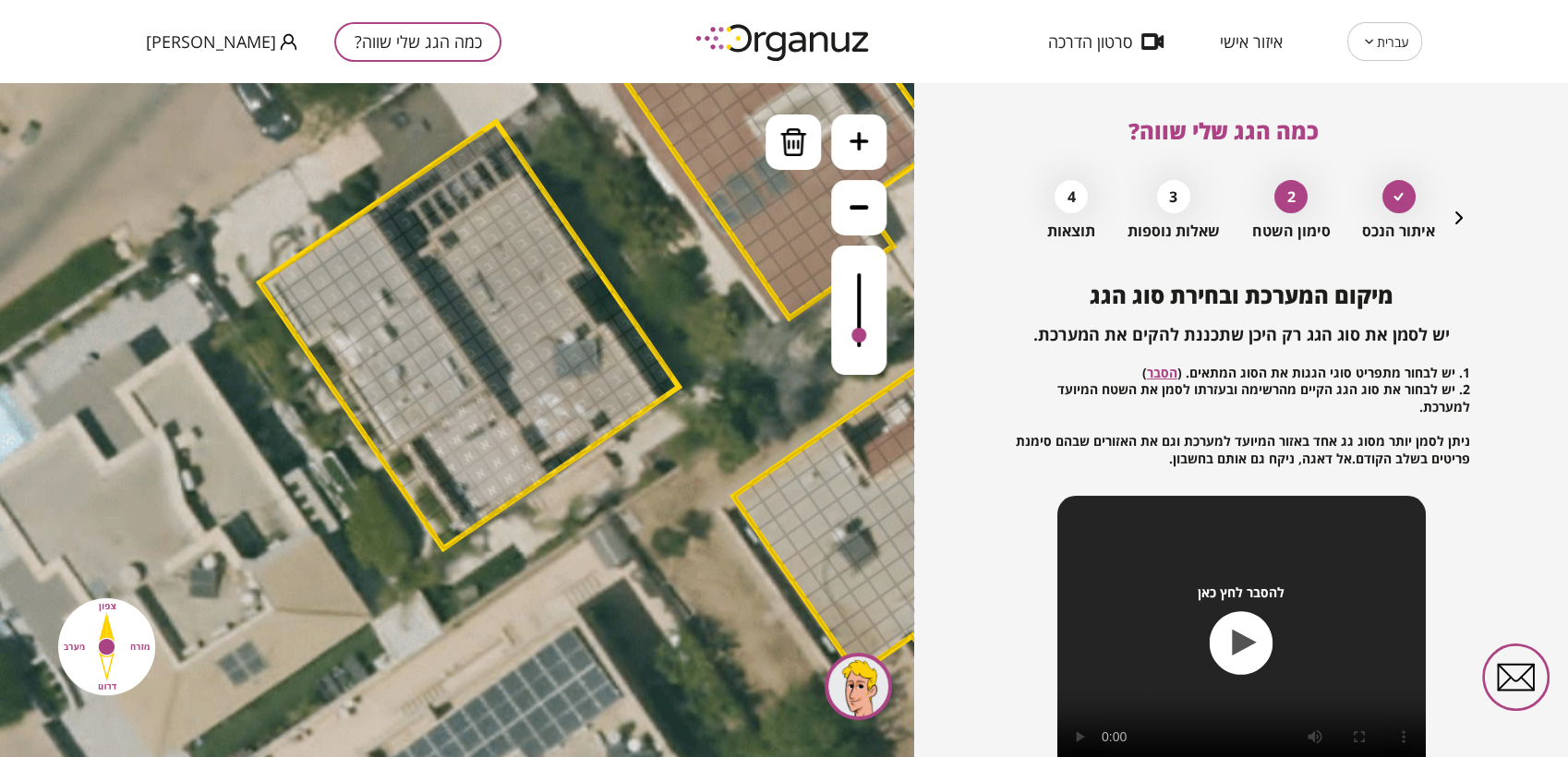 click at bounding box center (612, 304) 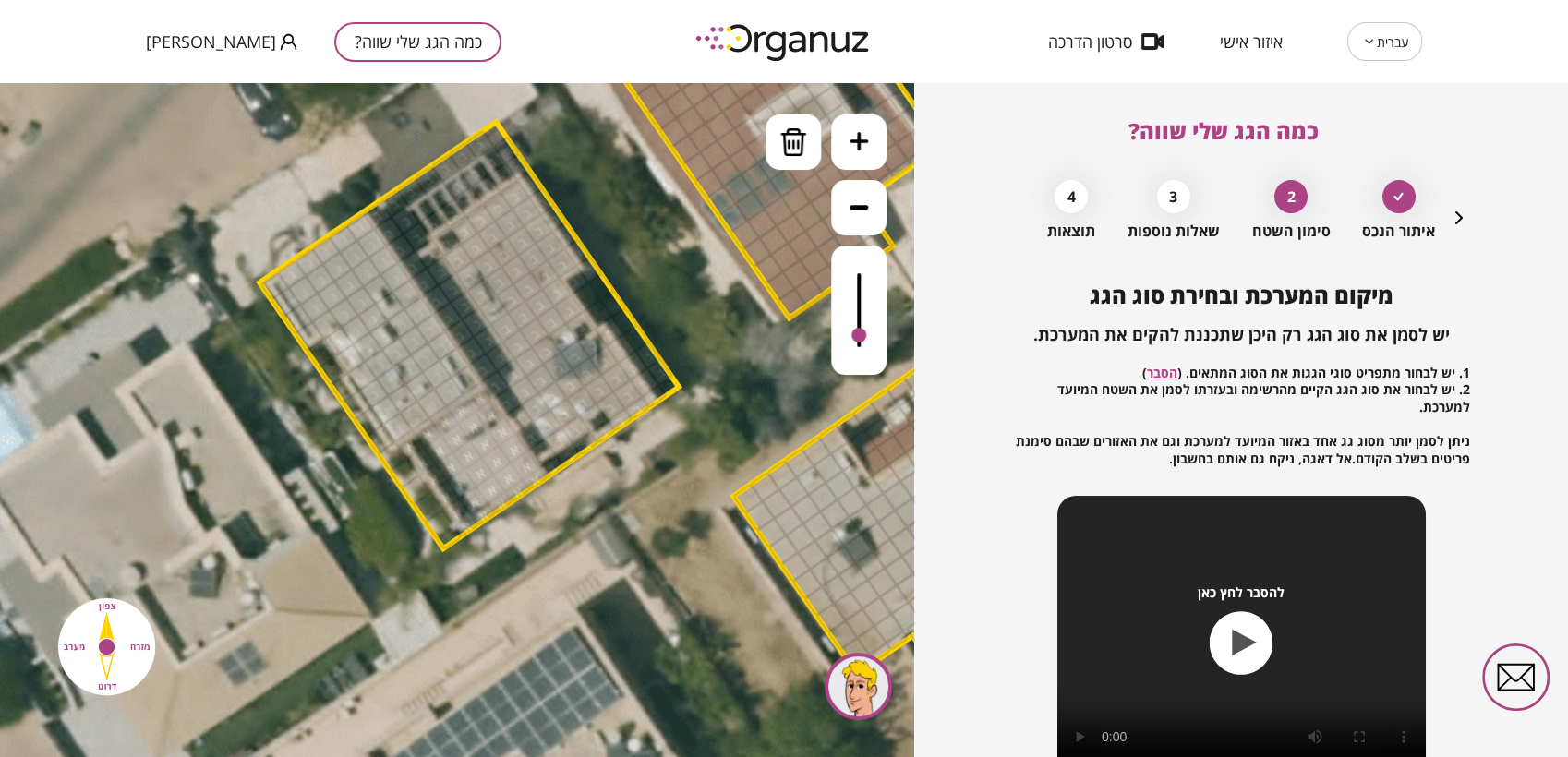 click at bounding box center [636, 338] 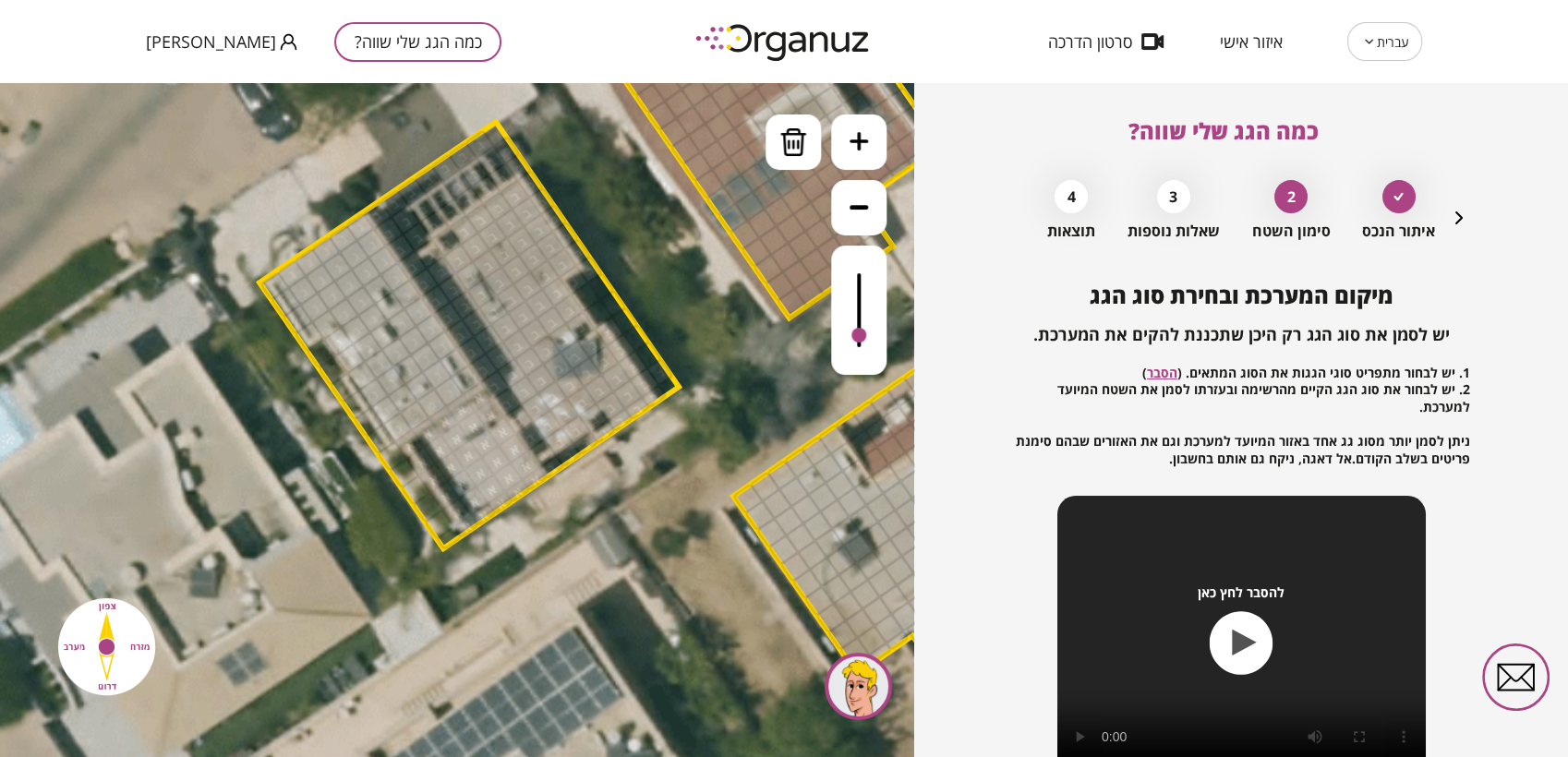 click at bounding box center (659, 372) 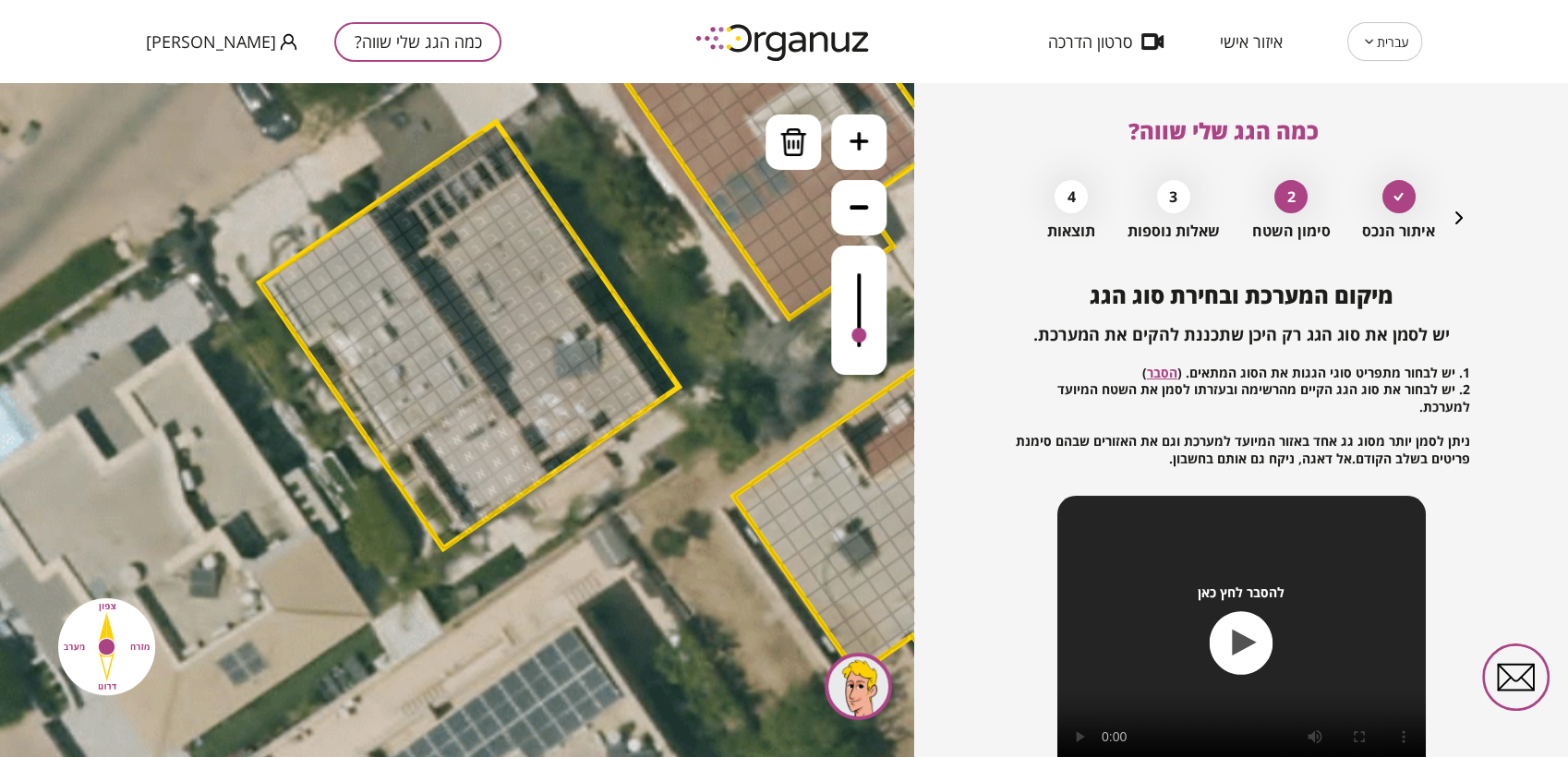 click at bounding box center [659, 372] 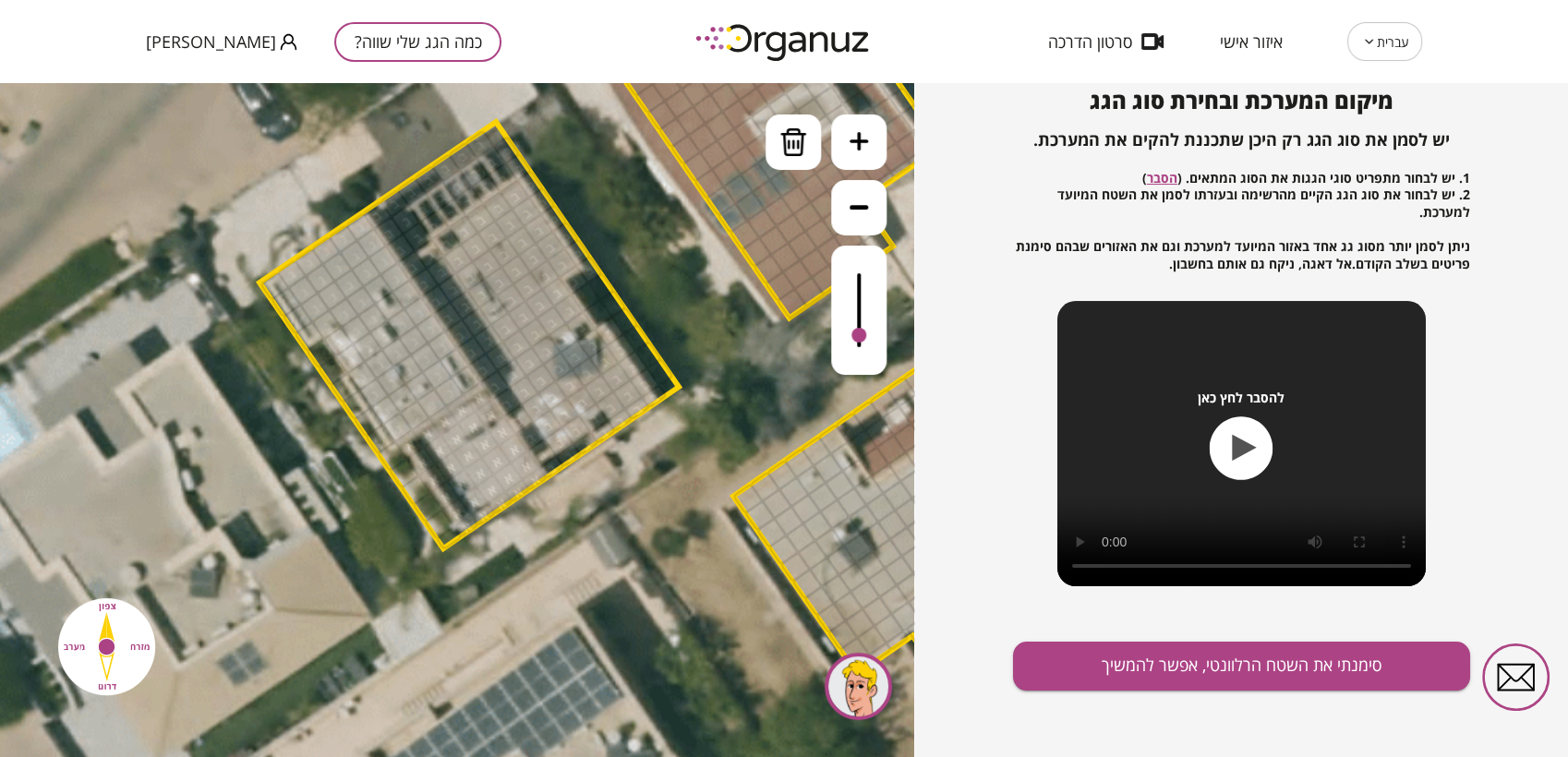 scroll, scrollTop: 198, scrollLeft: 0, axis: vertical 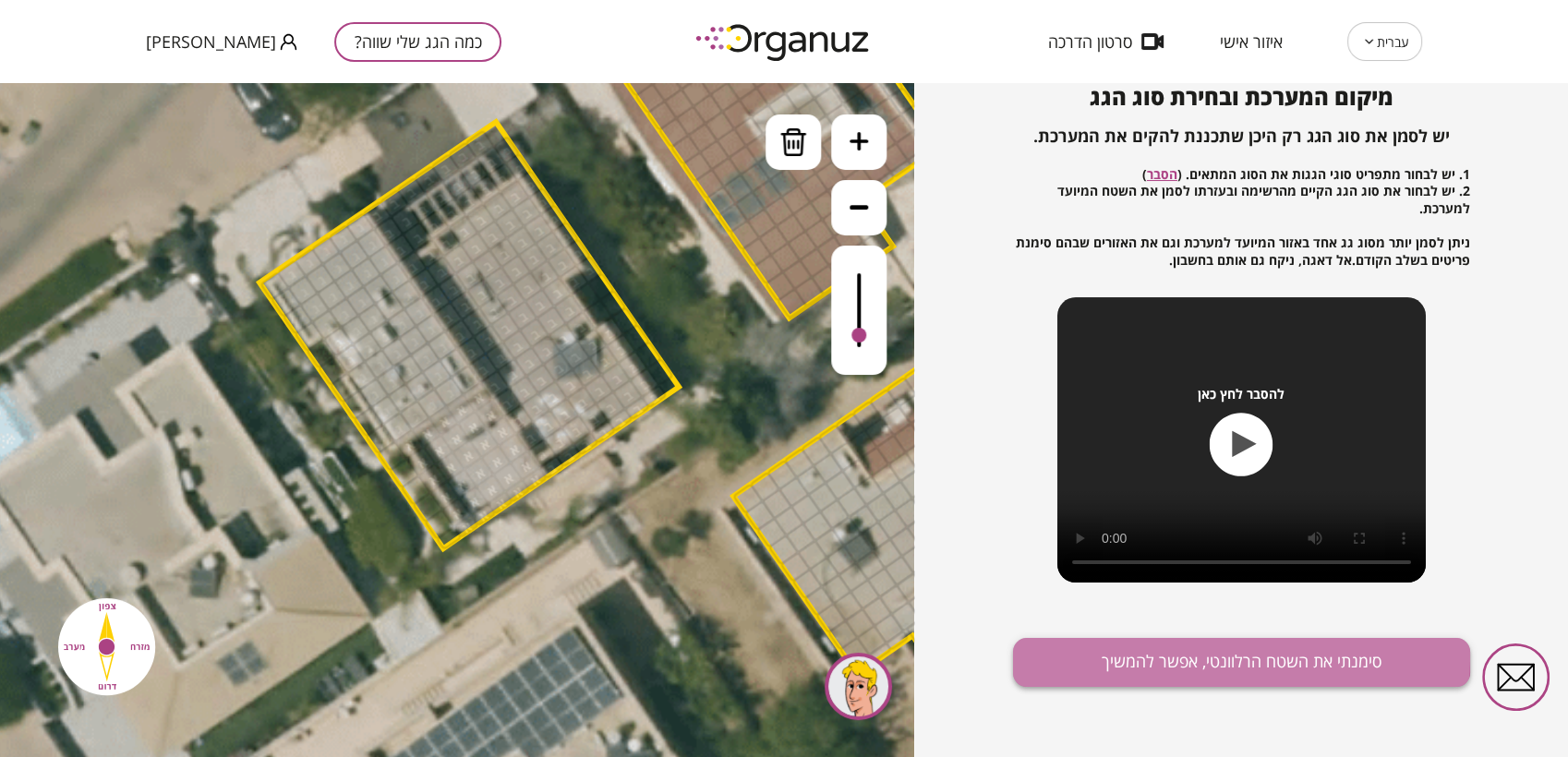 click on "סימנתי את השטח הרלוונטי, אפשר להמשיך" at bounding box center [1241, 662] 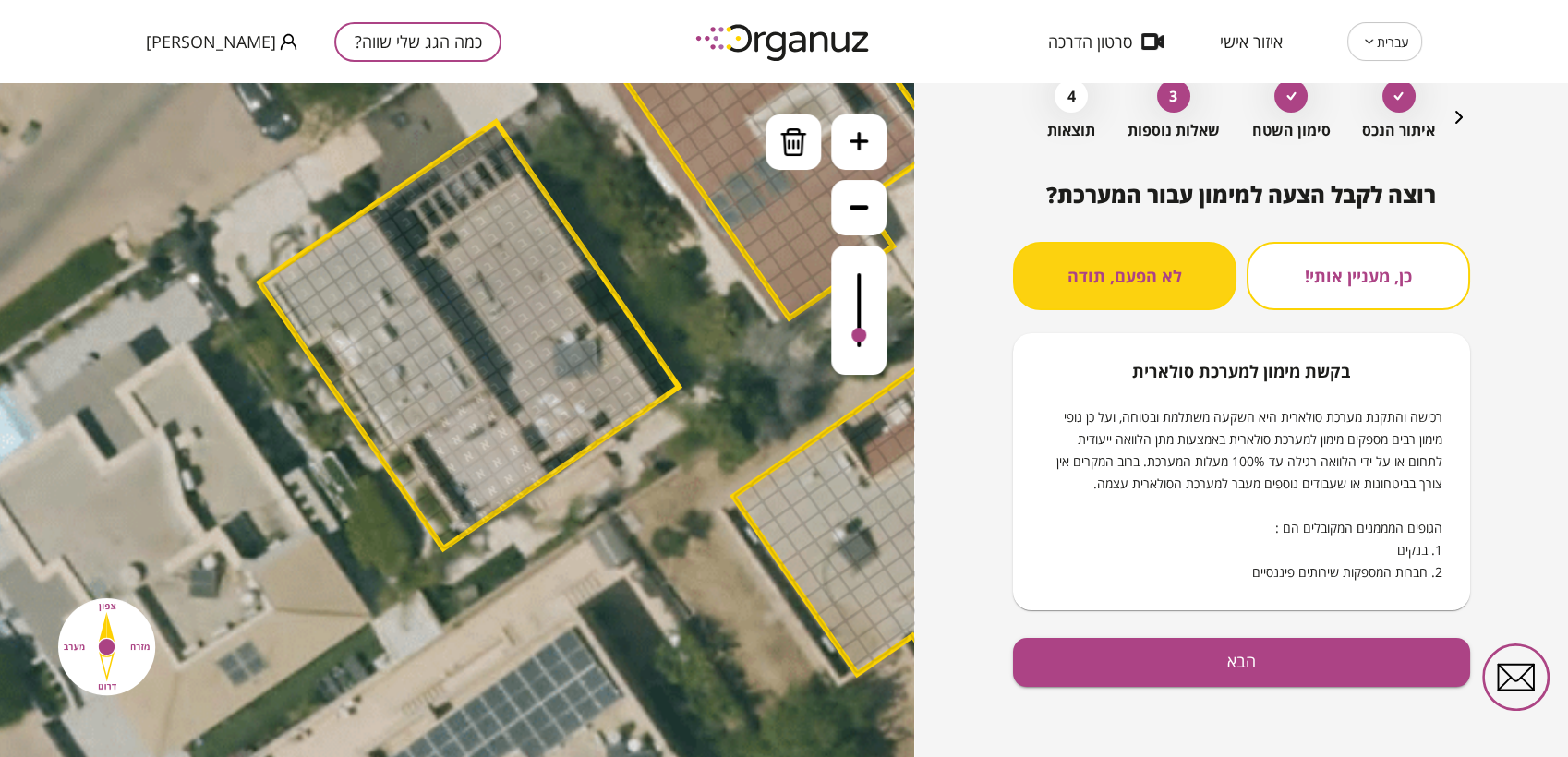 scroll, scrollTop: 100, scrollLeft: 0, axis: vertical 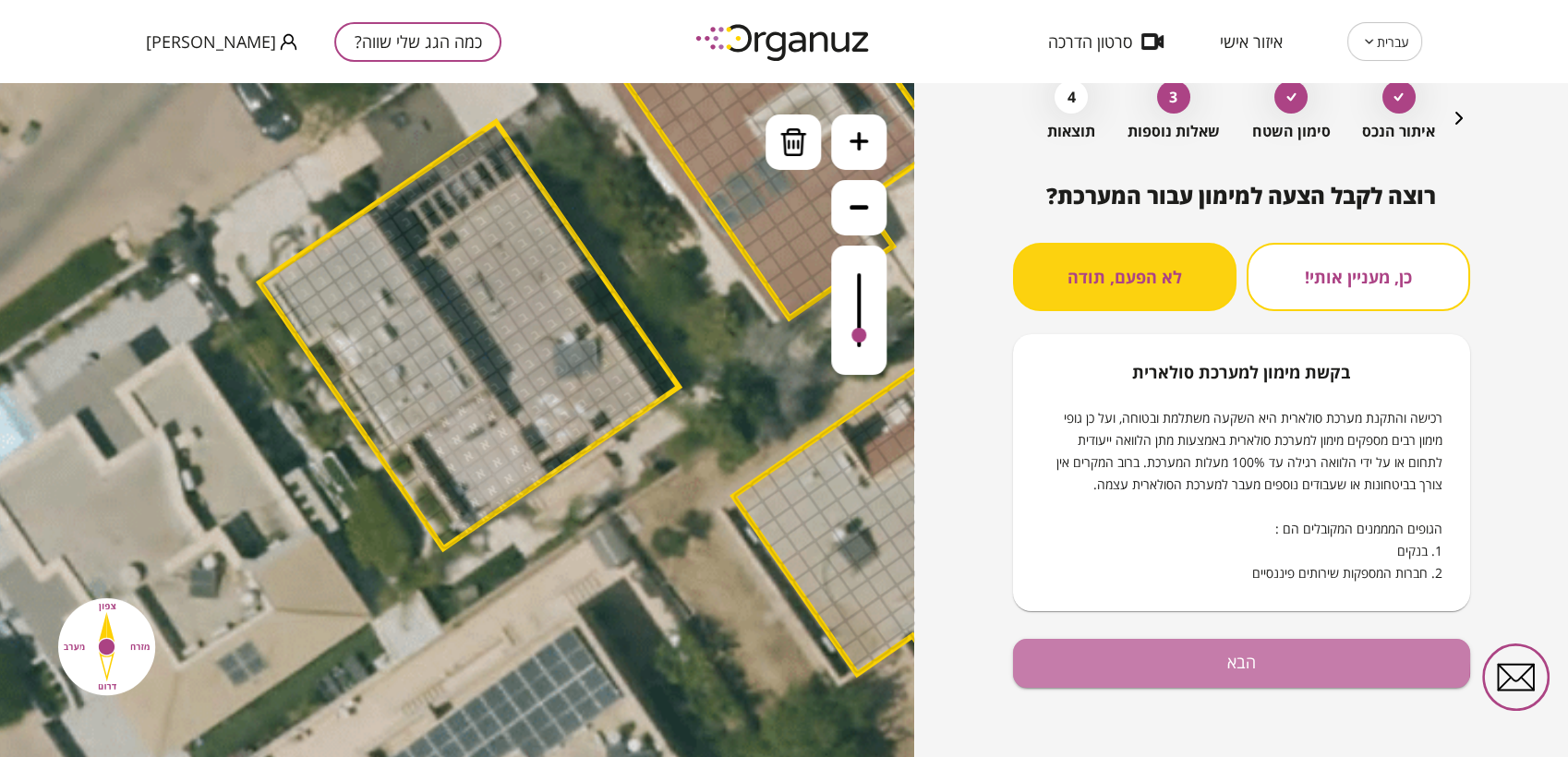 click on "הבא" at bounding box center (1241, 663) 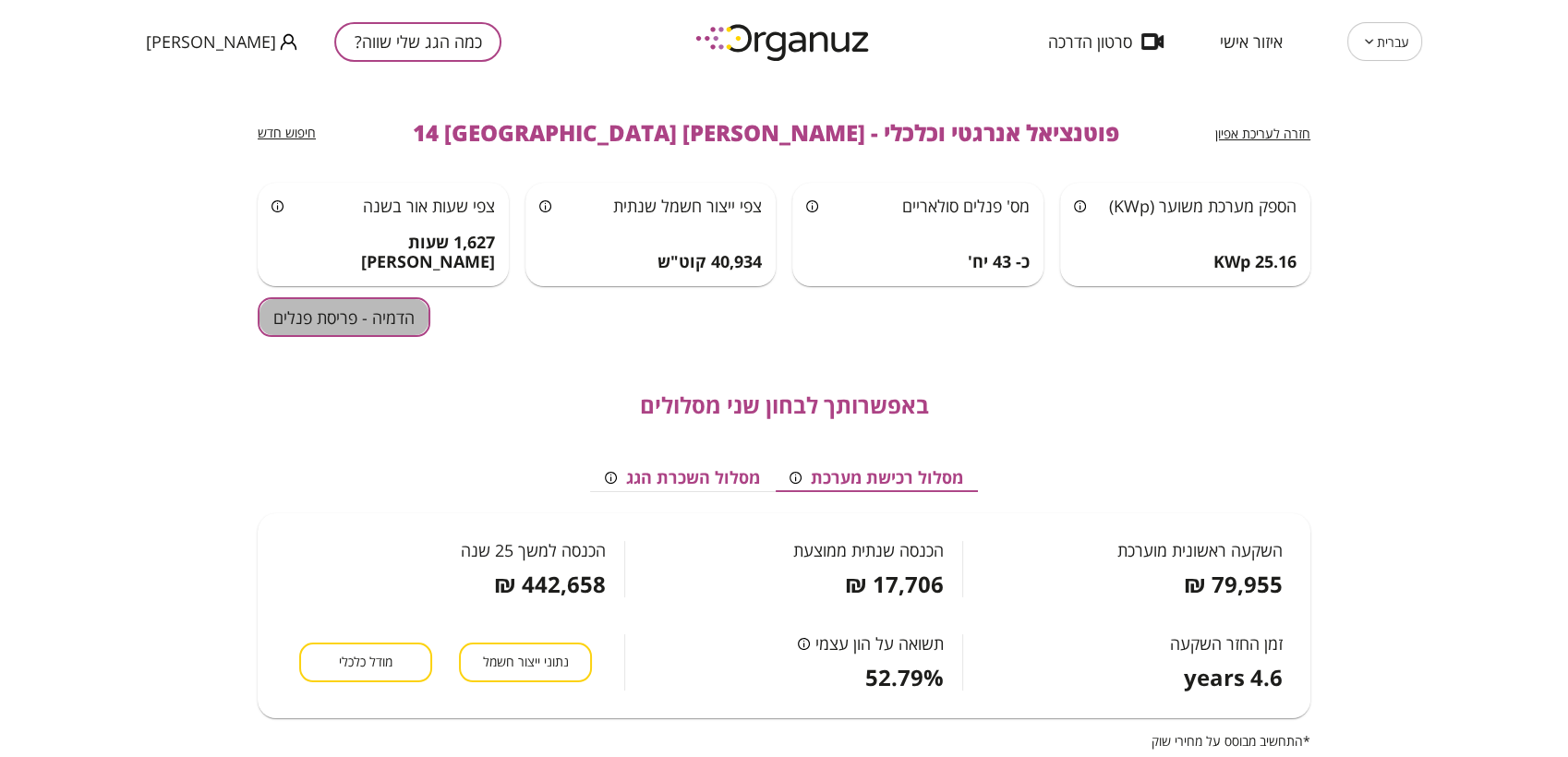 click on "הדמיה - פריסת פנלים" at bounding box center (344, 317) 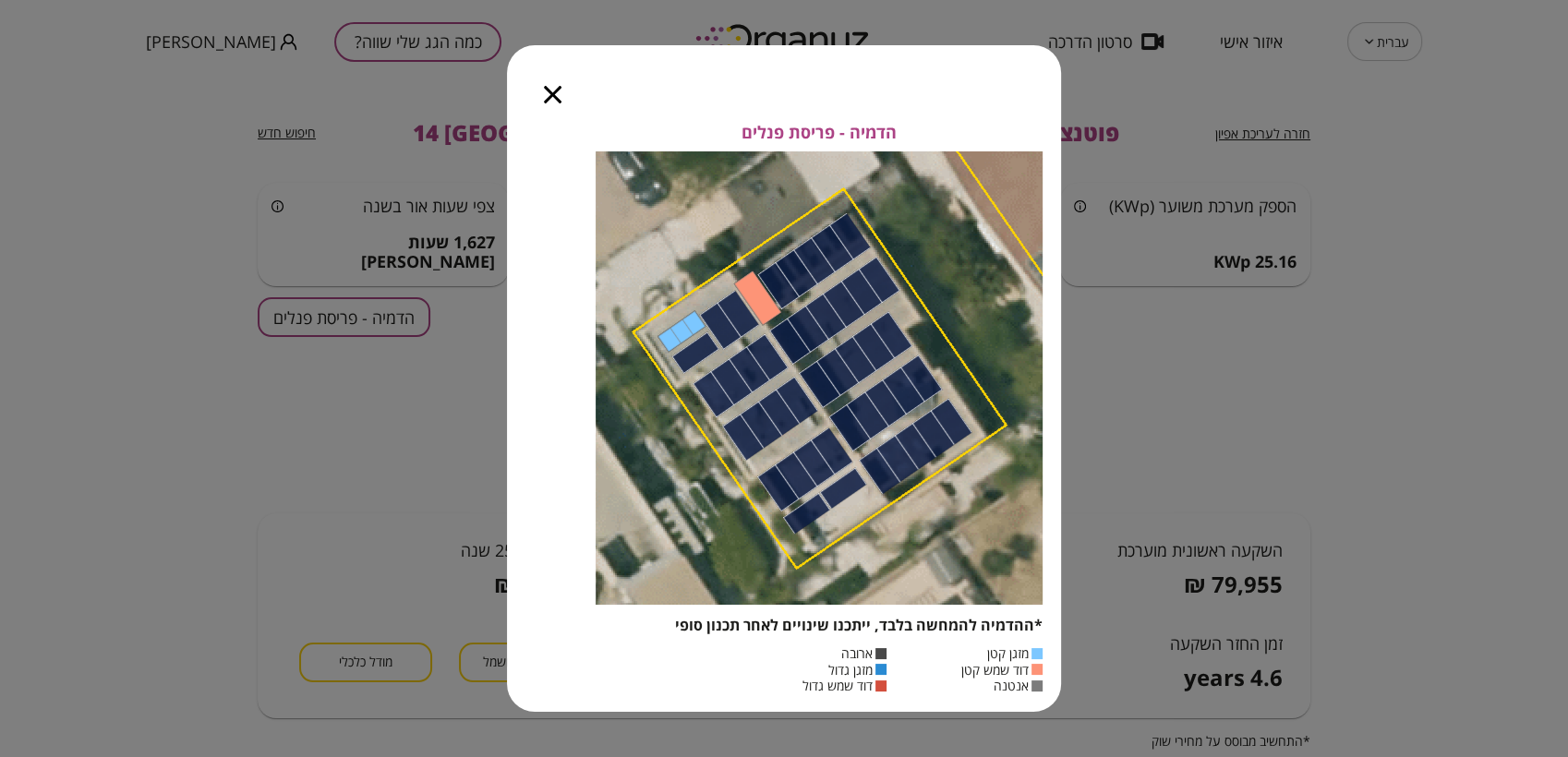 click 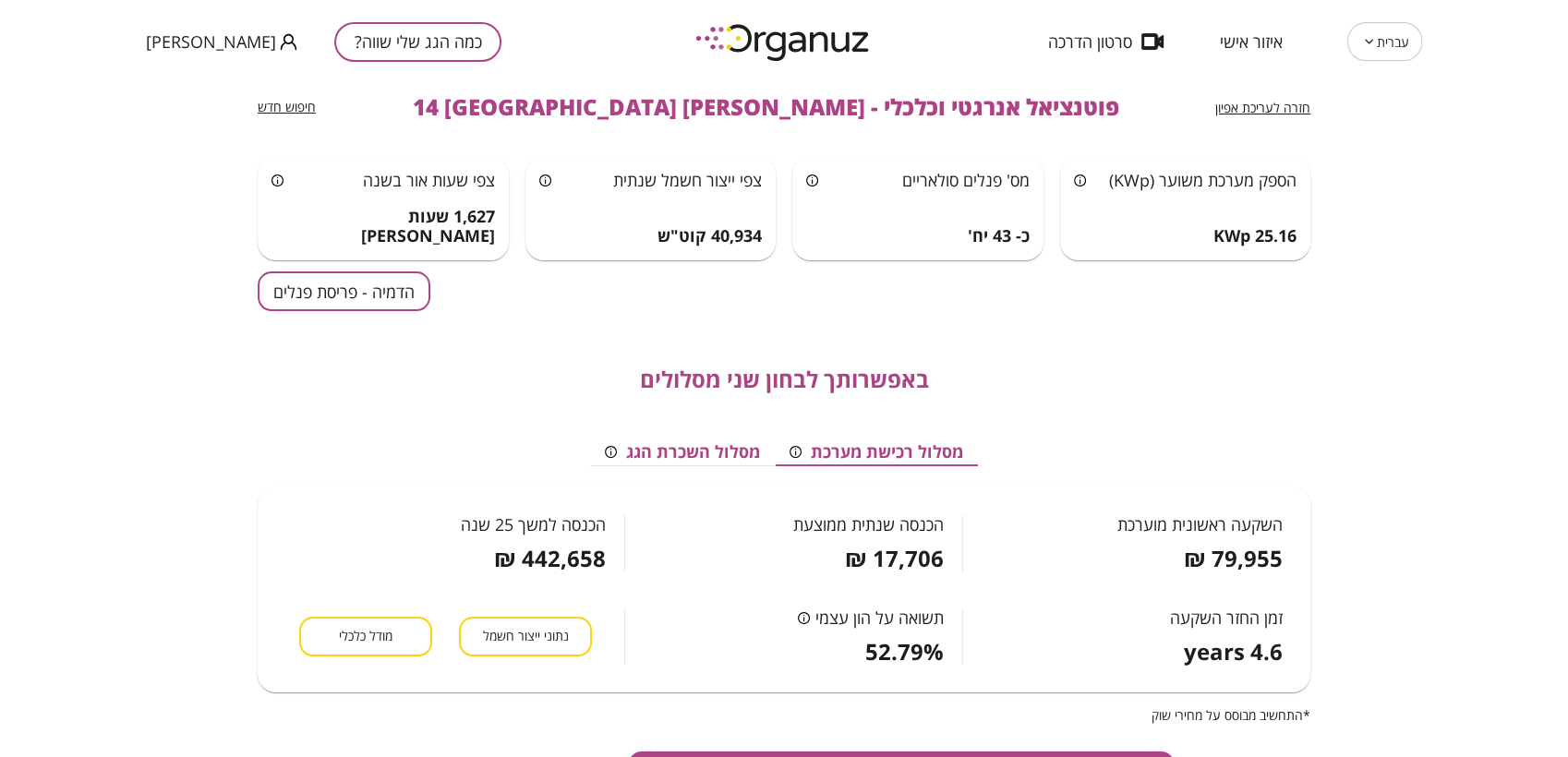 scroll, scrollTop: 25, scrollLeft: 0, axis: vertical 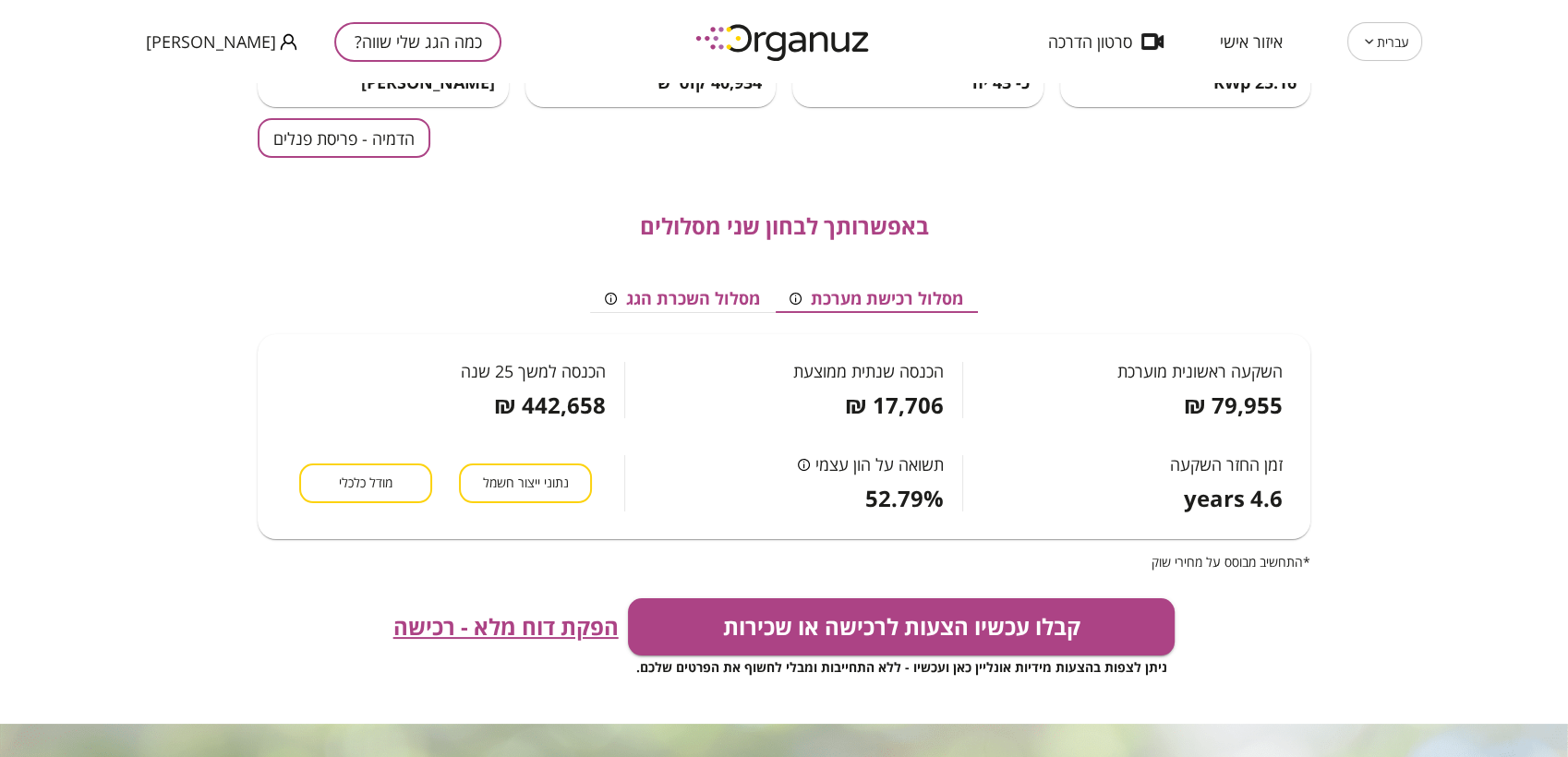 click on "הפקת דוח מלא - רכישה" at bounding box center [506, 627] 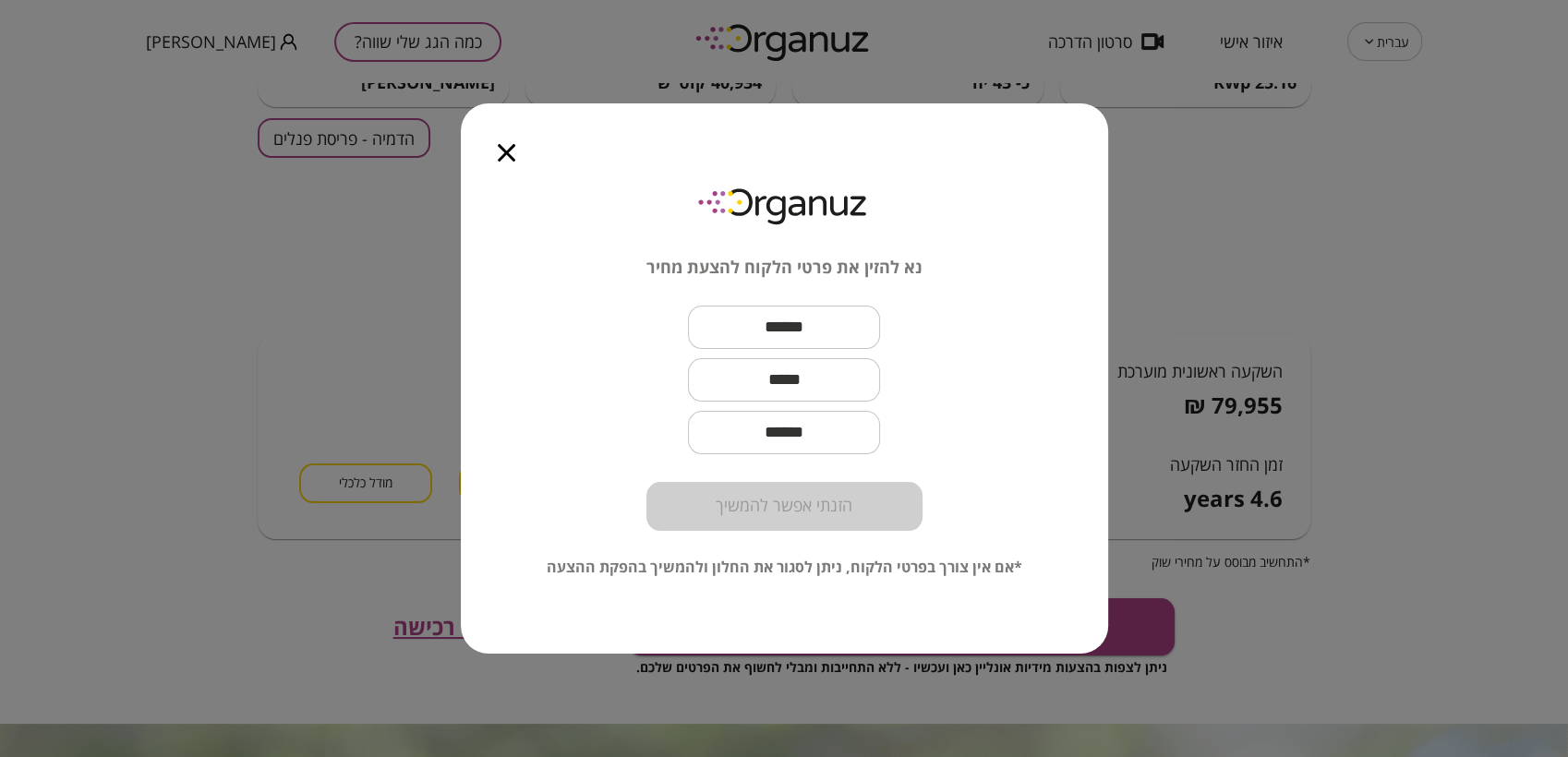 click at bounding box center [506, 142] 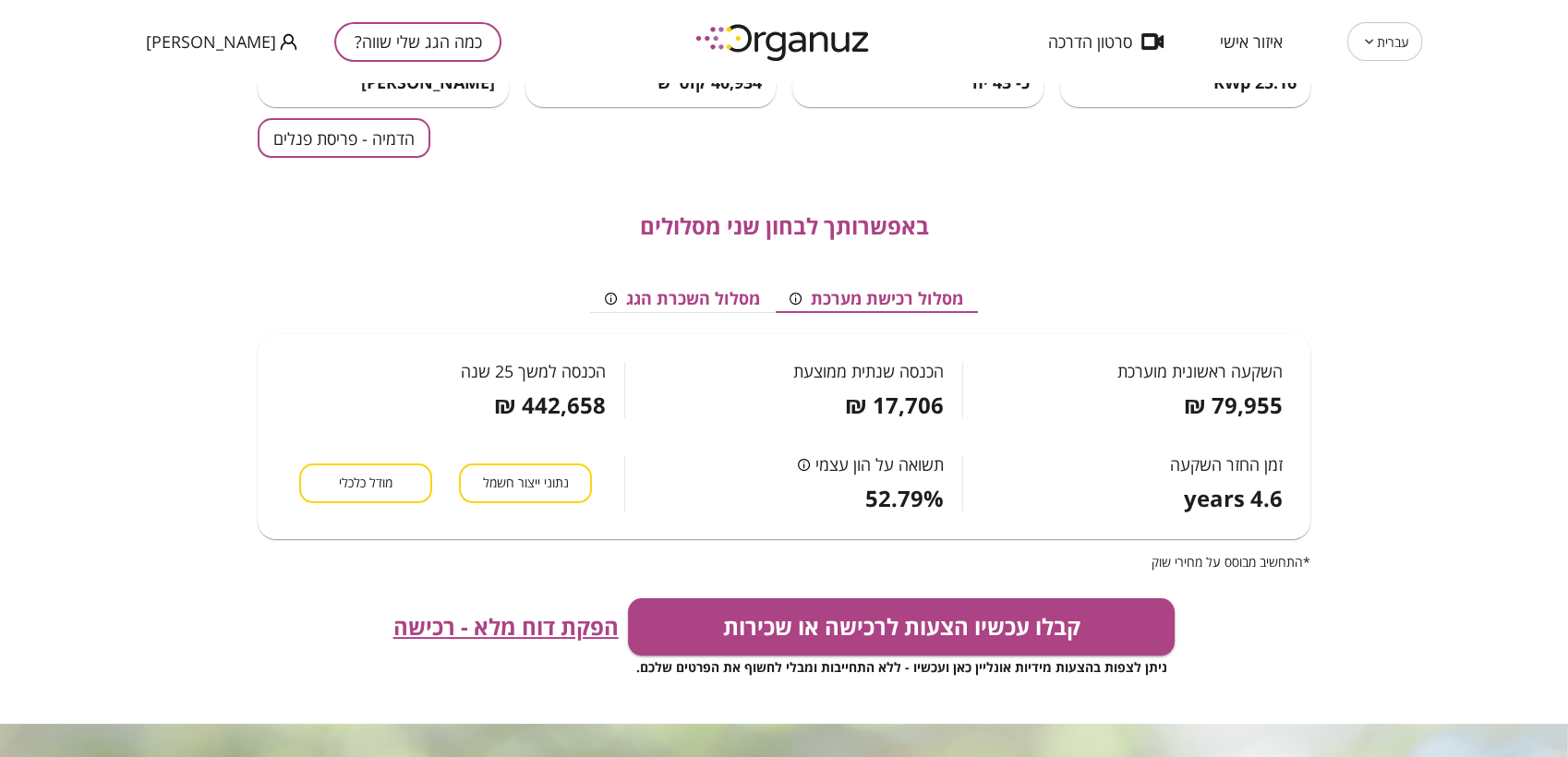 click on "הדמיה - פריסת פנלים" at bounding box center (344, 138) 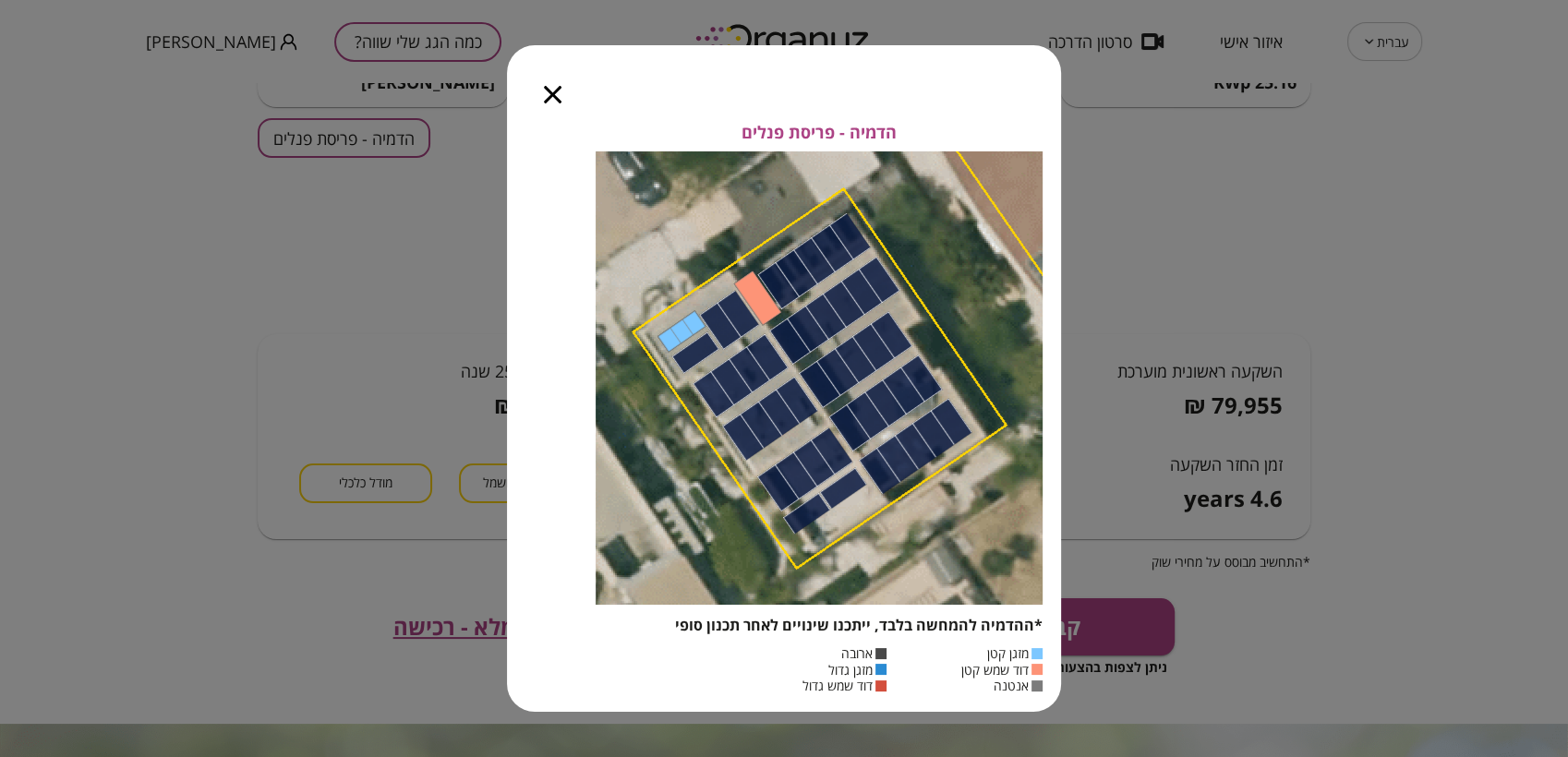 click 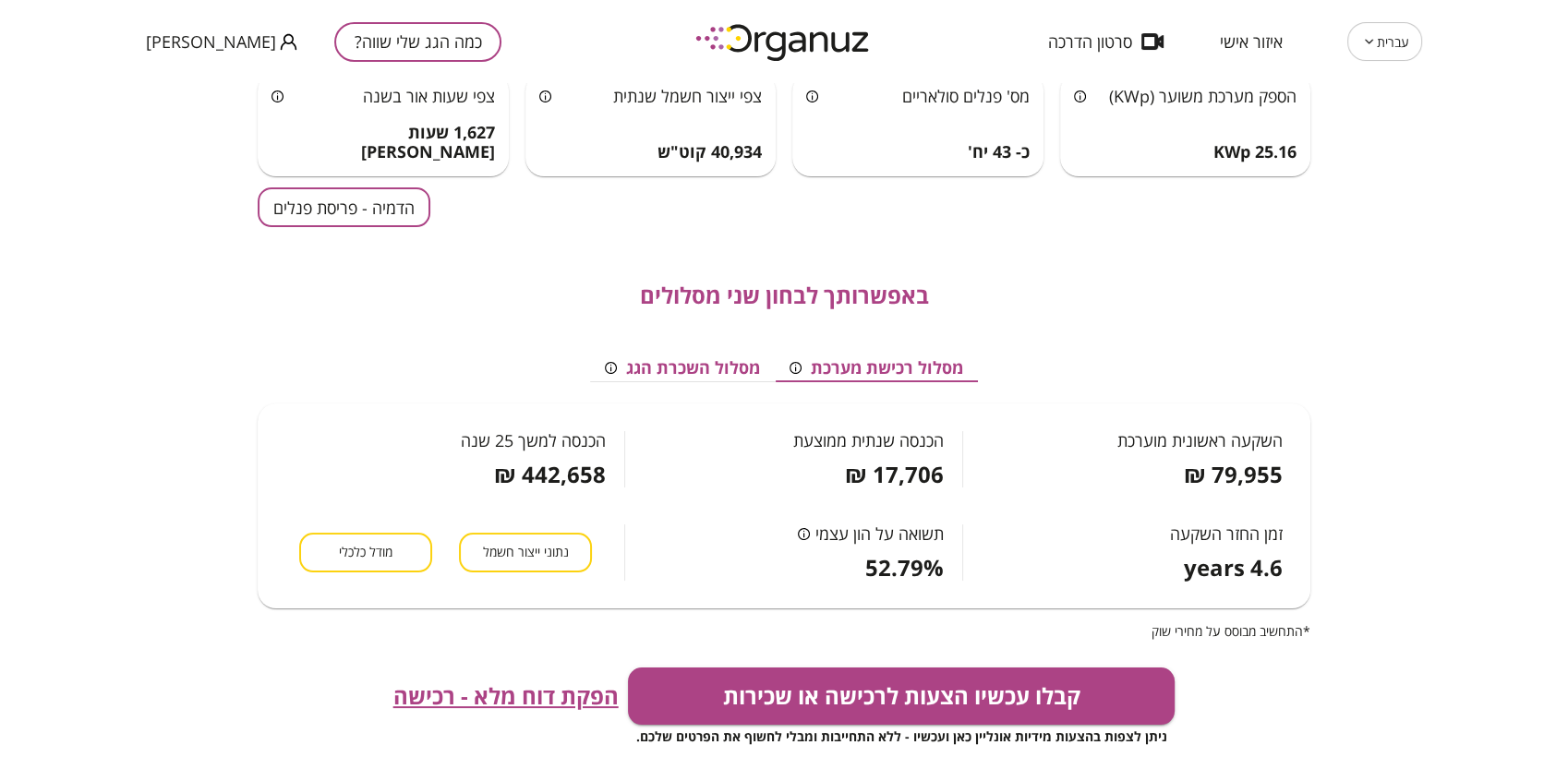 scroll, scrollTop: 0, scrollLeft: 0, axis: both 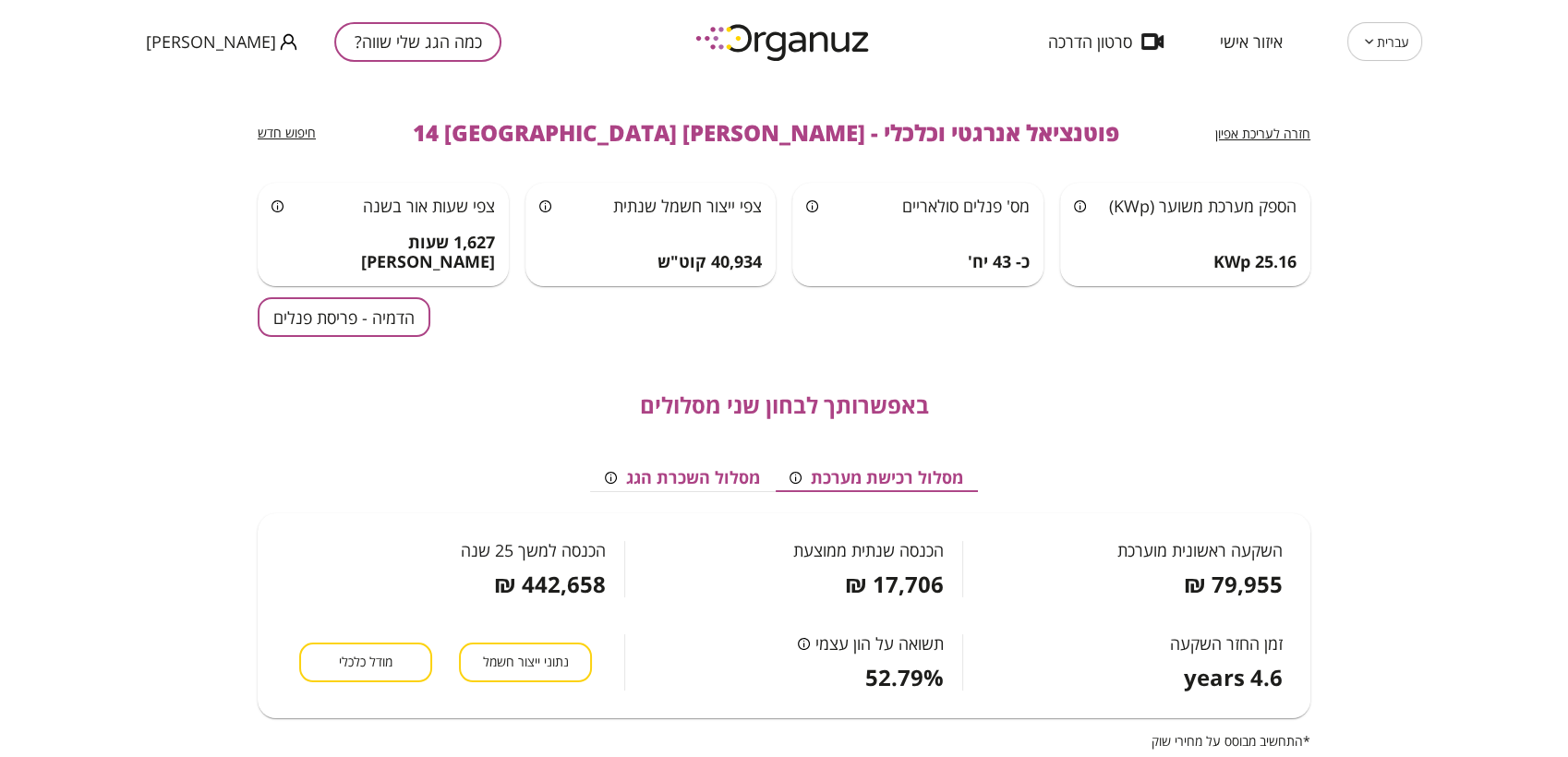 click on "חזרה לעריכת אפיון" at bounding box center [1262, 133] 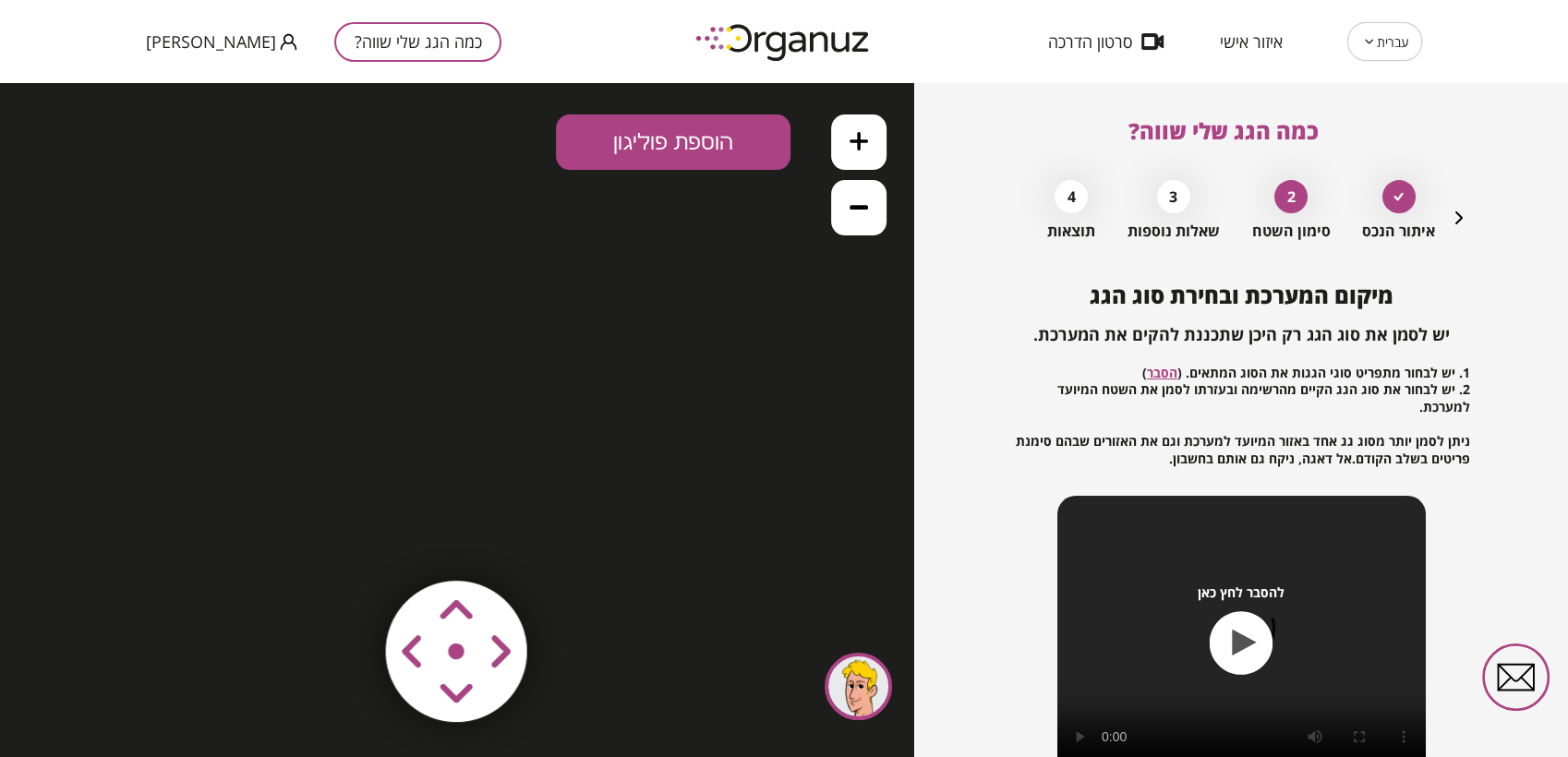 scroll, scrollTop: 0, scrollLeft: 0, axis: both 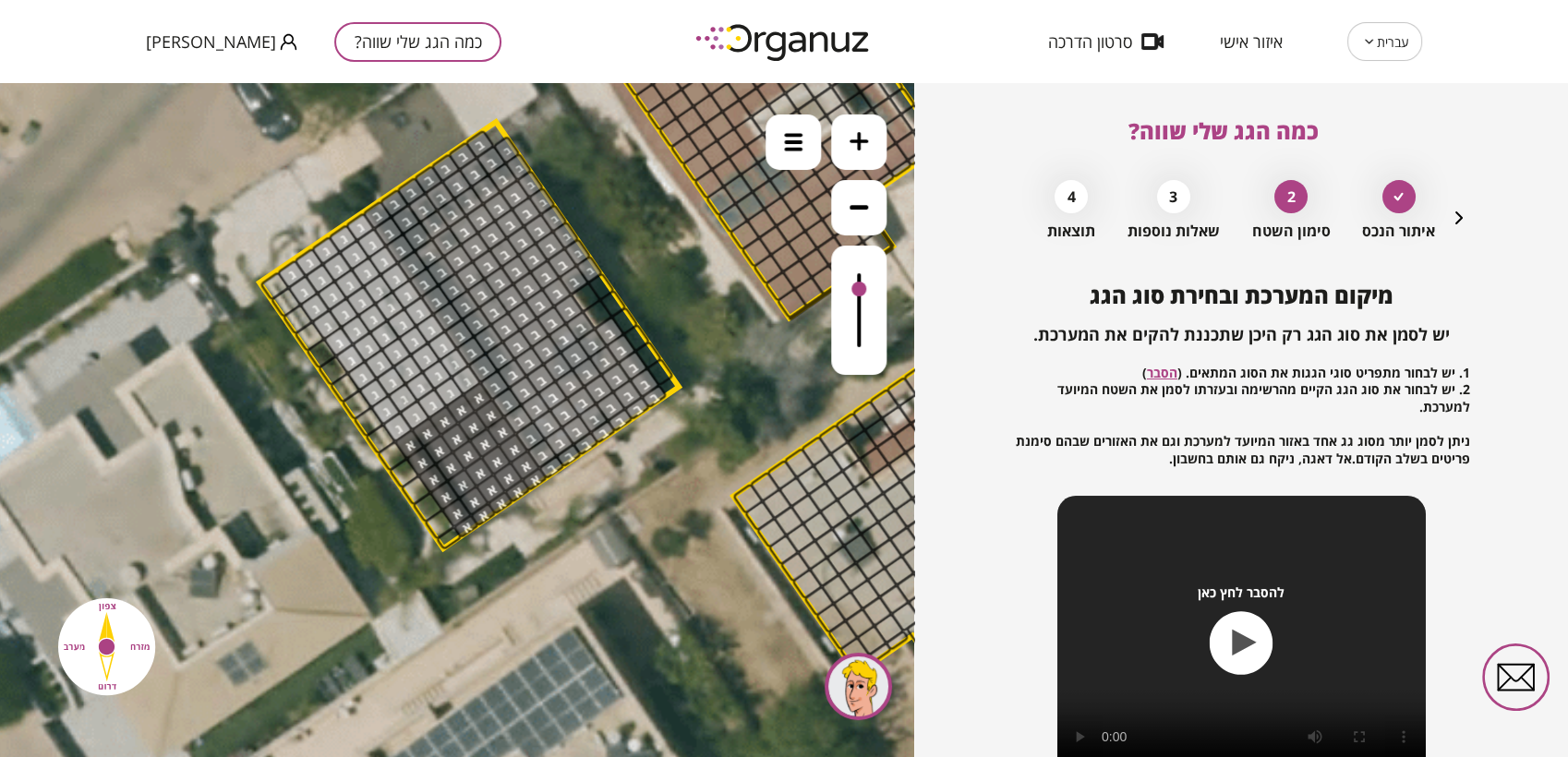 drag, startPoint x: 859, startPoint y: 275, endPoint x: 834, endPoint y: 291, distance: 29.681644 